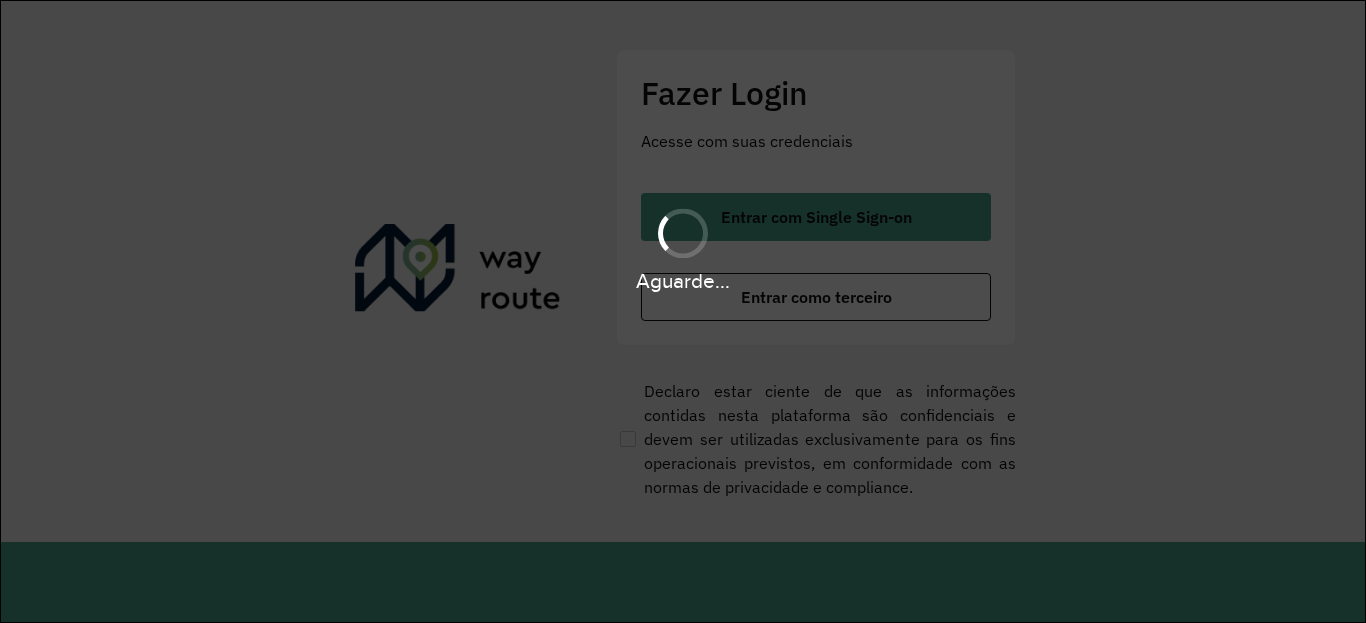 scroll, scrollTop: 0, scrollLeft: 0, axis: both 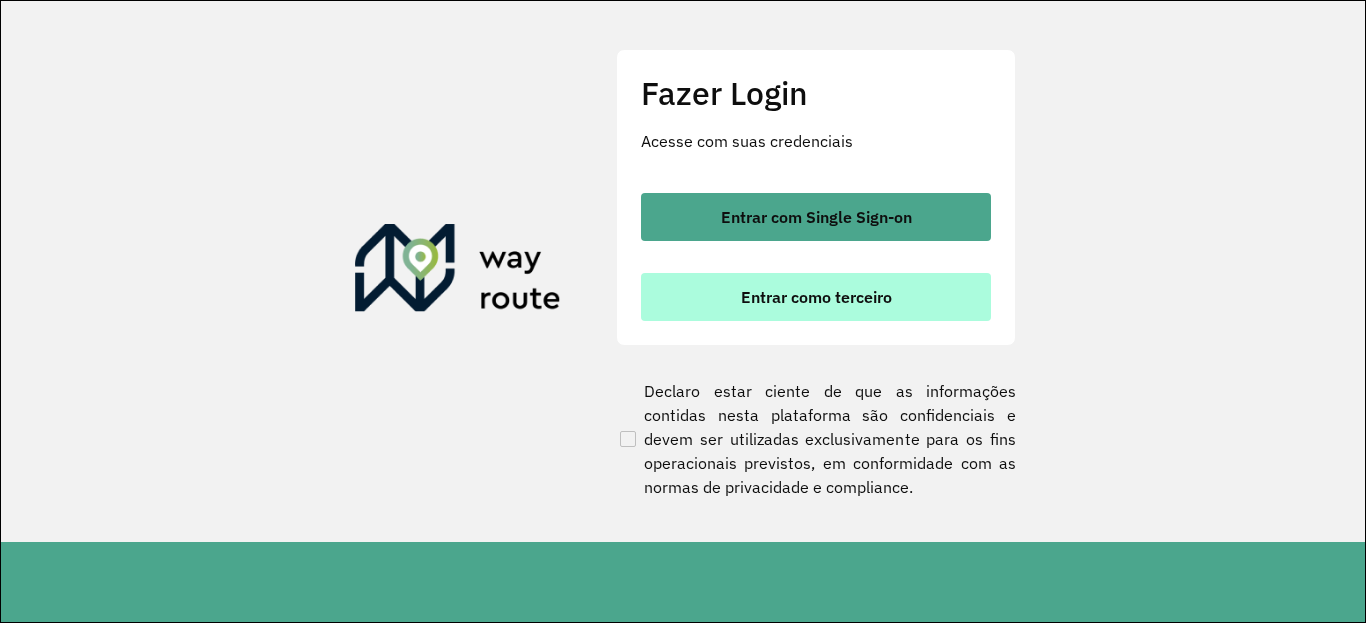 click on "Entrar como terceiro" at bounding box center (816, 297) 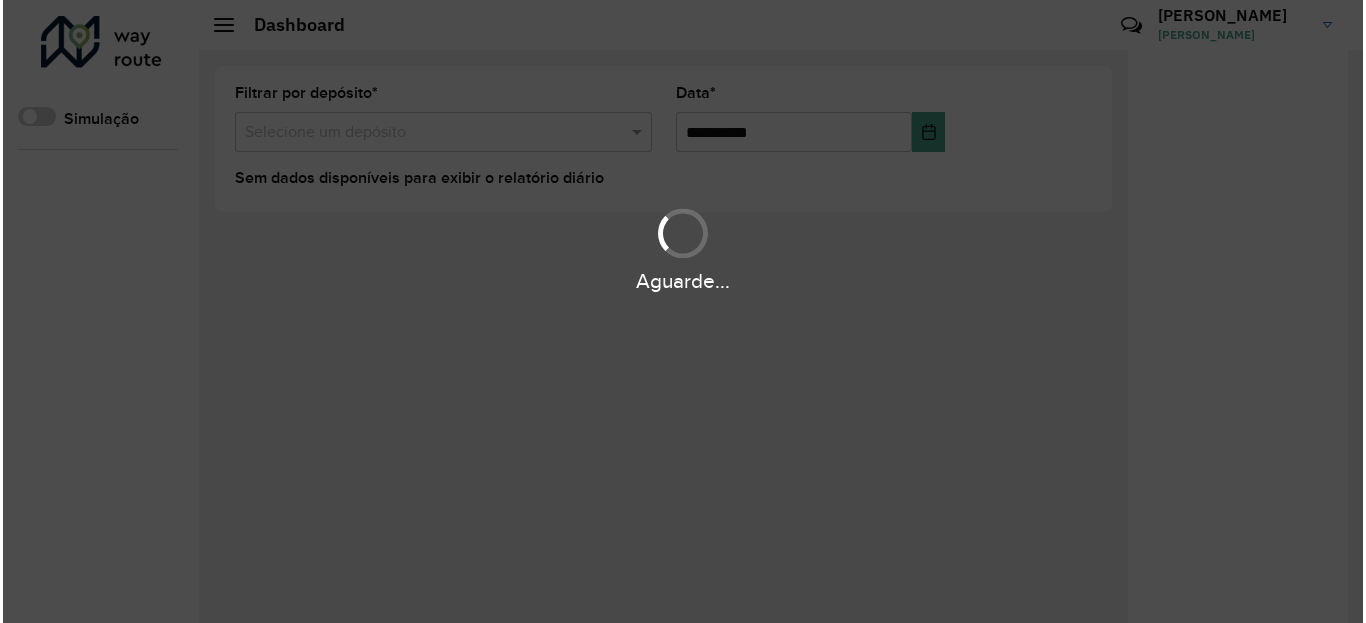 scroll, scrollTop: 0, scrollLeft: 0, axis: both 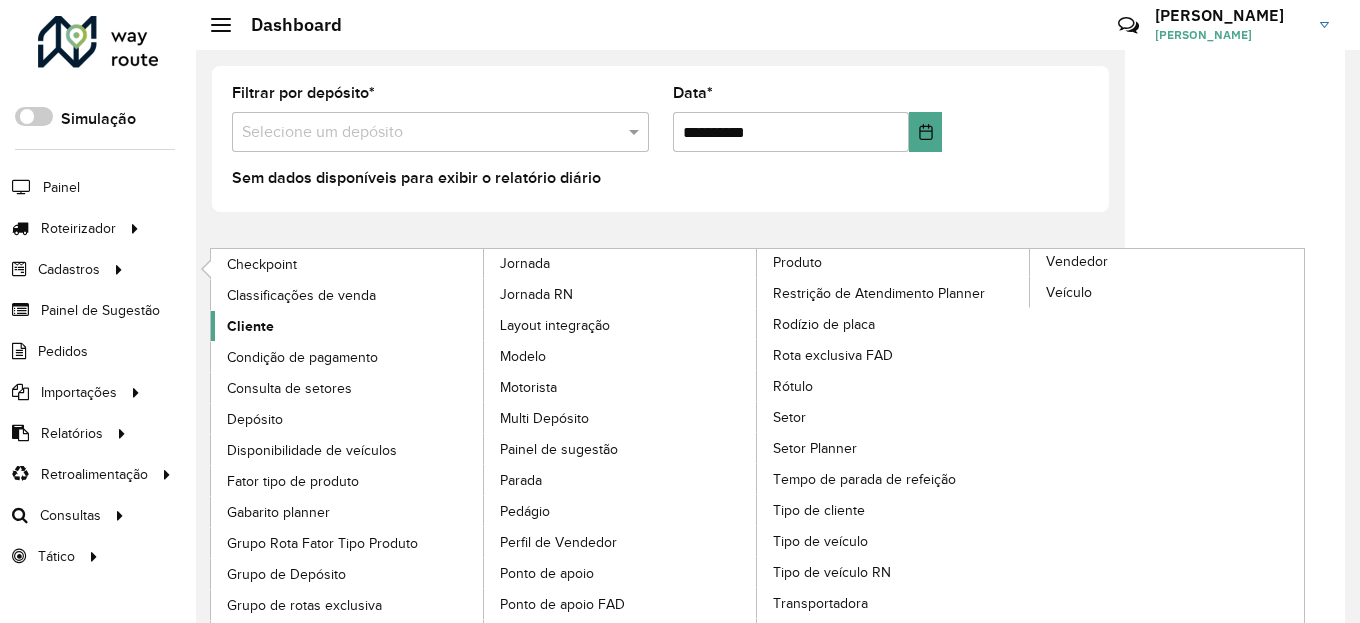 click on "Cliente" 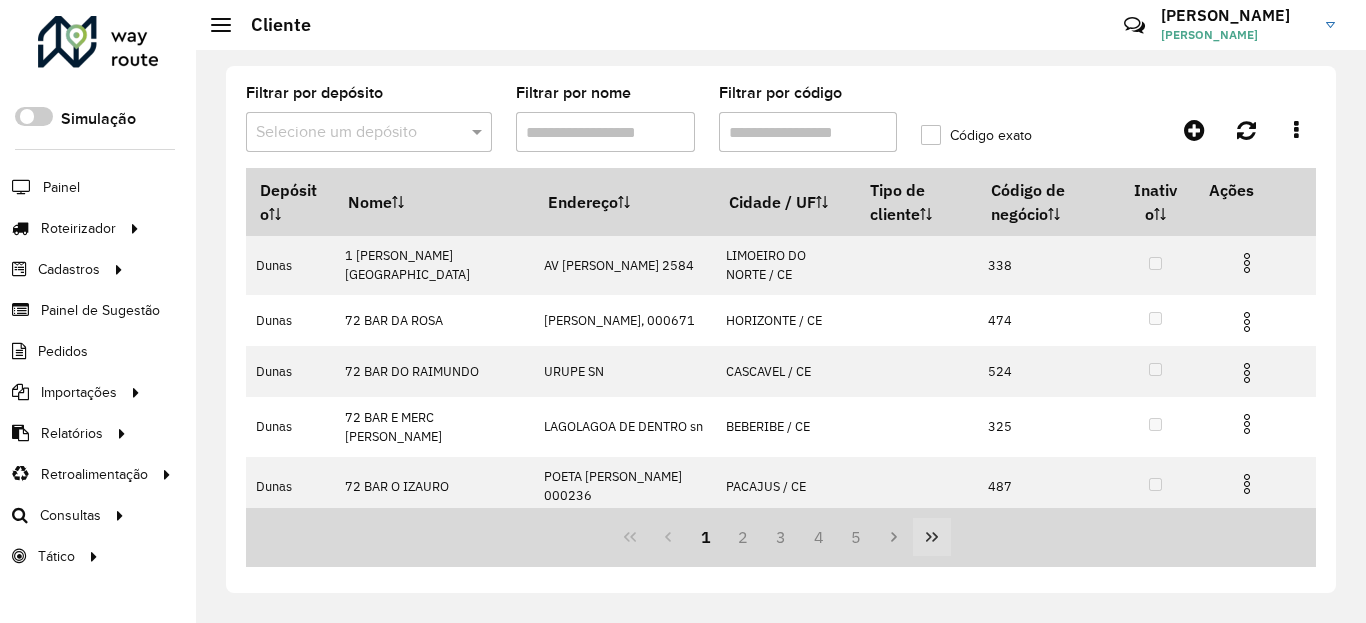 click 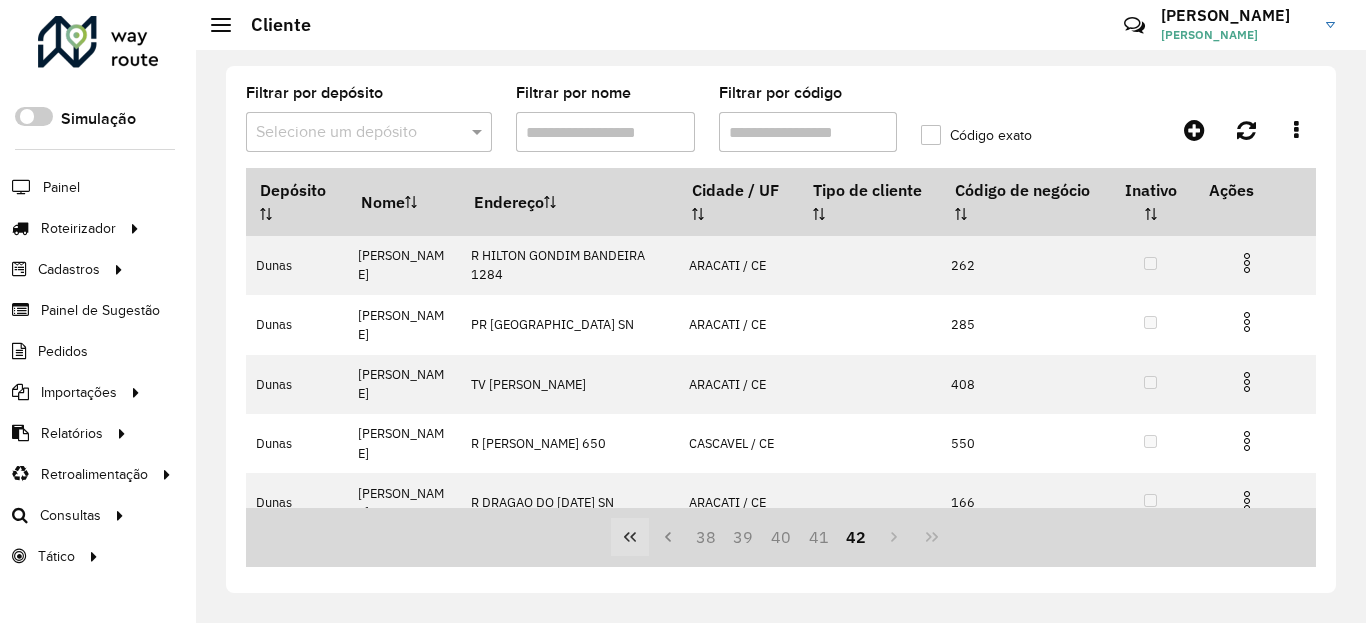click 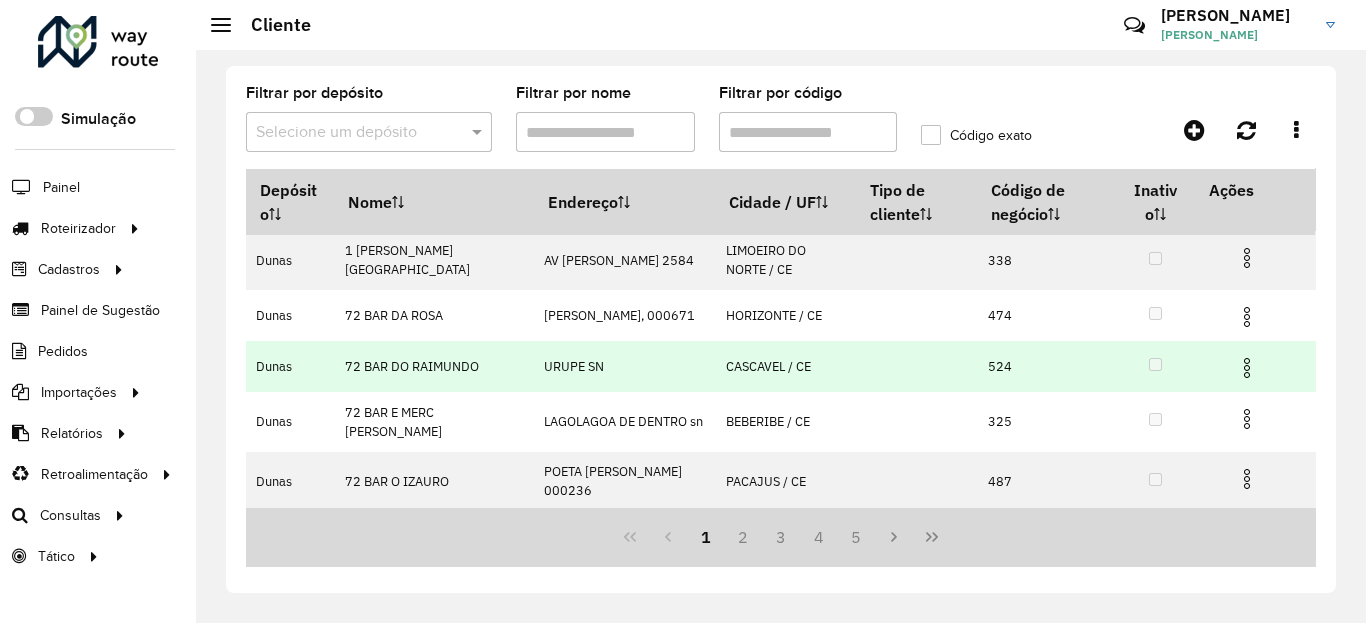 scroll, scrollTop: 0, scrollLeft: 0, axis: both 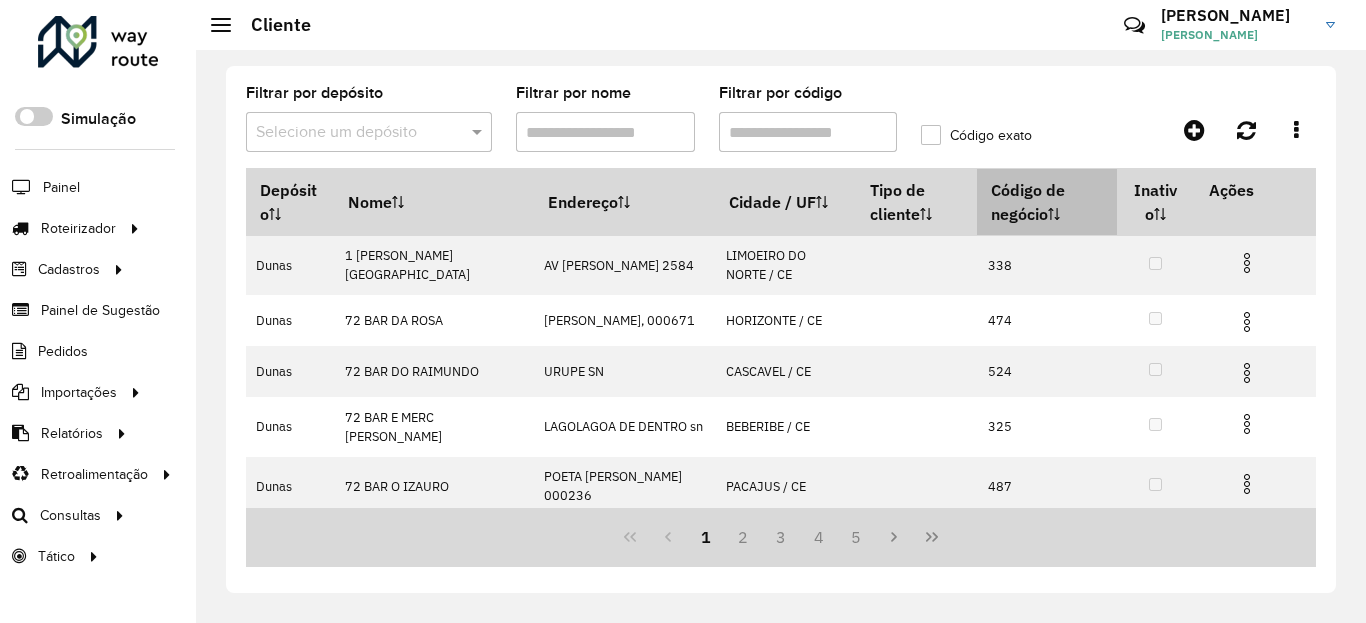 click on "Código de negócio" at bounding box center [1047, 202] 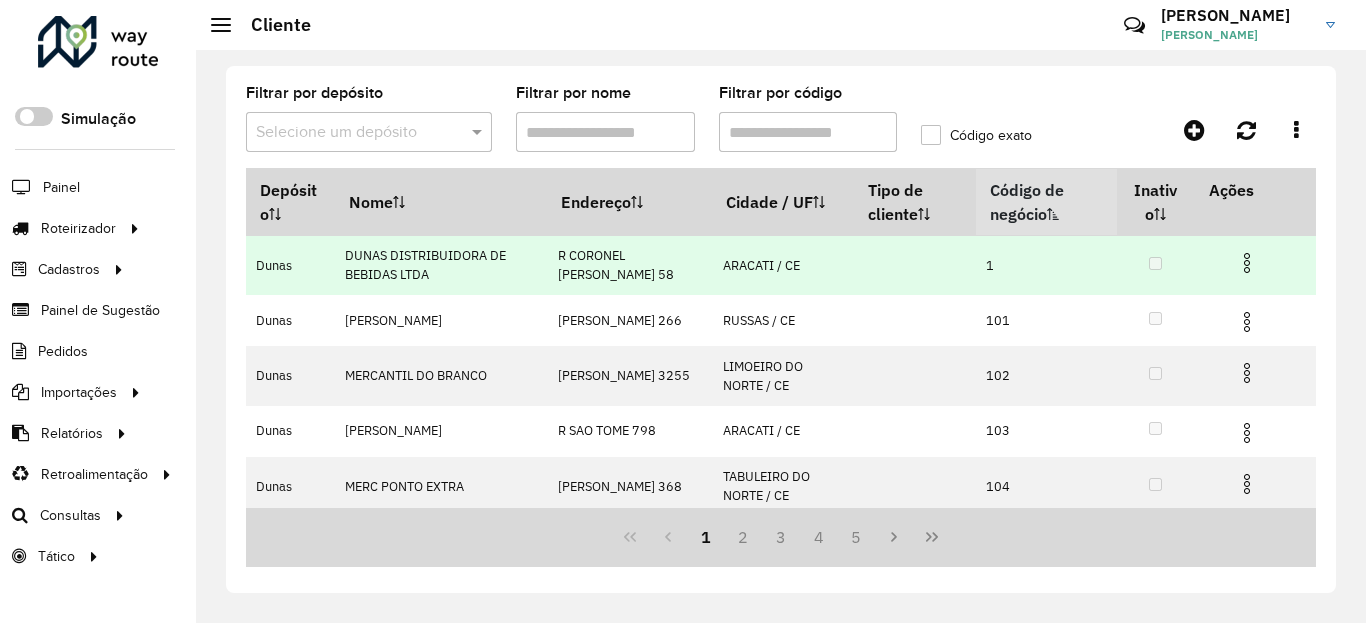 click at bounding box center [1247, 263] 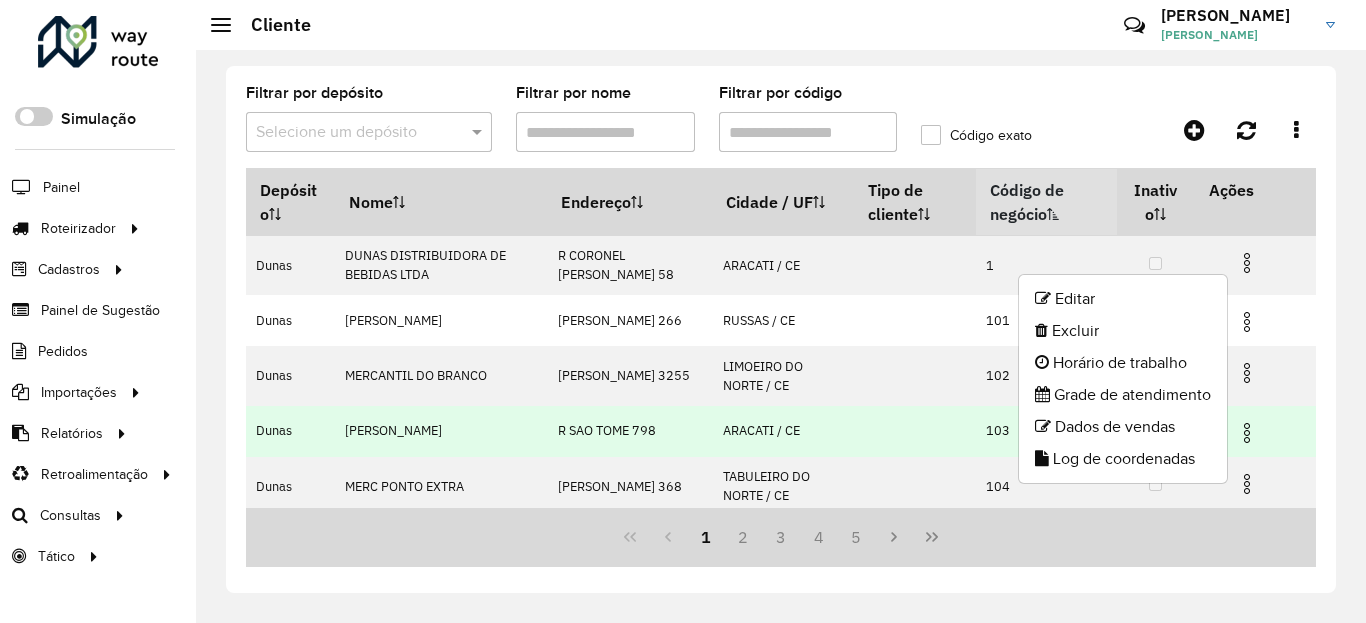 click at bounding box center (915, 431) 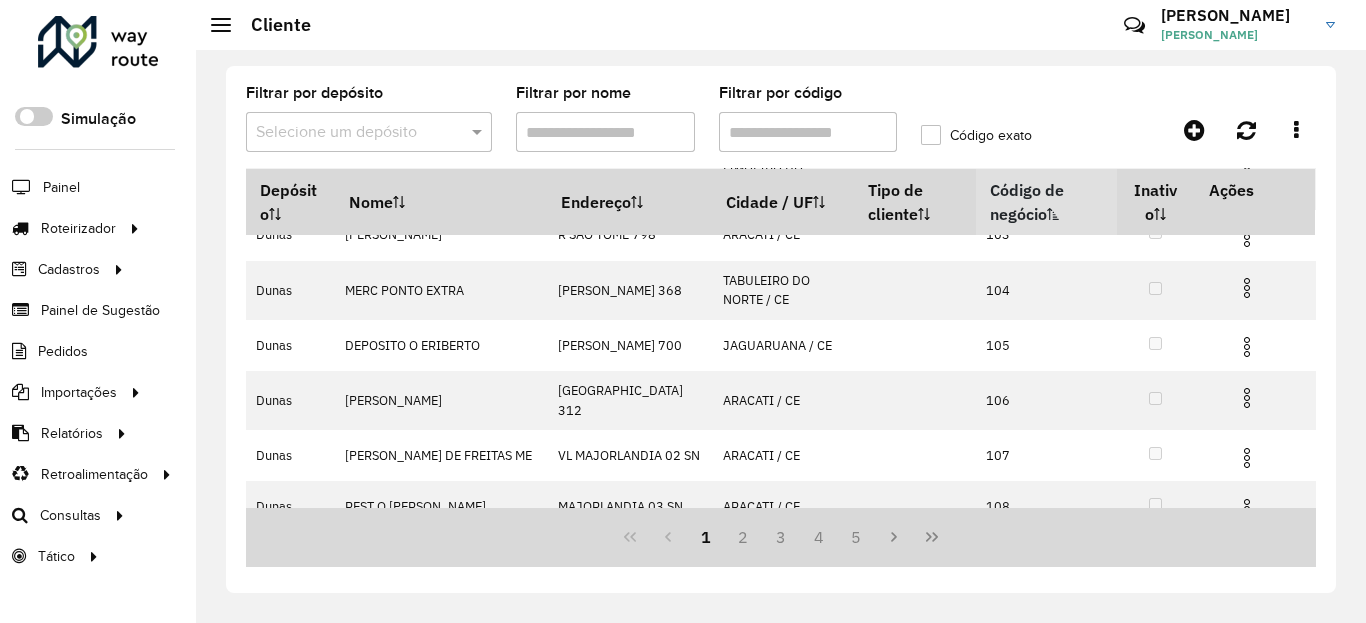 scroll, scrollTop: 416, scrollLeft: 0, axis: vertical 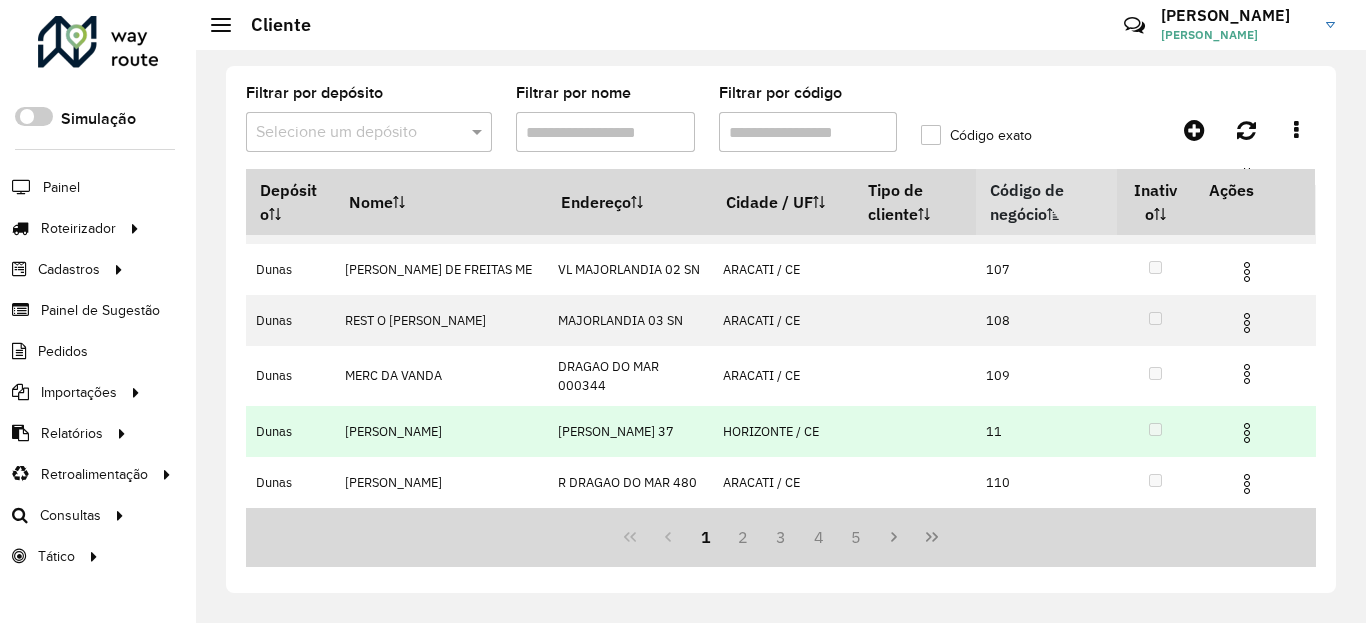 drag, startPoint x: 1237, startPoint y: 352, endPoint x: 1235, endPoint y: 398, distance: 46.043457 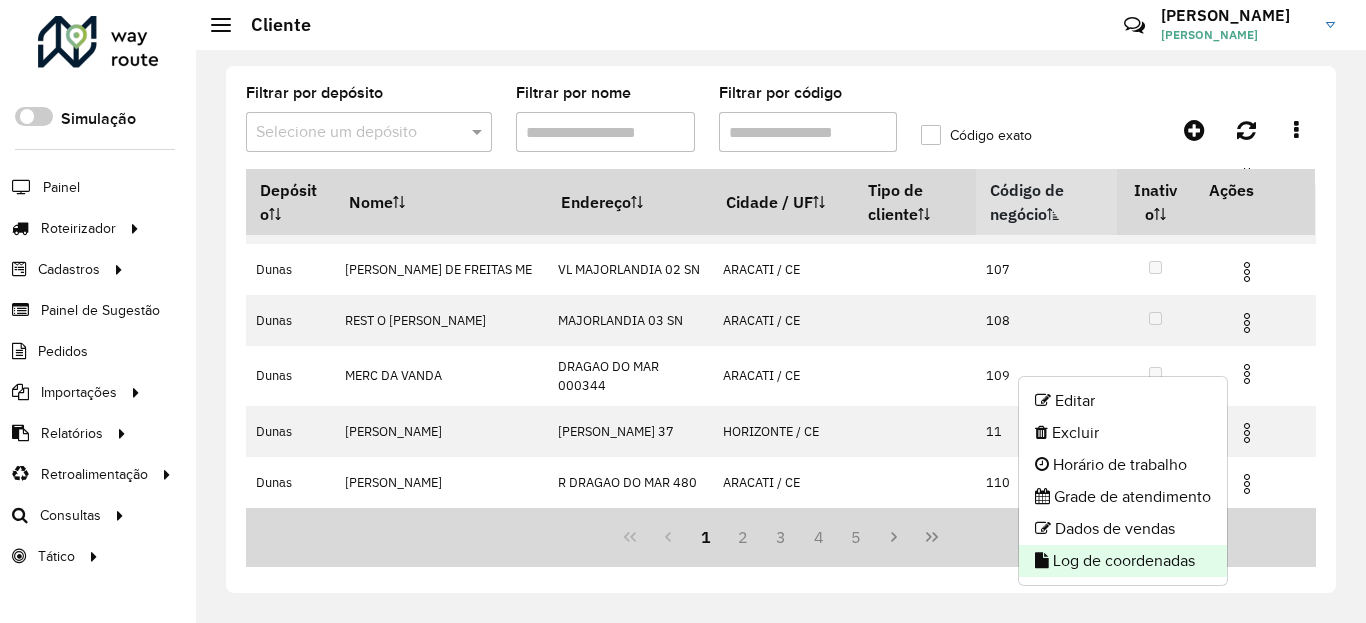 click on "Log de coordenadas" 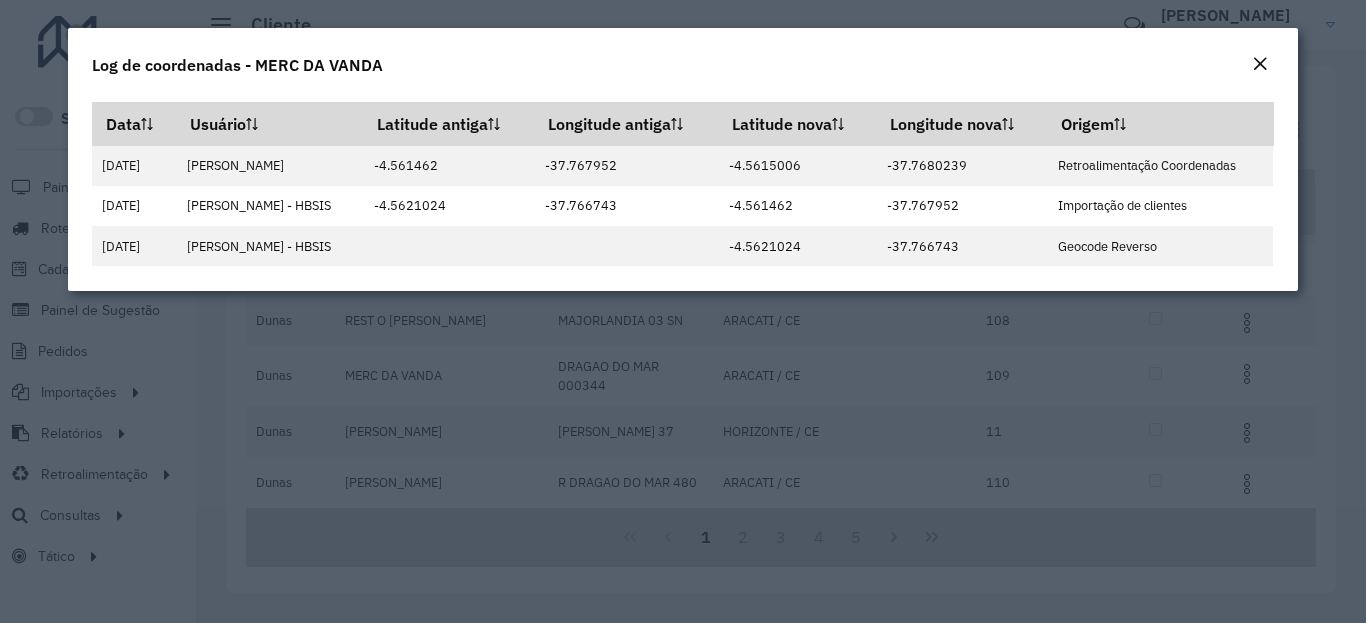 click on "Log de coordenadas - MERC DA VANDA" 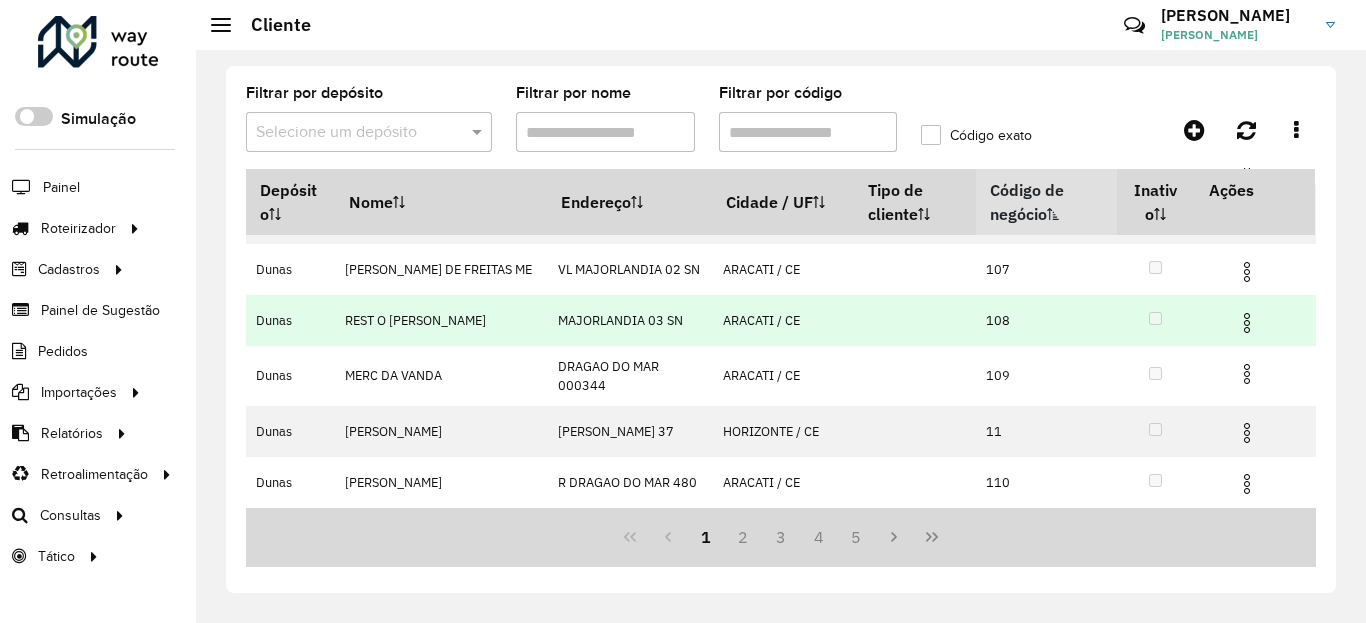 click at bounding box center (1247, 323) 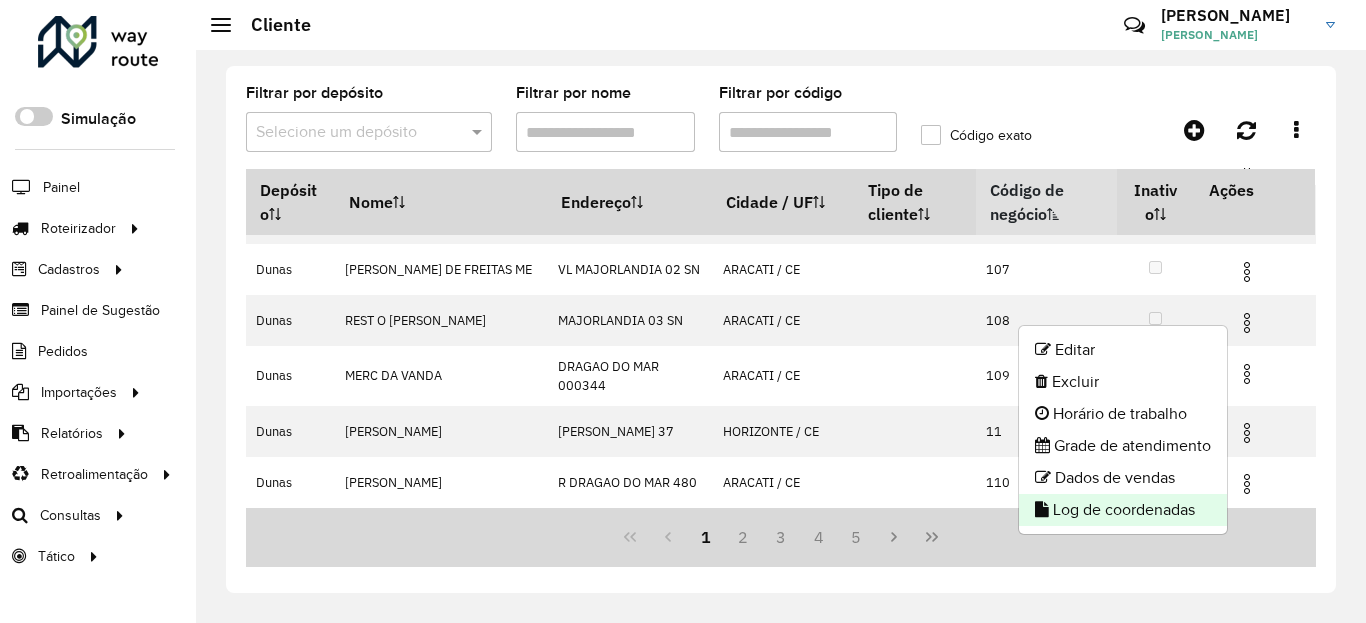 click on "Log de coordenadas" 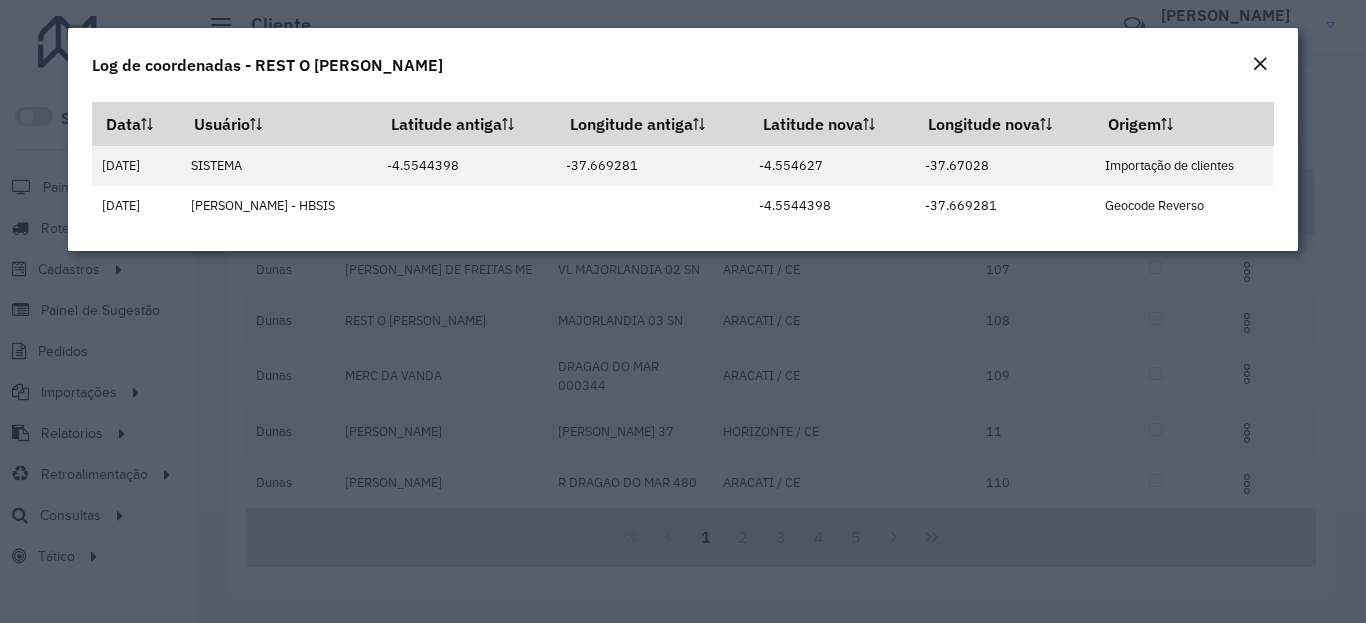 click 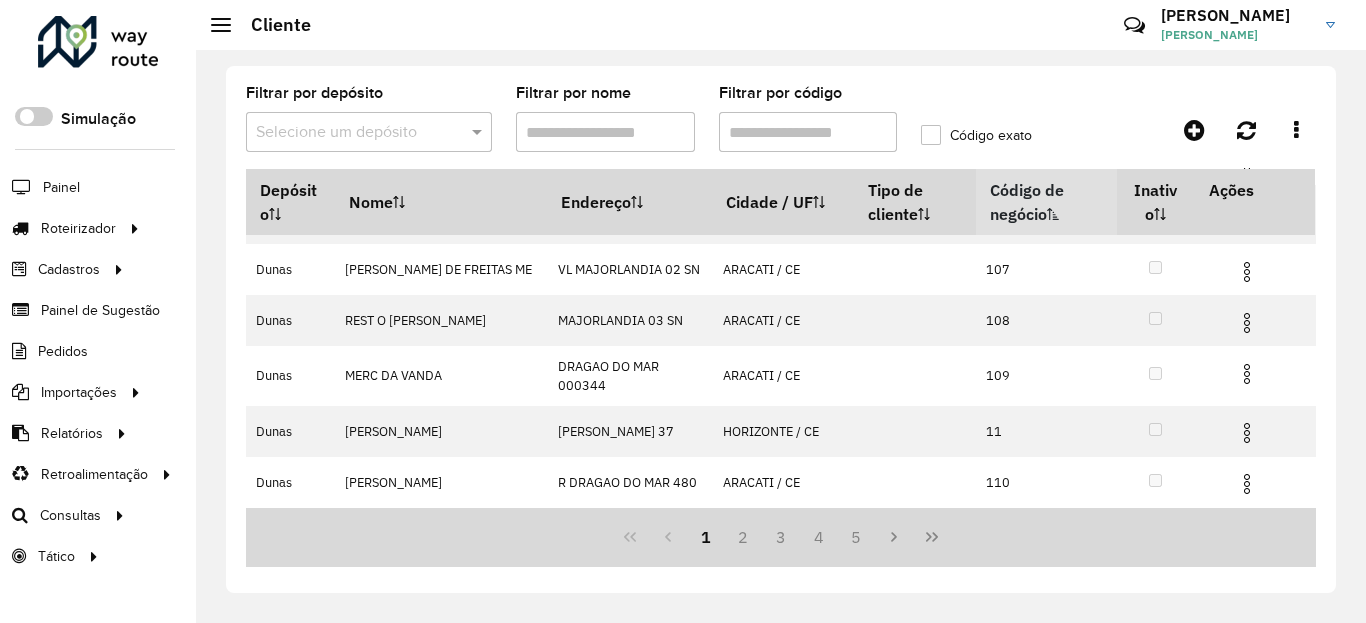 click on "Filtrar por código" at bounding box center [808, 132] 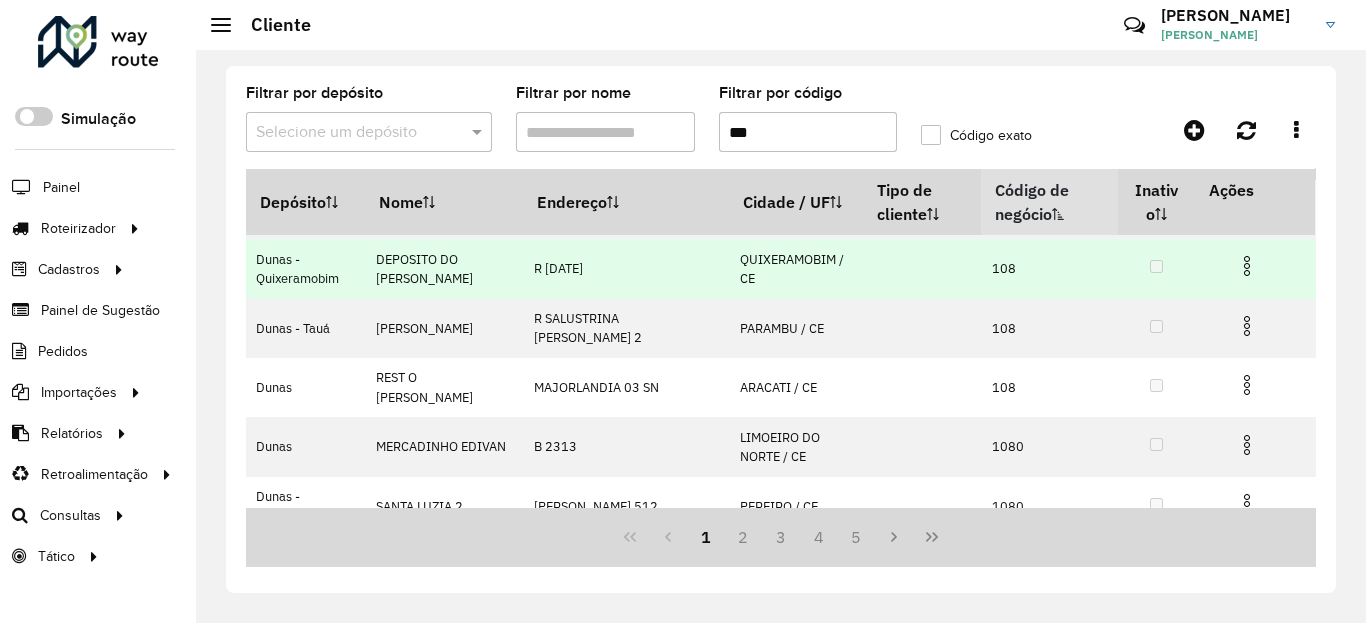 scroll, scrollTop: 0, scrollLeft: 0, axis: both 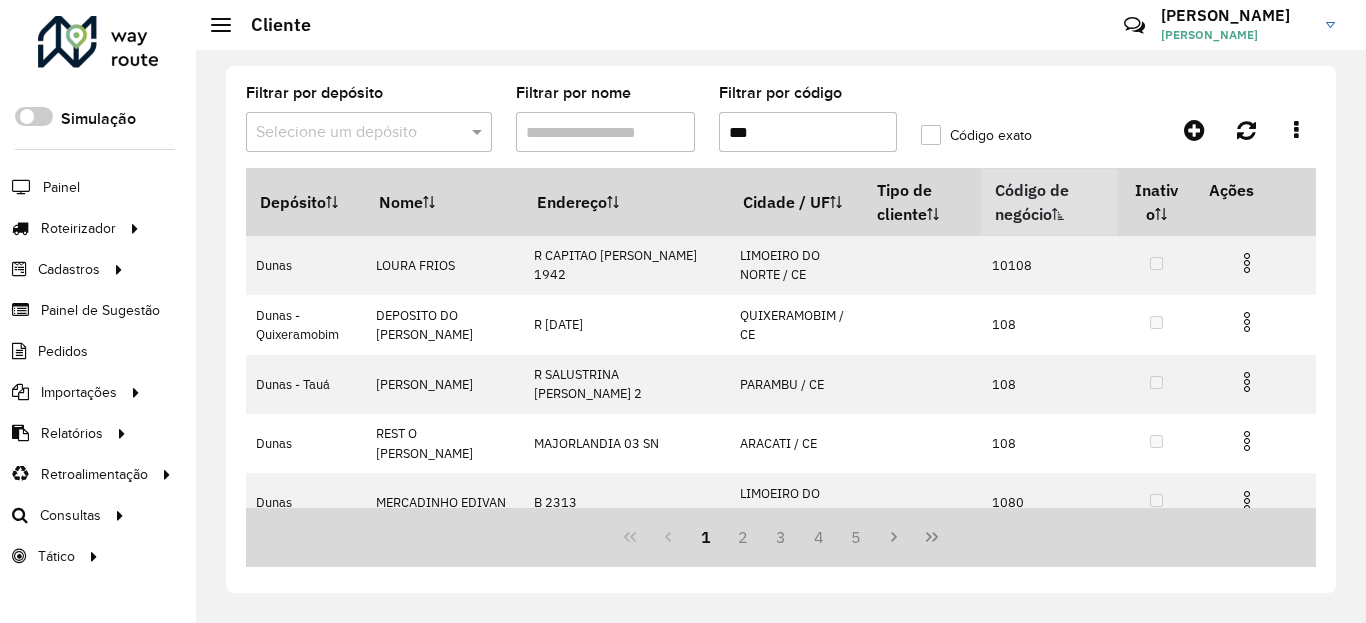 click at bounding box center [349, 133] 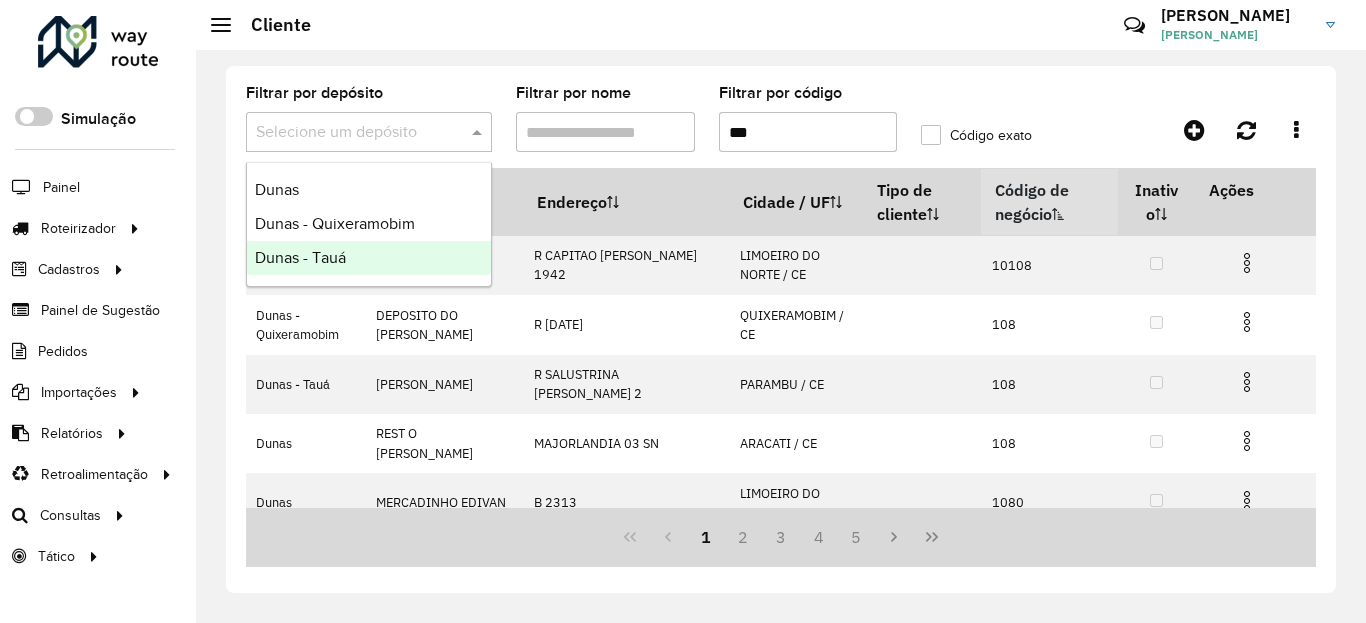click on "Dunas - Tauá" at bounding box center (369, 258) 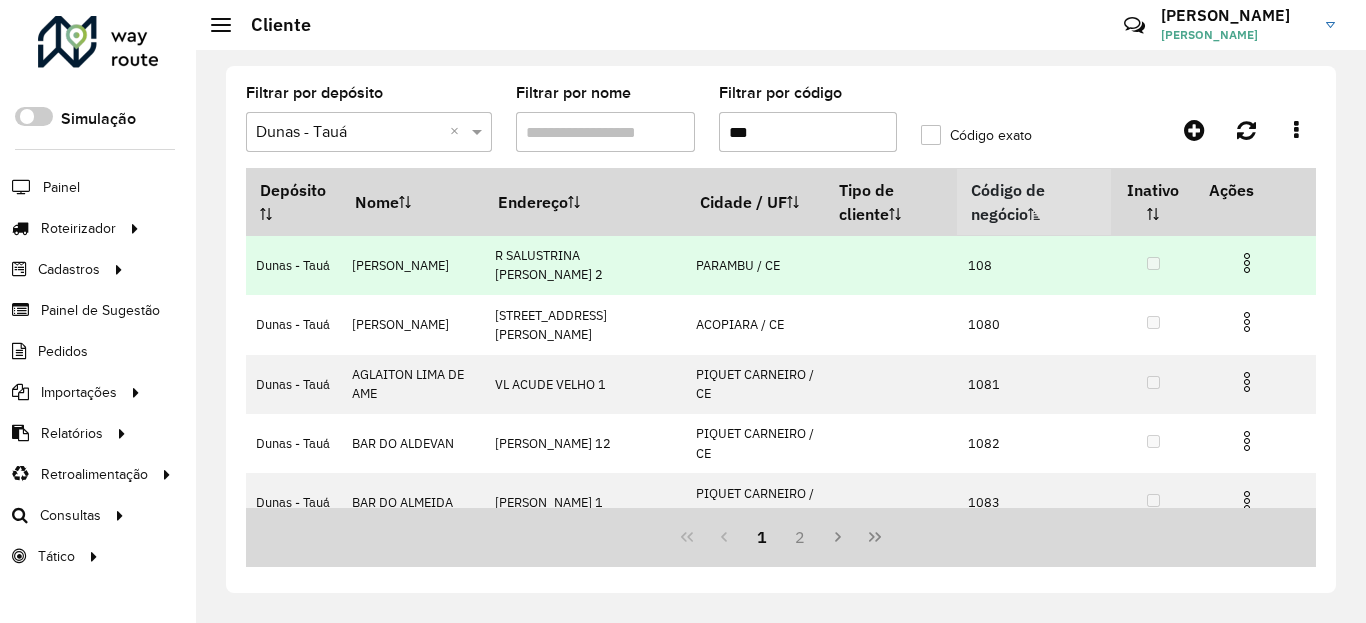 click at bounding box center [1255, 261] 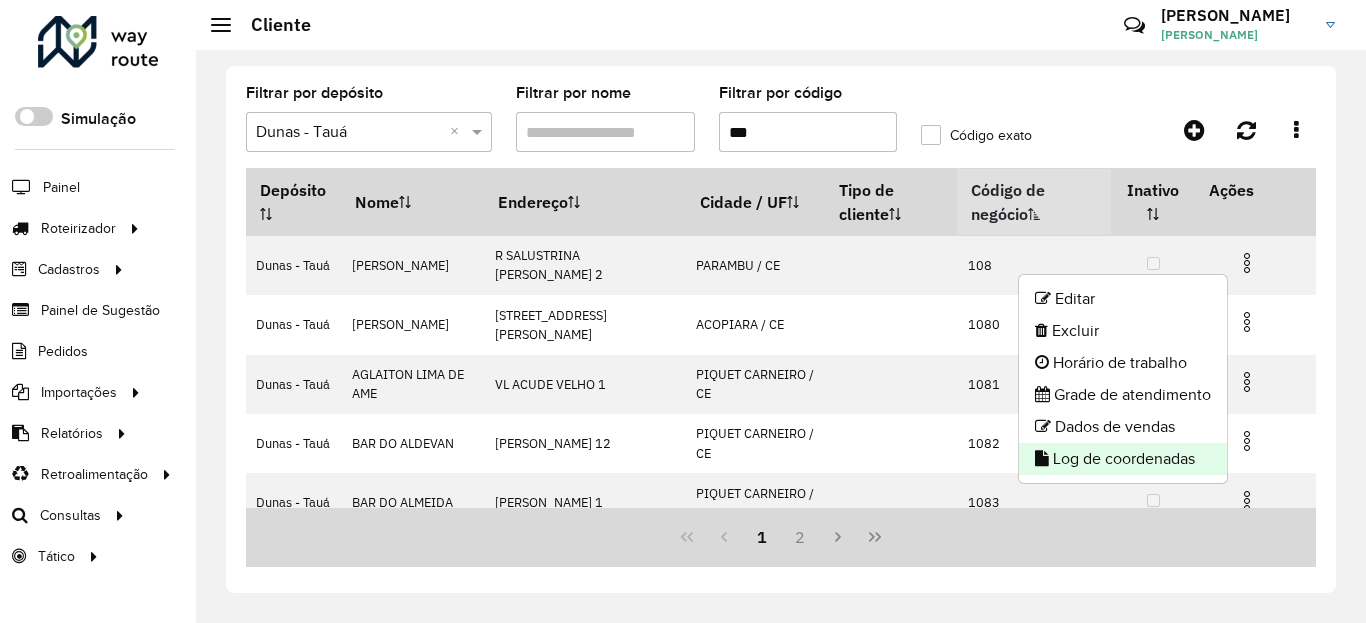 click on "Log de coordenadas" 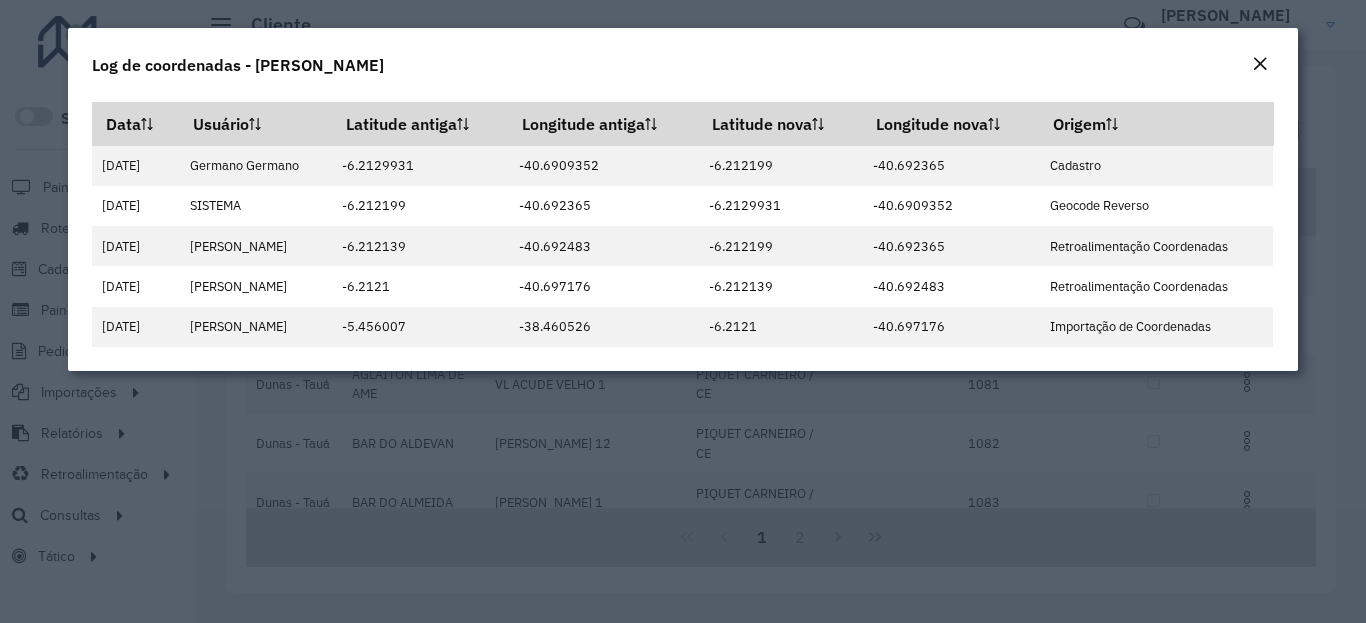 click on "Log de coordenadas - [PERSON_NAME]" 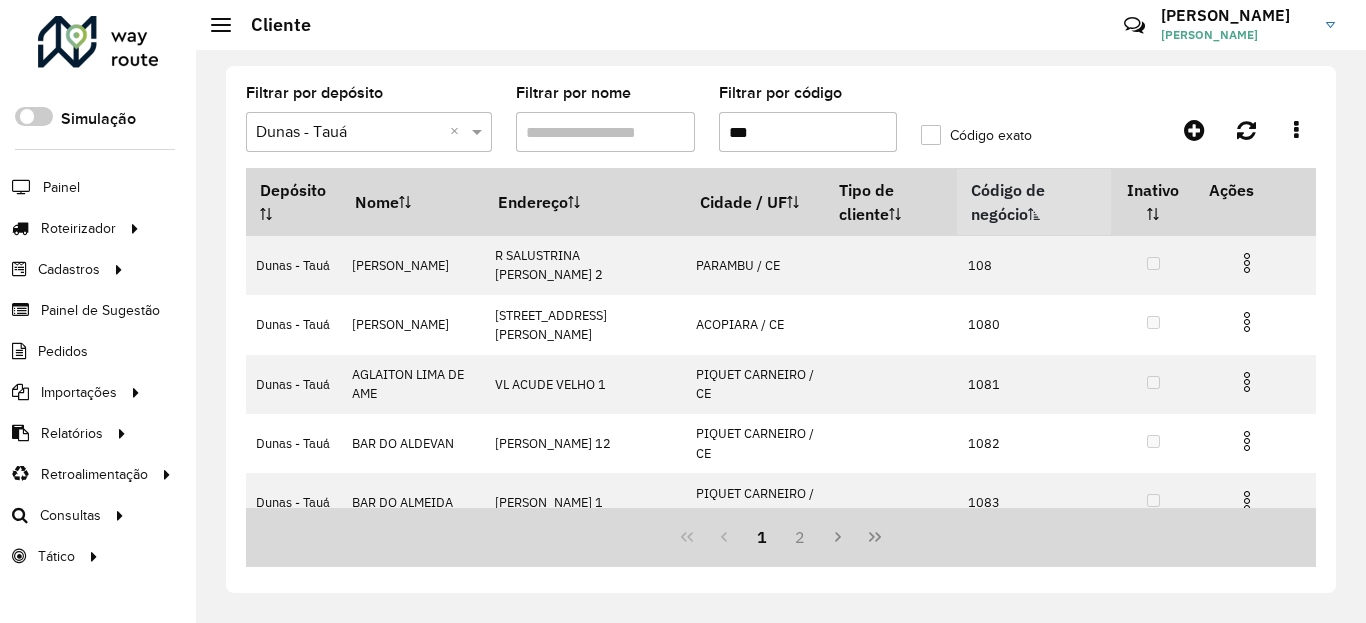 click on "***" at bounding box center [808, 132] 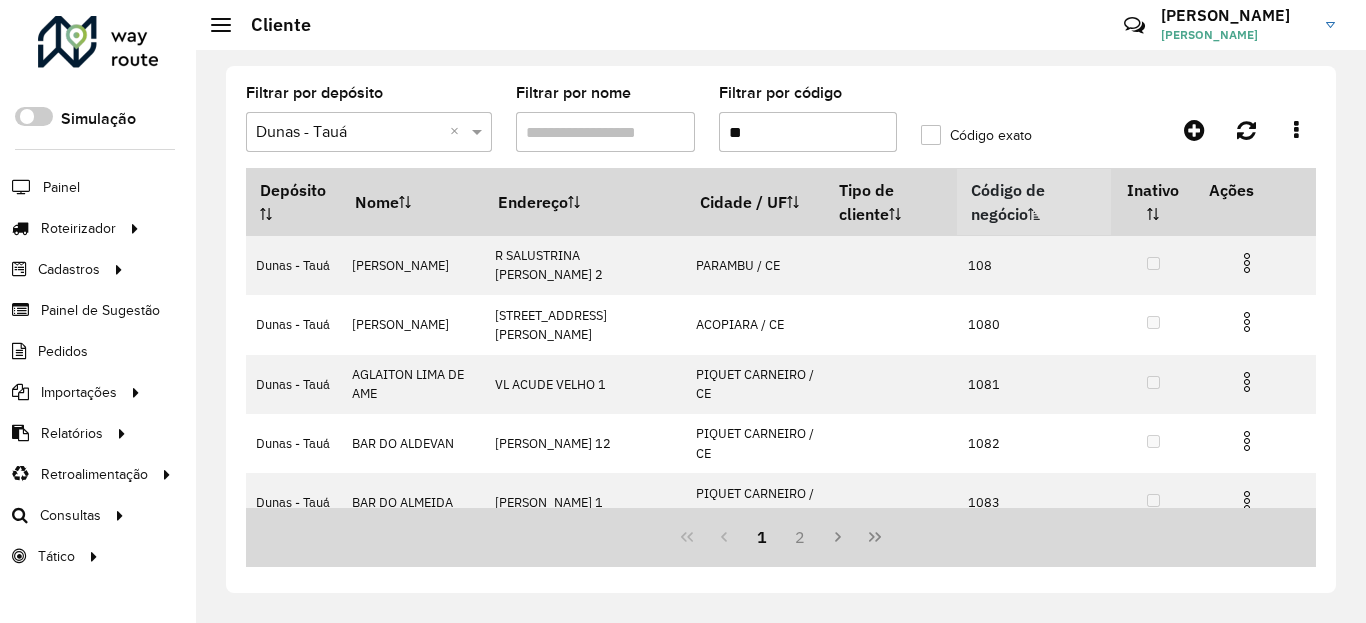 type on "*" 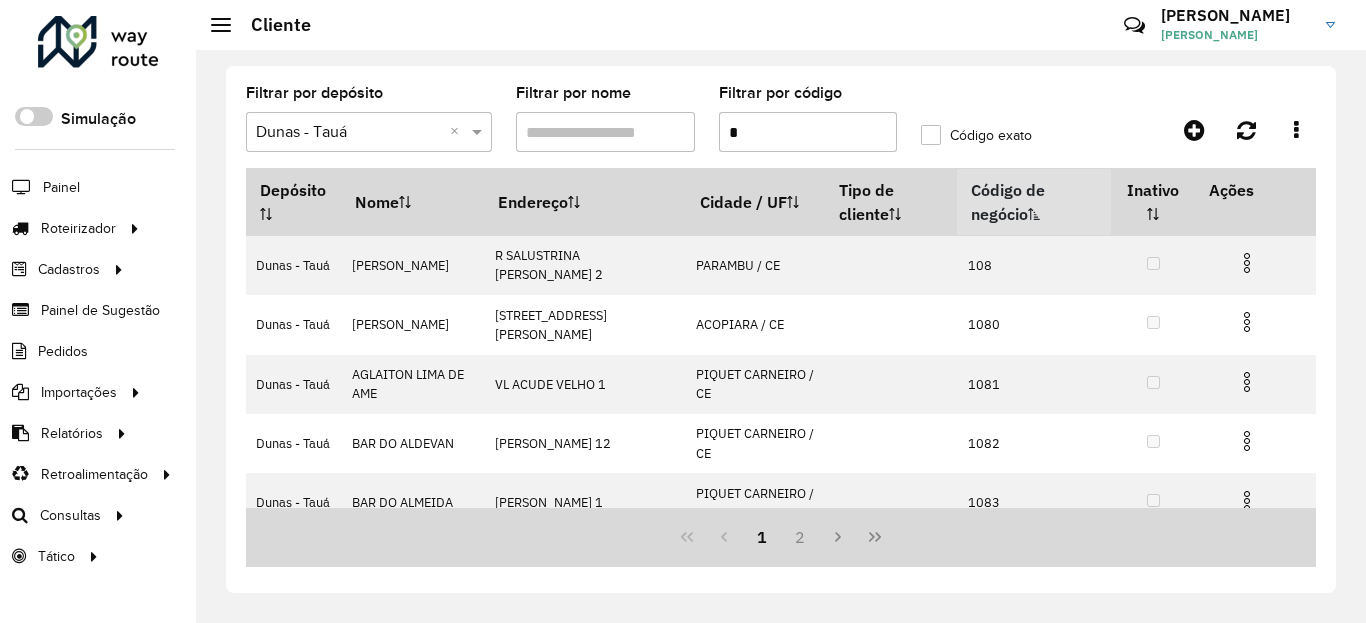click on "*" at bounding box center (808, 132) 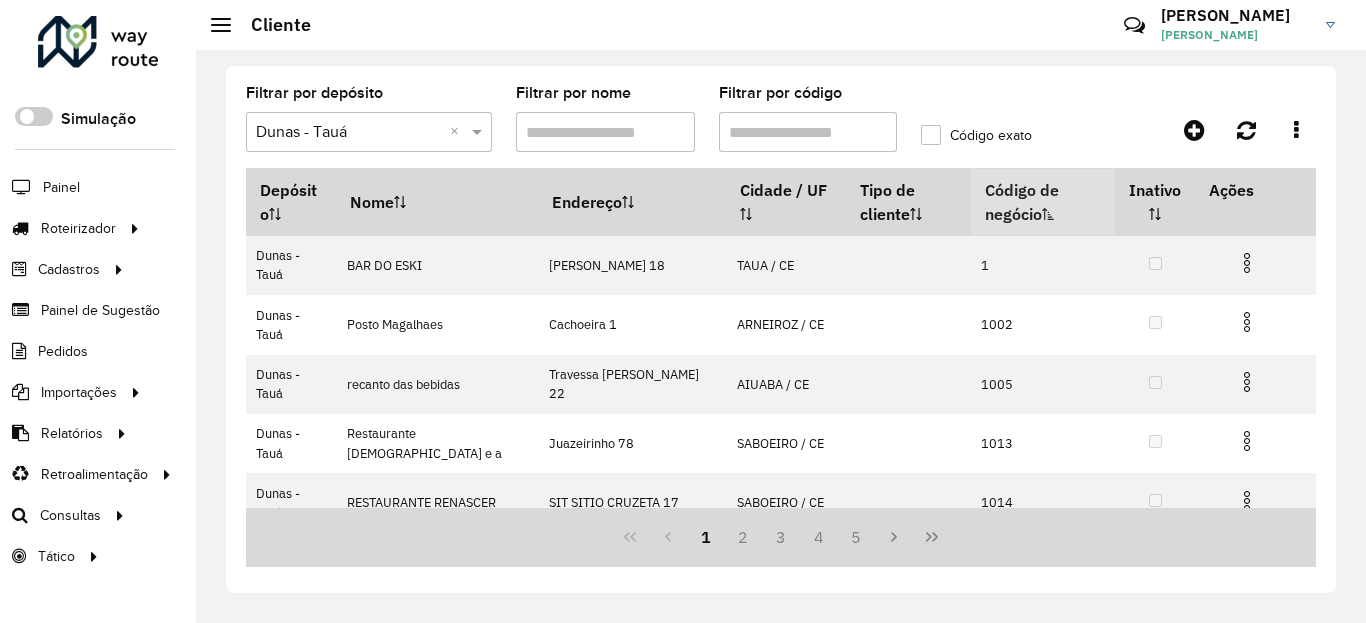 type 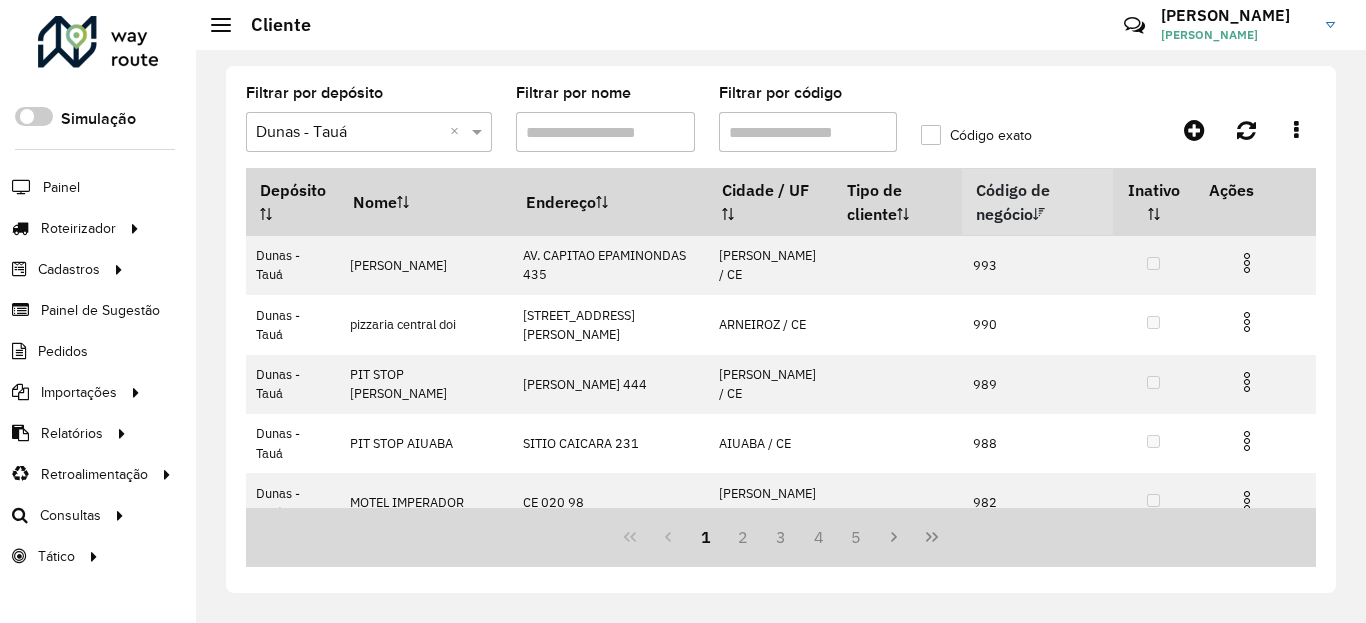 click on "Código de negócio" at bounding box center [1037, 202] 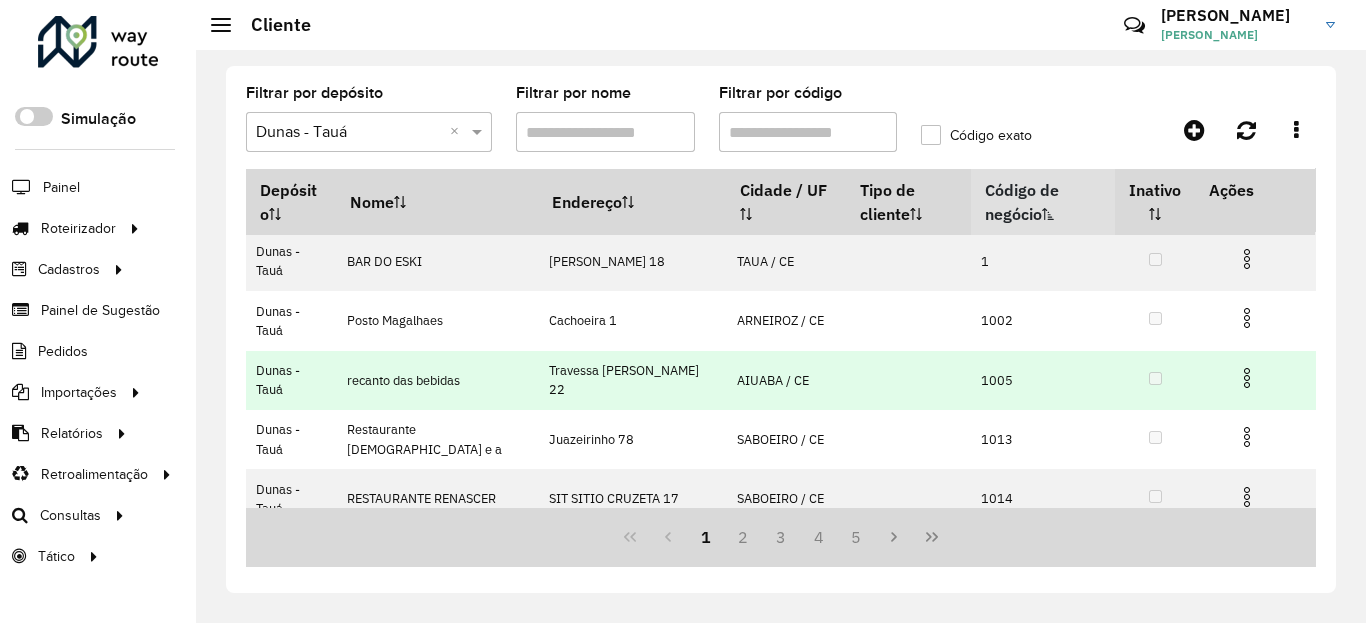 scroll, scrollTop: 0, scrollLeft: 0, axis: both 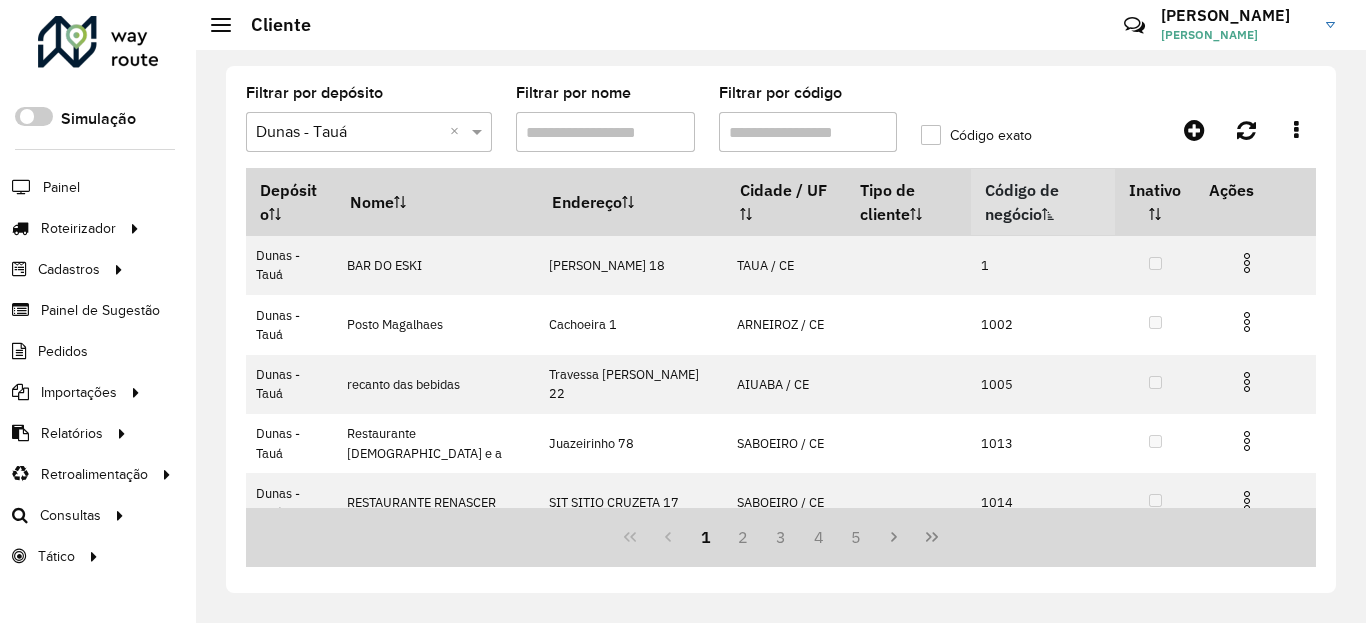 click on "Código de negócio" at bounding box center (1043, 202) 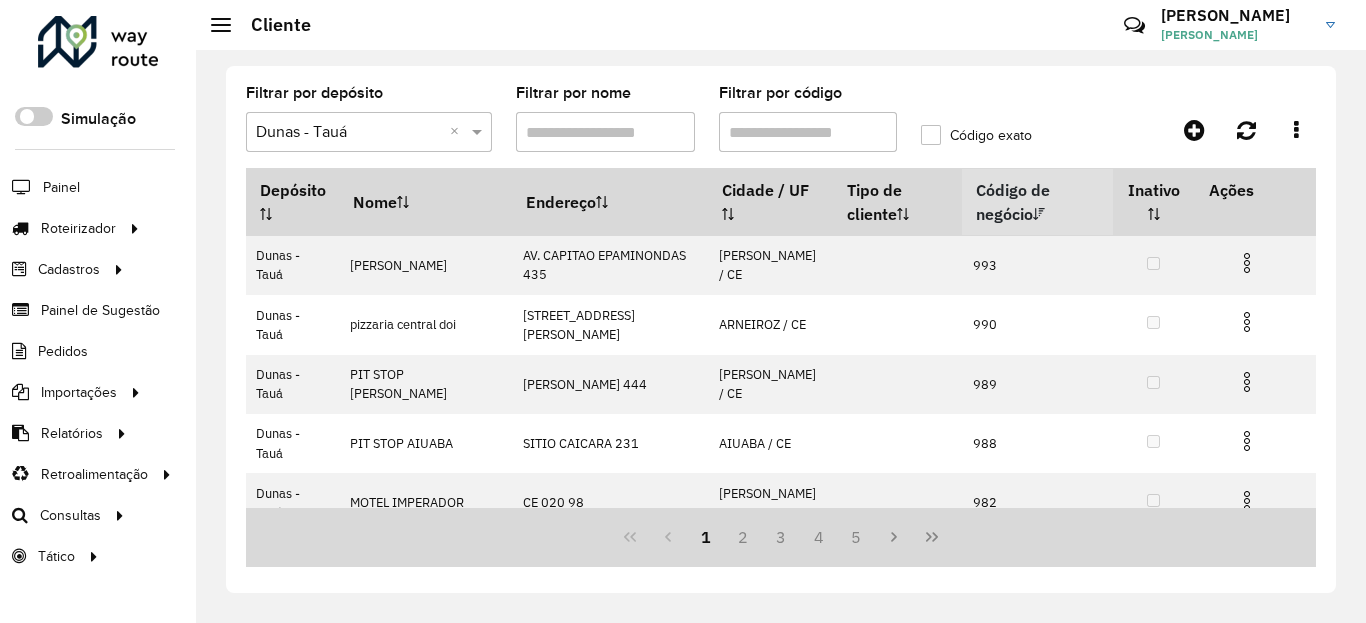 click on "Código de negócio" at bounding box center [1037, 202] 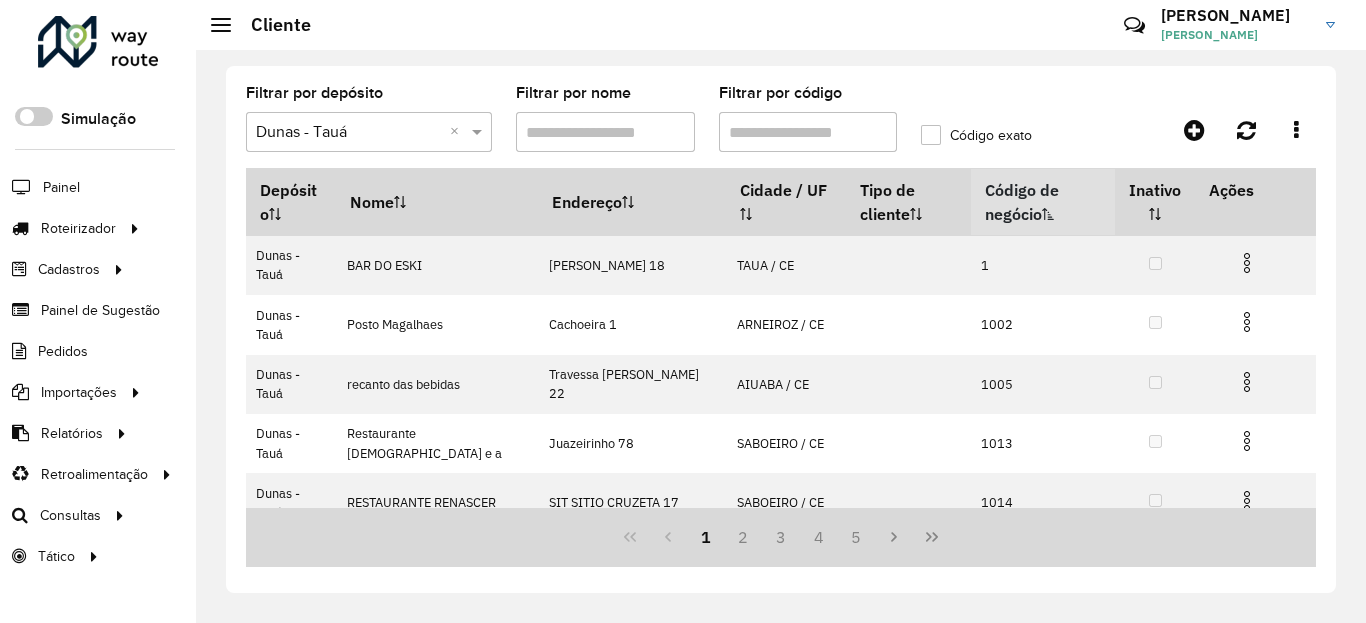 click on "Código de negócio" at bounding box center (1043, 202) 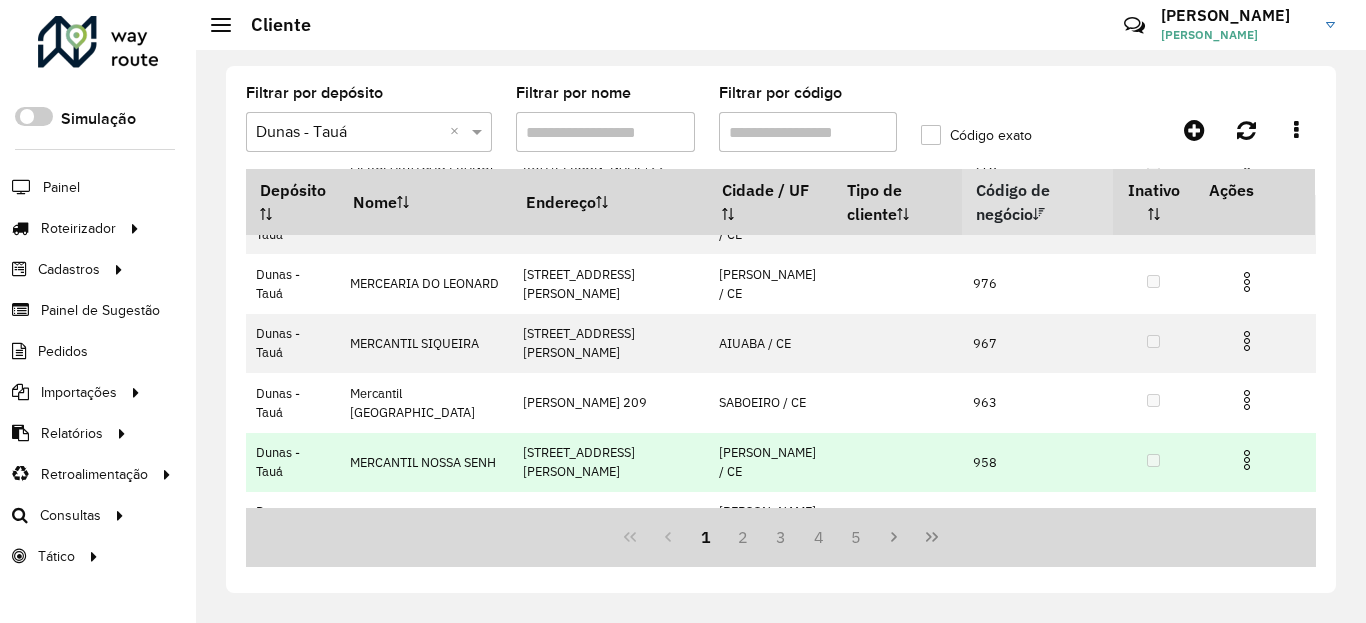 scroll, scrollTop: 399, scrollLeft: 0, axis: vertical 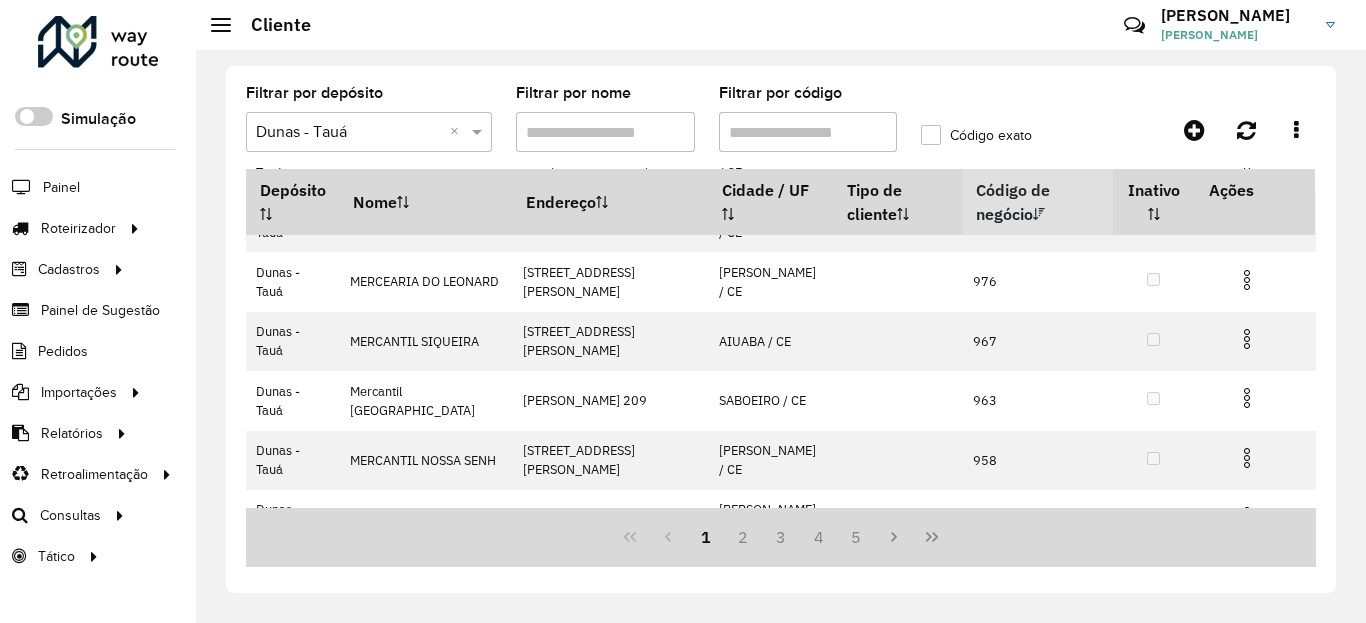 click on "Código de negócio" at bounding box center (1037, 201) 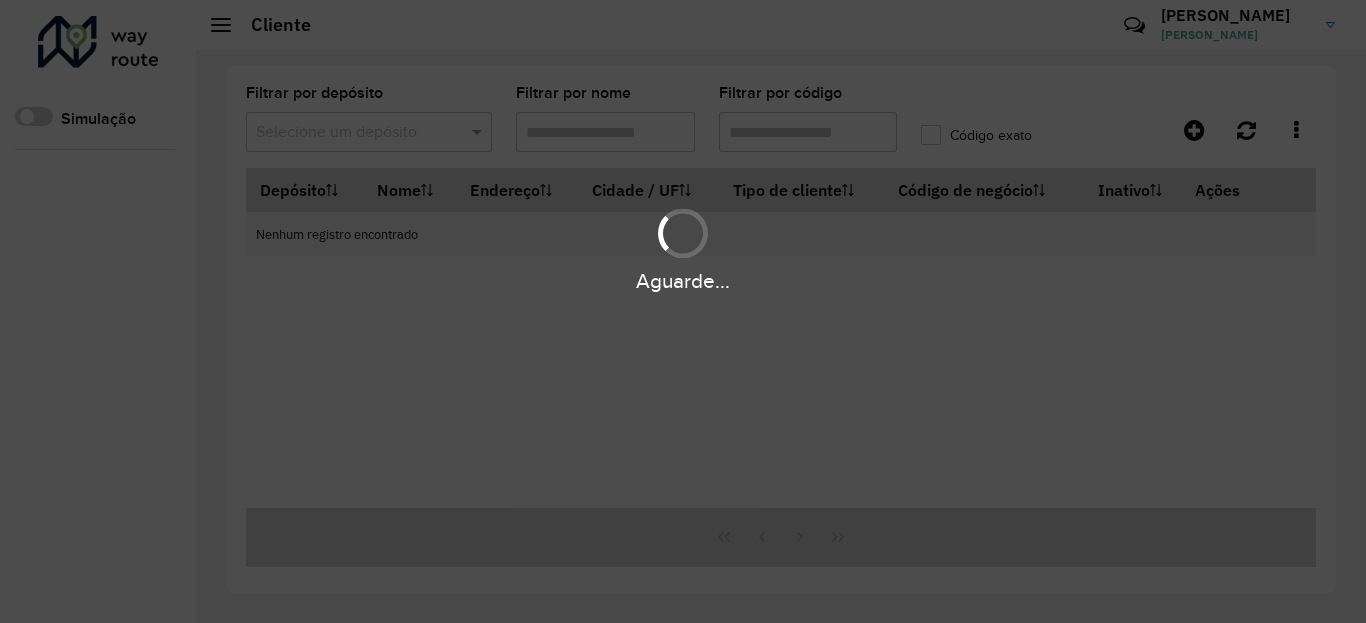 scroll, scrollTop: 0, scrollLeft: 0, axis: both 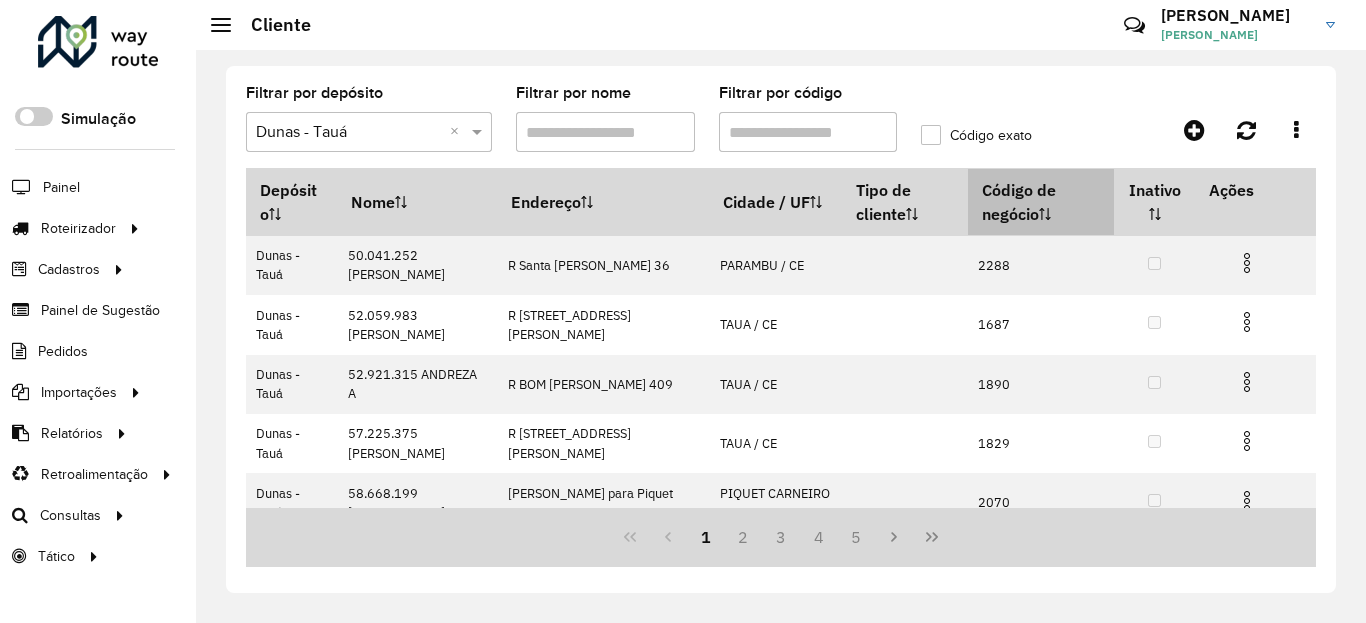 click on "Código de negócio" at bounding box center [1041, 202] 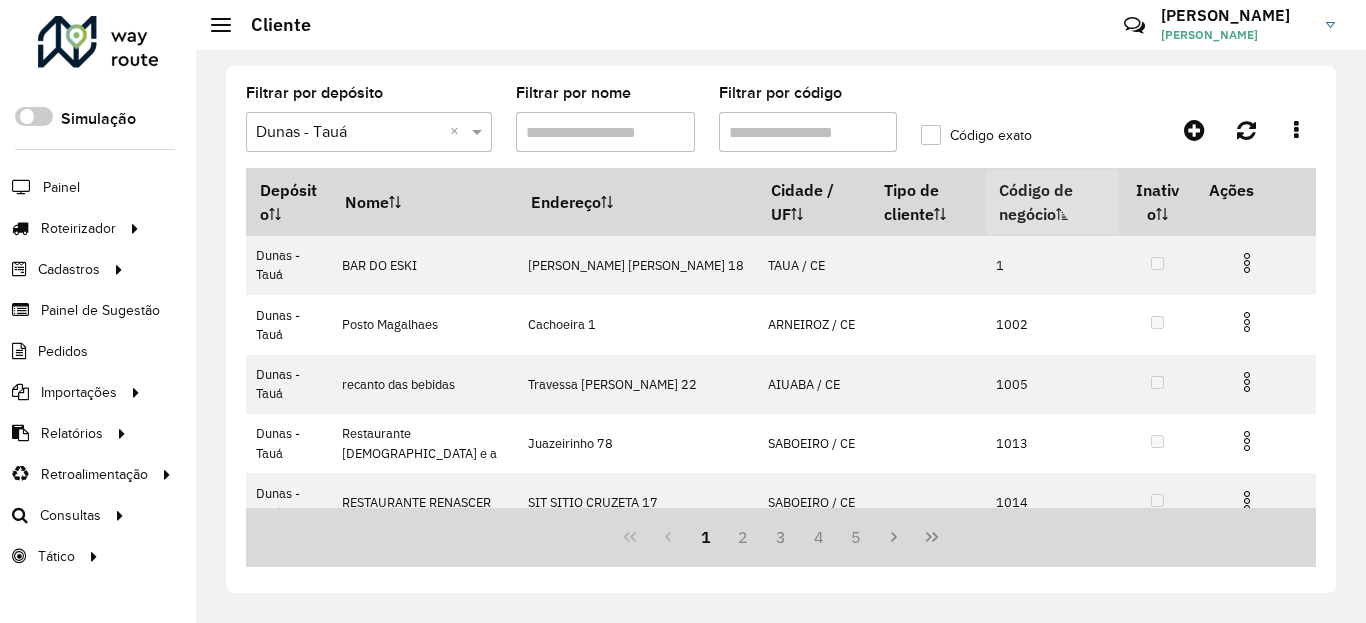 click on "Código exato" 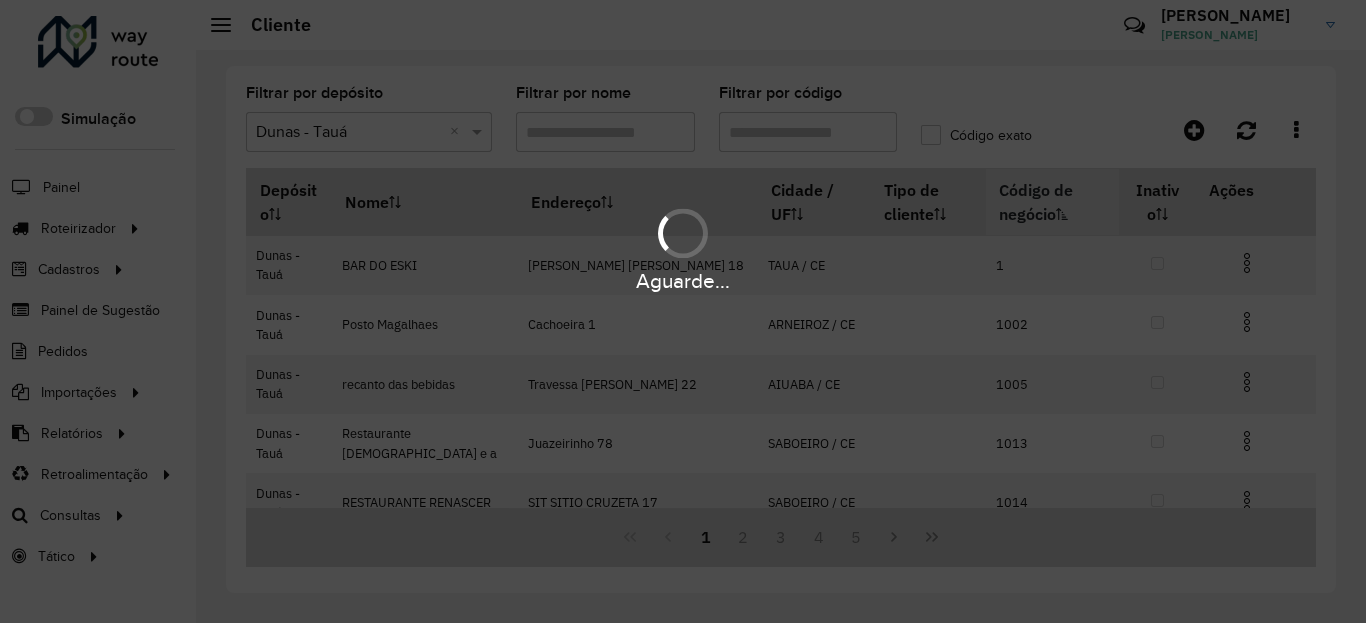 click on "Aguarde..." at bounding box center [683, 249] 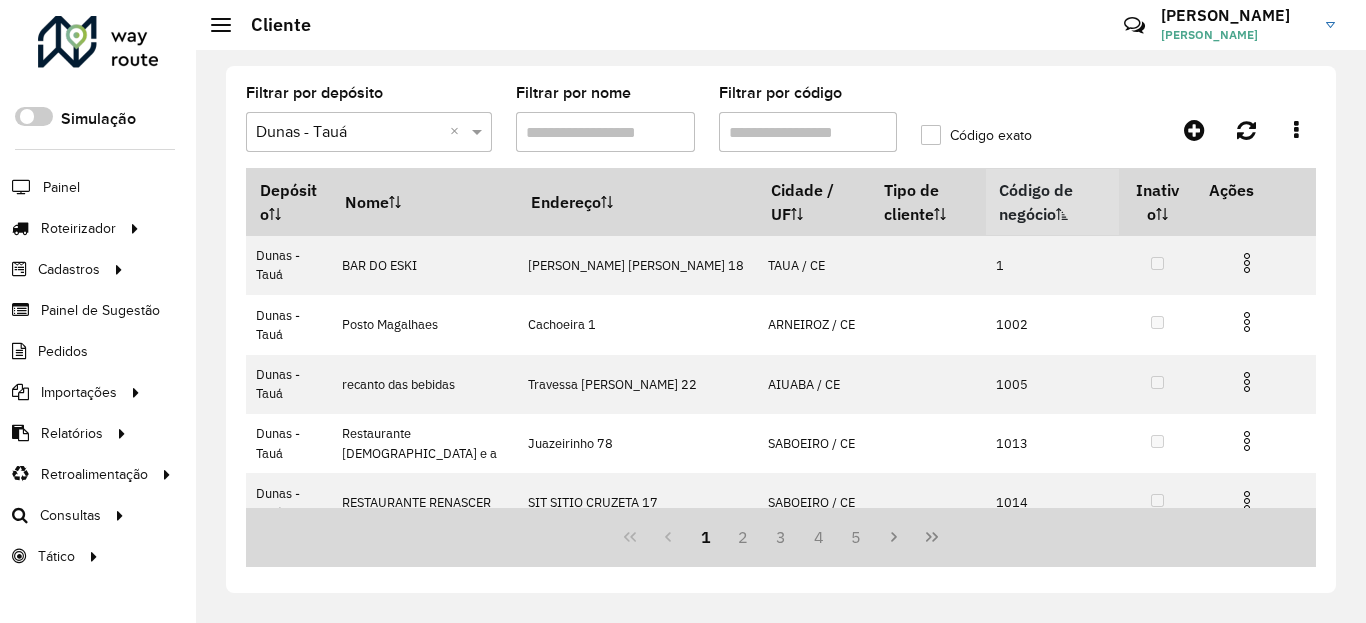 click on "Código de negócio" at bounding box center (1053, 202) 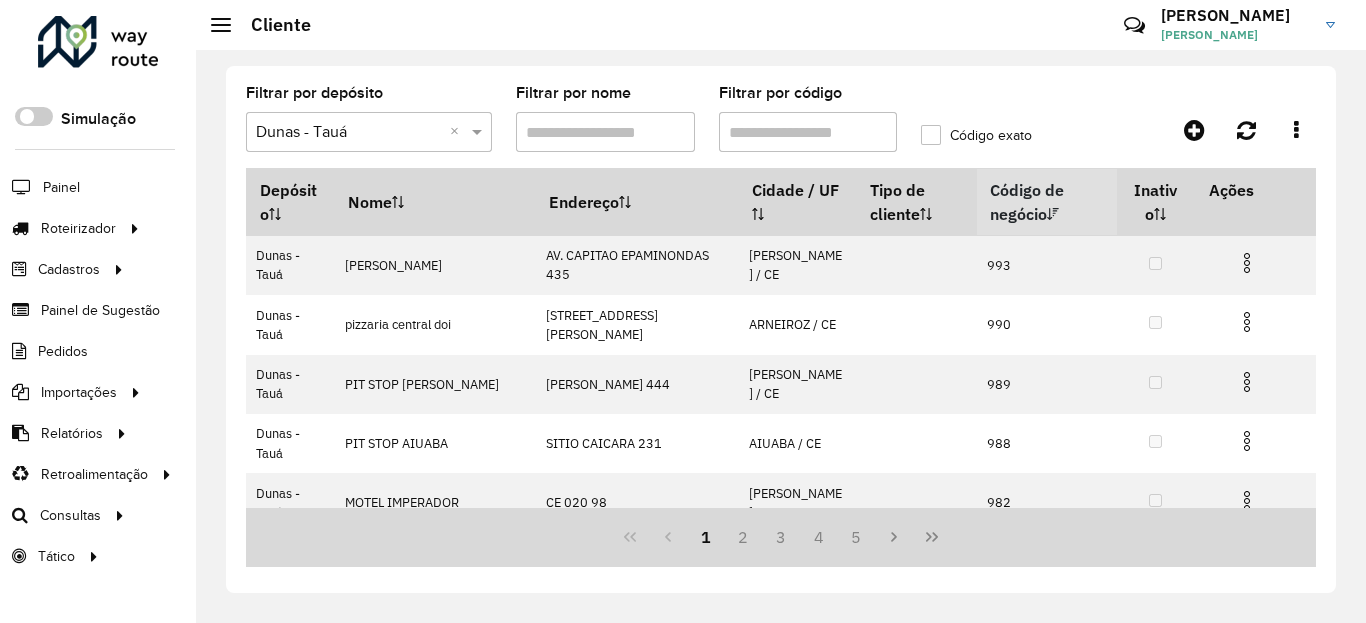 click on "Código de negócio" at bounding box center (1047, 202) 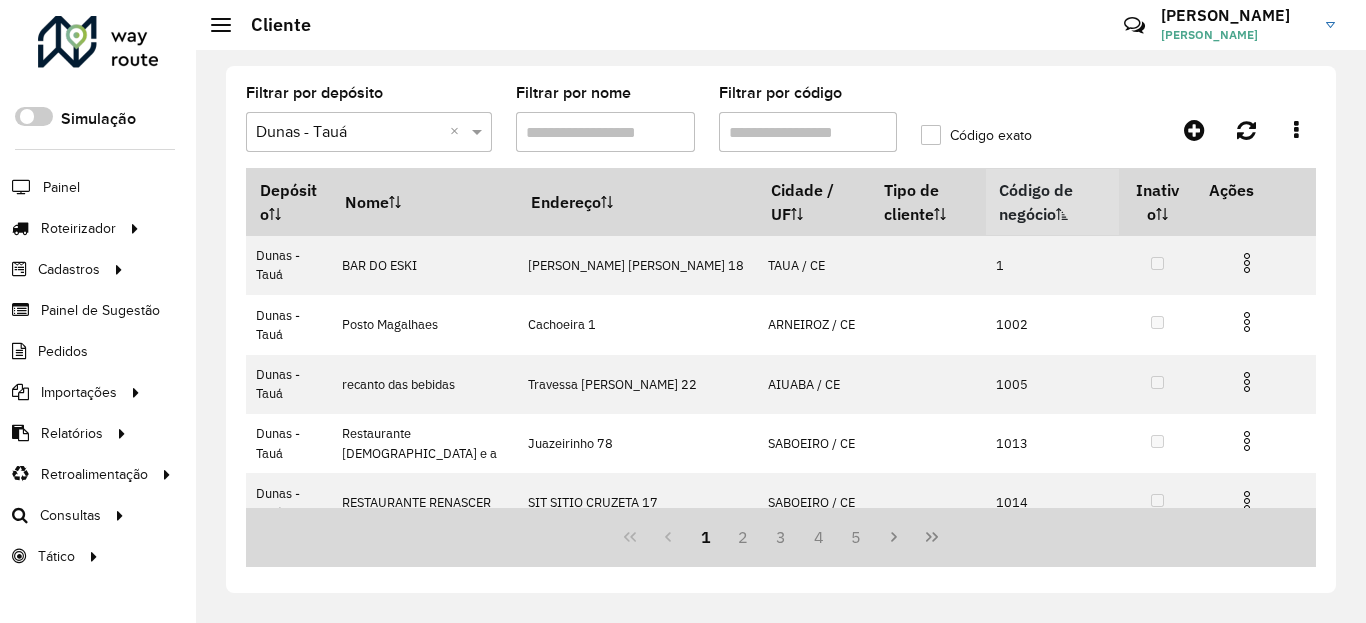 click on "Código exato" 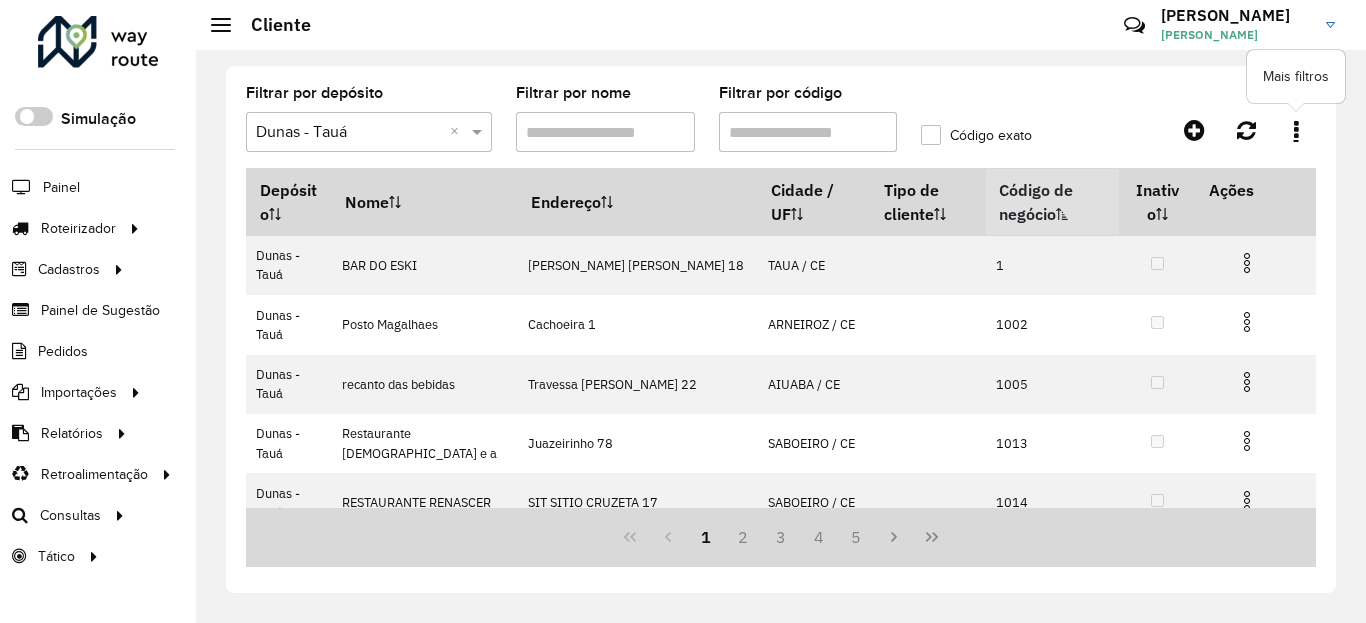 click 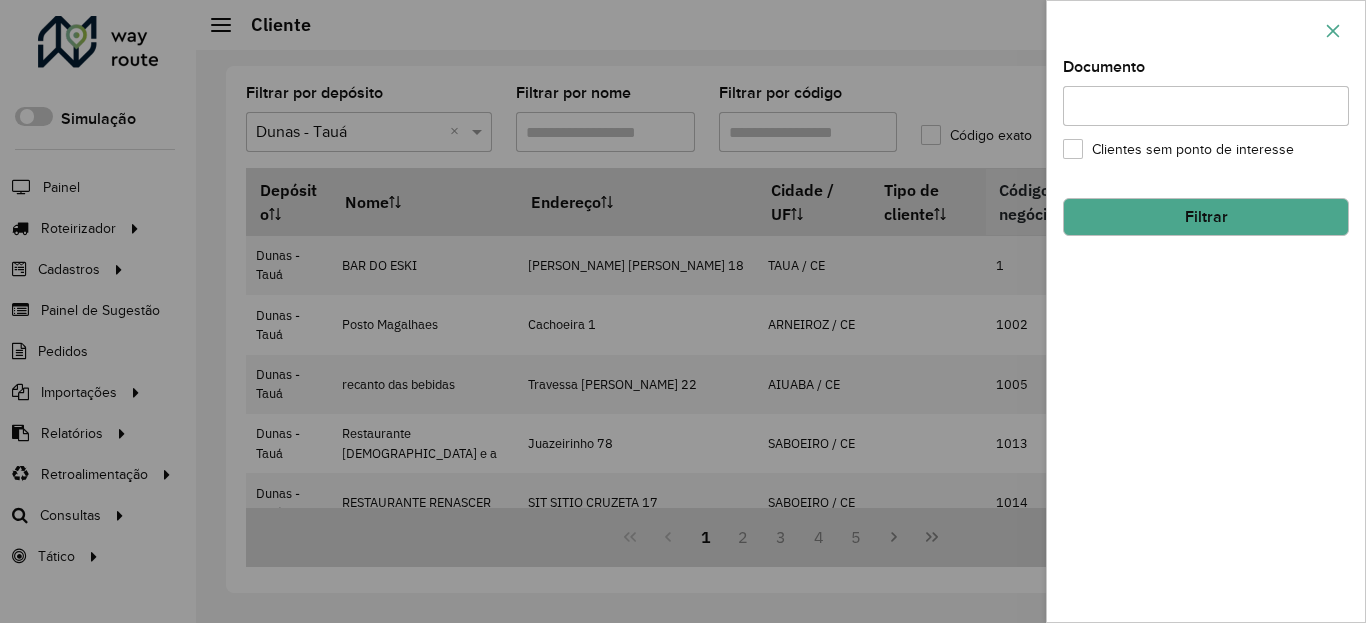 click 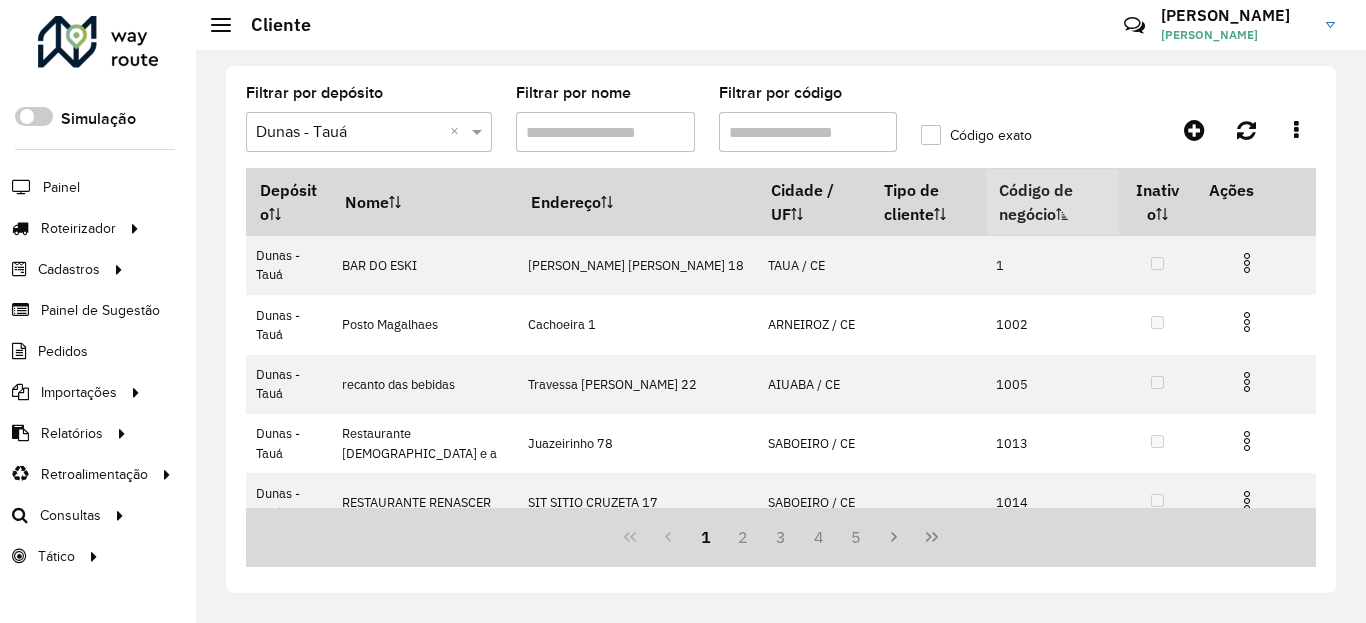 click at bounding box center [349, 133] 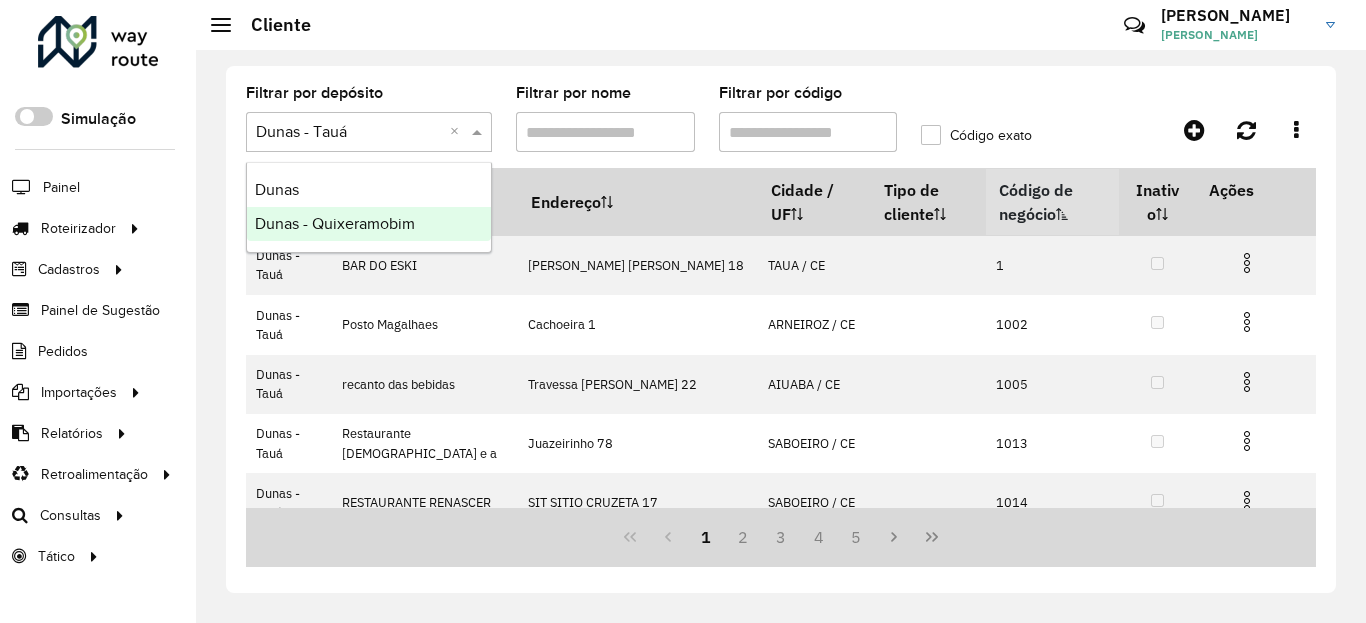 click on "Dunas - Quixeramobim" at bounding box center (335, 223) 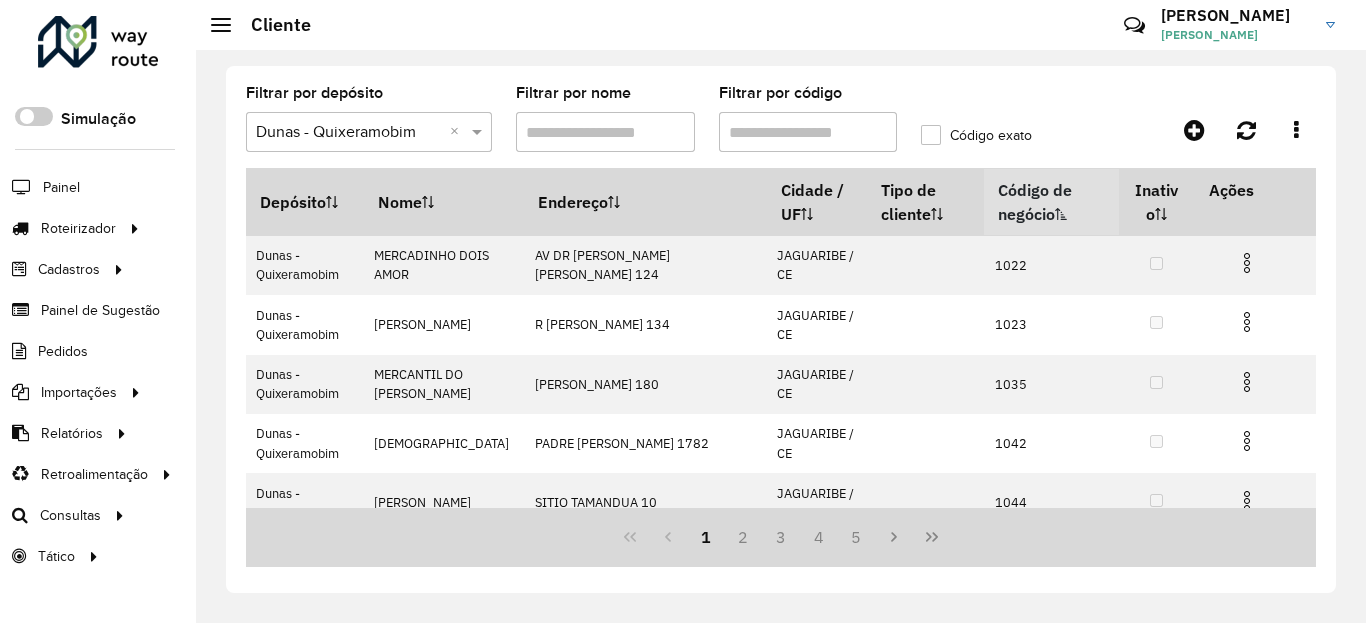 click on "Código de negócio" at bounding box center (1051, 202) 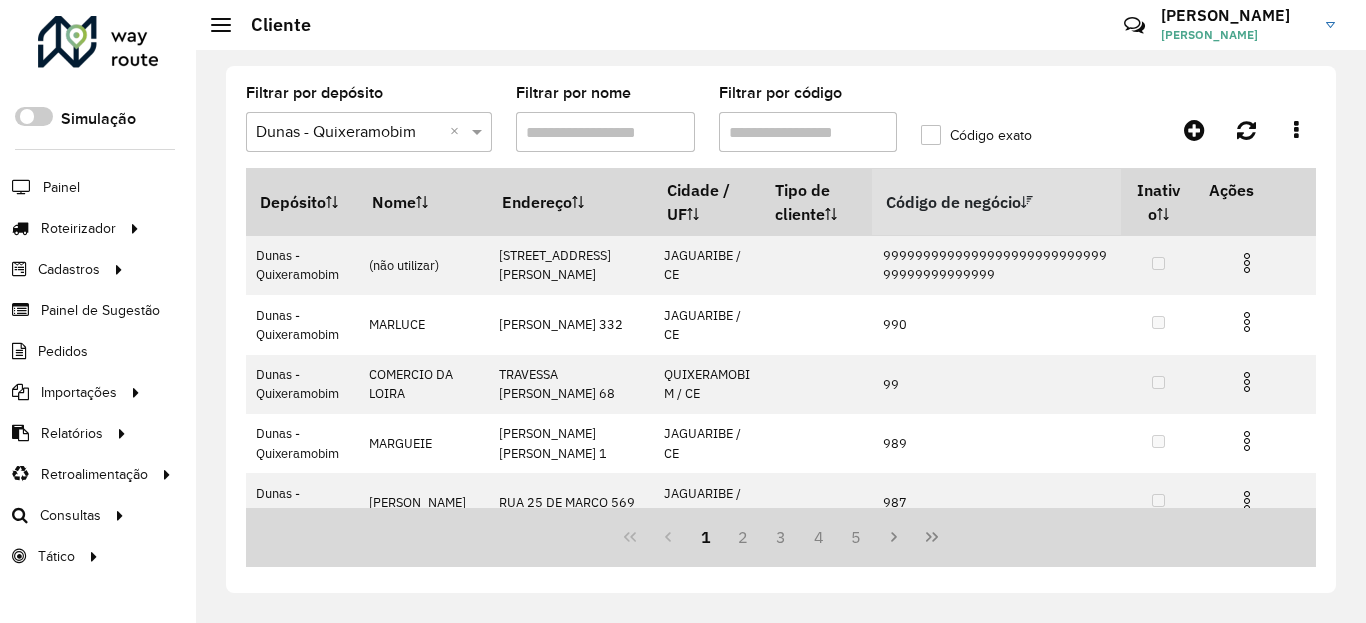 click on "Código de negócio" at bounding box center [996, 202] 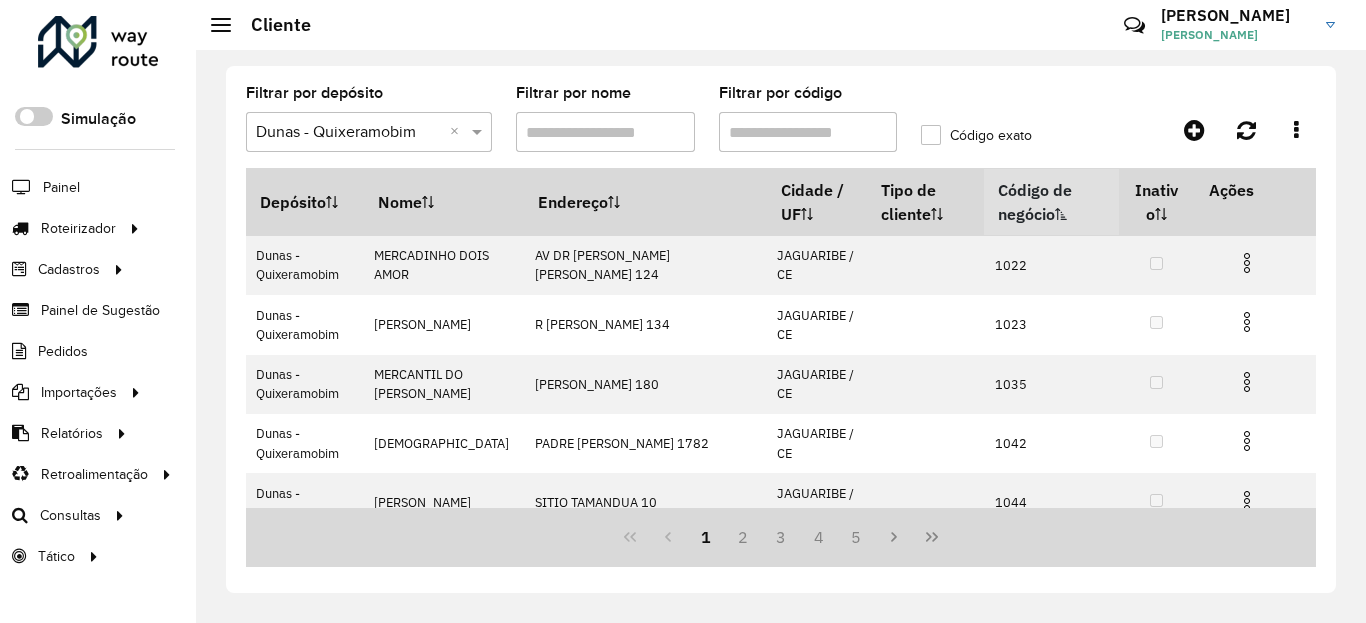 click at bounding box center (369, 132) 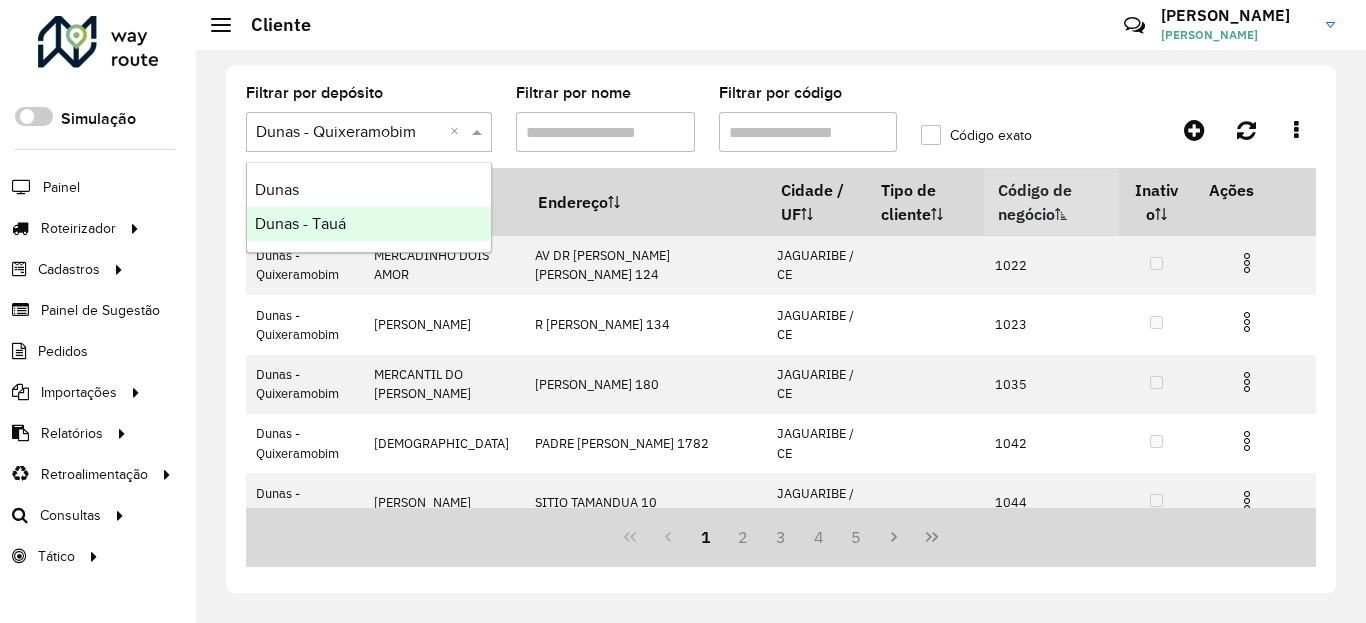 click on "Dunas - Tauá" at bounding box center (369, 224) 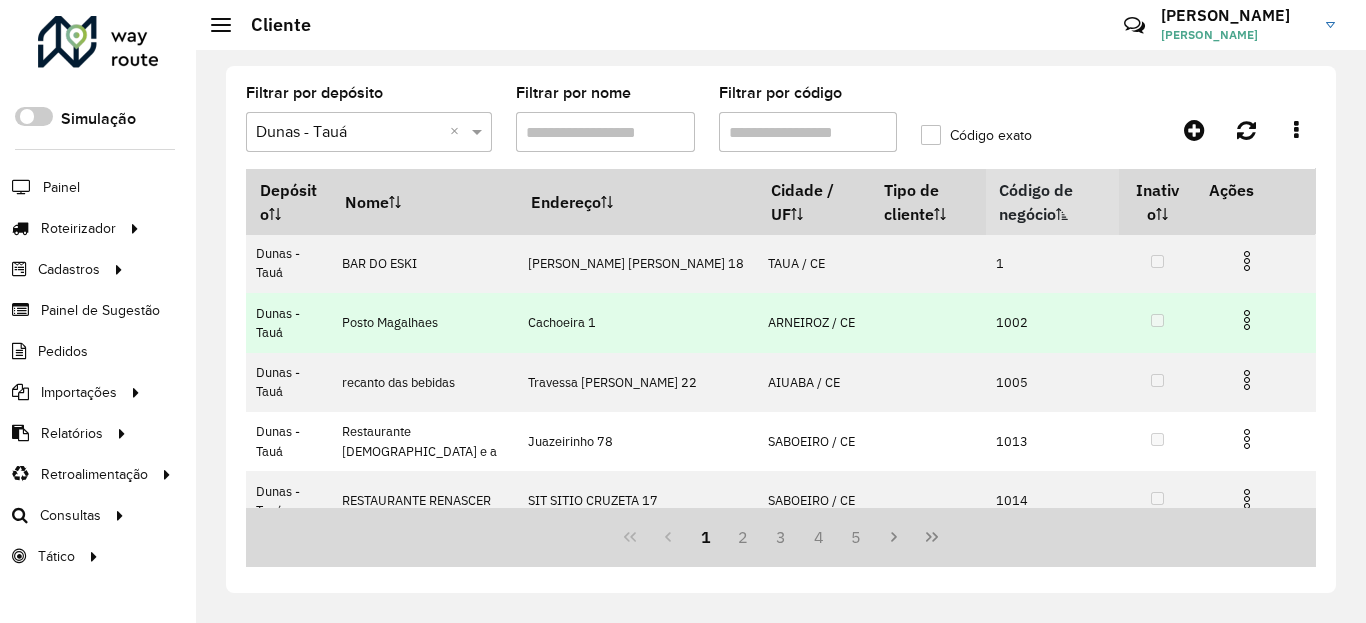scroll, scrollTop: 0, scrollLeft: 0, axis: both 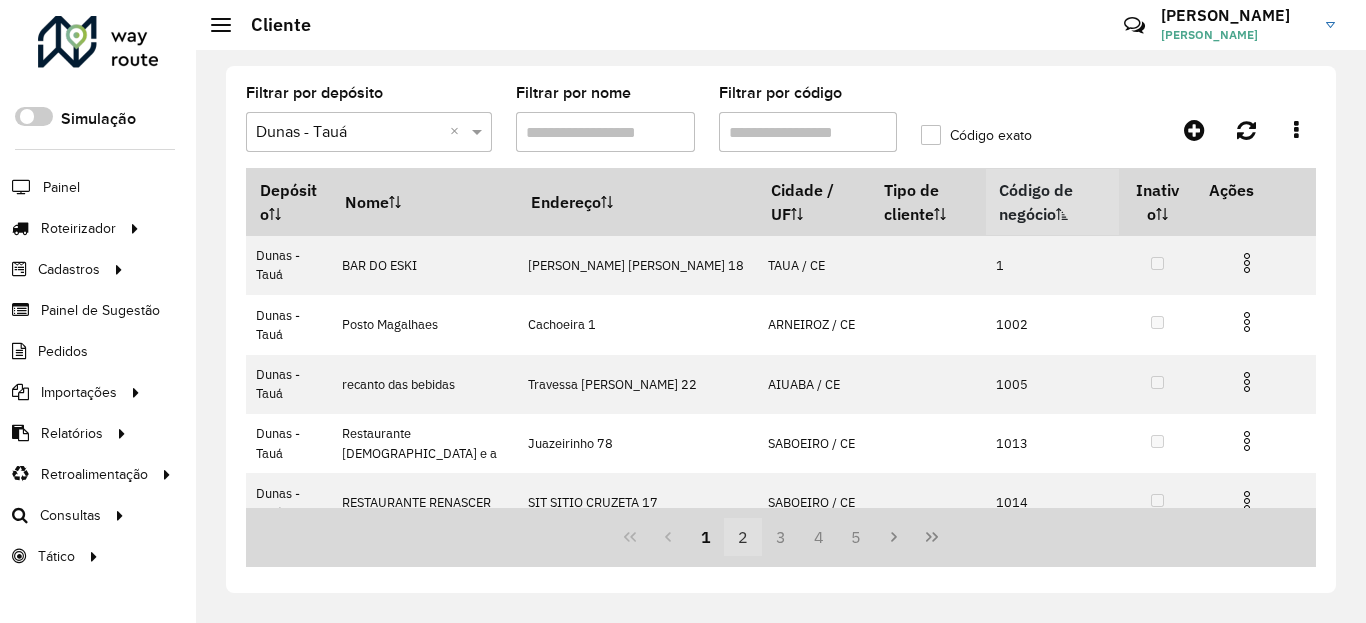 click on "2" at bounding box center (743, 537) 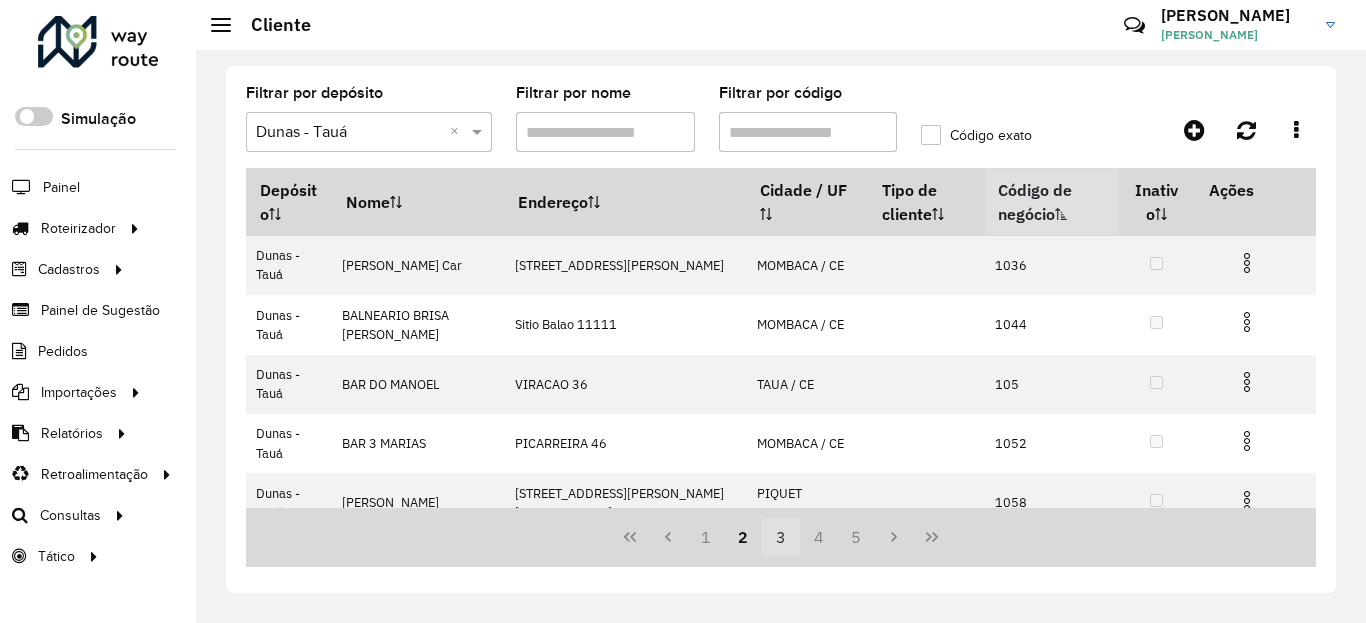 click on "3" at bounding box center [781, 537] 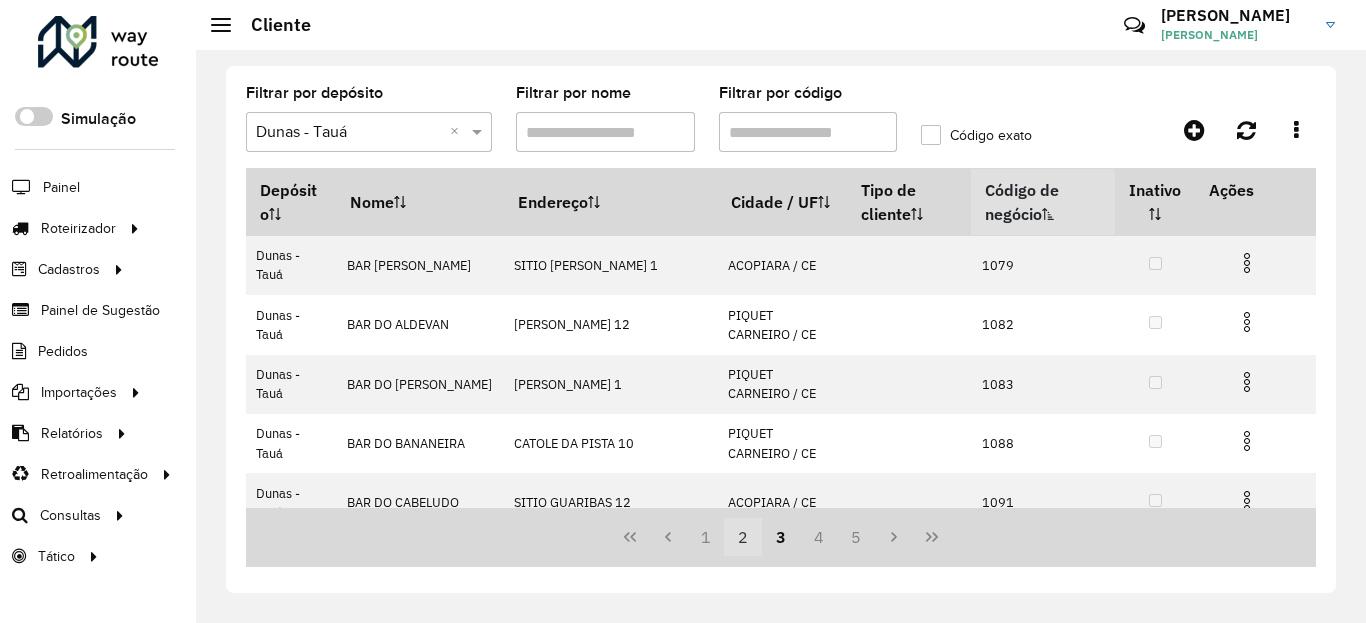 click on "2" at bounding box center [743, 537] 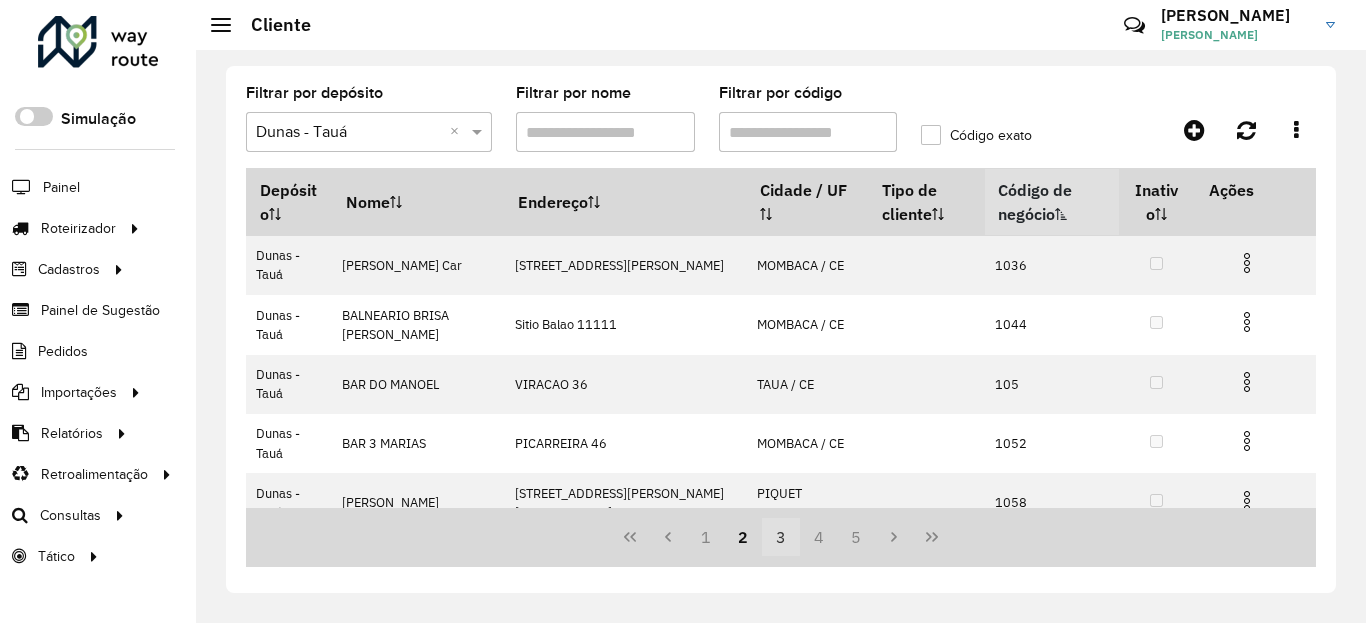 click on "3" at bounding box center [781, 537] 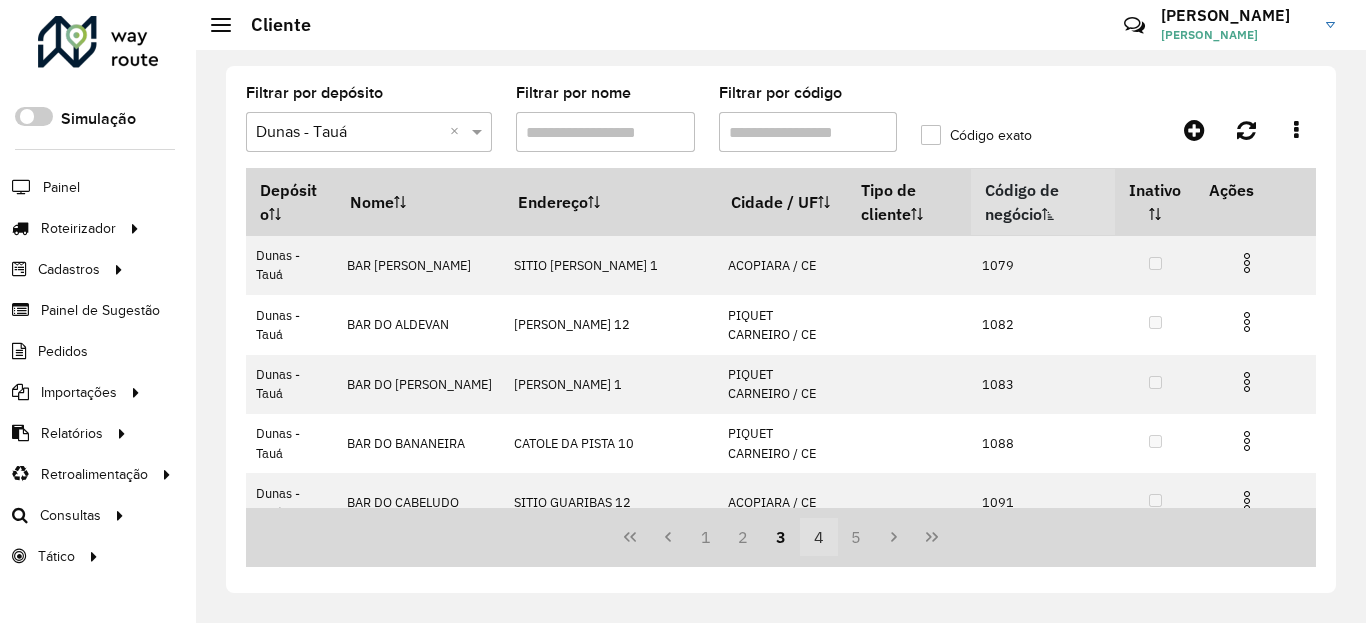 click on "4" at bounding box center [819, 537] 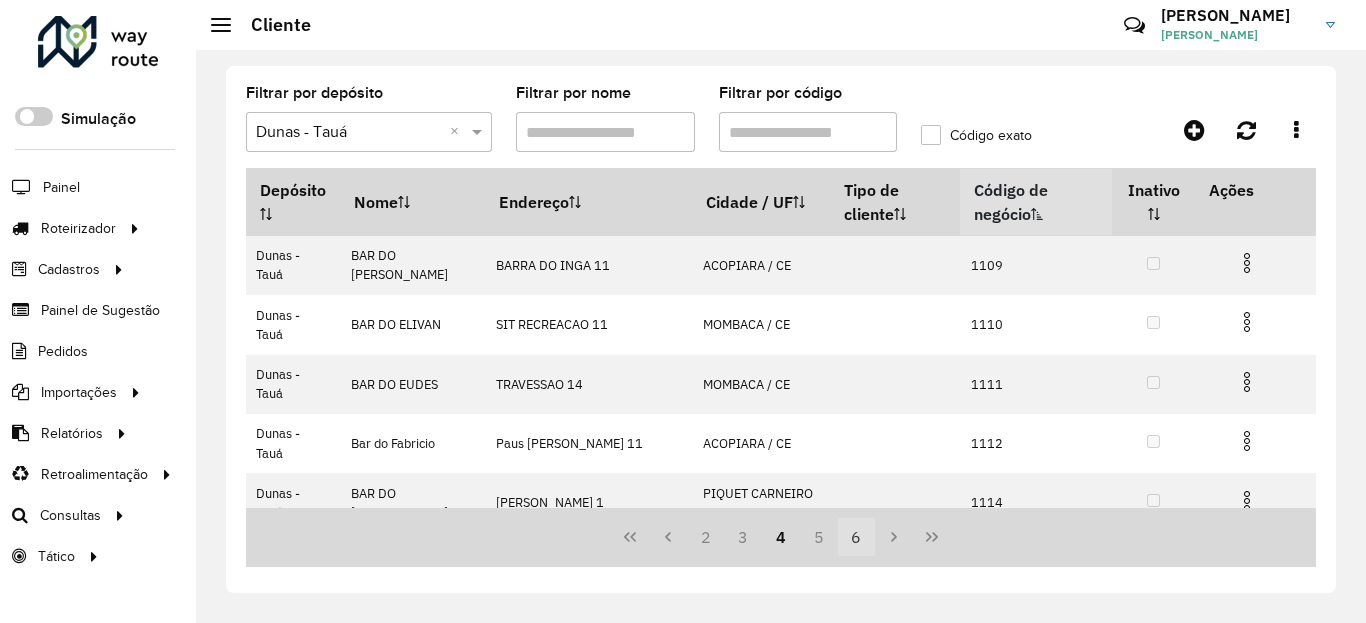click on "6" at bounding box center [857, 537] 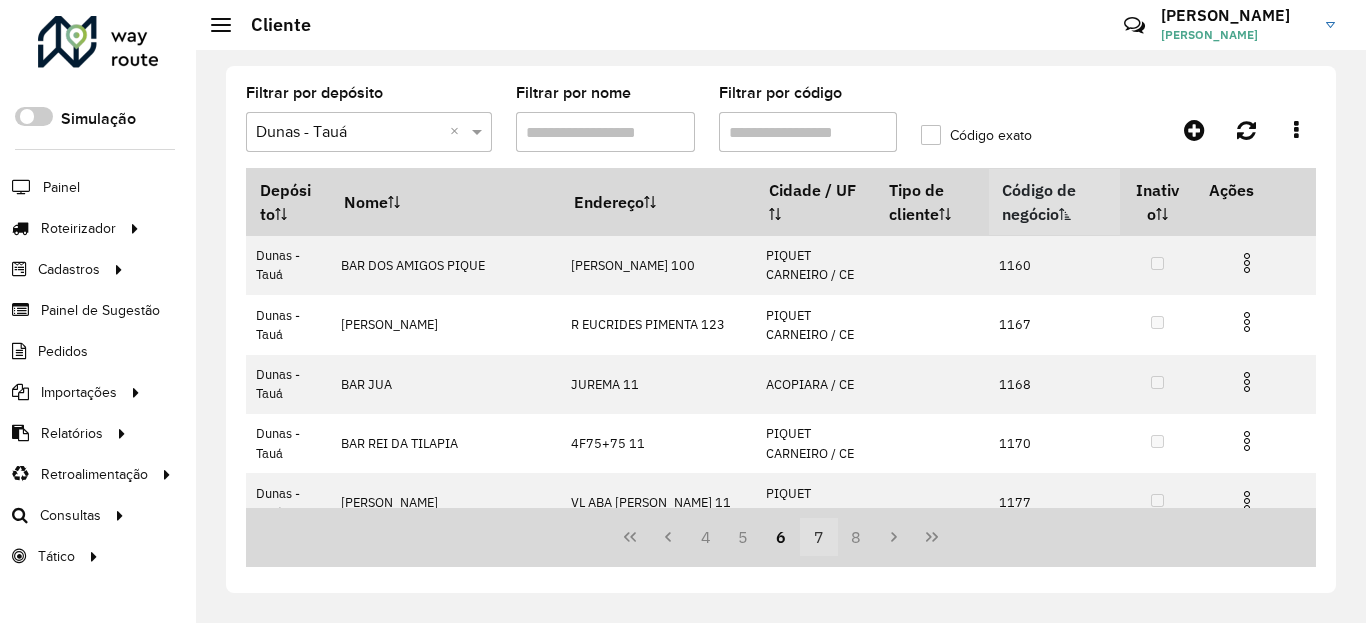 click on "7" at bounding box center [819, 537] 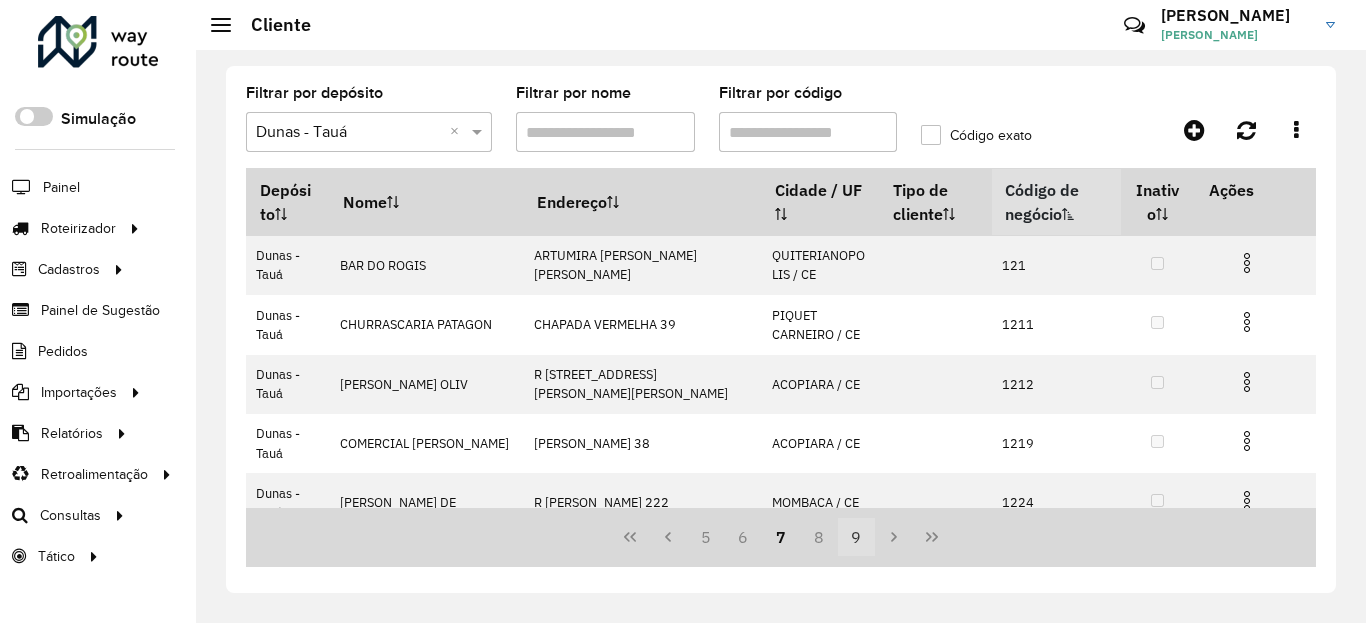 click on "9" at bounding box center [857, 537] 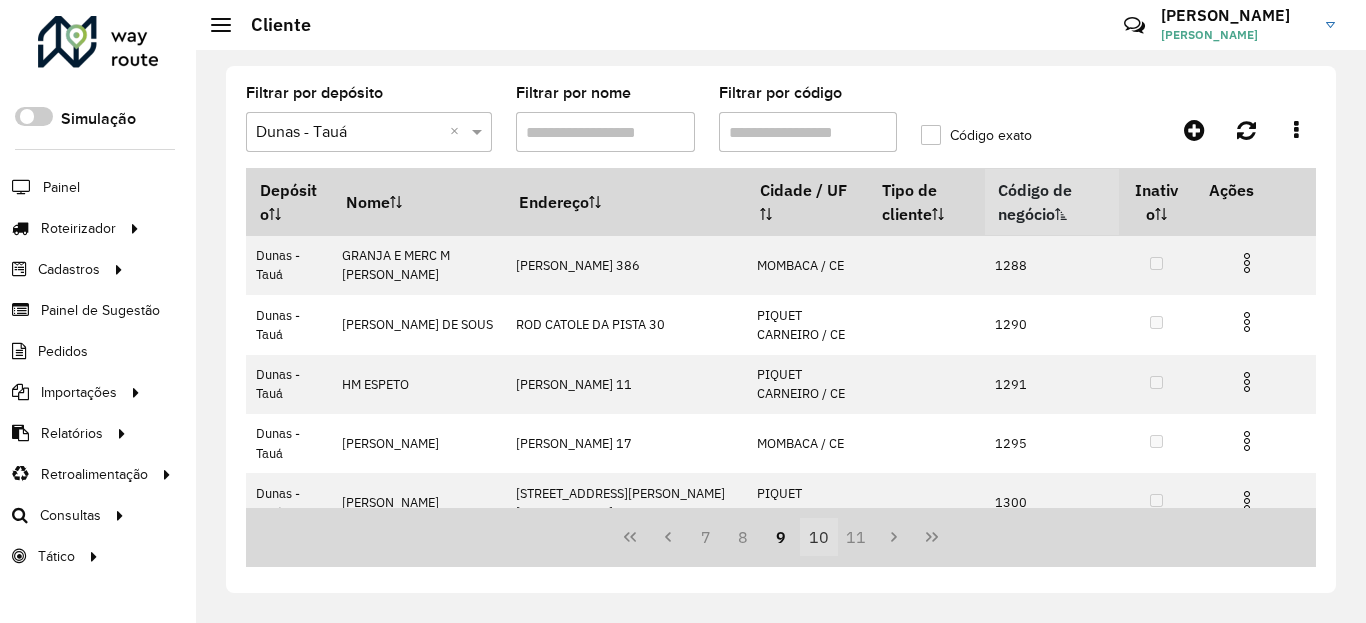 click on "10" at bounding box center (819, 537) 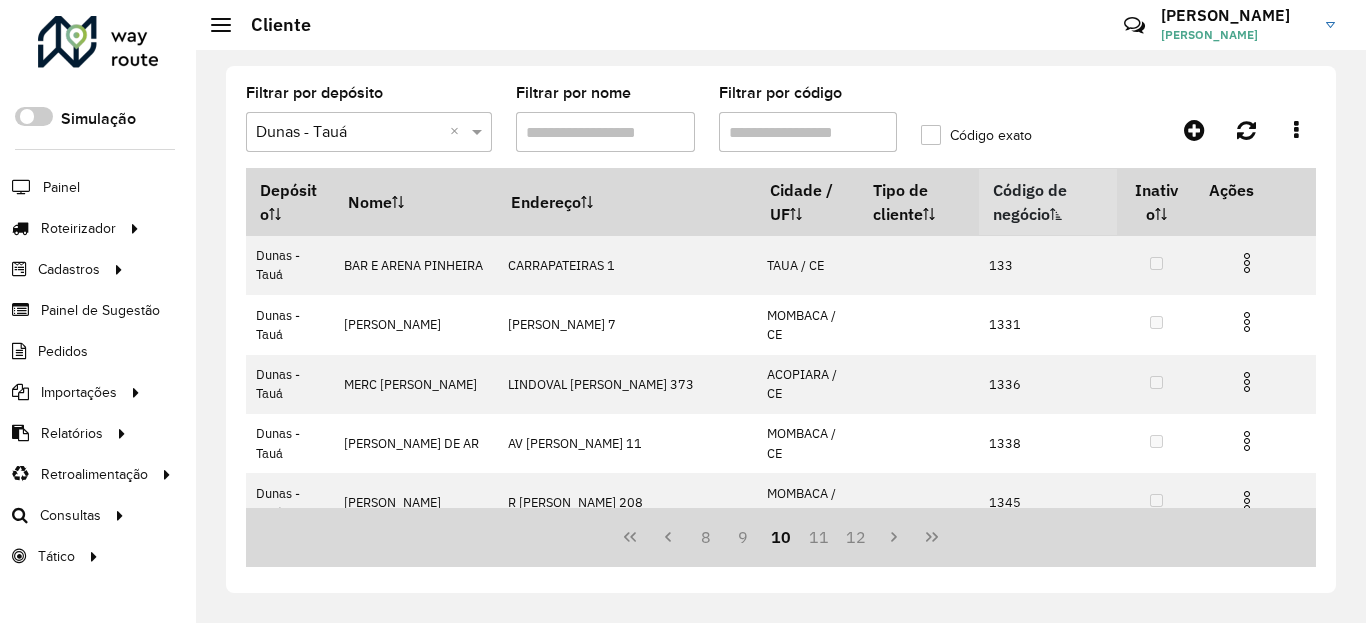 click on "[PERSON_NAME]" 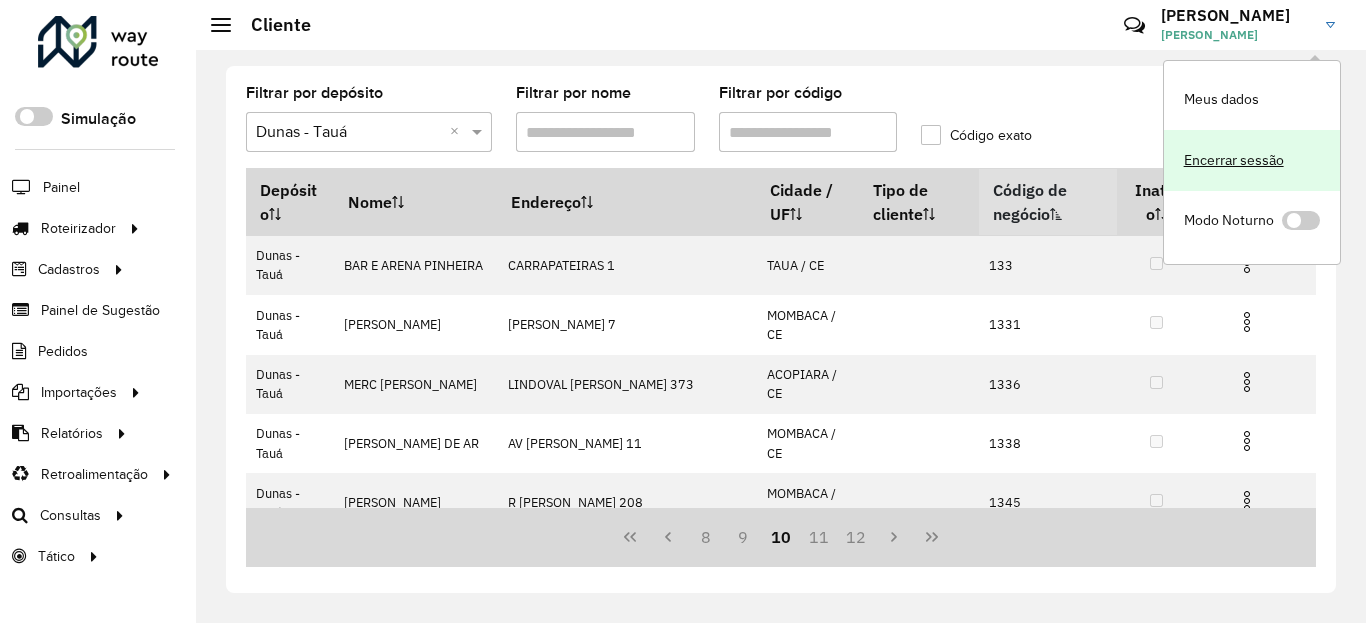 click on "Encerrar sessão" 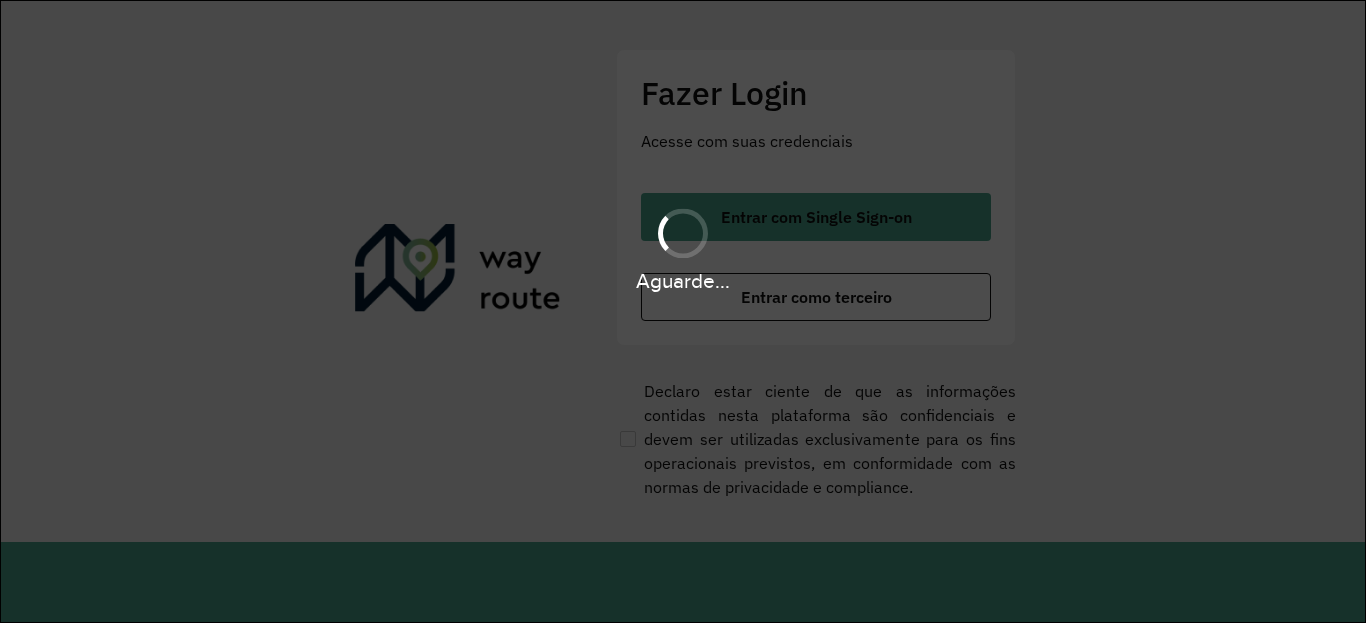 scroll, scrollTop: 0, scrollLeft: 0, axis: both 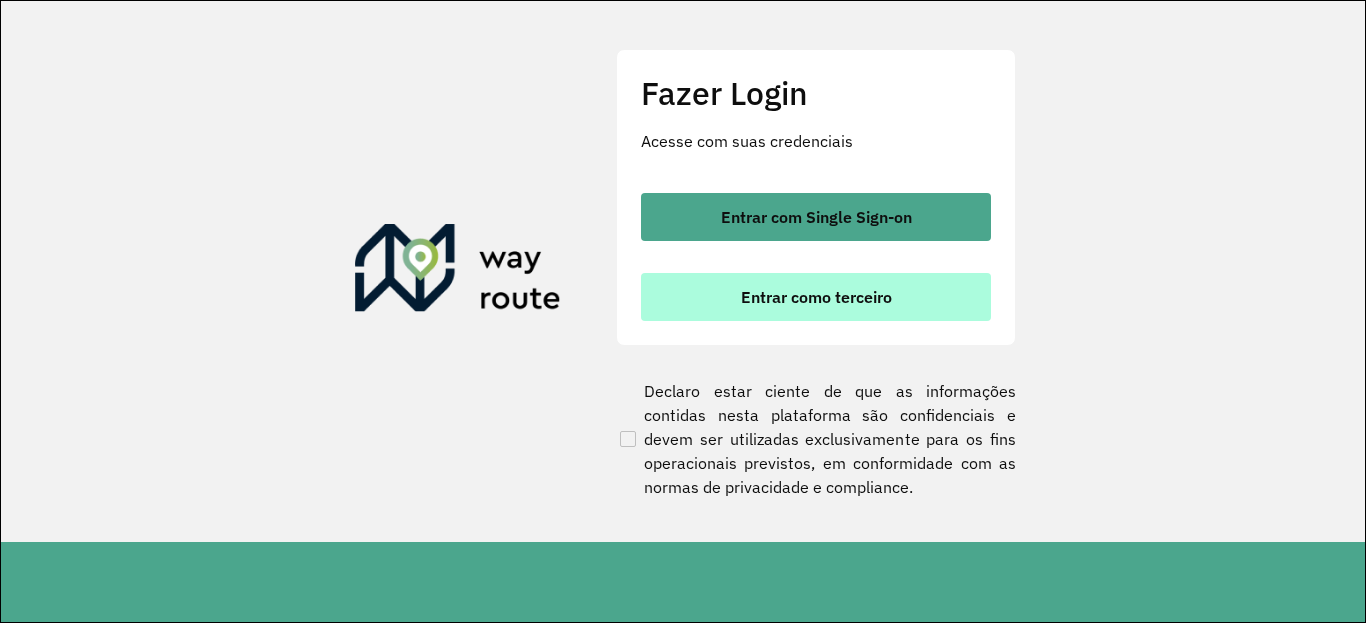 click on "Entrar como terceiro" at bounding box center [816, 297] 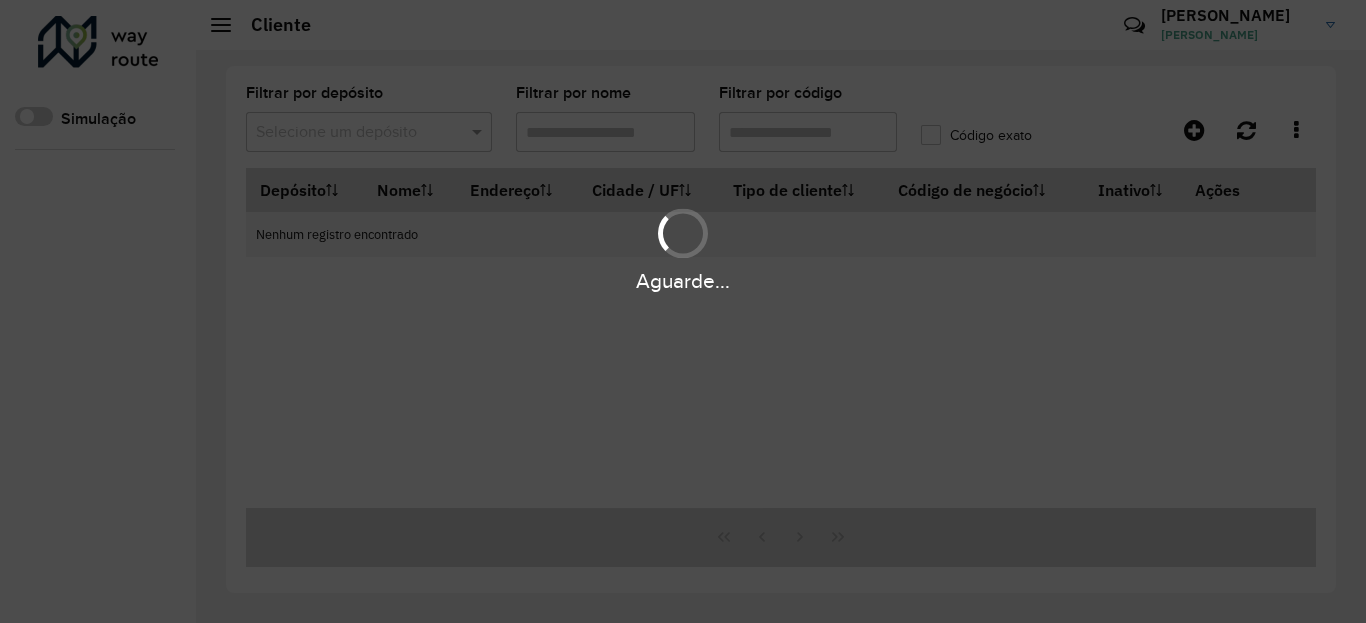 scroll, scrollTop: 0, scrollLeft: 0, axis: both 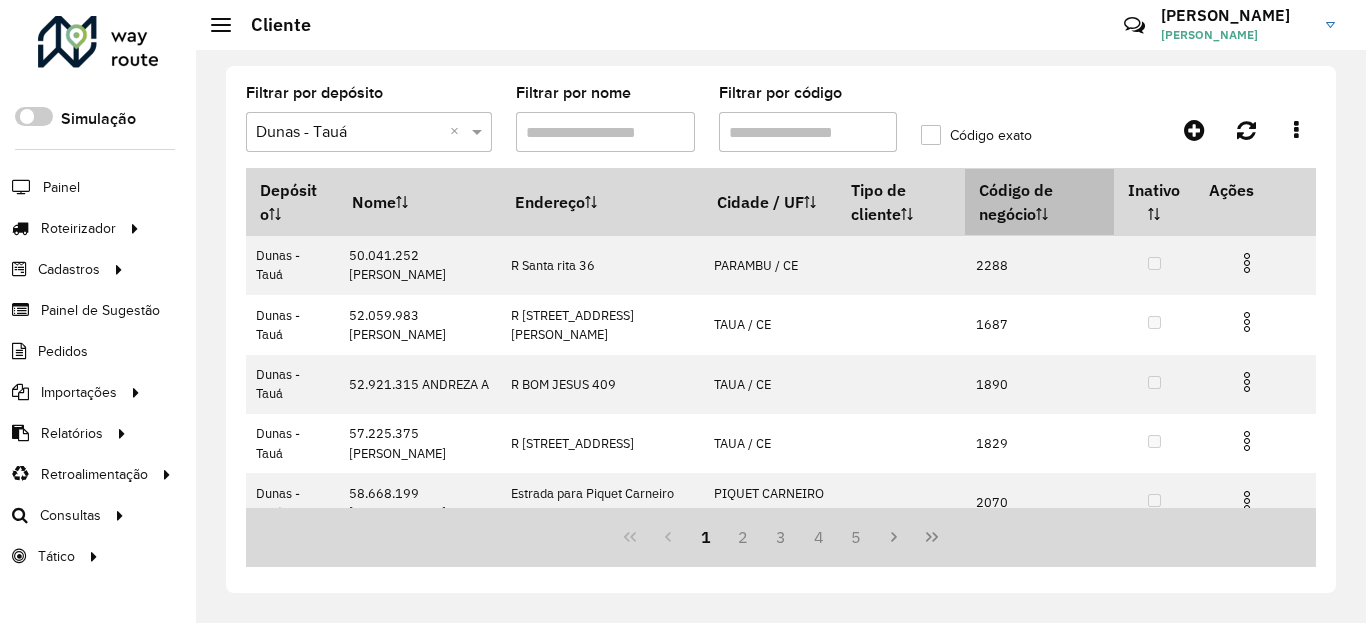 click on "Código de negócio" at bounding box center [1039, 202] 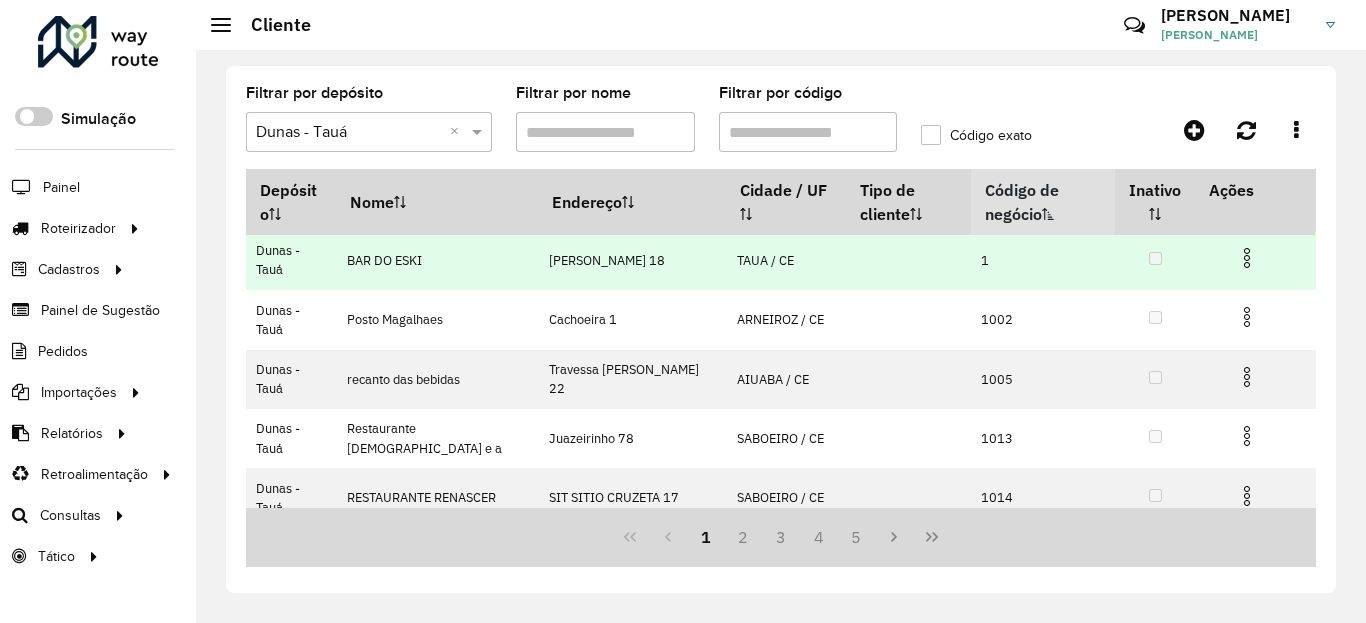 scroll, scrollTop: 125, scrollLeft: 0, axis: vertical 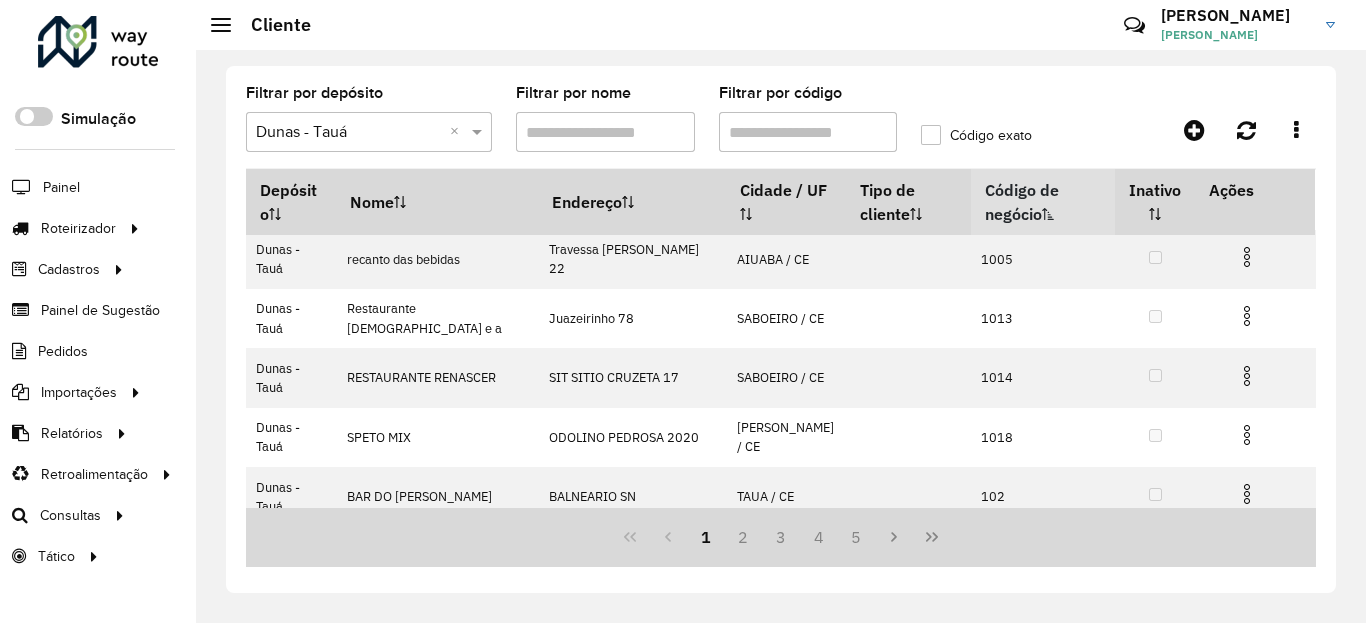 click on "Código de negócio" at bounding box center [1043, 201] 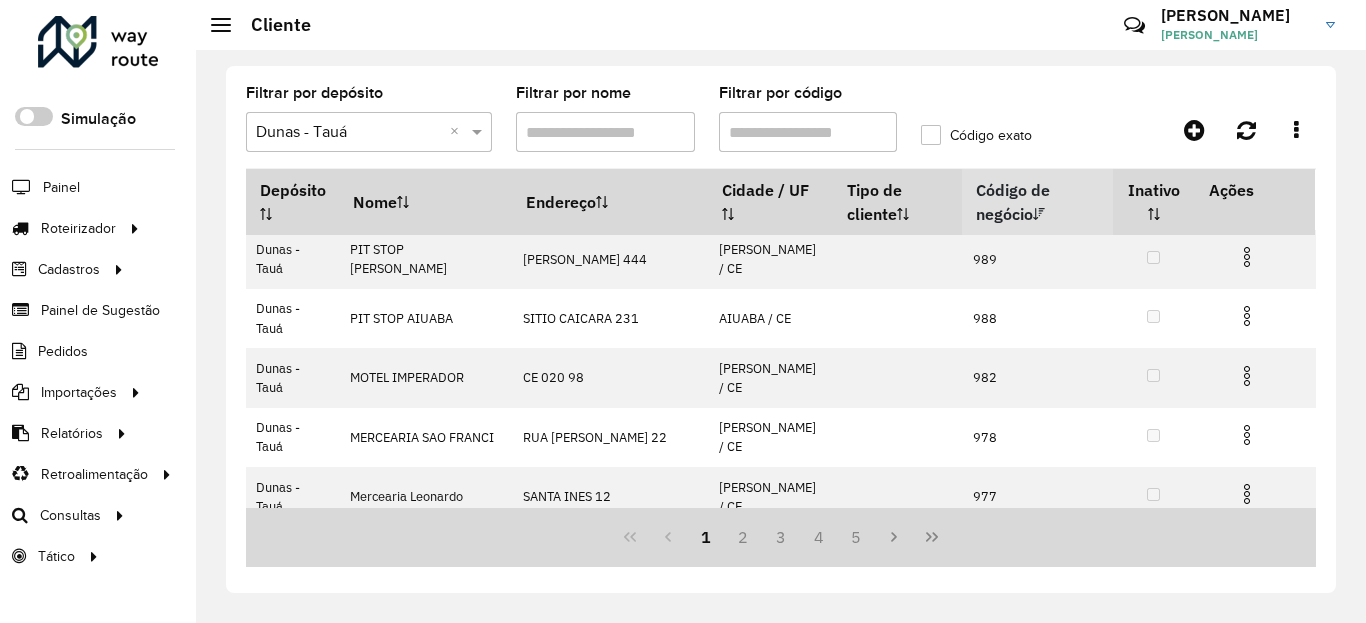 scroll, scrollTop: 0, scrollLeft: 0, axis: both 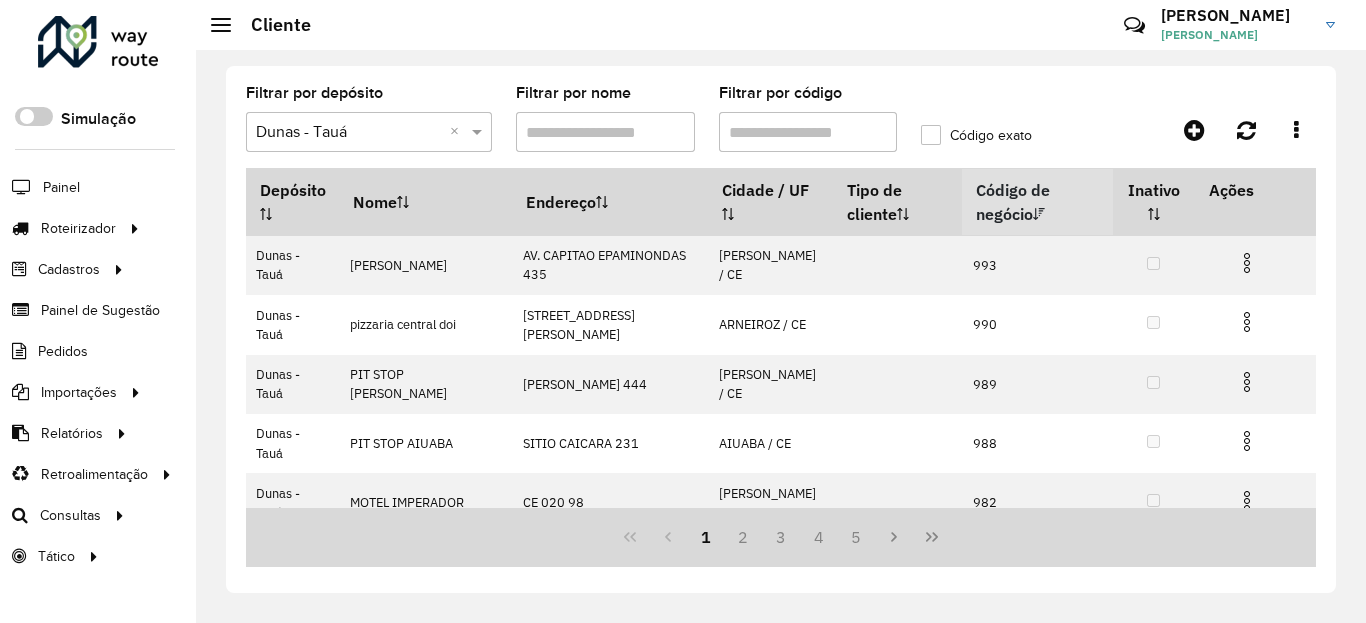 click on "Código de negócio" at bounding box center [1037, 202] 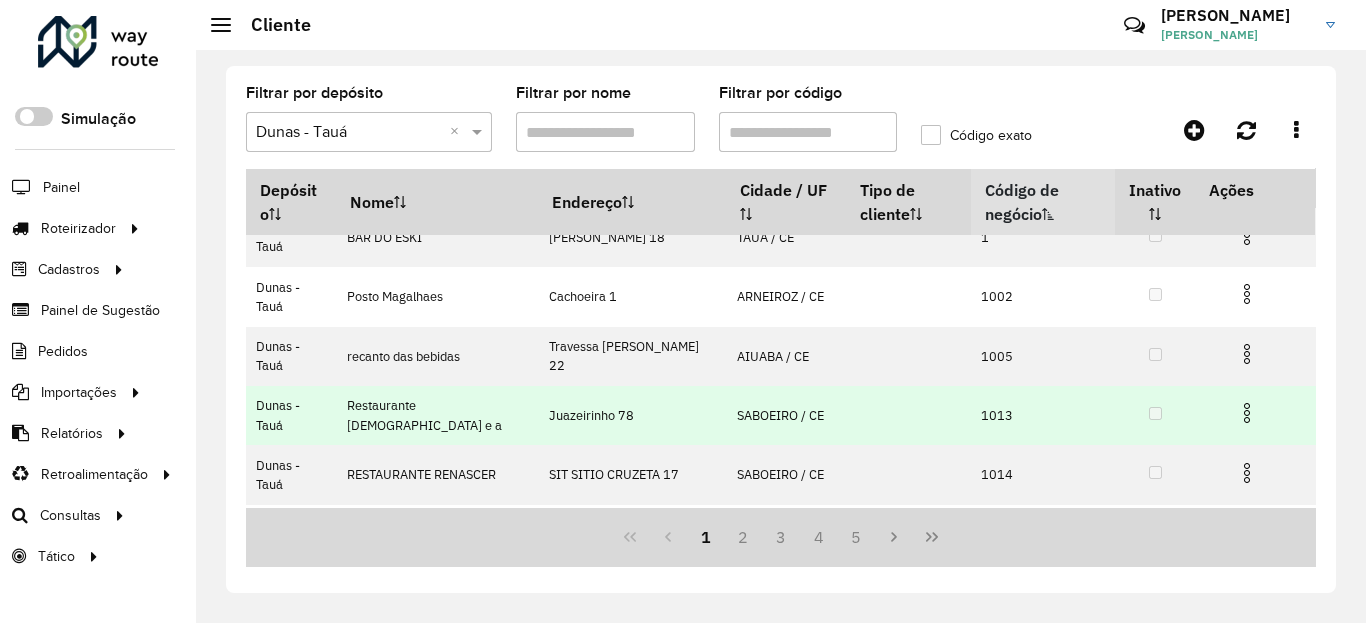 scroll, scrollTop: 5, scrollLeft: 0, axis: vertical 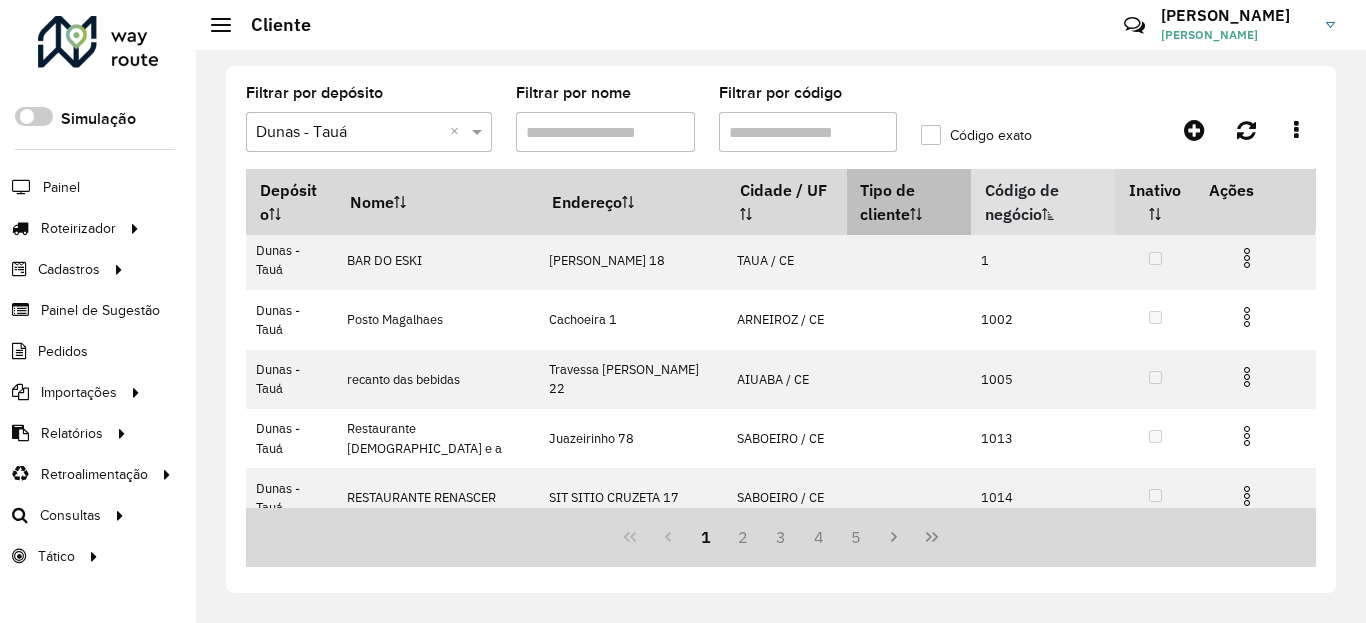 click on "Tipo de cliente" at bounding box center [909, 201] 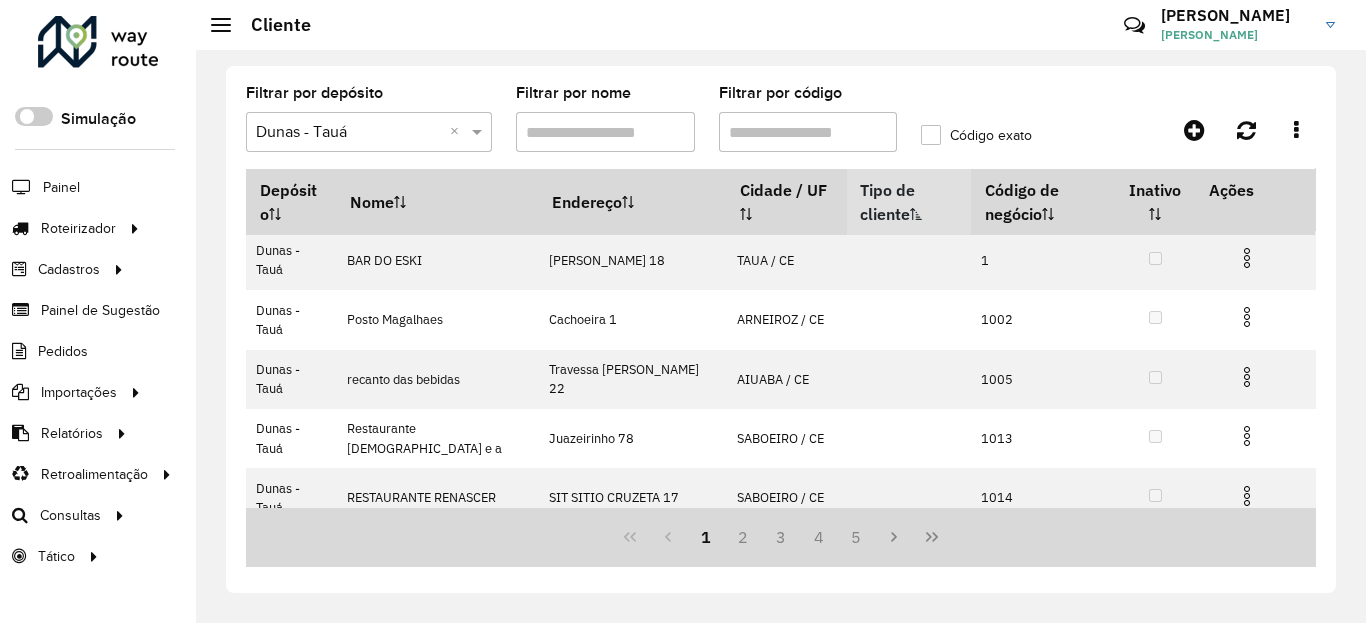 scroll, scrollTop: 0, scrollLeft: 0, axis: both 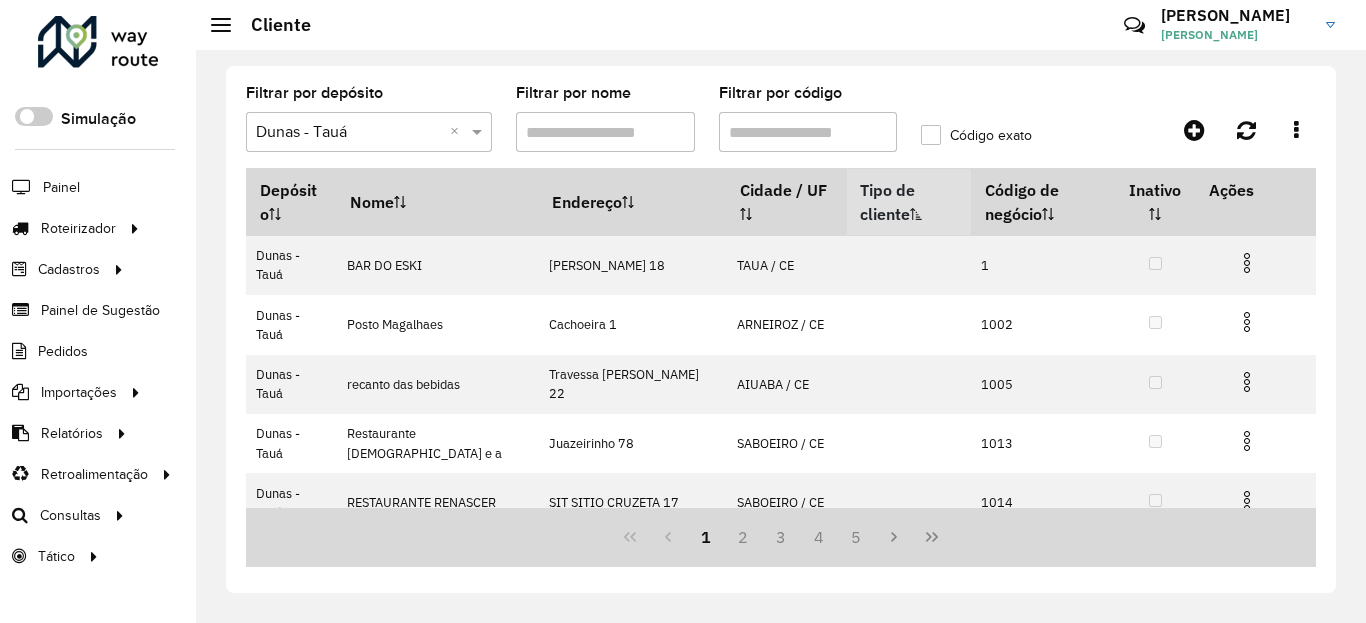click on "Tipo de cliente" at bounding box center (909, 202) 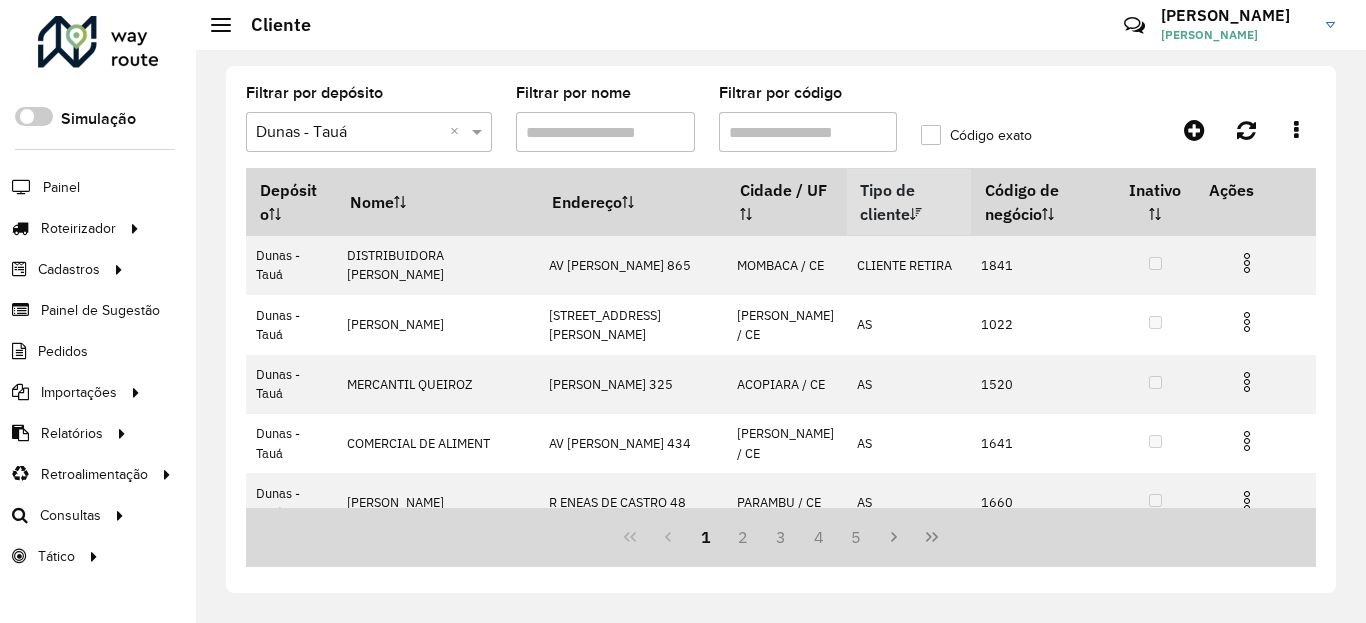 click 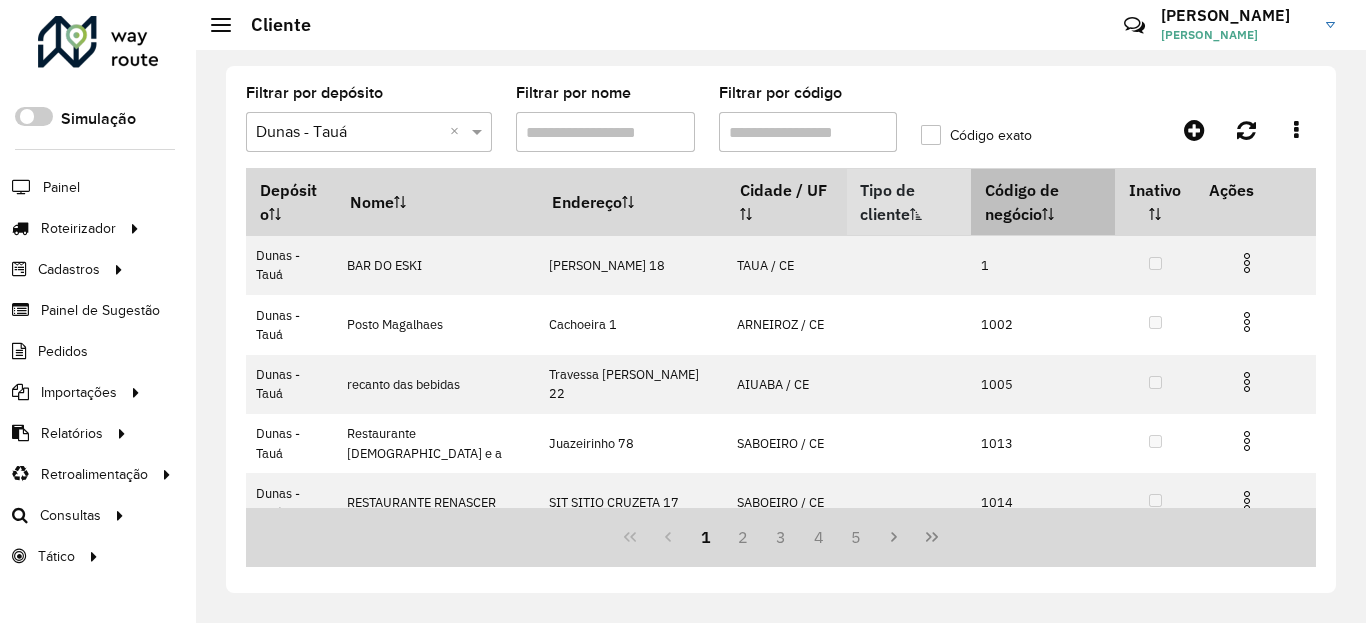 click on "Código de negócio" at bounding box center (1043, 202) 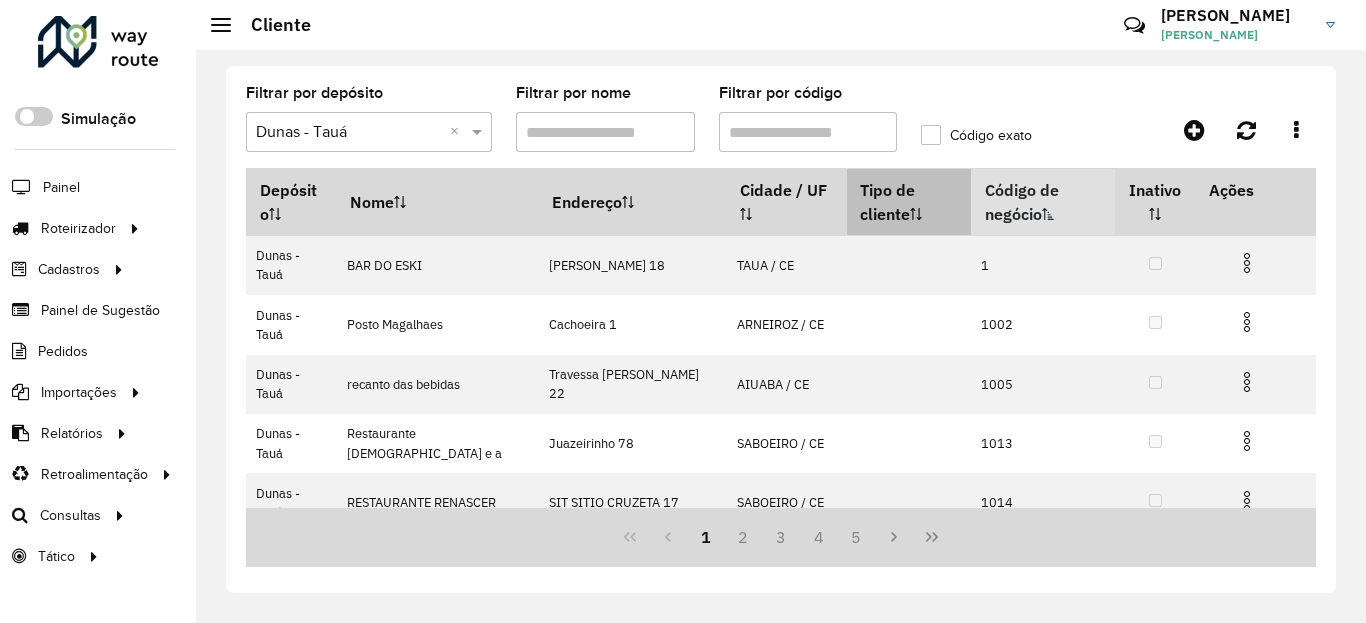 click on "Código de negócio" at bounding box center [1043, 202] 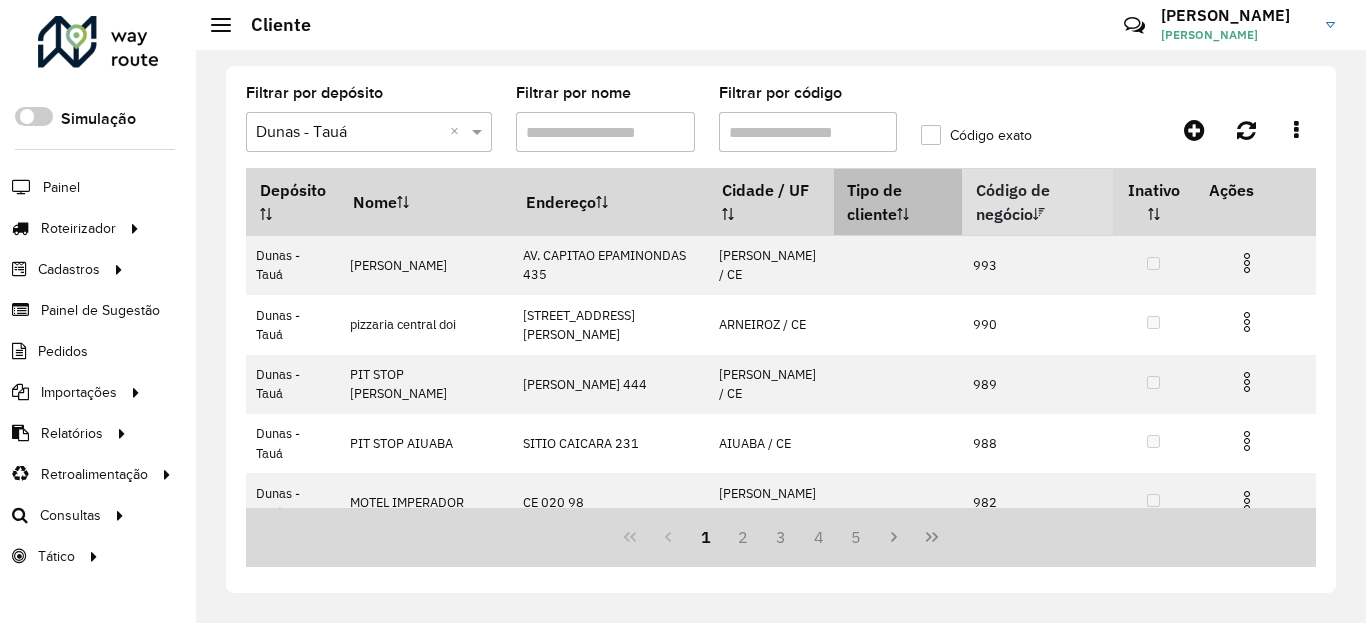 click on "Código de negócio" at bounding box center (1037, 202) 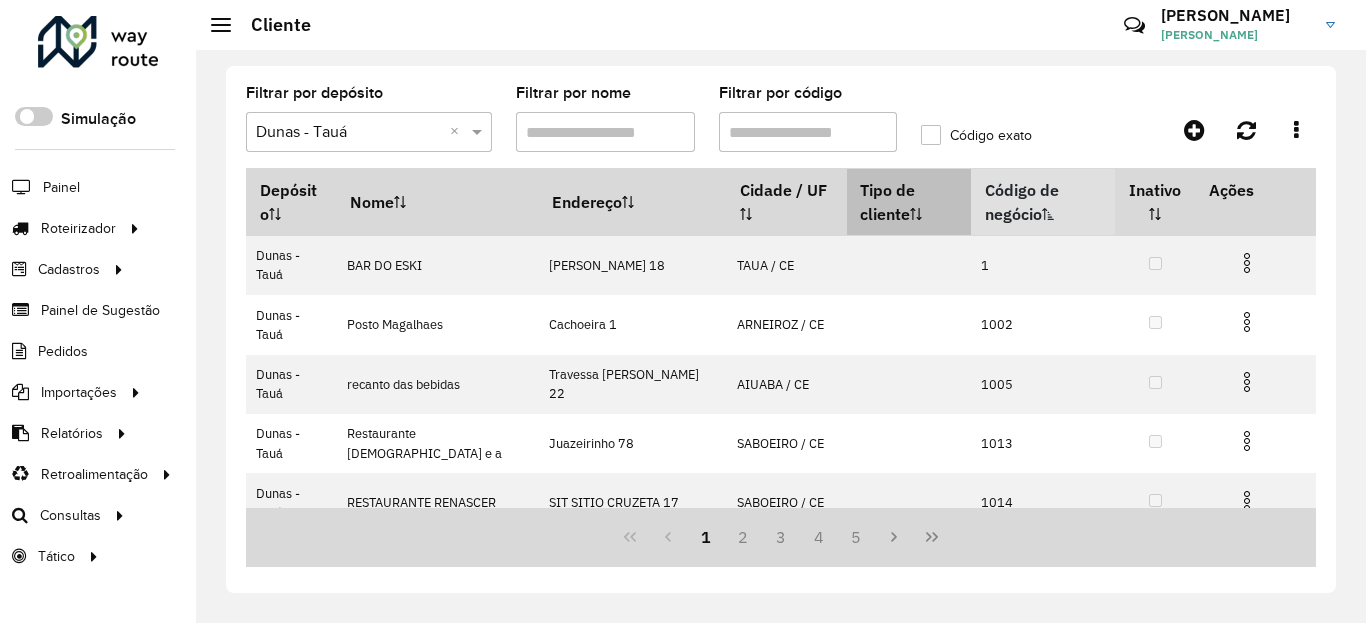 click on "Tipo de cliente" at bounding box center (909, 202) 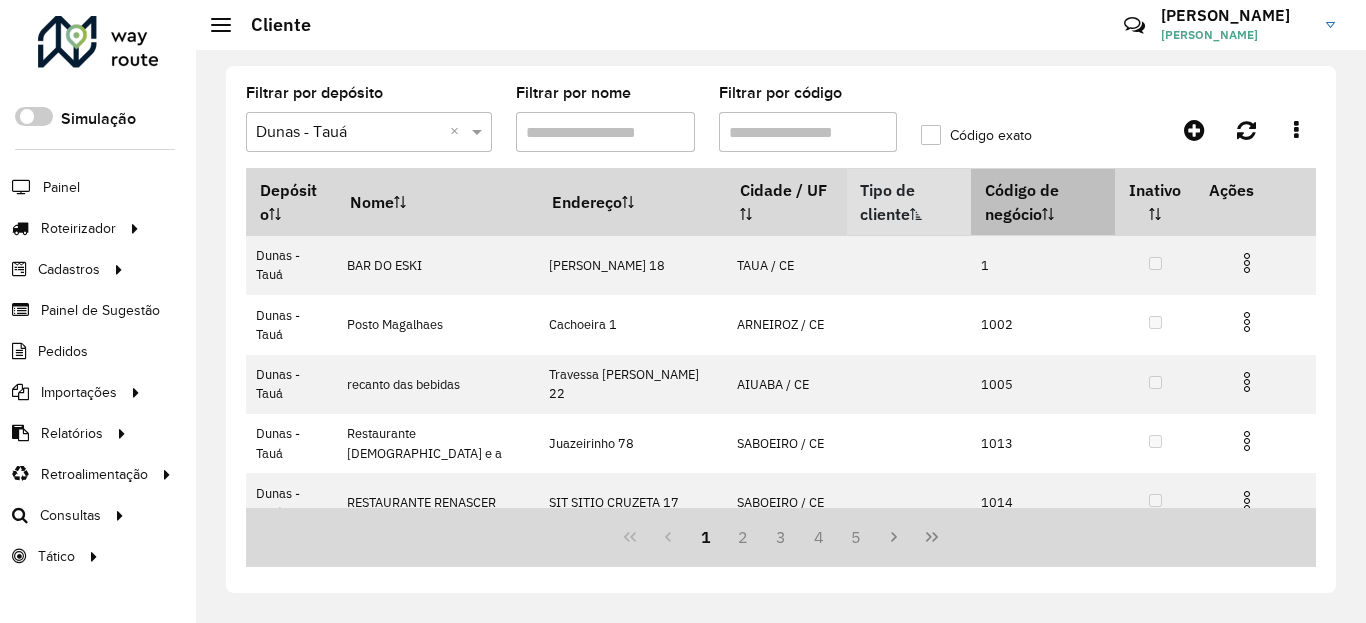click on "Código de negócio" at bounding box center (1043, 202) 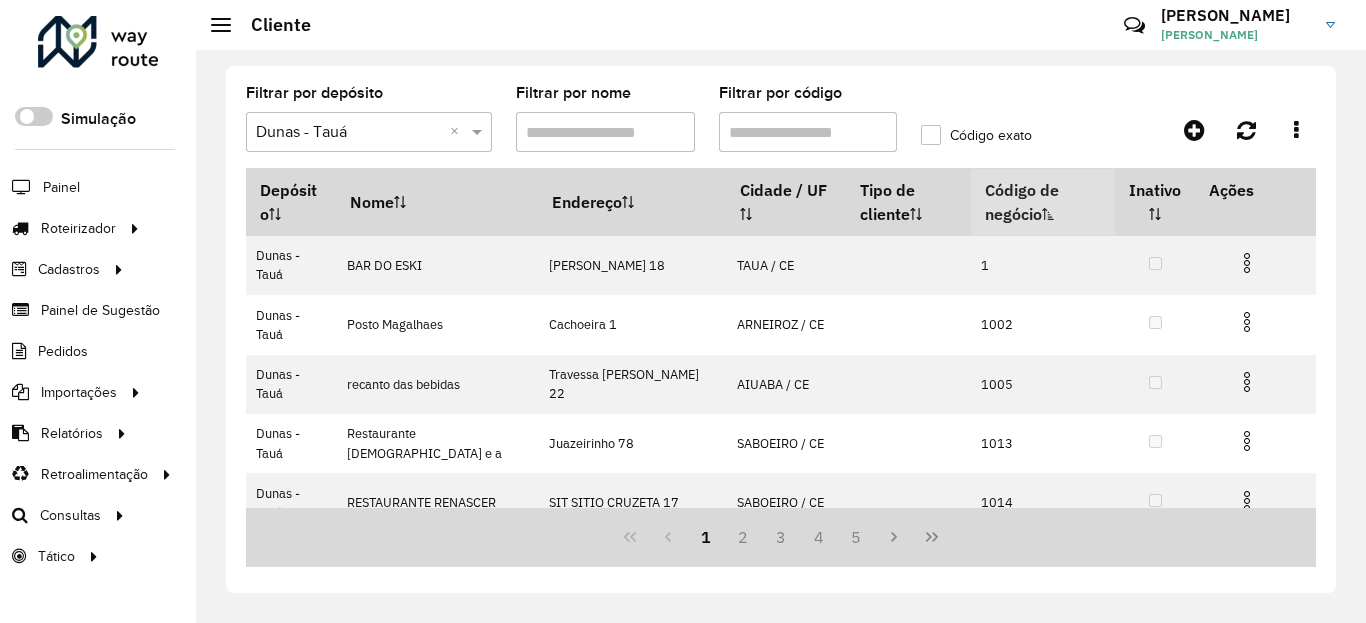 click on "Código de negócio" at bounding box center (1043, 202) 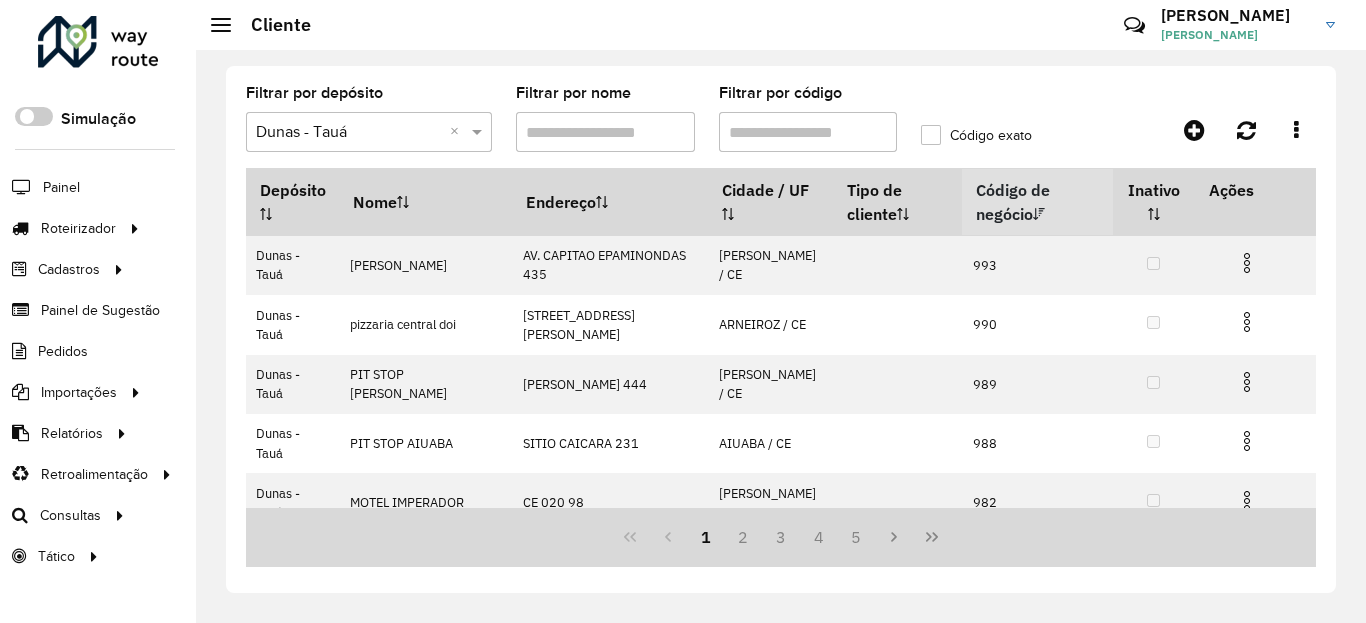 click on "Código de negócio" at bounding box center [1037, 202] 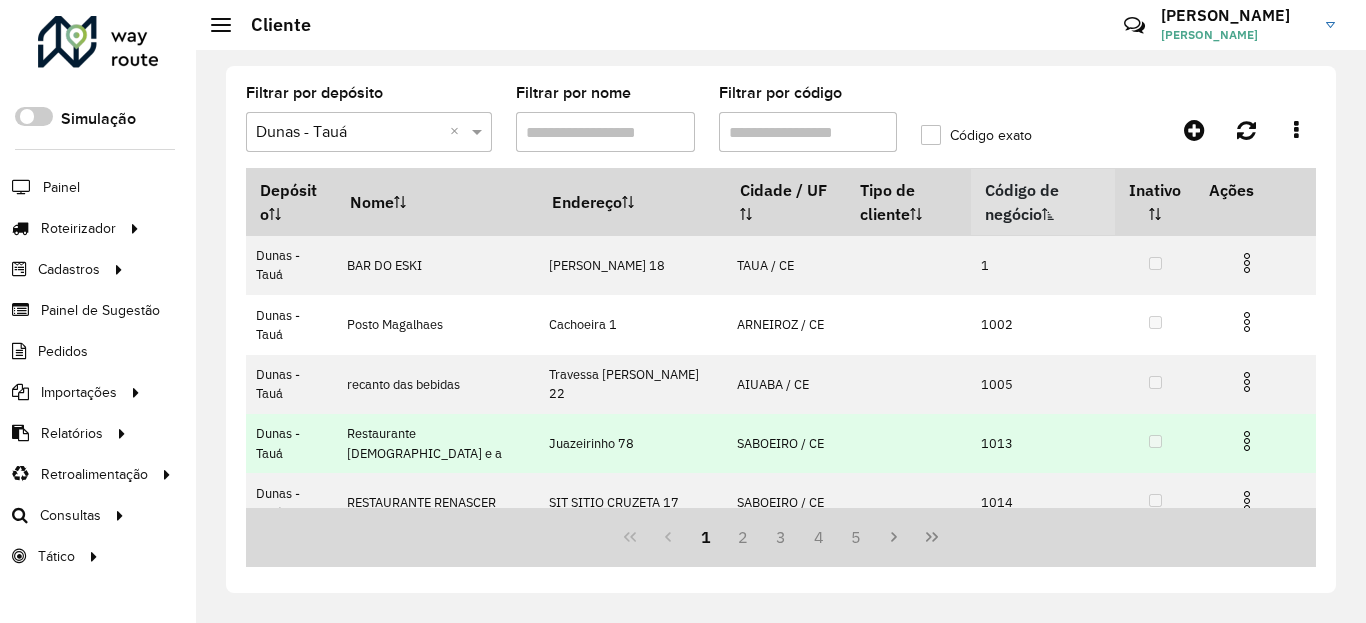 scroll, scrollTop: 120, scrollLeft: 0, axis: vertical 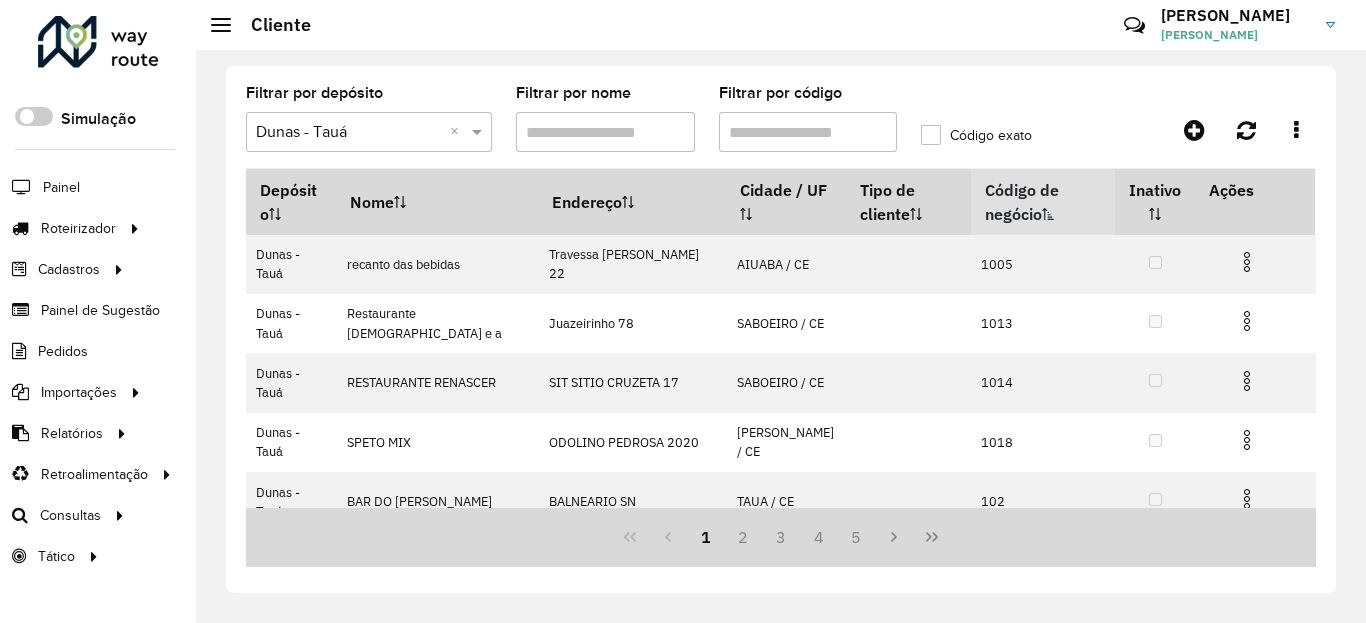 click on "Código de negócio" at bounding box center (1043, 201) 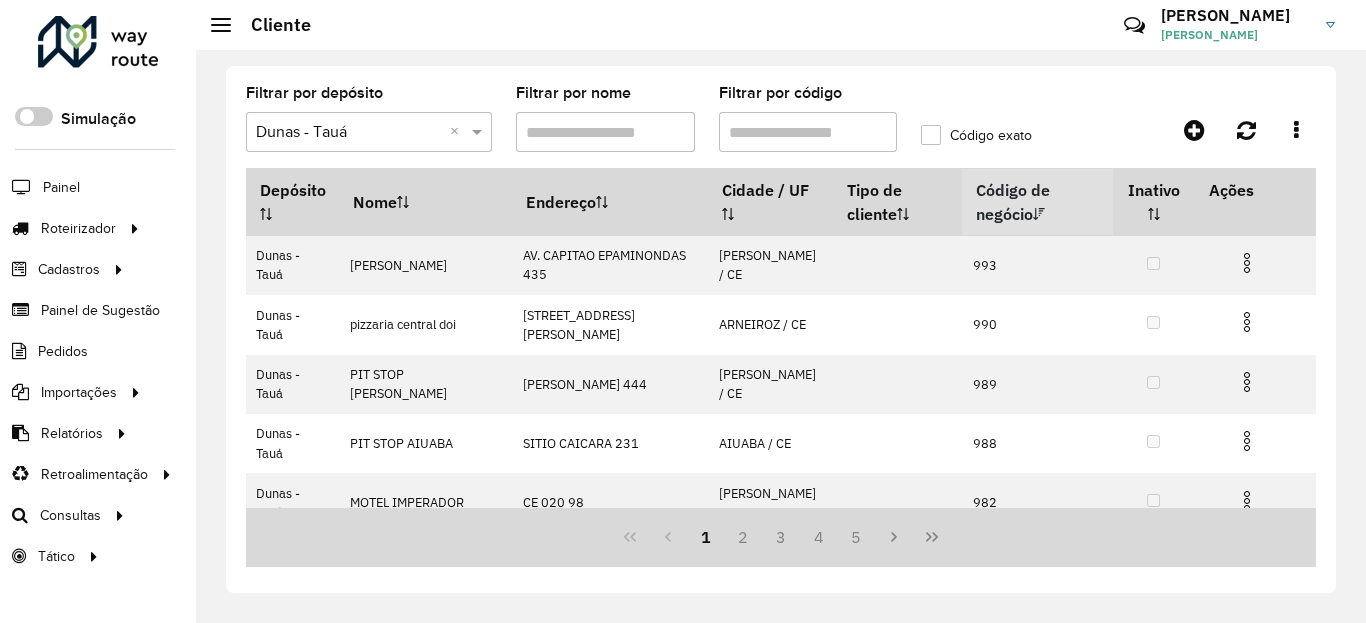 click on "Código de negócio" at bounding box center (1037, 202) 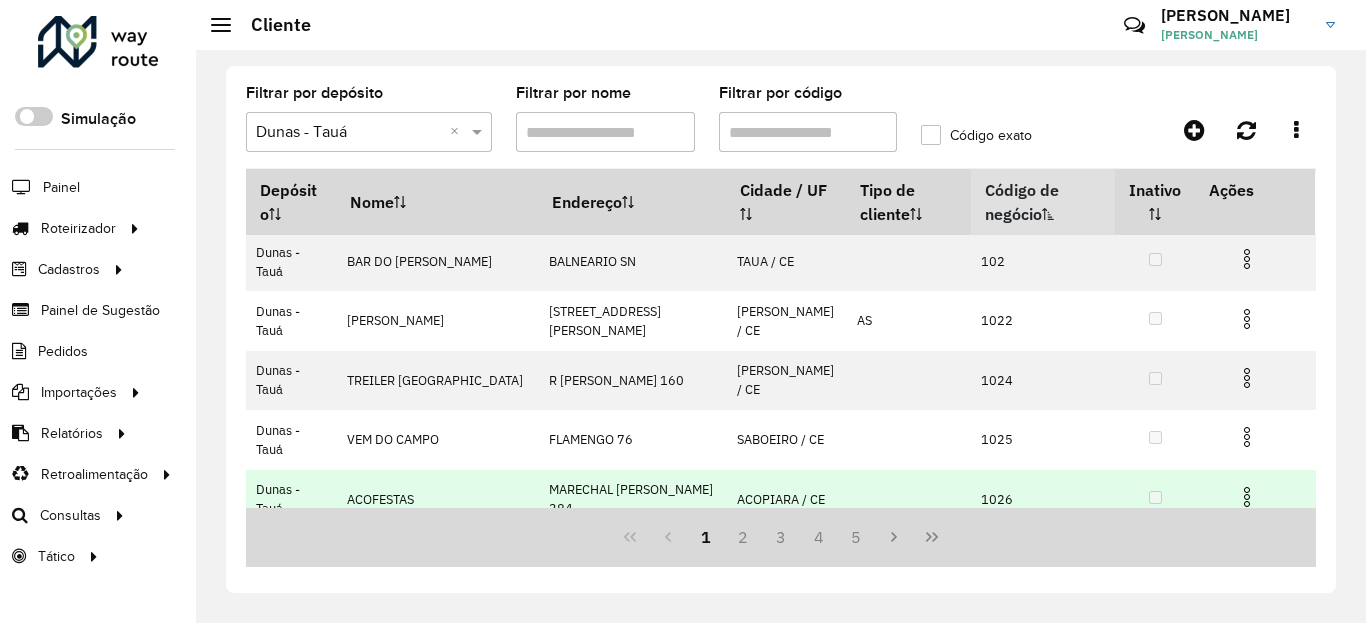 scroll, scrollTop: 365, scrollLeft: 0, axis: vertical 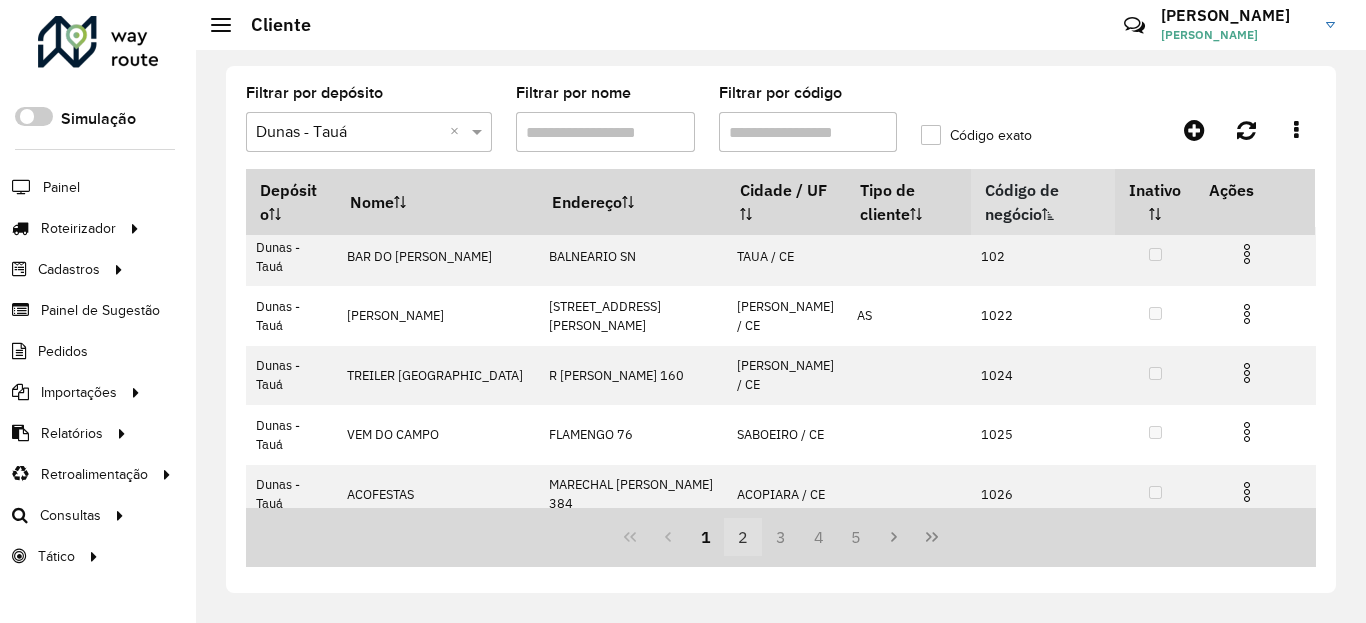 click on "2" at bounding box center [743, 537] 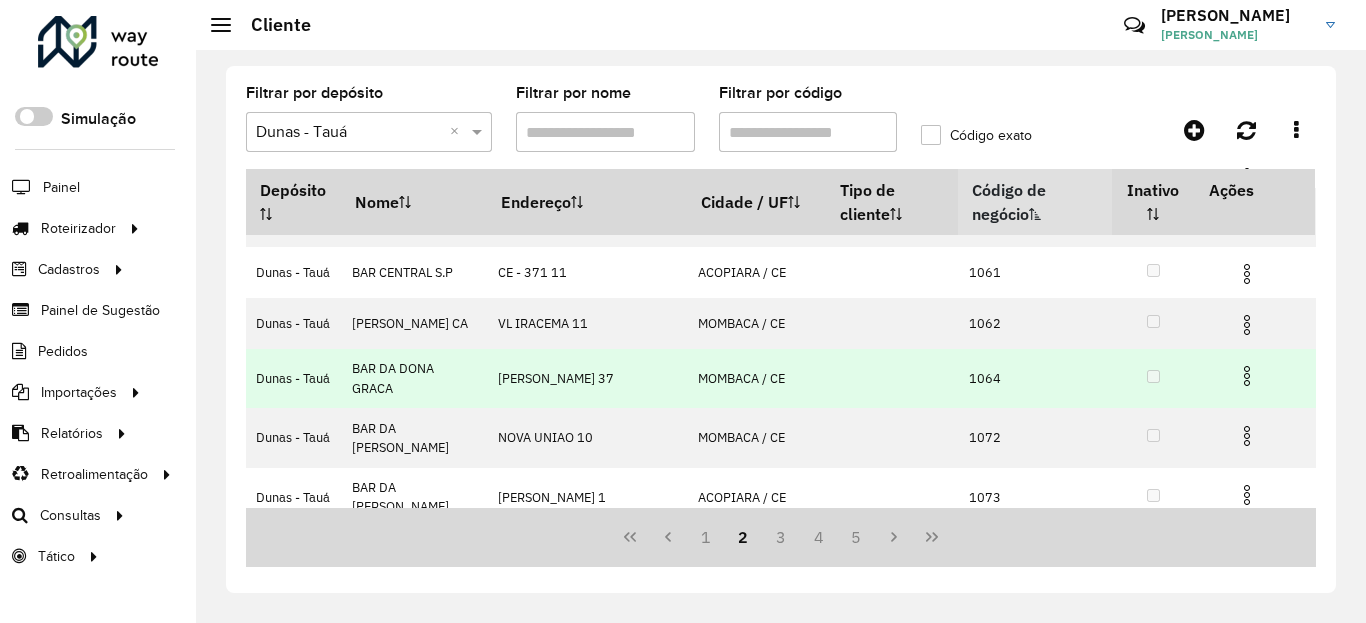 scroll, scrollTop: 167, scrollLeft: 0, axis: vertical 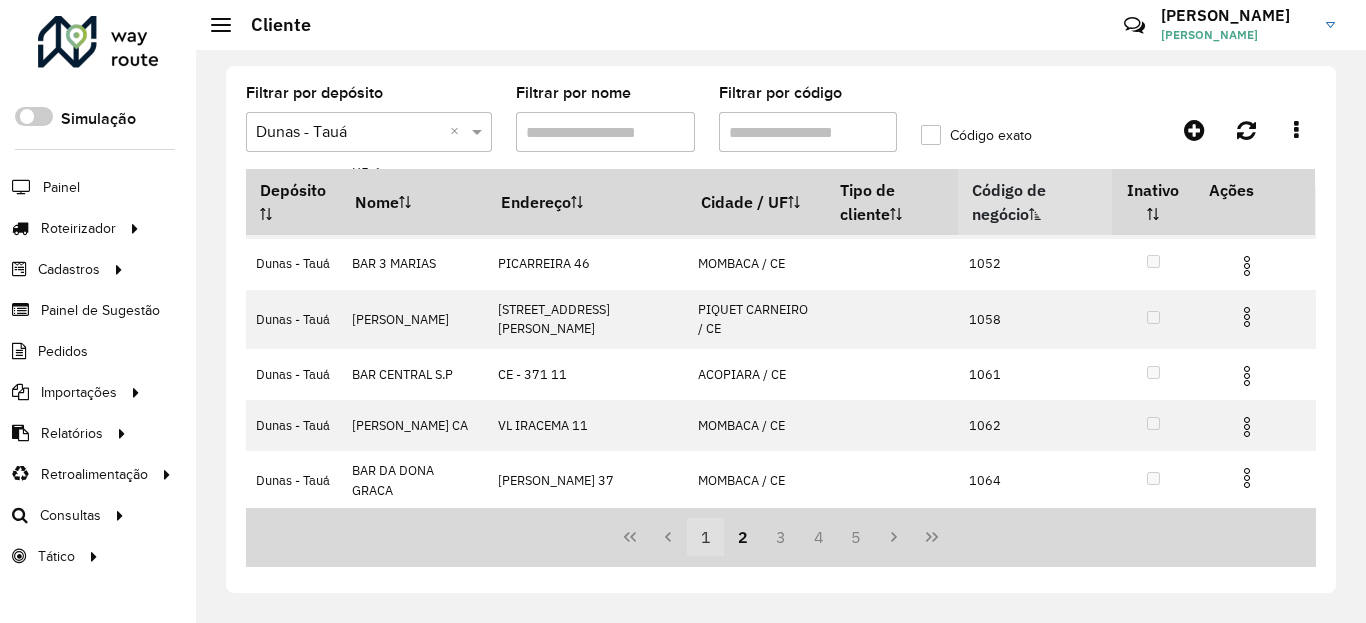 click on "1" at bounding box center (706, 537) 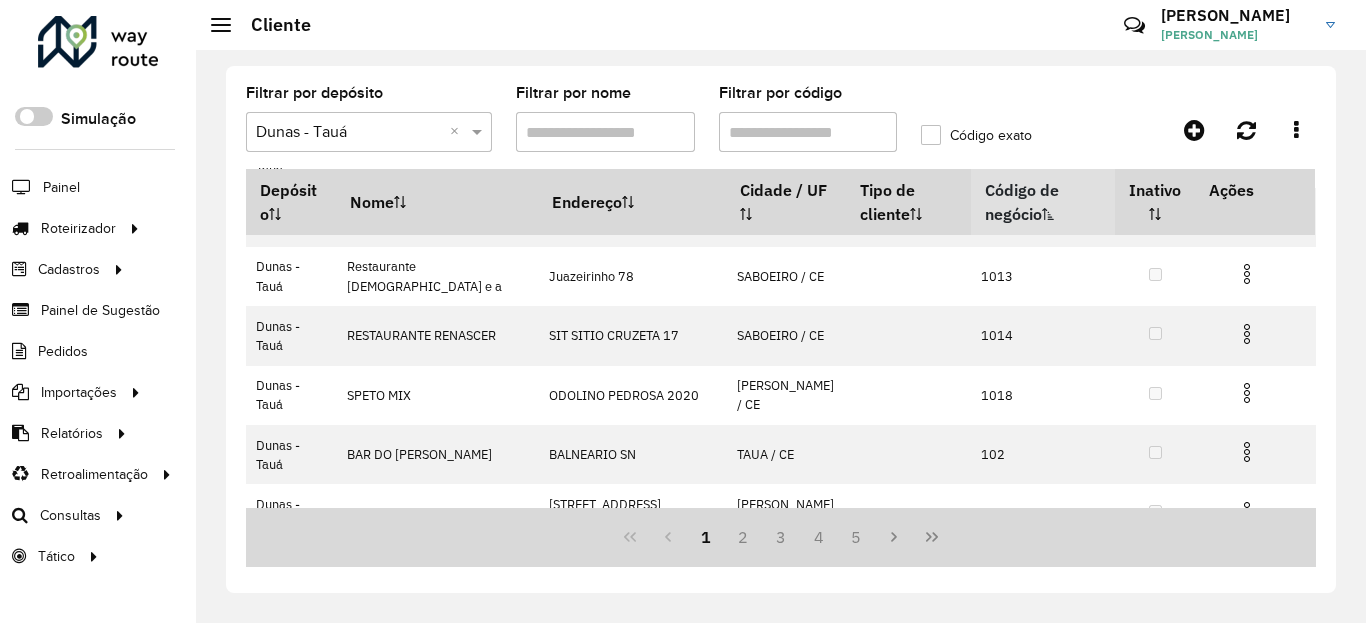scroll, scrollTop: 0, scrollLeft: 0, axis: both 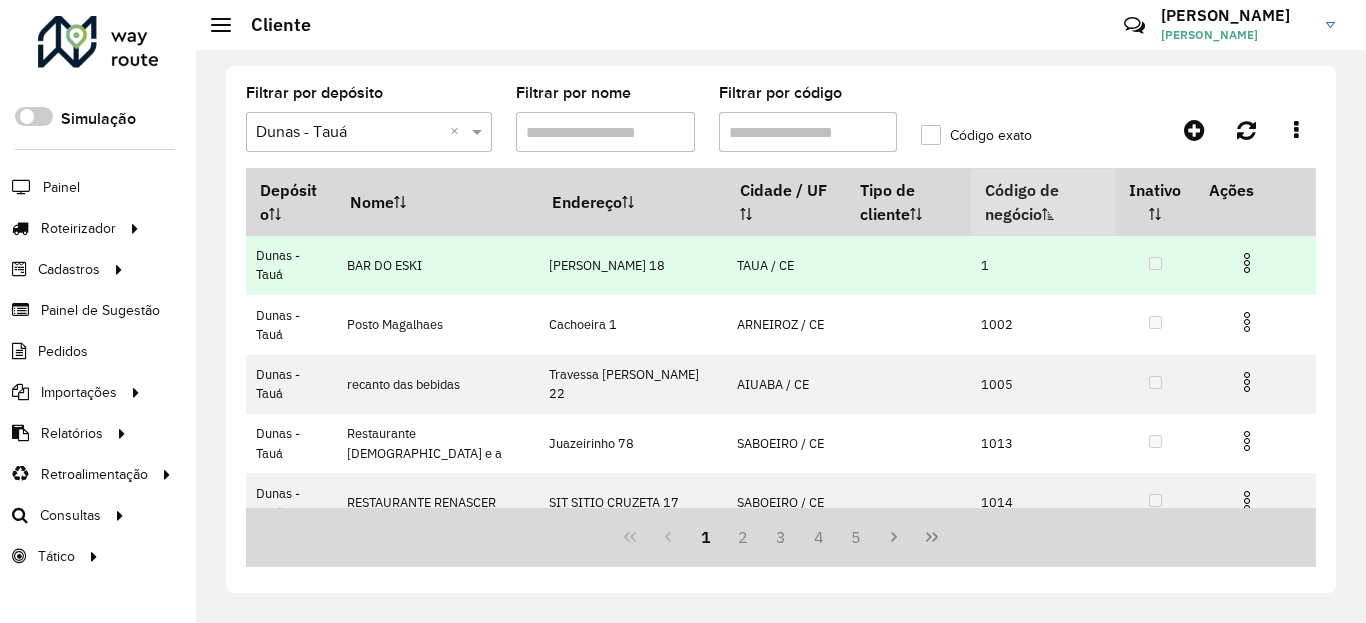 click at bounding box center [1247, 263] 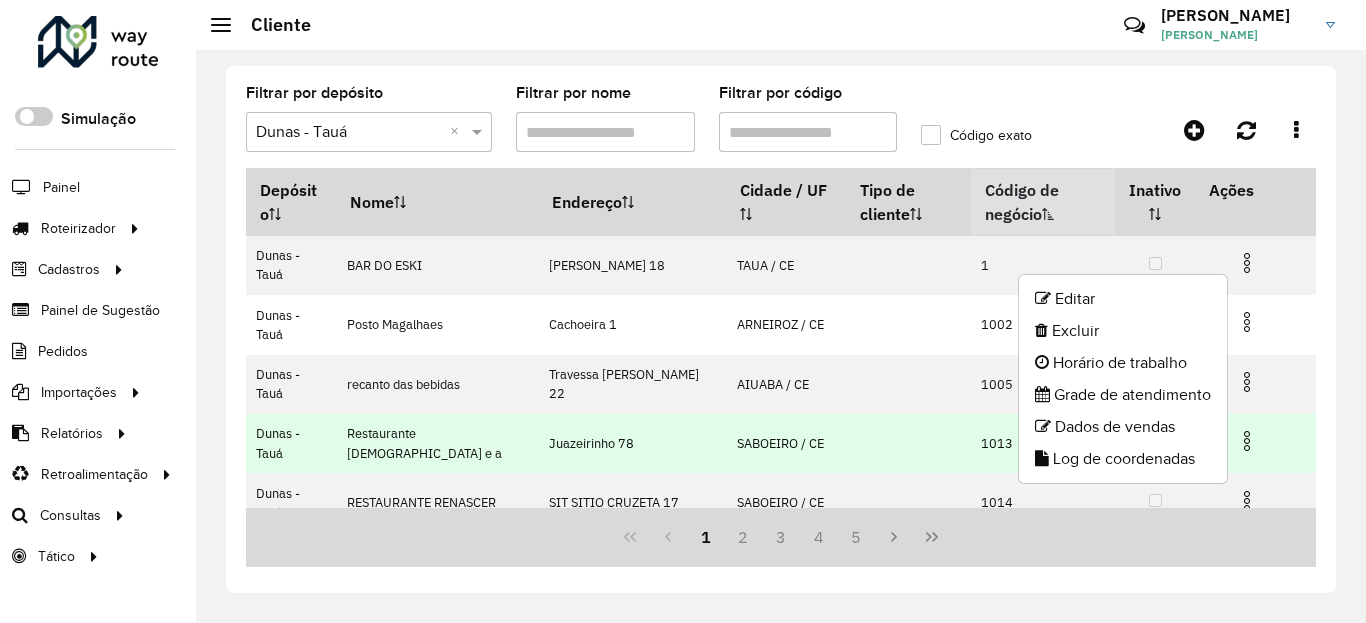click at bounding box center (909, 443) 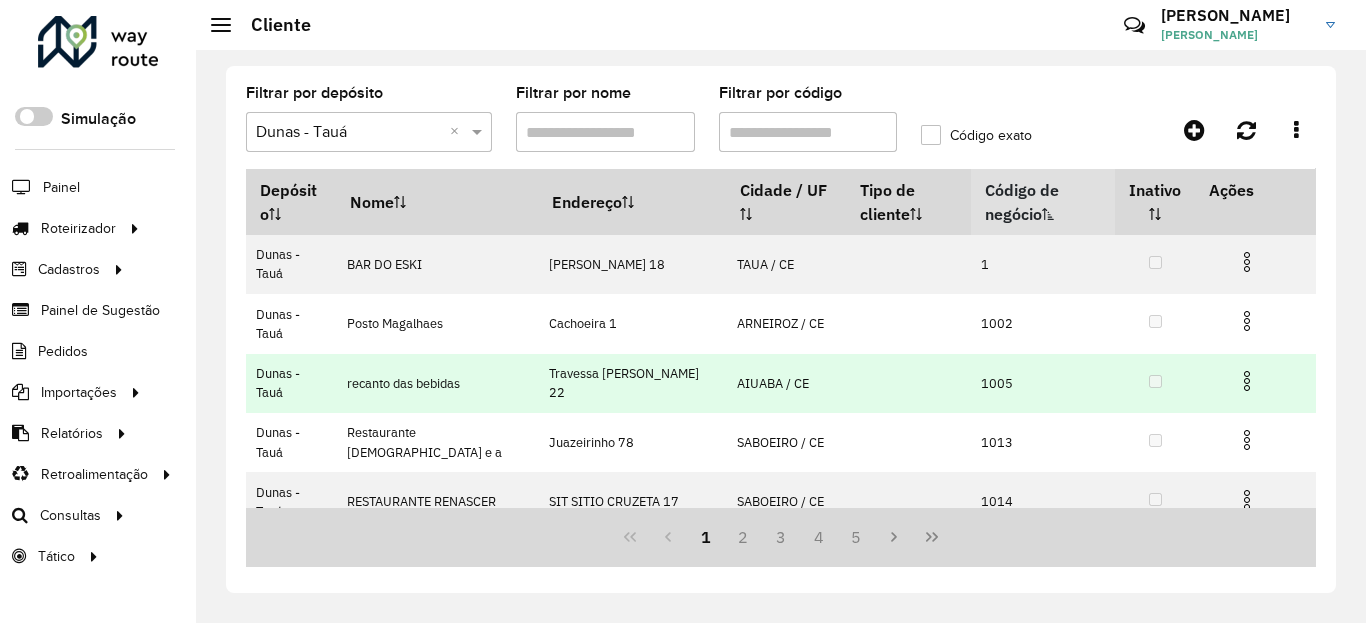 scroll, scrollTop: 0, scrollLeft: 0, axis: both 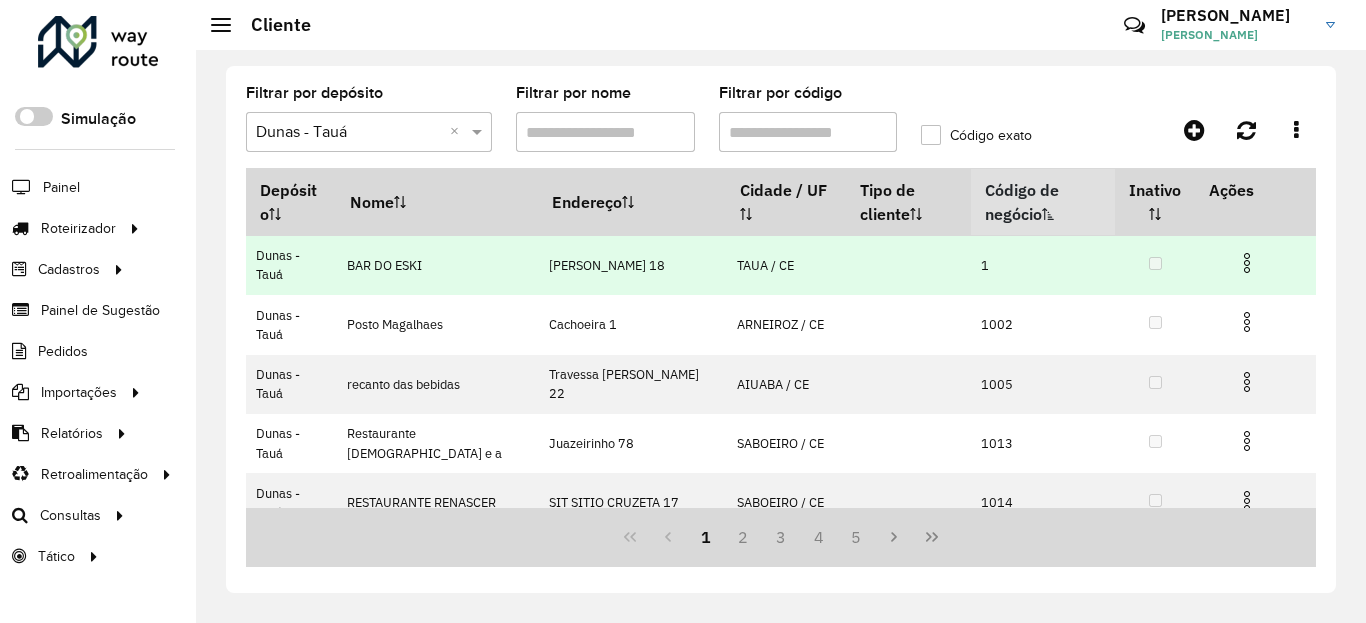 click at bounding box center (1247, 263) 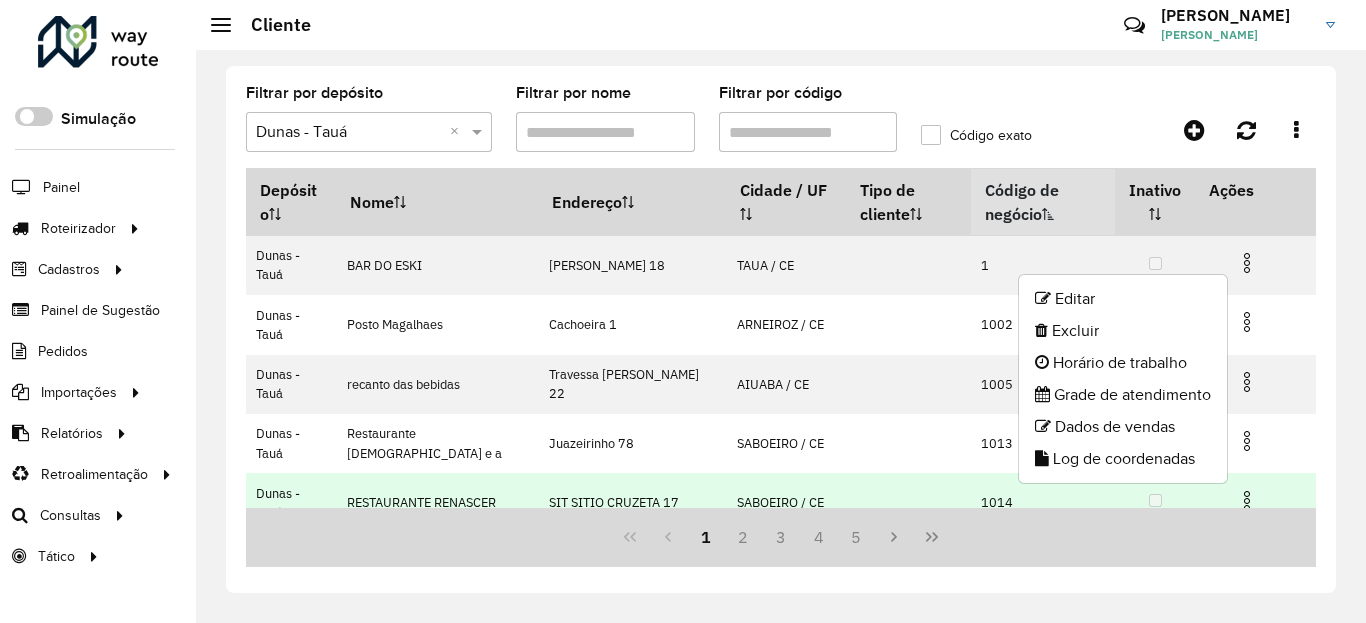 click at bounding box center [909, 502] 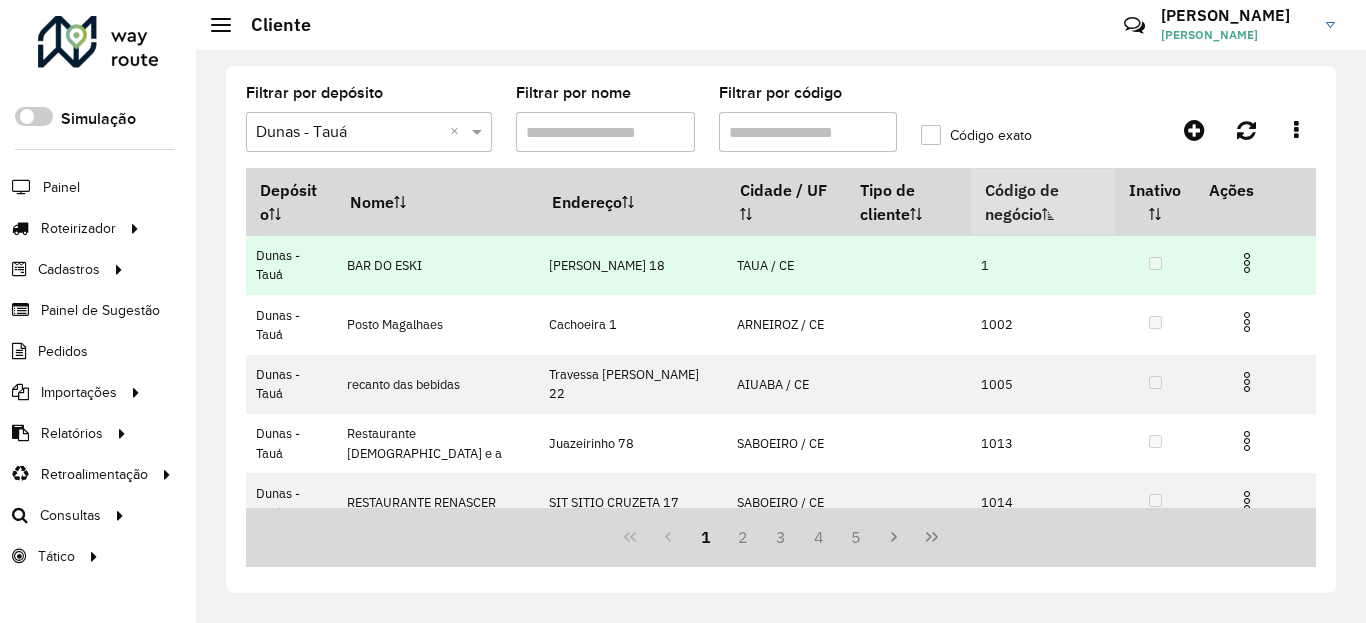click at bounding box center [1255, 261] 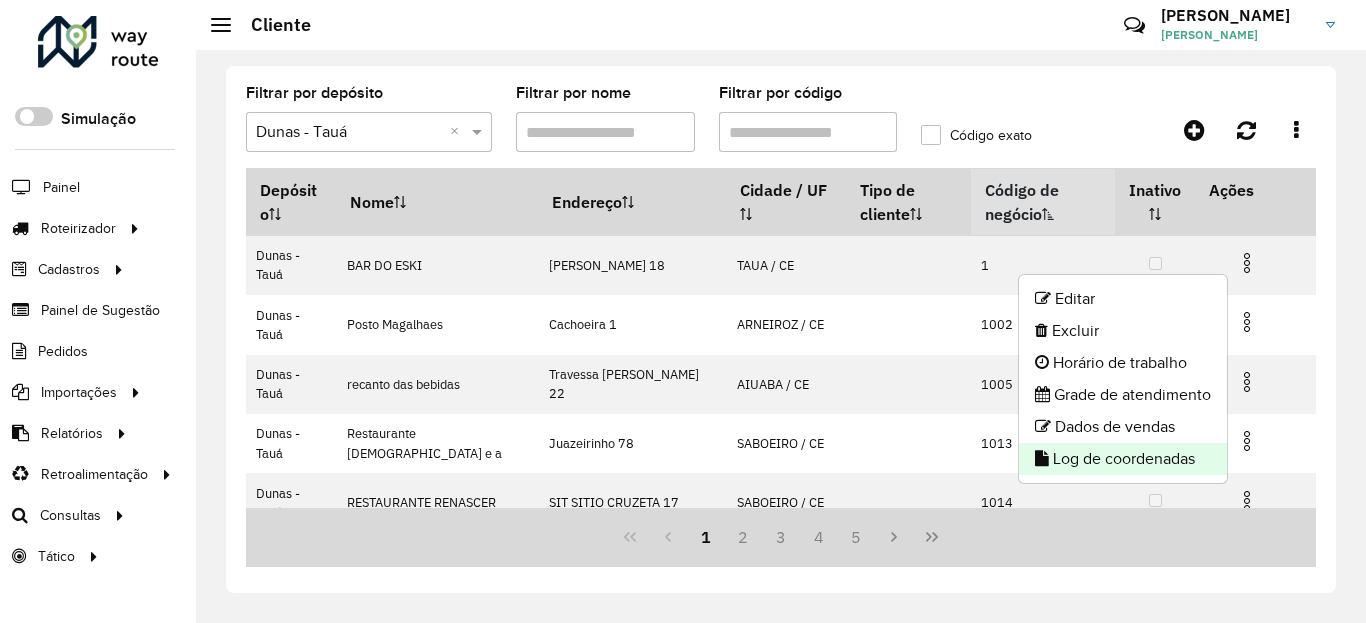 click on "Log de coordenadas" 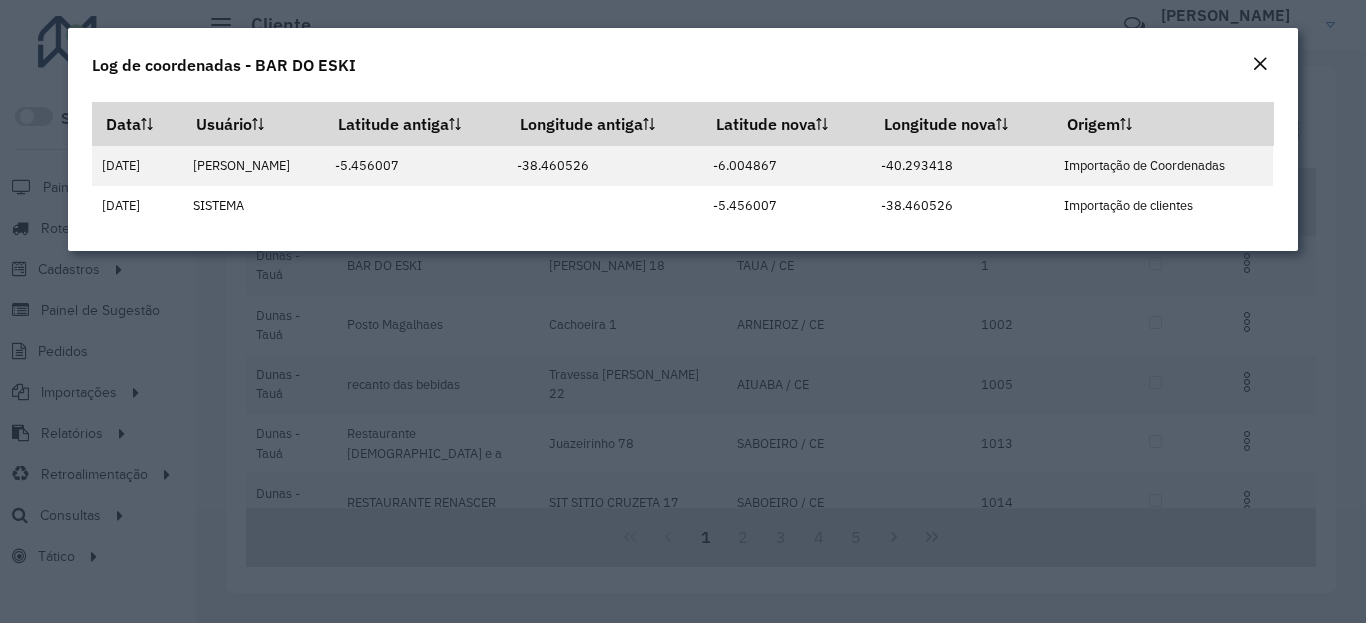 click on "Log de coordenadas - BAR DO ESKI  Data   Usuário   Latitude antiga   Longitude antiga   Latitude nova   Longitude nova   Origem   20/08/2024   Israel Lucca AmbevTech   -5.456007   -38.460526   -6.004867   -40.293418   Importação de Coordenadas   19/08/2024   SISTEMA         -5.456007   -38.460526   Importação de clientes" 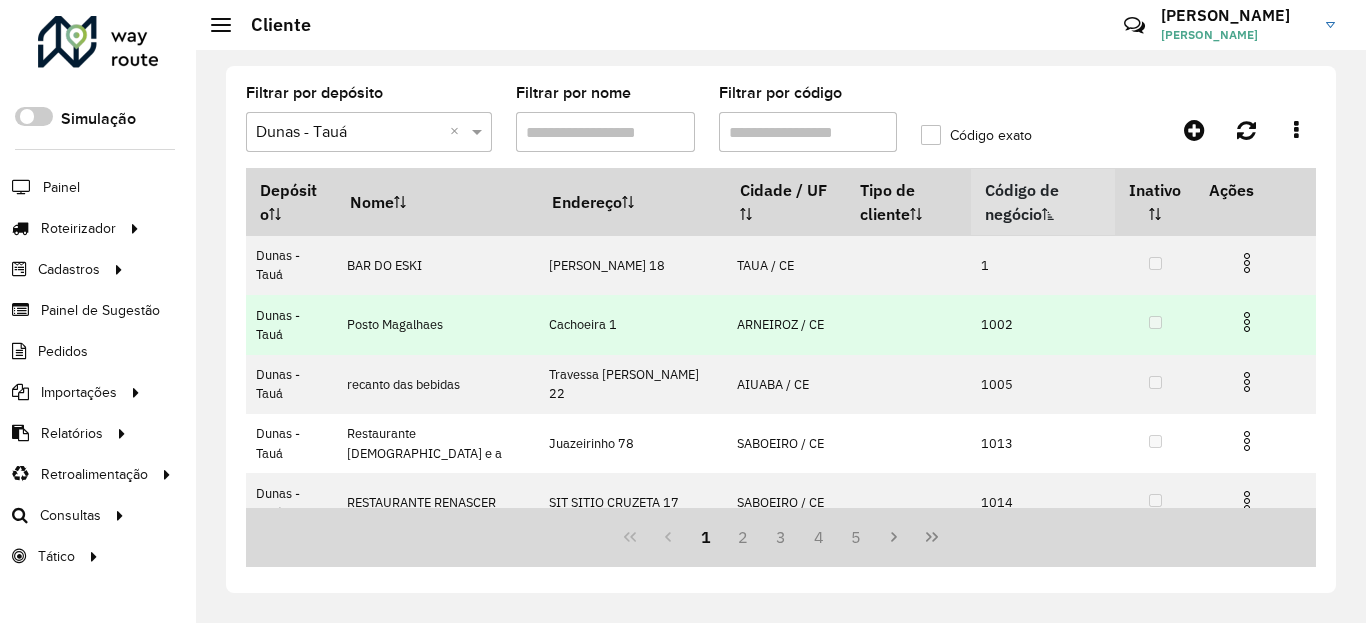 click at bounding box center [1247, 322] 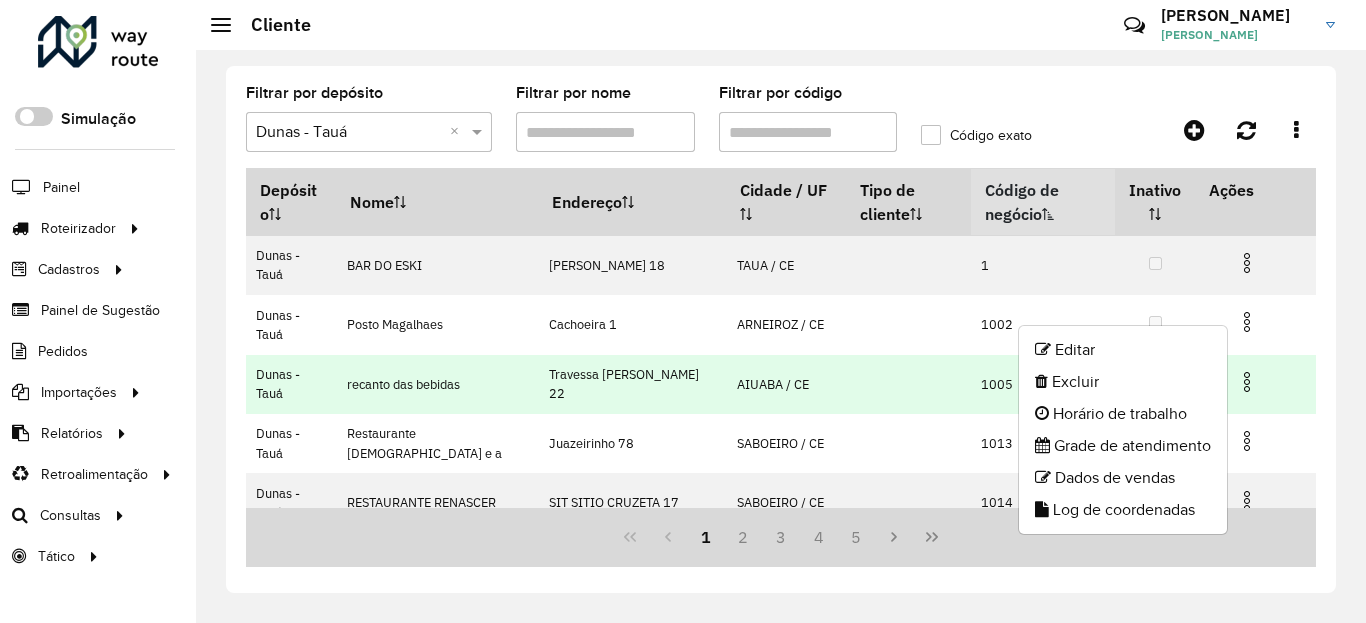 click at bounding box center [909, 384] 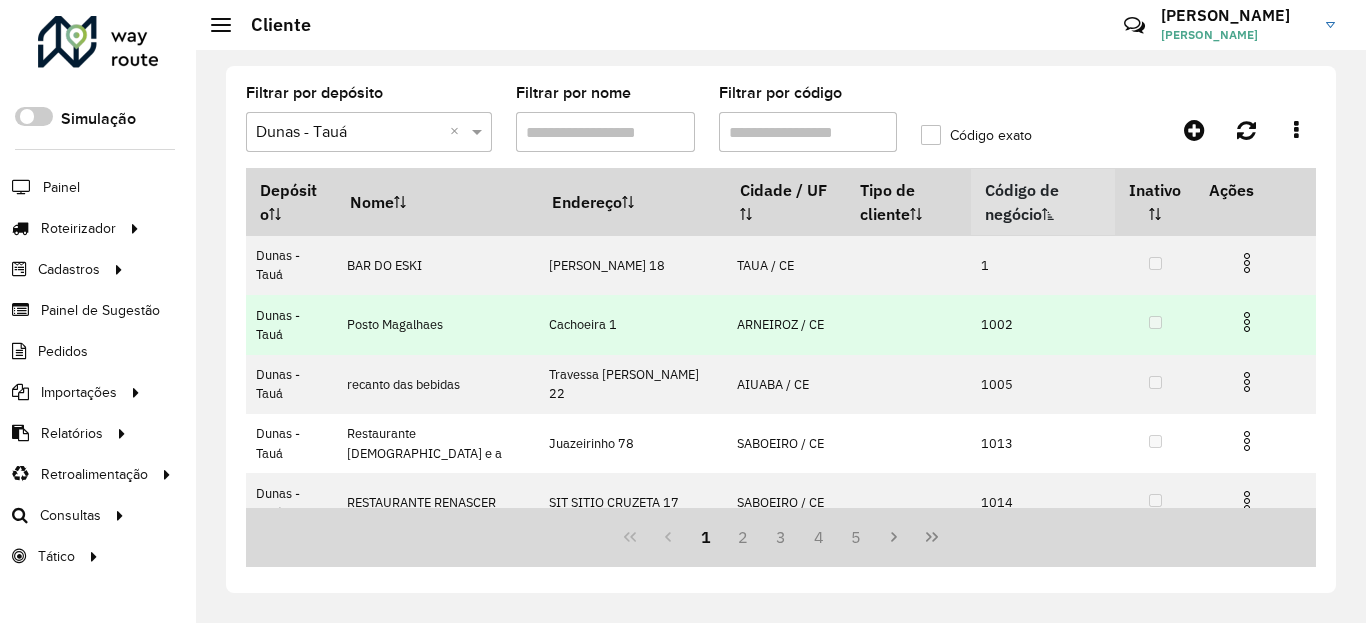 click at bounding box center [1247, 322] 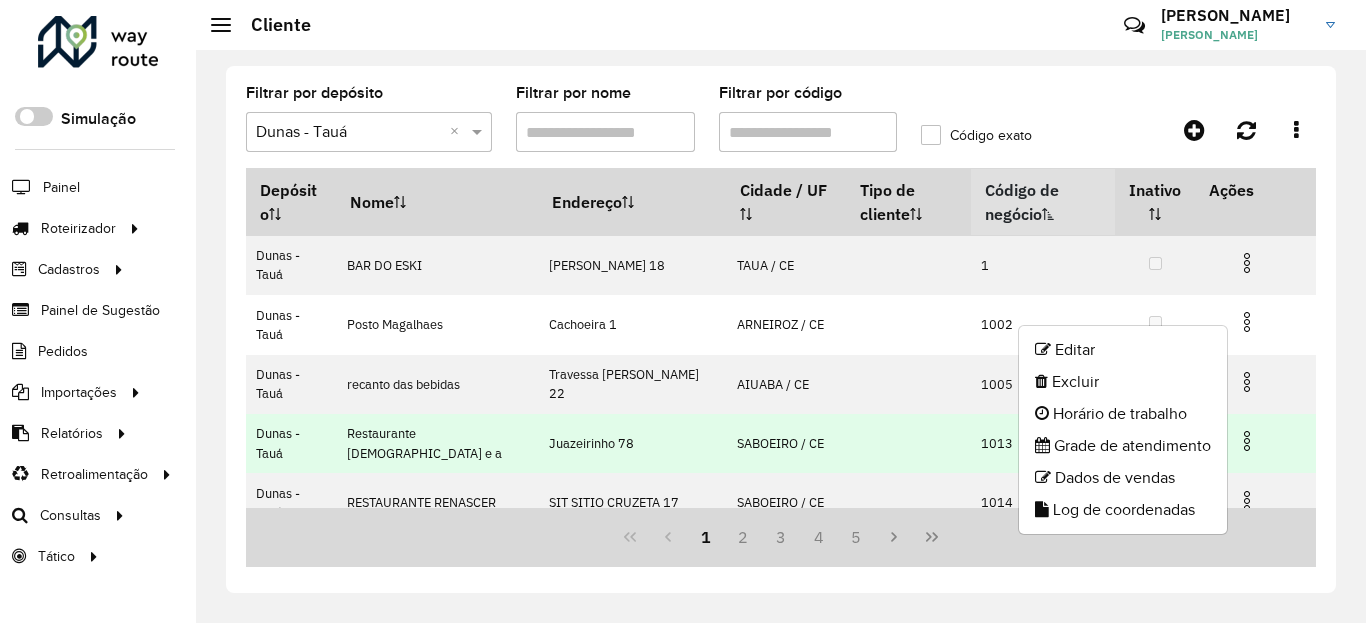 click at bounding box center (909, 443) 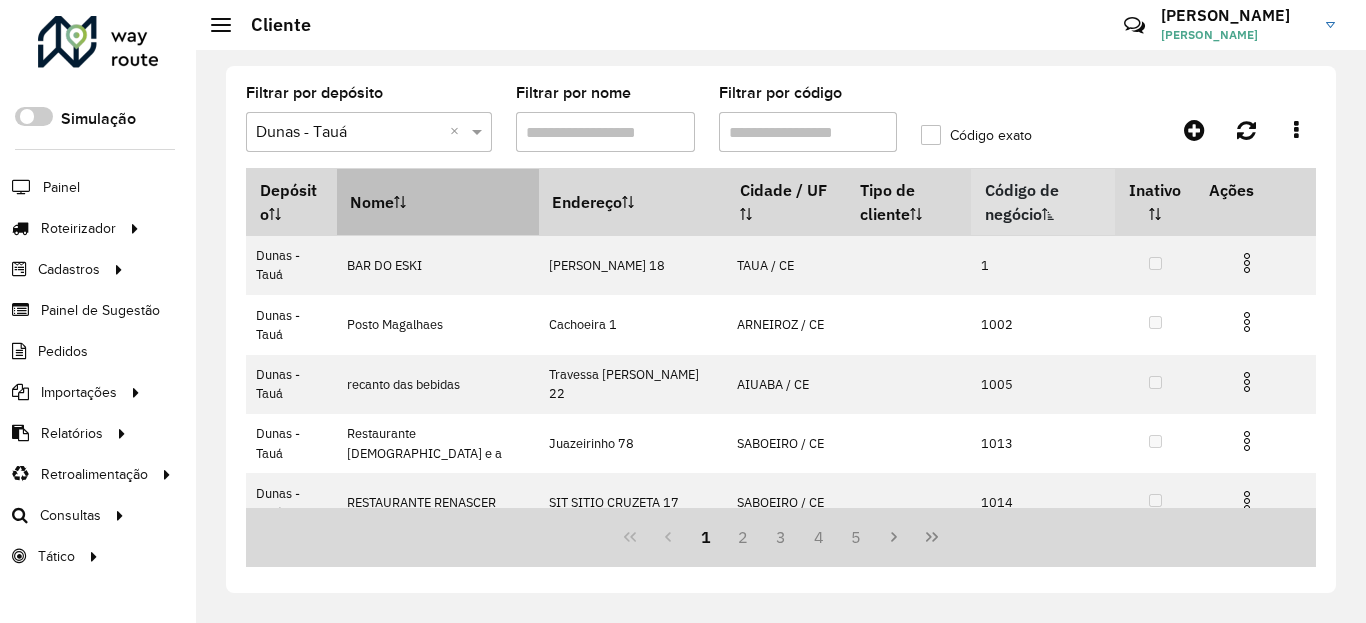 click 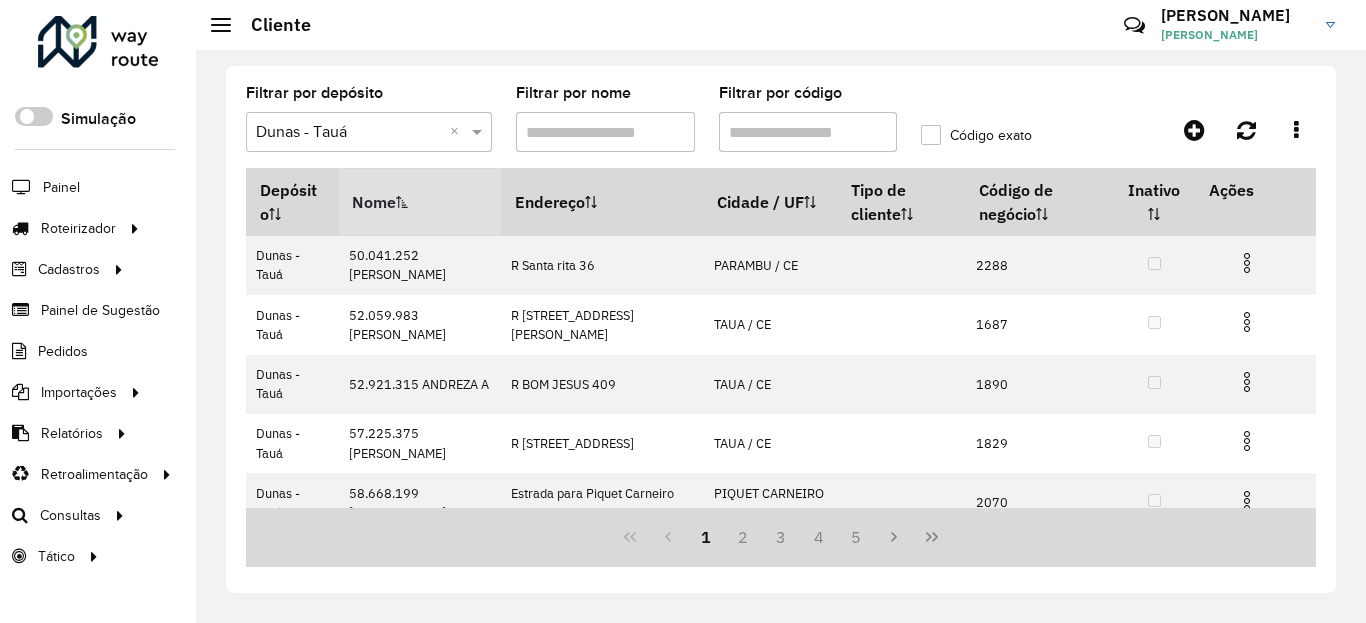 click on "Nome" at bounding box center (420, 202) 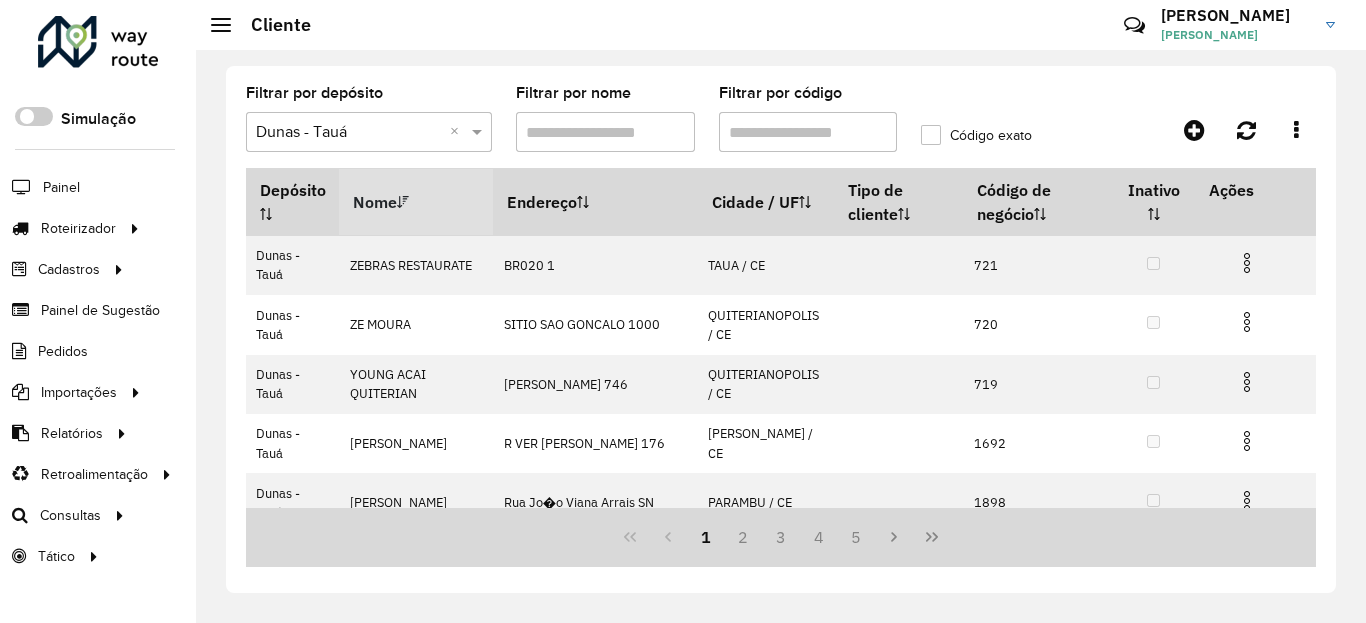 click on "Nome" at bounding box center [416, 202] 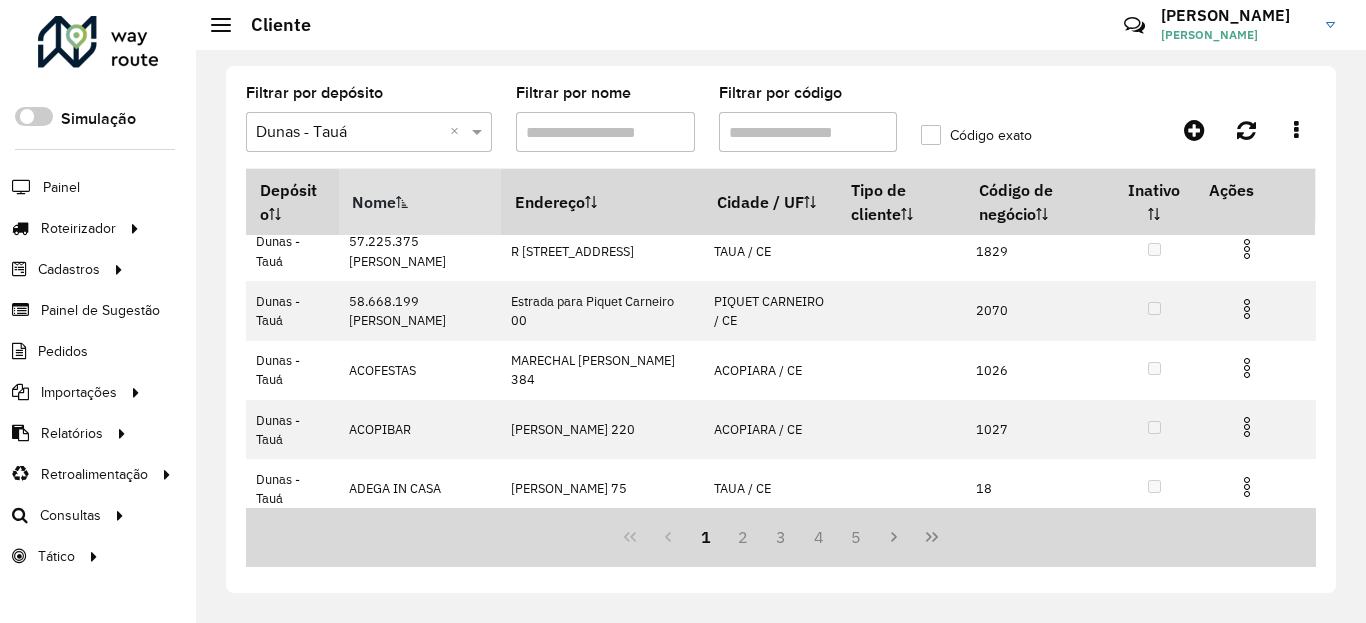 scroll, scrollTop: 0, scrollLeft: 0, axis: both 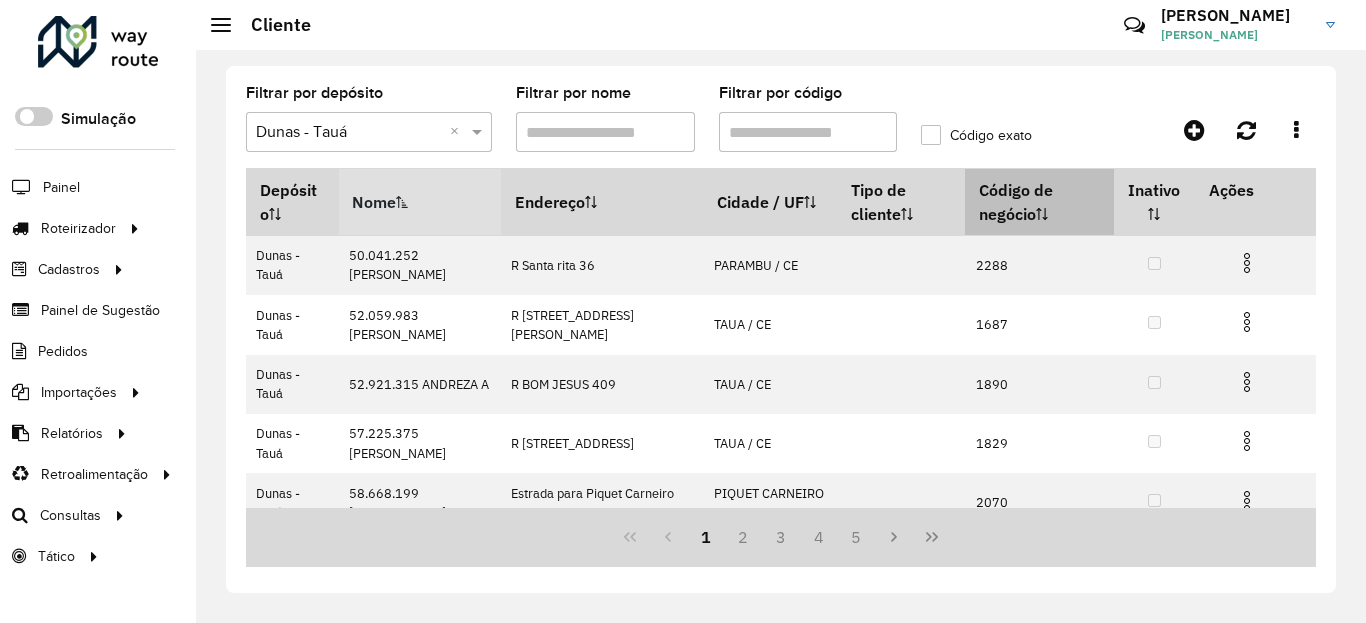 click on "Código de negócio" at bounding box center (1039, 202) 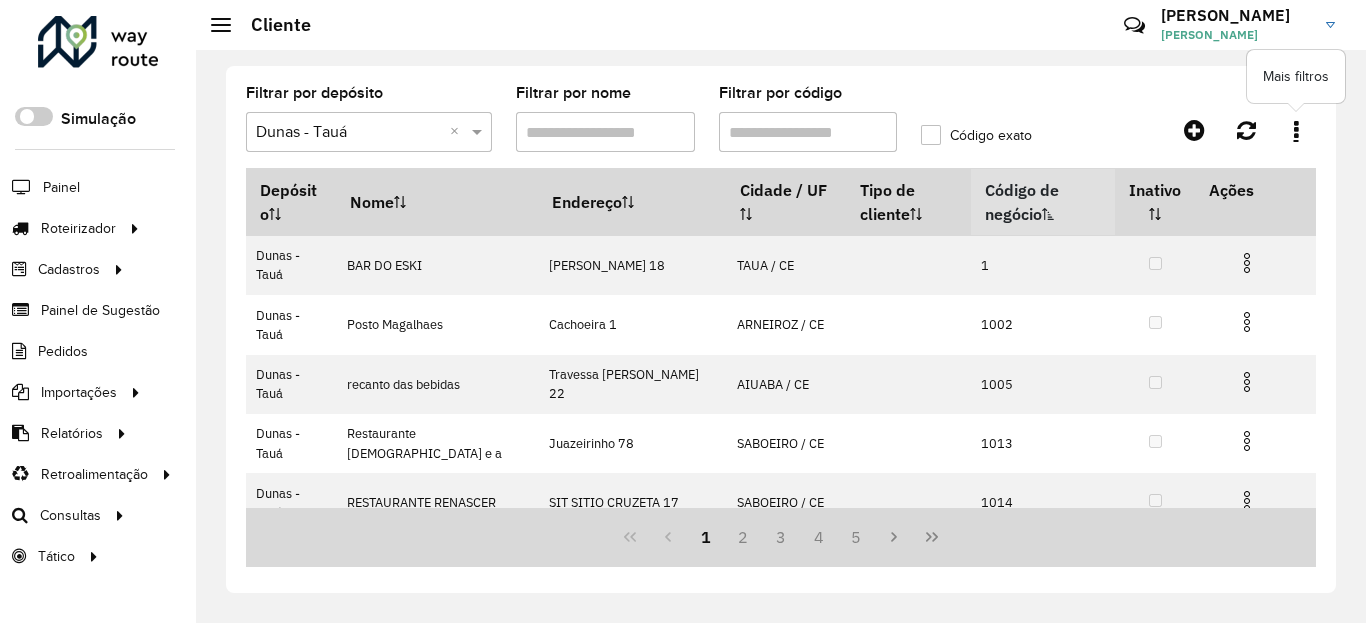 click 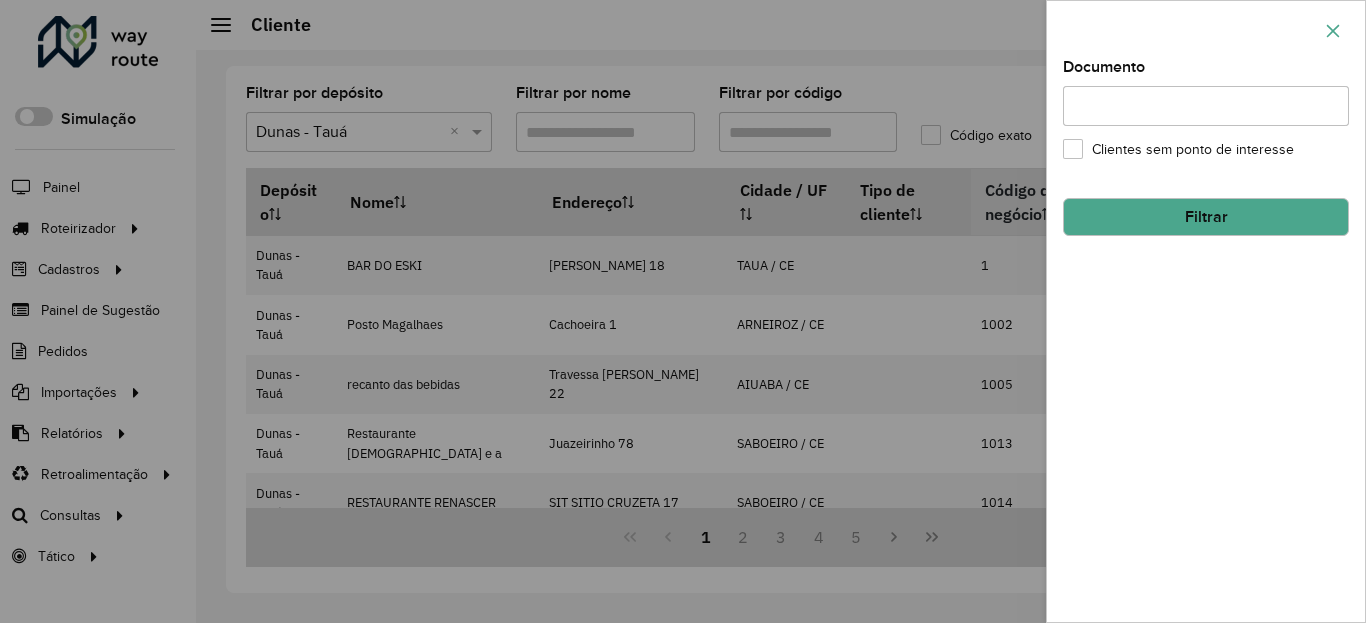 click 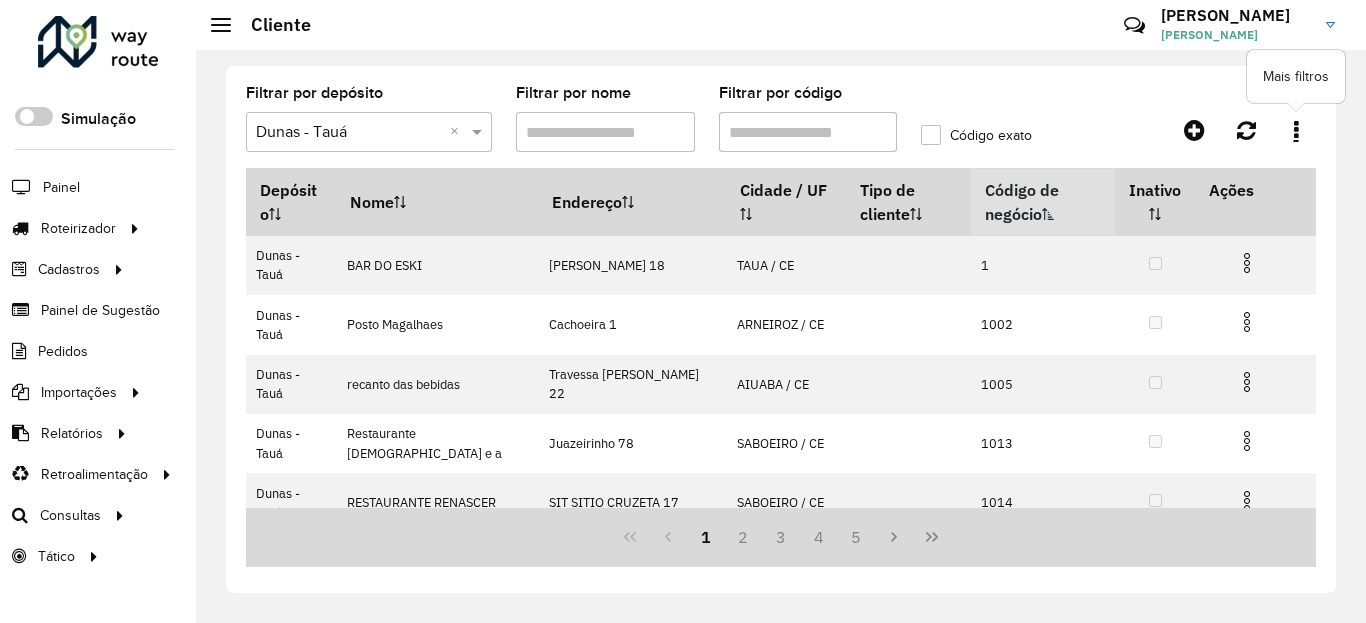 click 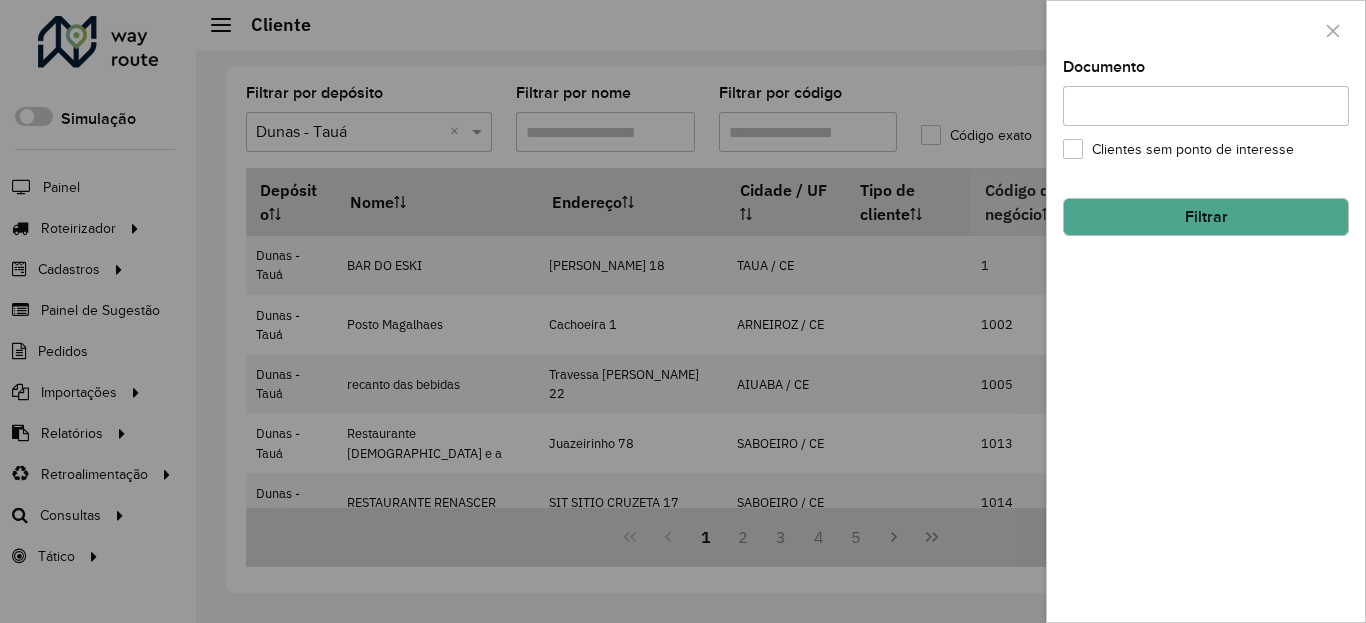 click on "Documento" at bounding box center (1206, 106) 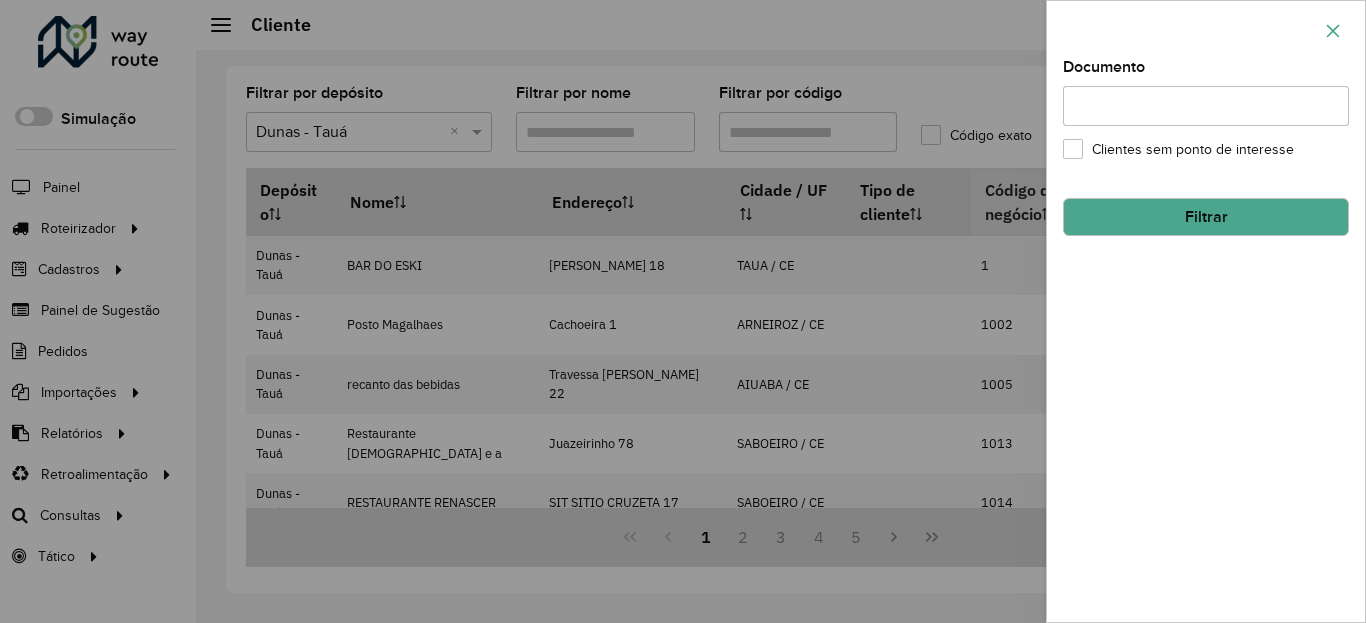 drag, startPoint x: 1333, startPoint y: 37, endPoint x: 1331, endPoint y: 71, distance: 34.058773 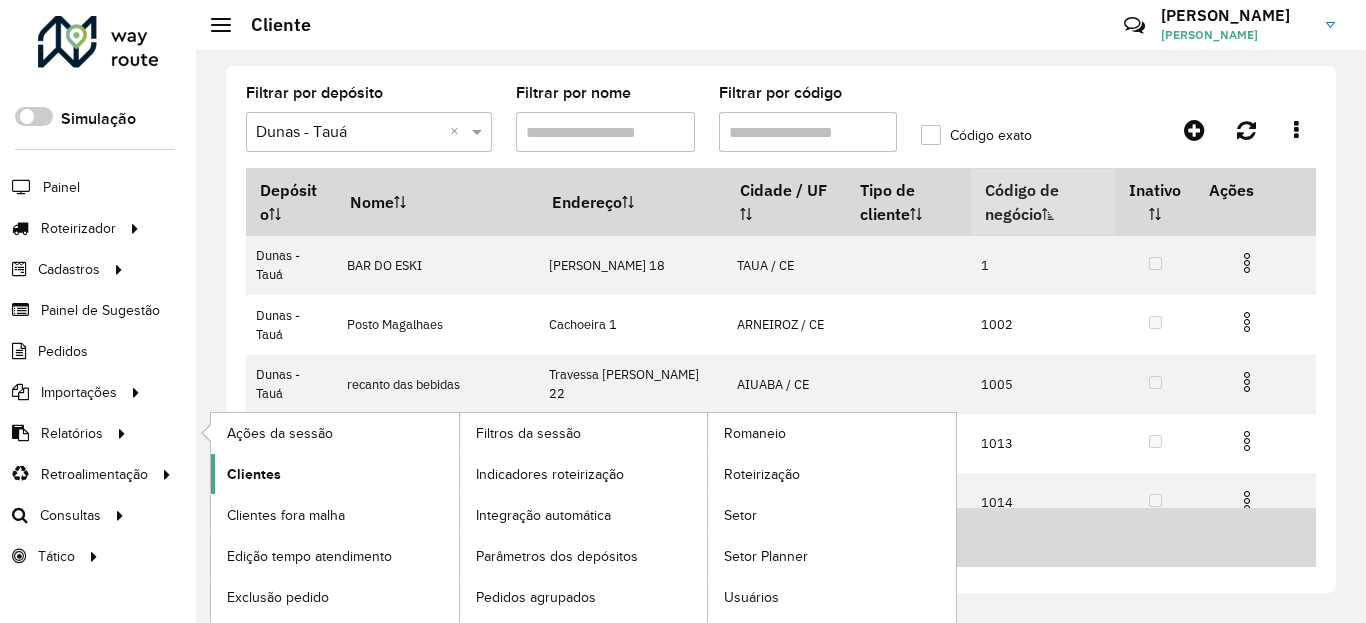 click on "Clientes" 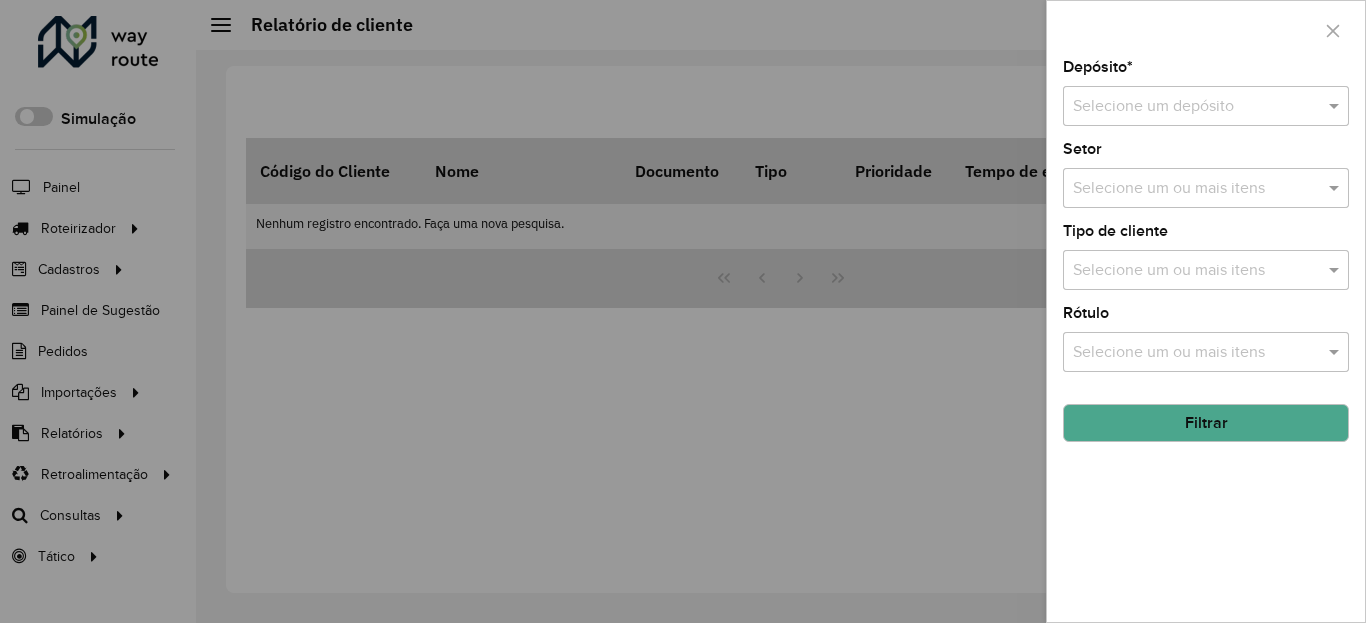 click on "Selecione um ou mais itens" at bounding box center [1206, 270] 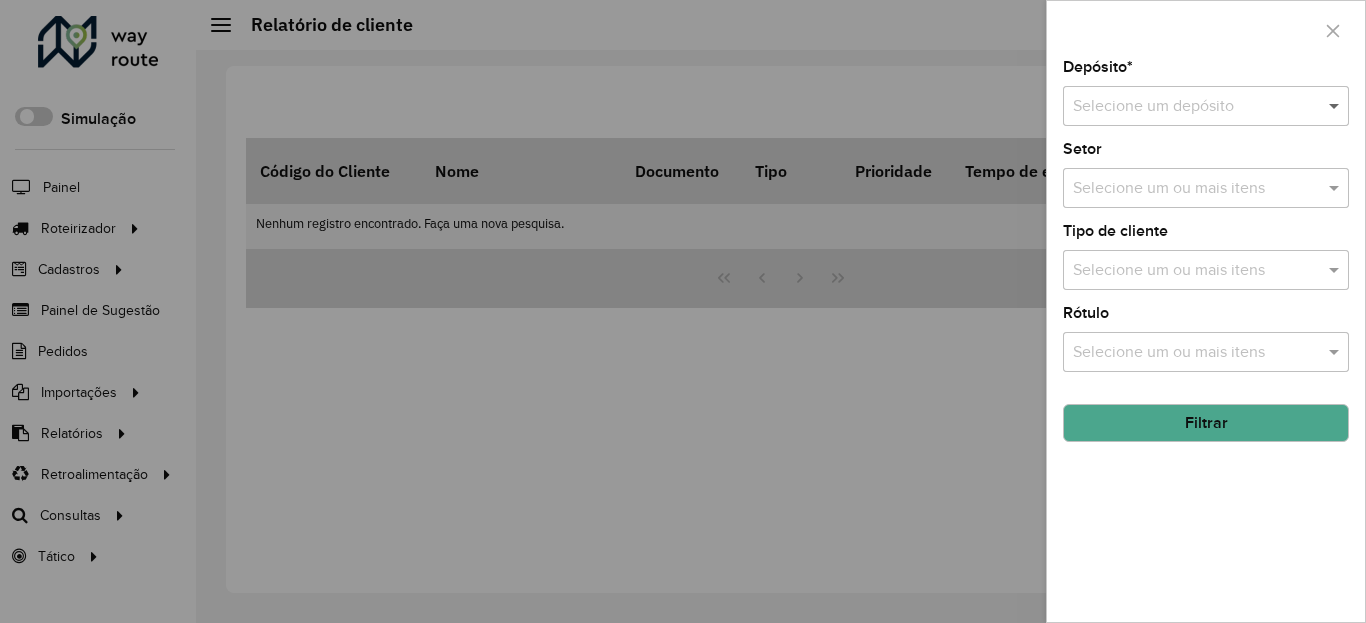 click at bounding box center (1336, 106) 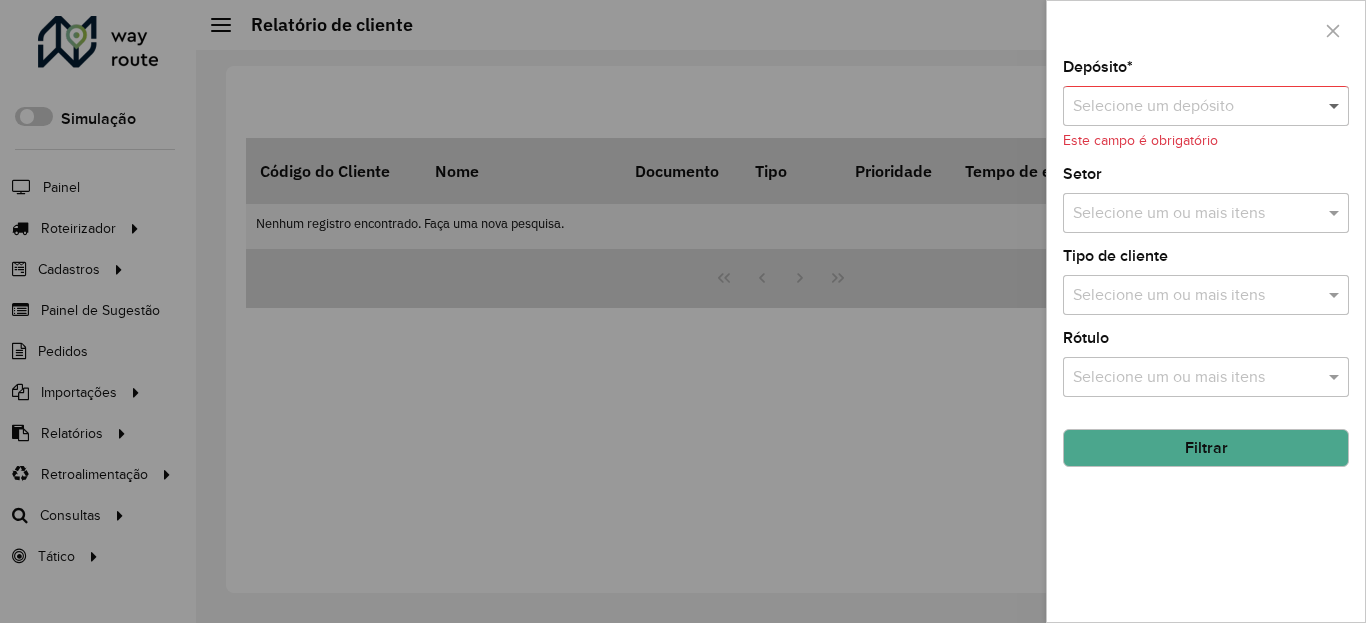 click at bounding box center [1336, 106] 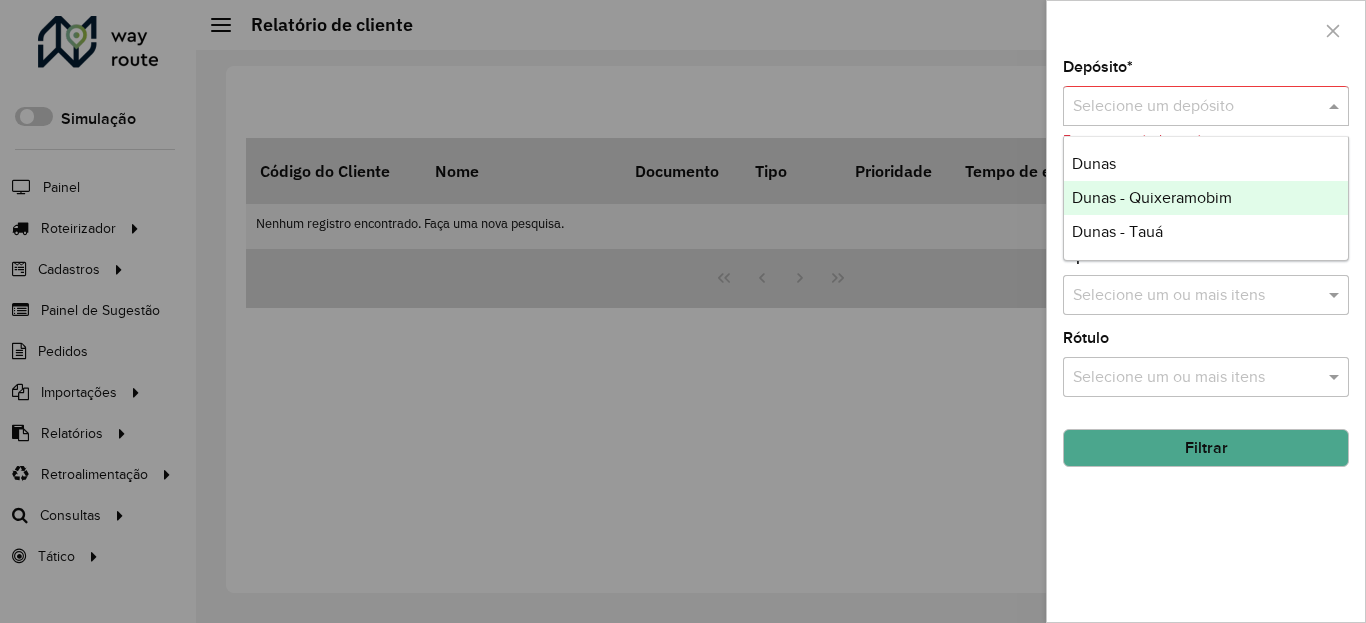 click on "Dunas - Tauá" at bounding box center (1206, 232) 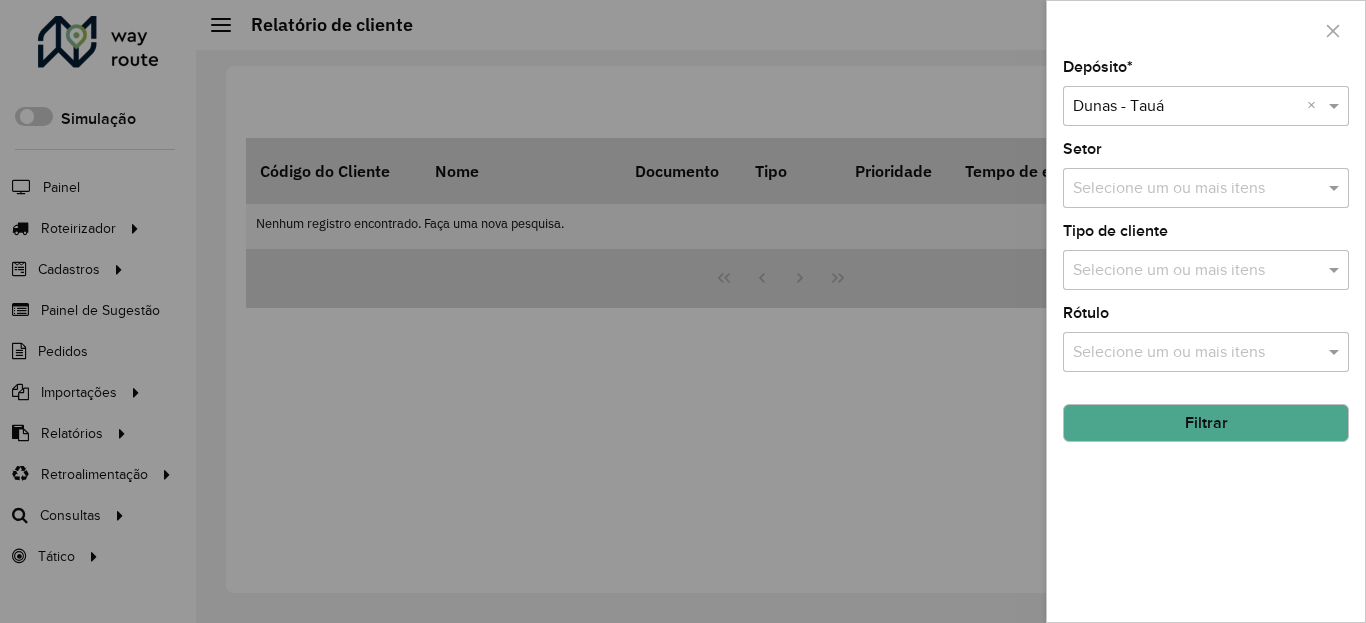 click on "Filtrar" 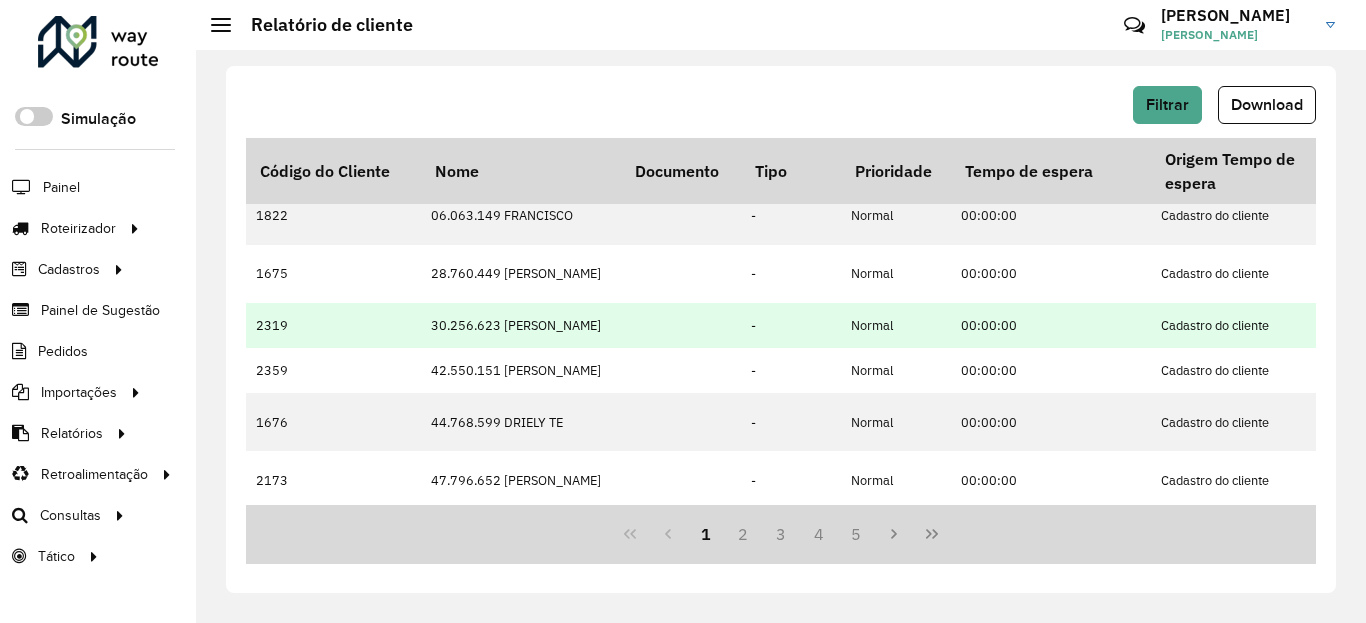 scroll, scrollTop: 0, scrollLeft: 0, axis: both 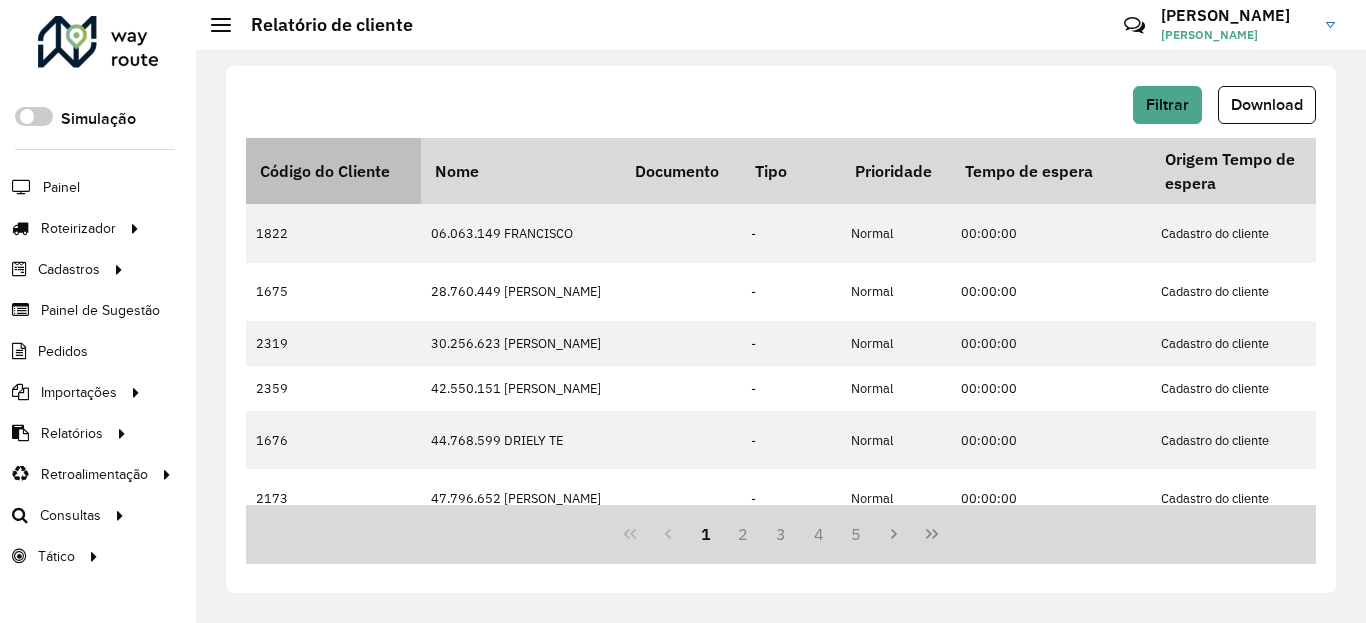 click on "Código do Cliente" at bounding box center [333, 171] 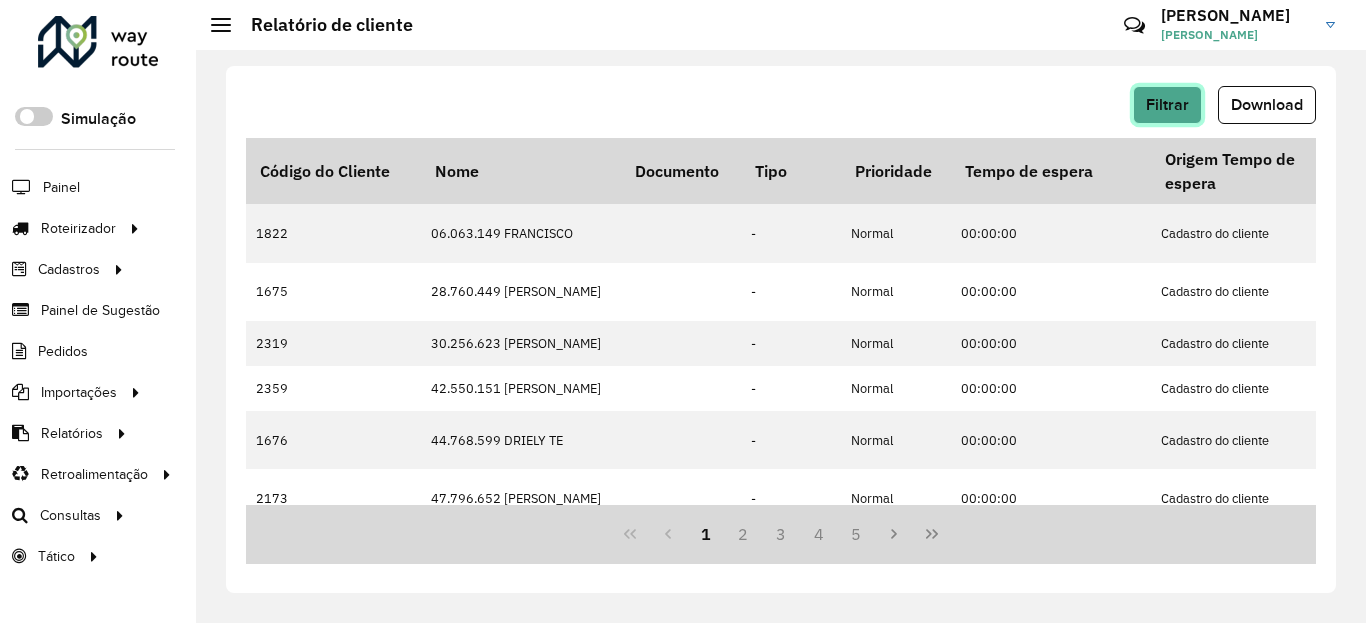 click on "Filtrar" 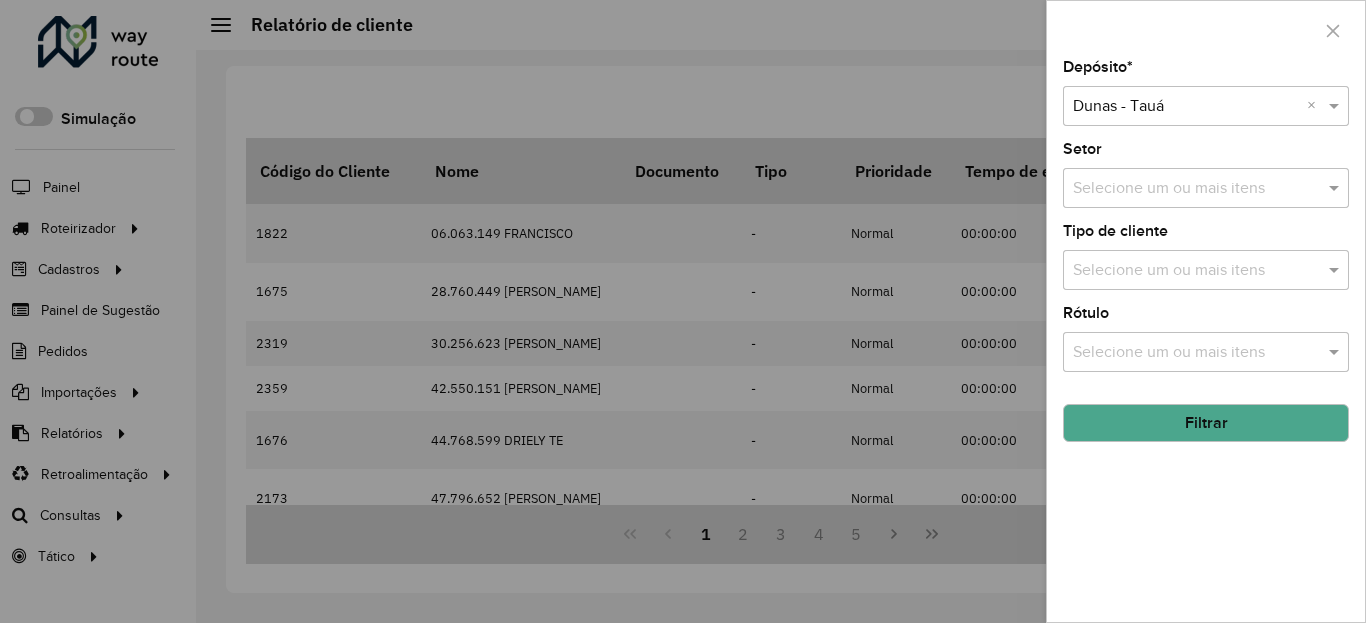 click at bounding box center [1196, 271] 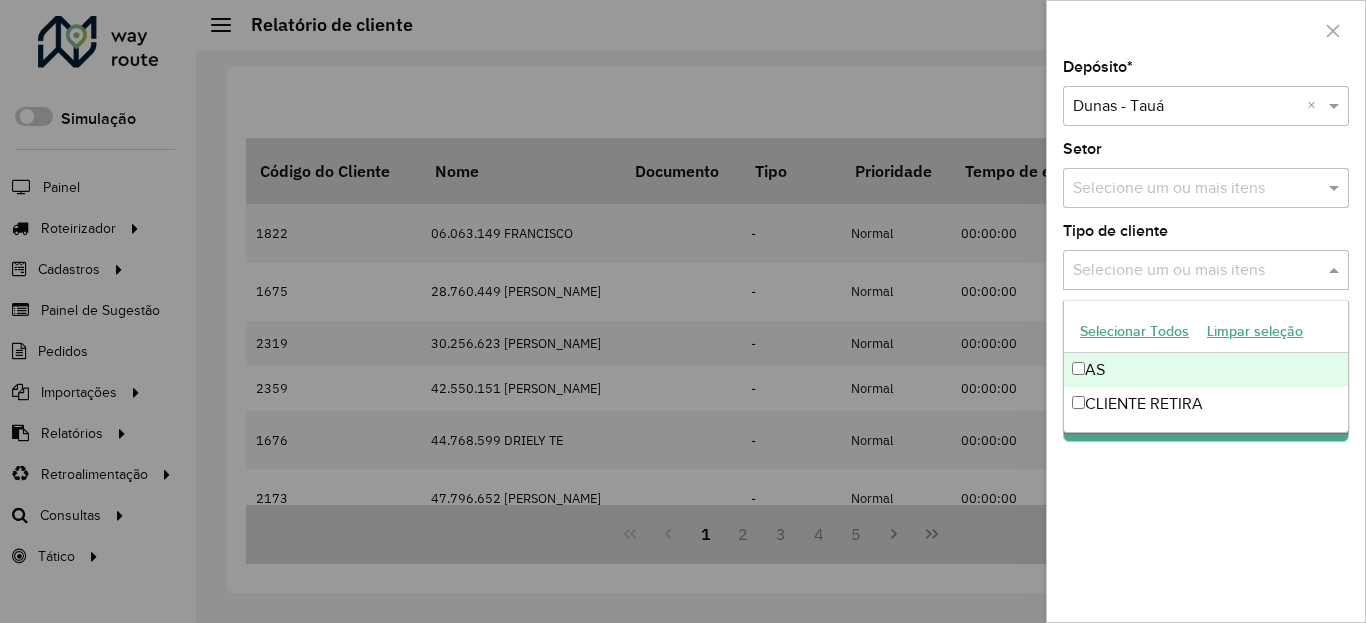 click at bounding box center (1196, 271) 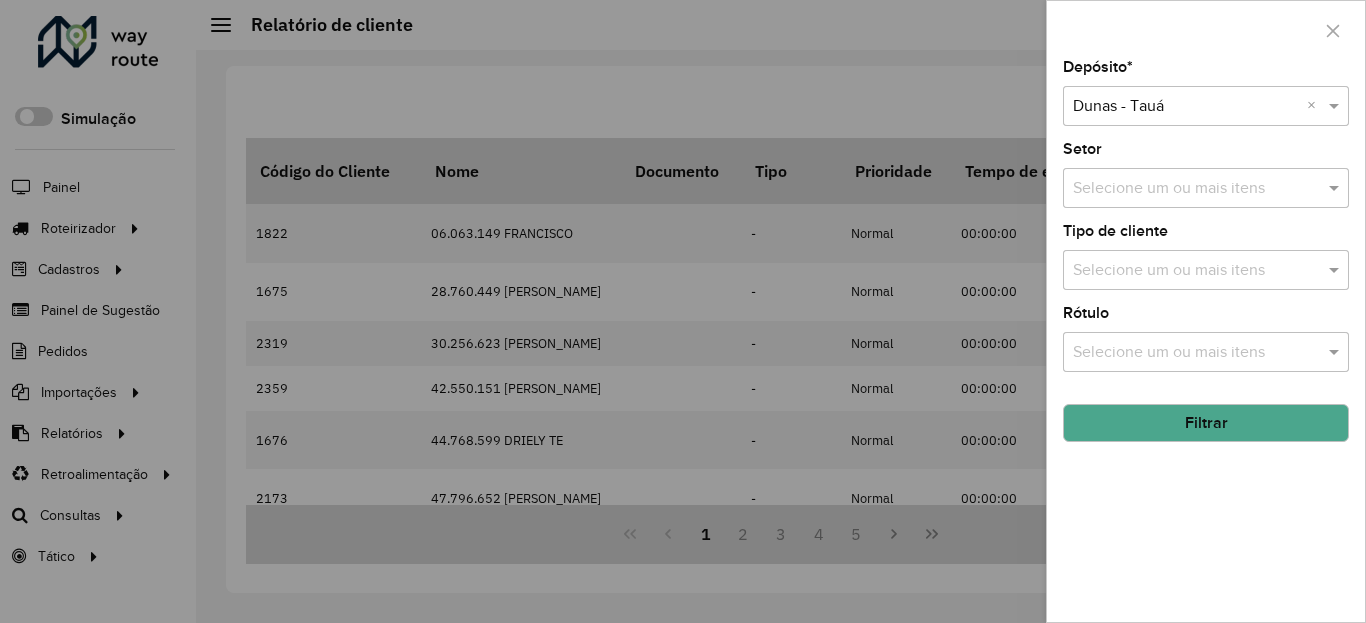 click at bounding box center (1196, 189) 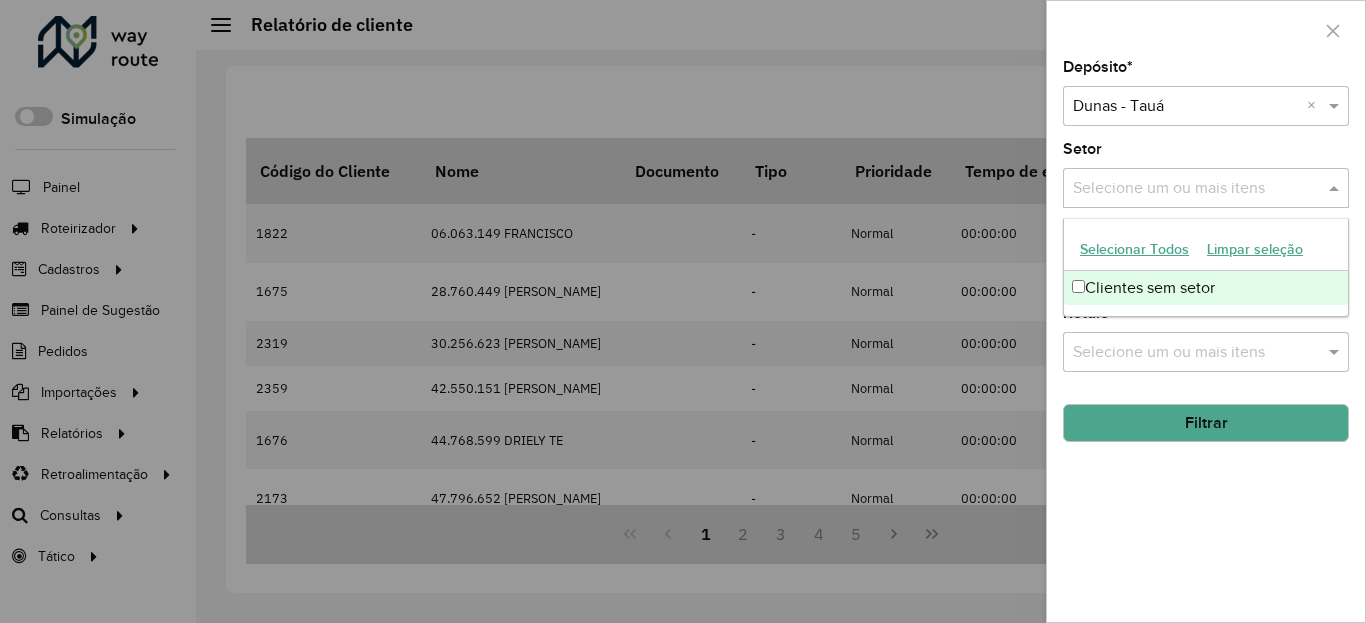 click at bounding box center [1196, 189] 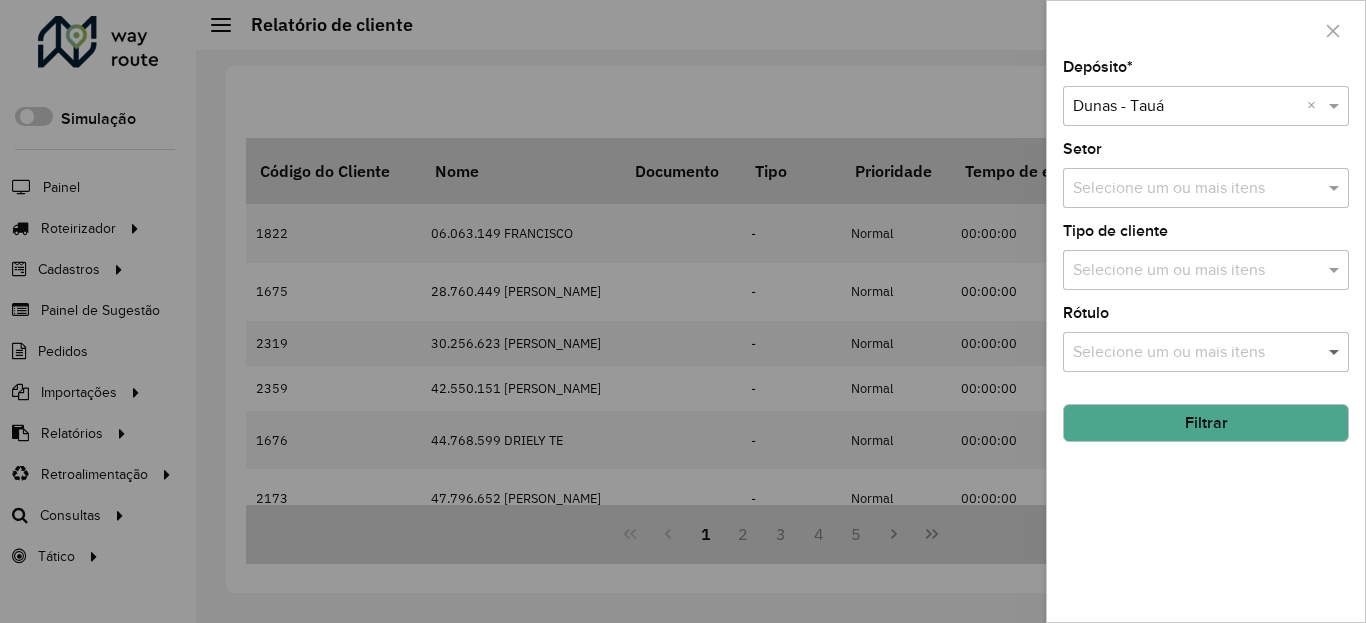 click at bounding box center [1336, 352] 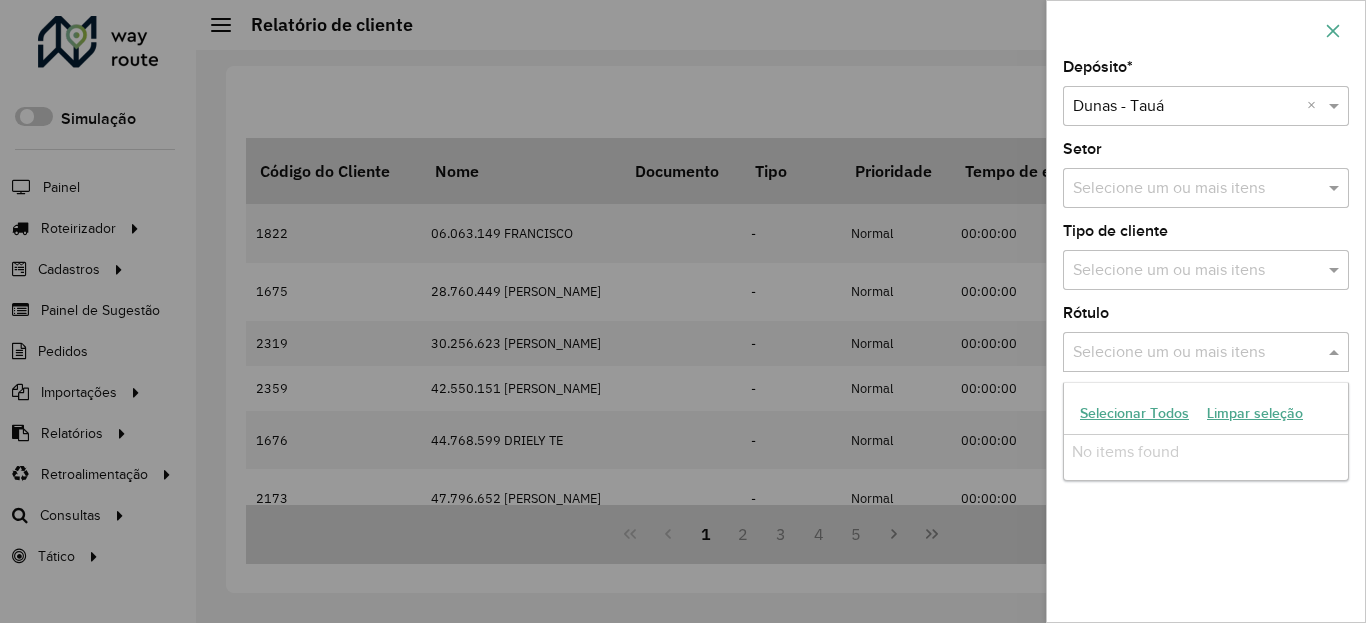 click 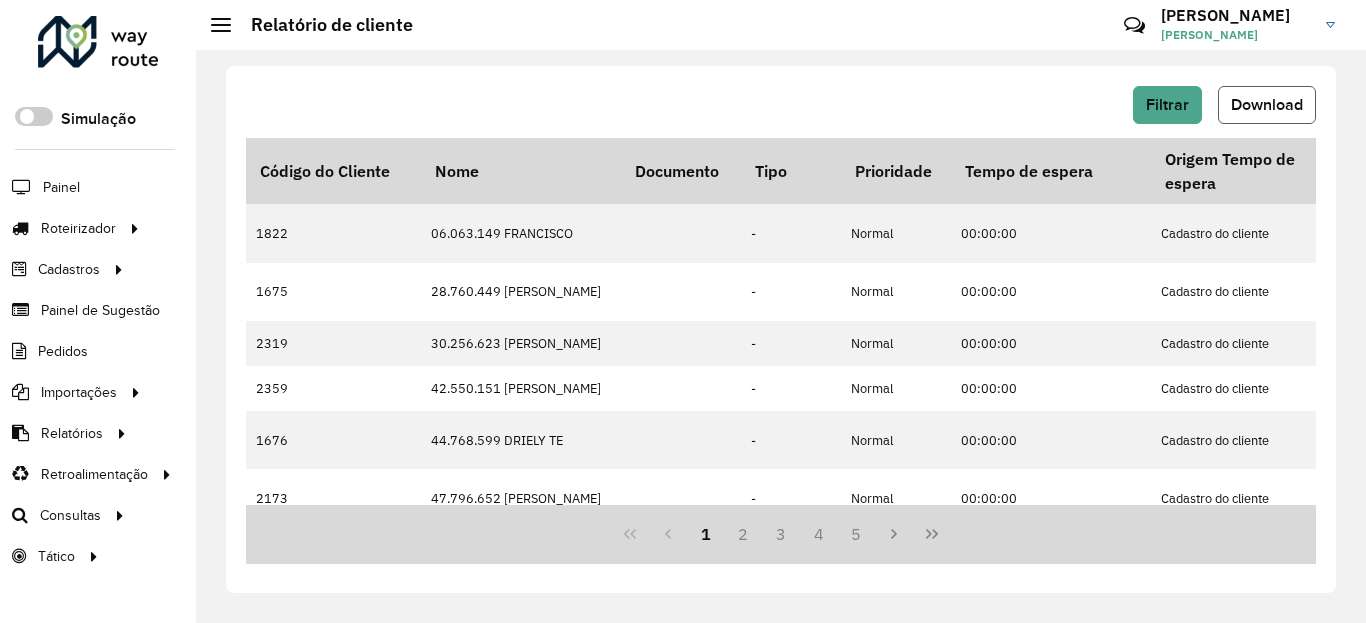 click on "Download" 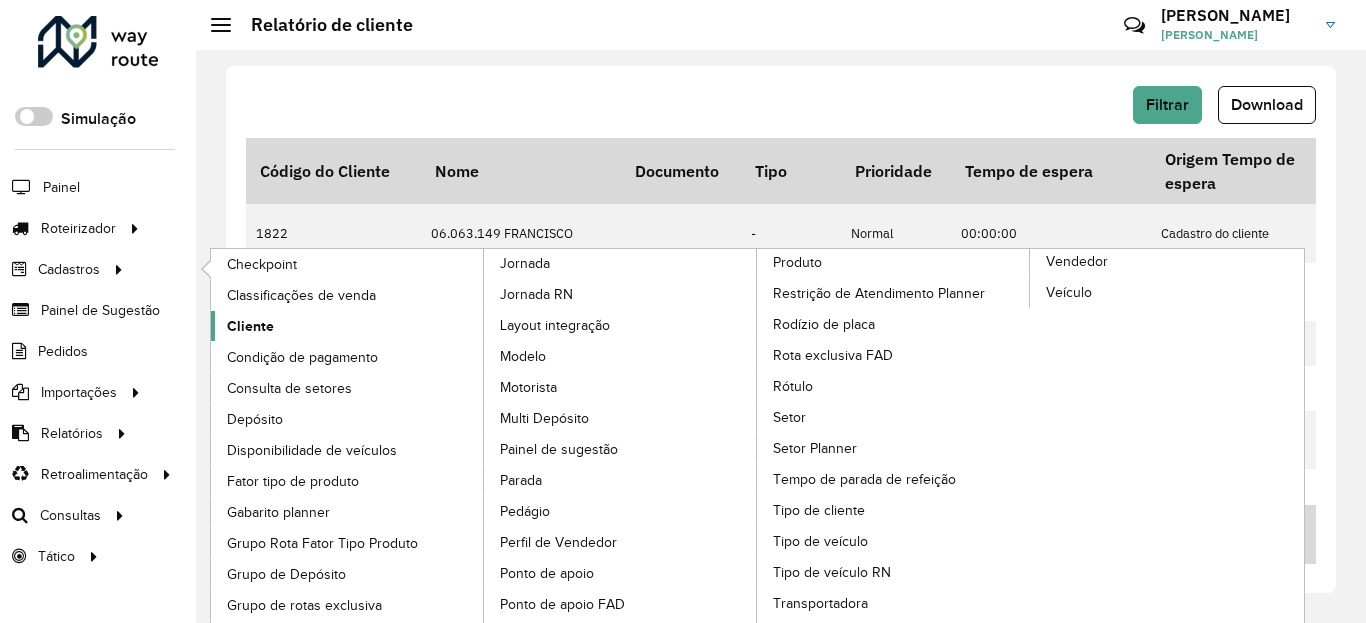 click on "Cliente" 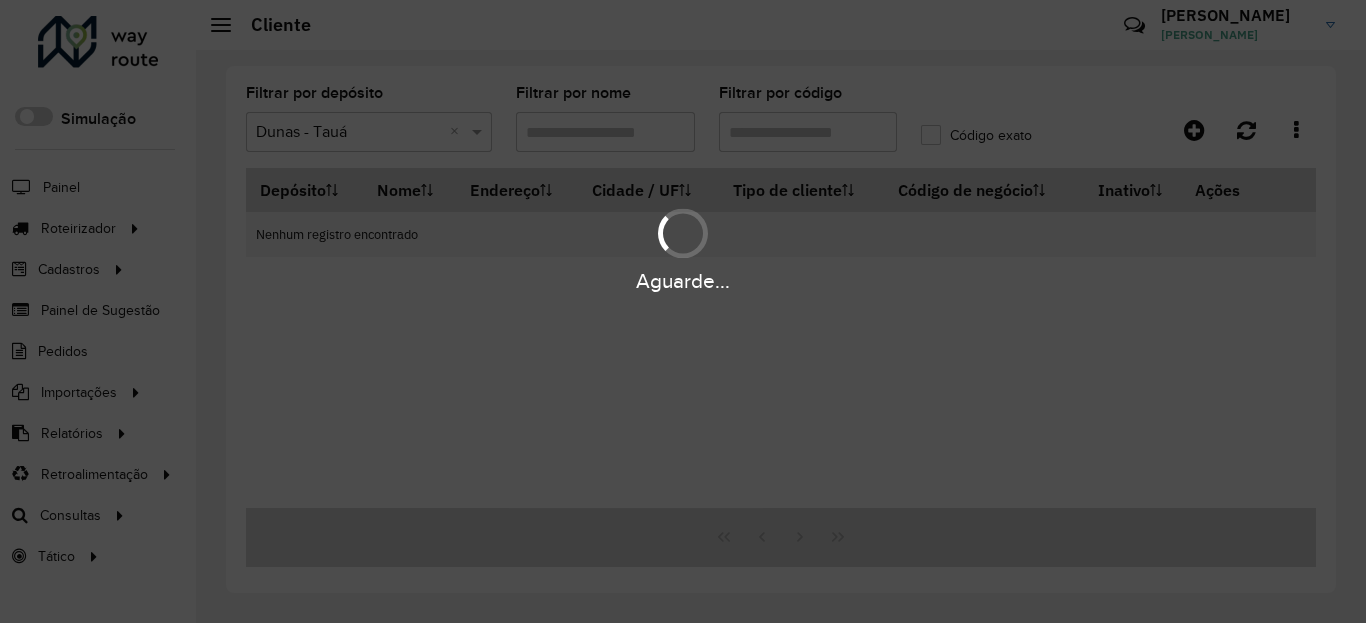 click on "Aguarde..." at bounding box center [683, 311] 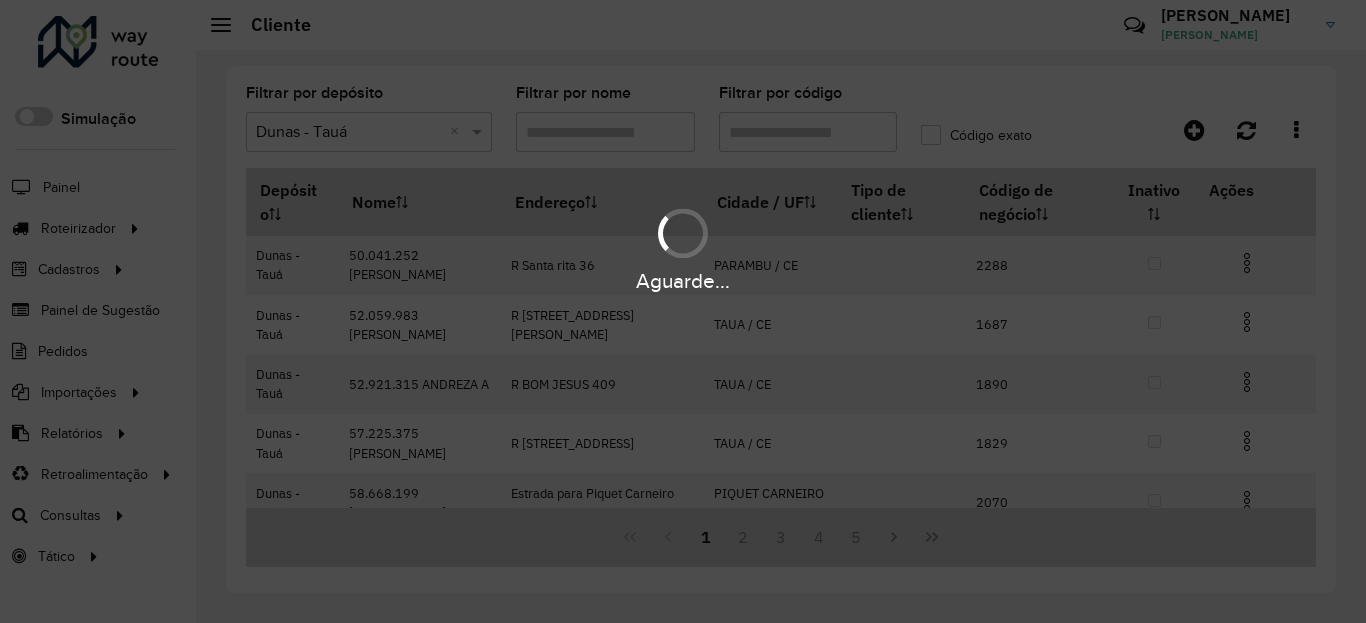 click on "Aguarde..." at bounding box center [683, 311] 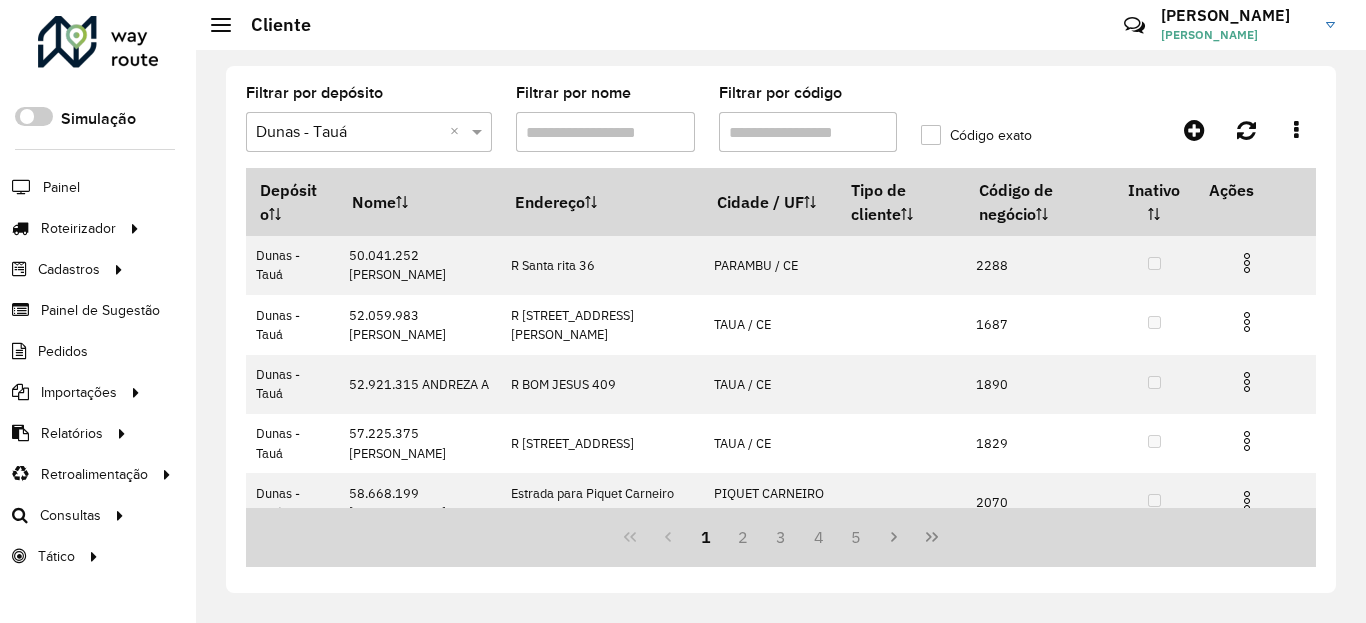 click at bounding box center [349, 133] 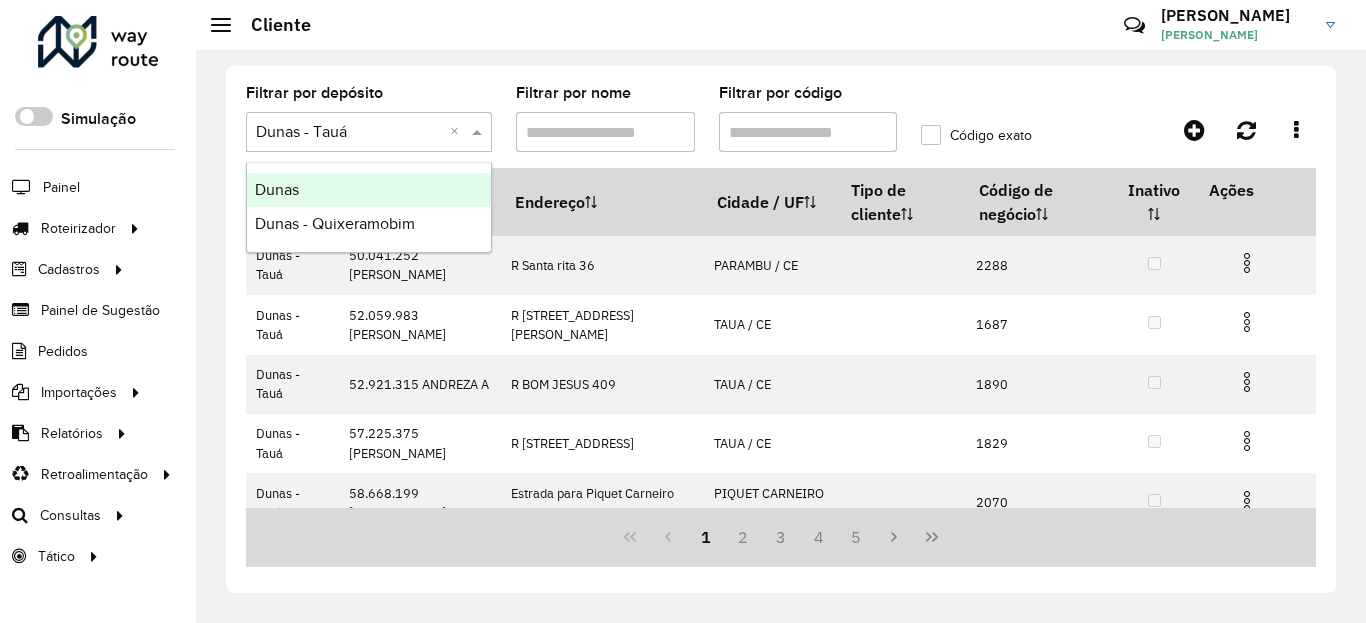 click at bounding box center (349, 133) 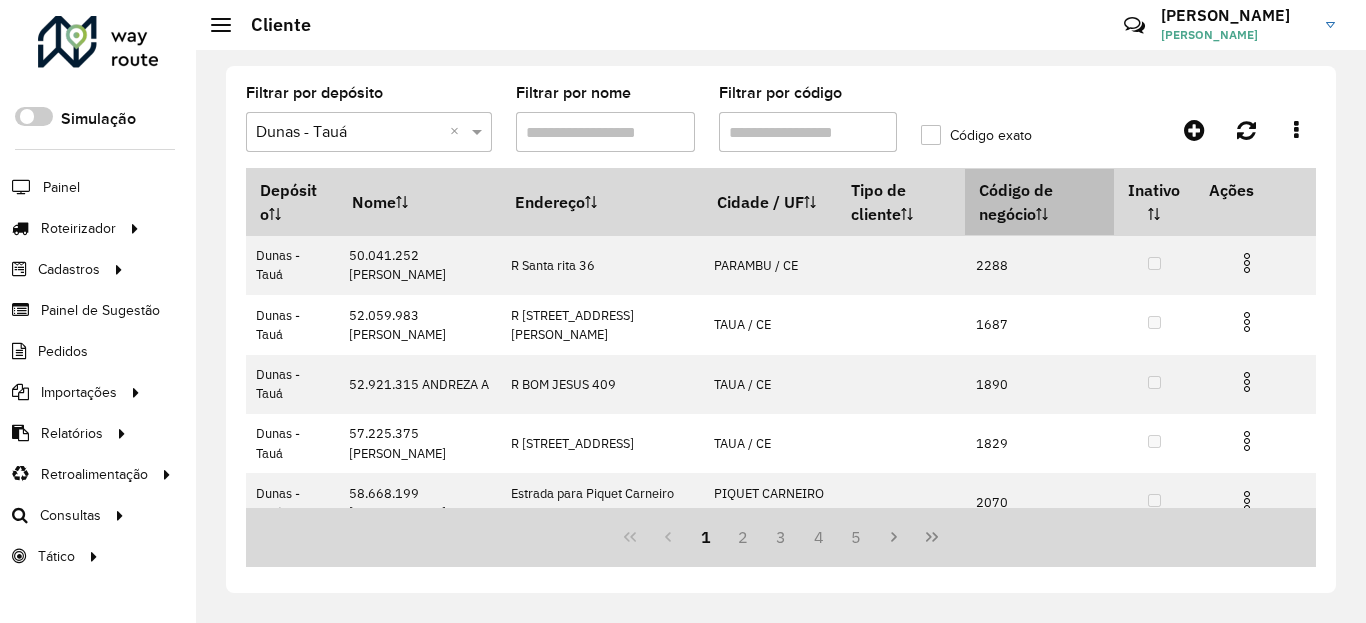 click on "Código de negócio" at bounding box center [1039, 202] 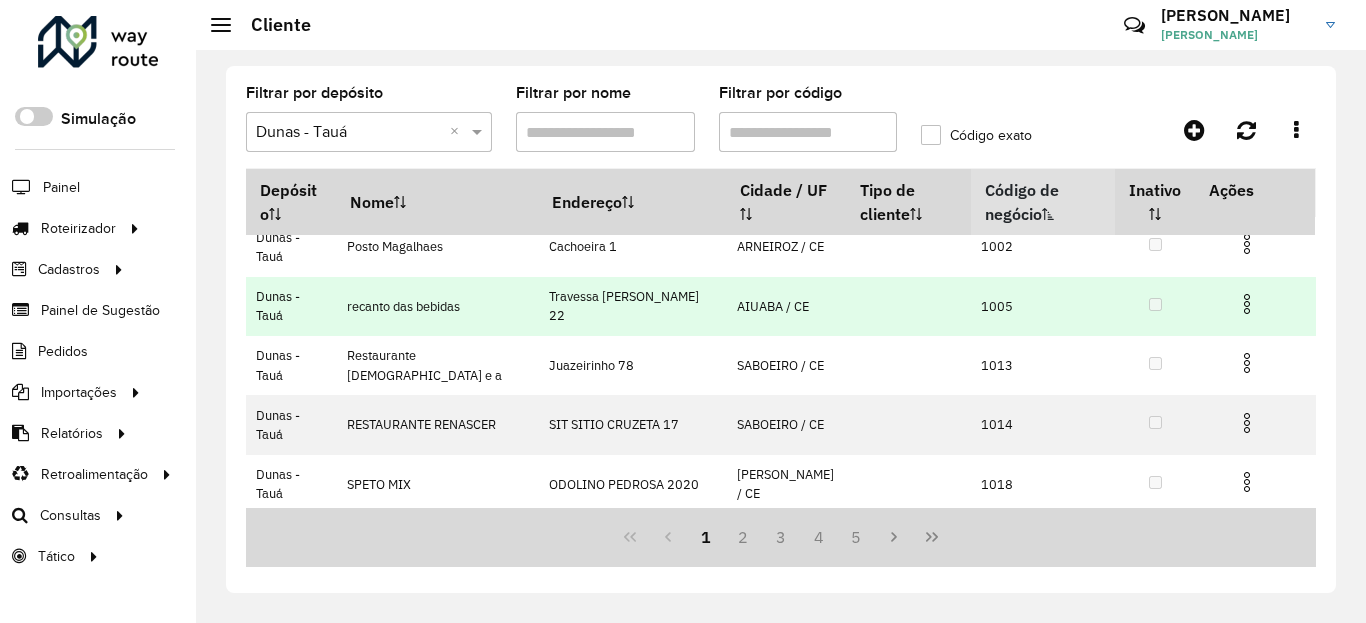 scroll, scrollTop: 0, scrollLeft: 0, axis: both 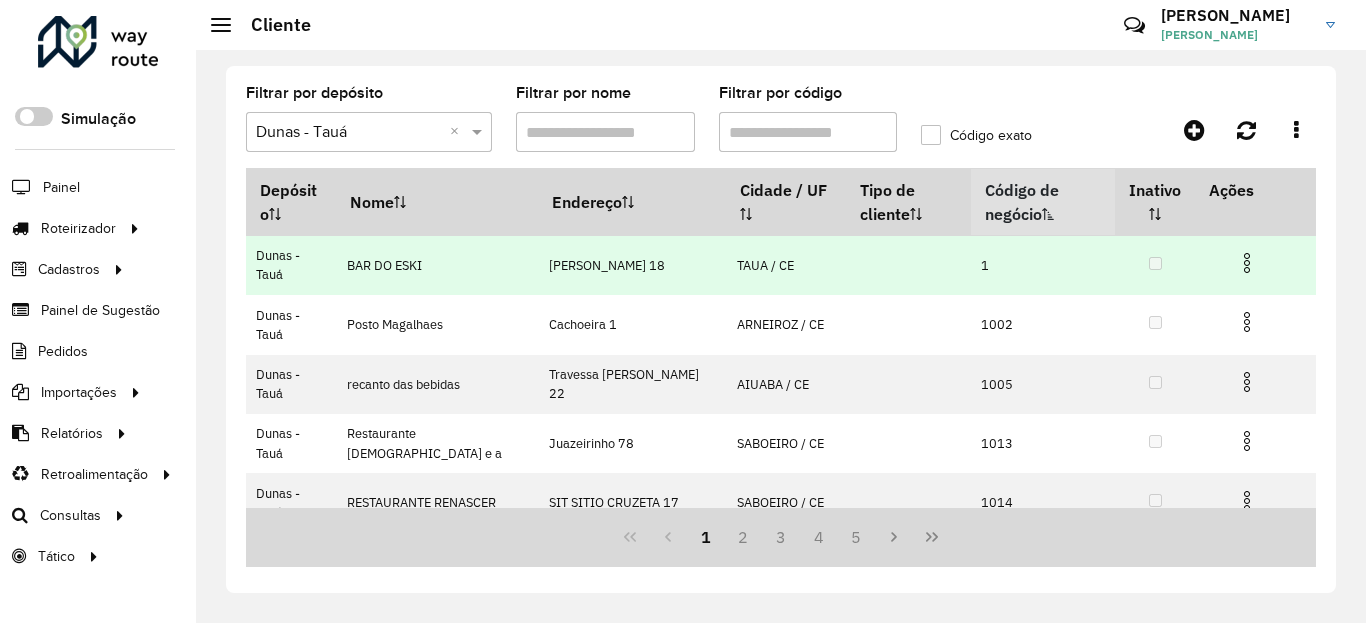 click at bounding box center [1255, 261] 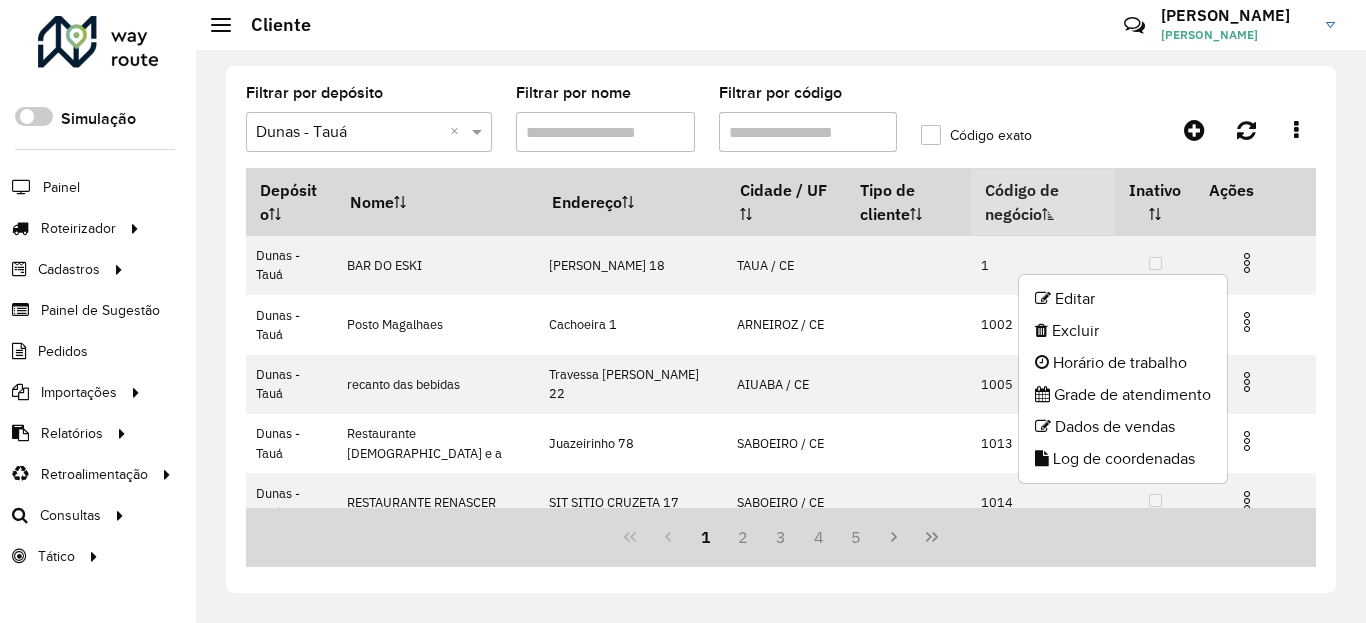 click on "Filtrar por código" at bounding box center [808, 132] 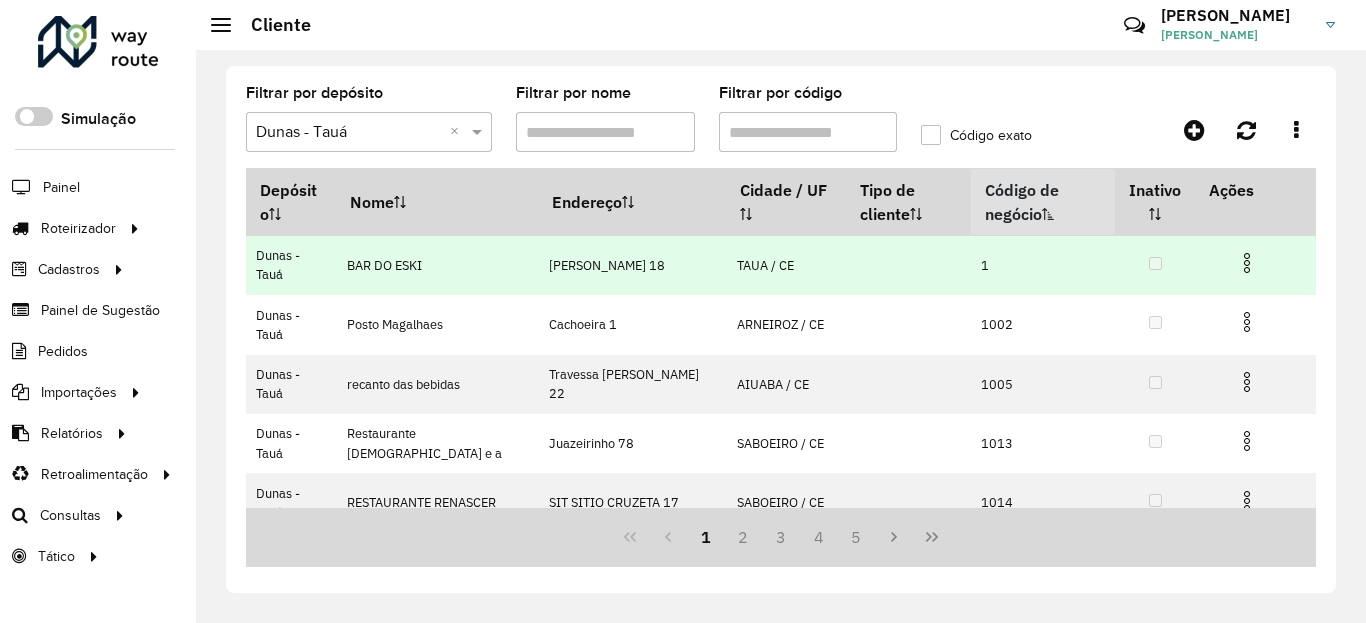 click at bounding box center [1247, 263] 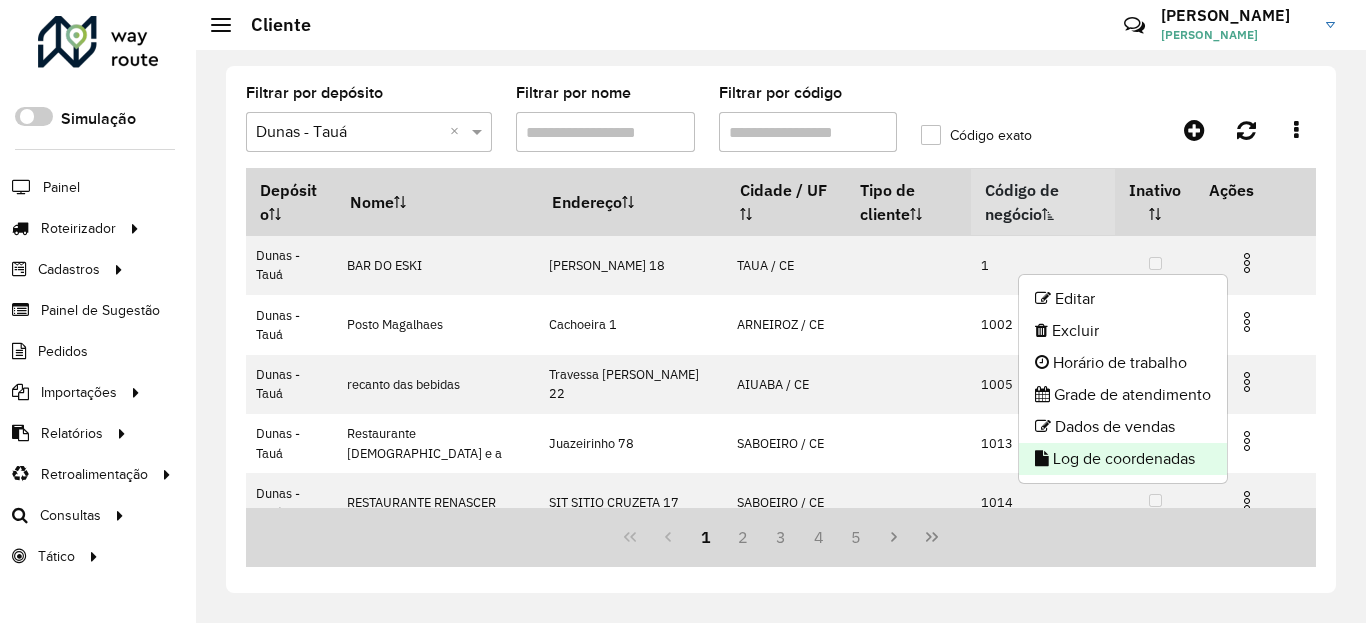 click on "Log de coordenadas" 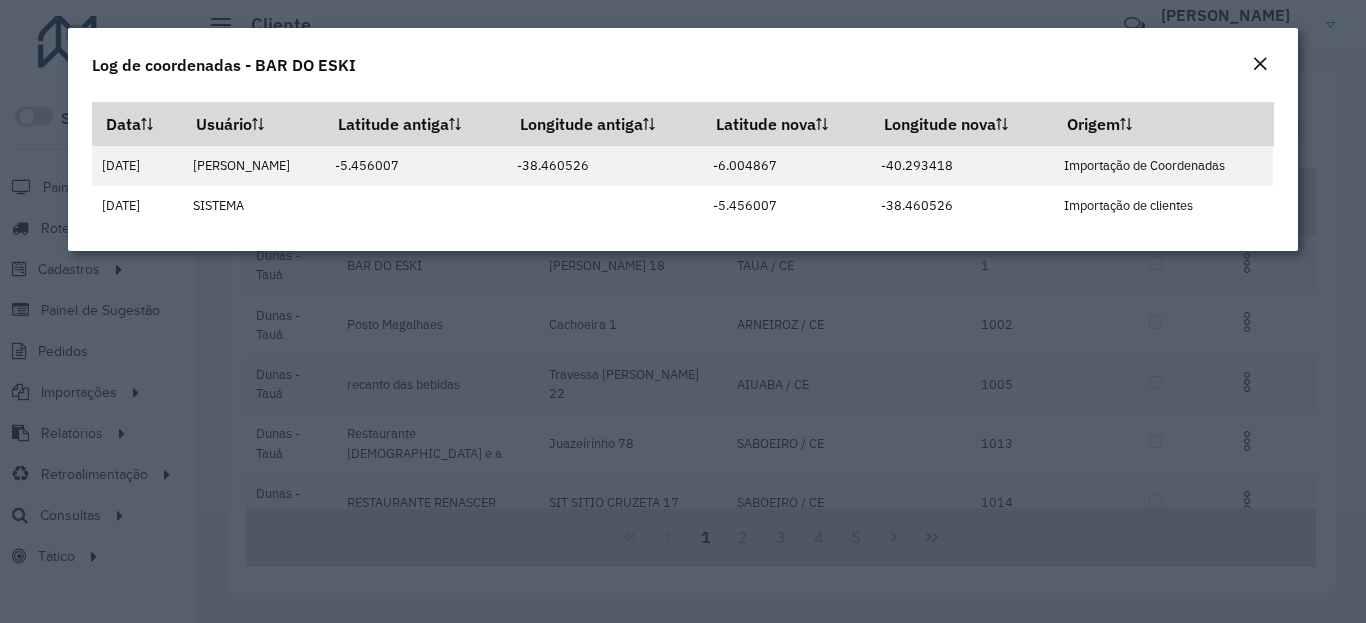 click 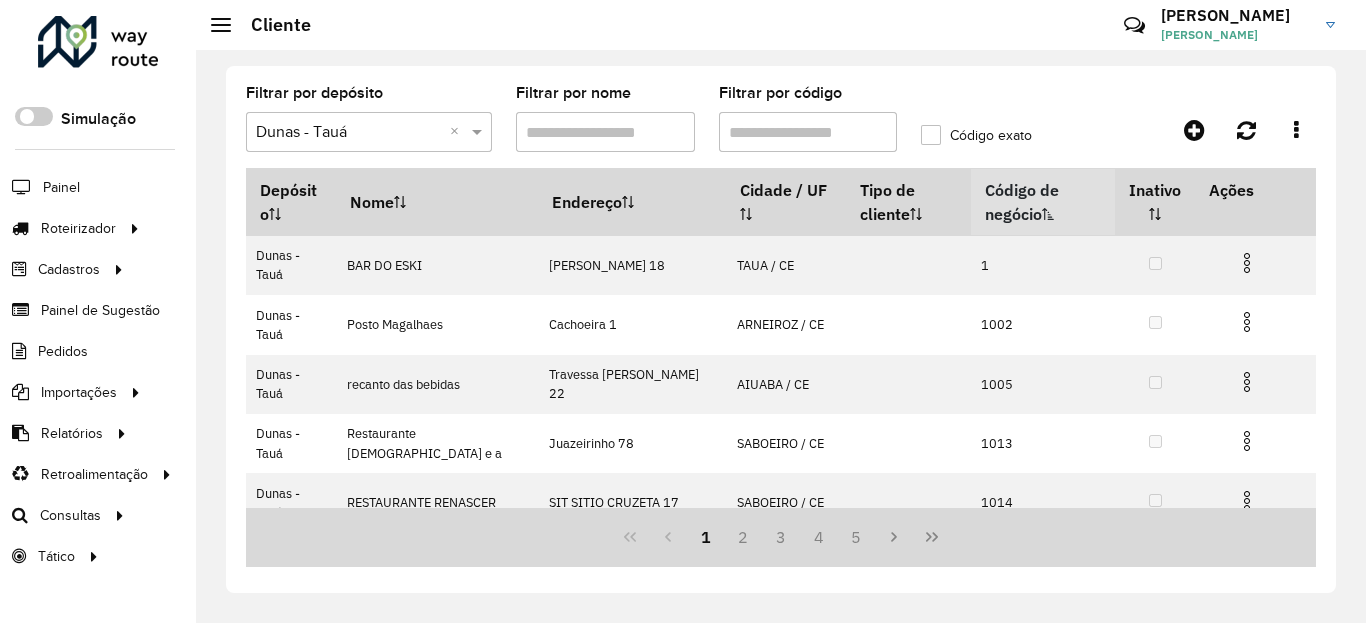 click on "Filtrar por código" at bounding box center [808, 132] 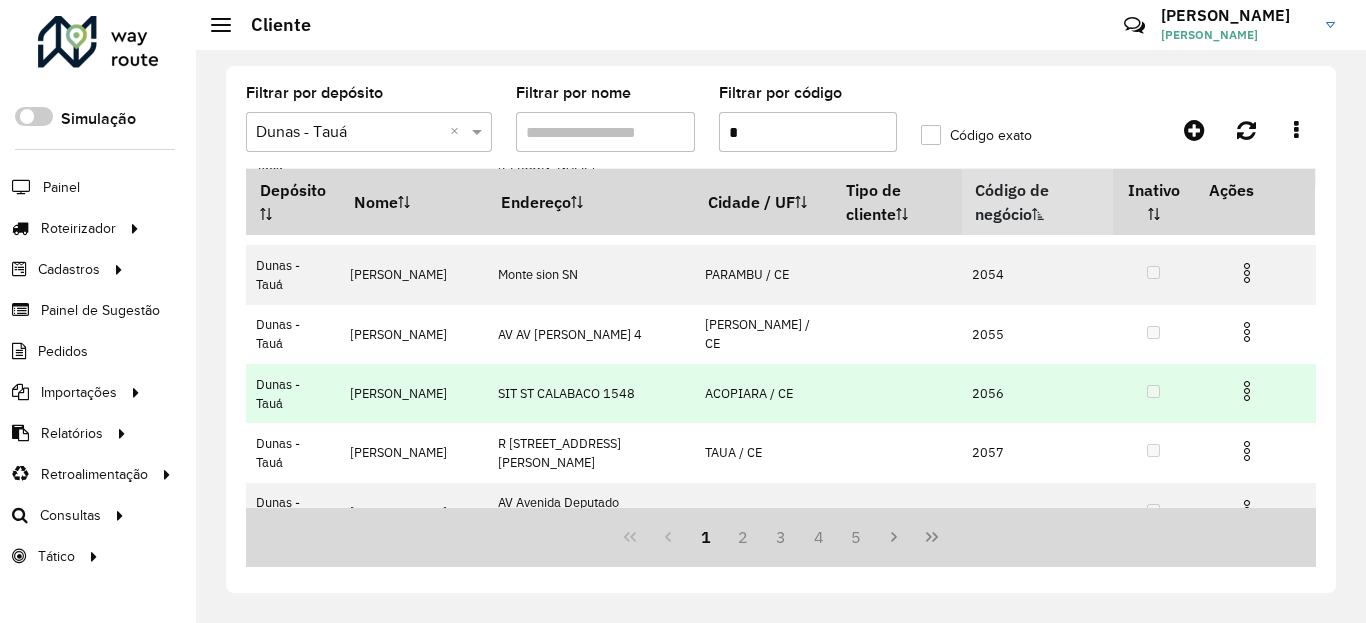scroll, scrollTop: 441, scrollLeft: 0, axis: vertical 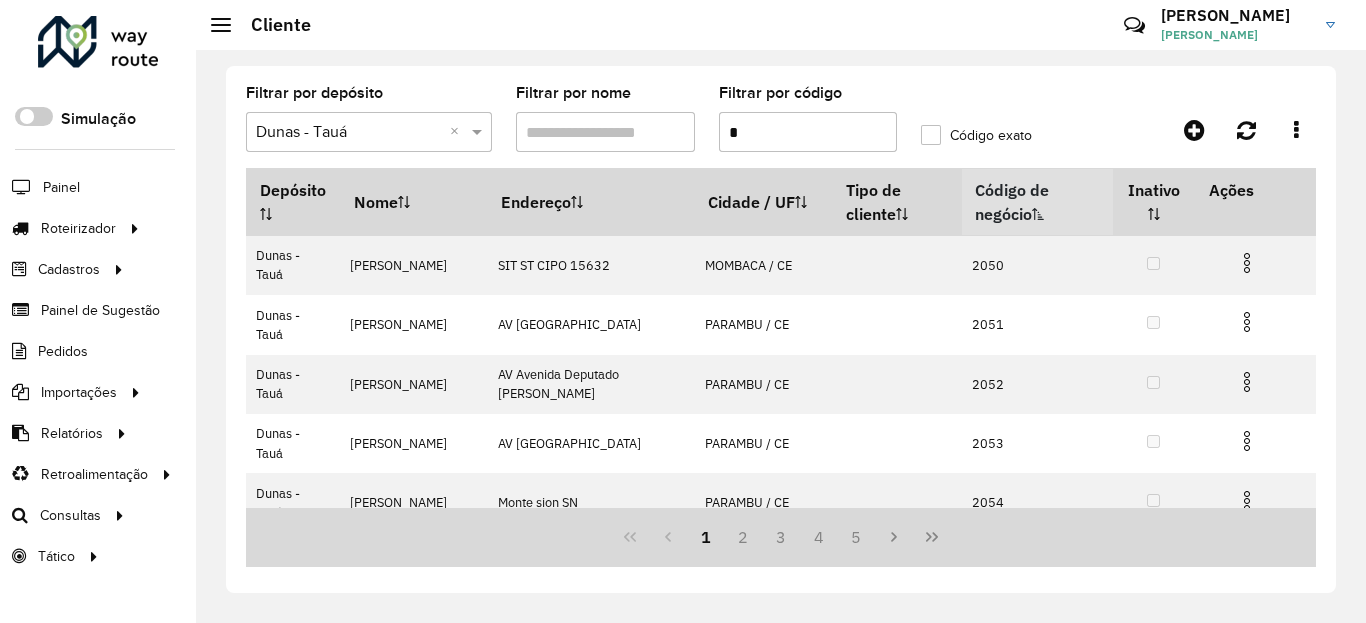 click on "Código exato" 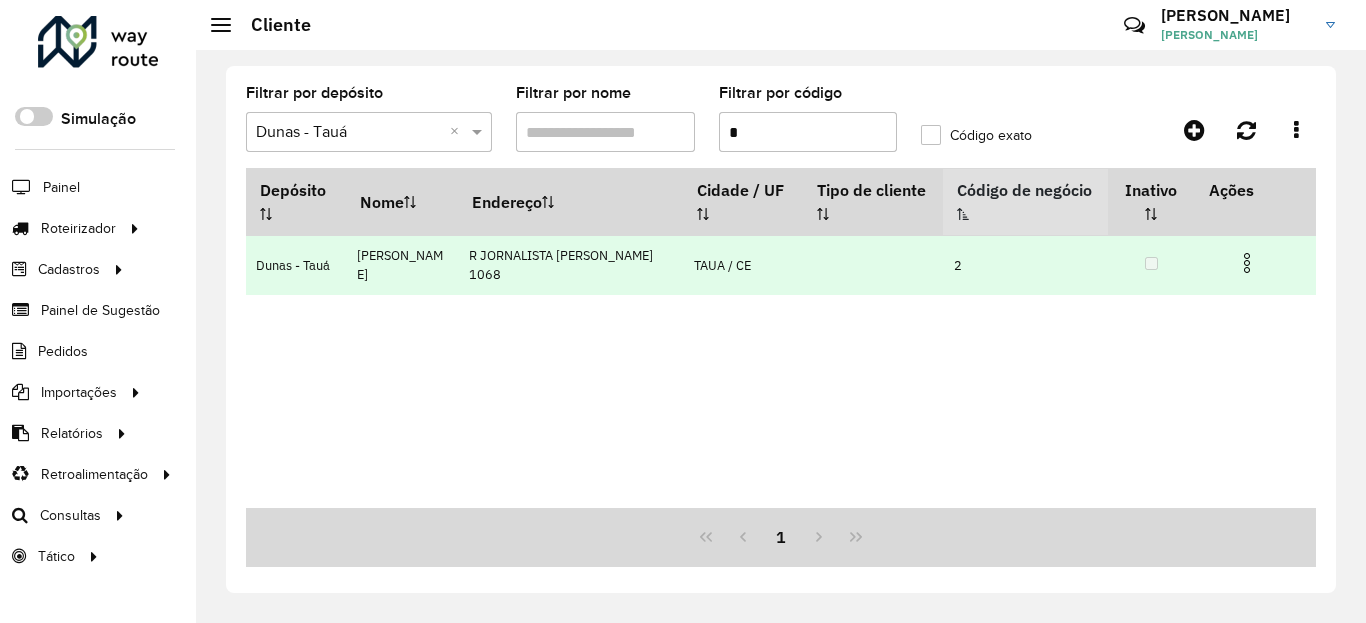 click at bounding box center (1247, 263) 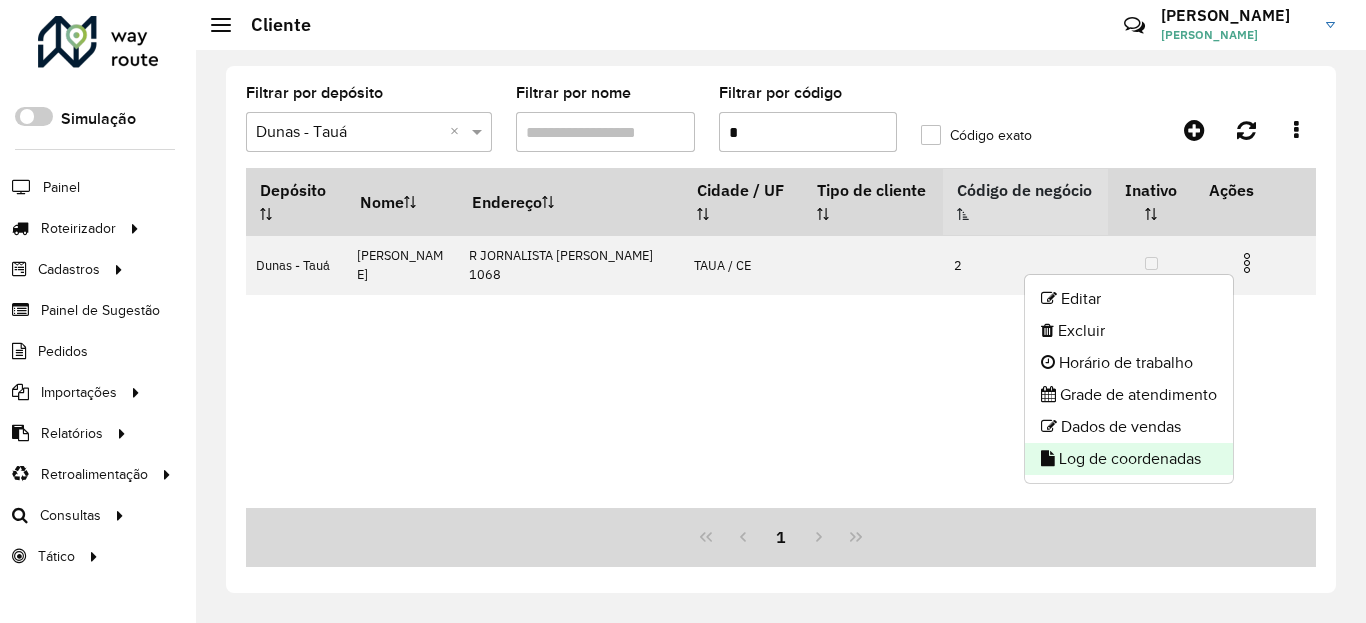click on "Log de coordenadas" 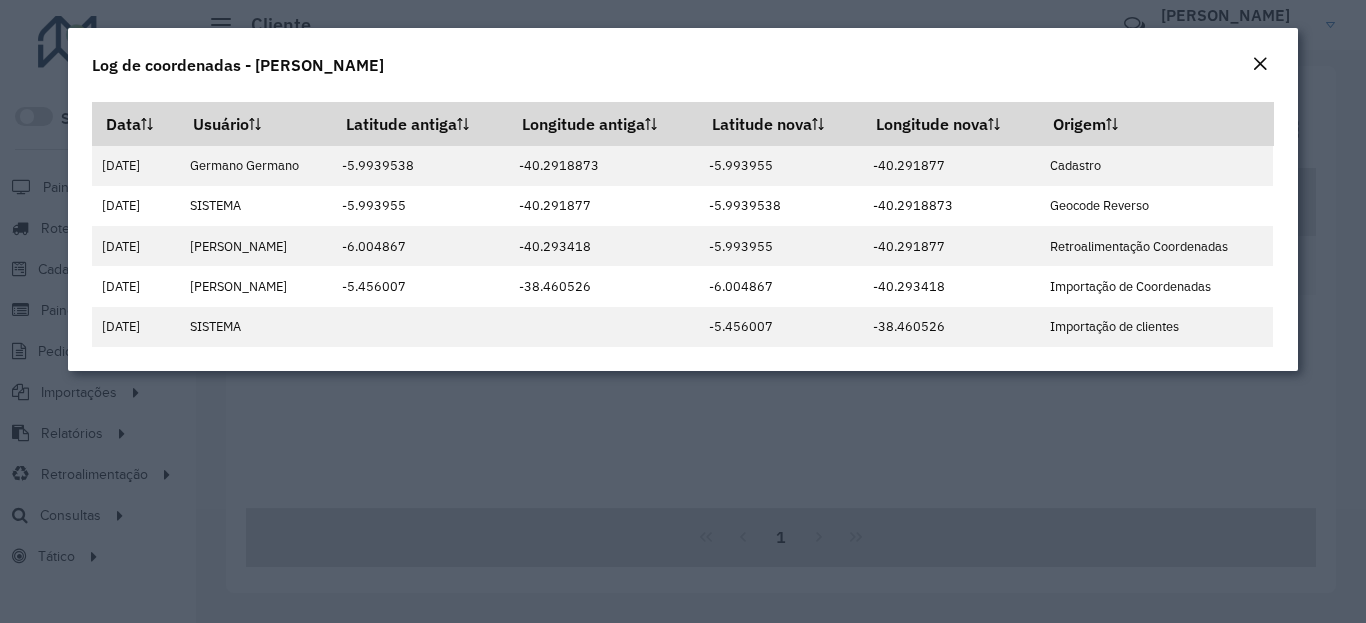 click 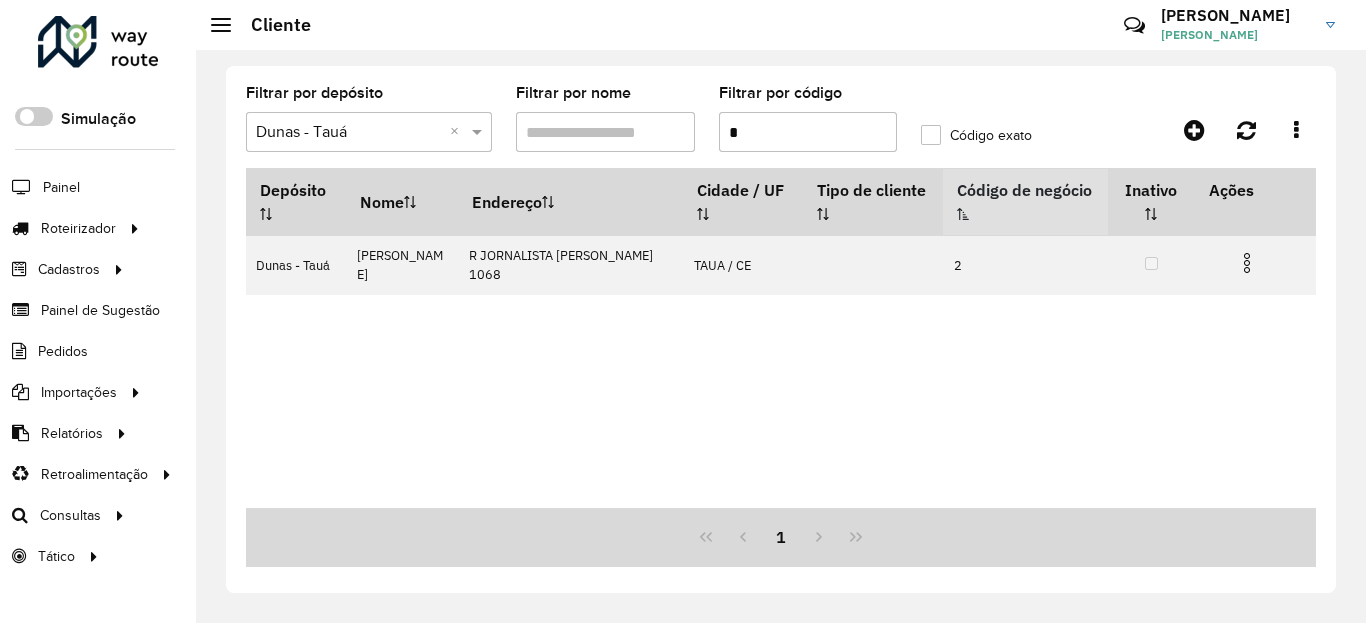 click on "*" at bounding box center (808, 132) 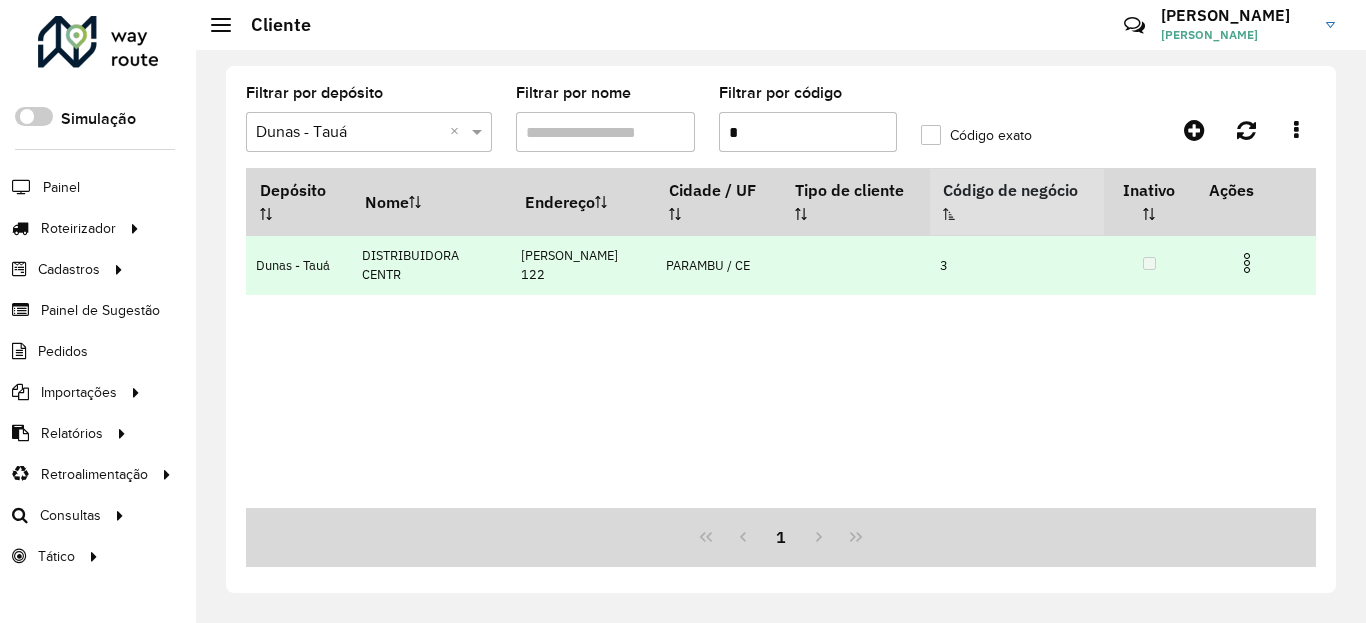 click at bounding box center [1247, 263] 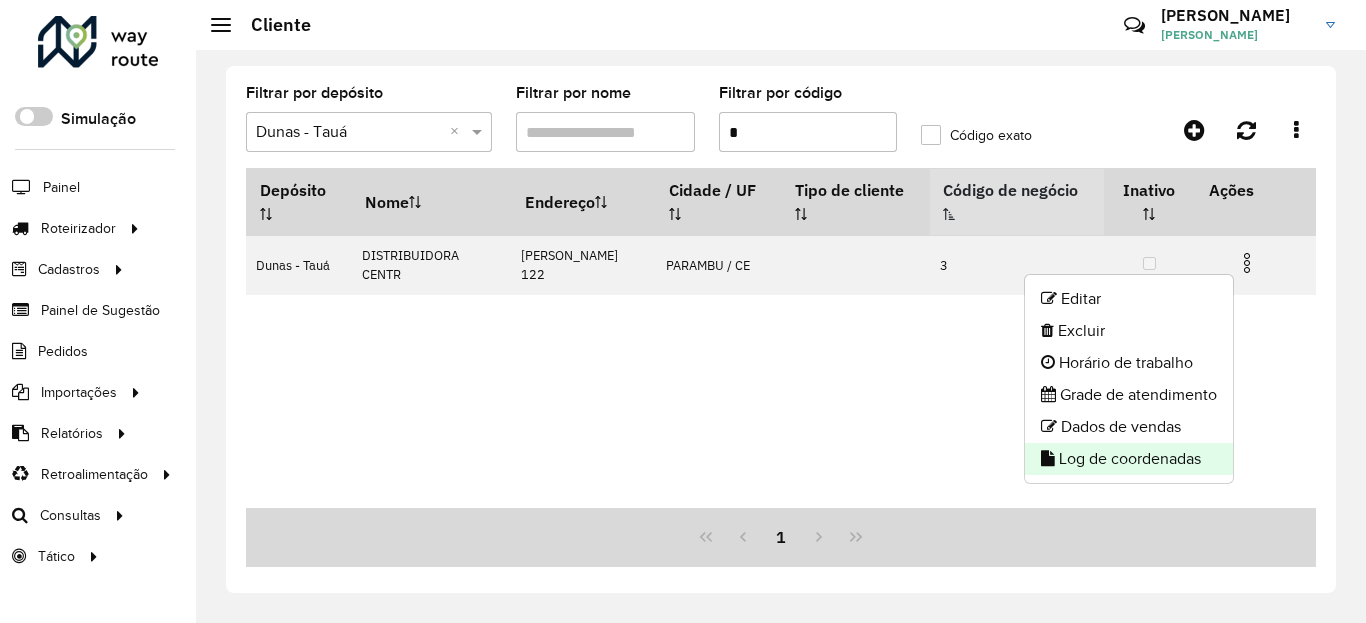click on "Log de coordenadas" 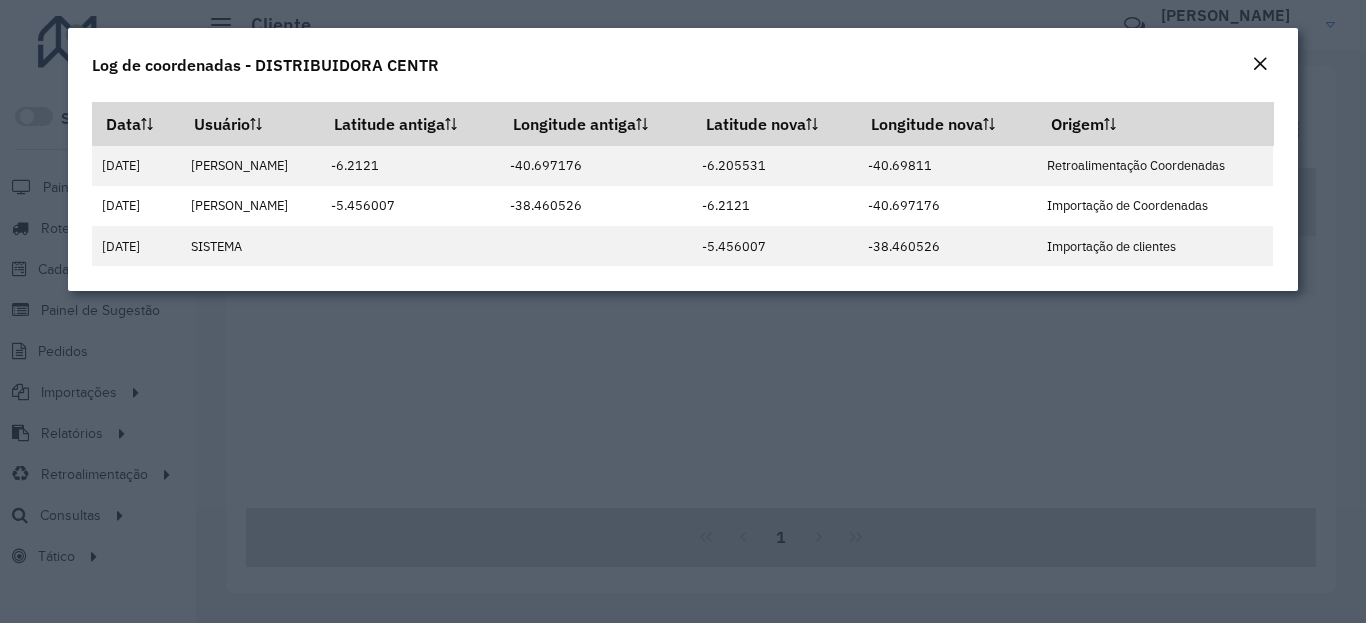 click 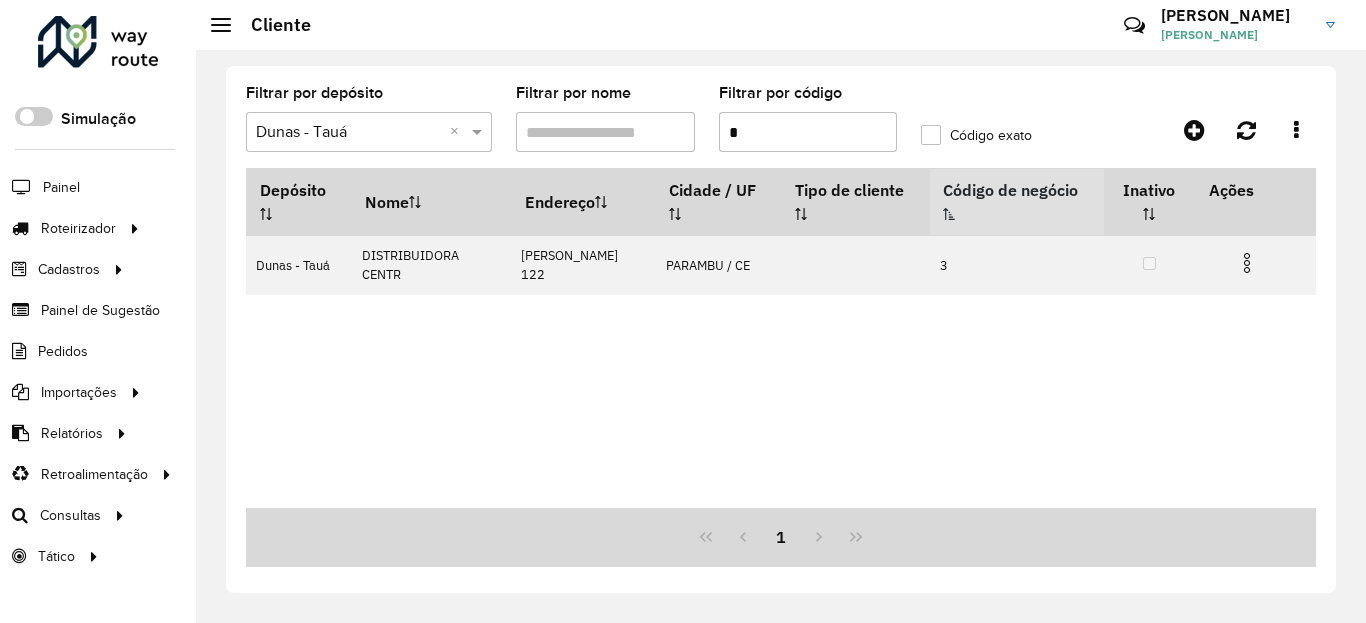 click on "*" at bounding box center (808, 132) 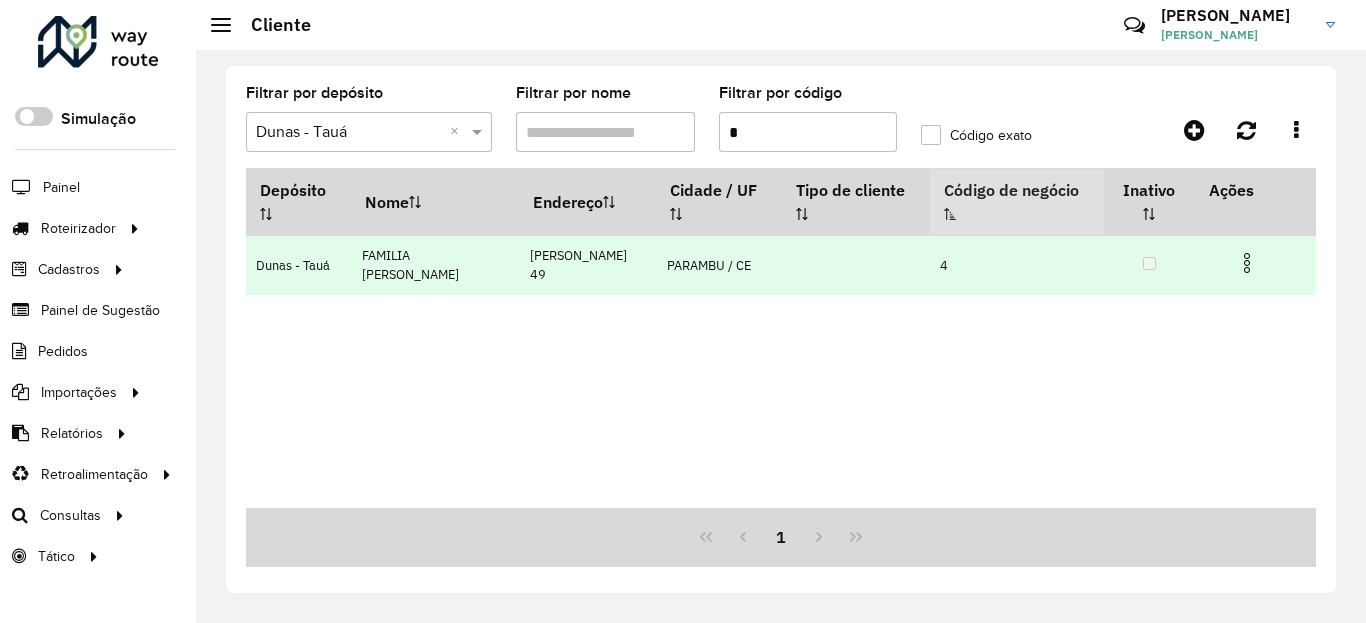 click at bounding box center (1247, 263) 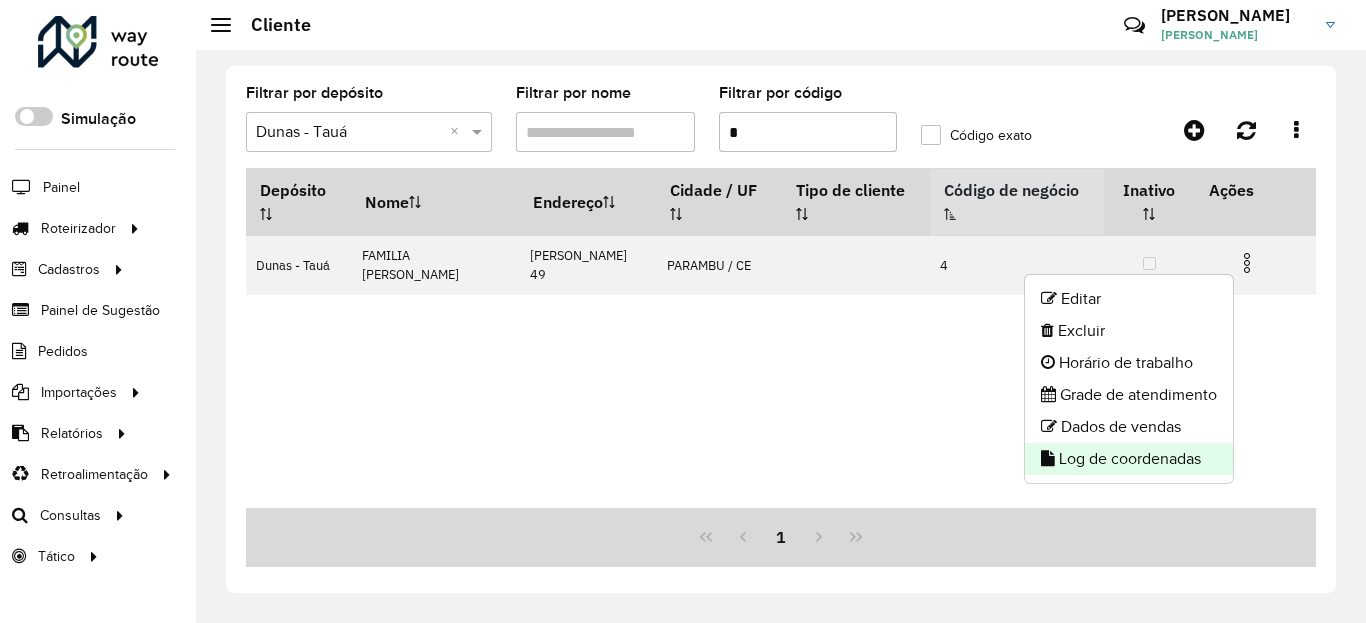 click on "Log de coordenadas" 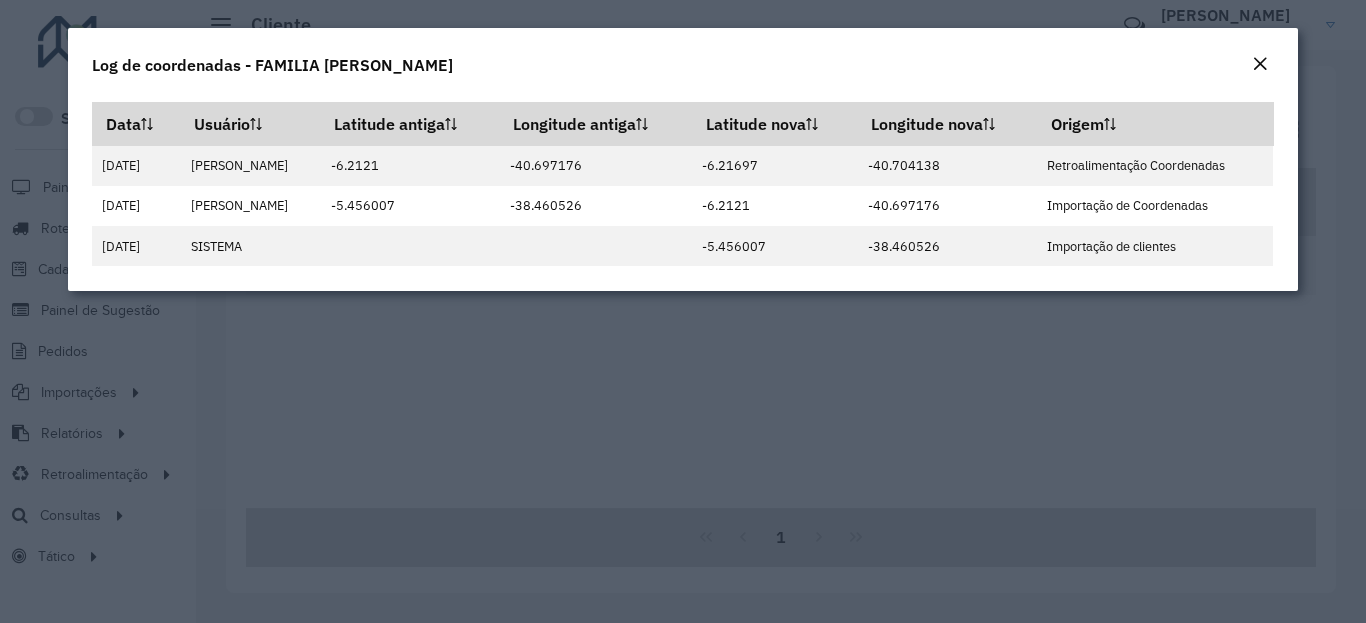 click 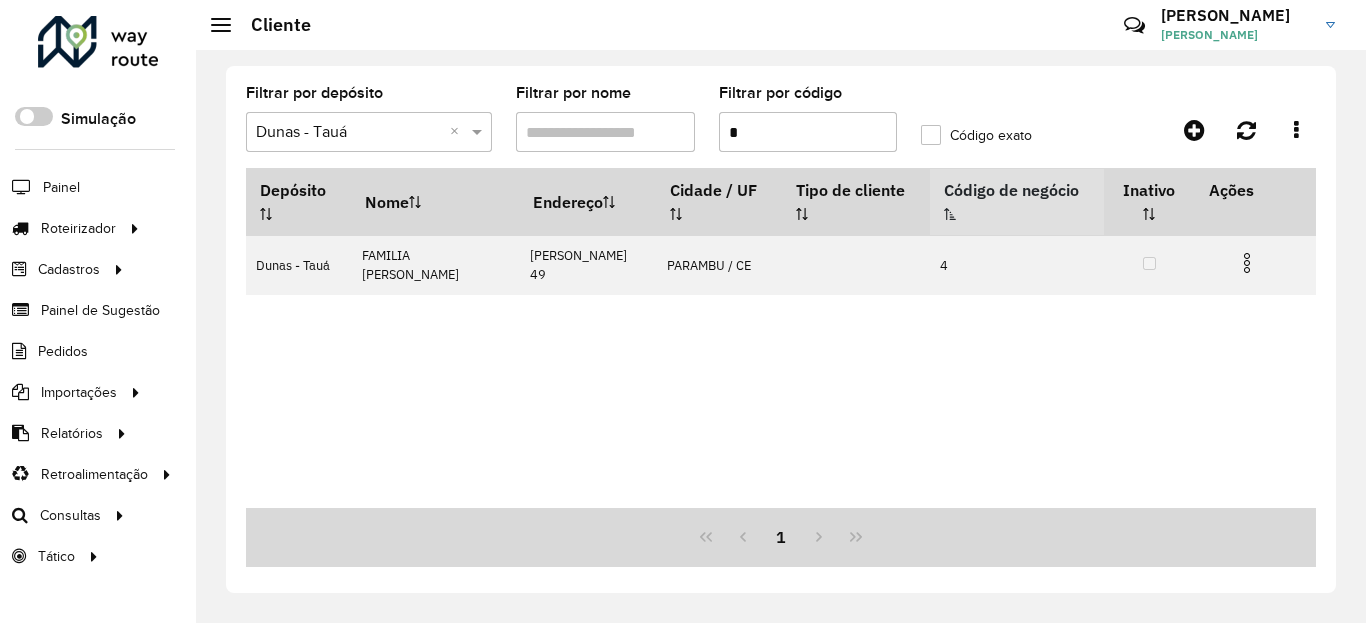 click on "*" at bounding box center (808, 132) 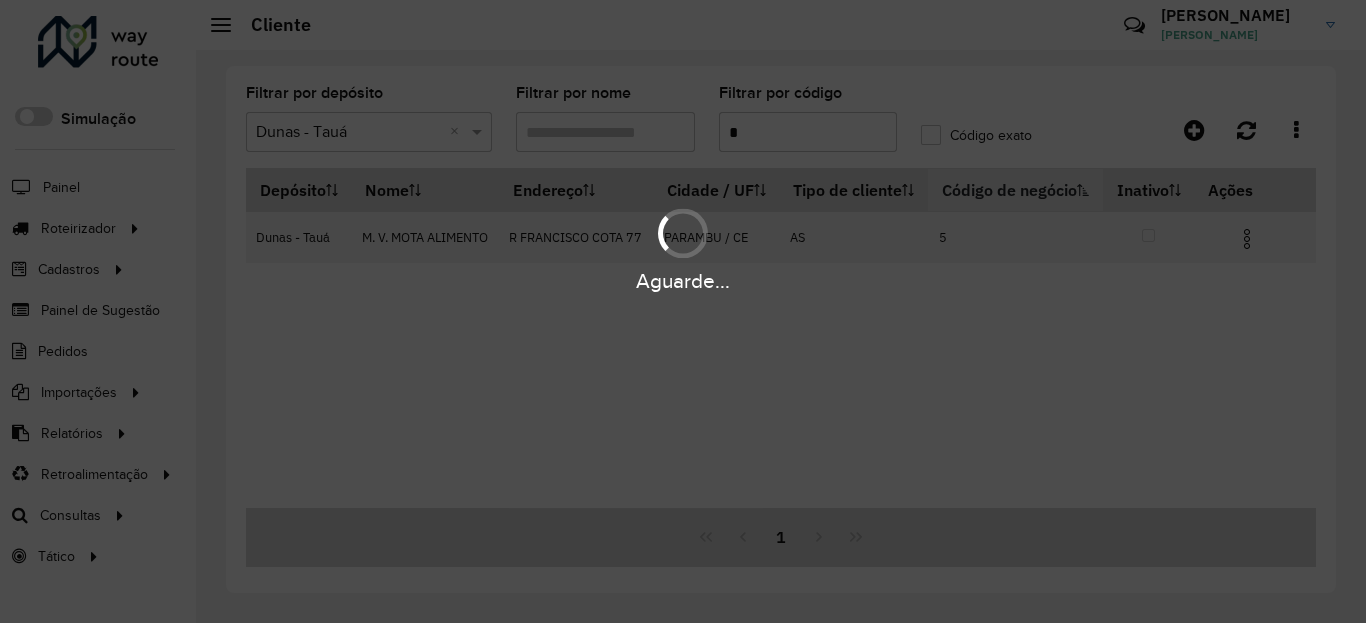 click on "Aguarde..." at bounding box center [683, 281] 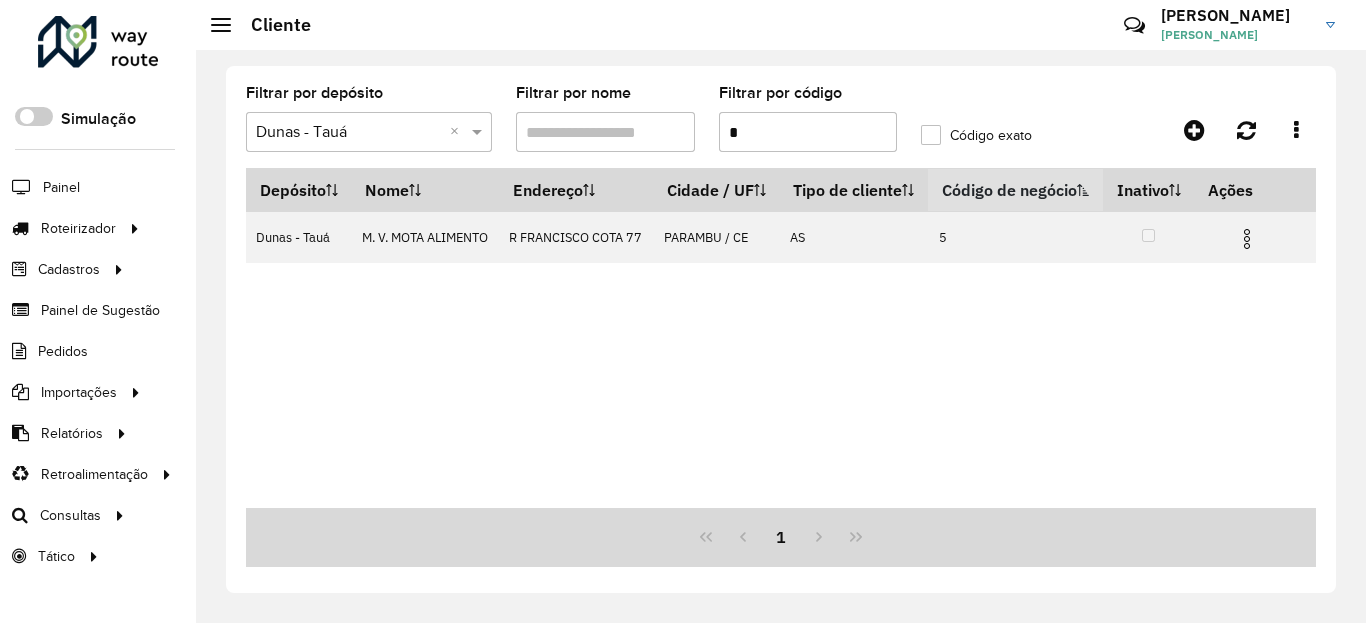 click at bounding box center (1247, 239) 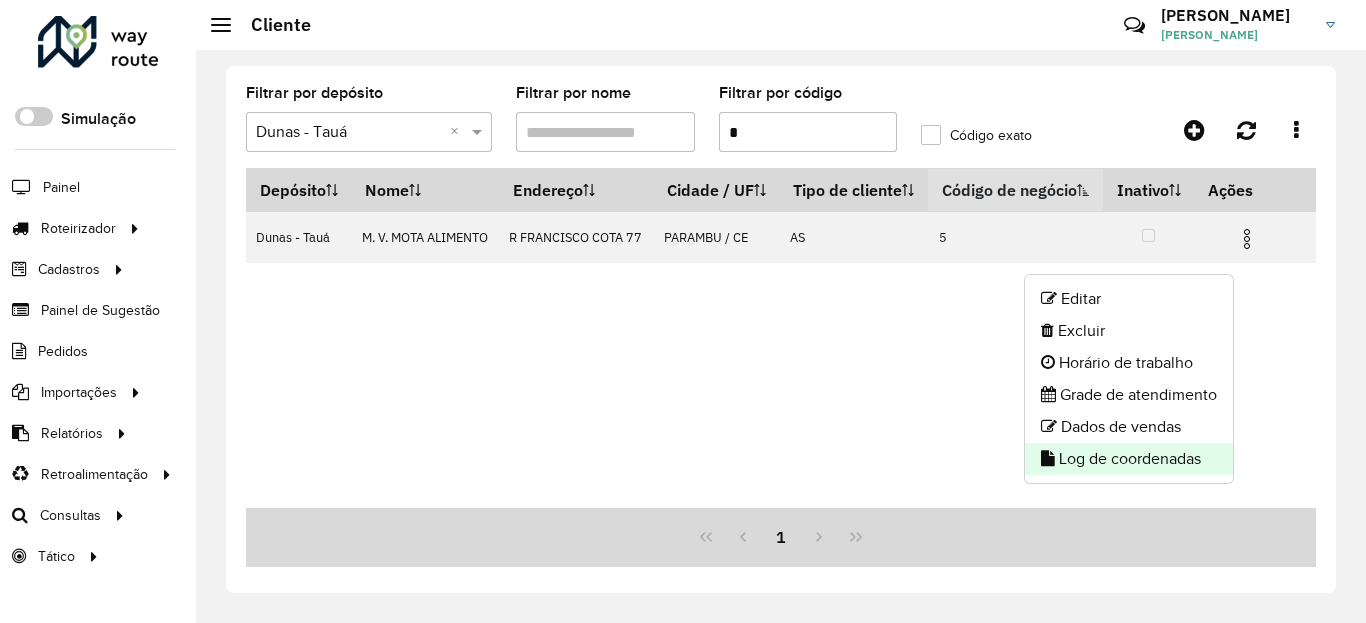 click on "Log de coordenadas" 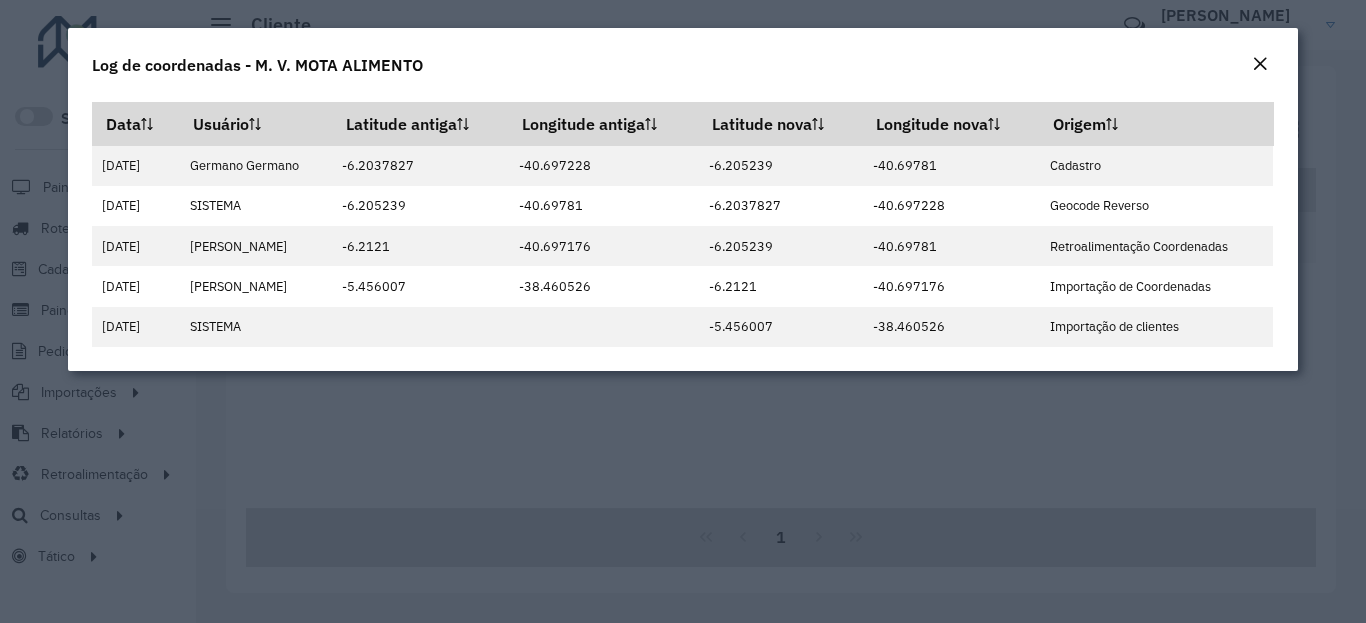 click 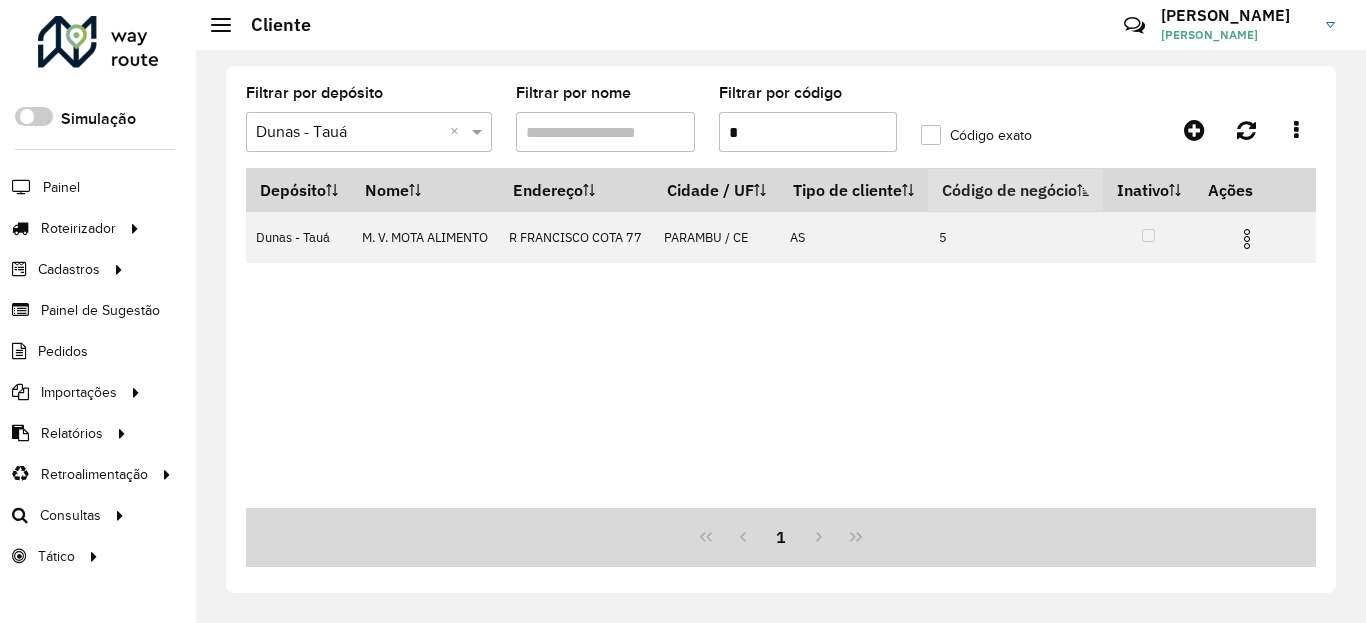 click on "*" at bounding box center (808, 132) 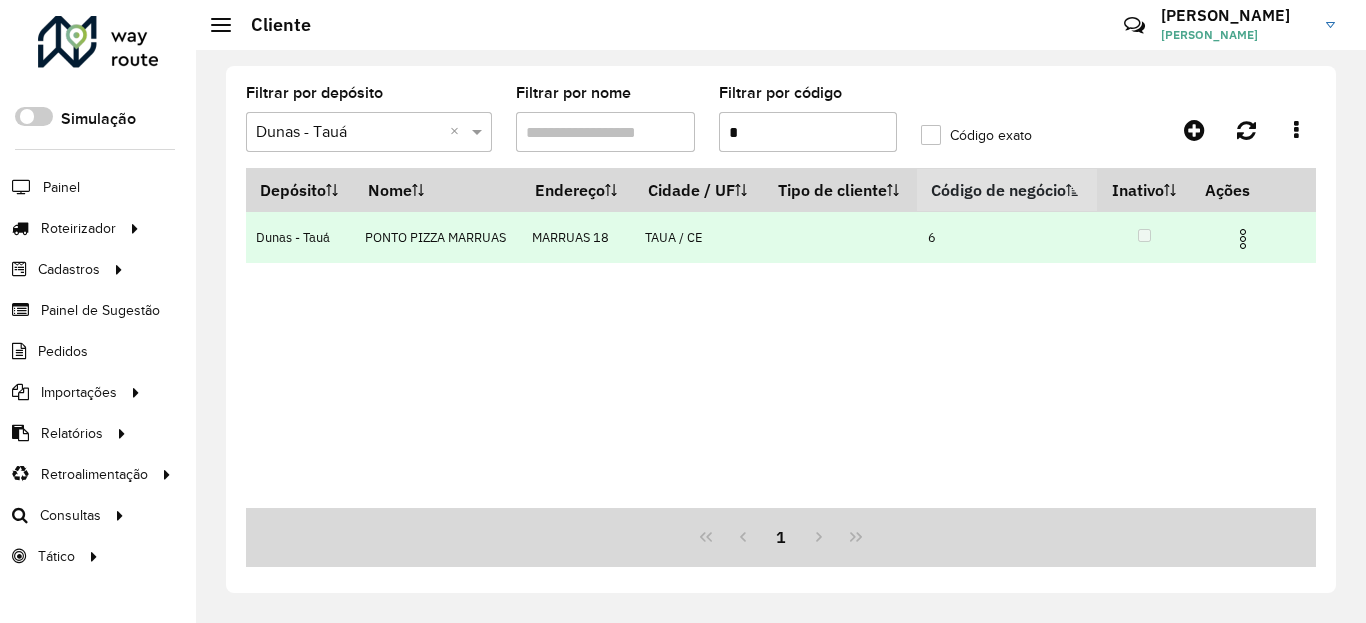 click at bounding box center [1243, 239] 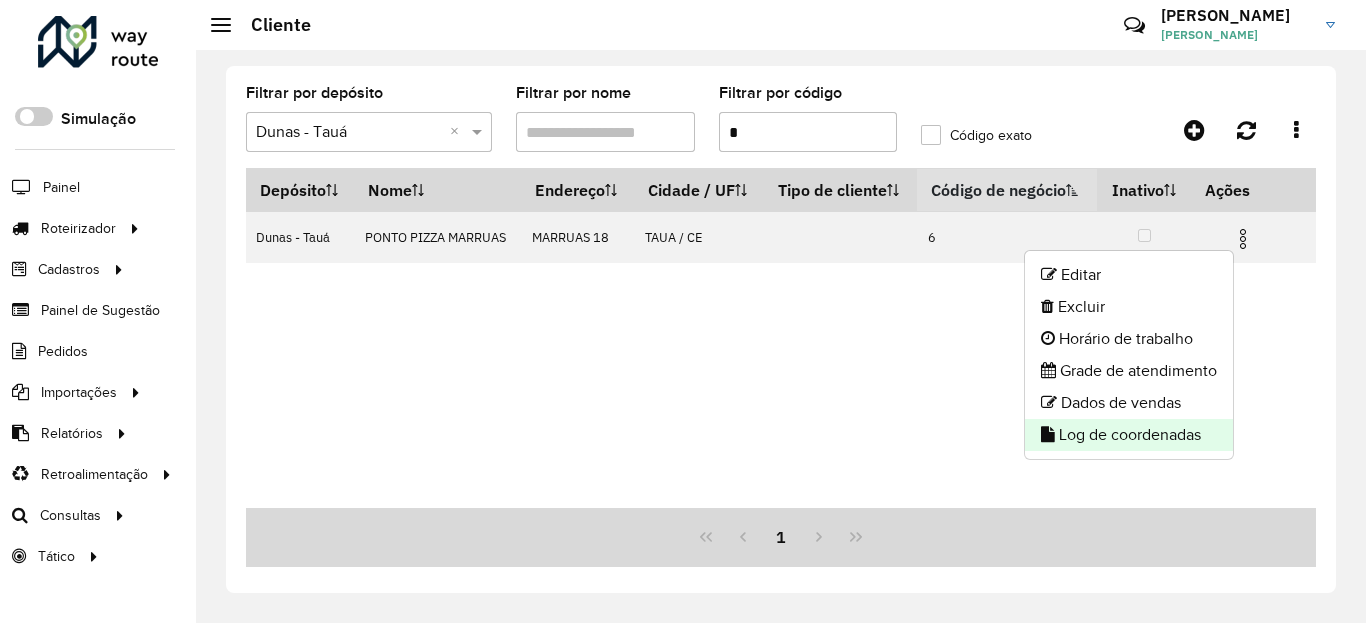 click on "Log de coordenadas" 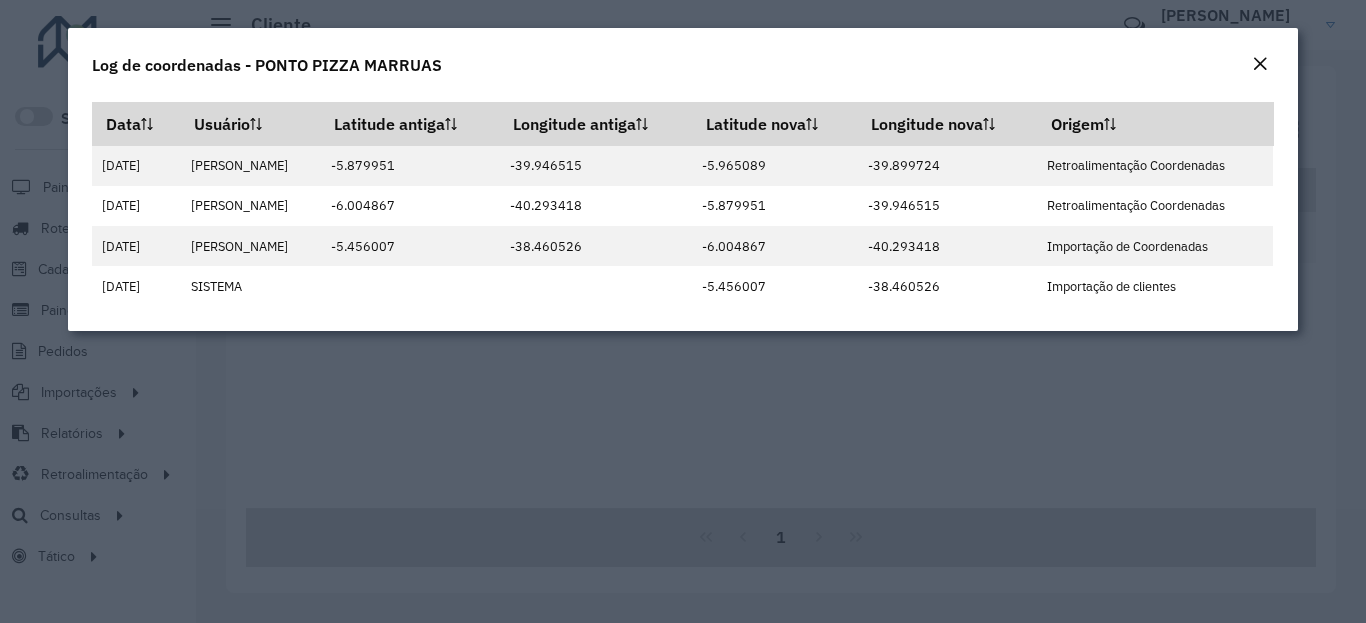 click 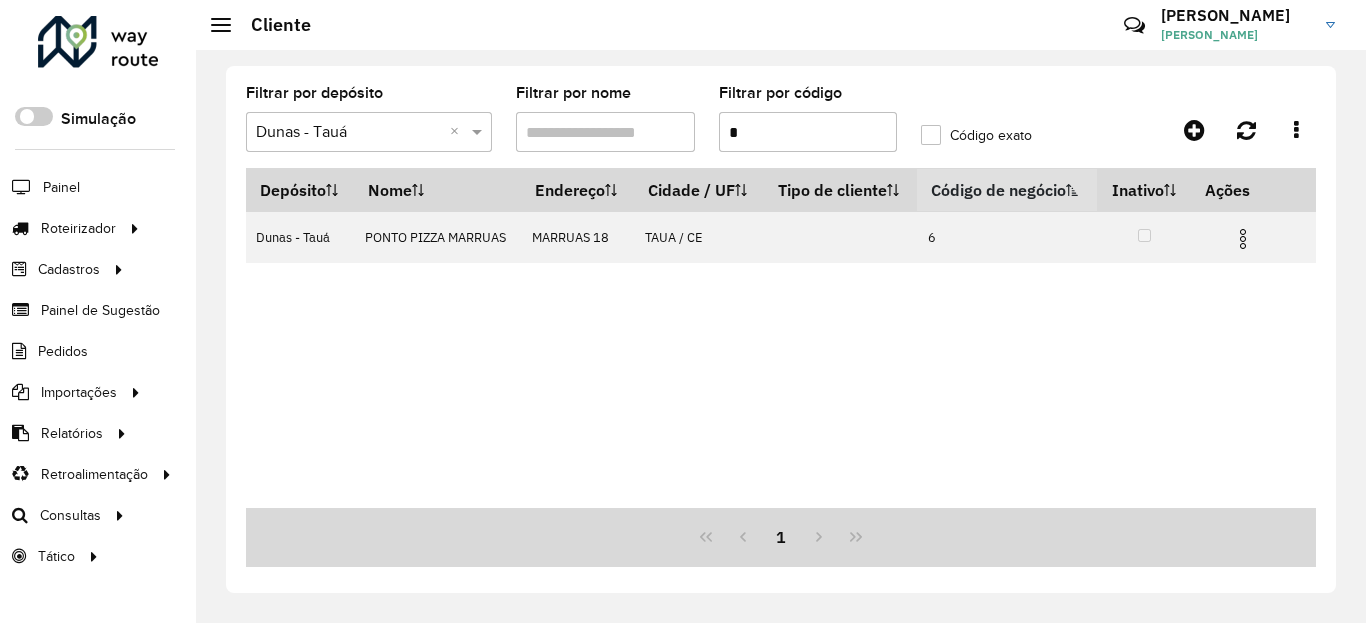 click on "*" at bounding box center (808, 132) 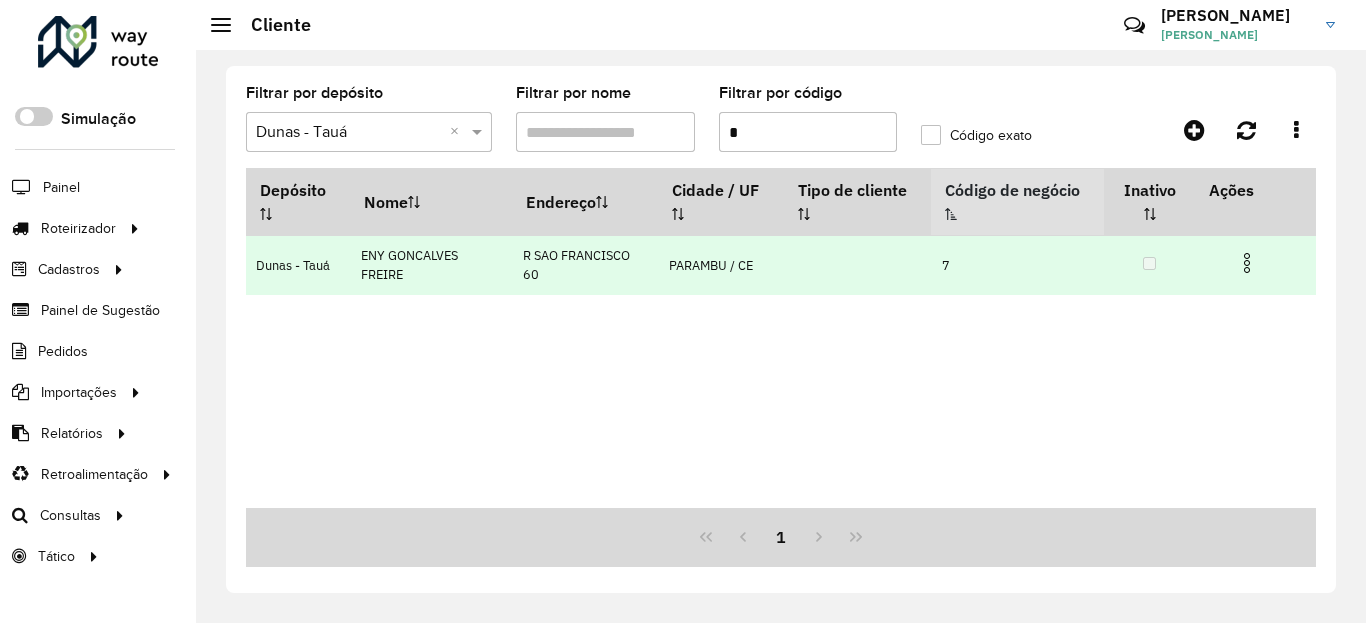 click at bounding box center (1247, 263) 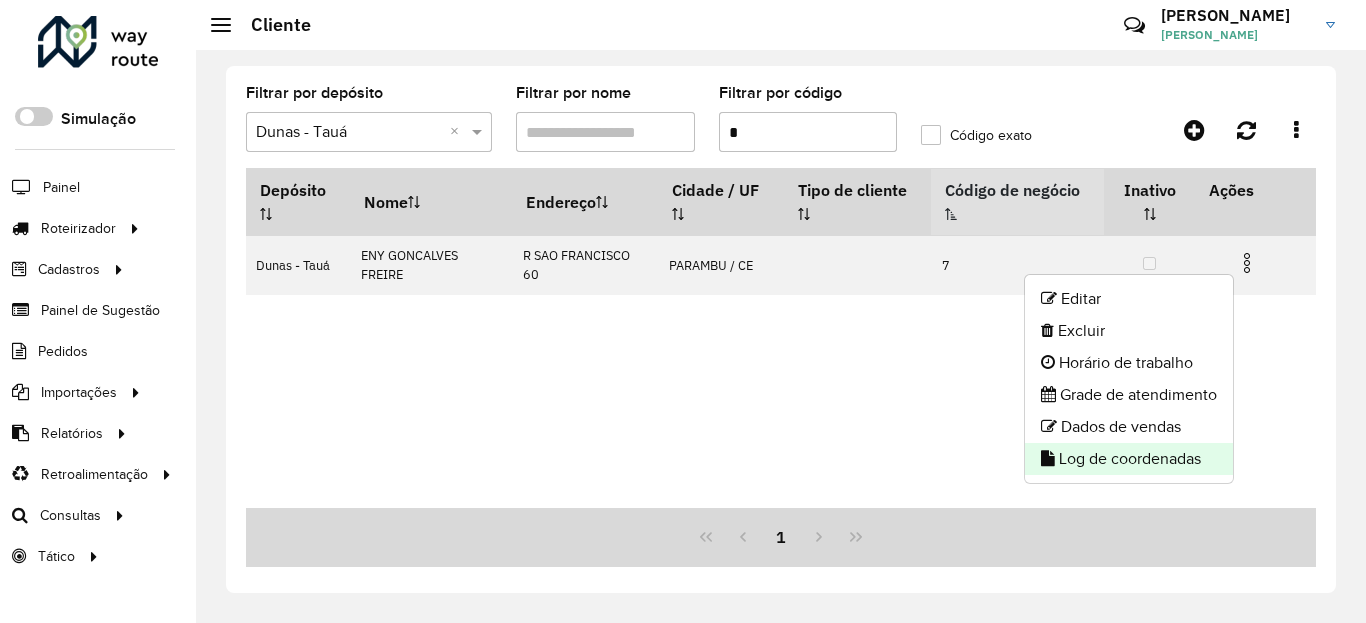 click on "Log de coordenadas" 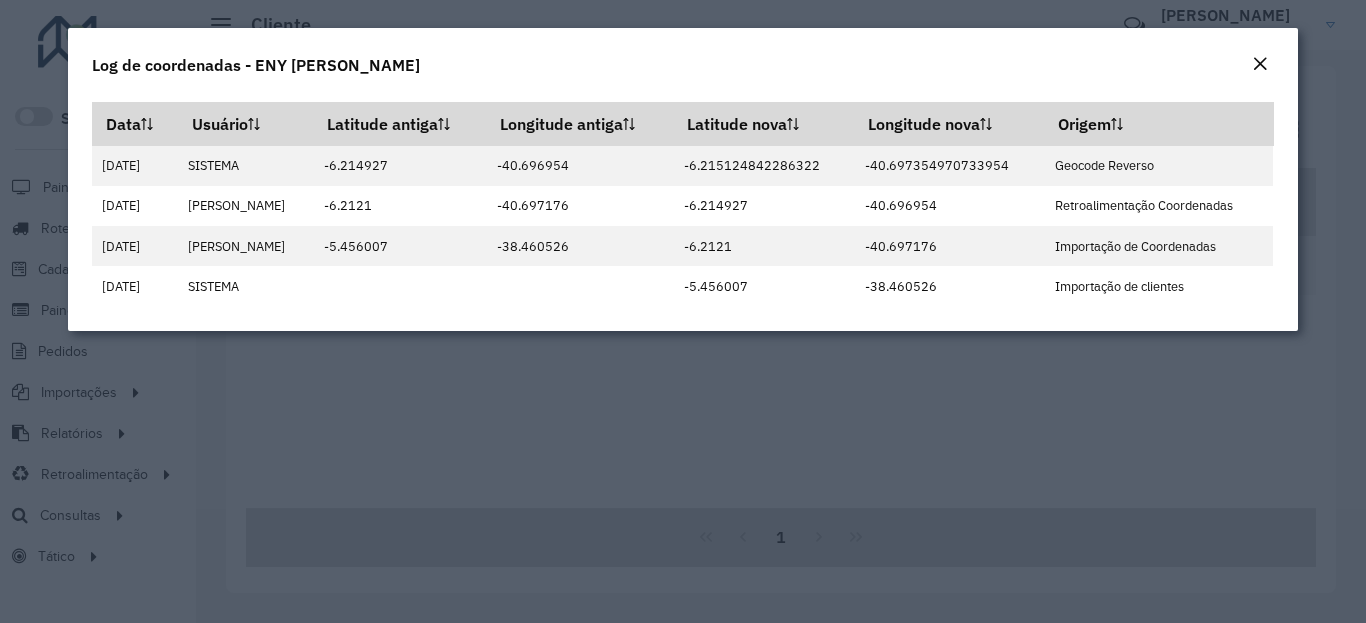 click 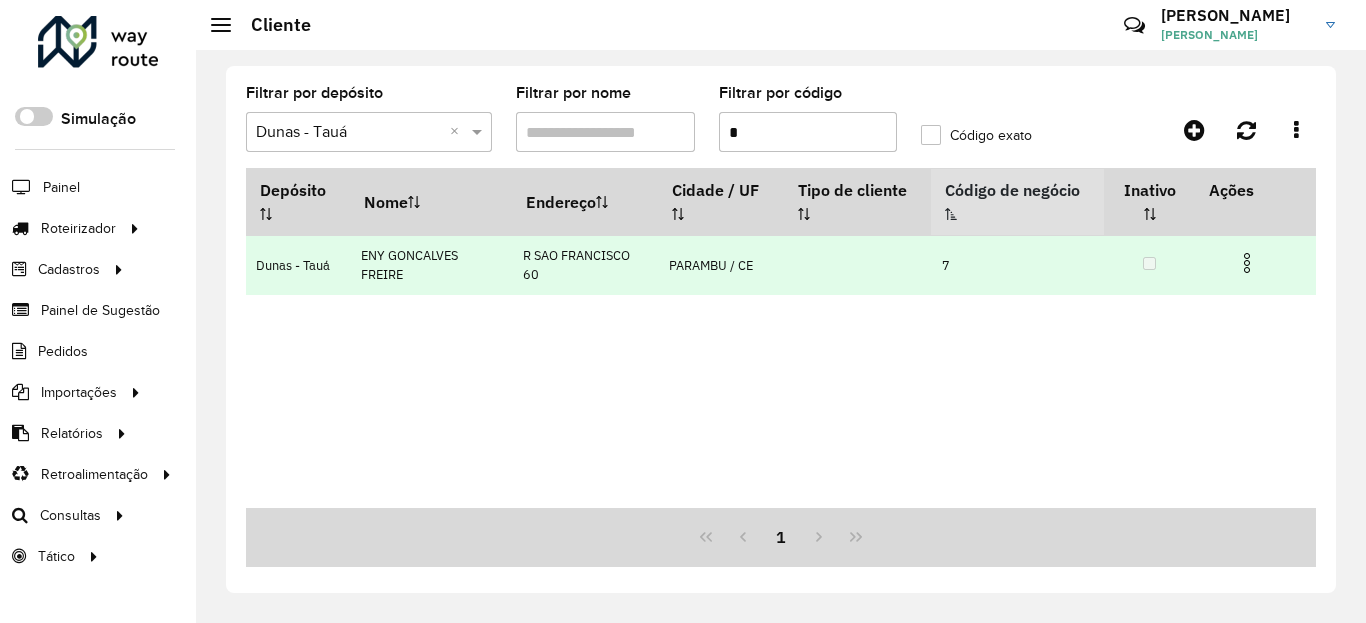 click at bounding box center (1247, 263) 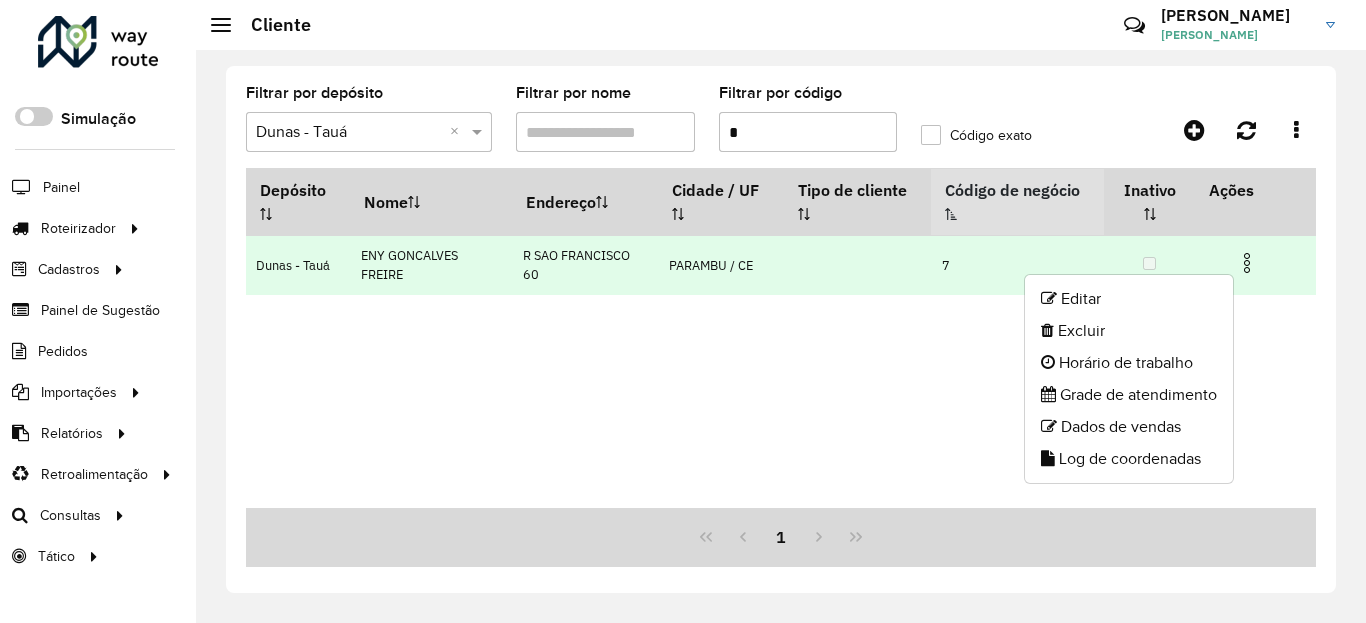 click on "7" at bounding box center (1017, 265) 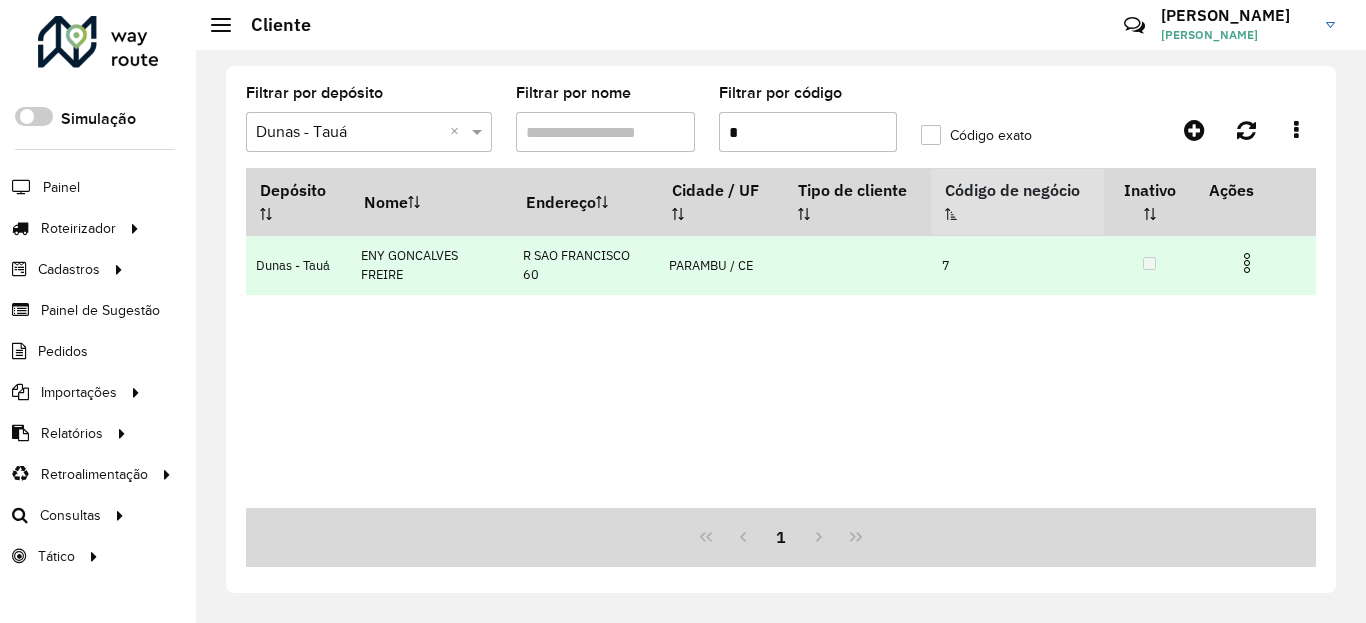 drag, startPoint x: 1248, startPoint y: 261, endPoint x: 501, endPoint y: 248, distance: 747.1131 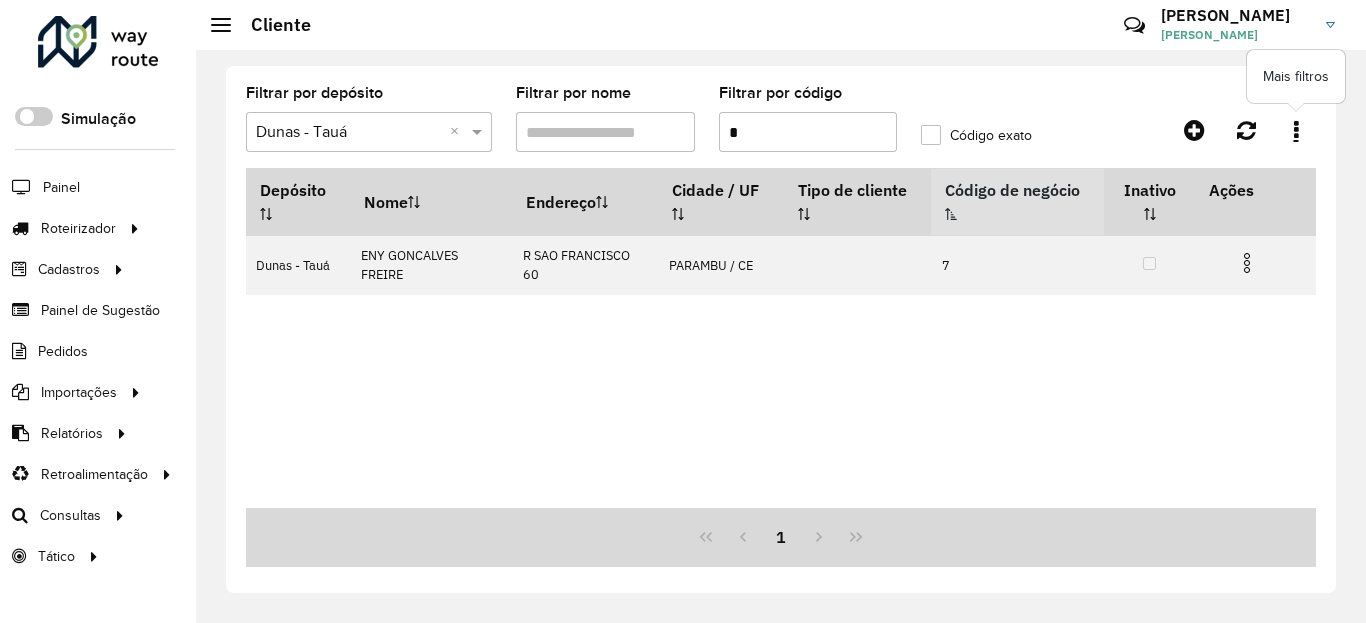 click 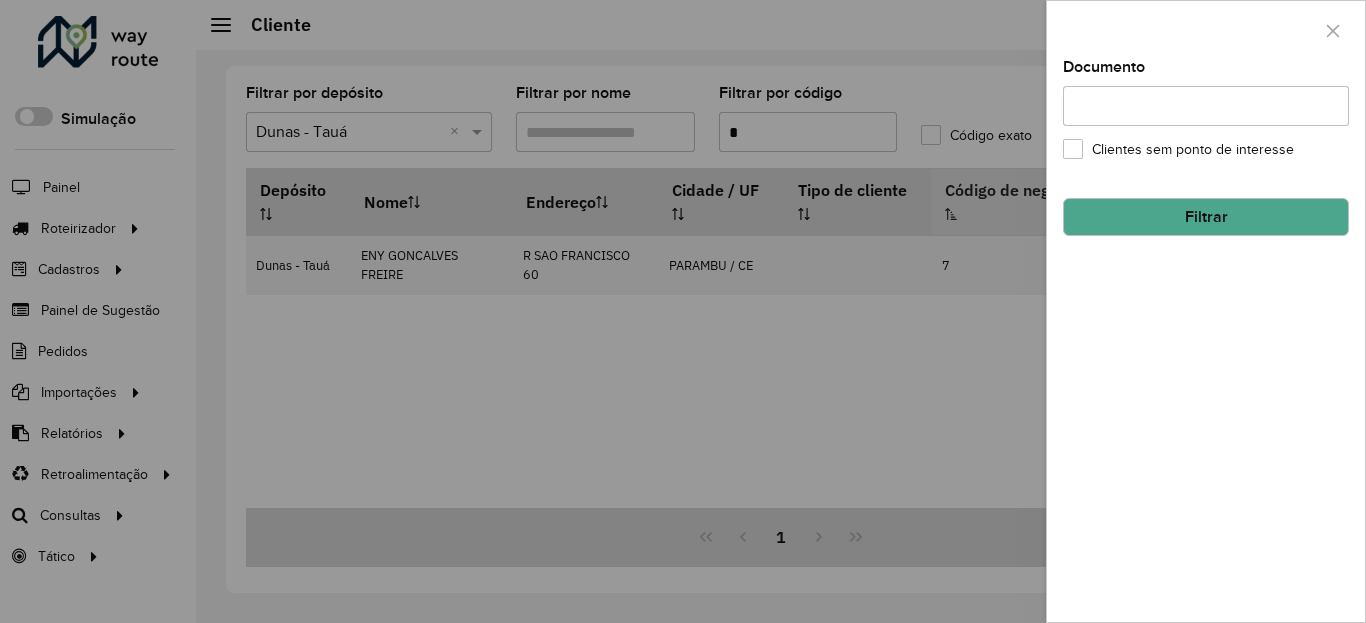click on "Documento" at bounding box center (1206, 106) 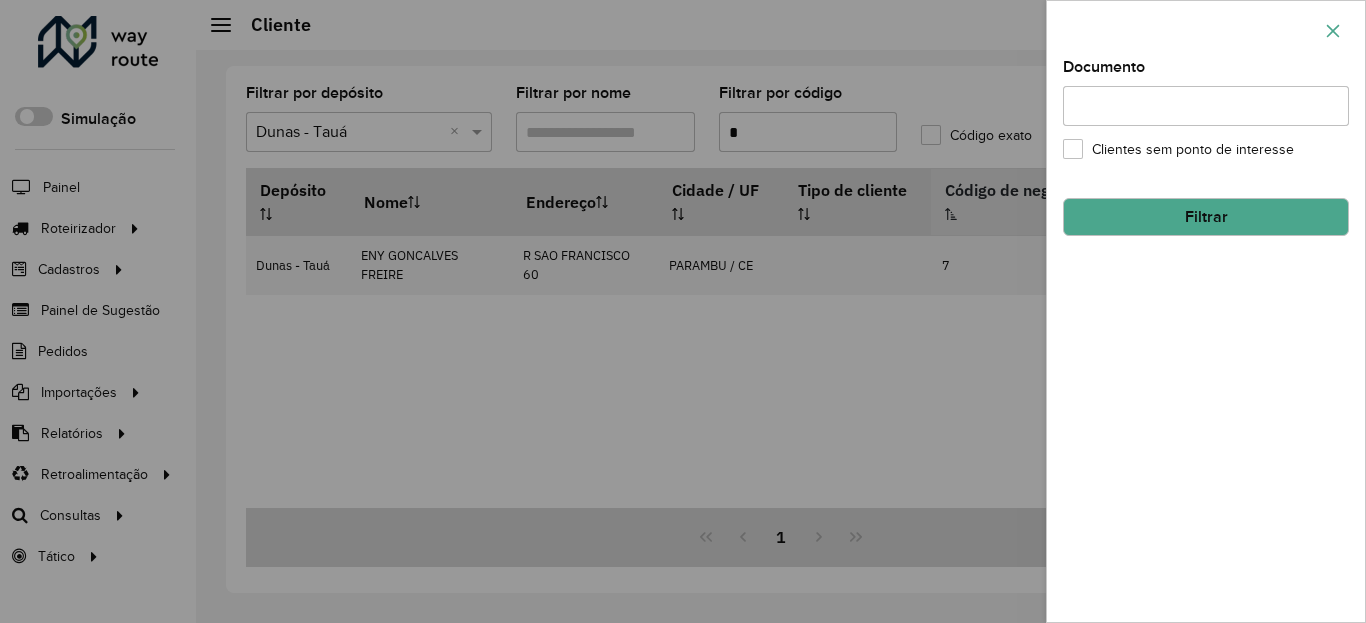 click 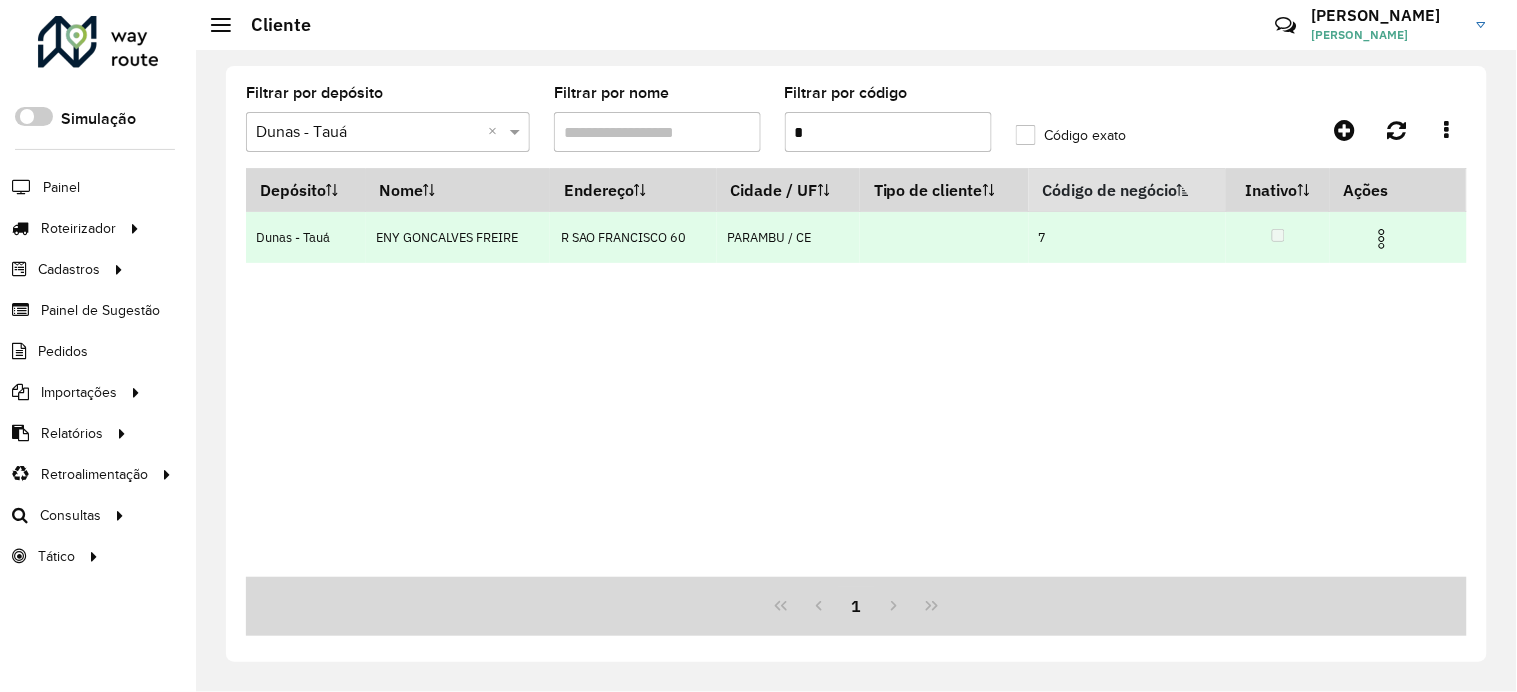click at bounding box center (1382, 239) 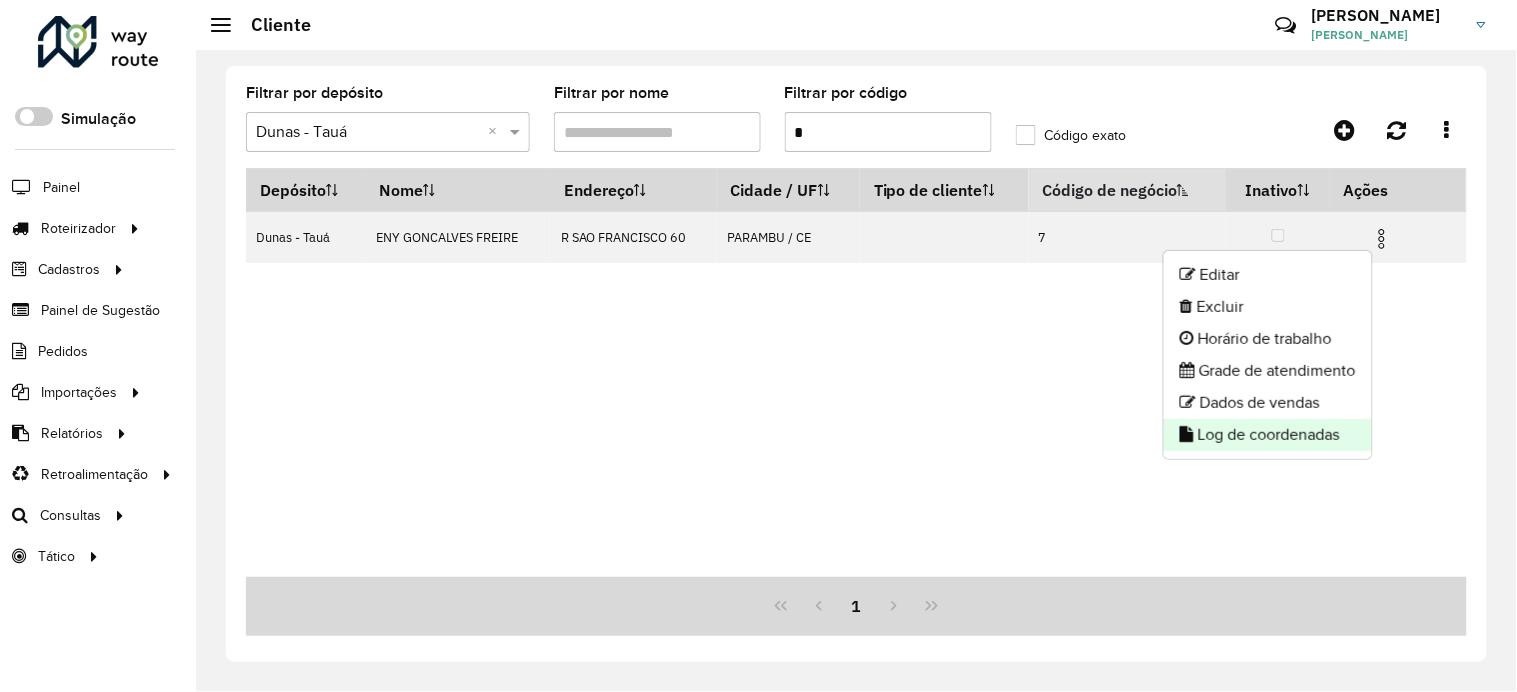 click on "Log de coordenadas" 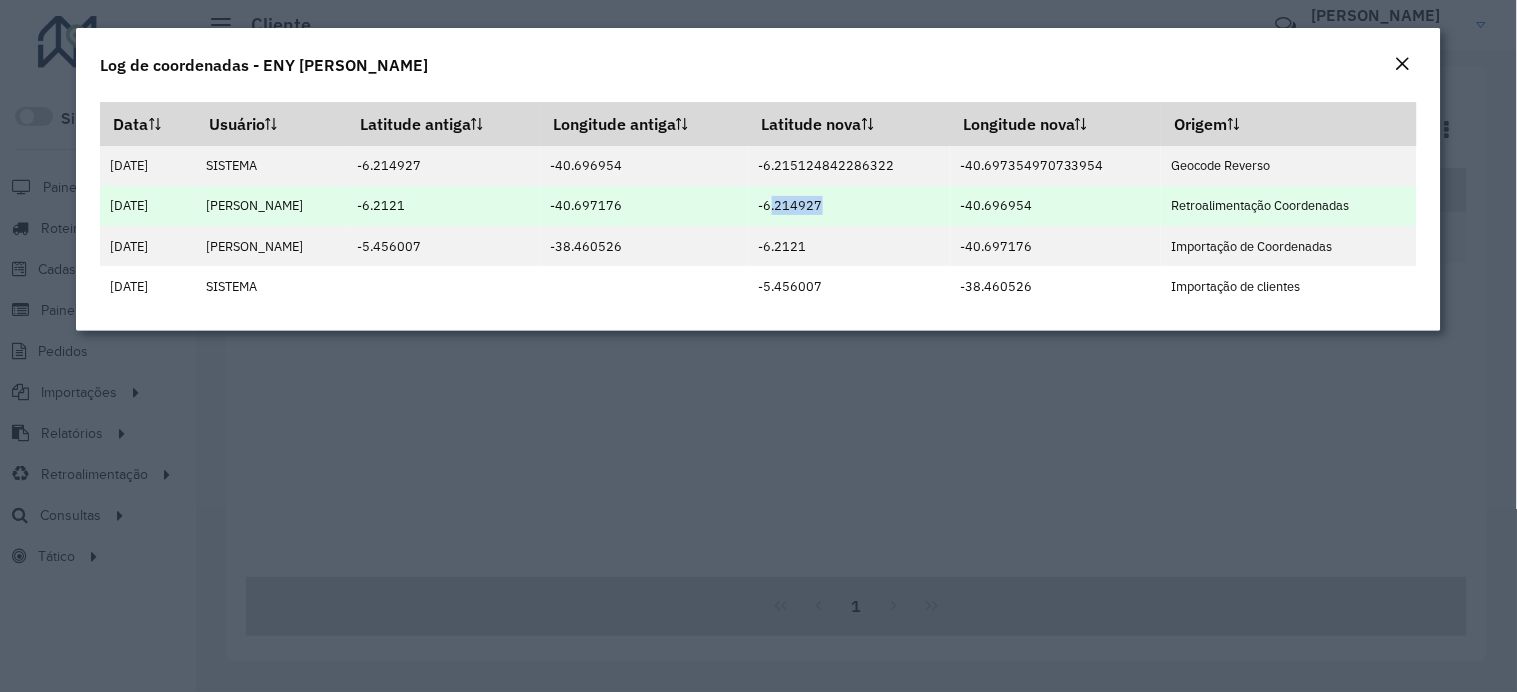 drag, startPoint x: 808, startPoint y: 210, endPoint x: 863, endPoint y: 210, distance: 55 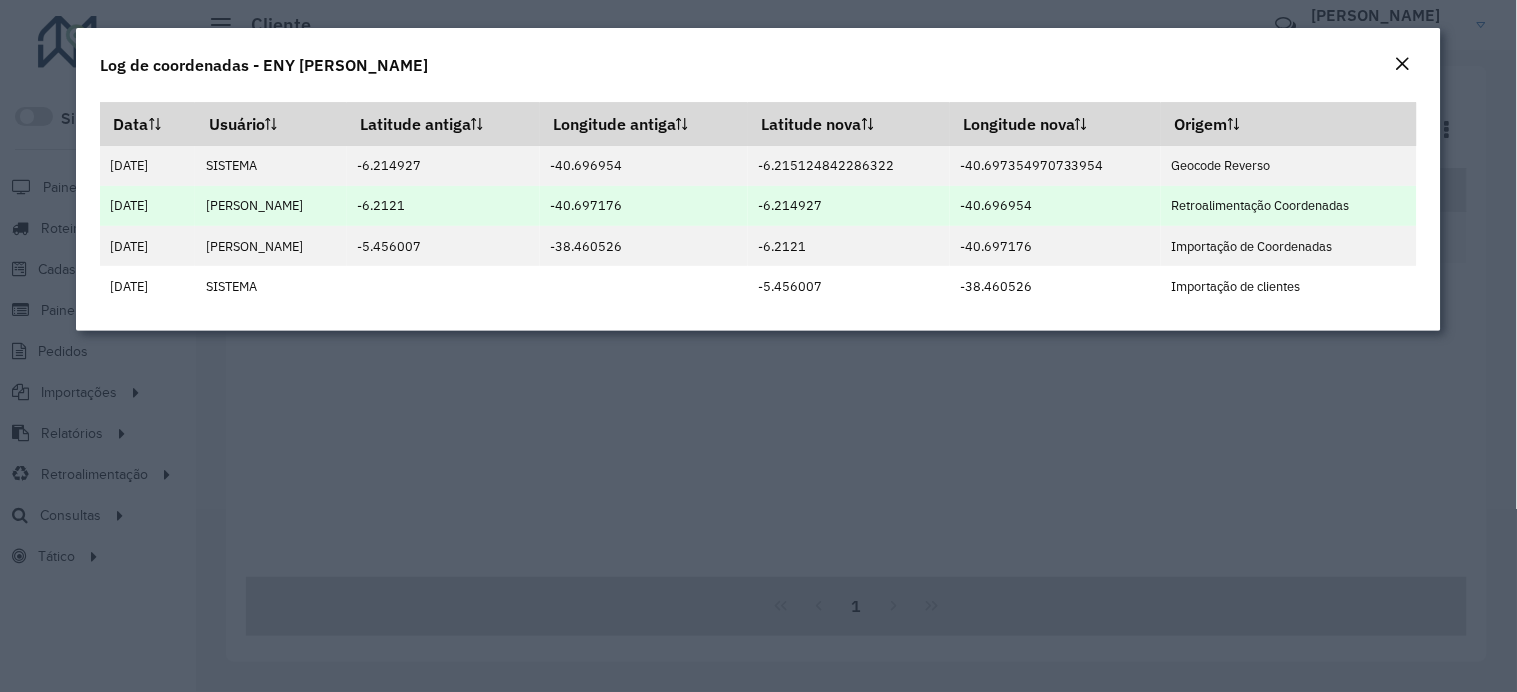 click on "-6.214927" at bounding box center (848, 206) 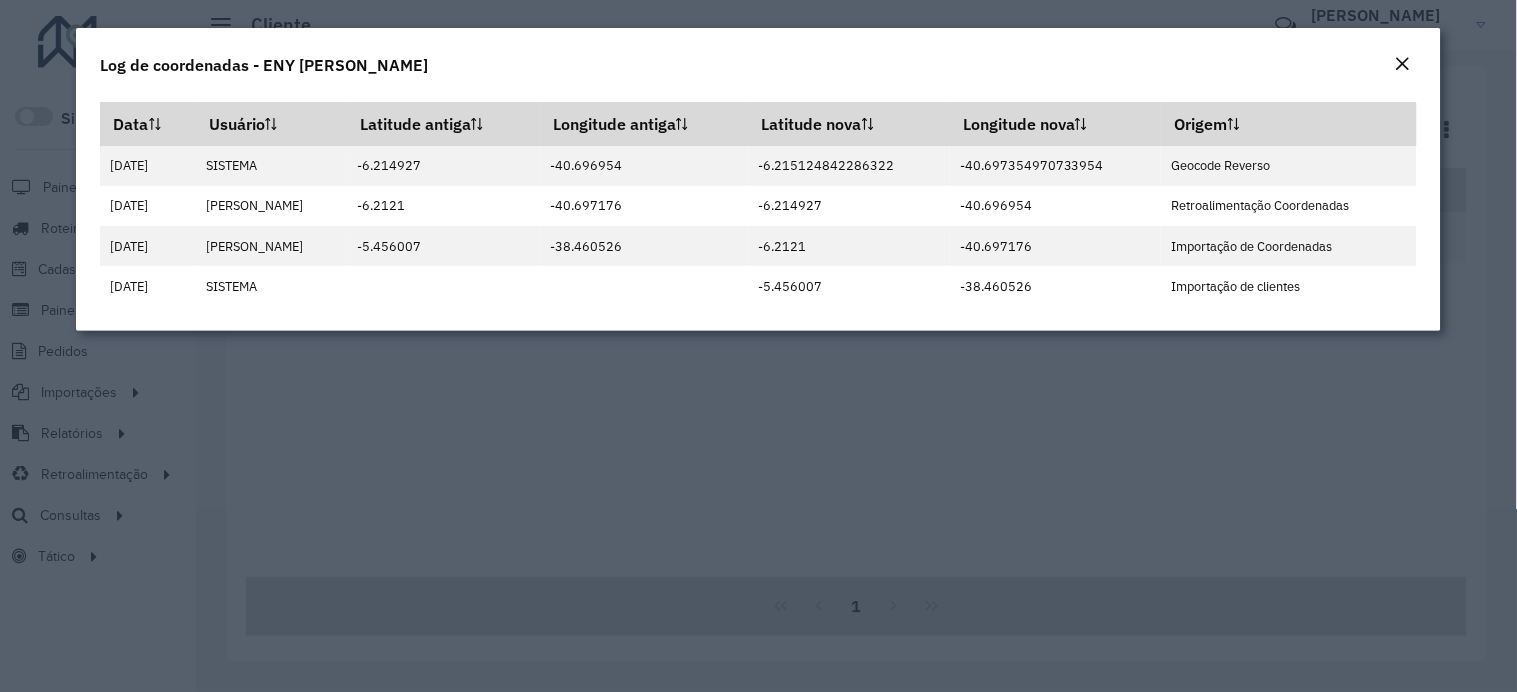 copy on "-40.696954" 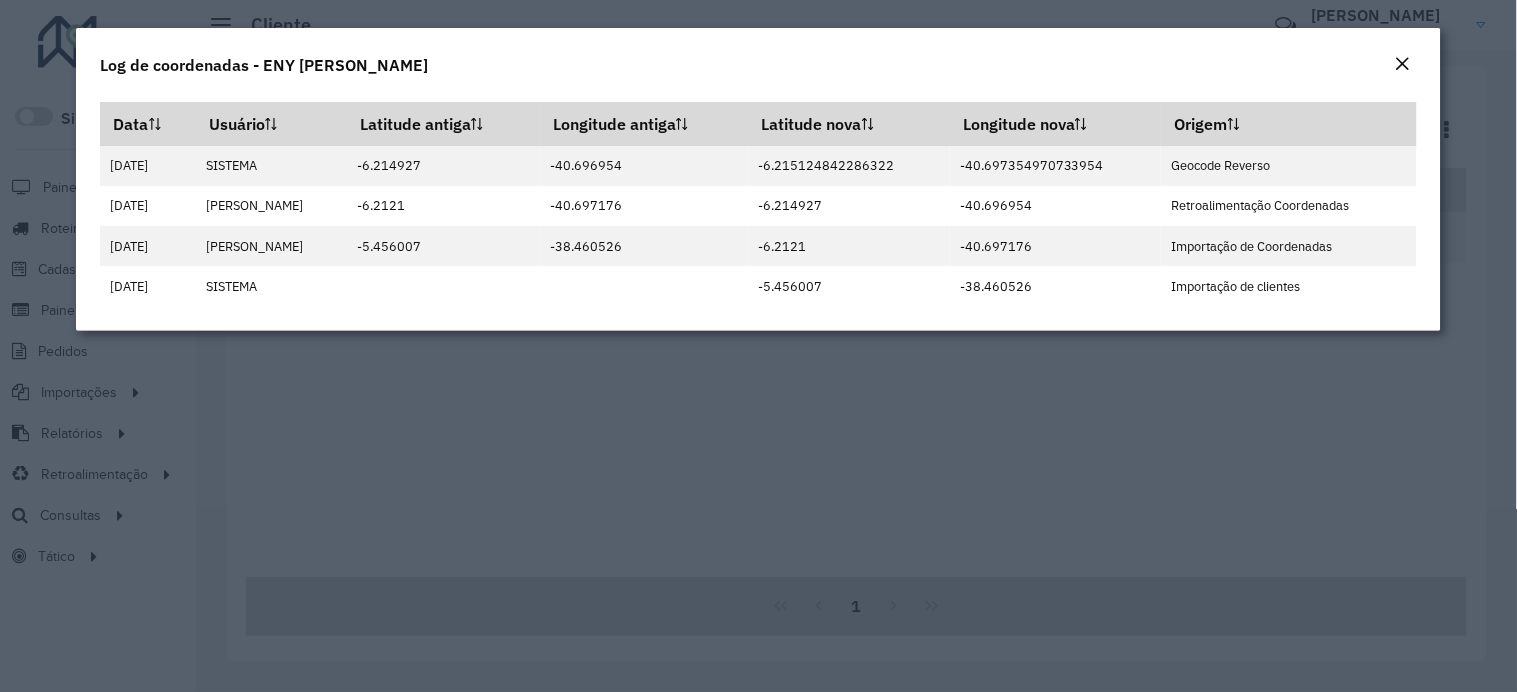 click 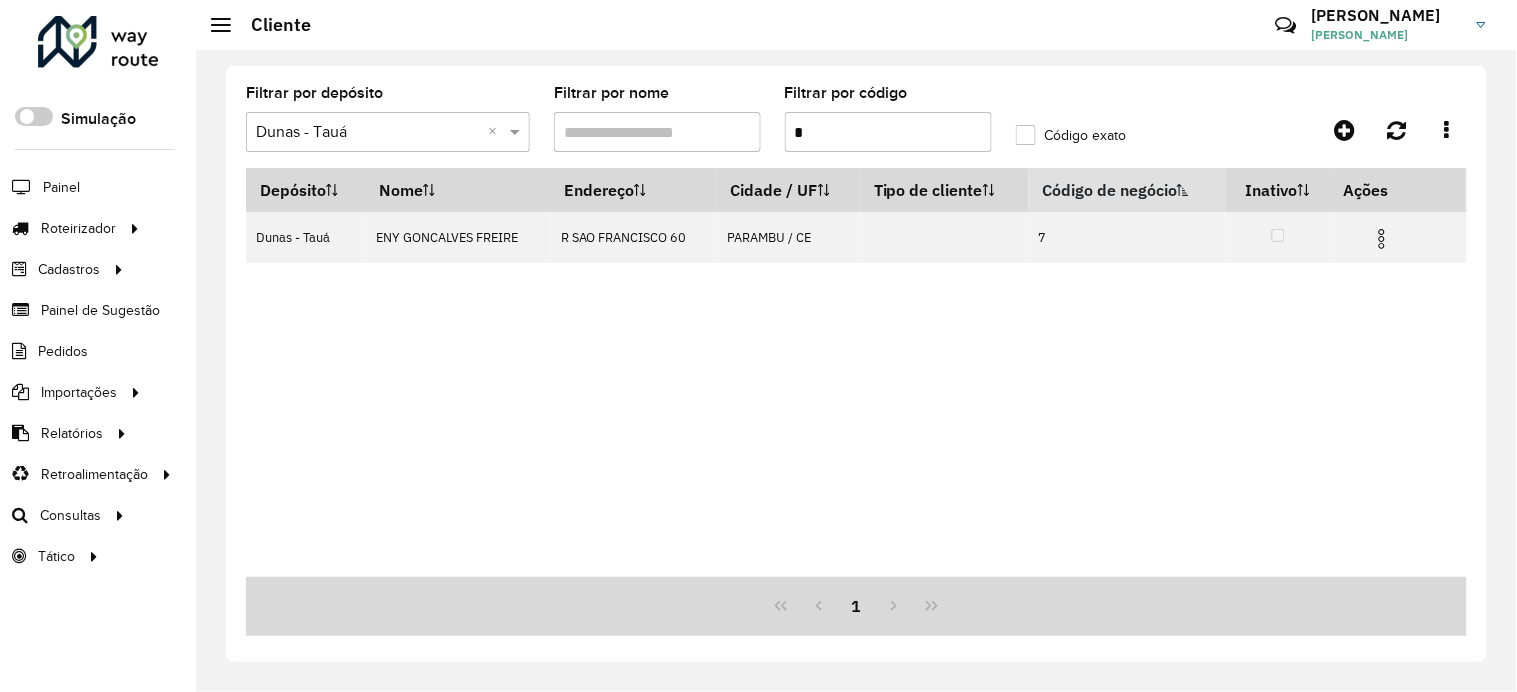 click on "*" at bounding box center (888, 132) 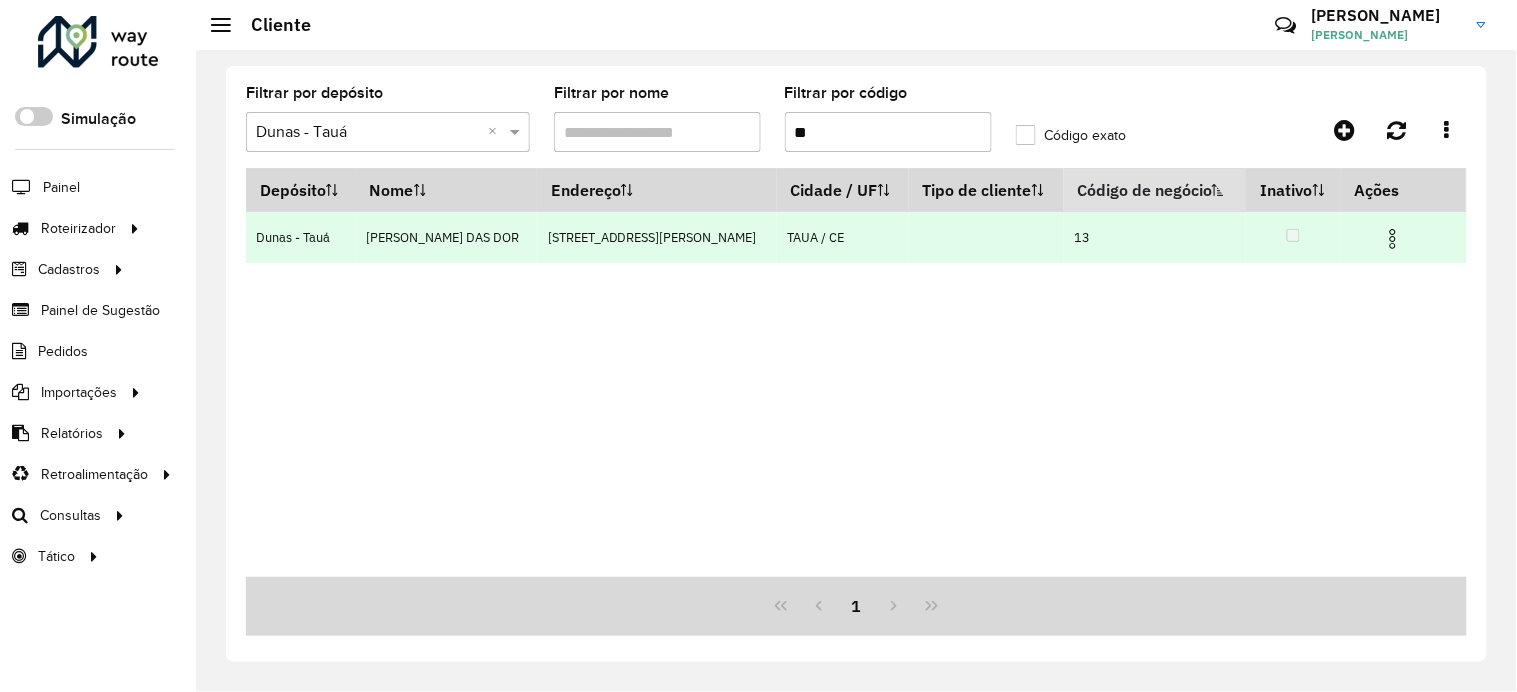 type on "**" 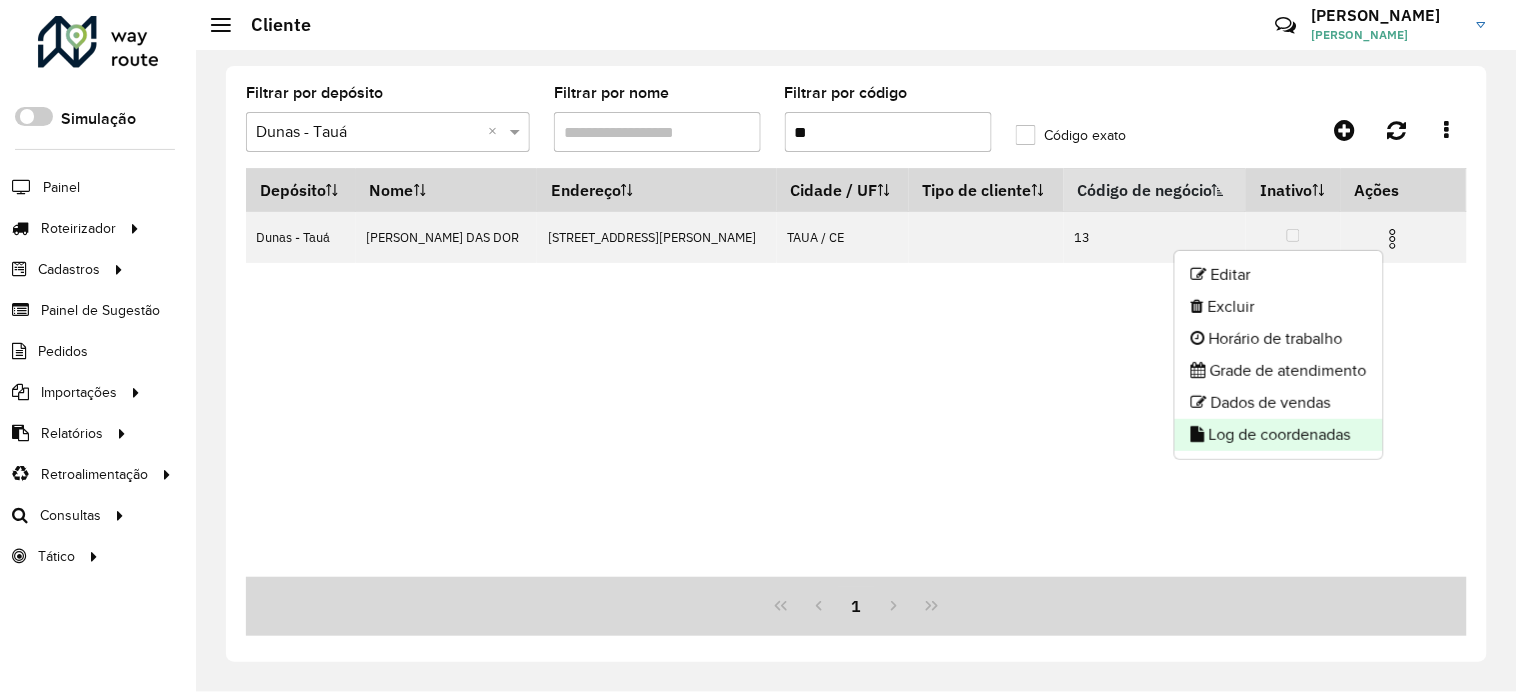 click on "Log de coordenadas" 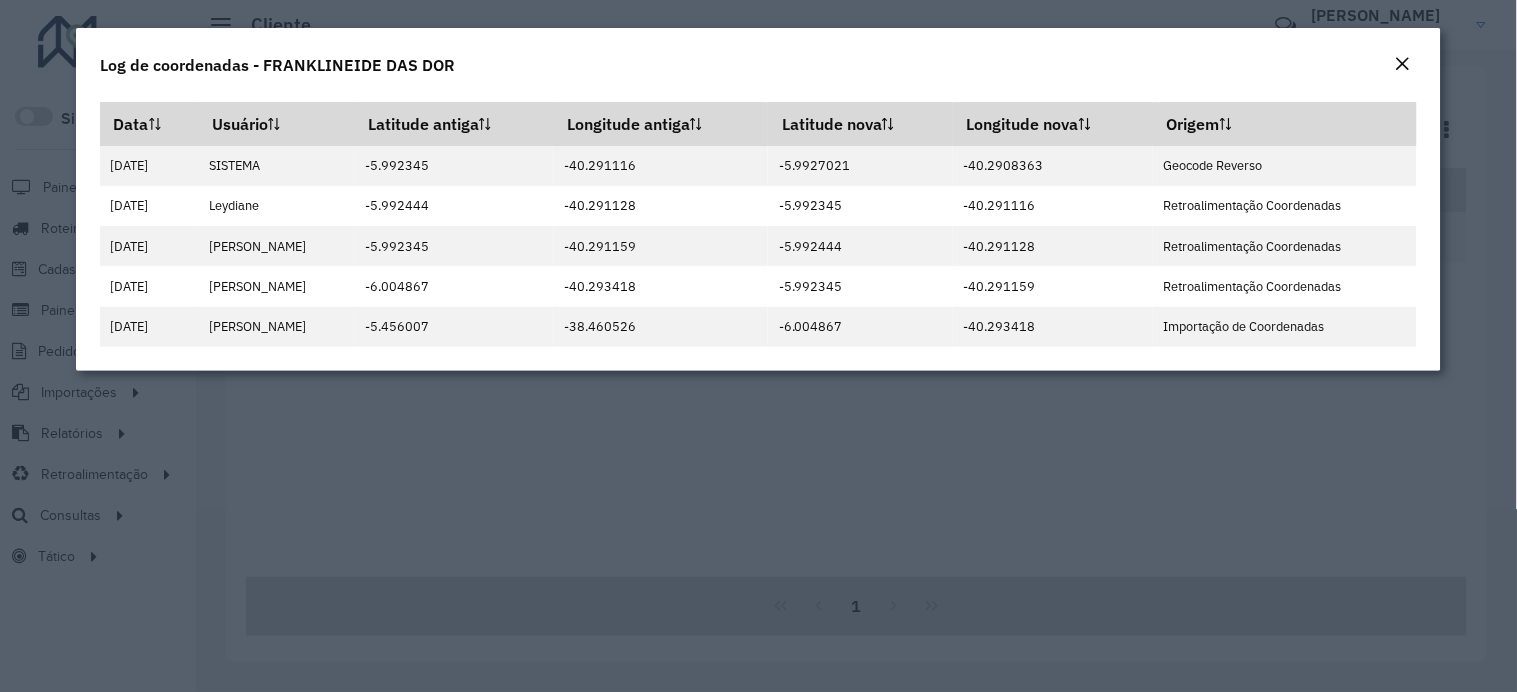 click on "-5.992345" at bounding box center [860, 206] 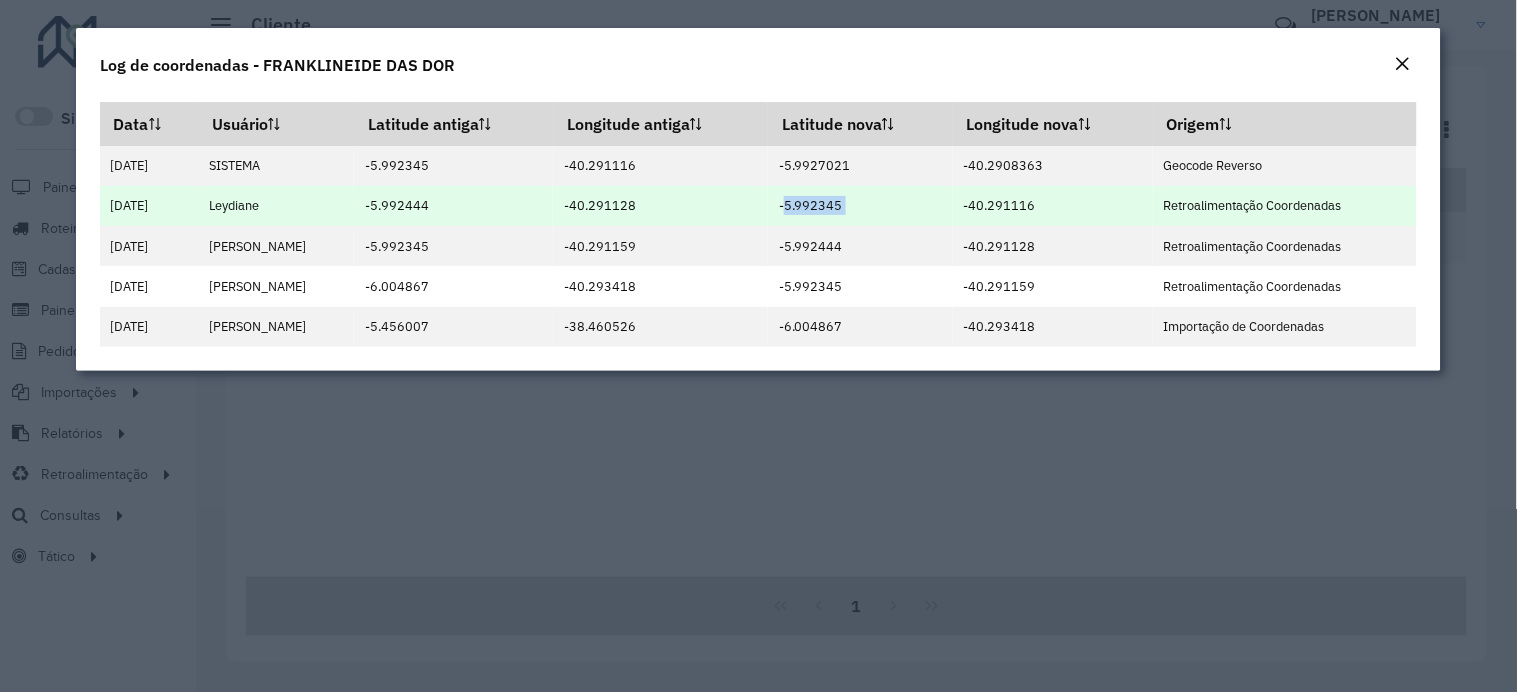 click on "-40.291116" at bounding box center (1053, 206) 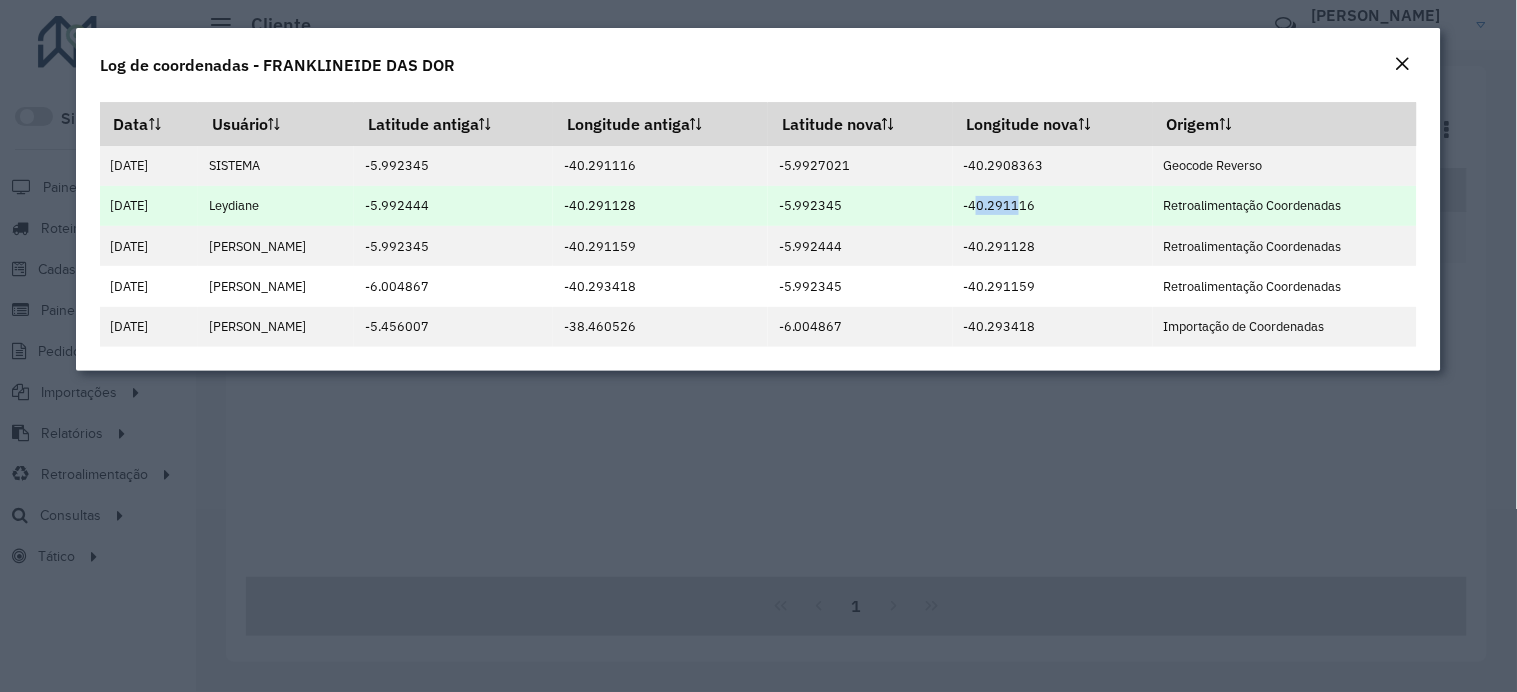 drag, startPoint x: 992, startPoint y: 205, endPoint x: 1038, endPoint y: 202, distance: 46.09772 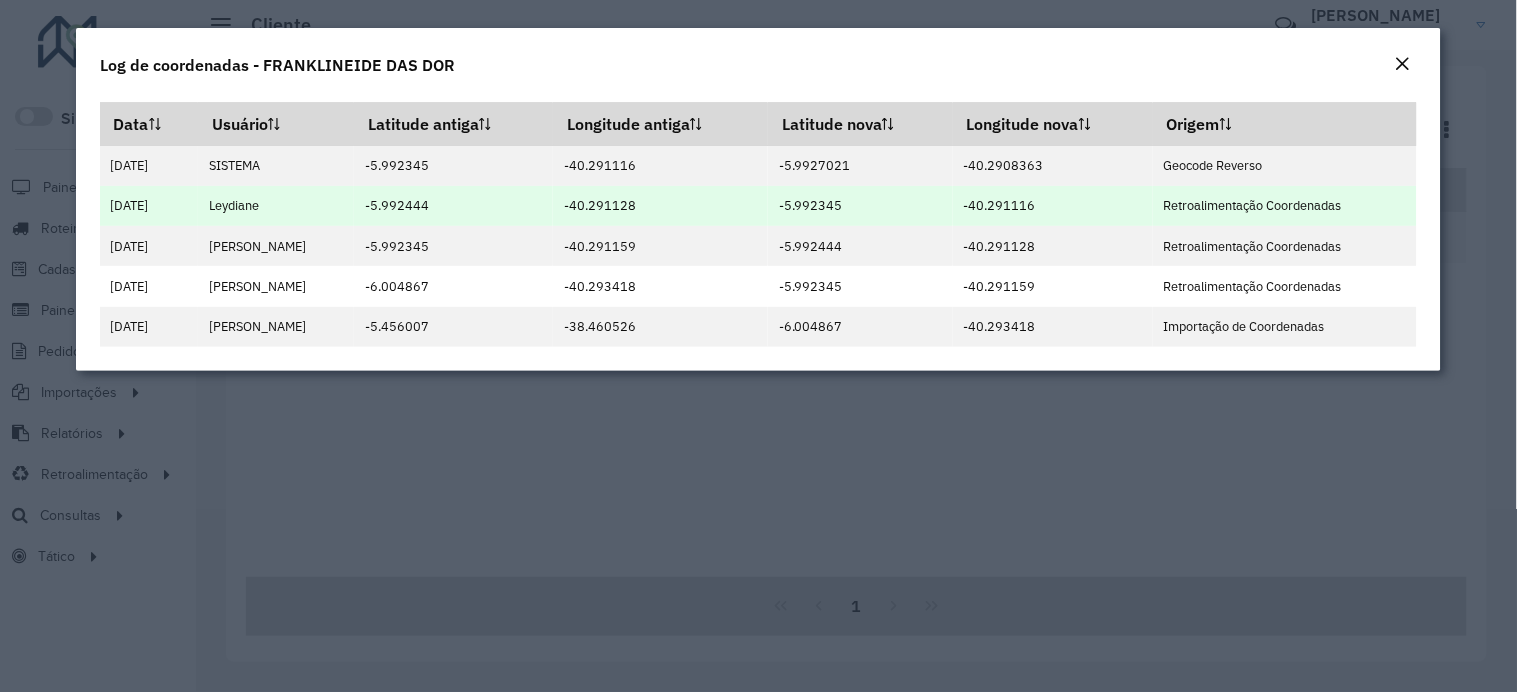 click on "-40.291116" at bounding box center [1053, 206] 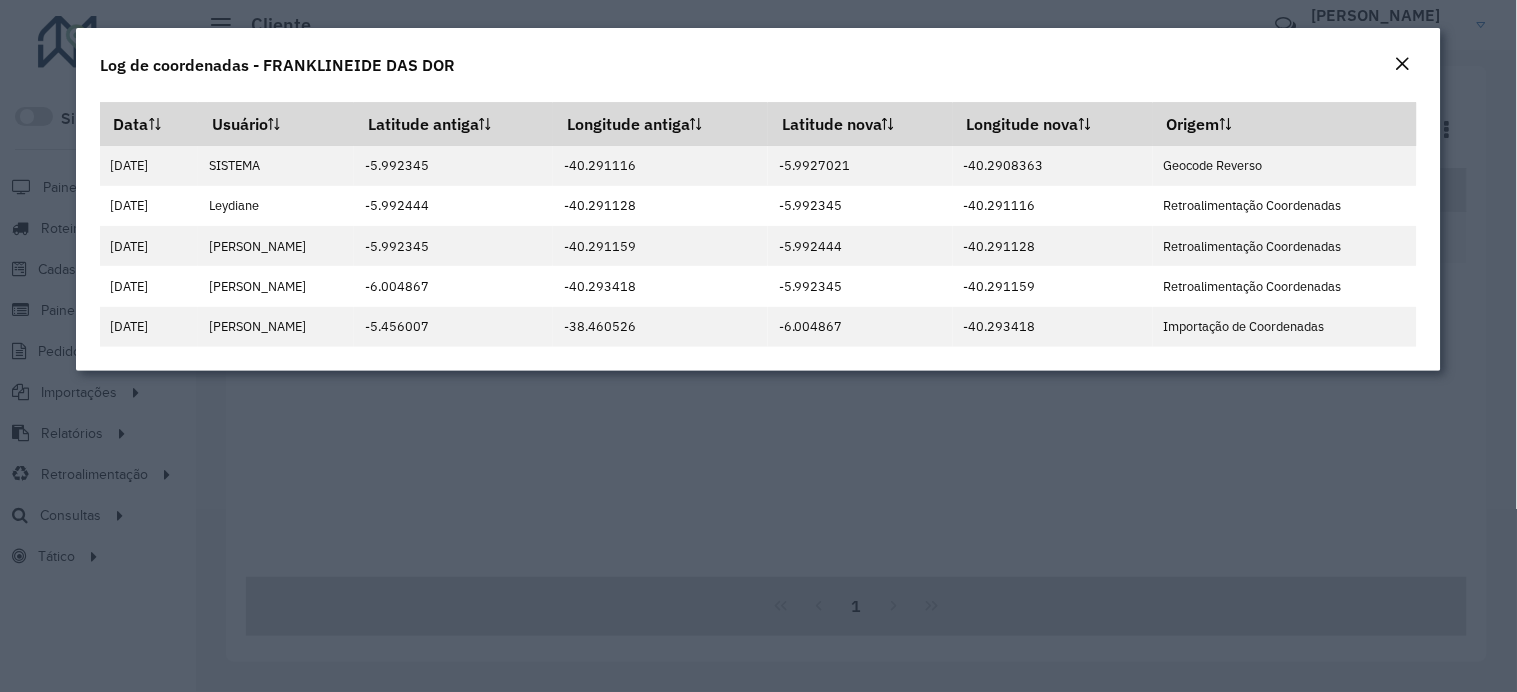 copy on "-40.291116" 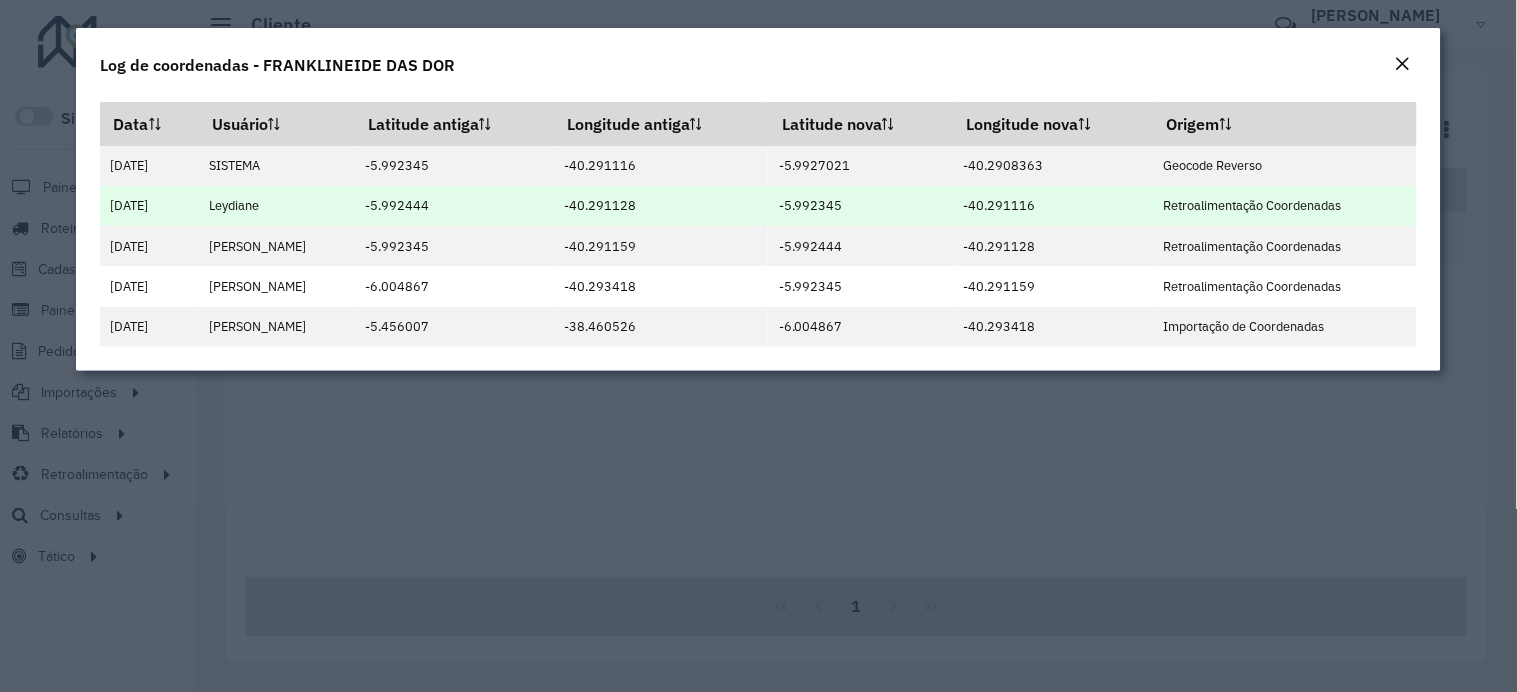 drag, startPoint x: 128, startPoint y: 438, endPoint x: 898, endPoint y: 194, distance: 807.7351 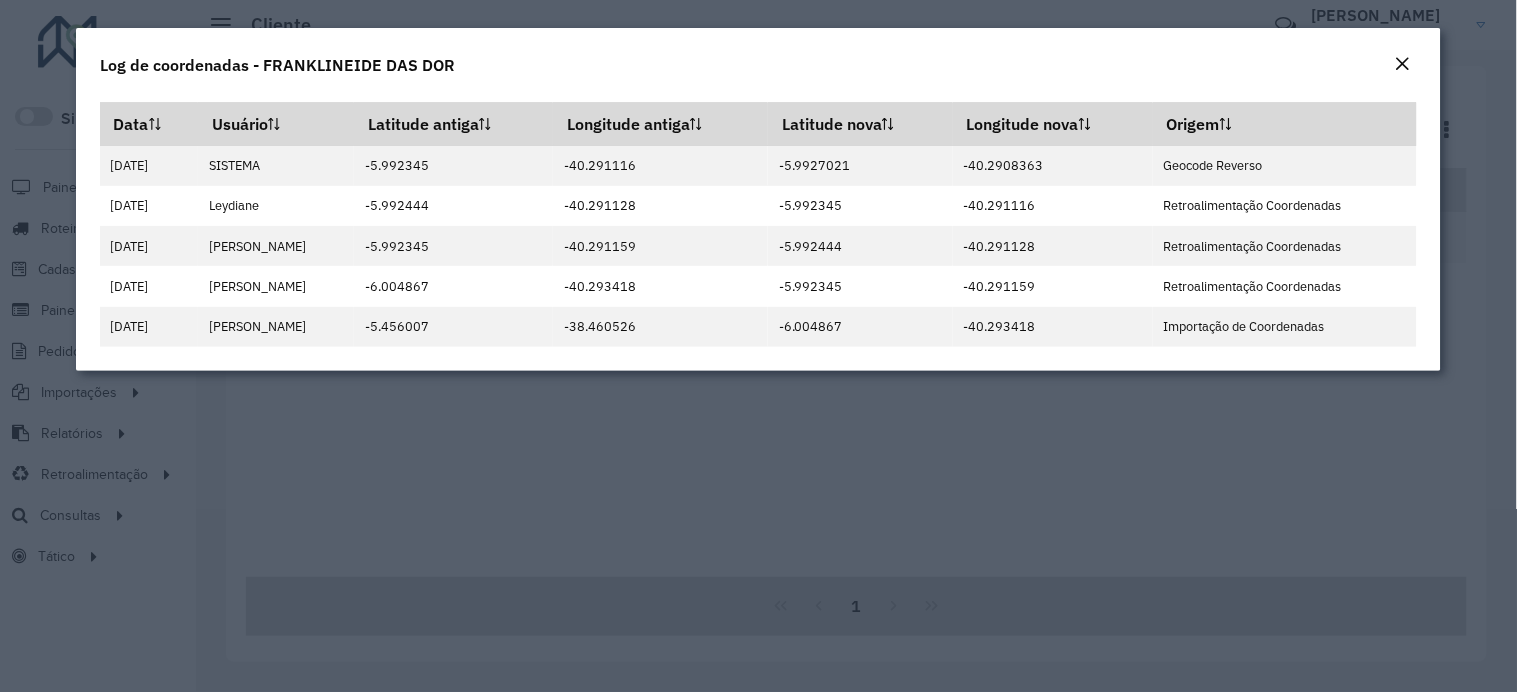 click 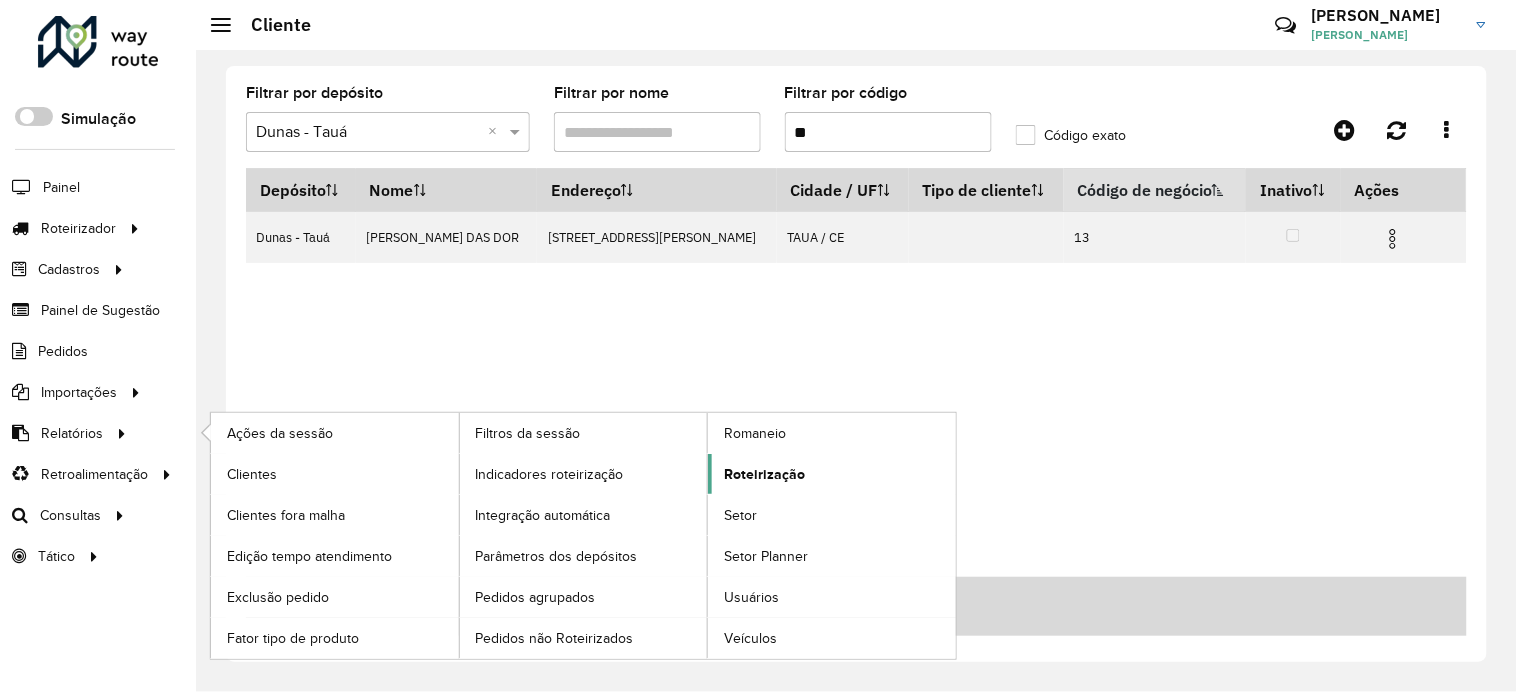 click on "Roteirização" 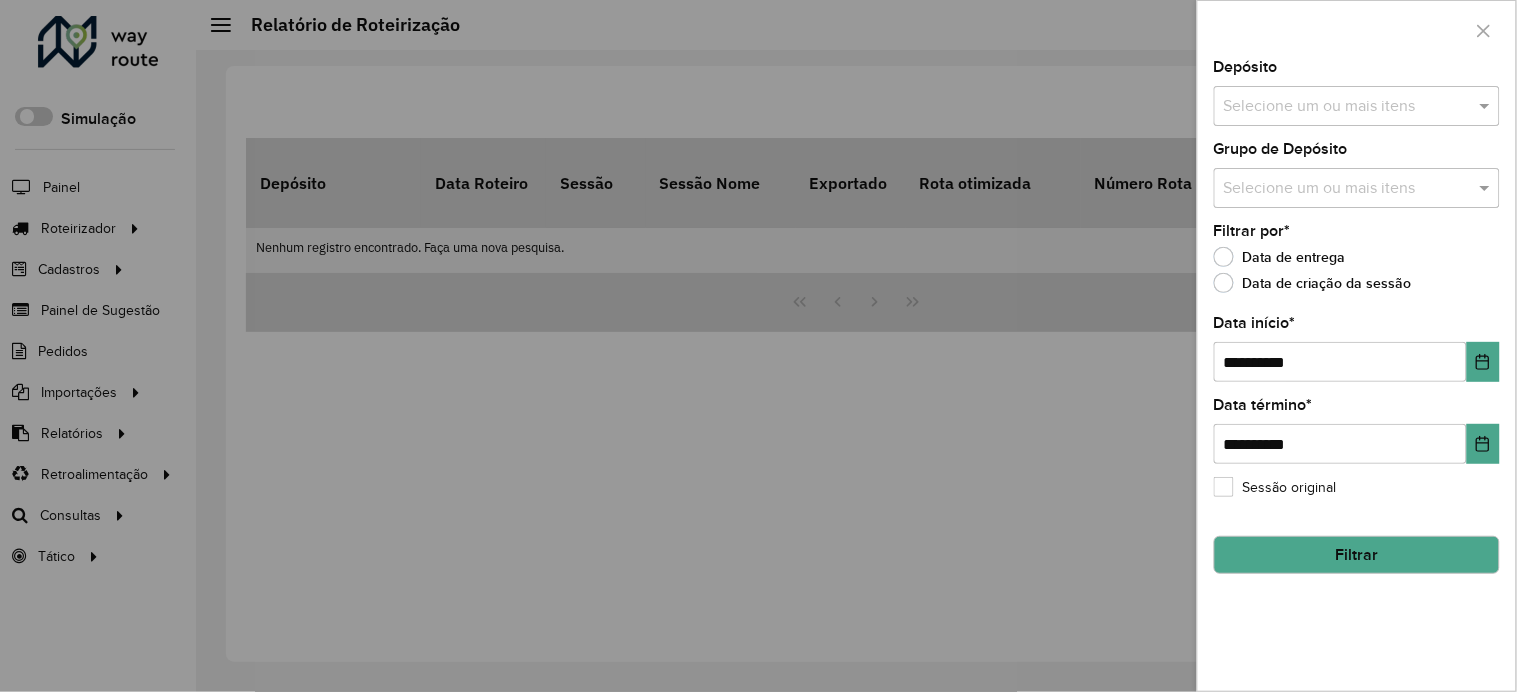 click at bounding box center (1347, 107) 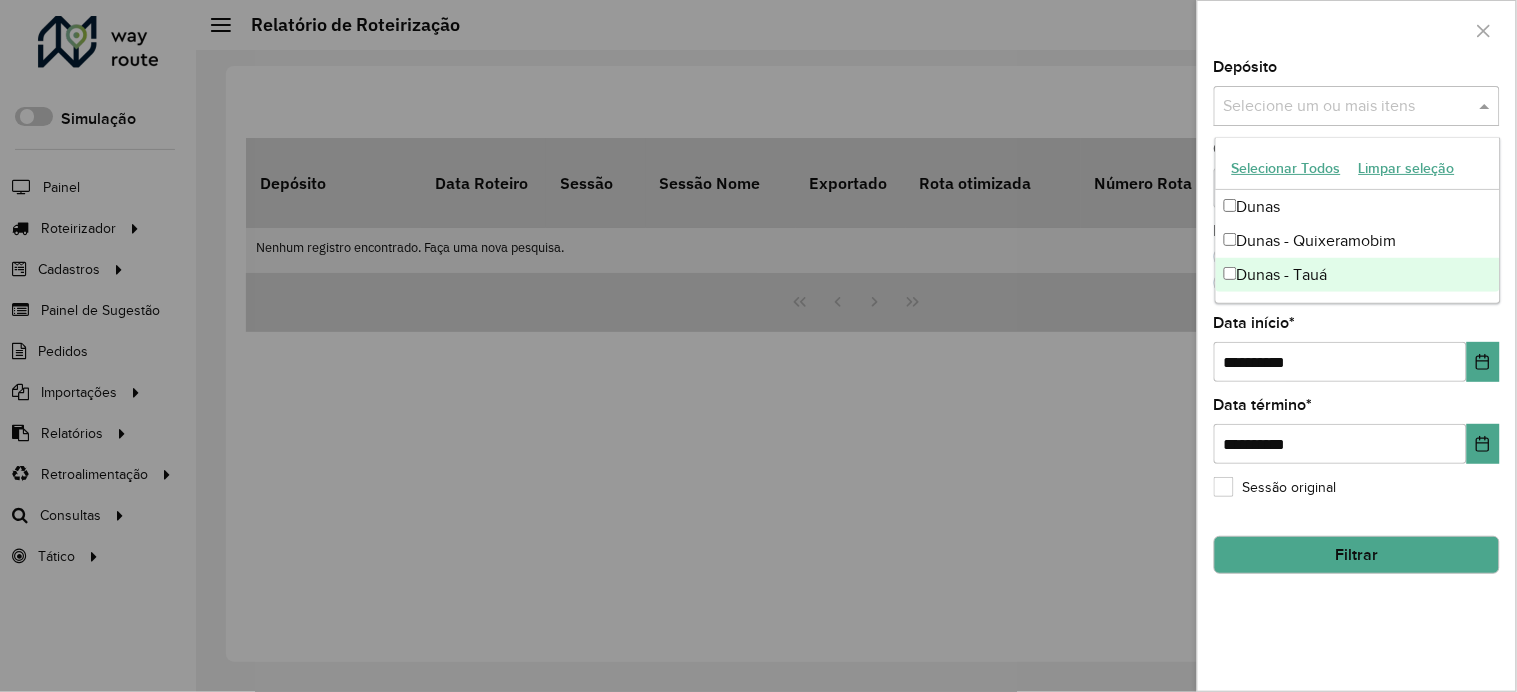 click on "Dunas - Tauá" at bounding box center [1358, 275] 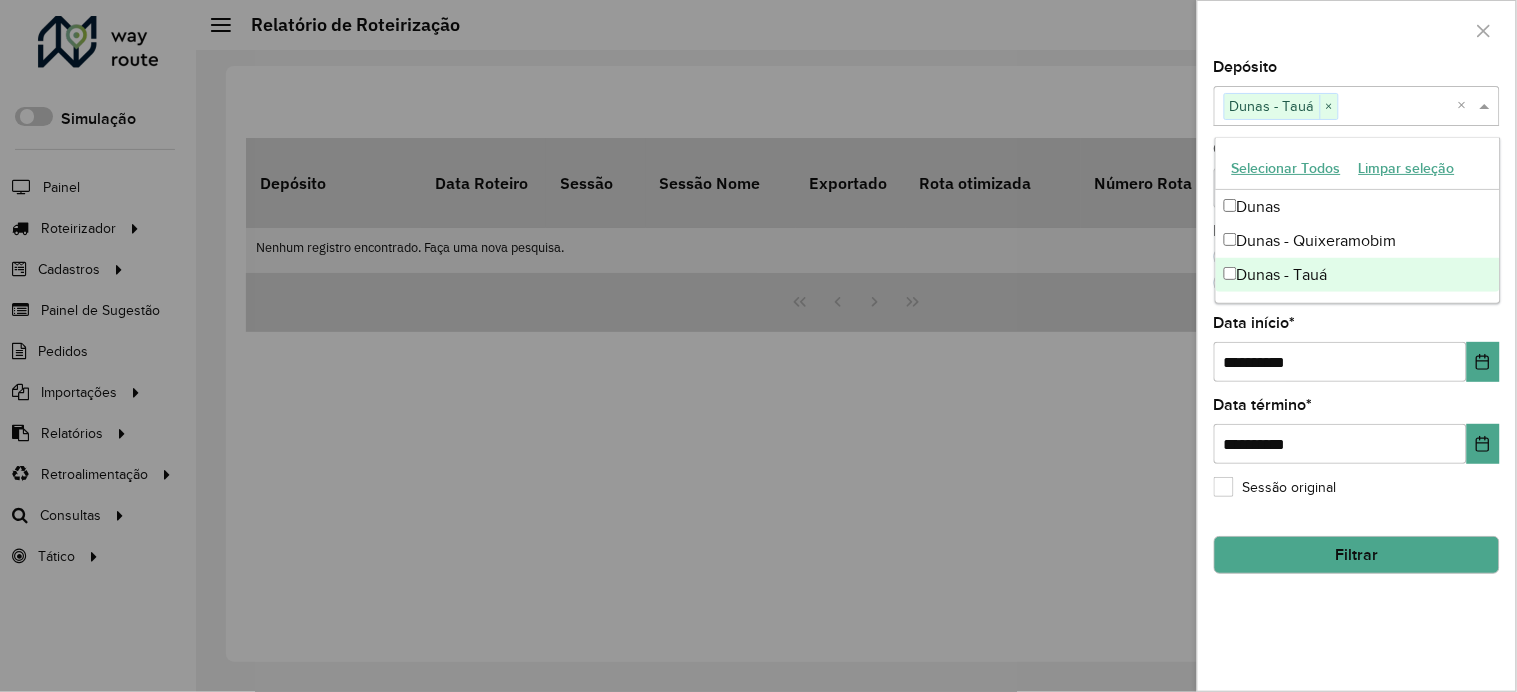 click on "Dunas - Tauá" at bounding box center (1358, 275) 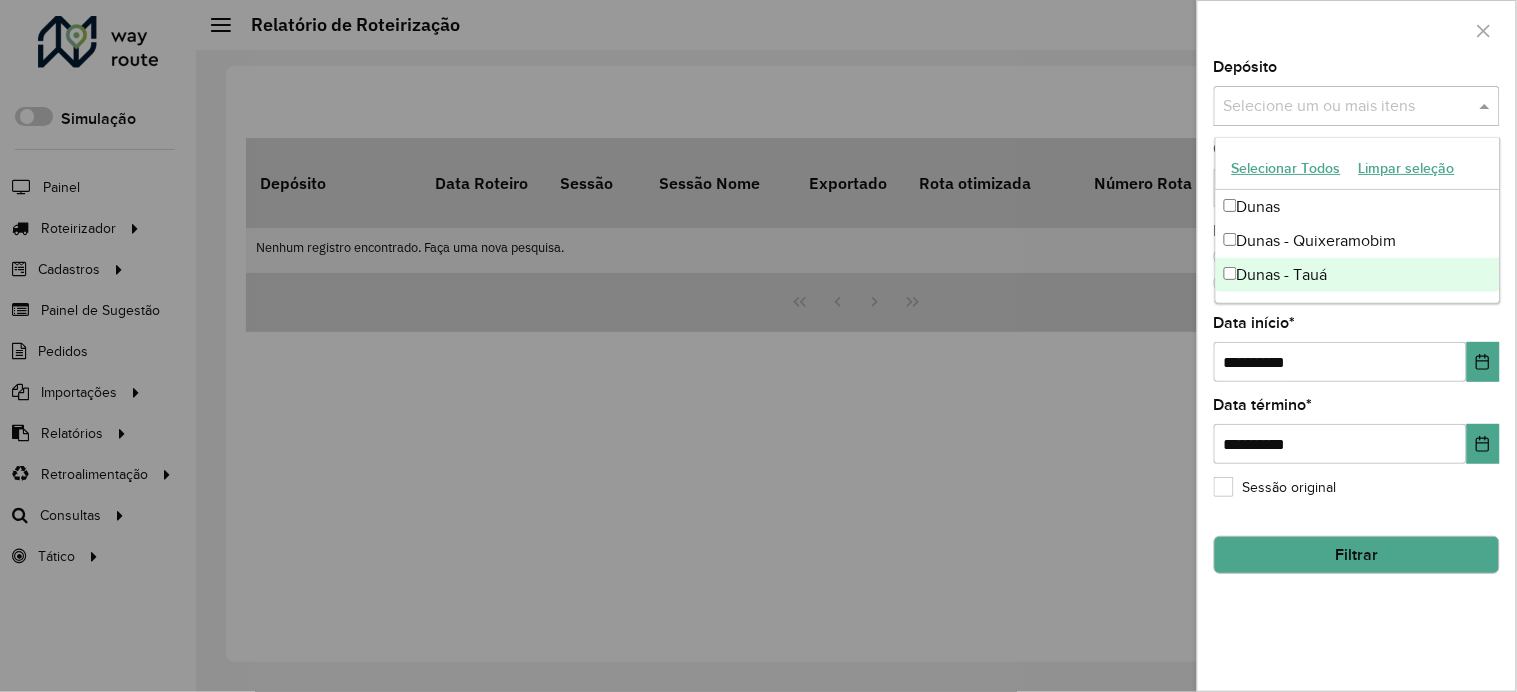 click on "Dunas - Tauá" at bounding box center (1358, 275) 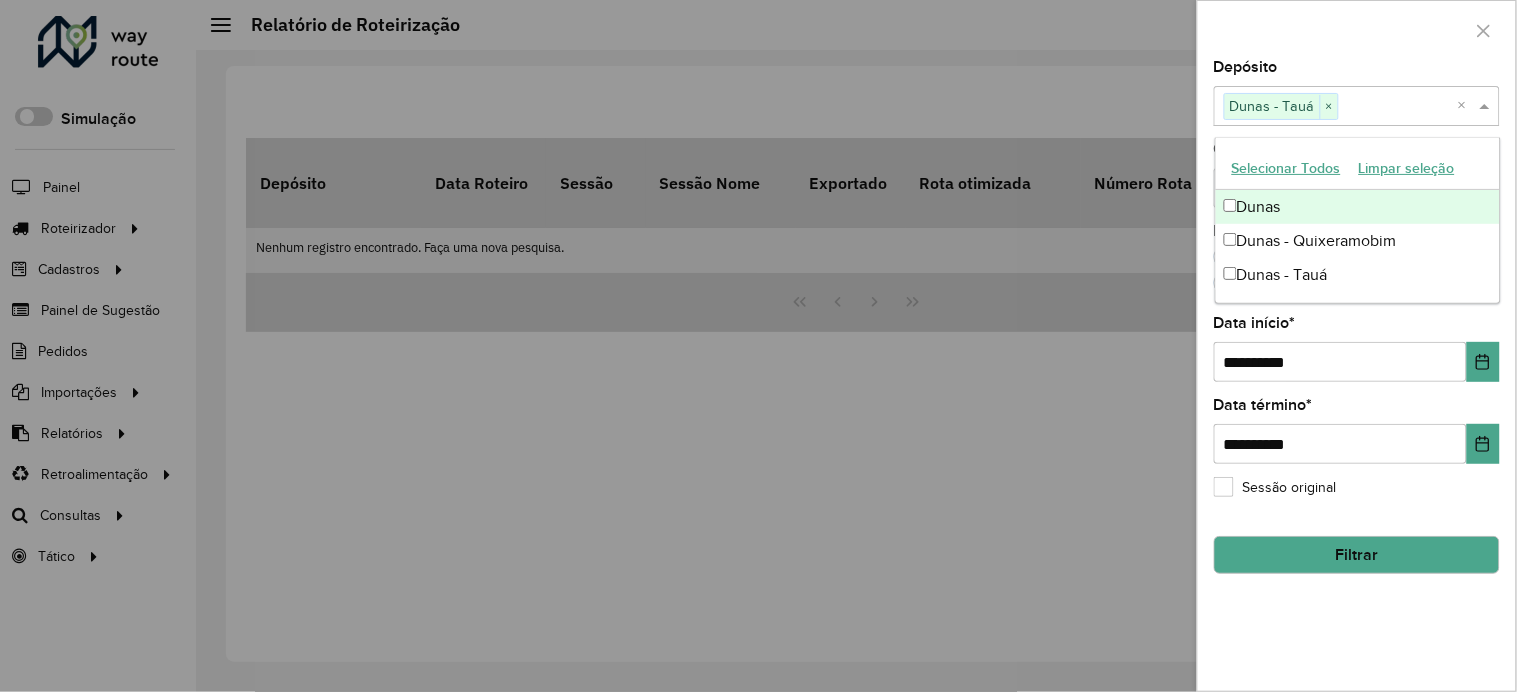 click 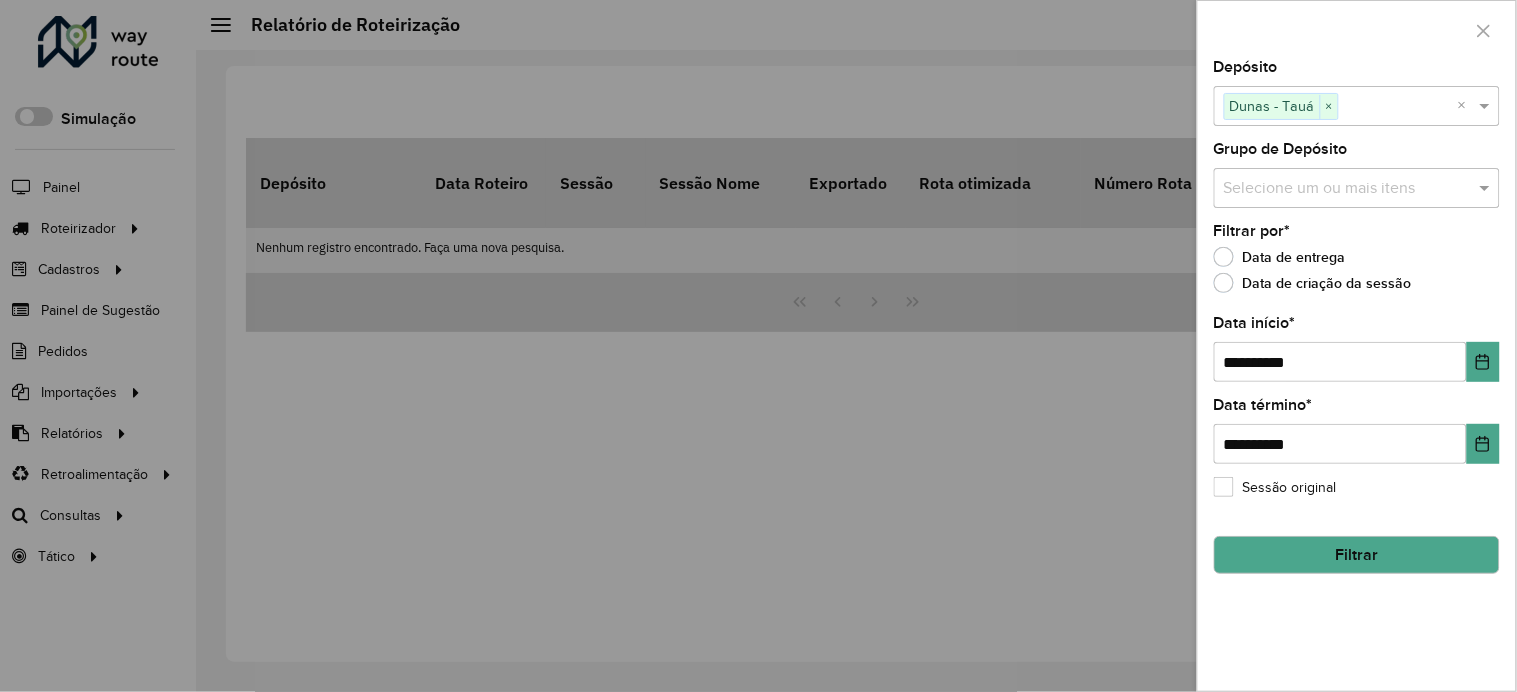 click at bounding box center [1347, 189] 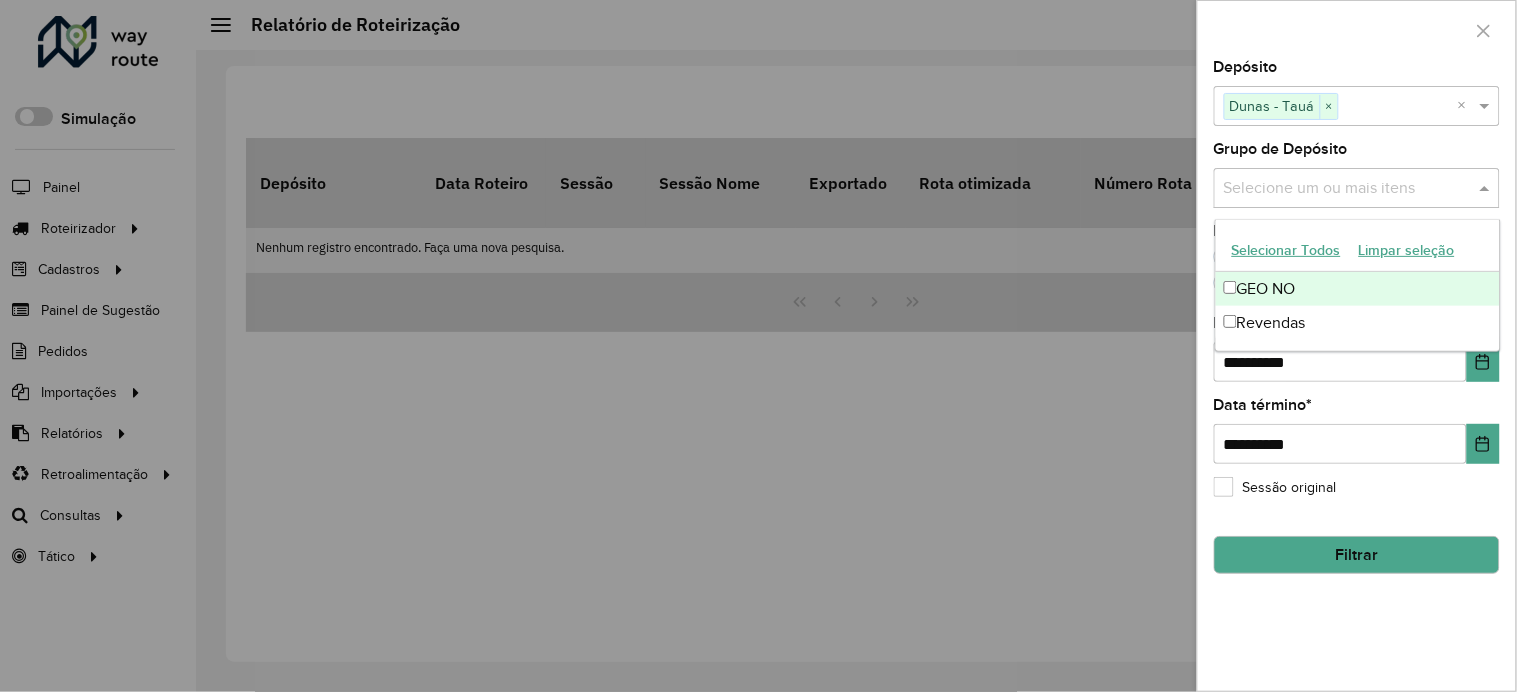 click on "GEO NO" at bounding box center (1358, 289) 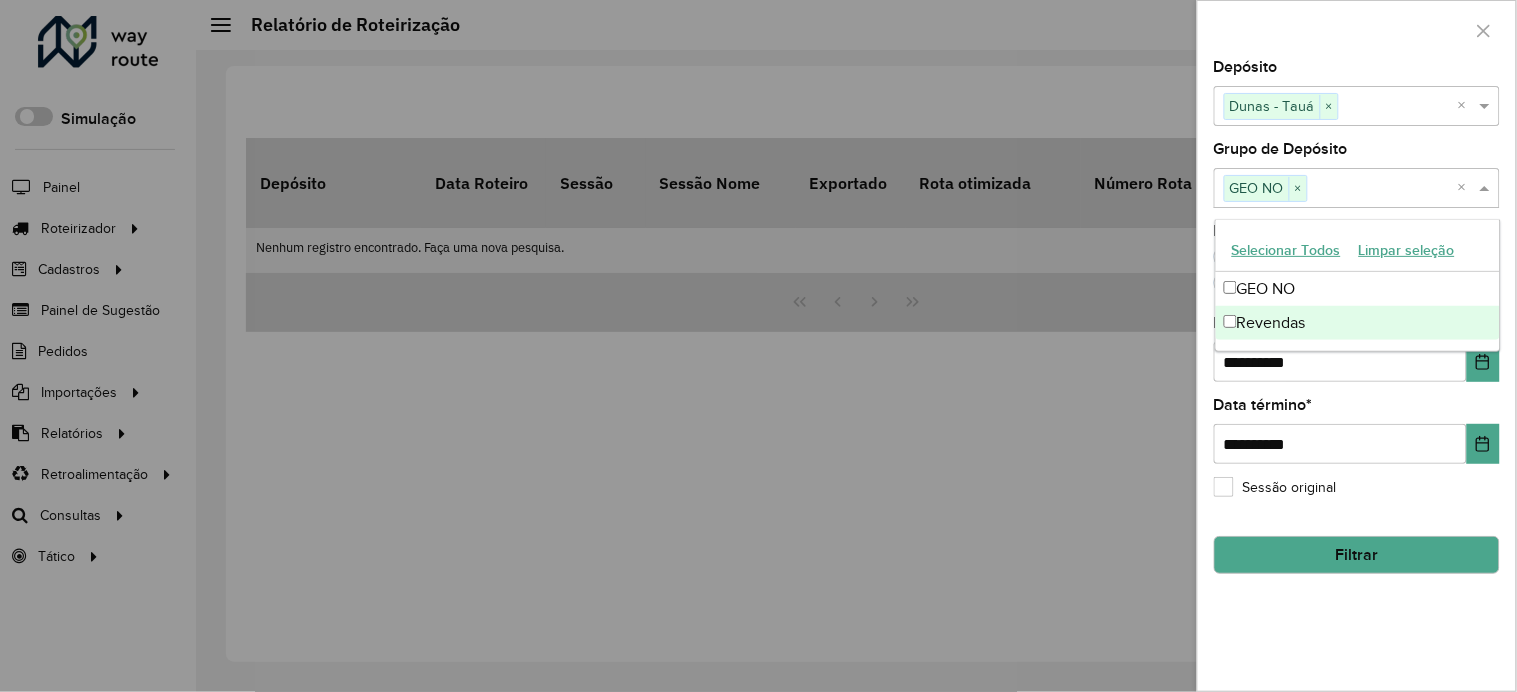 click at bounding box center (758, 346) 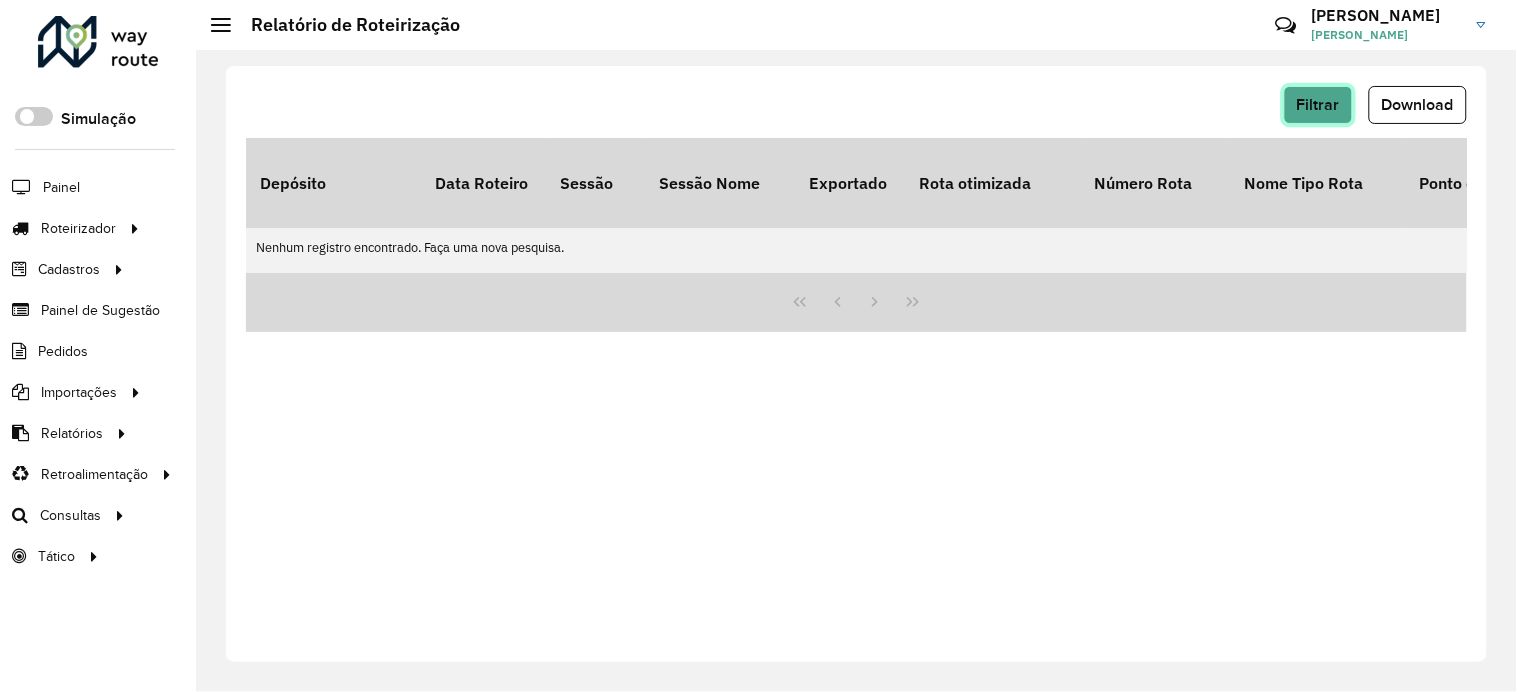 click on "Filtrar" 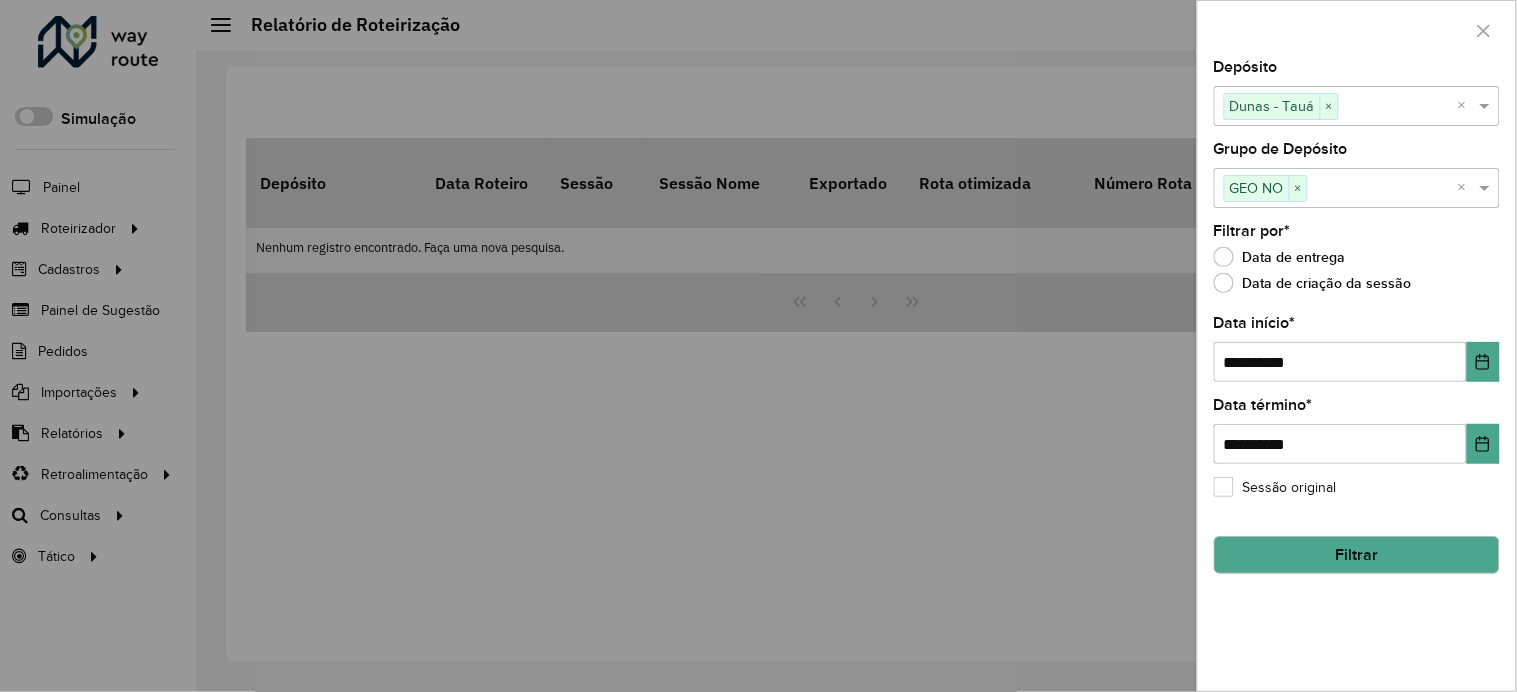 click at bounding box center [758, 346] 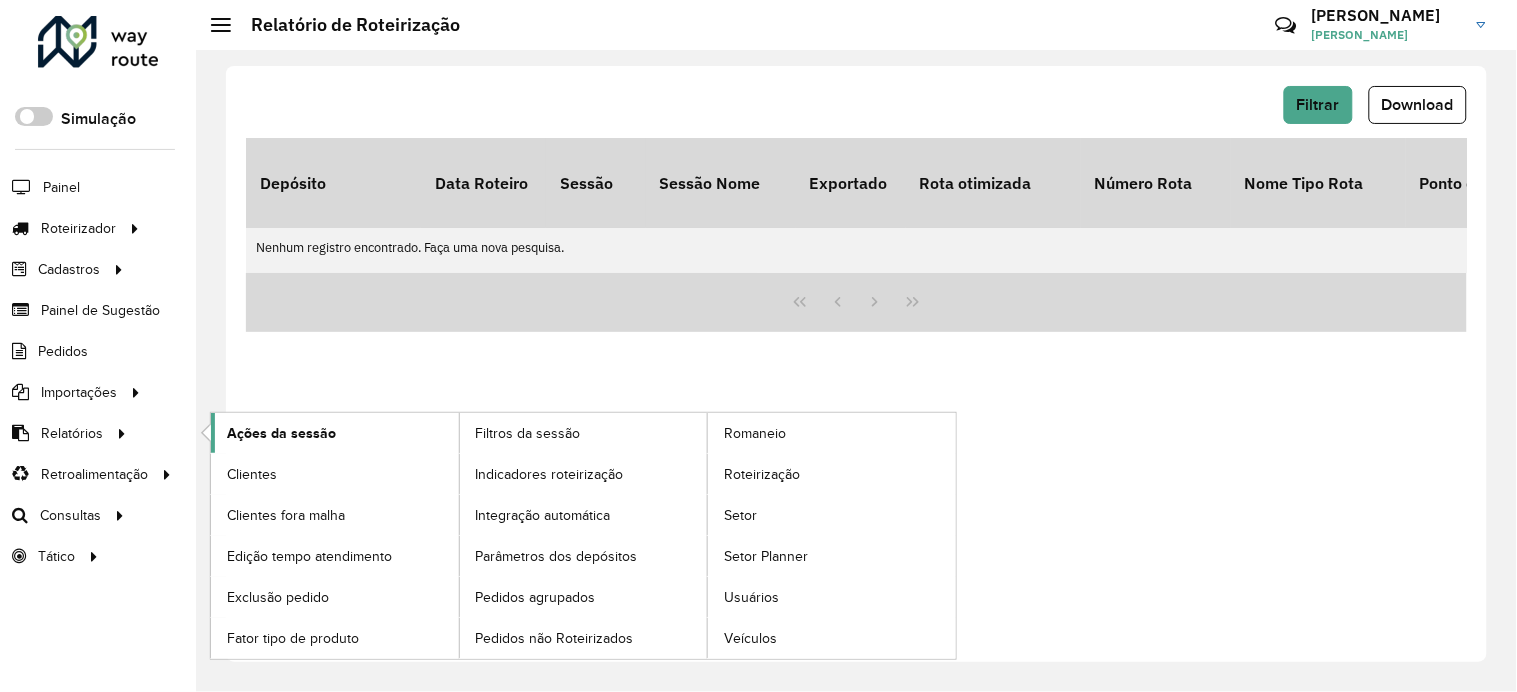 click on "Ações da sessão" 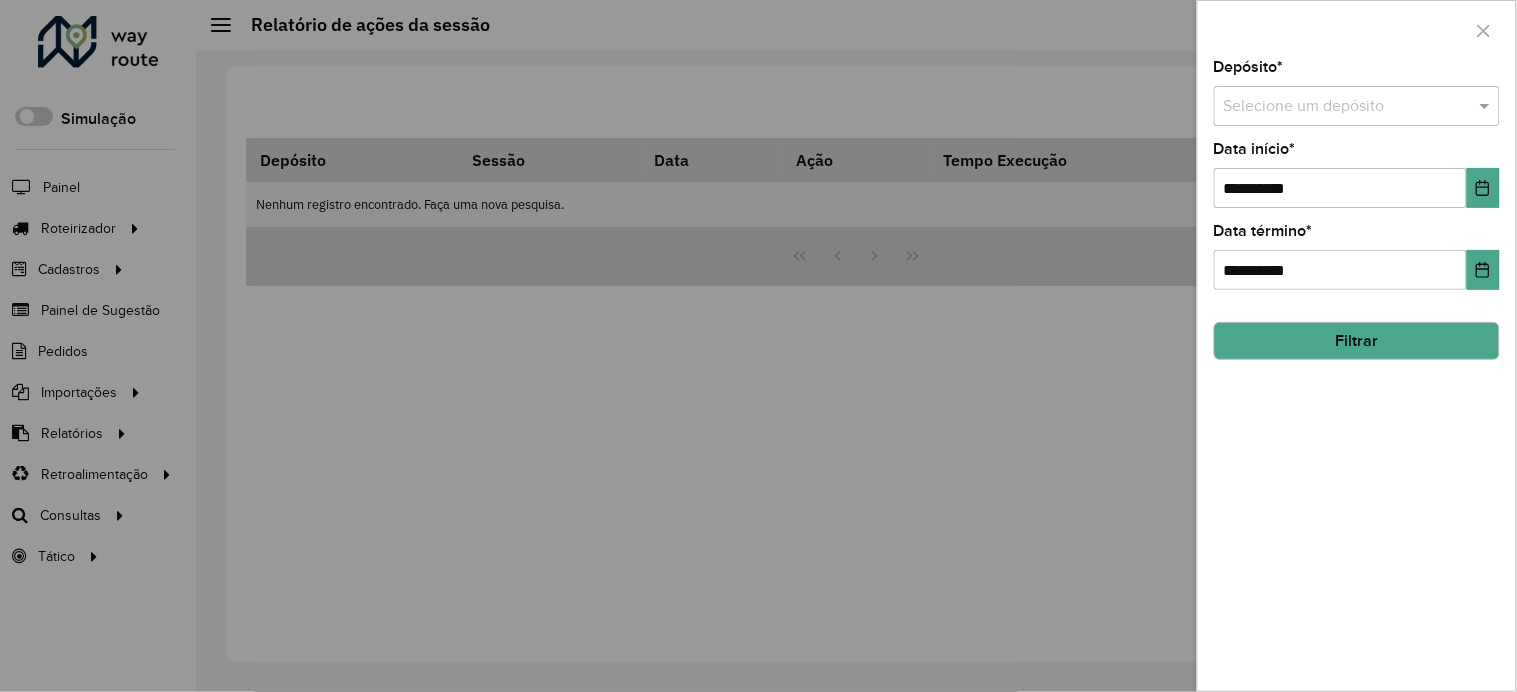 click on "Depósito  * Selecione um depósito" 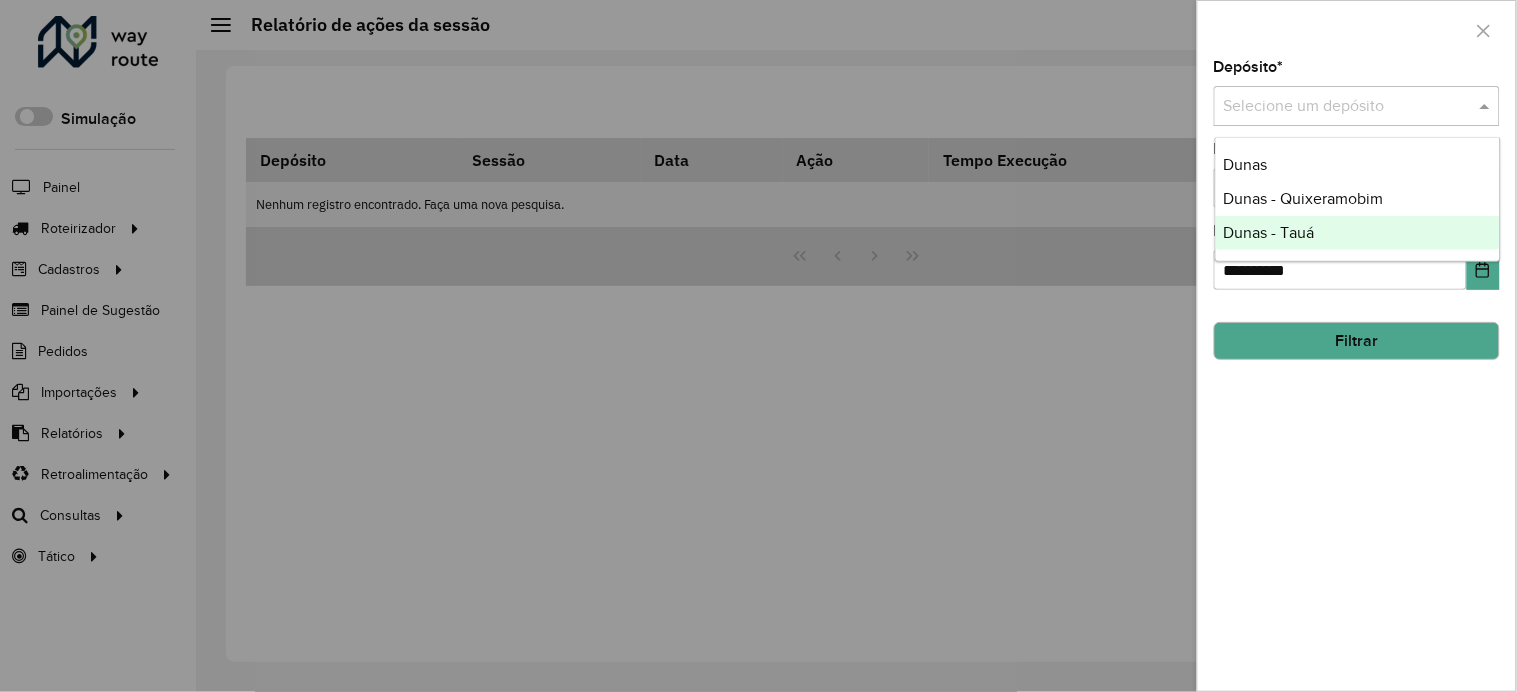 click at bounding box center (758, 346) 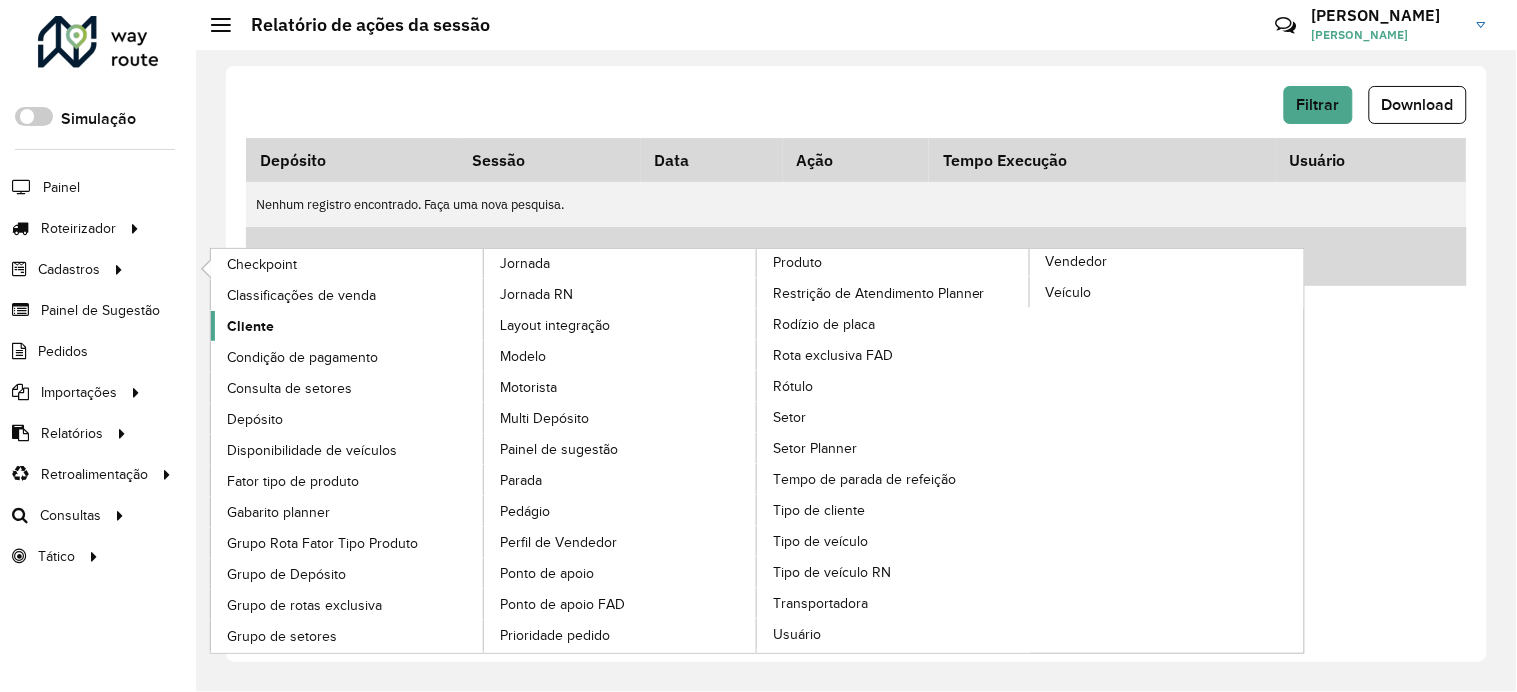 click on "Cliente" 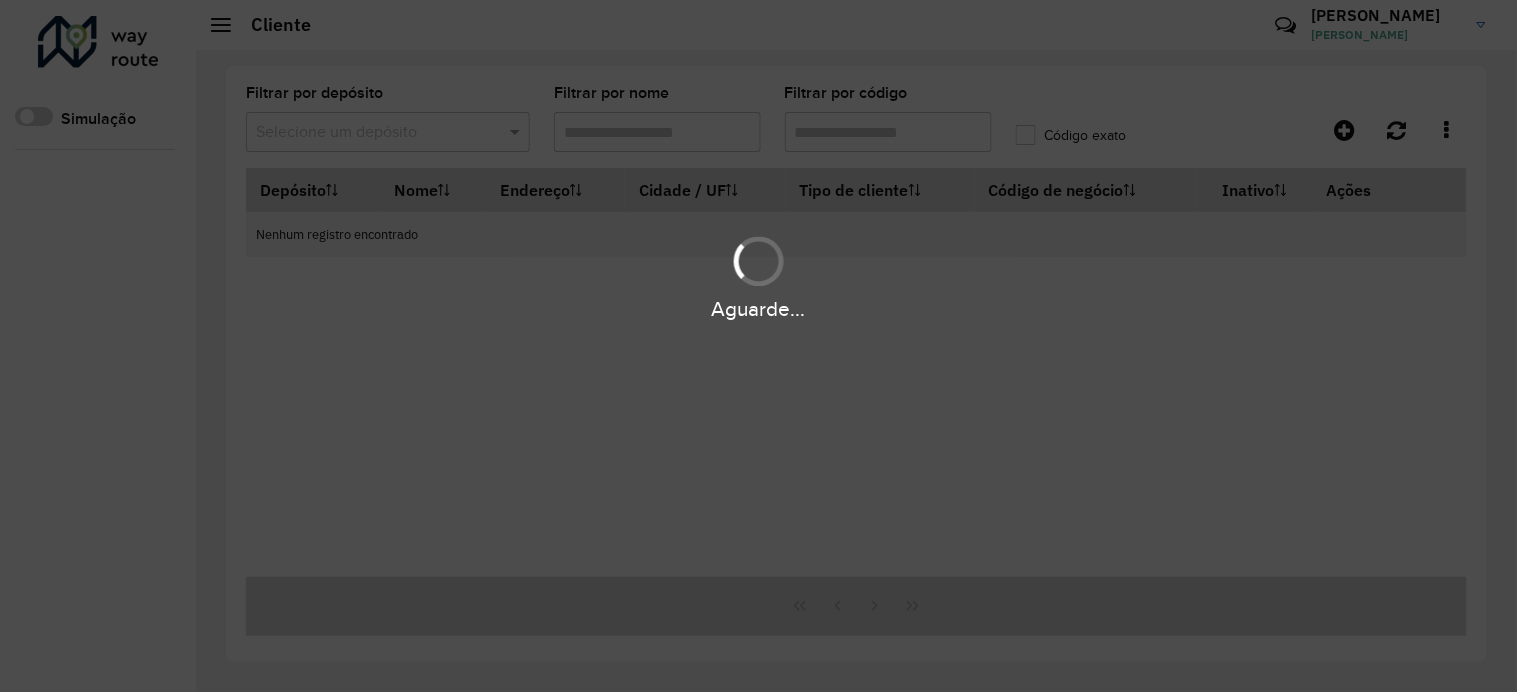 type on "**" 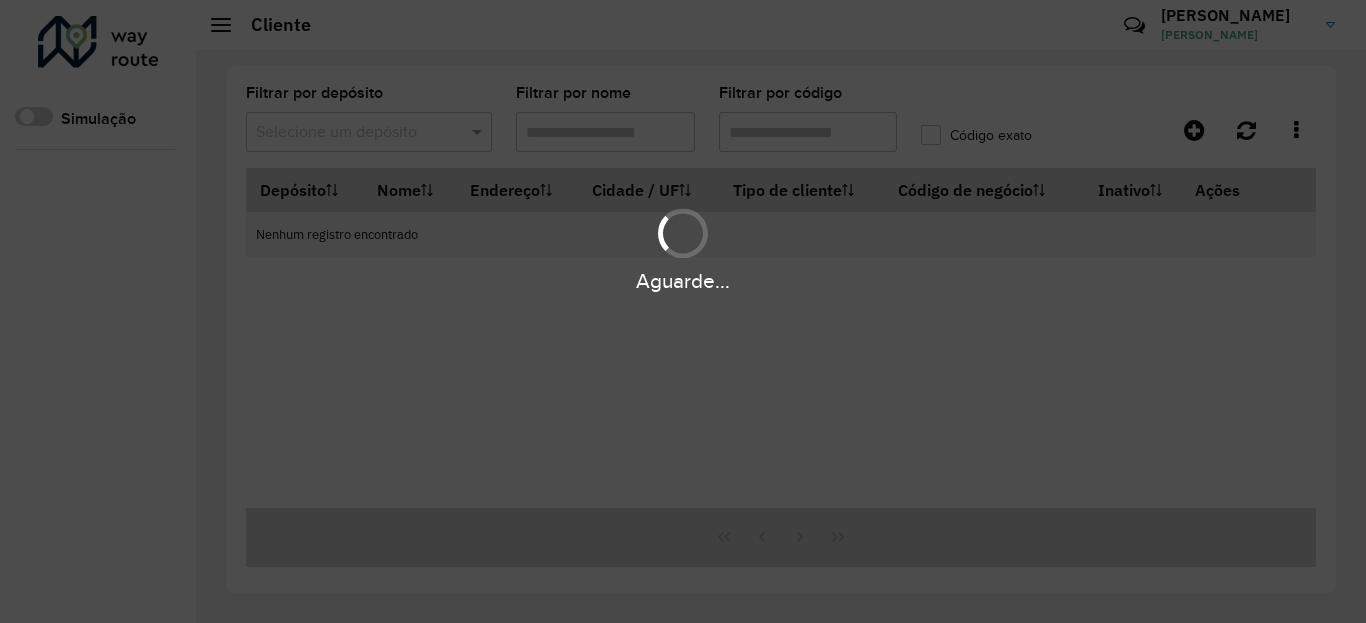 scroll, scrollTop: 0, scrollLeft: 0, axis: both 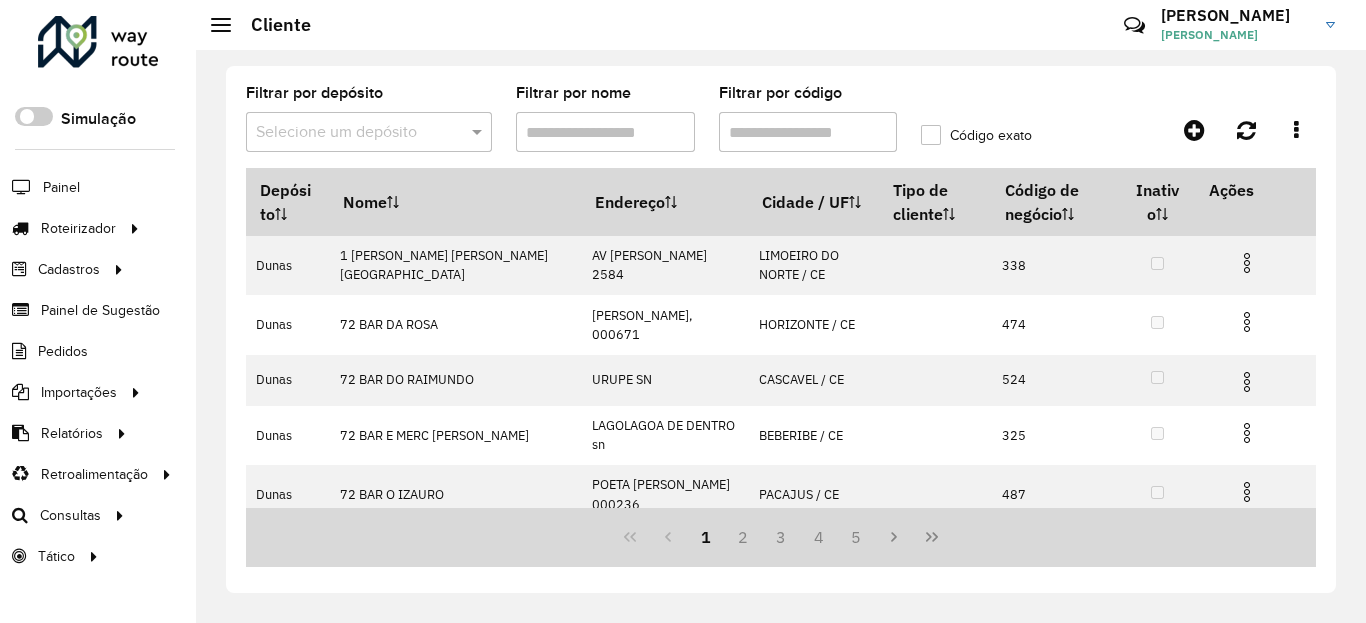click on "Filtrar por código" at bounding box center (808, 132) 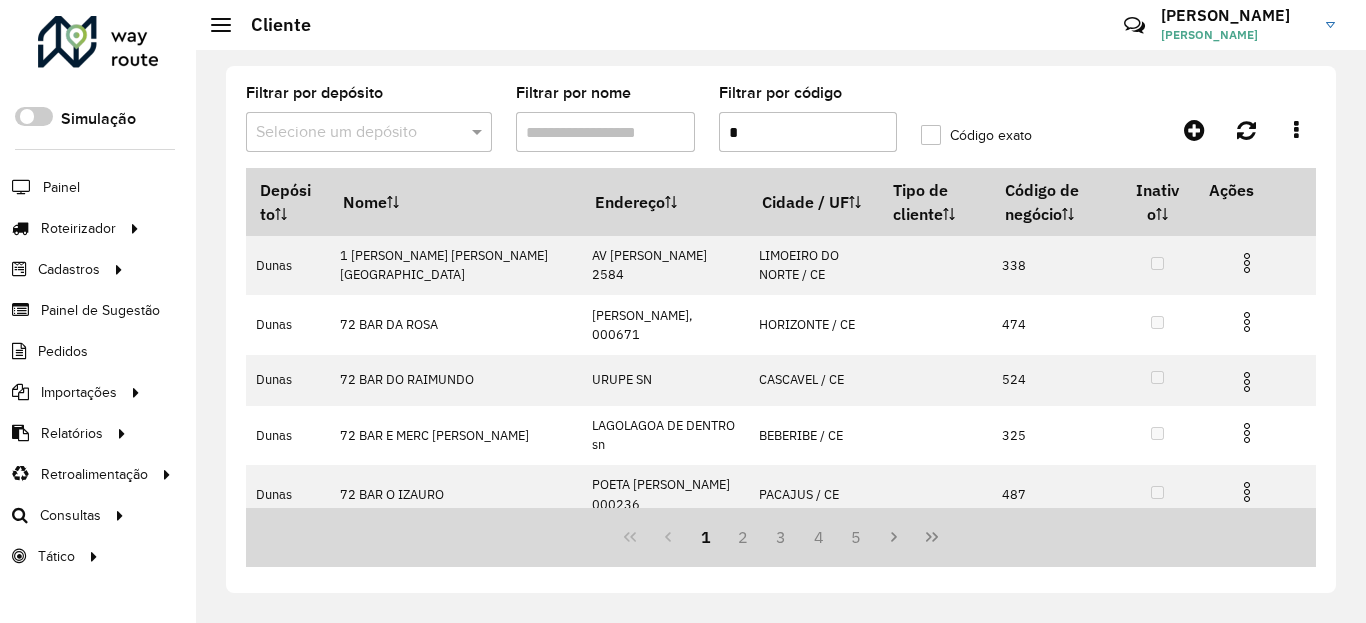 type on "*" 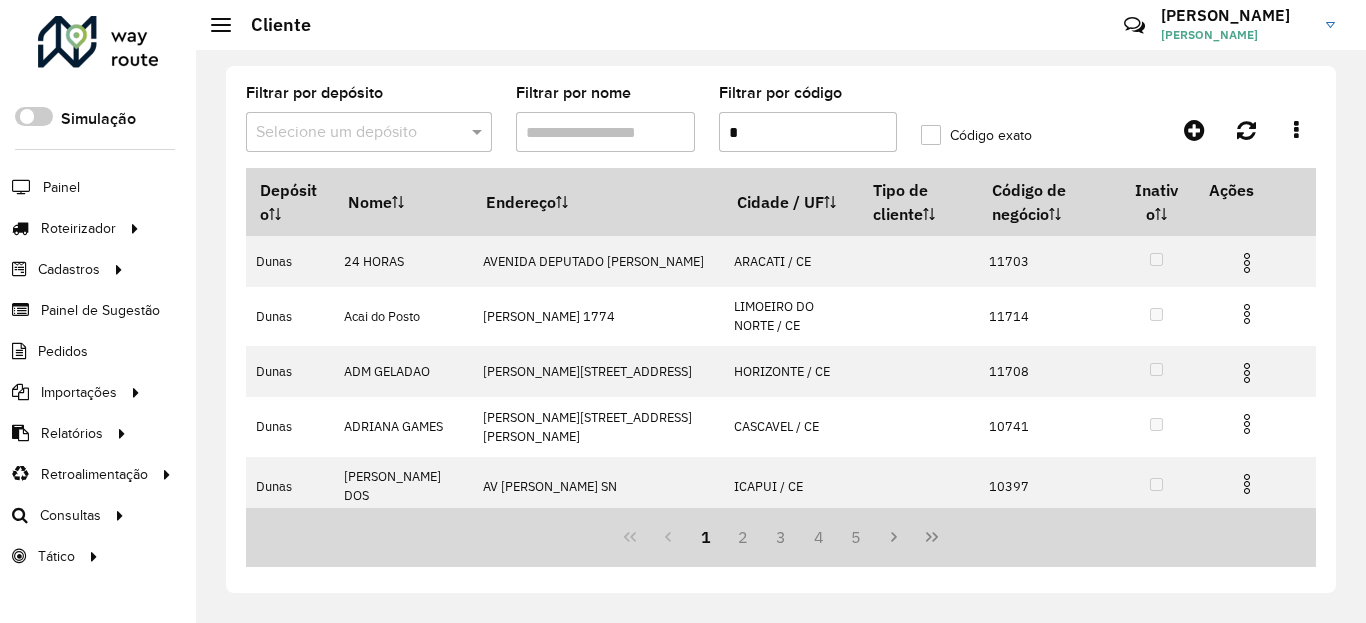 click on "Filtrar por depósito  Selecione um depósito" 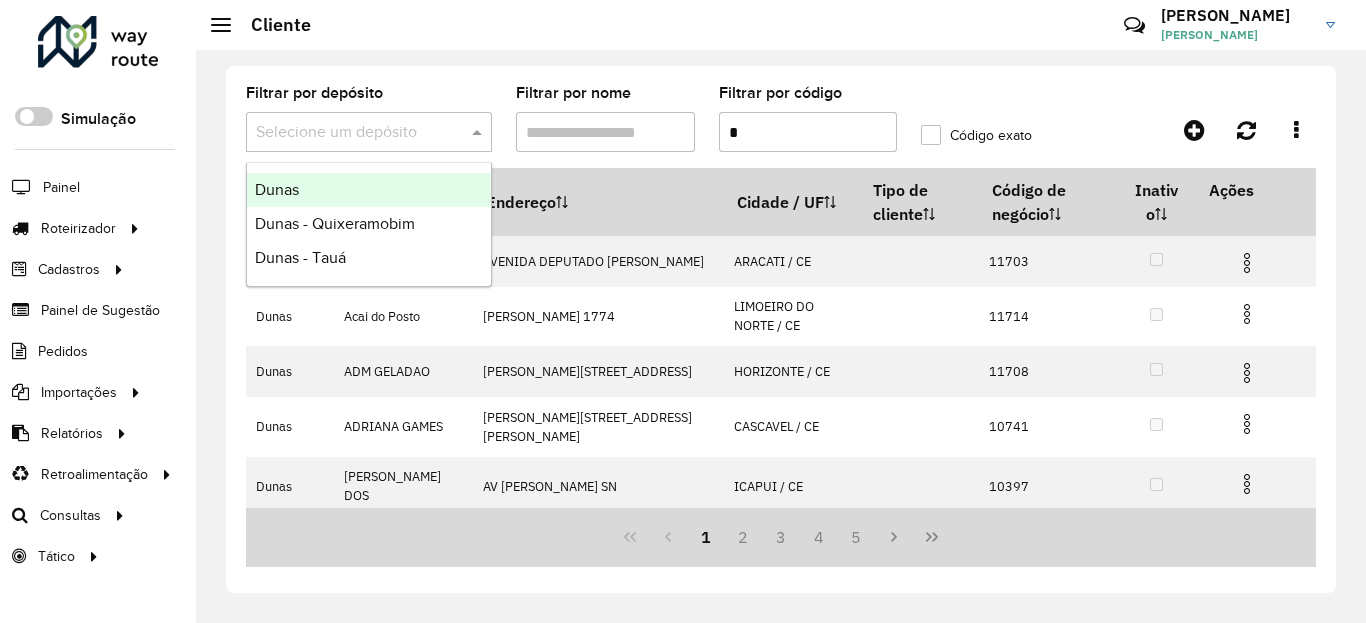 click at bounding box center (369, 132) 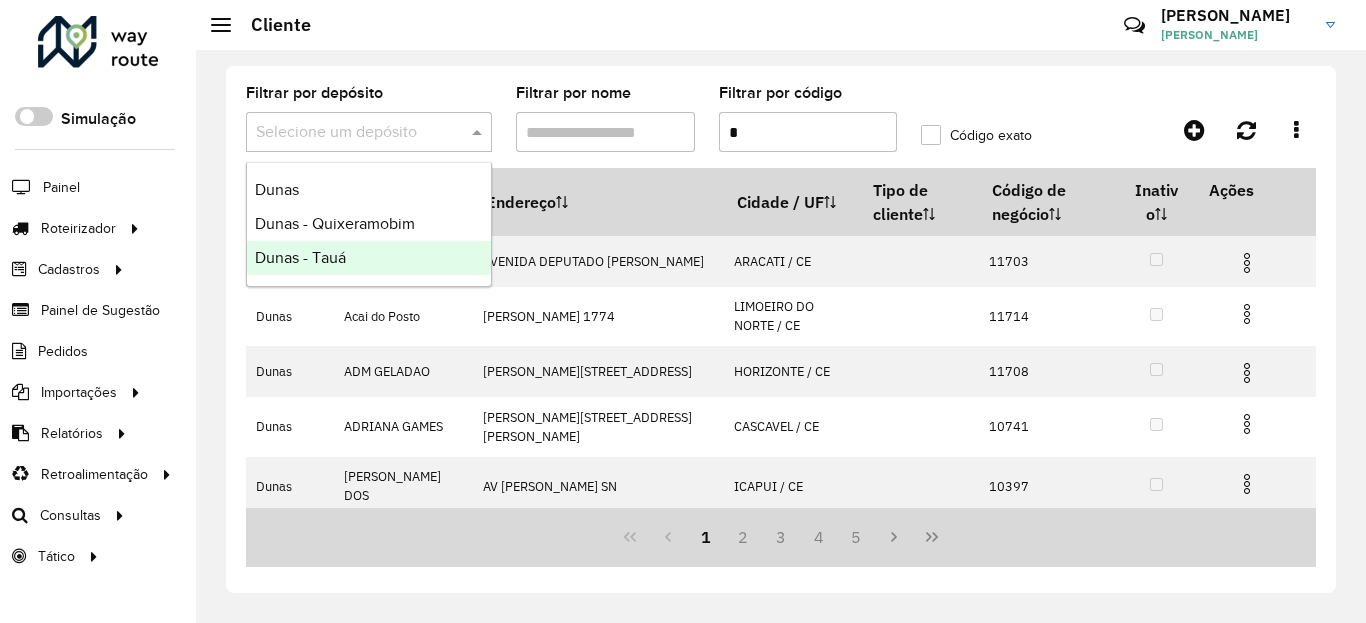 click on "Dunas - Tauá" at bounding box center [369, 258] 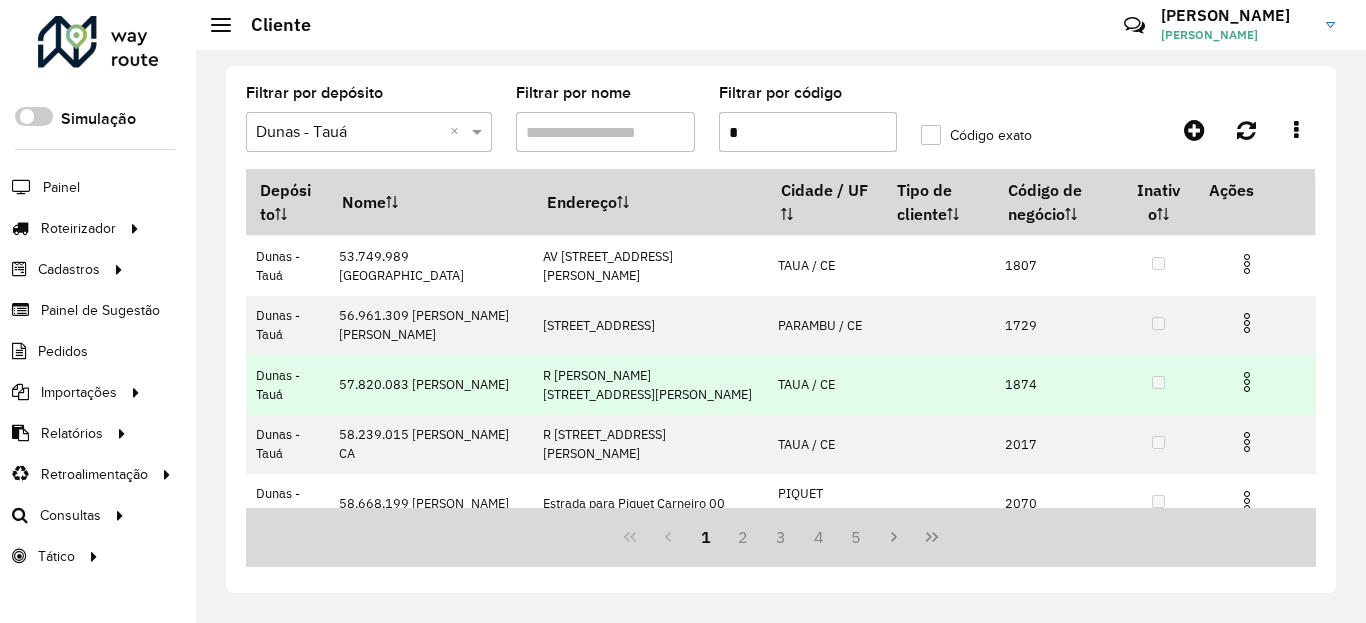 scroll, scrollTop: 441, scrollLeft: 0, axis: vertical 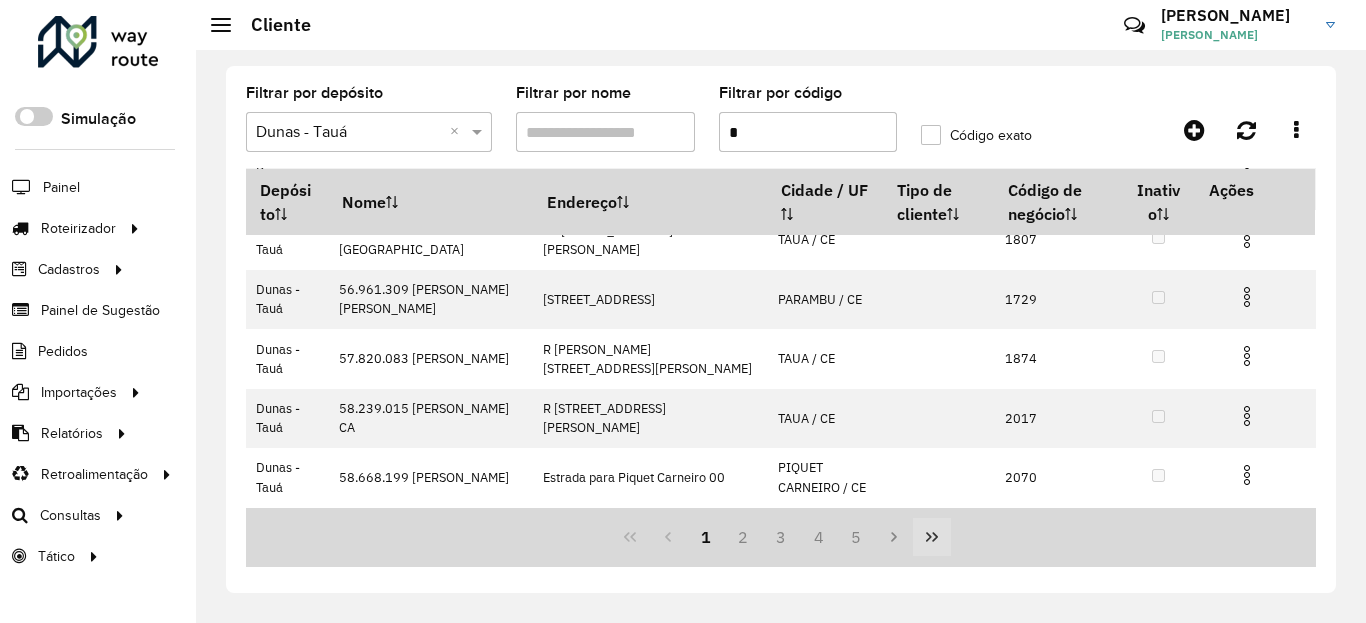 click 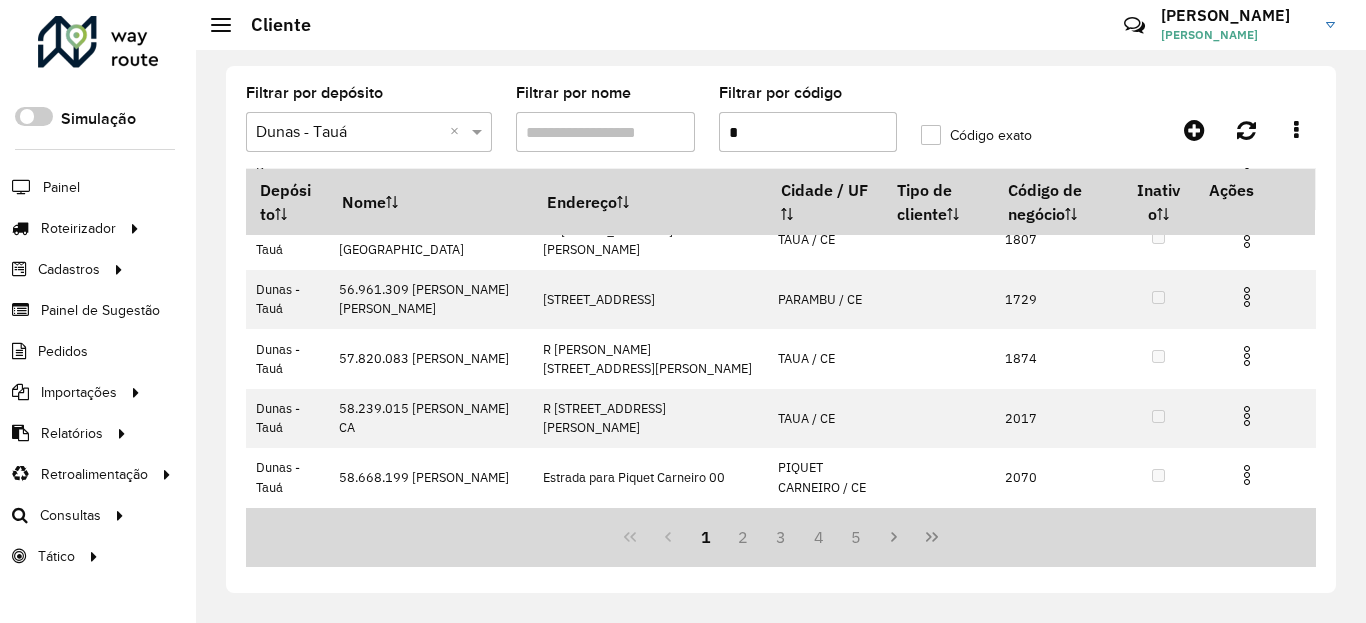 scroll, scrollTop: 0, scrollLeft: 0, axis: both 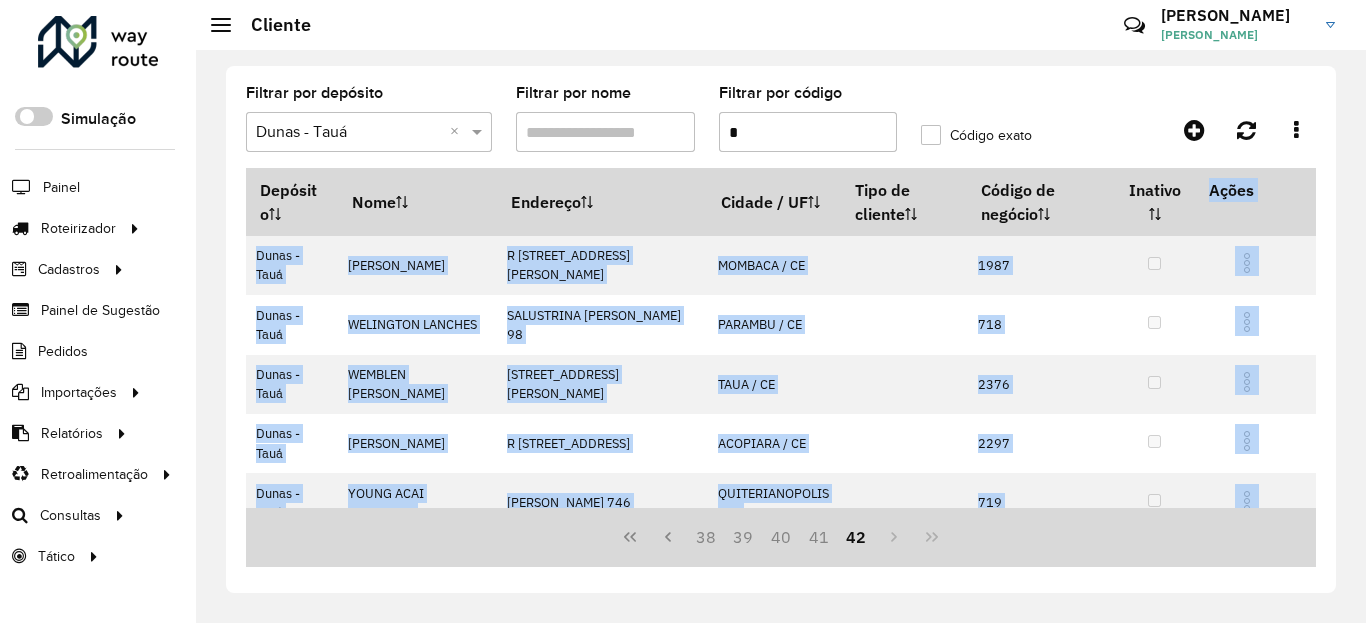 click on "38   39   40   41   42" at bounding box center (781, 537) 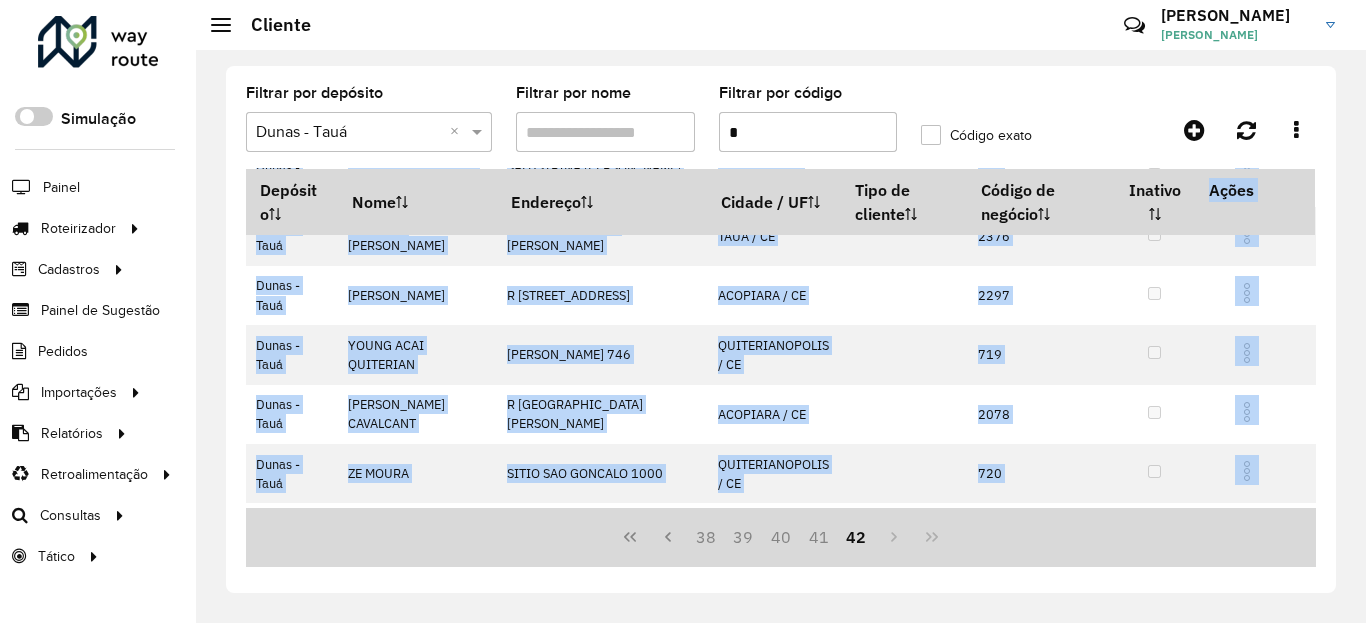 scroll, scrollTop: 203, scrollLeft: 0, axis: vertical 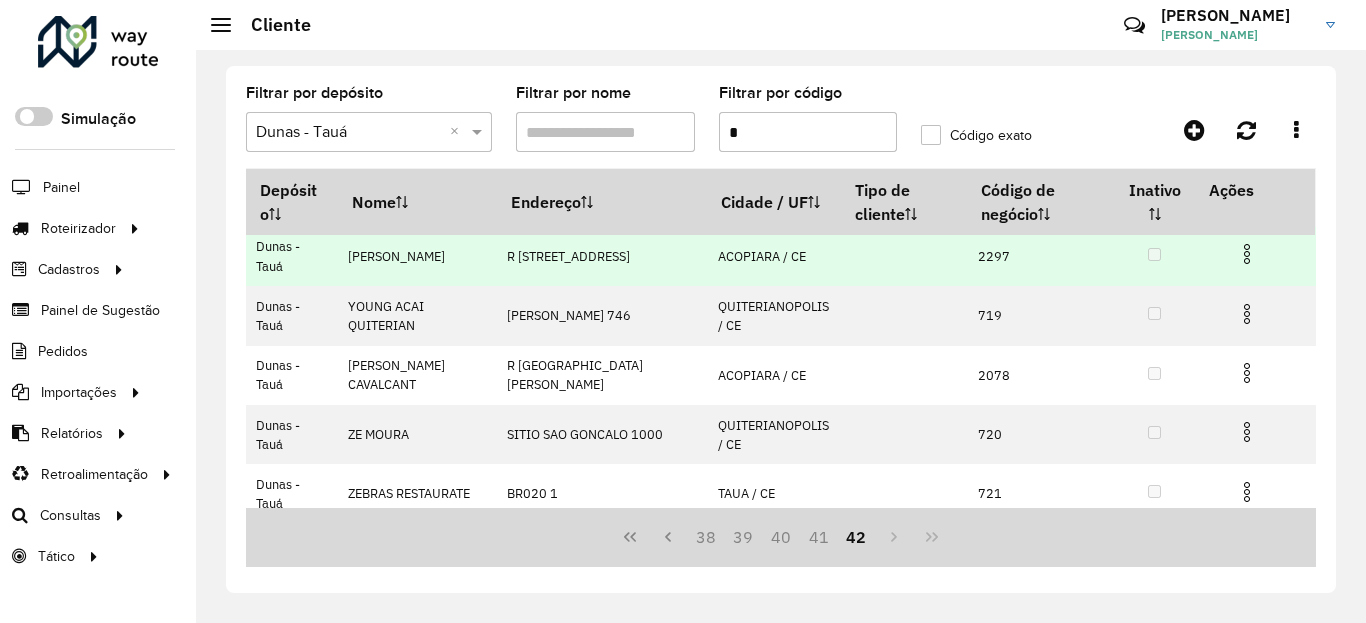 click at bounding box center [1255, 252] 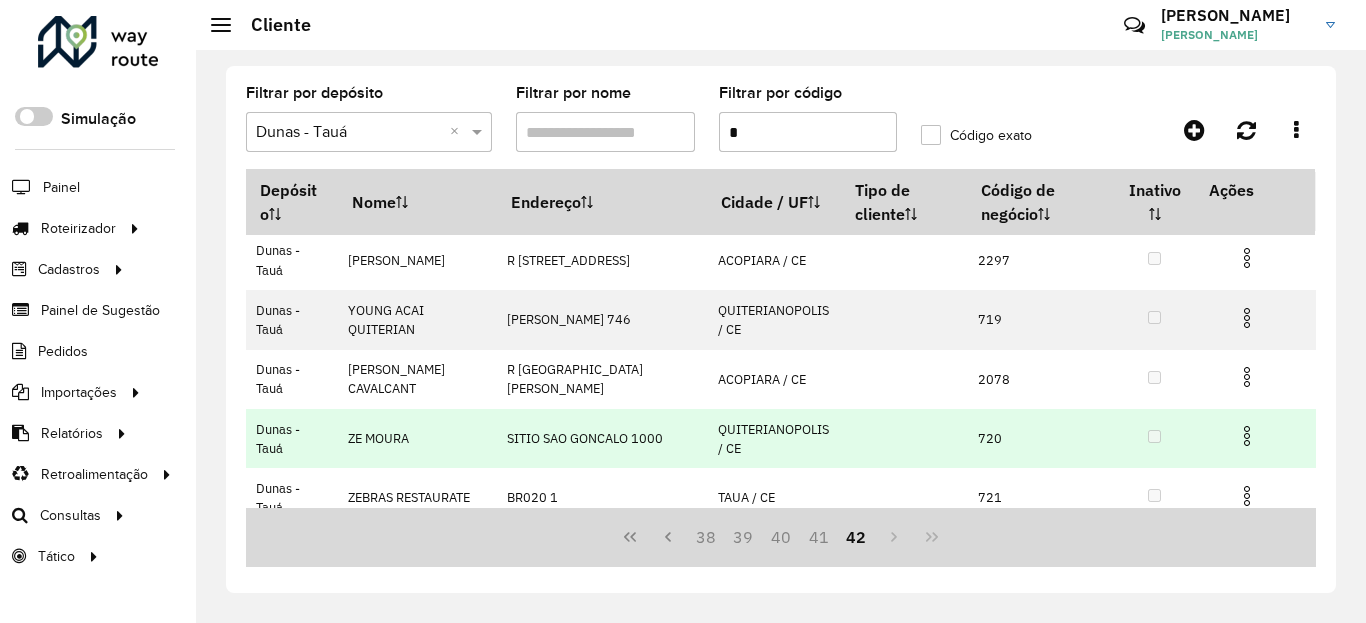 scroll, scrollTop: 203, scrollLeft: 0, axis: vertical 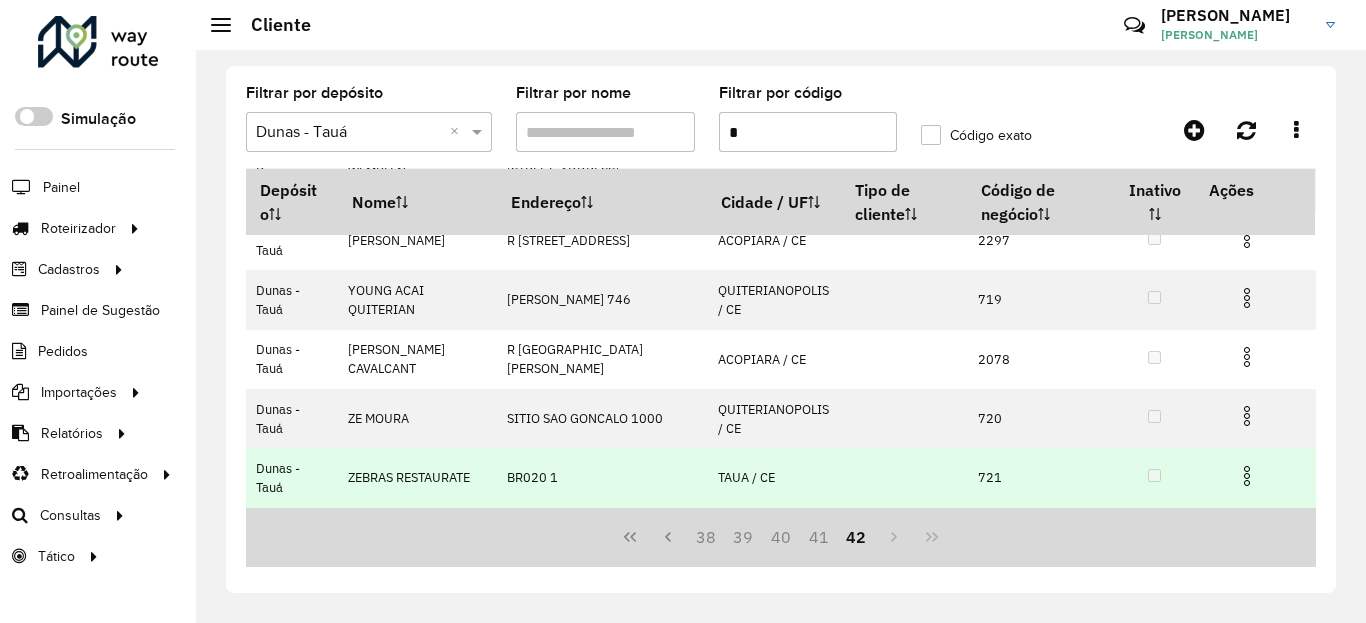 drag, startPoint x: 963, startPoint y: 242, endPoint x: 1021, endPoint y: 505, distance: 269.31952 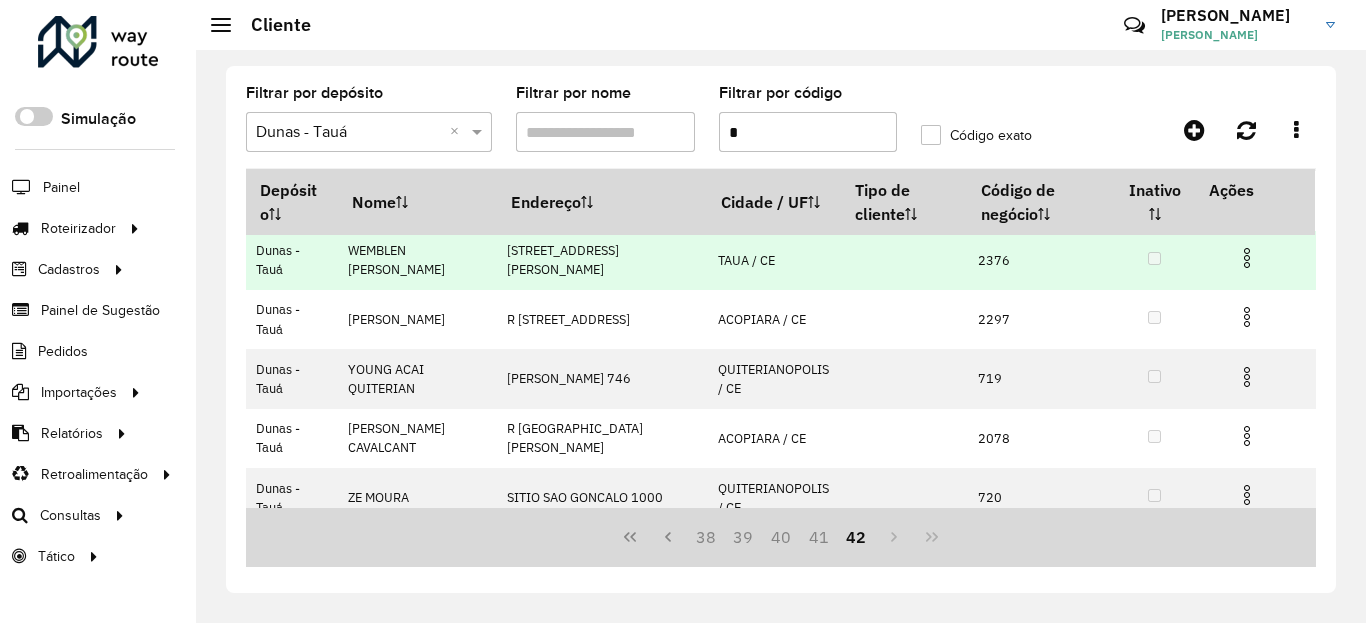scroll, scrollTop: 0, scrollLeft: 0, axis: both 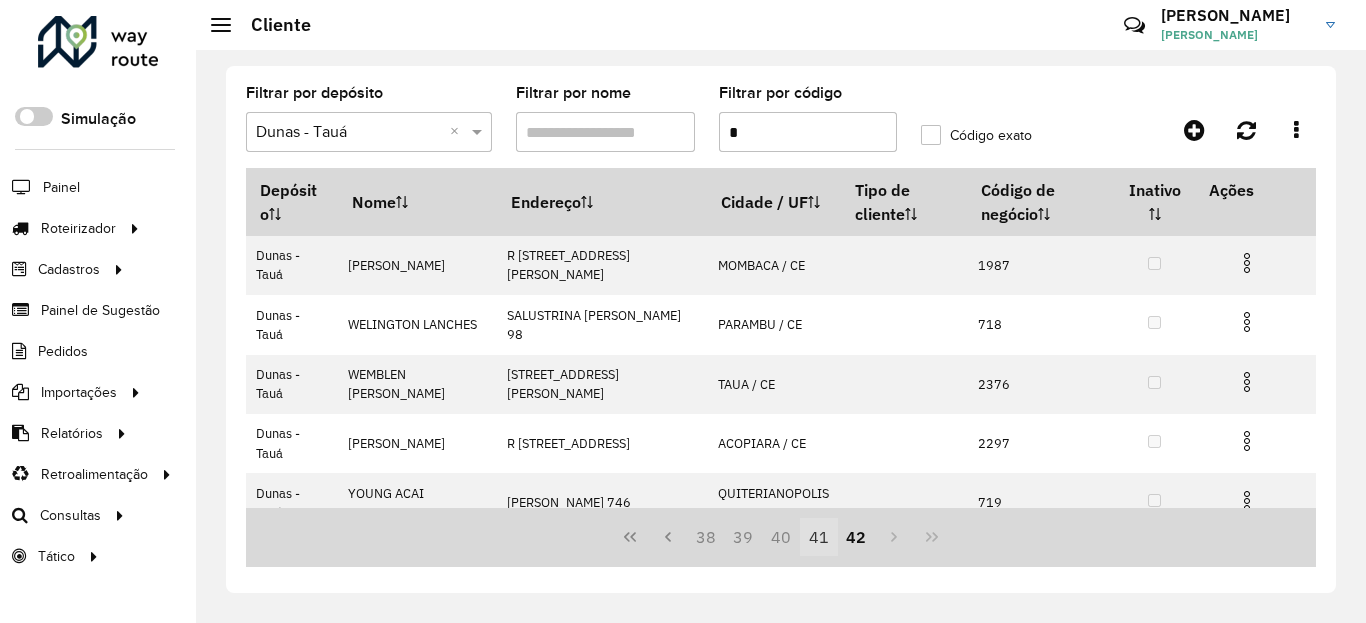 click on "41" at bounding box center [819, 537] 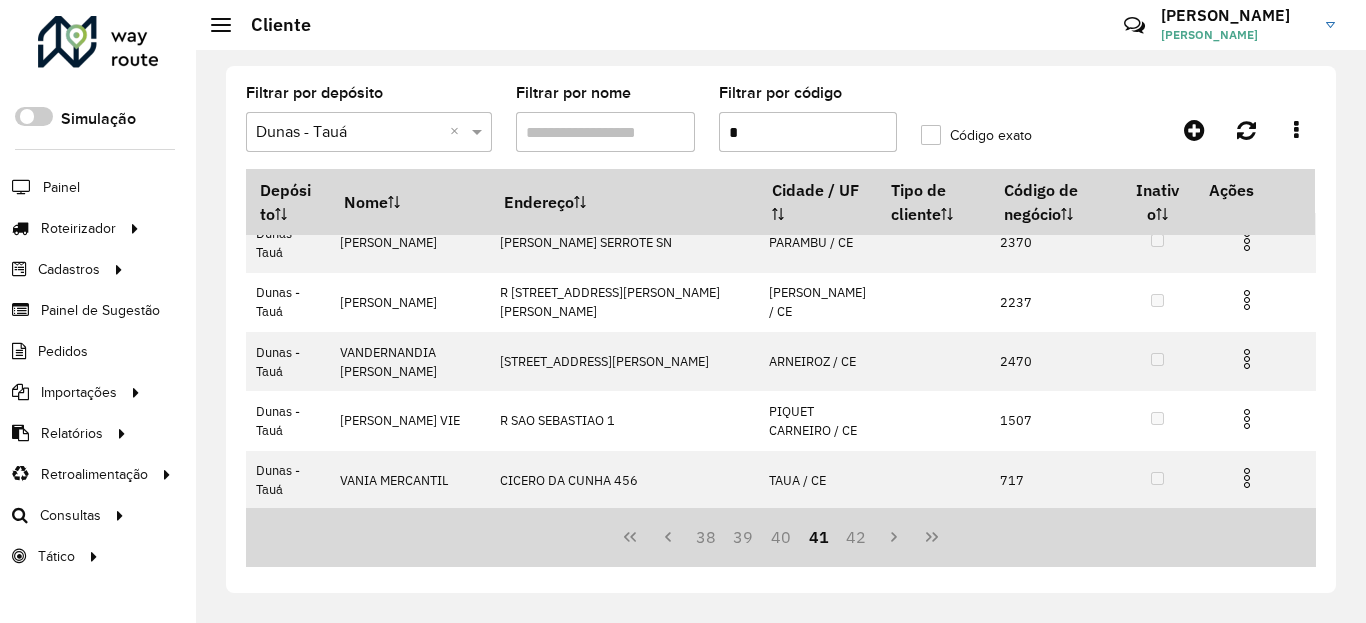 scroll, scrollTop: 441, scrollLeft: 0, axis: vertical 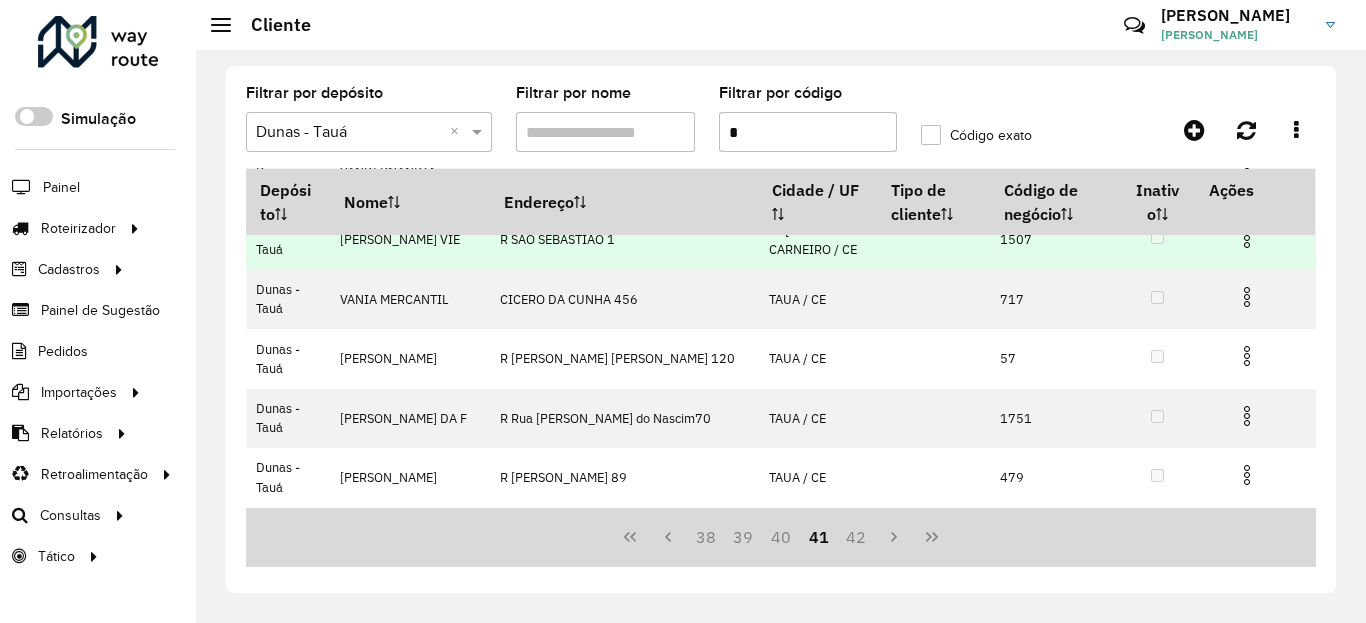 drag, startPoint x: 996, startPoint y: 241, endPoint x: 944, endPoint y: 239, distance: 52.03845 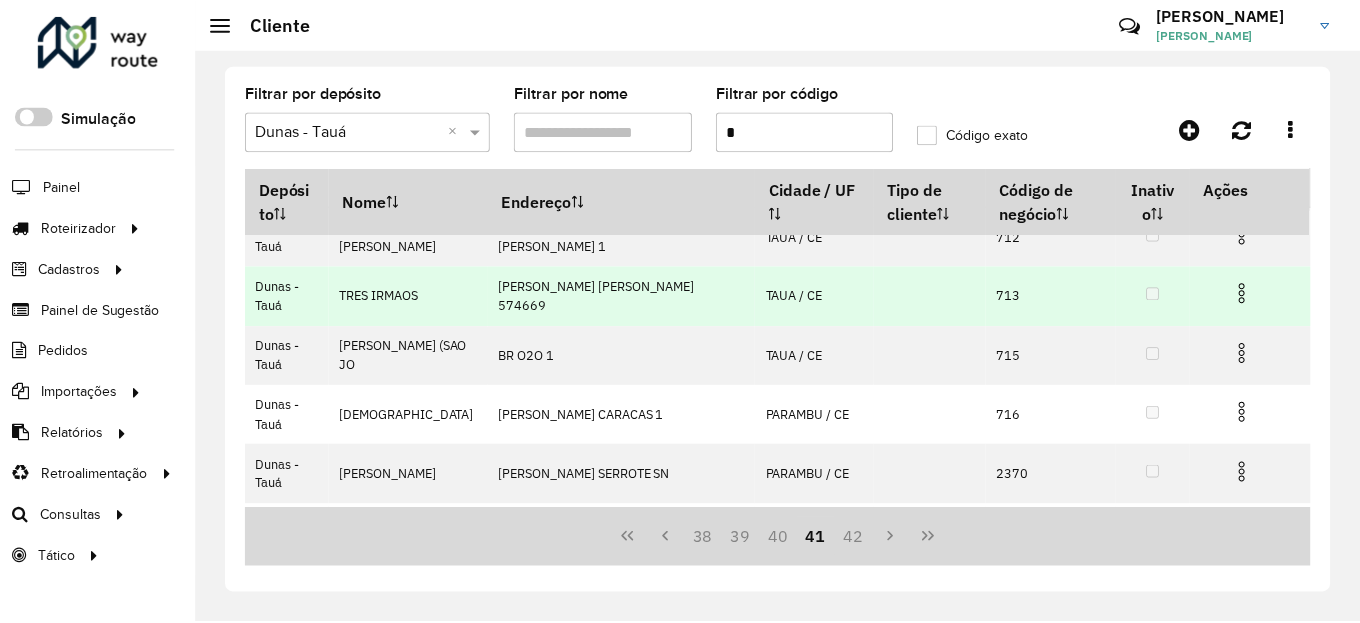 scroll, scrollTop: 0, scrollLeft: 0, axis: both 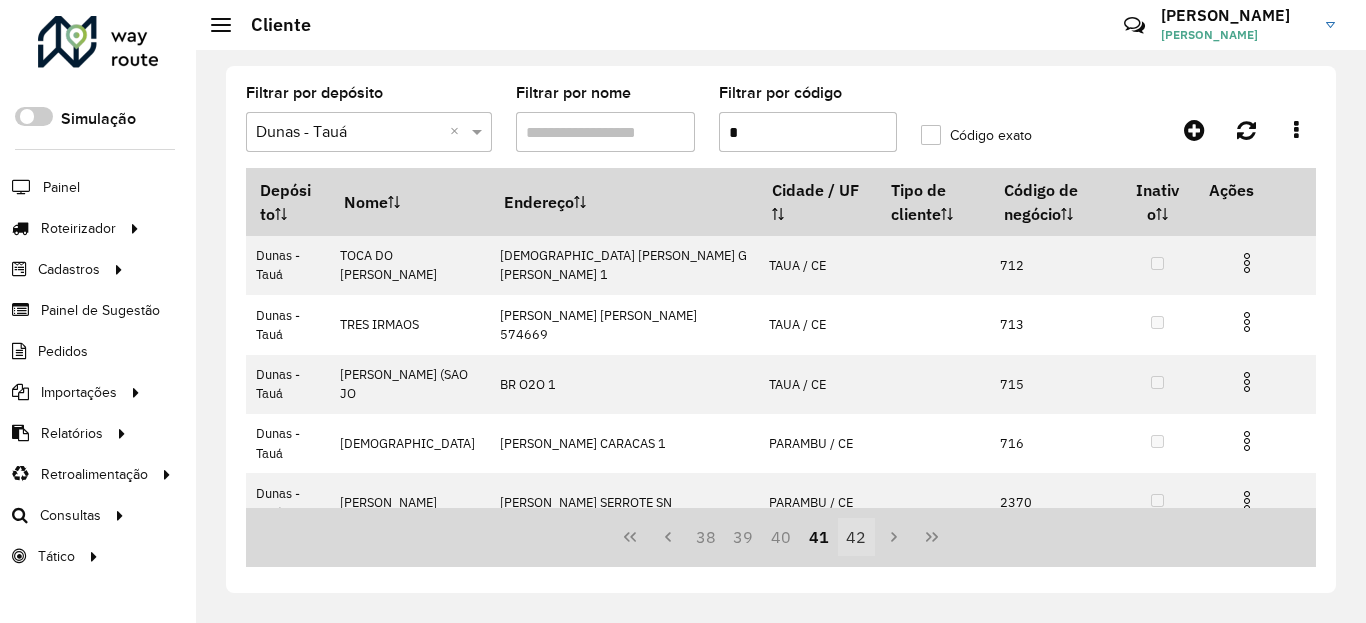 click on "42" at bounding box center (857, 537) 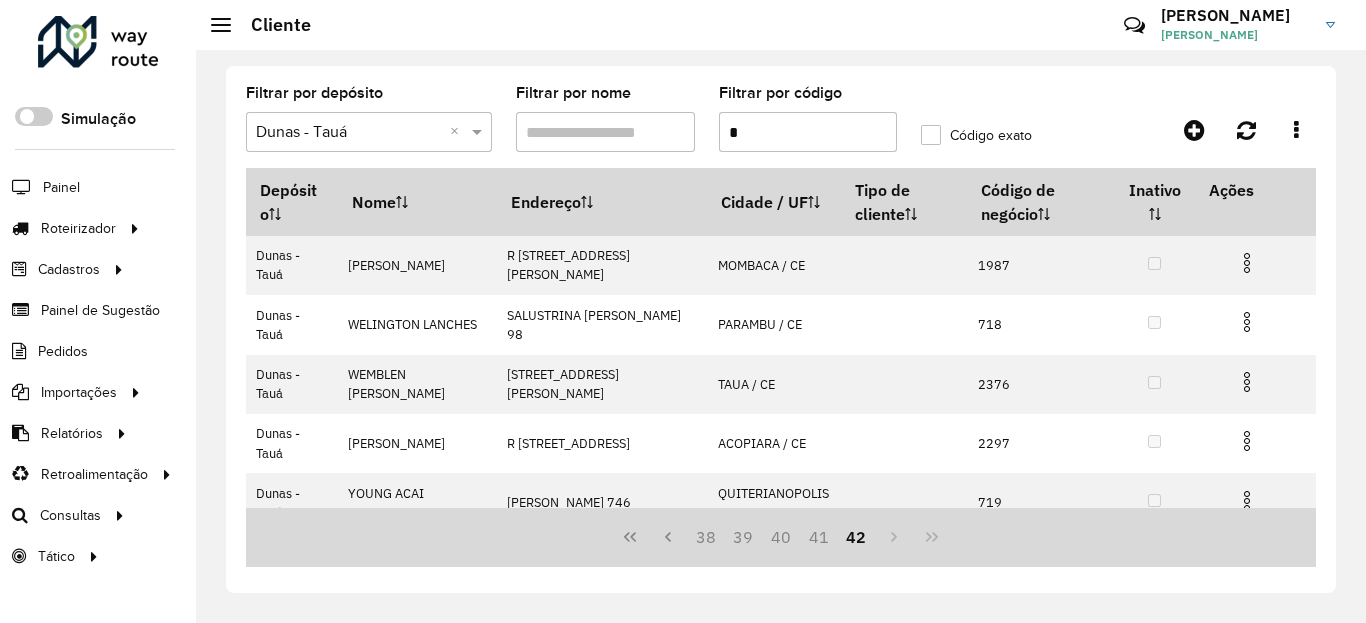 click on "38   39   40   41   42" at bounding box center (781, 537) 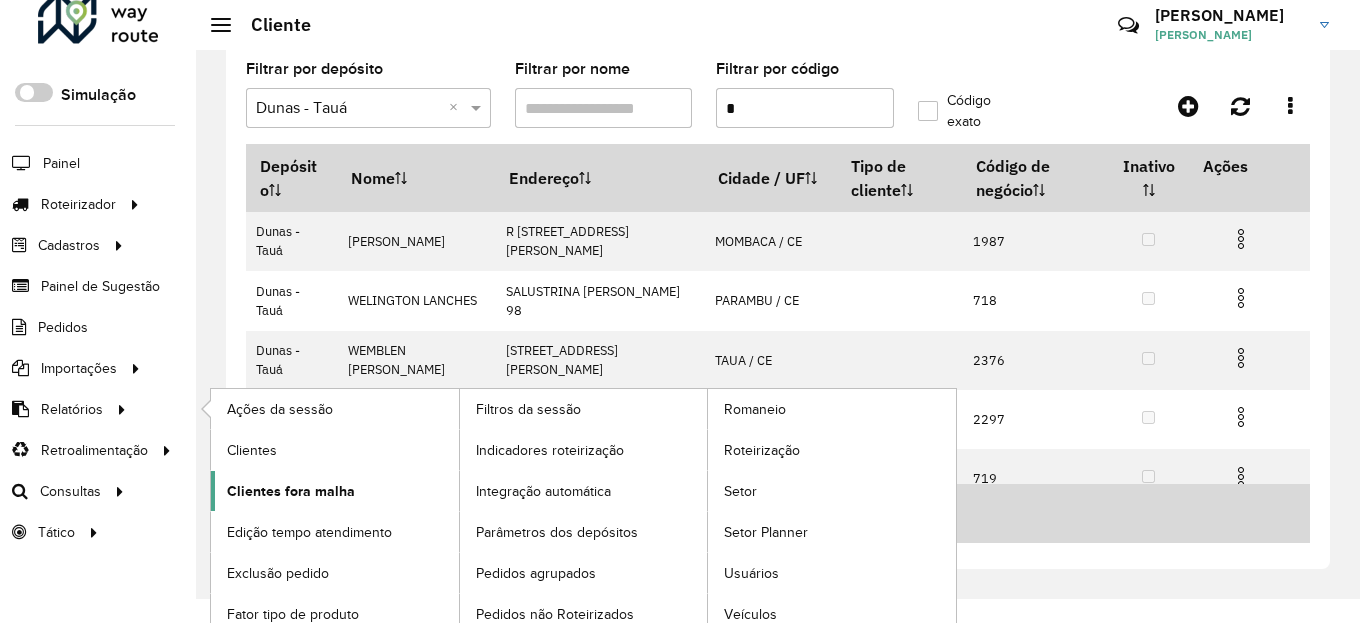scroll, scrollTop: 37, scrollLeft: 0, axis: vertical 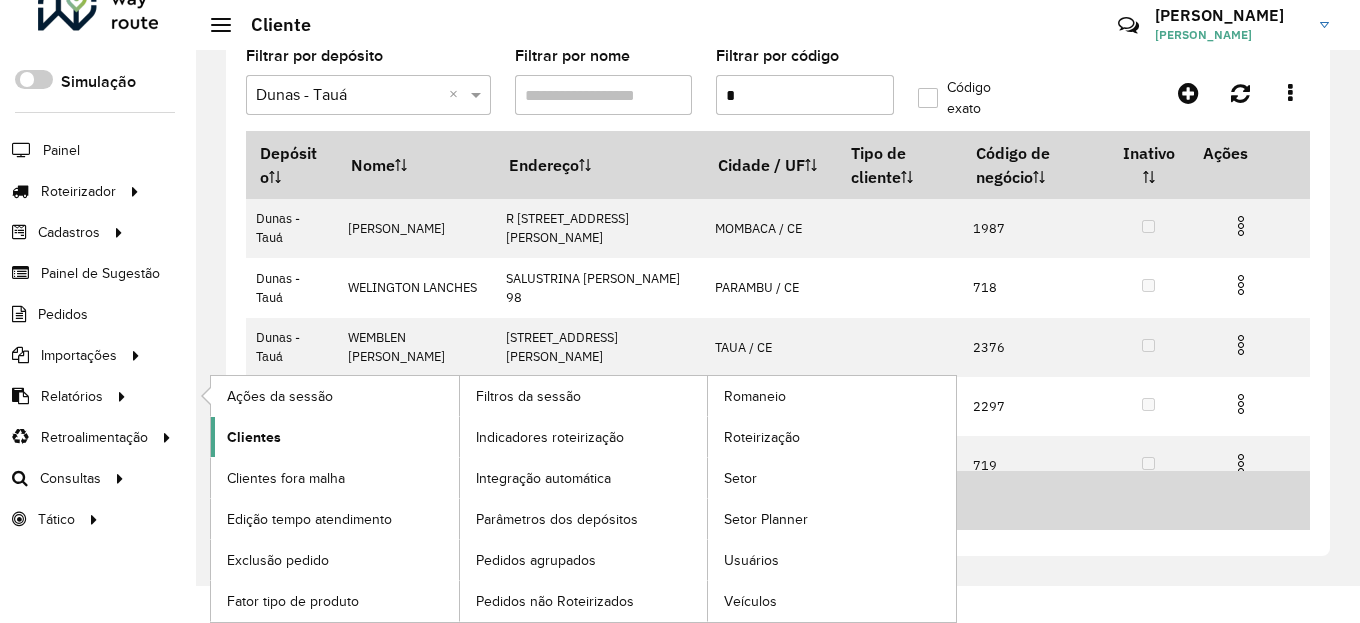 click on "Clientes" 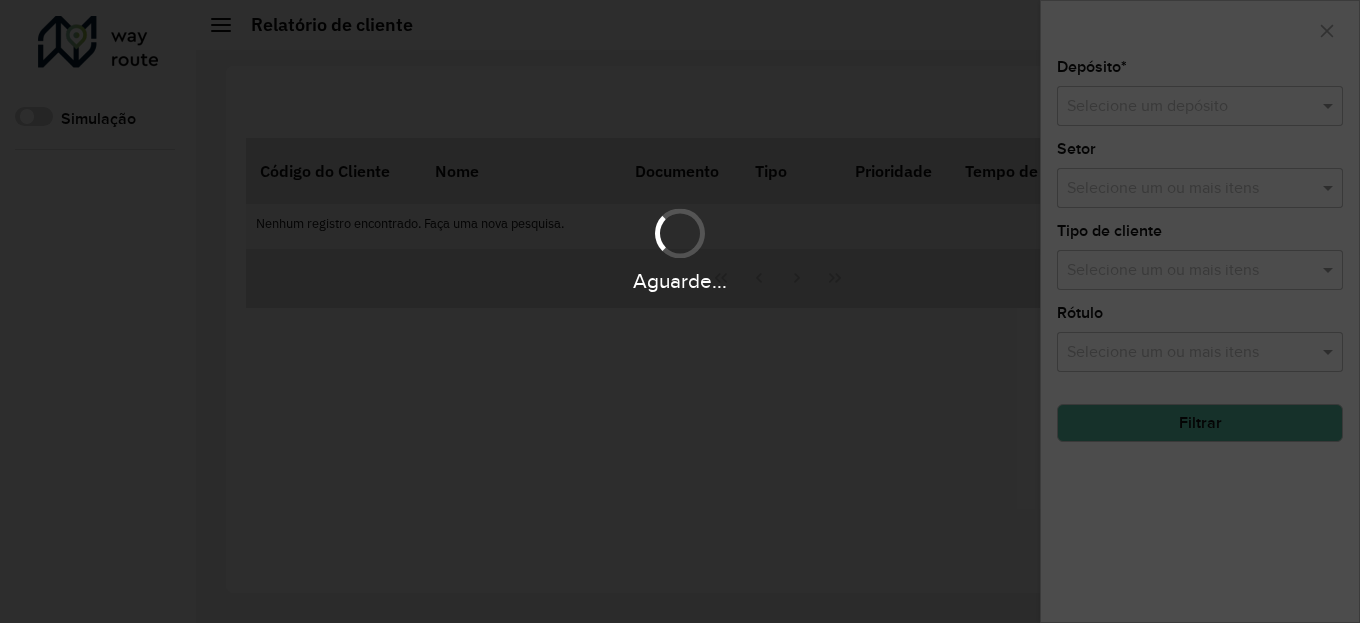 scroll, scrollTop: 0, scrollLeft: 0, axis: both 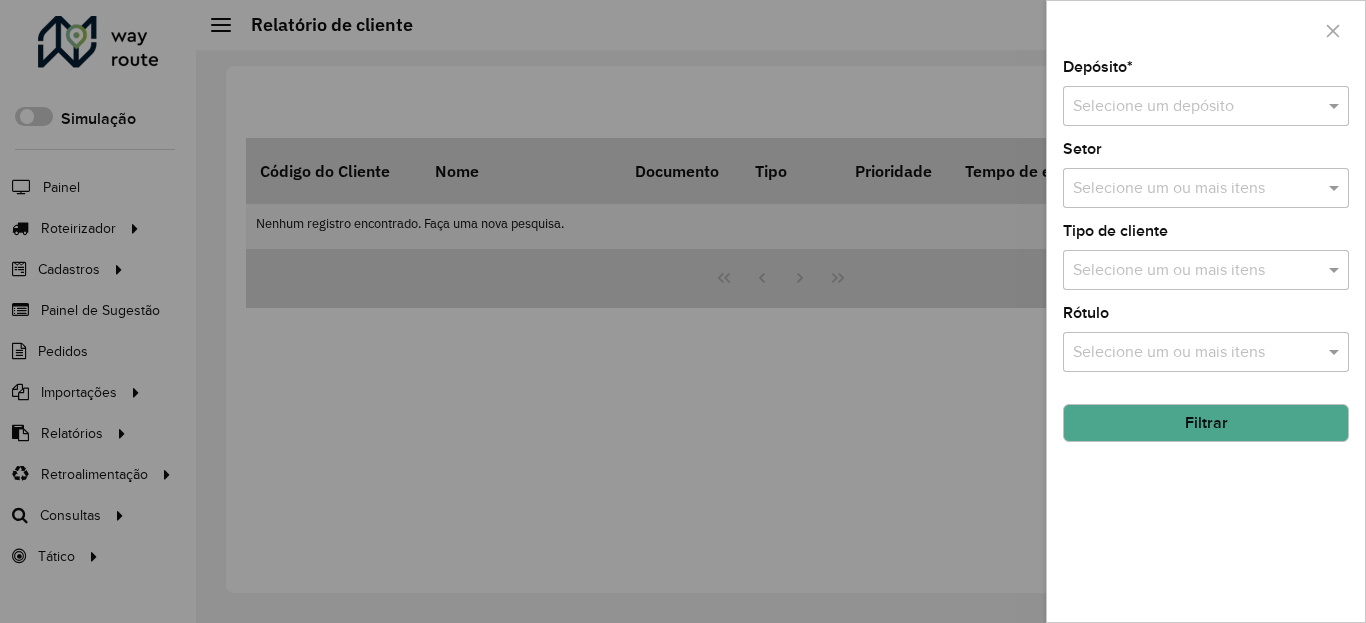 click on "Selecione um depósito" at bounding box center (1206, 106) 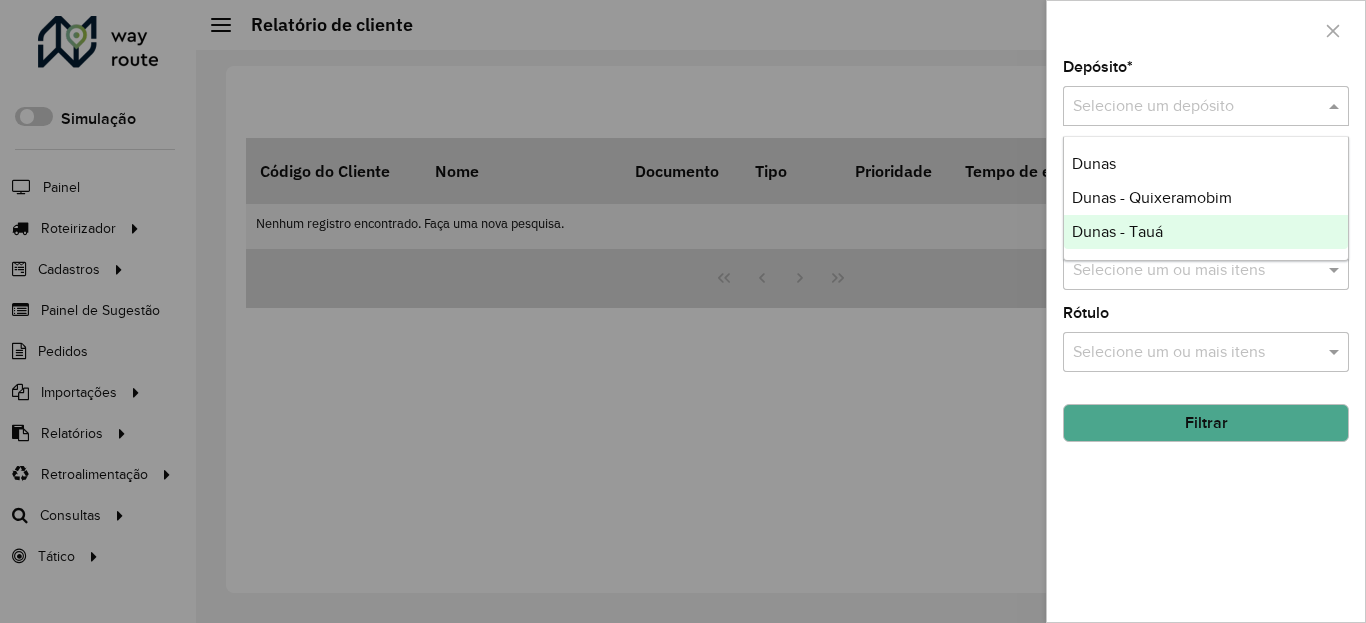 click on "Dunas - Tauá" at bounding box center (1206, 232) 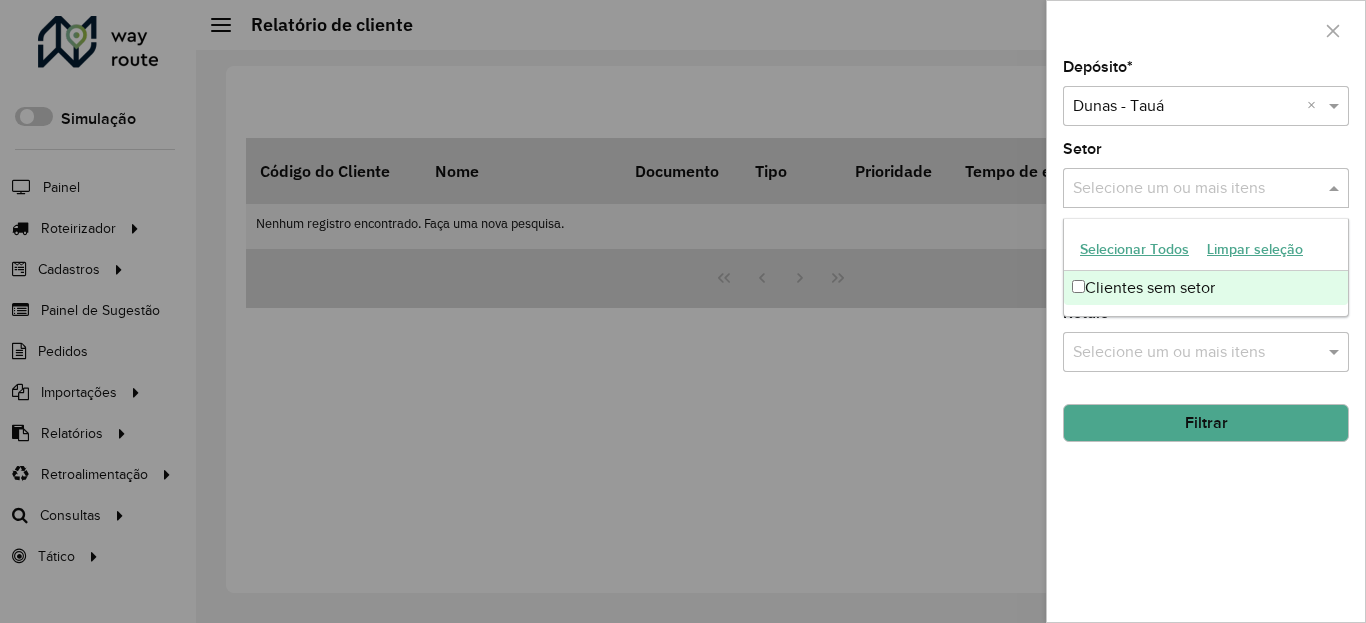 click at bounding box center [1196, 189] 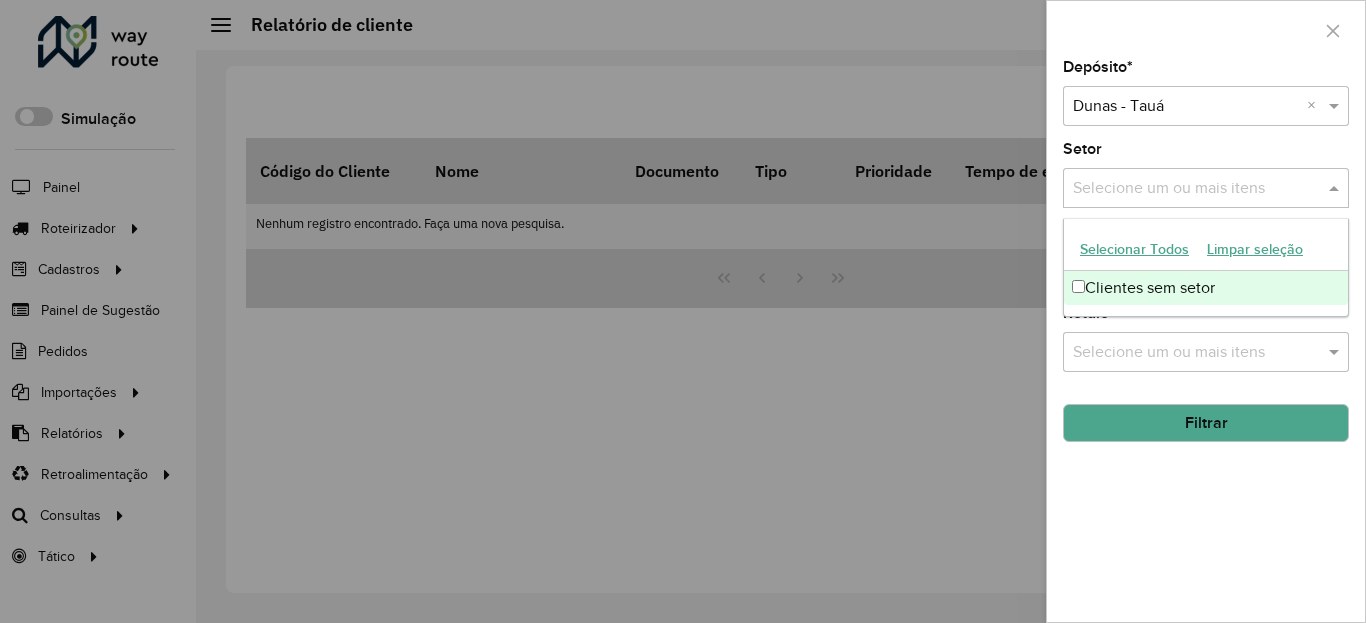 click at bounding box center (1196, 189) 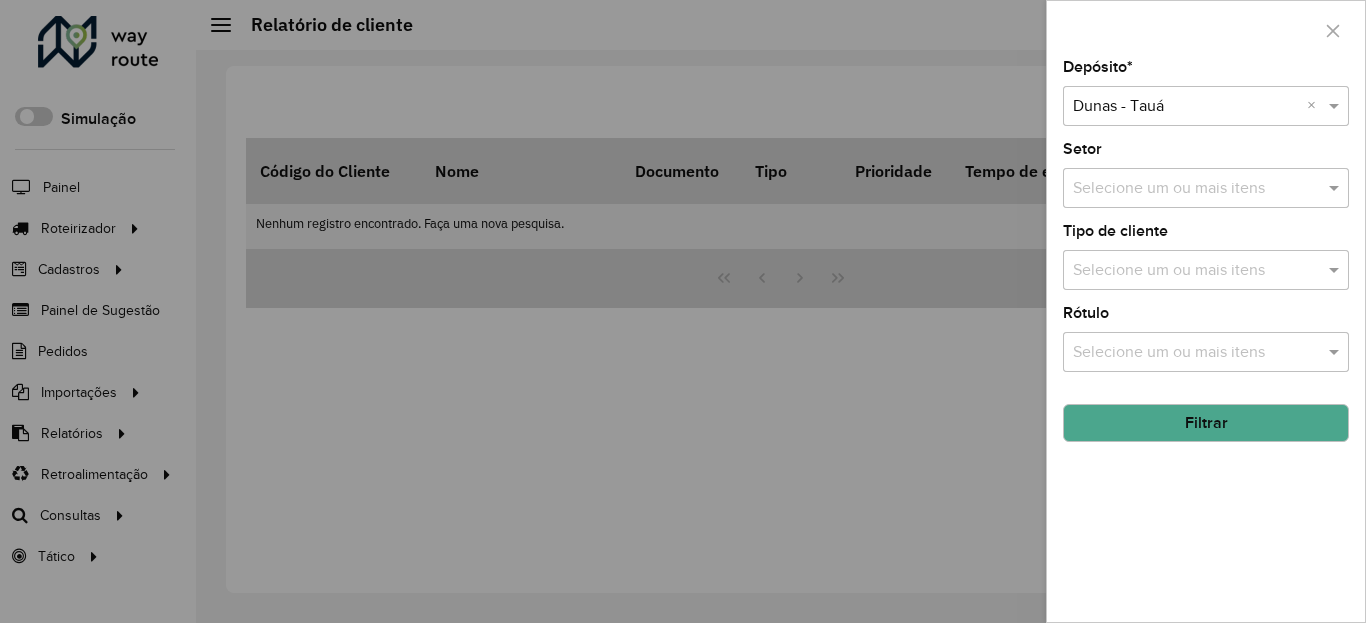 click at bounding box center [1196, 271] 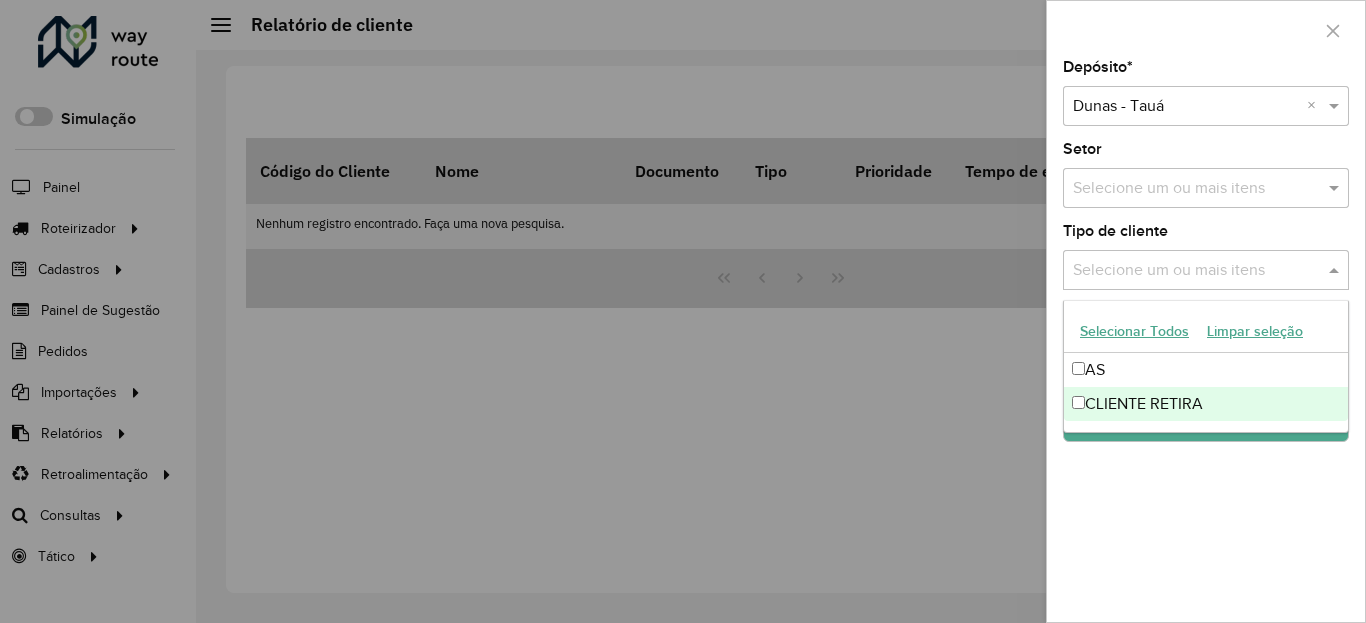 click on "Depósito  * Selecione um depósito × Dunas - Tauá ×  Setor  Selecione um ou mais itens  Tipo de cliente  Selecione um ou mais itens  Rótulo  Selecione um ou mais itens Filtrar" 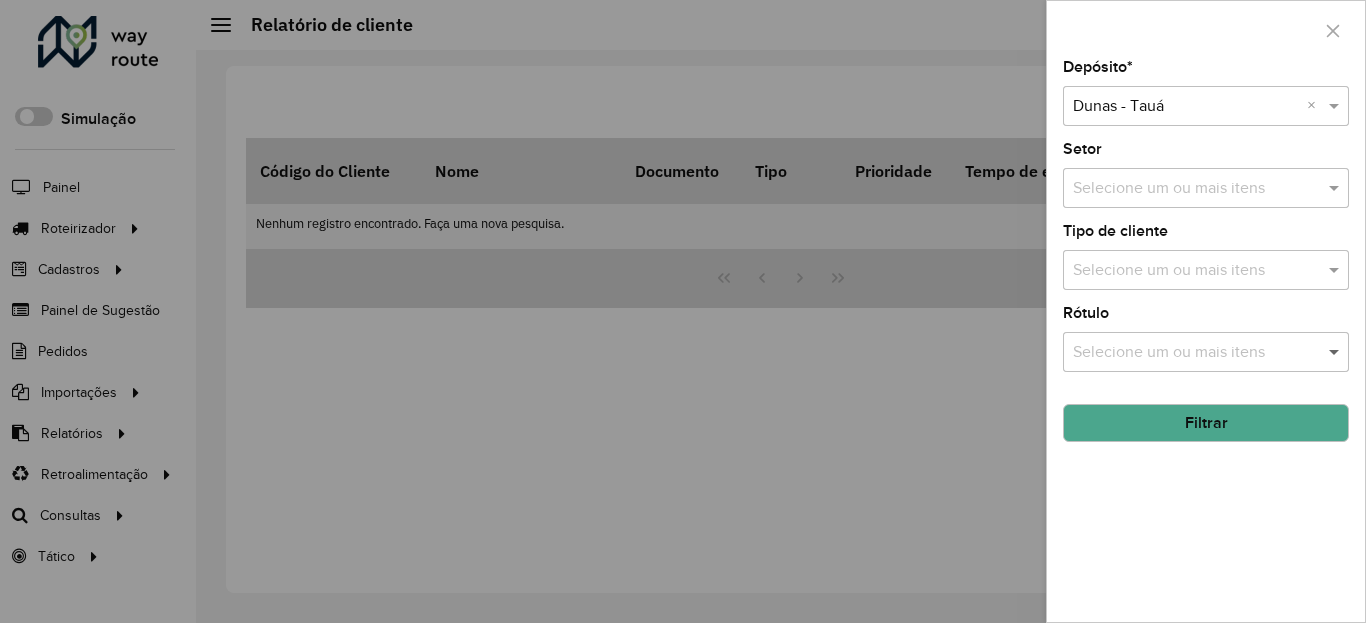 click at bounding box center [1336, 352] 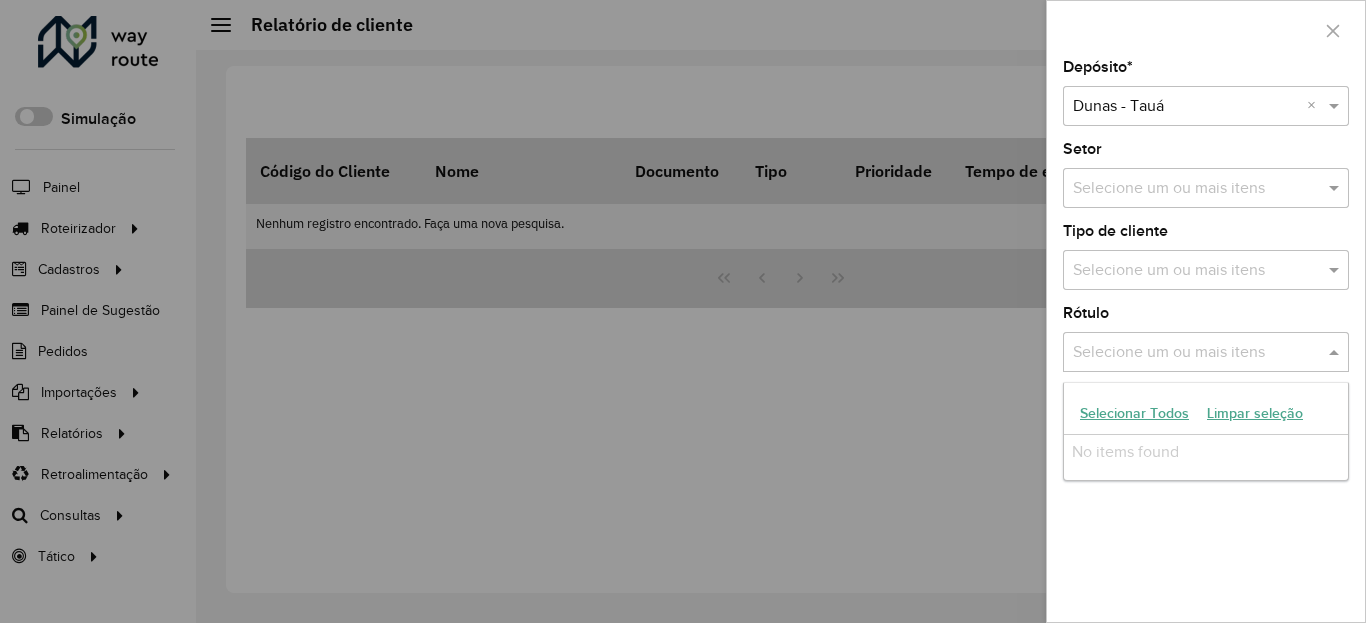 click on "No items found" at bounding box center [1206, 452] 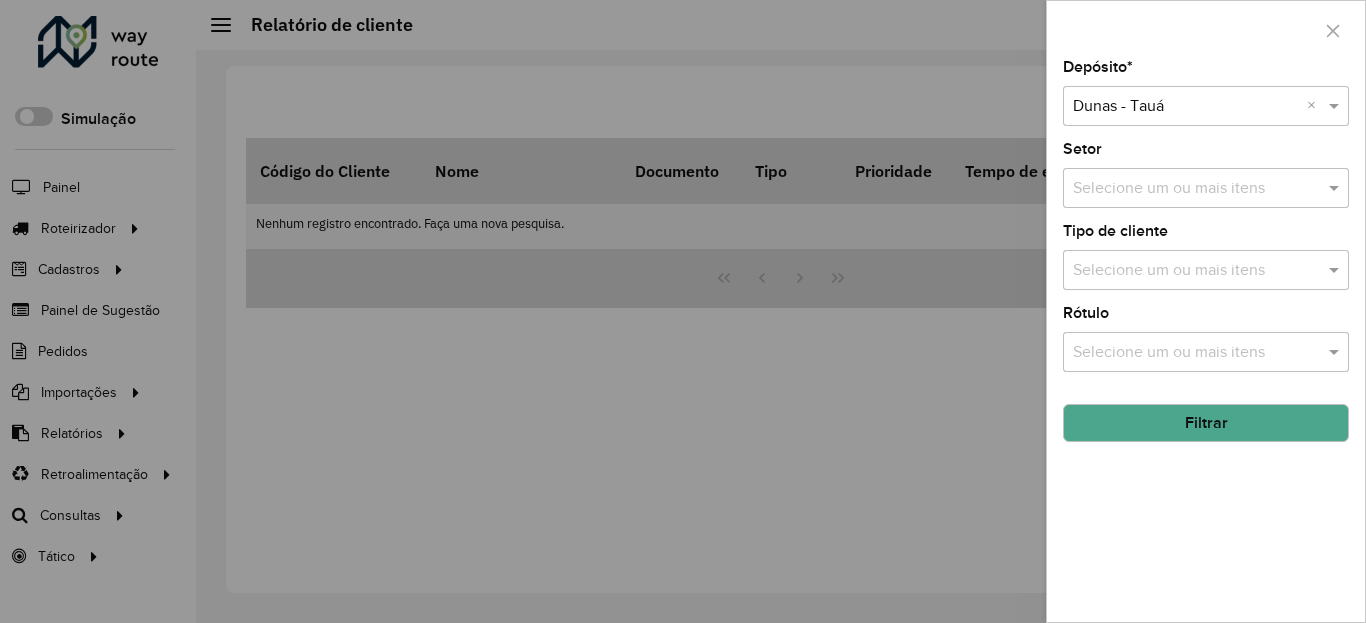 click on "Filtrar" 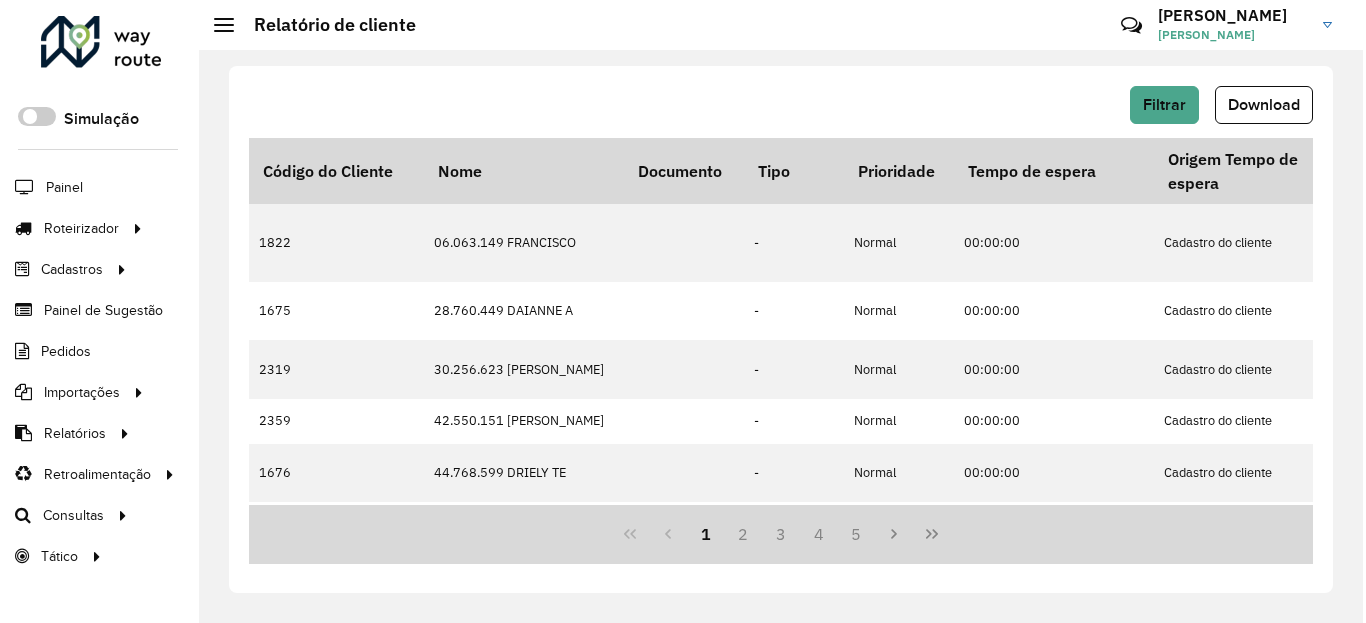 scroll, scrollTop: 0, scrollLeft: 0, axis: both 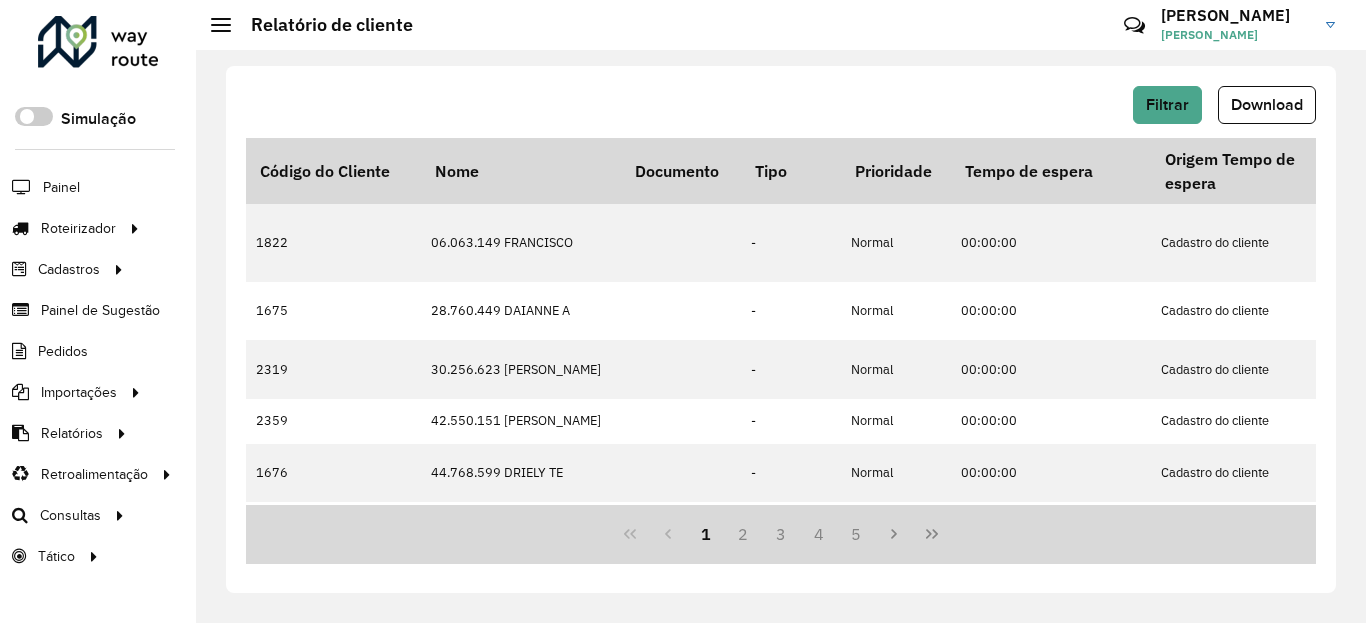 click on "Filtrar   Download   Código do Cliente   Nome   Documento   Tipo   Prioridade   Tempo de espera   Origem Tempo de espera  Setor Endereço Cidade Estado Latitude Longitude  Início Janela   Fim Janela  Inativo Tempo espera lacrado  Coordenada lacrada  Rótulo Observação Data última compra  Data penúltima compra  Macro região Setor Planner  Veículos exclusivos   Tipos de veículos exclusivos   Grupos de rota exclusiva   Prioridade tipo cliente  1822 06.063.149 [PERSON_NAME]     -   Normal  00:00:00 Cadastro do cliente Sem setor cadastrado R   [PERSON_NAME] [PERSON_NAME]           173 [PERSON_NAME] -5.84020352411385 -40.2108470504497 00:00:00 23:59:00  [DATE] [DATE] - Taua - 1675 28.760.449 DAIANNE A     -   Normal  00:00:00 Cadastro do cliente Sem setor cadastrado AV  [STREET_ADDRESS][PERSON_NAME] [PERSON_NAME] -6.0027039 -40.2875001 00:00:00 23:59:00  [DATE] [DATE] - Taua - 2319 30.256.623 [PERSON_NAME] ESTE     -   Normal  00:00:00 Cadastro do cliente Sem setor cadastrado ACOPIARA CE -24.9569892623841" 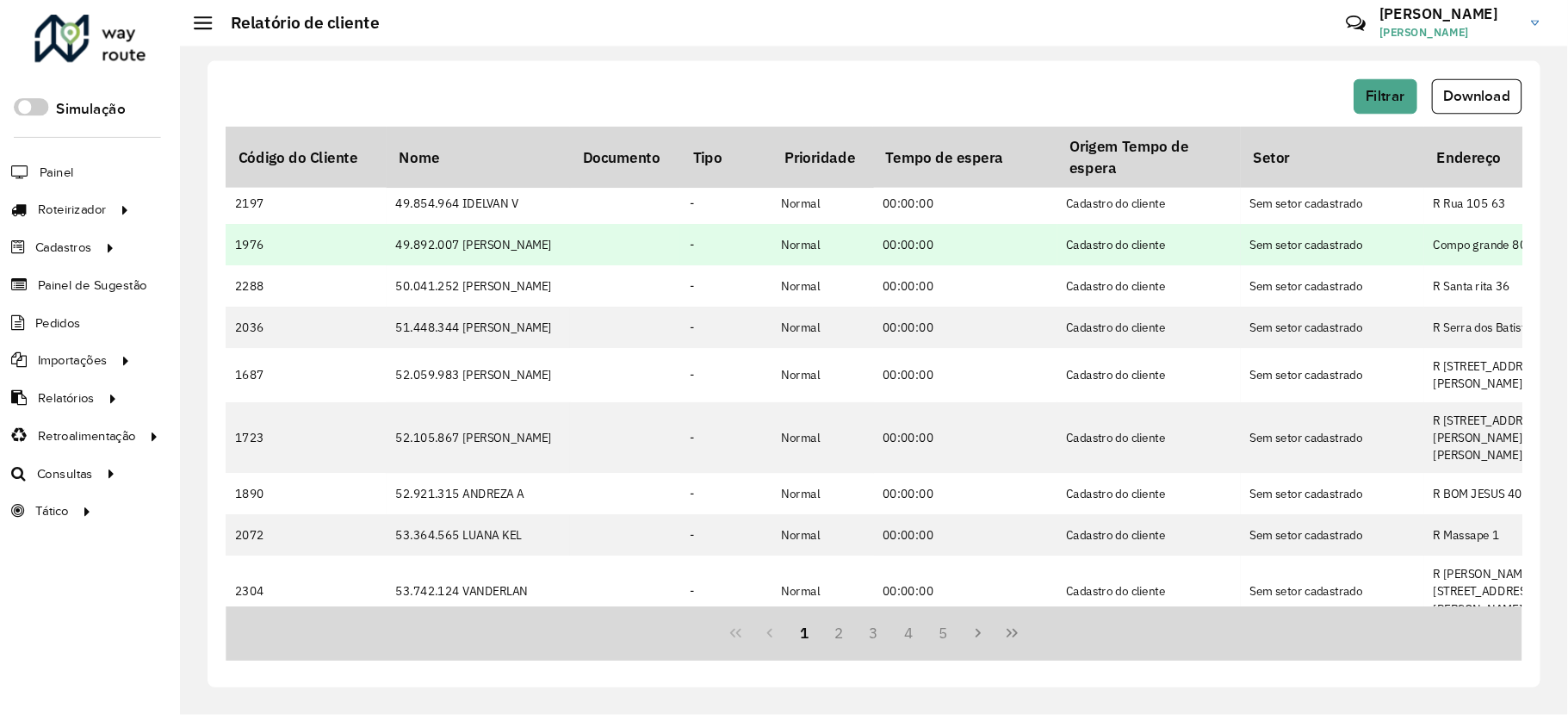 scroll, scrollTop: 422, scrollLeft: 0, axis: vertical 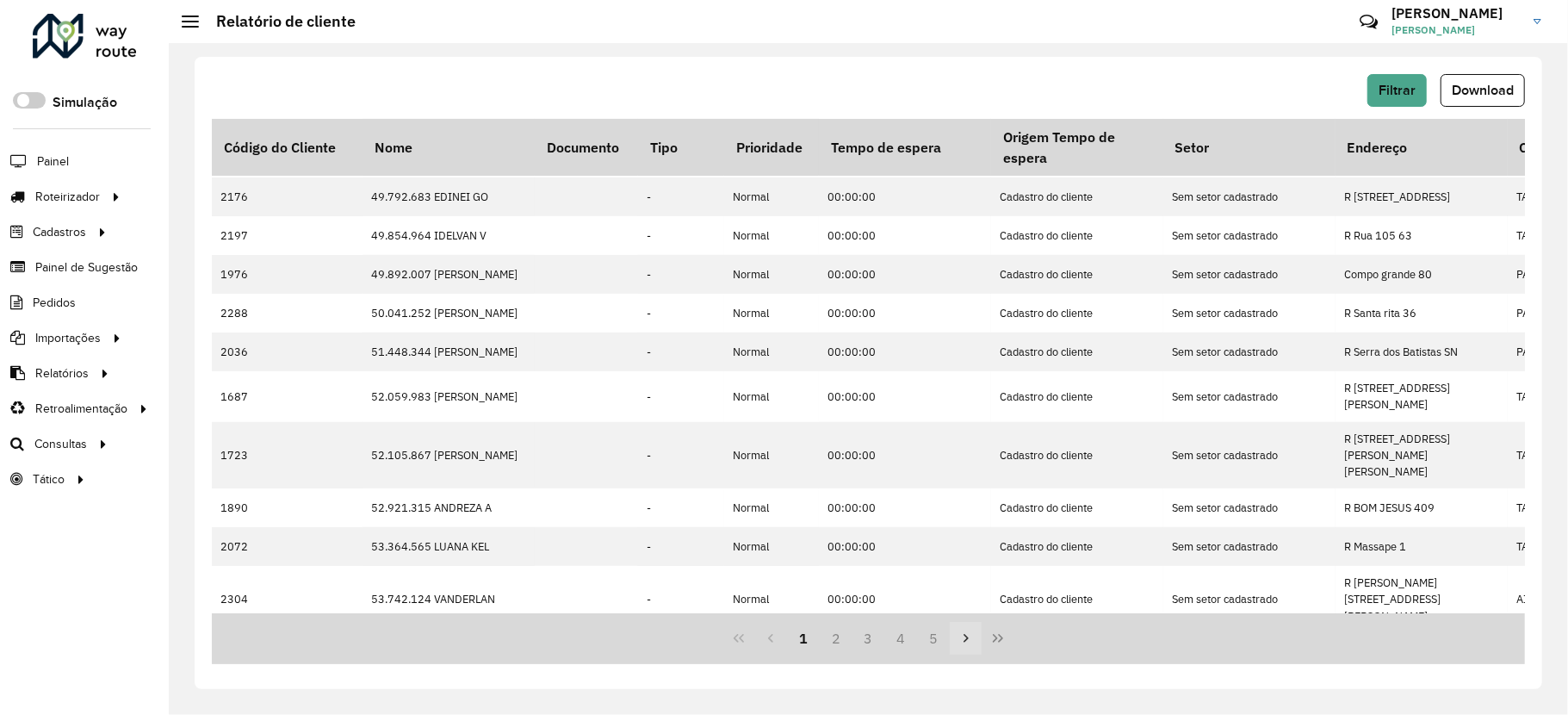 click at bounding box center [966, 638] 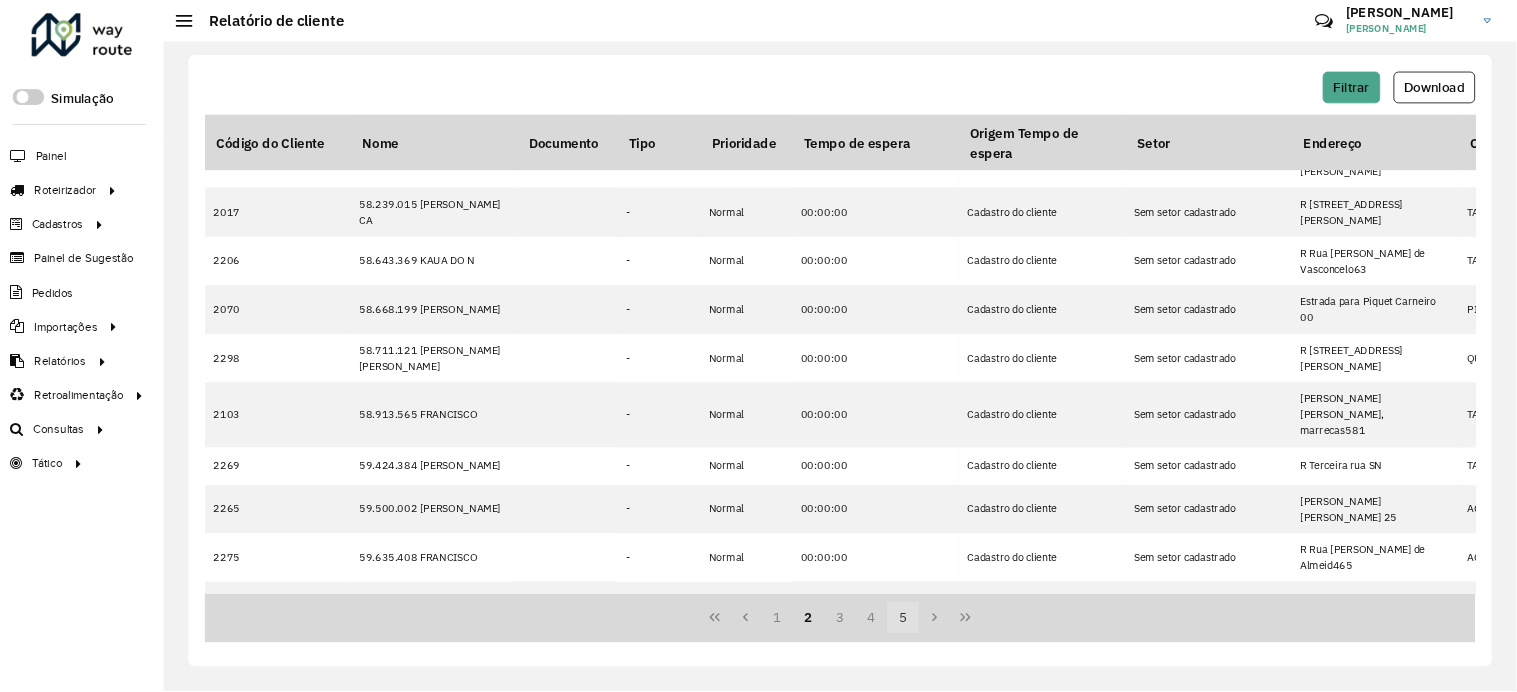scroll, scrollTop: 0, scrollLeft: 0, axis: both 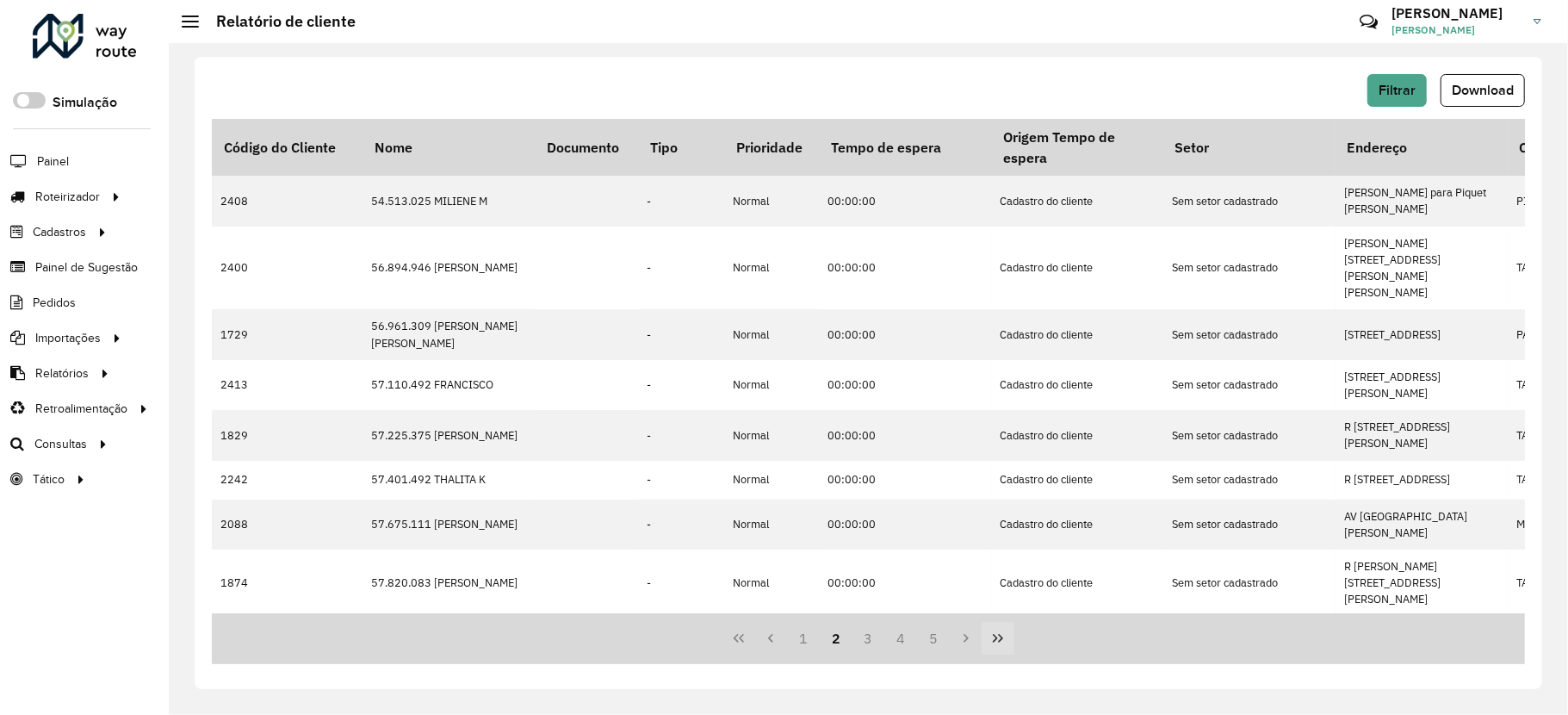 click at bounding box center (998, 638) 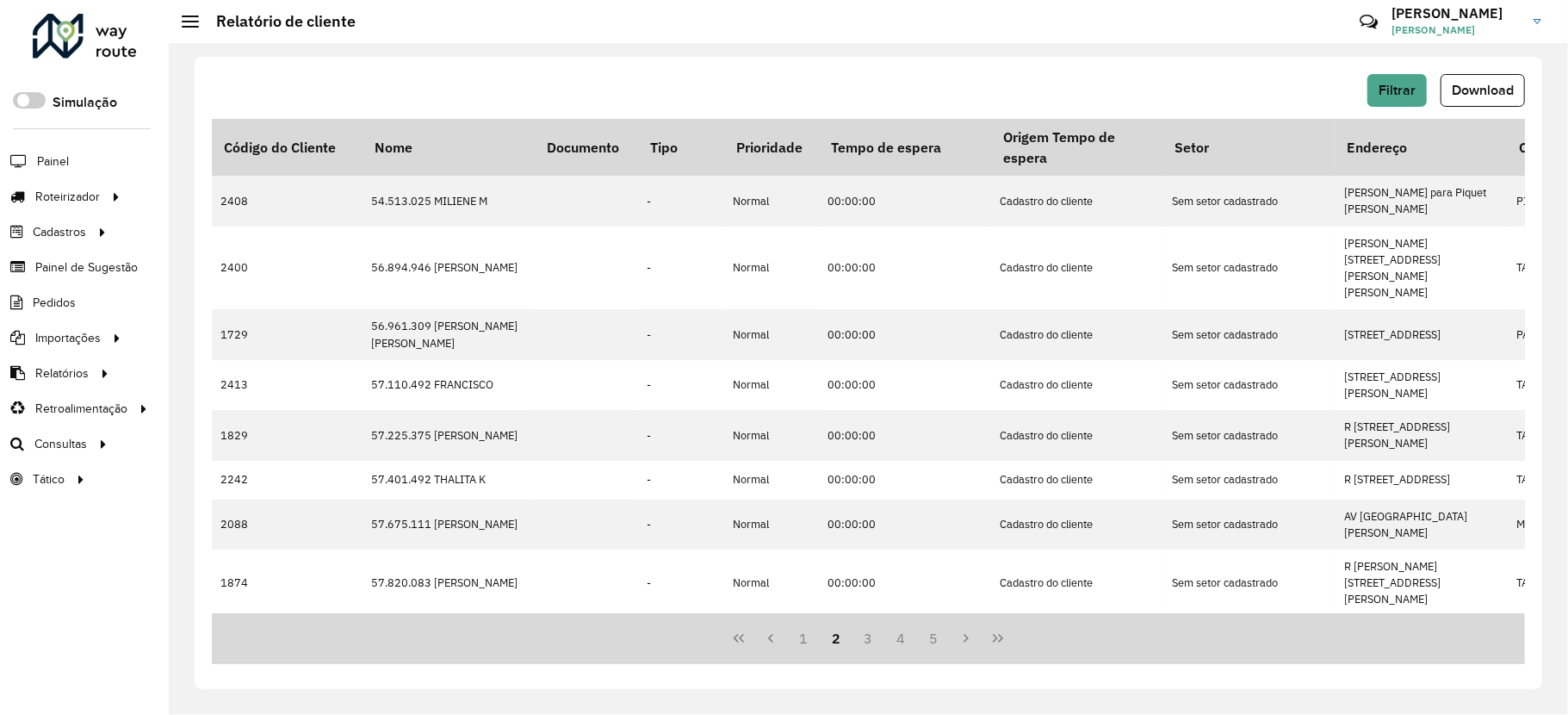 click on "1   2   3   4   5" at bounding box center (868, 638) 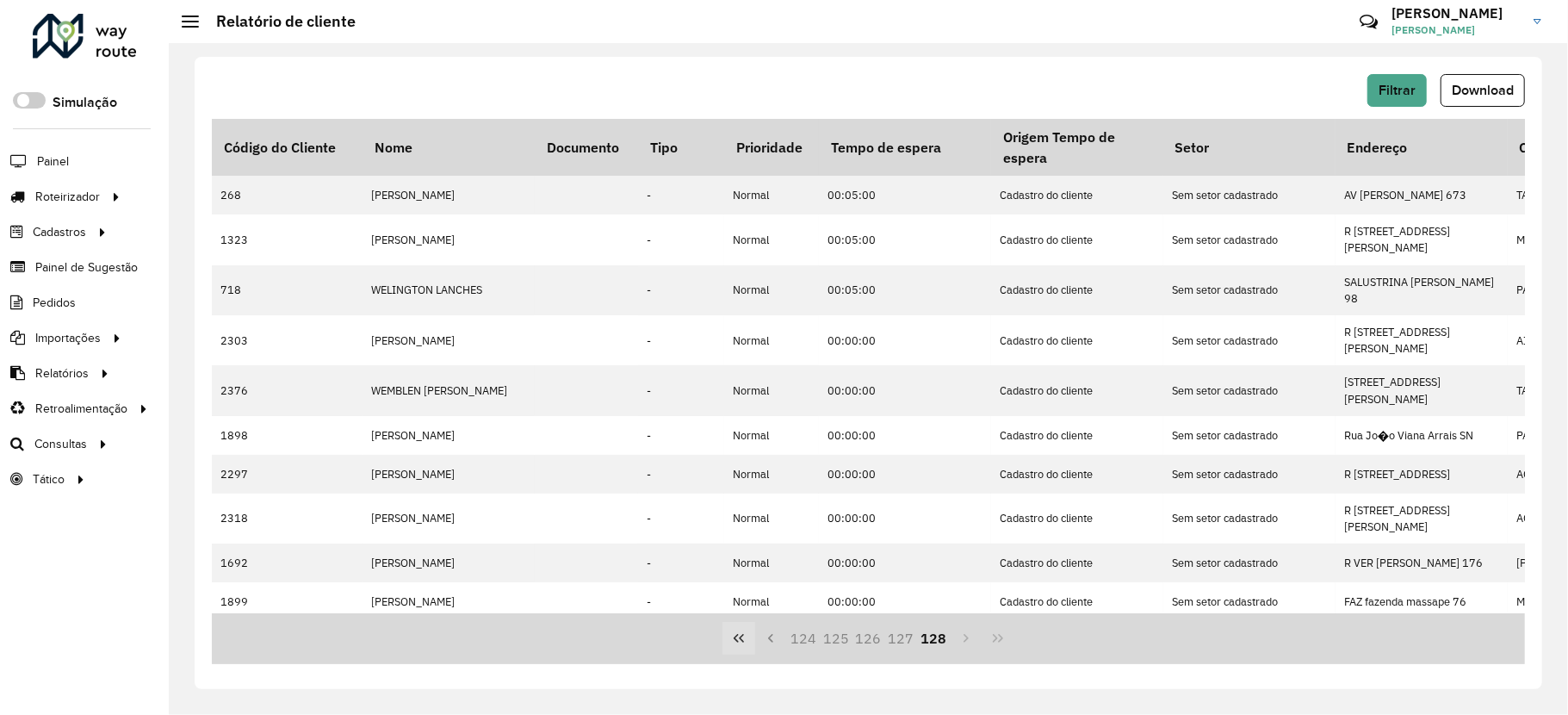 click 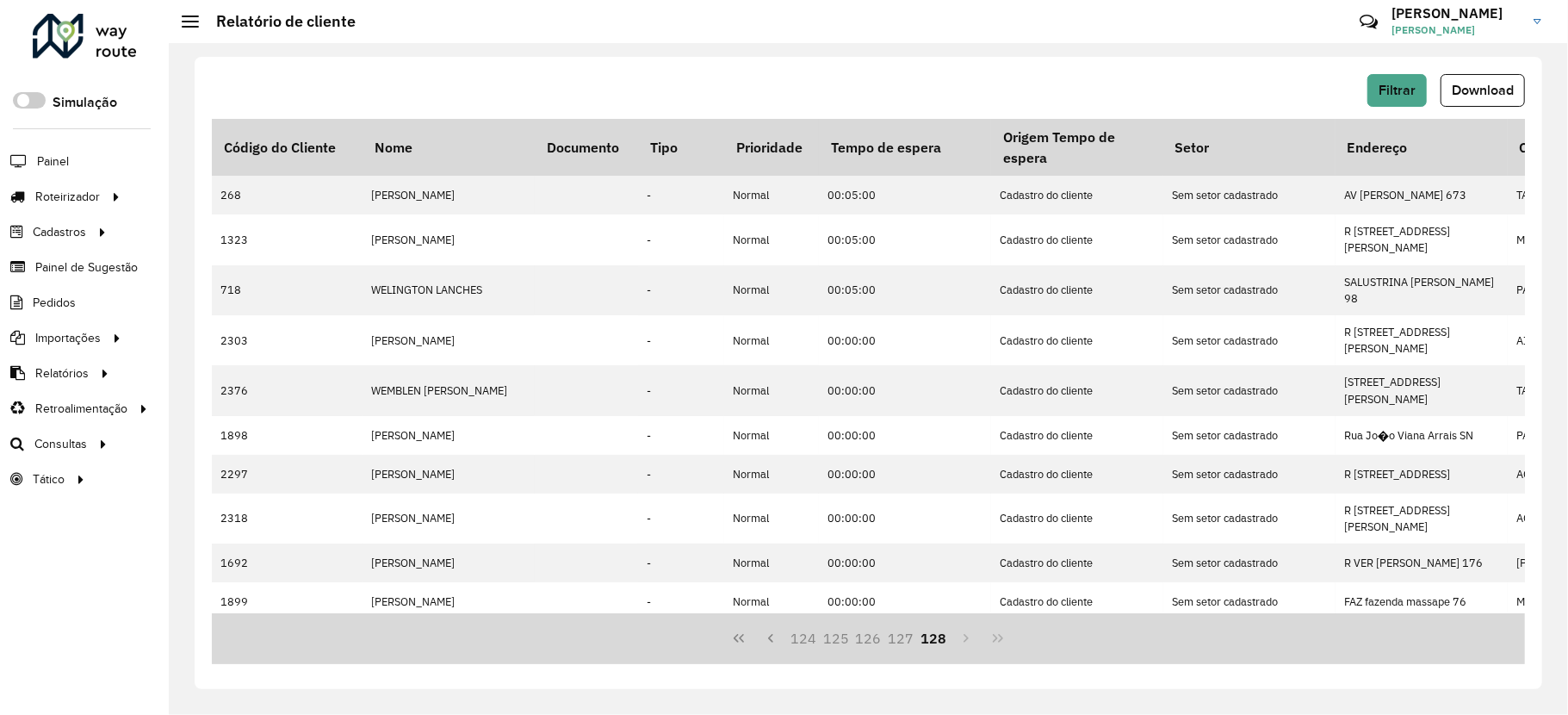 click on "124   125   126   127   128" at bounding box center (868, 638) 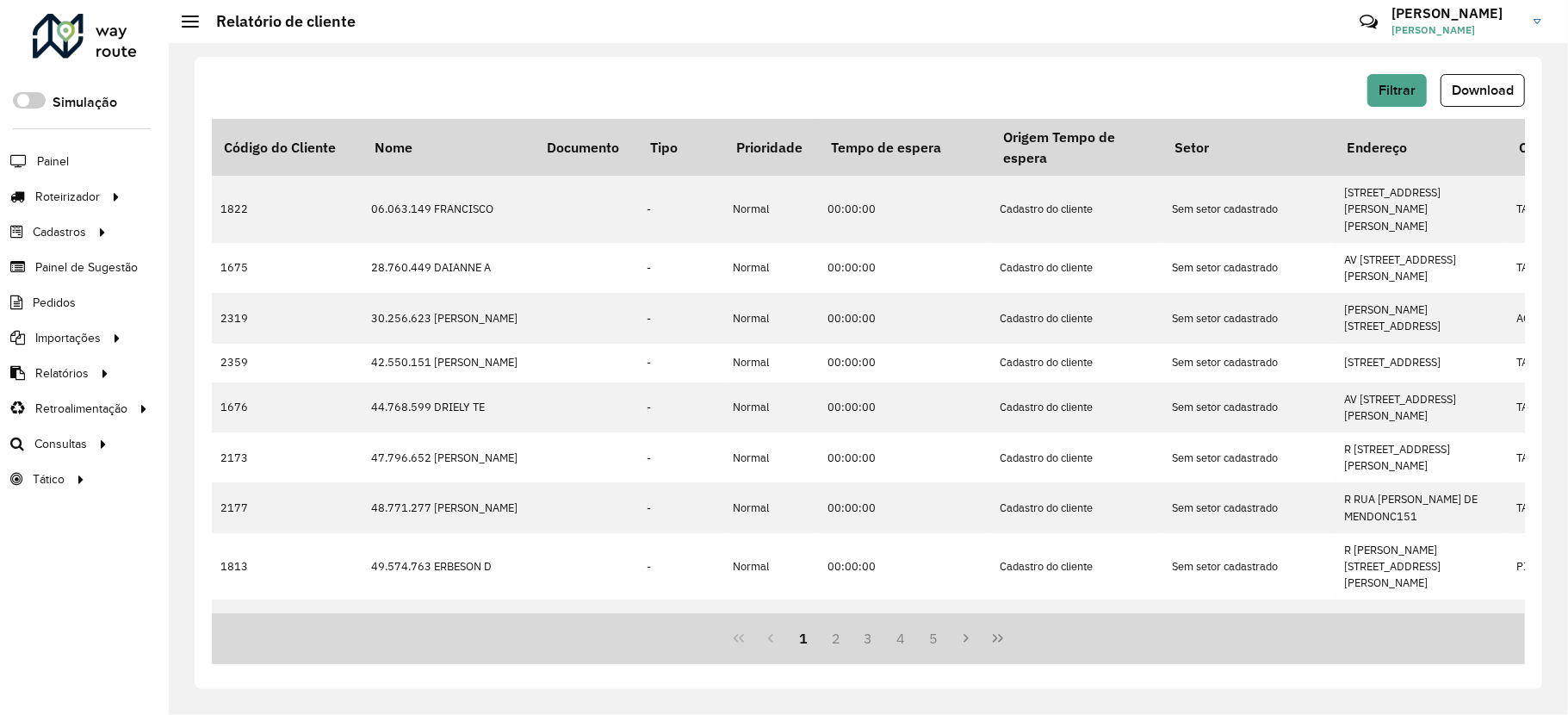 click on "1   2   3   4   5" at bounding box center [868, 638] 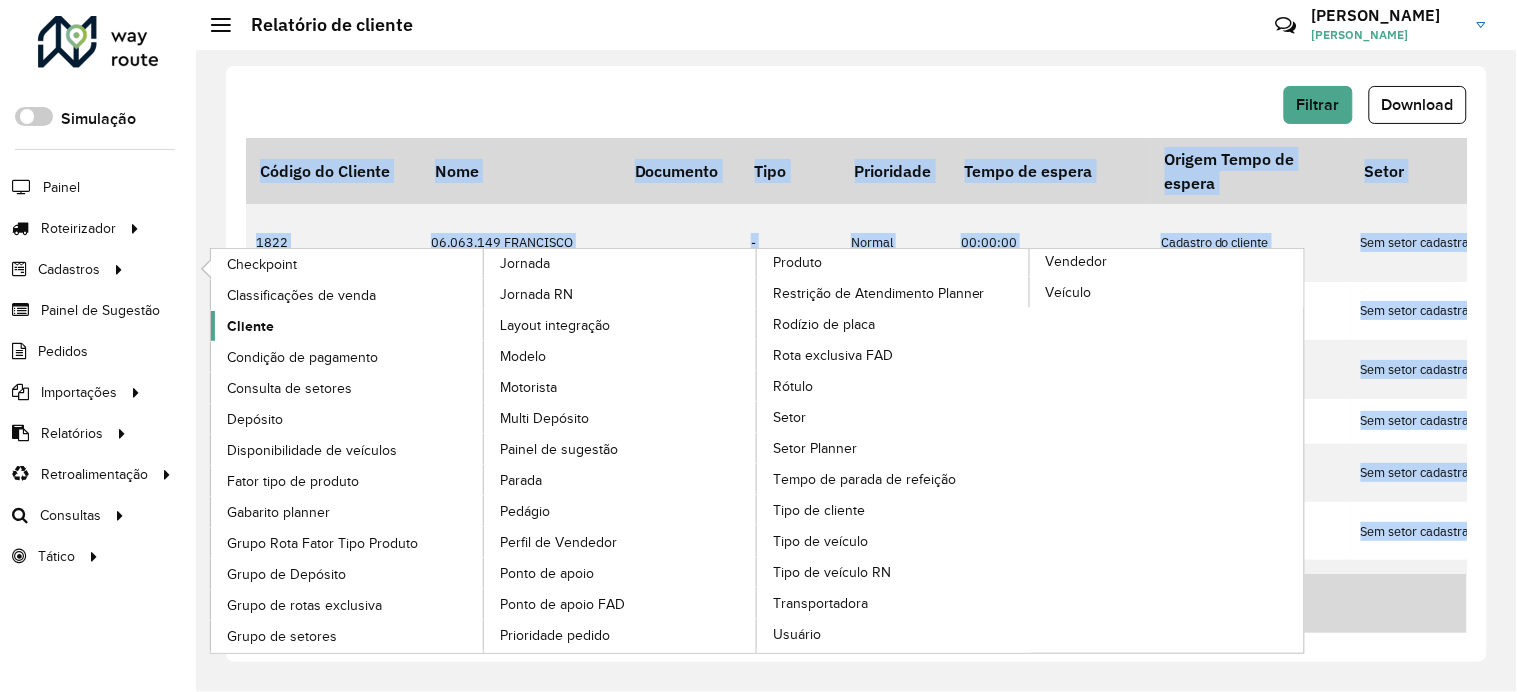 click on "Cliente" 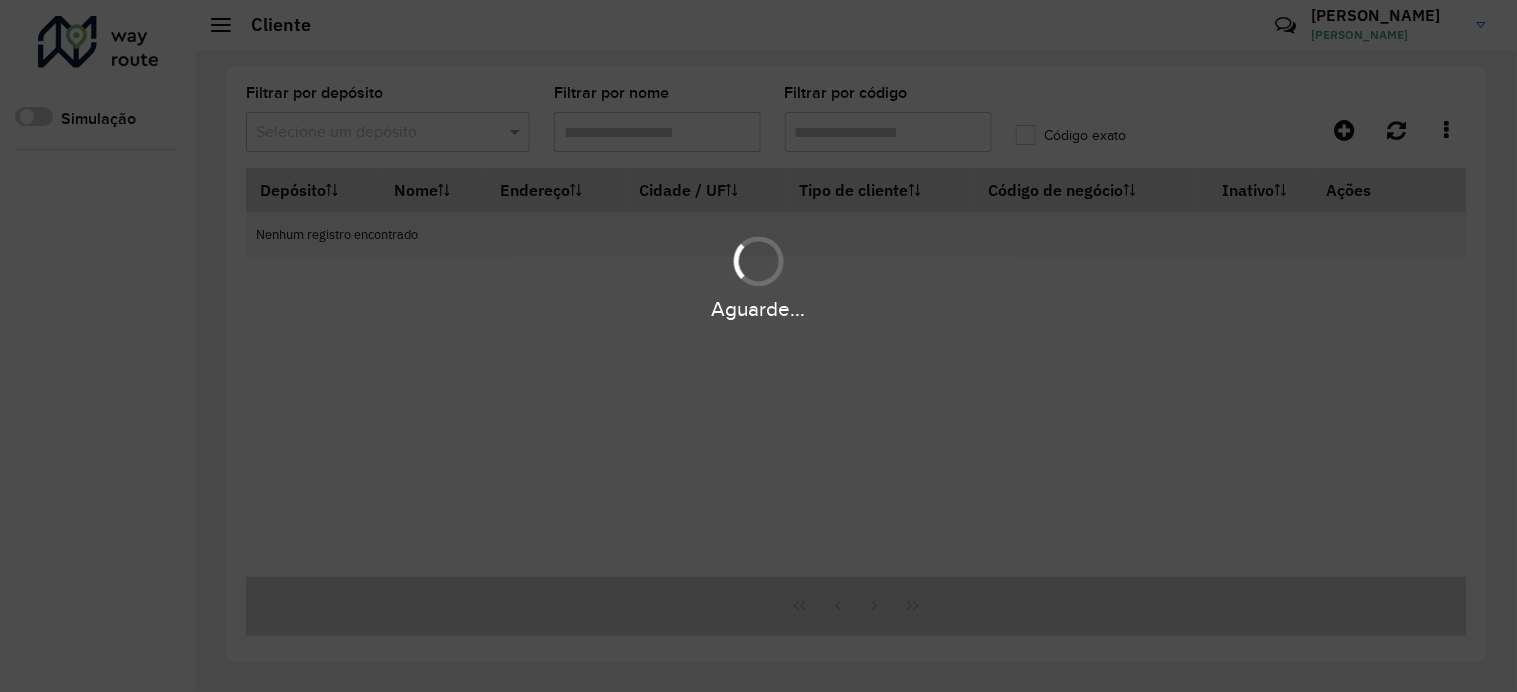 type on "*" 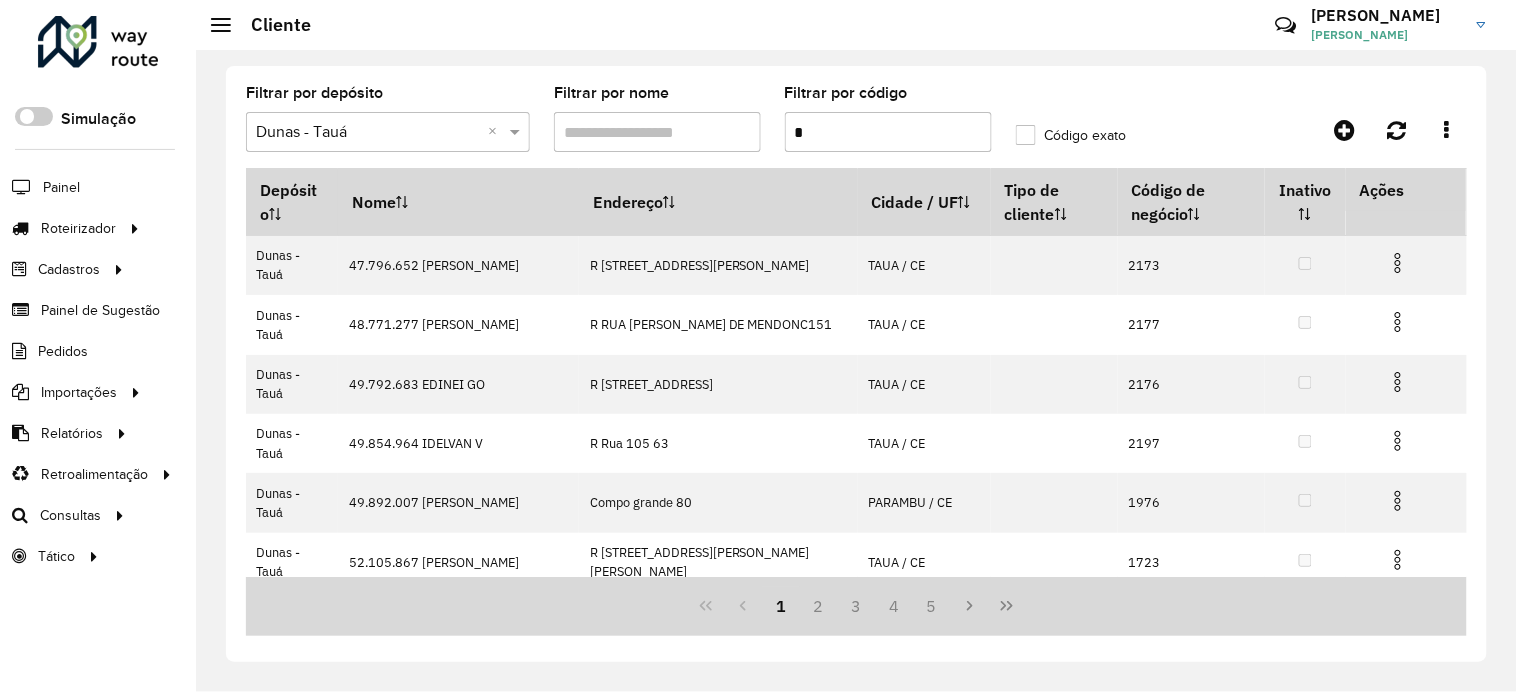 click on "Filtrar por código  *" 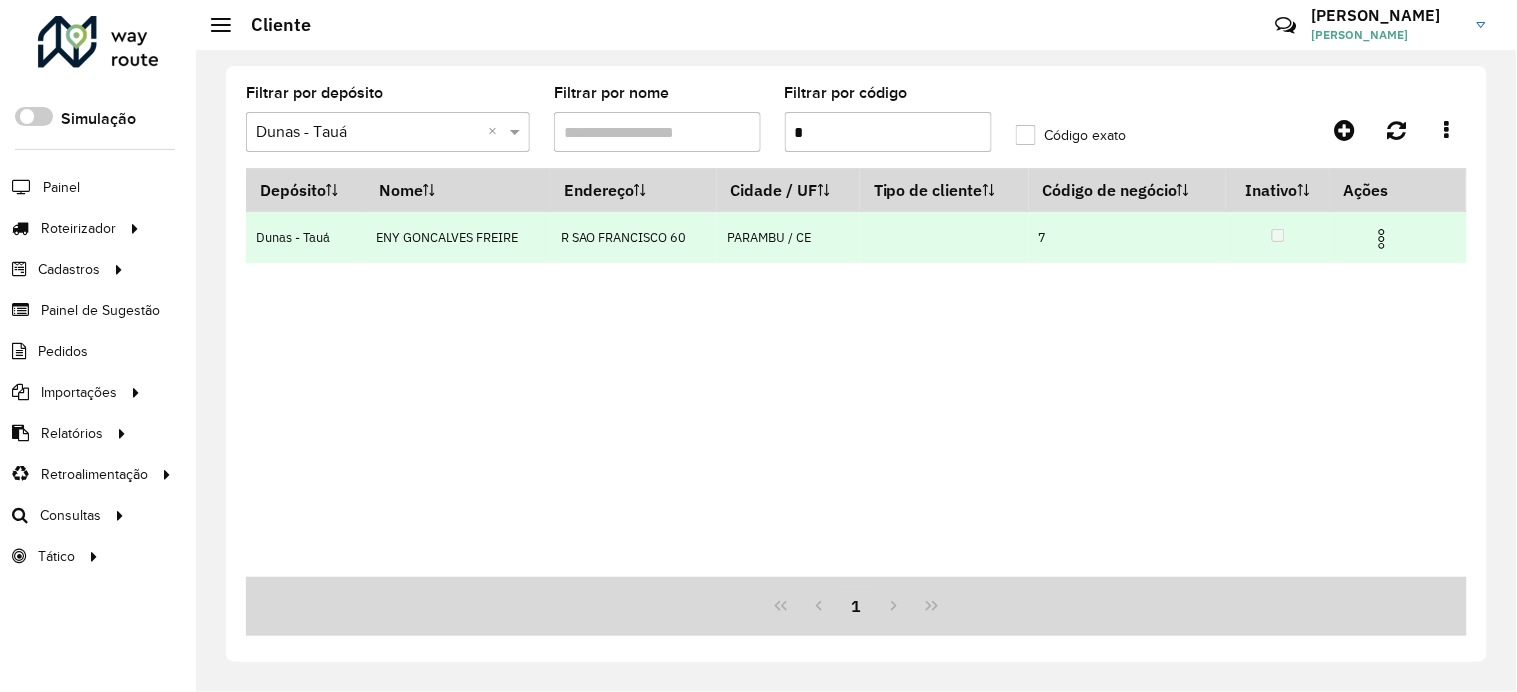 click at bounding box center [944, 237] 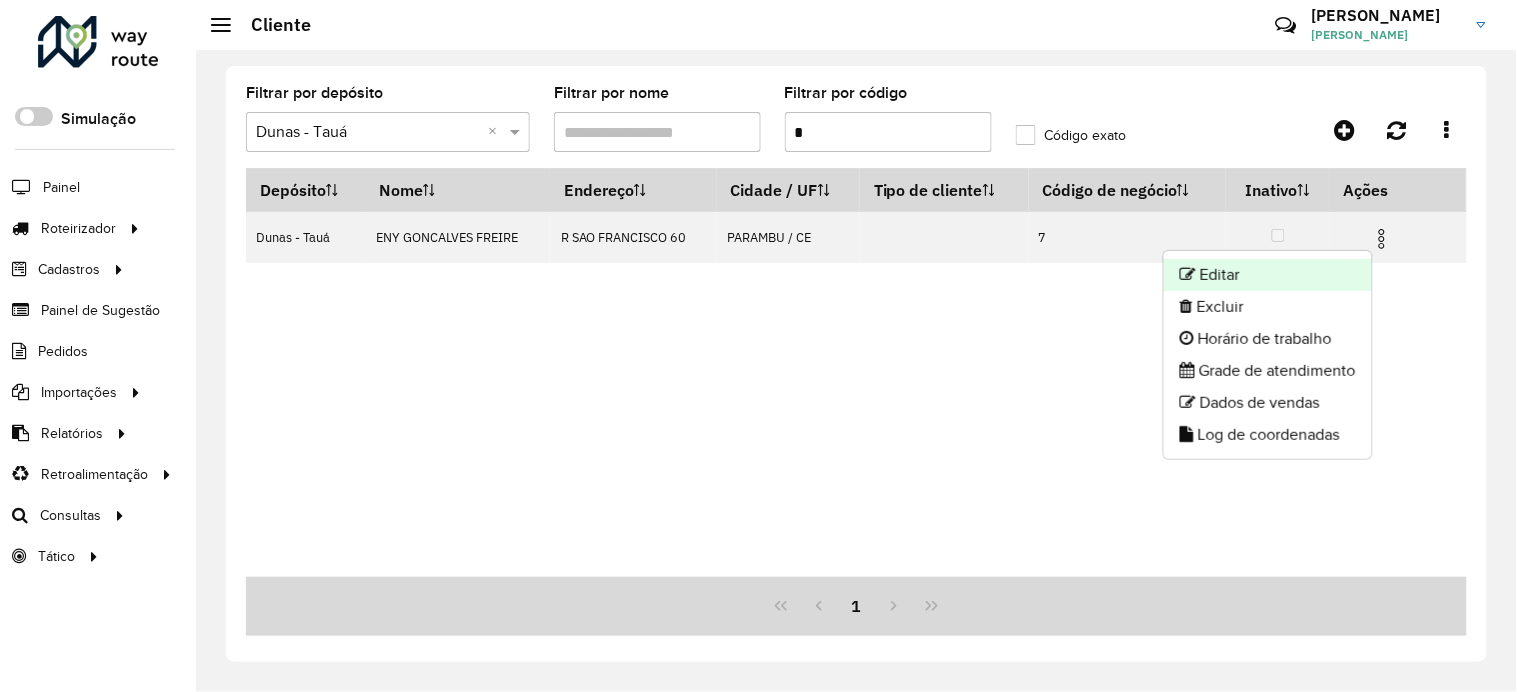 click on "Editar" 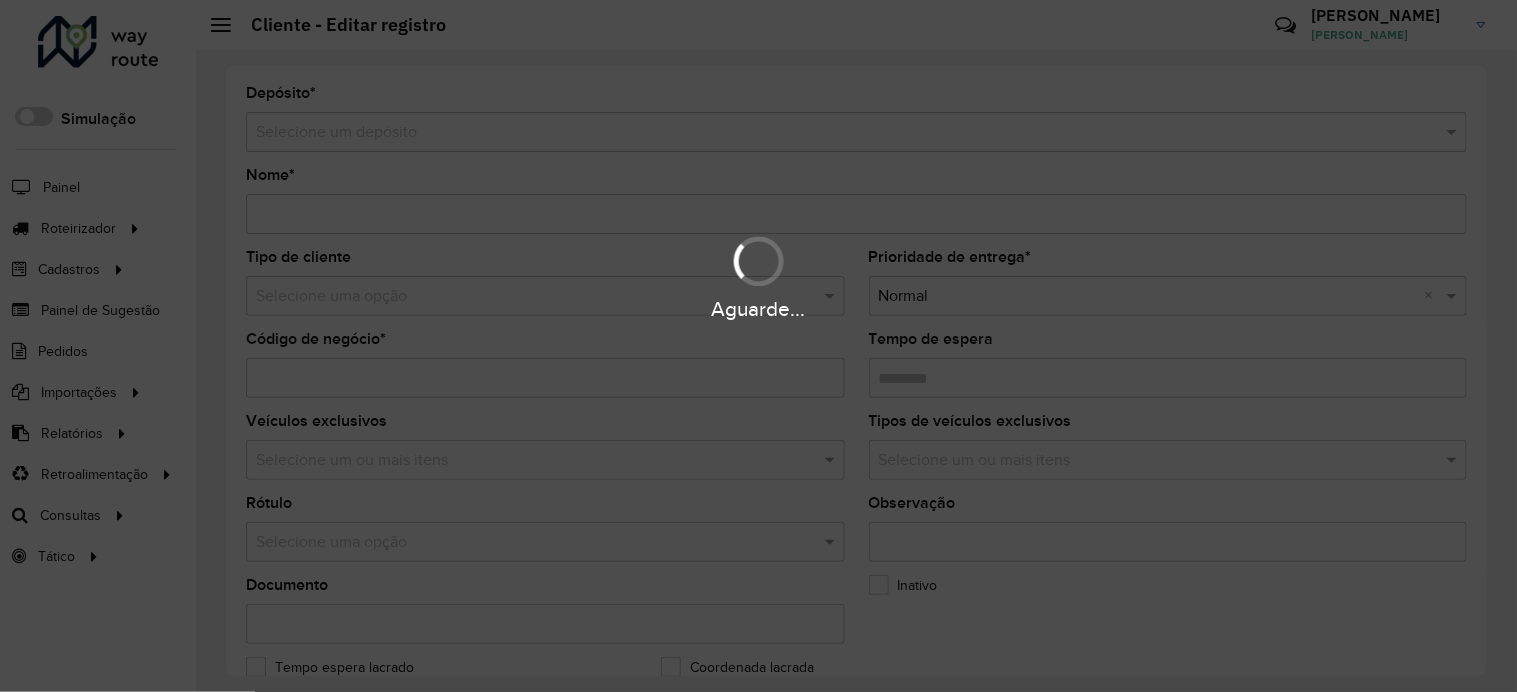 type on "**********" 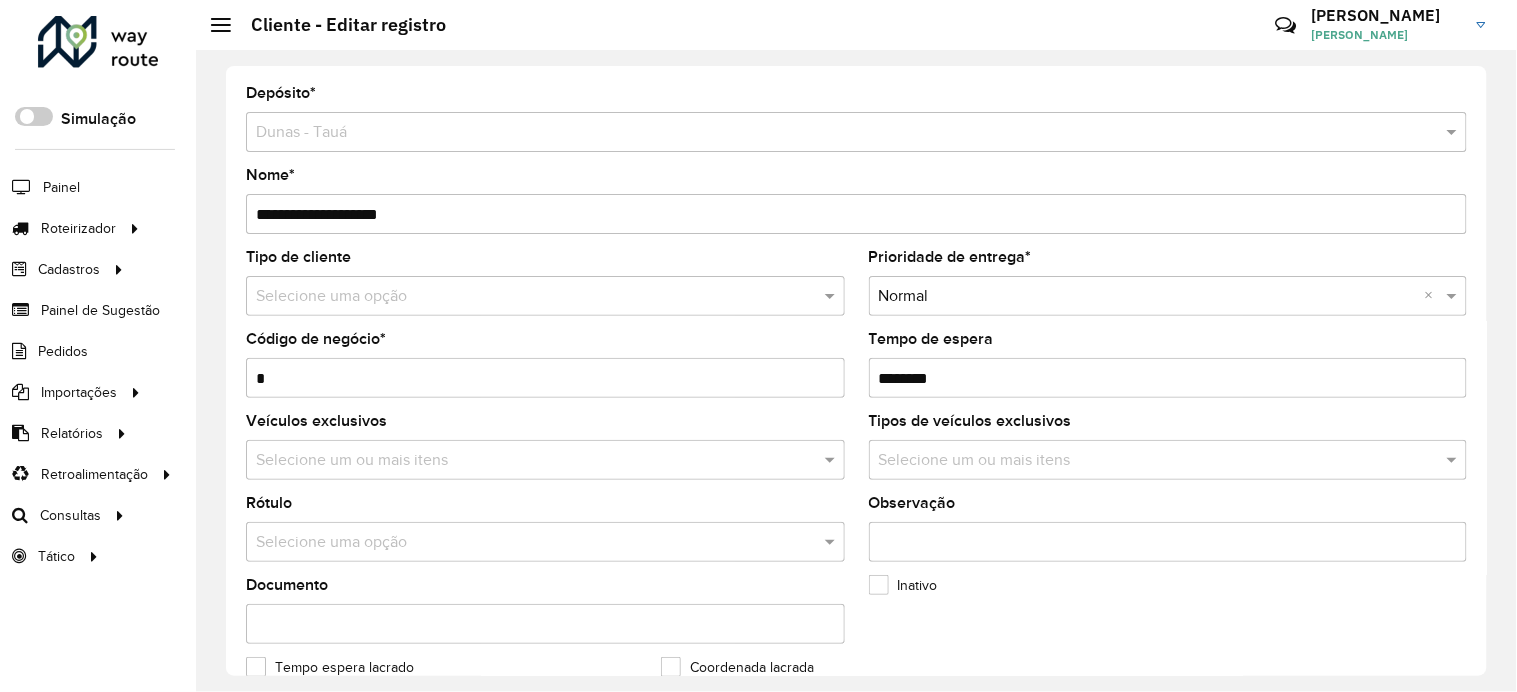scroll, scrollTop: 666, scrollLeft: 0, axis: vertical 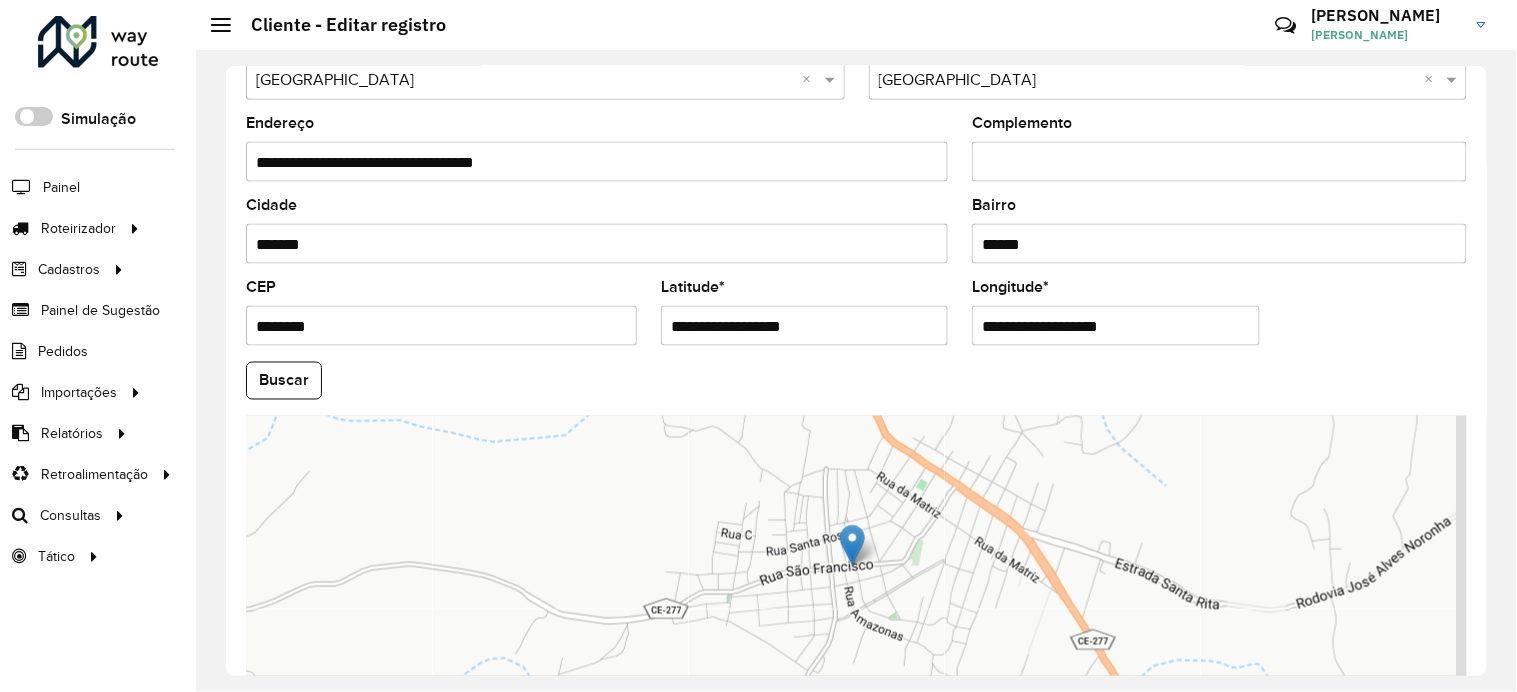 click on "********" at bounding box center (441, 326) 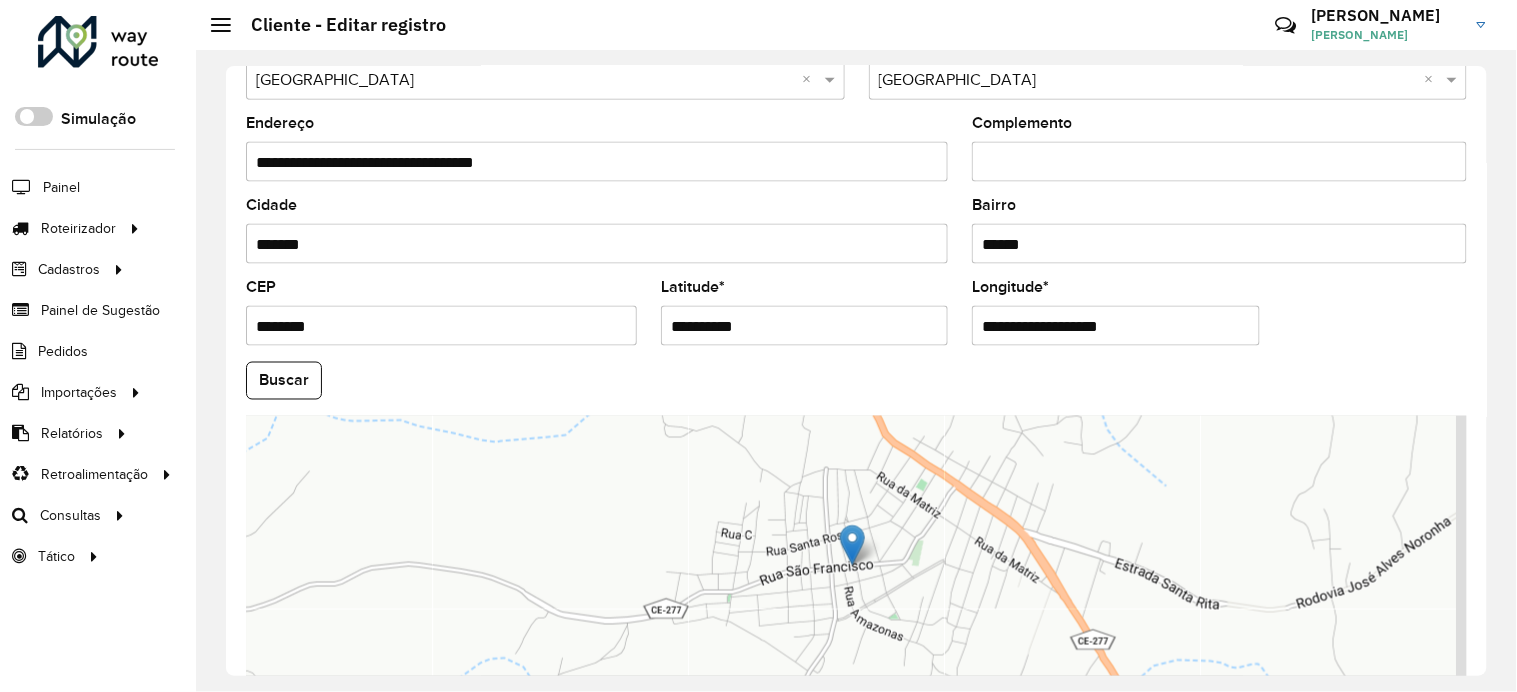 type on "**********" 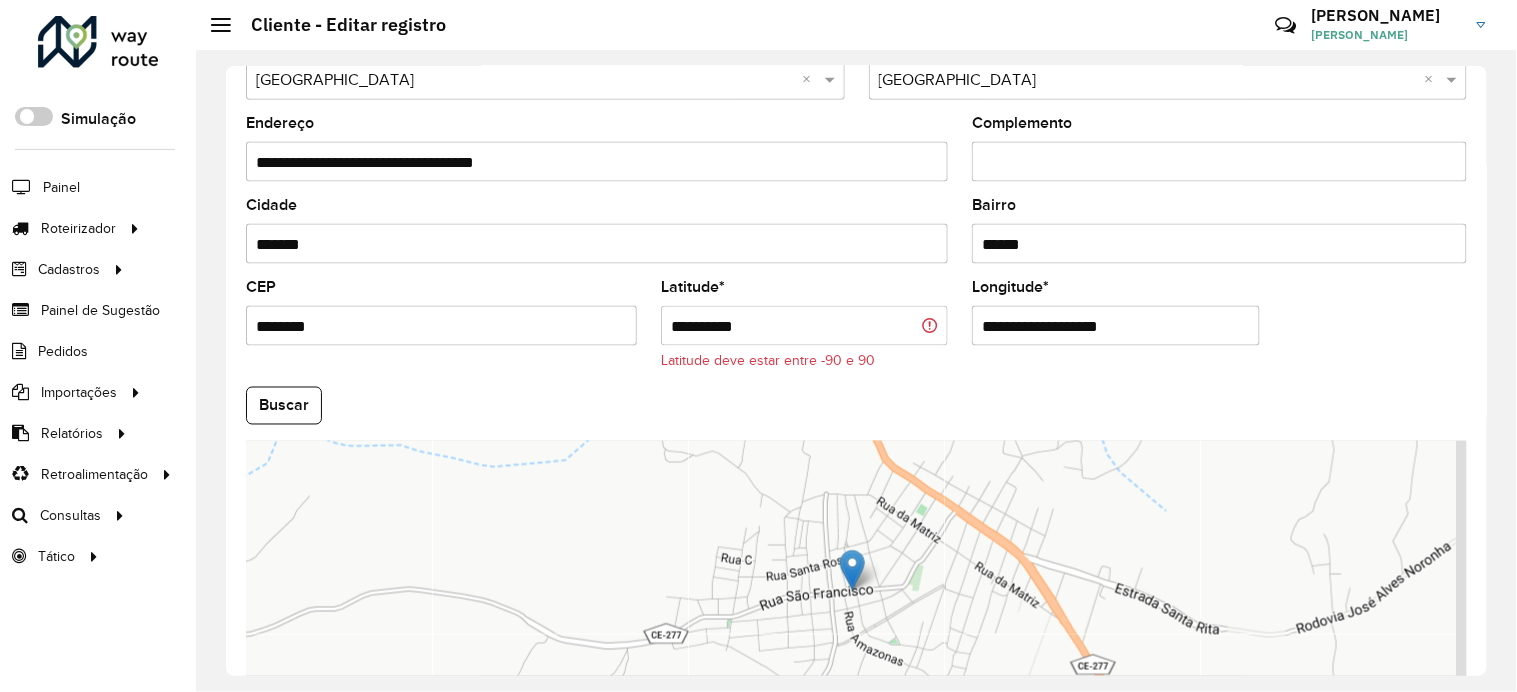 click on "**********" at bounding box center [1115, 326] 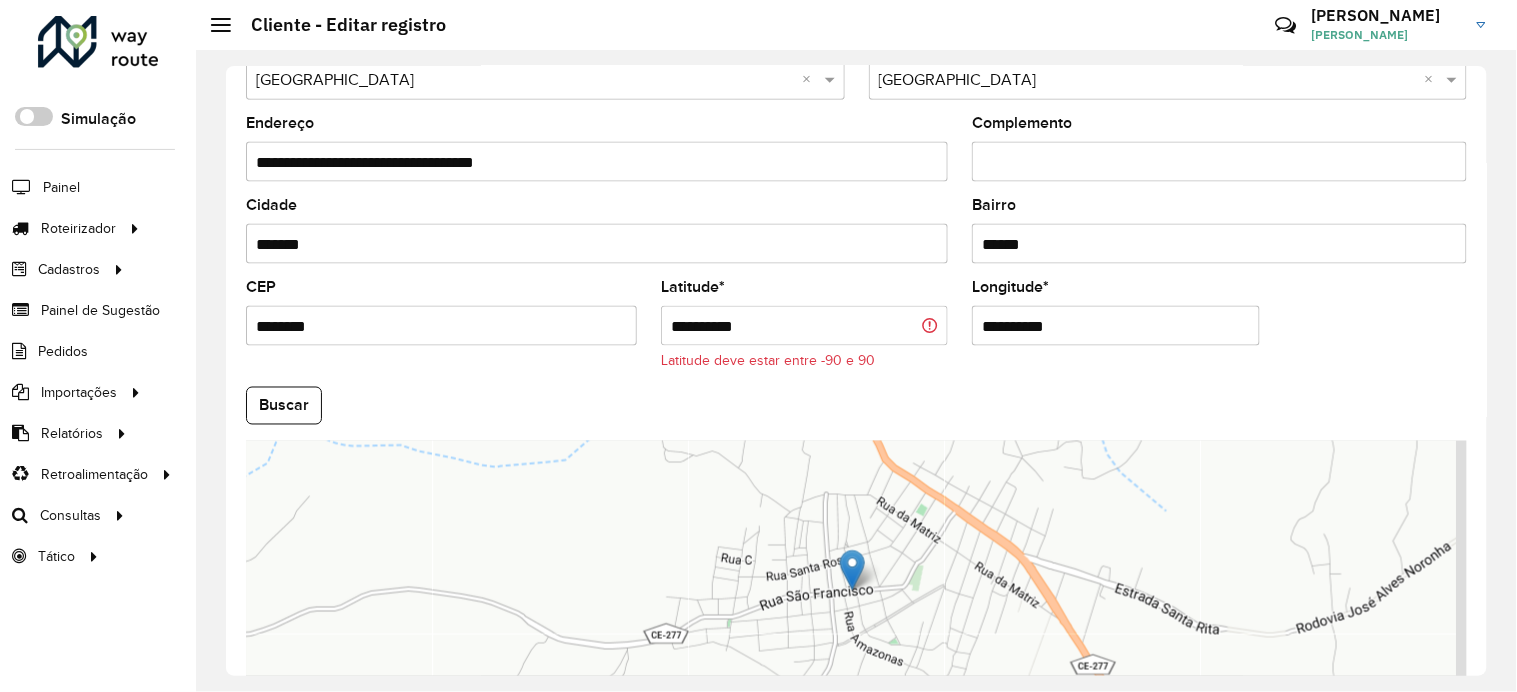 type on "**********" 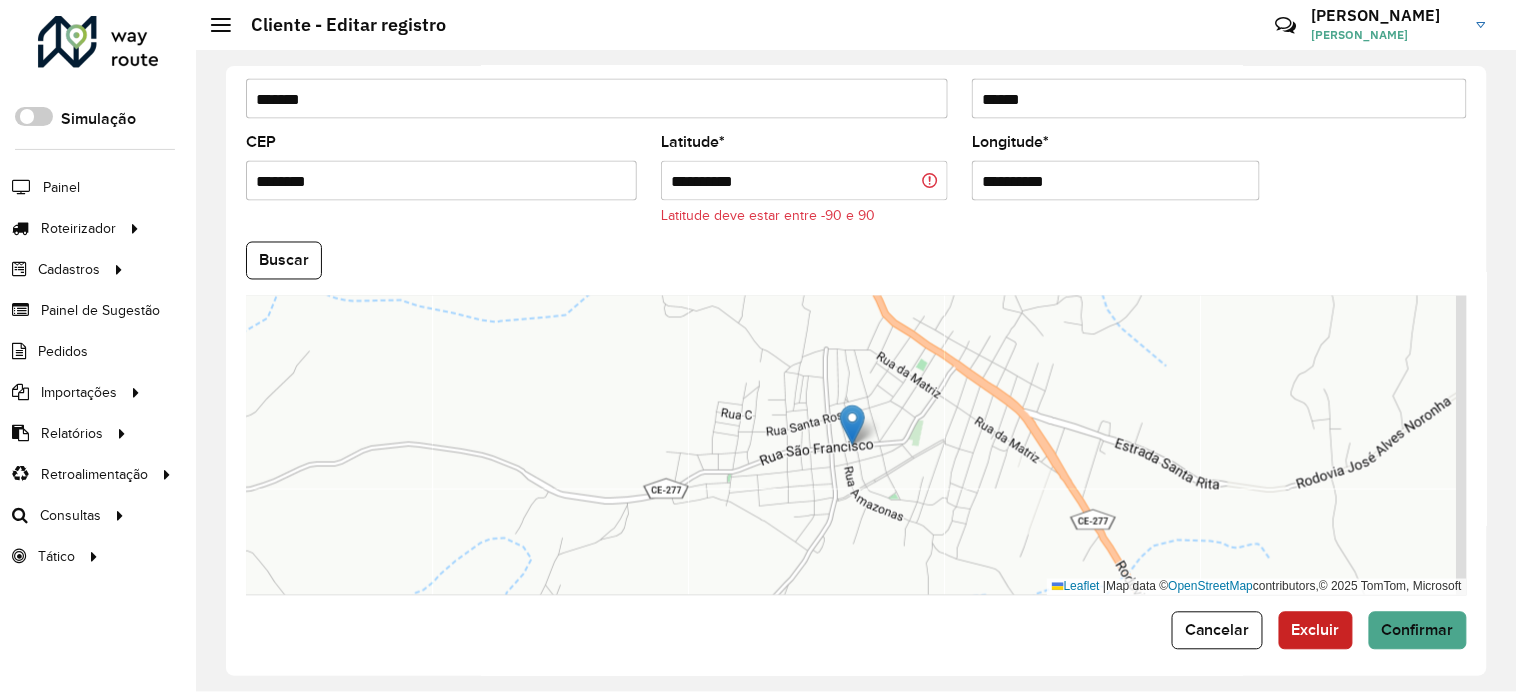 scroll, scrollTop: 824, scrollLeft: 0, axis: vertical 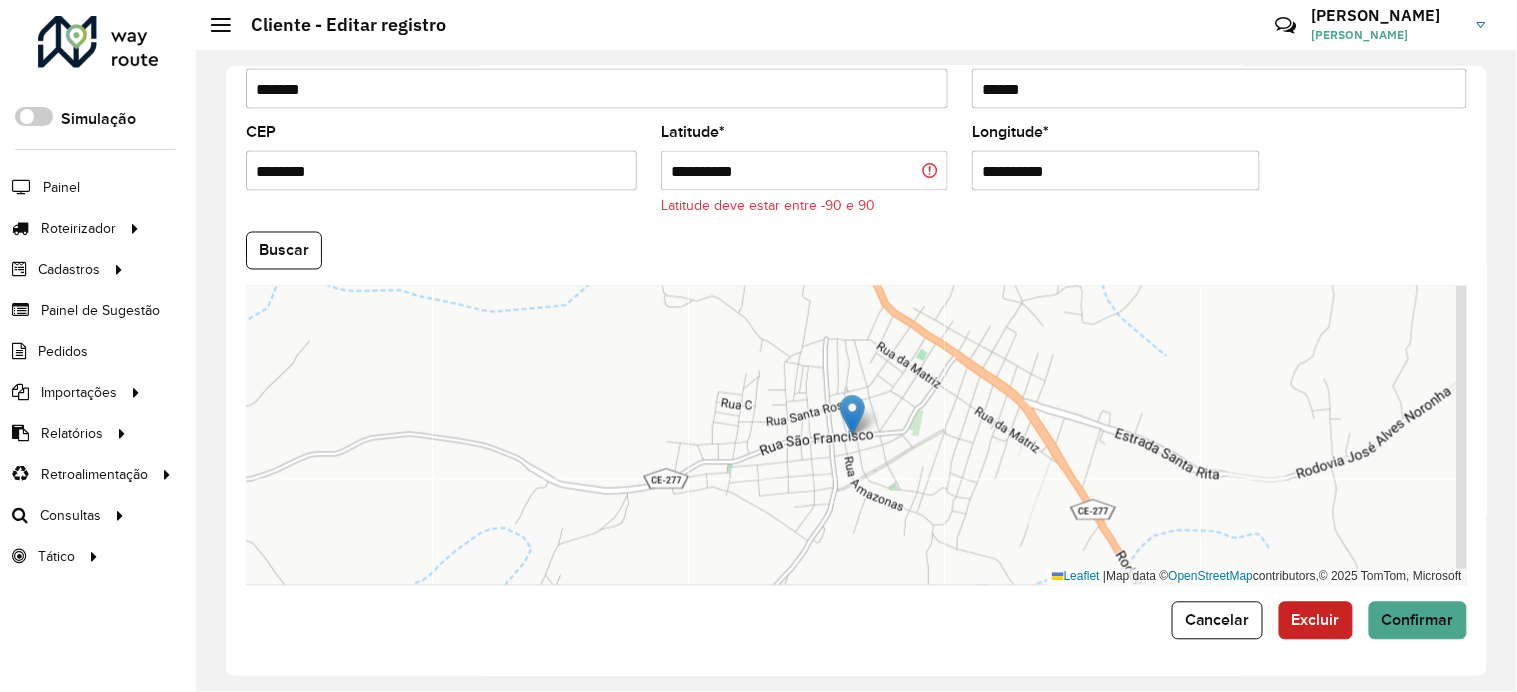 click on "**********" 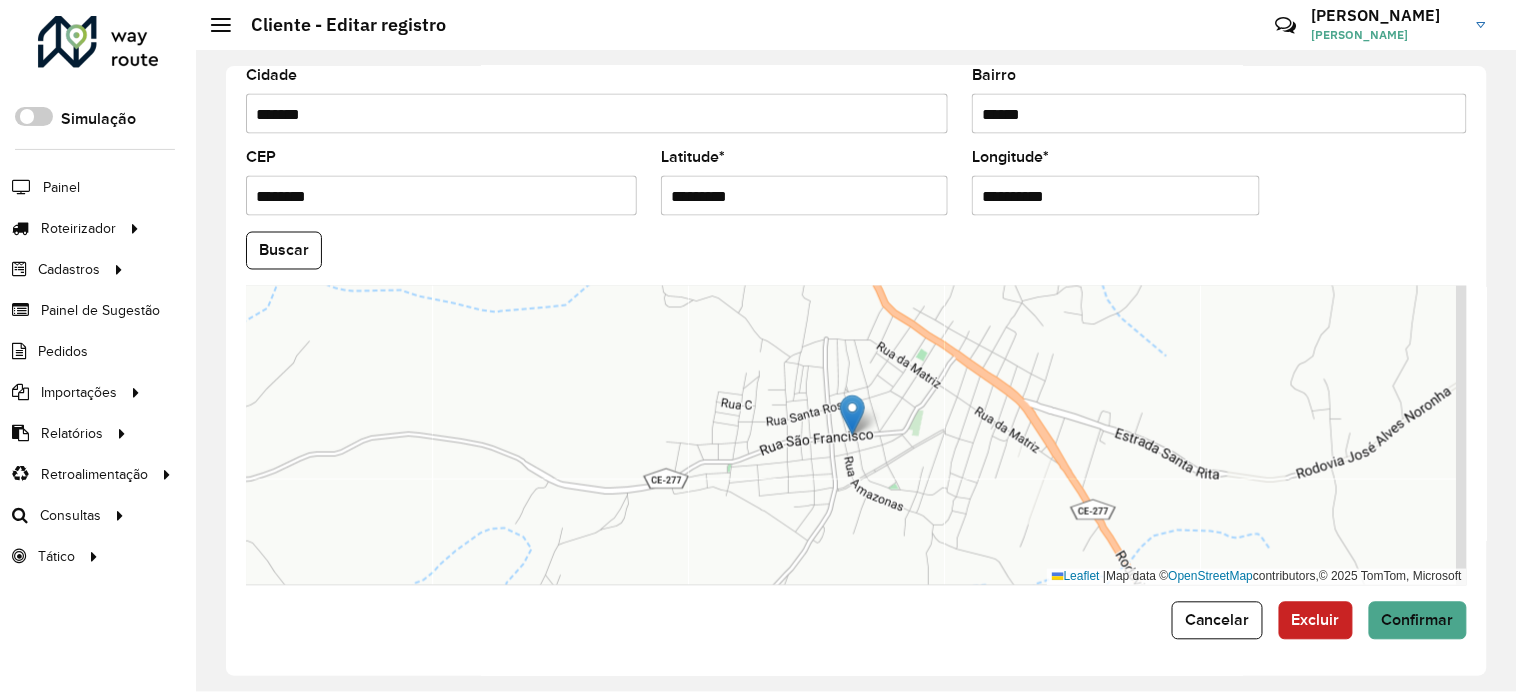 scroll, scrollTop: 800, scrollLeft: 0, axis: vertical 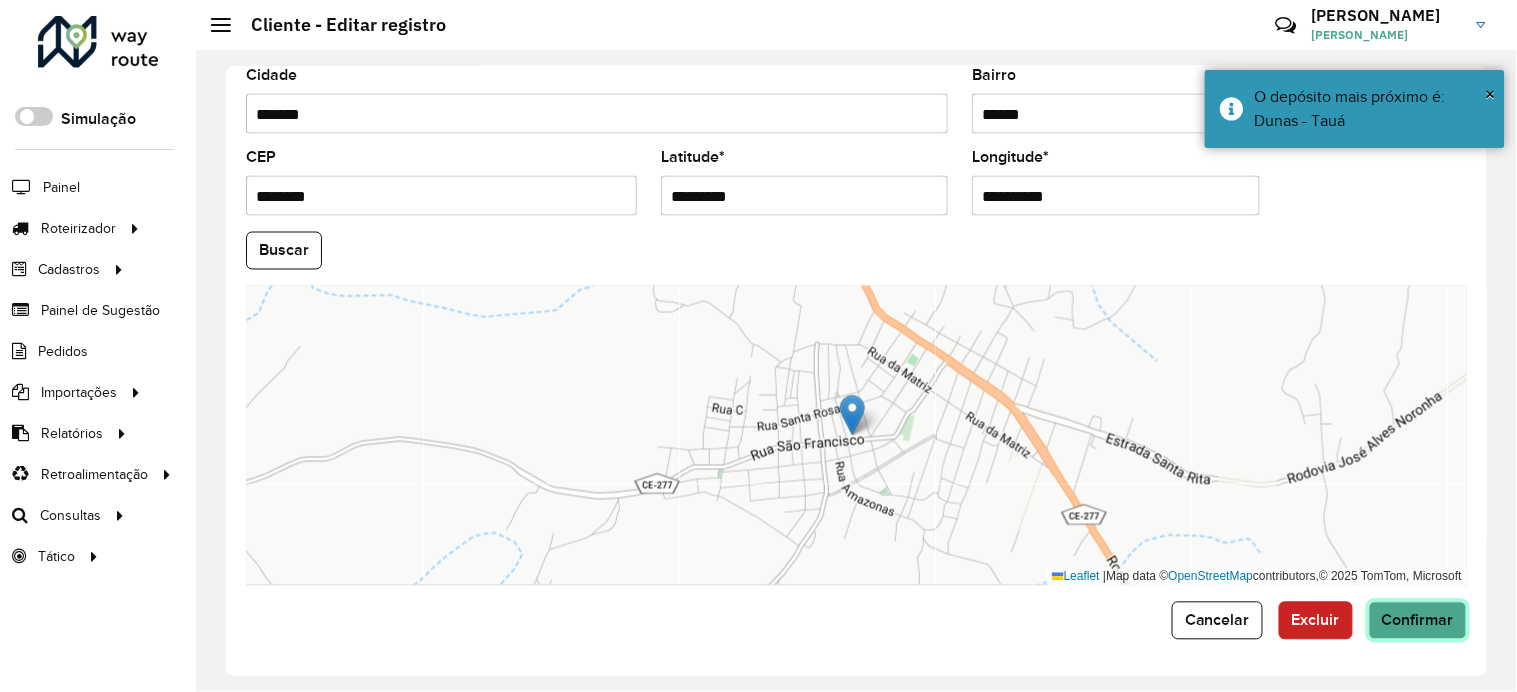 click on "Confirmar" 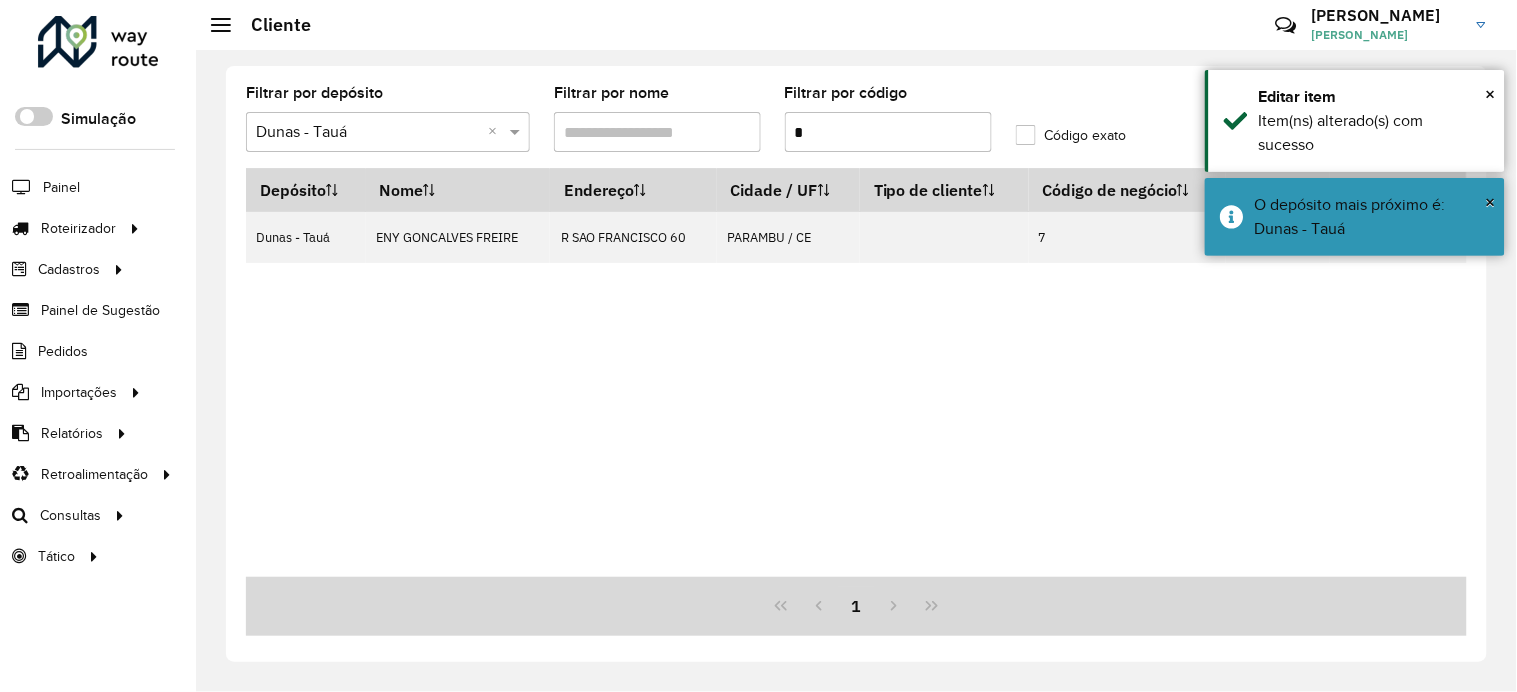 click on "Depósito   Nome   Endereço   Cidade / UF   Tipo de cliente   Código de negócio   Inativo   Ações   Dunas - Tauá   [PERSON_NAME] [PERSON_NAME]  R   SAO FRANCISCO                 60  PARAMBU / [DATE]" at bounding box center (856, 372) 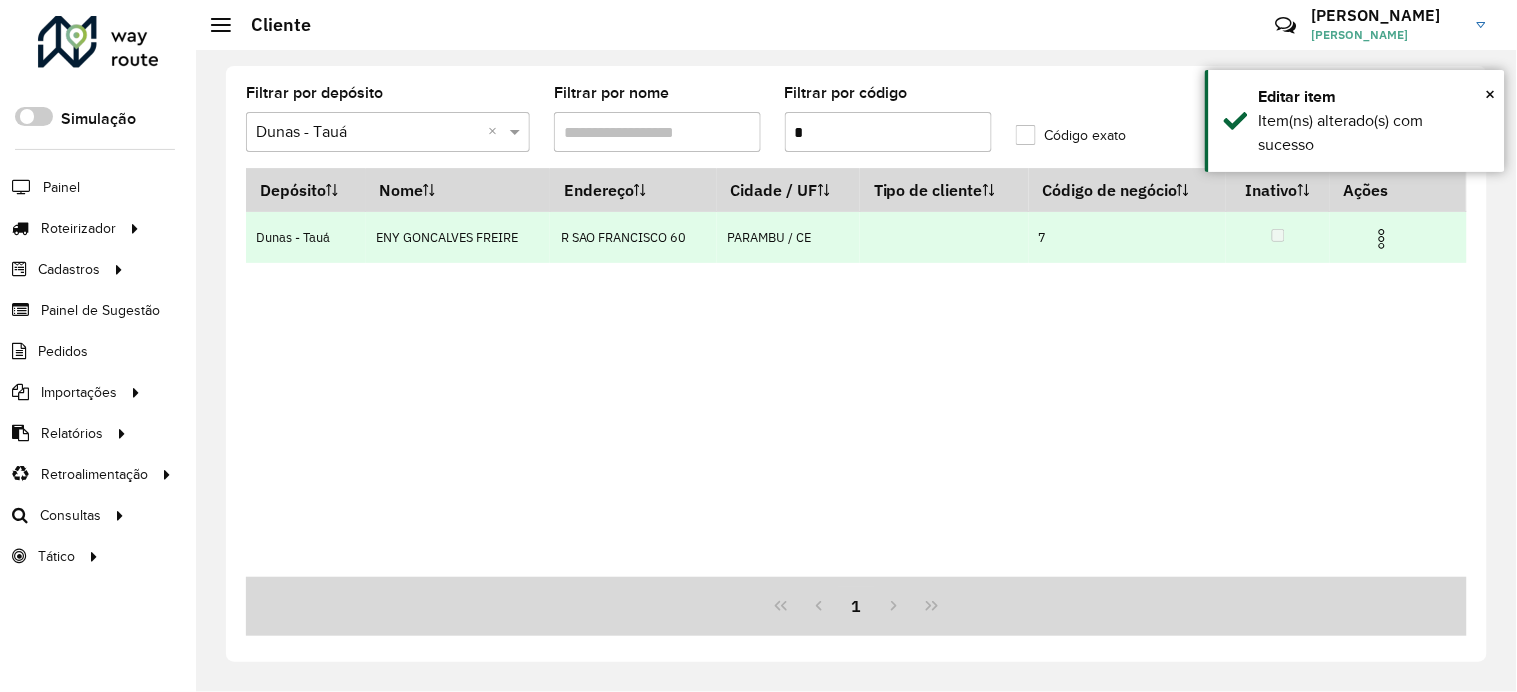 click at bounding box center (1382, 239) 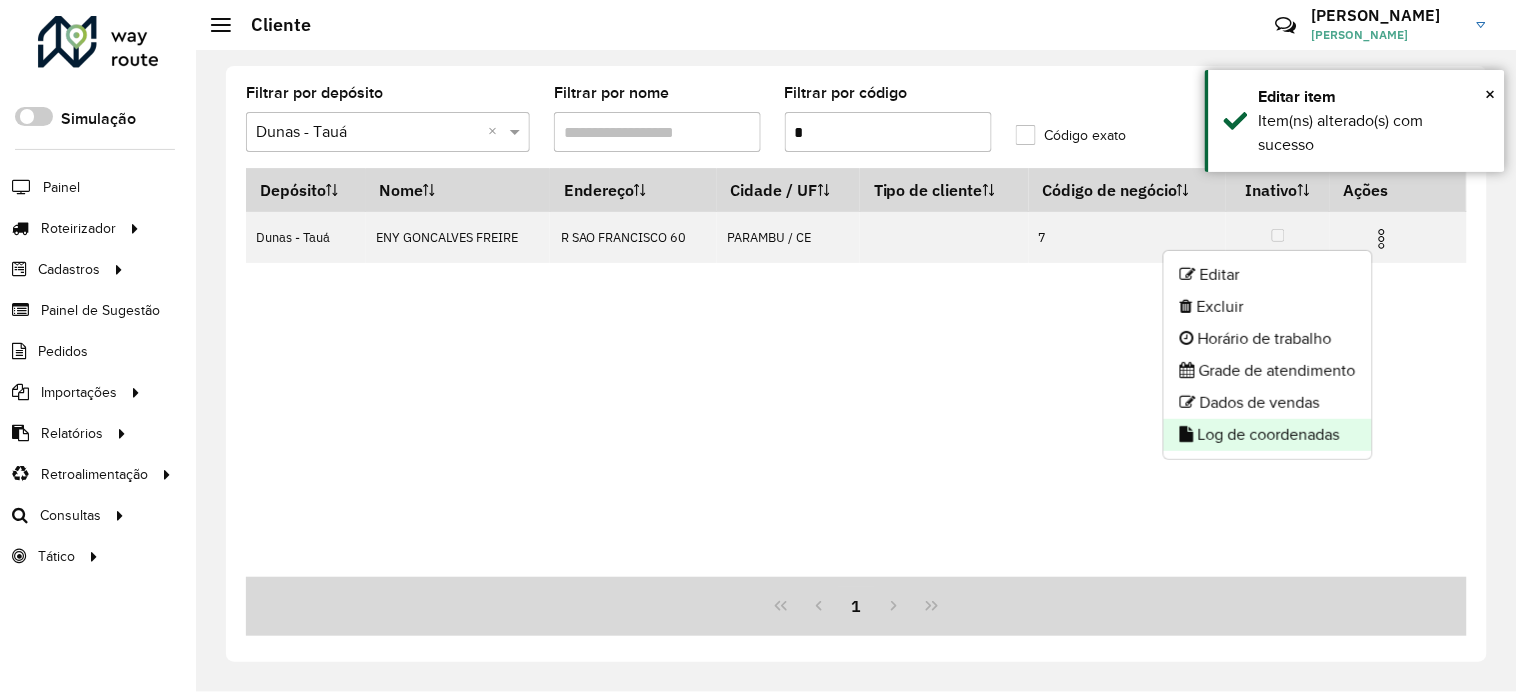 click on "Log de coordenadas" 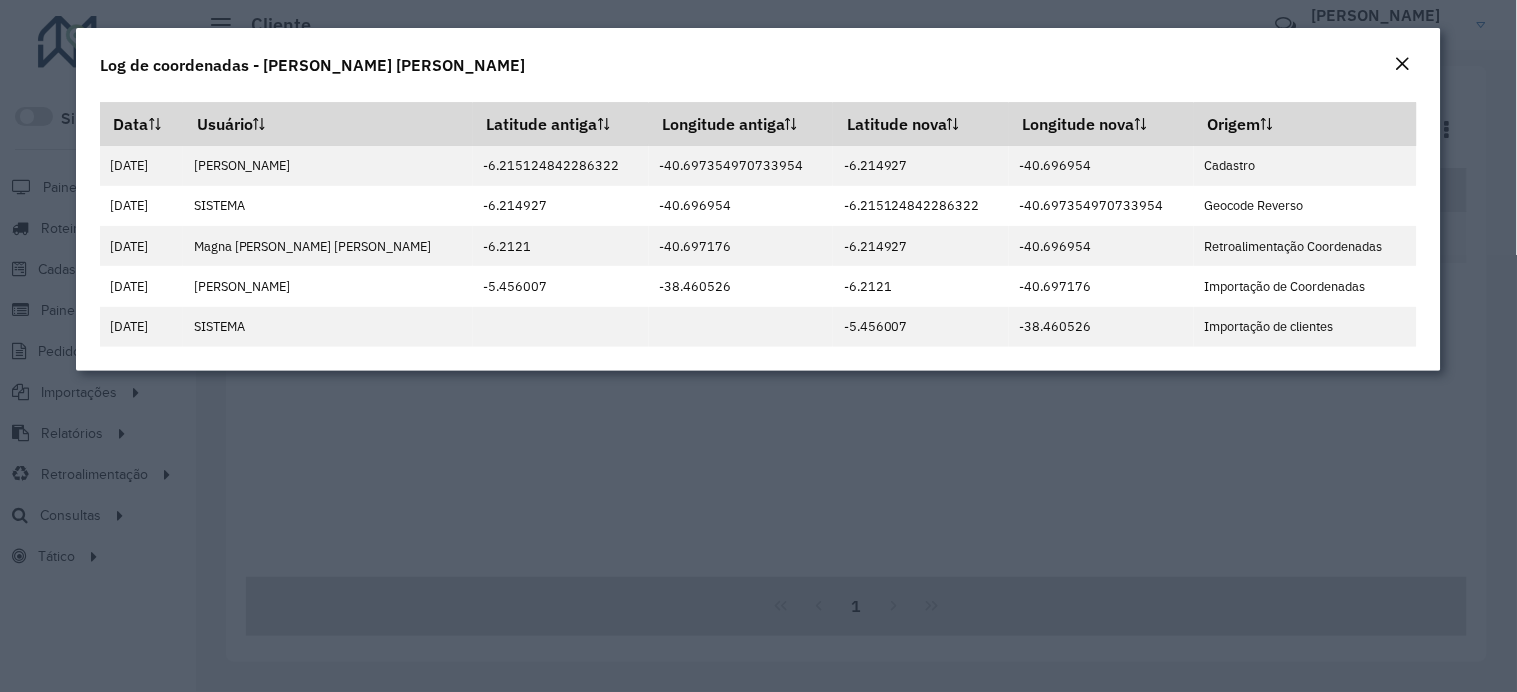 click 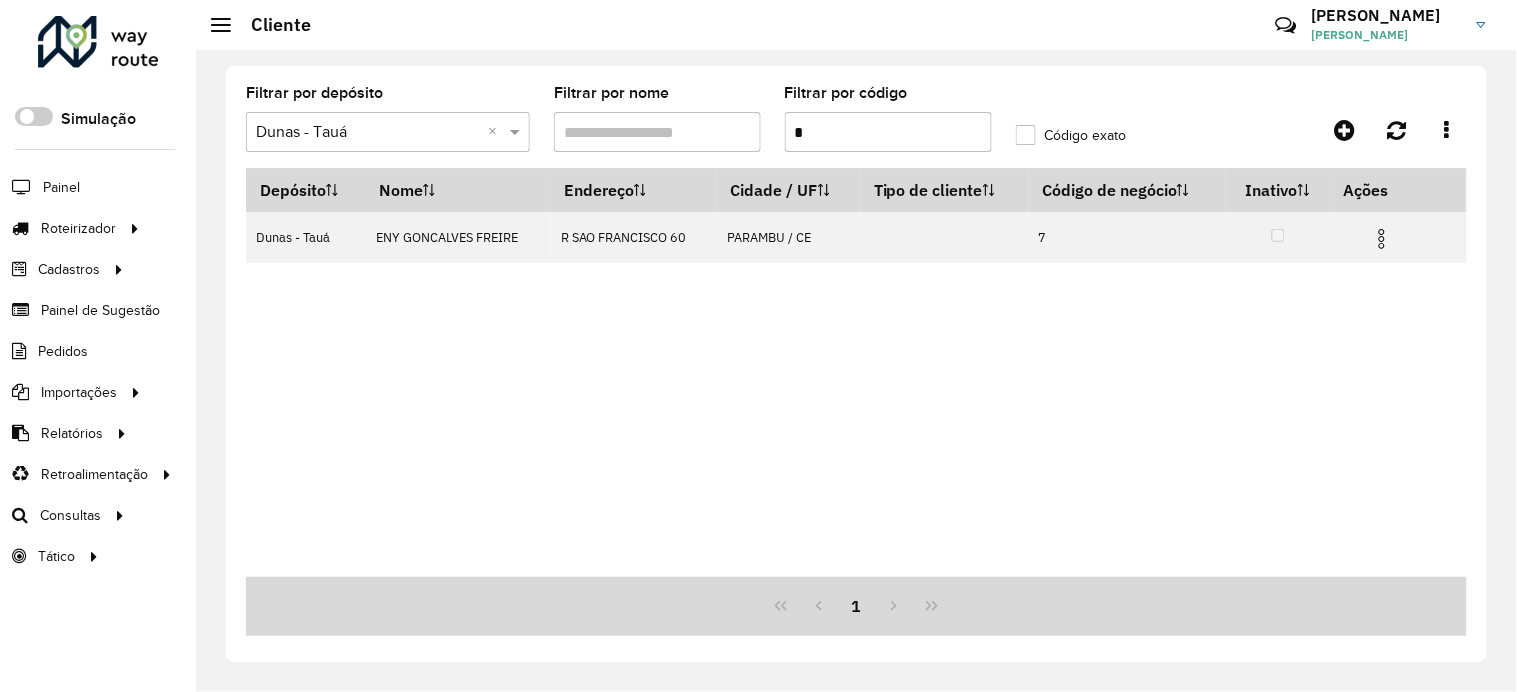 click on "*" at bounding box center (888, 132) 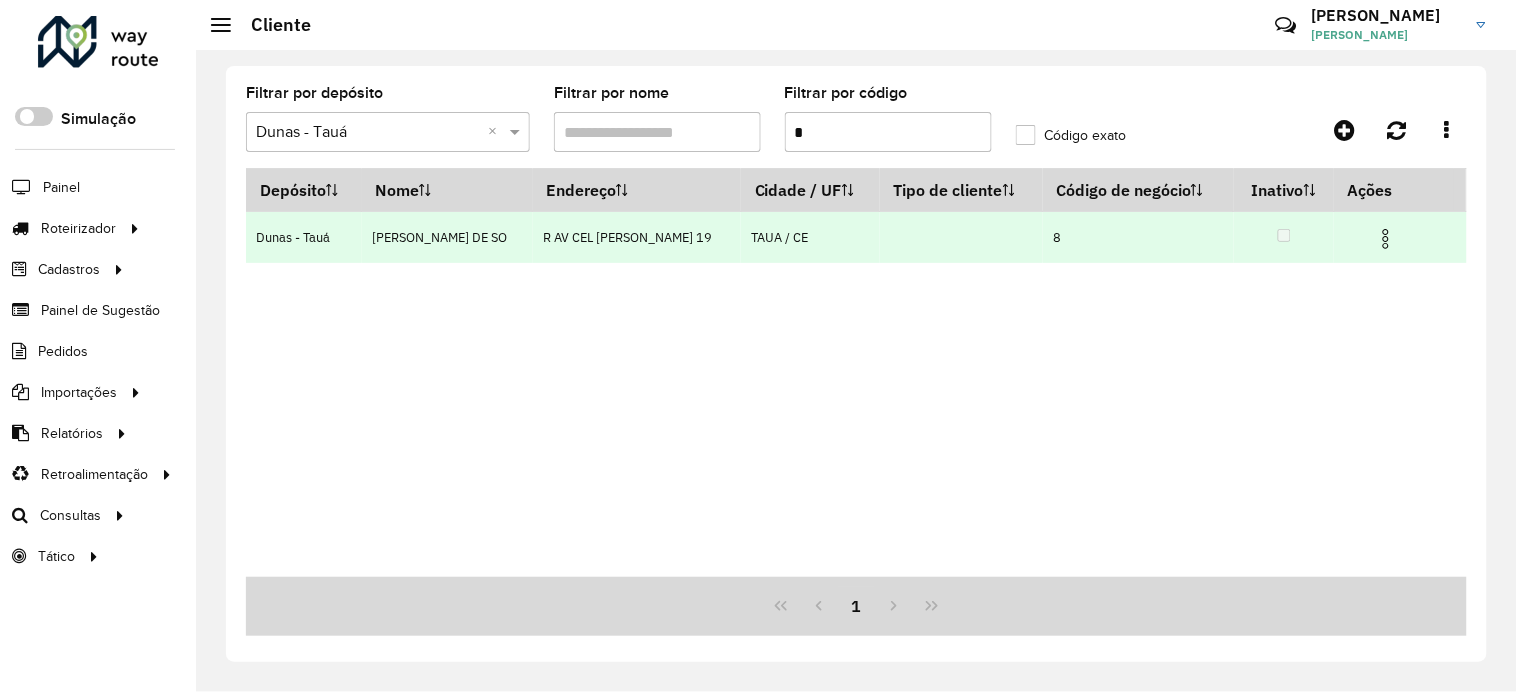 click at bounding box center (1386, 239) 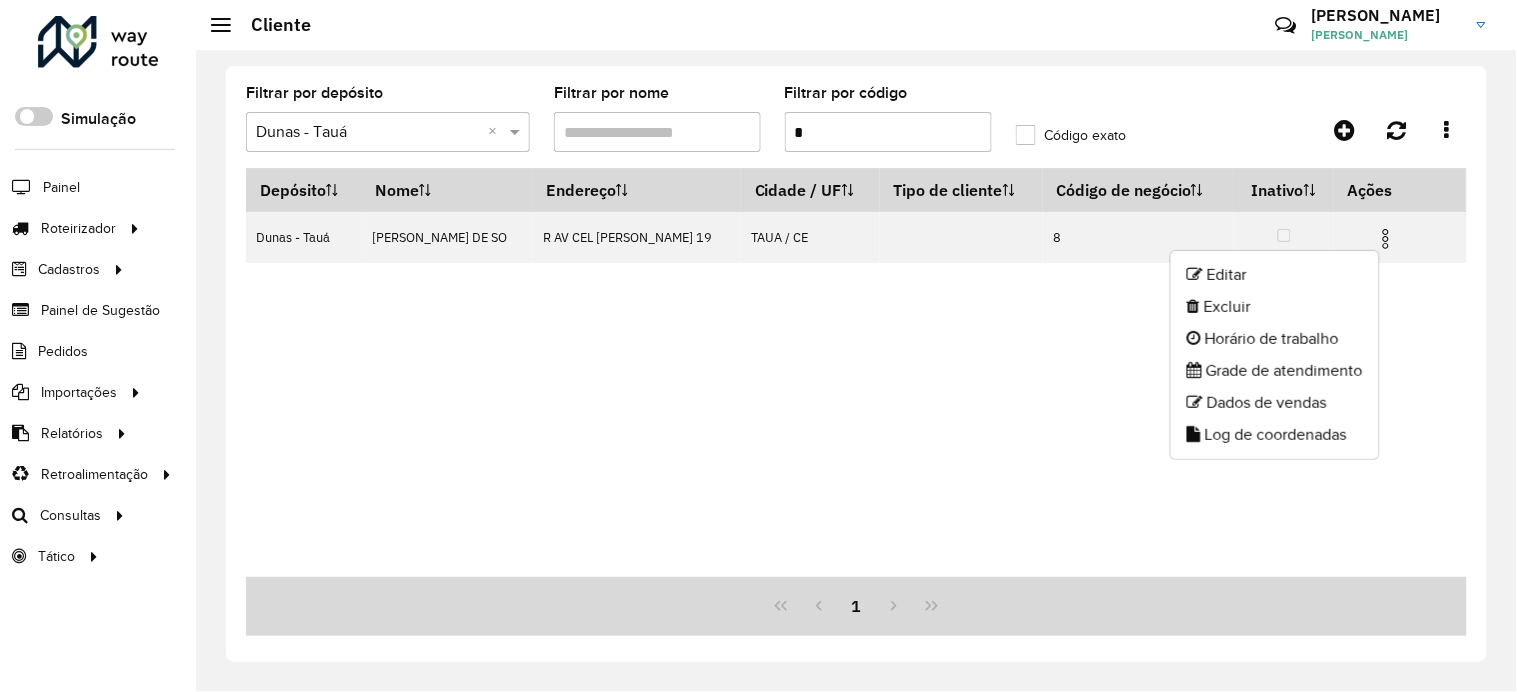 click on "Log de coordenadas" 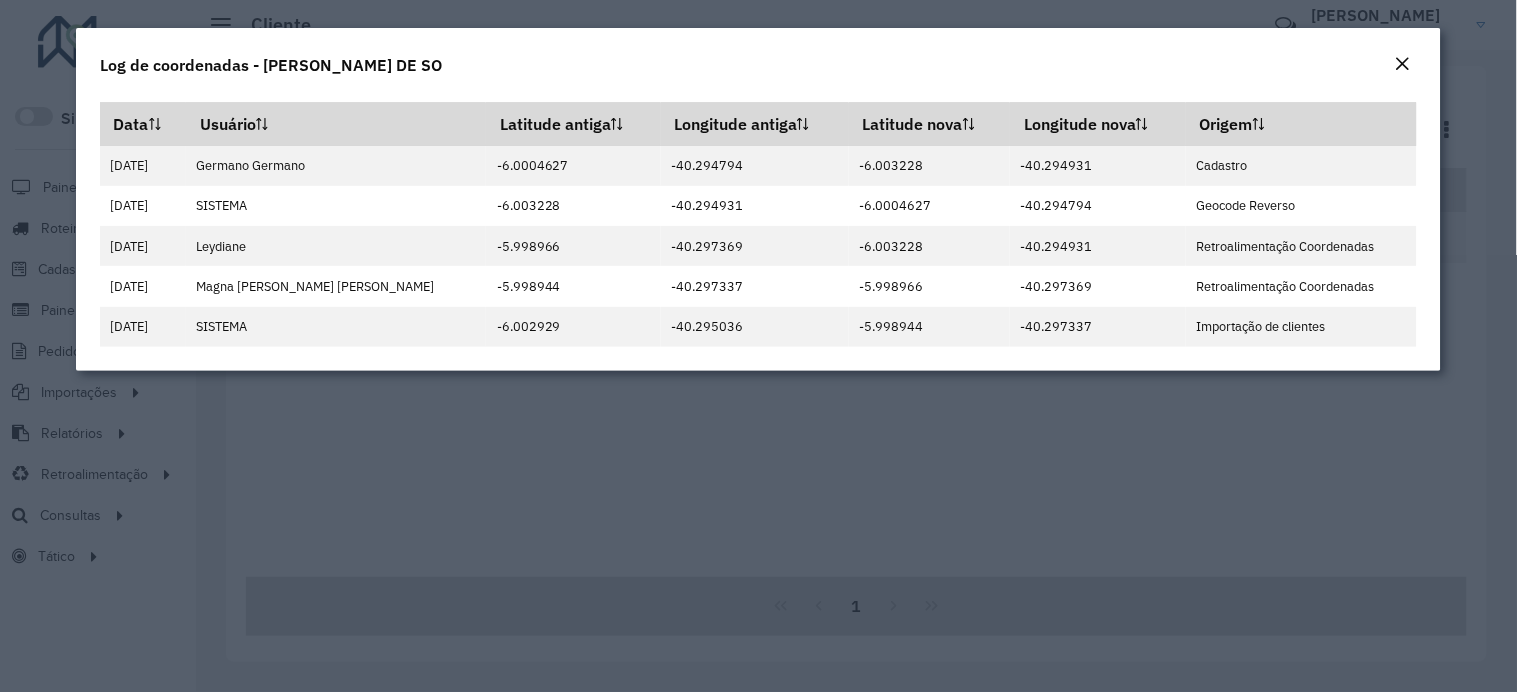 click 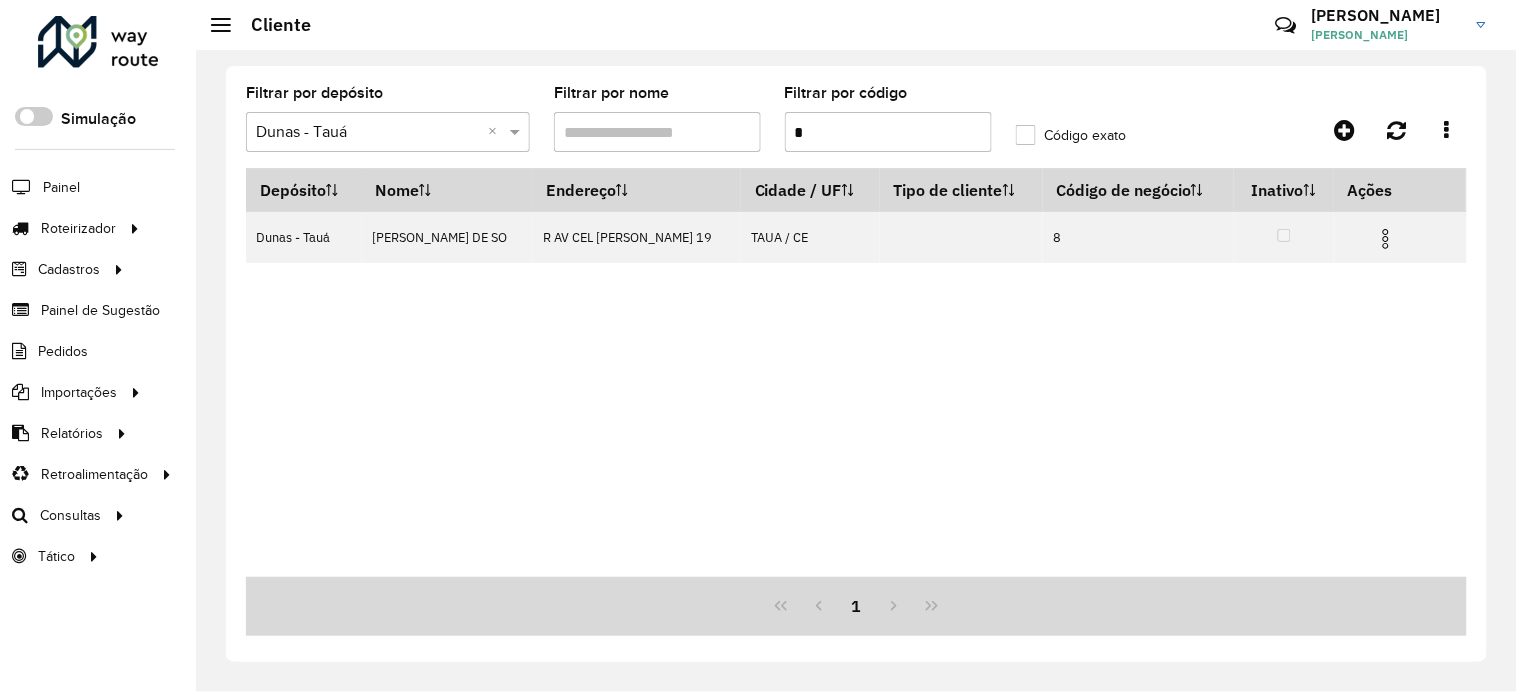 click on "*" at bounding box center [888, 132] 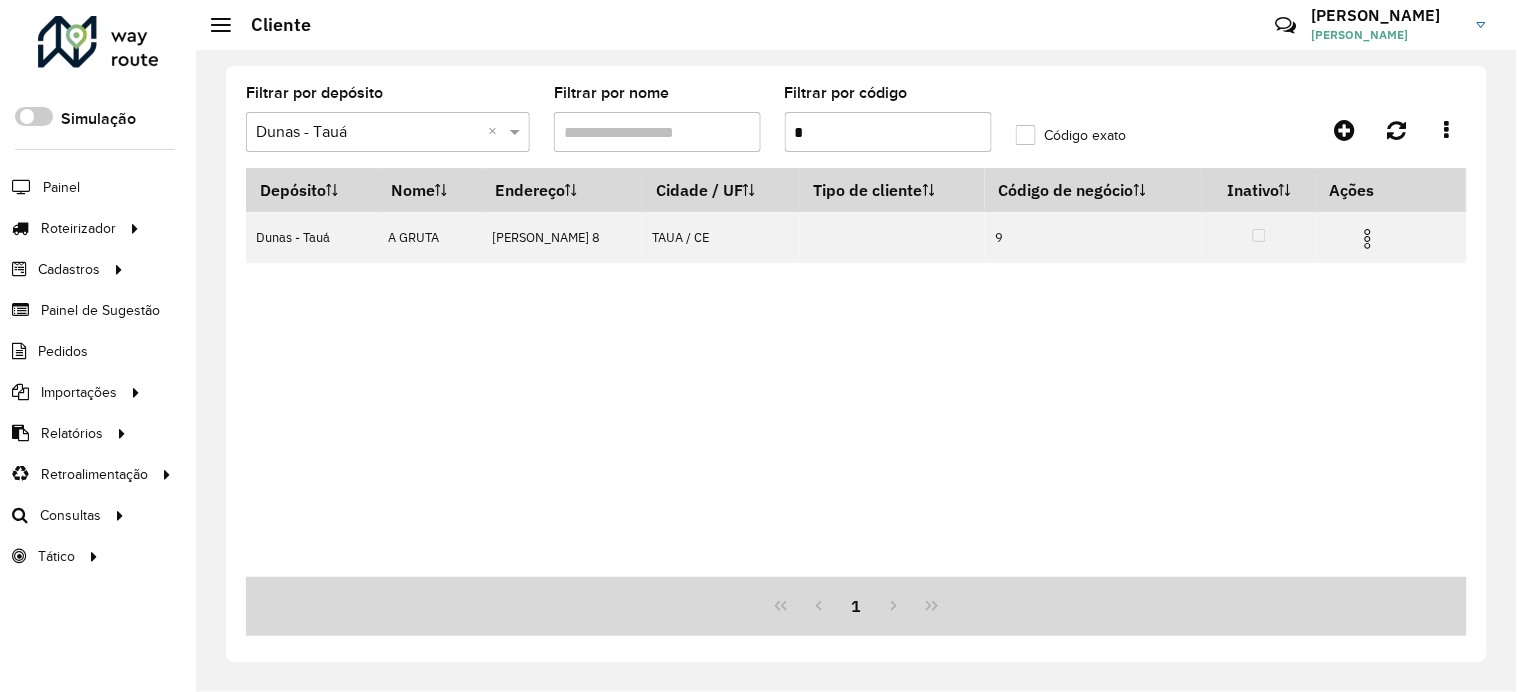 click on "Código exato" 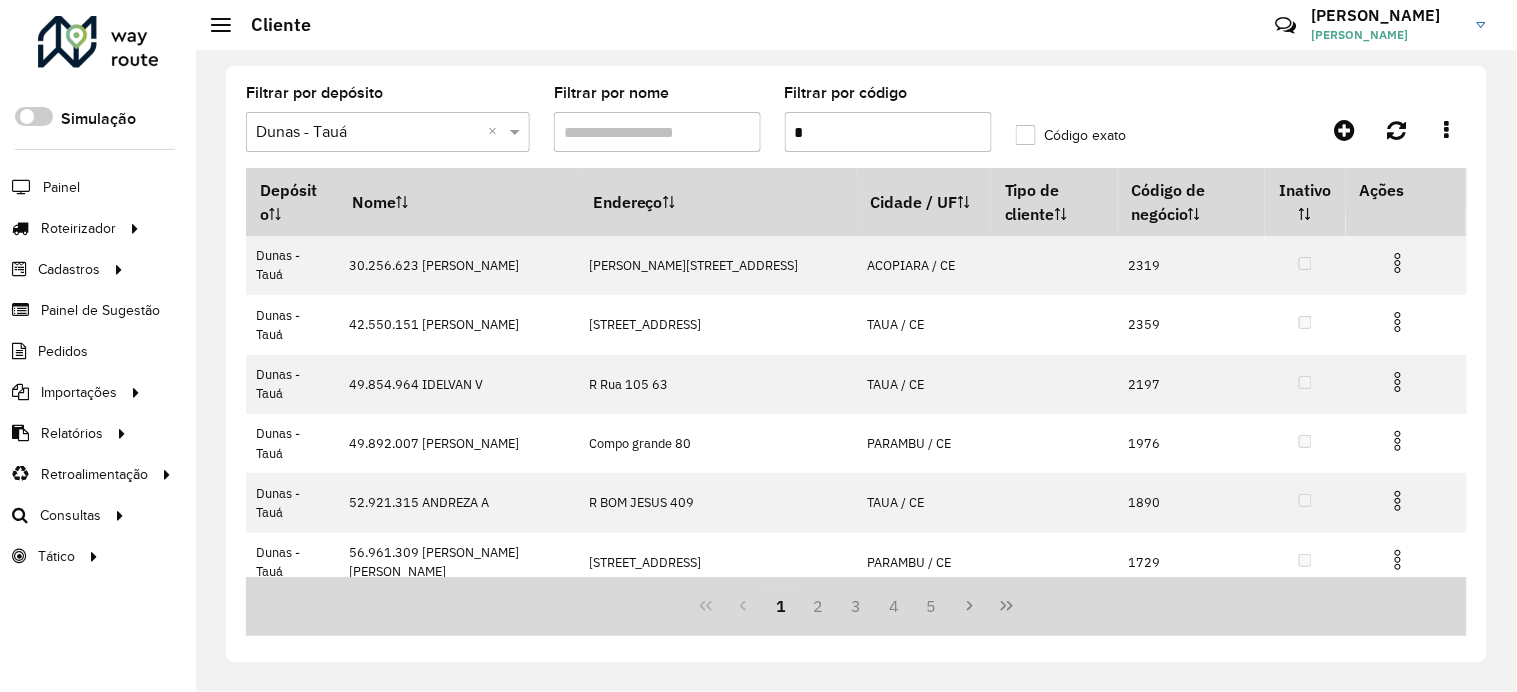 click on "Código exato" 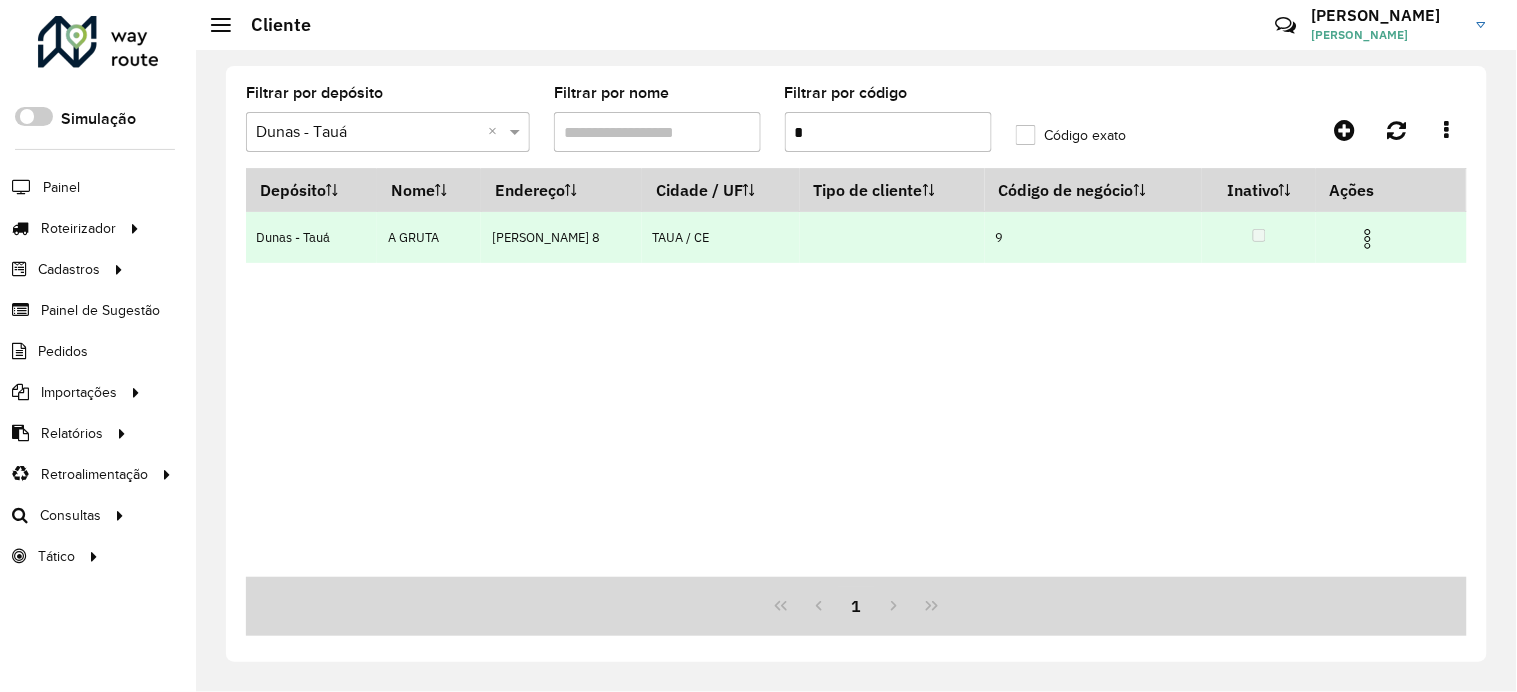click at bounding box center [1368, 239] 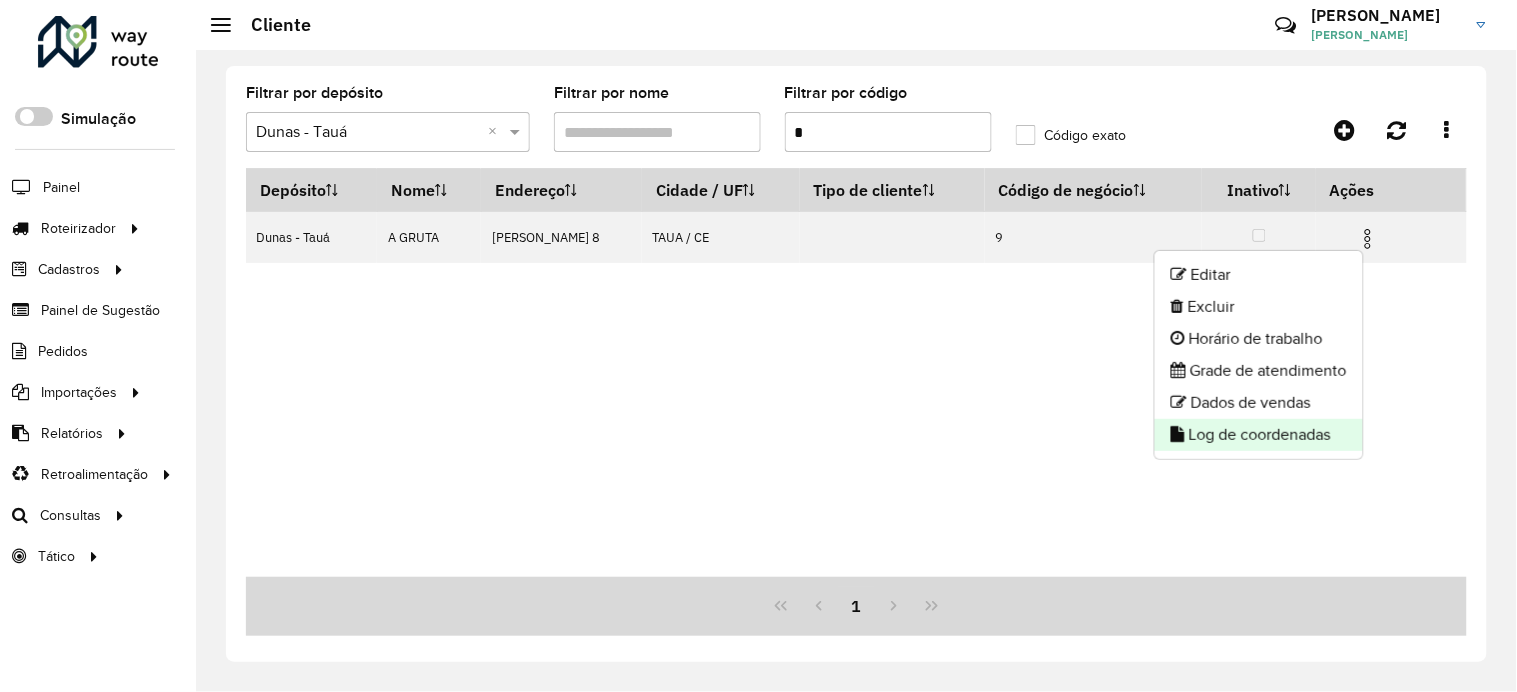click on "Log de coordenadas" 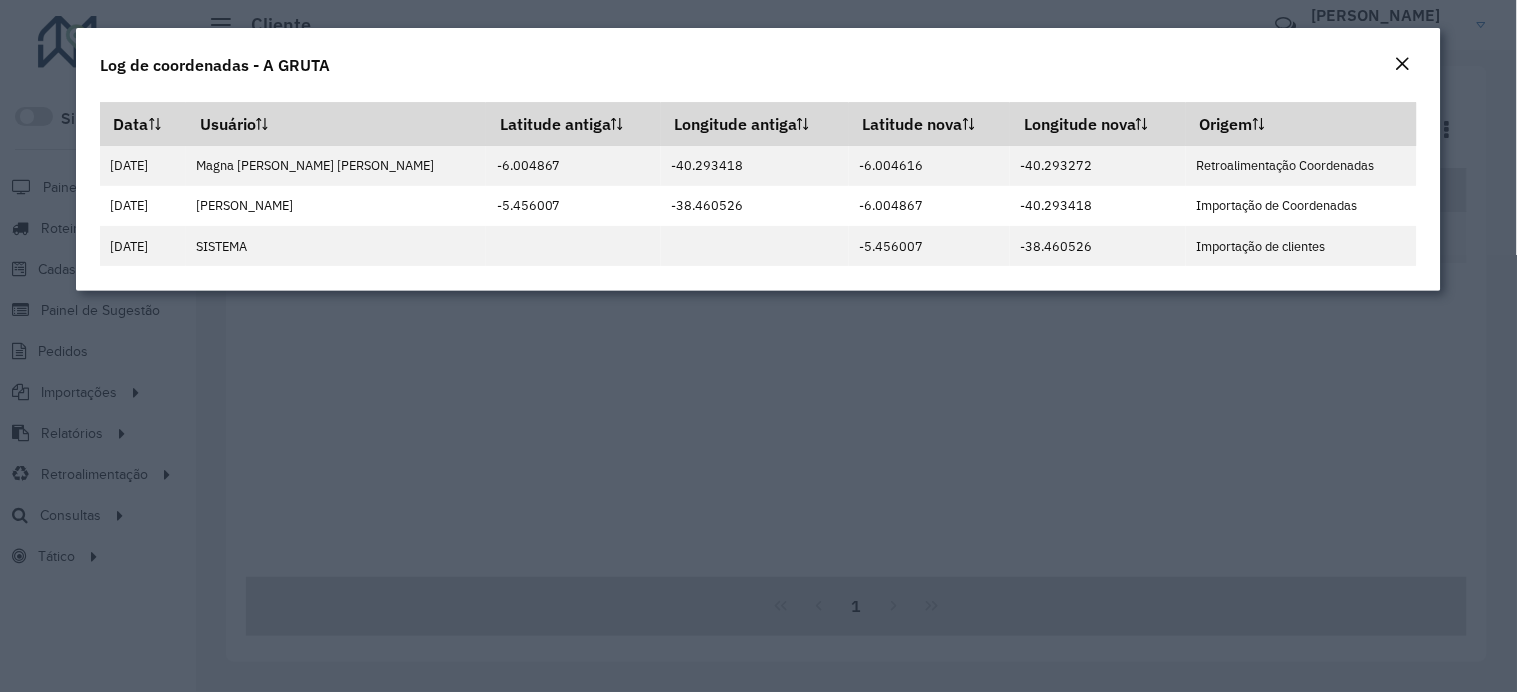 click 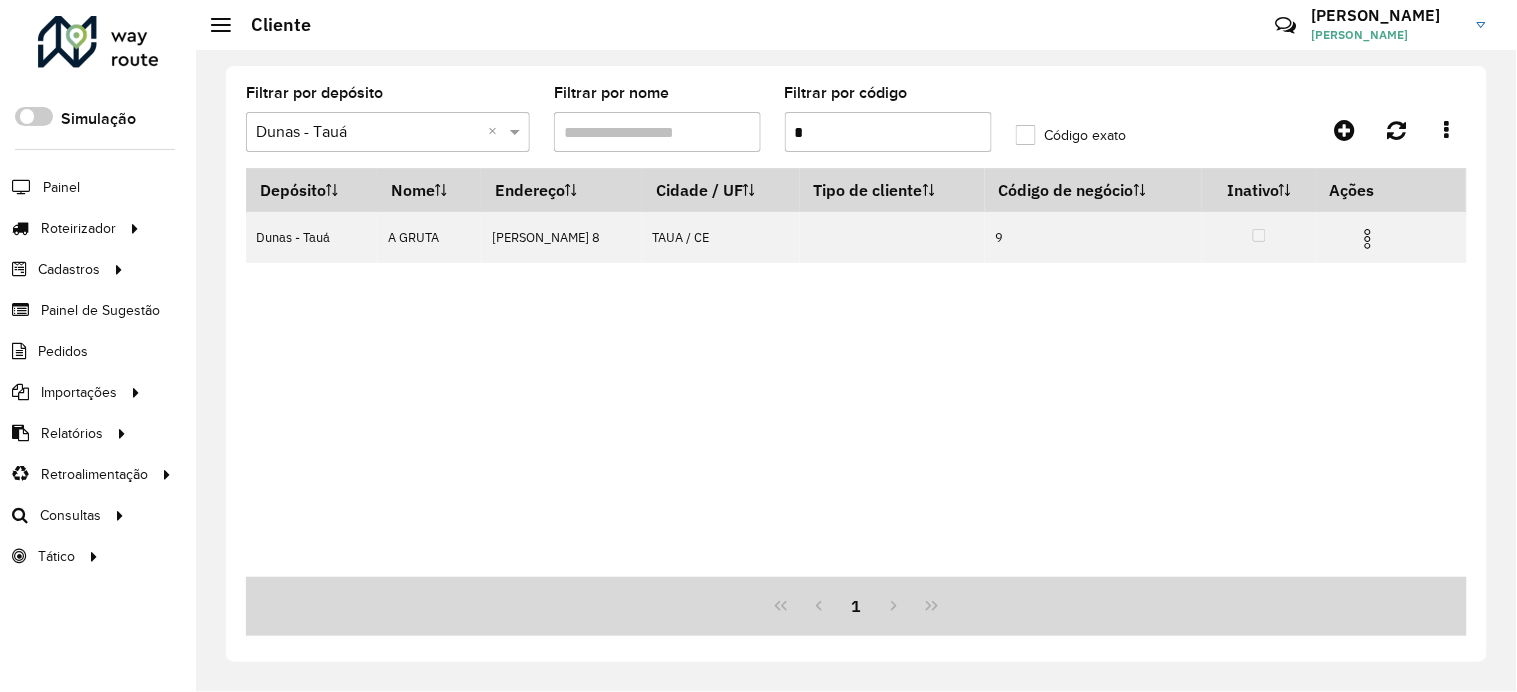 click on "*" at bounding box center [888, 132] 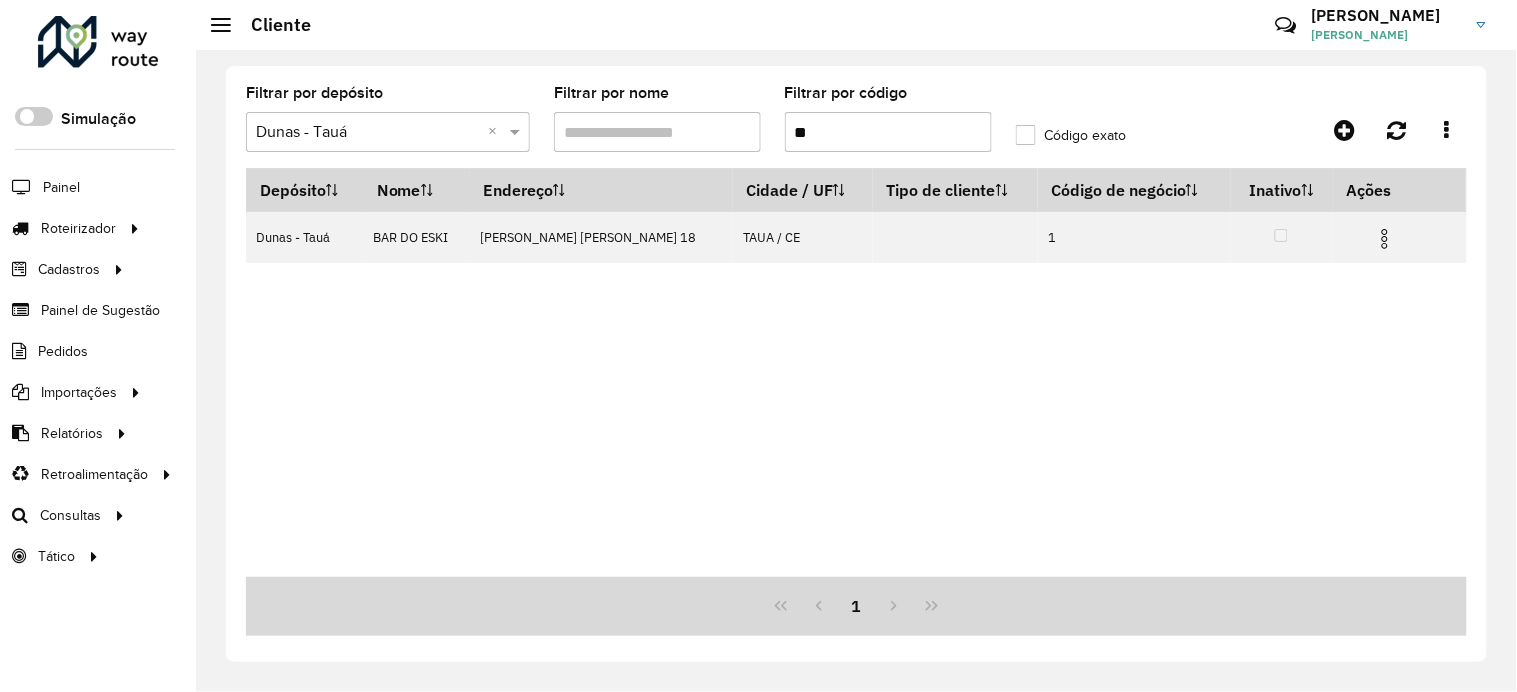 click on "Depósito   Nome   Endereço   Cidade / UF   Tipo de cliente   Código de negócio   Inativo   Ações   Dunas - Tauá   BAR DO ESKI   [PERSON_NAME] [PERSON_NAME] 18  TAUA / [DATE]" at bounding box center (856, 372) 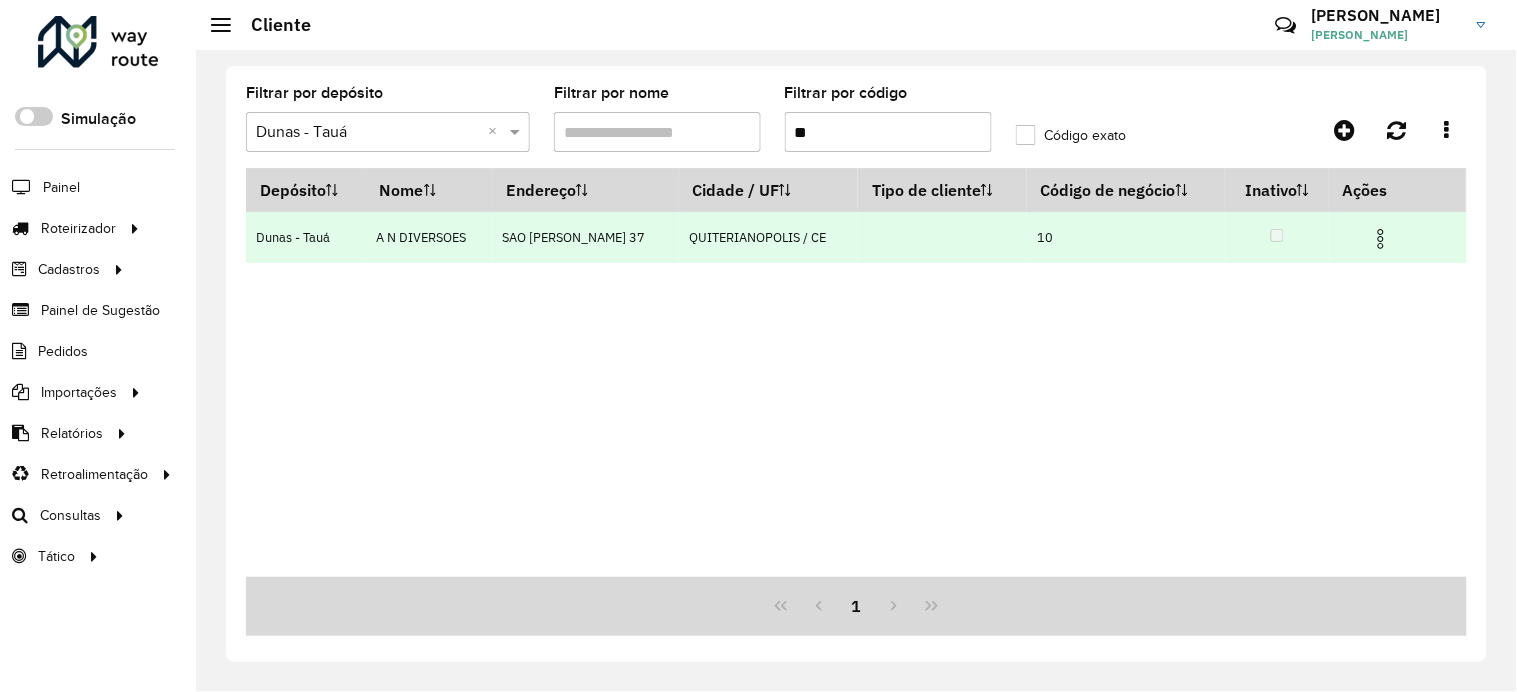 click at bounding box center (1381, 239) 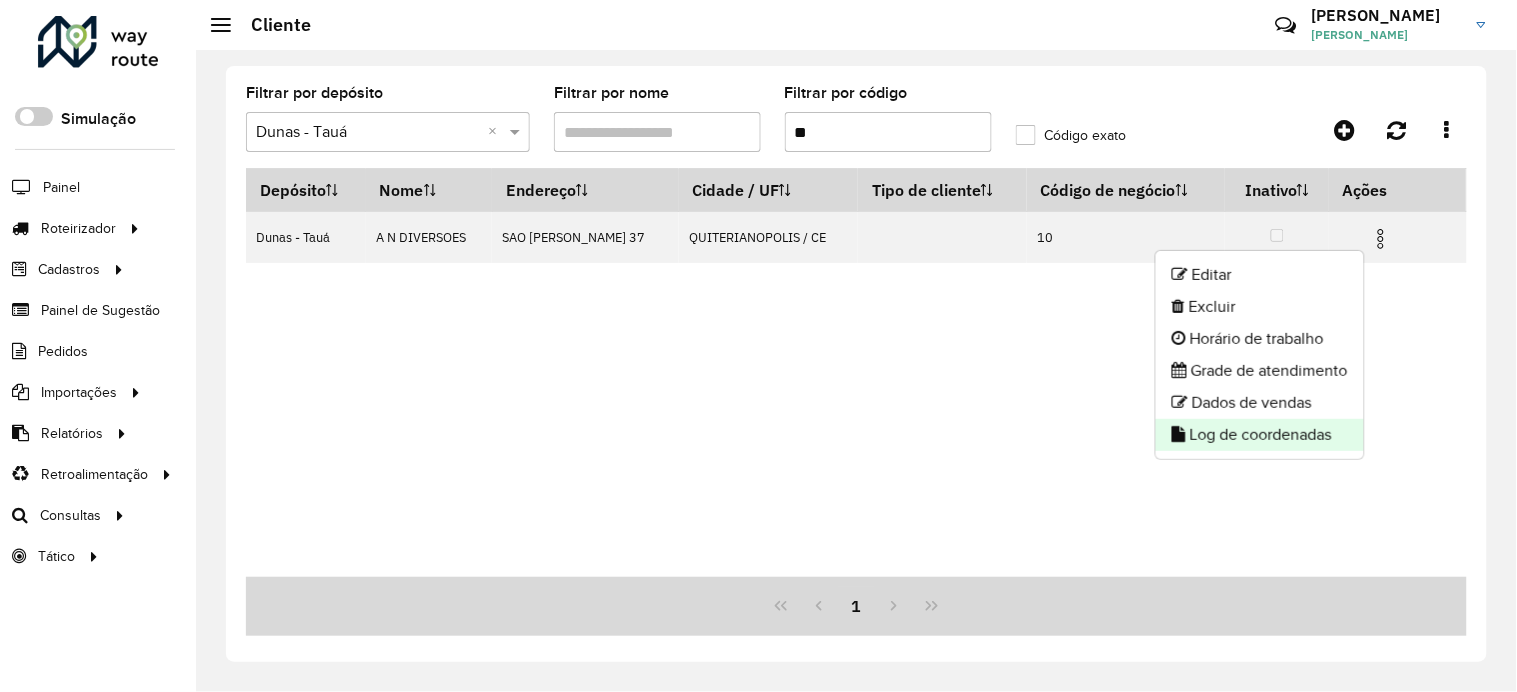 click on "Log de coordenadas" 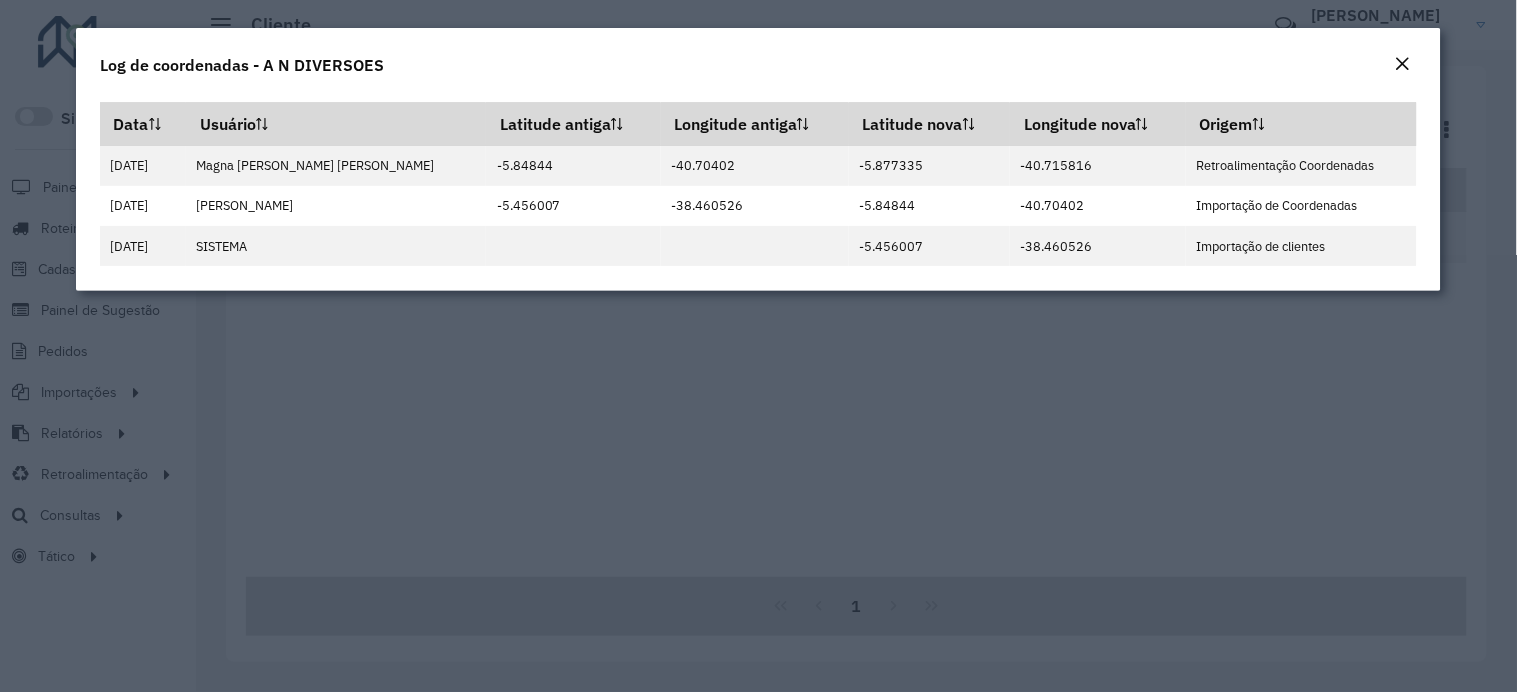 click on "Log de coordenadas - A N DIVERSOES  Data   Usuário   Latitude antiga   Longitude antiga   Latitude nova   Longitude nova   Origem   [DATE]   Magna [PERSON_NAME] [PERSON_NAME]   -5.84844   -40.70402   -5.877335   -40.715816   Retroalimentação Coordenadas   [DATE]   [GEOGRAPHIC_DATA] [GEOGRAPHIC_DATA] AmbevTech   -5.456007   -38.460526   -5.84844   -40.70402   Importação de Coordenadas   [DATE]   SISTEMA         -5.456007   -38.460526   Importação de clientes" 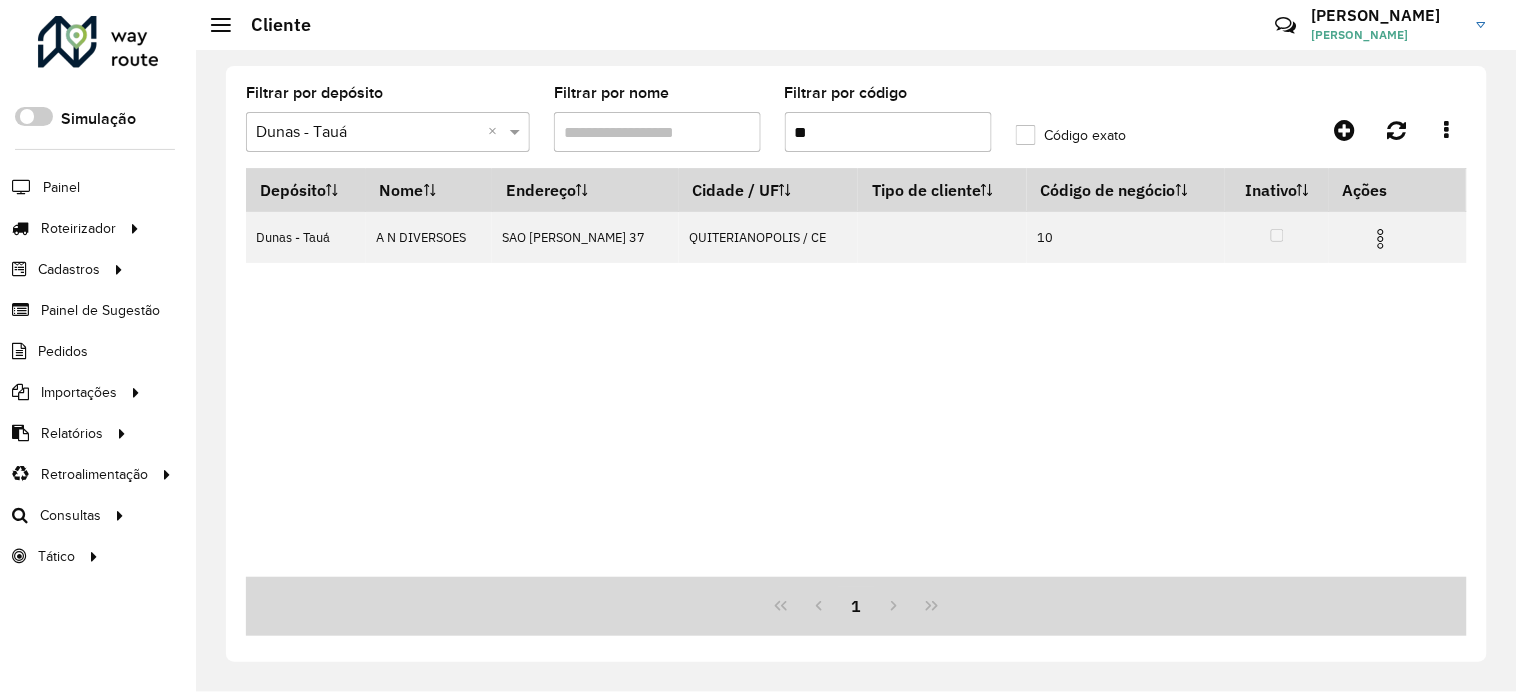 click on "**" at bounding box center [888, 132] 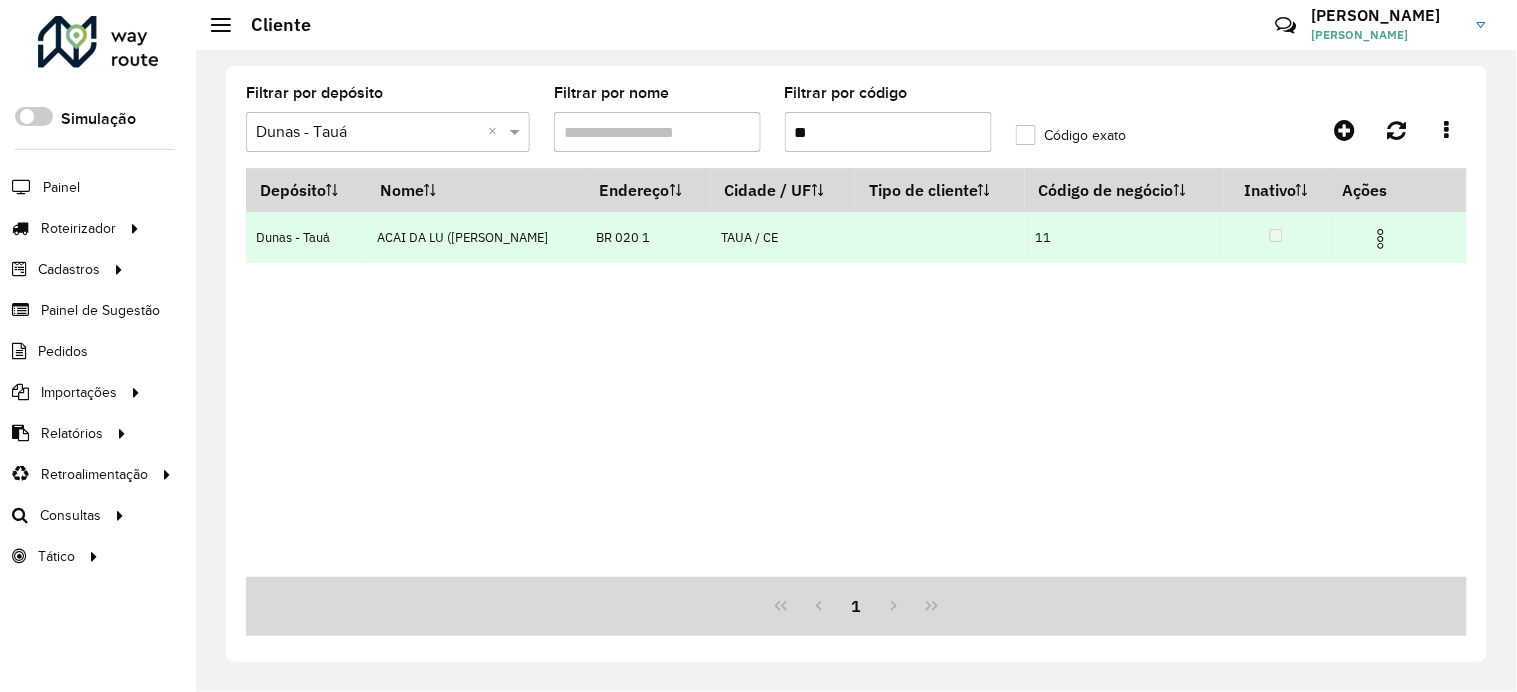 click at bounding box center (1381, 239) 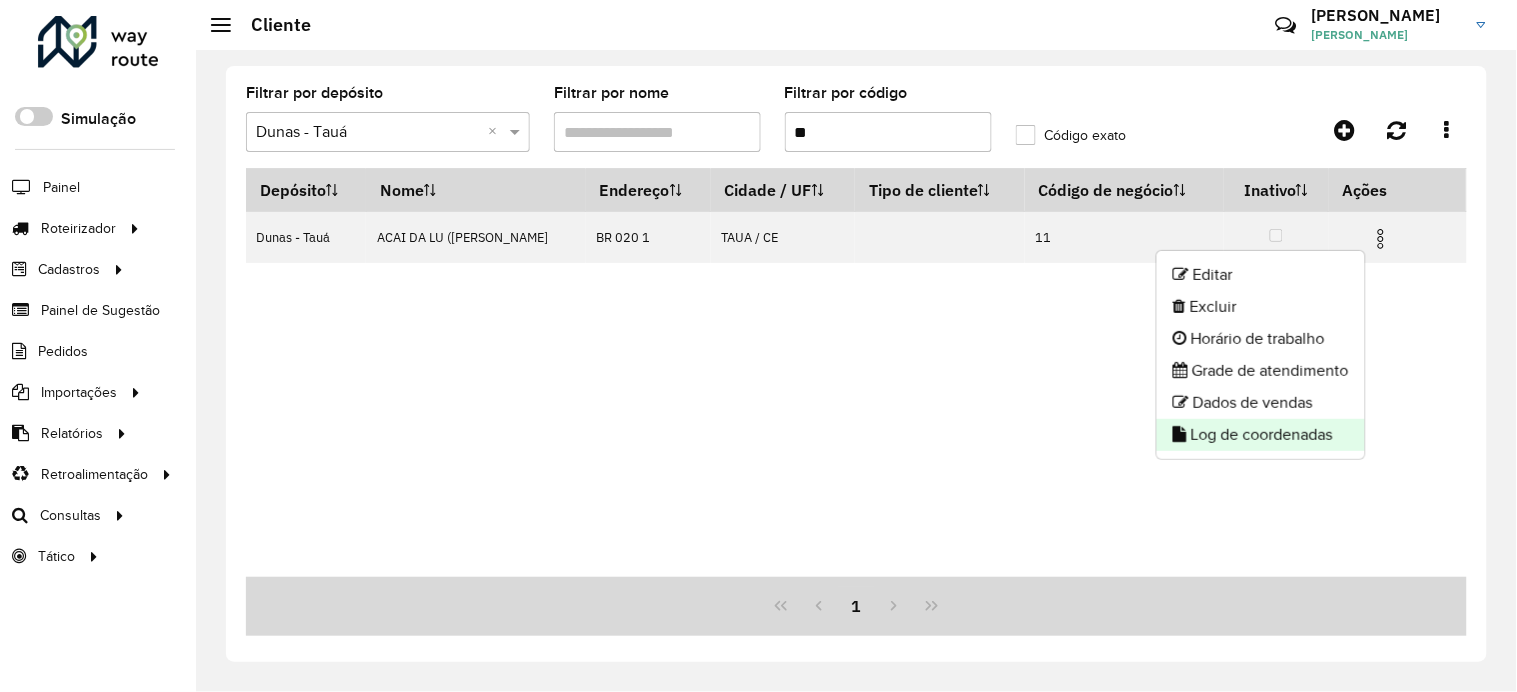 click on "Log de coordenadas" 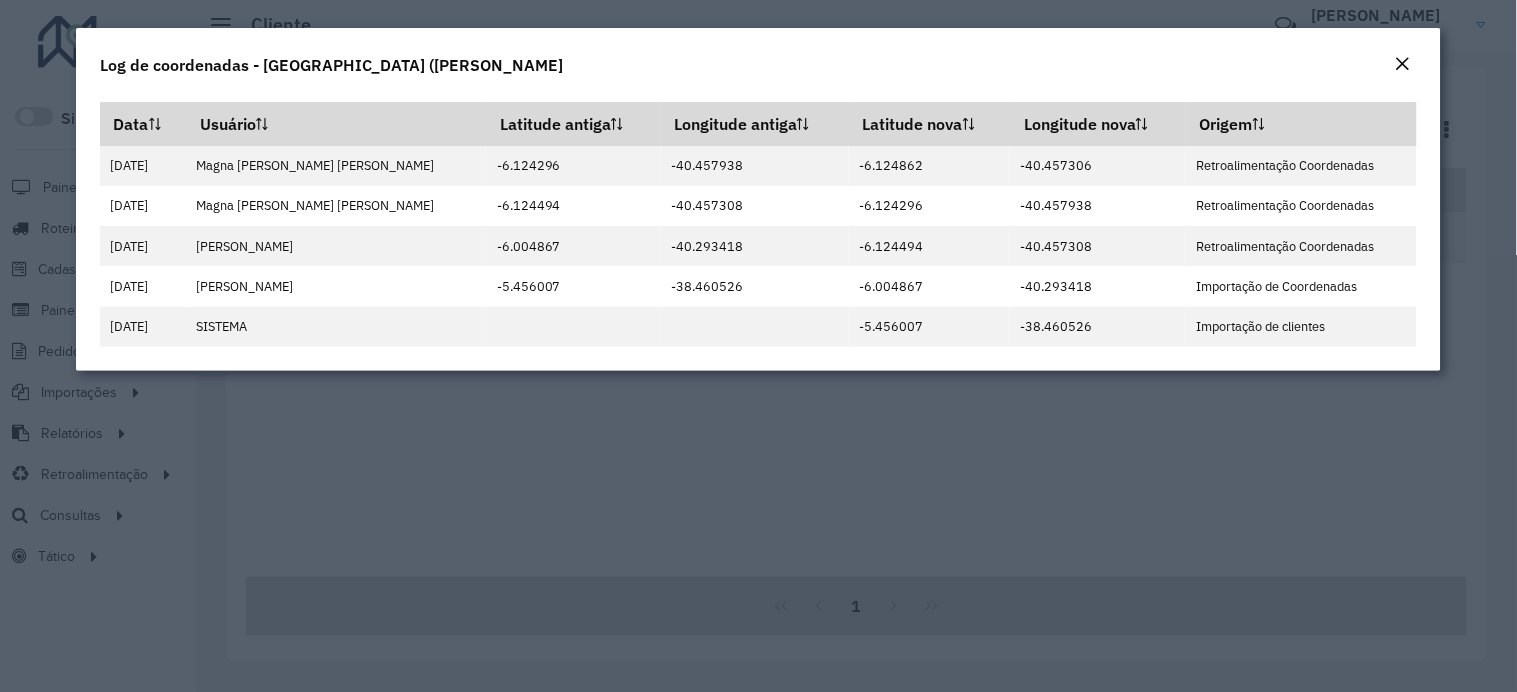 click 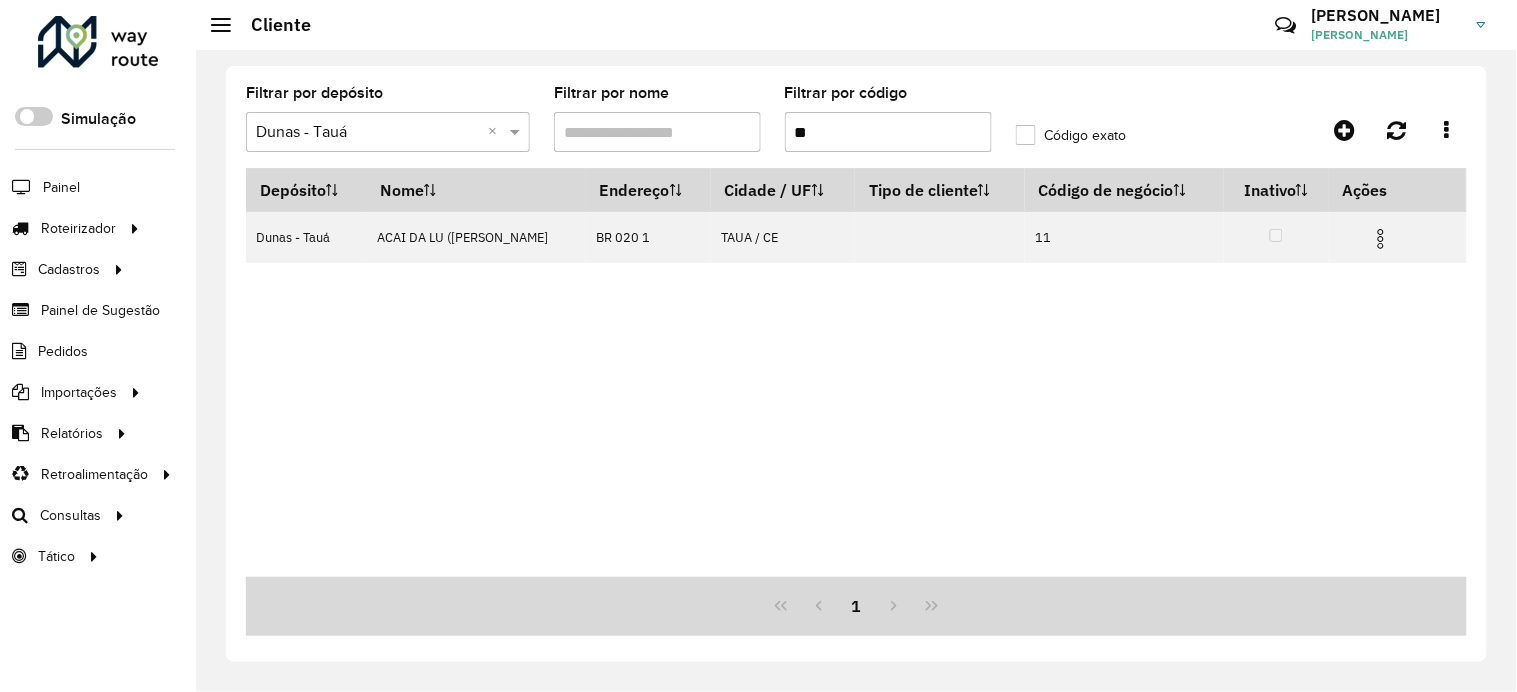 click on "**" at bounding box center [888, 132] 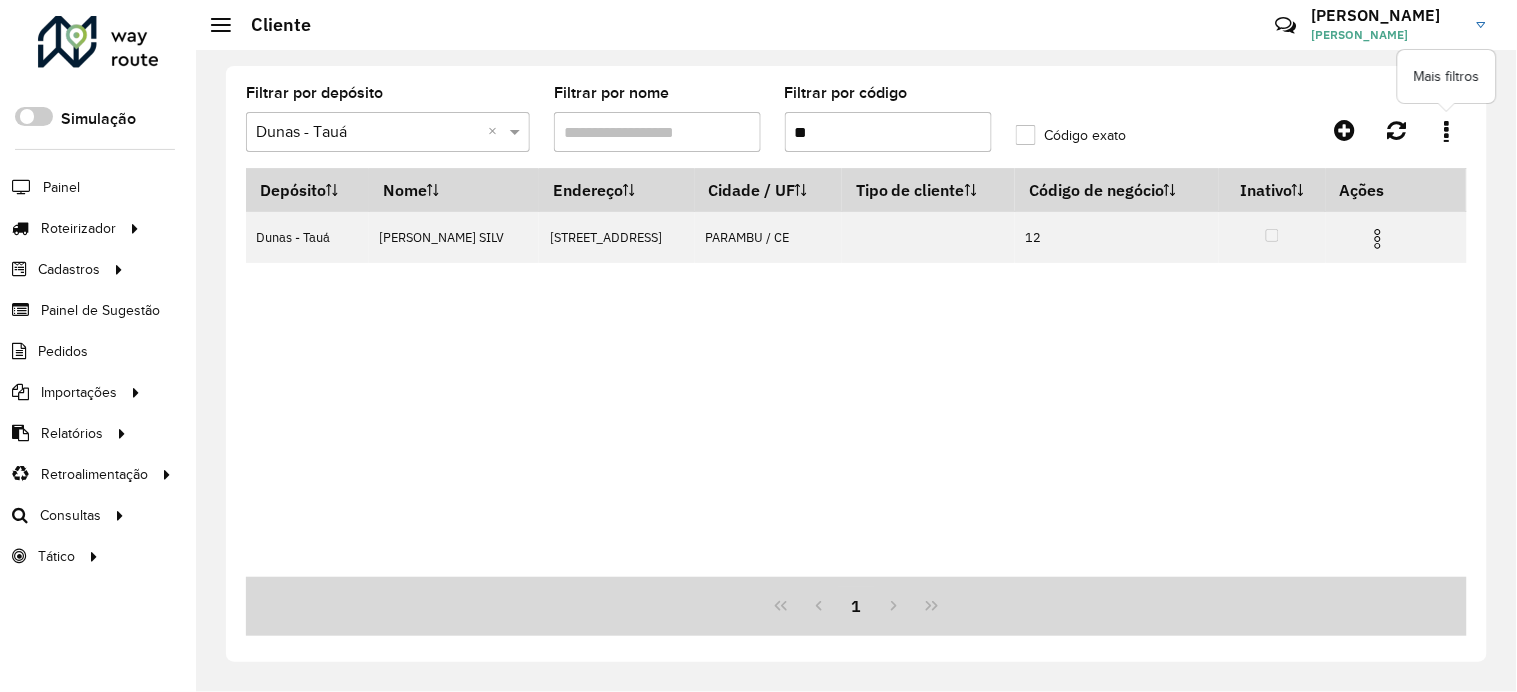 click 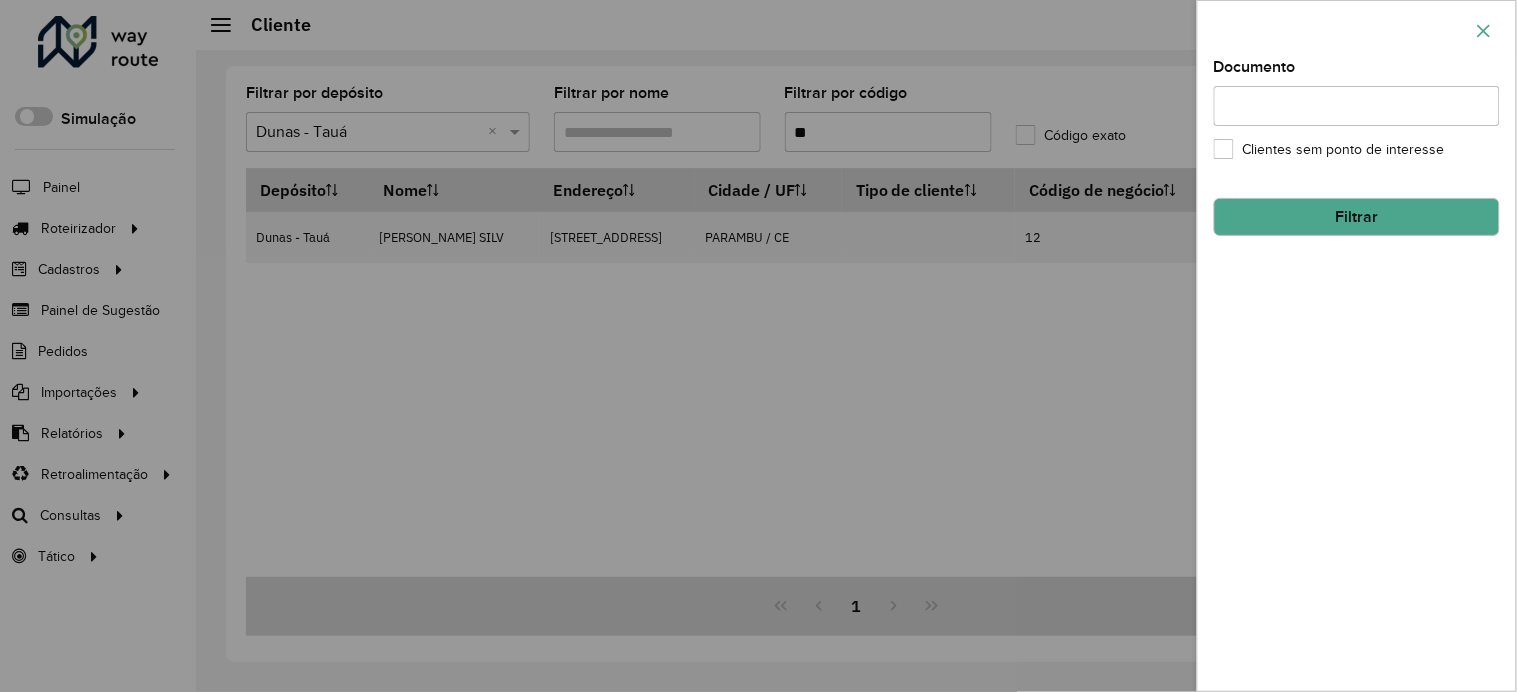 click 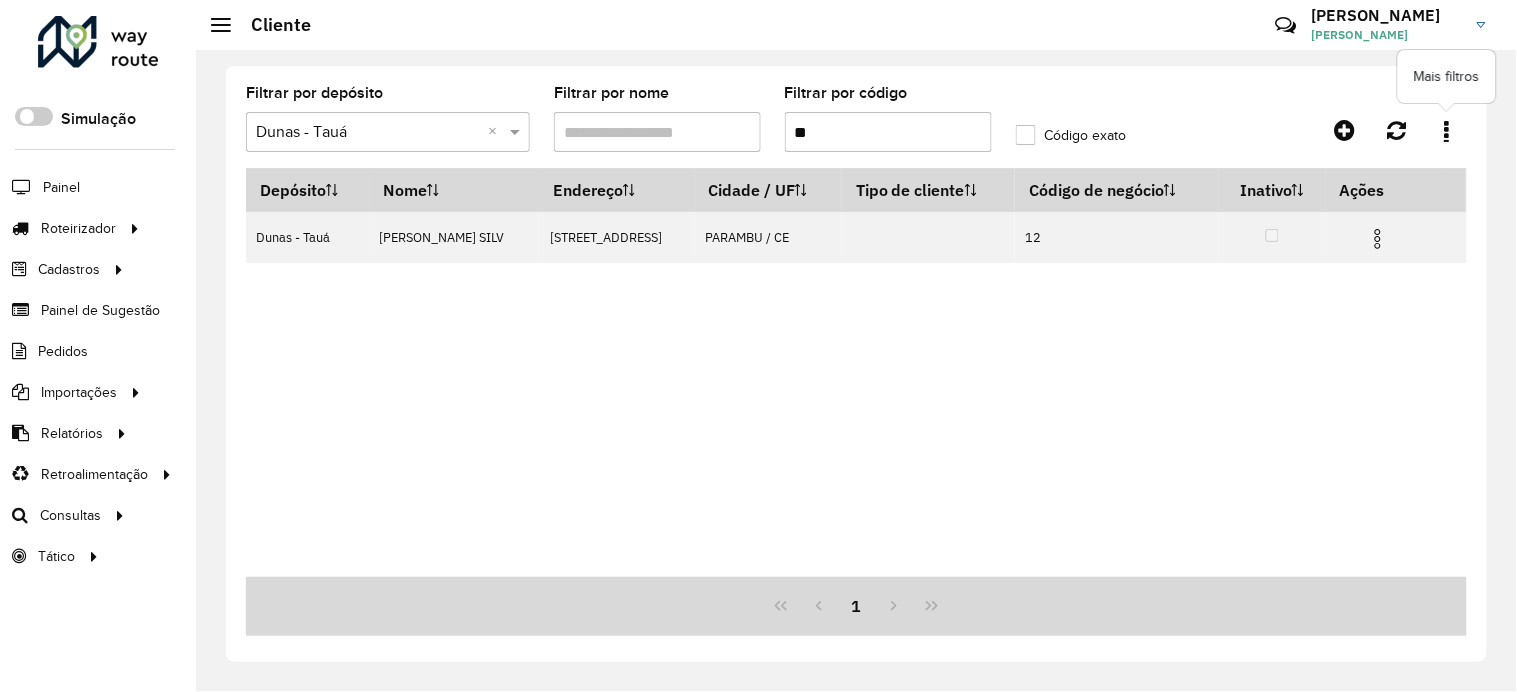 click 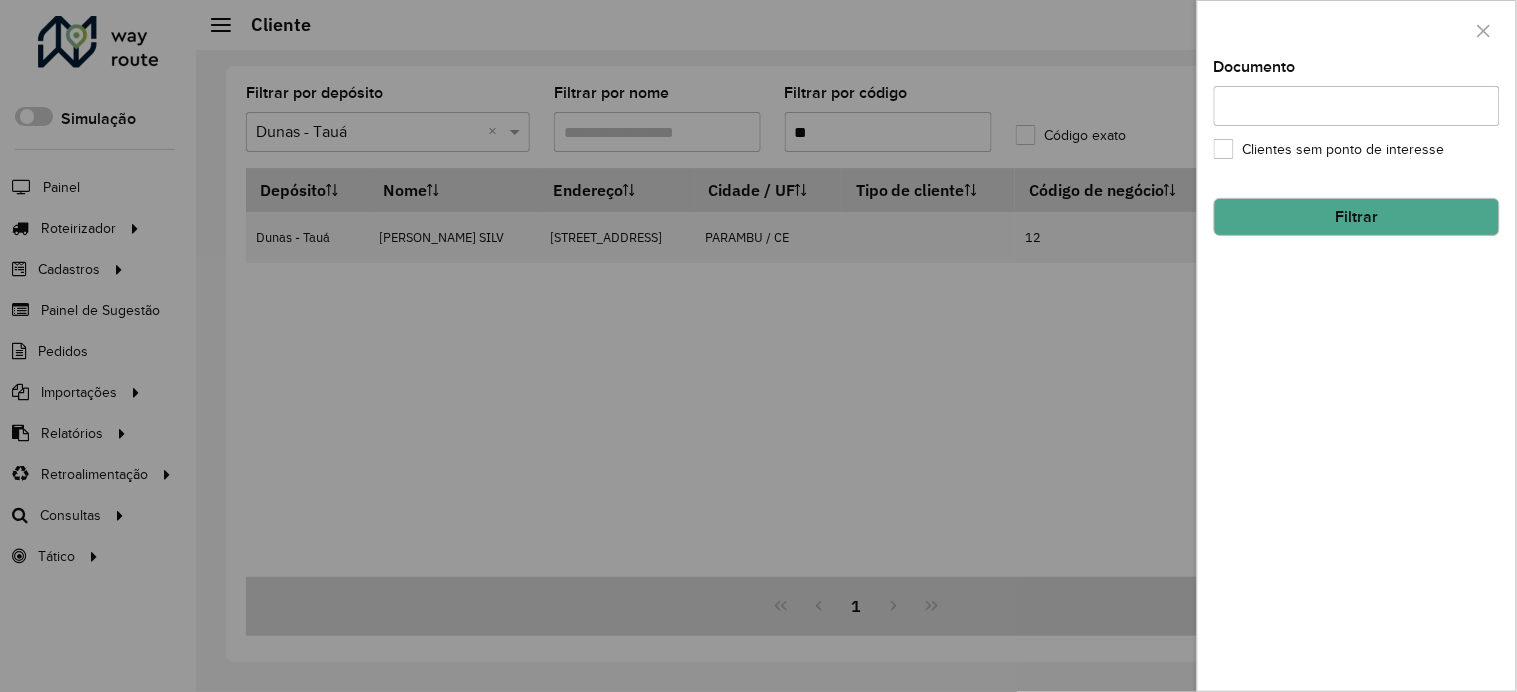 drag, startPoint x: 1043, startPoint y: 368, endPoint x: 1281, endPoint y: 264, distance: 259.73062 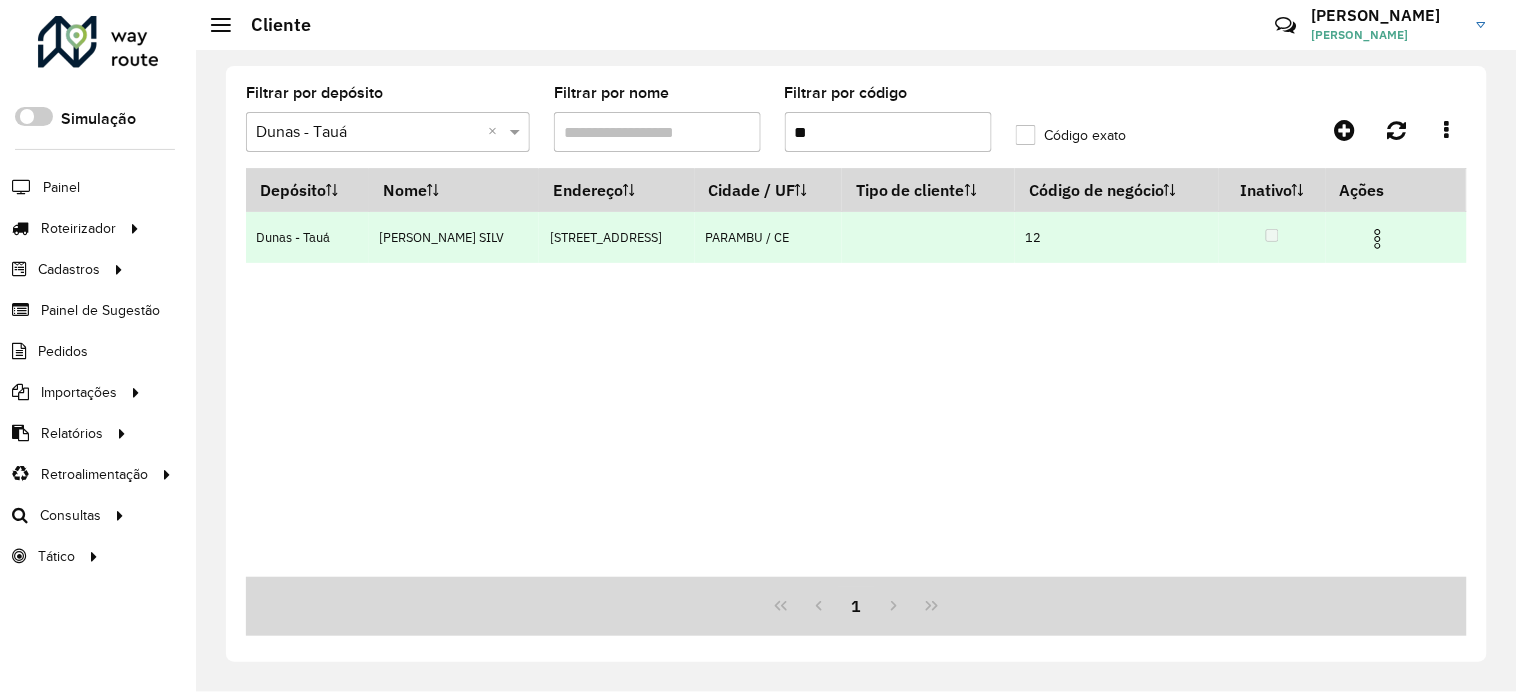 click at bounding box center (1378, 239) 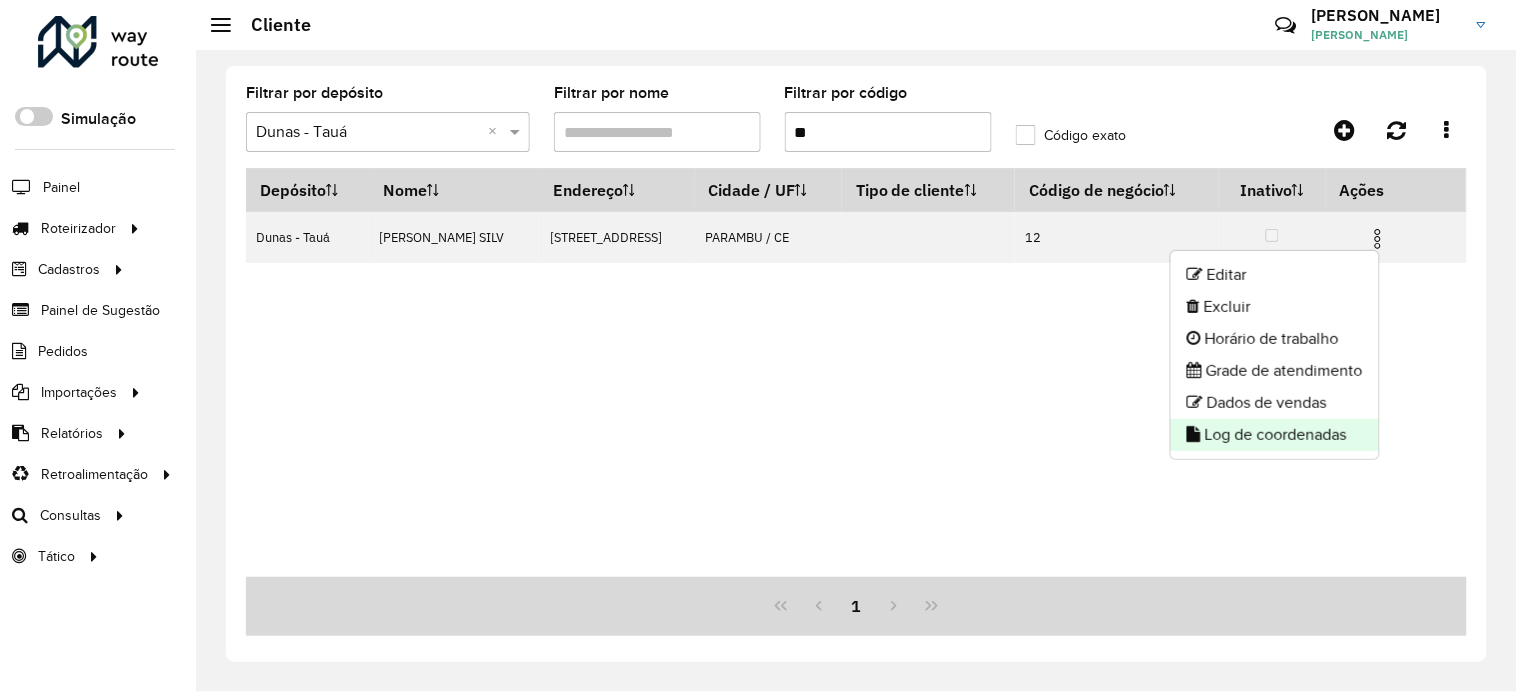 click on "Log de coordenadas" 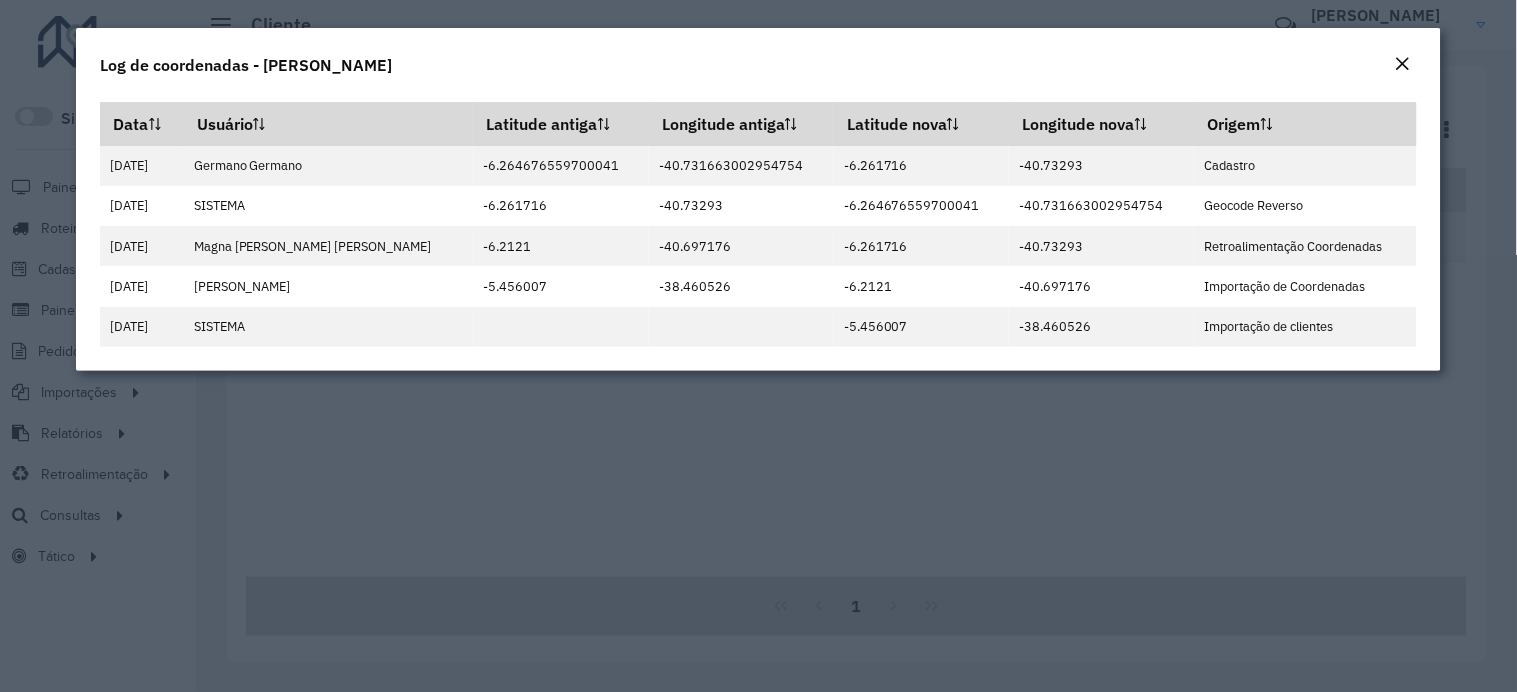 click 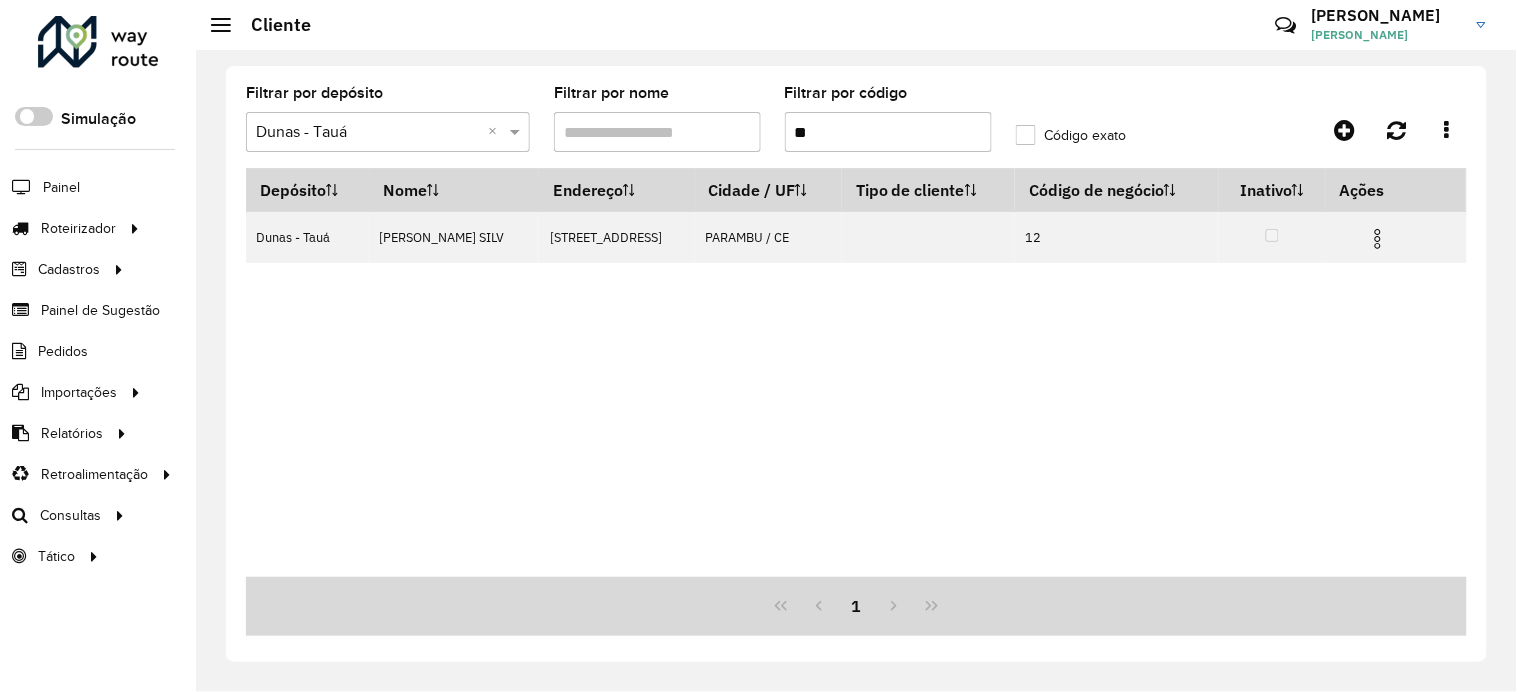 click on "**" at bounding box center (888, 132) 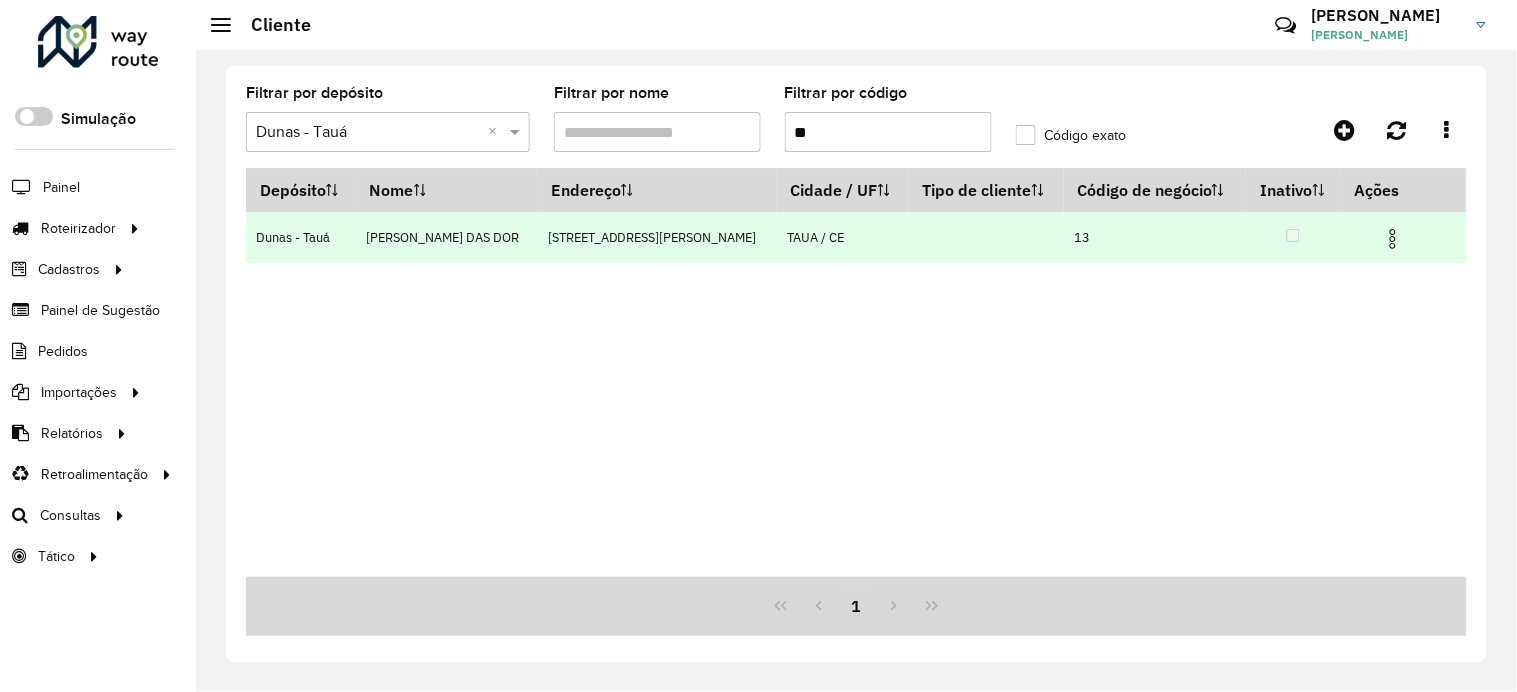 type on "**" 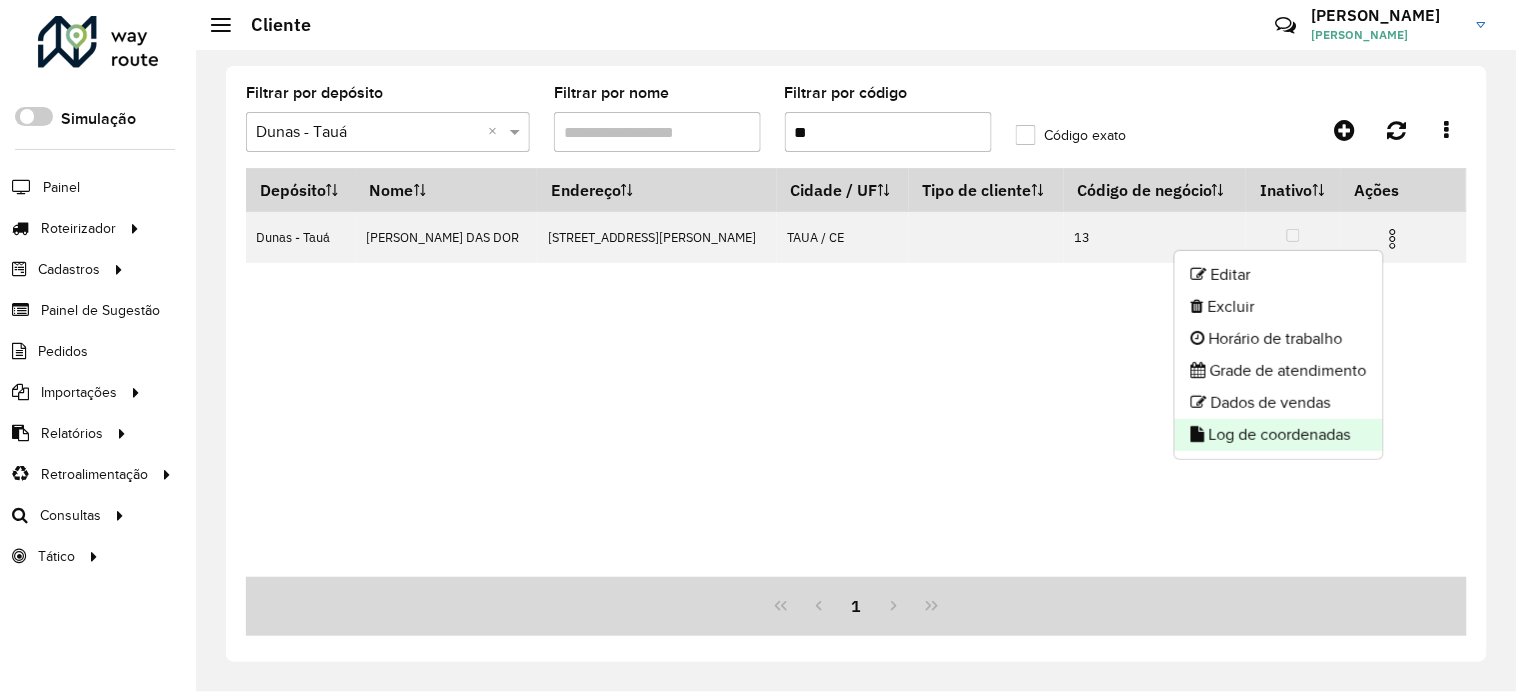 click on "Log de coordenadas" 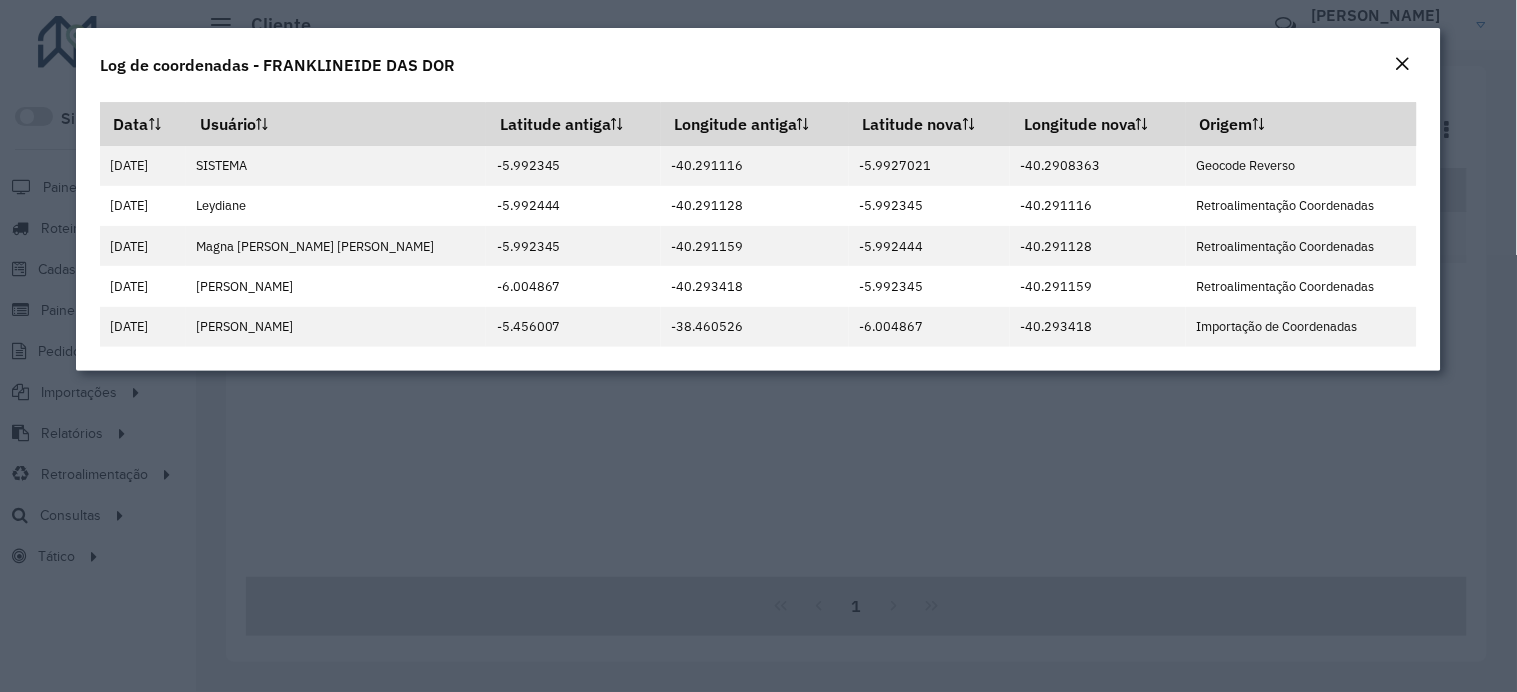 click 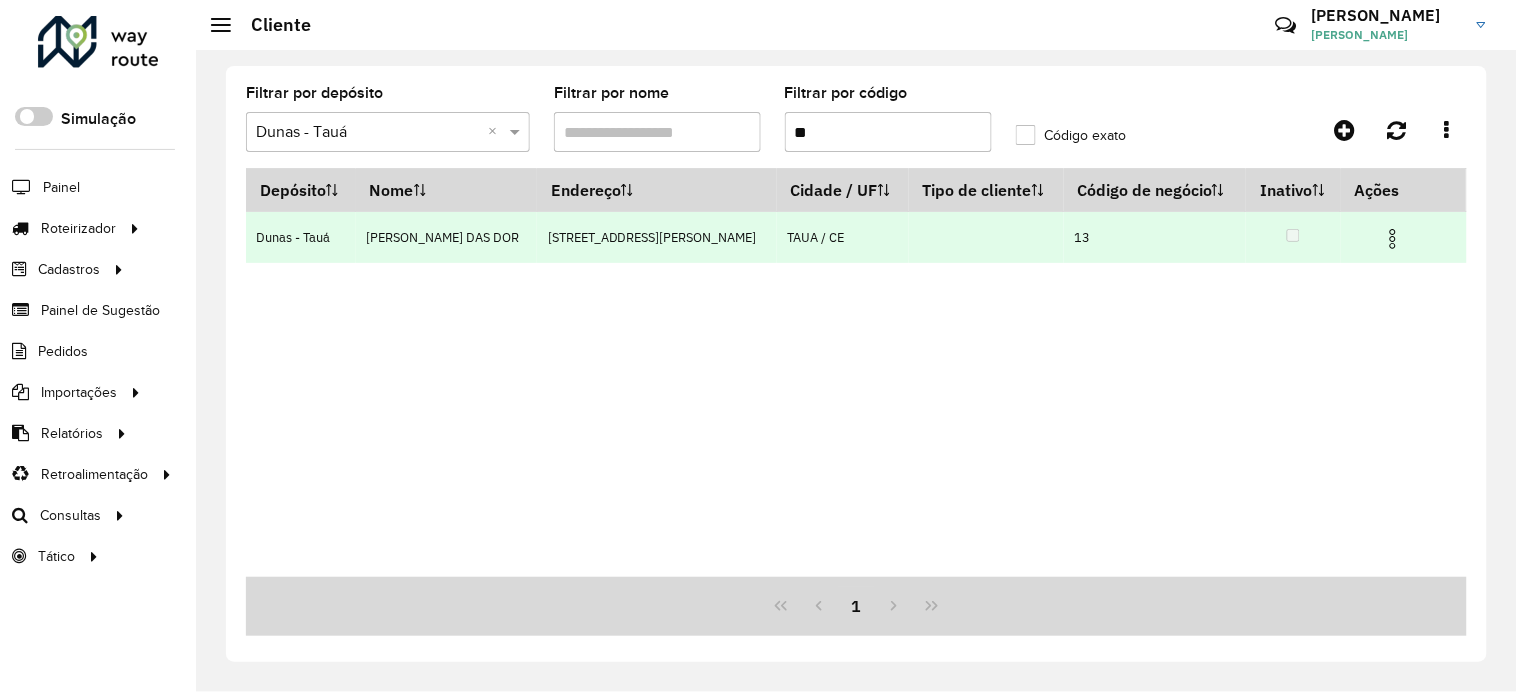 click at bounding box center [1393, 239] 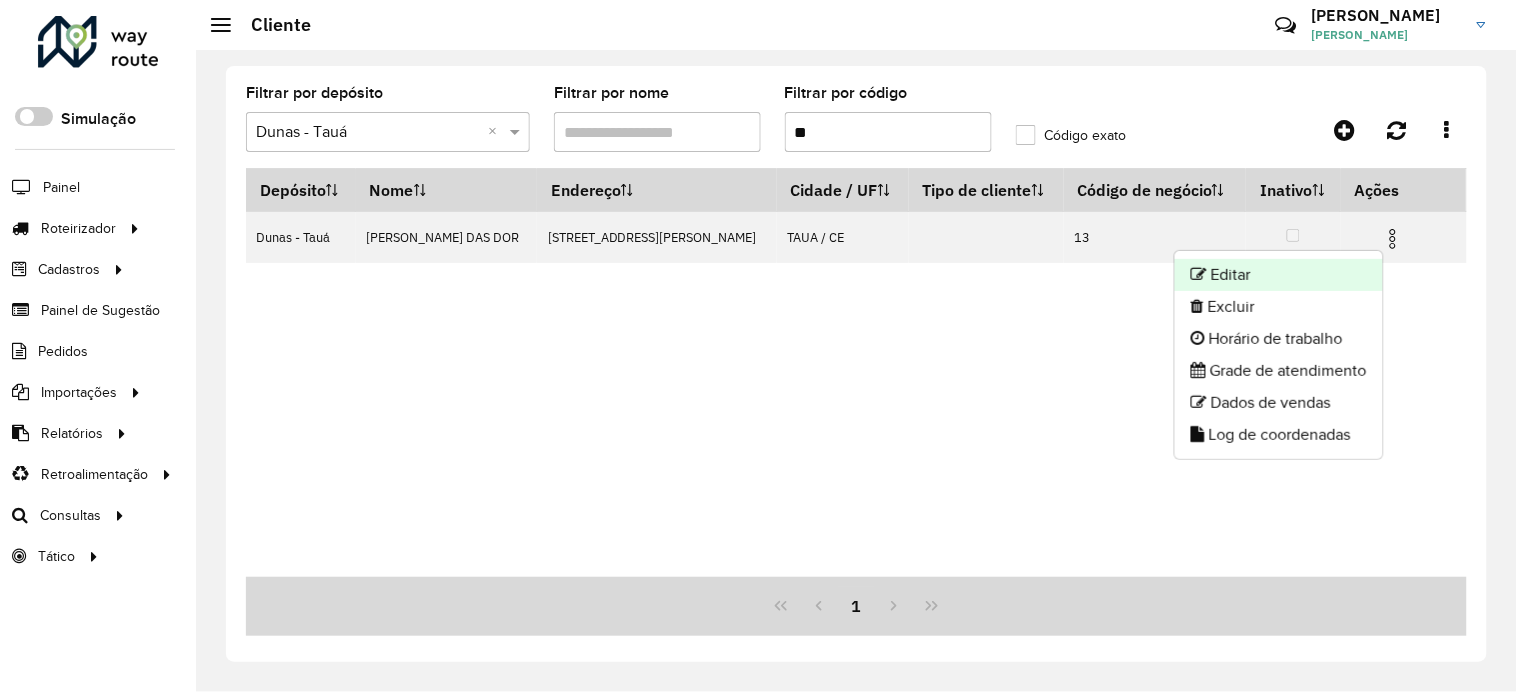 click on "Editar" 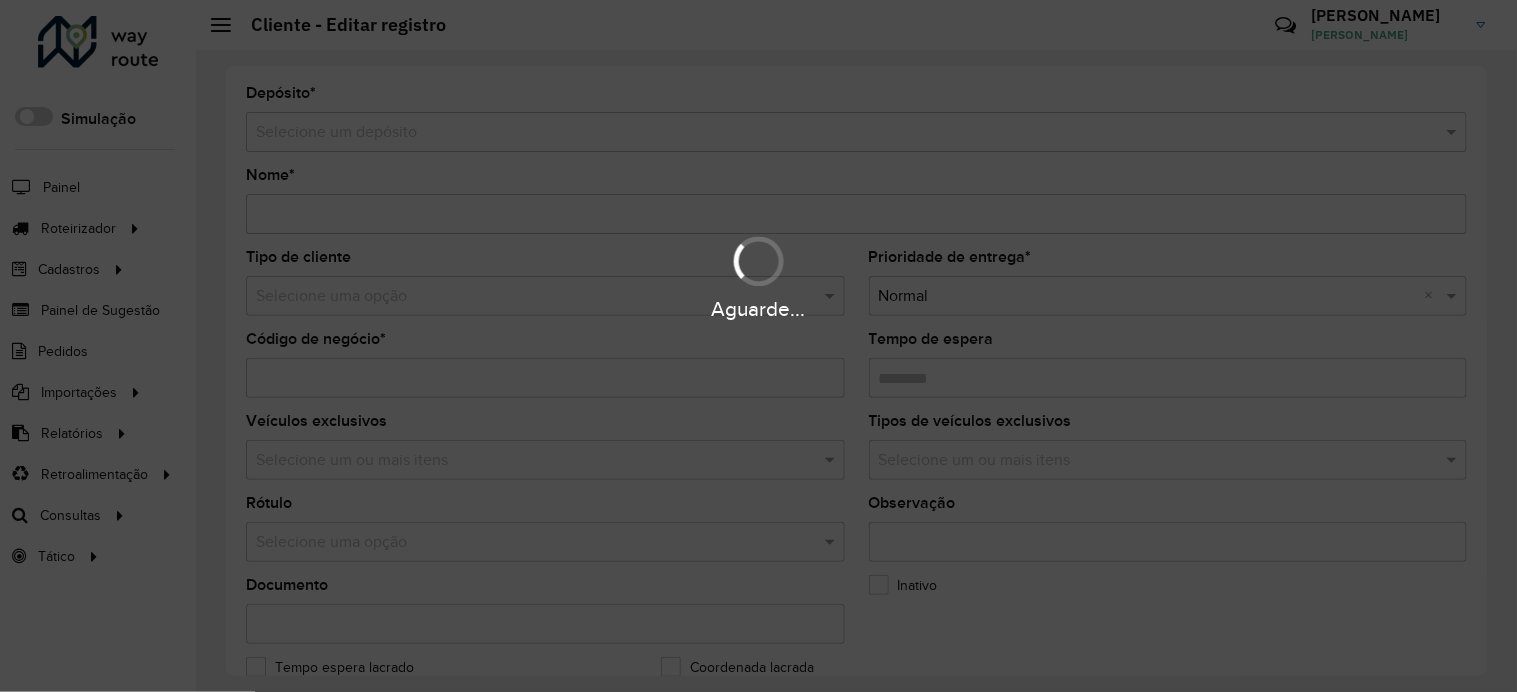 type on "**********" 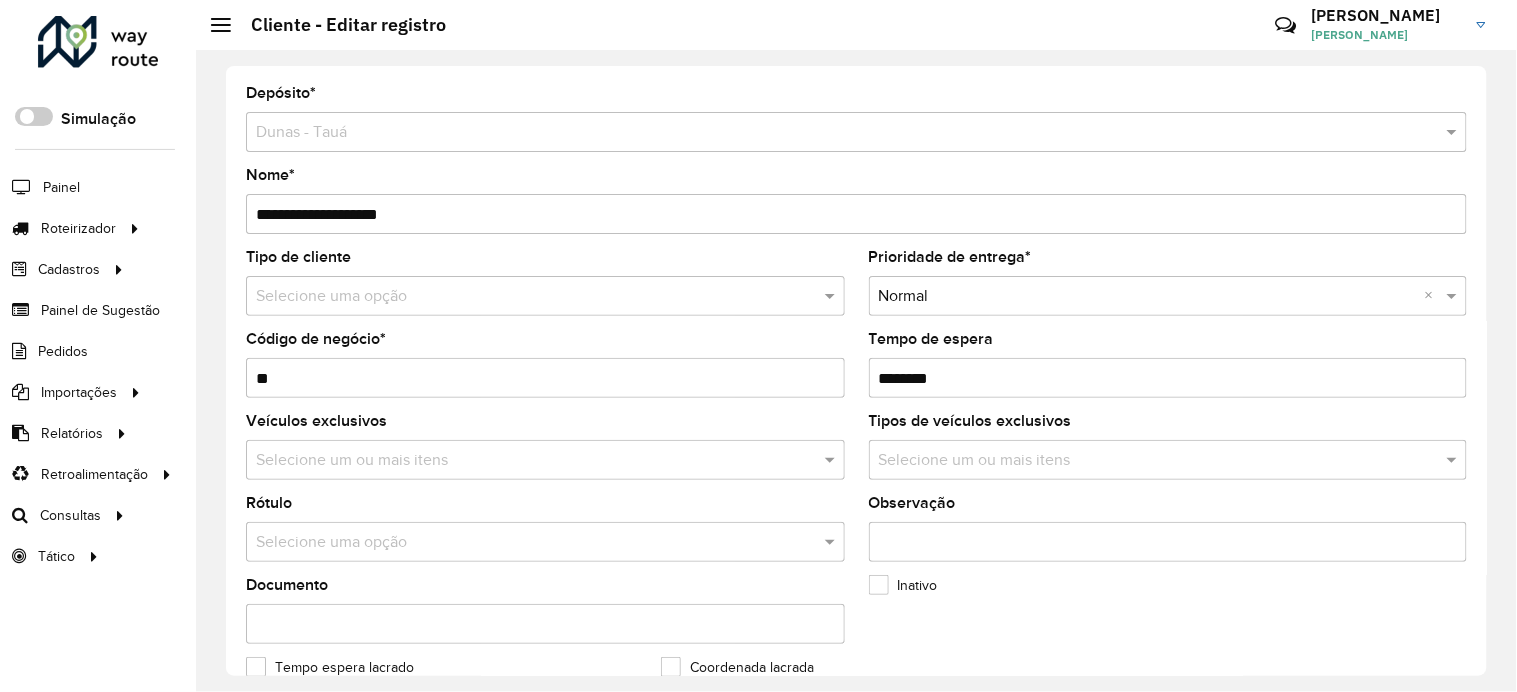 scroll, scrollTop: 800, scrollLeft: 0, axis: vertical 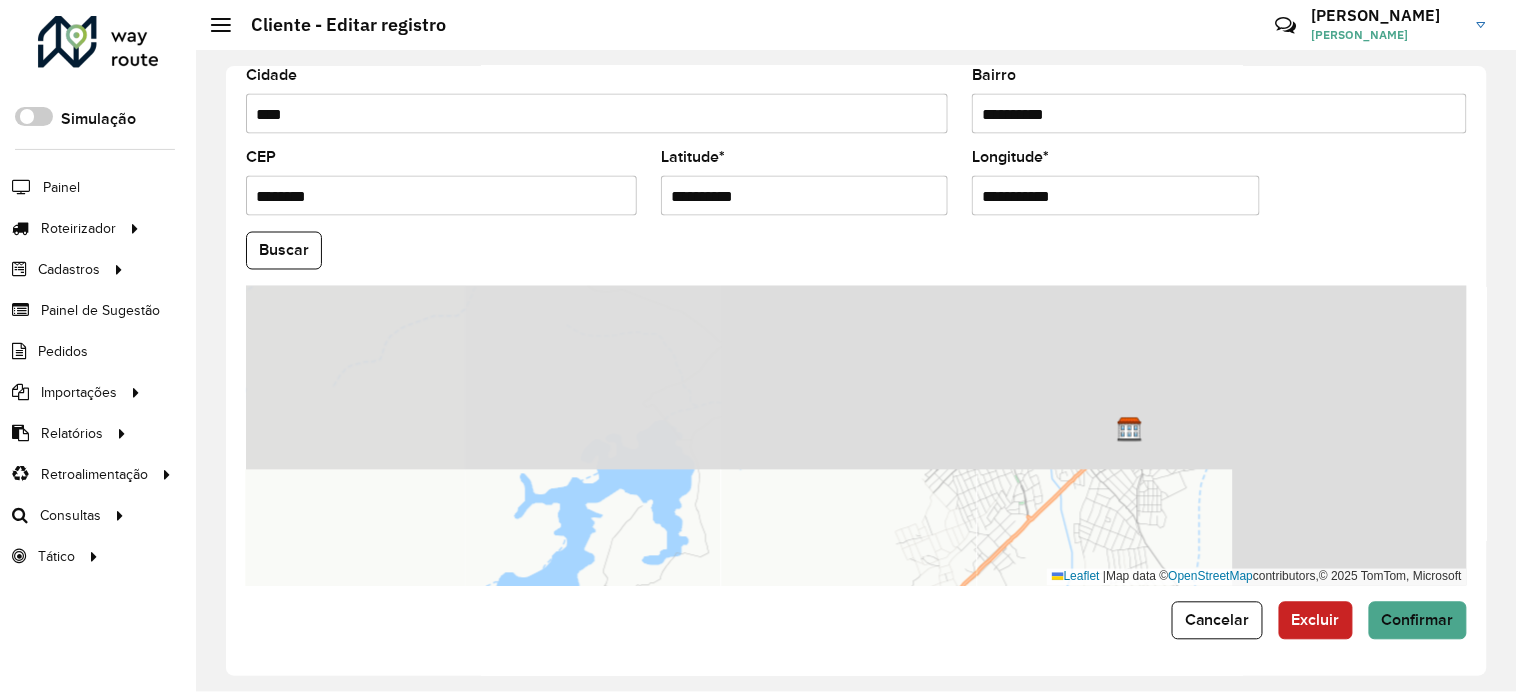 drag, startPoint x: 1372, startPoint y: 316, endPoint x: 950, endPoint y: 555, distance: 484.97937 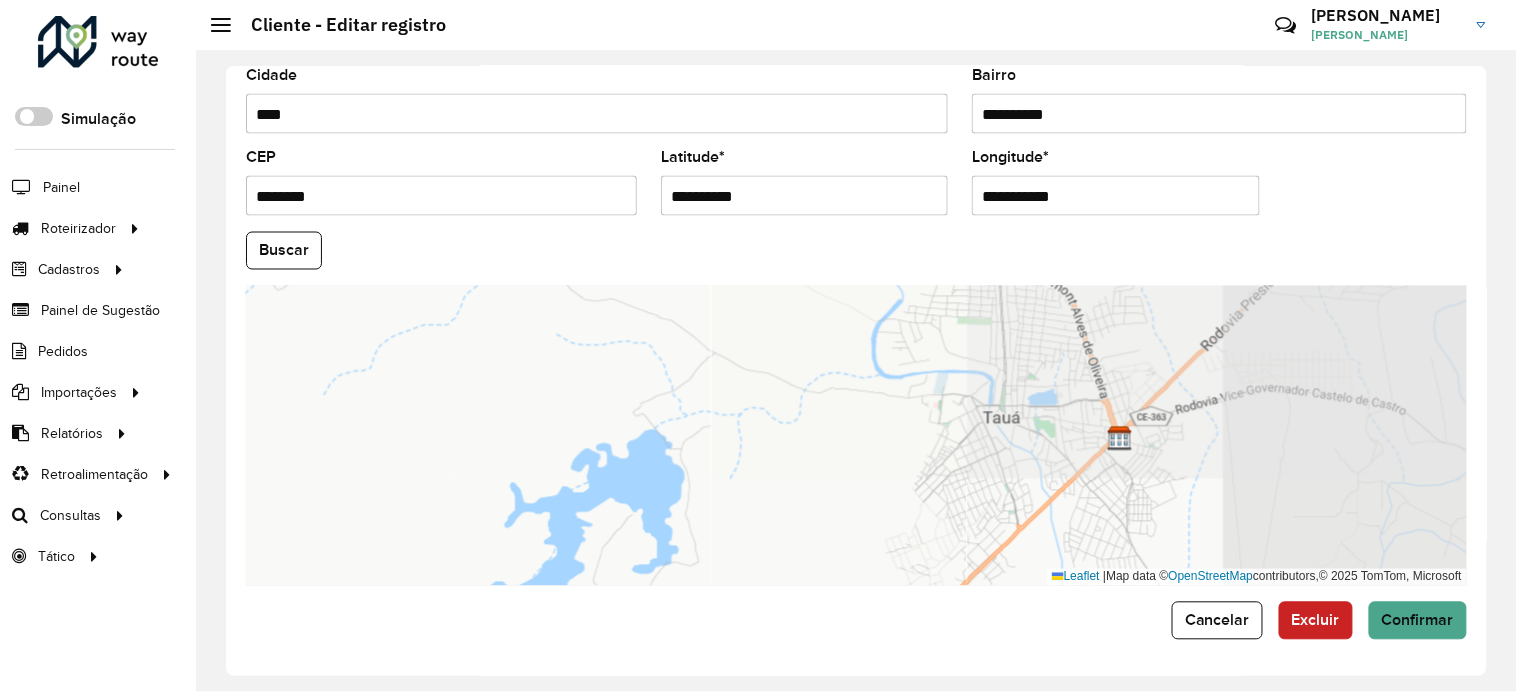 click on "Leaflet   |  Map data ©  OpenStreetMap  contributors,© 2025 TomTom, Microsoft" at bounding box center (856, 436) 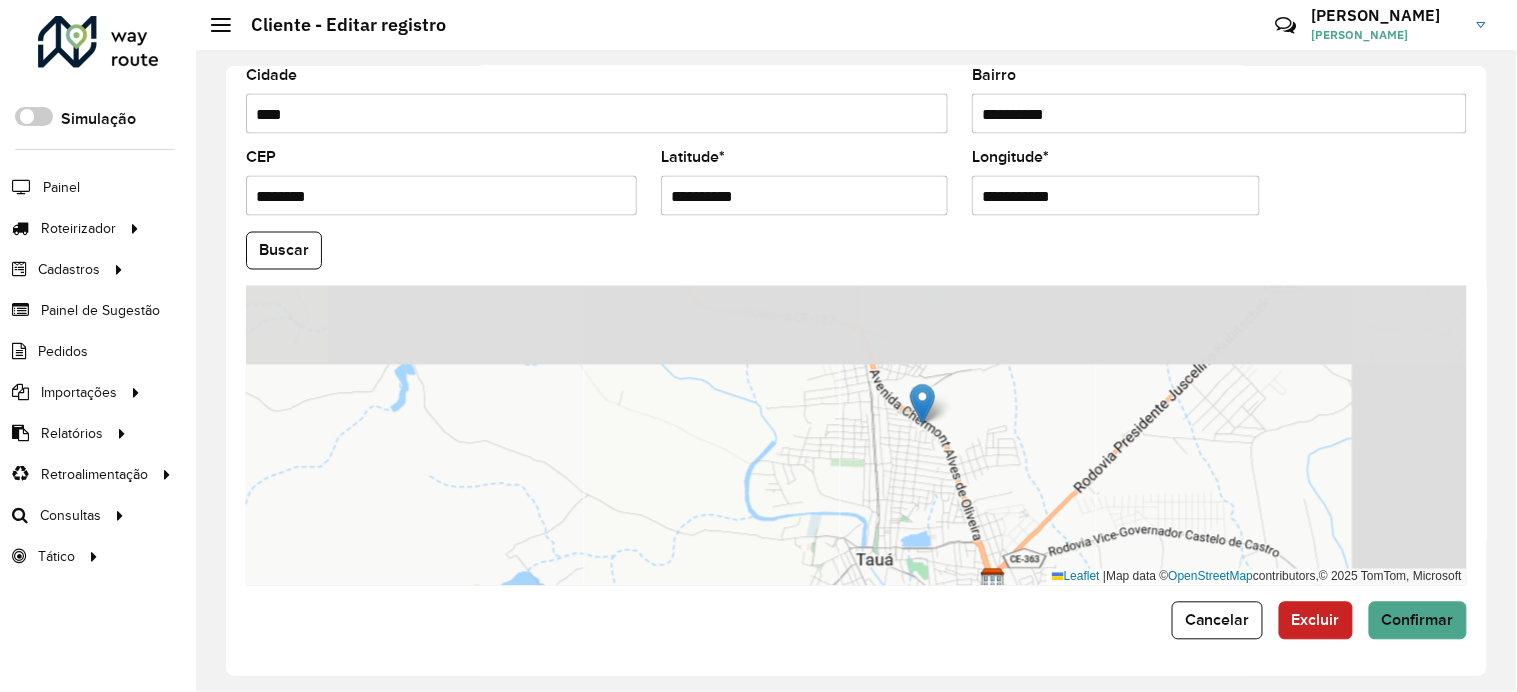 drag, startPoint x: 963, startPoint y: 470, endPoint x: 921, endPoint y: 540, distance: 81.63332 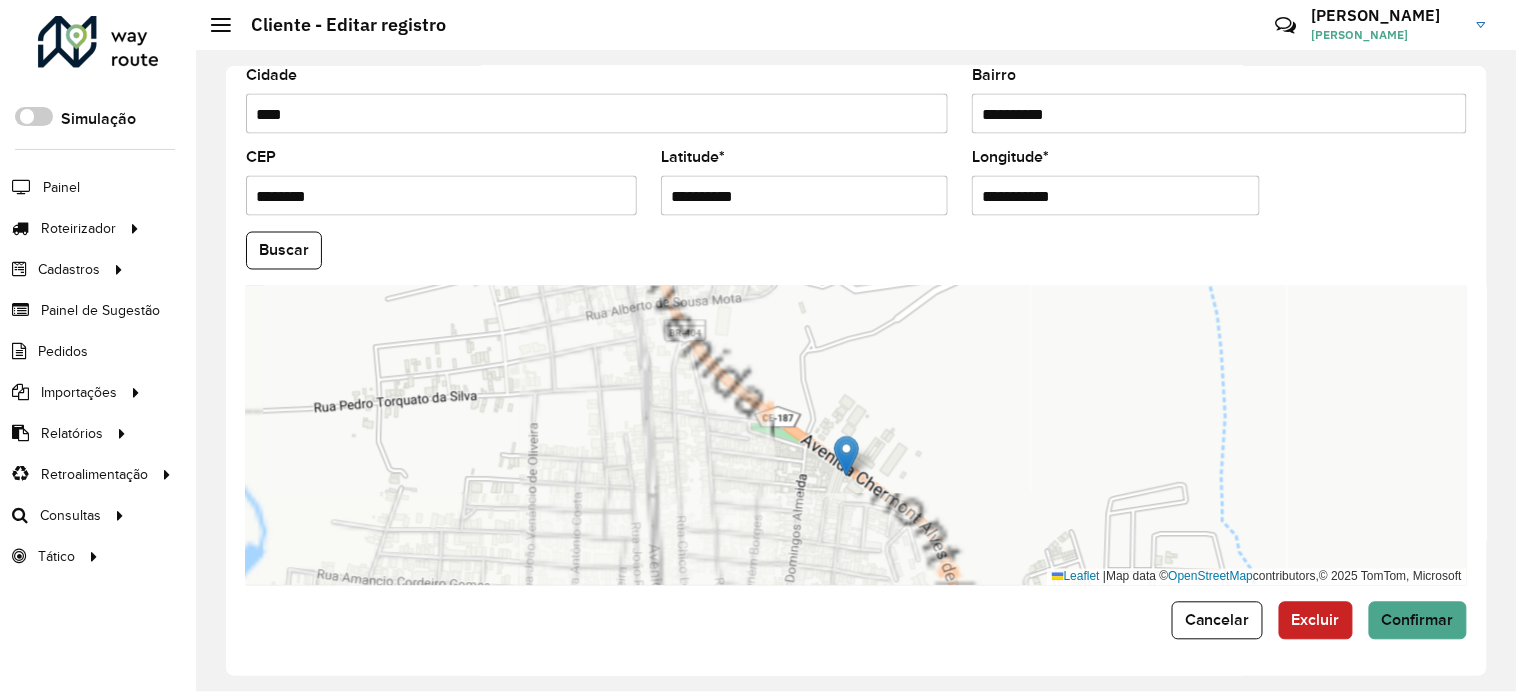 drag, startPoint x: 913, startPoint y: 381, endPoint x: 934, endPoint y: 370, distance: 23.70654 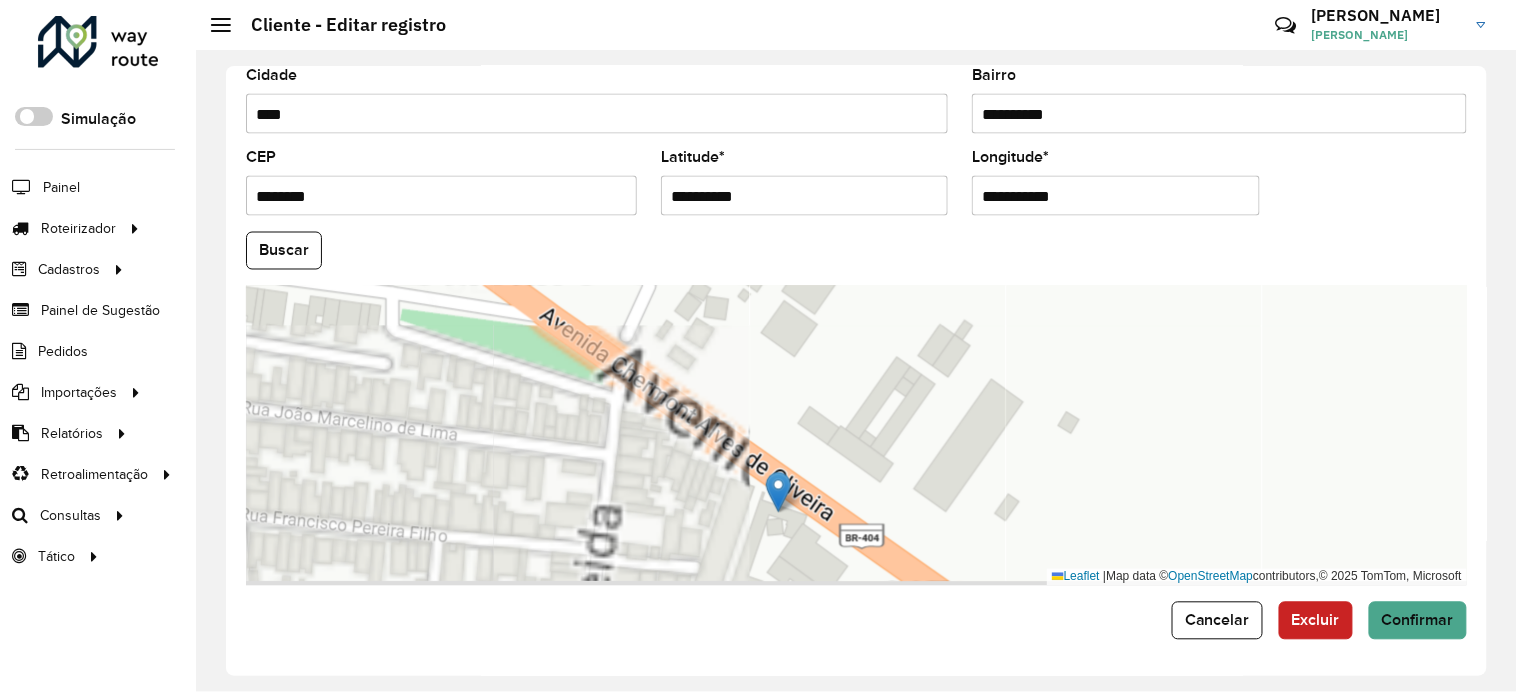 drag, startPoint x: 924, startPoint y: 363, endPoint x: 974, endPoint y: 273, distance: 102.9563 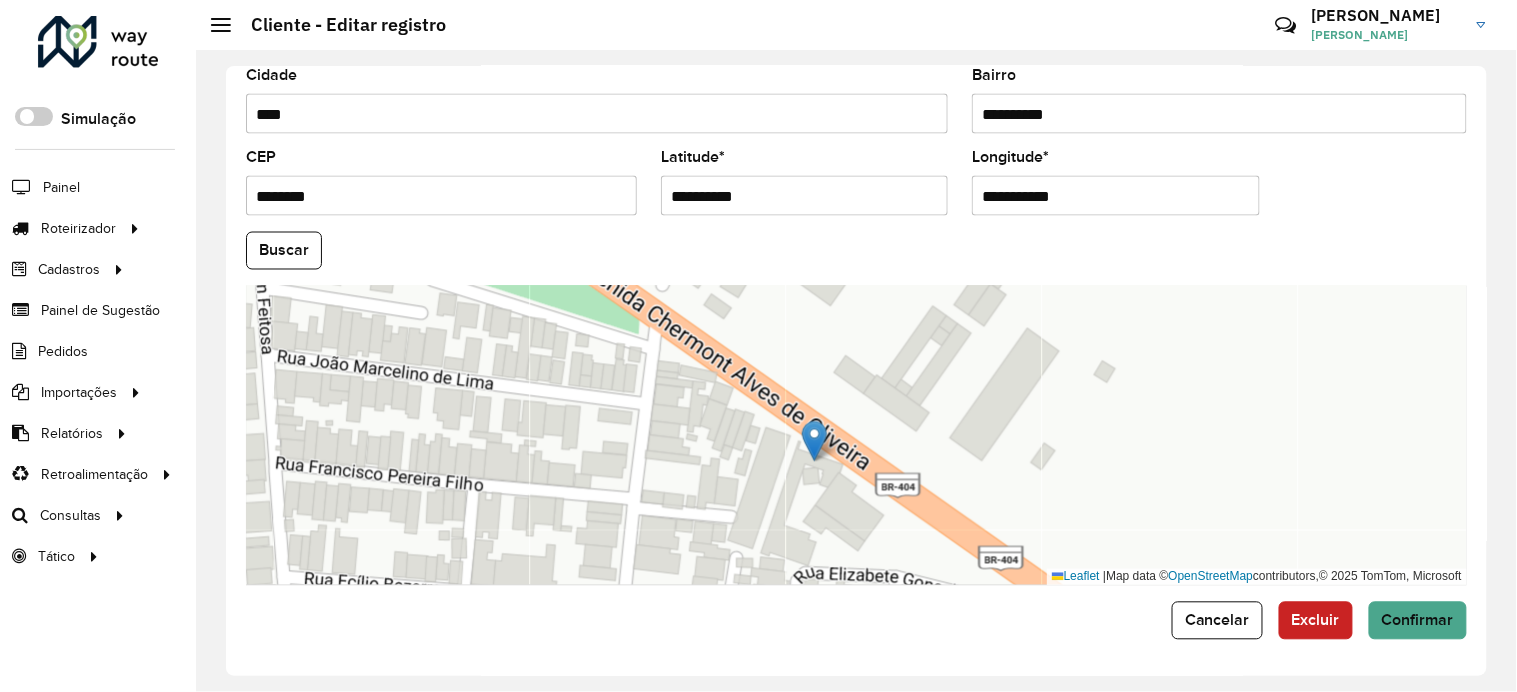 click on "********" at bounding box center (441, 196) 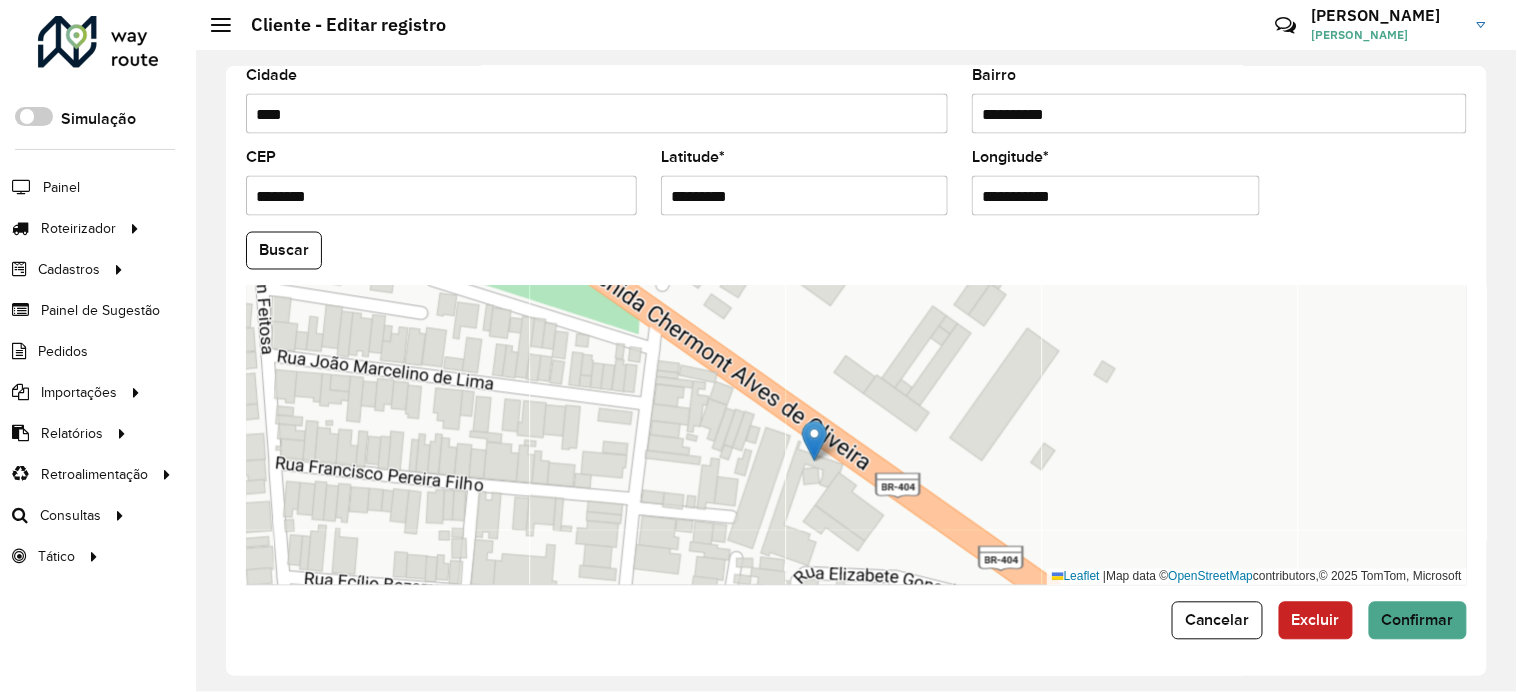 type on "*********" 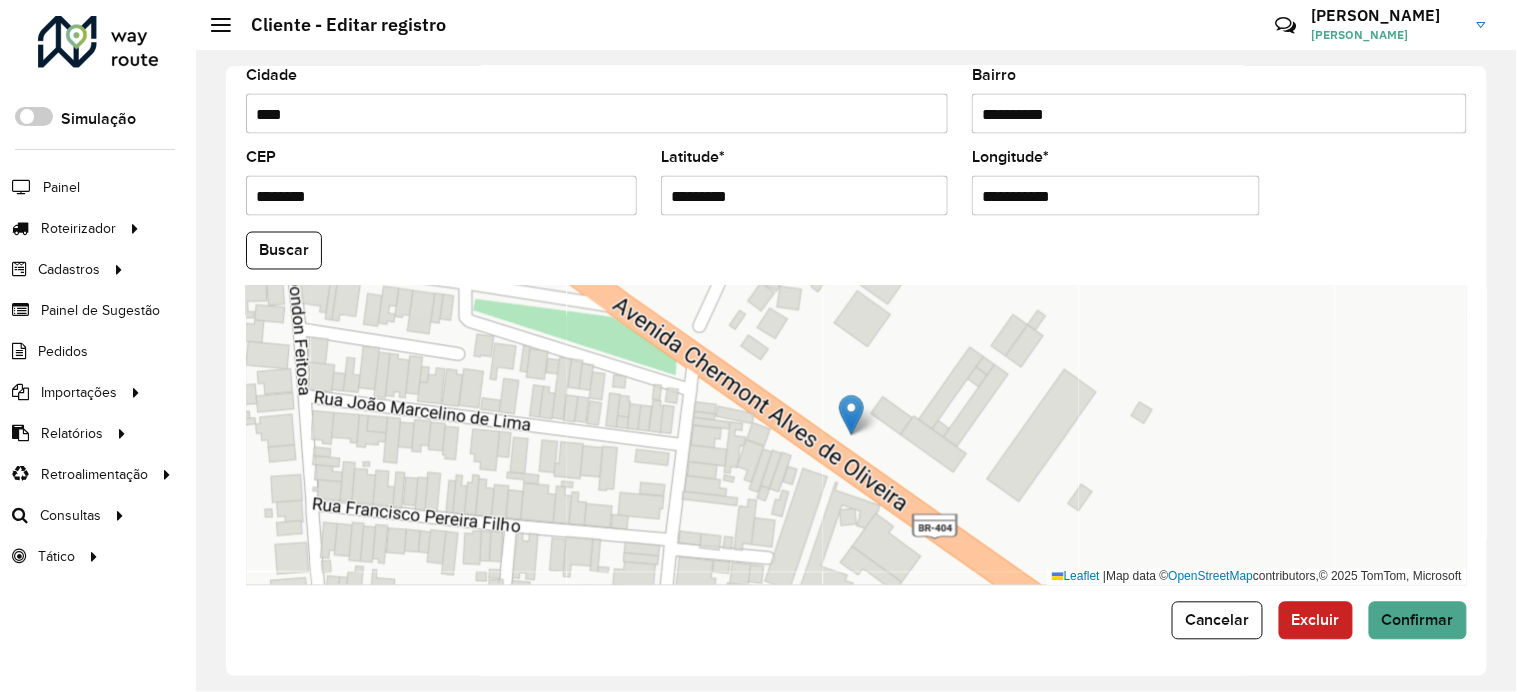 click on "**********" at bounding box center [1115, 196] 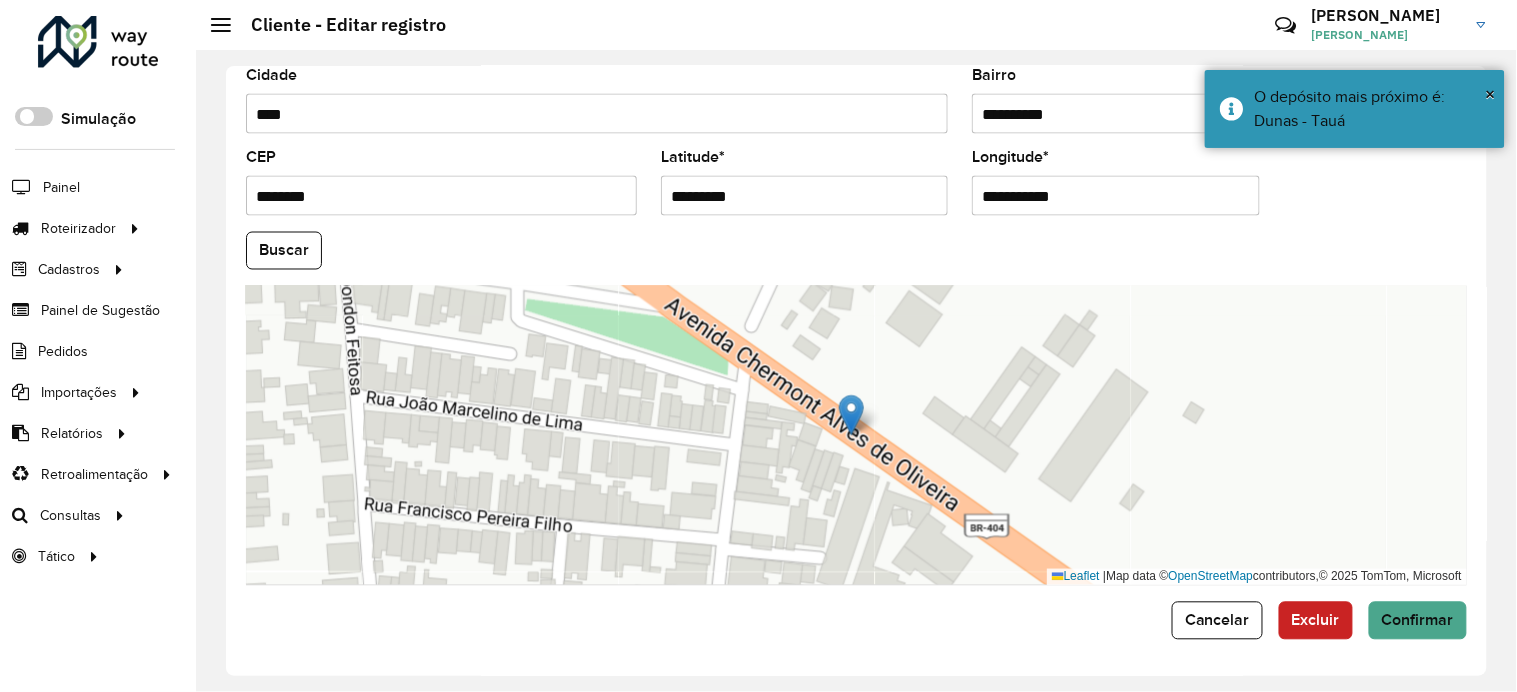 click on "**********" at bounding box center [1115, 196] 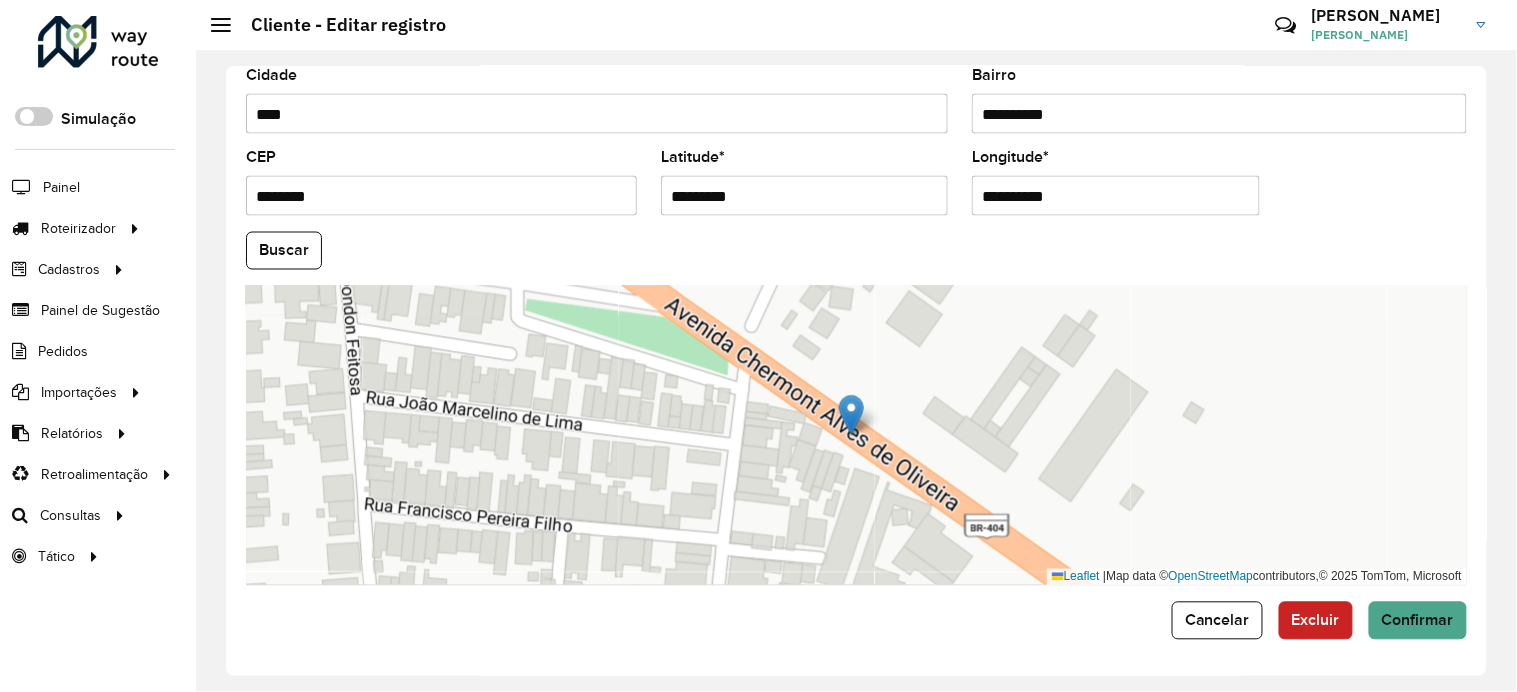 click on "**********" at bounding box center (1115, 196) 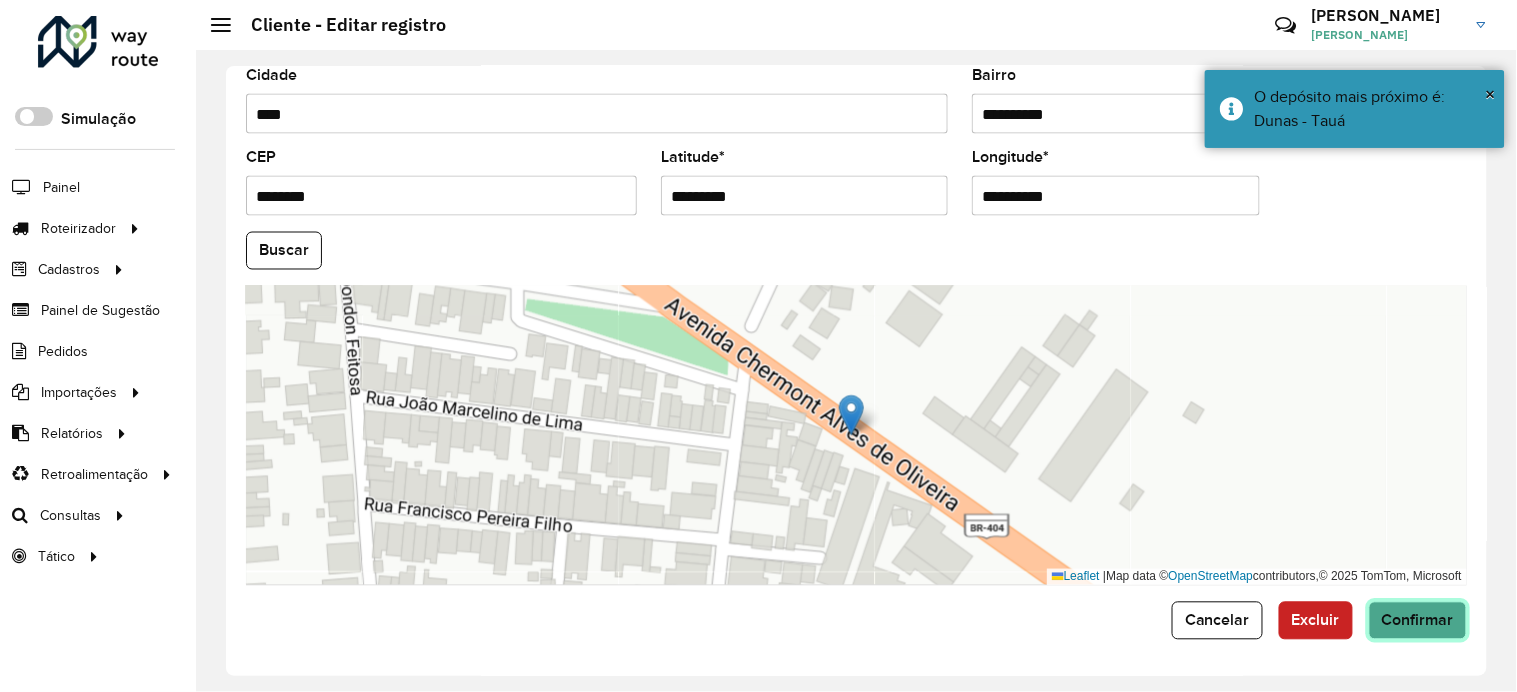 click on "Confirmar" 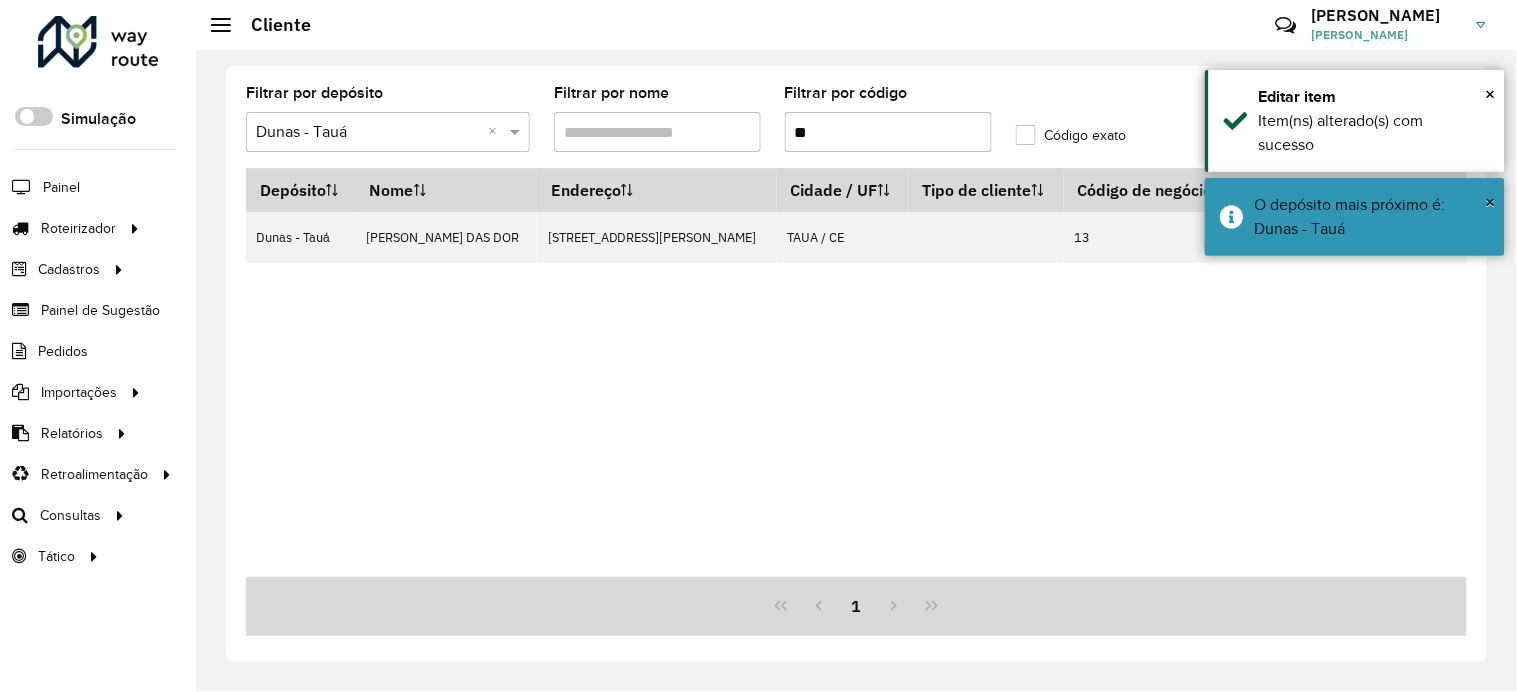 click on "Depósito   Nome   Endereço   Cidade / UF   Tipo de cliente   Código de negócio   Inativo   Ações   Dunas - Tauá   FRANKLINEIDE DAS DOR  AV  [PERSON_NAME]    224  TAUA / [DATE]" at bounding box center [856, 372] 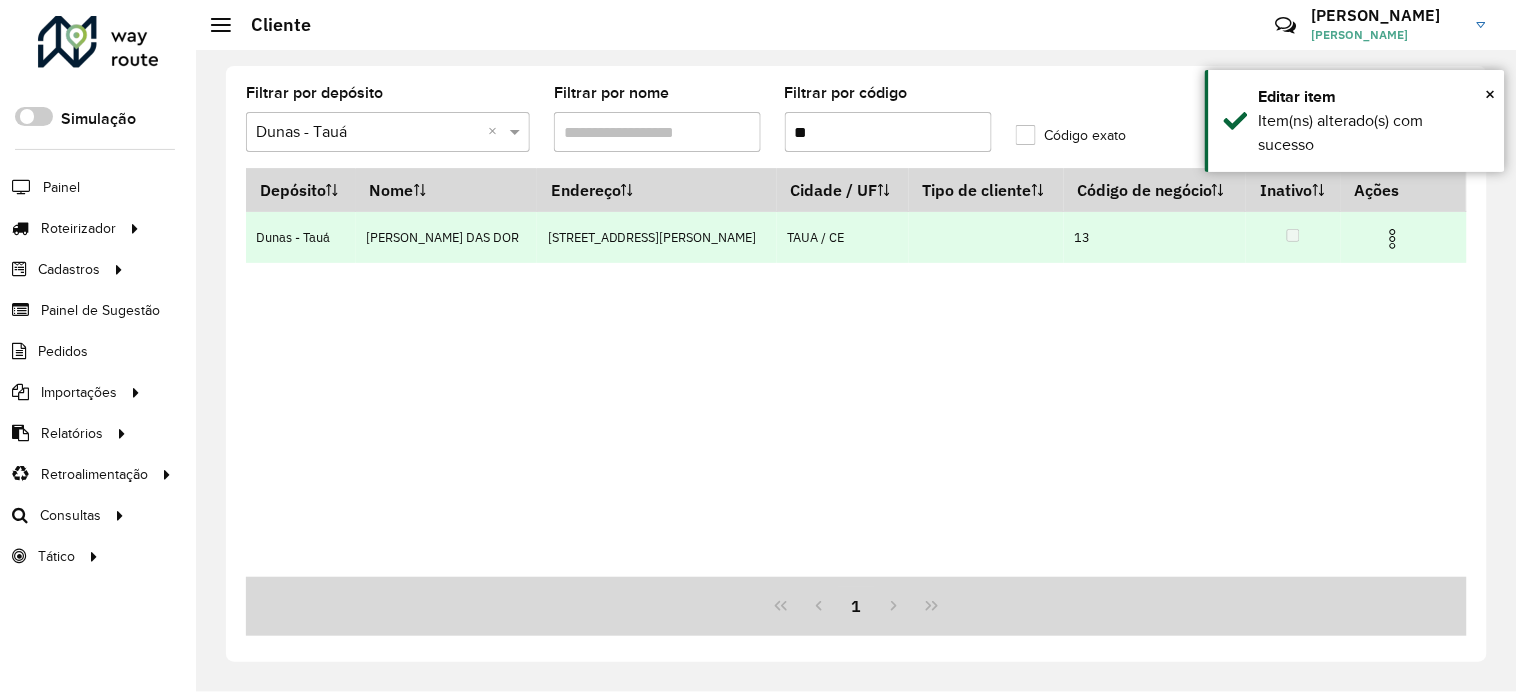 click at bounding box center [1393, 239] 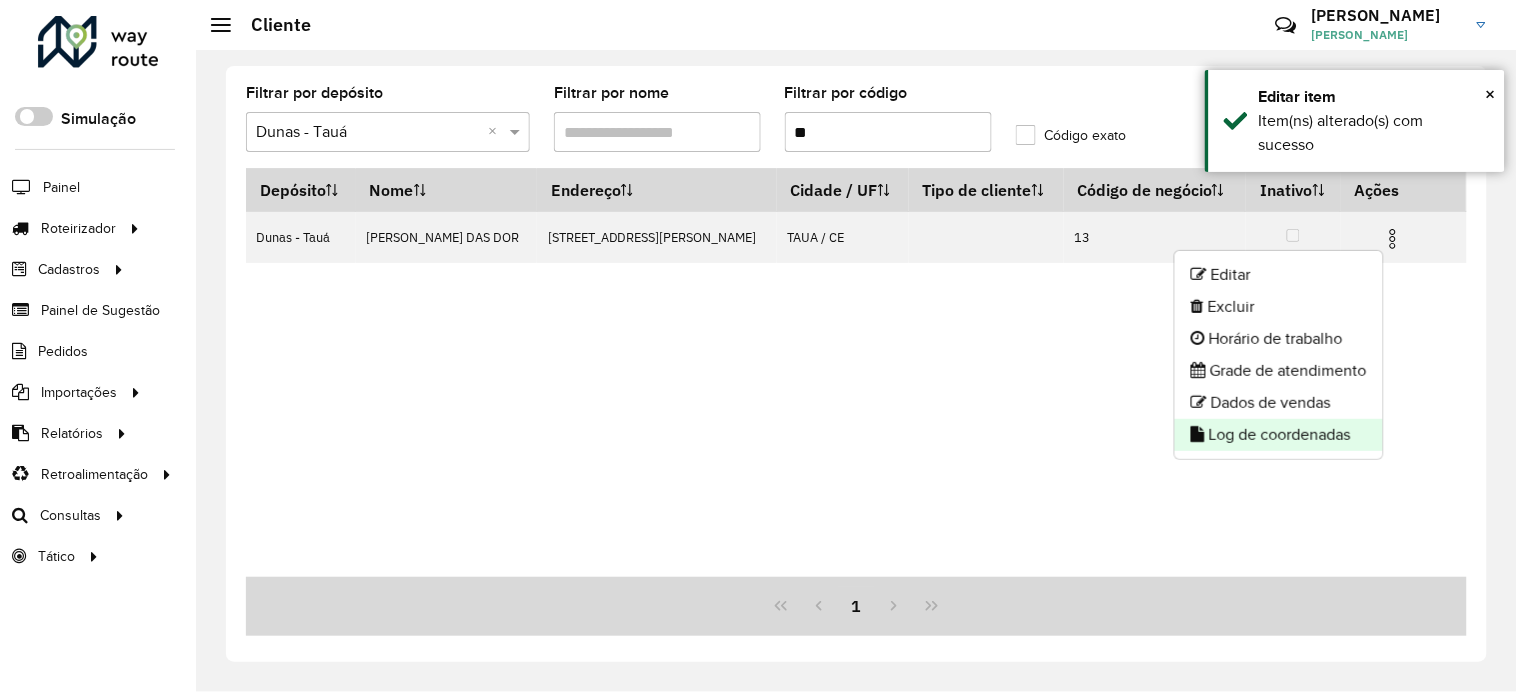 click on "Log de coordenadas" 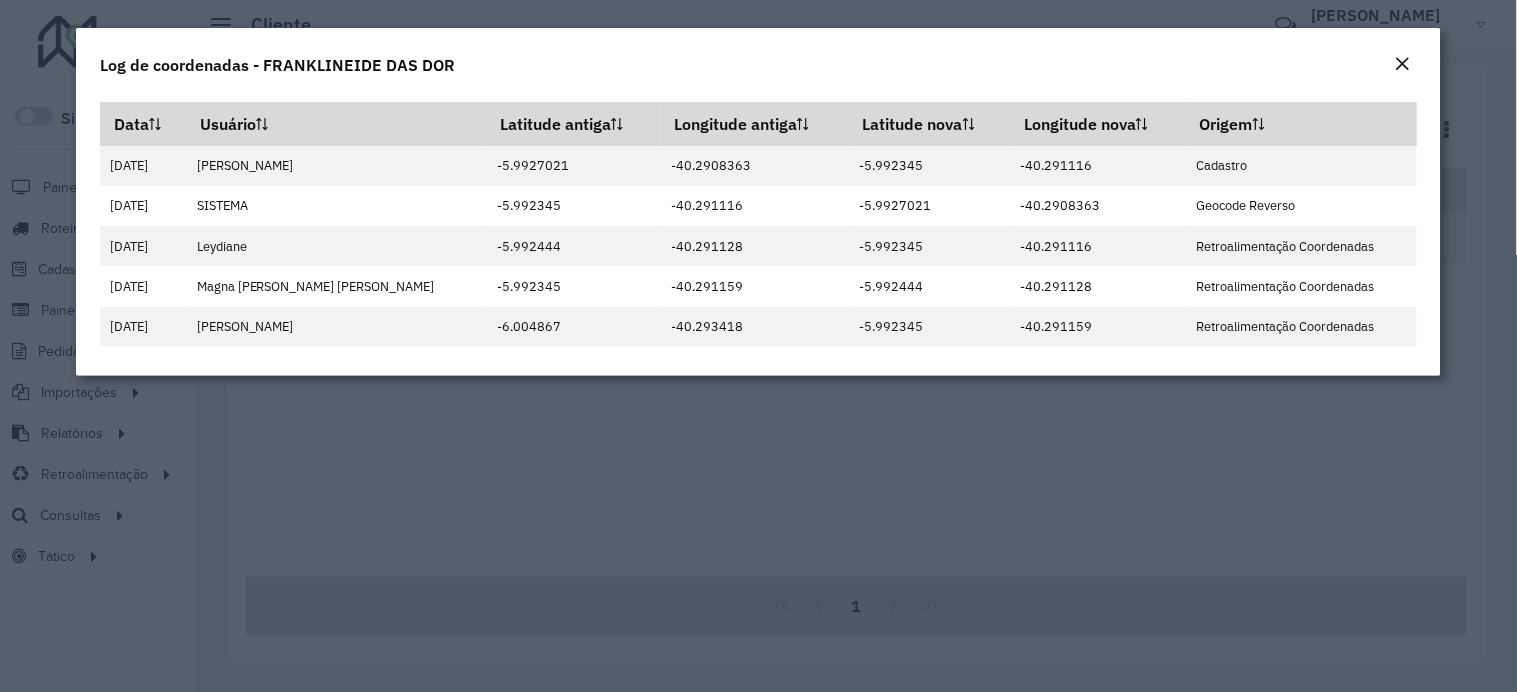 click 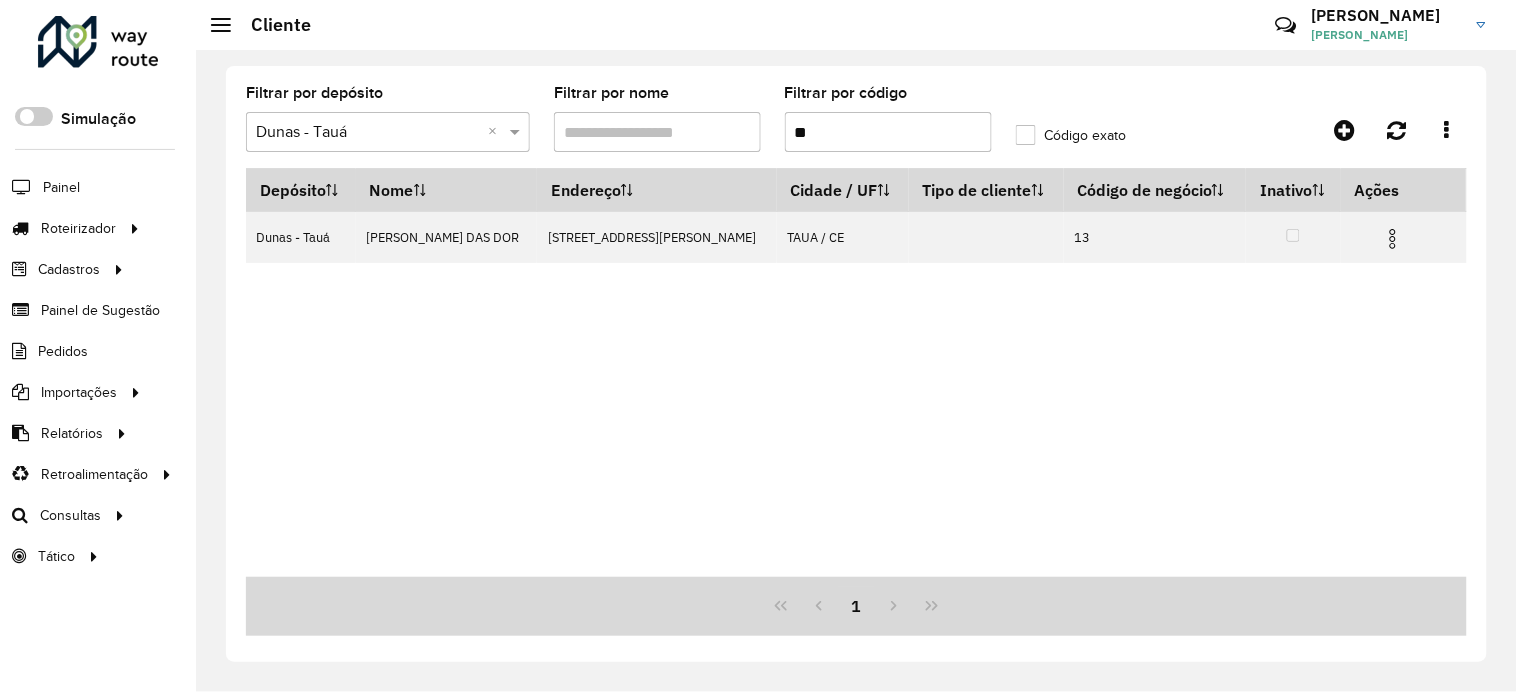 click on "**" at bounding box center (888, 132) 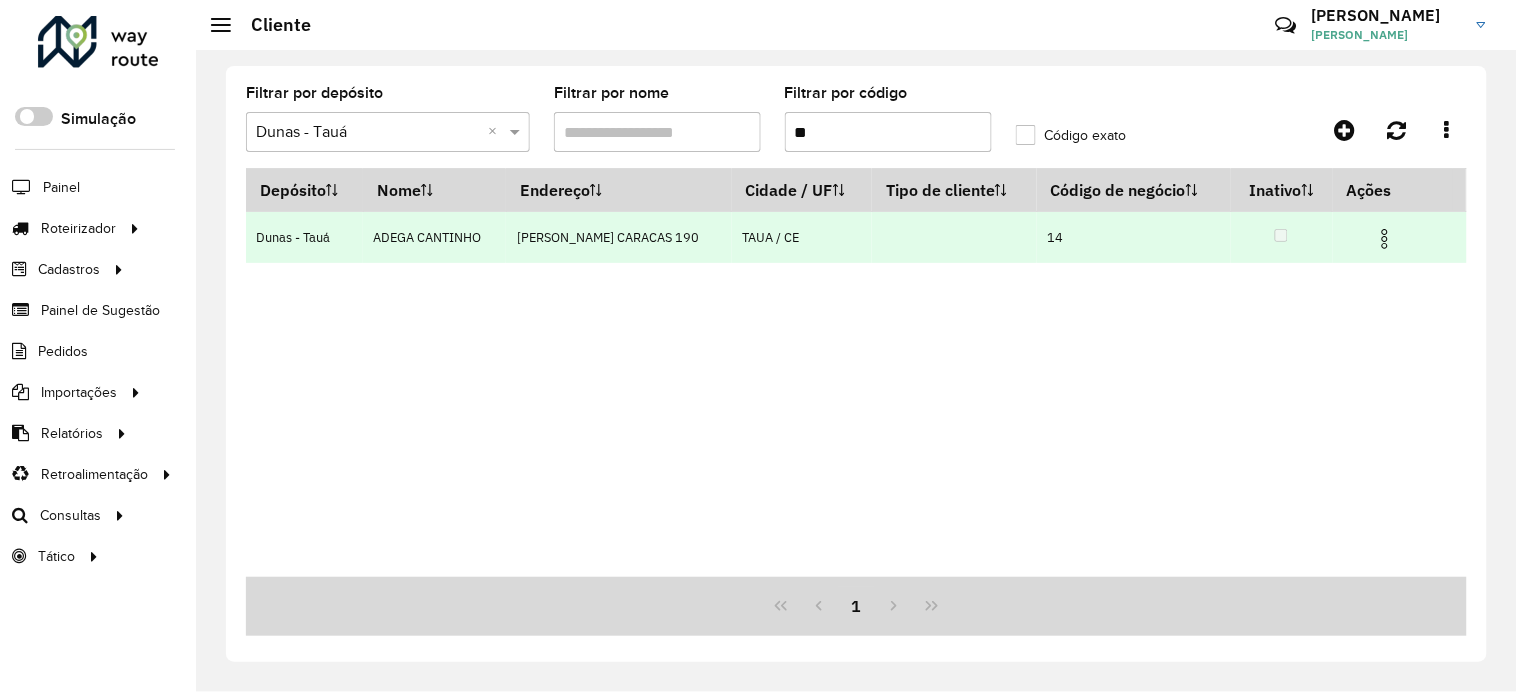 click at bounding box center [1385, 239] 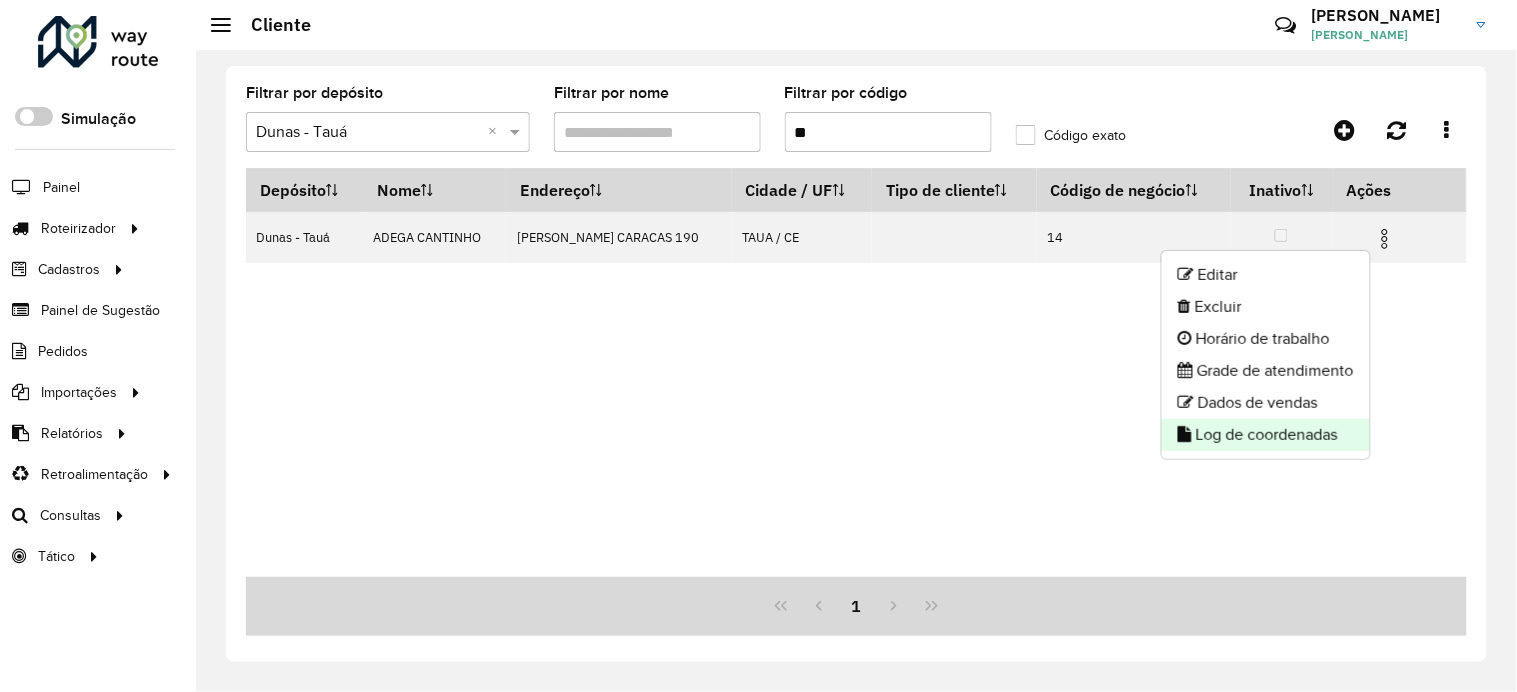 click on "Log de coordenadas" 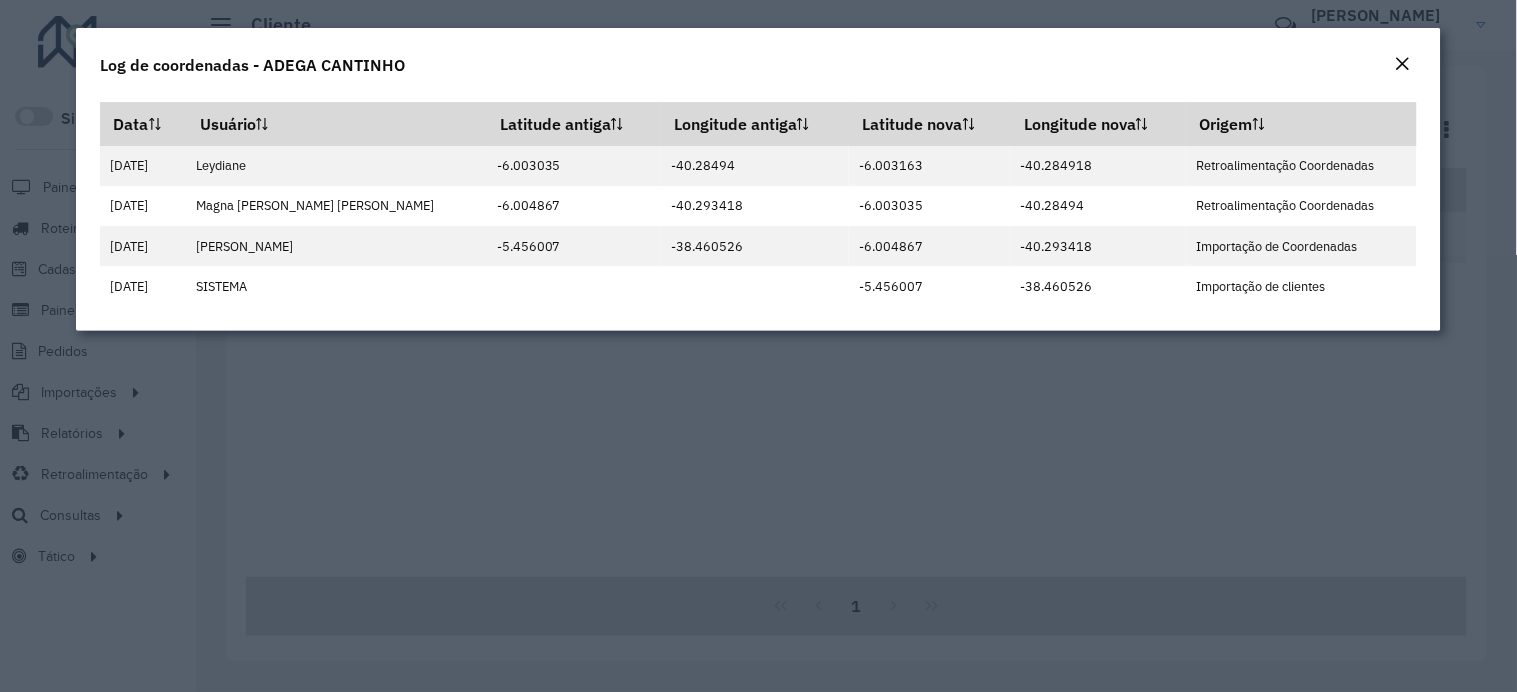 click on "Log de coordenadas - ADEGA CANTINHO" 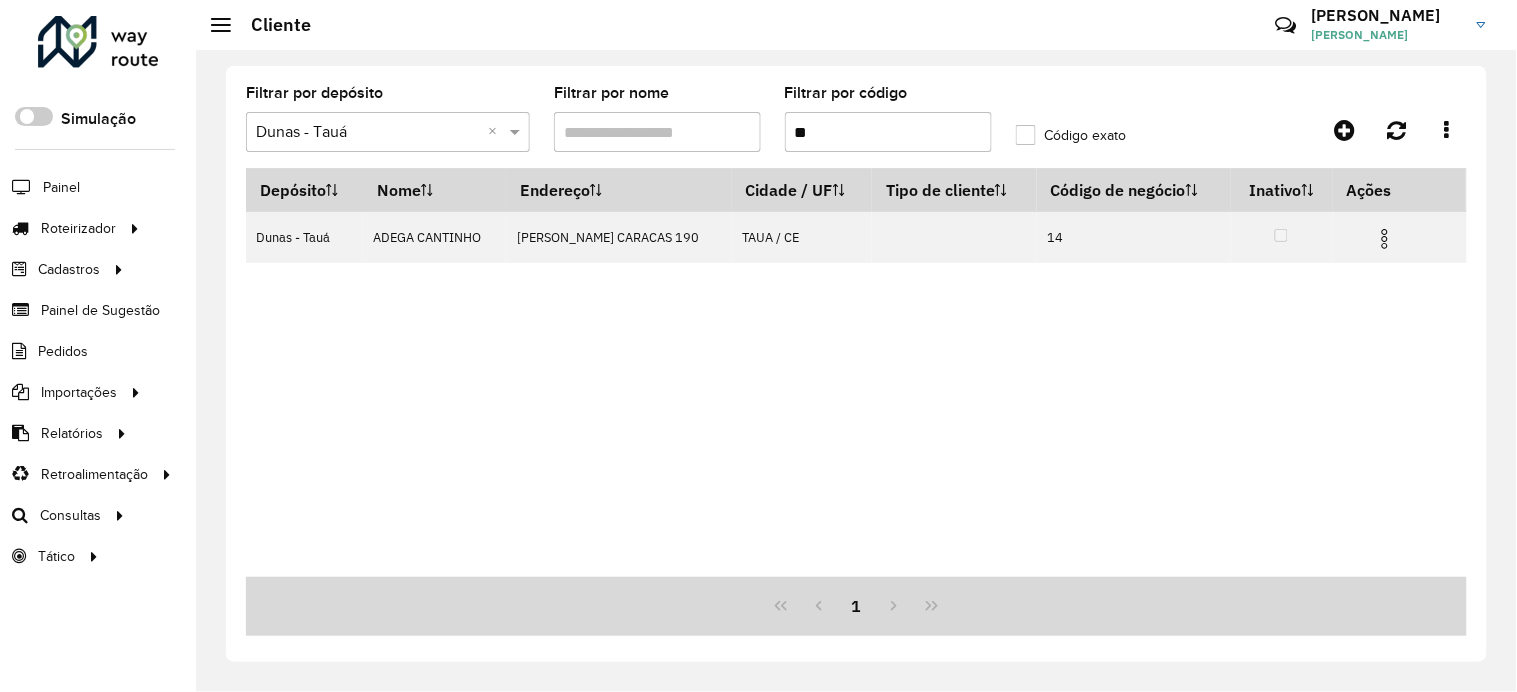 click on "**" at bounding box center [888, 132] 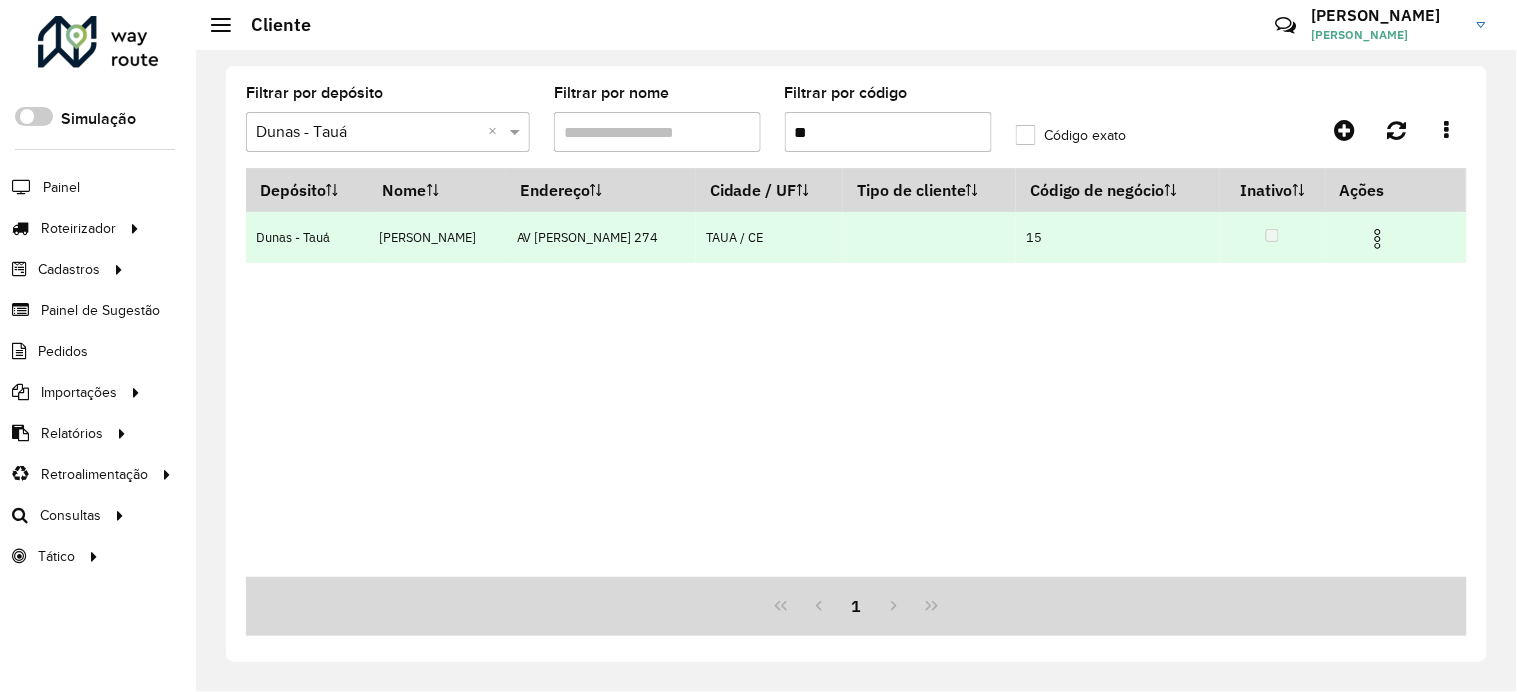 drag, startPoint x: 1407, startPoint y: 236, endPoint x: 1392, endPoint y: 237, distance: 15.033297 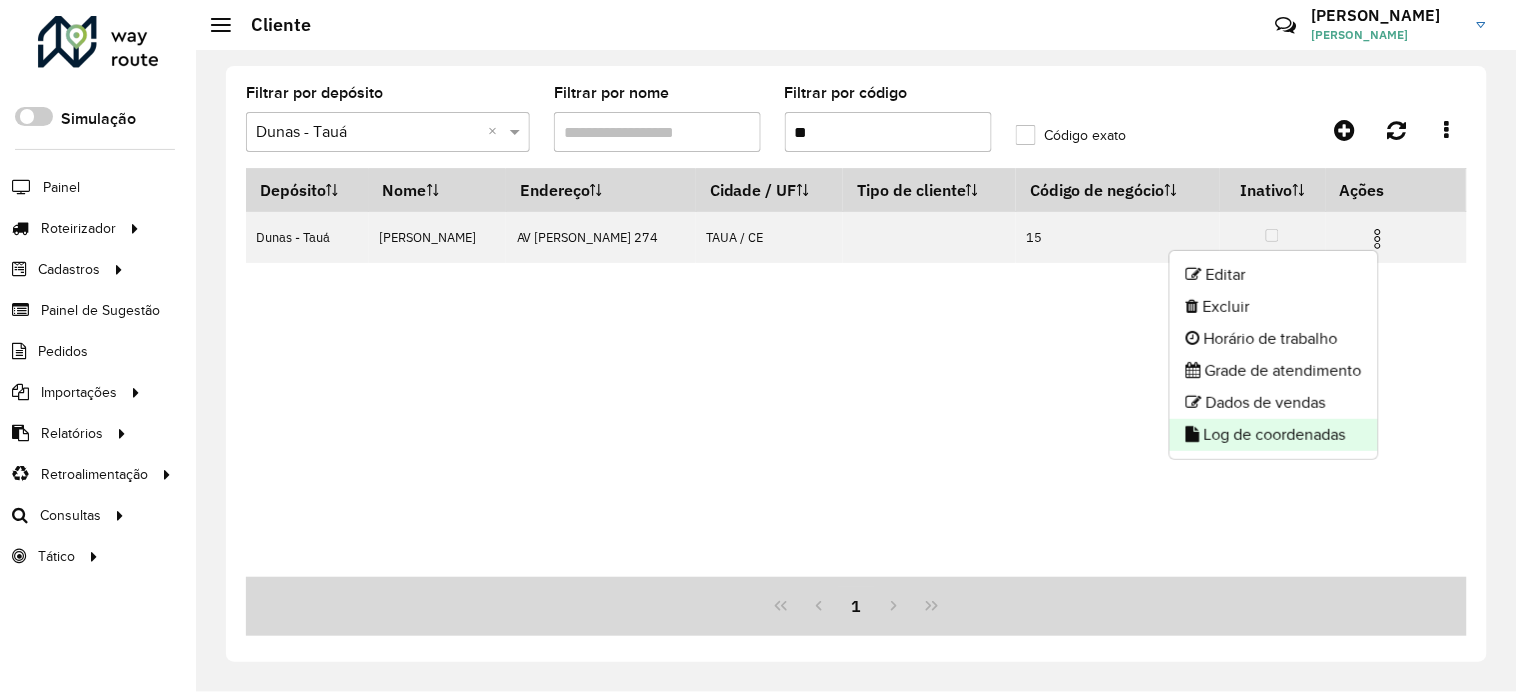 click on "Log de coordenadas" 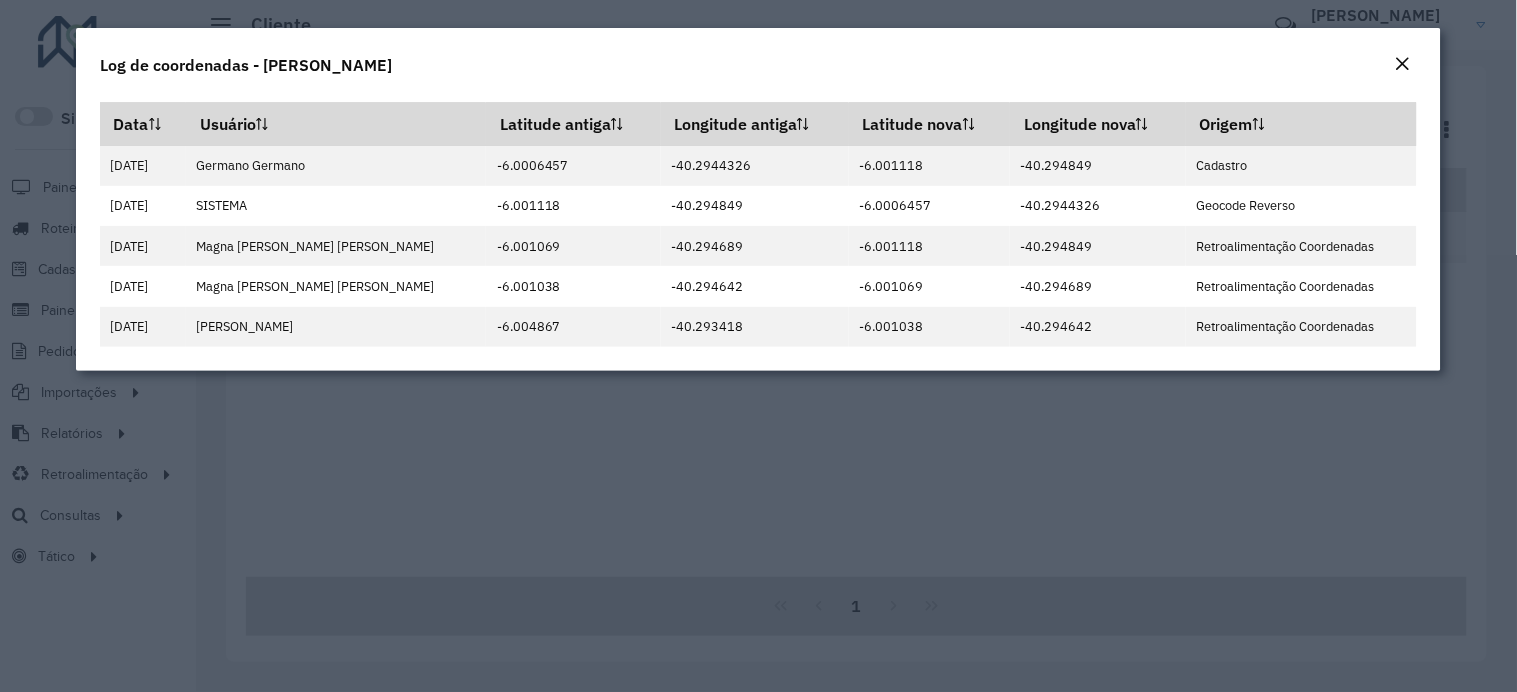 click on "Log de coordenadas - [PERSON_NAME] G  Data   Usuário   Latitude antiga   Longitude antiga   Latitude nova   Longitude nova   Origem   [DATE]   [PERSON_NAME]   -6.0006457   -40.2944326   -6.001118   -40.294849   Cadastro   [DATE]   SISTEMA   -6.001118   -40.294849   -6.0006457   -40.2944326   Geocode Reverso   [DATE]   Magna [PERSON_NAME] [PERSON_NAME]   -6.001069   -40.294689   -6.001118   -40.294849   Retroalimentação Coordenadas   [DATE]   Magna [PERSON_NAME] [PERSON_NAME]   -6.001038   -40.294642   -6.001069   -40.294689   Retroalimentação Coordenadas   [DATE]   [PERSON_NAME]   -6.004867   -40.293418   -6.001038   -40.294642   Retroalimentação Coordenadas" 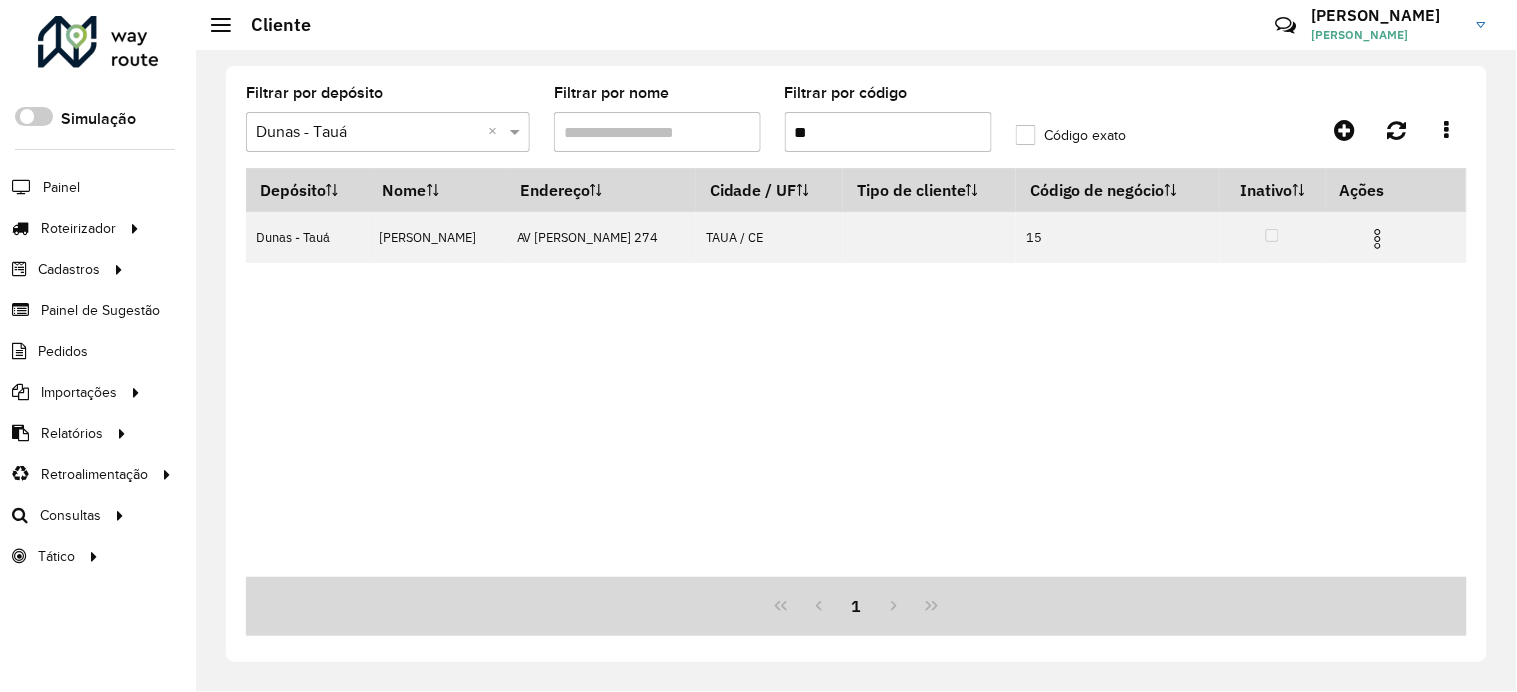 click on "**" at bounding box center [888, 132] 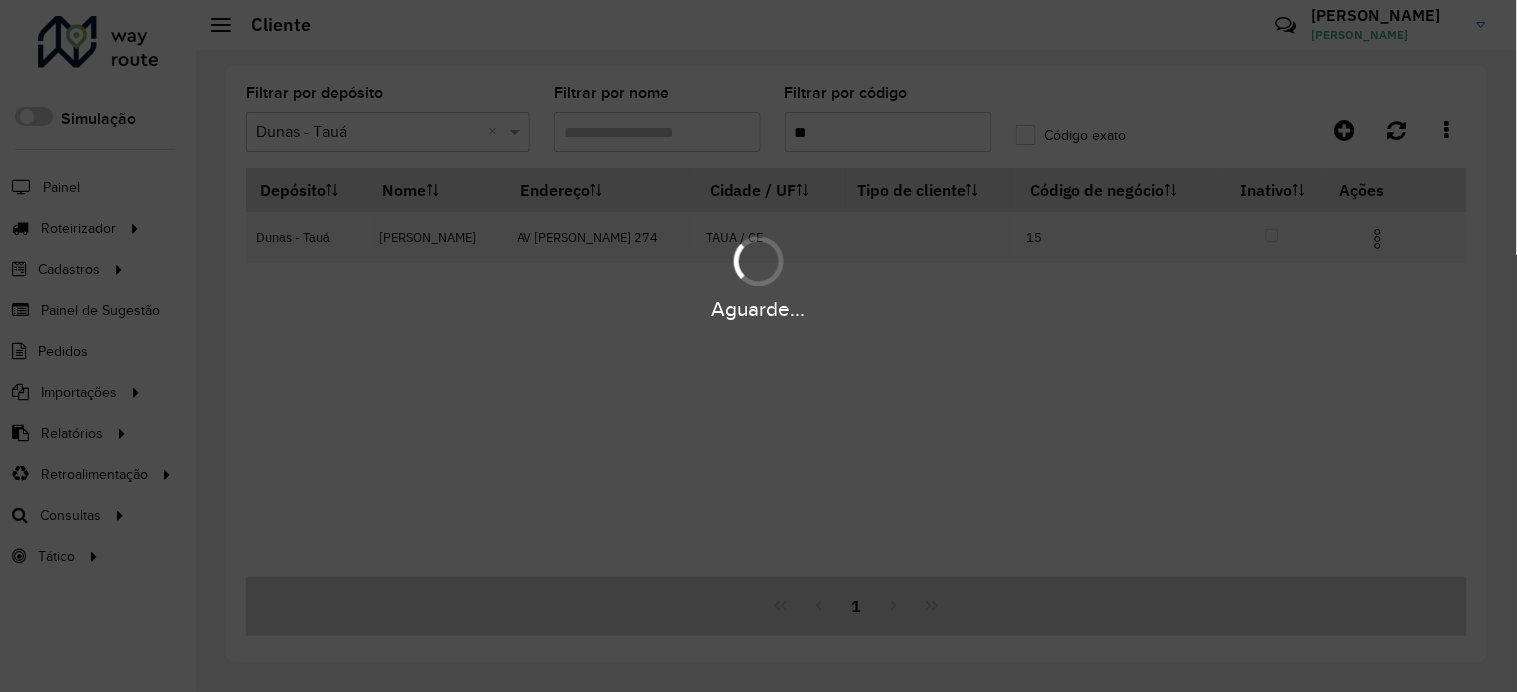 click on "Aguarde..." at bounding box center (758, 346) 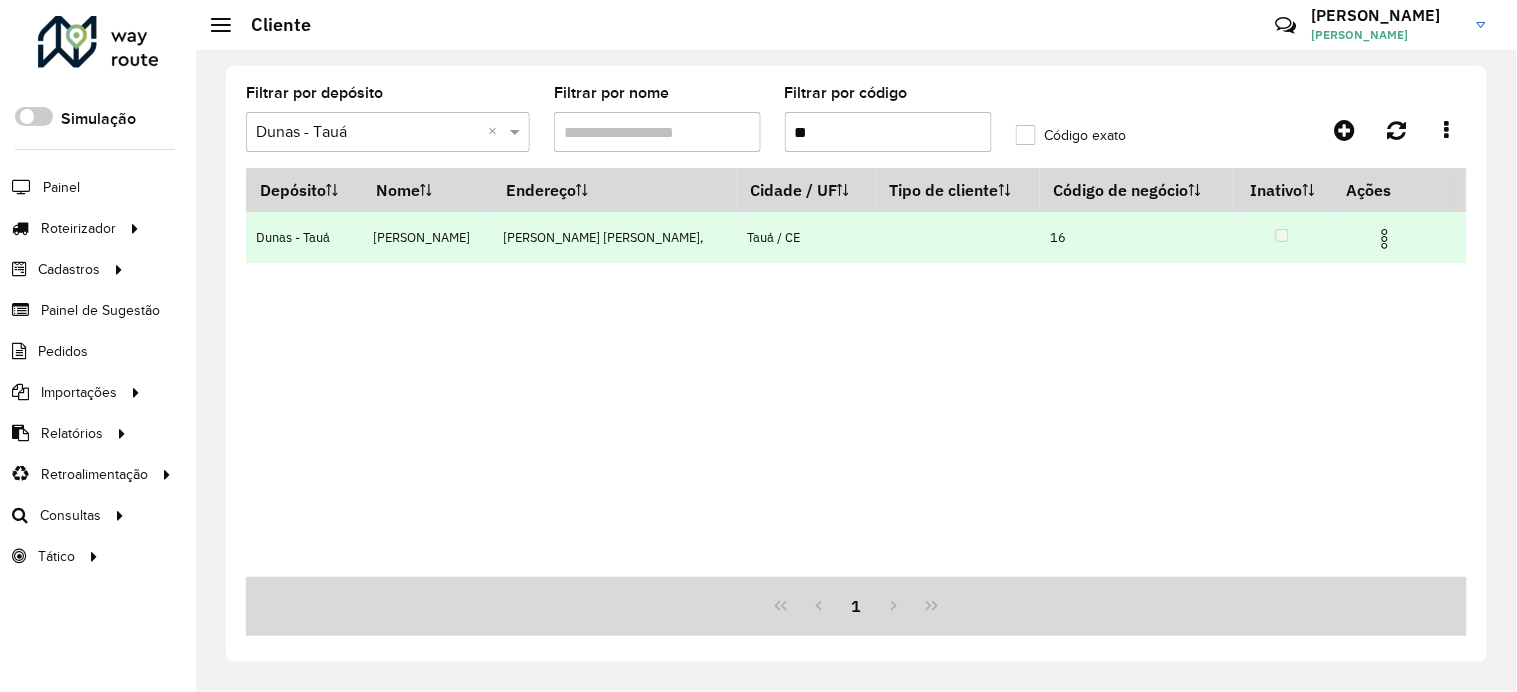 click at bounding box center (1385, 239) 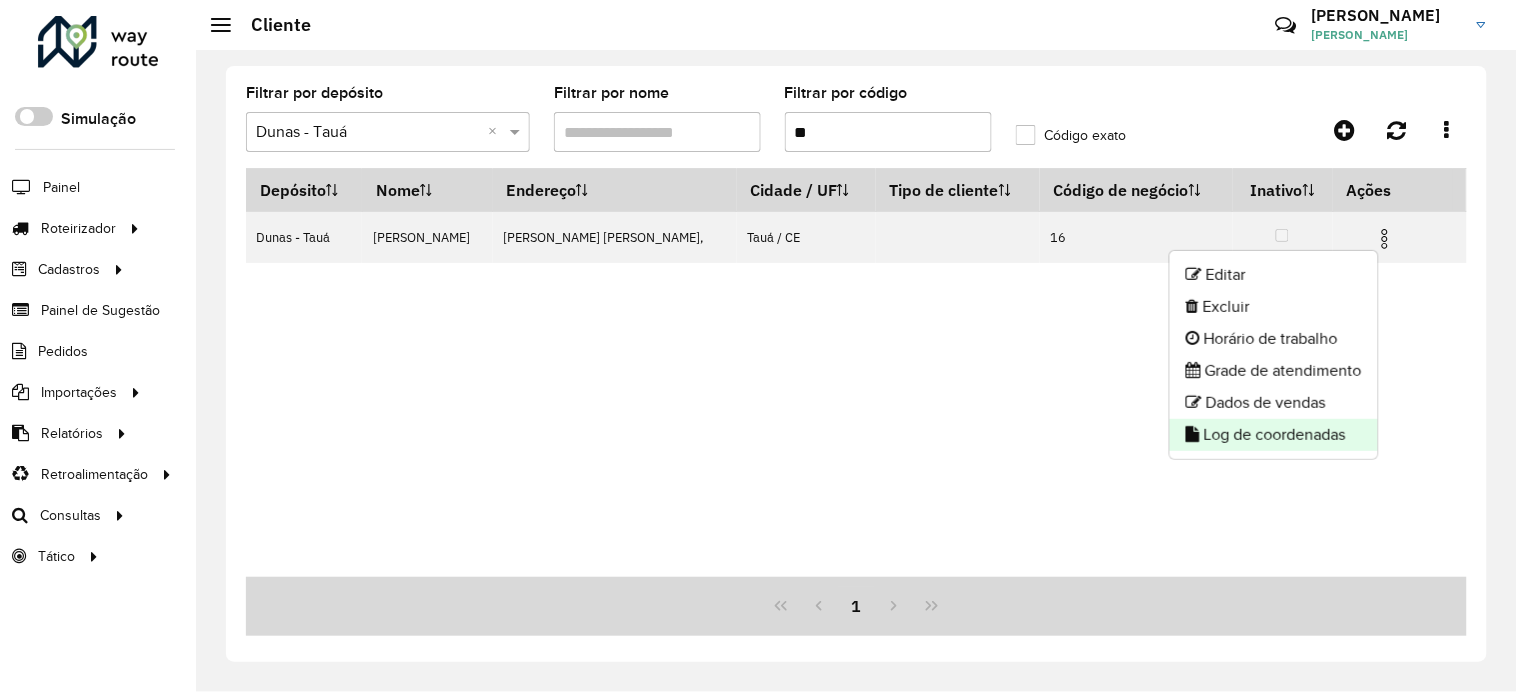 click on "Log de coordenadas" 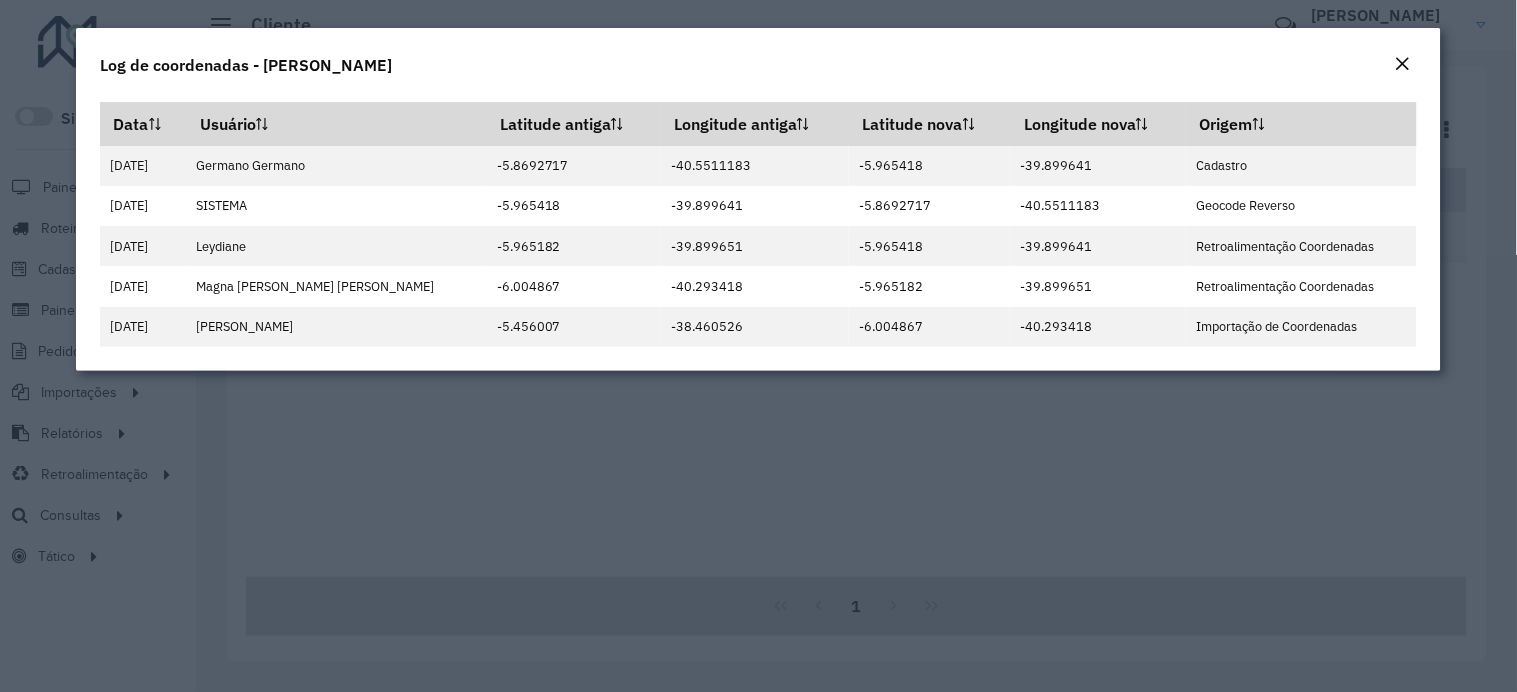 click 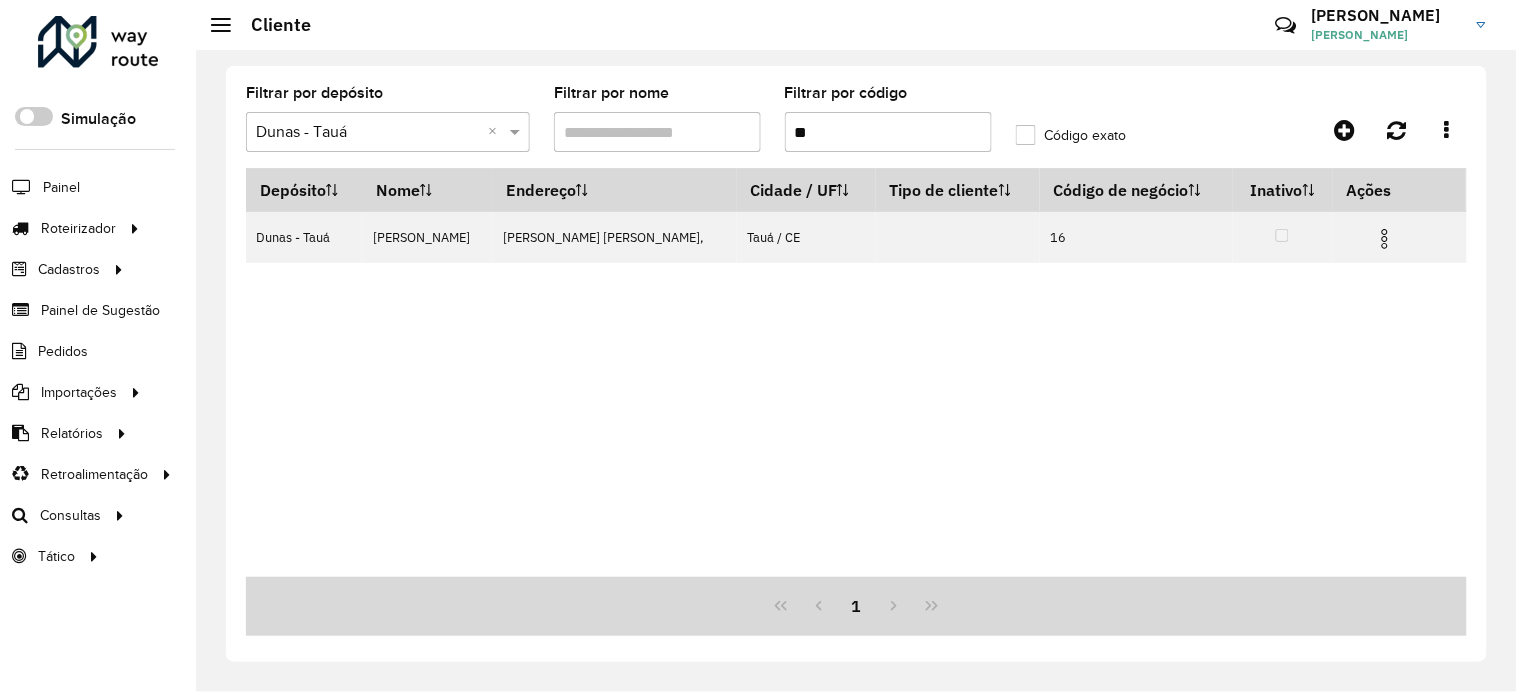 click on "**" at bounding box center (888, 132) 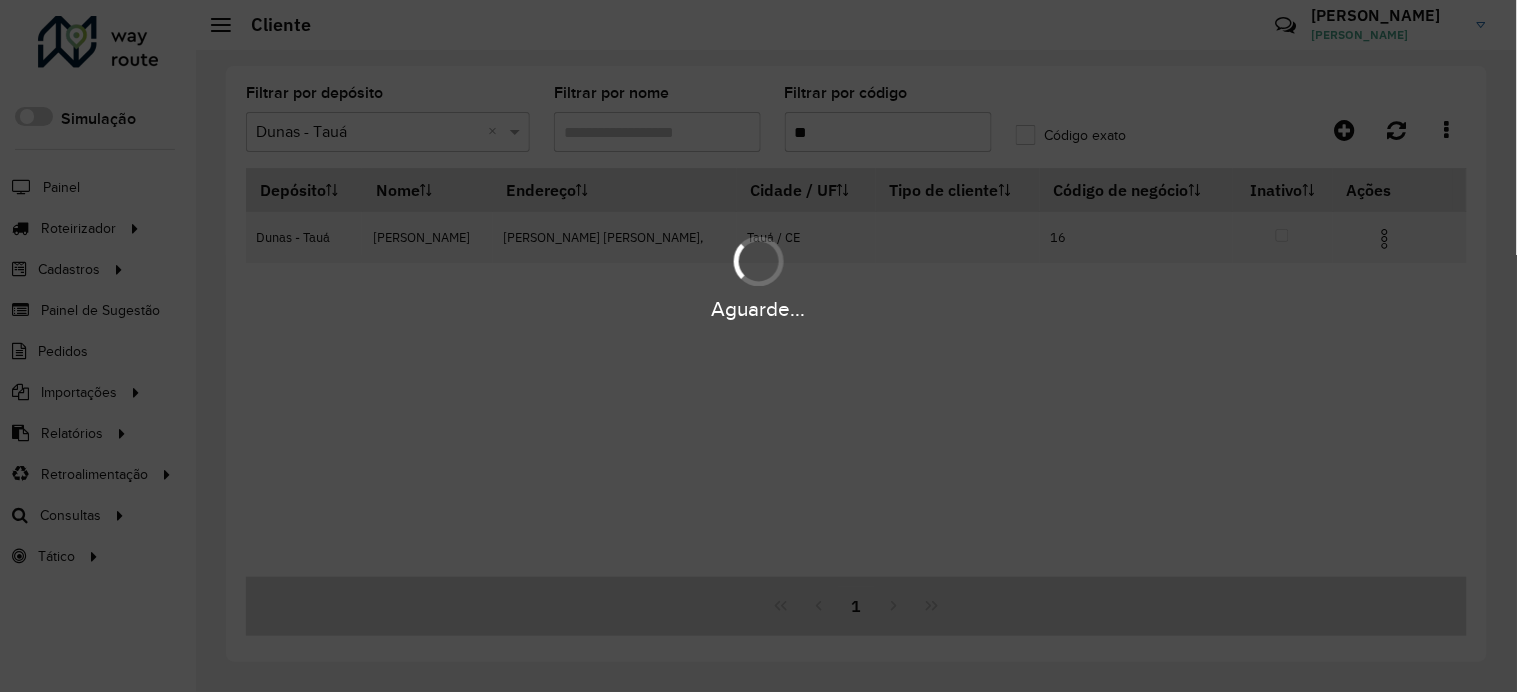 click on "Aguarde..." at bounding box center (758, 276) 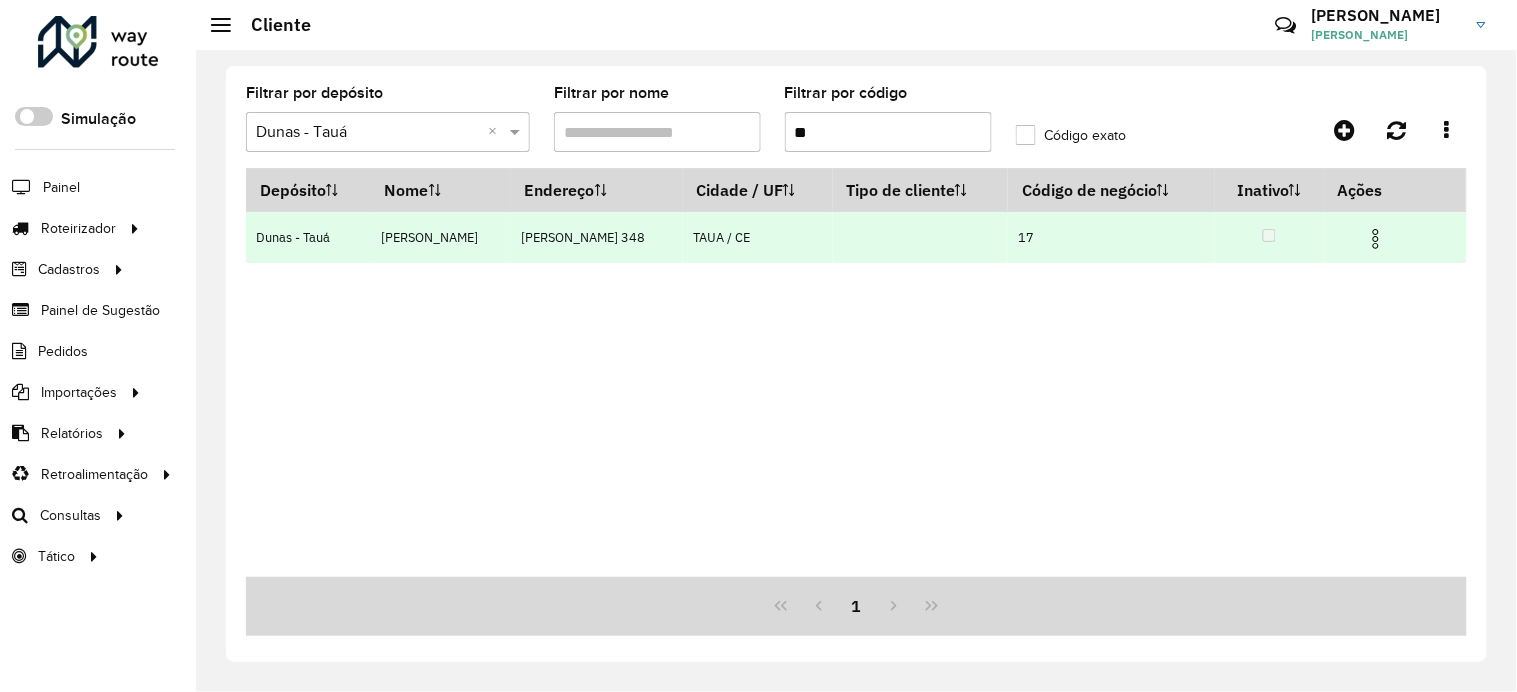 click at bounding box center [1376, 239] 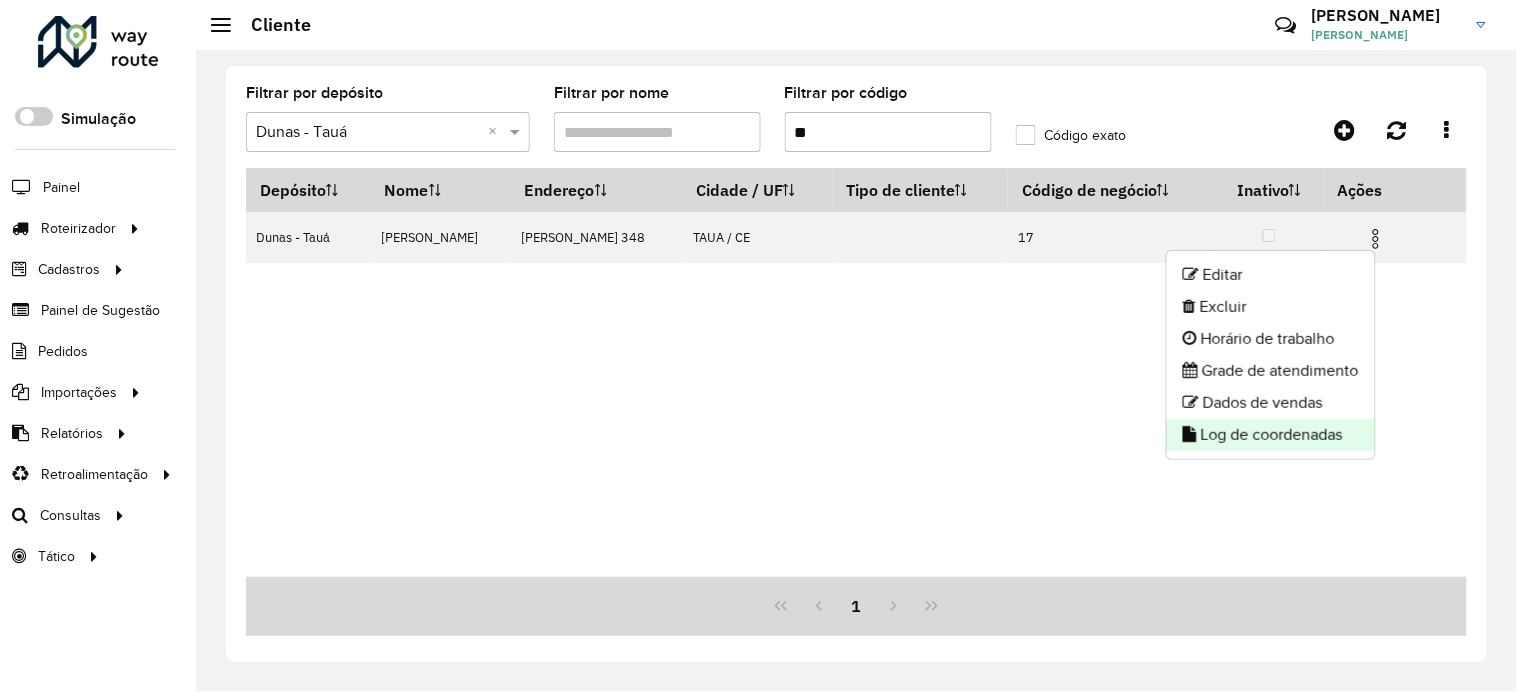 click on "Log de coordenadas" 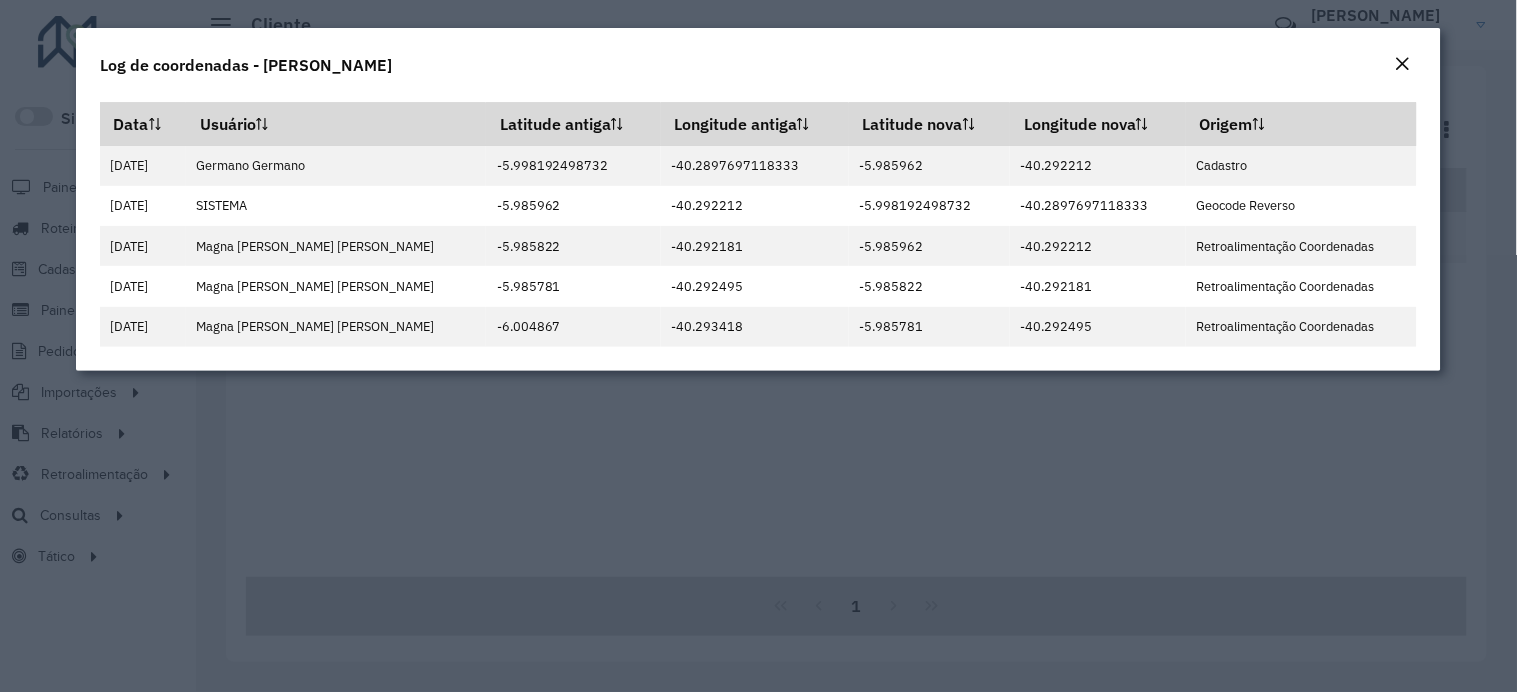 click on "Log de coordenadas - [PERSON_NAME]" 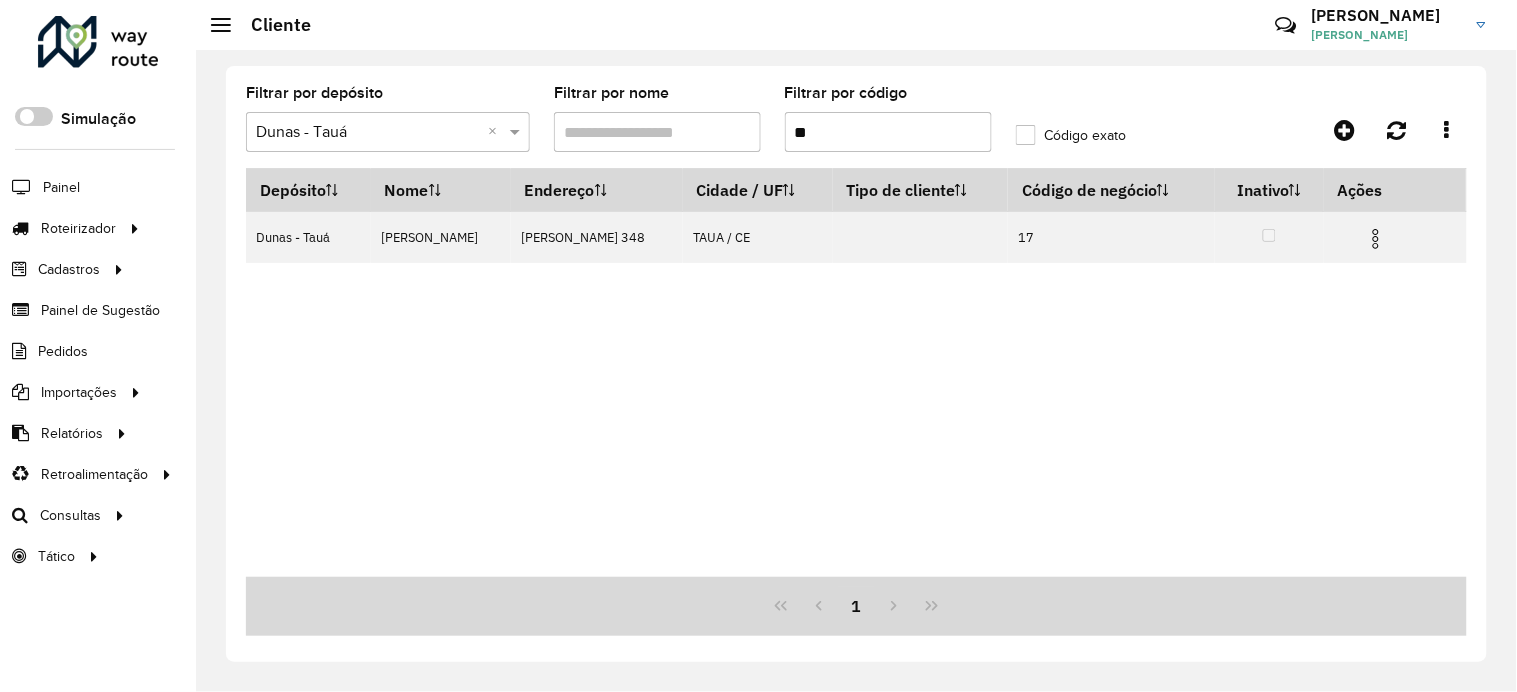 click on "**" at bounding box center (888, 132) 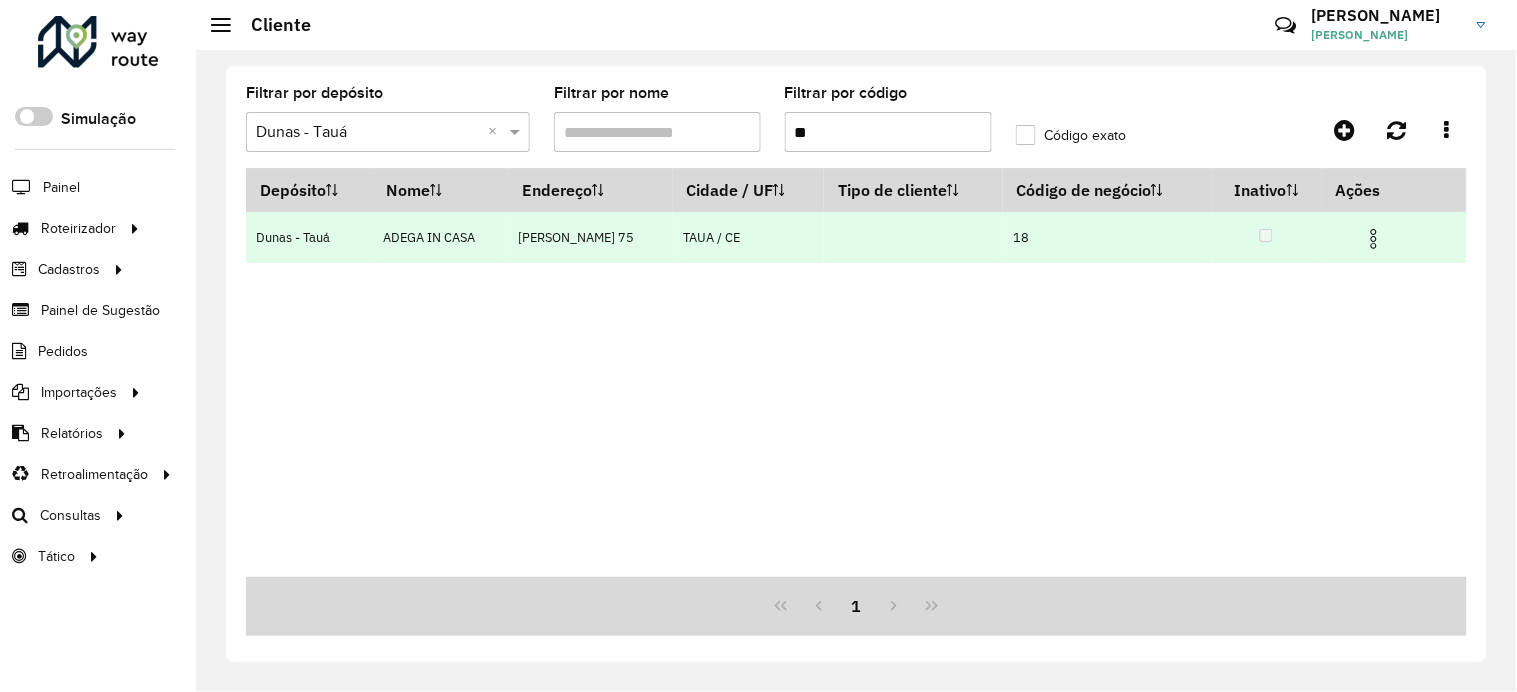 click at bounding box center [1374, 239] 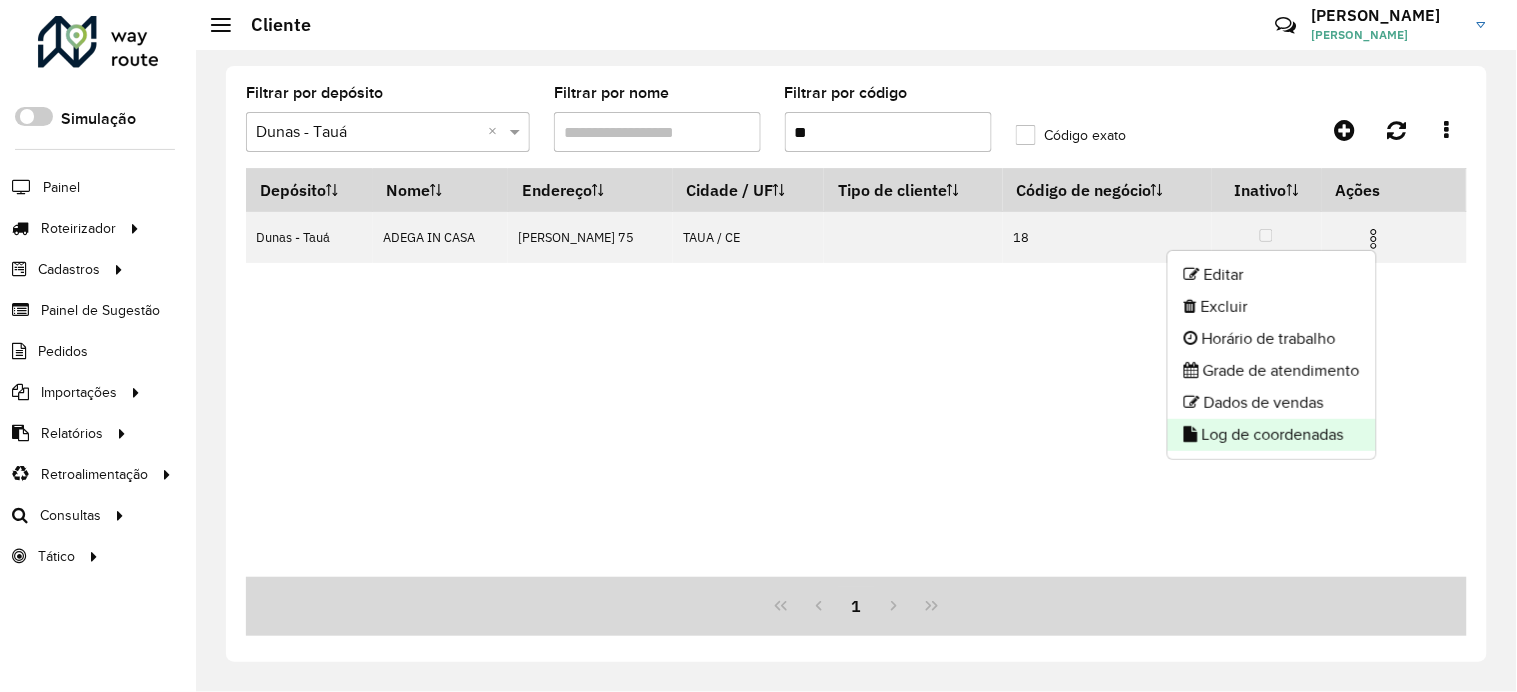 click on "Log de coordenadas" 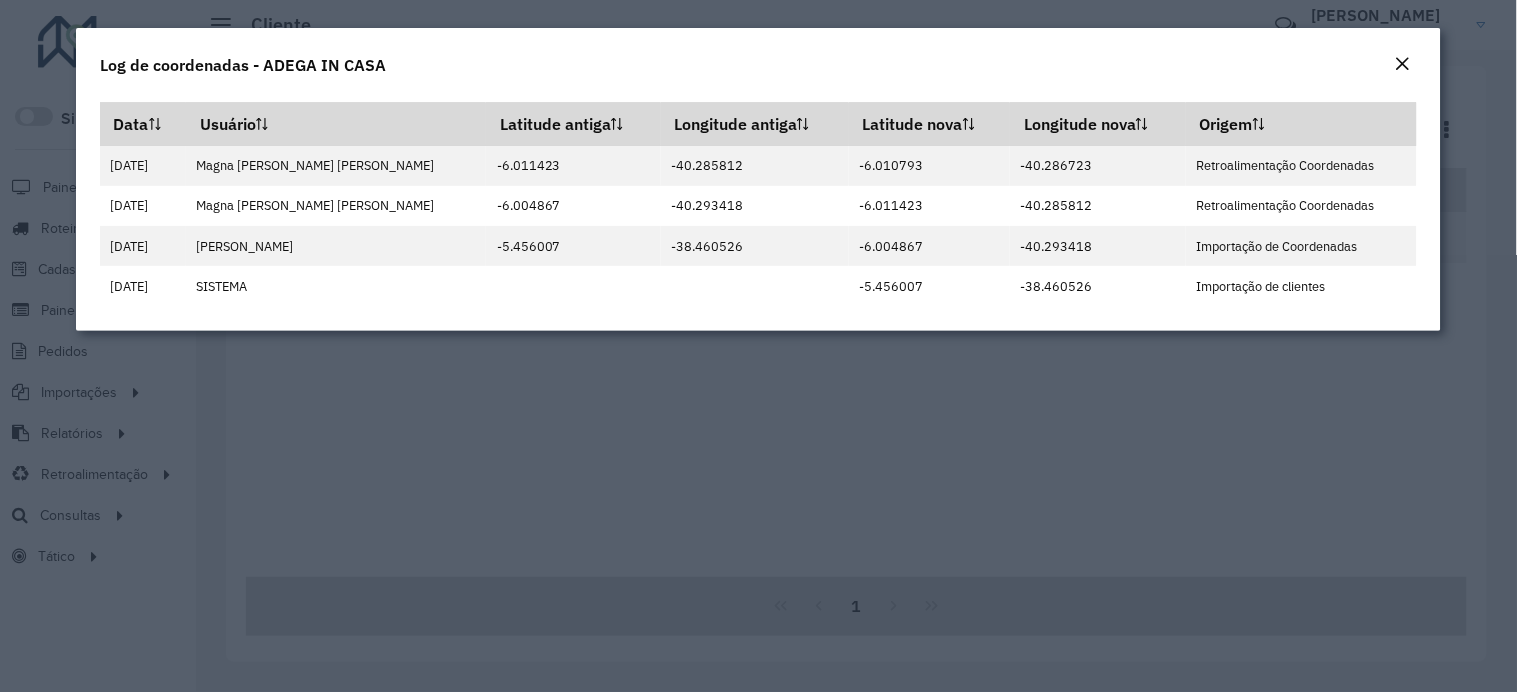 click on "Log de coordenadas - ADEGA IN CASA  Data   Usuário   Latitude antiga   Longitude antiga   Latitude nova   Longitude nova   Origem   [DATE]   Magna [PERSON_NAME] [PERSON_NAME]   -6.011423   -40.285812   -6.010793   -40.286723   Retroalimentação Coordenadas   [DATE]   Magna [PERSON_NAME] [PERSON_NAME]   -6.004867   -40.293418   -6.011423   -40.285812   Retroalimentação Coordenadas   [DATE]   [GEOGRAPHIC_DATA] [GEOGRAPHIC_DATA] AmbevTech   -5.456007   -38.460526   -6.004867   -40.293418   Importação de Coordenadas   [DATE]   SISTEMA         -5.456007   -38.460526   Importação de clientes" 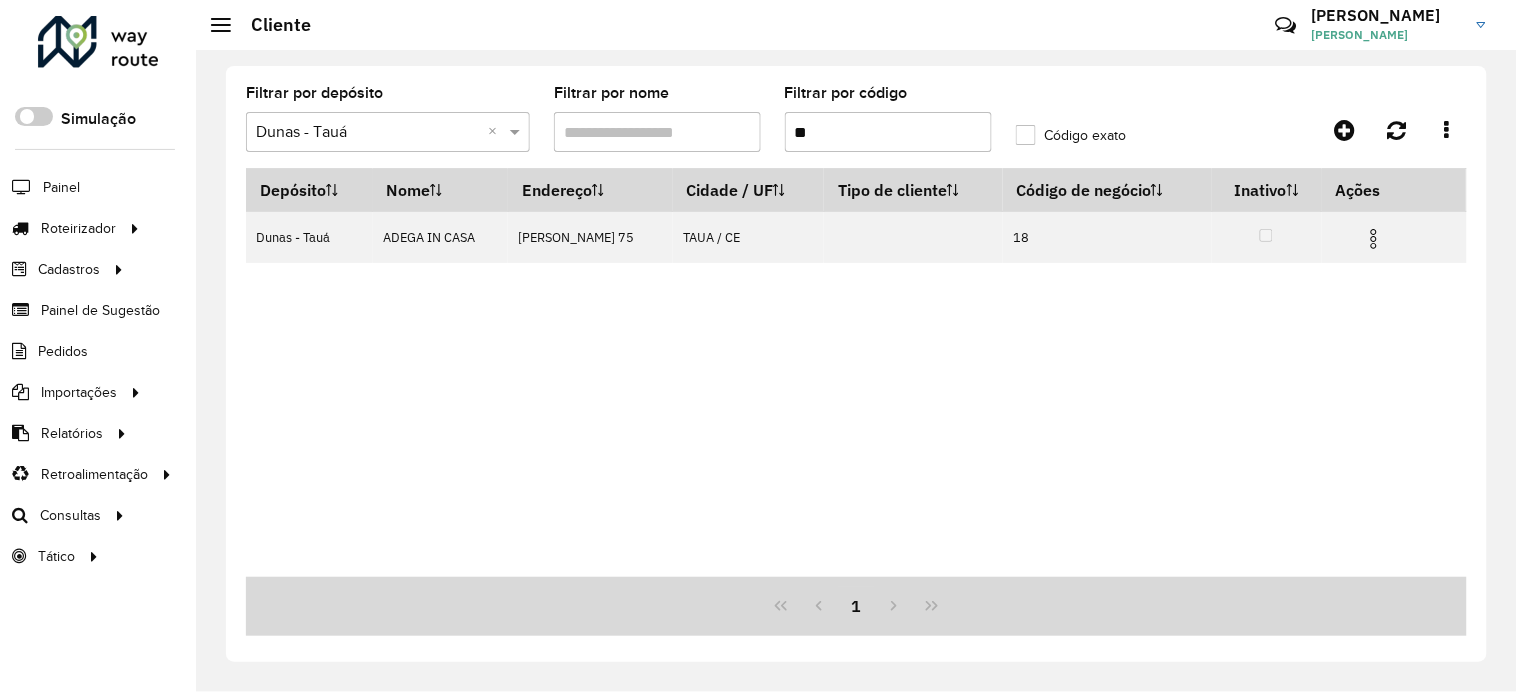 click on "**" at bounding box center (888, 132) 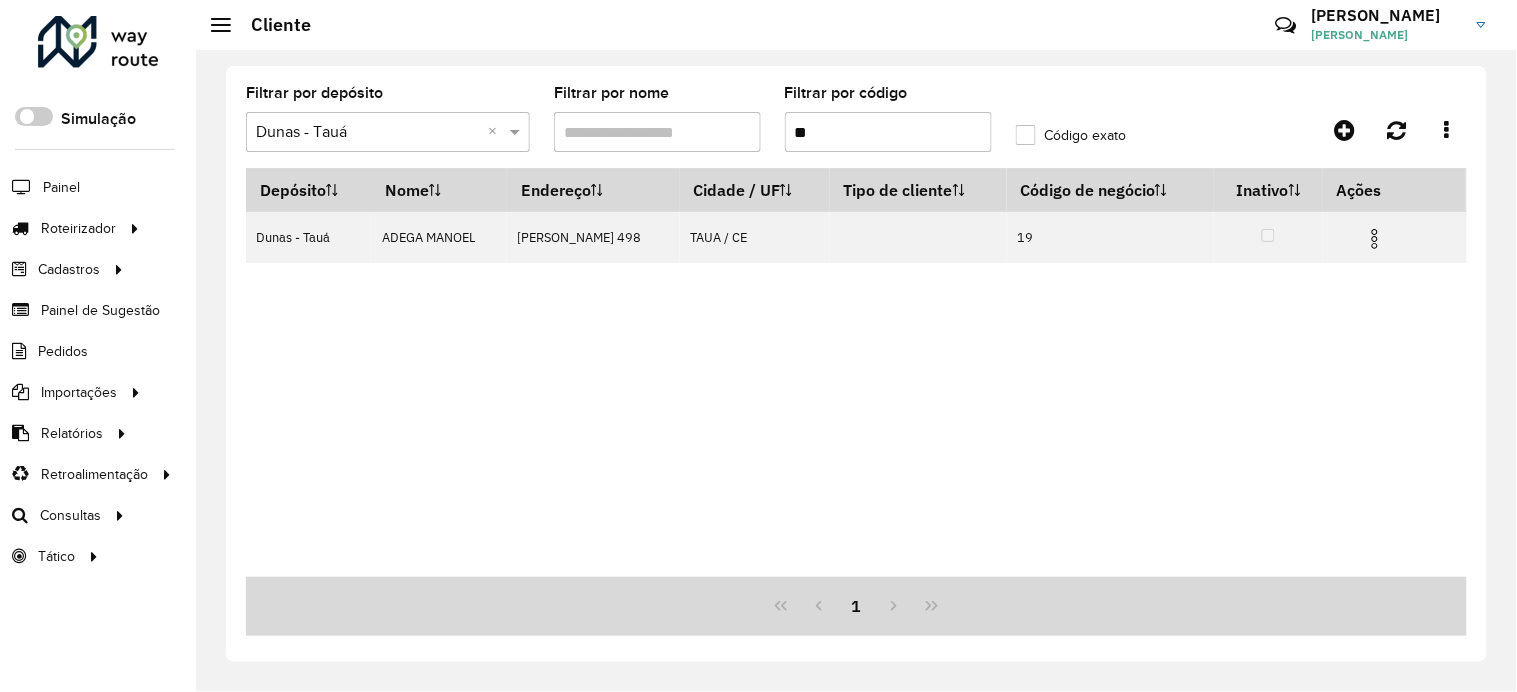 type on "**" 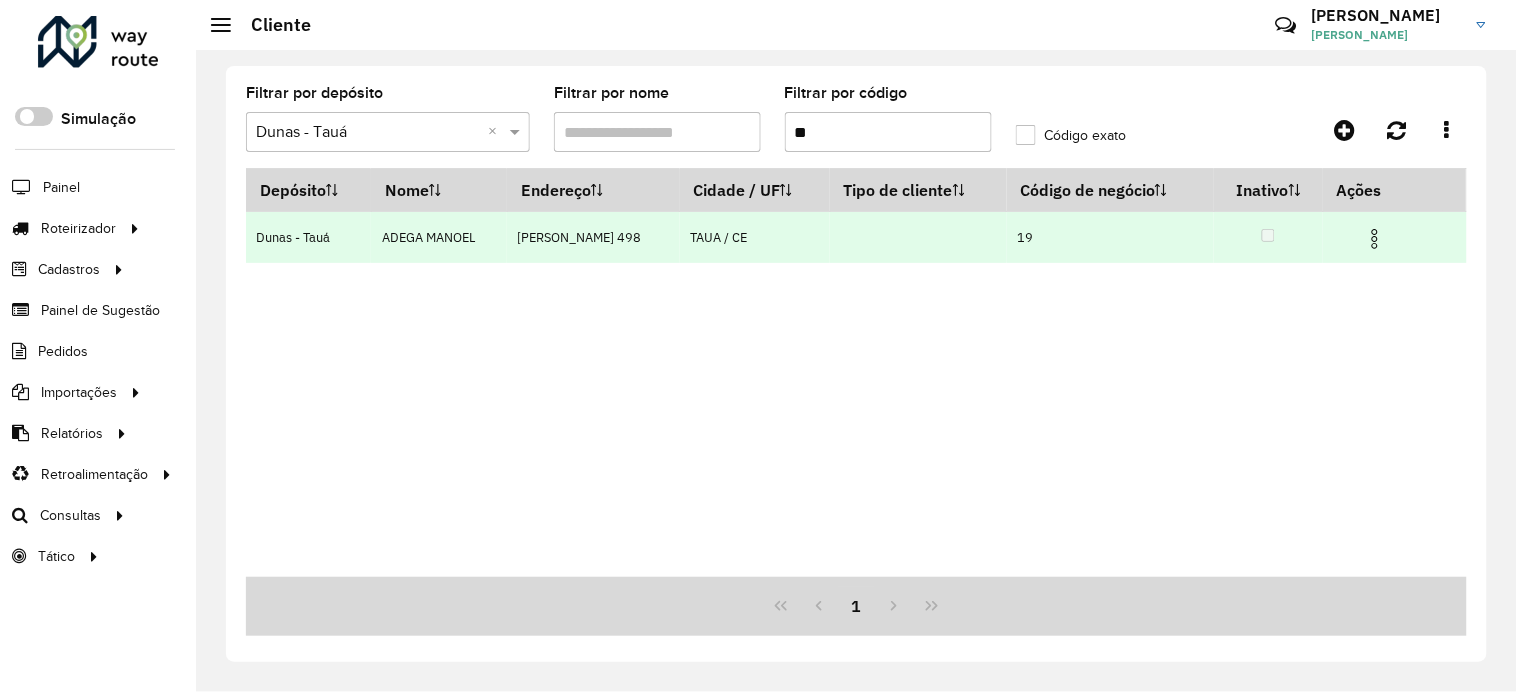 click at bounding box center (1375, 239) 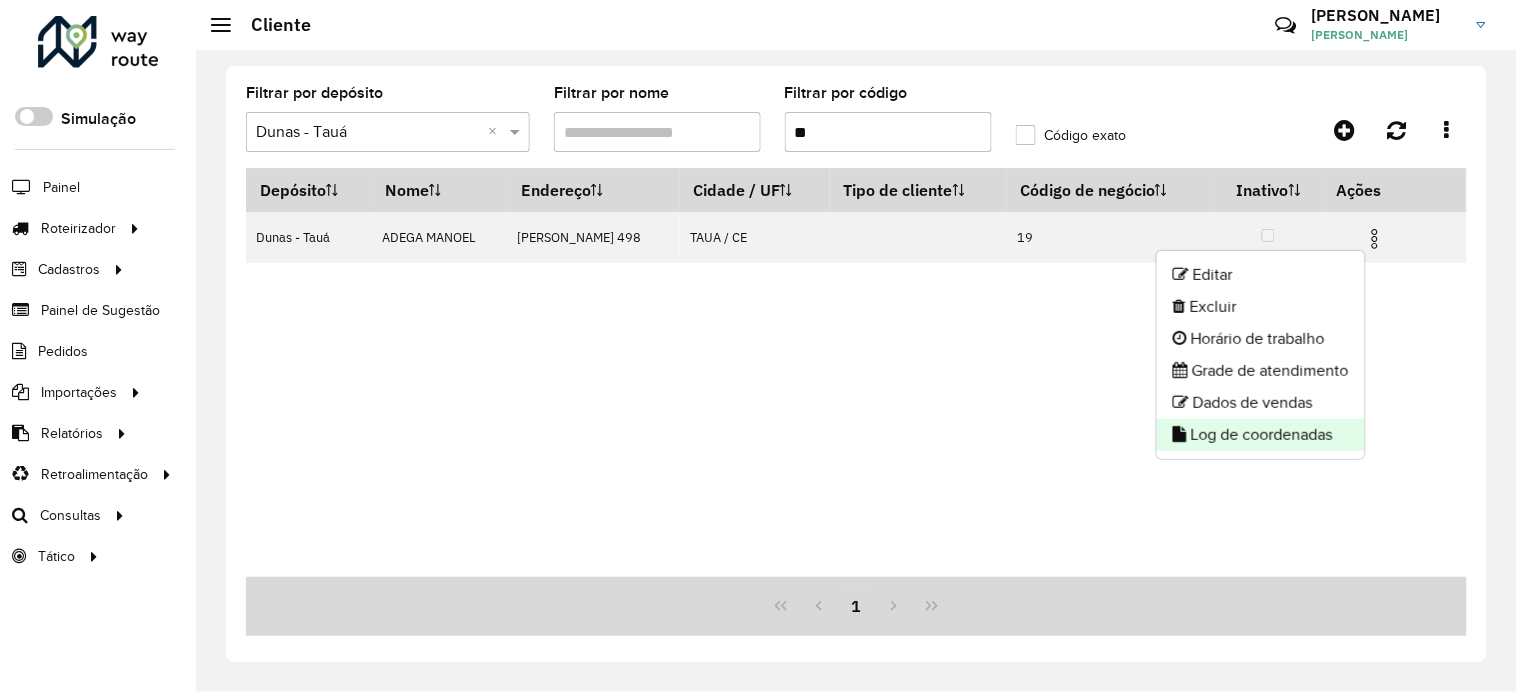 click on "Log de coordenadas" 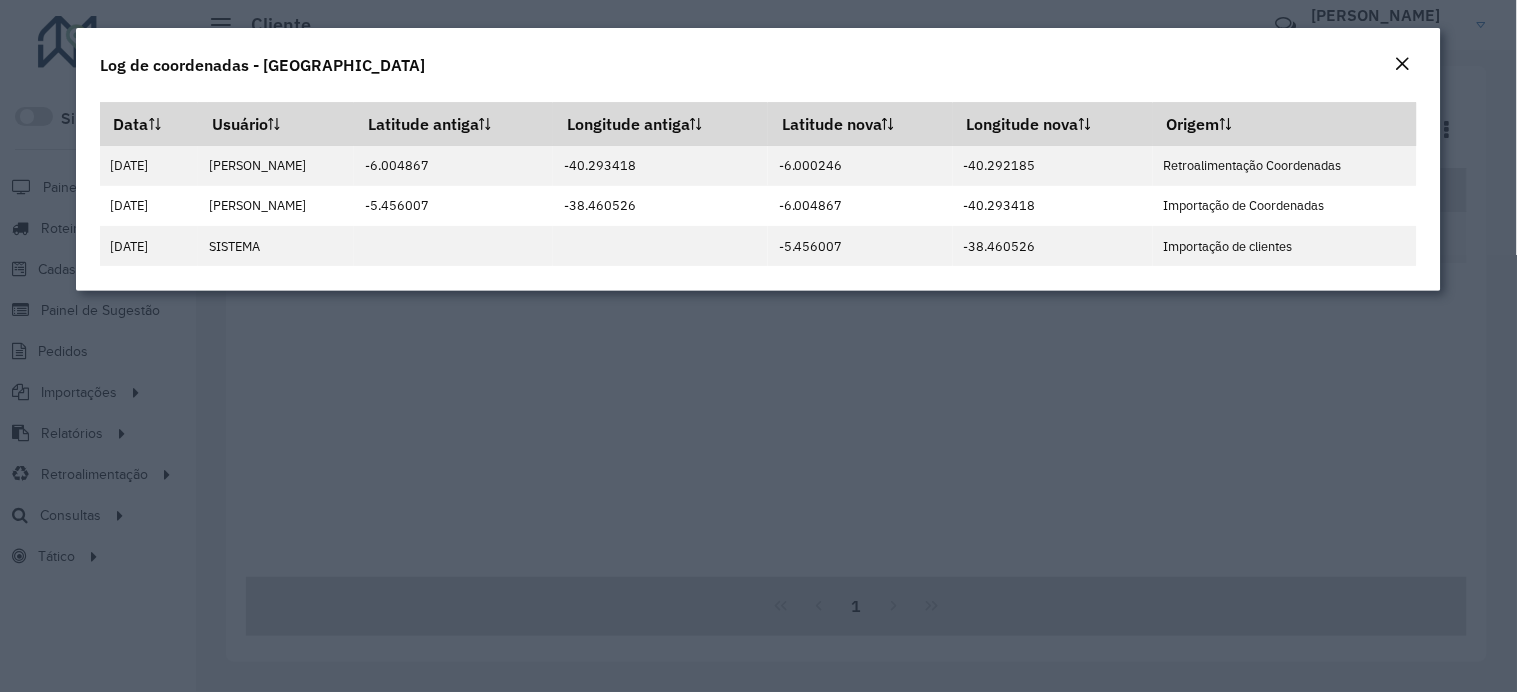 click 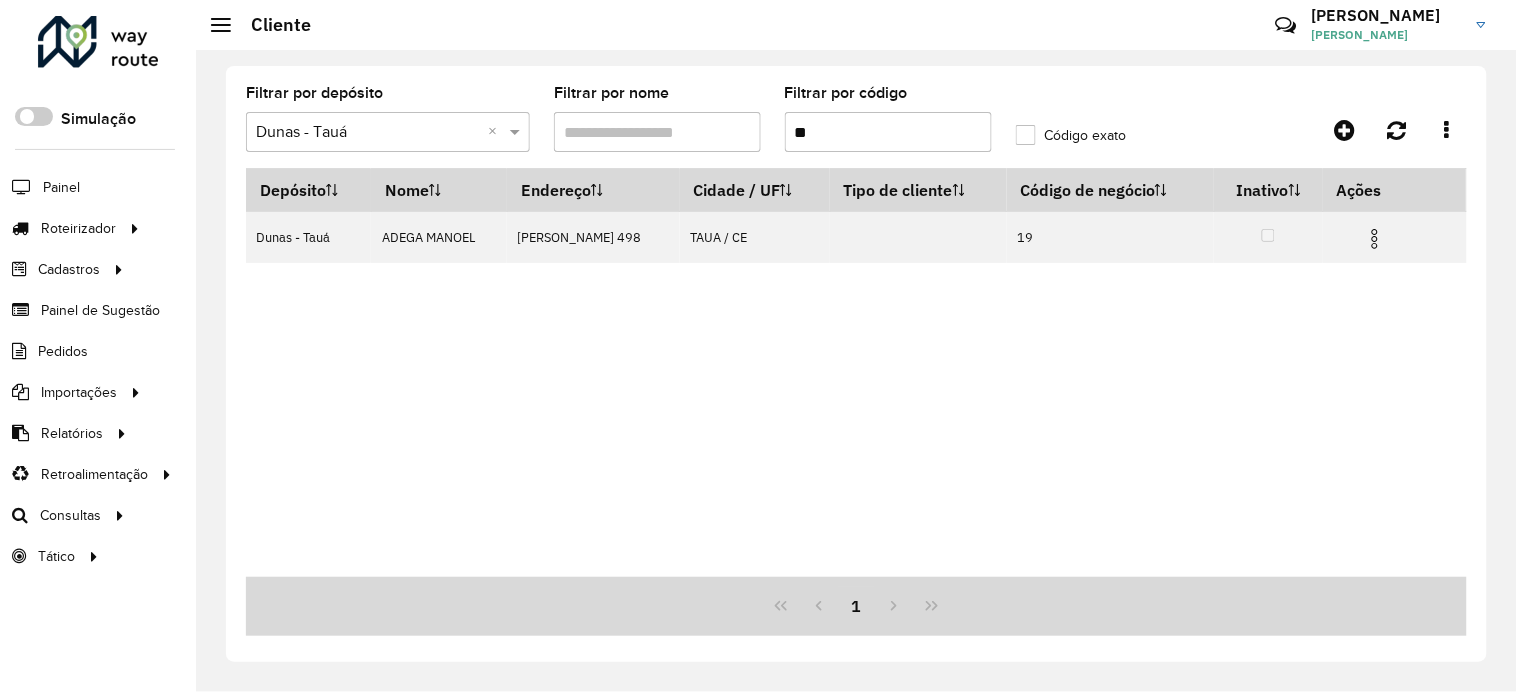 click on "**" at bounding box center [888, 132] 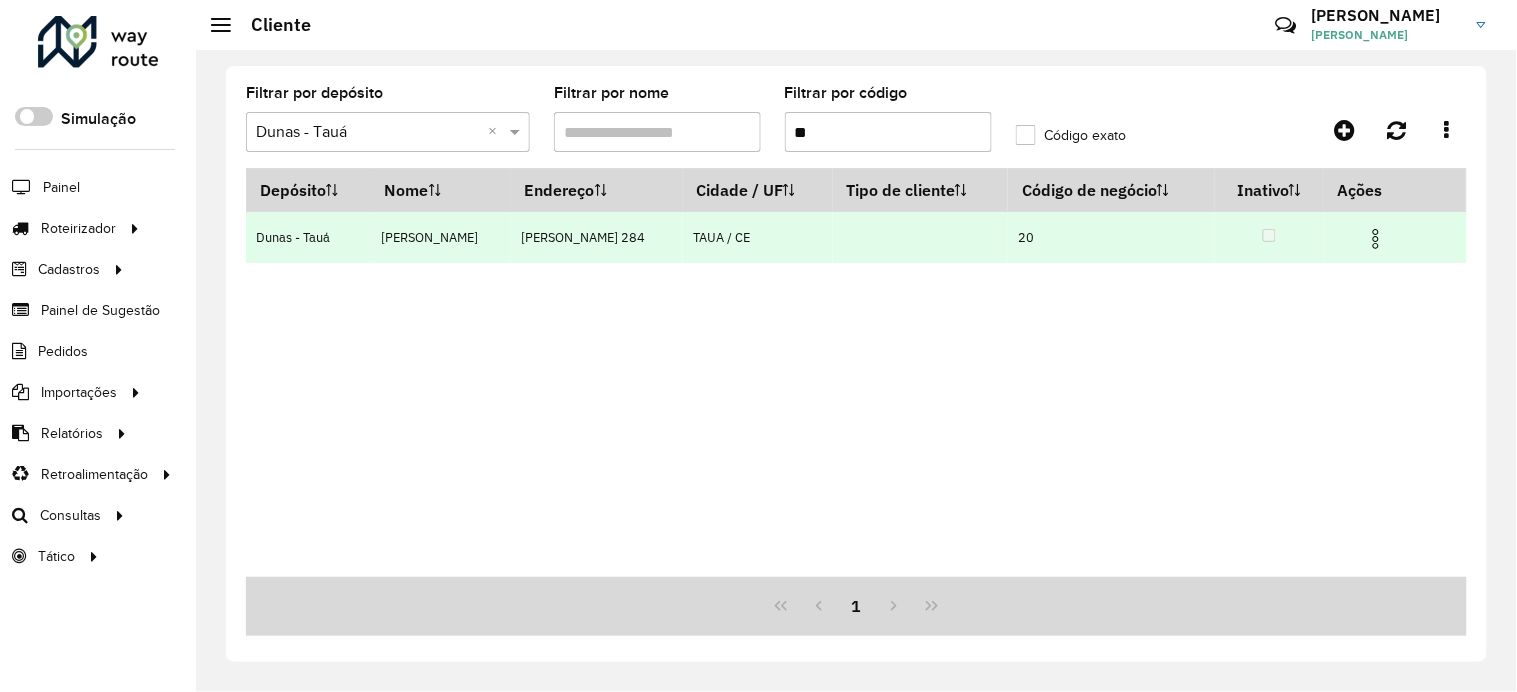 click at bounding box center [1384, 237] 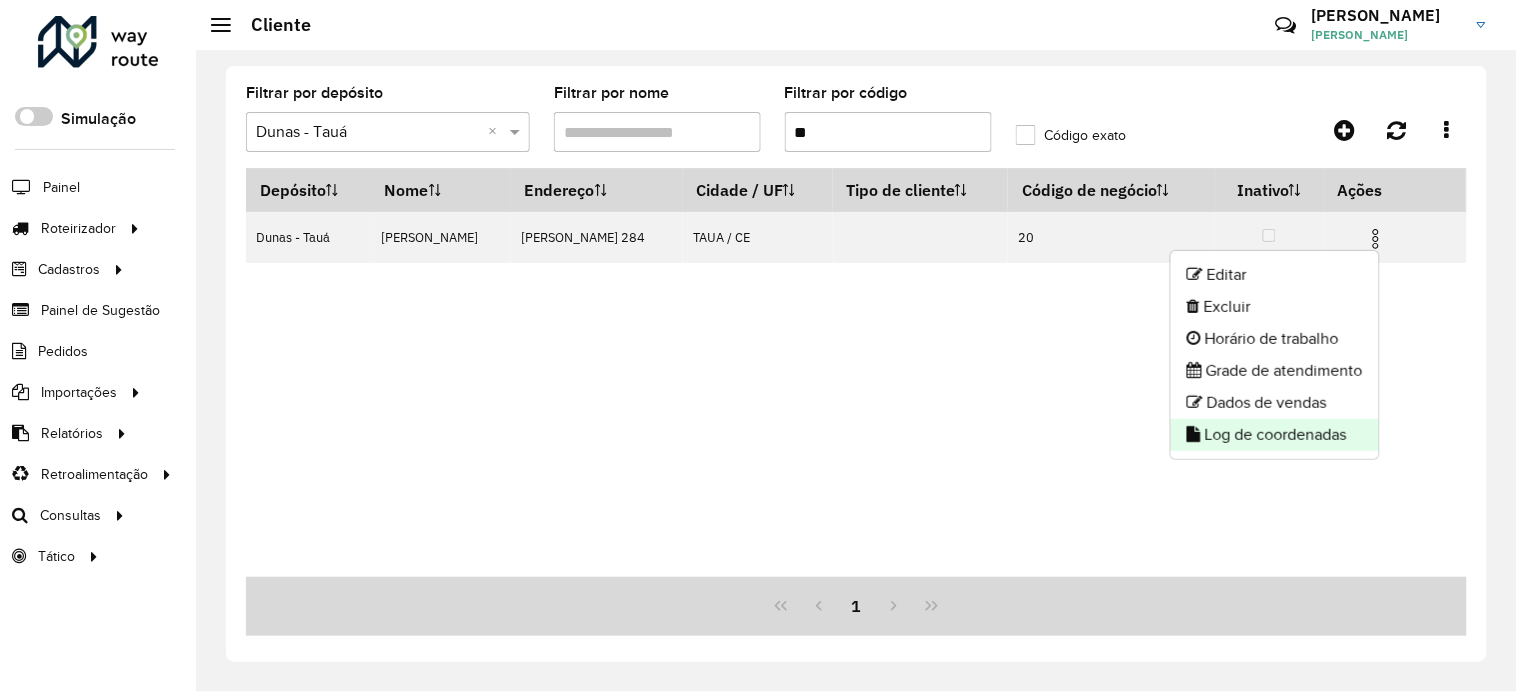 click on "Log de coordenadas" 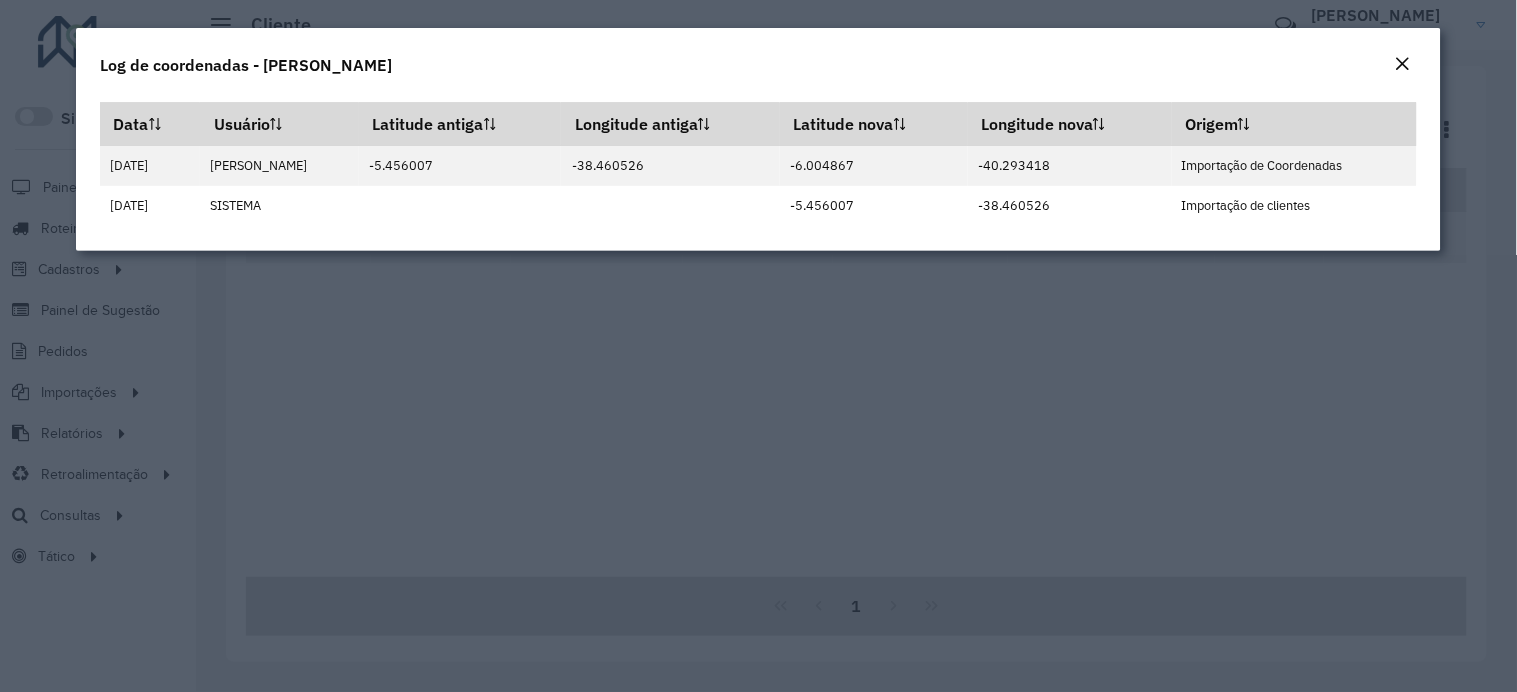 click 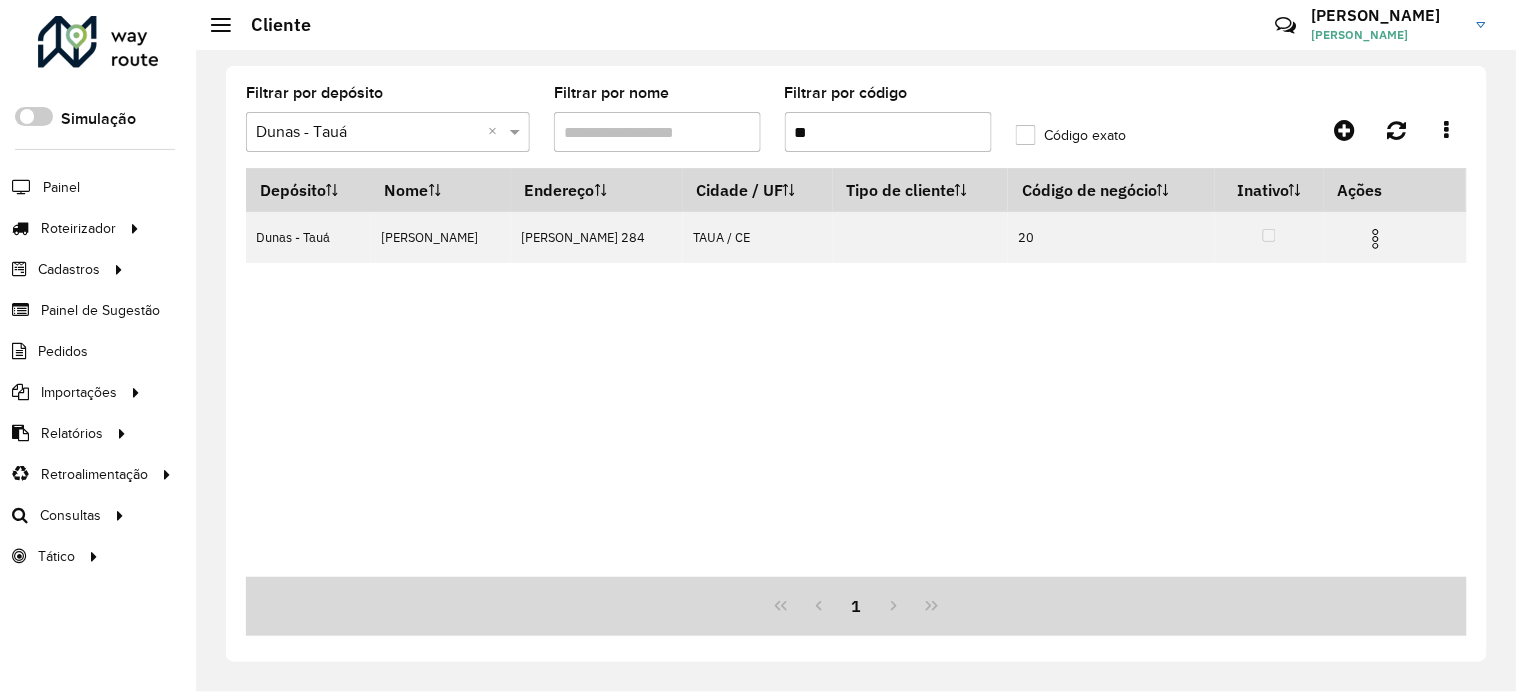 click on "**" at bounding box center (888, 132) 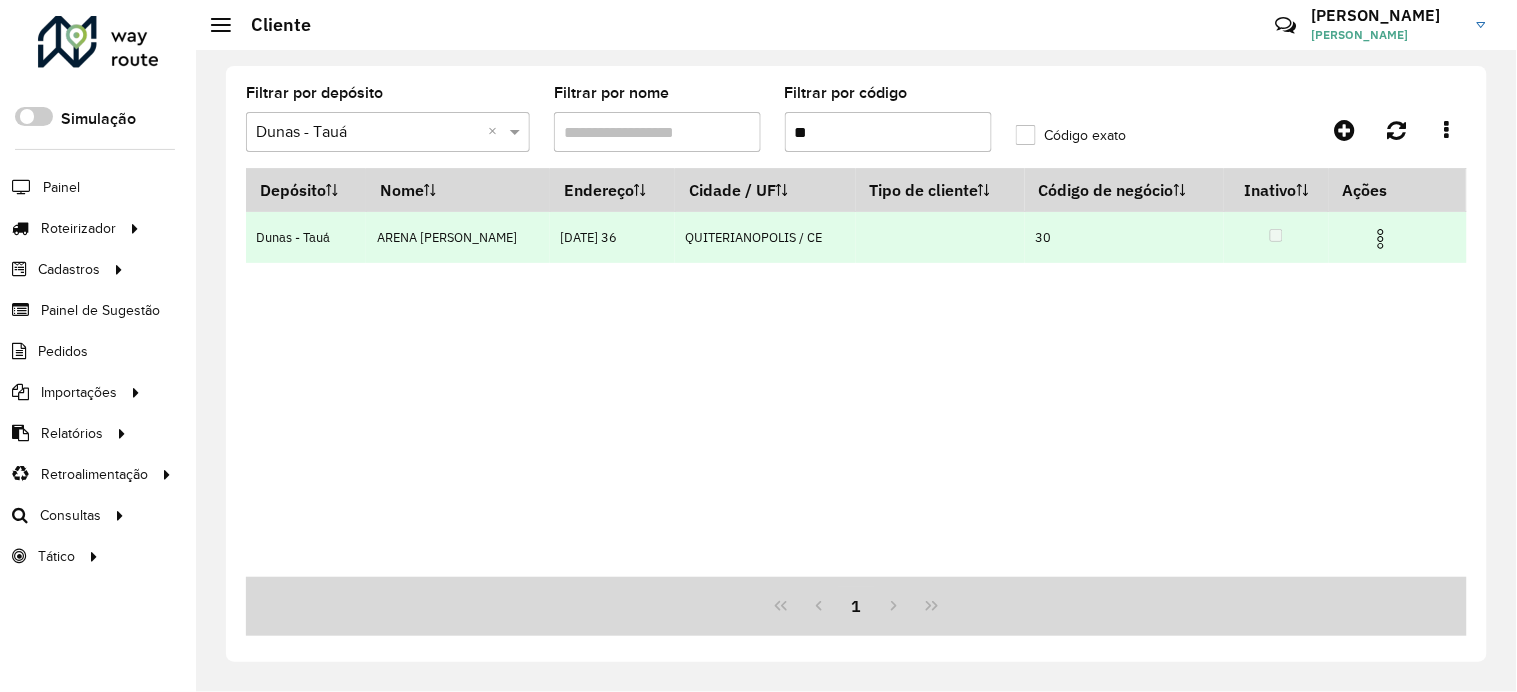 click at bounding box center (1381, 239) 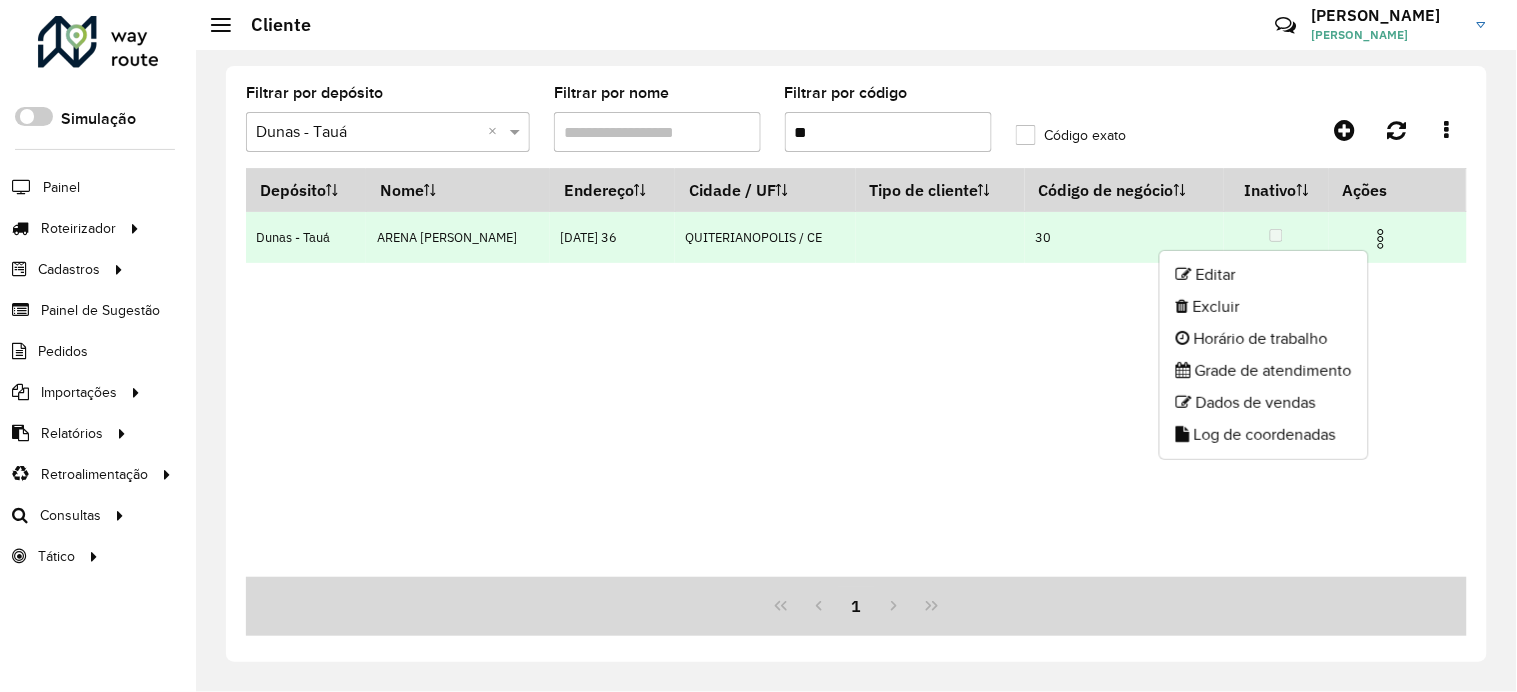 click at bounding box center (941, 237) 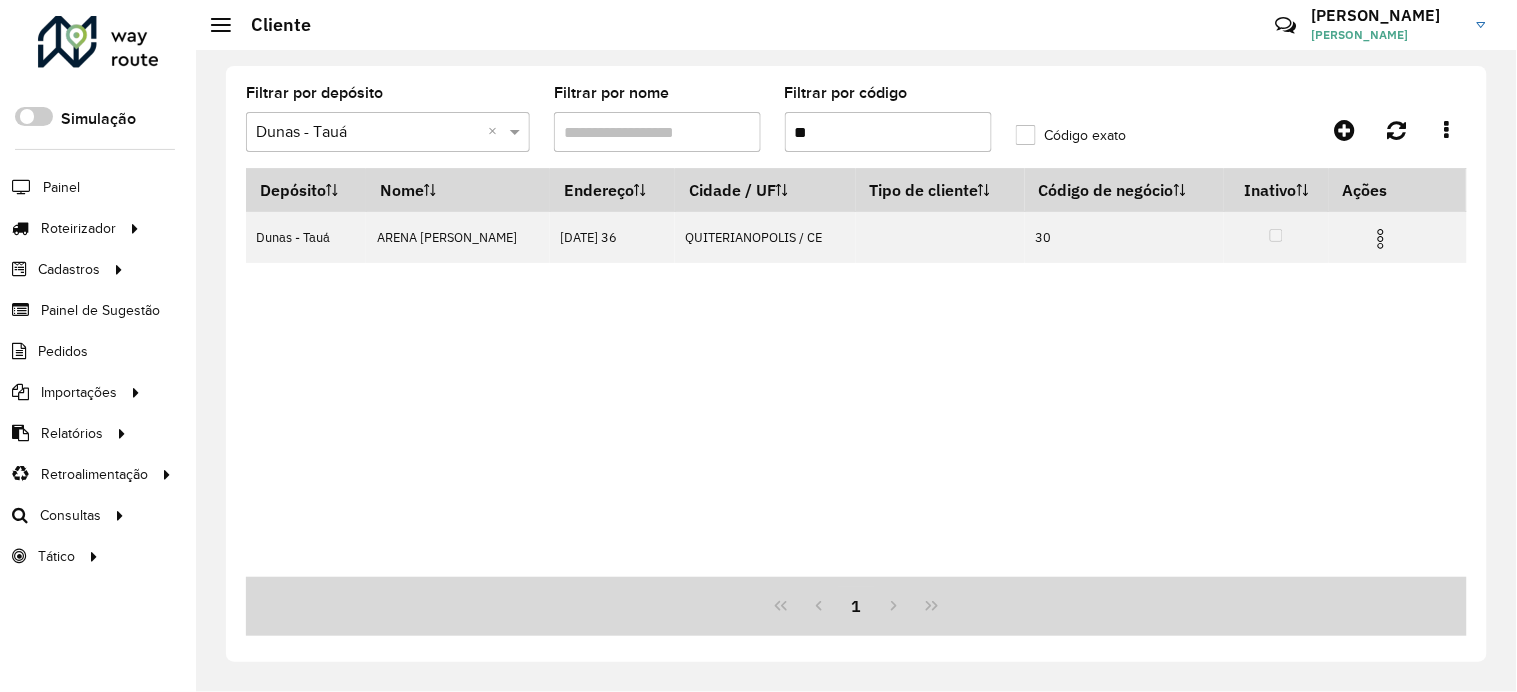click on "Filtrar por código  **" 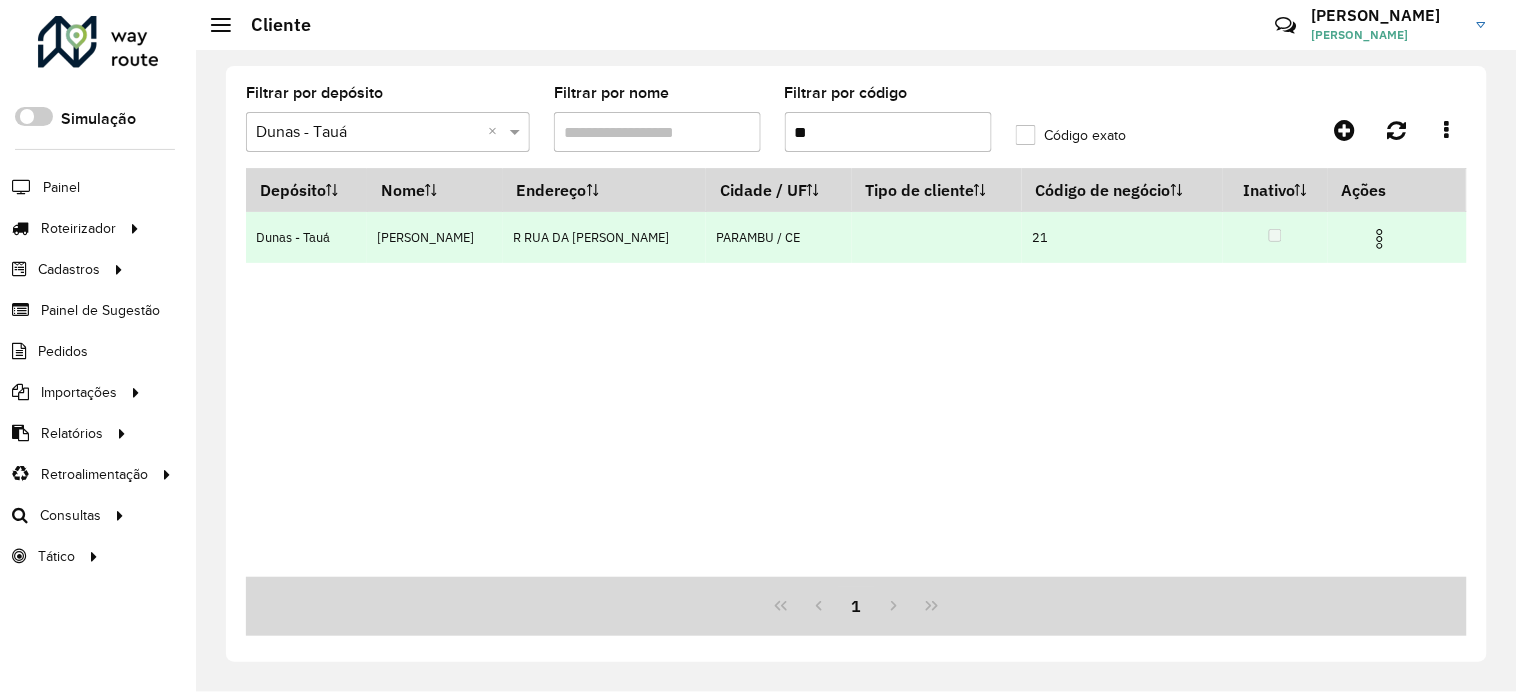 click at bounding box center (1380, 239) 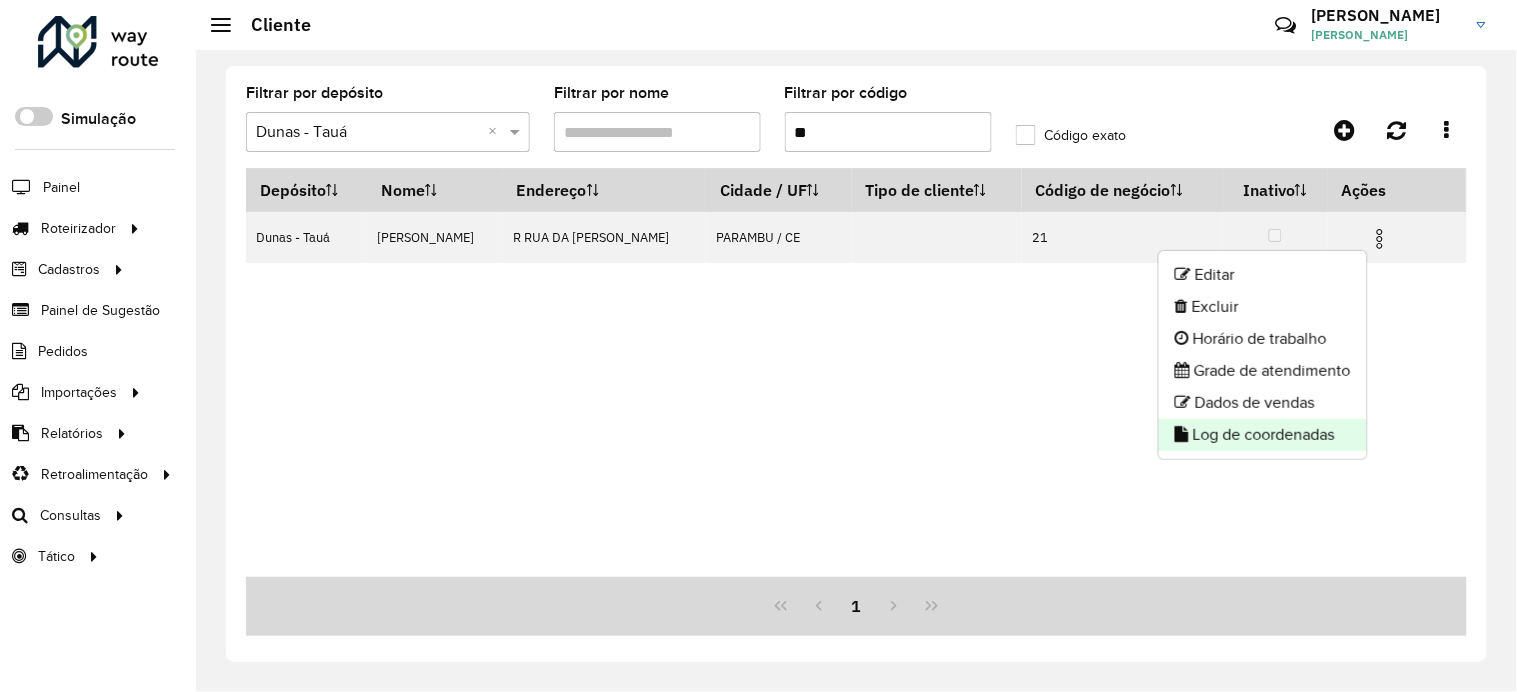 click on "Log de coordenadas" 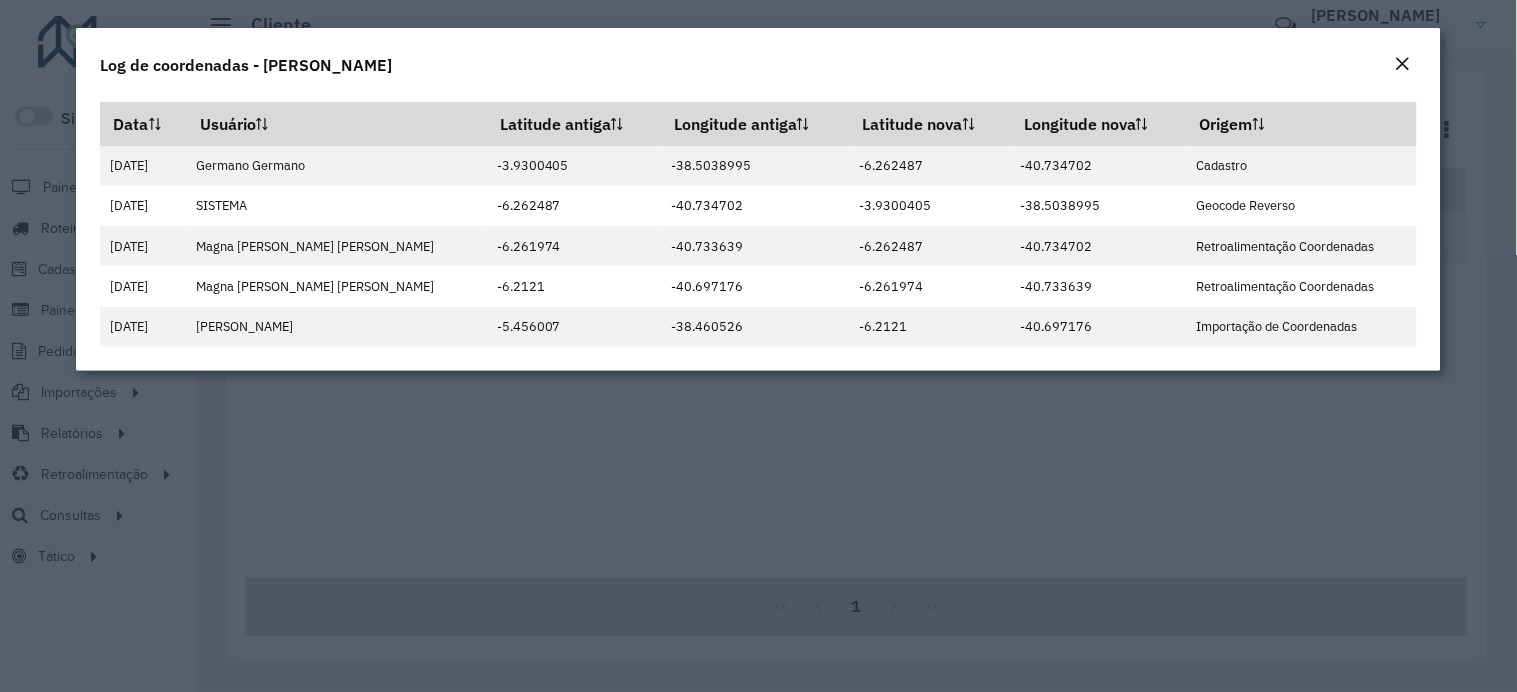click on "Log de coordenadas - [PERSON_NAME]  Data   Usuário   Latitude antiga   Longitude antiga   Latitude nova   Longitude nova   Origem   [DATE]   [PERSON_NAME]   -3.9300405   -38.5038995   -6.262487   -40.734702   Cadastro   [DATE]   SISTEMA   -6.262487   -40.734702   -3.9300405   -38.5038995   Geocode Reverso   [DATE]   Magna [PERSON_NAME] [PERSON_NAME]   -6.261974   -40.733639   -6.262487   -40.734702   Retroalimentação Coordenadas   [DATE]   Magna [PERSON_NAME] [PERSON_NAME]   -6.2121   -40.697176   -6.261974   -40.733639   Retroalimentação Coordenadas   [DATE]   [GEOGRAPHIC_DATA] Lucca AmbevTech   -5.456007   -38.460526   -6.2121   -40.697176   Importação de Coordenadas" 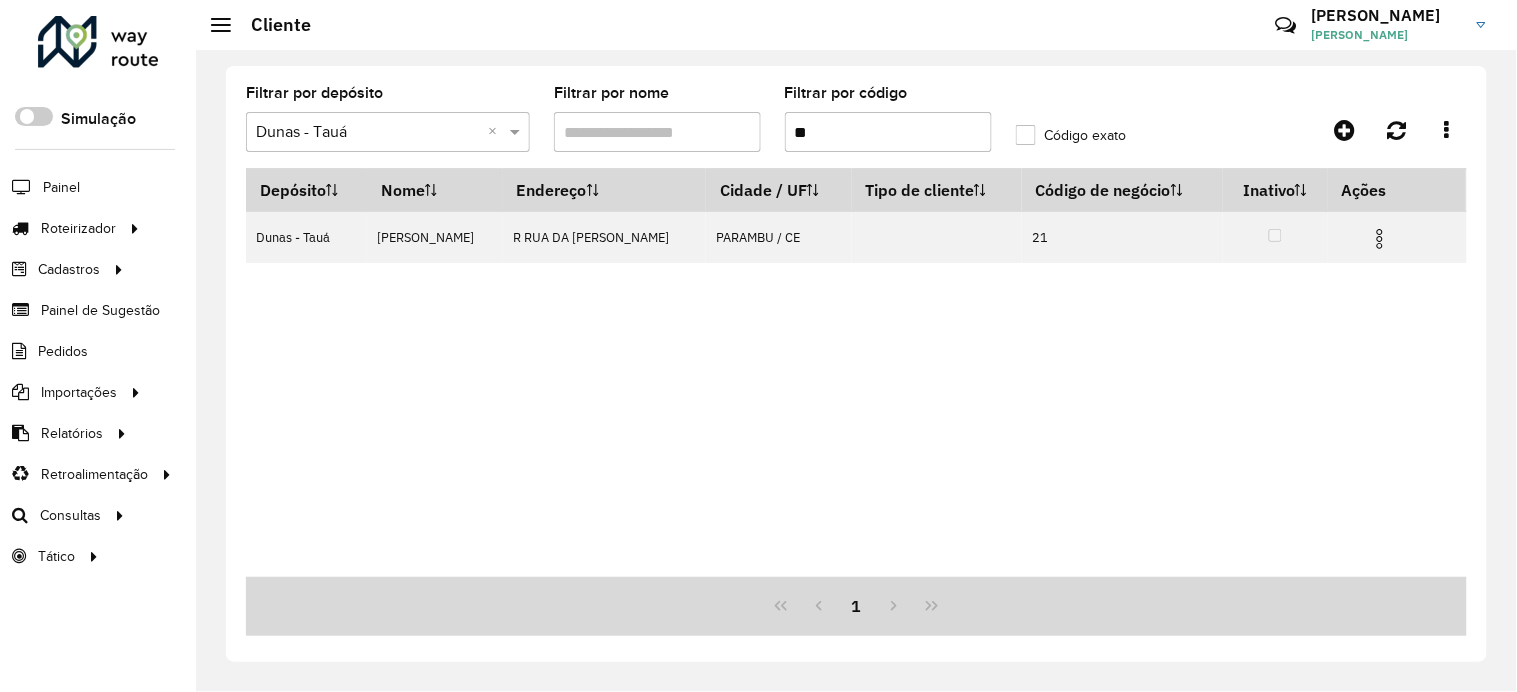 click on "**" at bounding box center (888, 132) 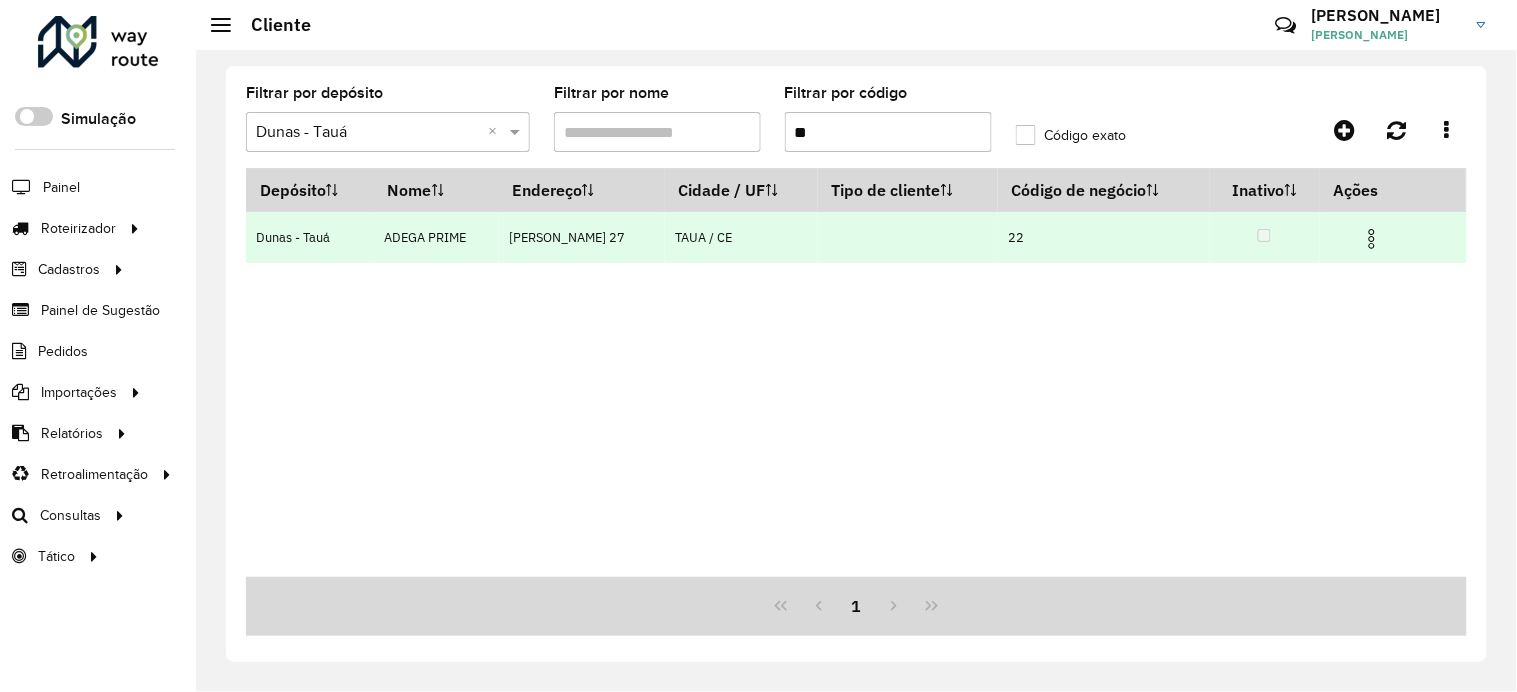 click at bounding box center (1372, 239) 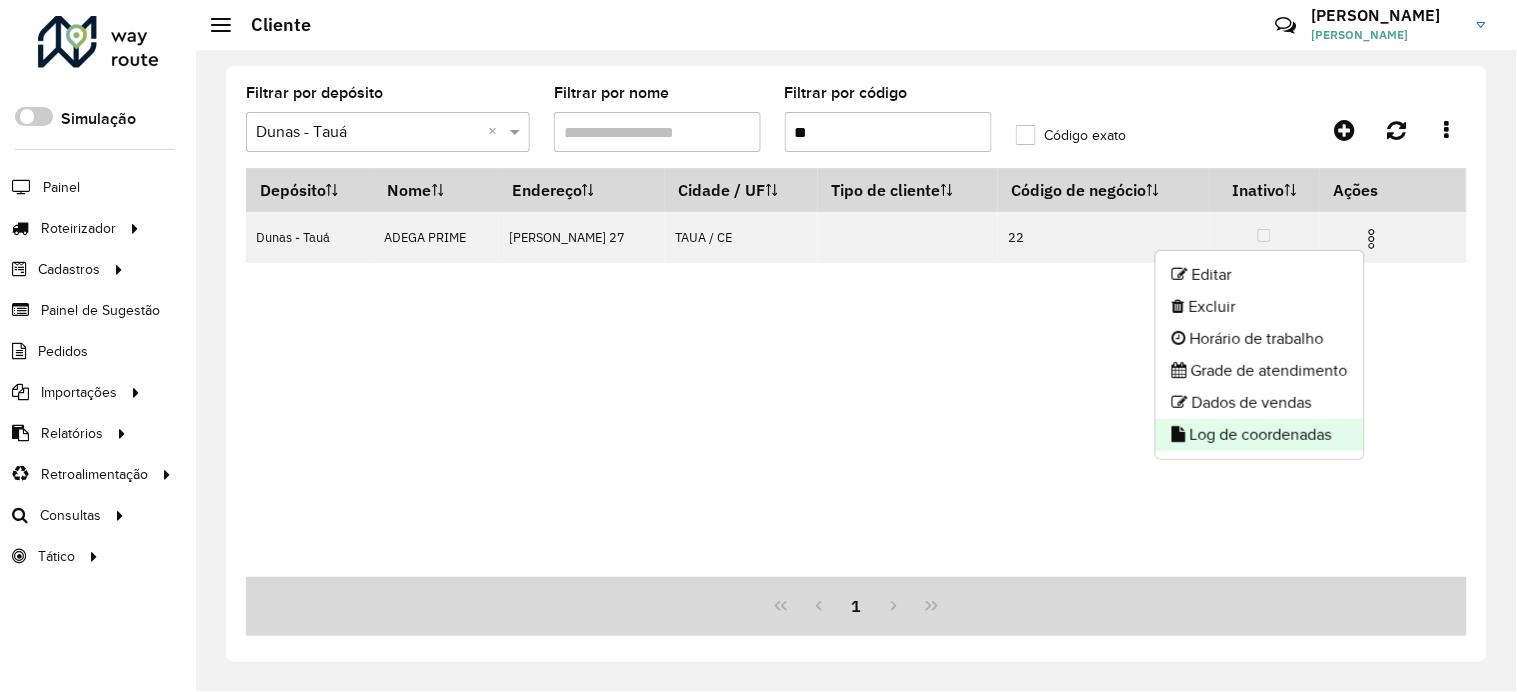 click on "Log de coordenadas" 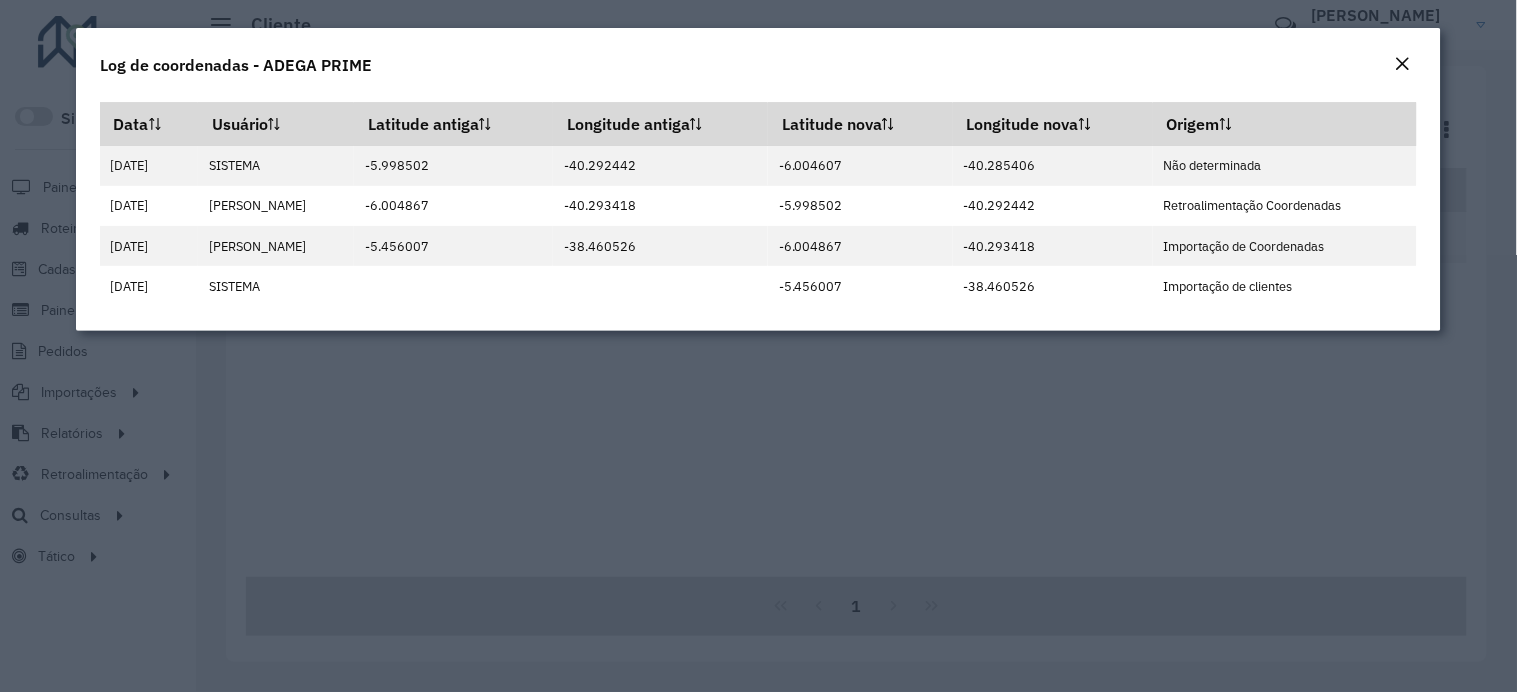 click 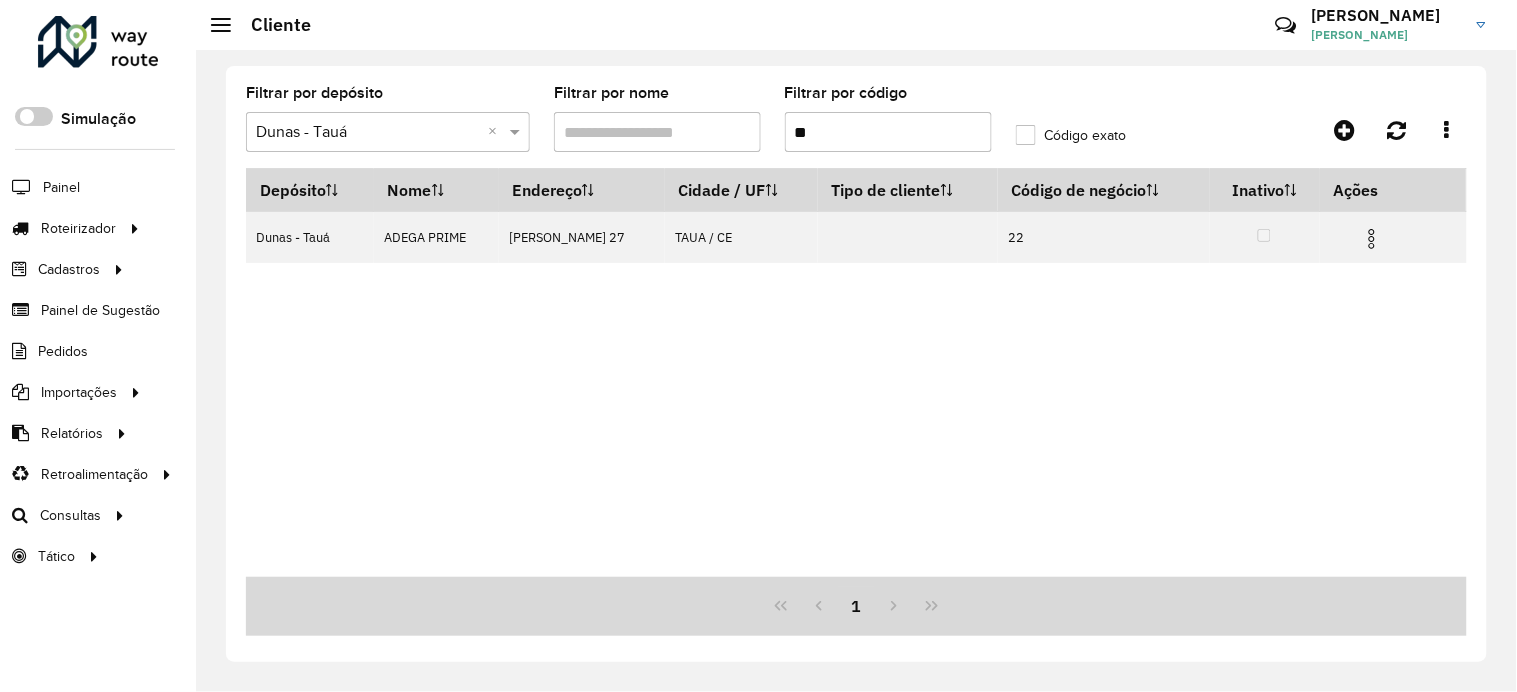 click on "**" at bounding box center [888, 132] 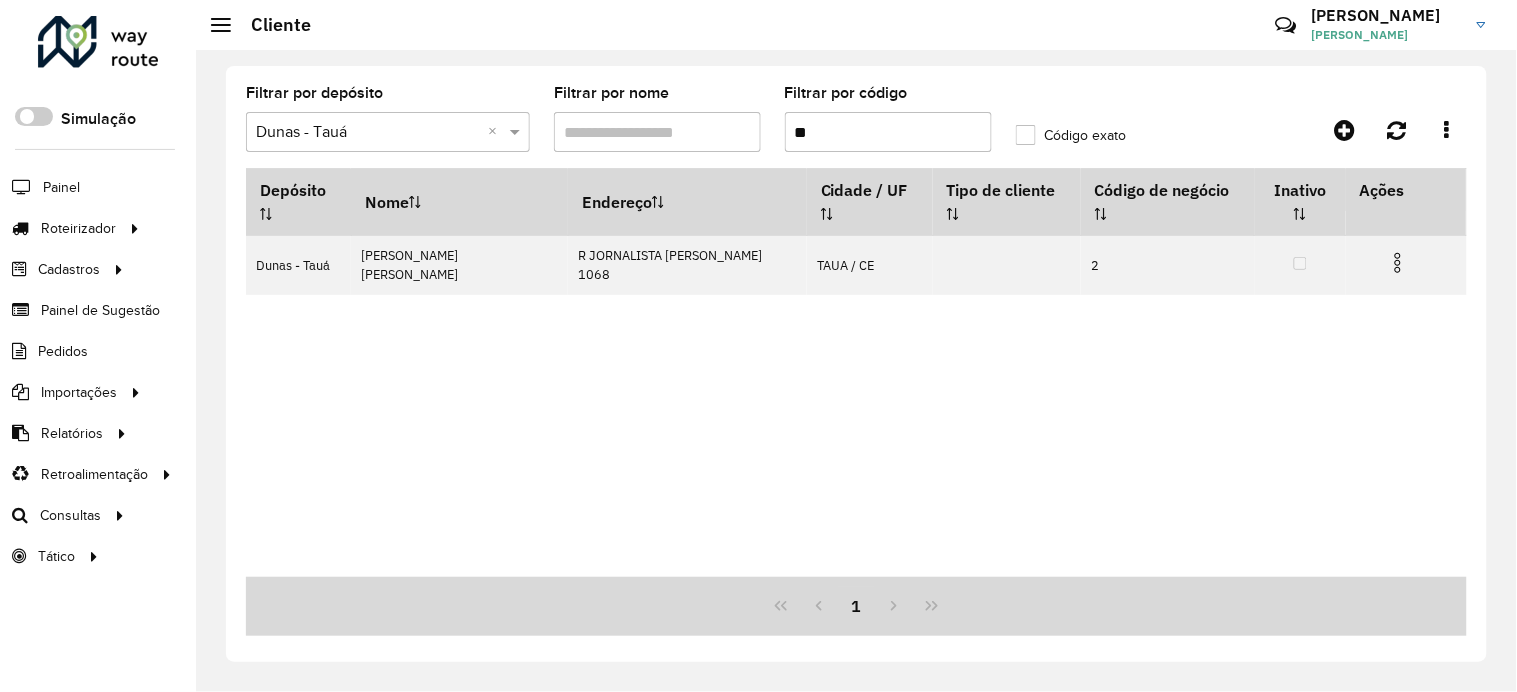 click at bounding box center [1398, 263] 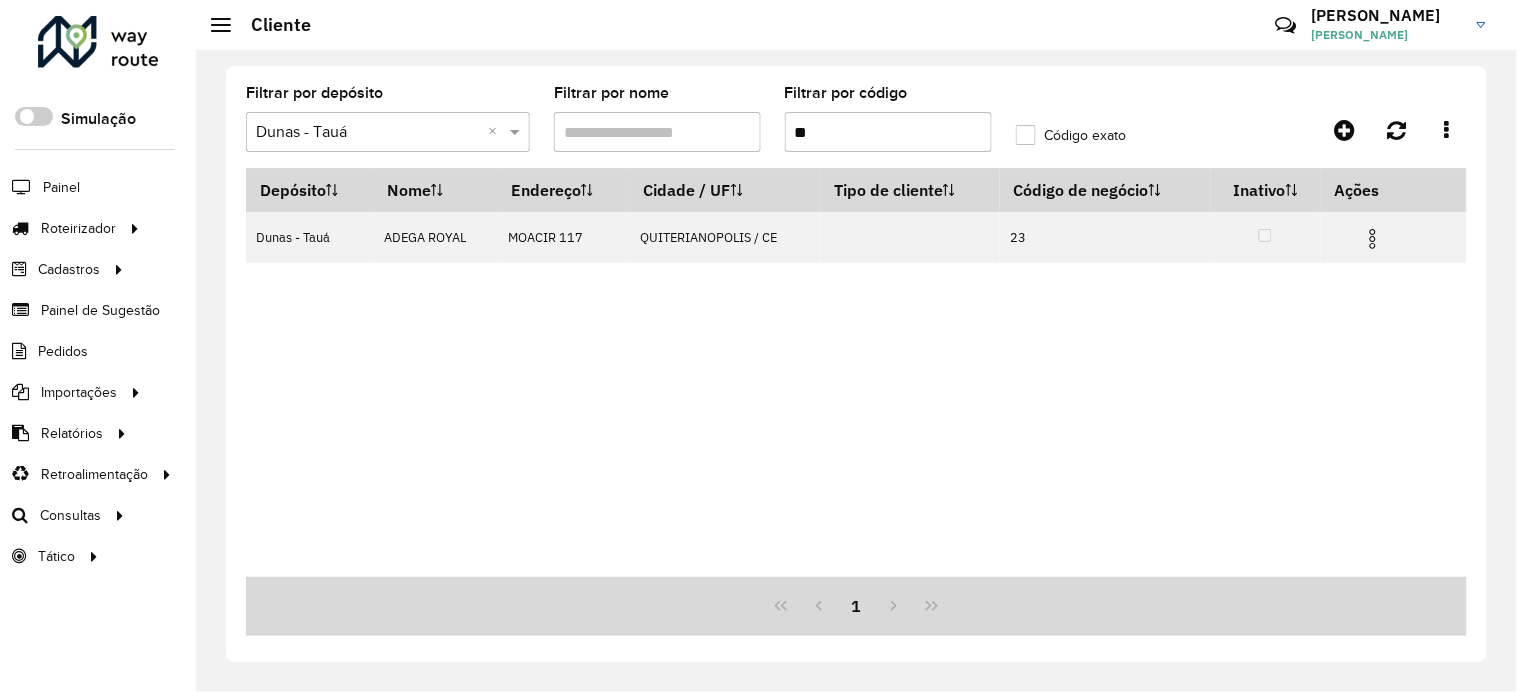 click on "Depósito   Nome   Endereço   Cidade / UF   Tipo de cliente   Código de negócio   Inativo   Ações   Dunas - Tauá   ADEGA ROYAL   MOACIR 117  QUITERIANOPOLIS / [DATE]" at bounding box center [856, 372] 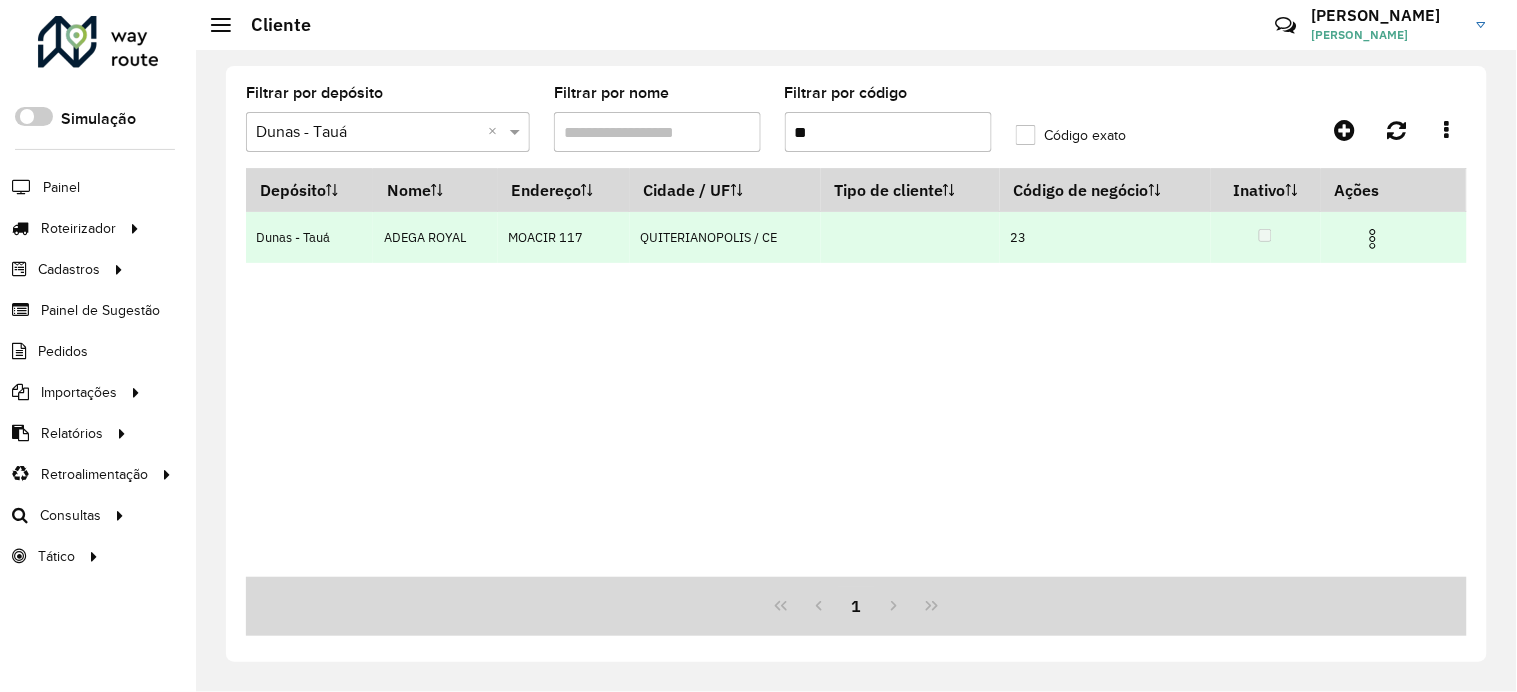 click at bounding box center (1373, 239) 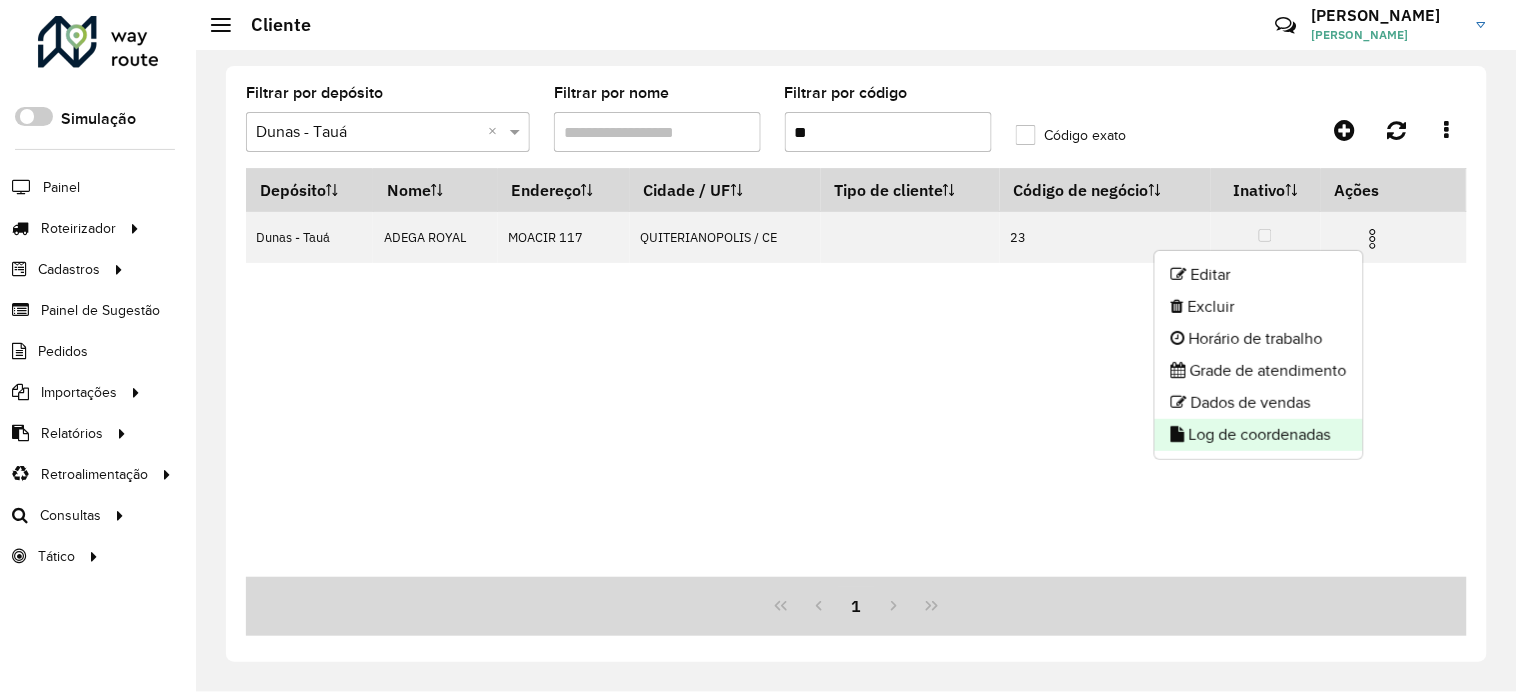 click on "Log de coordenadas" 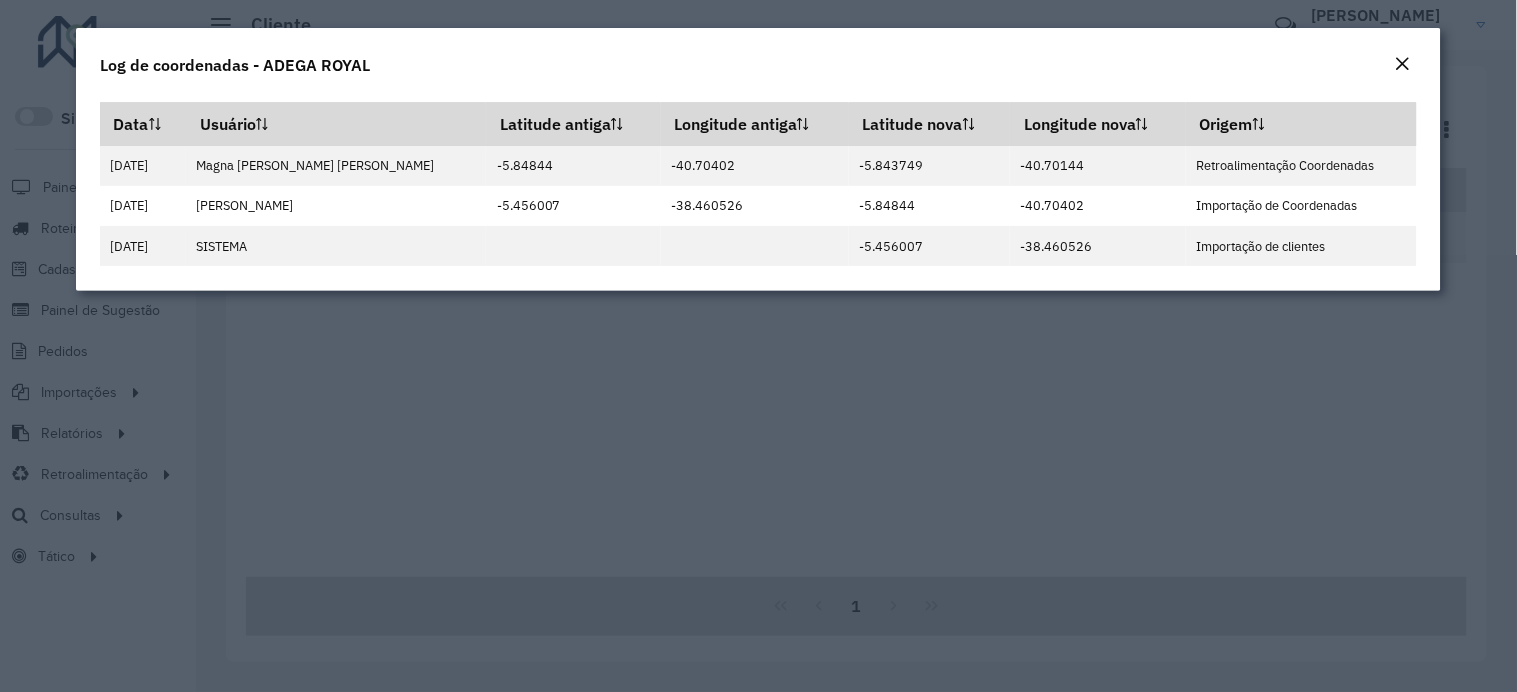 drag, startPoint x: 1406, startPoint y: 77, endPoint x: 1405, endPoint y: 62, distance: 15.033297 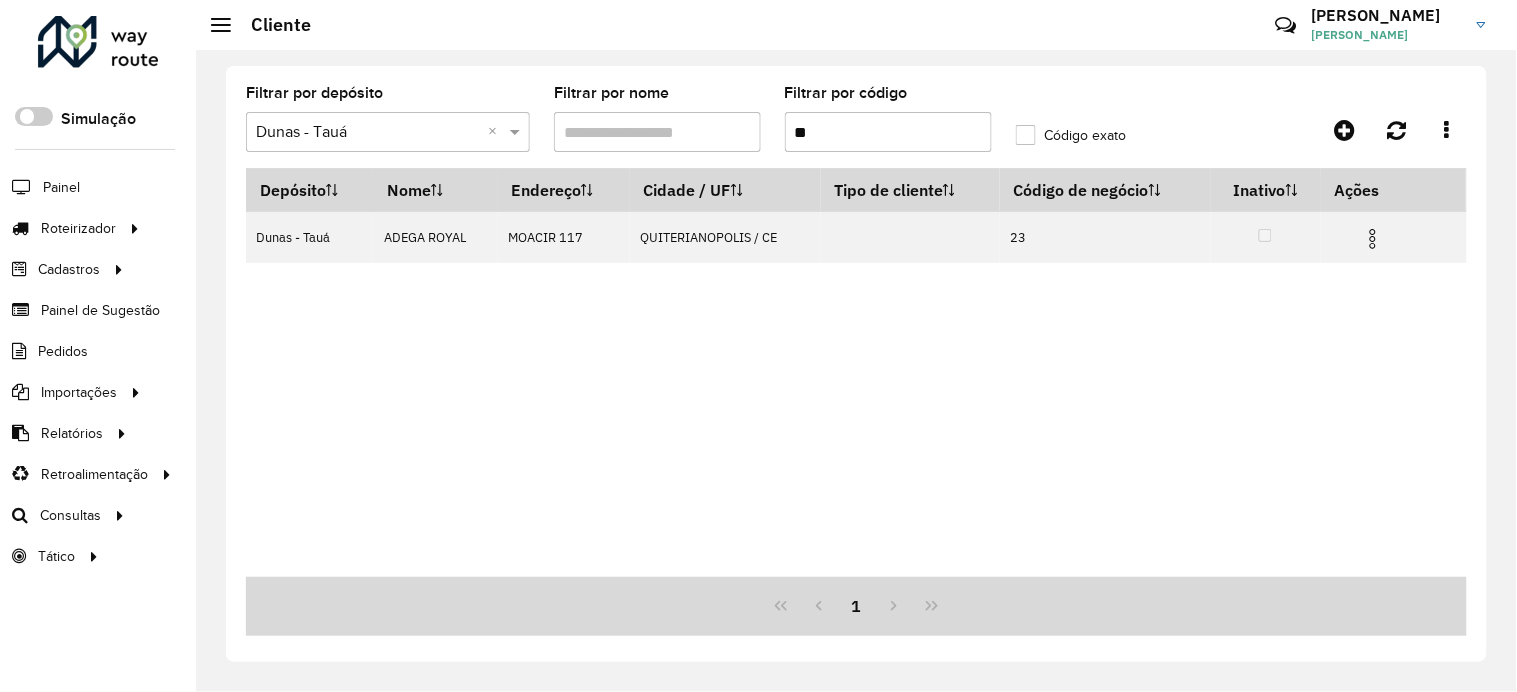 click on "**" at bounding box center (888, 132) 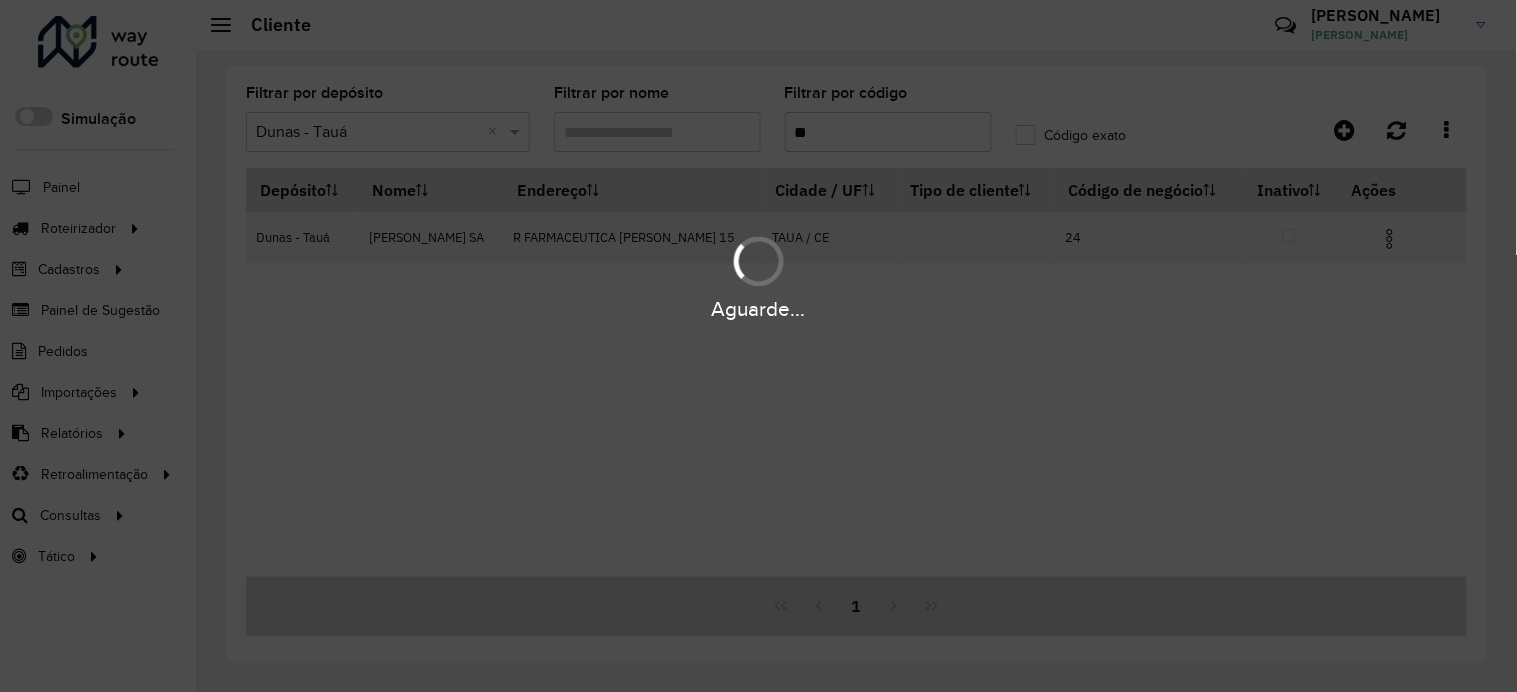 click on "Aguarde...  Pop-up bloqueado!  Seu navegador bloqueou automáticamente a abertura de uma nova janela.   Acesse as configurações e adicione o endereço do sistema a lista de permissão.   Fechar  Roteirizador AmbevTech Simulação Painel Roteirizador Entregas Vendas Cadastros Checkpoint Classificações de venda Cliente Condição de pagamento Consulta de setores Depósito Disponibilidade de veículos Fator tipo de produto Gabarito planner Grupo Rota Fator Tipo Produto Grupo de Depósito Grupo de rotas exclusiva Grupo de setores Jornada Jornada RN Layout integração Modelo Motorista Multi Depósito Painel de sugestão Parada Pedágio Perfil de Vendedor Ponto de apoio Ponto de apoio FAD Prioridade pedido Produto Restrição de Atendimento Planner Rodízio de placa Rota exclusiva FAD Rótulo Setor Setor Planner Tempo de parada de refeição Tipo de cliente Tipo de veículo Tipo de veículo RN Transportadora Usuário Vendedor Veículo Painel de Sugestão Pedidos Importações Classificação e volume de venda" at bounding box center [758, 346] 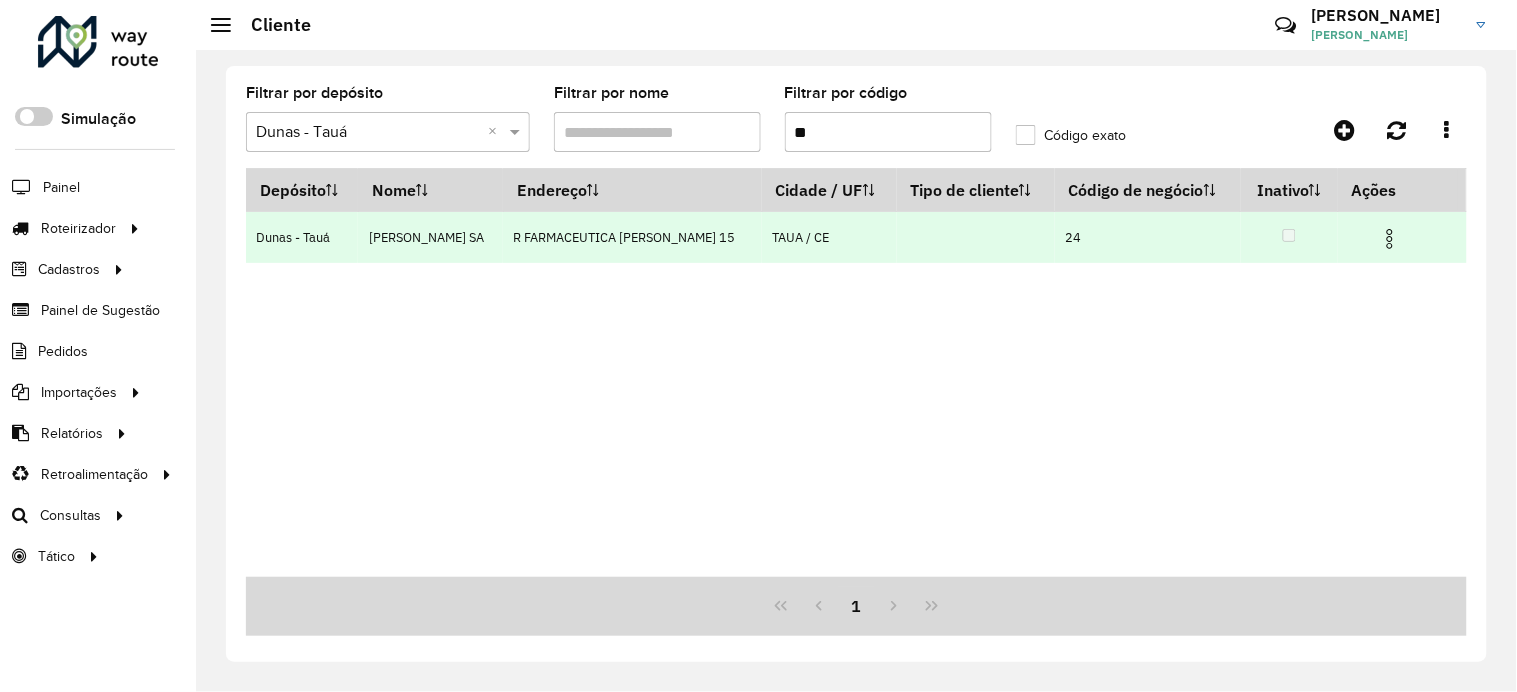 click at bounding box center (1390, 239) 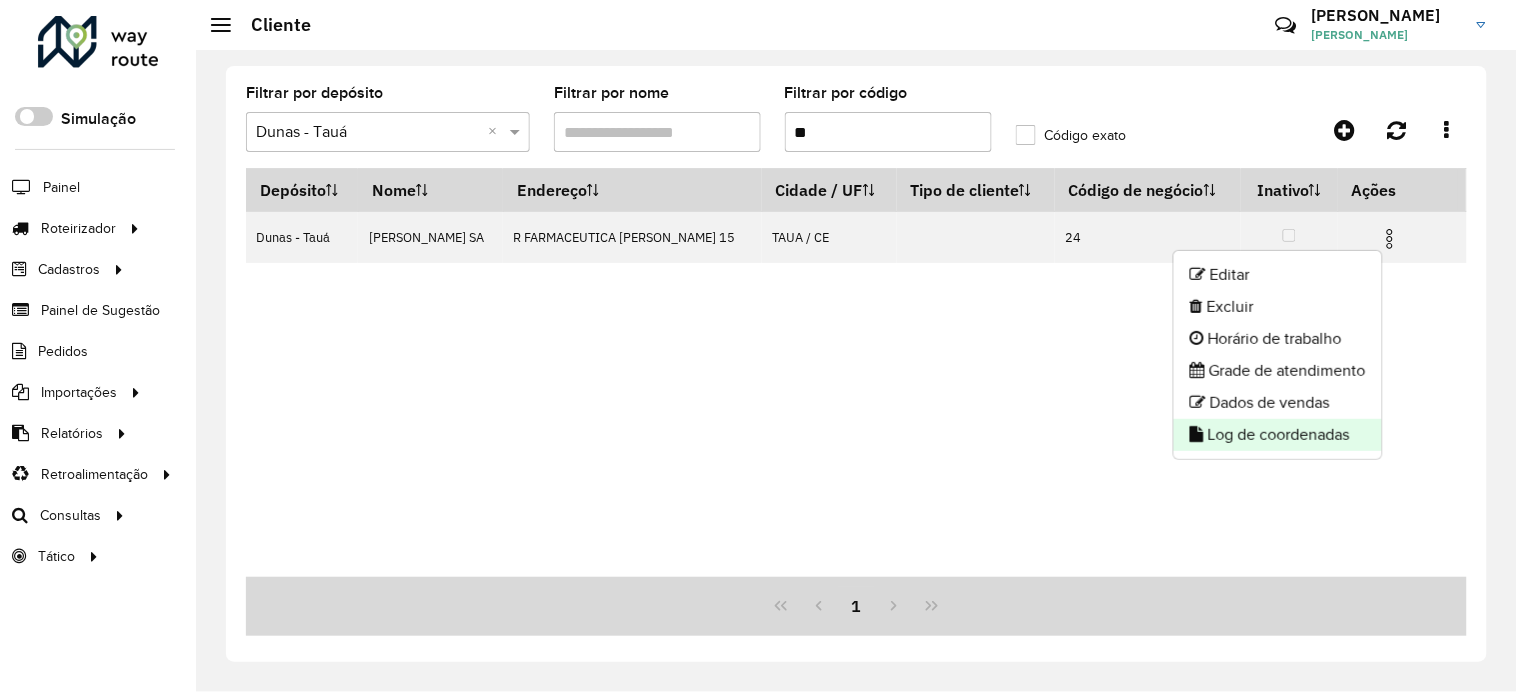 click on "Log de coordenadas" 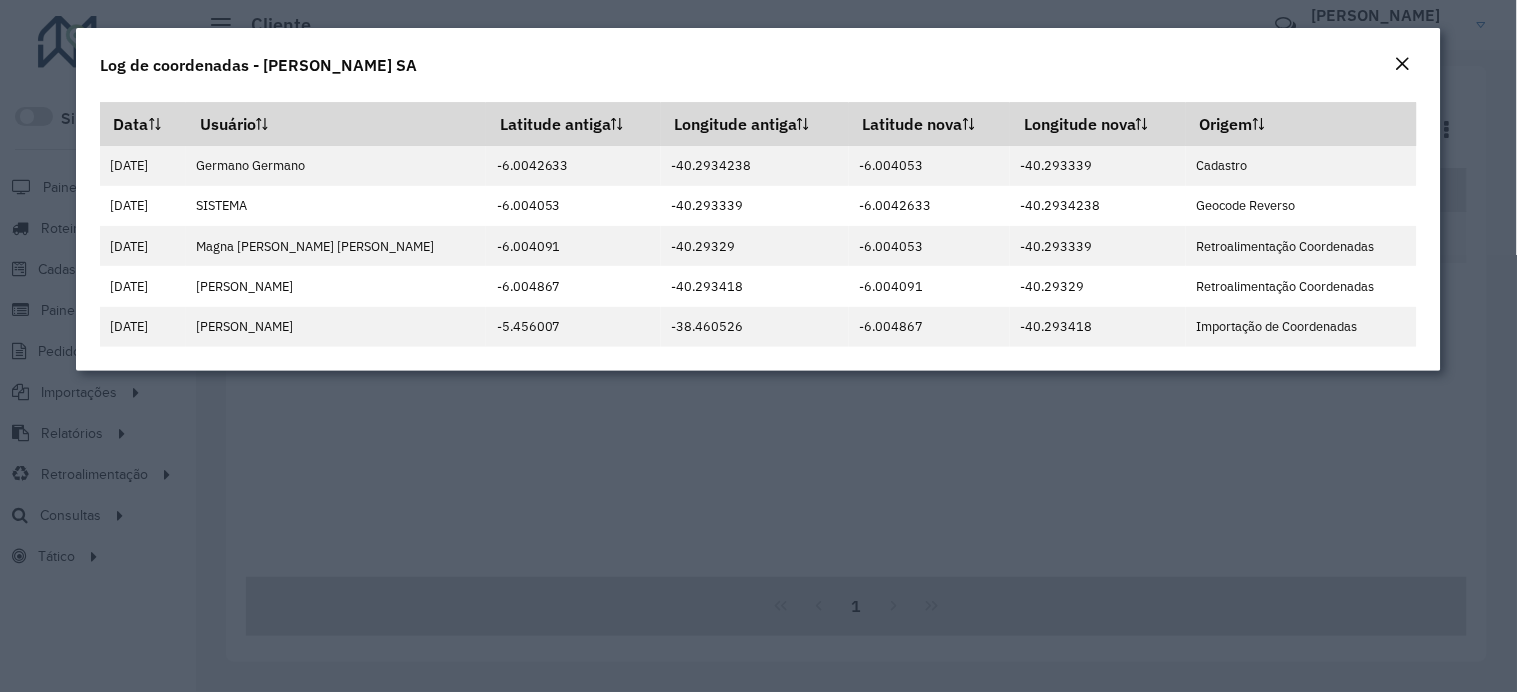 click 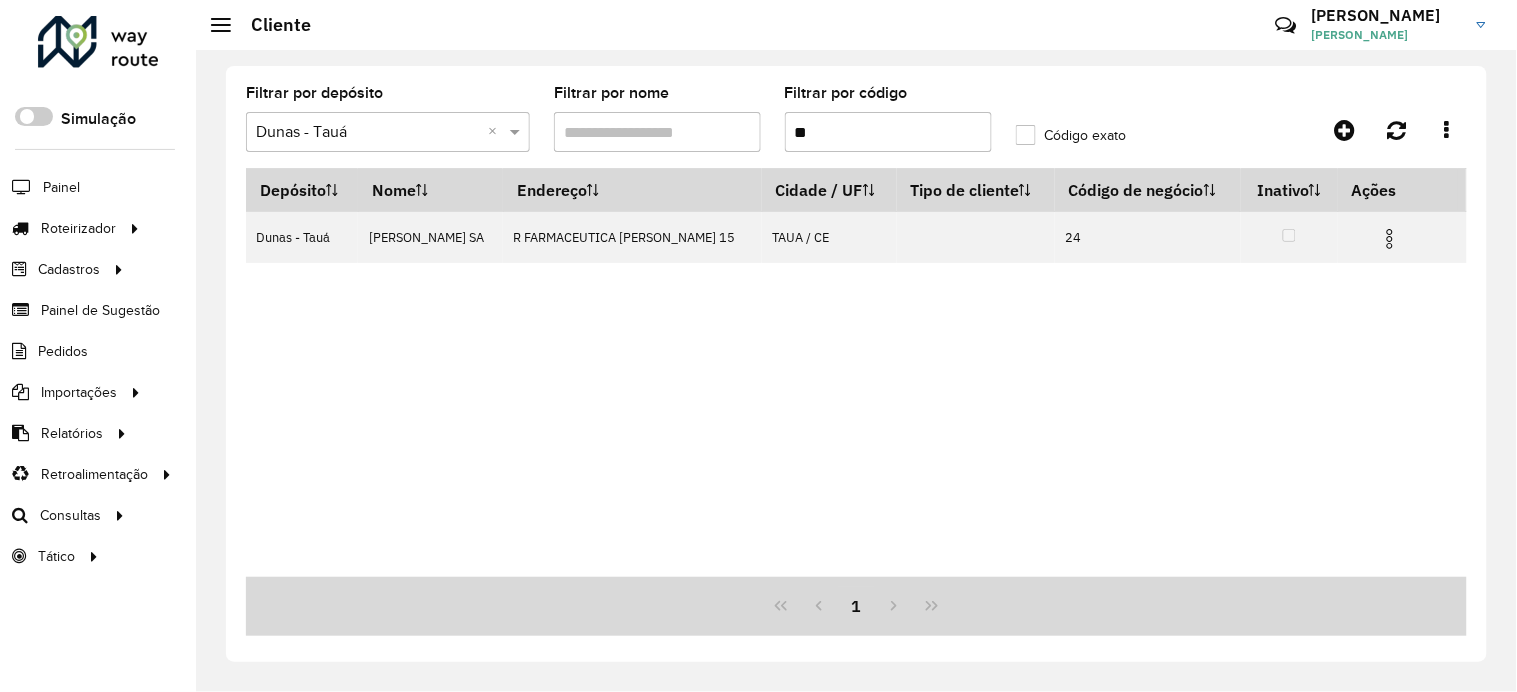 click on "**" at bounding box center (888, 132) 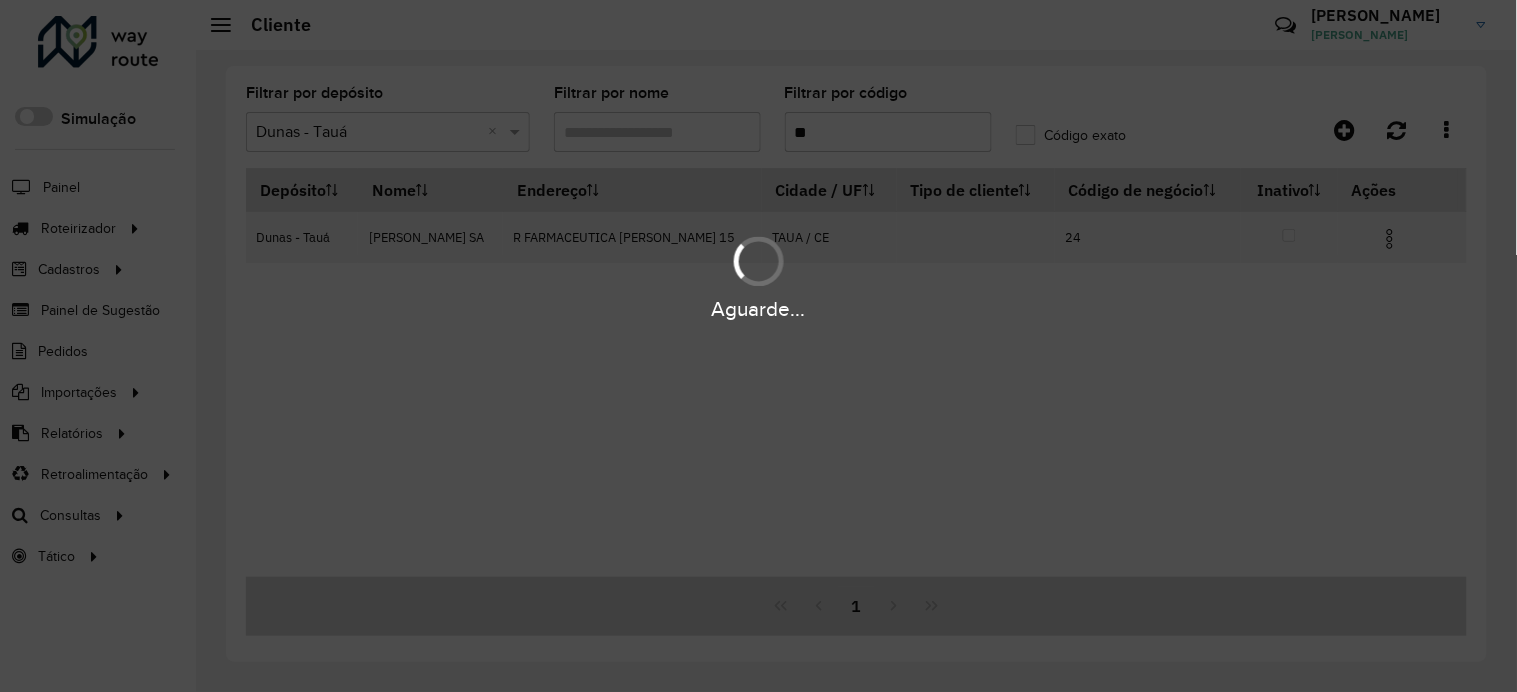 click on "Aguarde..." at bounding box center [758, 346] 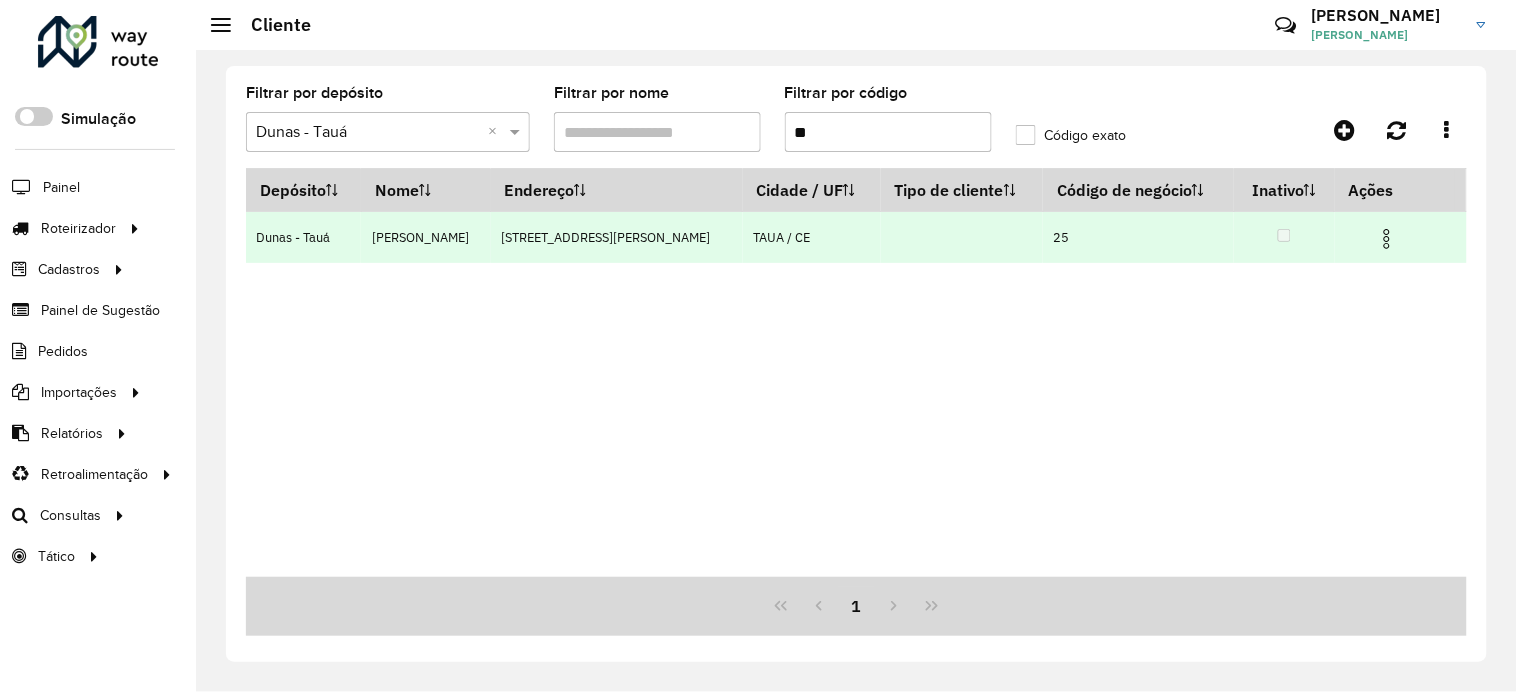 click at bounding box center (1387, 239) 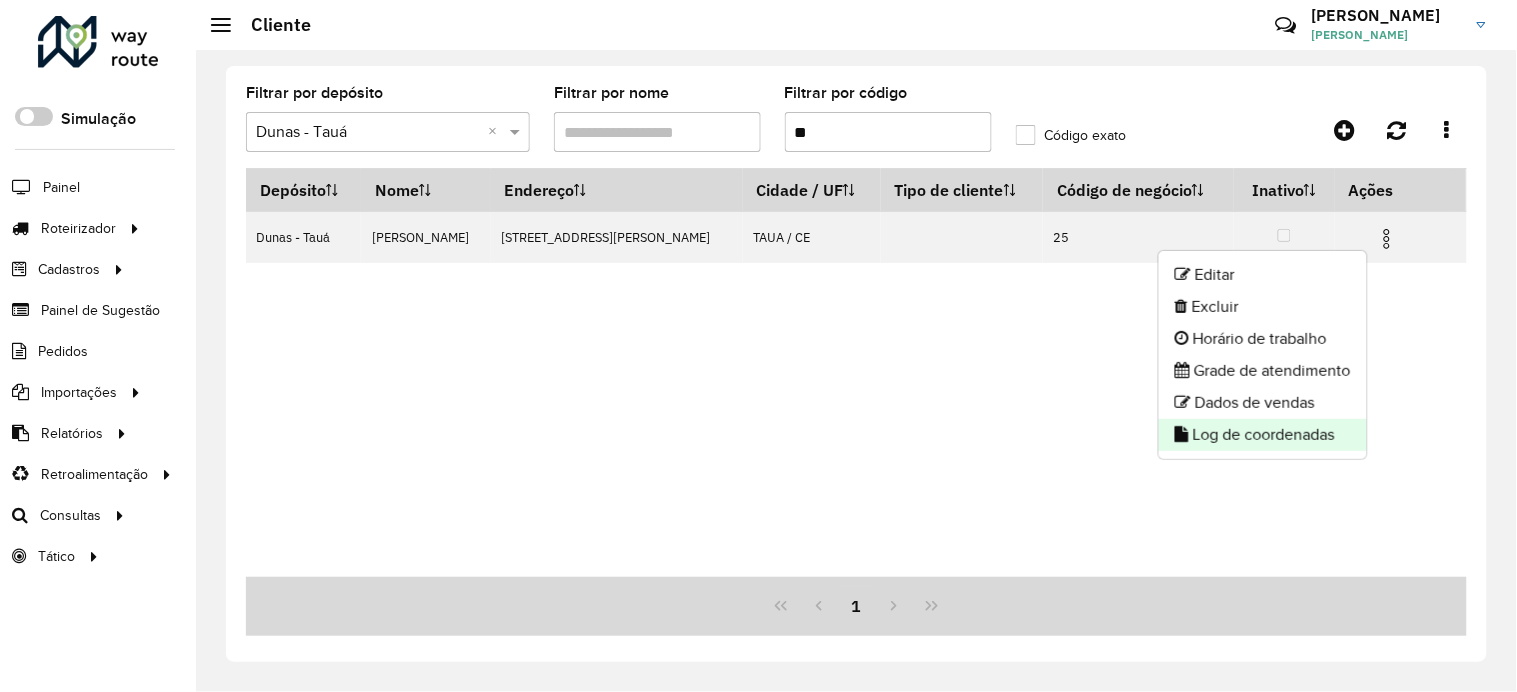 click on "Log de coordenadas" 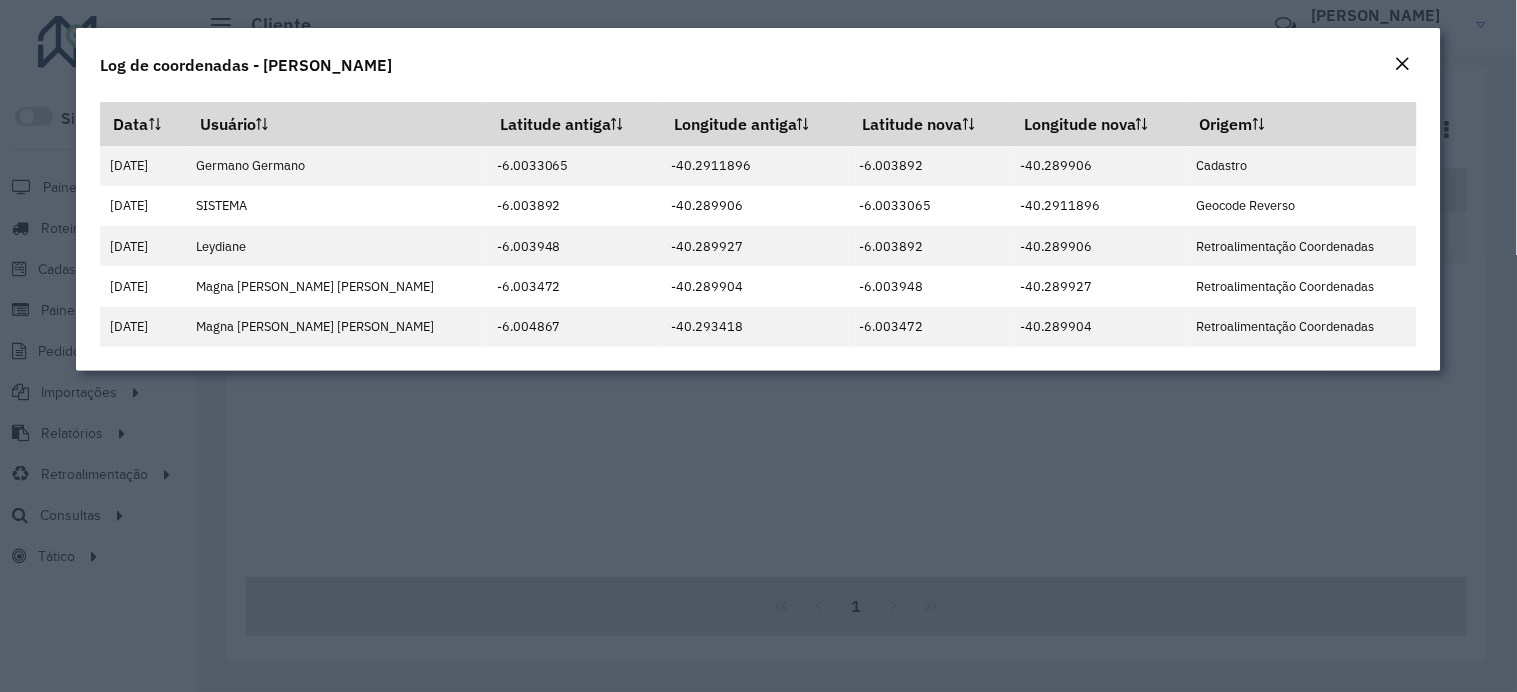 click on "Log de coordenadas - [PERSON_NAME]" 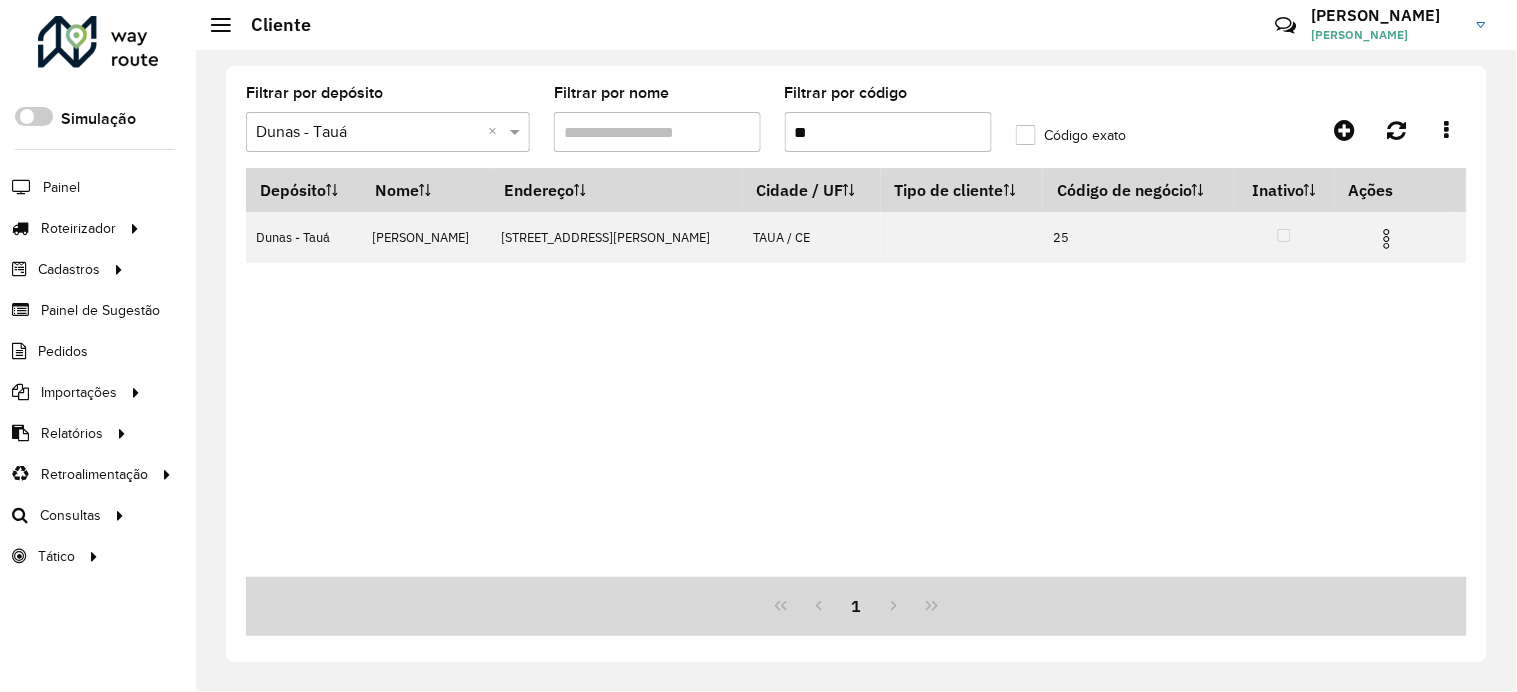 click on "**" at bounding box center (888, 132) 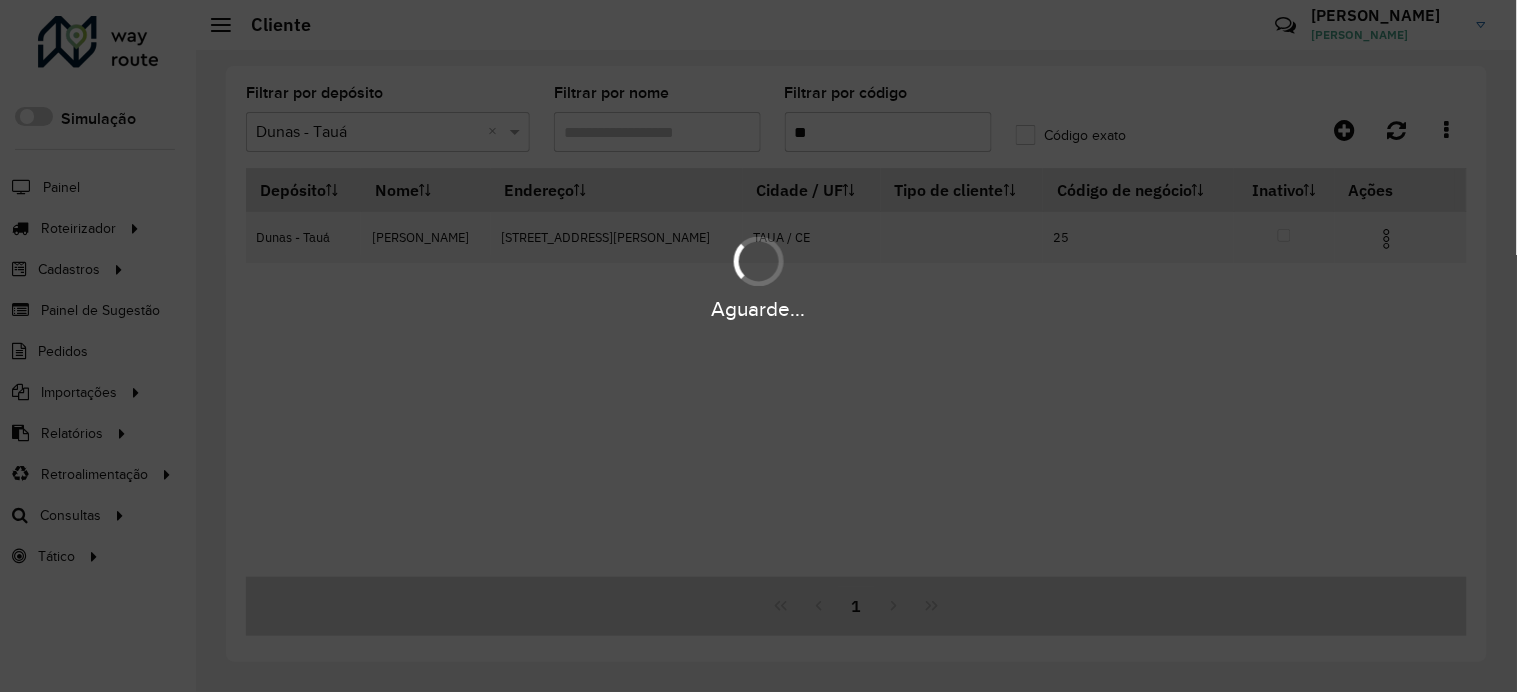 click on "Aguarde..." at bounding box center [758, 276] 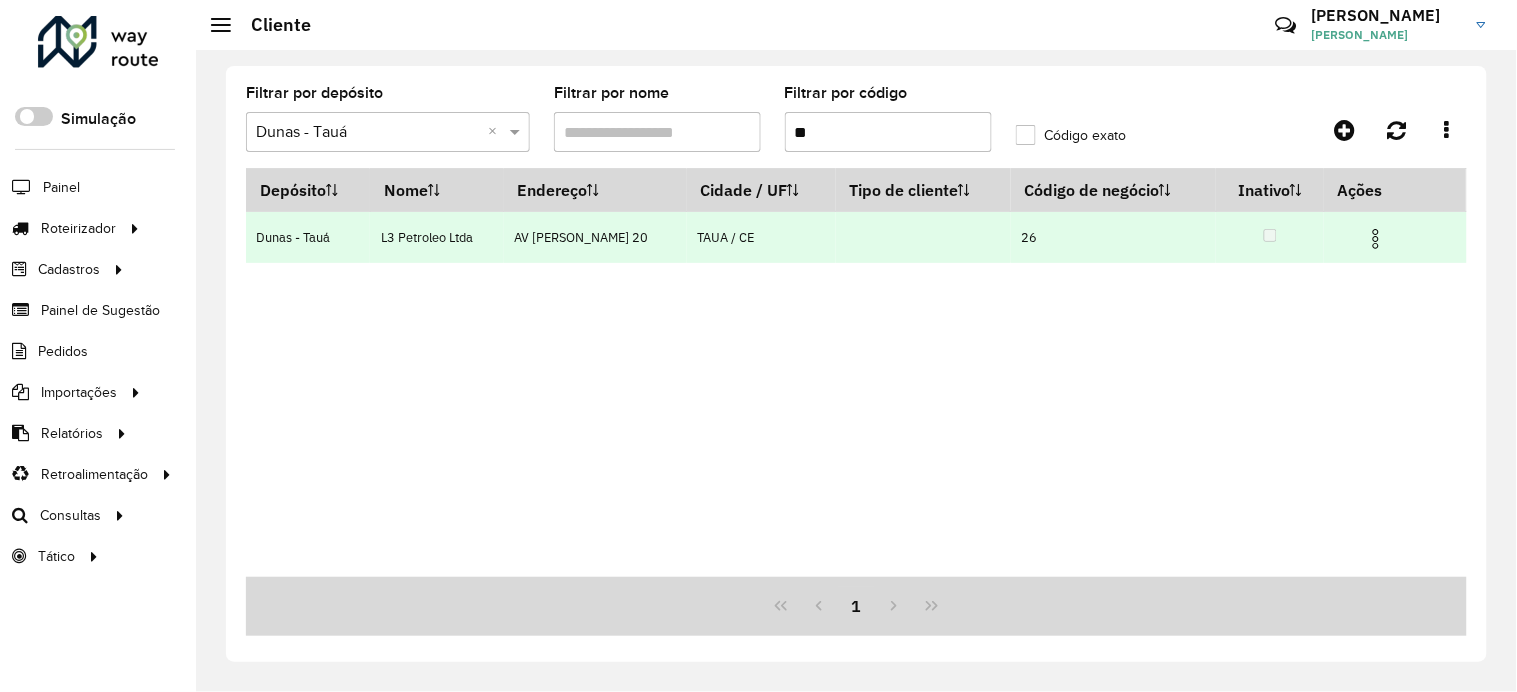 click at bounding box center [1385, 237] 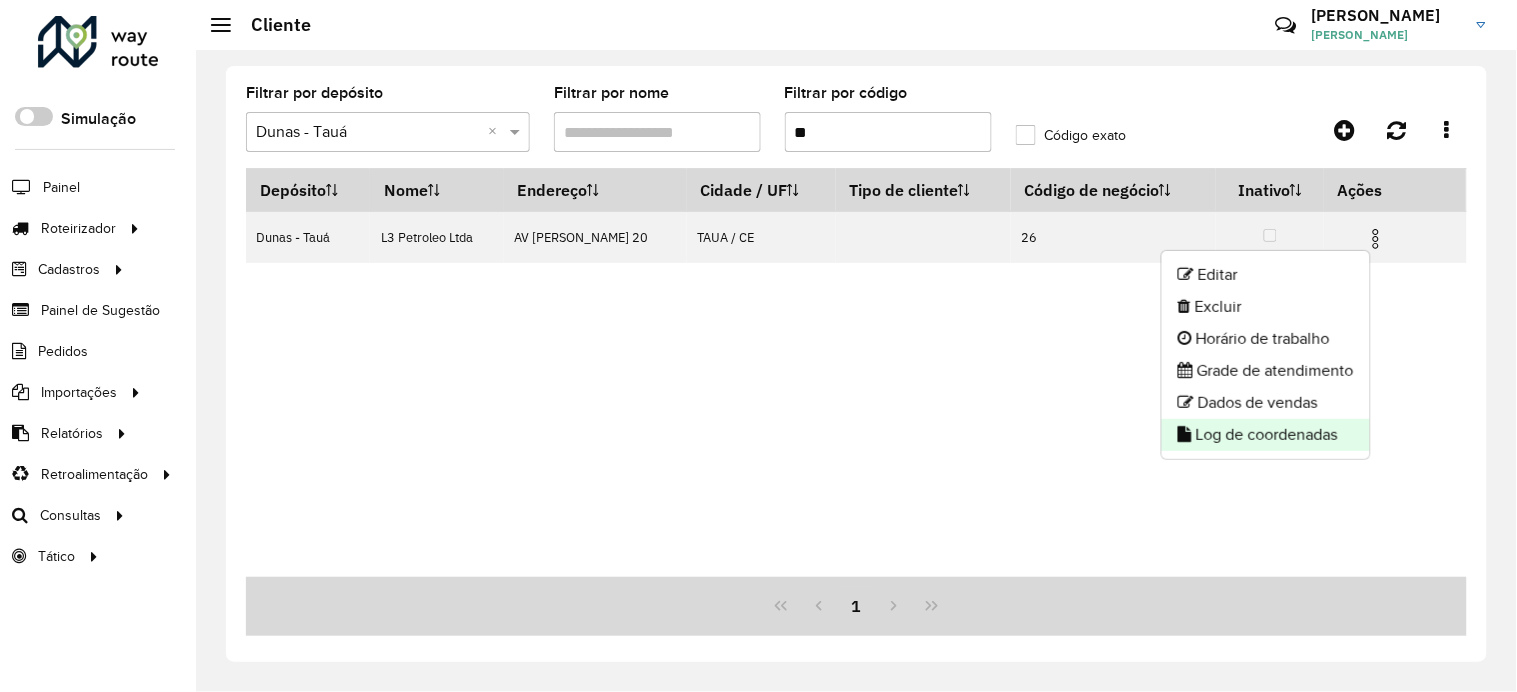 click on "Log de coordenadas" 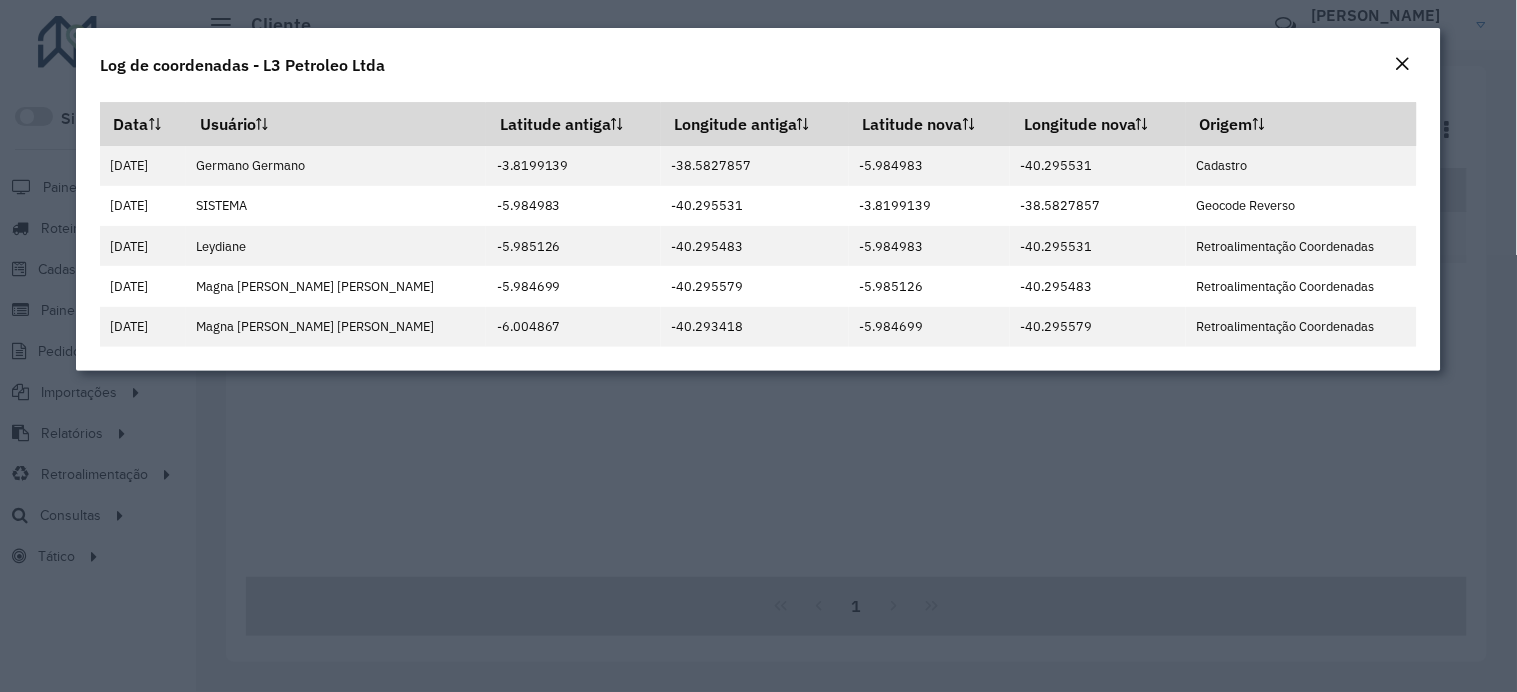 click 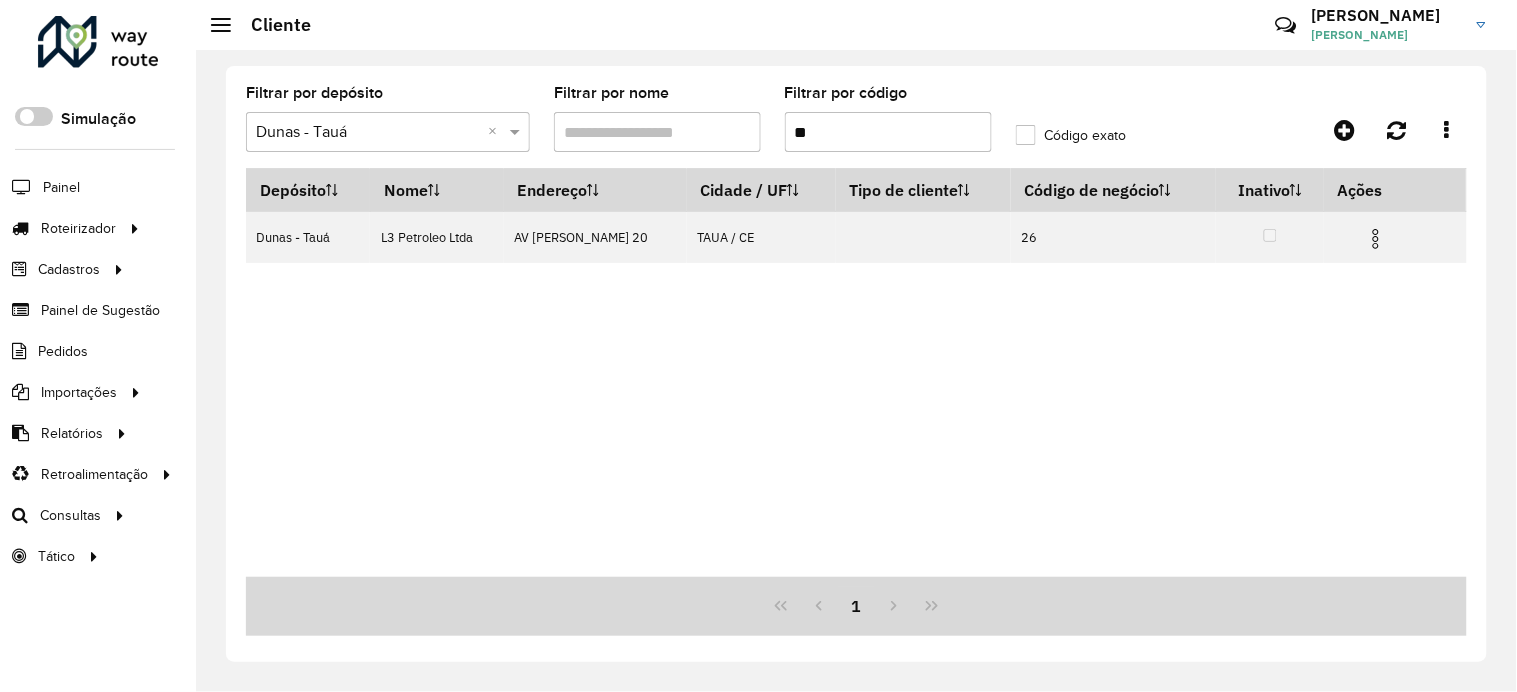 click on "**" at bounding box center (888, 132) 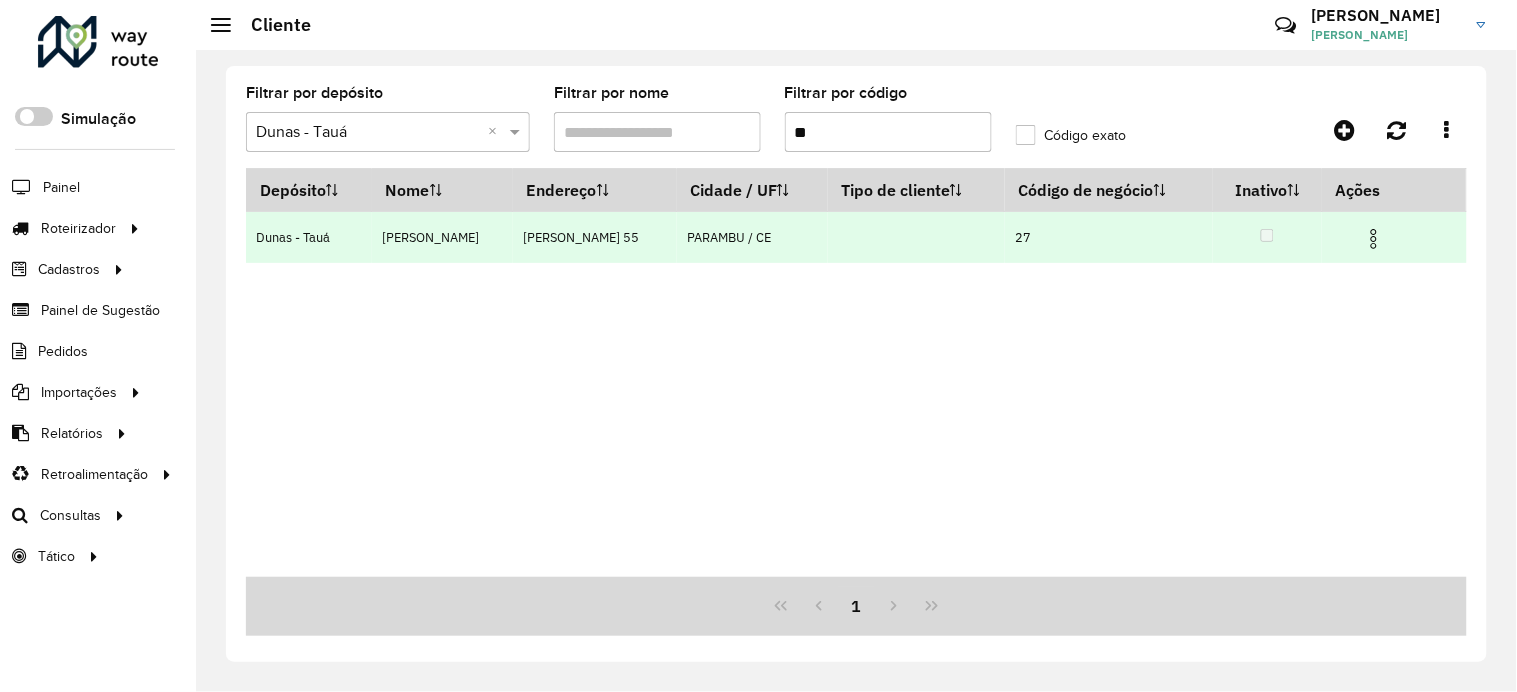 click at bounding box center (1383, 237) 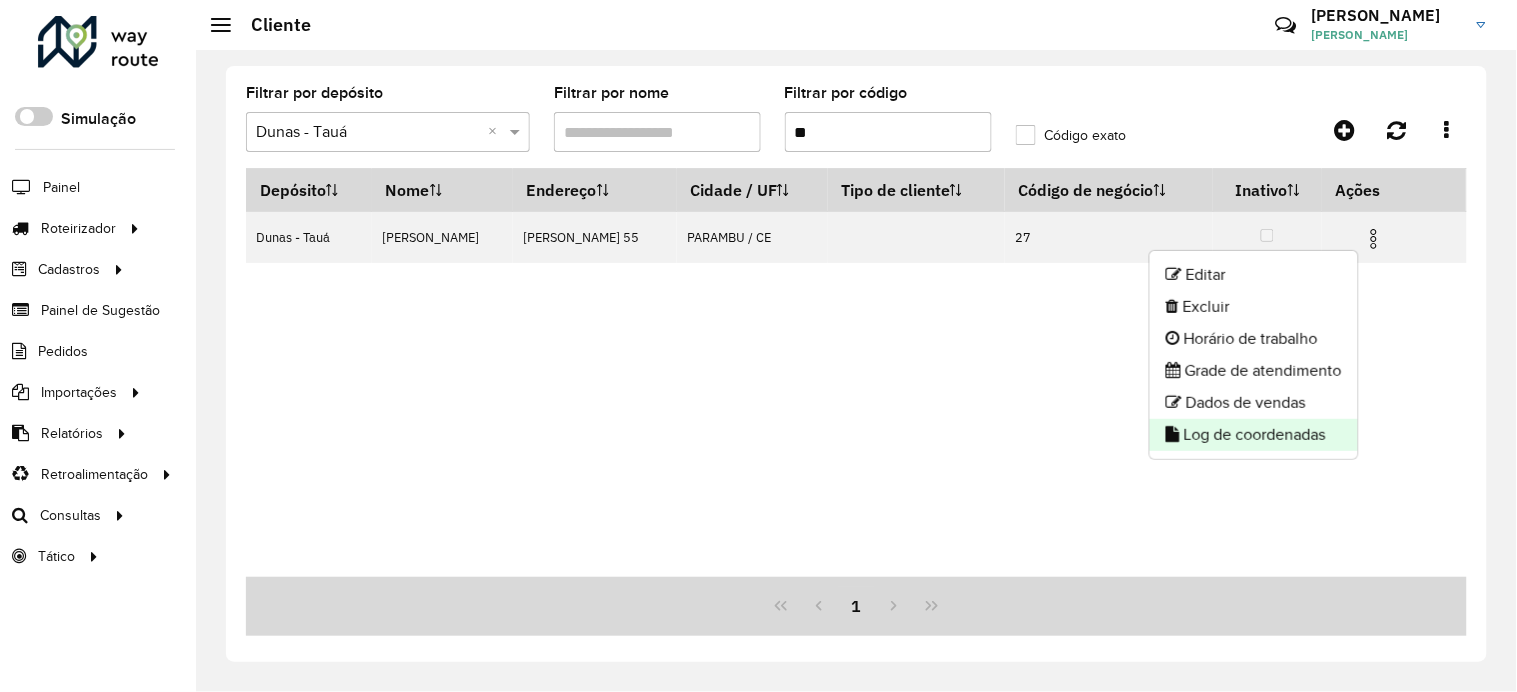 click on "Log de coordenadas" 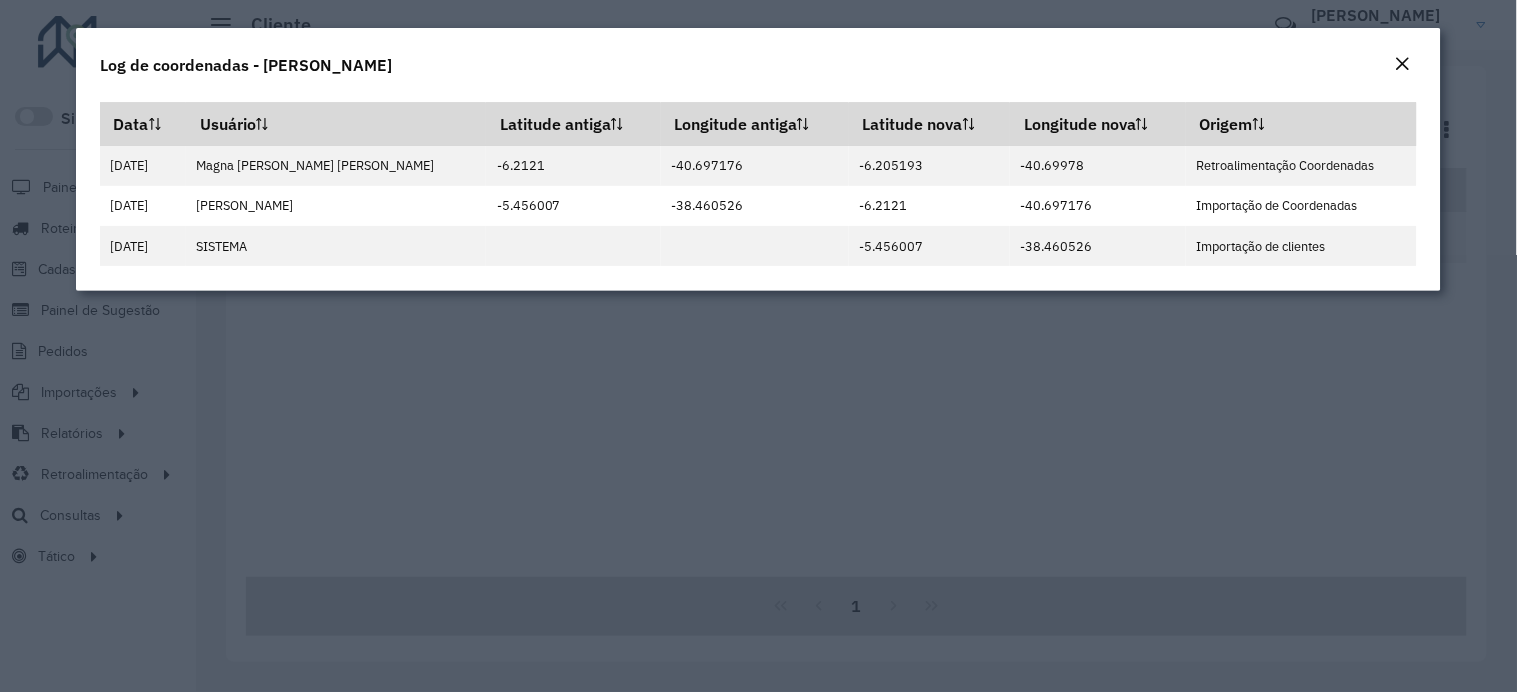 click 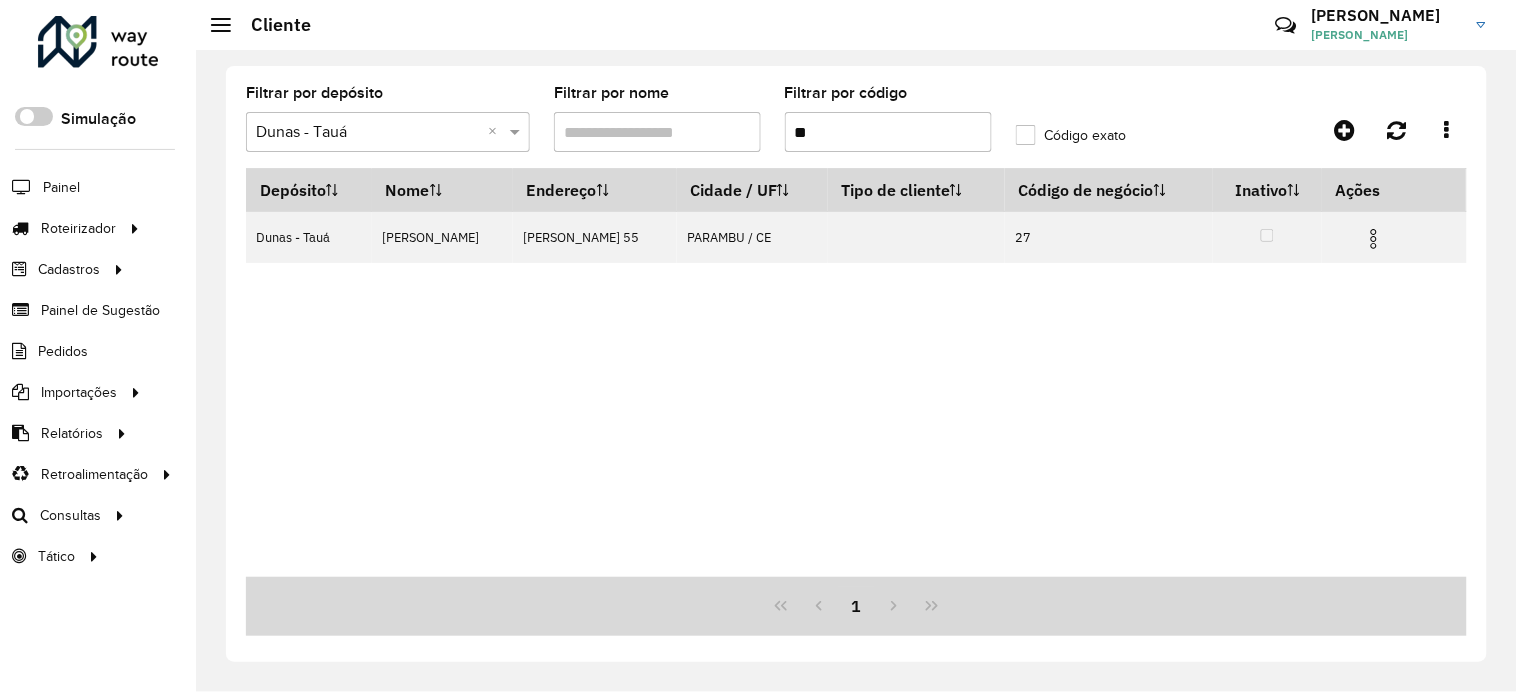 click on "**" at bounding box center [888, 132] 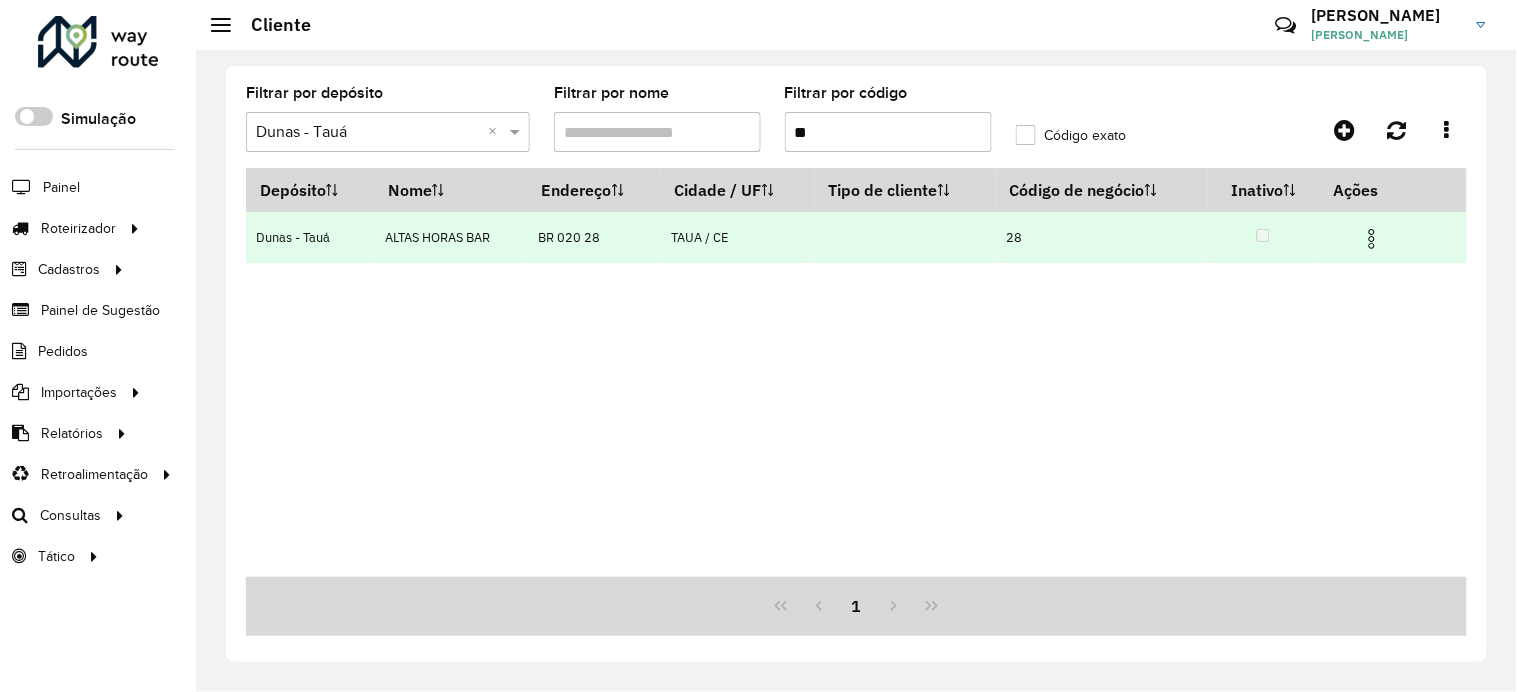 click at bounding box center (1372, 239) 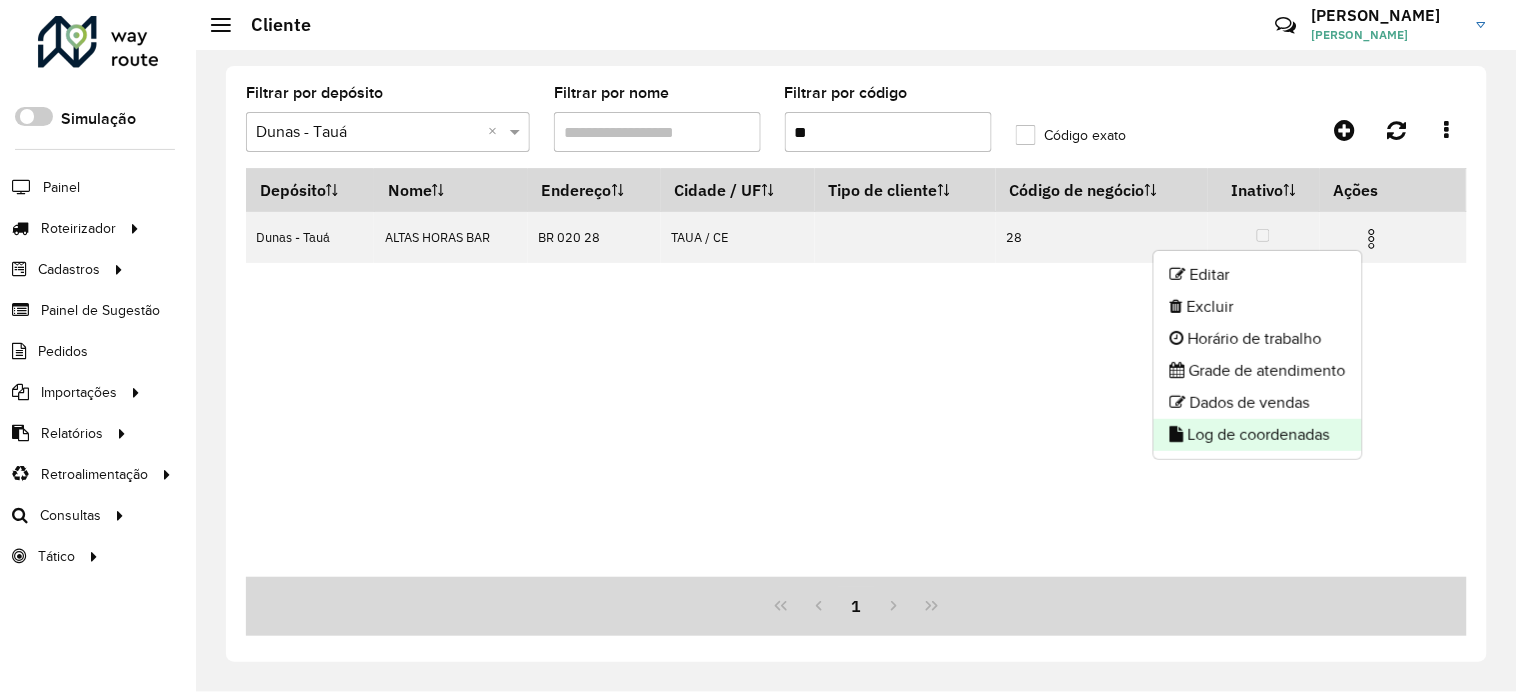 click on "Log de coordenadas" 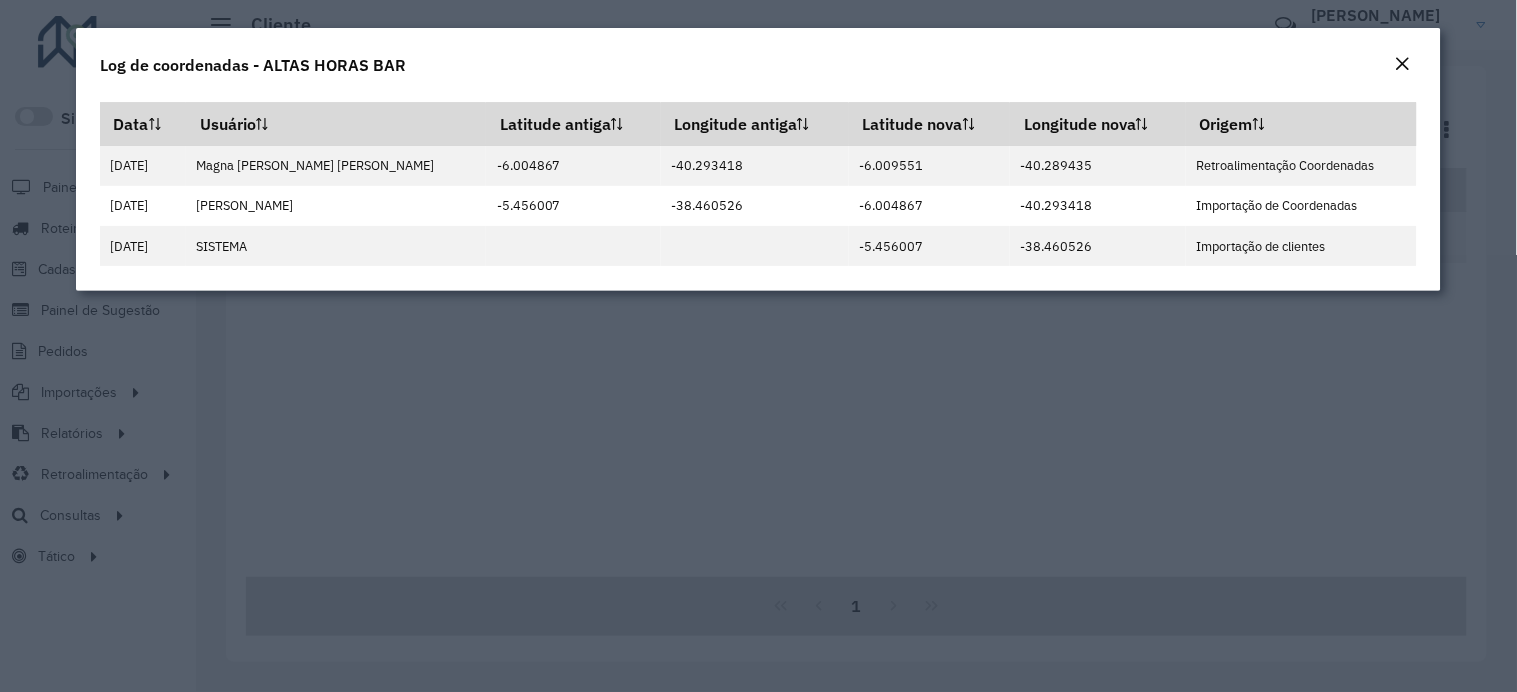 click 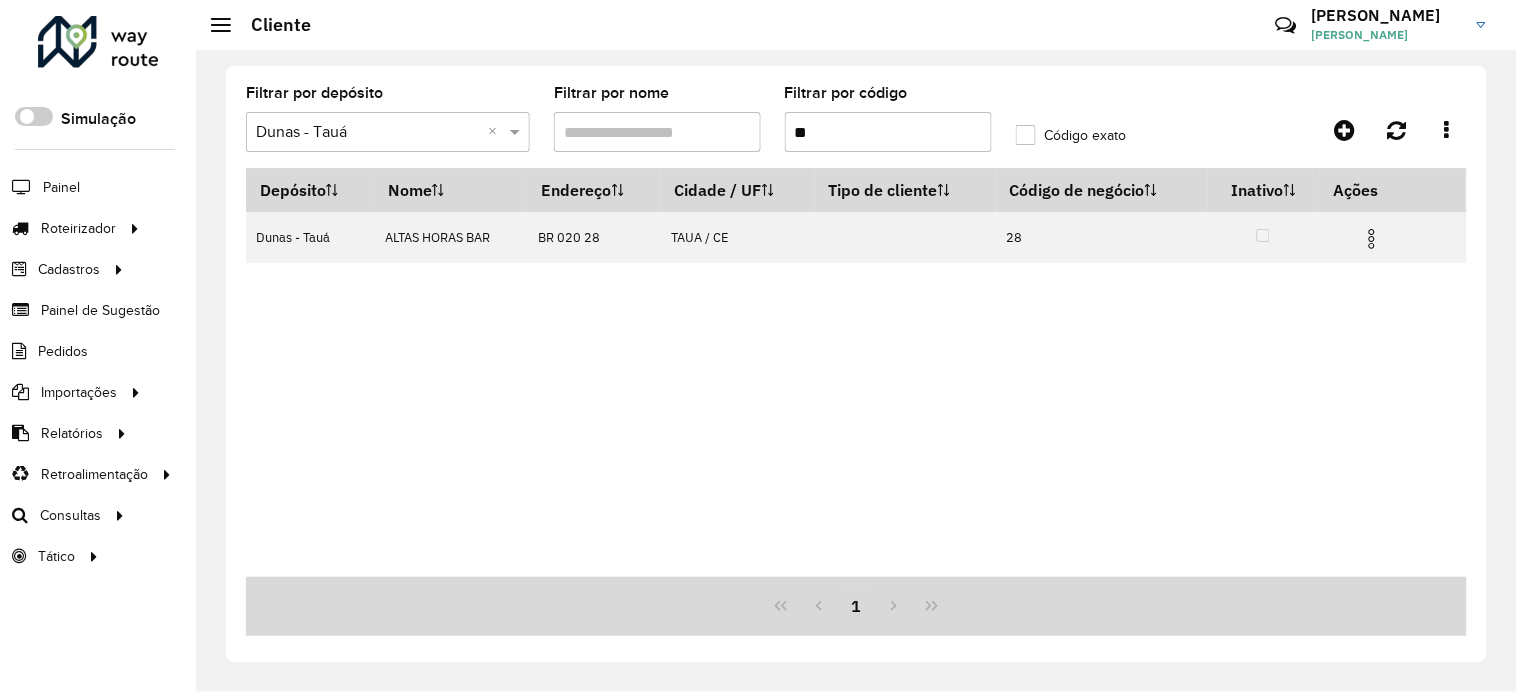 click on "**" at bounding box center (888, 132) 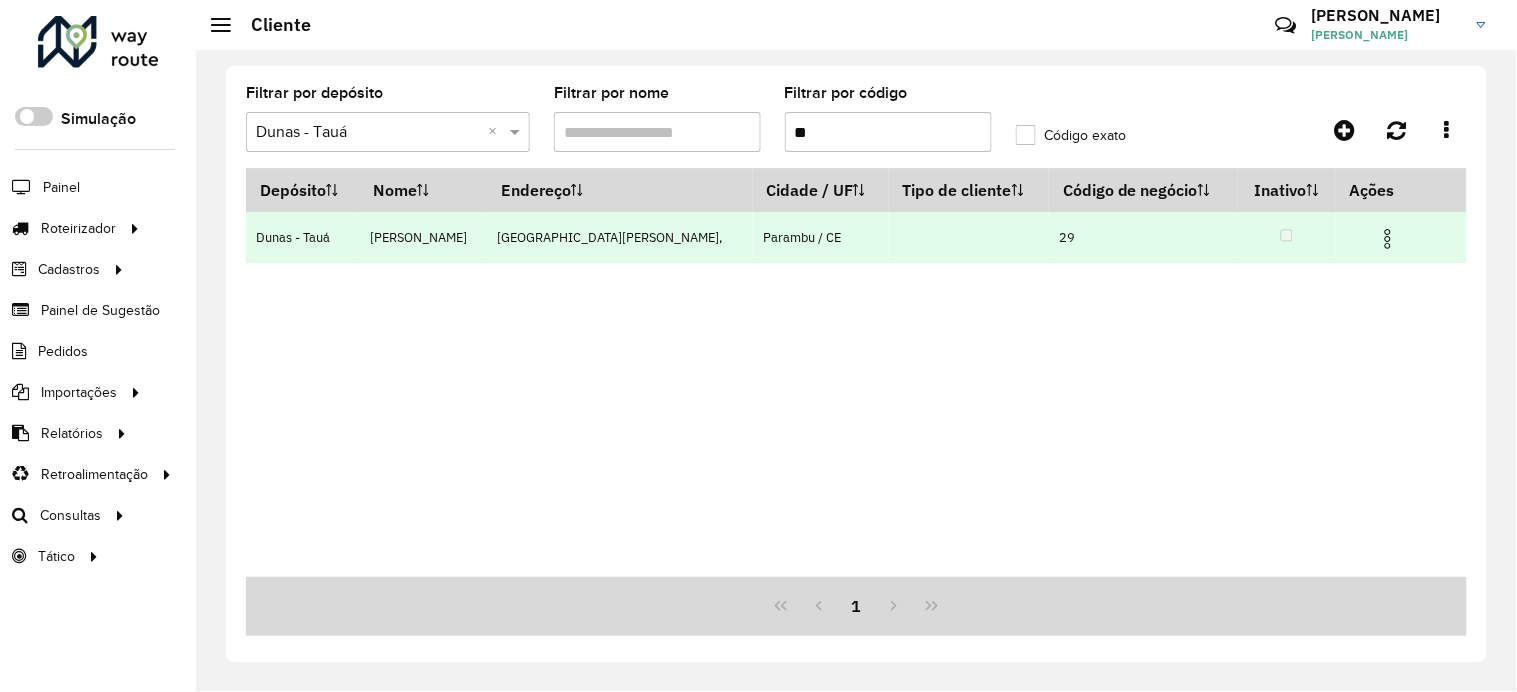 click at bounding box center (1388, 239) 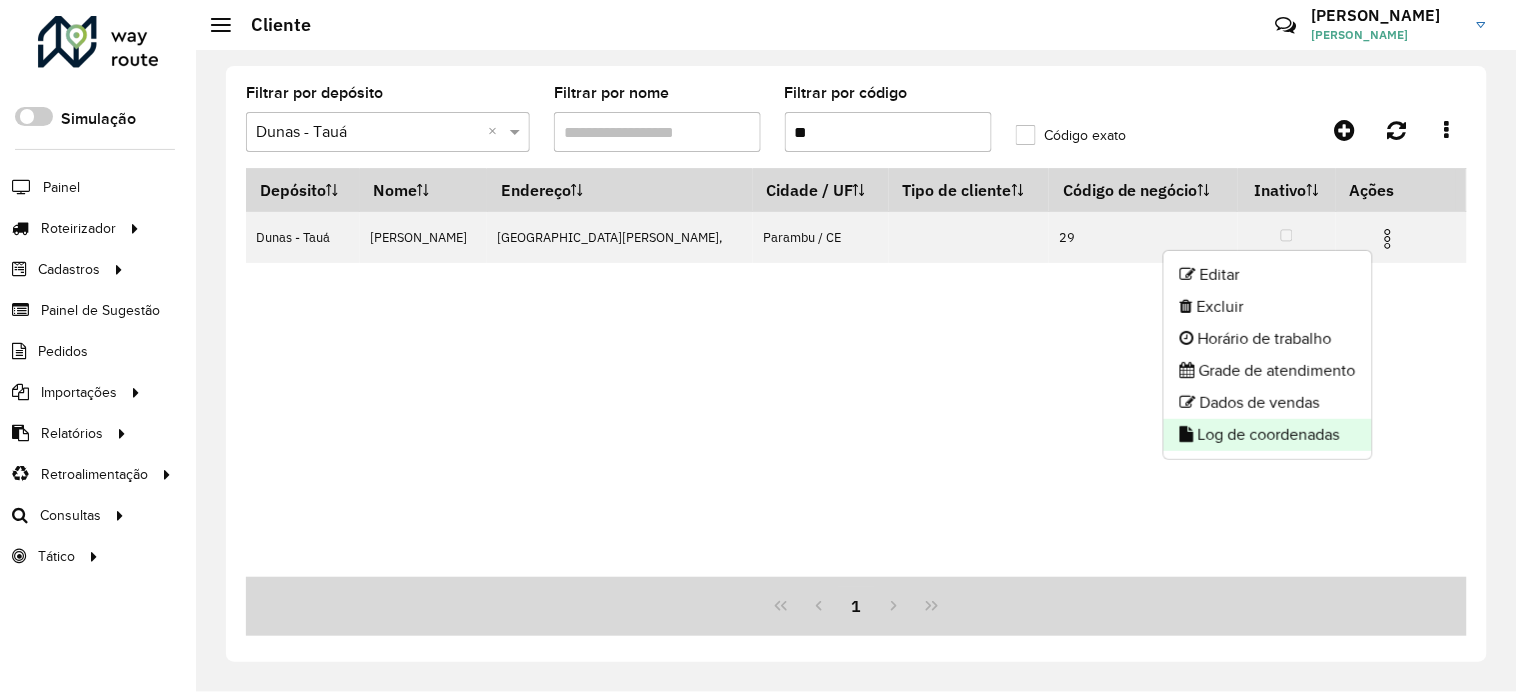 click on "Log de coordenadas" 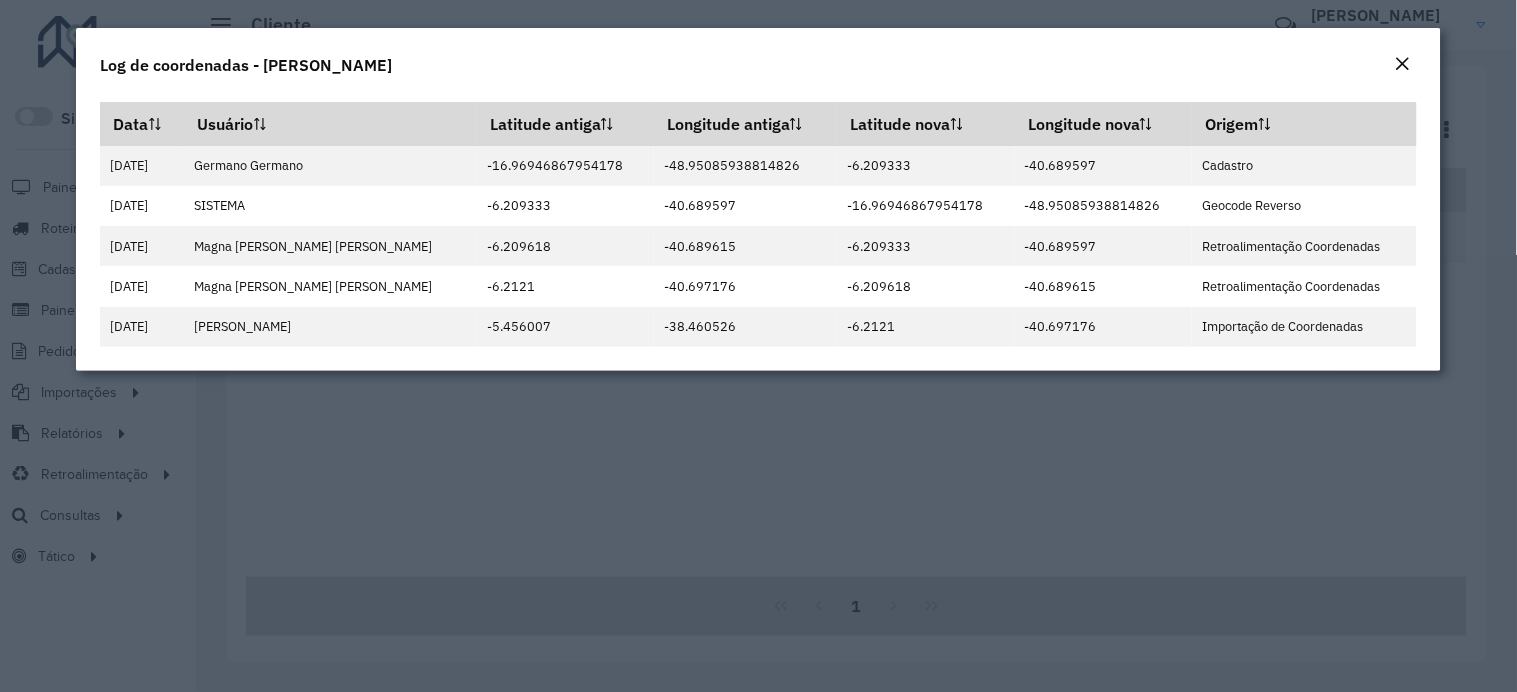 click 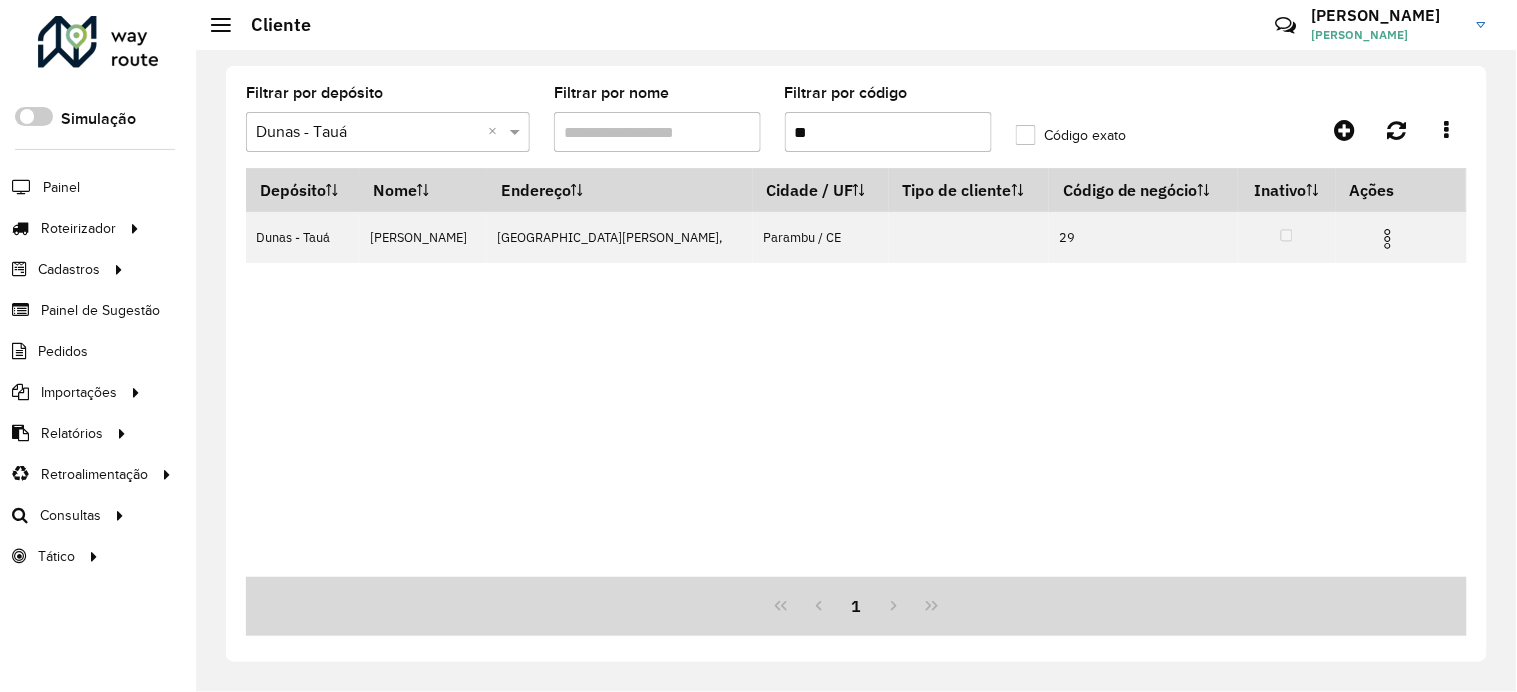 click on "Filtrar por código  **" 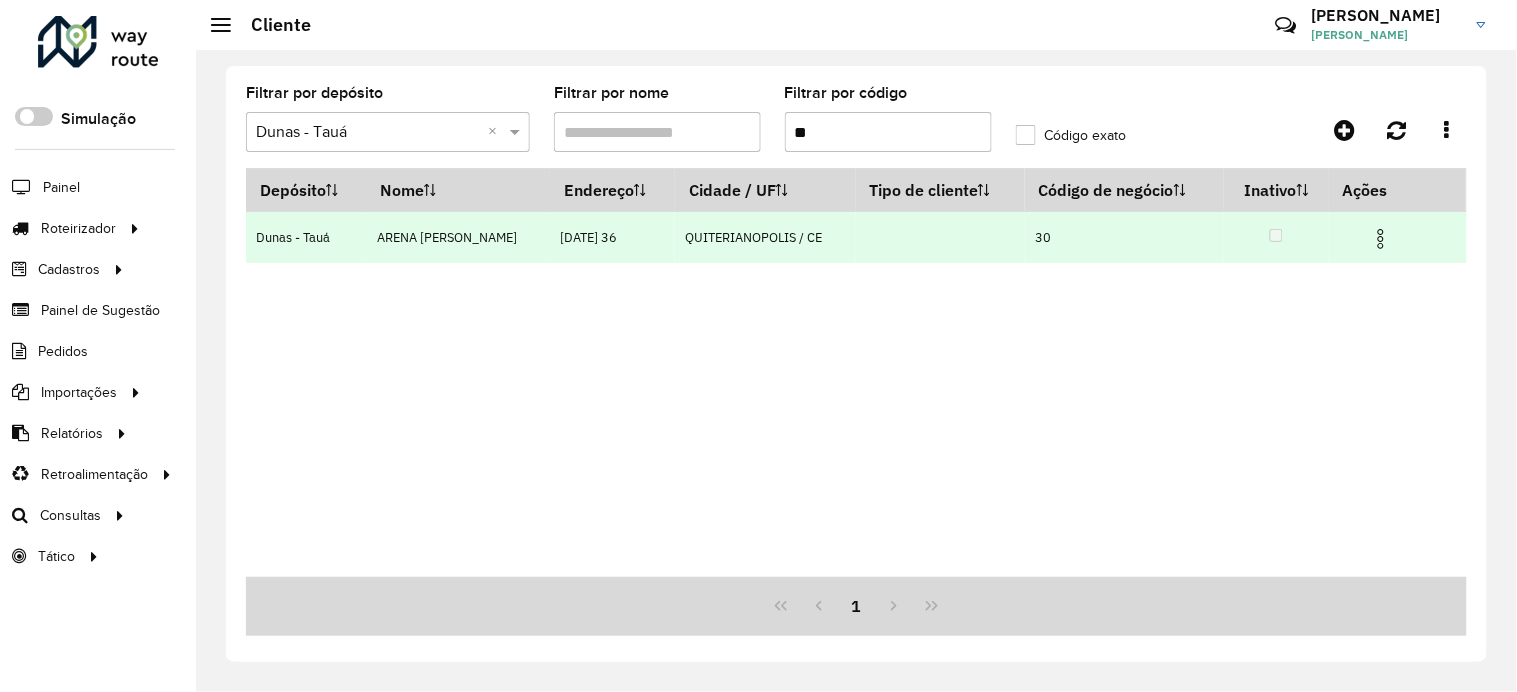click at bounding box center (1381, 239) 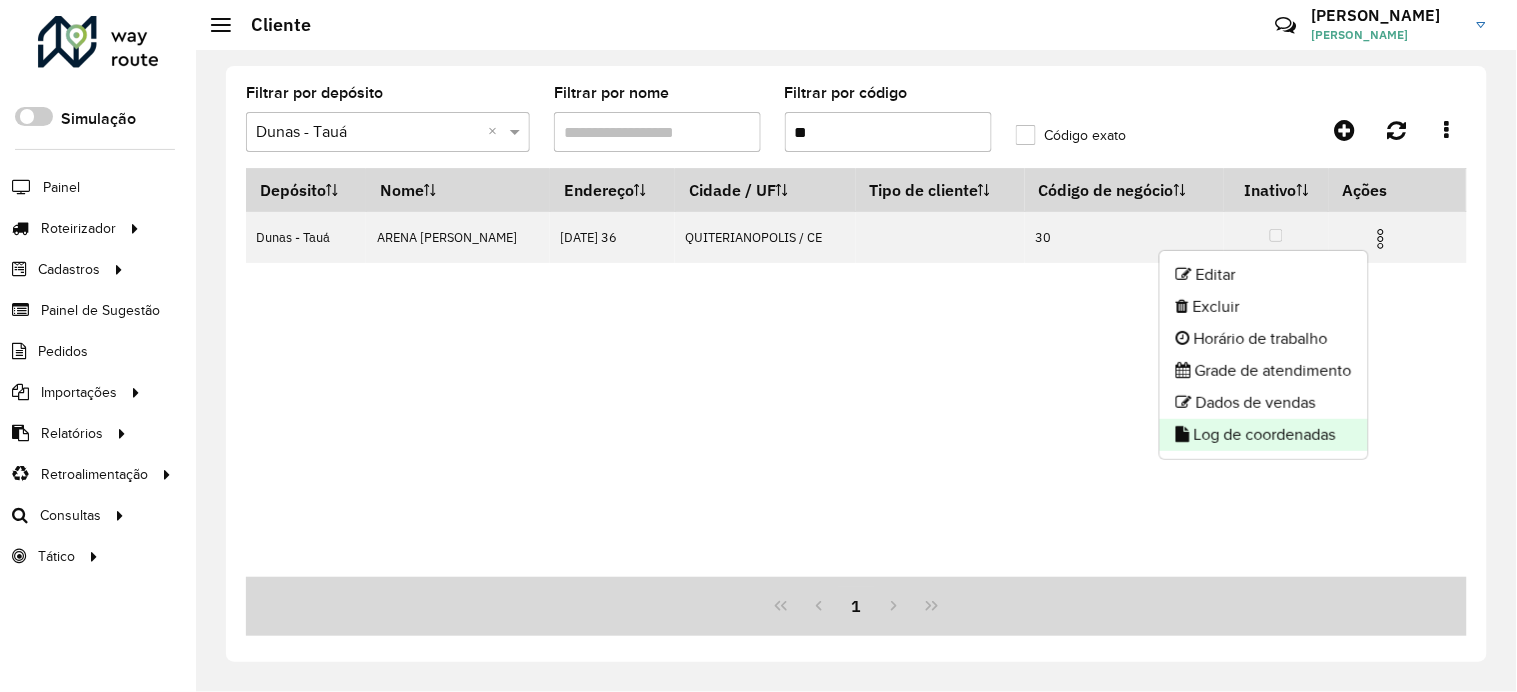 click on "Log de coordenadas" 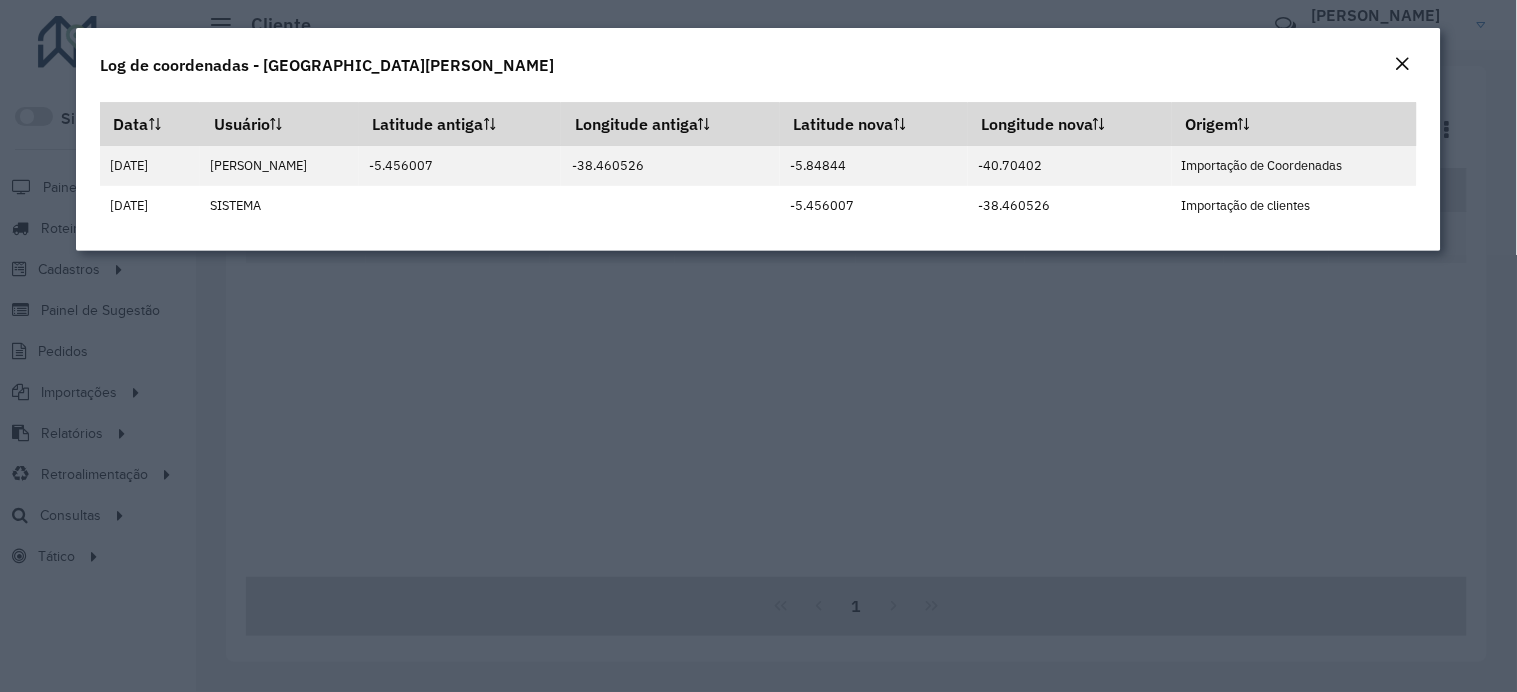 click 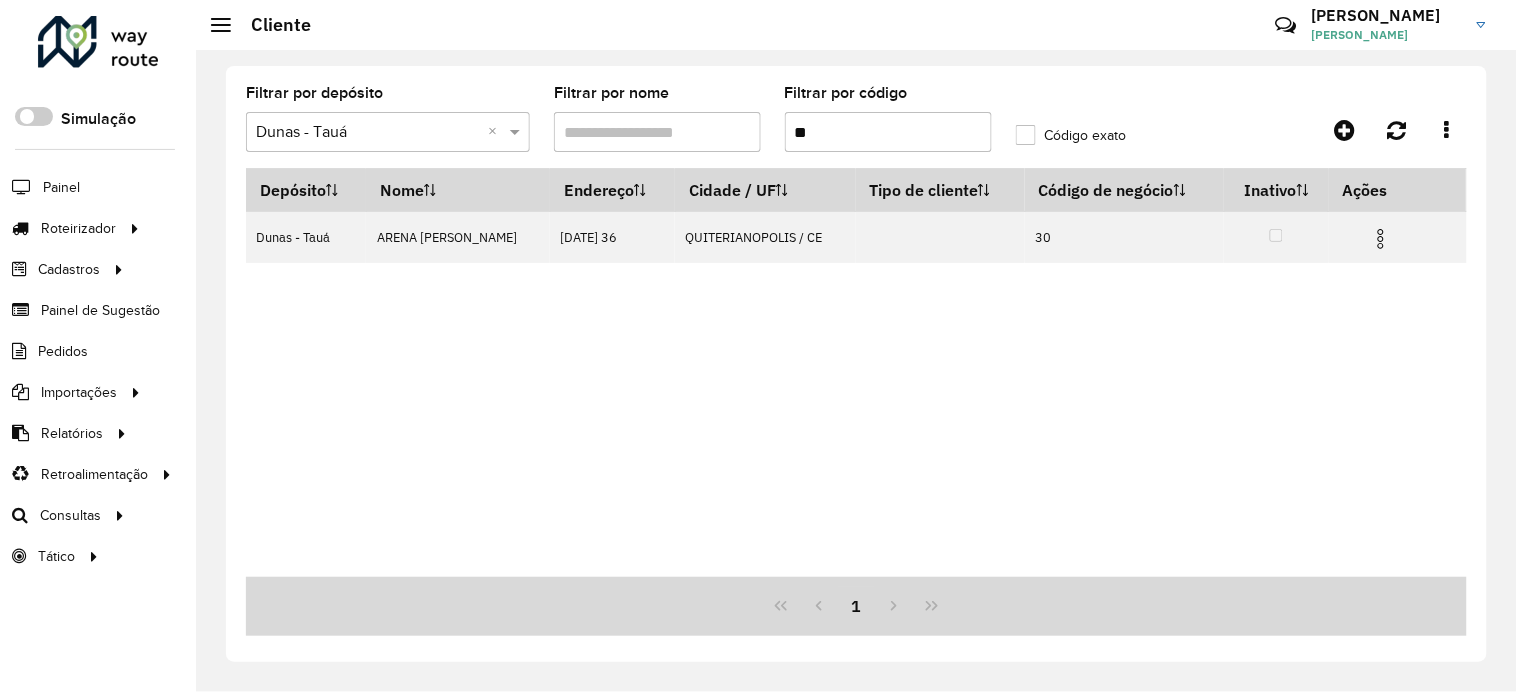 click on "**" at bounding box center (888, 132) 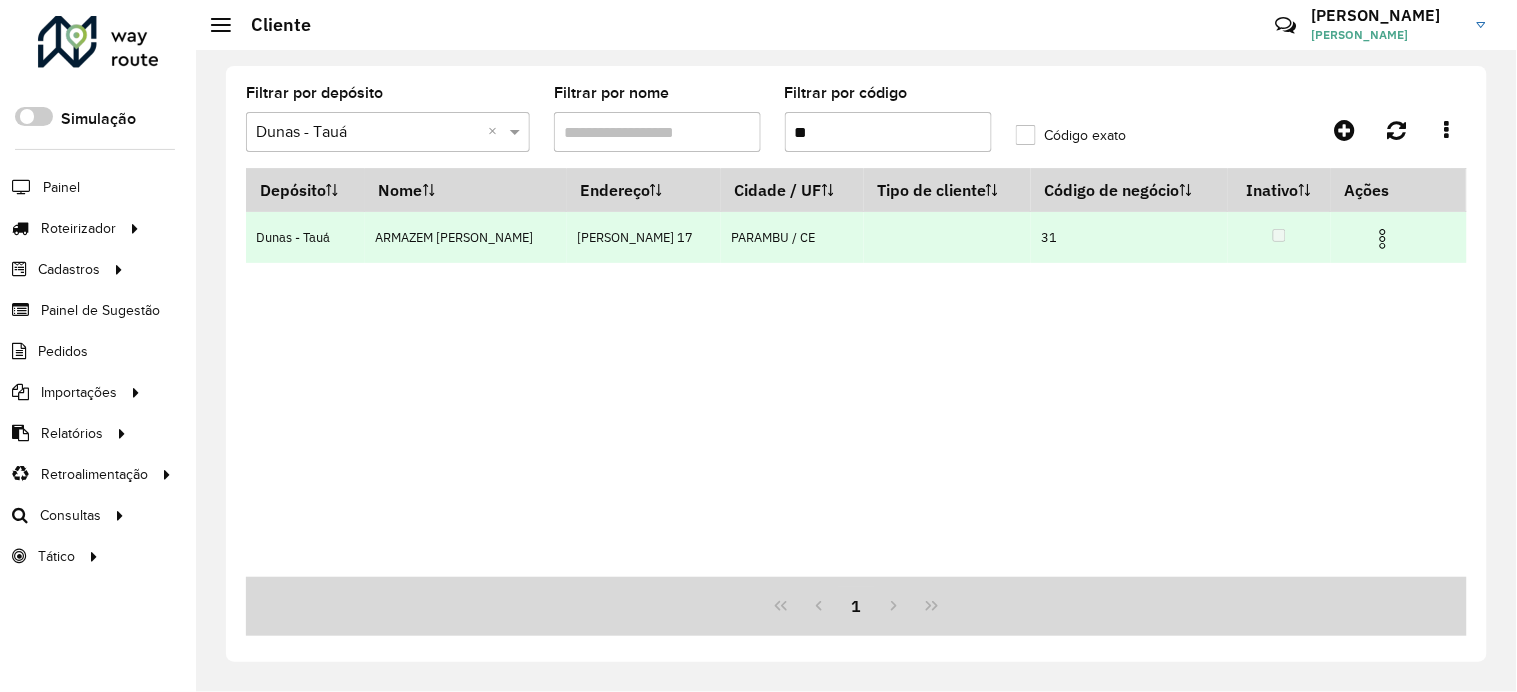 click at bounding box center [1383, 239] 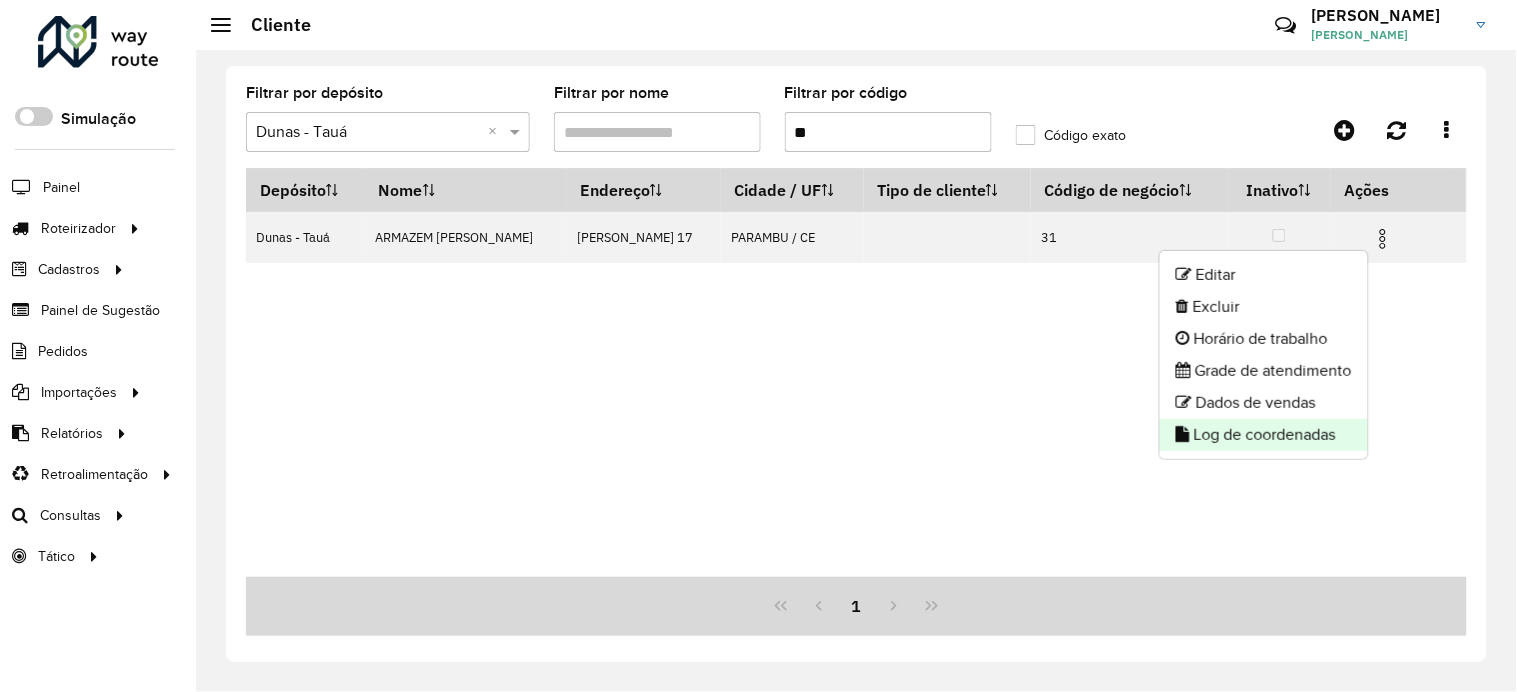 click on "Log de coordenadas" 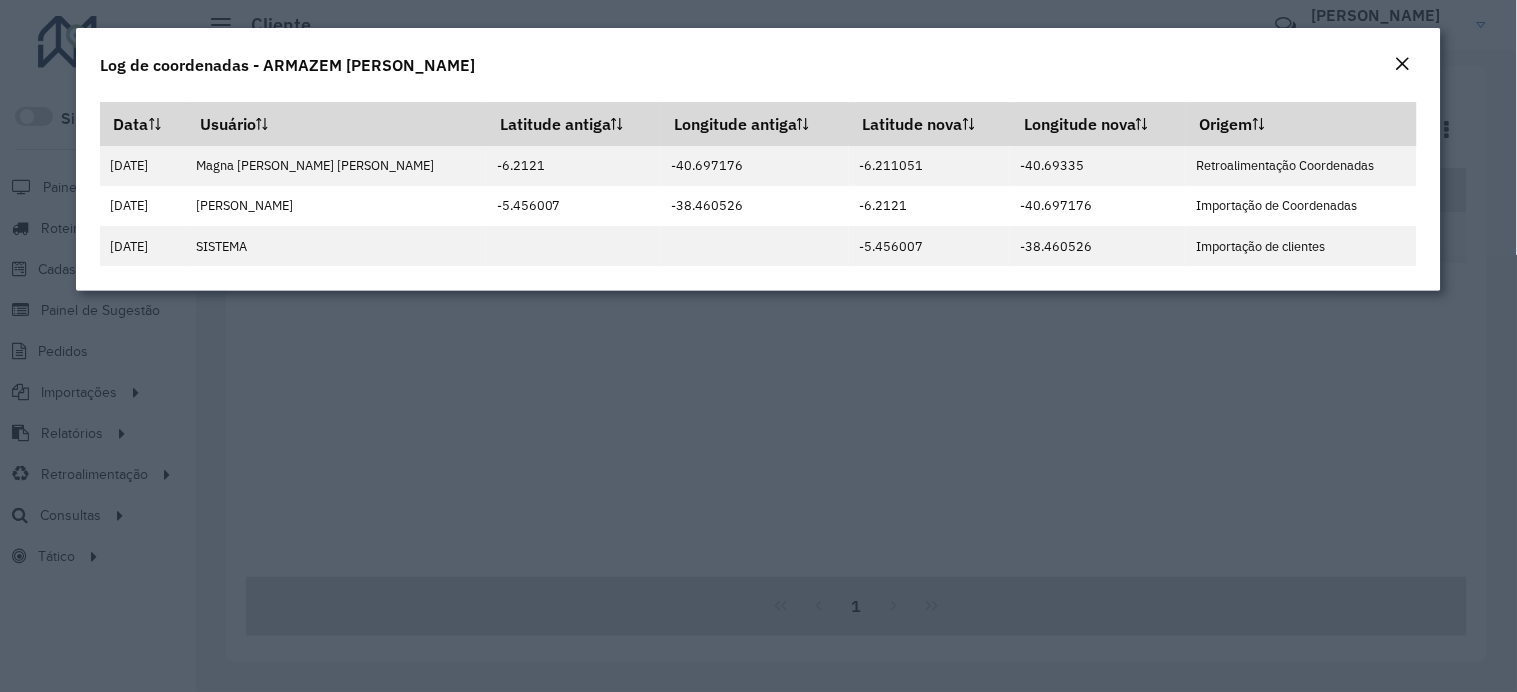 drag, startPoint x: 1377, startPoint y: 64, endPoint x: 1401, endPoint y: 60, distance: 24.33105 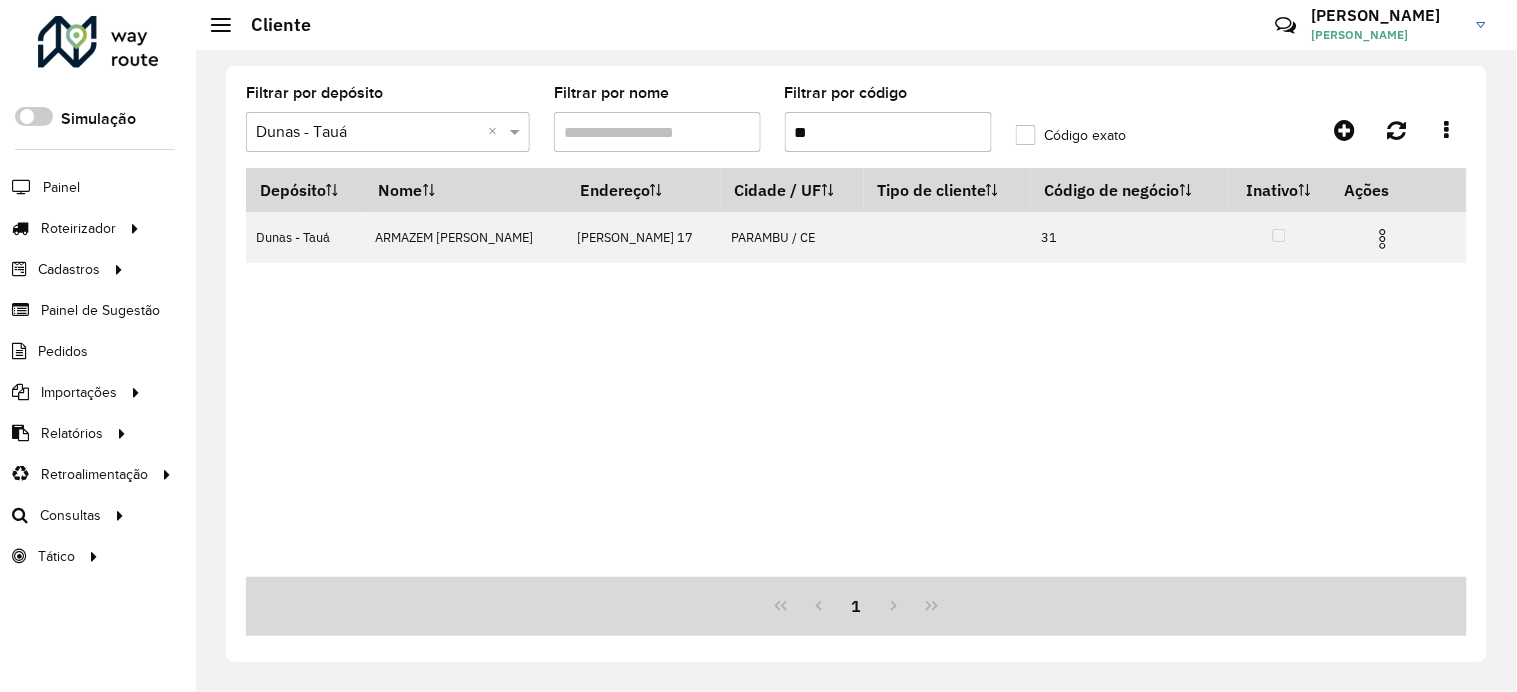 click on "**" at bounding box center (888, 132) 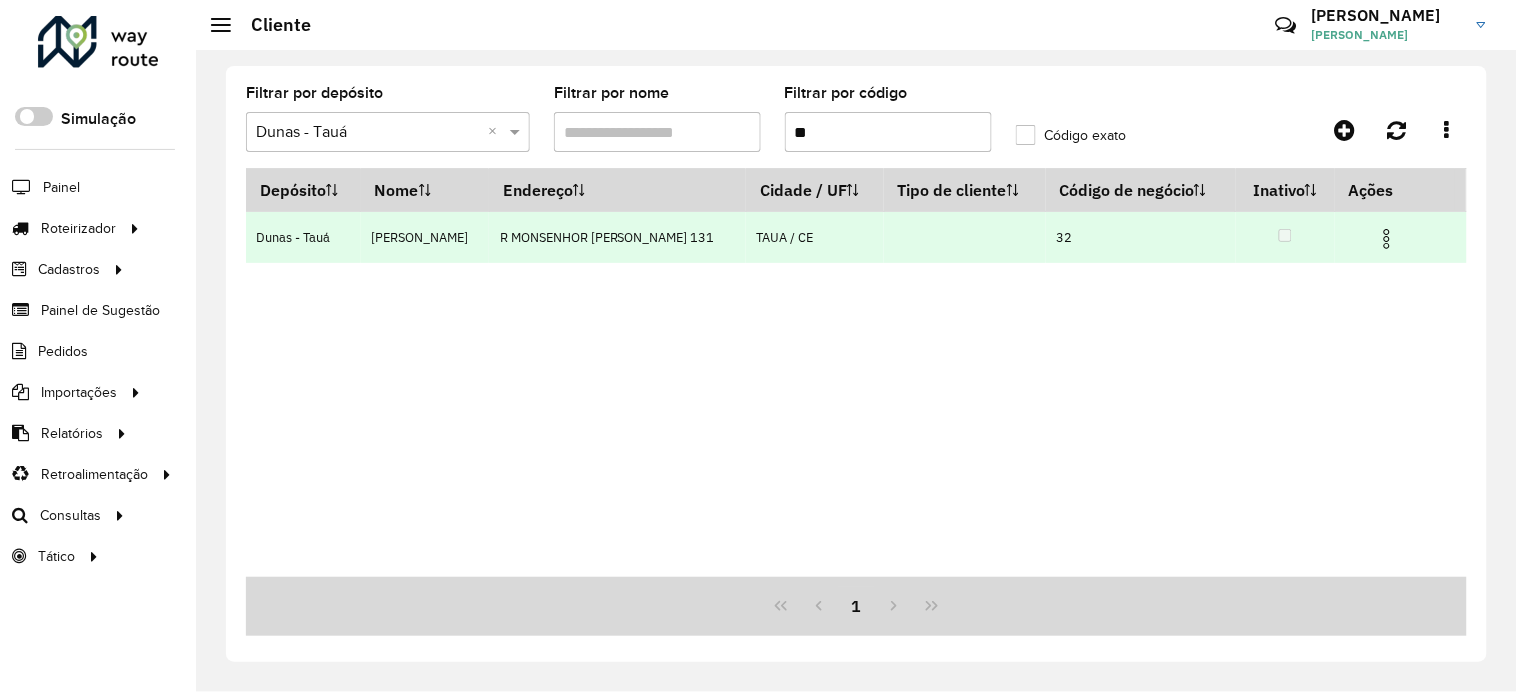 click at bounding box center (1387, 239) 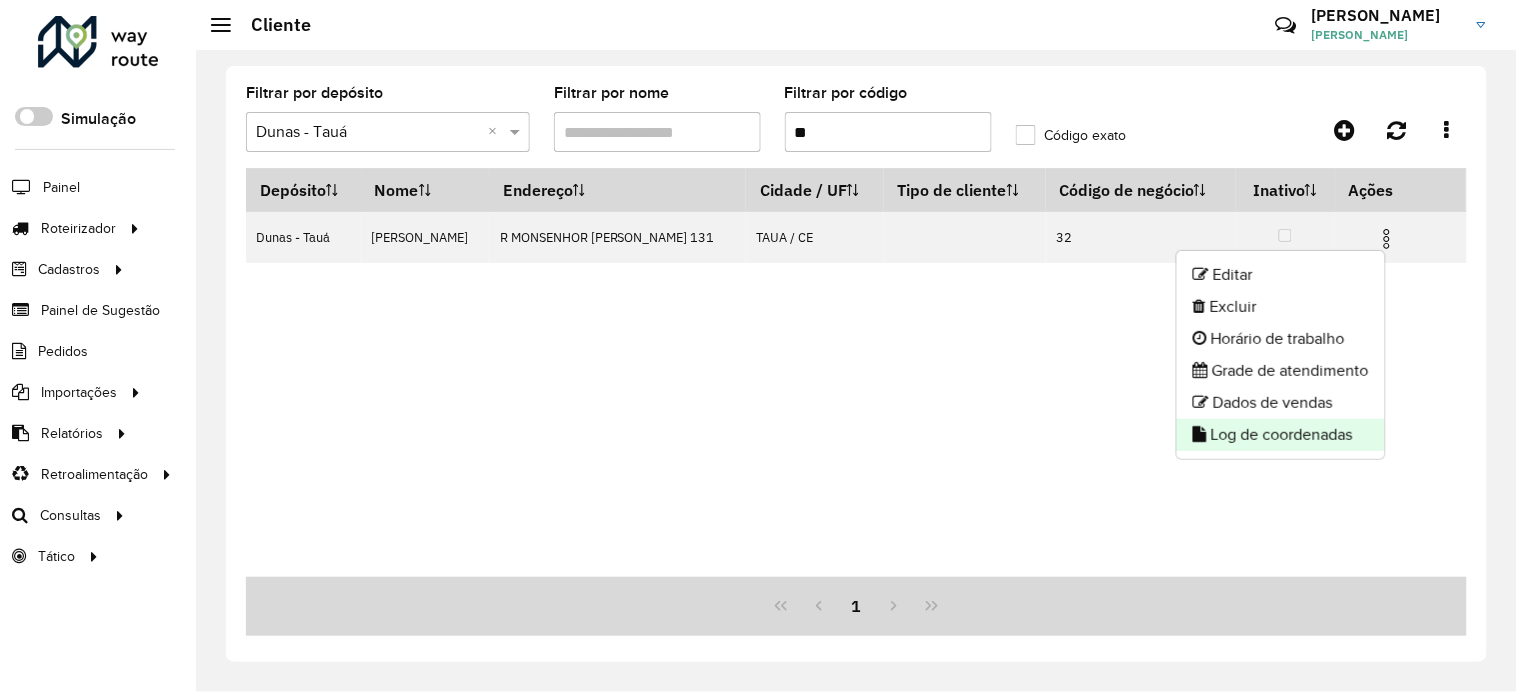 click on "Log de coordenadas" 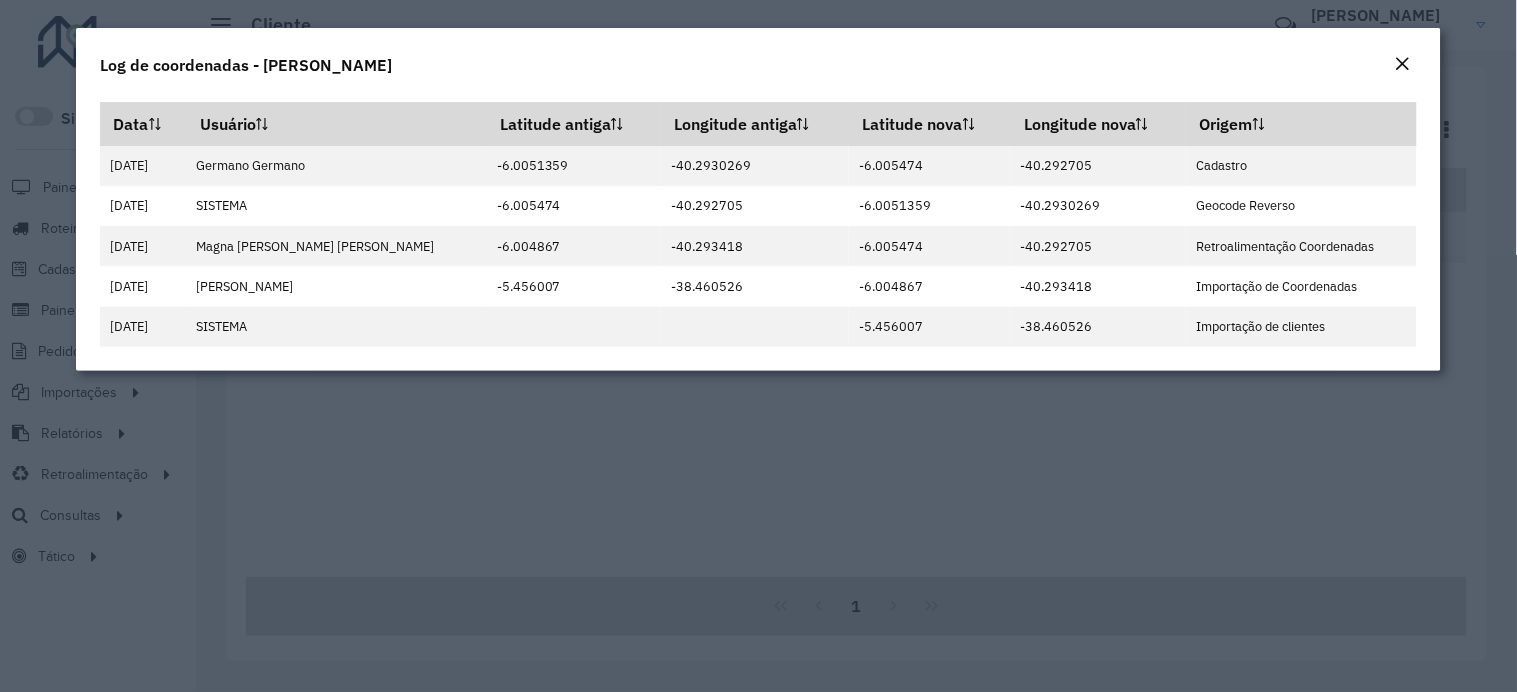 click 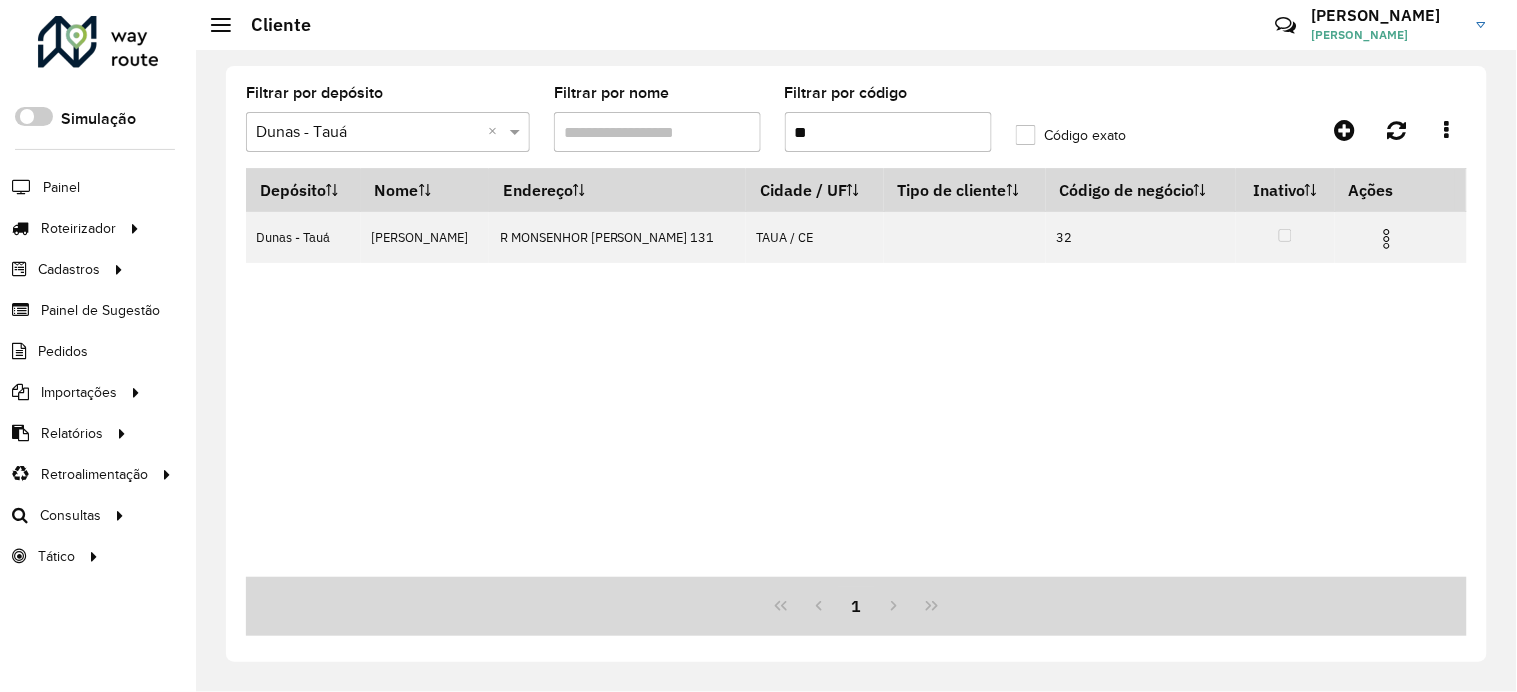 click on "**" at bounding box center [888, 132] 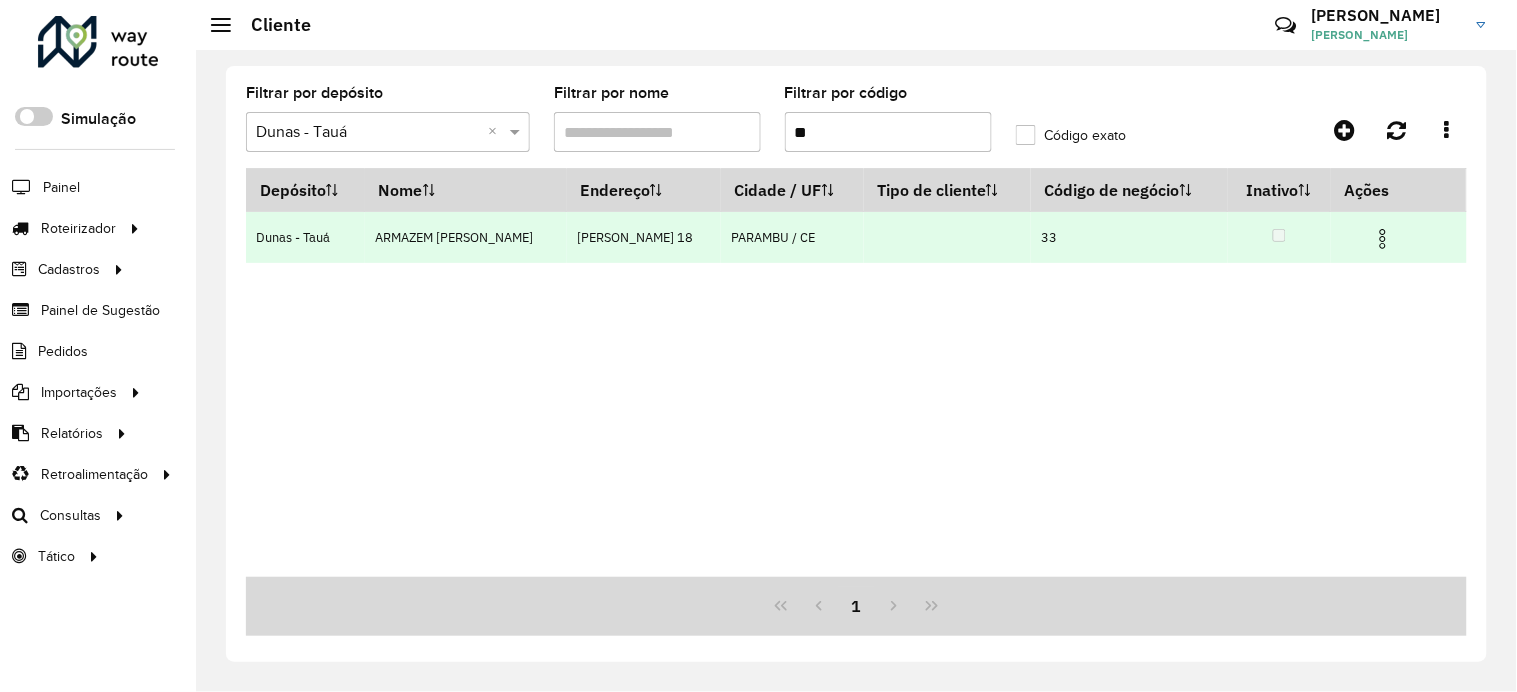 click at bounding box center (1391, 237) 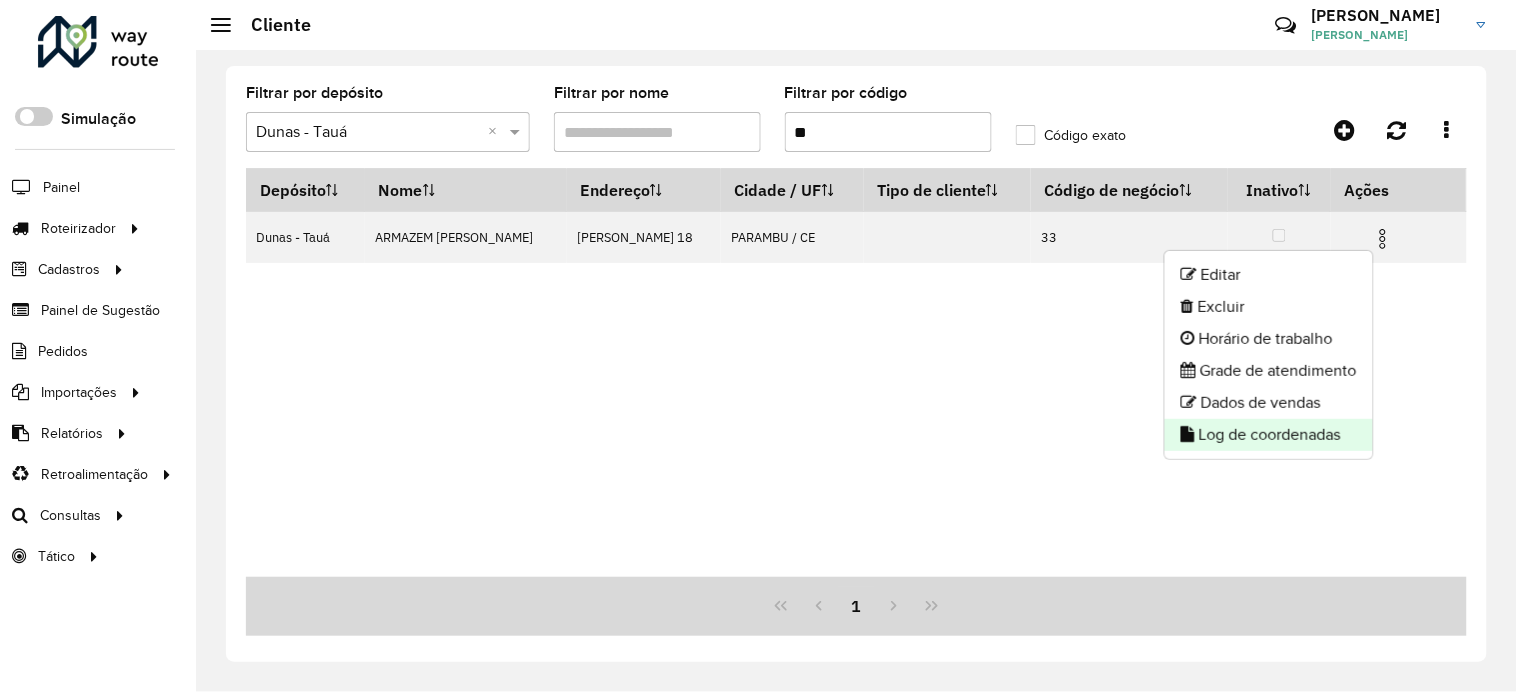 click on "Log de coordenadas" 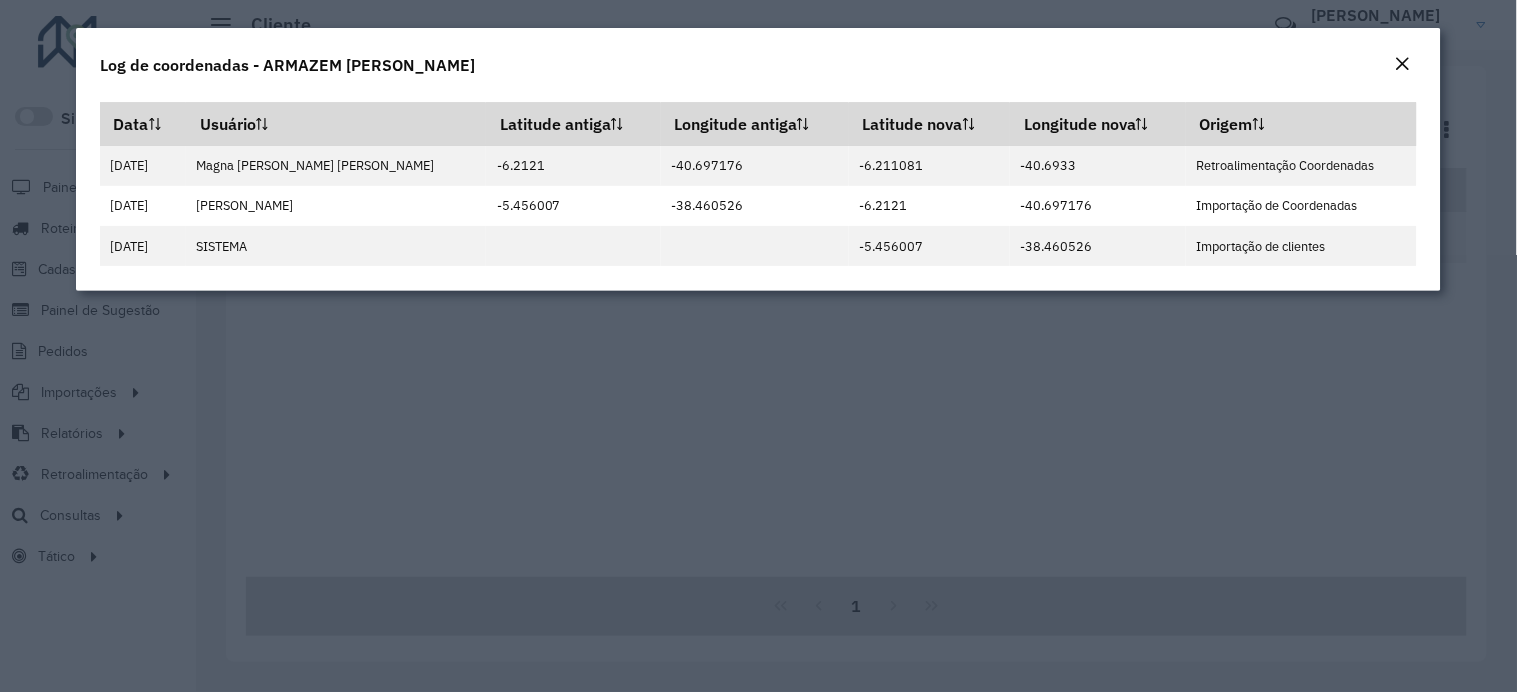 click 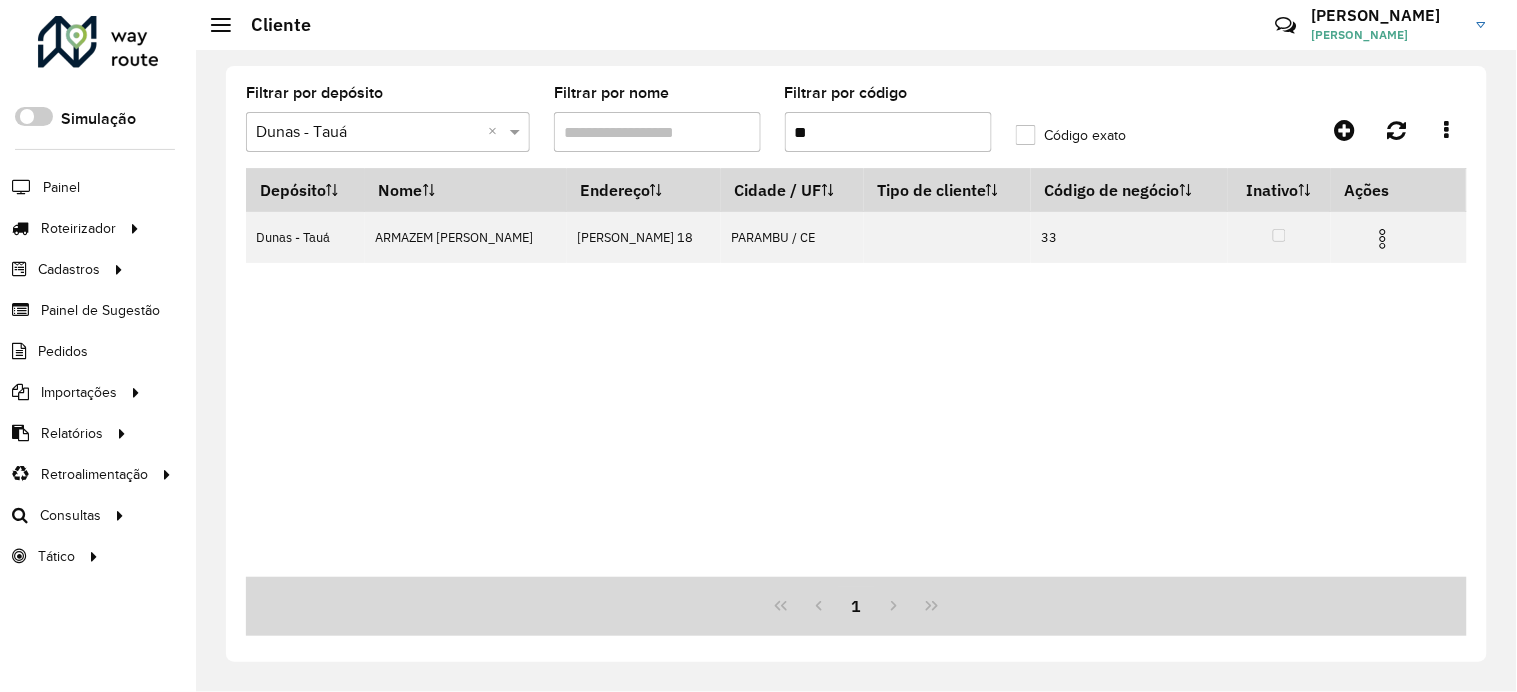 click on "**" at bounding box center [888, 132] 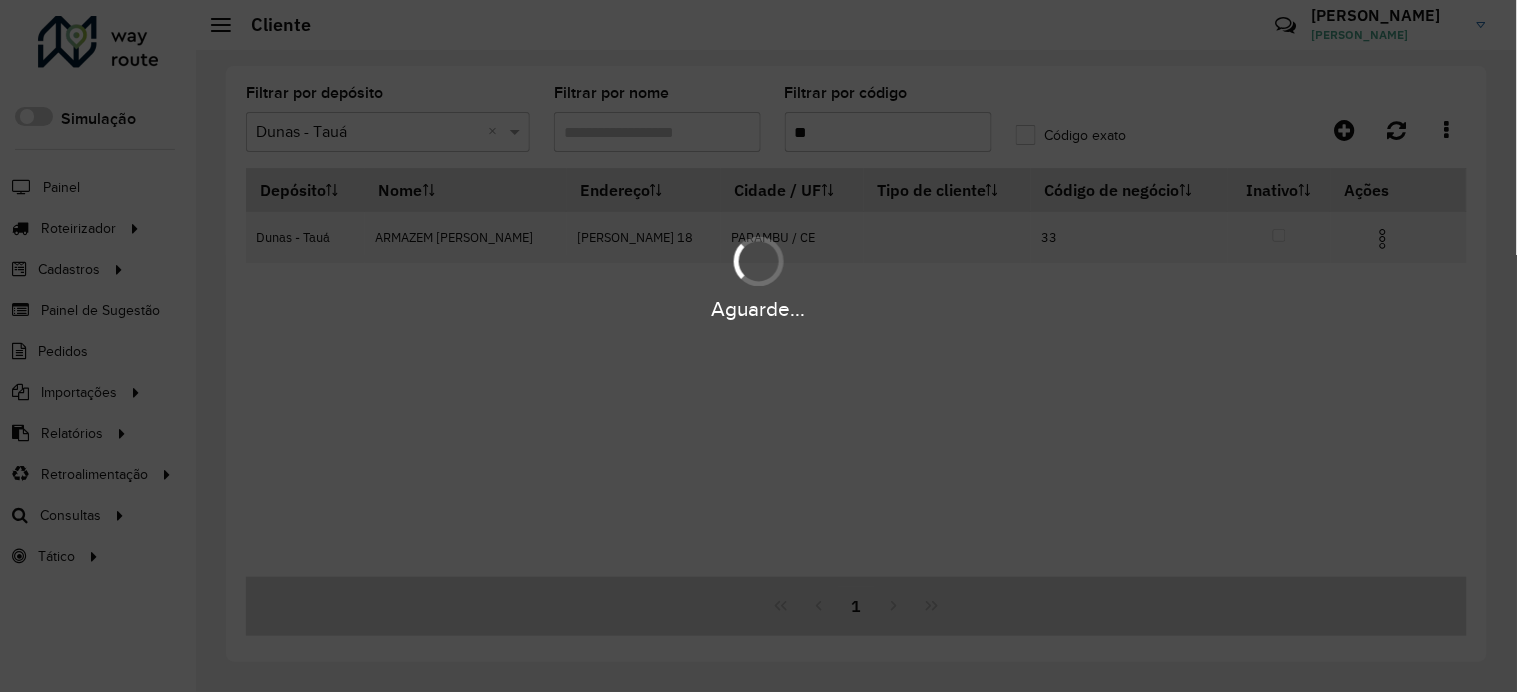 click on "Aguarde..." at bounding box center (758, 346) 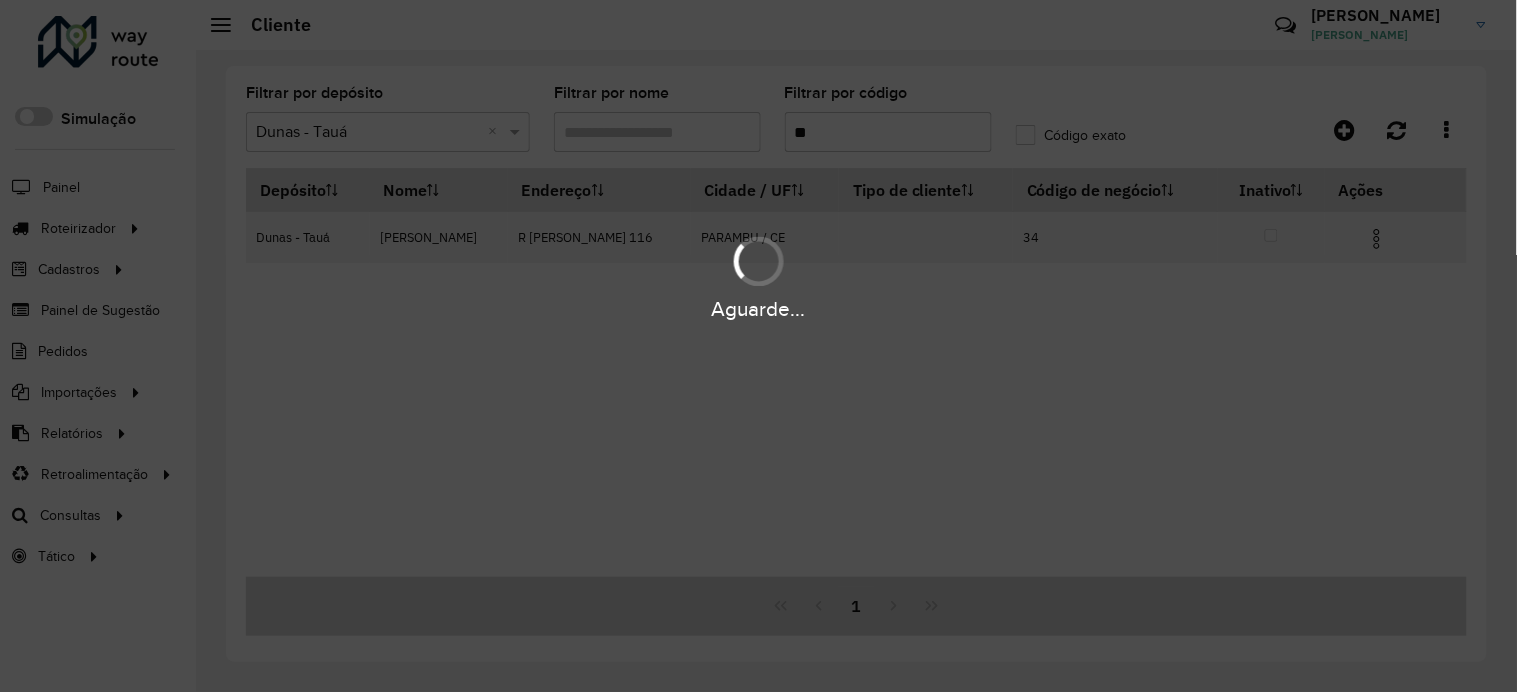 click on "Aguarde...  Pop-up bloqueado!  Seu navegador bloqueou automáticamente a abertura de uma nova janela.   Acesse as configurações e adicione o endereço do sistema a lista de permissão.   Fechar  Roteirizador AmbevTech Simulação Painel Roteirizador Entregas Vendas Cadastros Checkpoint Classificações de venda Cliente Condição de pagamento Consulta de setores Depósito Disponibilidade de veículos Fator tipo de produto Gabarito planner Grupo Rota Fator Tipo Produto Grupo de Depósito Grupo de rotas exclusiva Grupo de setores Jornada Jornada RN Layout integração Modelo Motorista Multi Depósito Painel de sugestão Parada Pedágio Perfil de Vendedor Ponto de apoio Ponto de apoio FAD Prioridade pedido Produto Restrição de Atendimento Planner Rodízio de placa Rota exclusiva FAD Rótulo Setor Setor Planner Tempo de parada de refeição Tipo de cliente Tipo de veículo Tipo de veículo RN Transportadora Usuário Vendedor Veículo Painel de Sugestão Pedidos Importações Classificação e volume de venda" at bounding box center (758, 346) 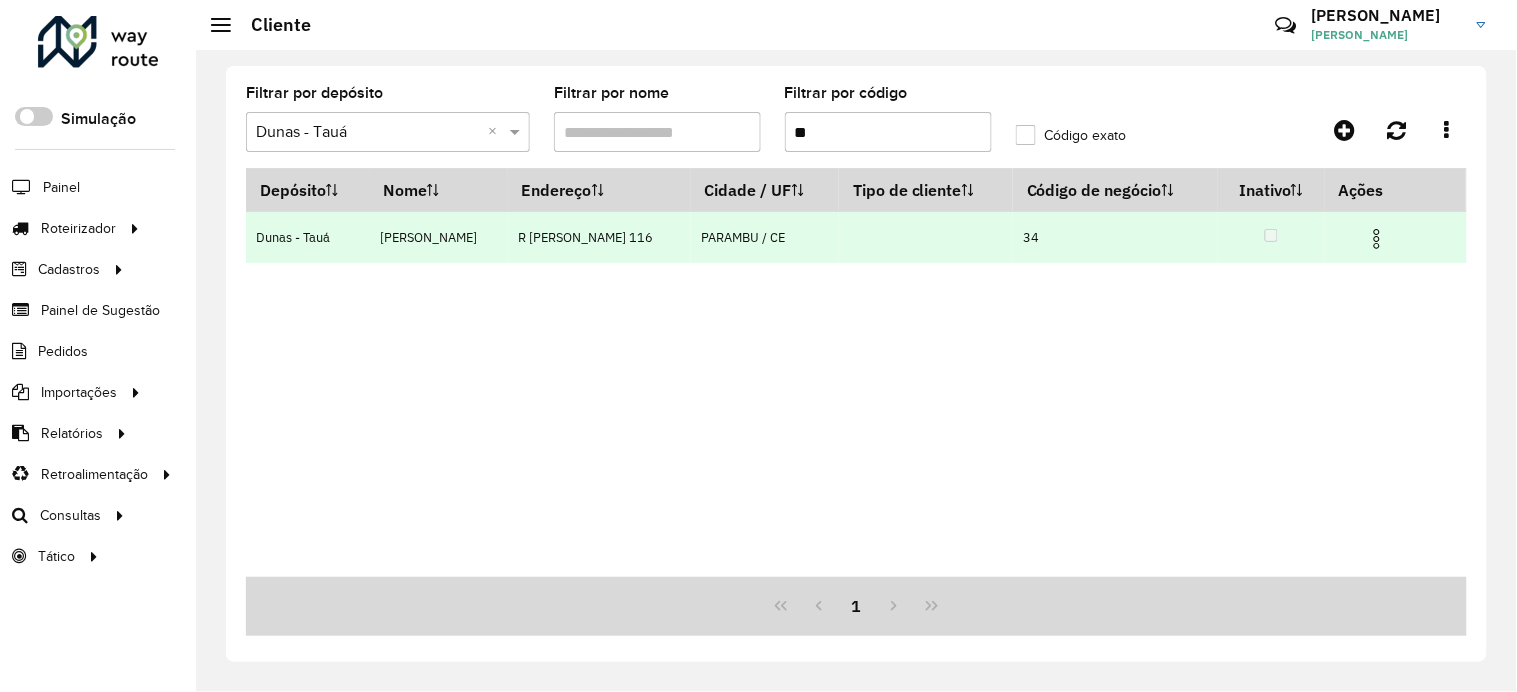 click at bounding box center (1386, 237) 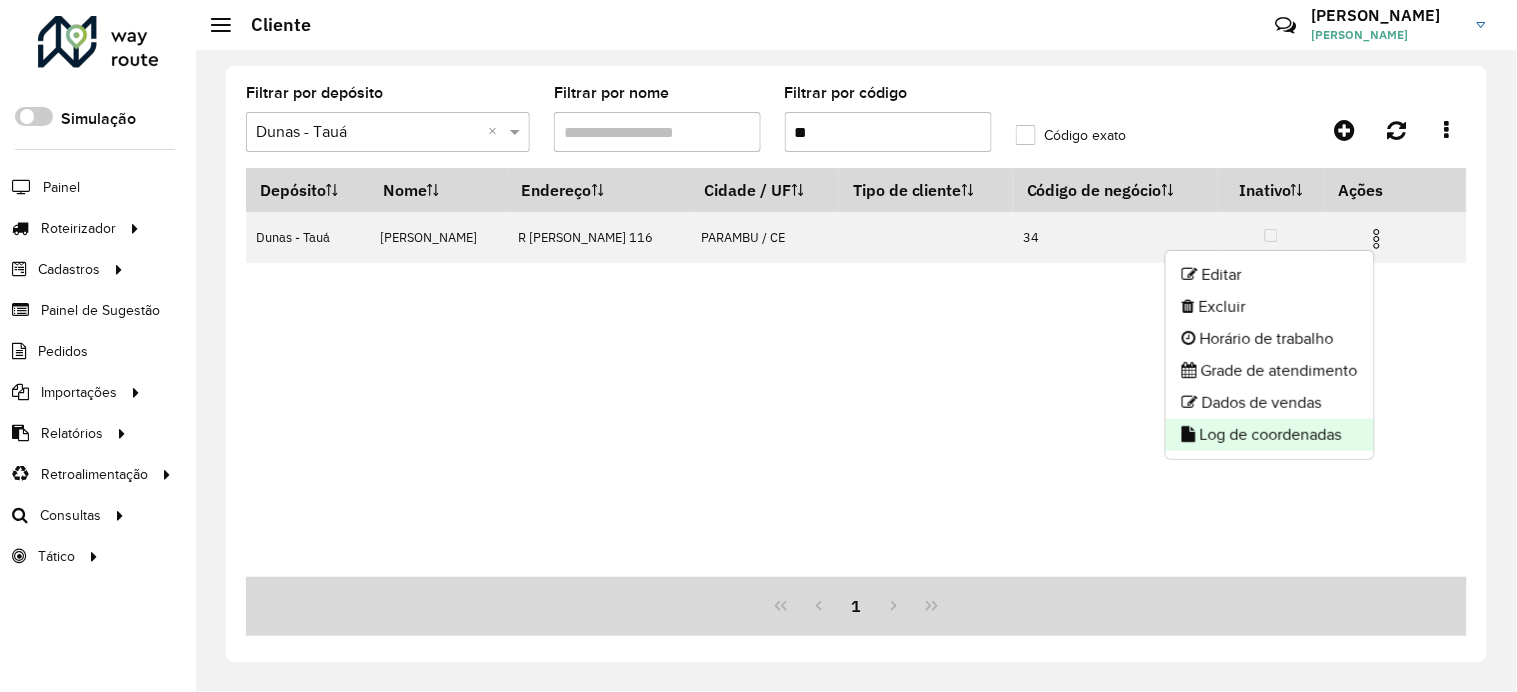 click on "Log de coordenadas" 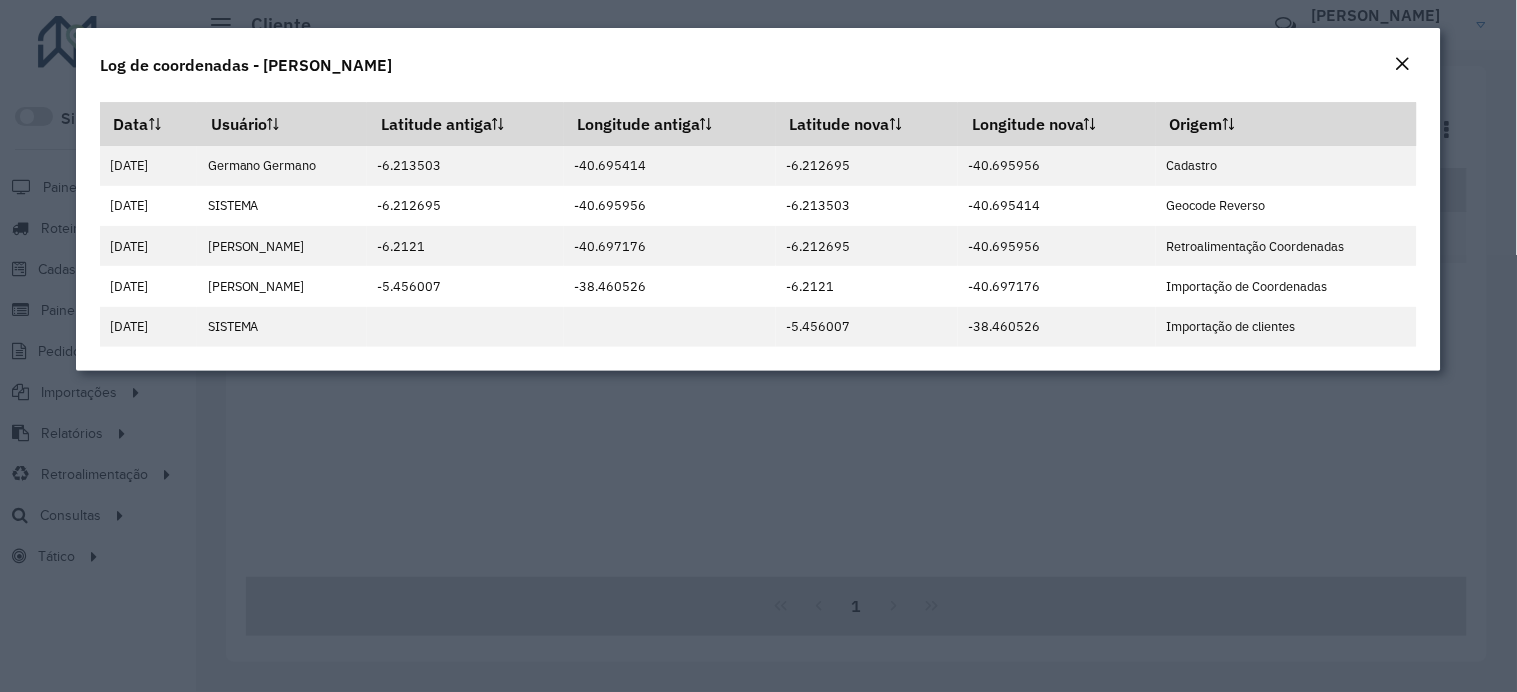 click 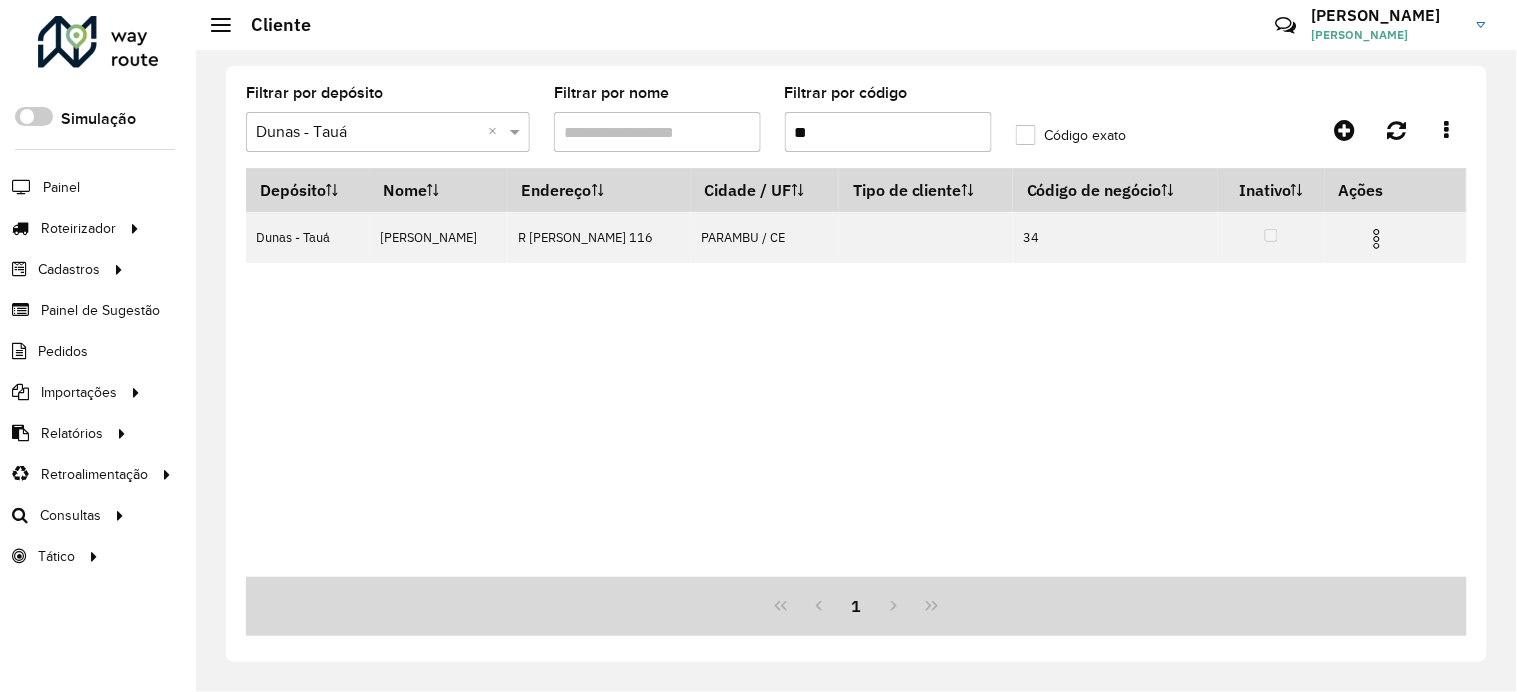 click on "**" at bounding box center (888, 132) 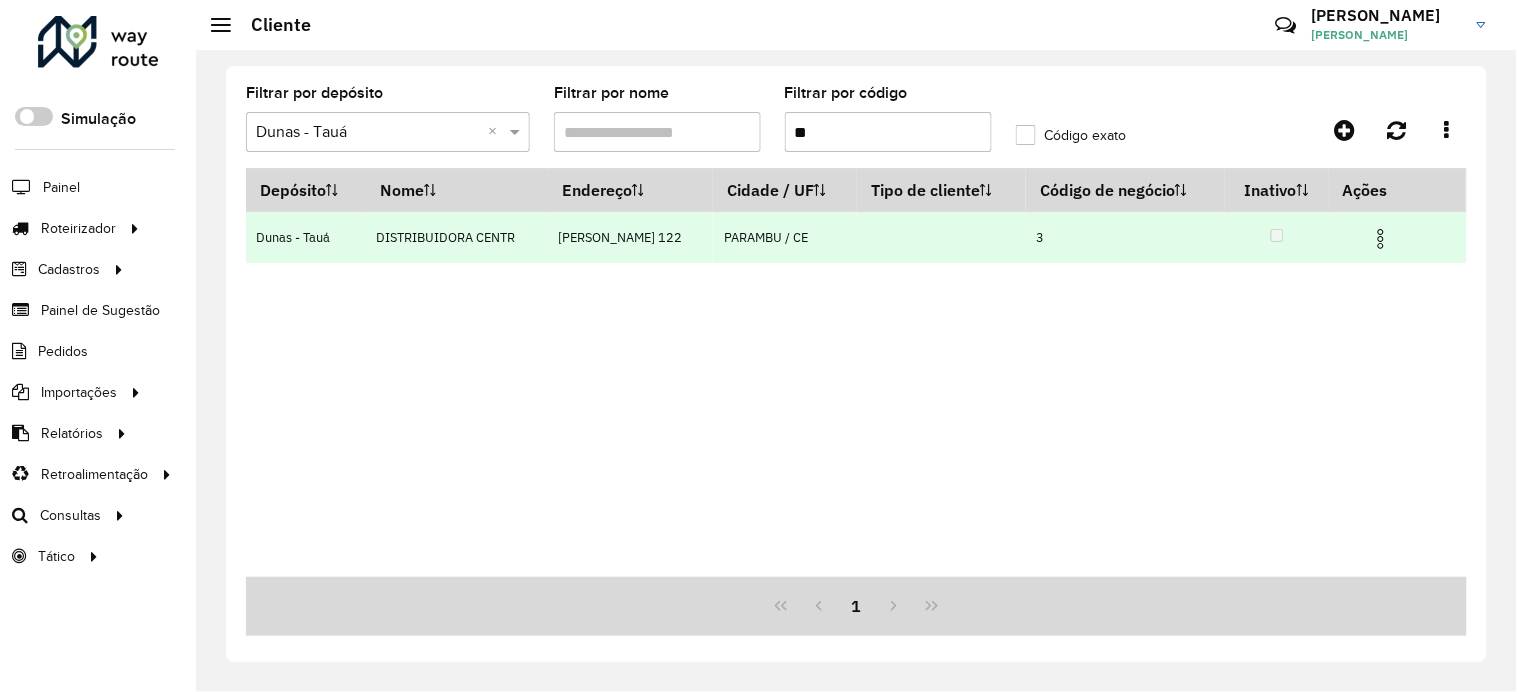 click at bounding box center [1381, 239] 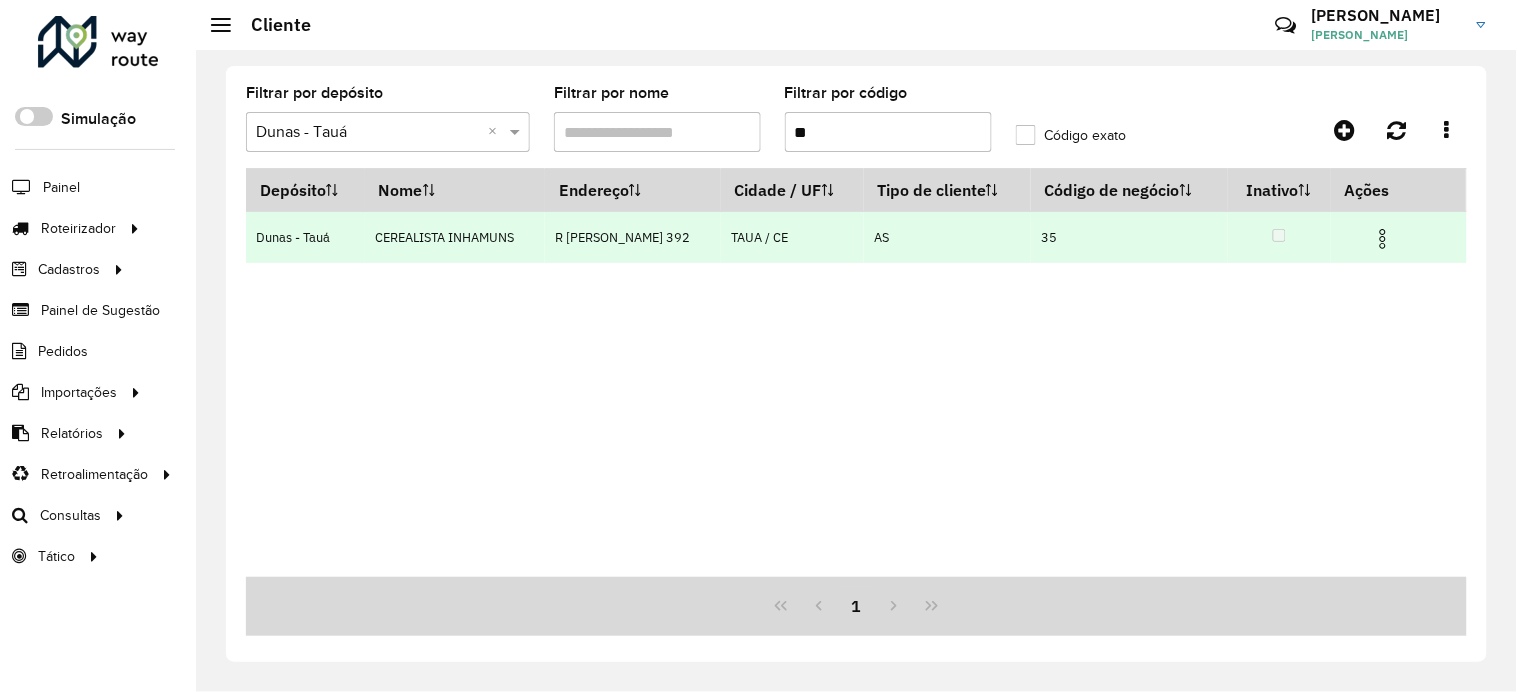 click at bounding box center (1383, 239) 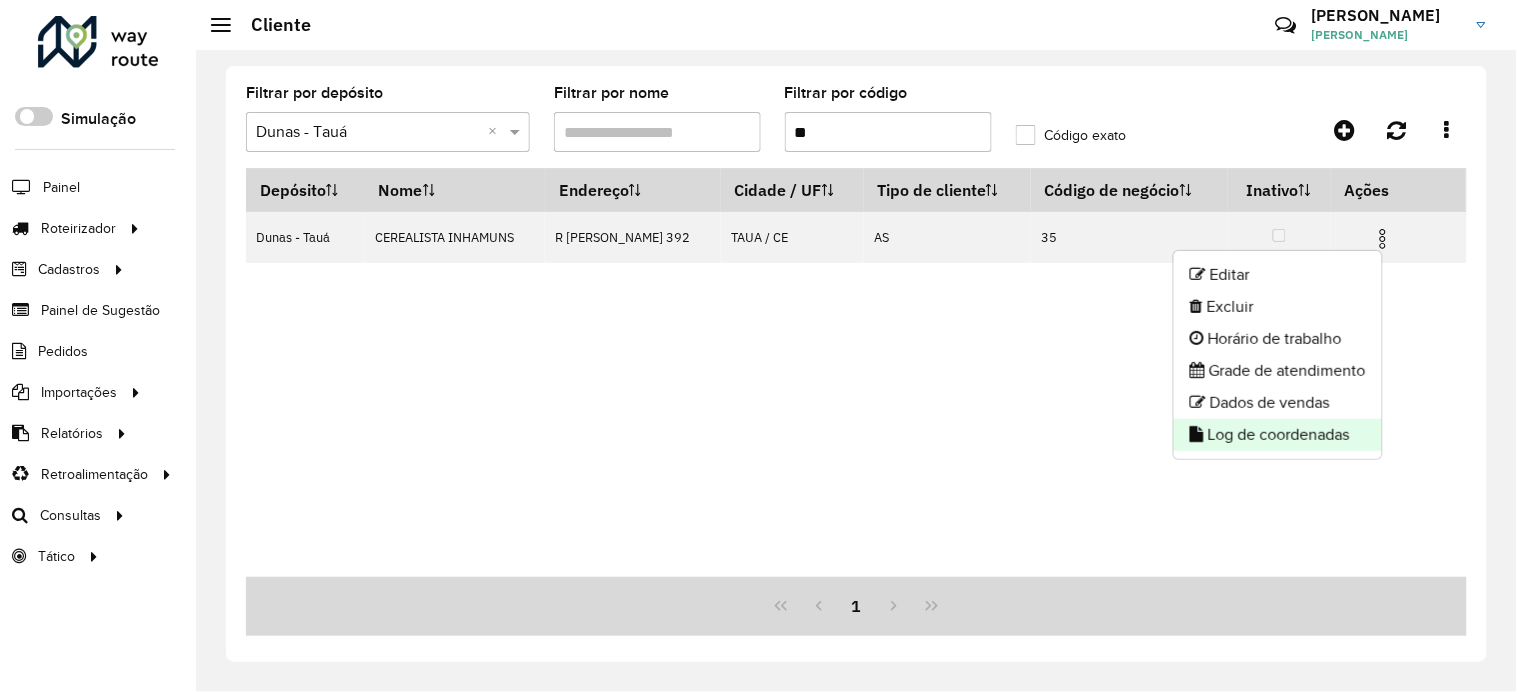 click on "Log de coordenadas" 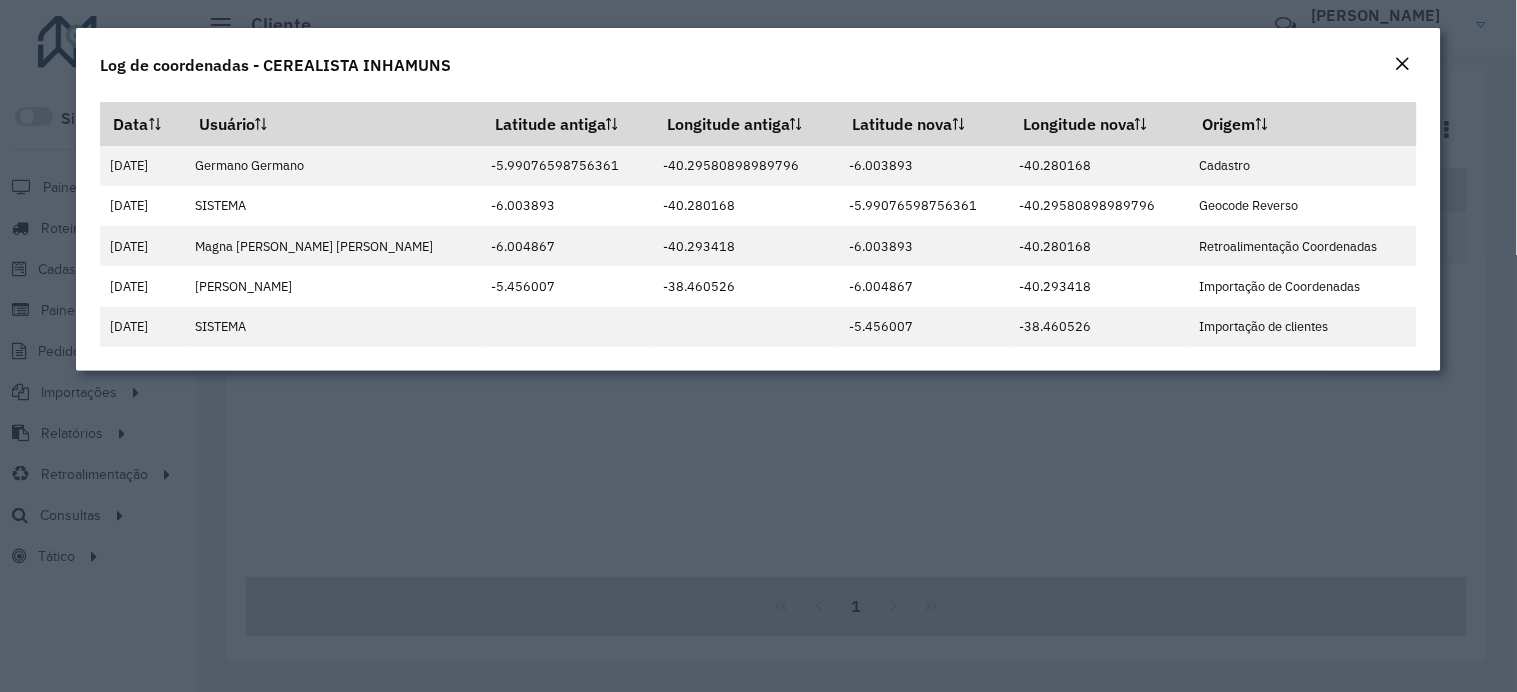 click 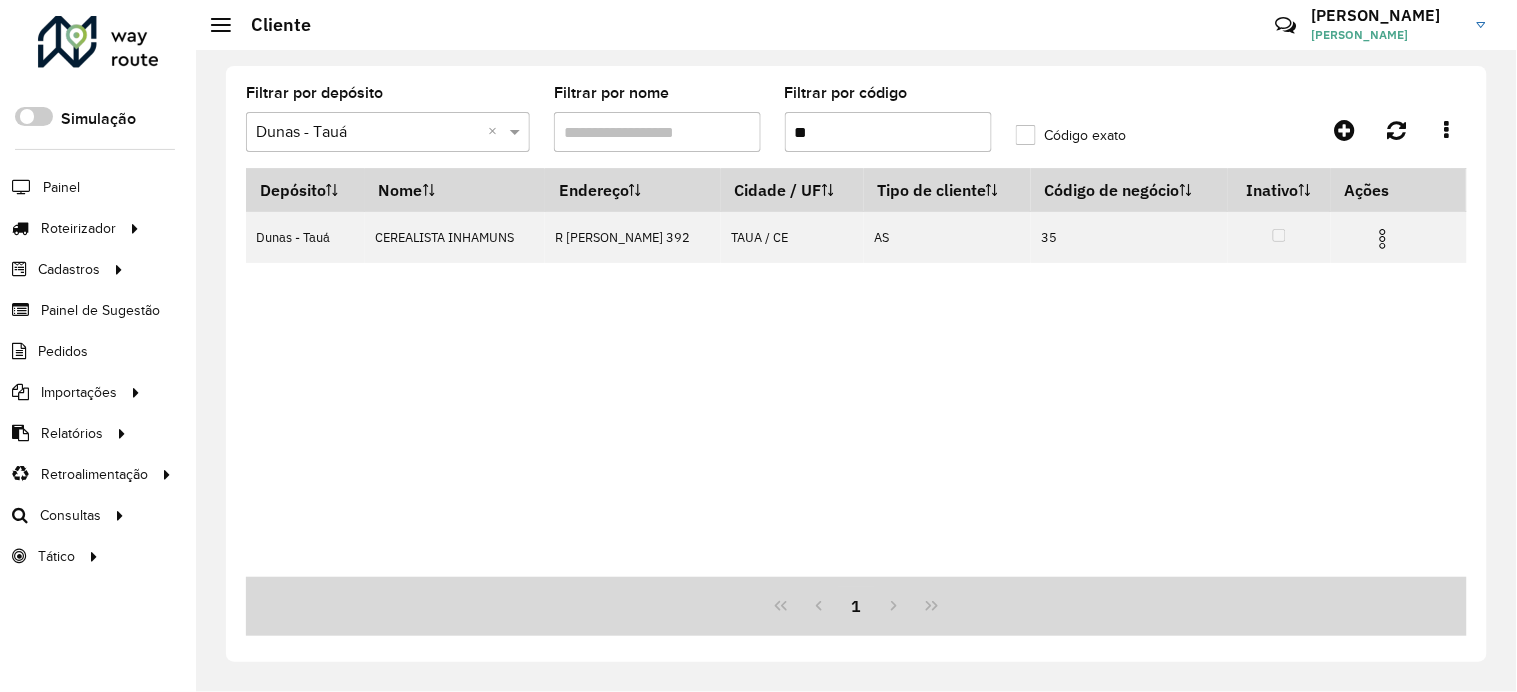 click on "**" at bounding box center (888, 132) 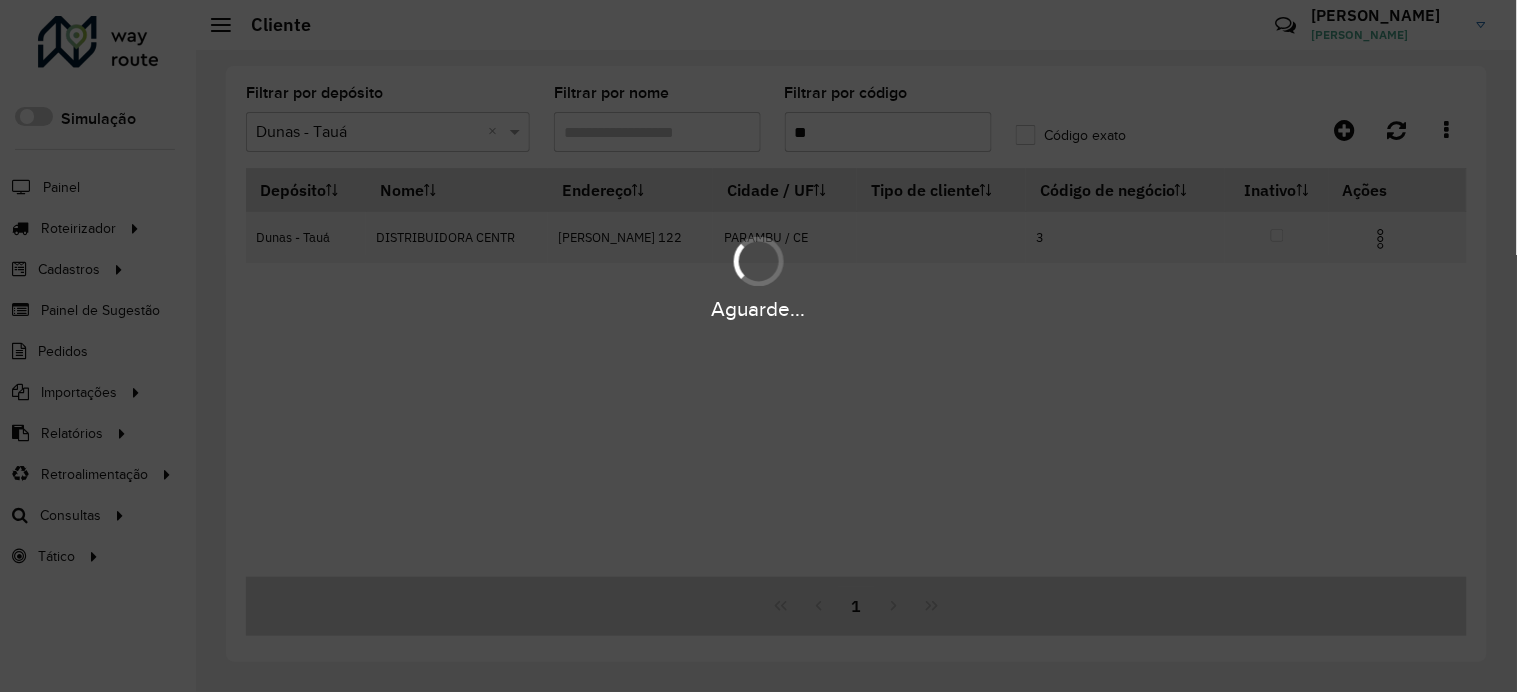 click on "Aguarde..." at bounding box center [758, 308] 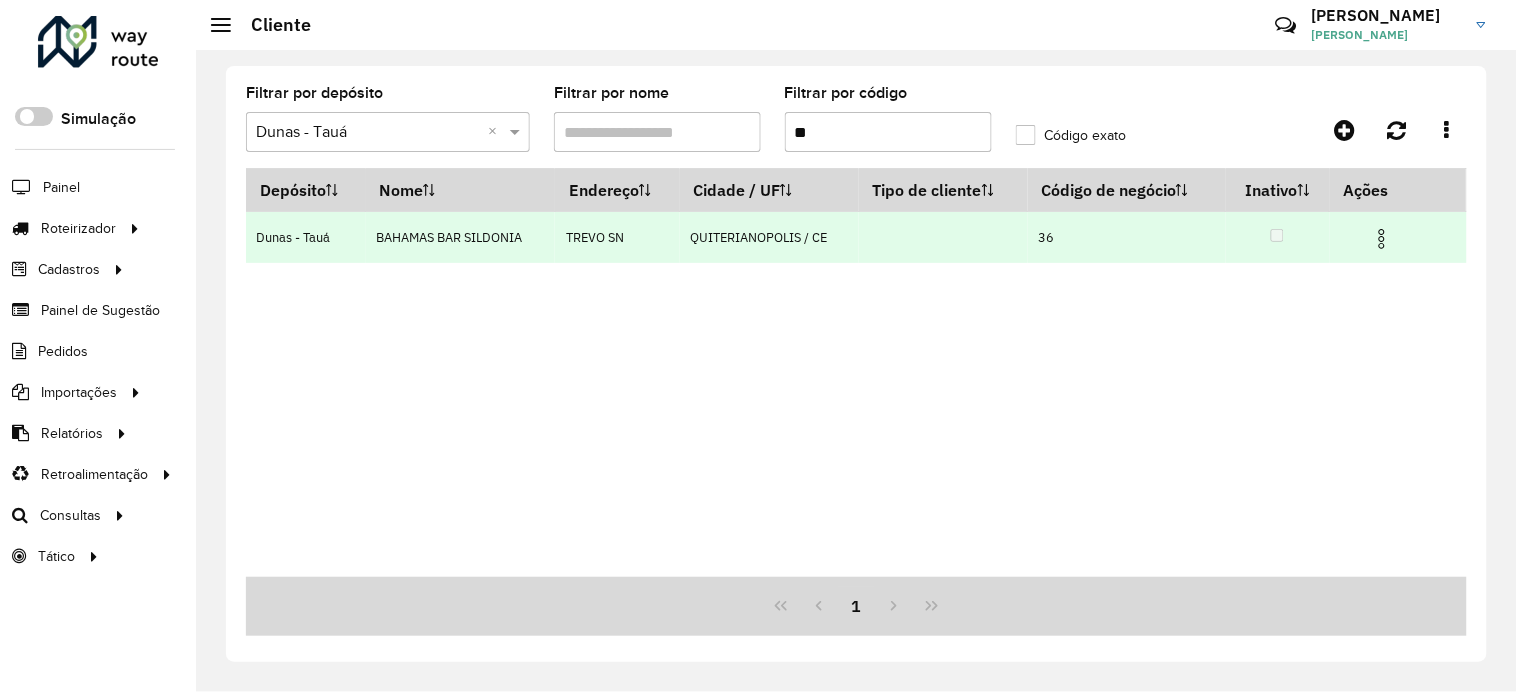 click at bounding box center (1382, 239) 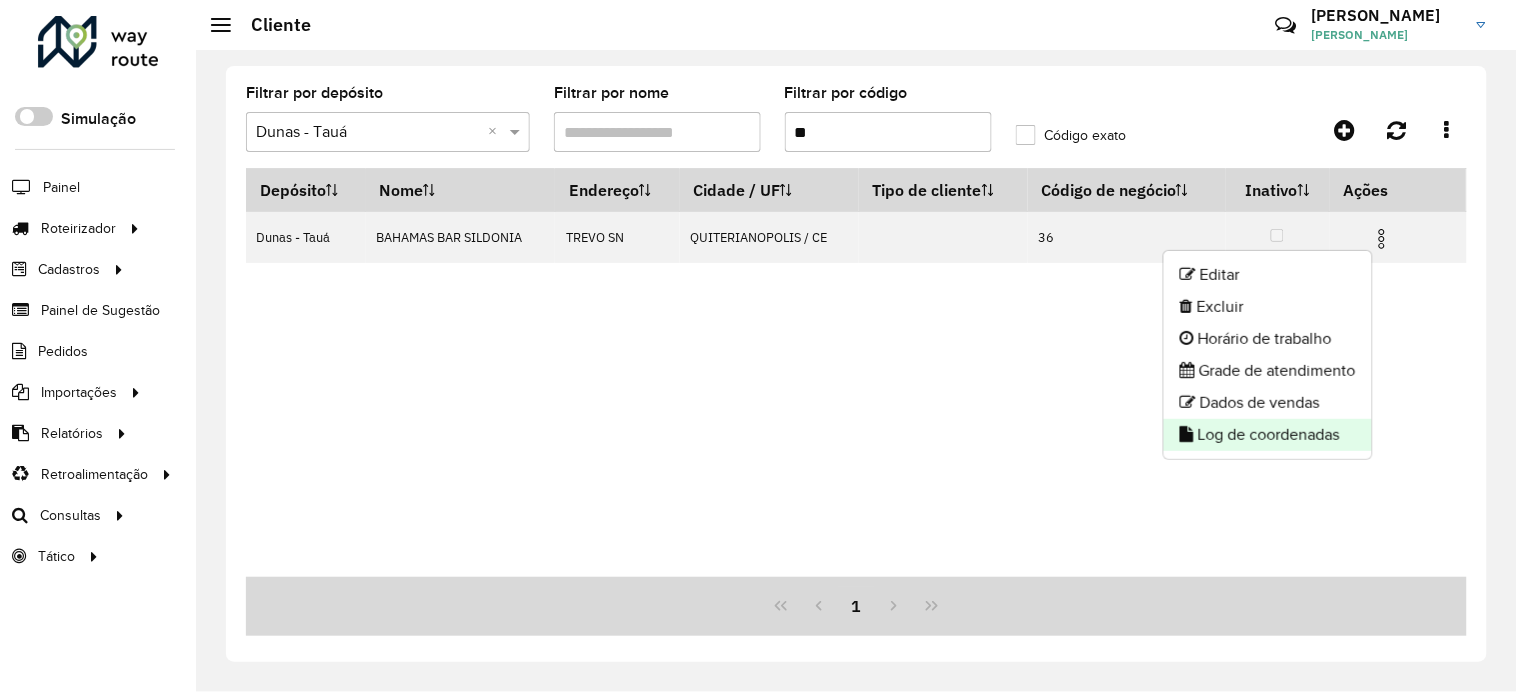 click on "Log de coordenadas" 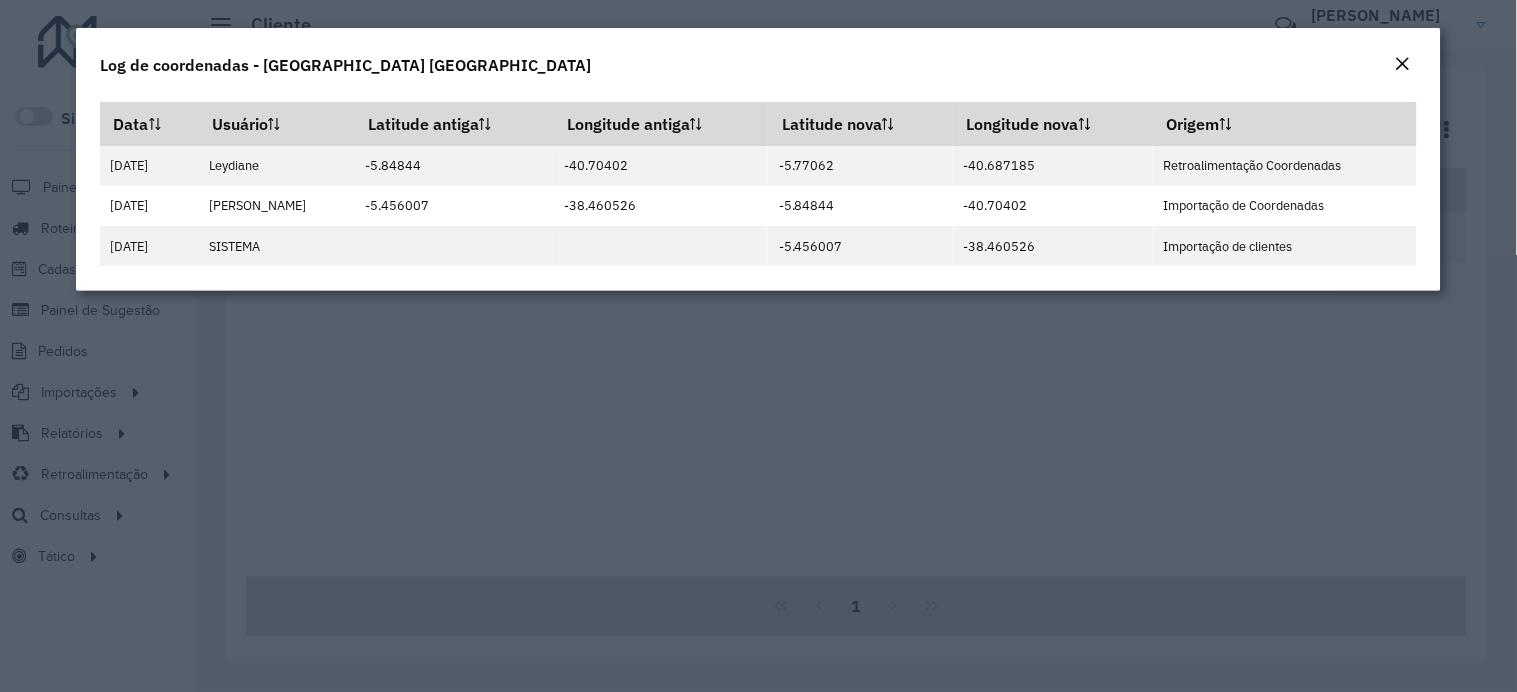 click 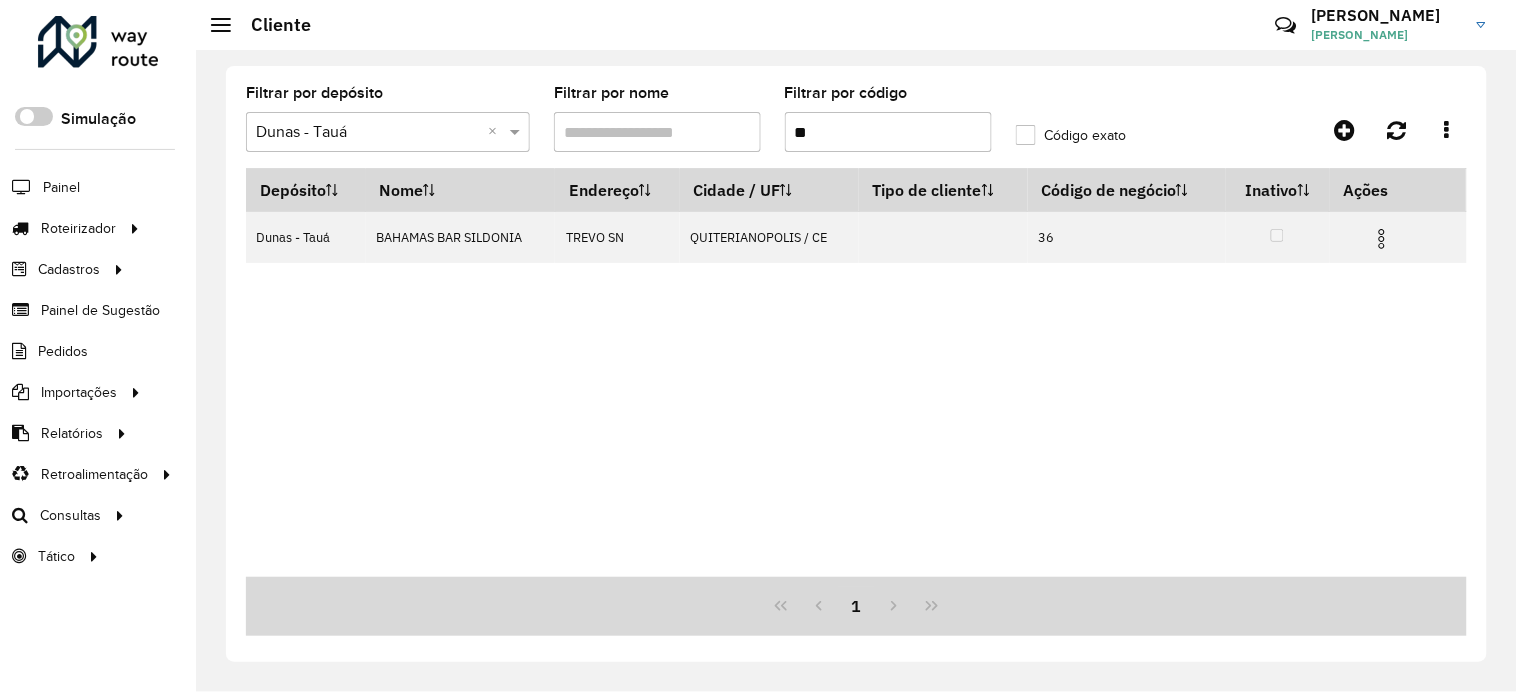 click on "**" at bounding box center (888, 132) 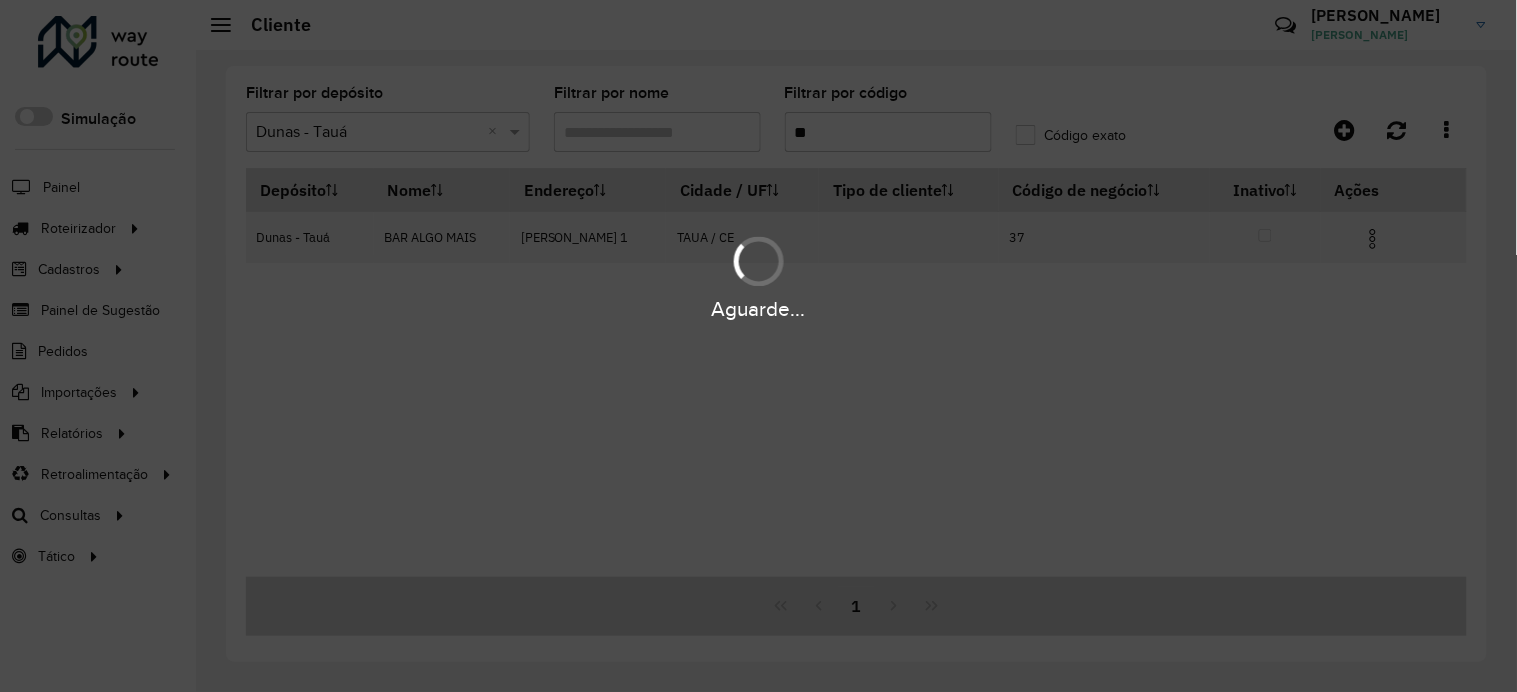 click on "Aguarde..." at bounding box center [758, 276] 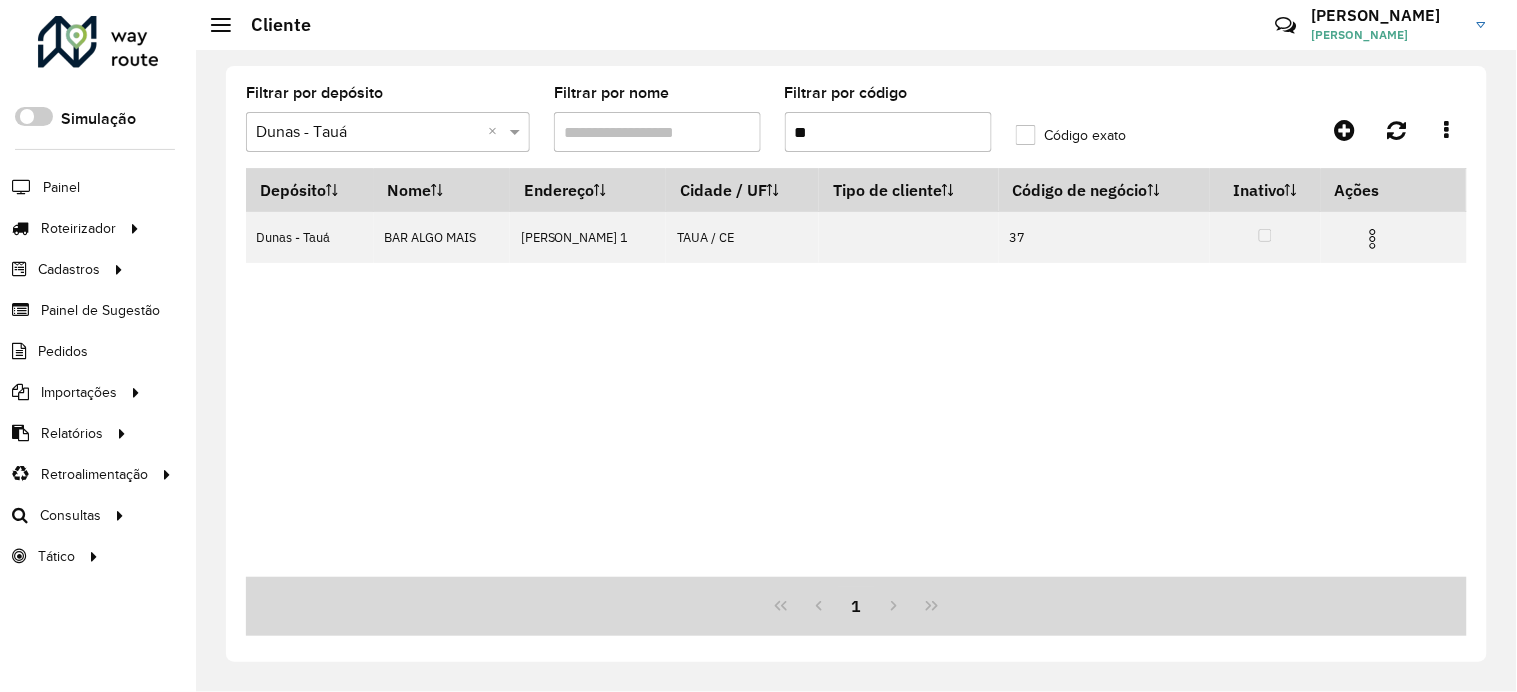 click at bounding box center (1381, 237) 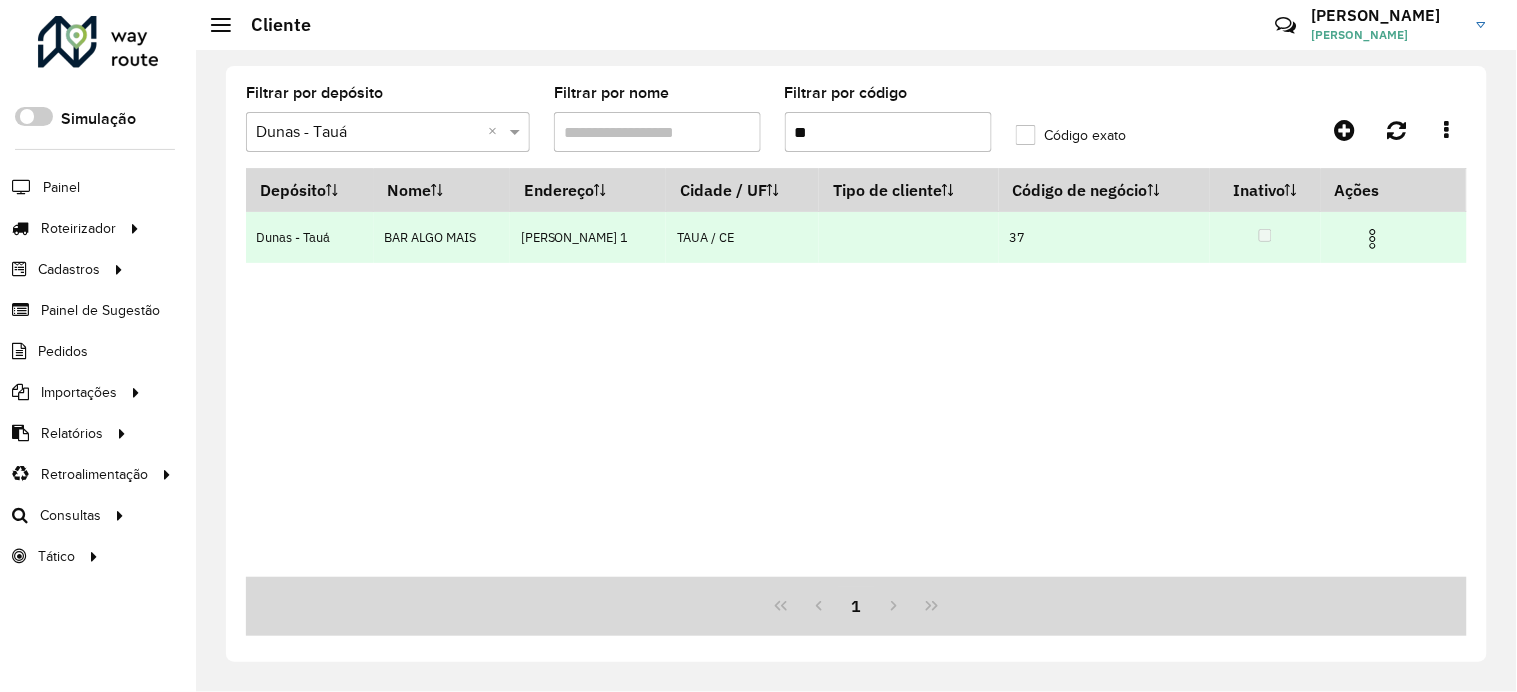 click at bounding box center [1373, 239] 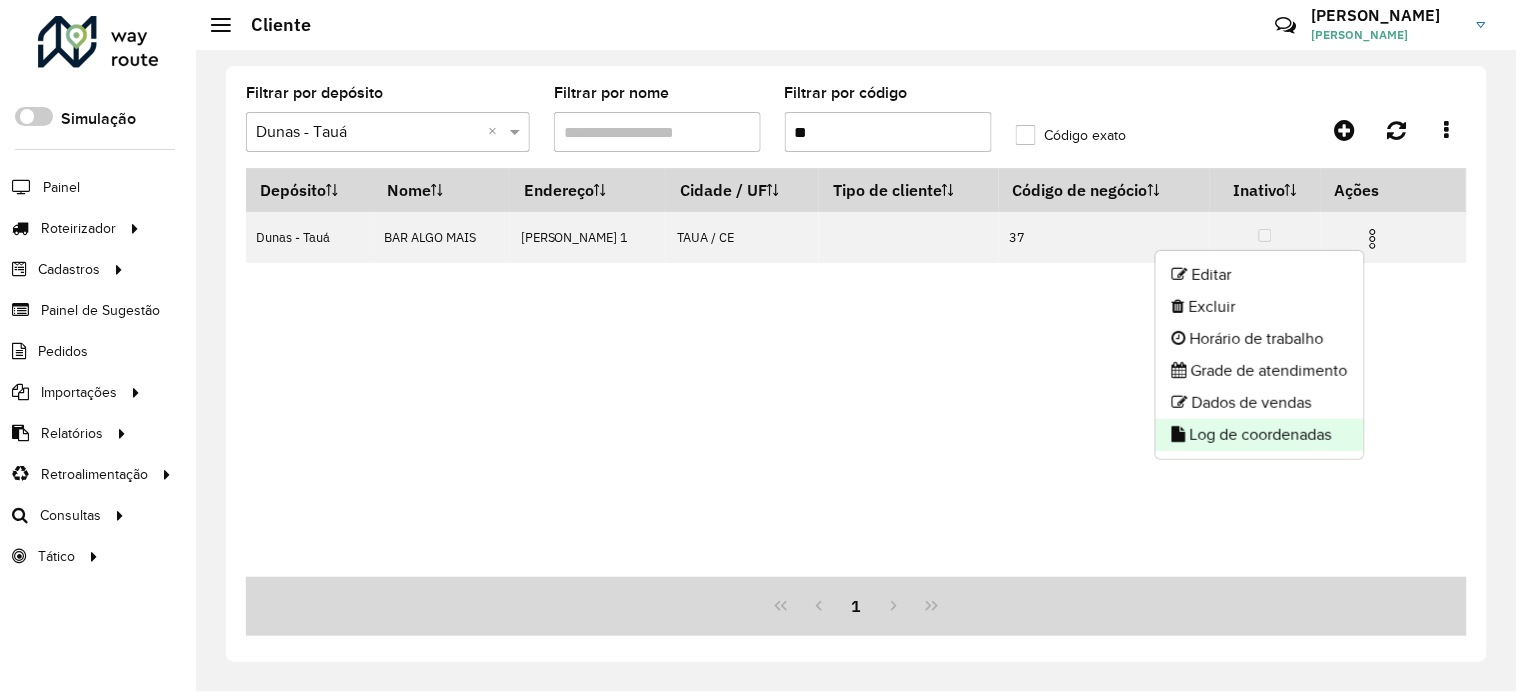 click on "Log de coordenadas" 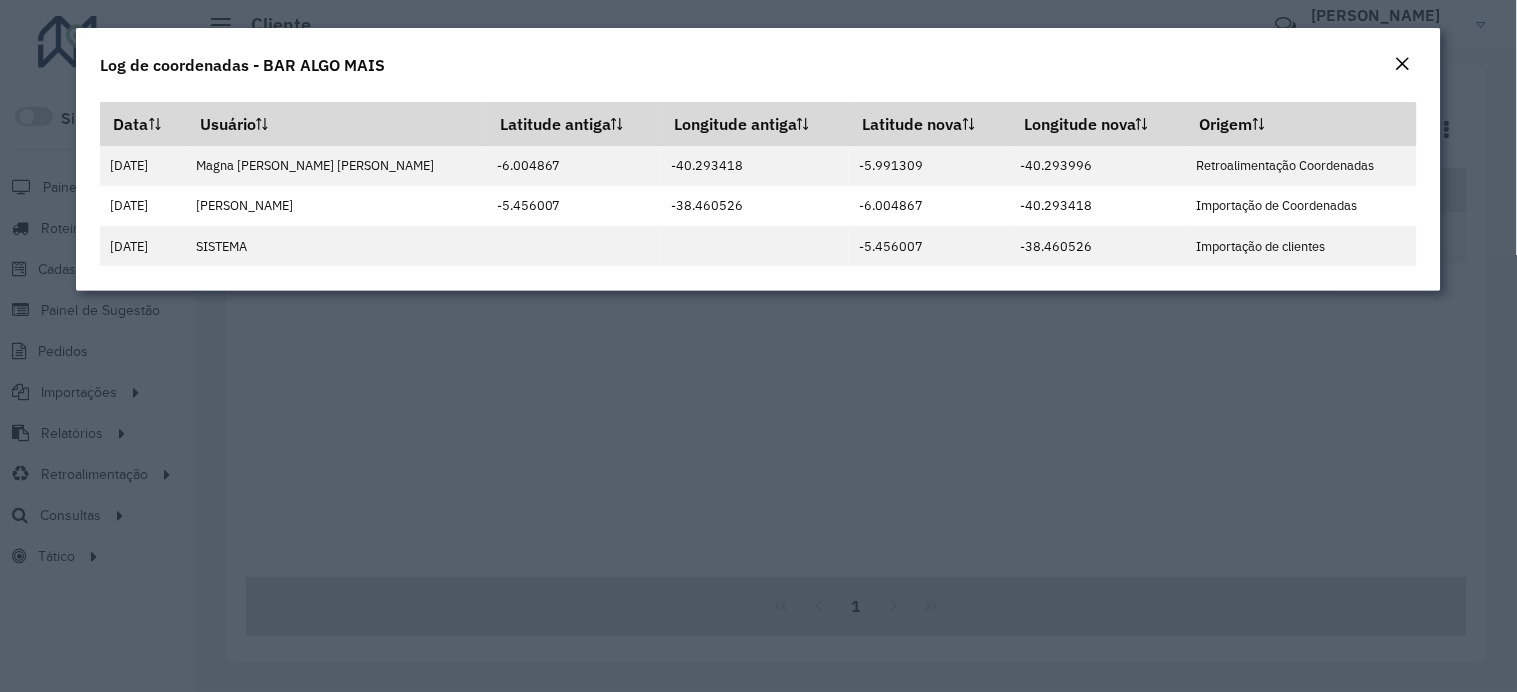 click 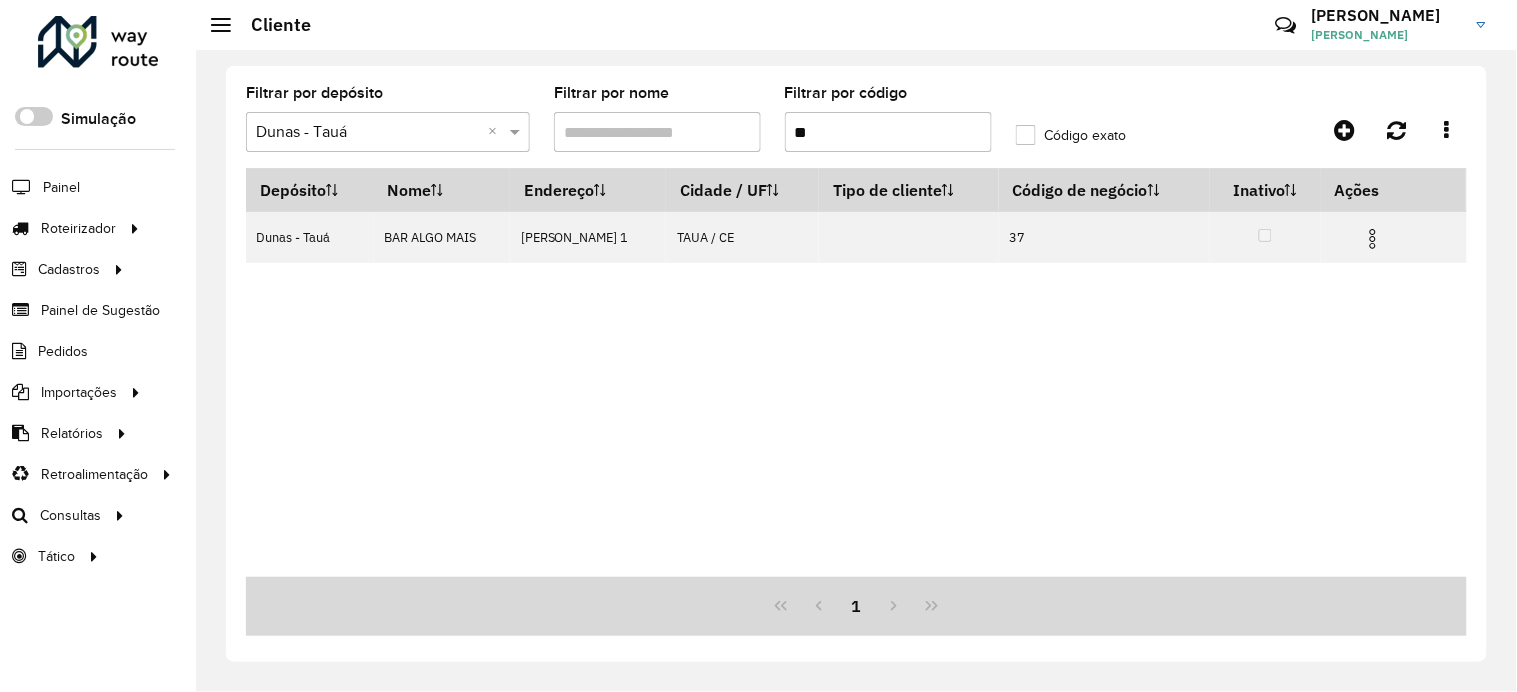 click on "**" at bounding box center [888, 132] 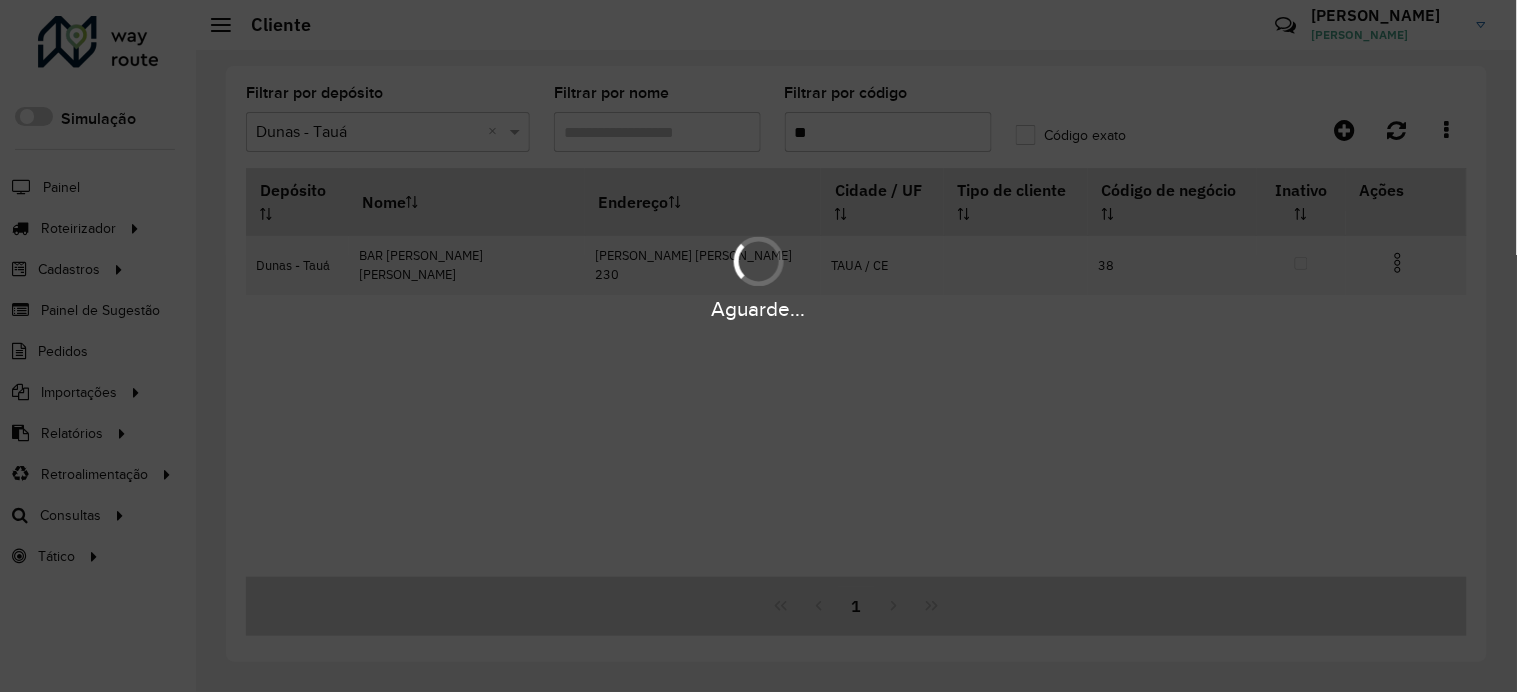 click at bounding box center (1406, 261) 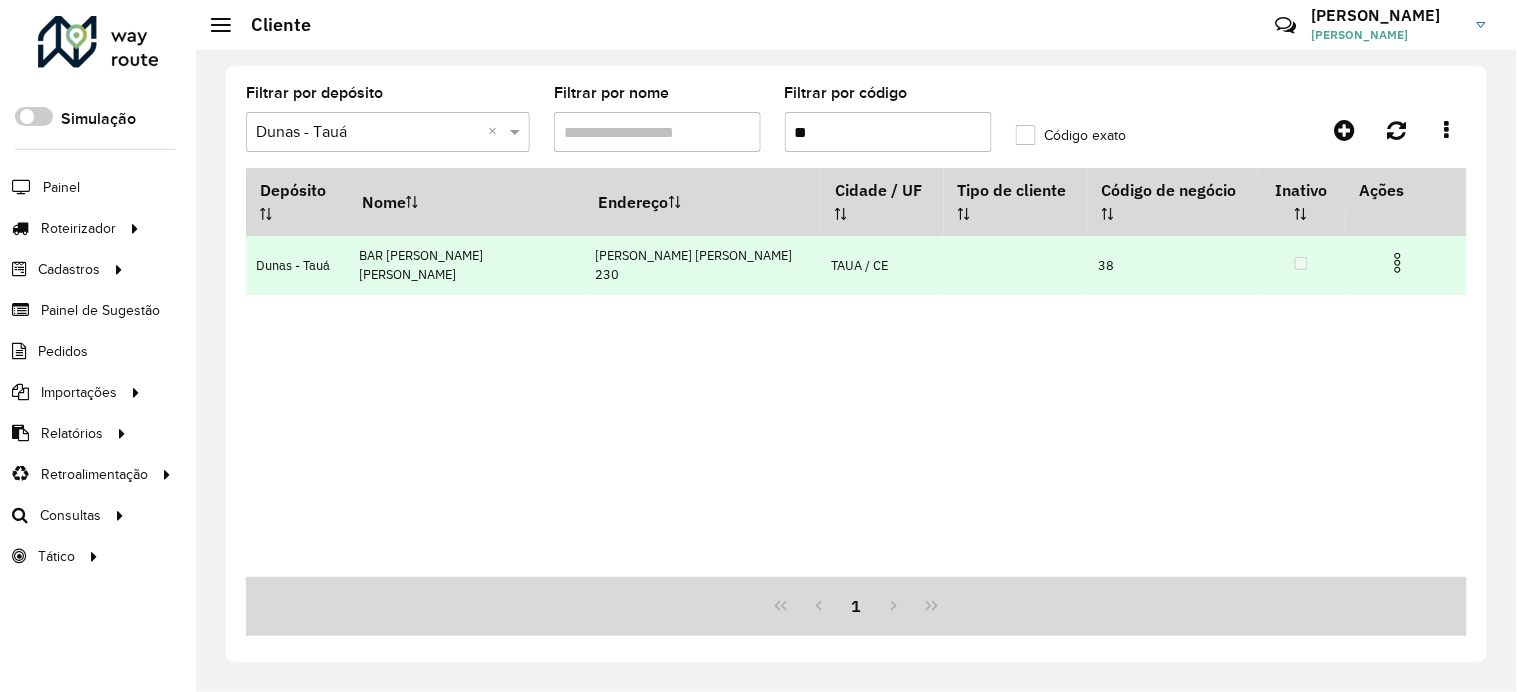 click at bounding box center [1398, 263] 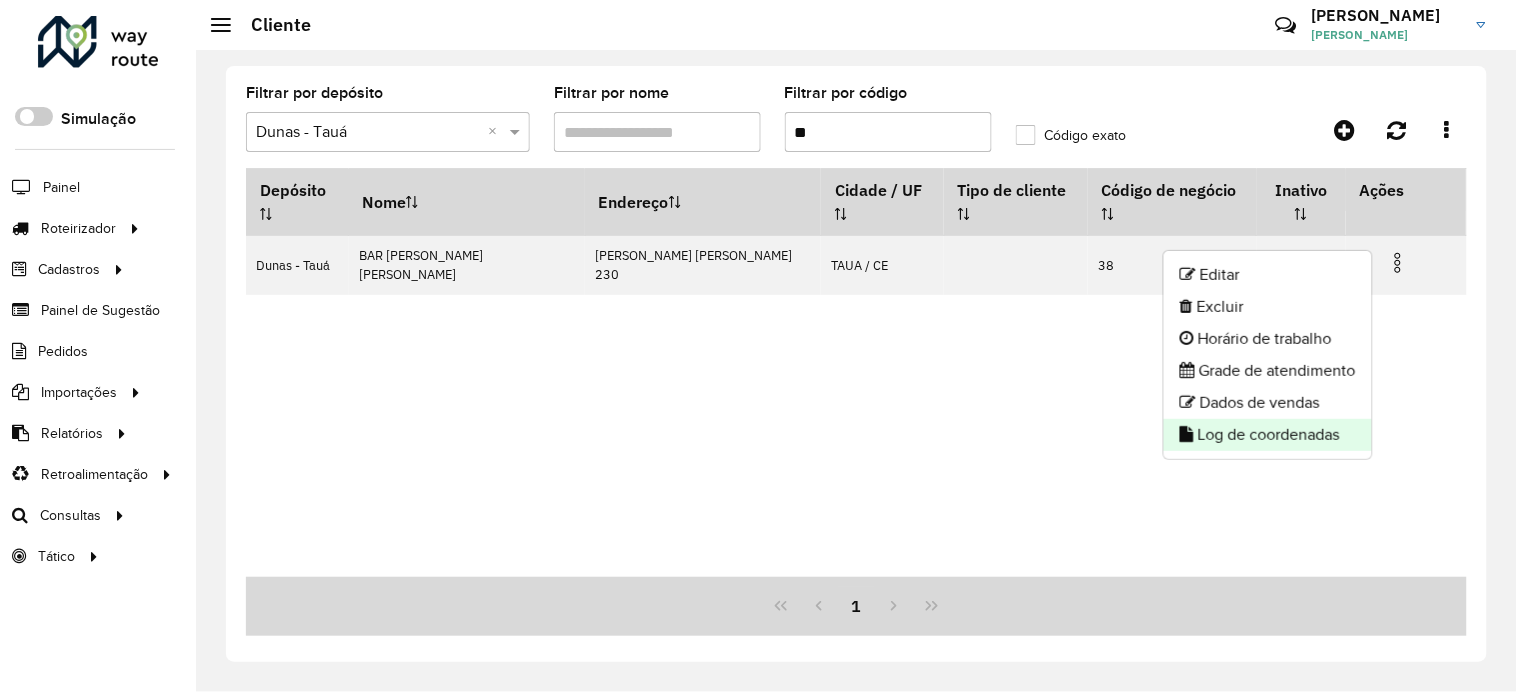 click on "Log de coordenadas" 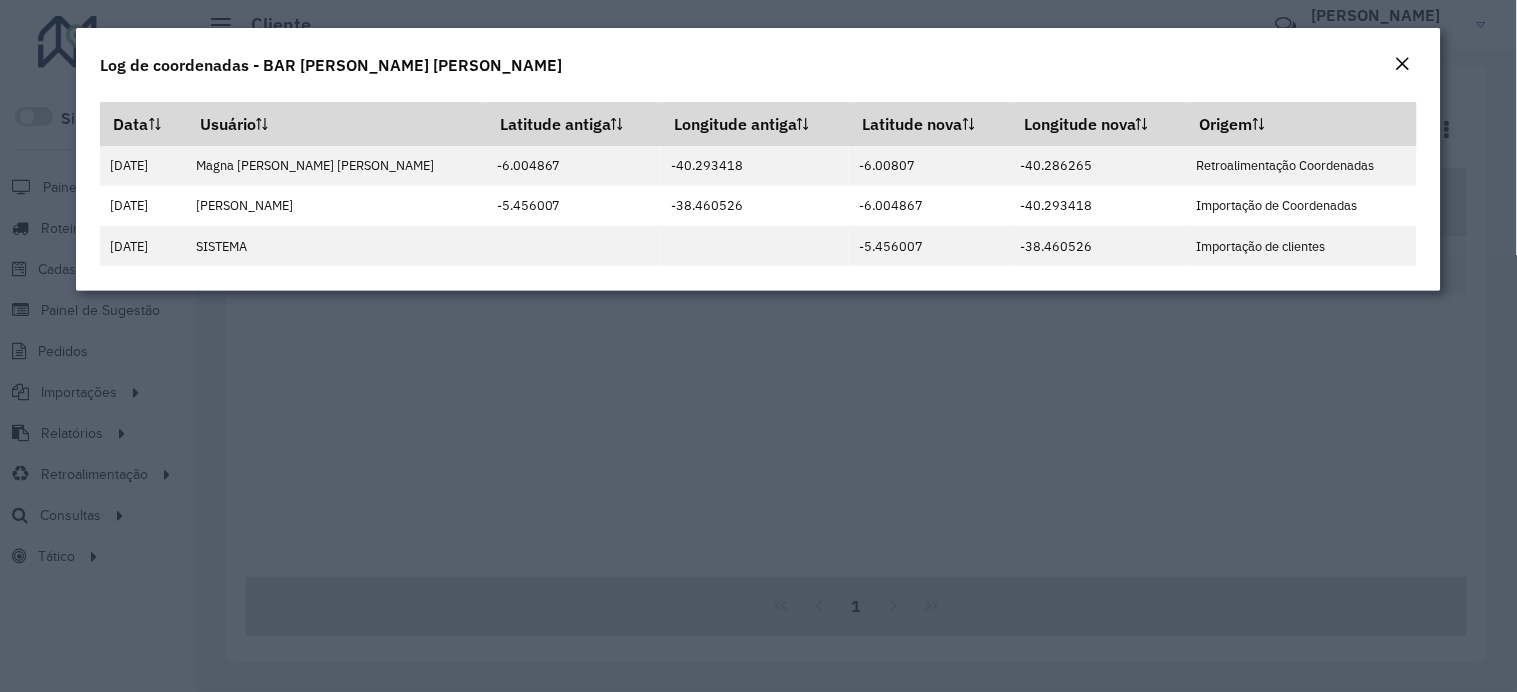 click 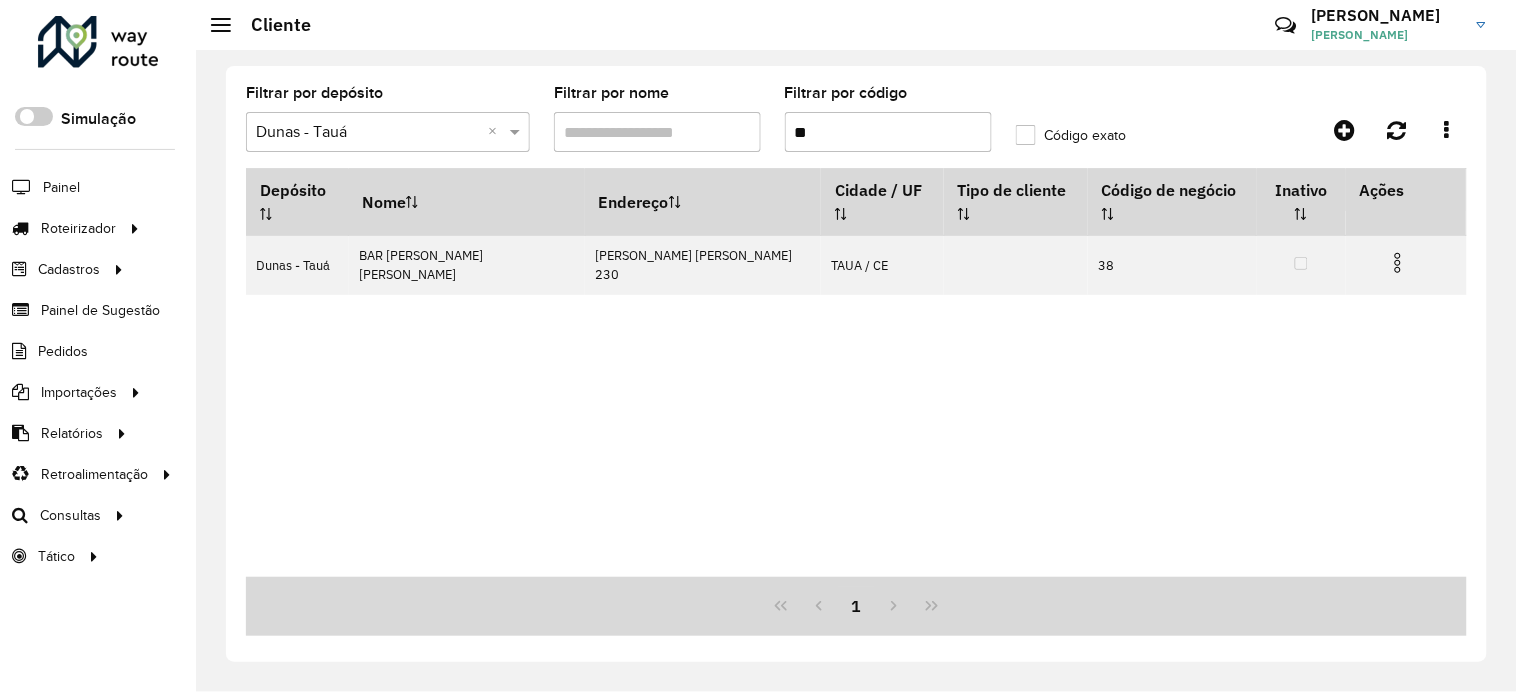 click on "**" at bounding box center [888, 132] 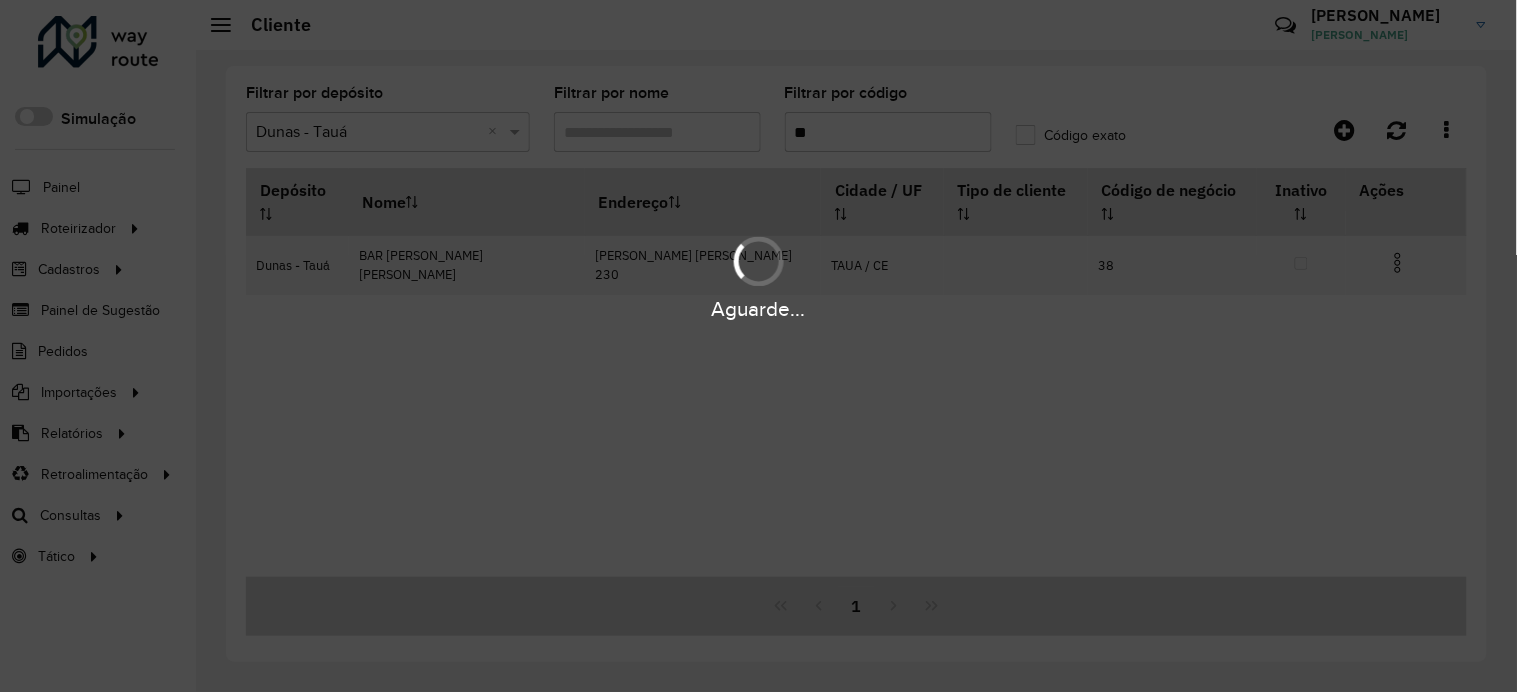 click on "Aguarde..." at bounding box center (758, 276) 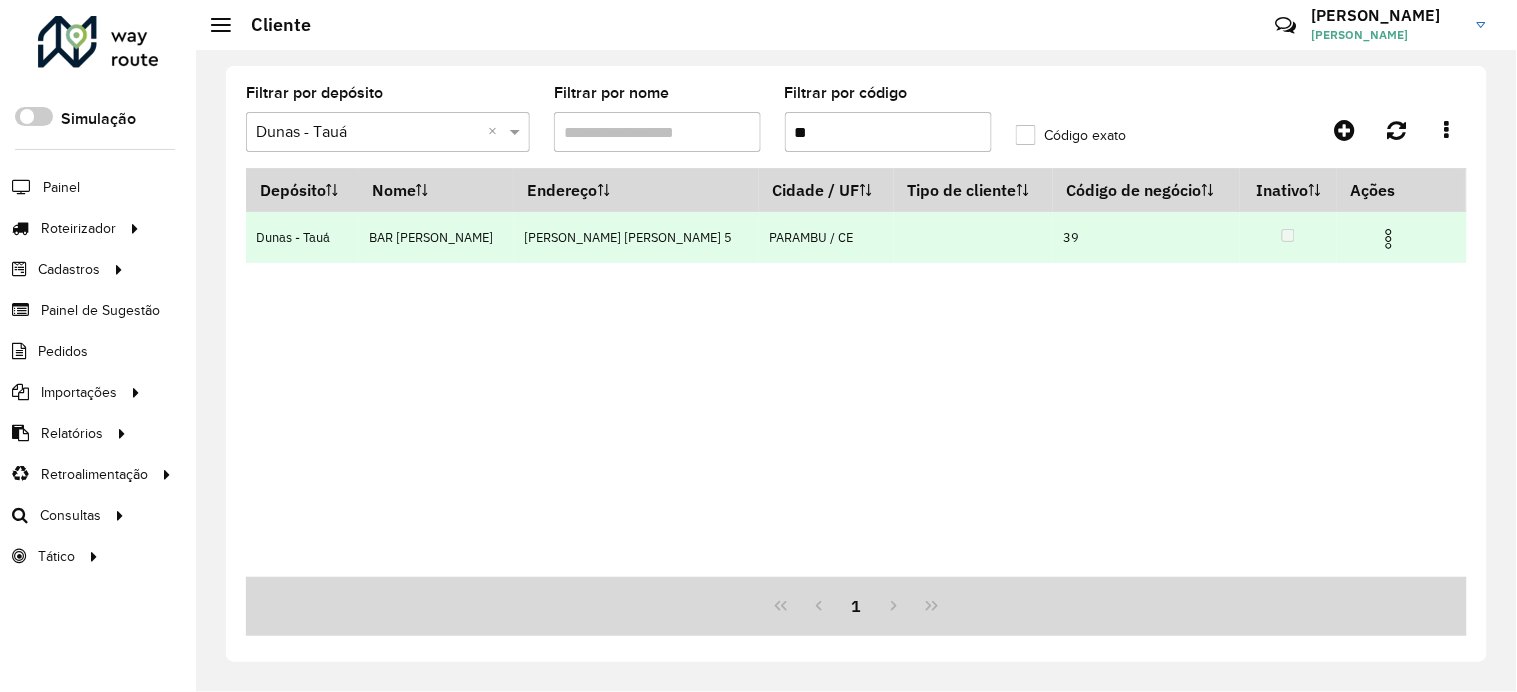 click at bounding box center (1389, 239) 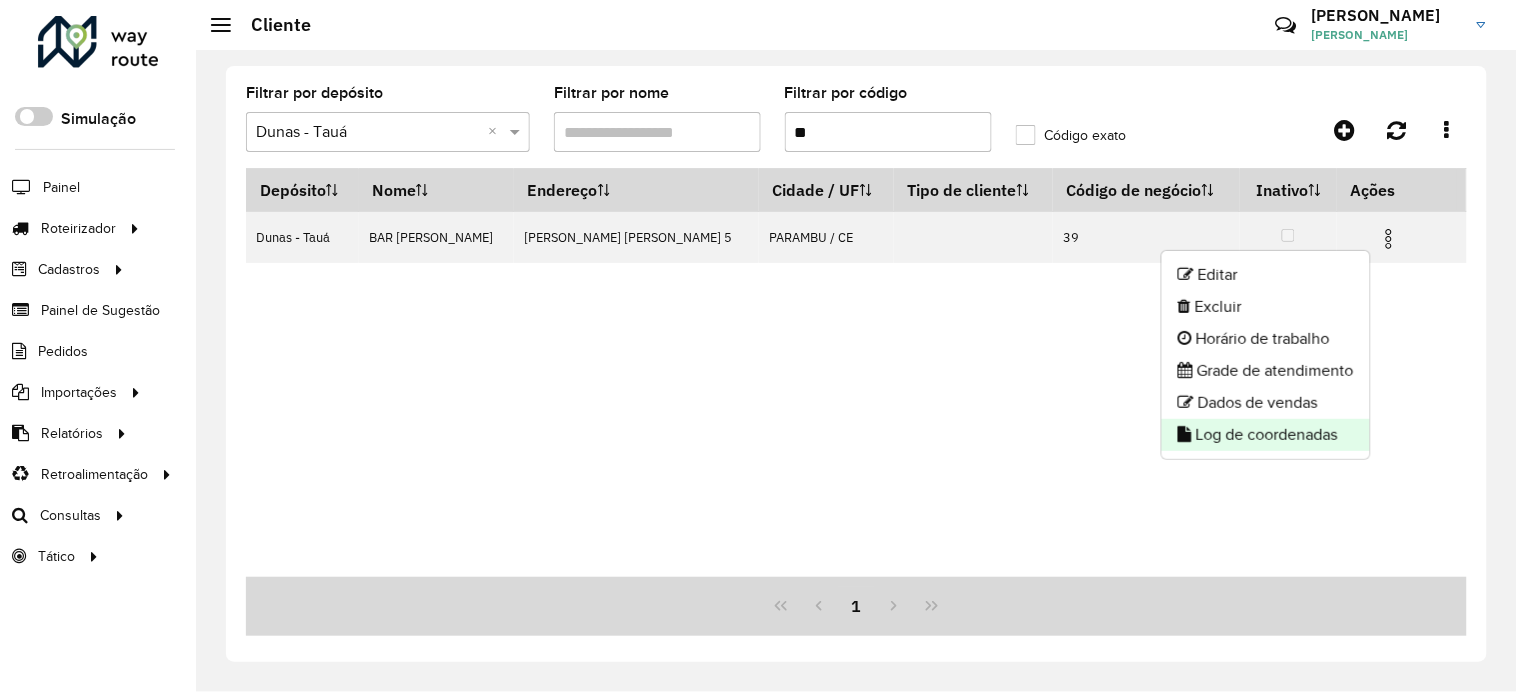 click on "Log de coordenadas" 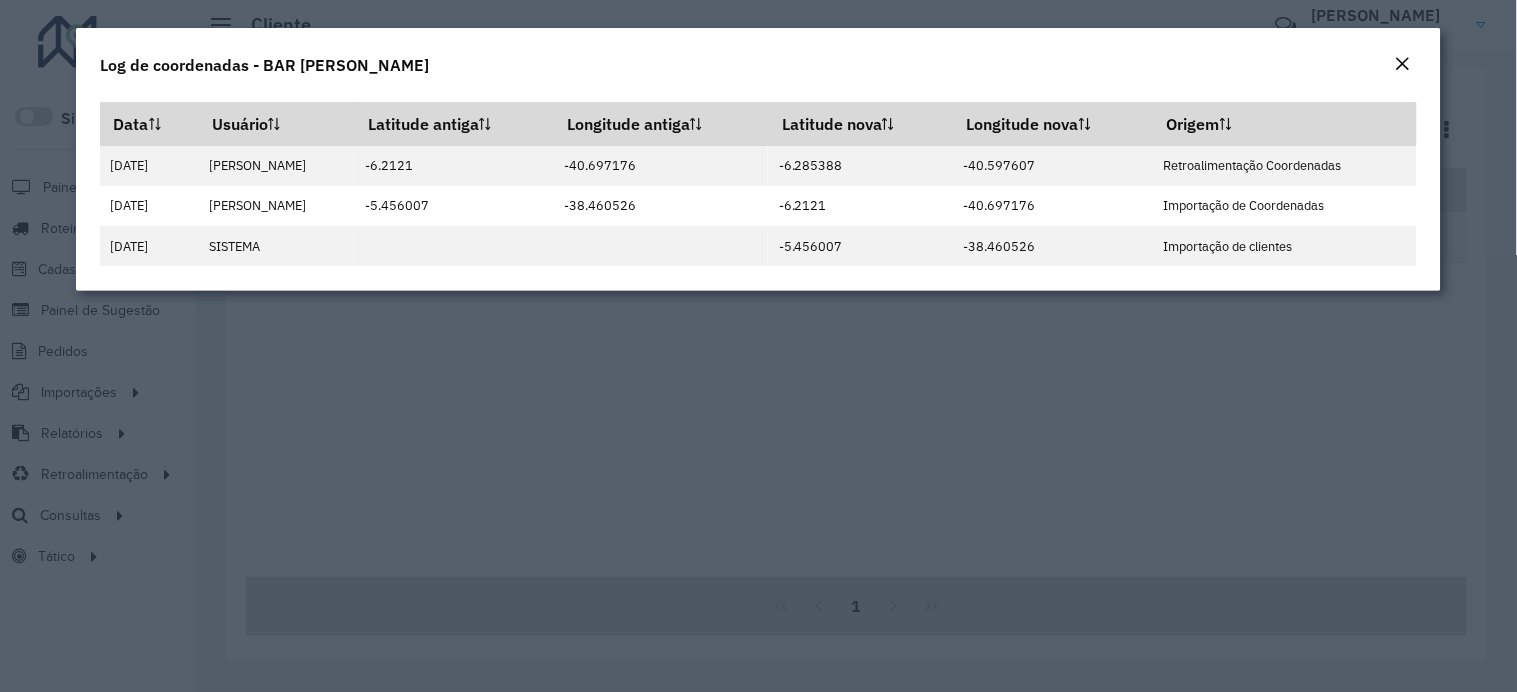 click 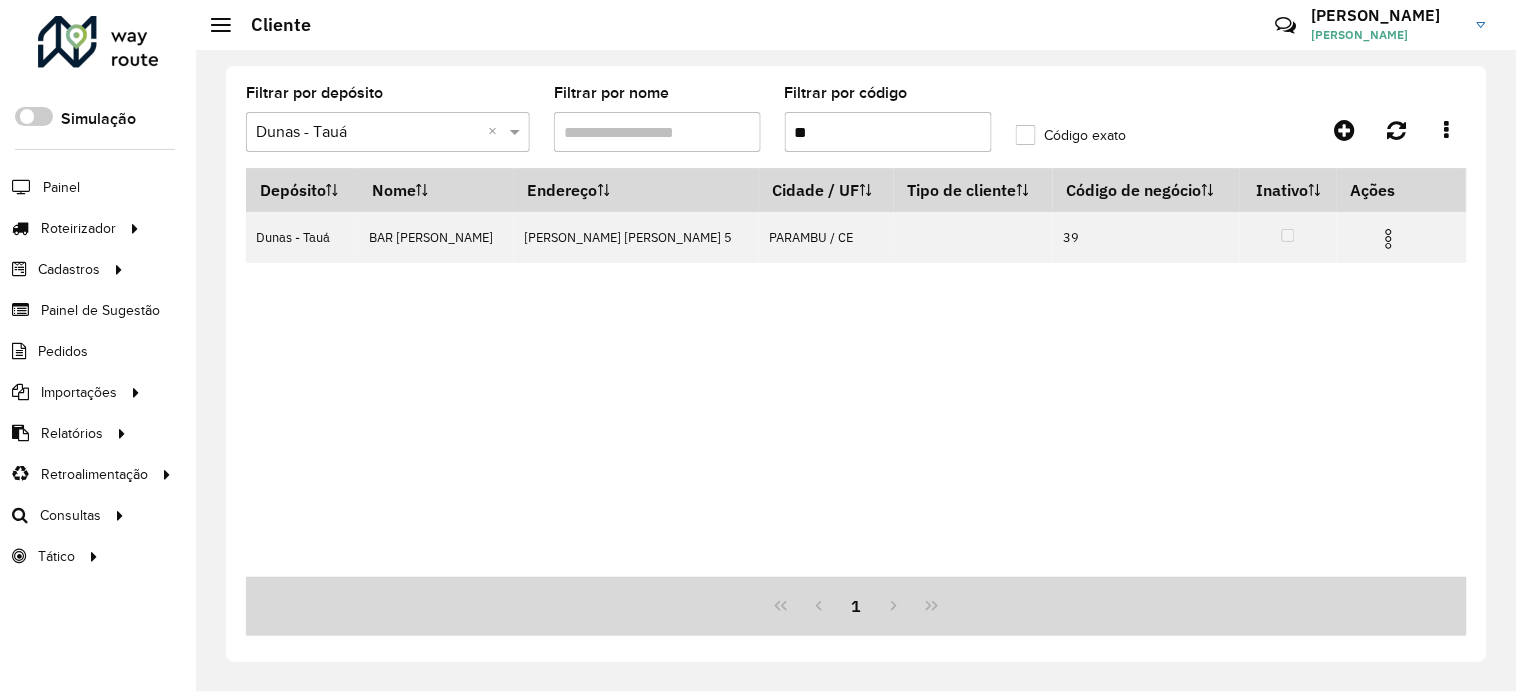 click on "**" at bounding box center [888, 132] 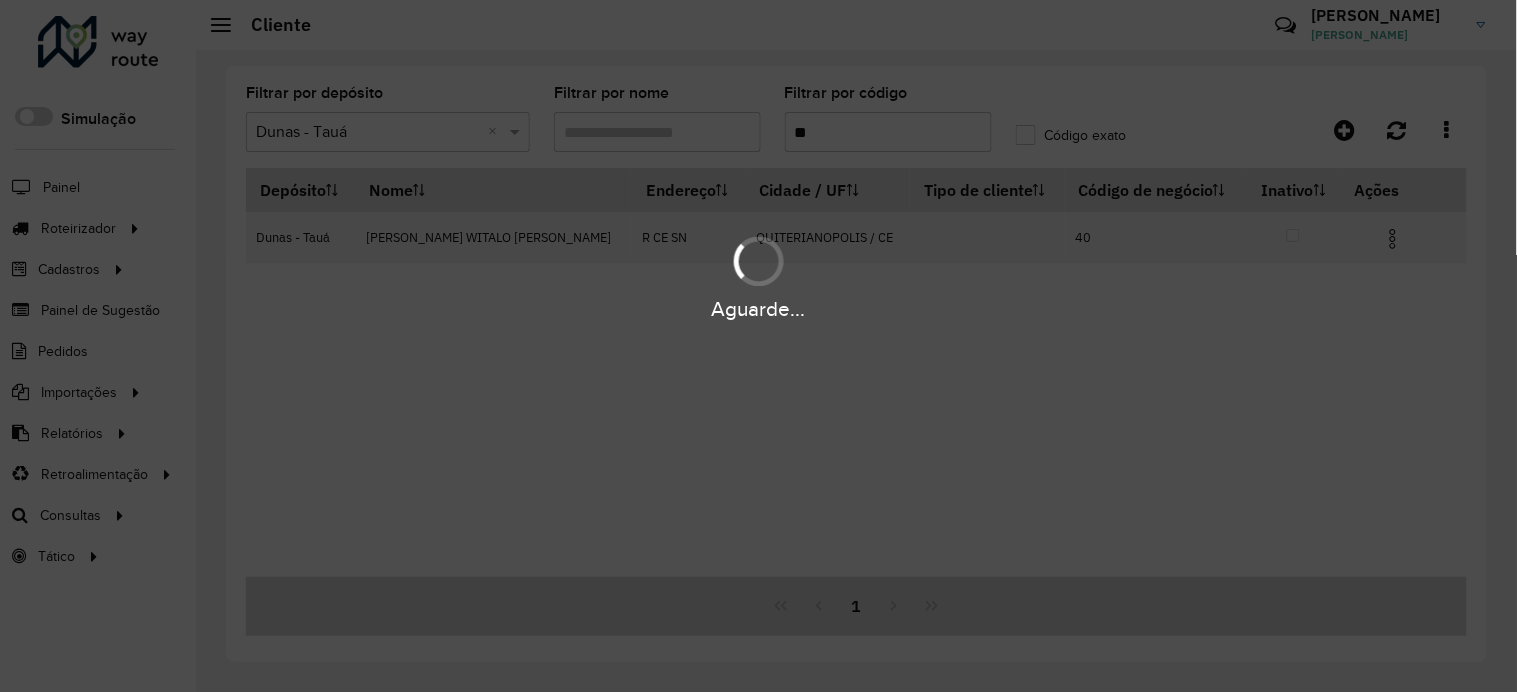 click at bounding box center (1393, 239) 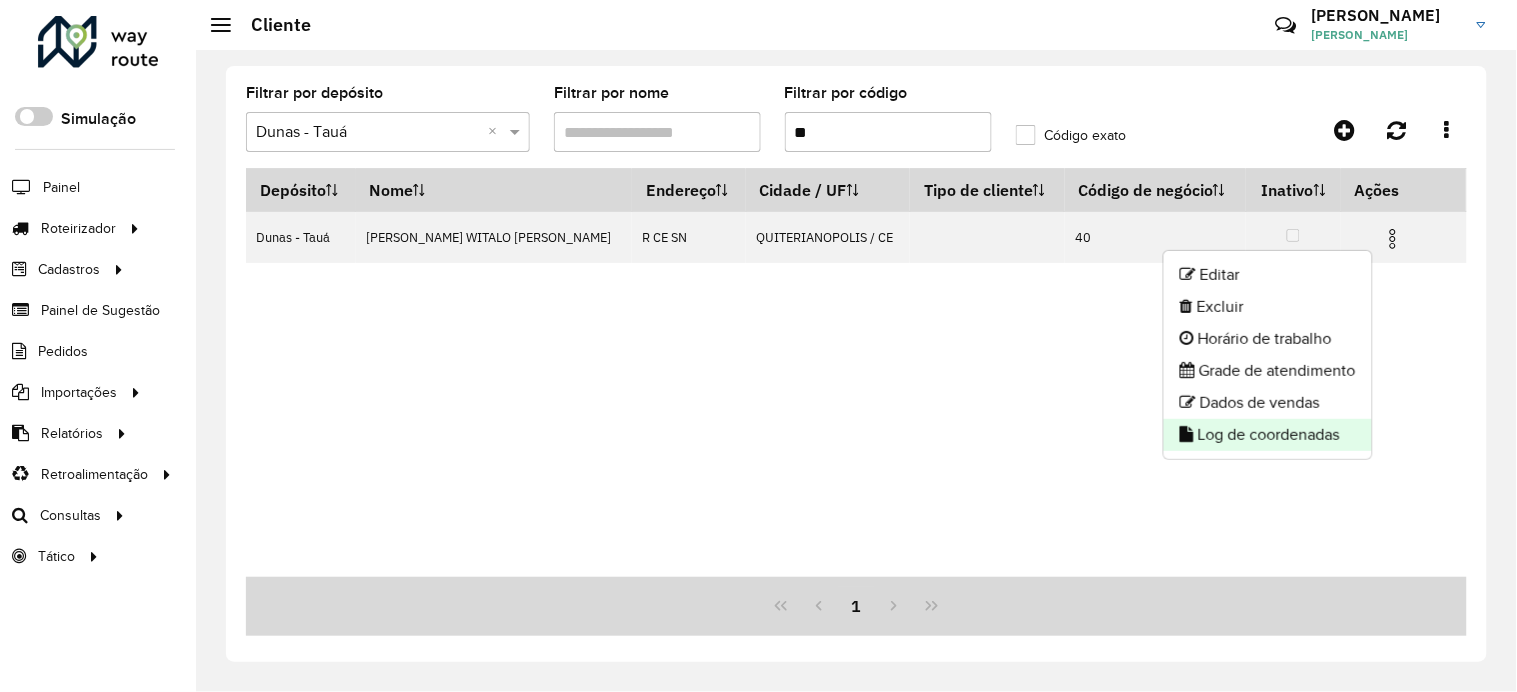 click on "Log de coordenadas" 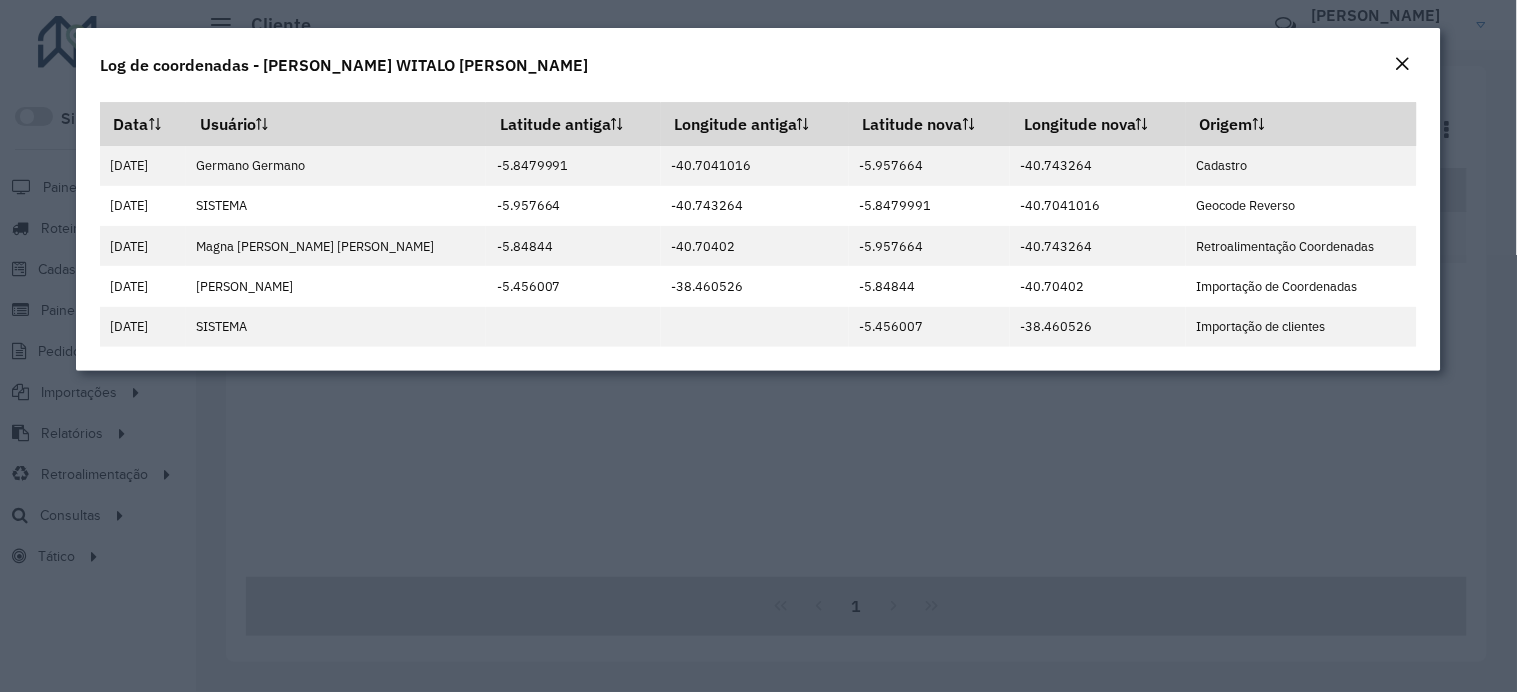 drag, startPoint x: 1416, startPoint y: 61, endPoint x: 1406, endPoint y: 68, distance: 12.206555 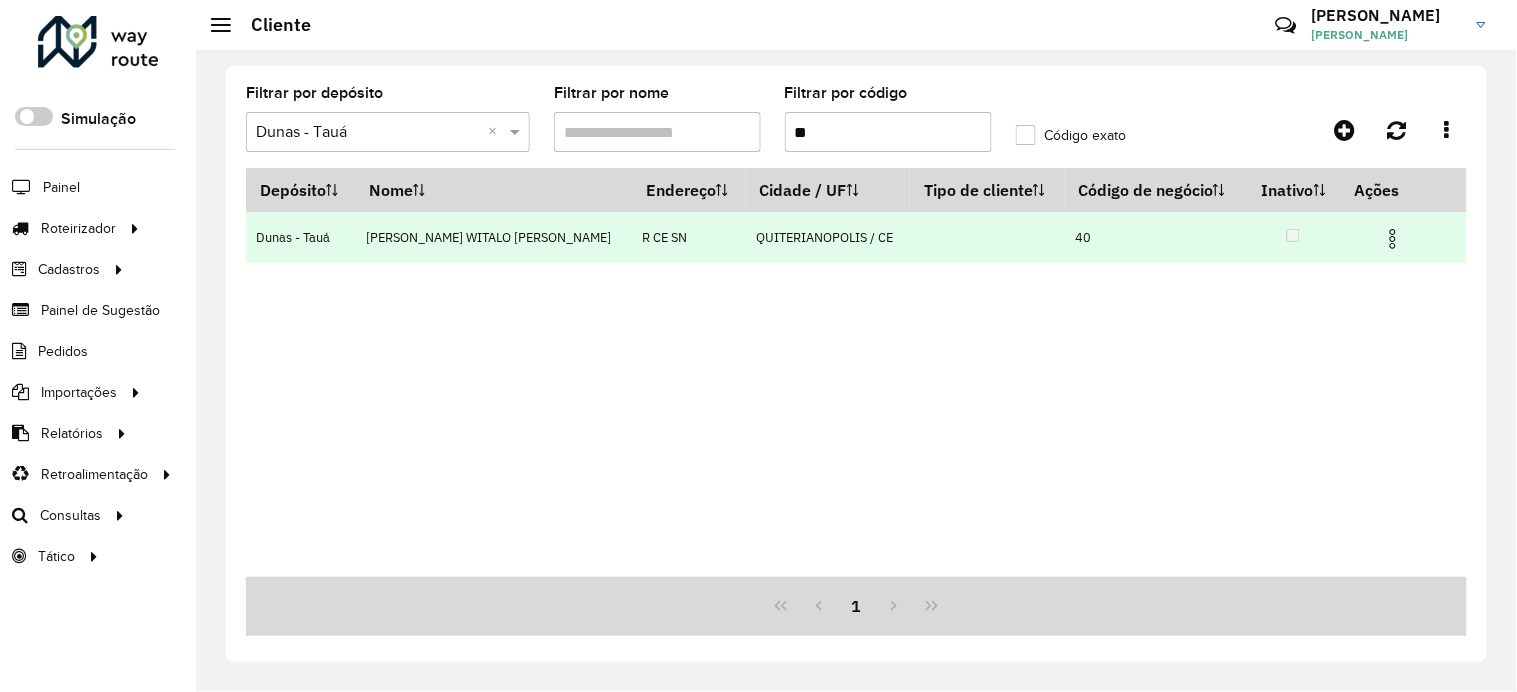 click at bounding box center [1402, 237] 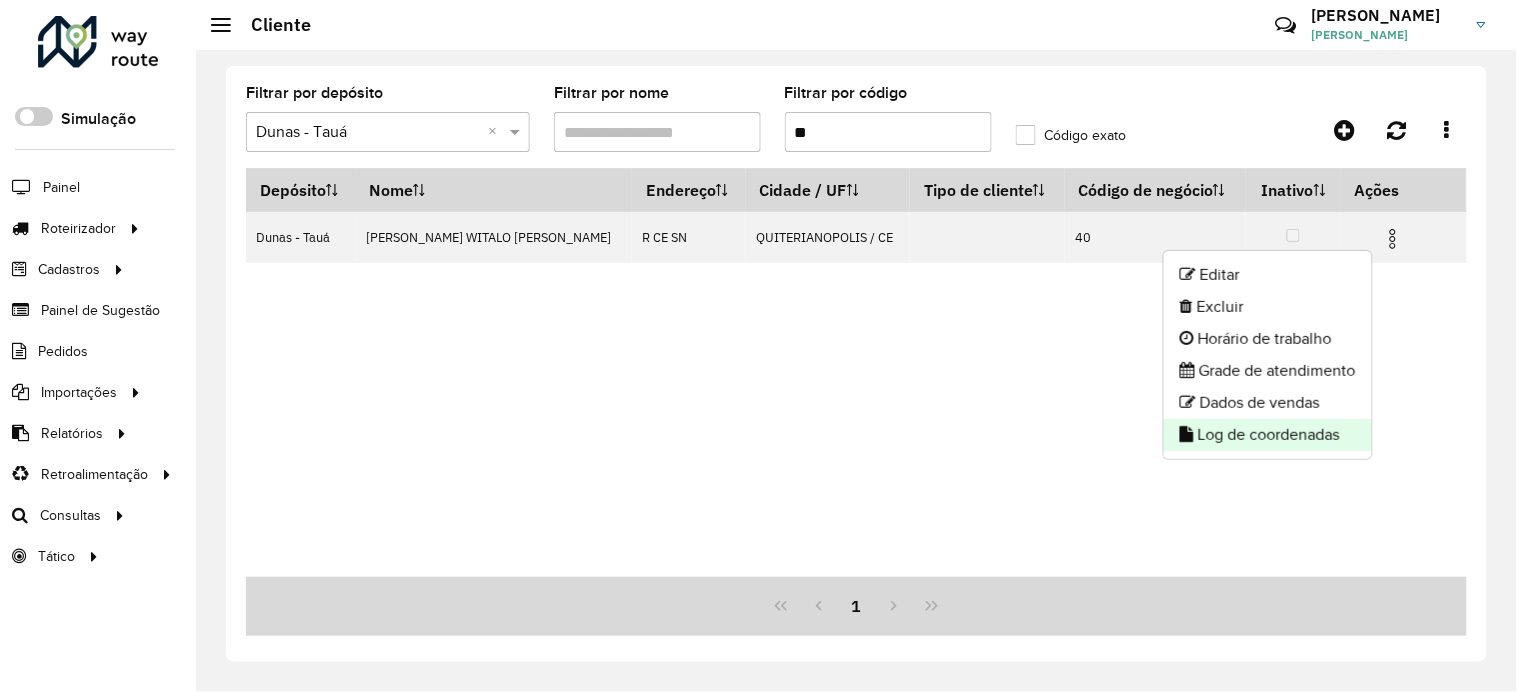 click on "Log de coordenadas" 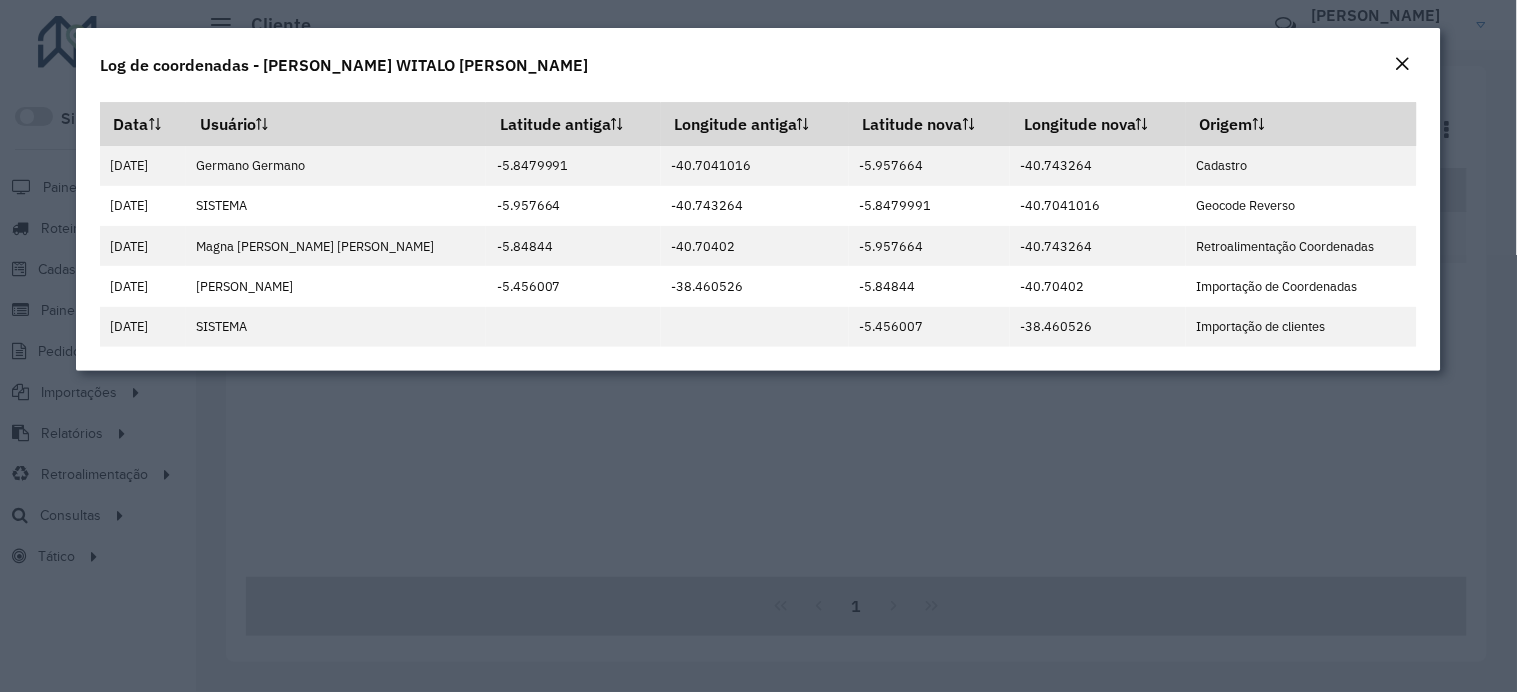 click 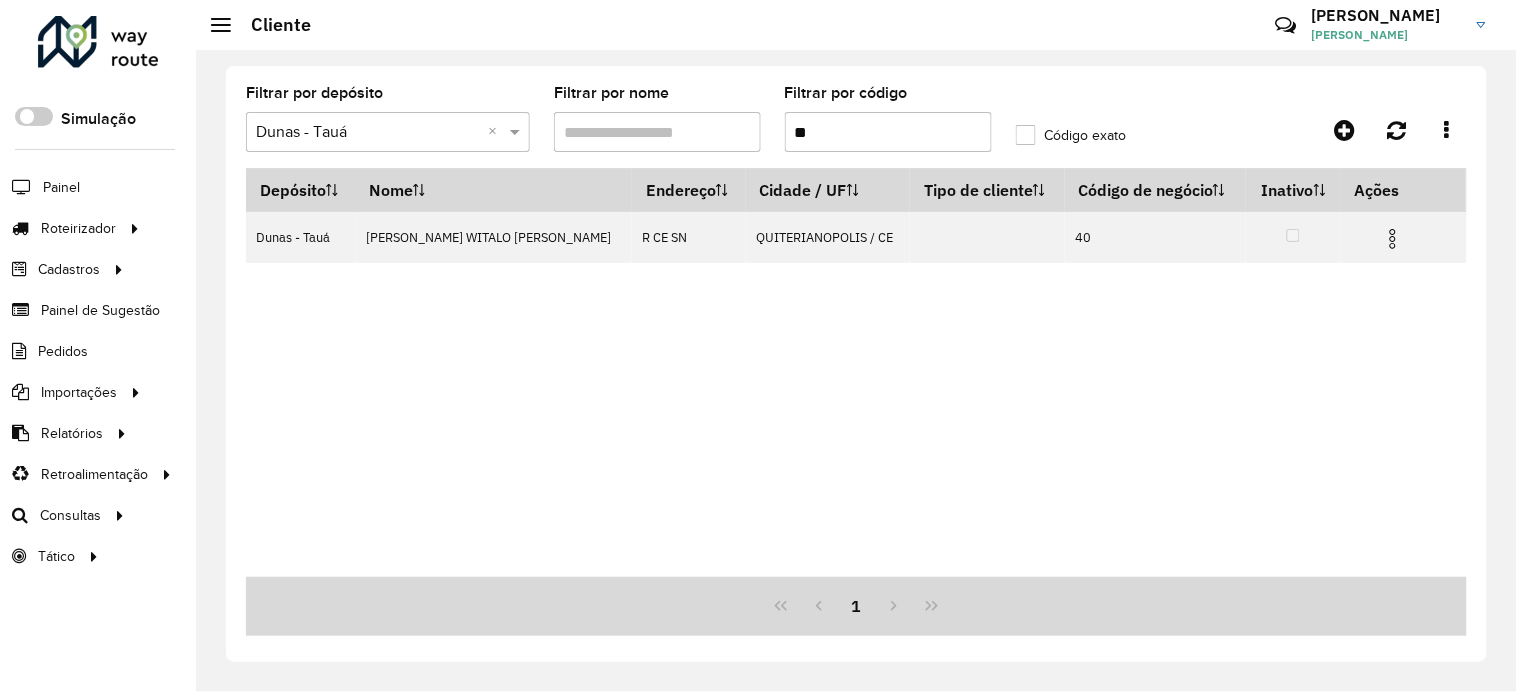 click on "**" at bounding box center (888, 132) 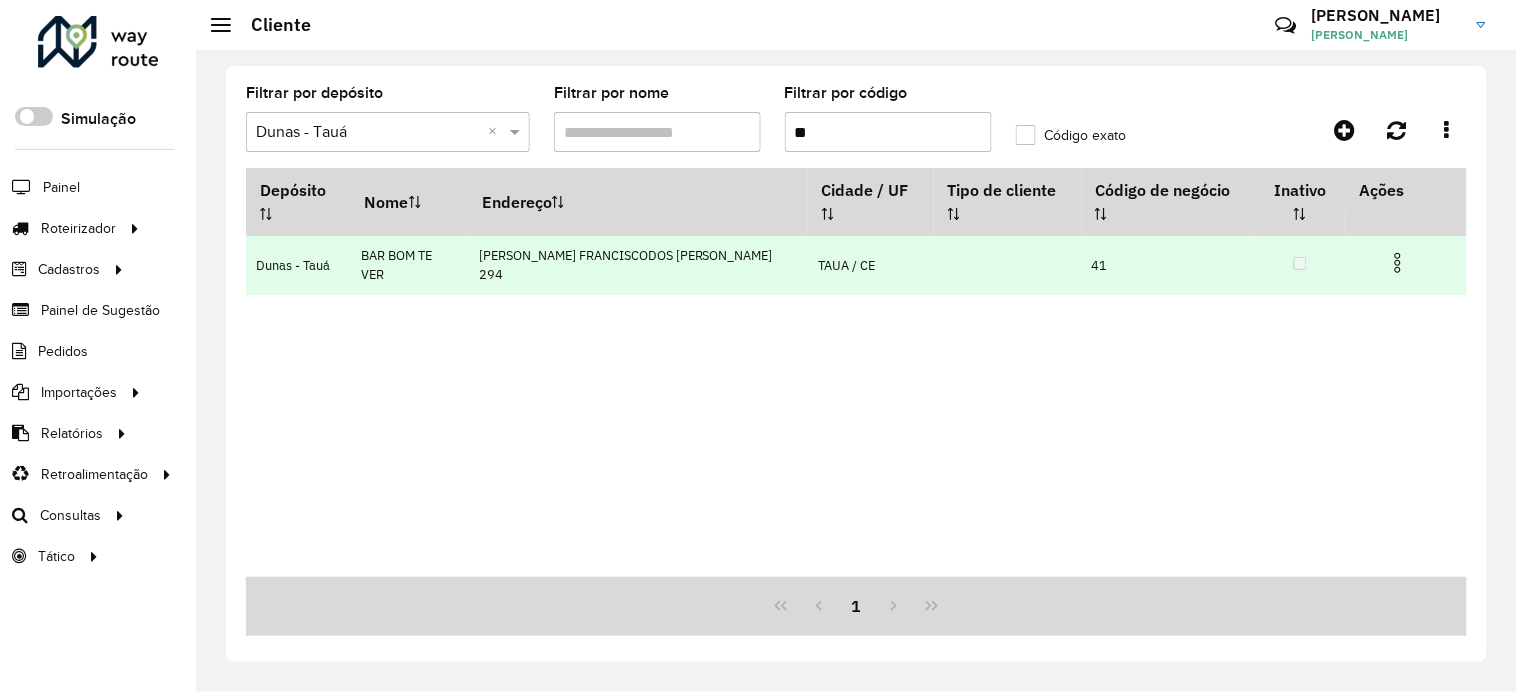 click at bounding box center [1406, 261] 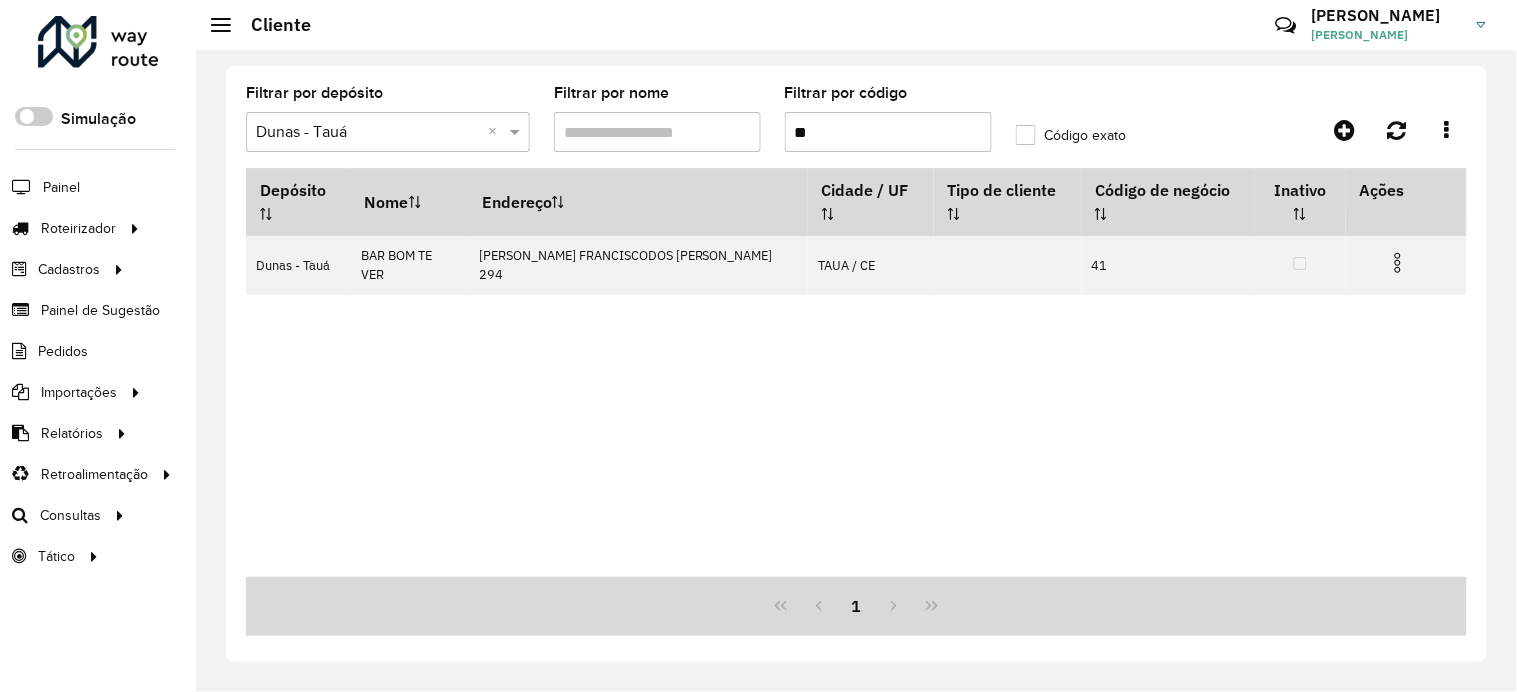 drag, startPoint x: 1394, startPoint y: 250, endPoint x: 1381, endPoint y: 266, distance: 20.615528 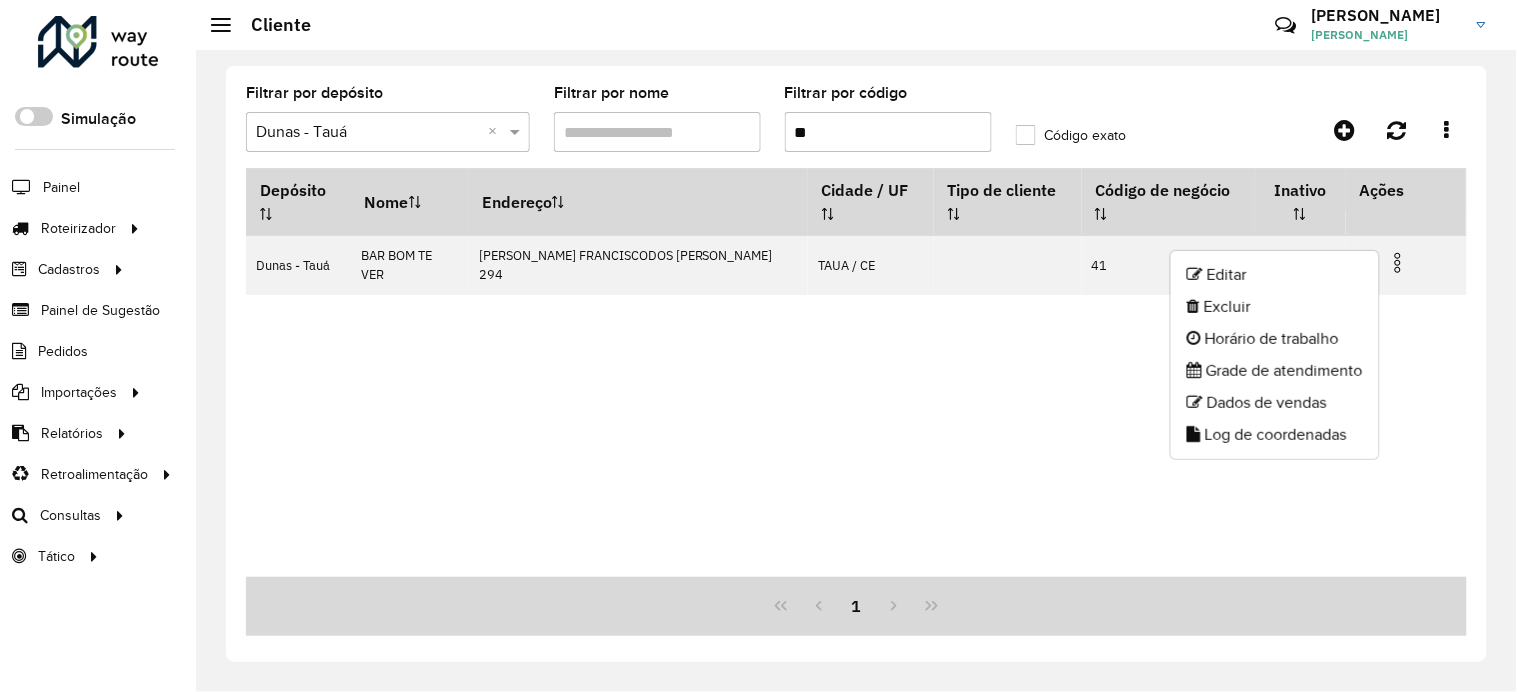 click on "Log de coordenadas" 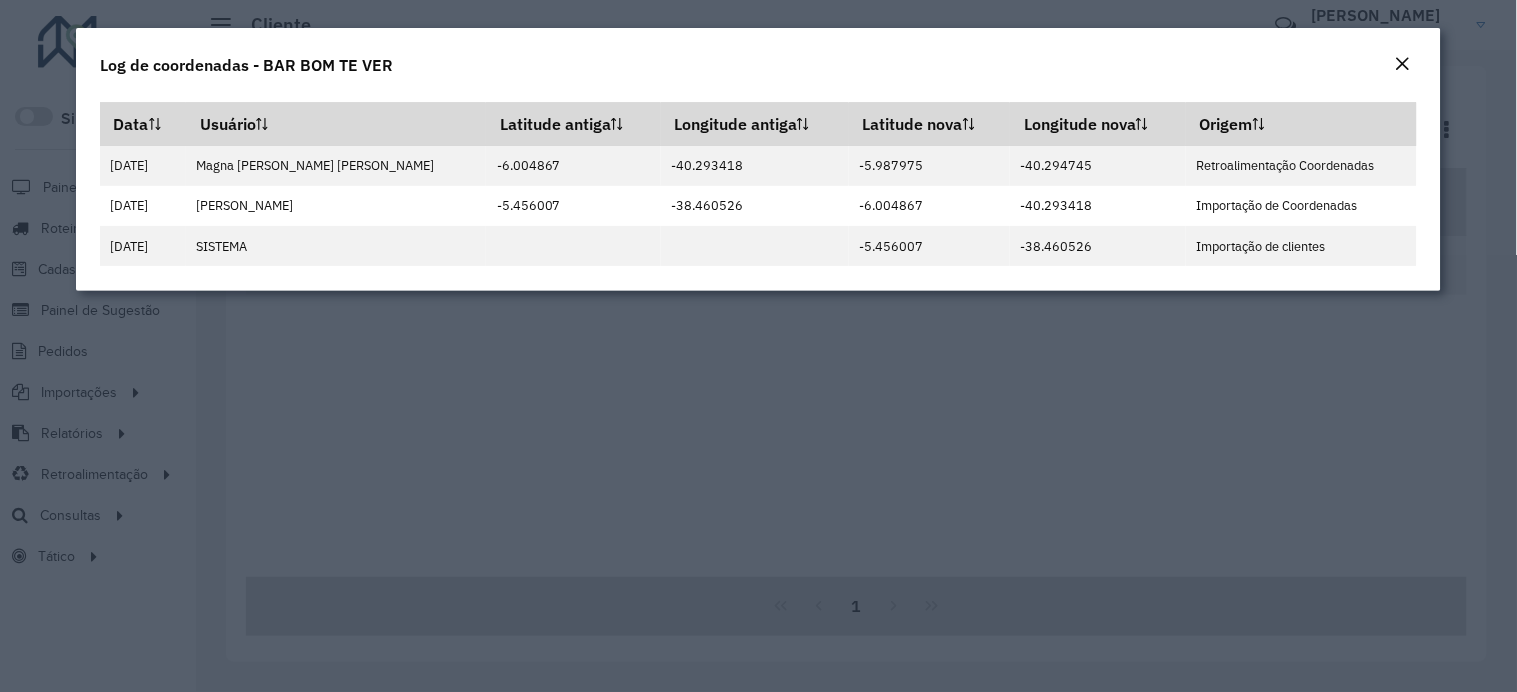 click on "Log de coordenadas - BAR BOM TE VER  Data   Usuário   Latitude antiga   Longitude antiga   Latitude nova   Longitude nova   Origem   [DATE]   Magna [PERSON_NAME] [PERSON_NAME]   -6.004867   -40.293418   -5.987975   -40.294745   Retroalimentação Coordenadas   [DATE]   [GEOGRAPHIC_DATA] [GEOGRAPHIC_DATA] AmbevTech   -5.456007   -38.460526   -6.004867   -40.293418   Importação de Coordenadas   [DATE]   SISTEMA         -5.456007   -38.460526   Importação de clientes" 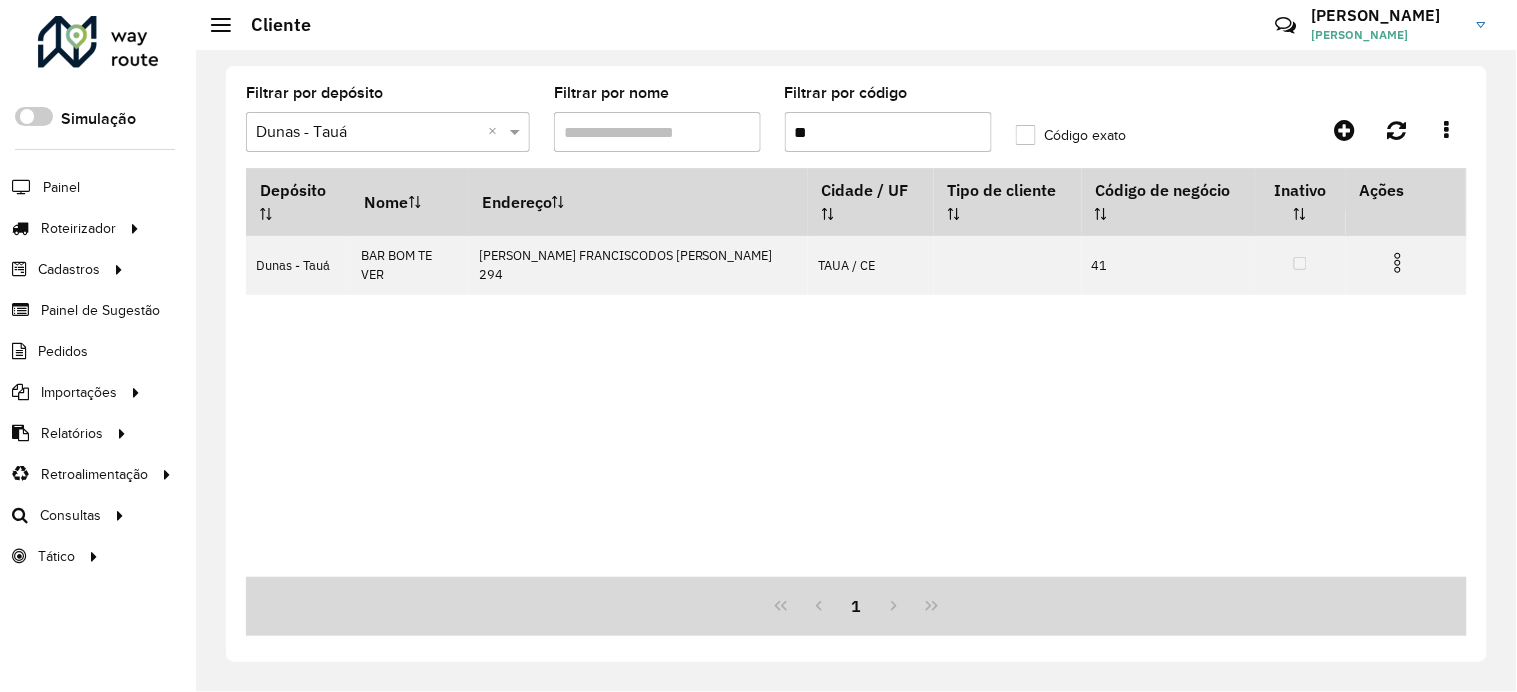 click on "**" at bounding box center [888, 132] 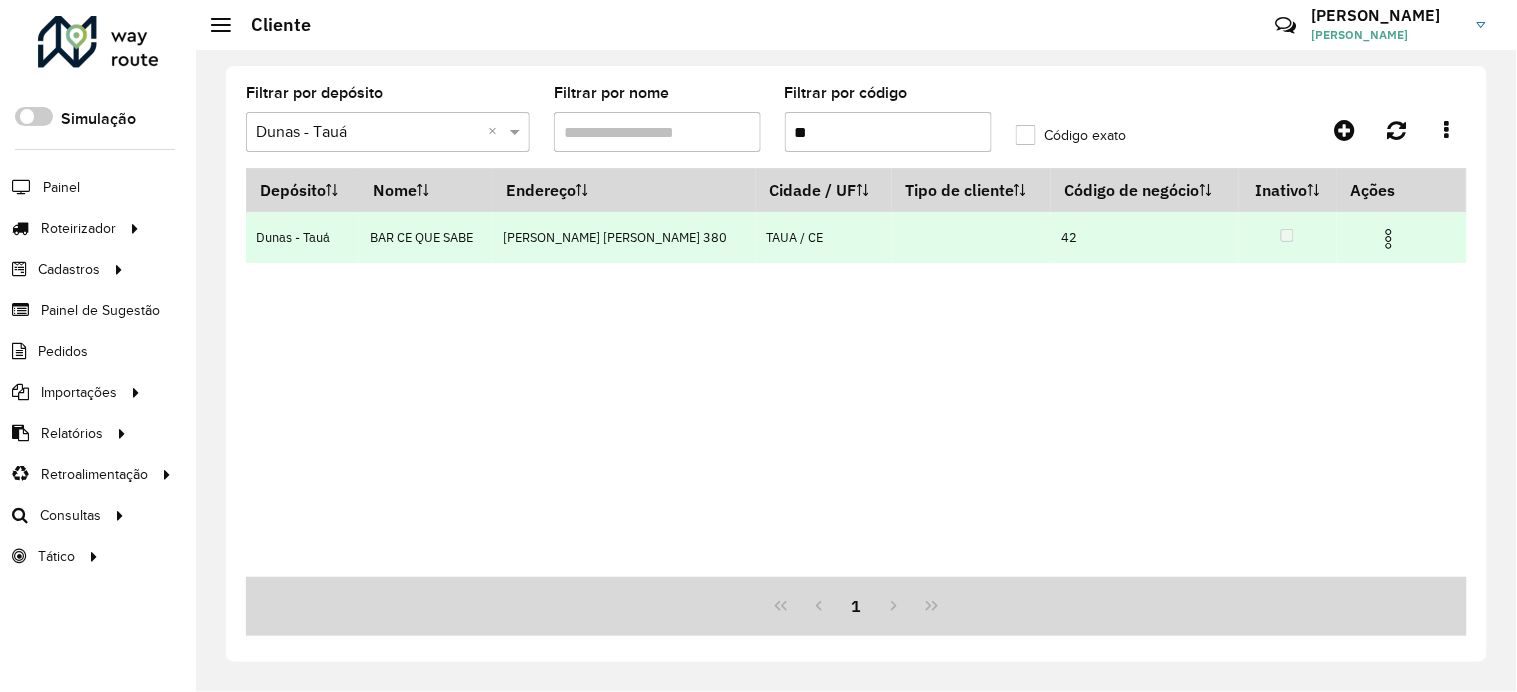 click at bounding box center (1397, 237) 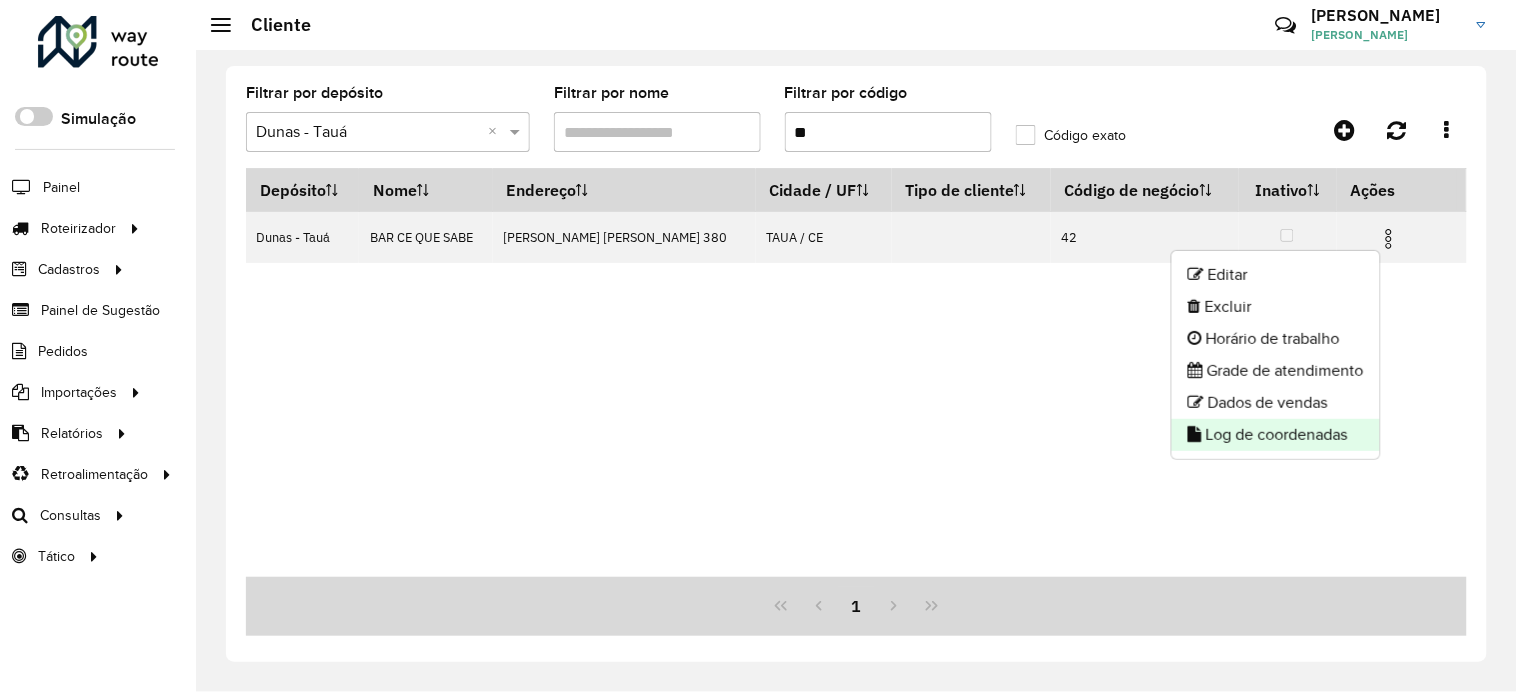 click on "Log de coordenadas" 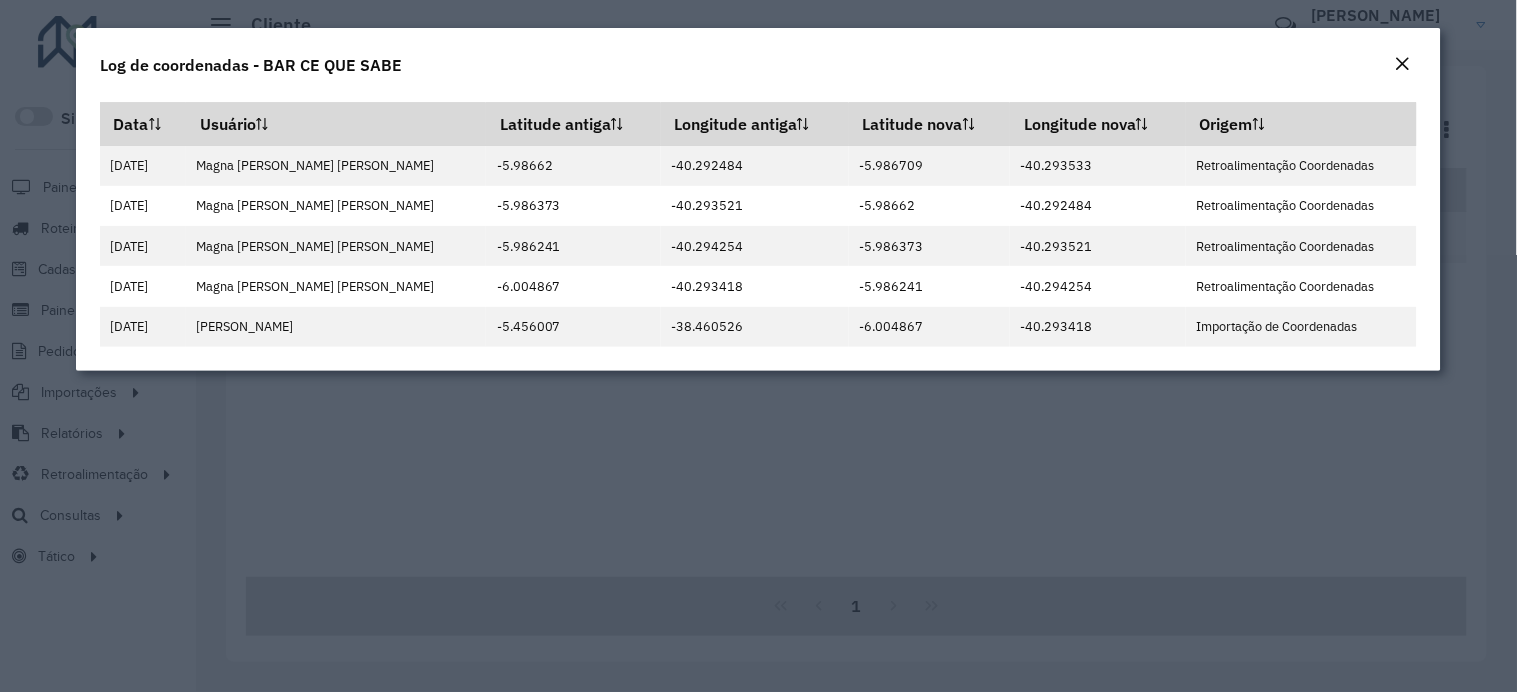click on "Log de coordenadas - BAR CE QUE SABE" 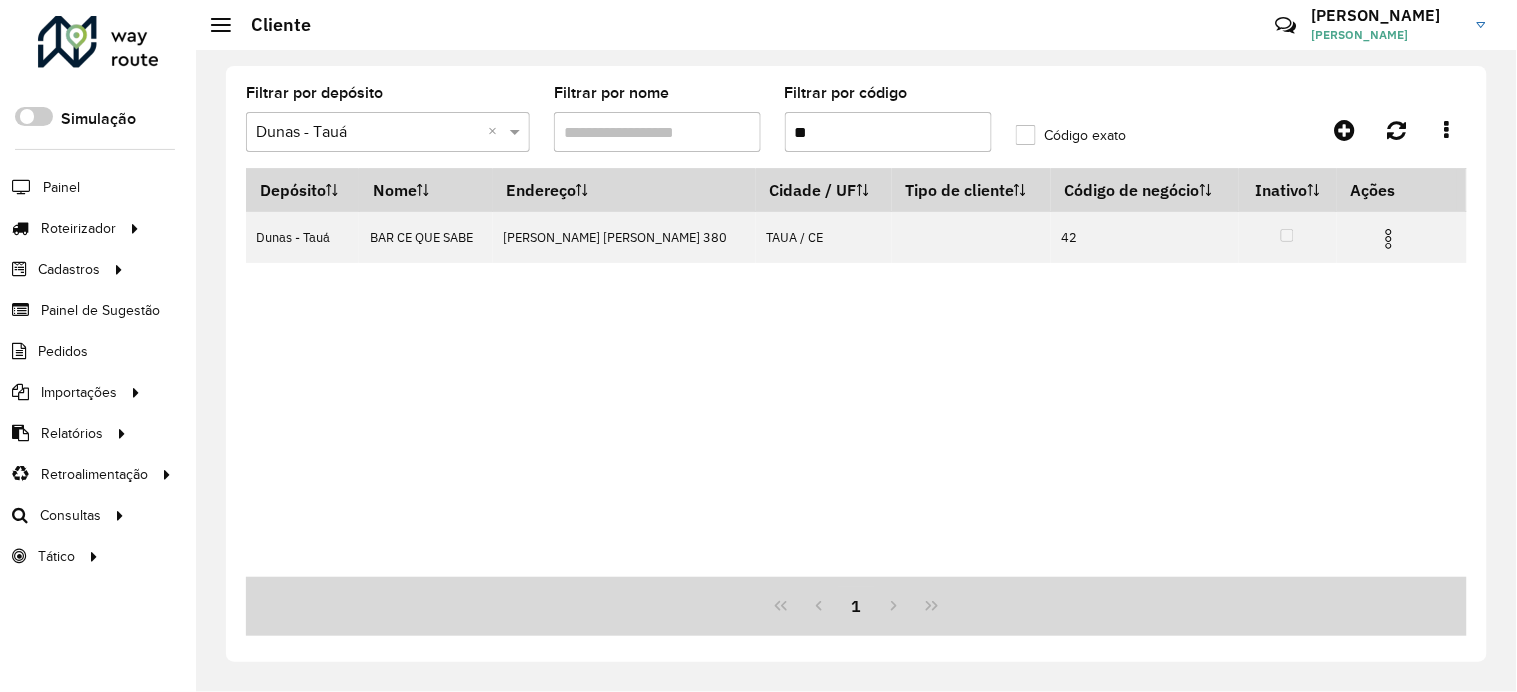 click on "**" at bounding box center (888, 132) 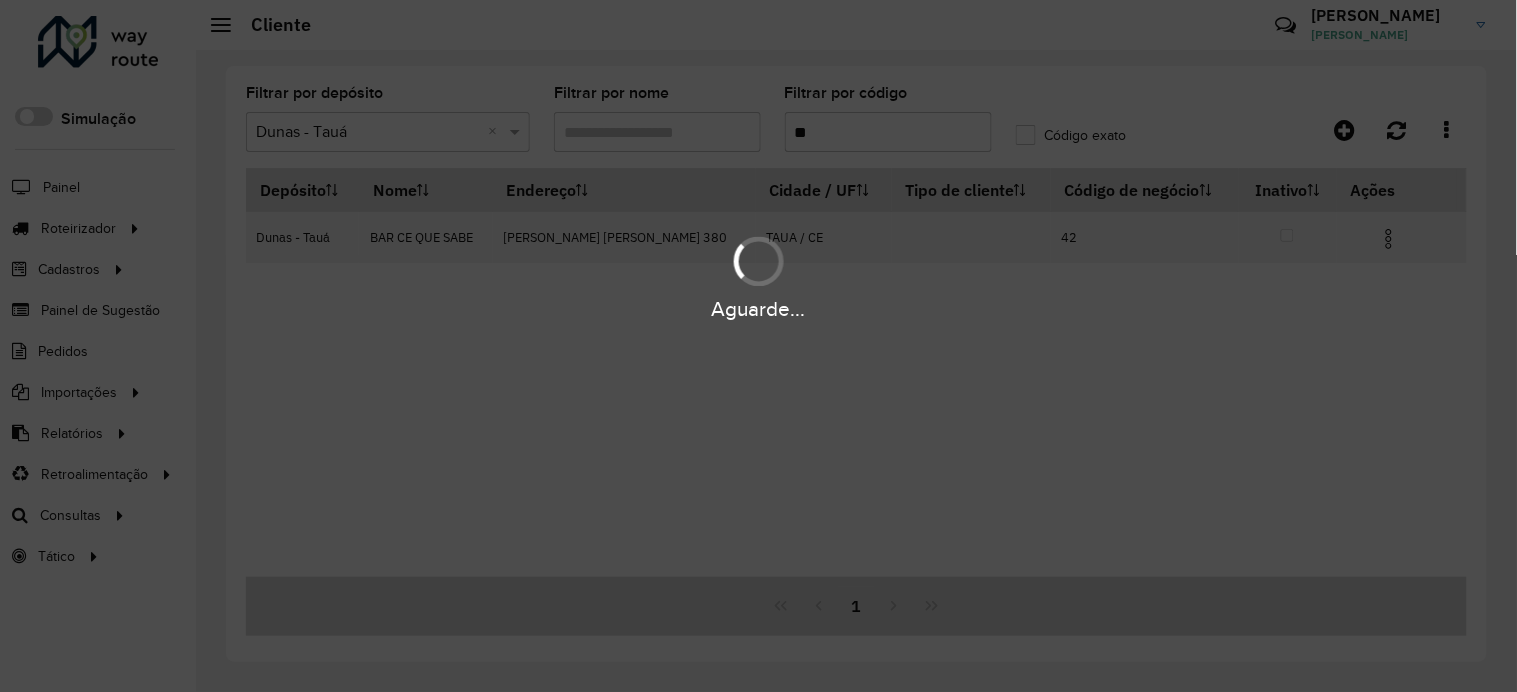 click on "Aguarde..." at bounding box center (758, 276) 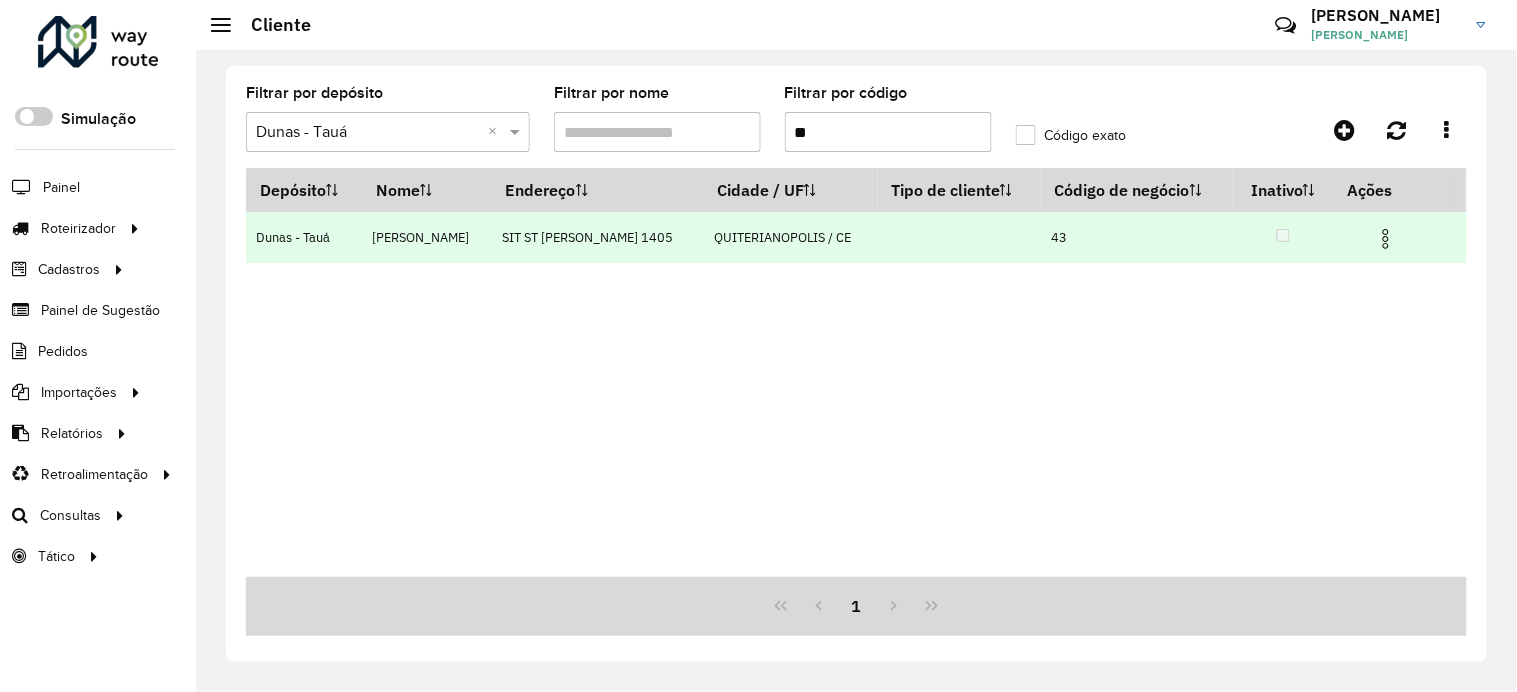 drag, startPoint x: 1401, startPoint y: 245, endPoint x: 1387, endPoint y: 234, distance: 17.804493 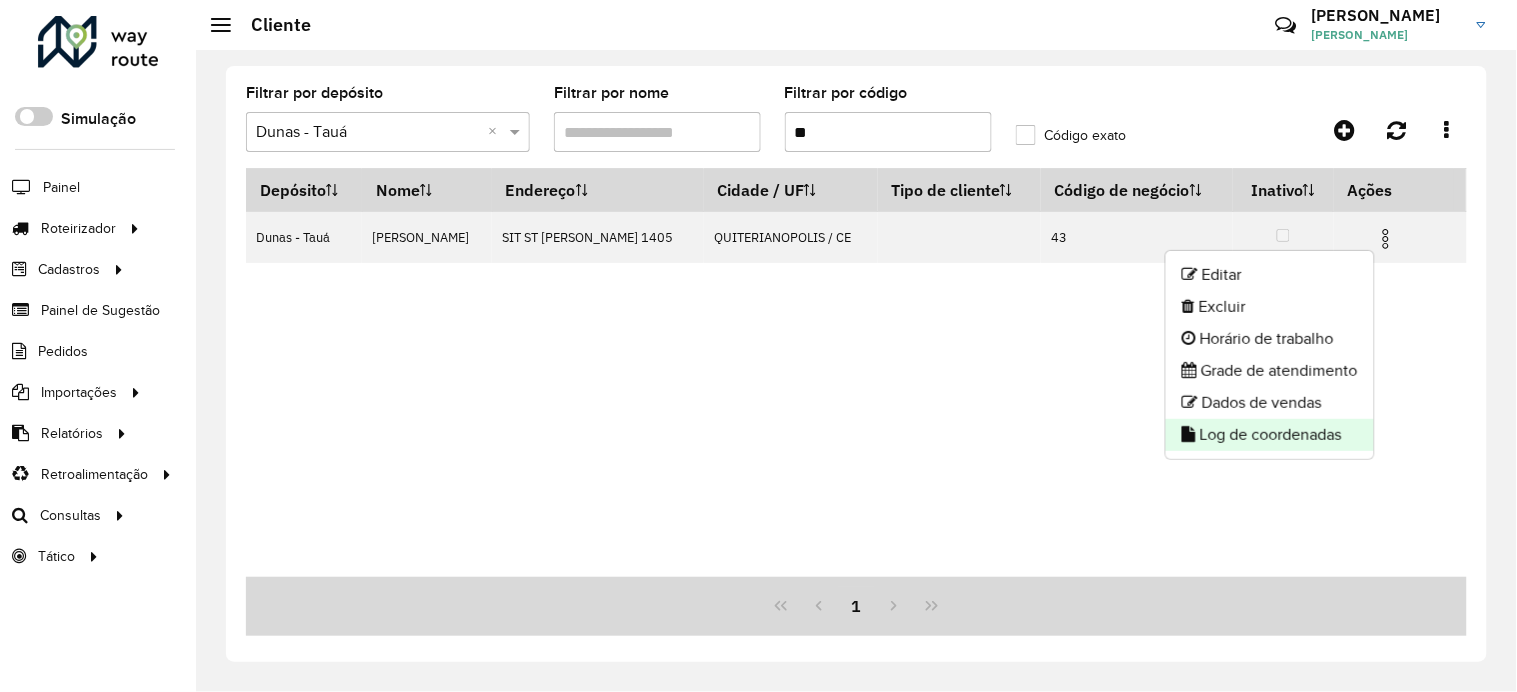 click on "Log de coordenadas" 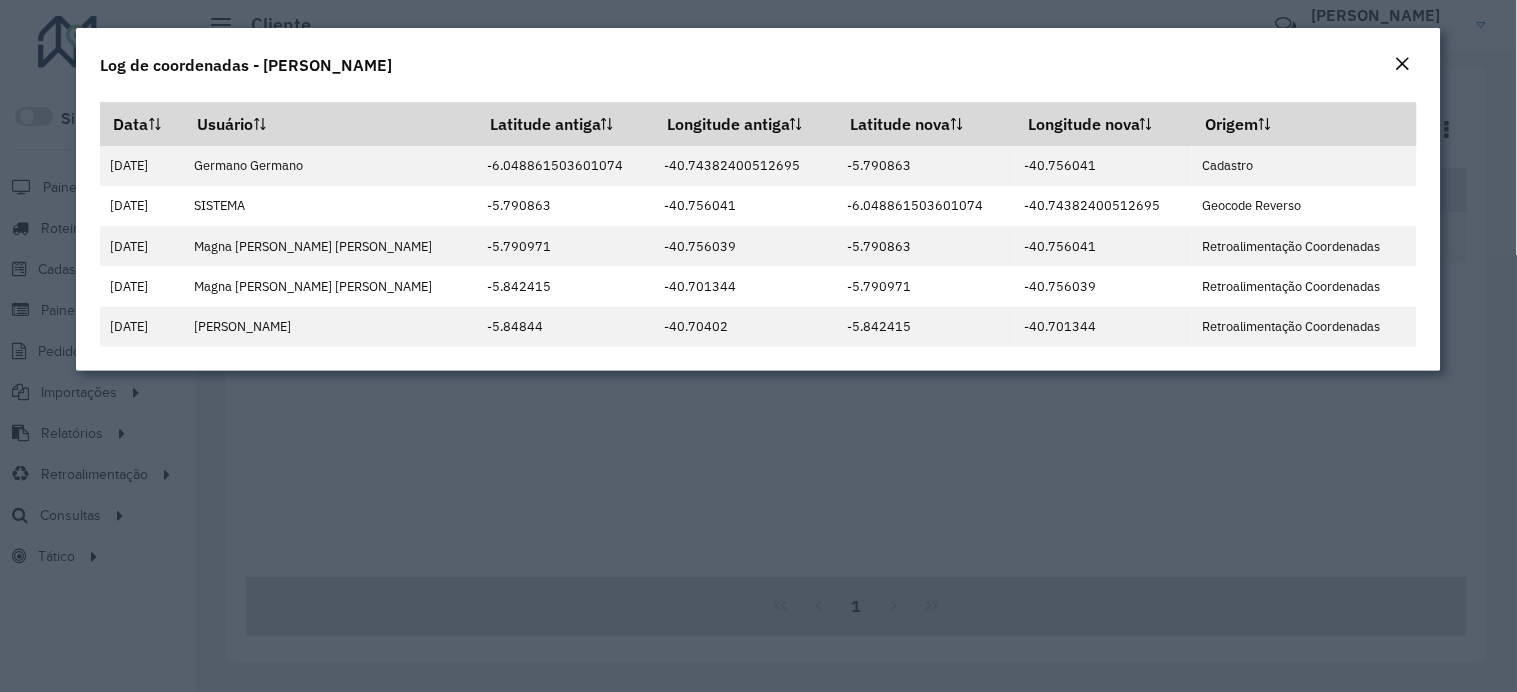 click 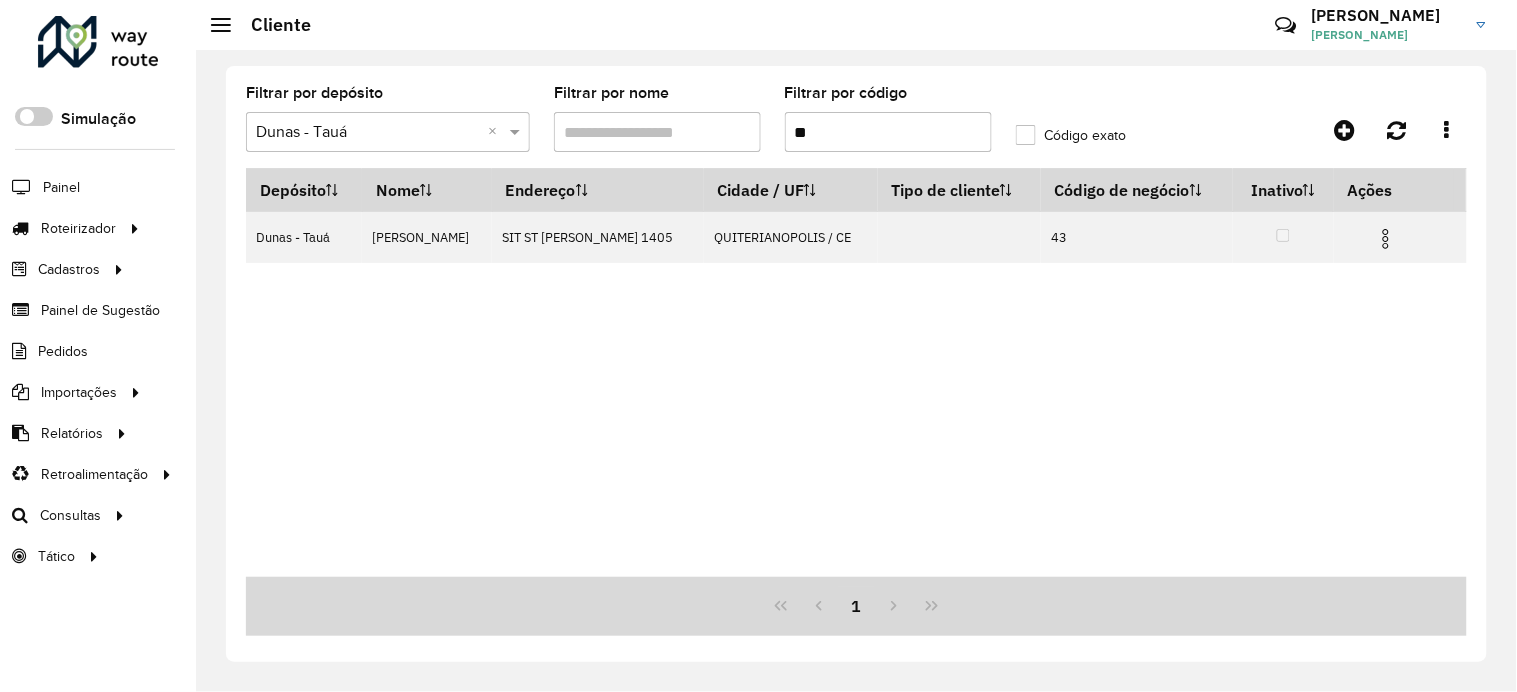 click on "**" at bounding box center [888, 132] 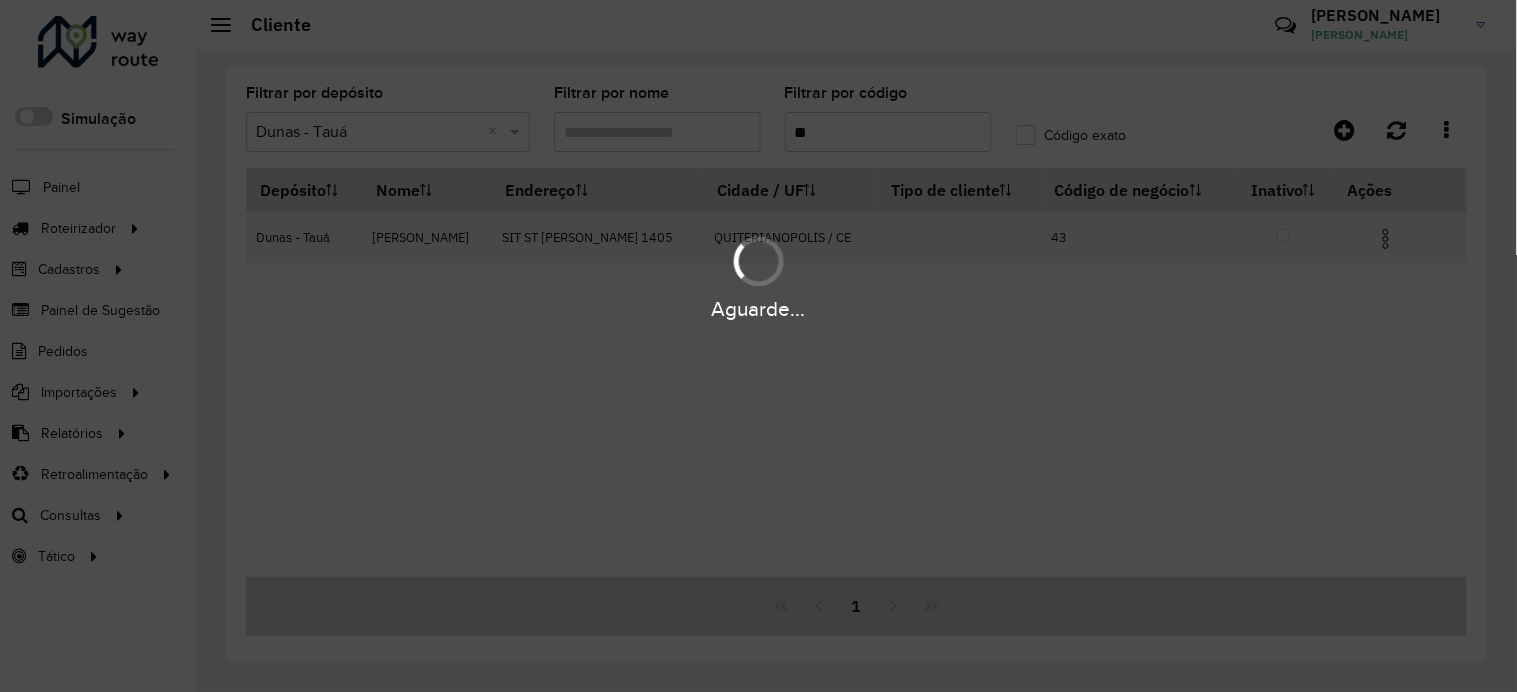 click on "Aguarde..." at bounding box center [758, 276] 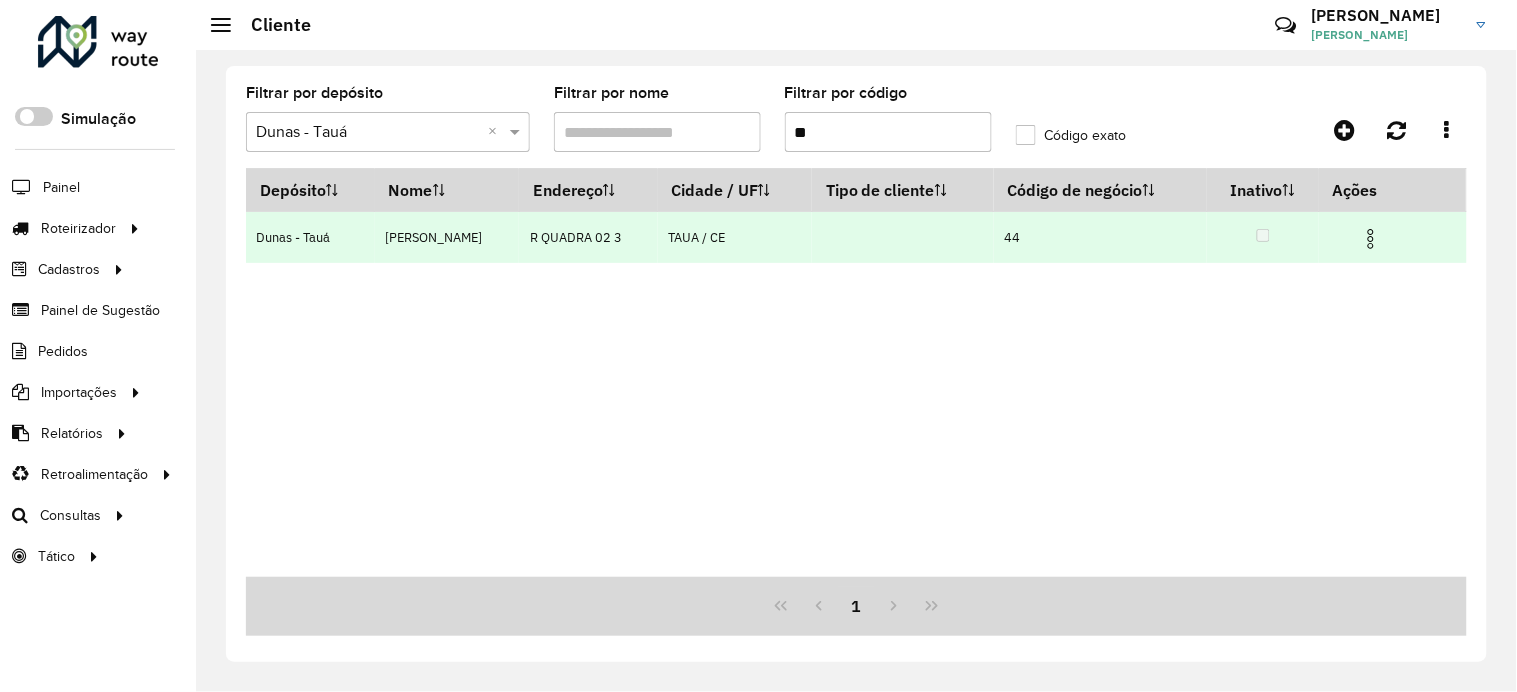 click at bounding box center (1380, 237) 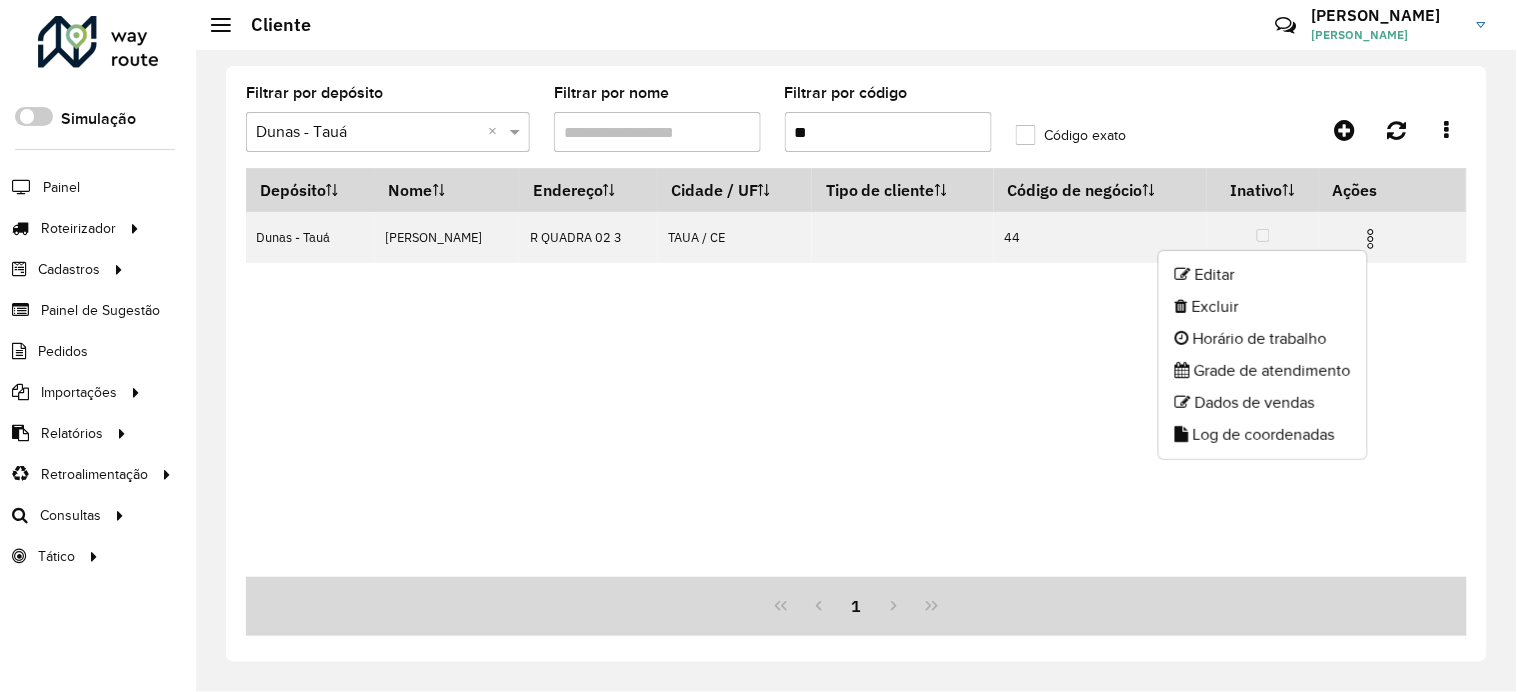 click on "Log de coordenadas" 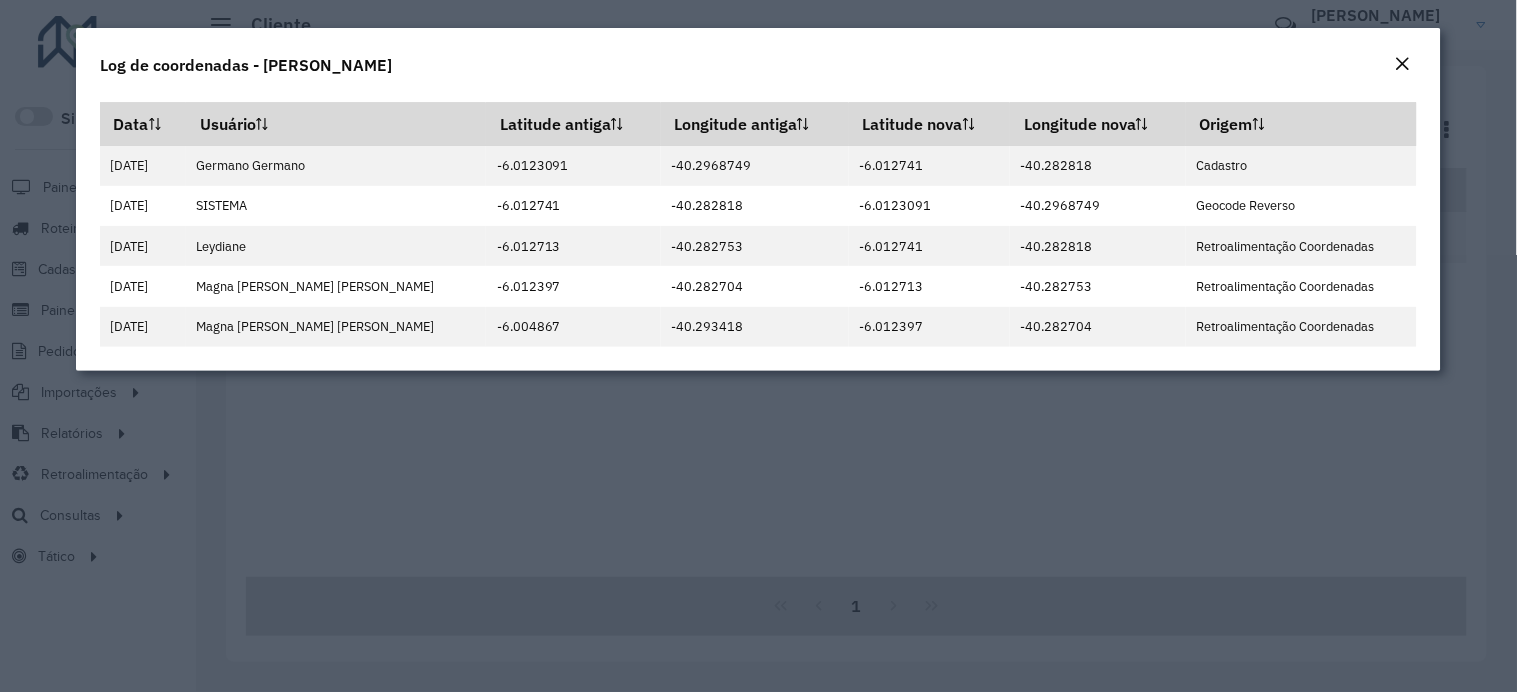 click 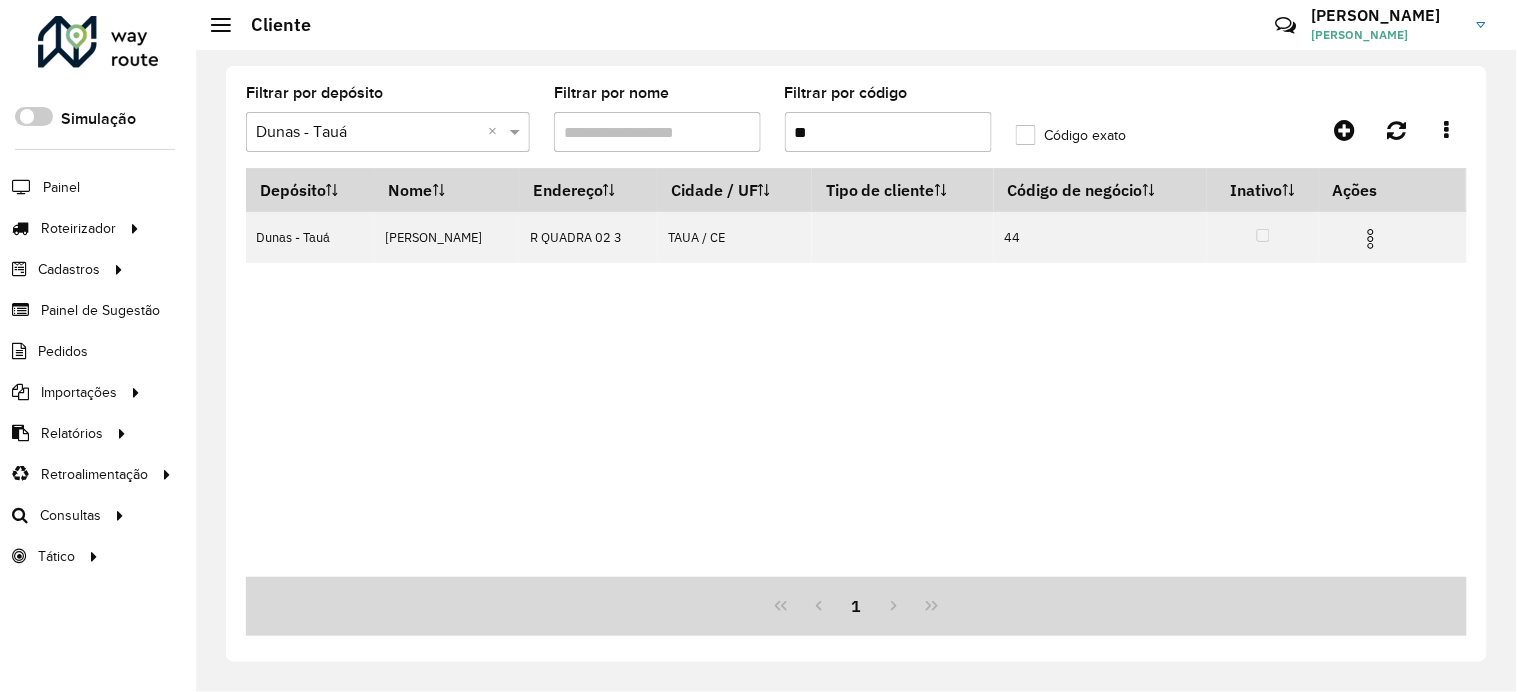 click on "Filtrar por código  **" 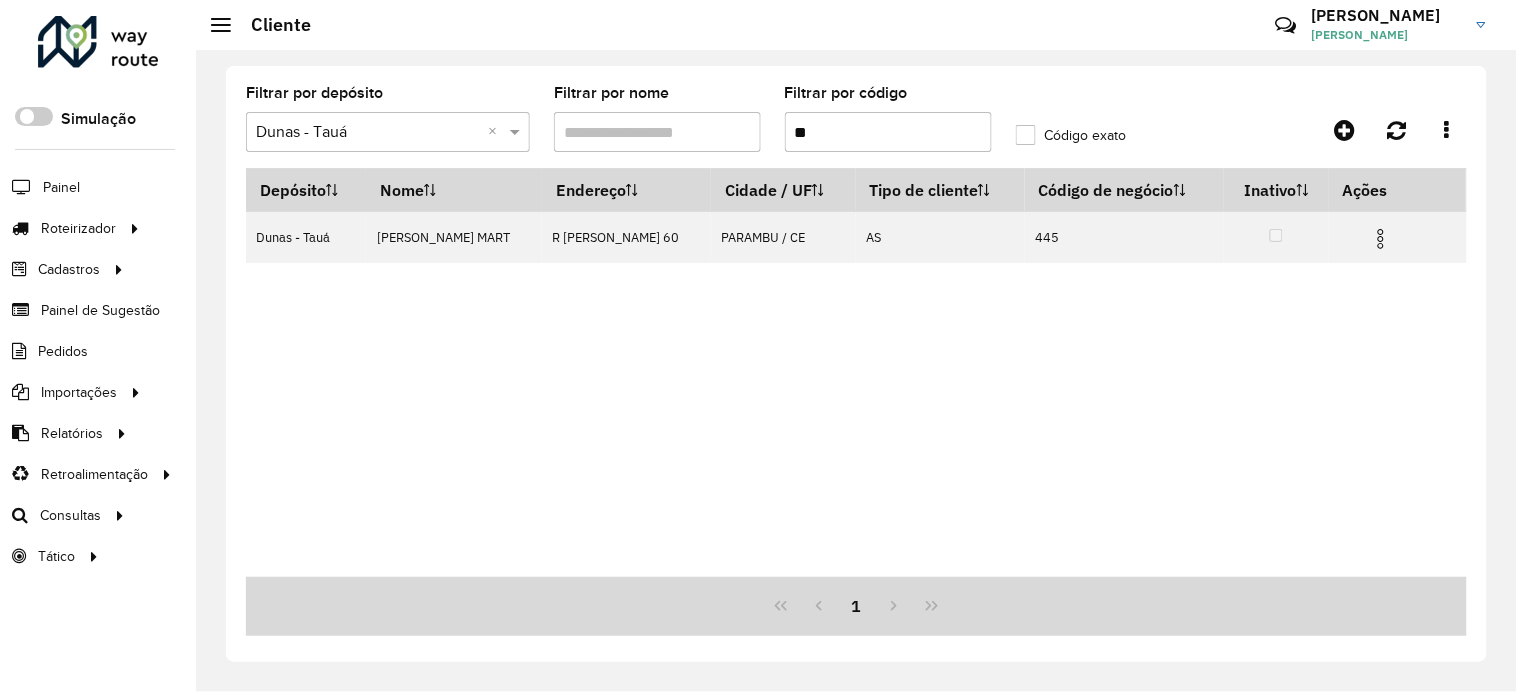 type on "**" 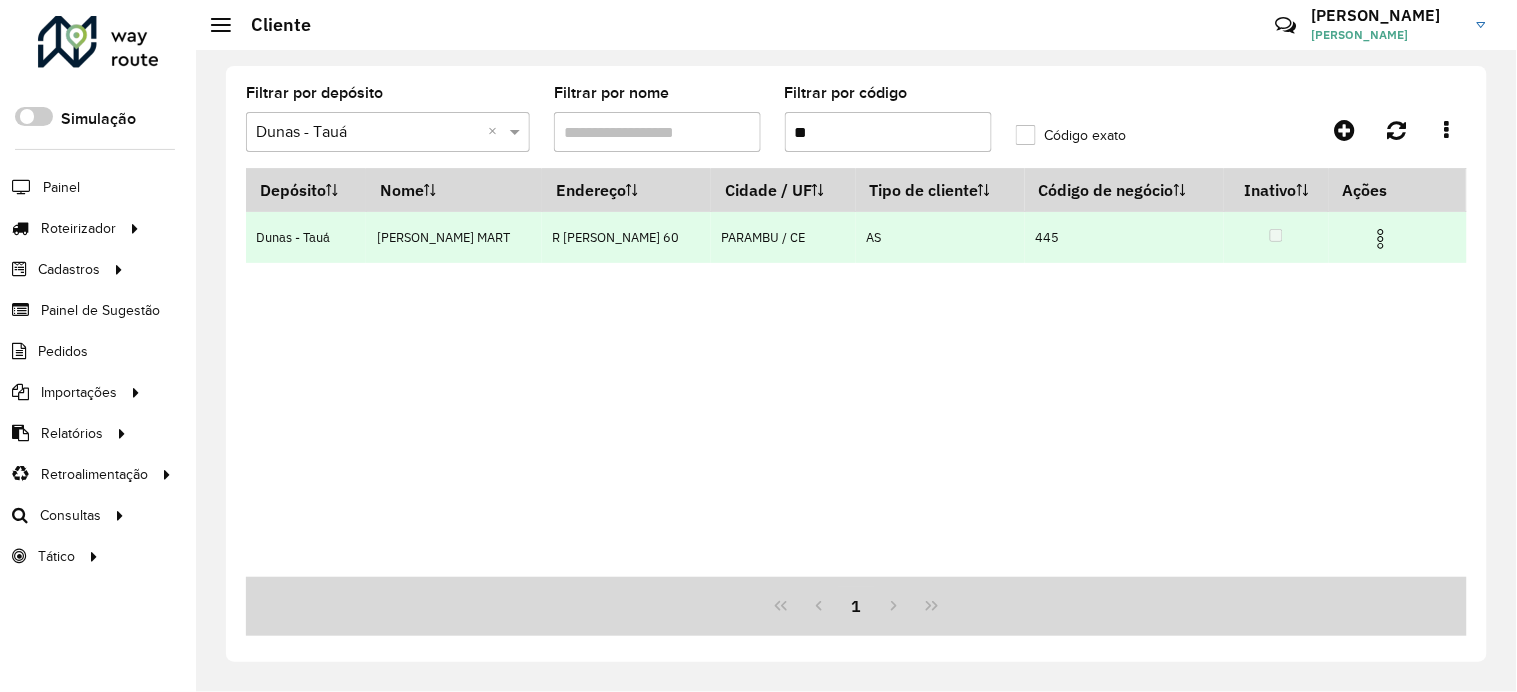 click at bounding box center (1381, 239) 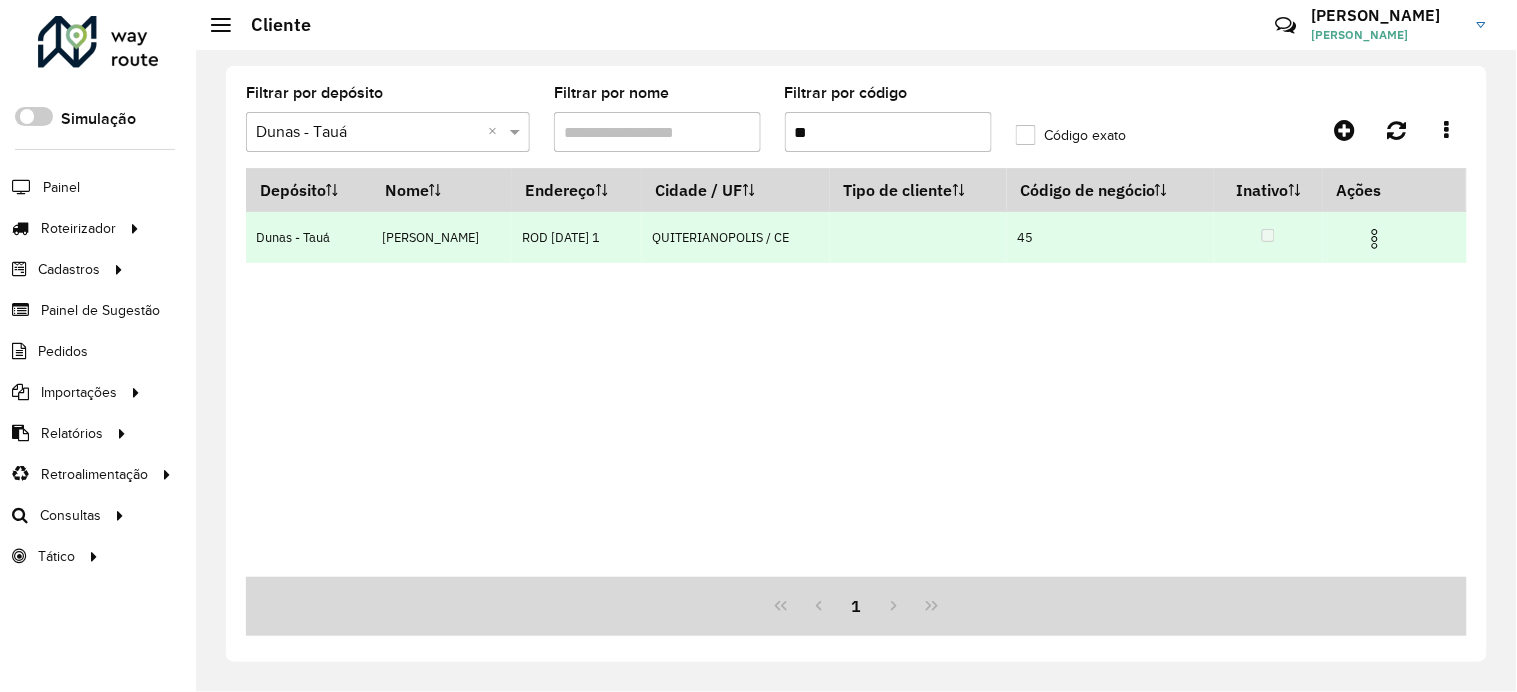 click at bounding box center (1375, 239) 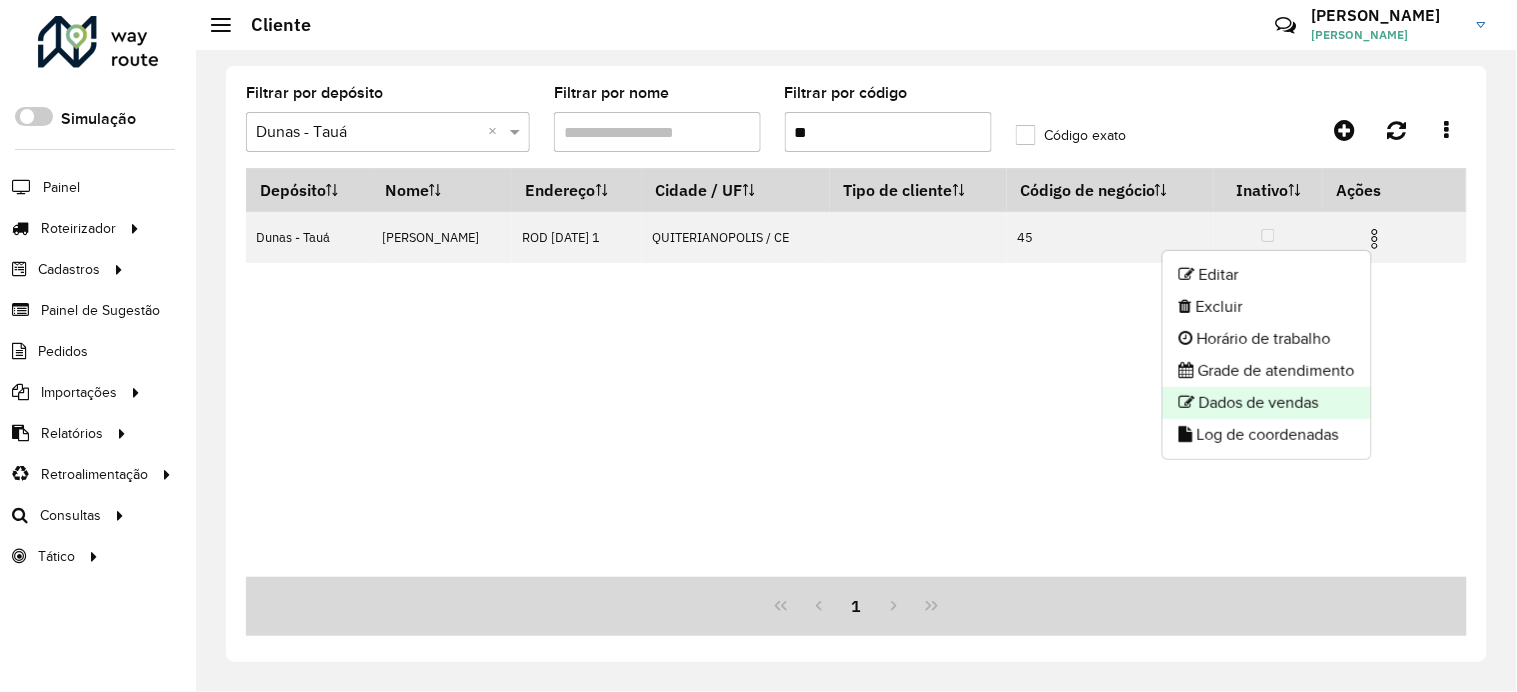click on "Dados de vendas" 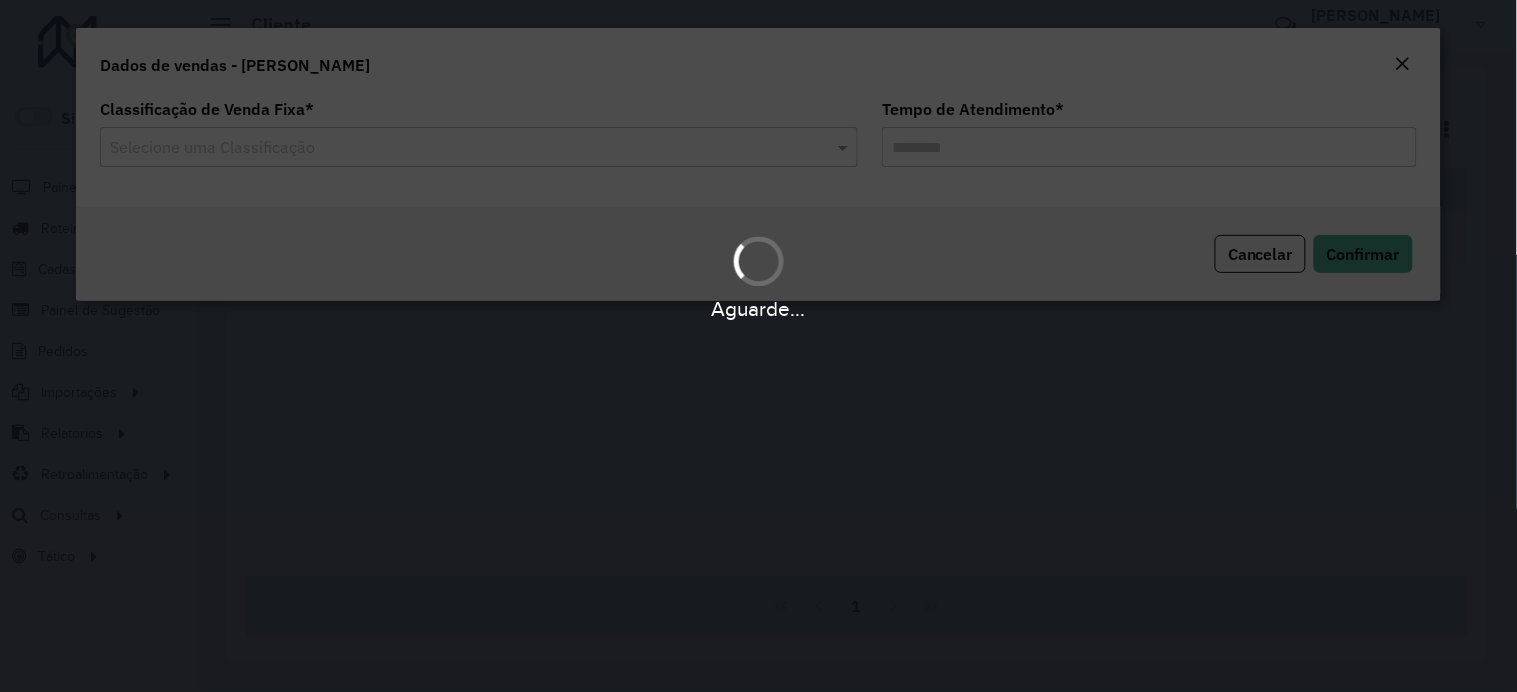 type on "********" 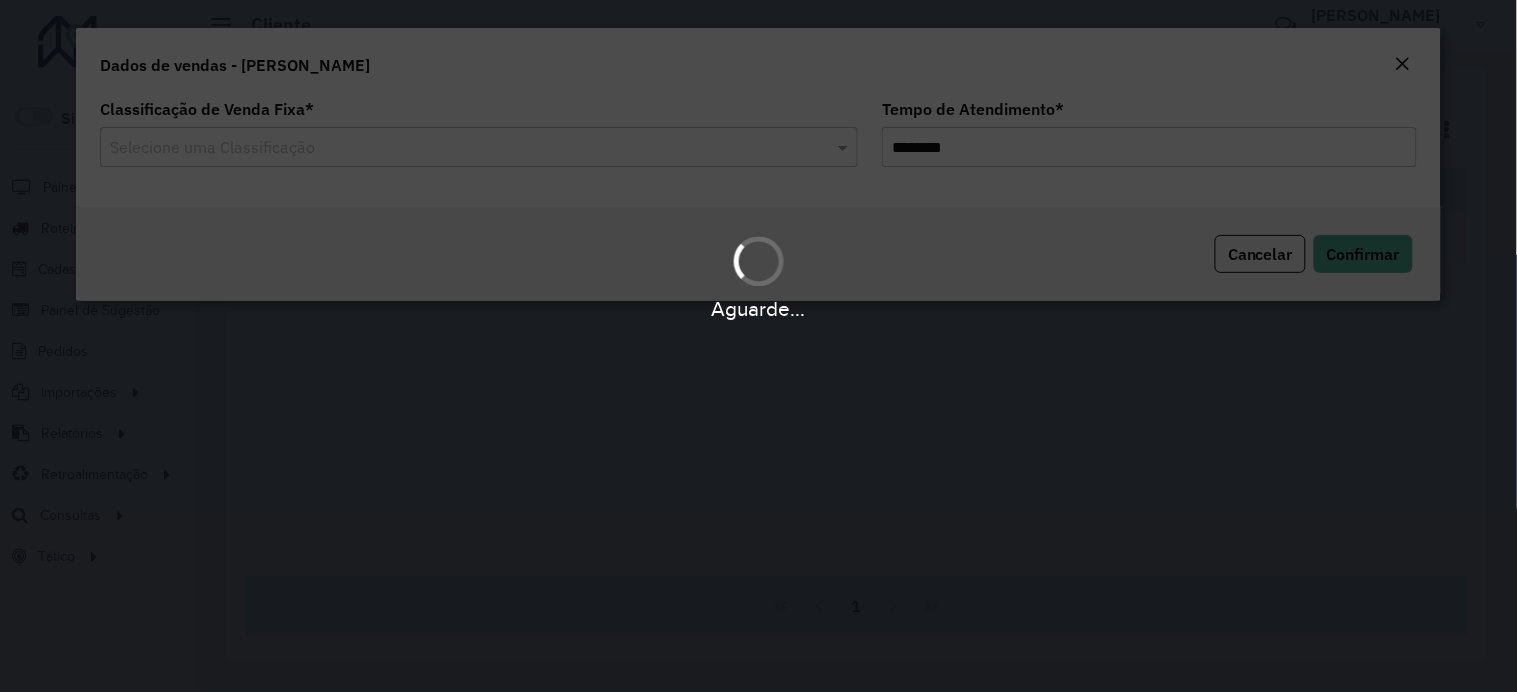 click on "Aguarde..." at bounding box center (758, 346) 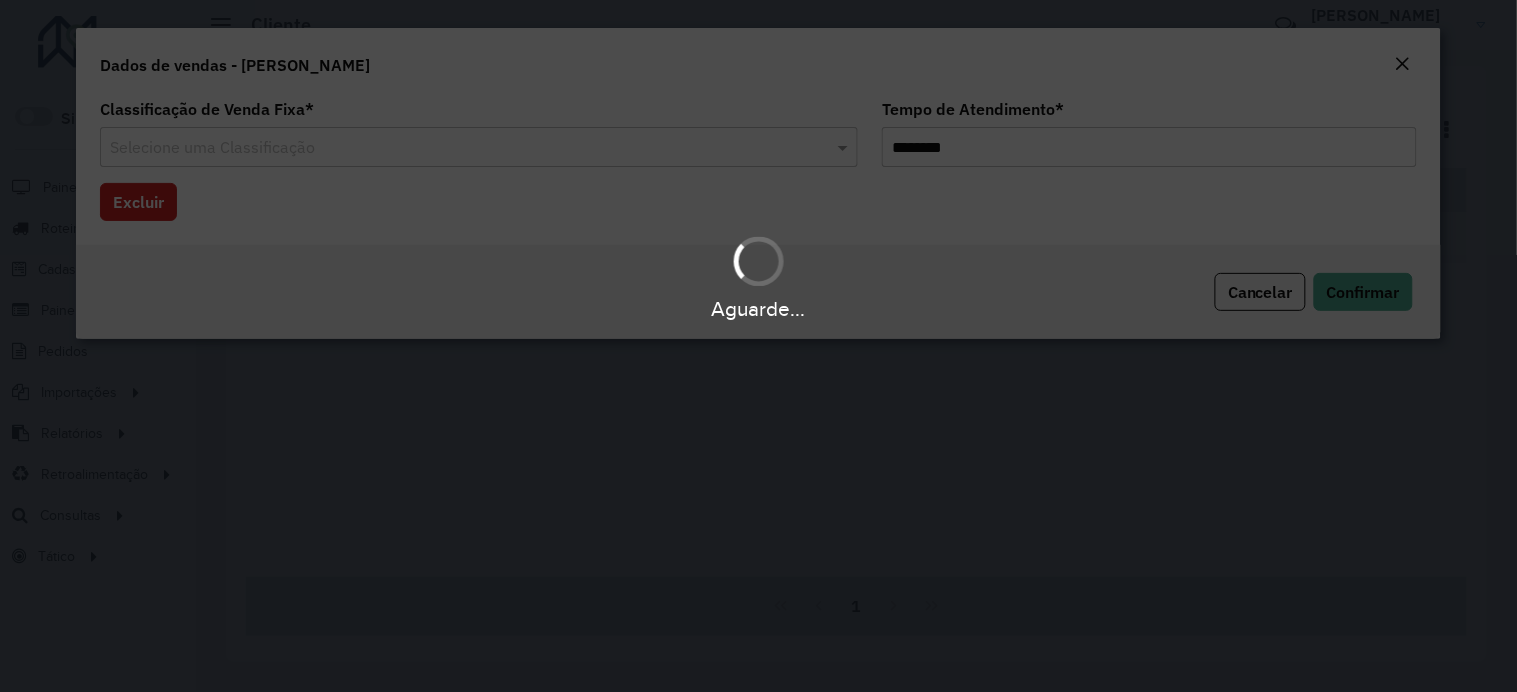 click on "Aguarde..." at bounding box center (758, 346) 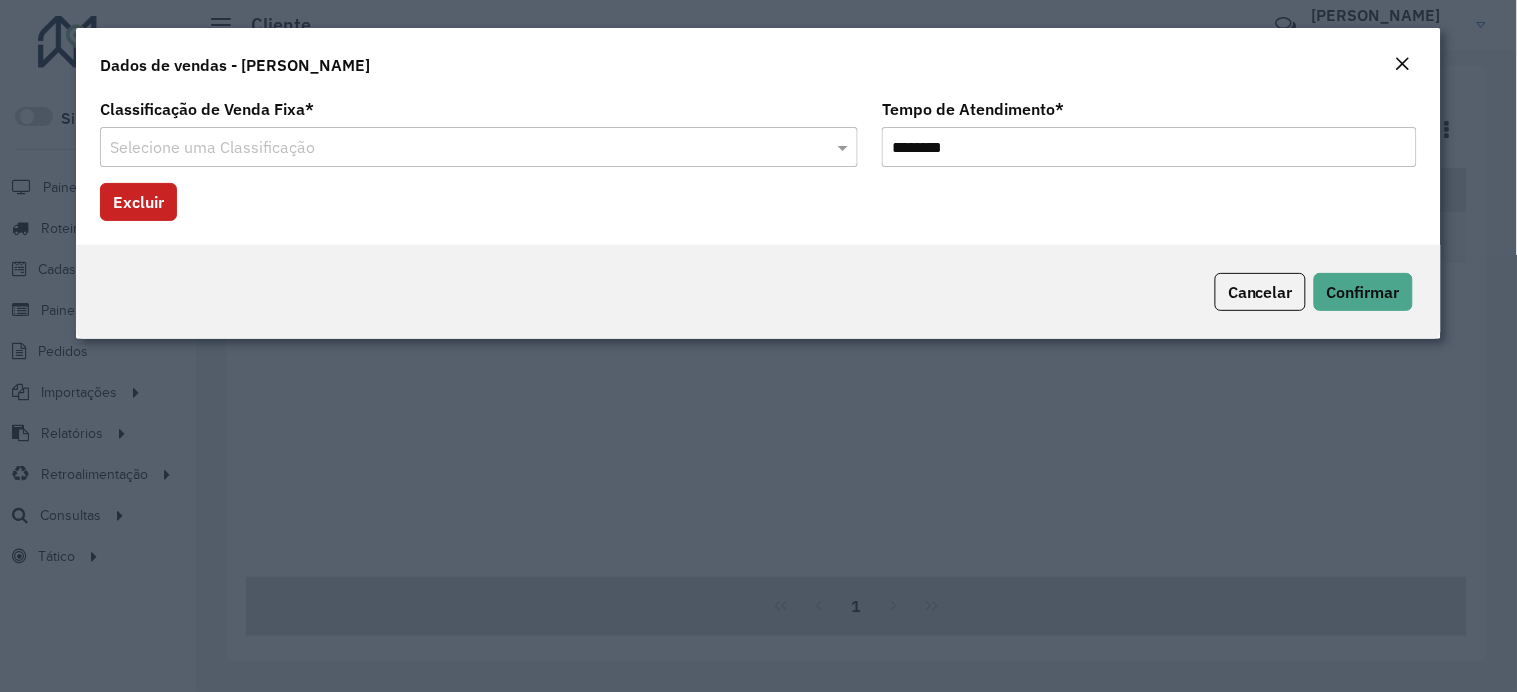 click 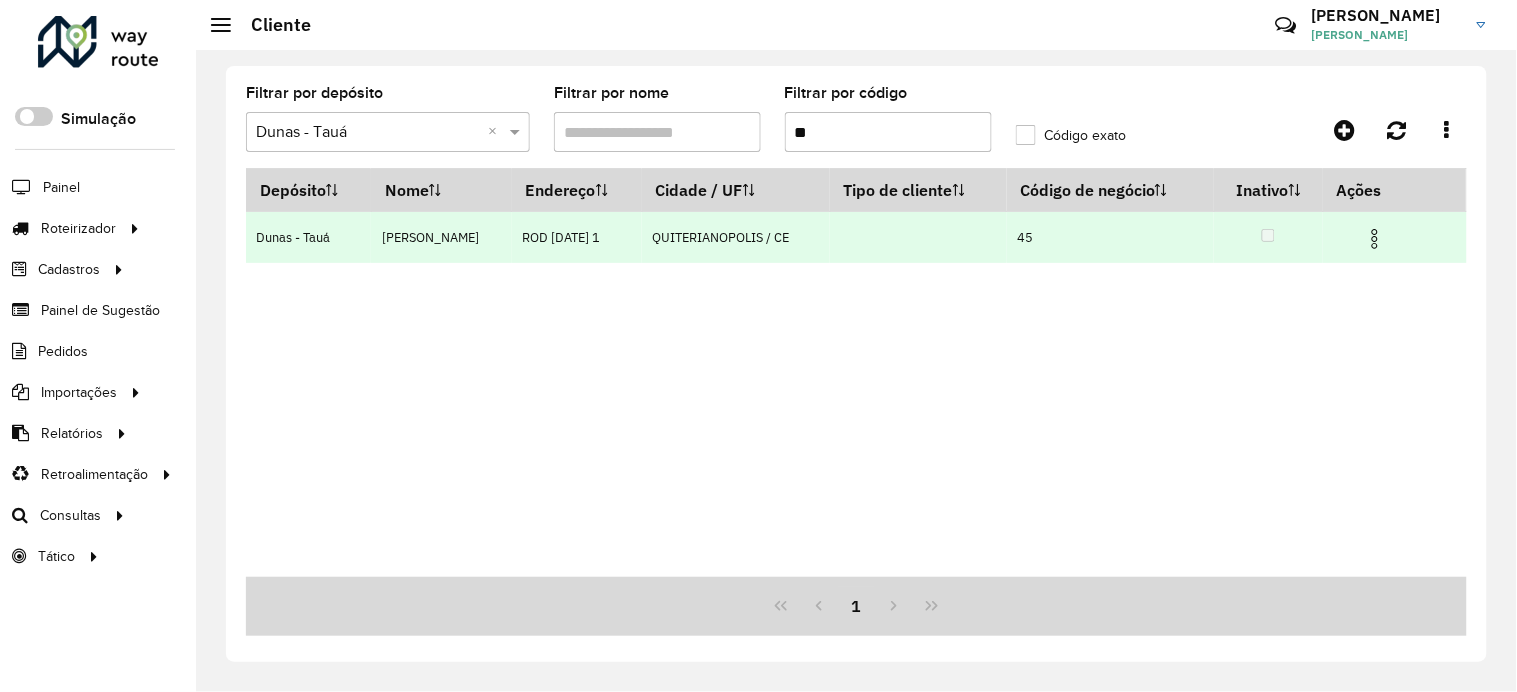 click at bounding box center (1375, 239) 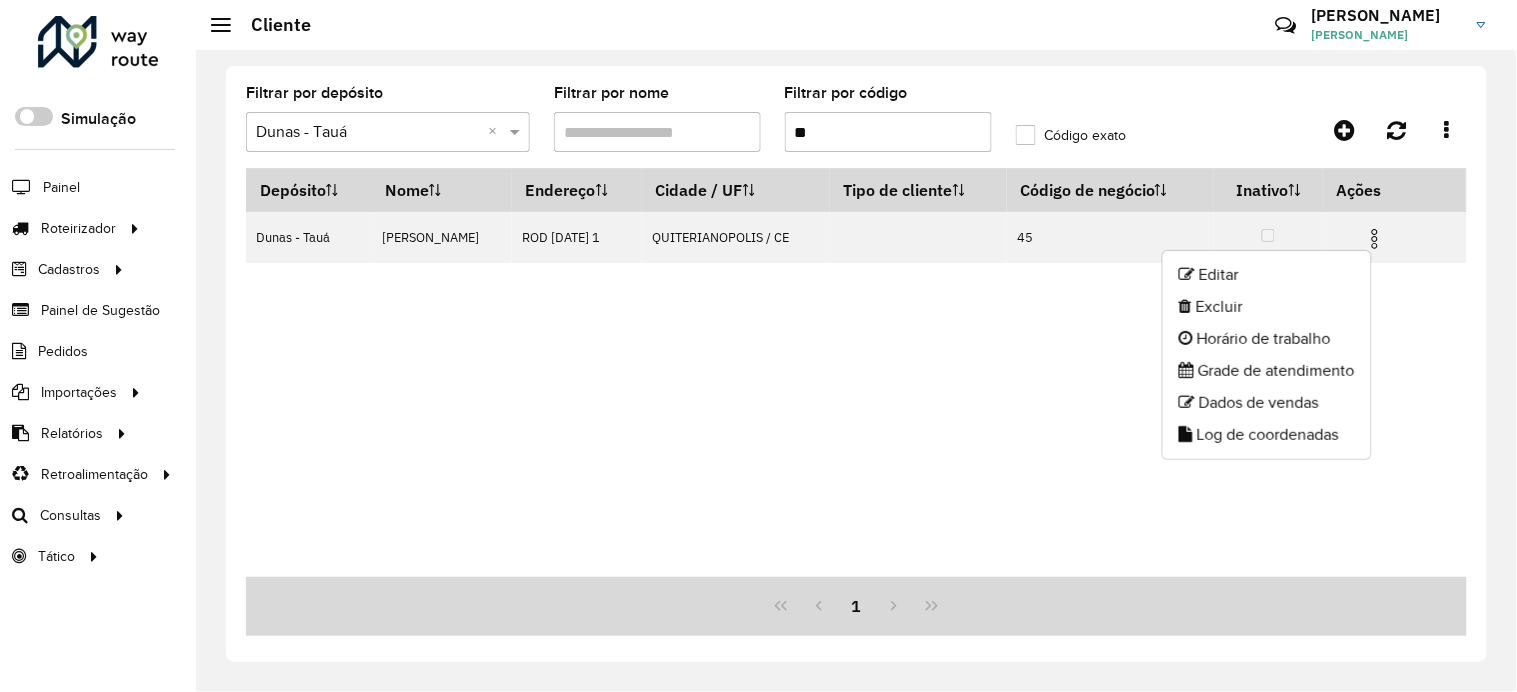 click on "Log de coordenadas" 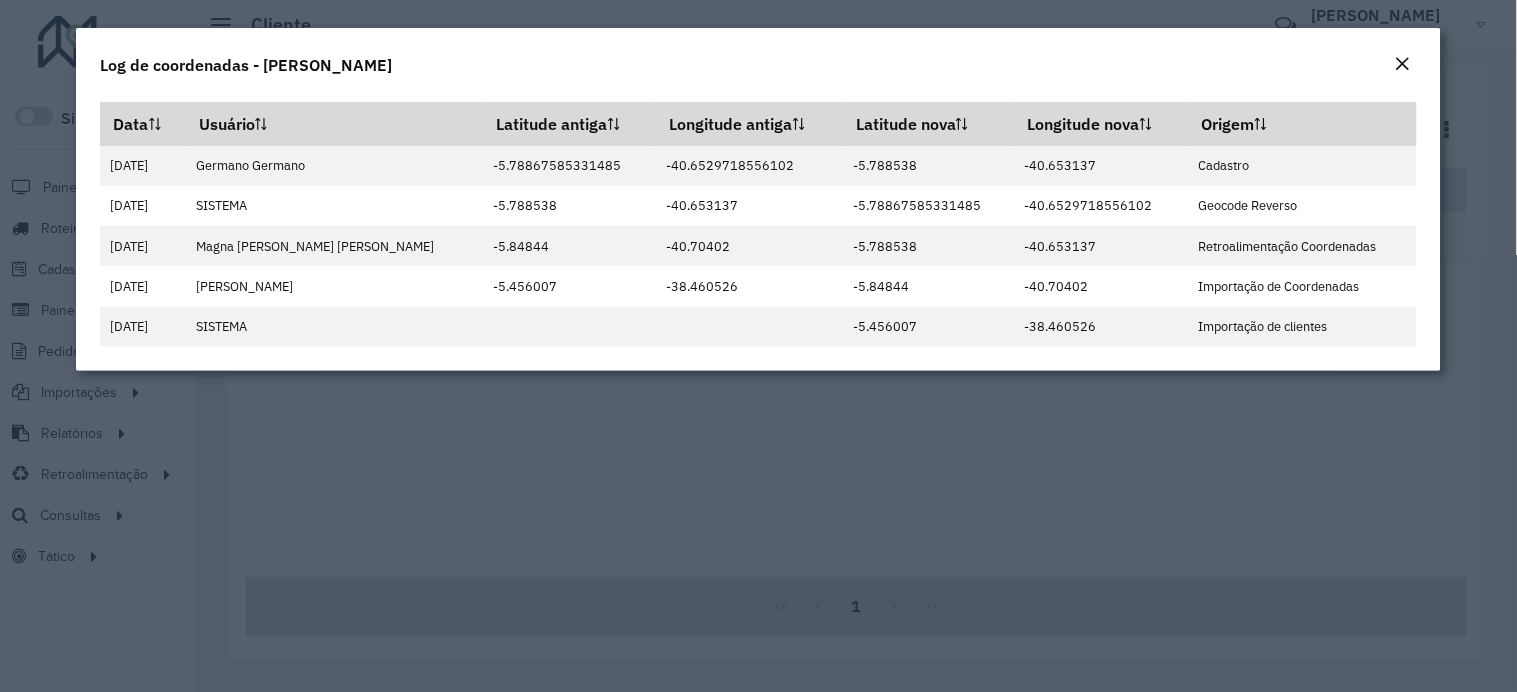 click 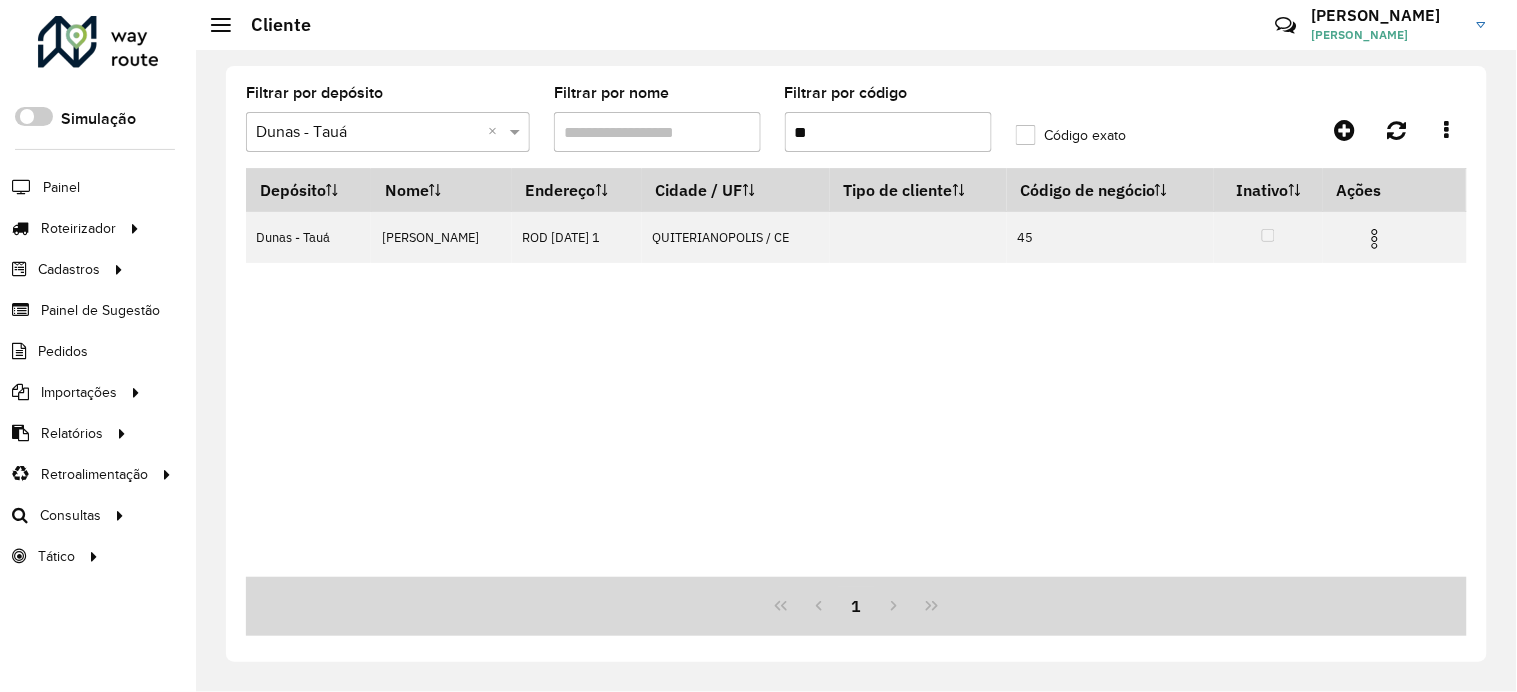 click on "**" at bounding box center (888, 132) 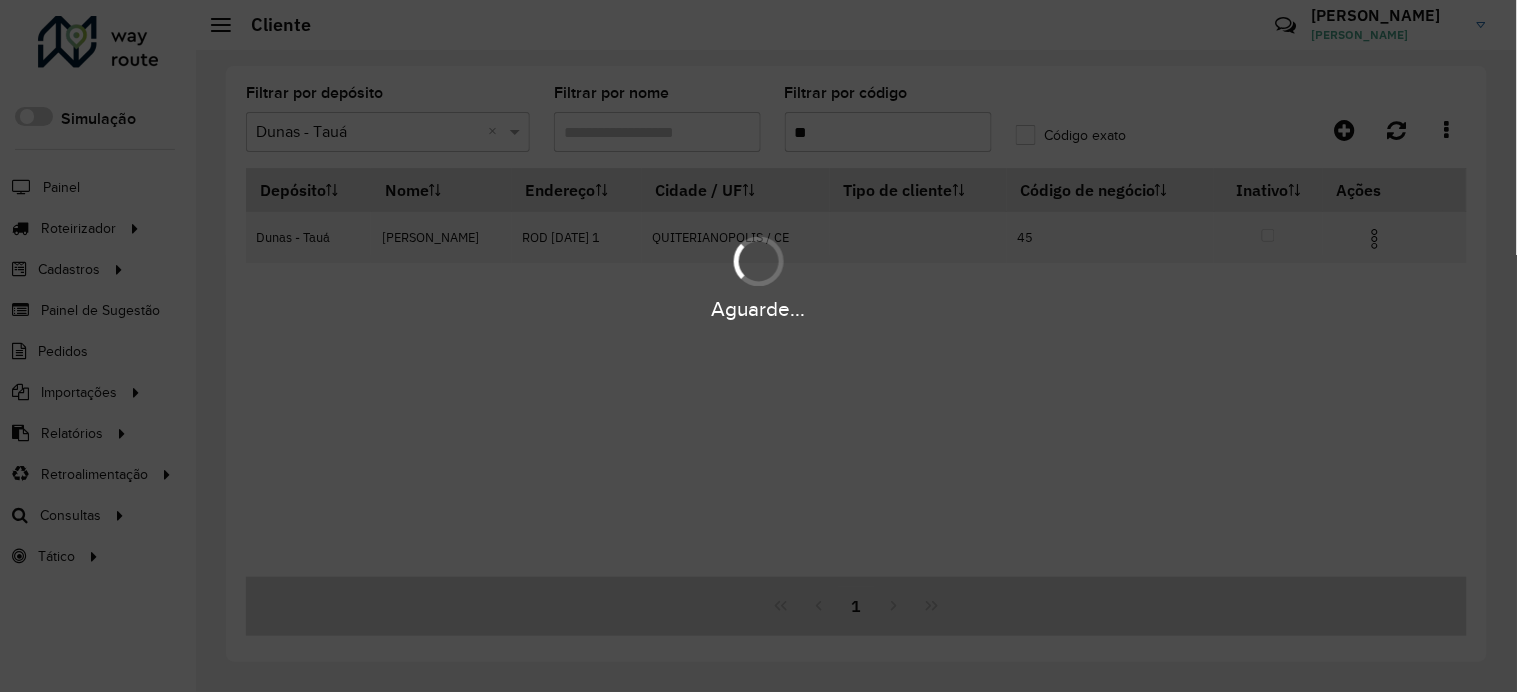 click on "Aguarde..." at bounding box center (758, 346) 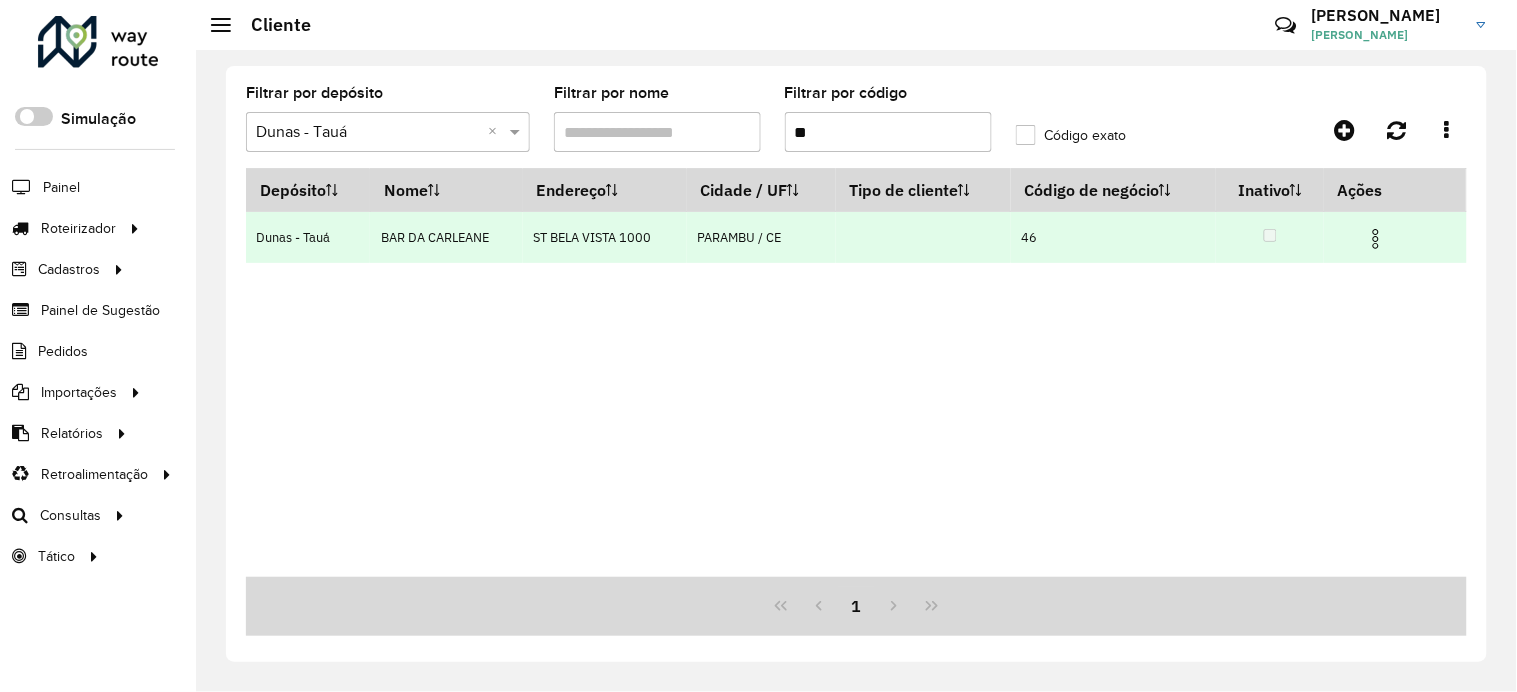 click at bounding box center (1376, 239) 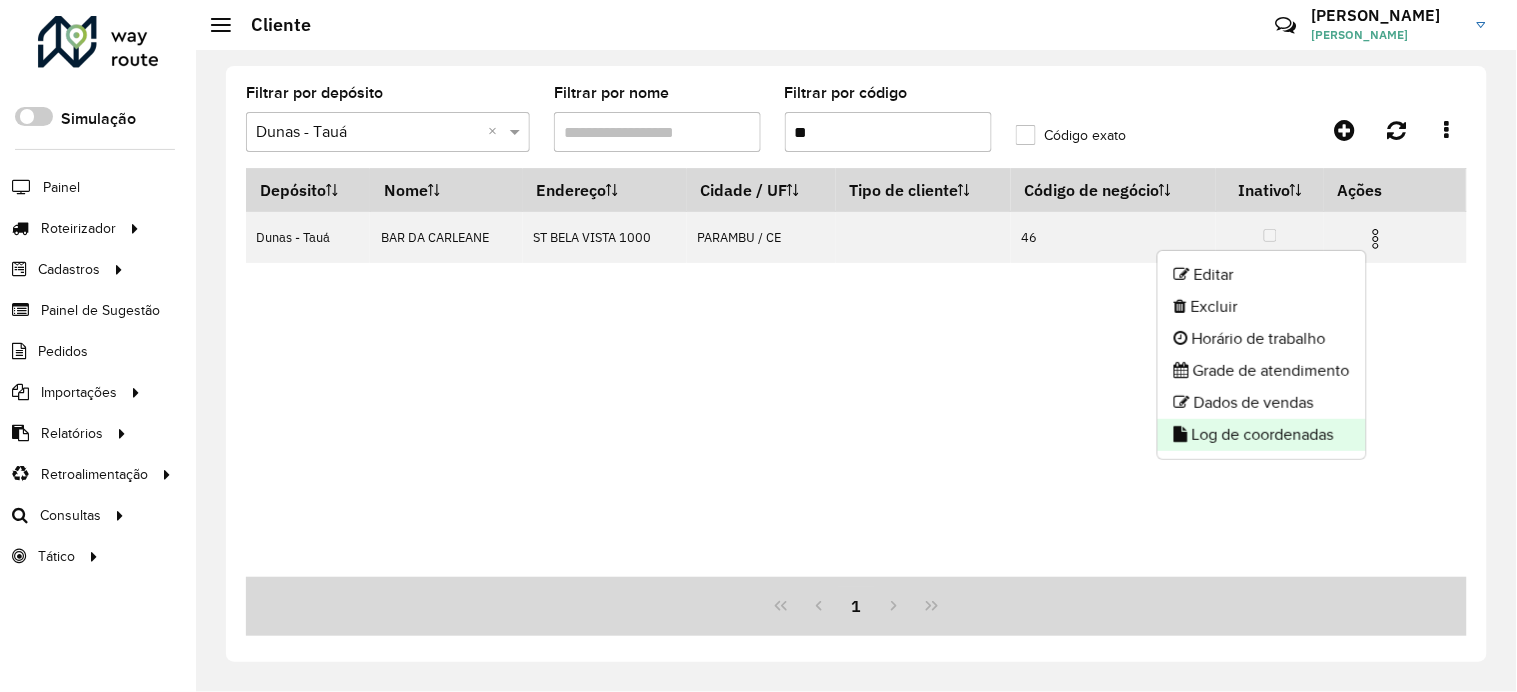 click on "Log de coordenadas" 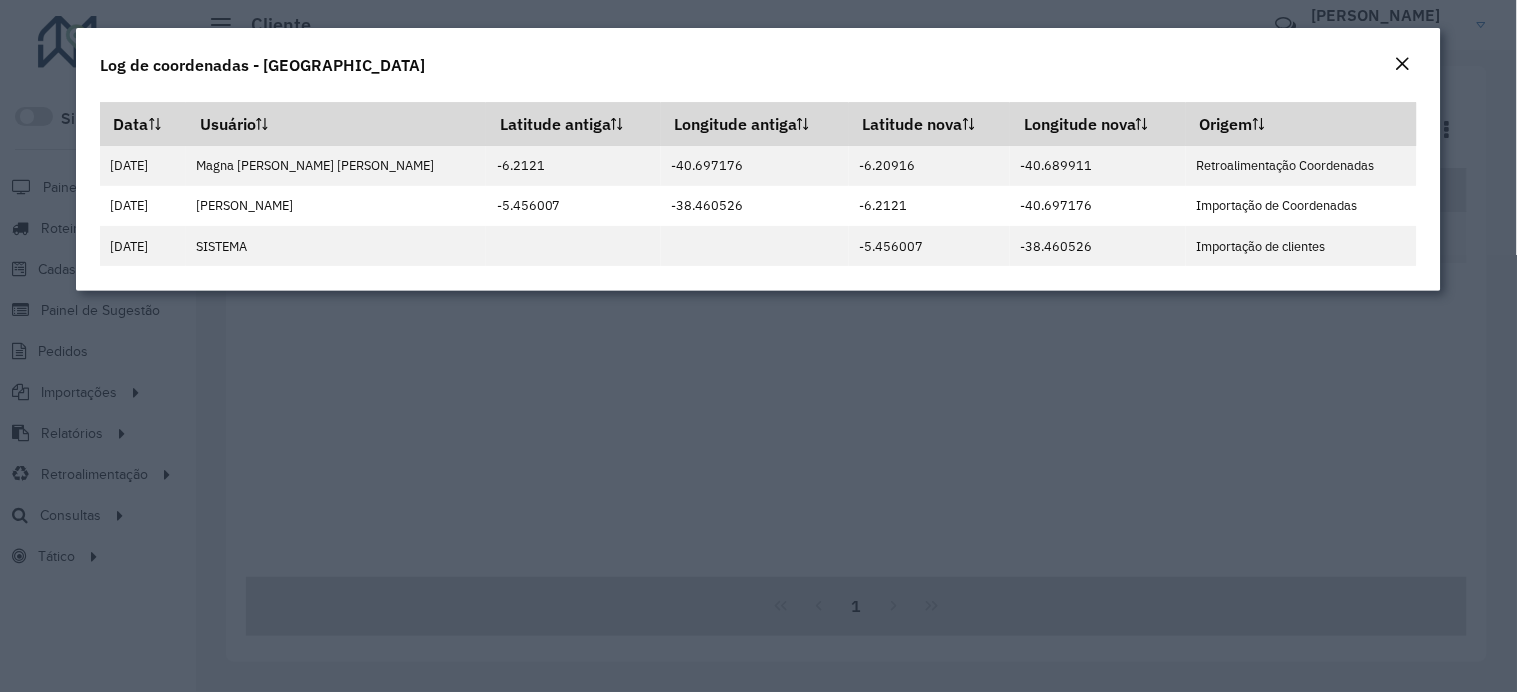 click 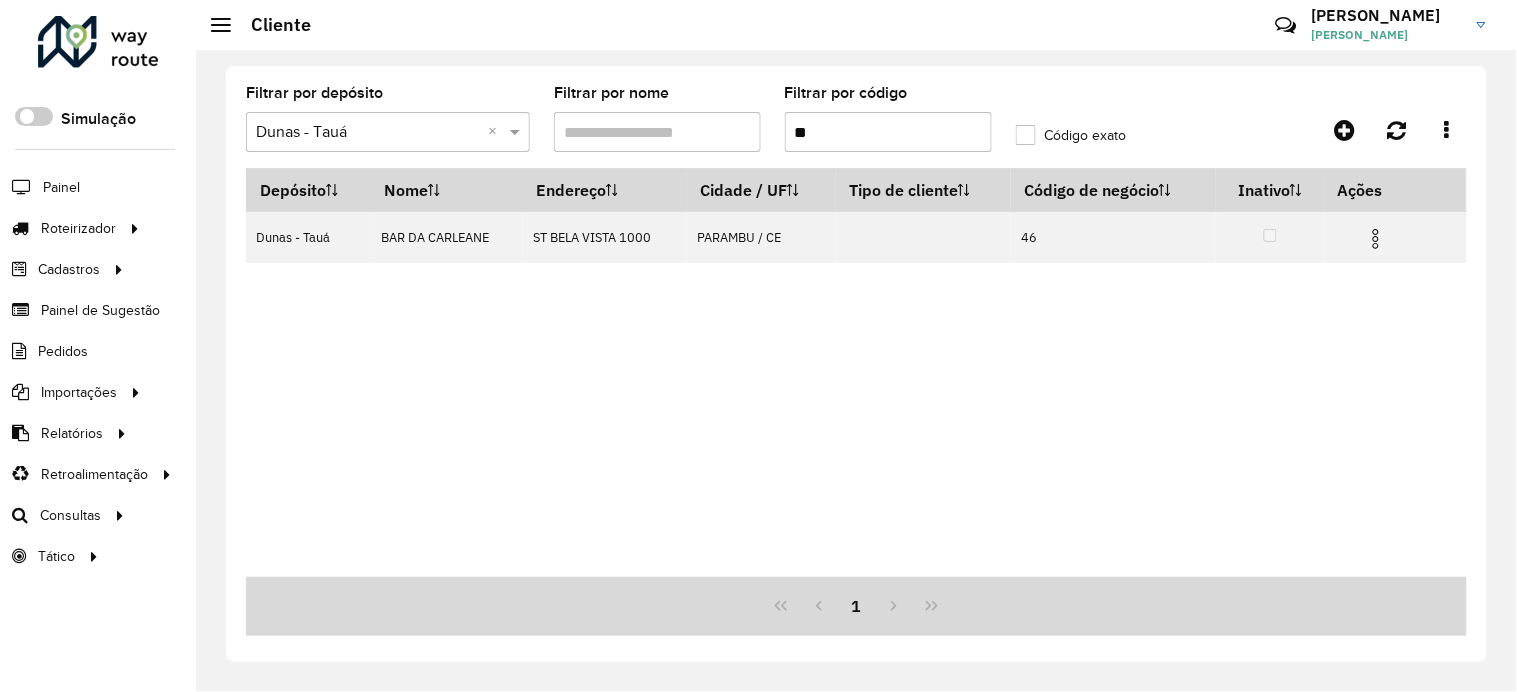 click on "**" at bounding box center (888, 132) 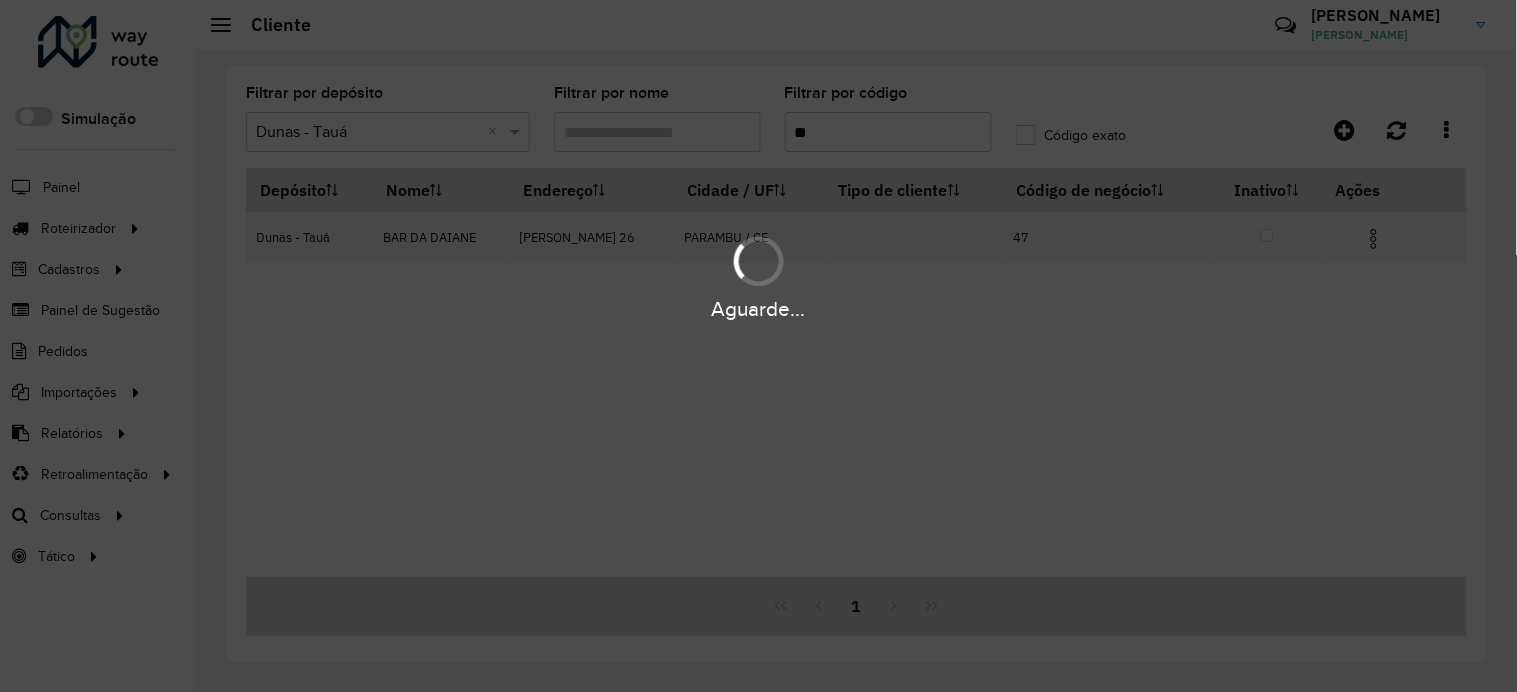 click on "Aguarde...  Pop-up bloqueado!  Seu navegador bloqueou automáticamente a abertura de uma nova janela.   Acesse as configurações e adicione o endereço do sistema a lista de permissão.   Fechar  Roteirizador AmbevTech Simulação Painel Roteirizador Entregas Vendas Cadastros Checkpoint Classificações de venda Cliente Condição de pagamento Consulta de setores Depósito Disponibilidade de veículos Fator tipo de produto Gabarito planner Grupo Rota Fator Tipo Produto Grupo de Depósito Grupo de rotas exclusiva Grupo de setores Jornada Jornada RN Layout integração Modelo Motorista Multi Depósito Painel de sugestão Parada Pedágio Perfil de Vendedor Ponto de apoio Ponto de apoio FAD Prioridade pedido Produto Restrição de Atendimento Planner Rodízio de placa Rota exclusiva FAD Rótulo Setor Setor Planner Tempo de parada de refeição Tipo de cliente Tipo de veículo Tipo de veículo RN Transportadora Usuário Vendedor Veículo Painel de Sugestão Pedidos Importações Classificação e volume de venda" at bounding box center [758, 346] 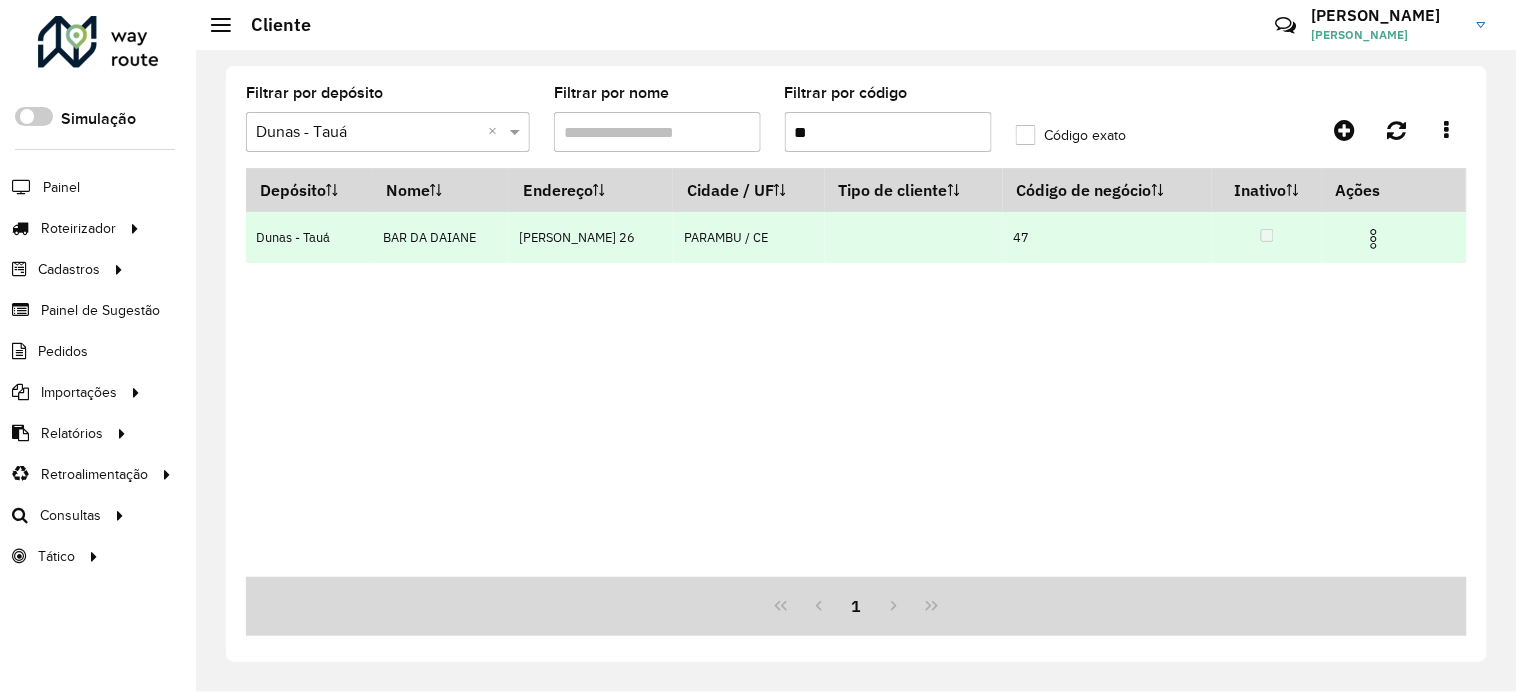 click at bounding box center (1382, 237) 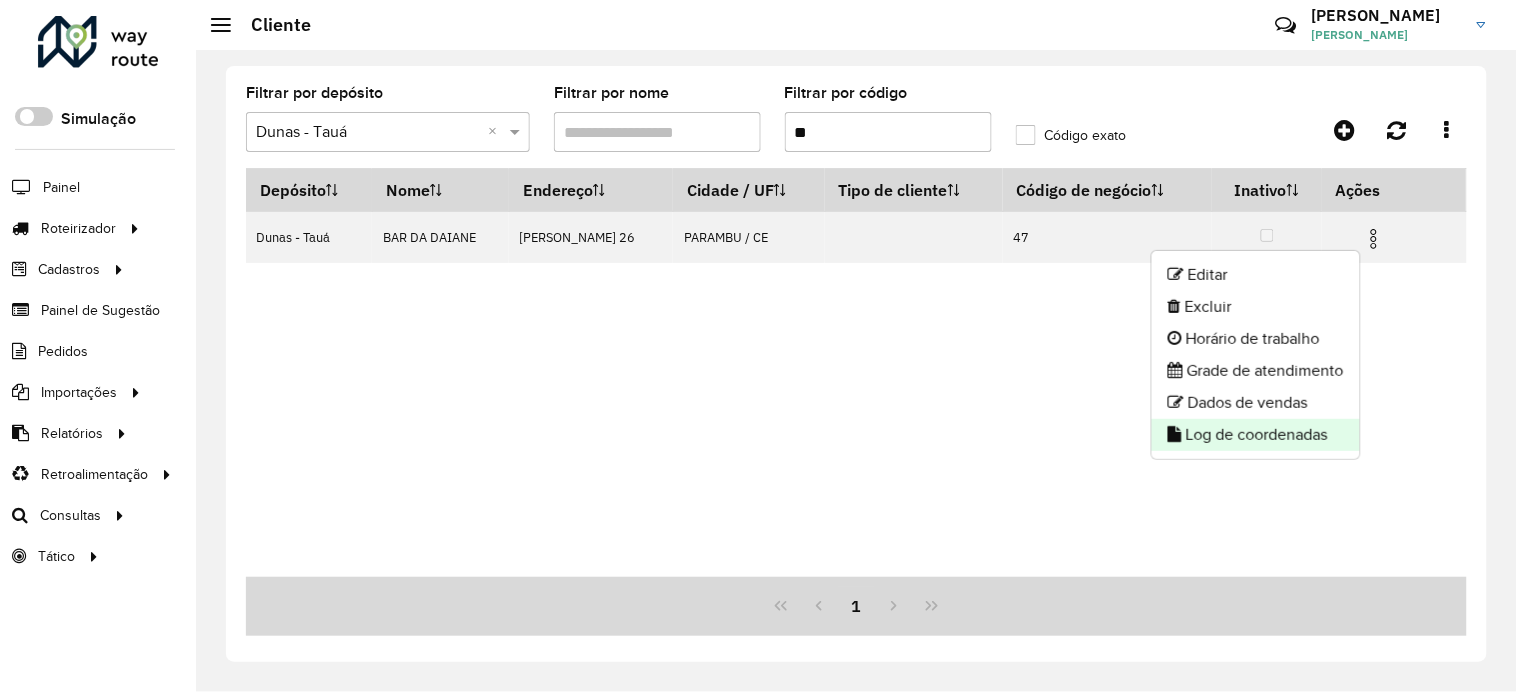 click on "Log de coordenadas" 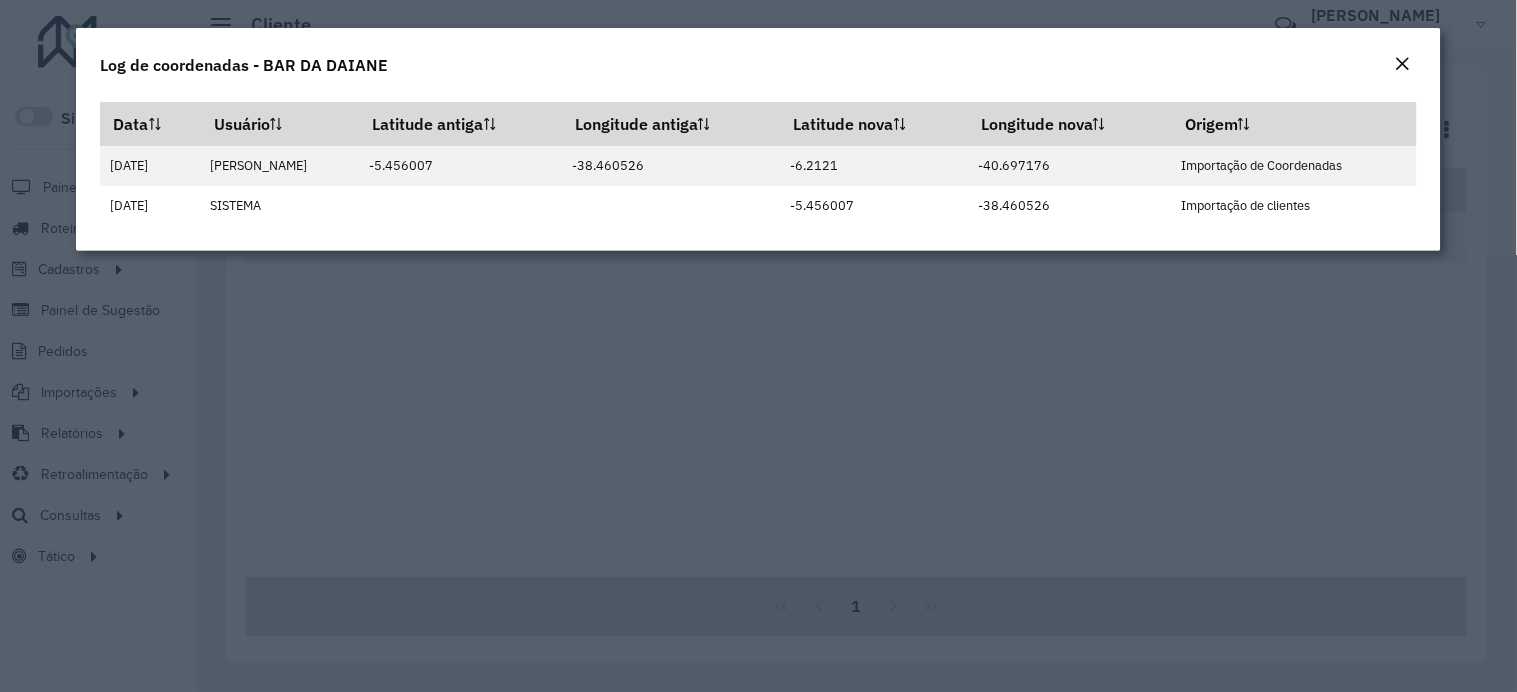 click 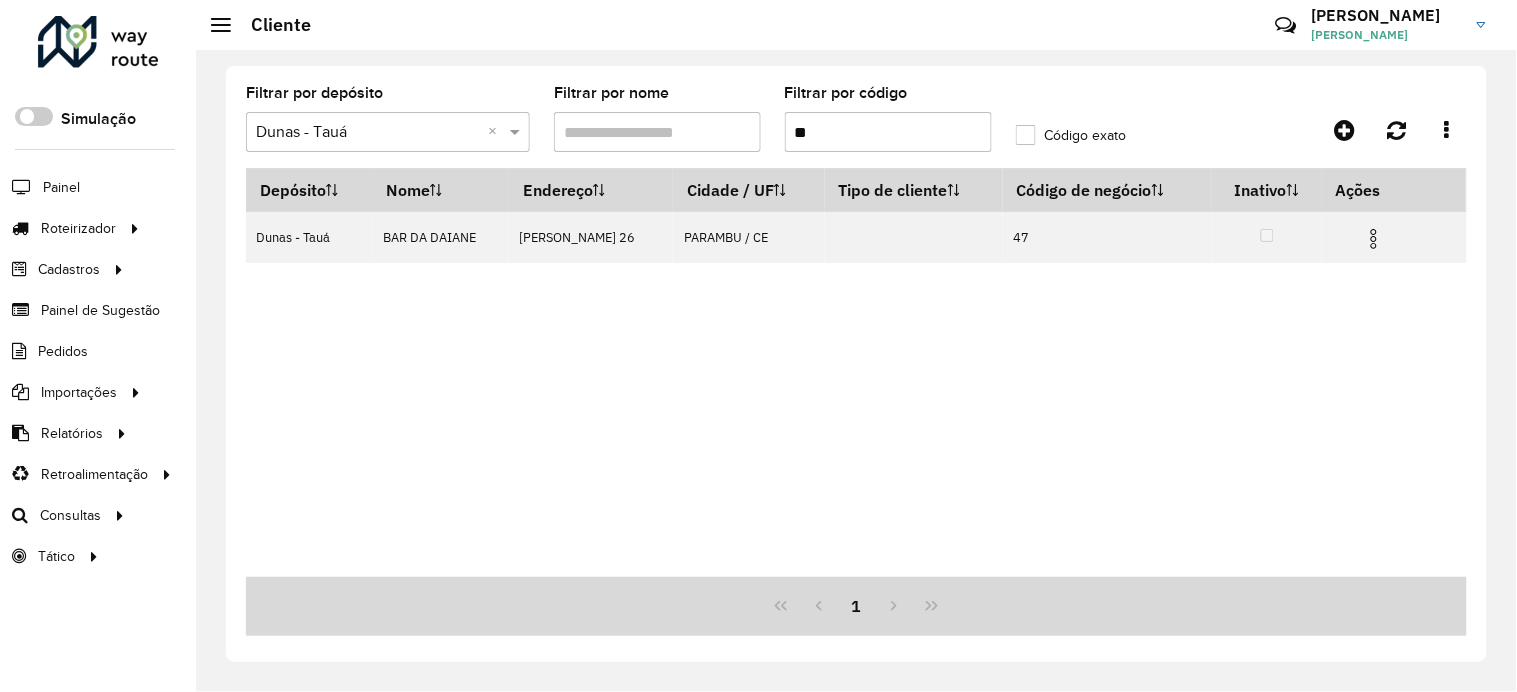 click on "**" at bounding box center [888, 132] 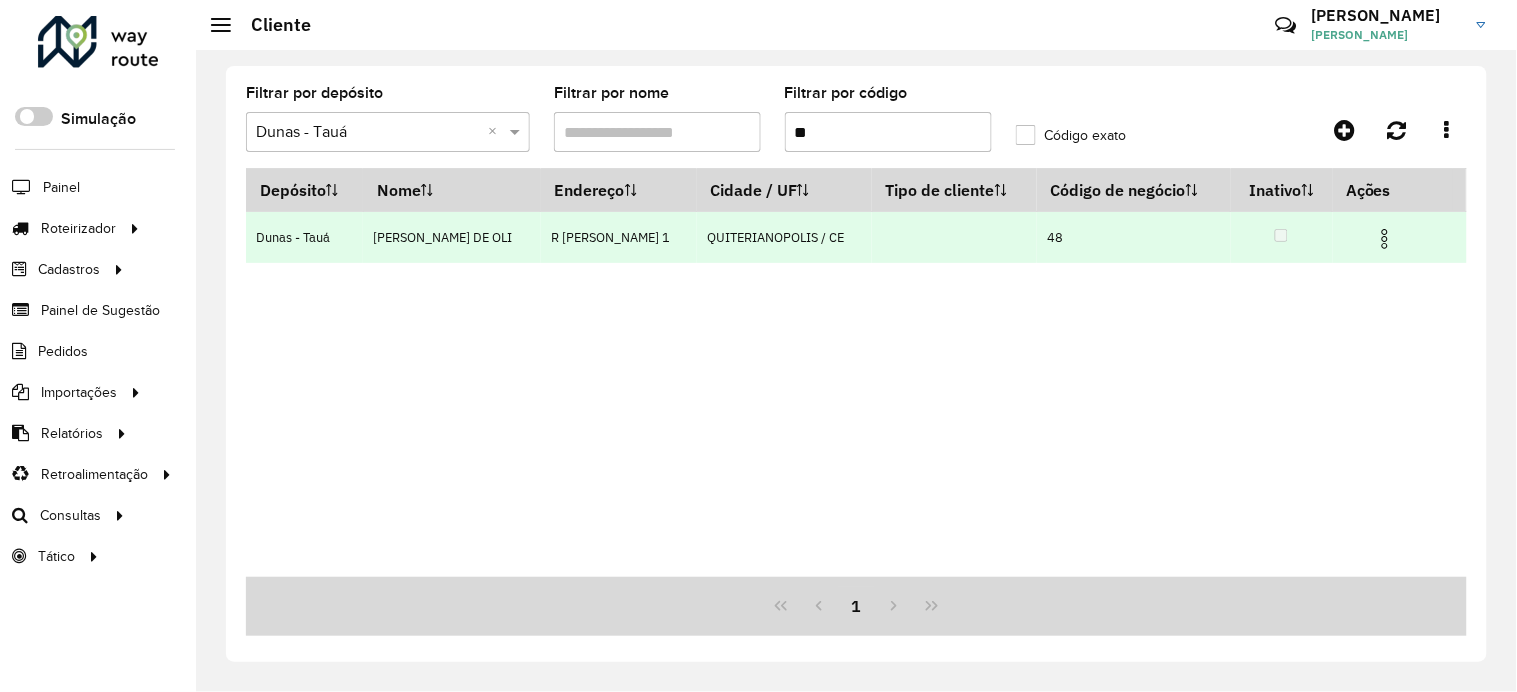 click at bounding box center [1385, 239] 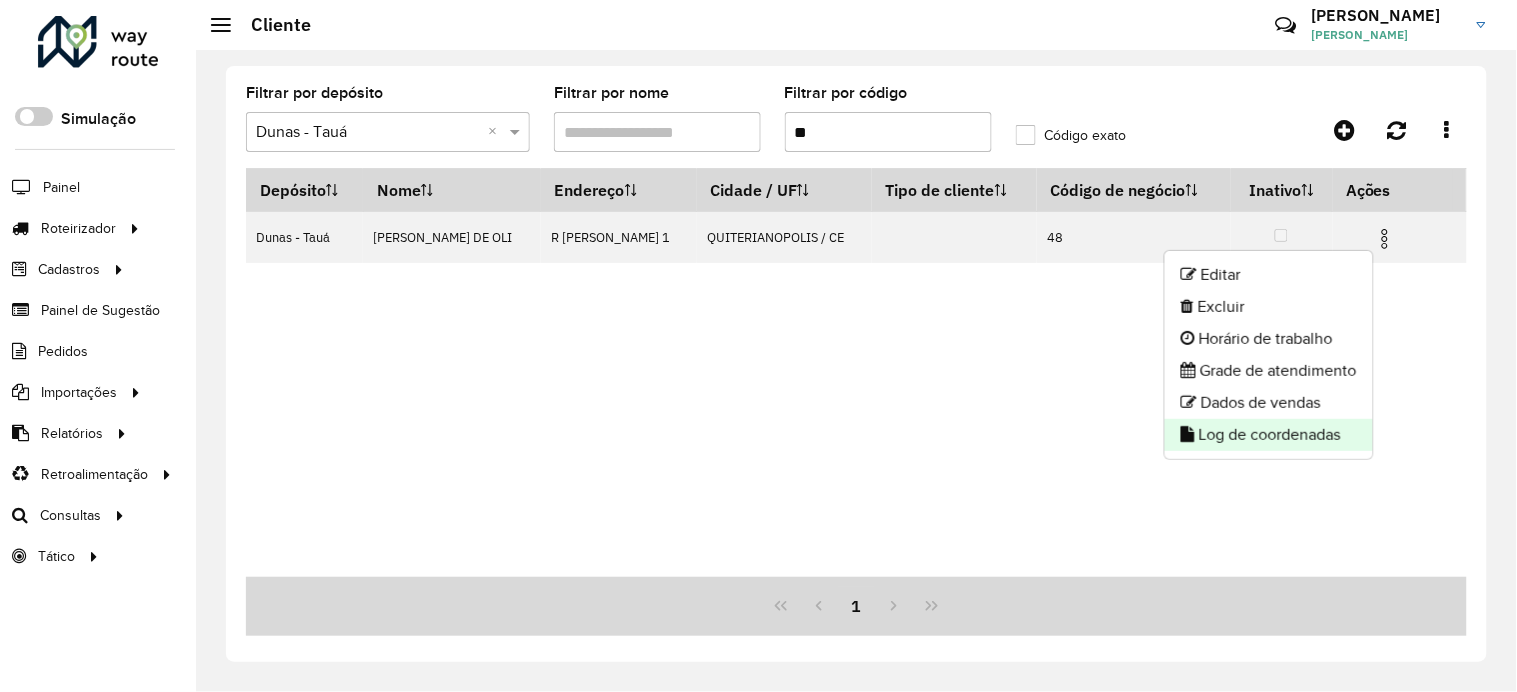 click on "Log de coordenadas" 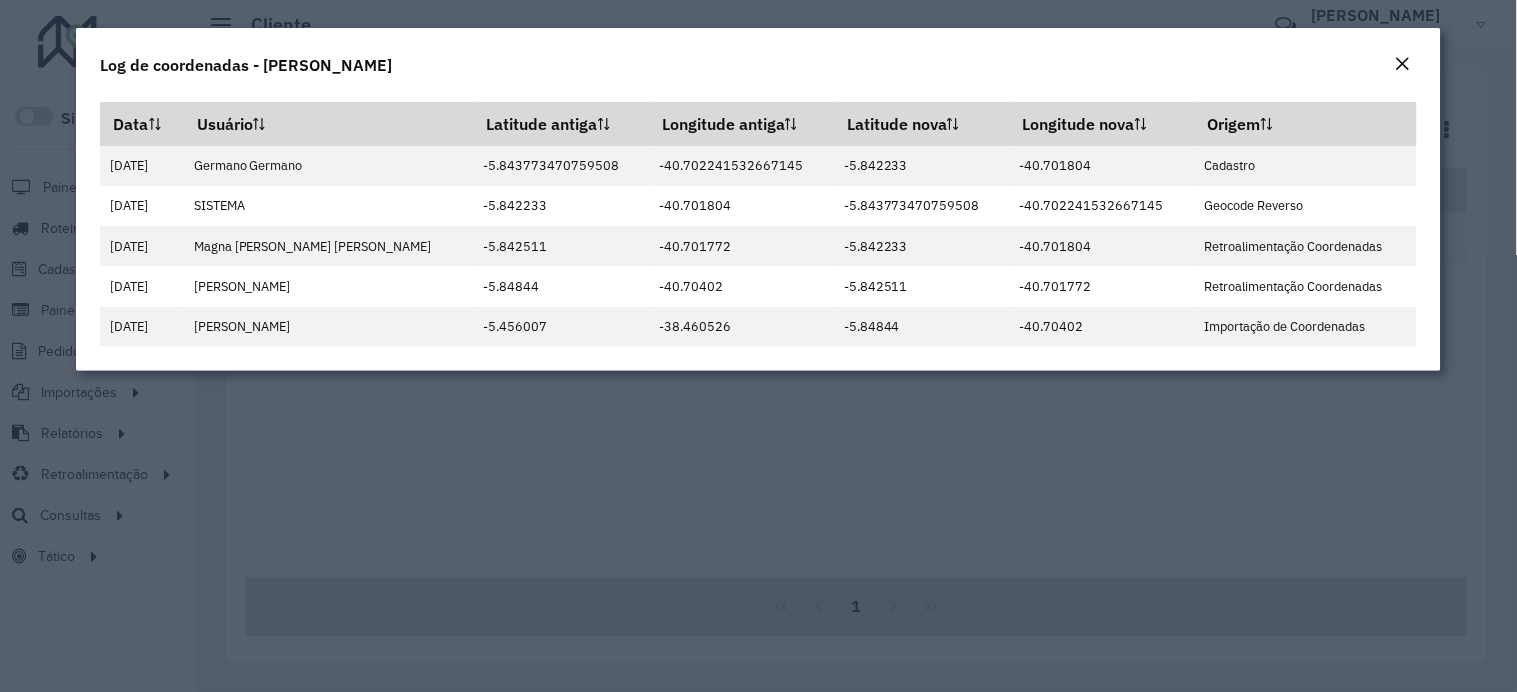 click 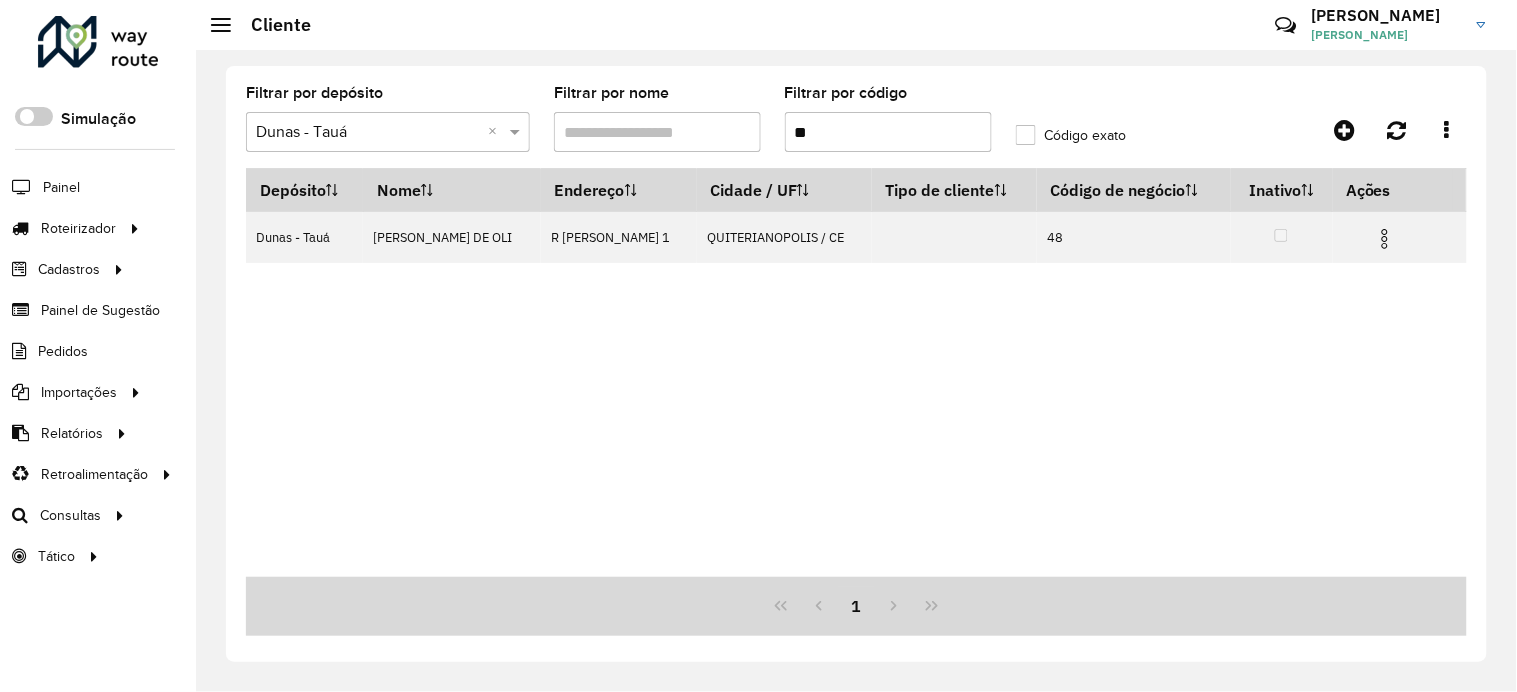 click on "**" at bounding box center [888, 132] 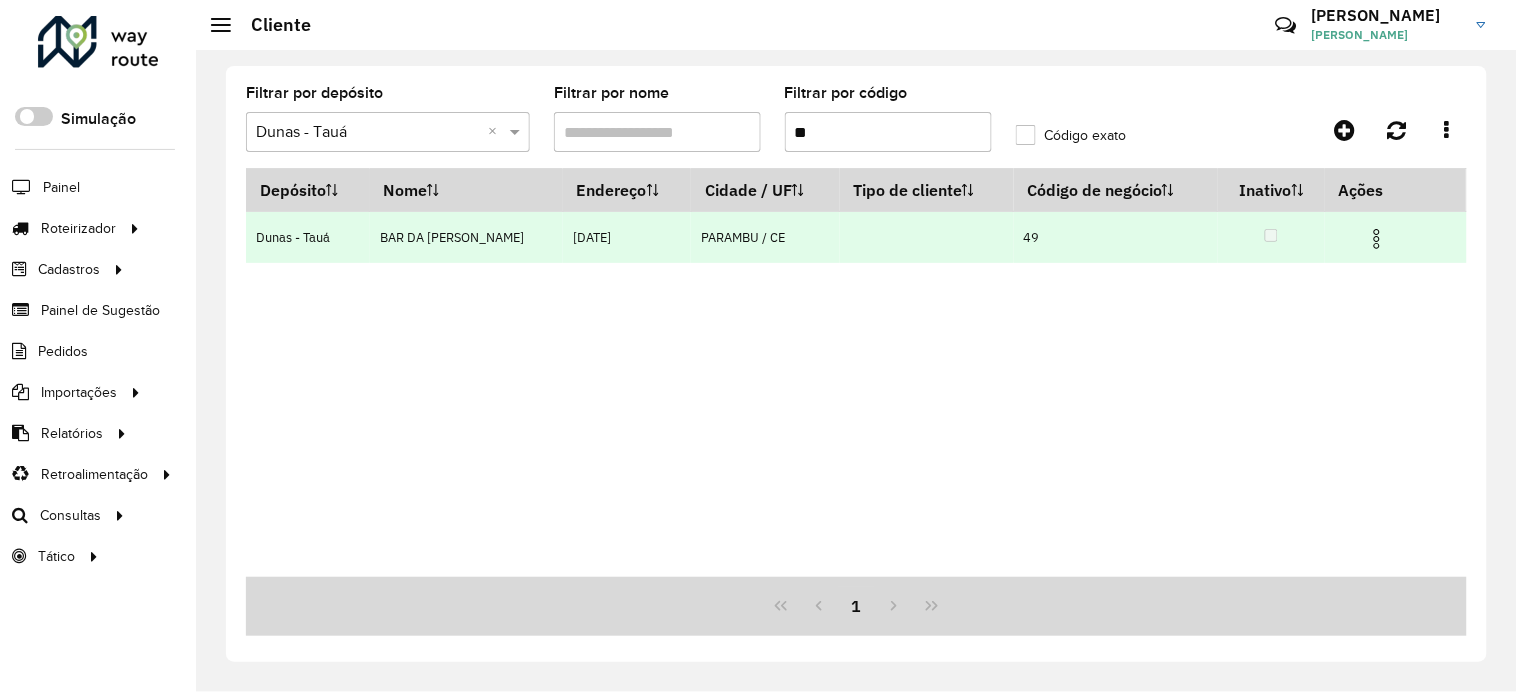 type on "**" 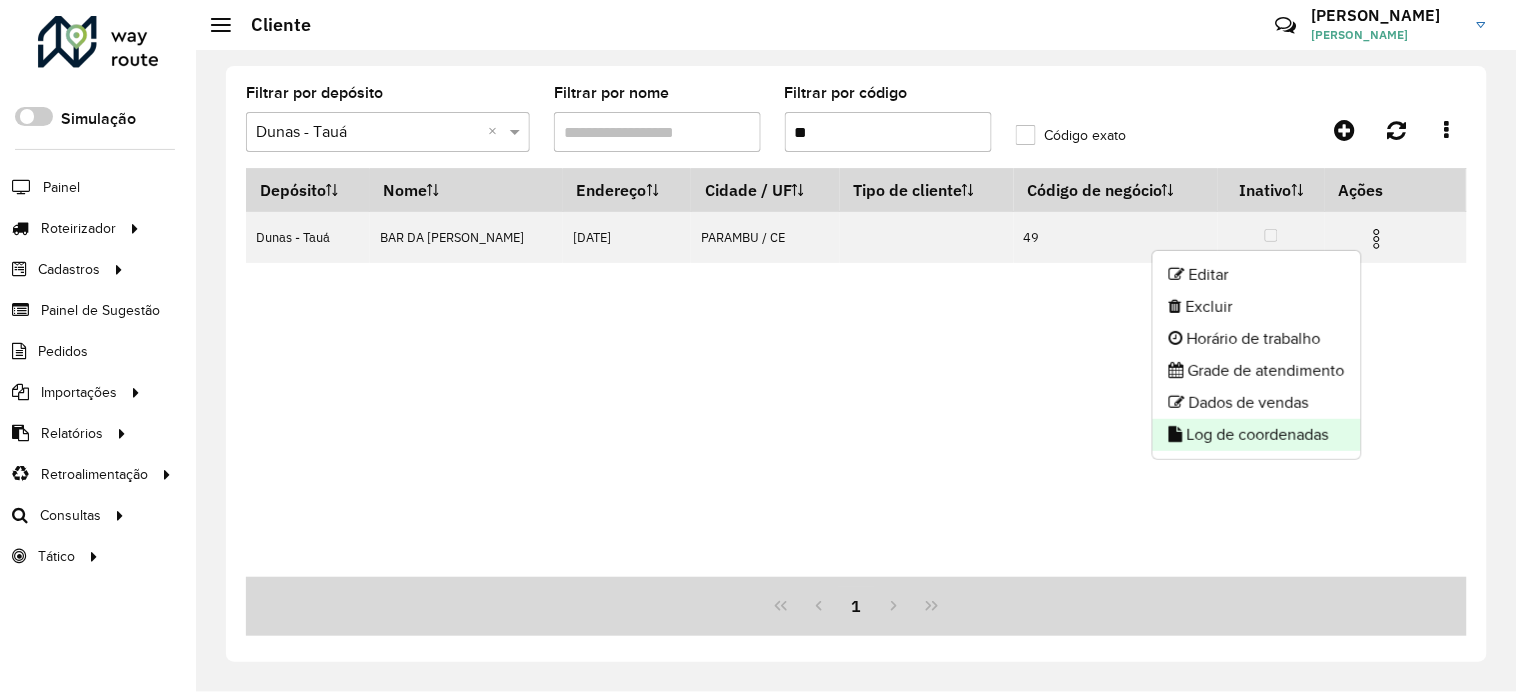 click on "Log de coordenadas" 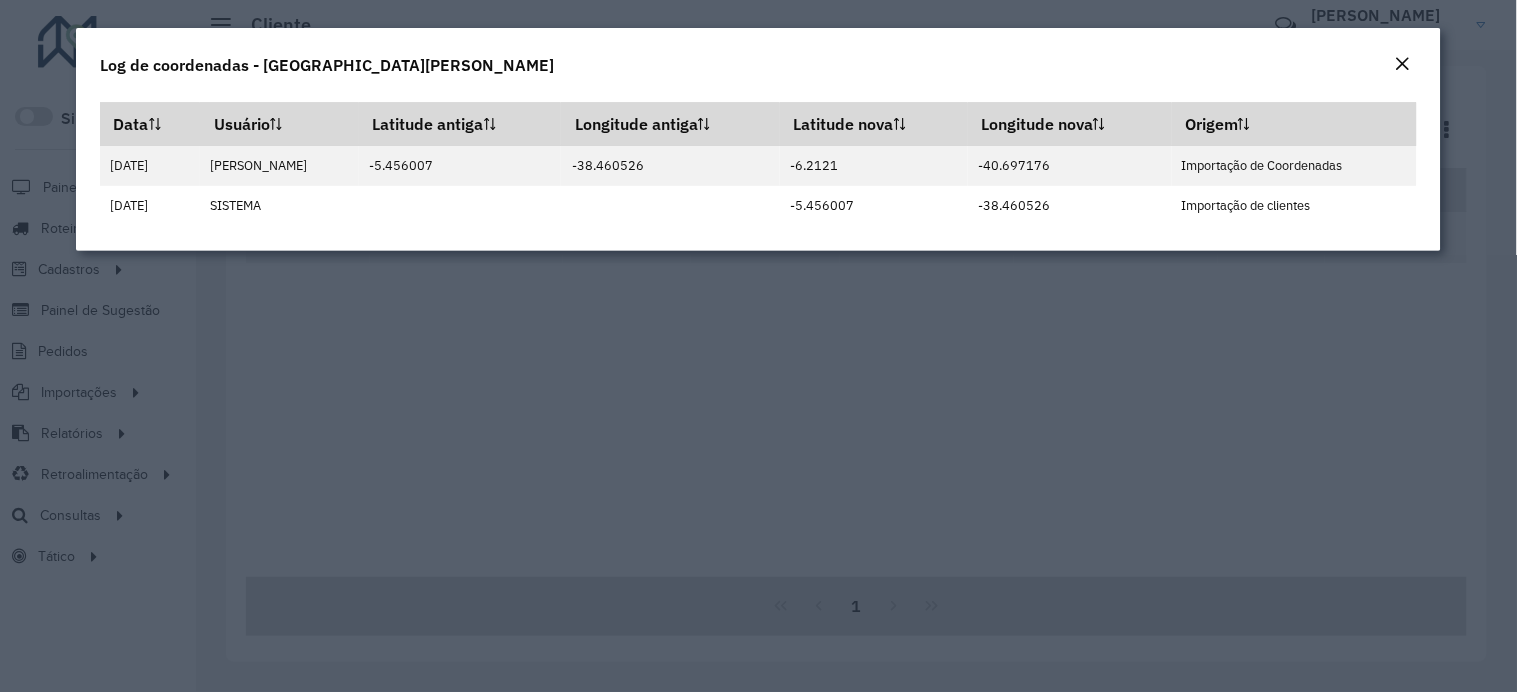 click 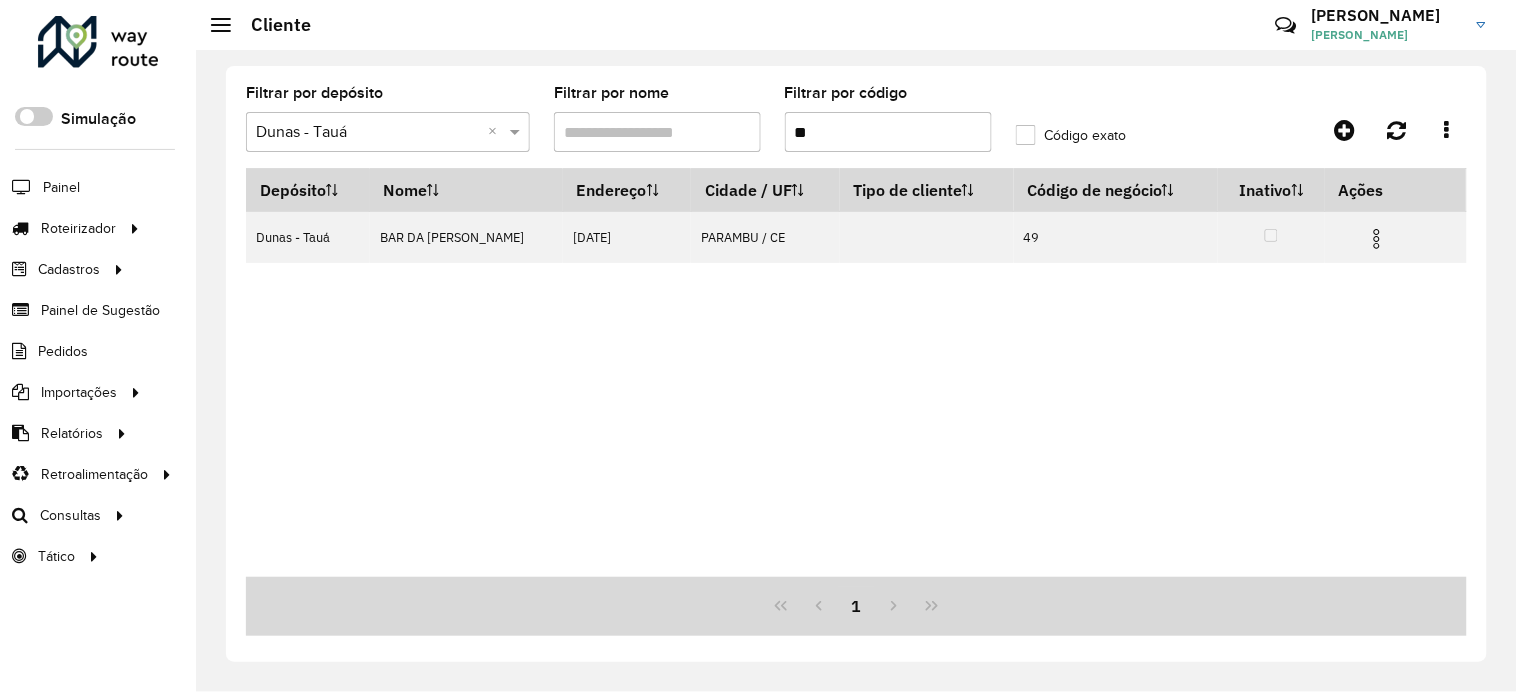 drag, startPoint x: 963, startPoint y: 154, endPoint x: 948, endPoint y: 150, distance: 15.524175 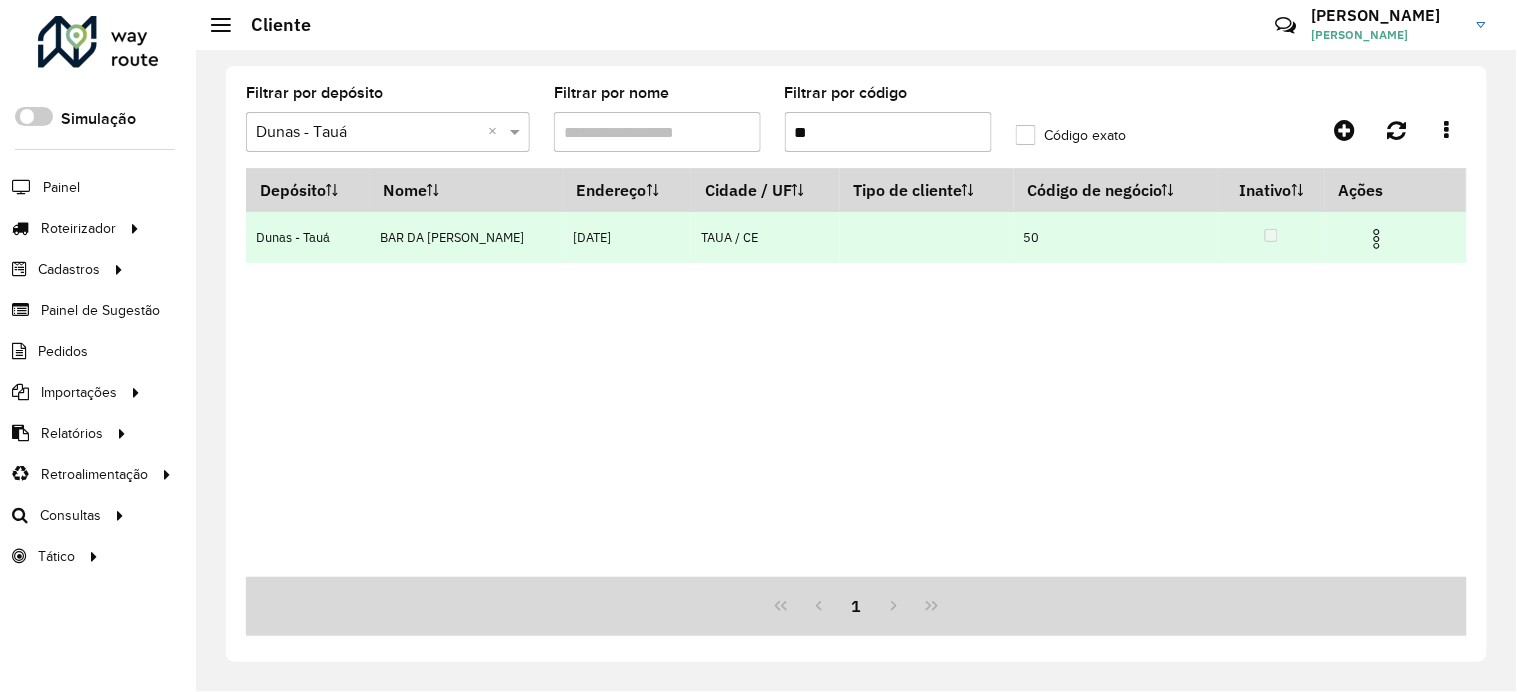 click at bounding box center [1386, 237] 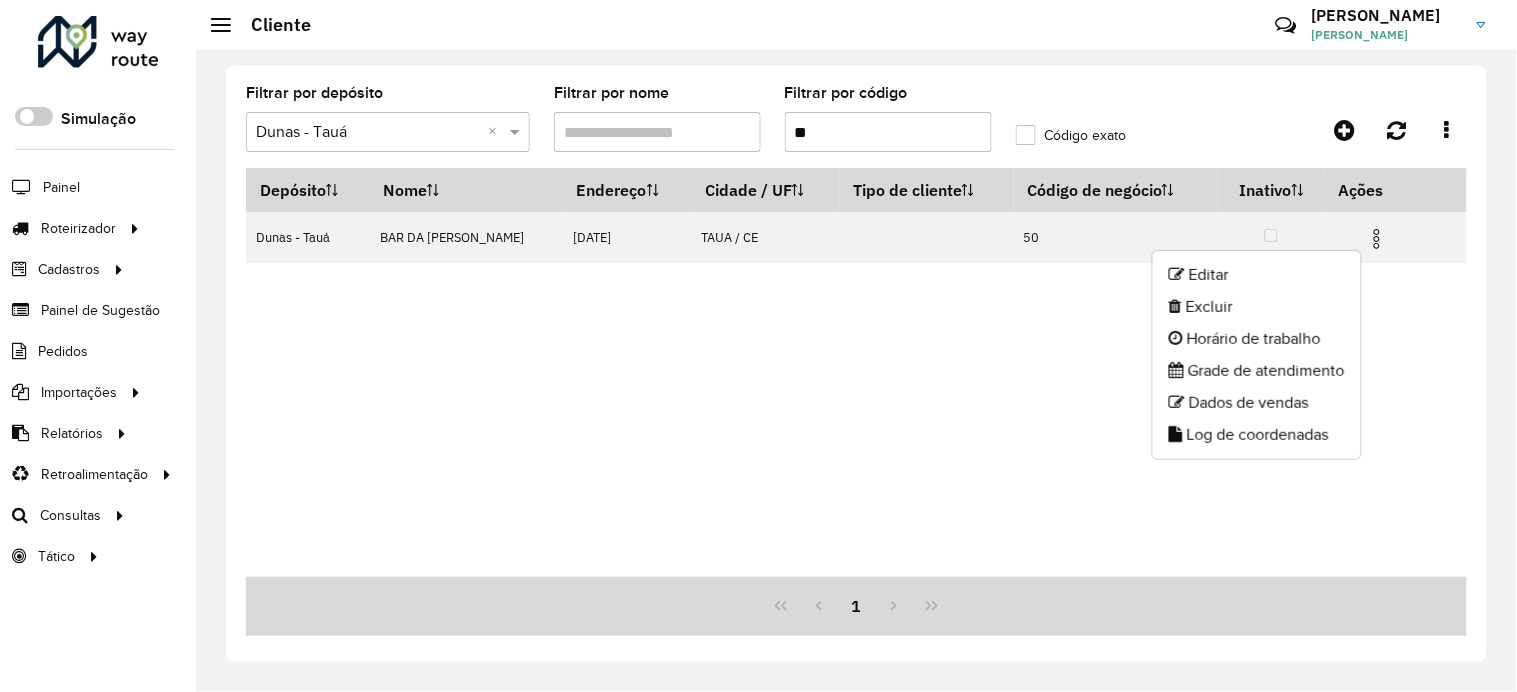 click on "Editar   Excluir   Horário de trabalho   Grade de atendimento   Dados de vendas   Log de coordenadas" 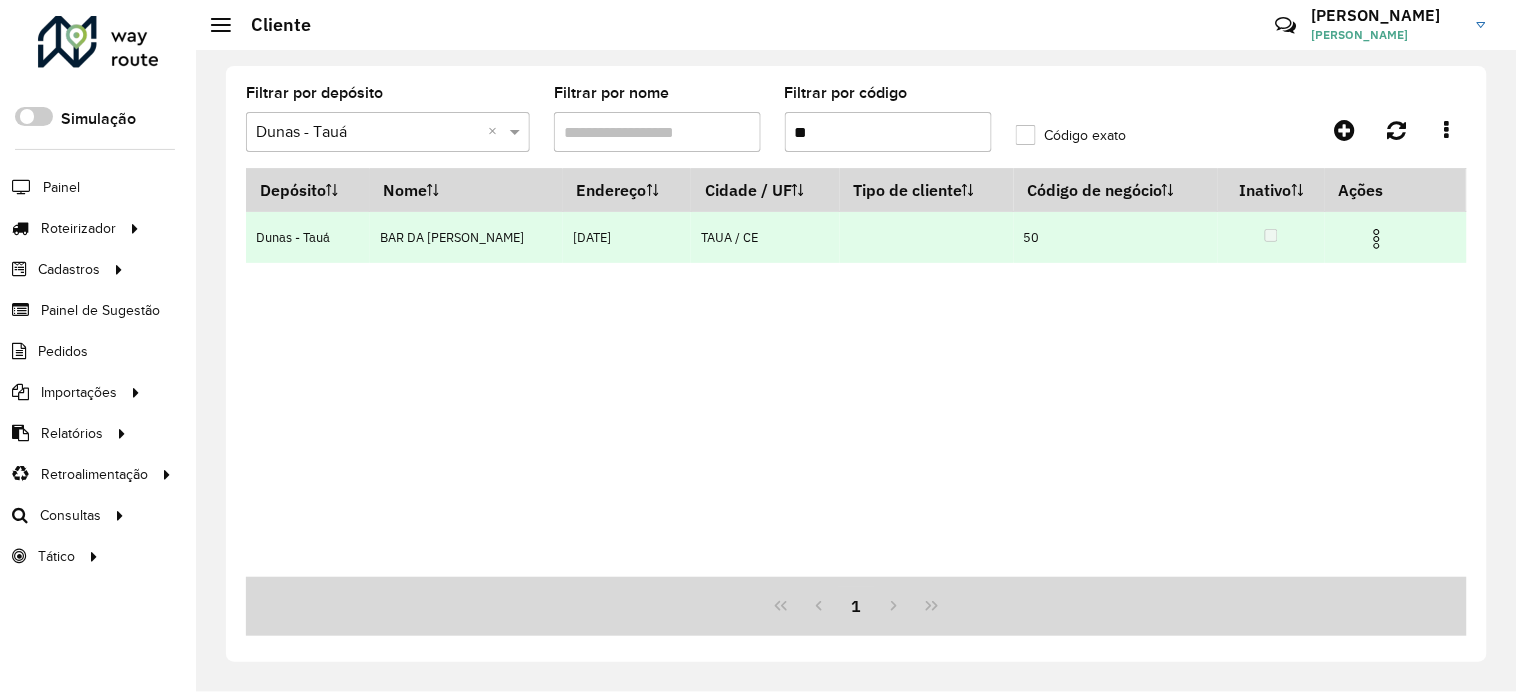 click at bounding box center [1377, 239] 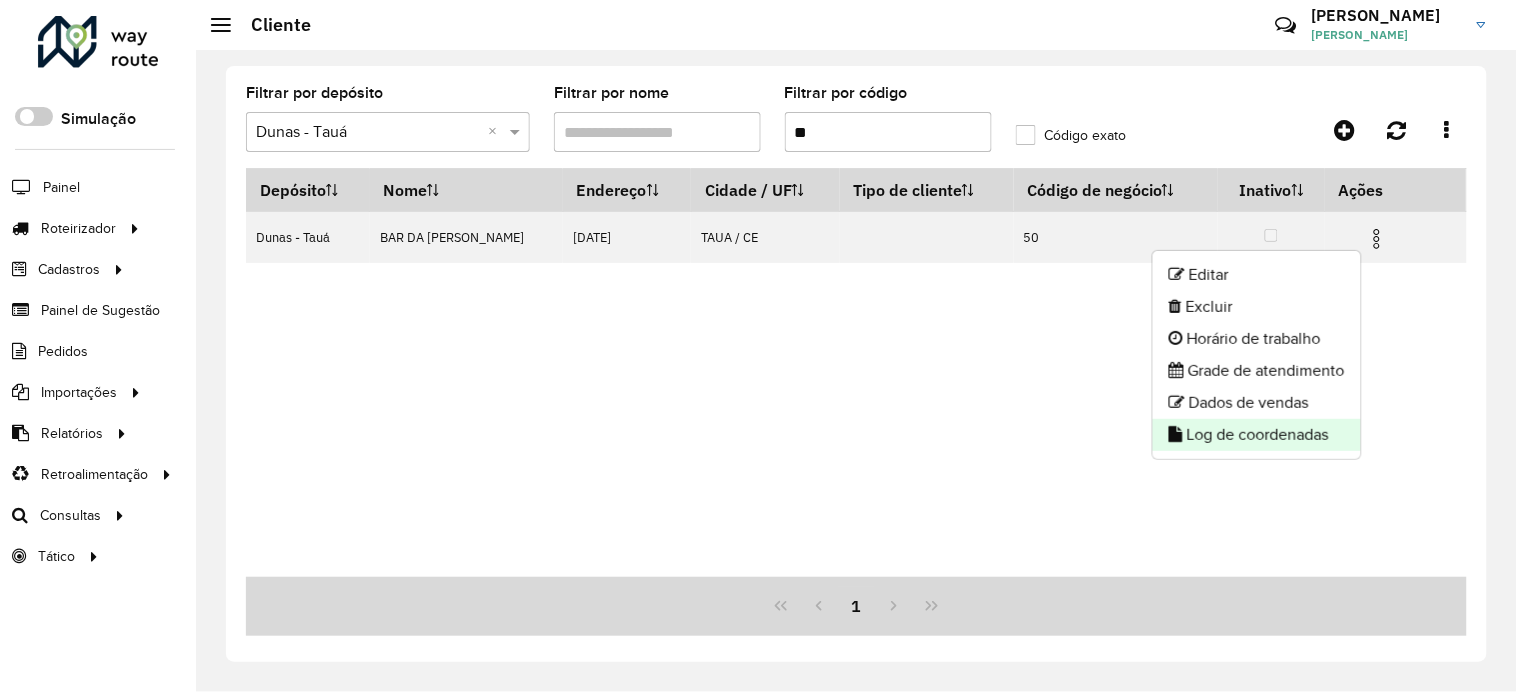 click on "Log de coordenadas" 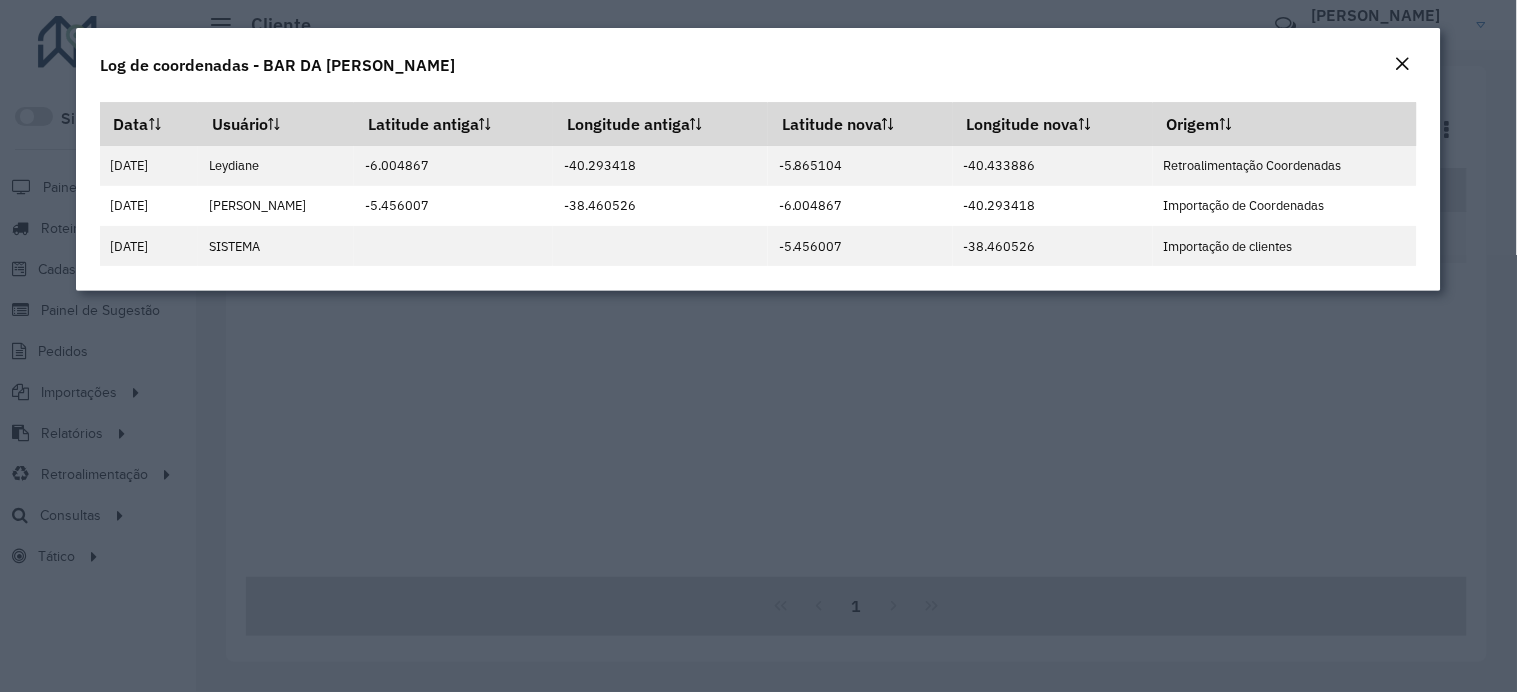 click 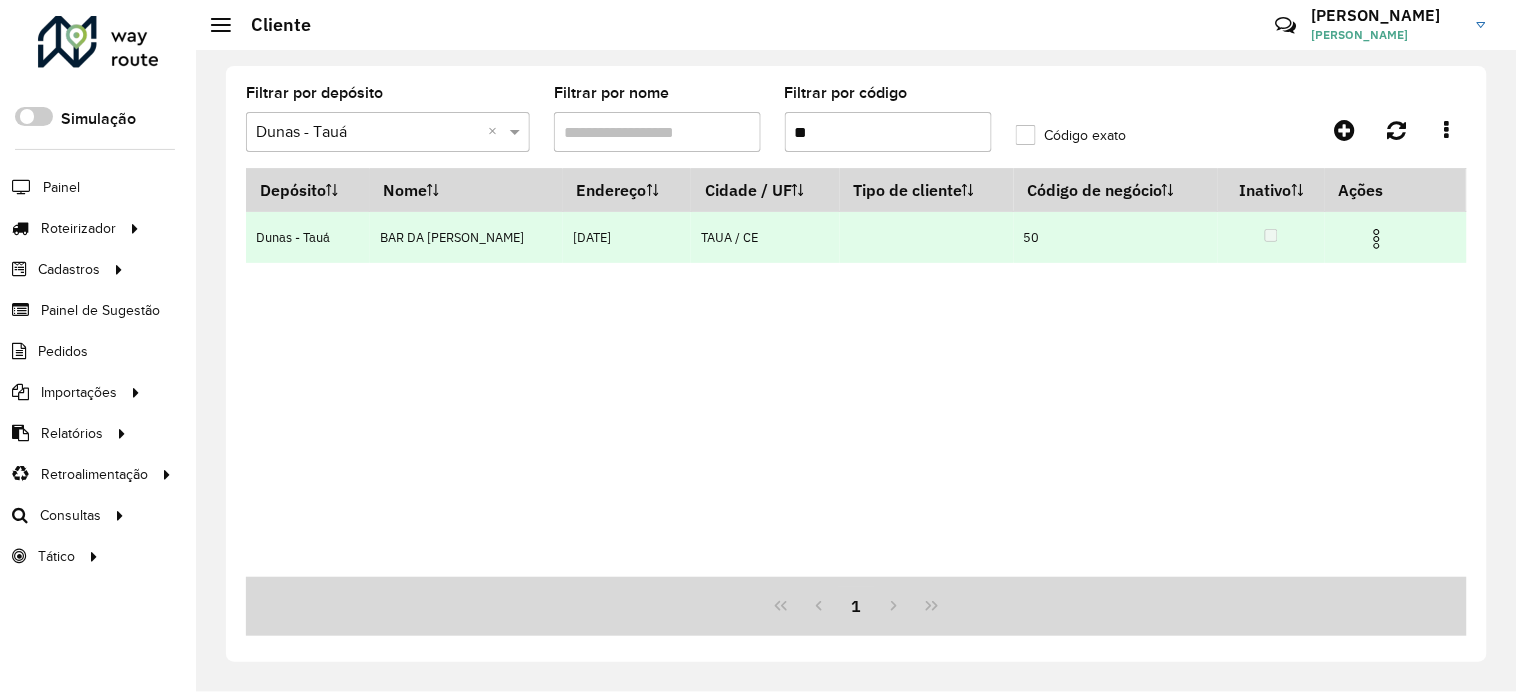 click at bounding box center (1386, 237) 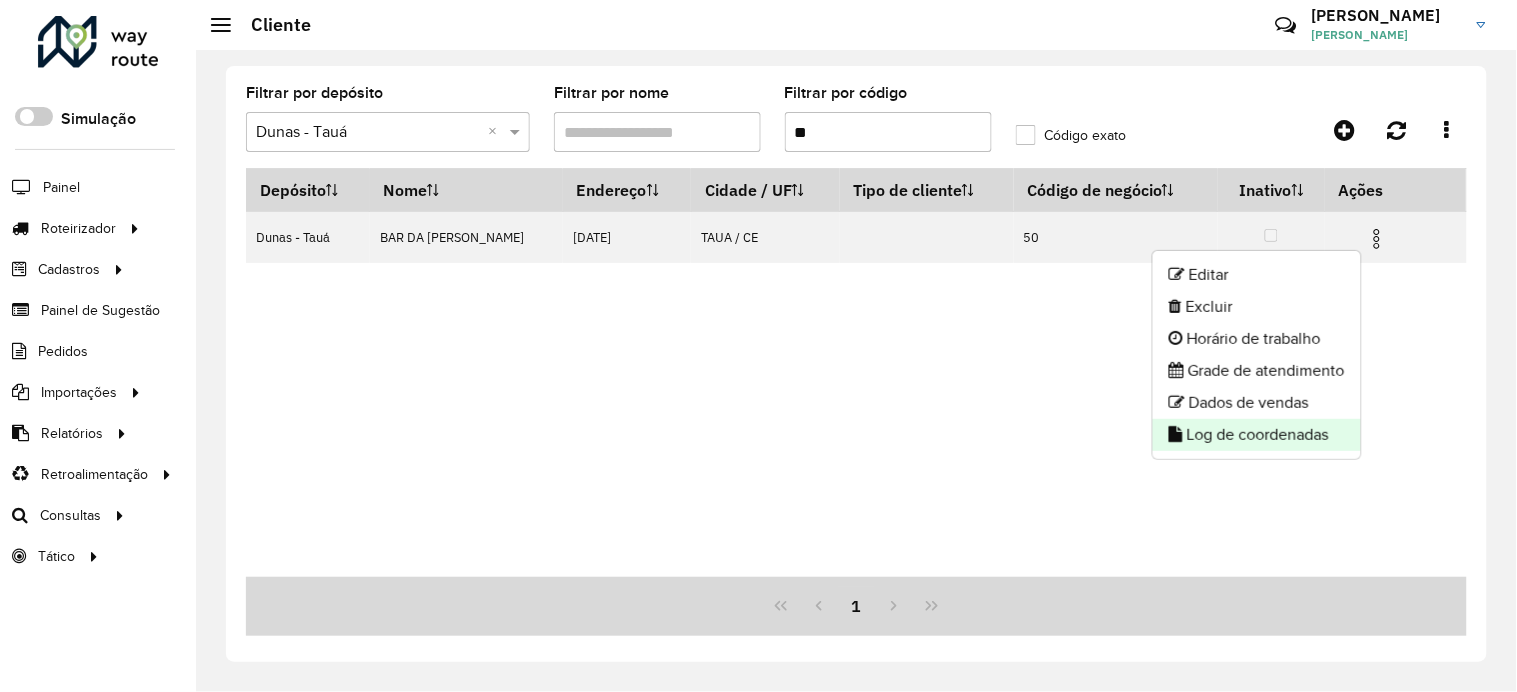 click on "Log de coordenadas" 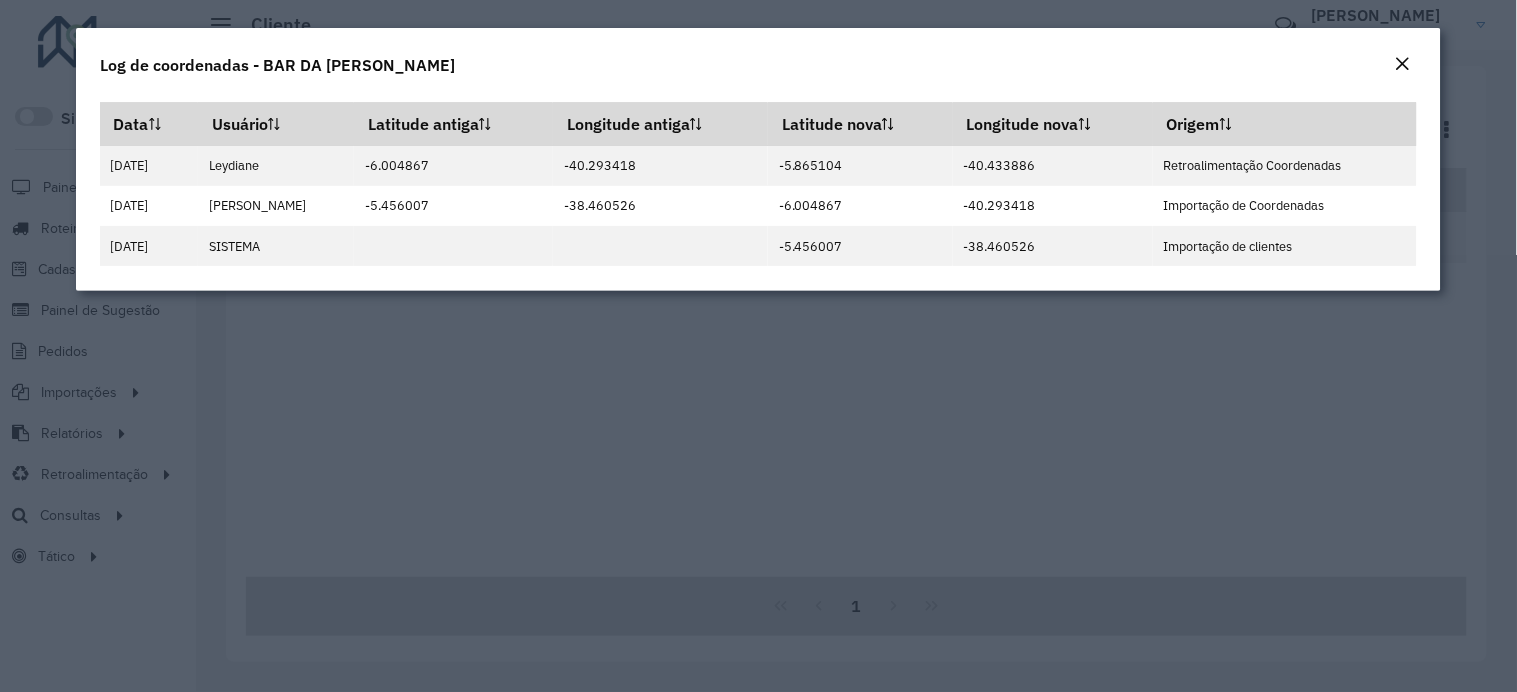 click on "Log de coordenadas - BAR DA JAKEANE  Data   Usuário   Latitude antiga   Longitude antiga   Latitude nova   Longitude nova   Origem   [DATE]   [GEOGRAPHIC_DATA]   -6.004867   -40.293418   -5.865104   -40.433886   Retroalimentação Coordenadas   [DATE]   [GEOGRAPHIC_DATA] [GEOGRAPHIC_DATA] AmbevTech   -5.456007   -38.460526   -6.004867   -40.293418   Importação de Coordenadas   [DATE]   SISTEMA         -5.456007   -38.460526   Importação de clientes" 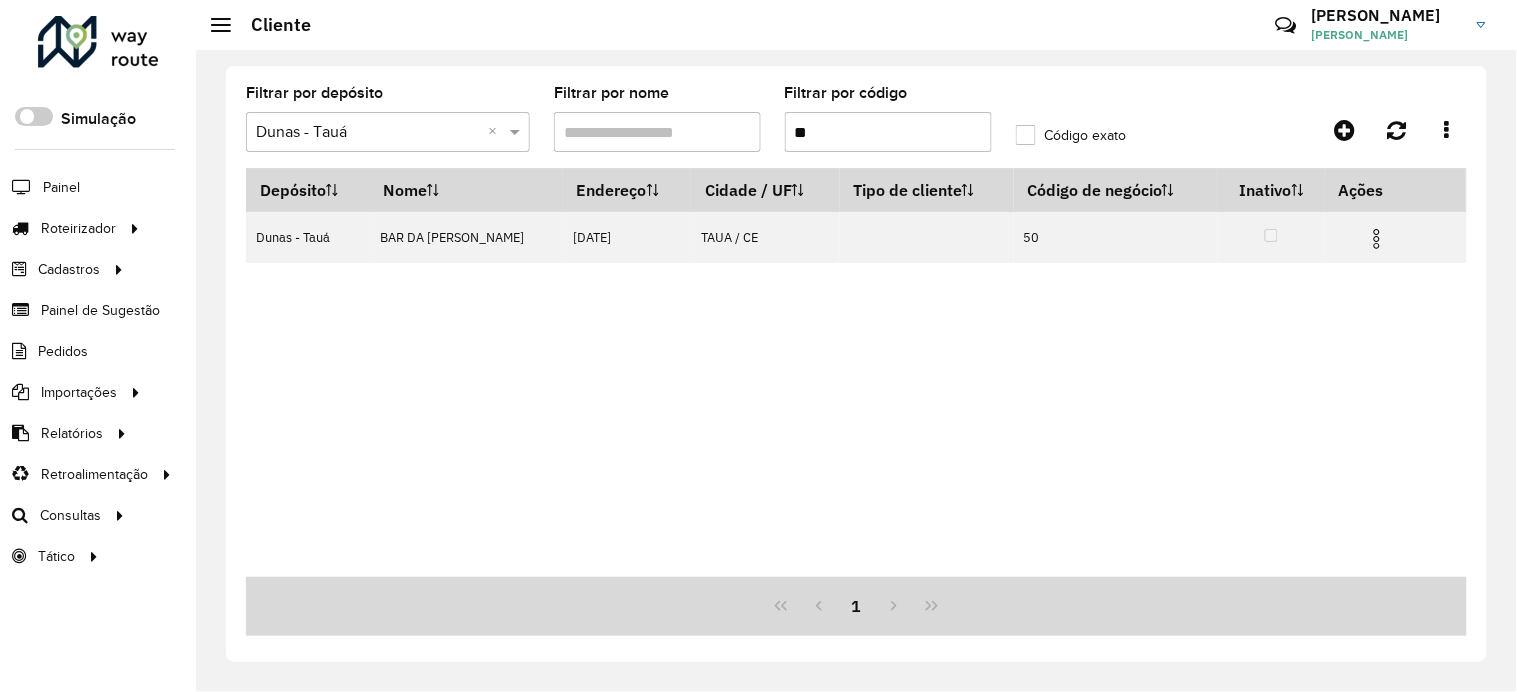 click on "**" at bounding box center (888, 132) 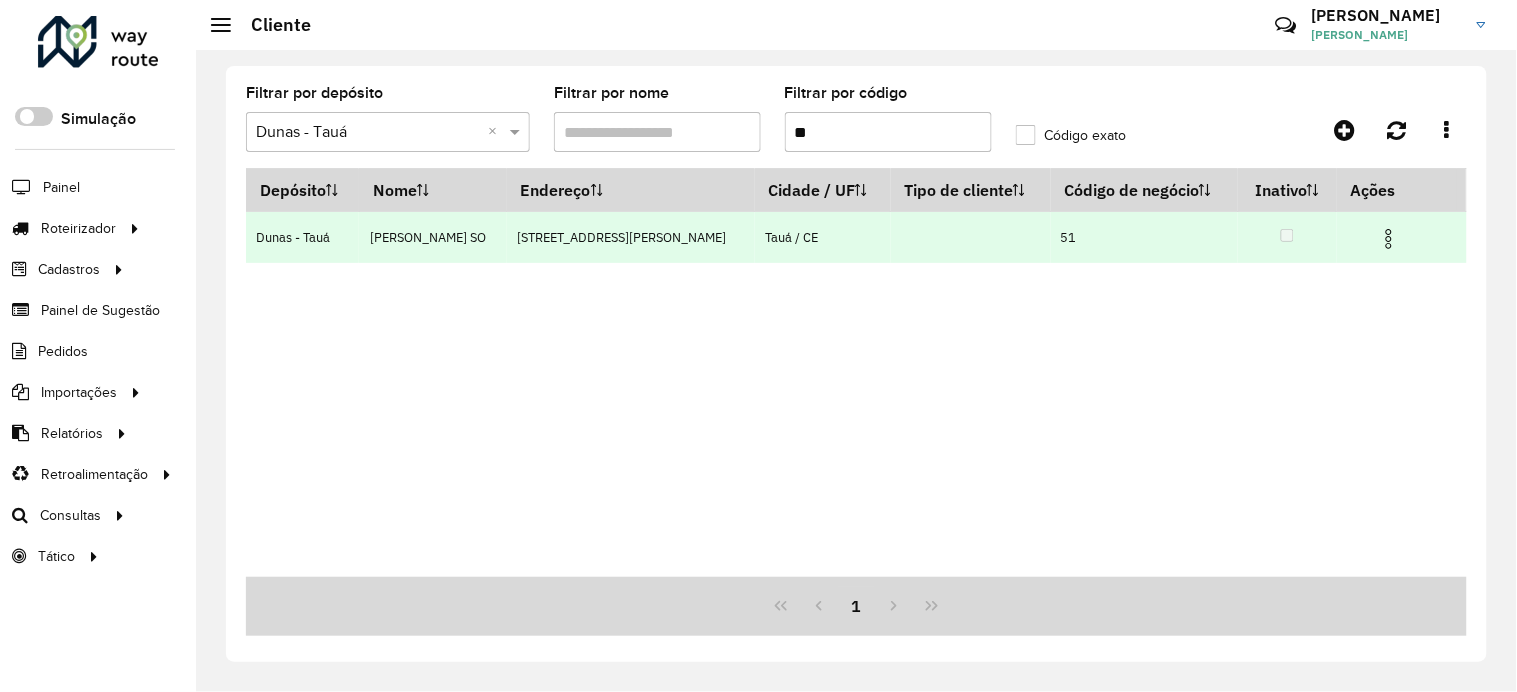 drag, startPoint x: 1407, startPoint y: 237, endPoint x: 1391, endPoint y: 234, distance: 16.27882 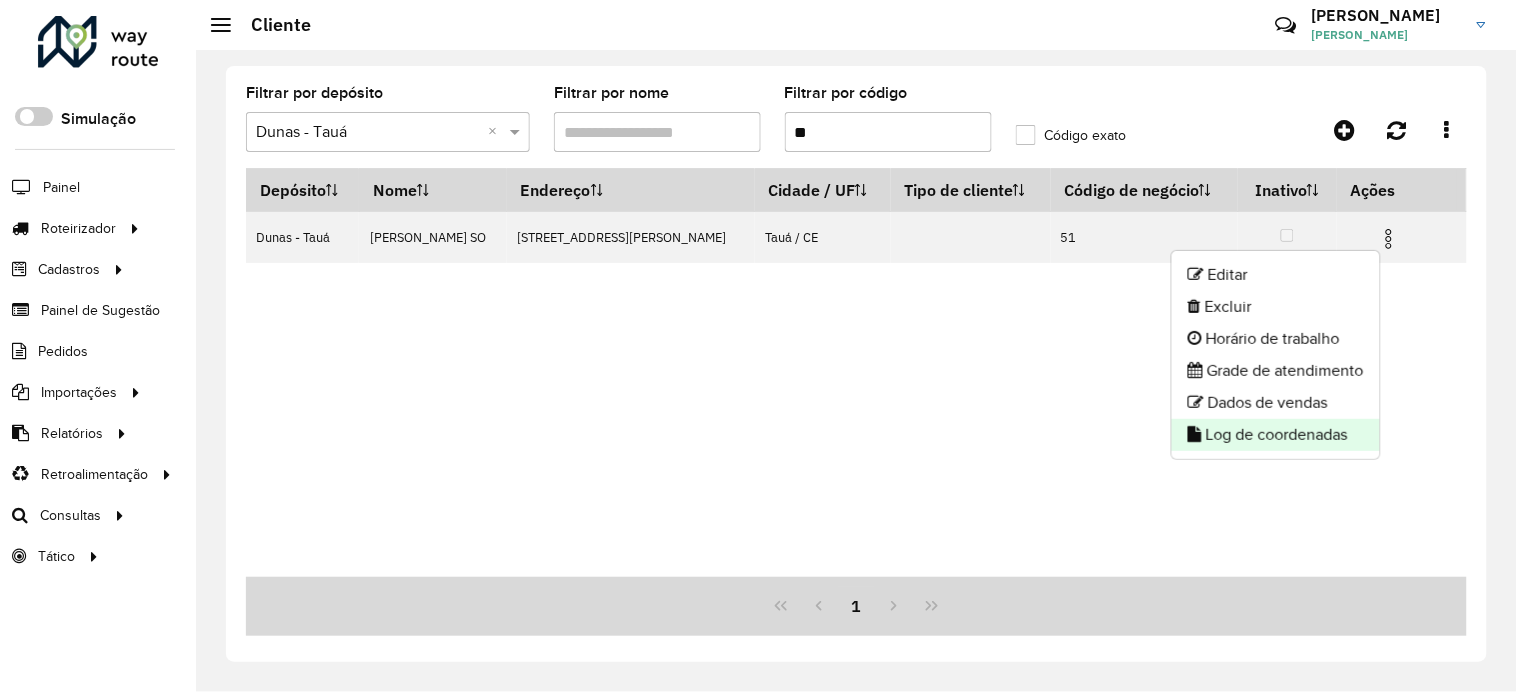 click on "Log de coordenadas" 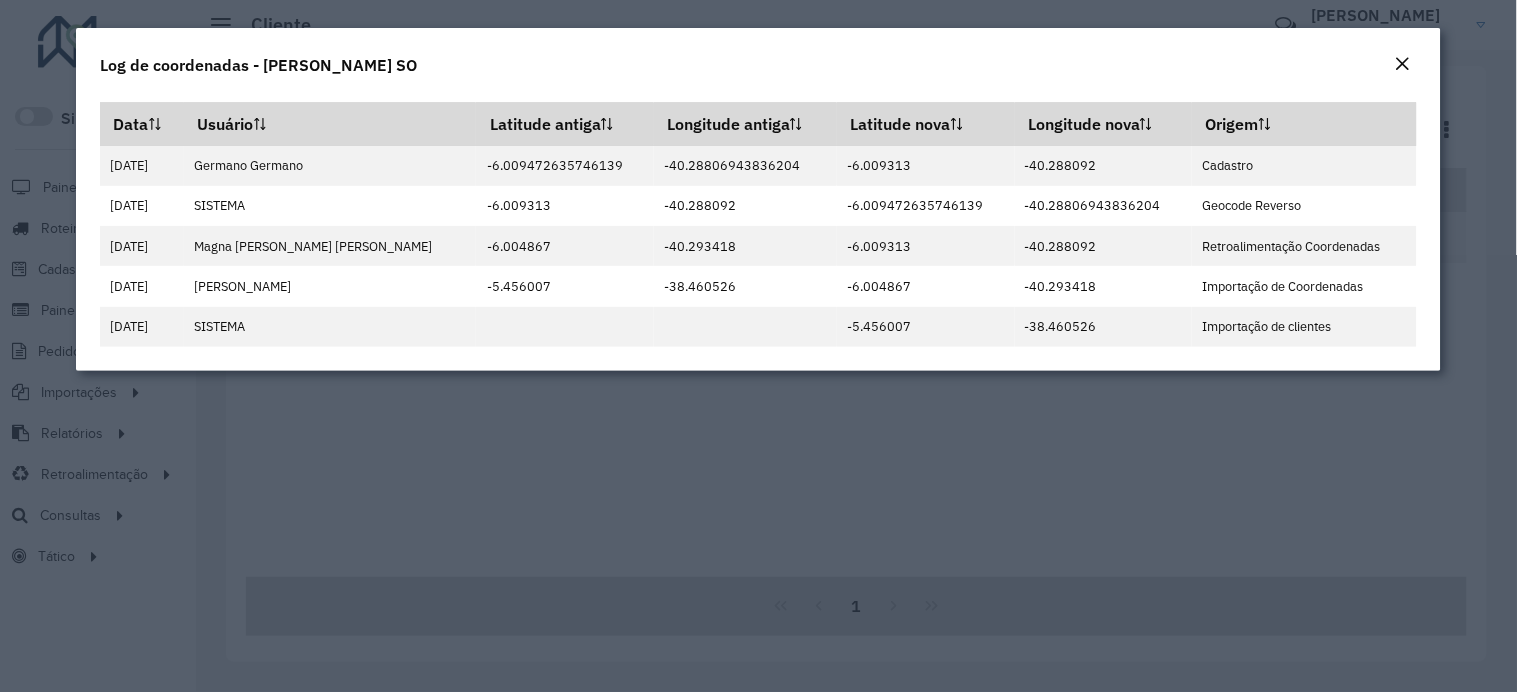 click 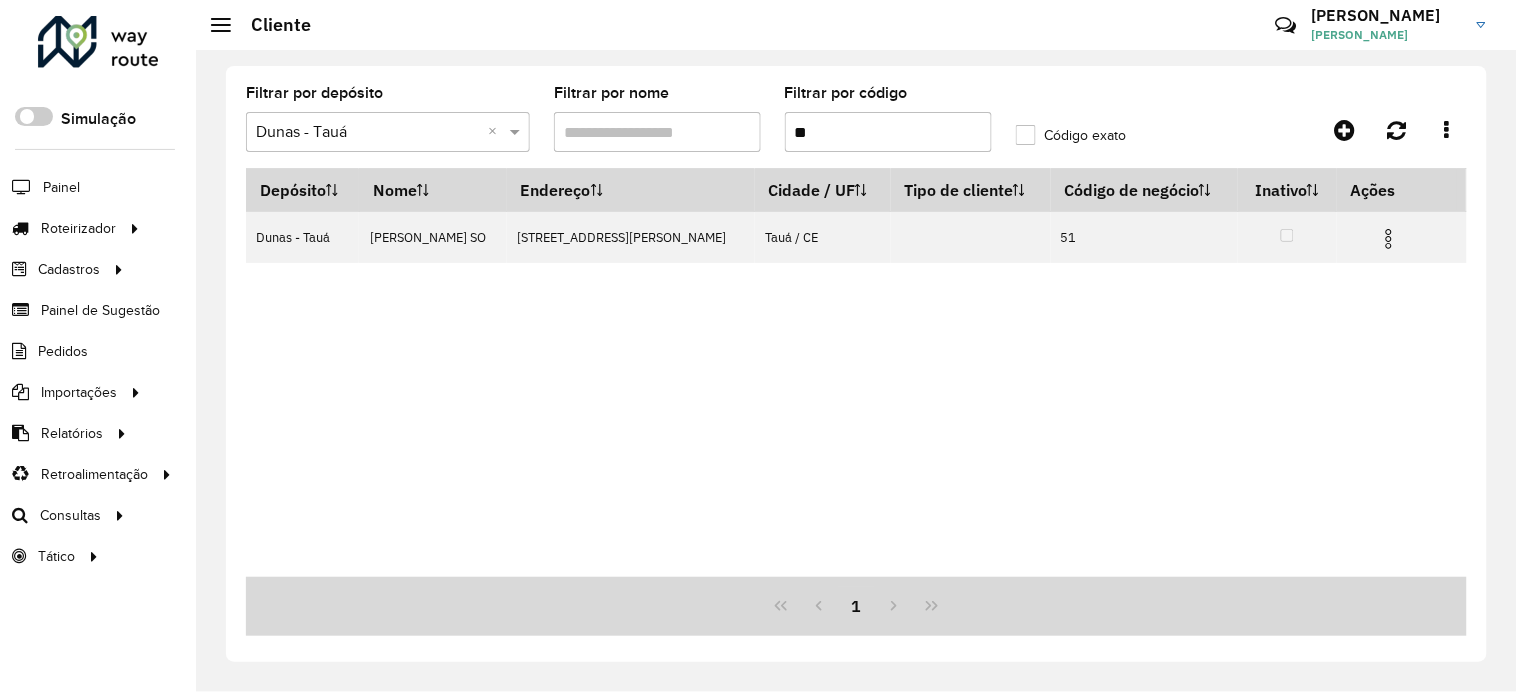 click on "**" at bounding box center [888, 132] 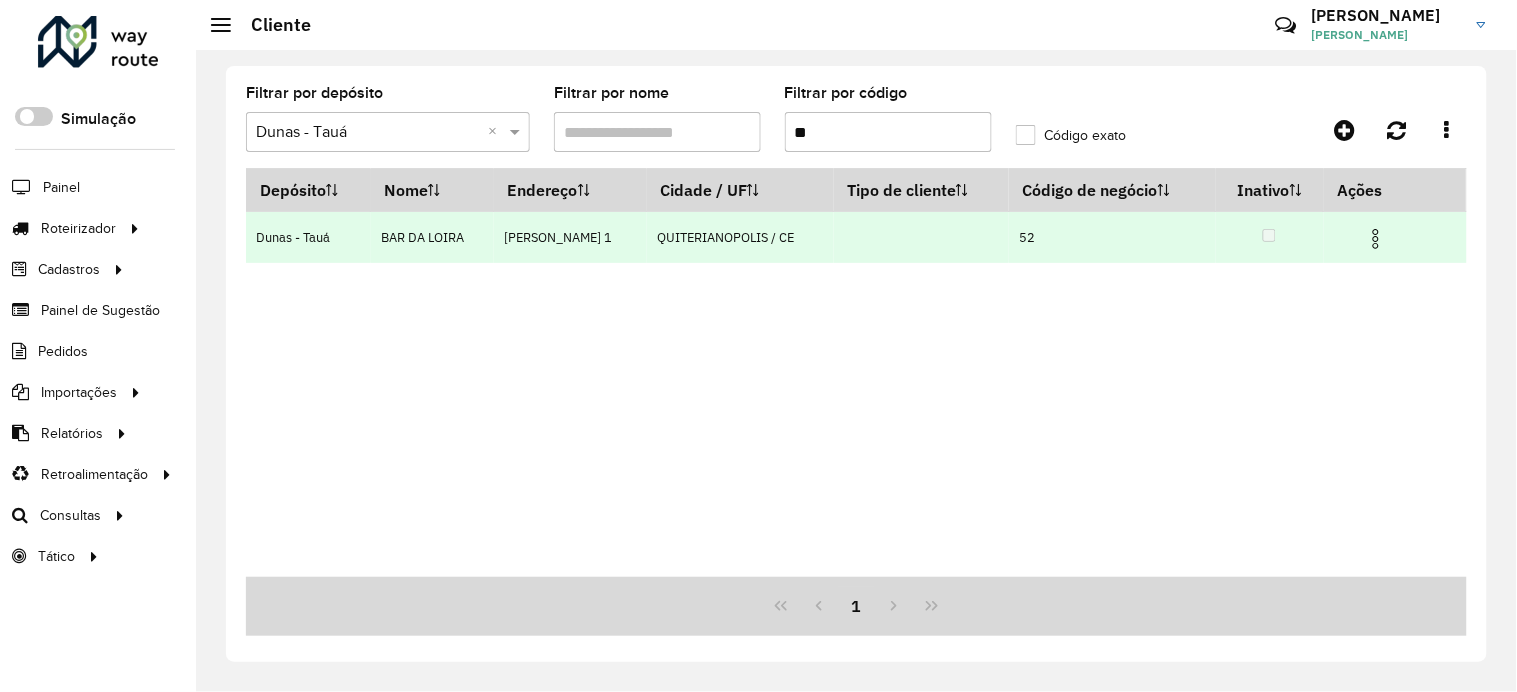 click at bounding box center (1376, 239) 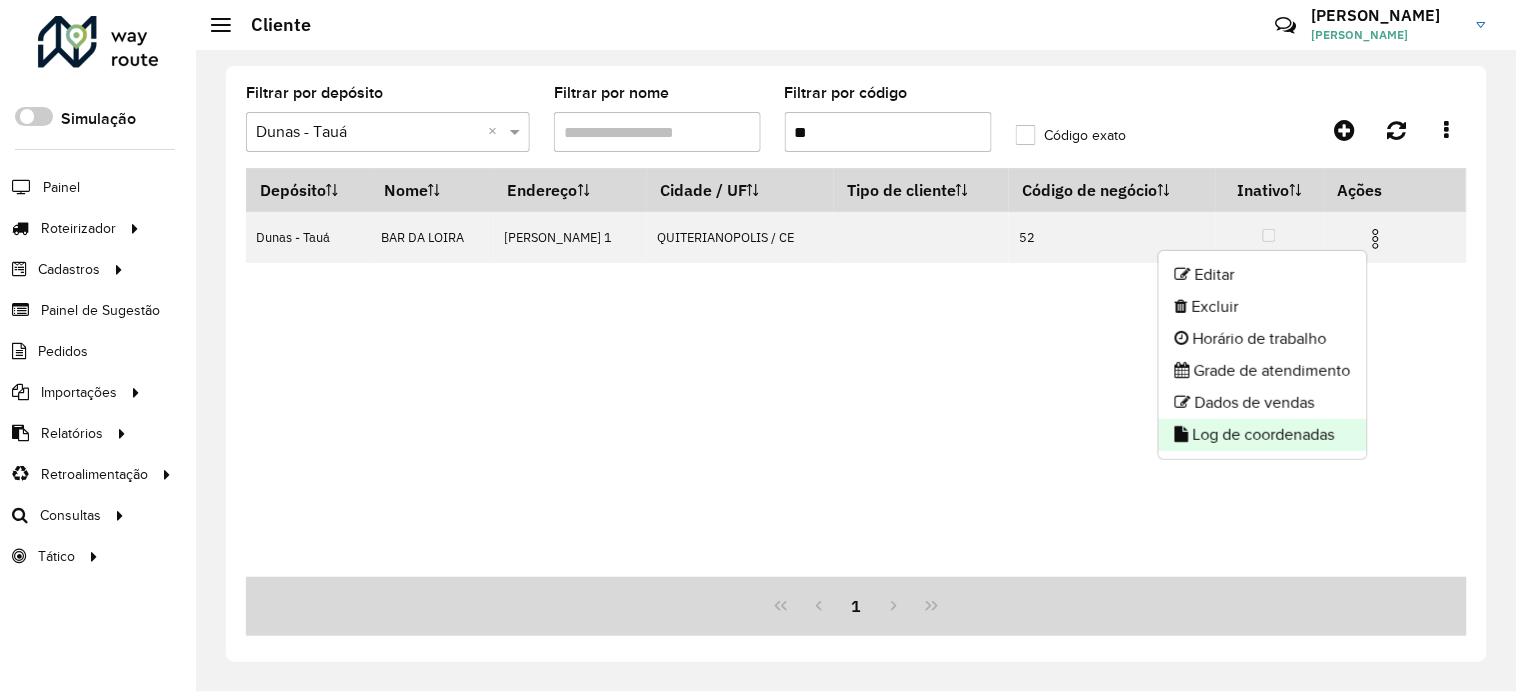 click on "Log de coordenadas" 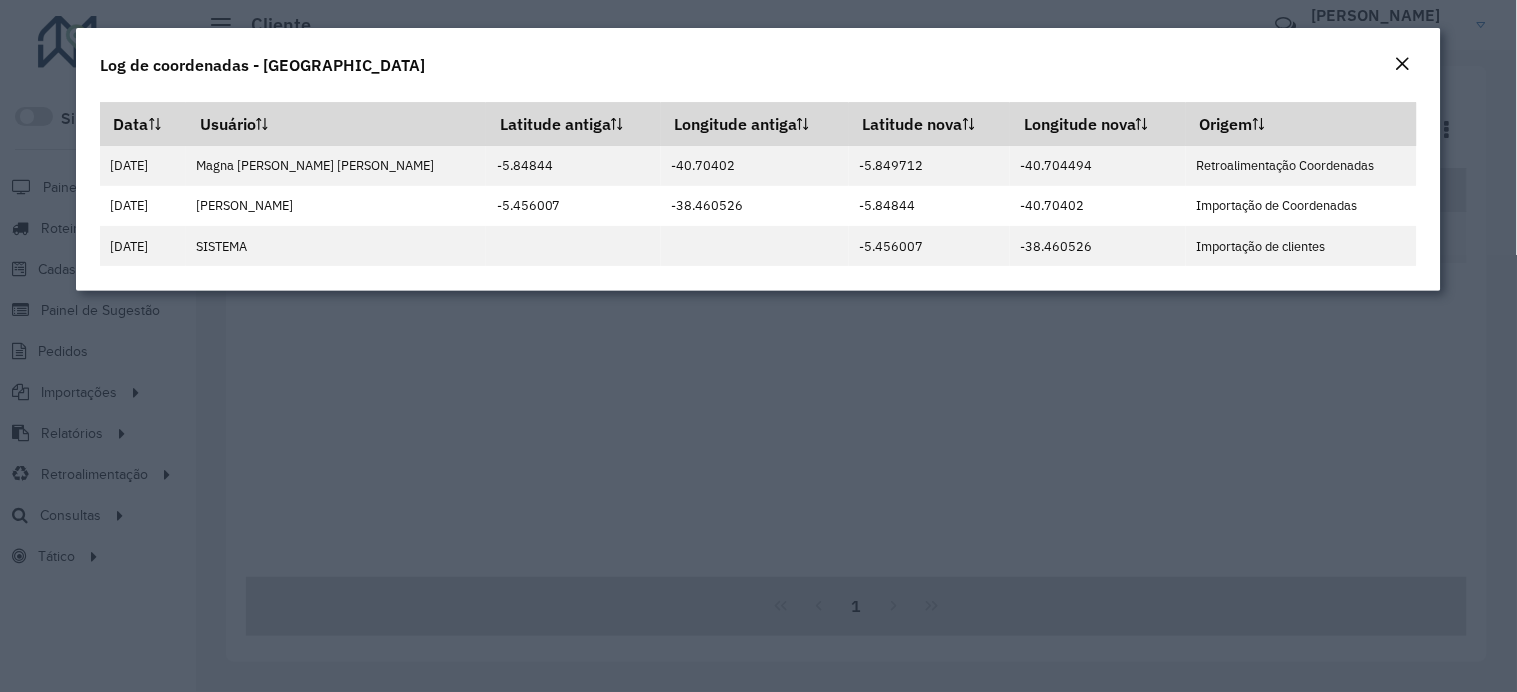 click 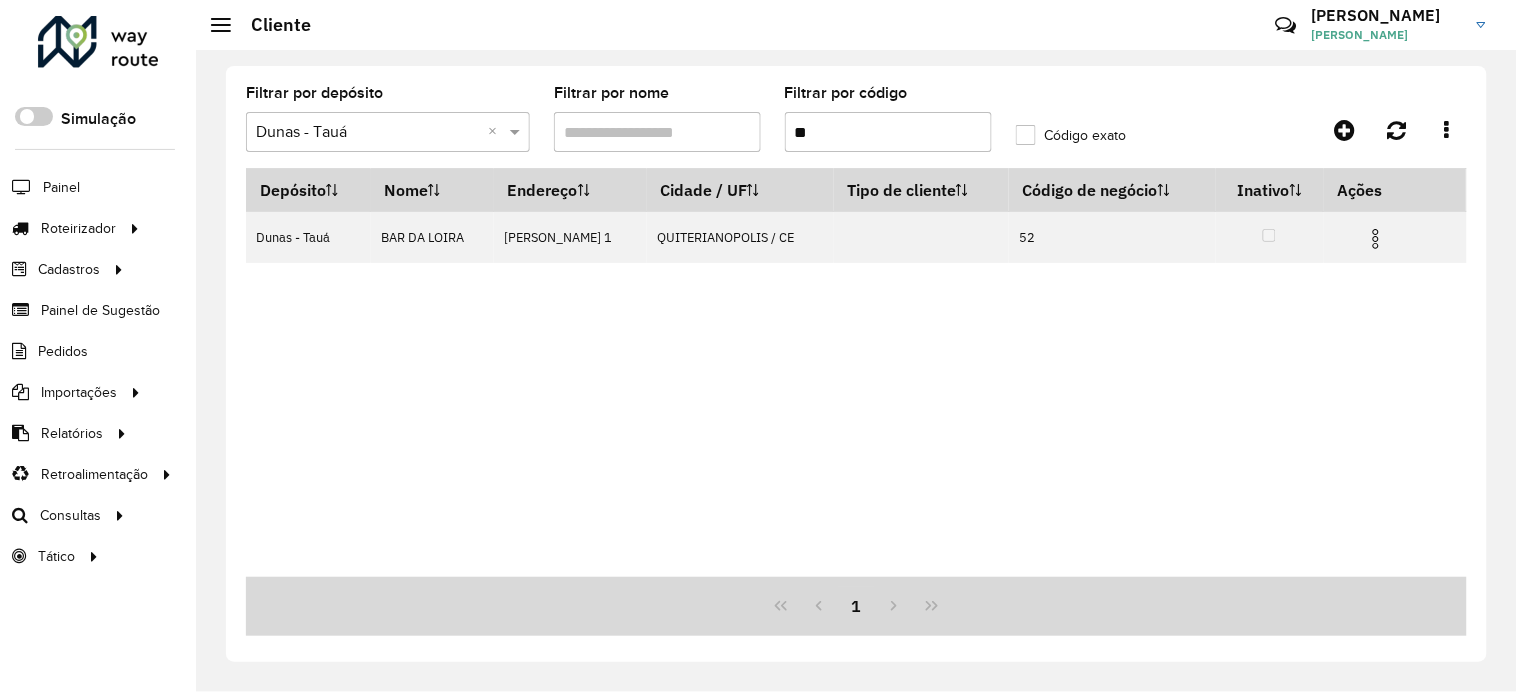 click on "**" at bounding box center (888, 132) 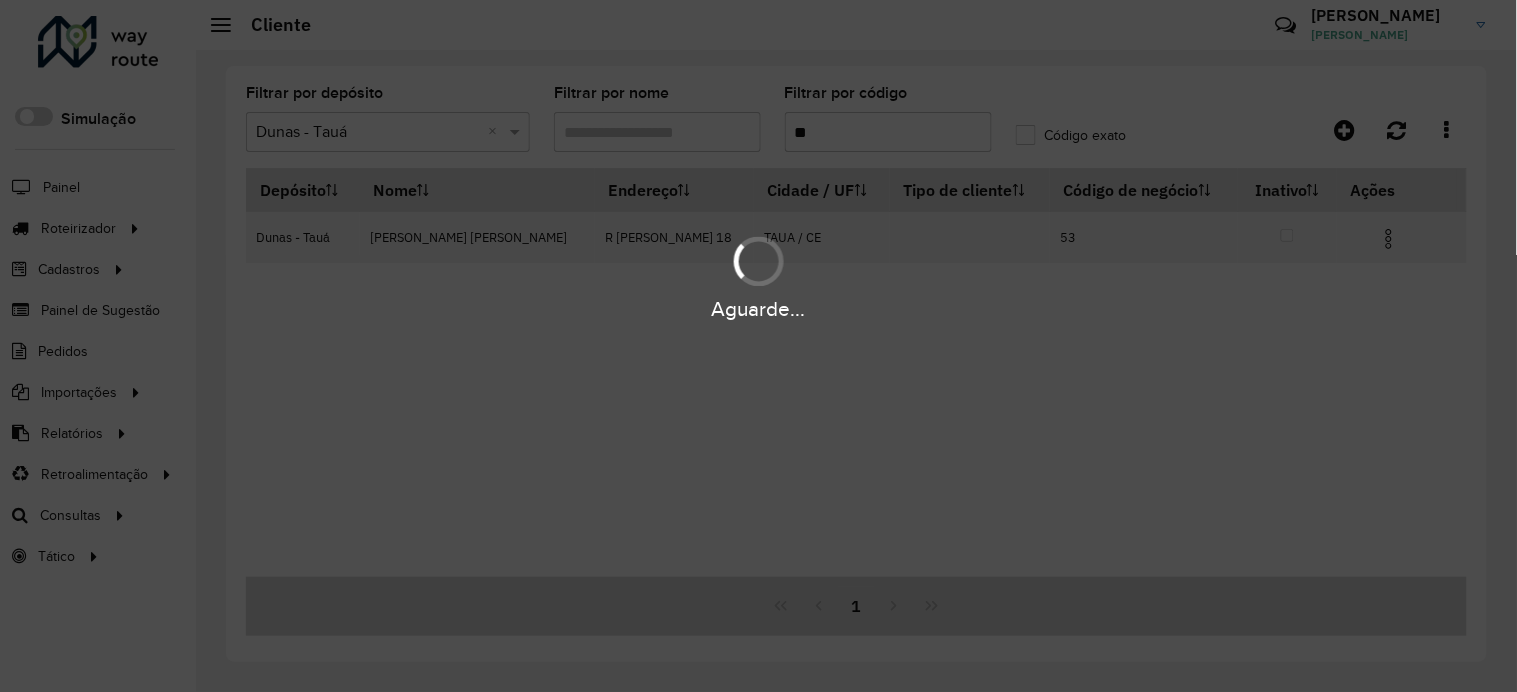 click on "Aguarde..." at bounding box center [758, 276] 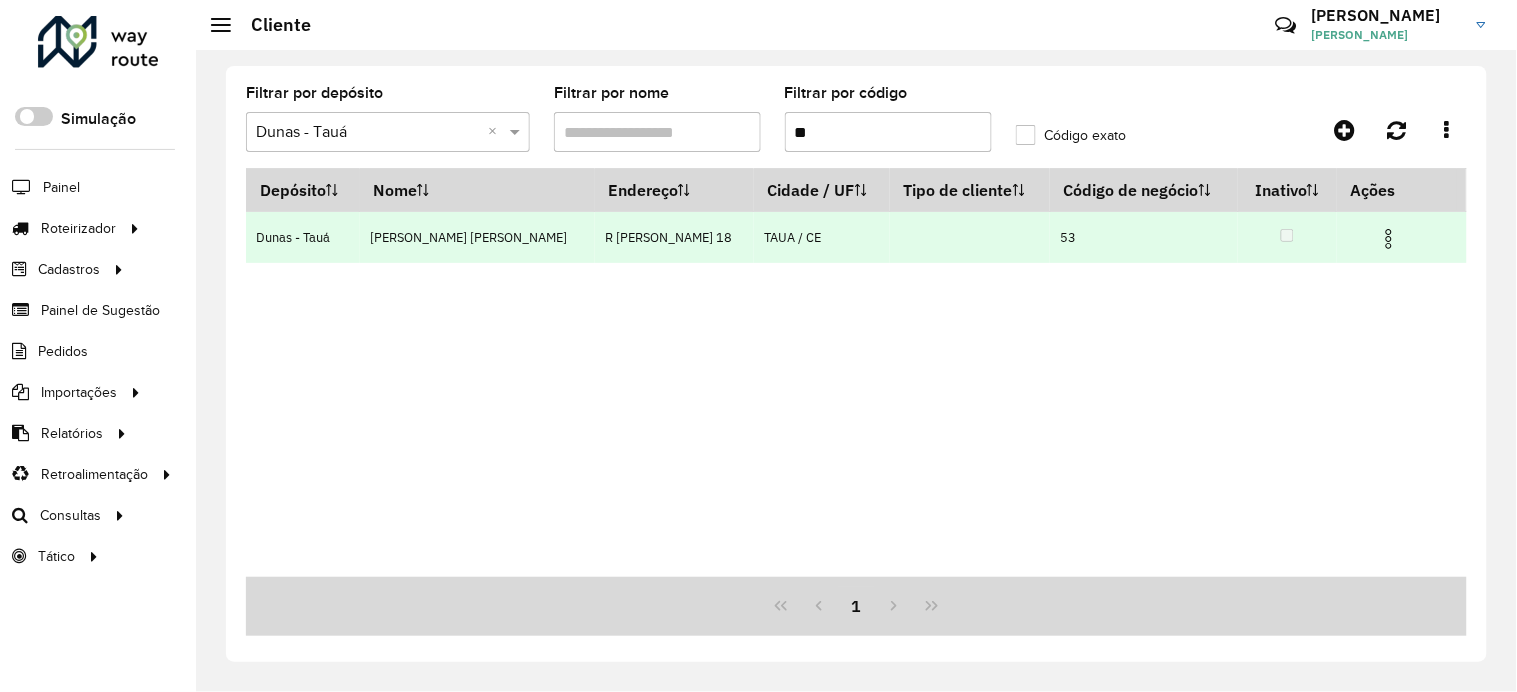 click at bounding box center [1389, 239] 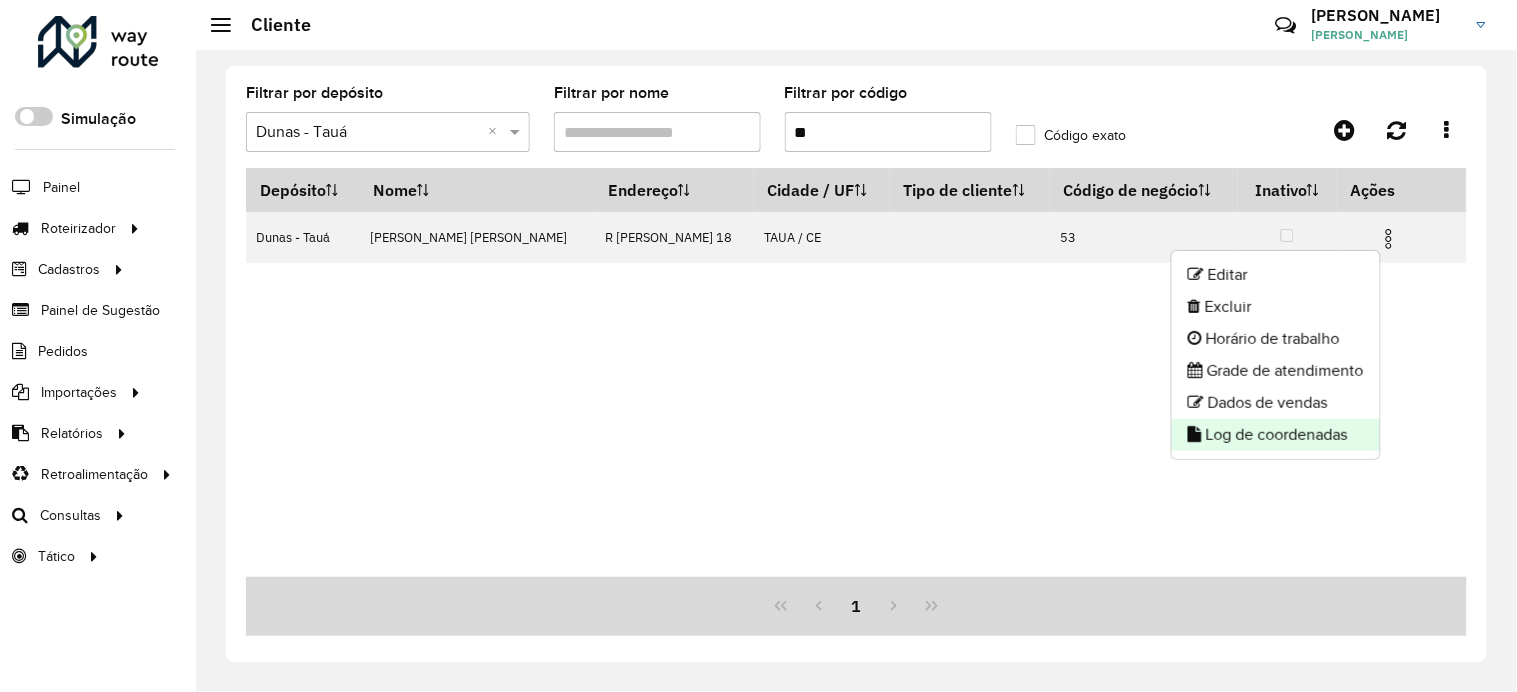 click on "Log de coordenadas" 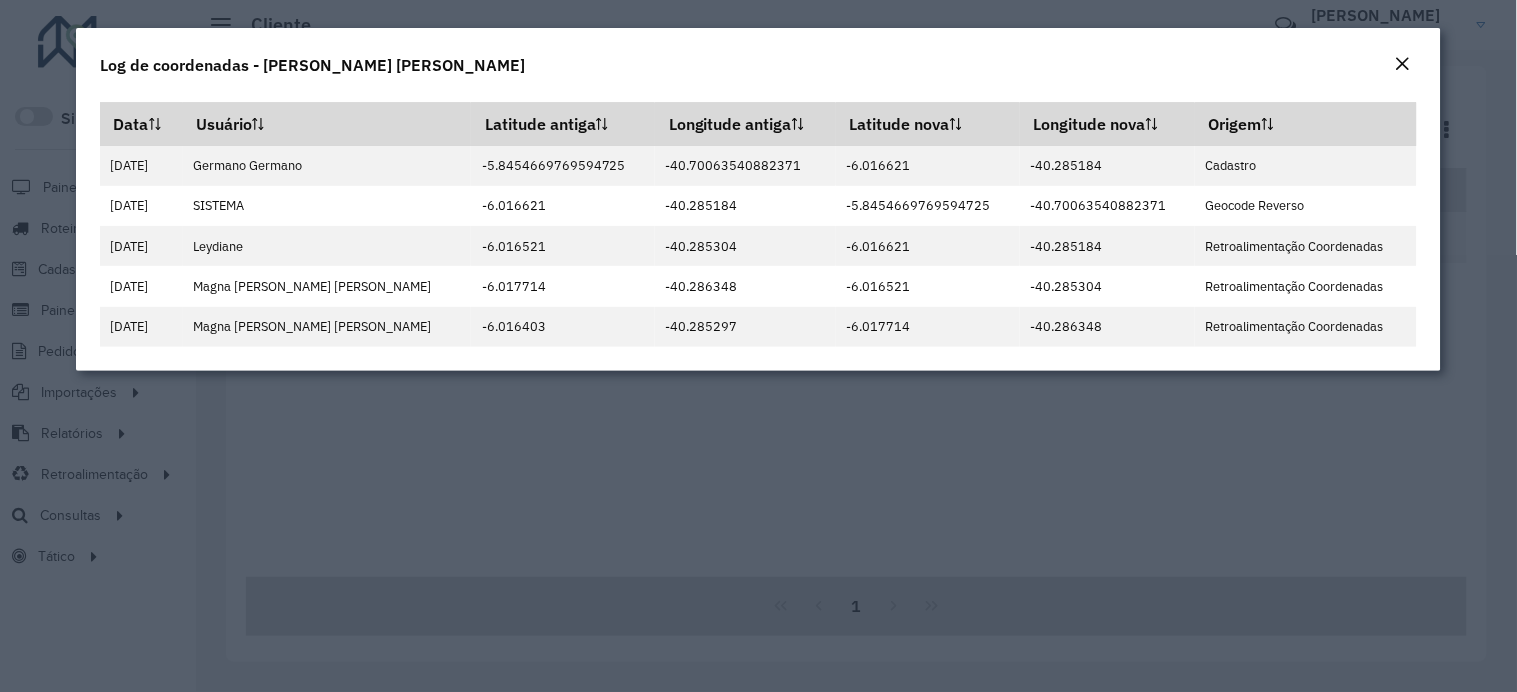 click 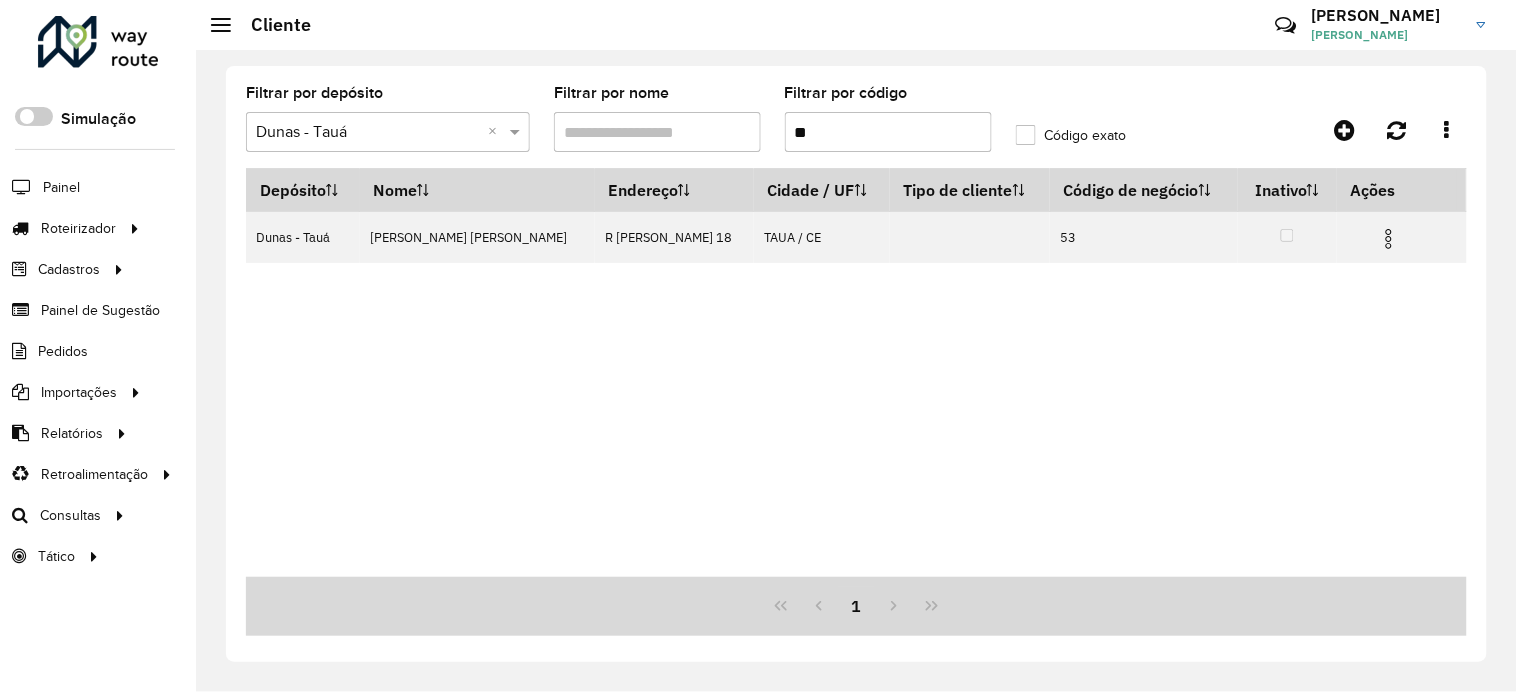 click on "**" at bounding box center (888, 132) 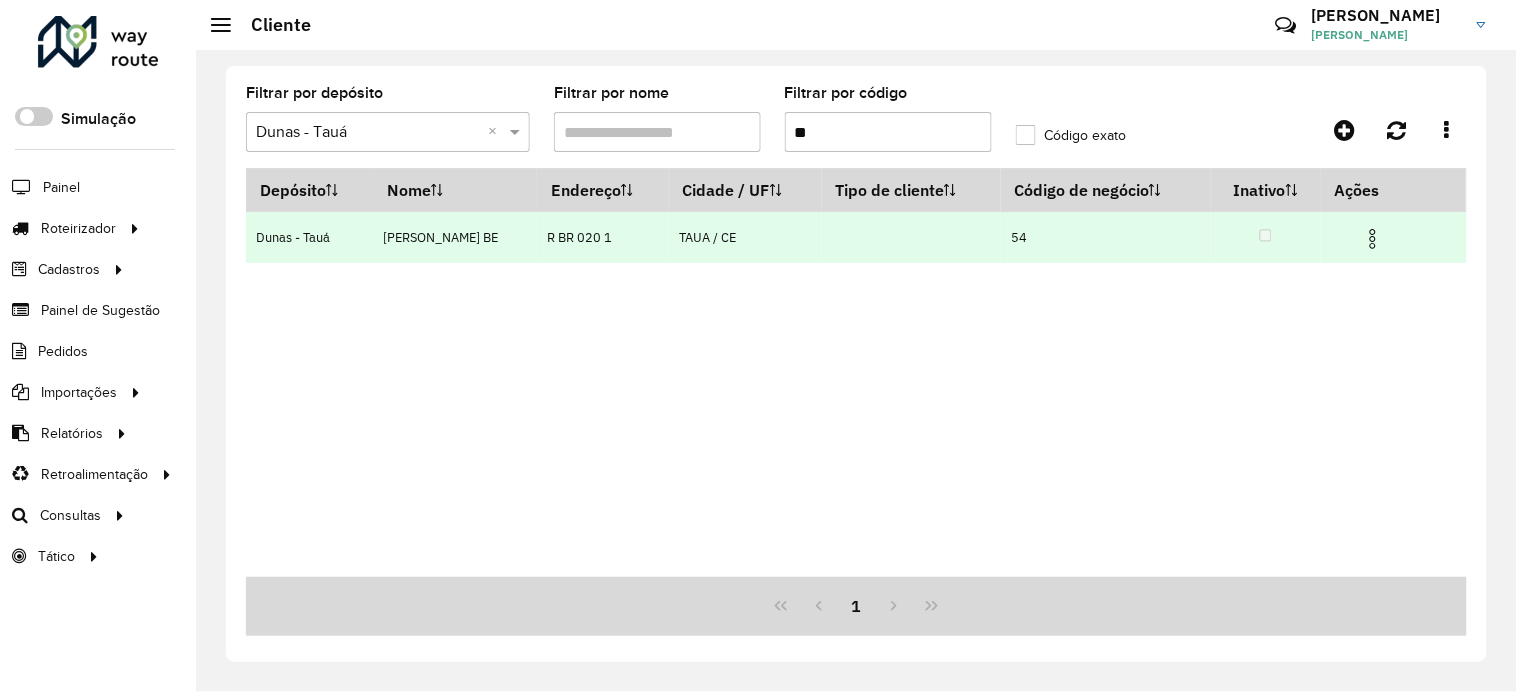 click at bounding box center [1373, 239] 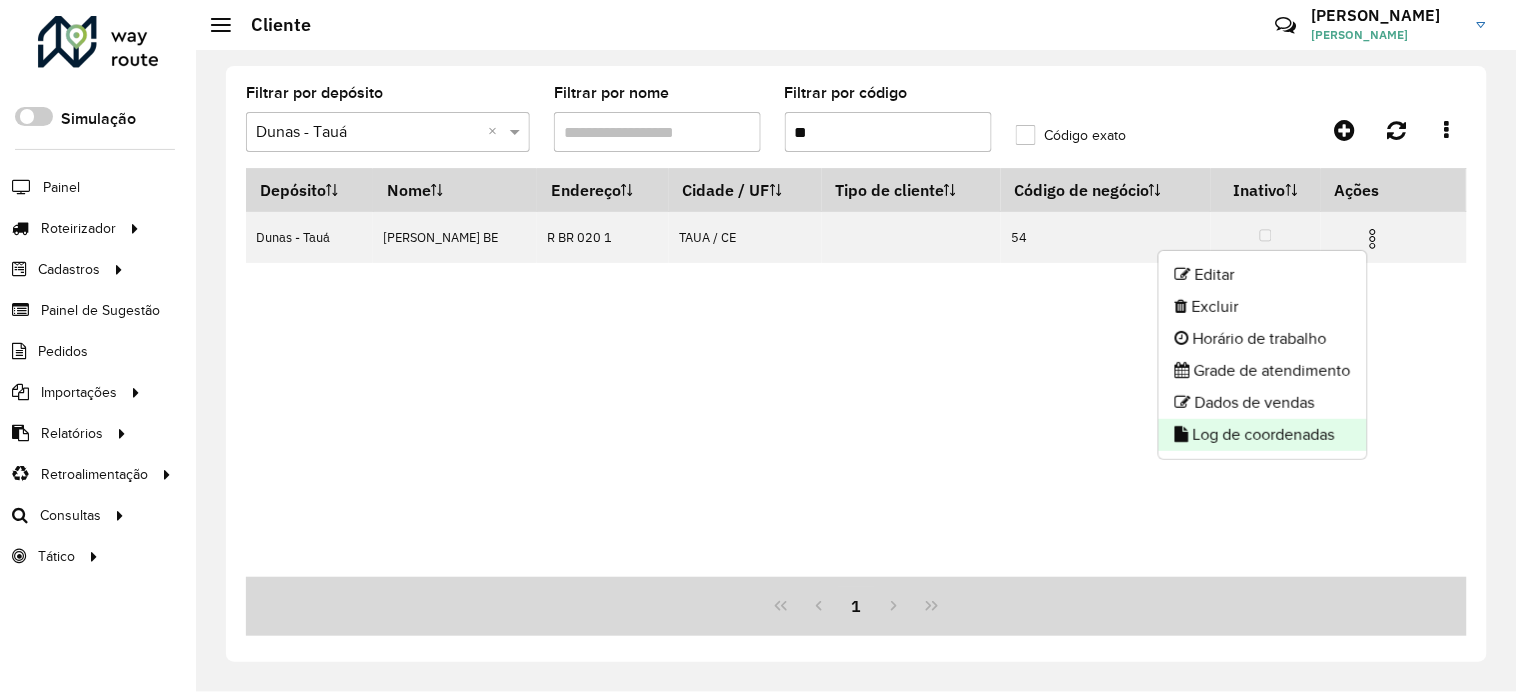 click on "Log de coordenadas" 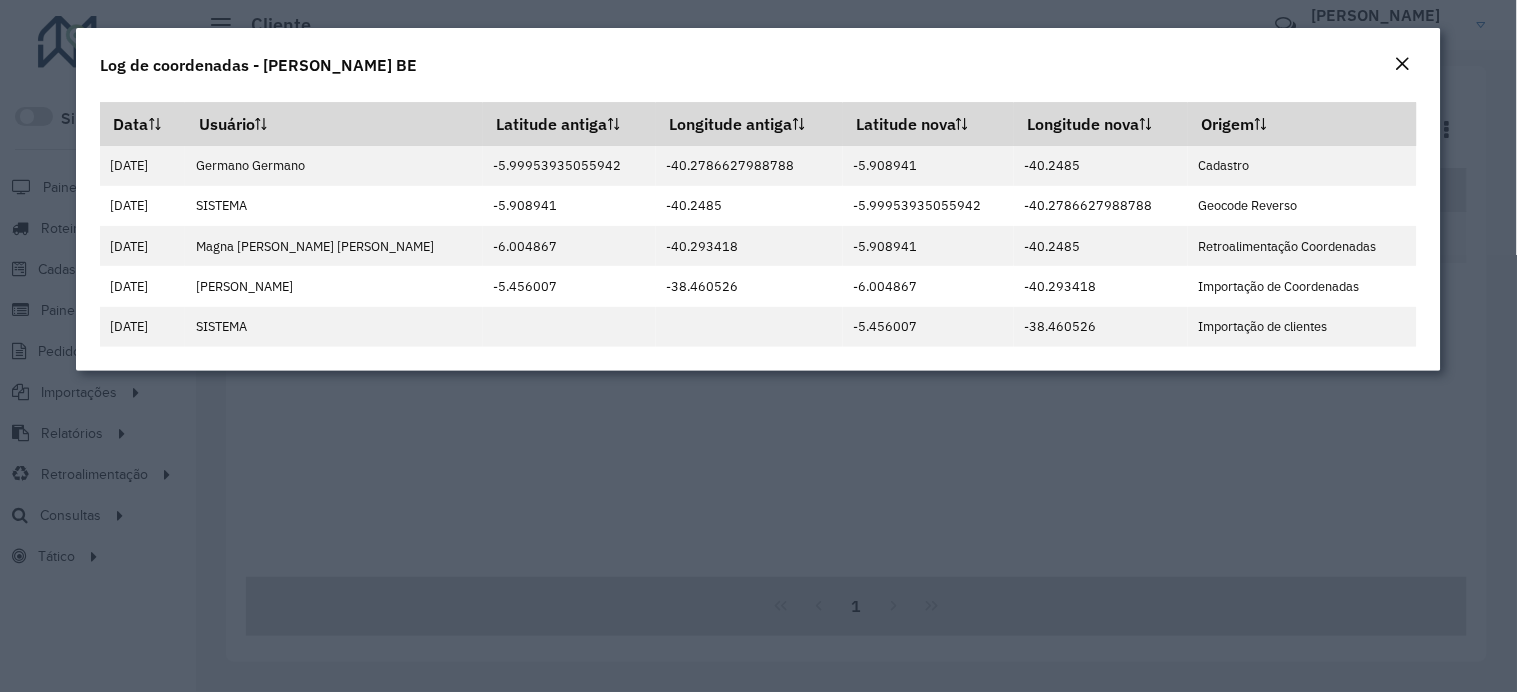 click 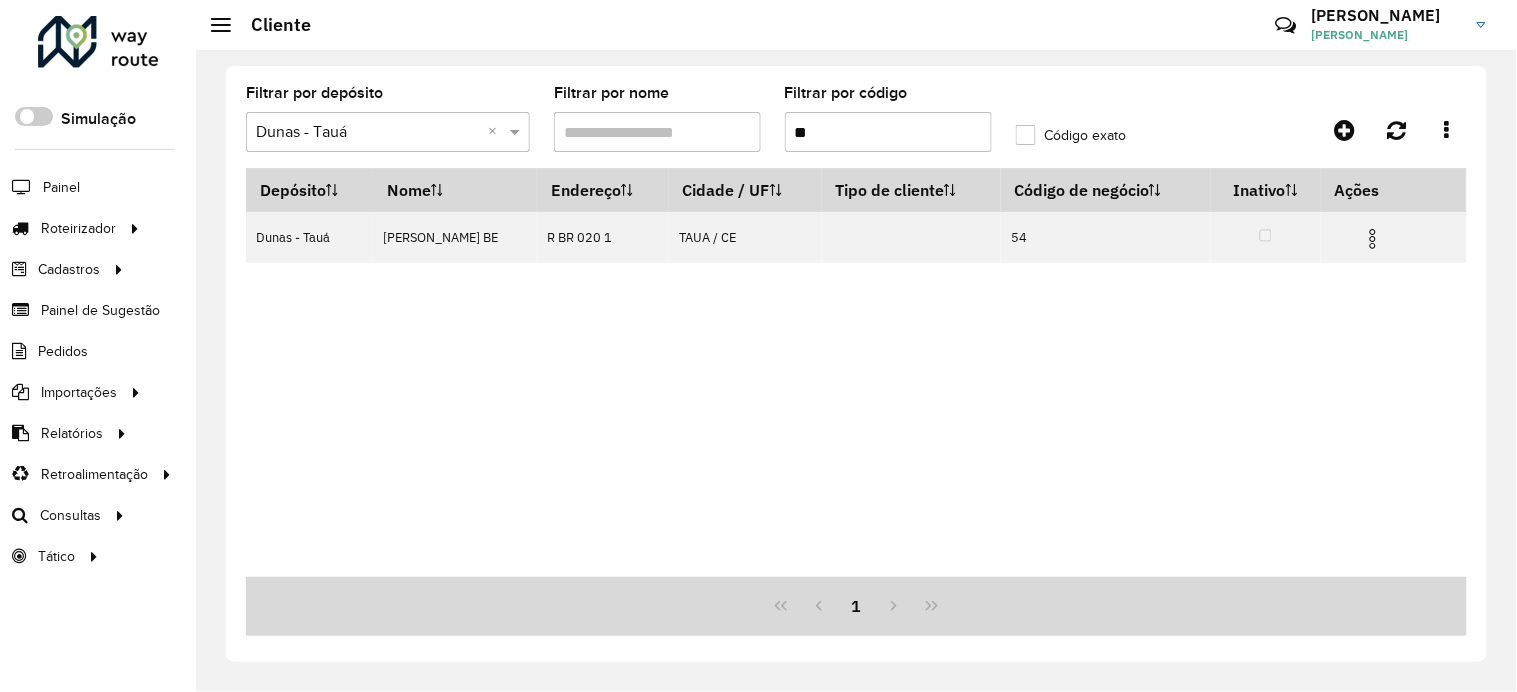 click on "**" at bounding box center [888, 132] 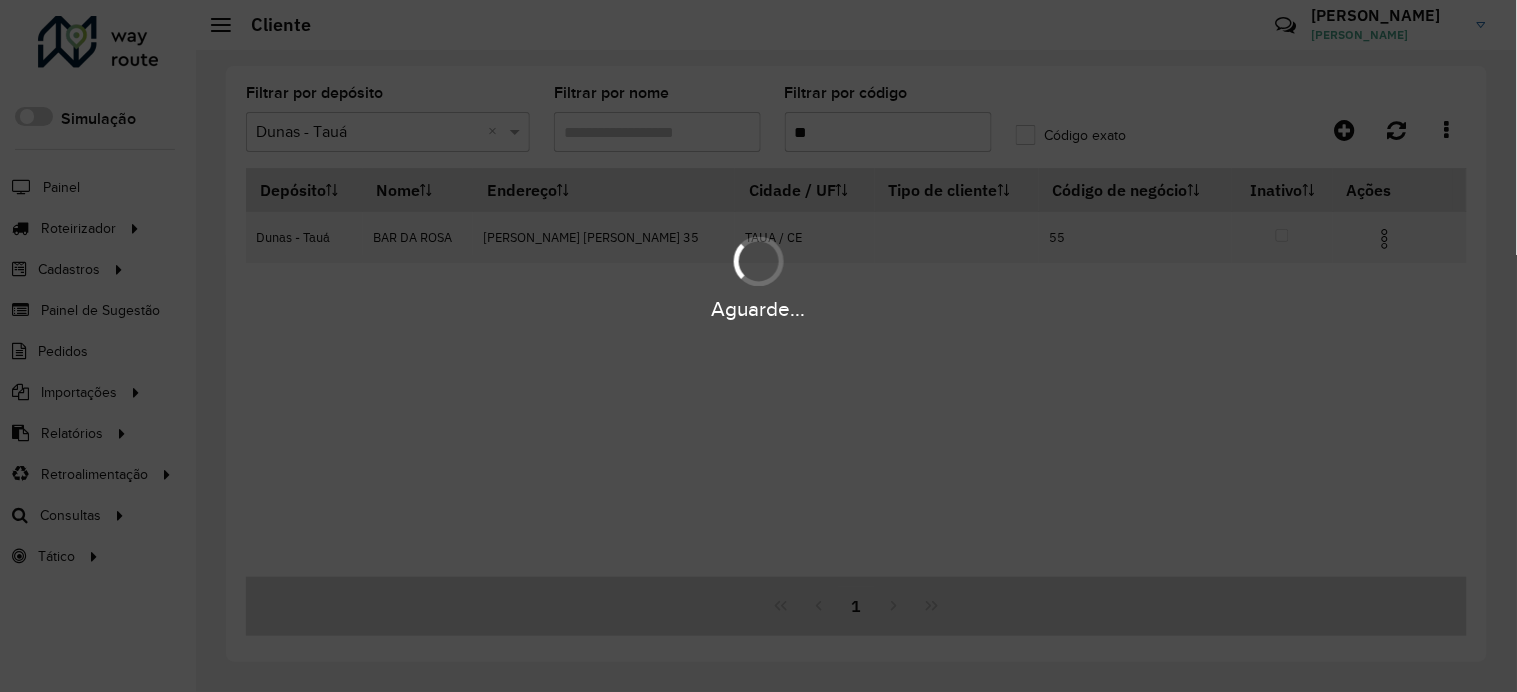 click at bounding box center (1385, 239) 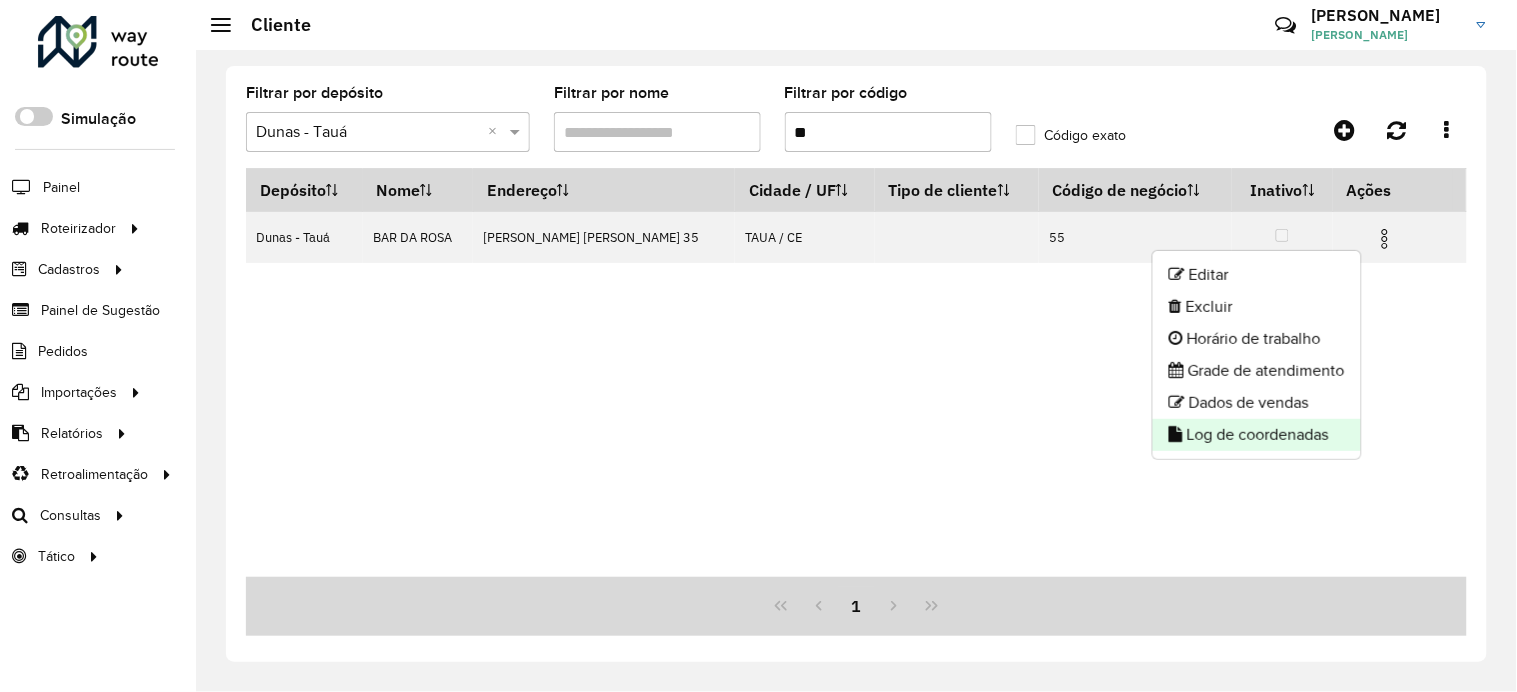 click on "Log de coordenadas" 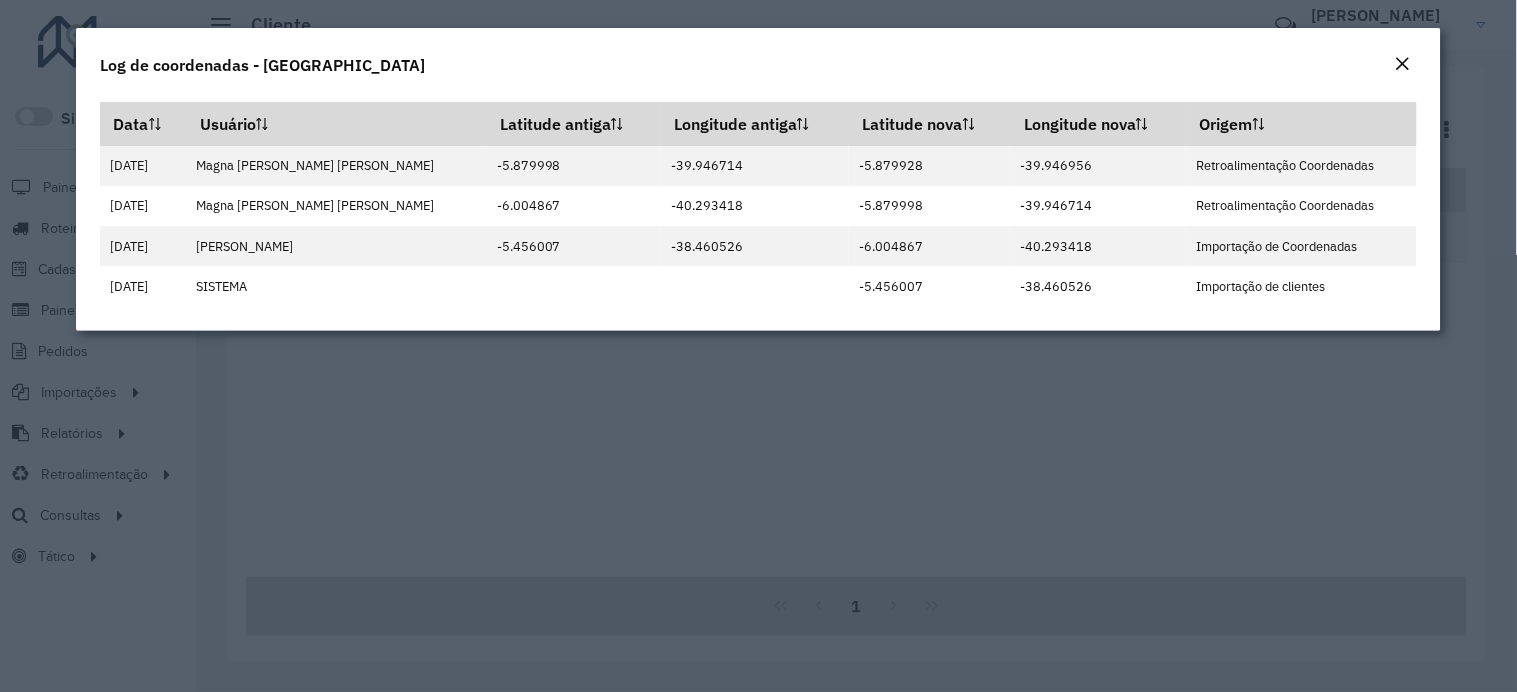 click on "Log de coordenadas - [GEOGRAPHIC_DATA]" 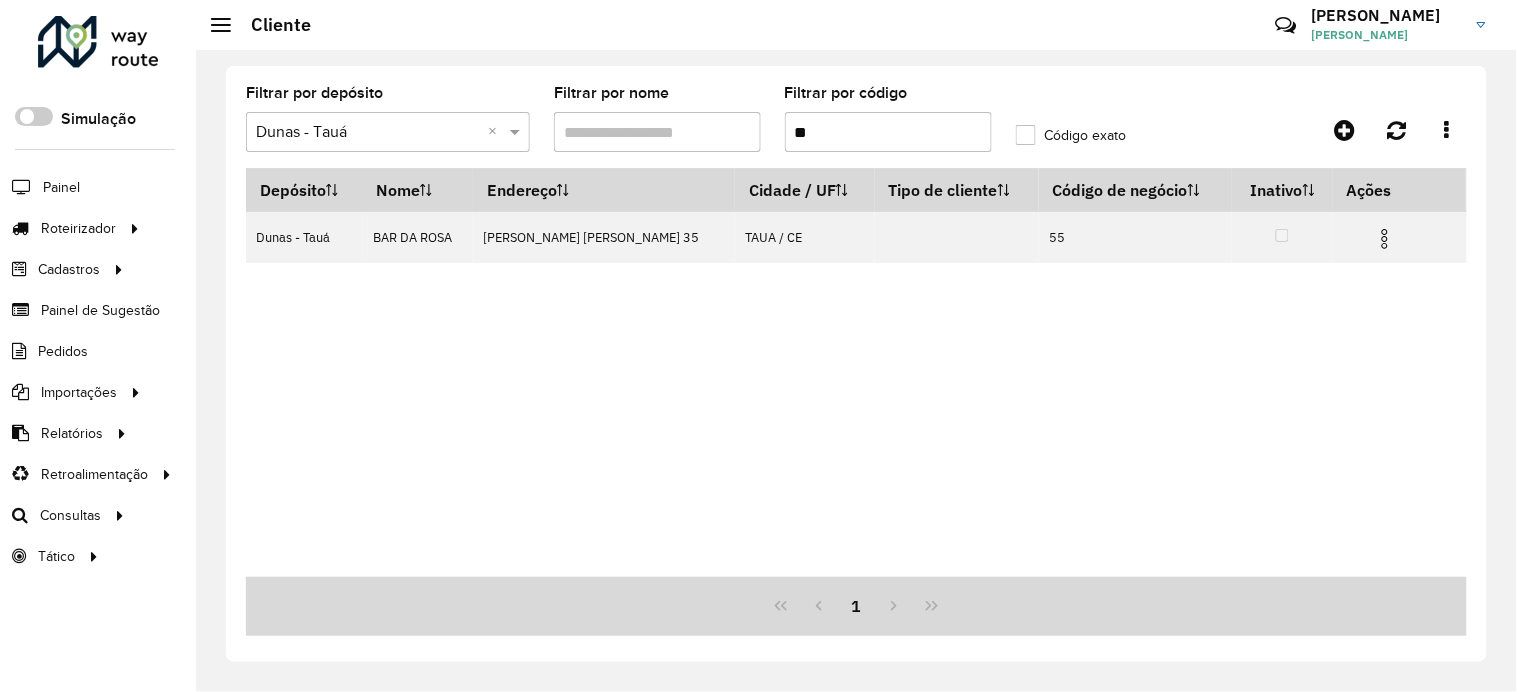 click on "**" at bounding box center [888, 132] 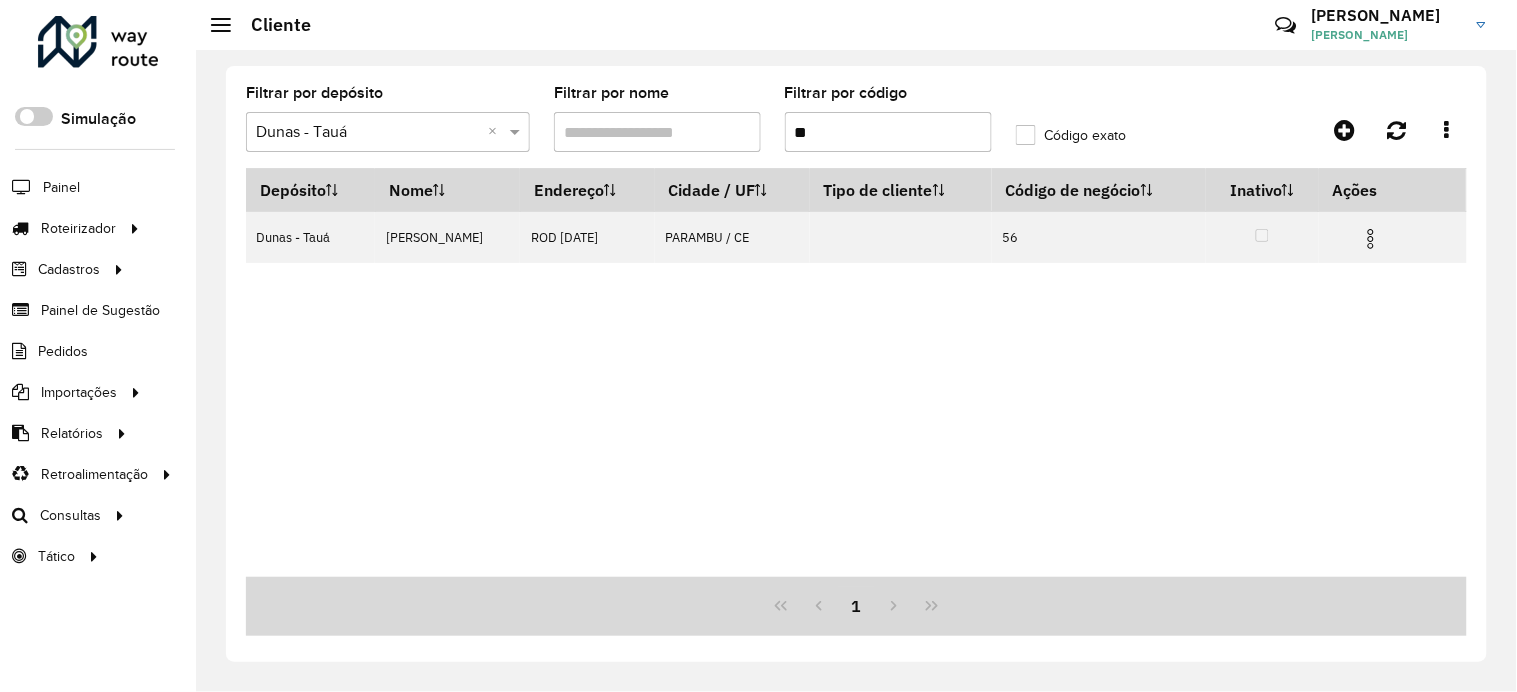 click at bounding box center [1371, 239] 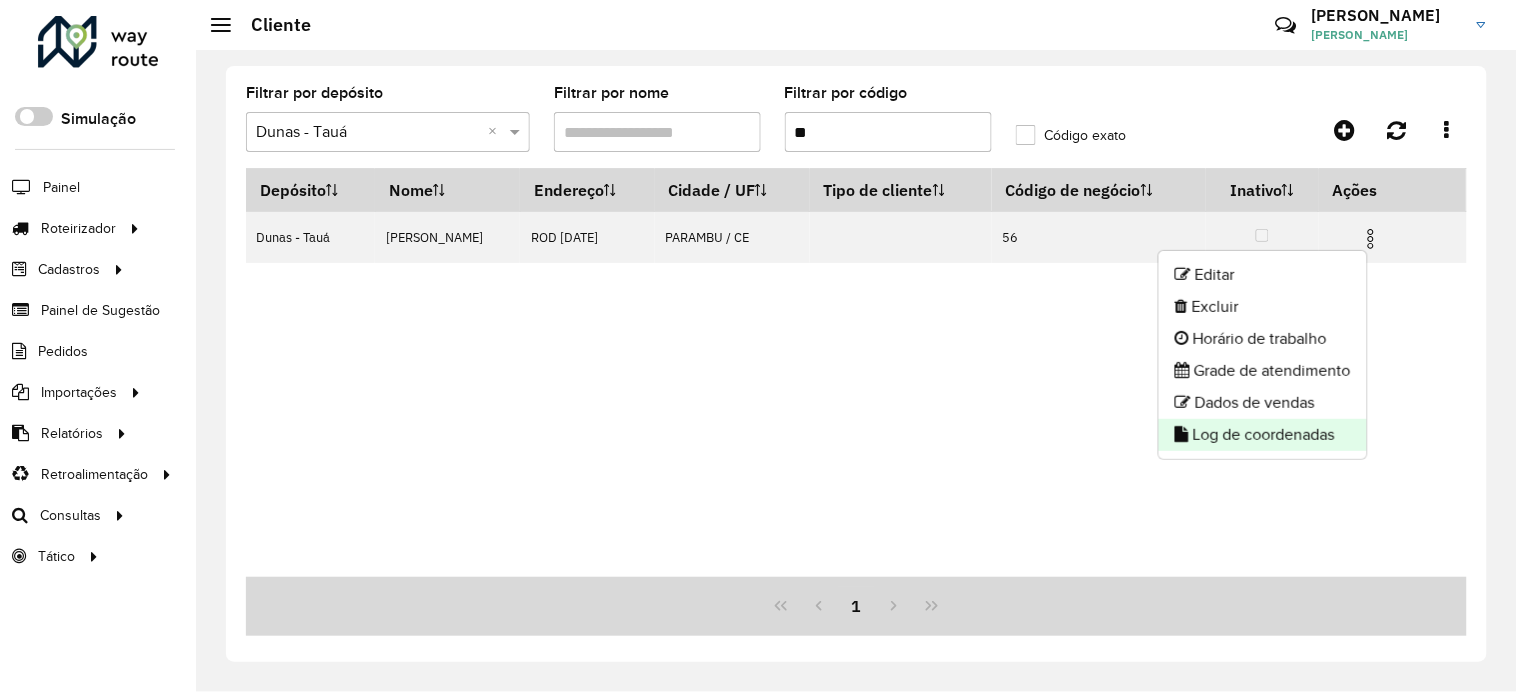 click on "Log de coordenadas" 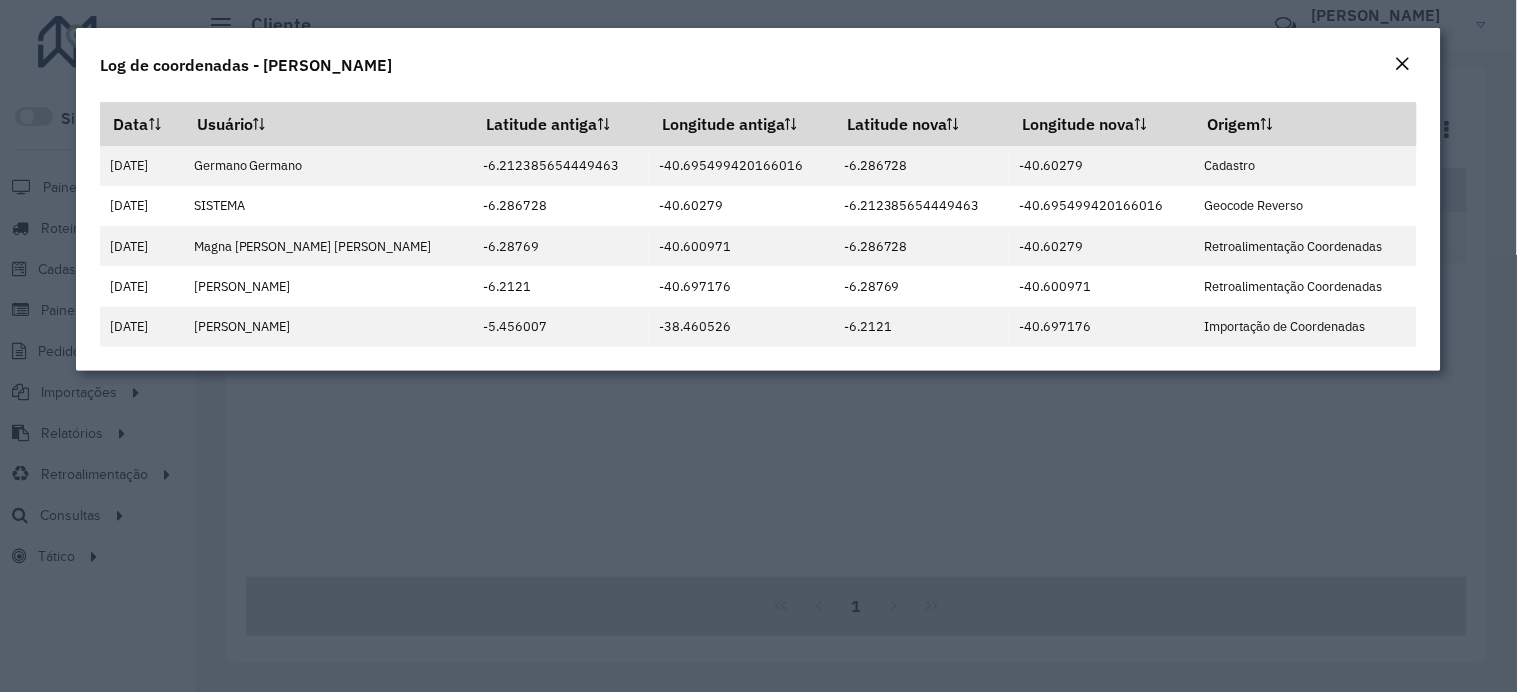 click 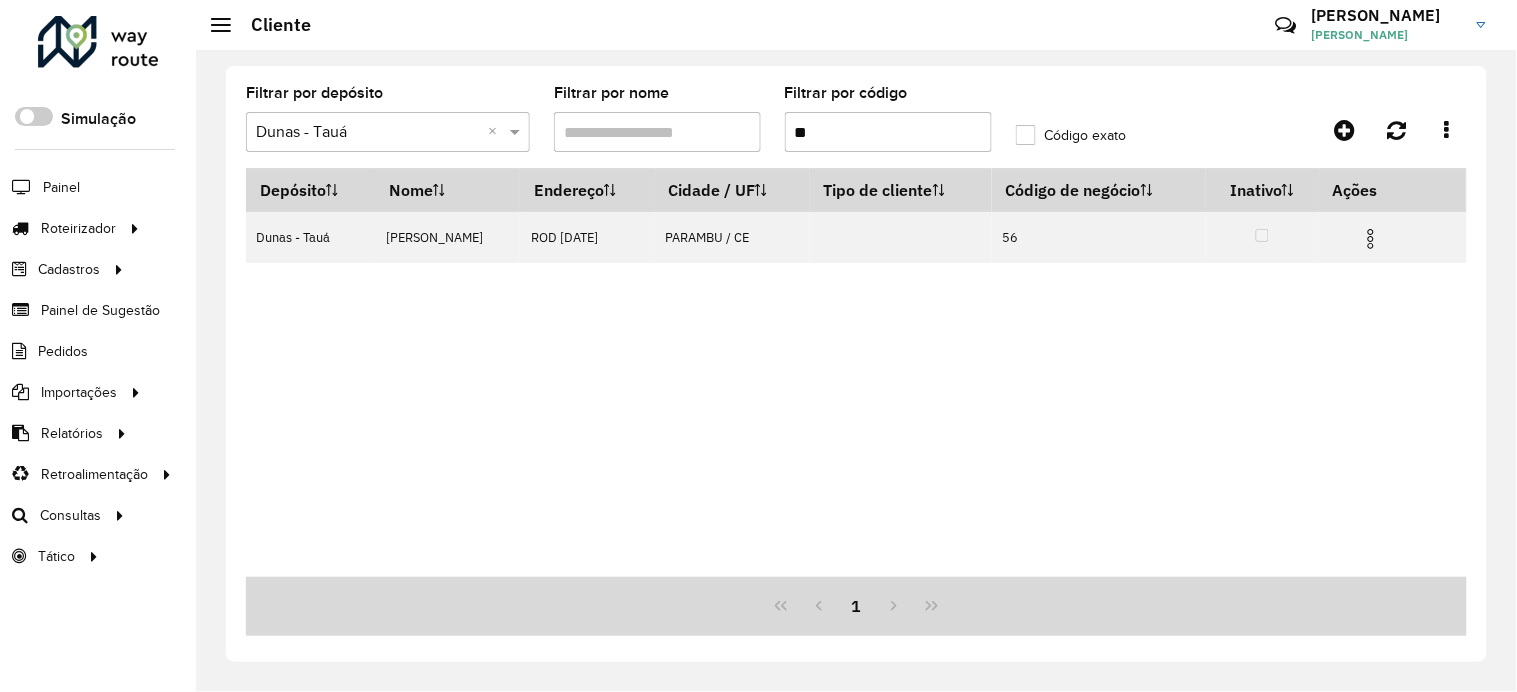 click on "Filtrar por código  **" 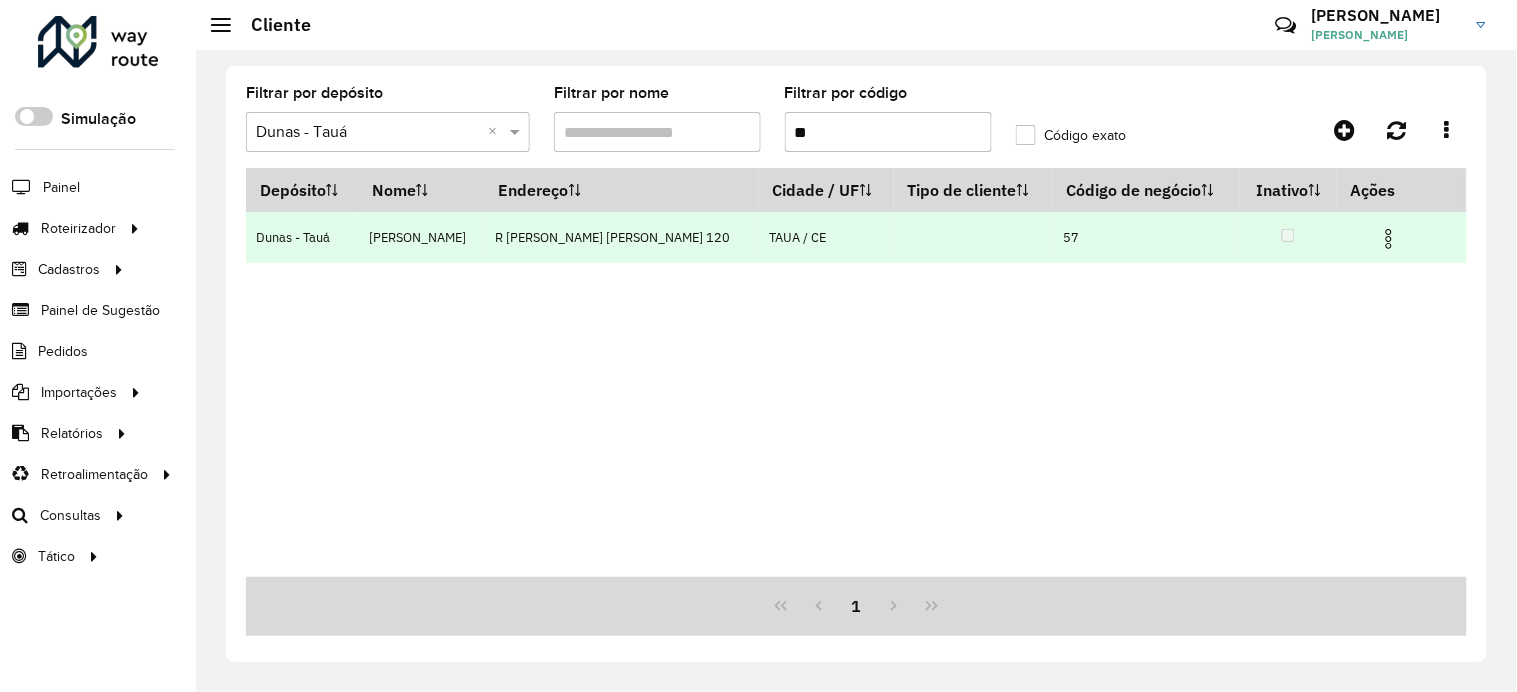 click at bounding box center [1389, 239] 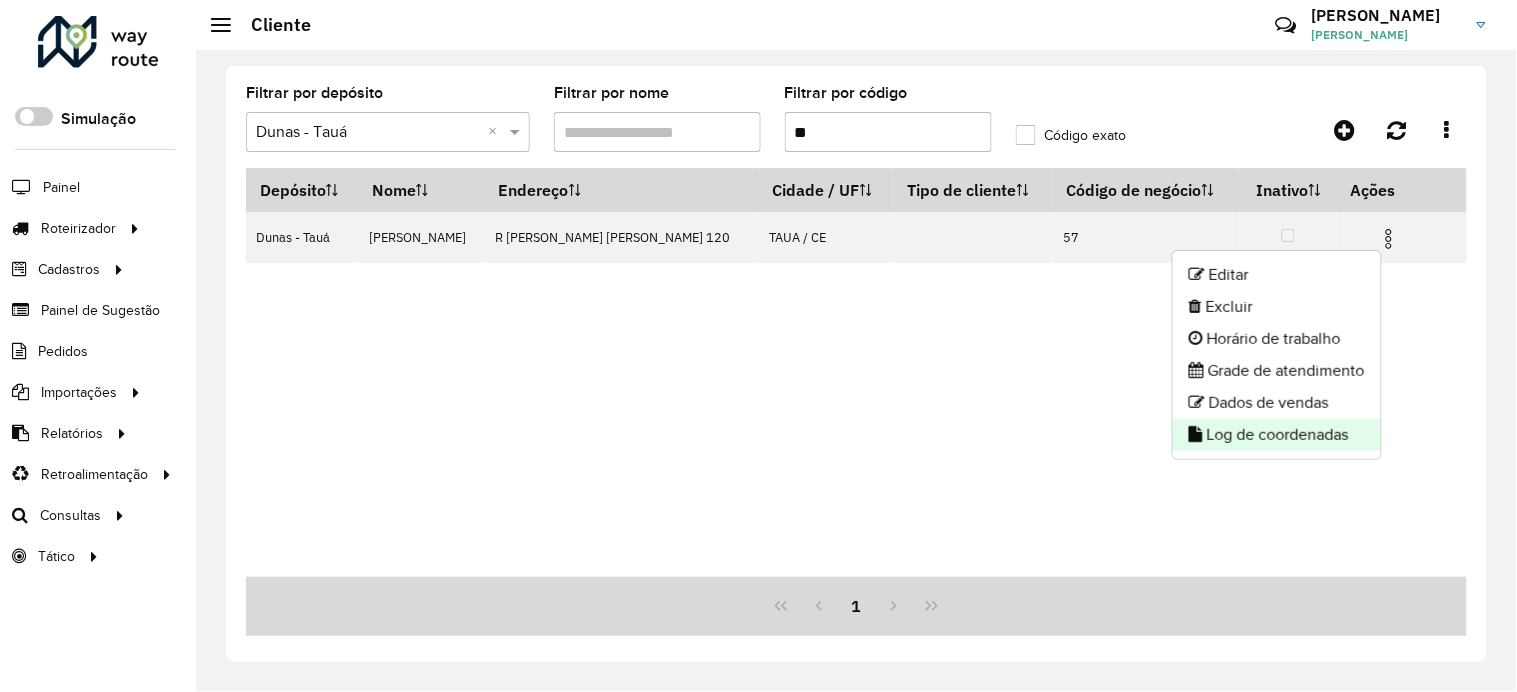 click on "Log de coordenadas" 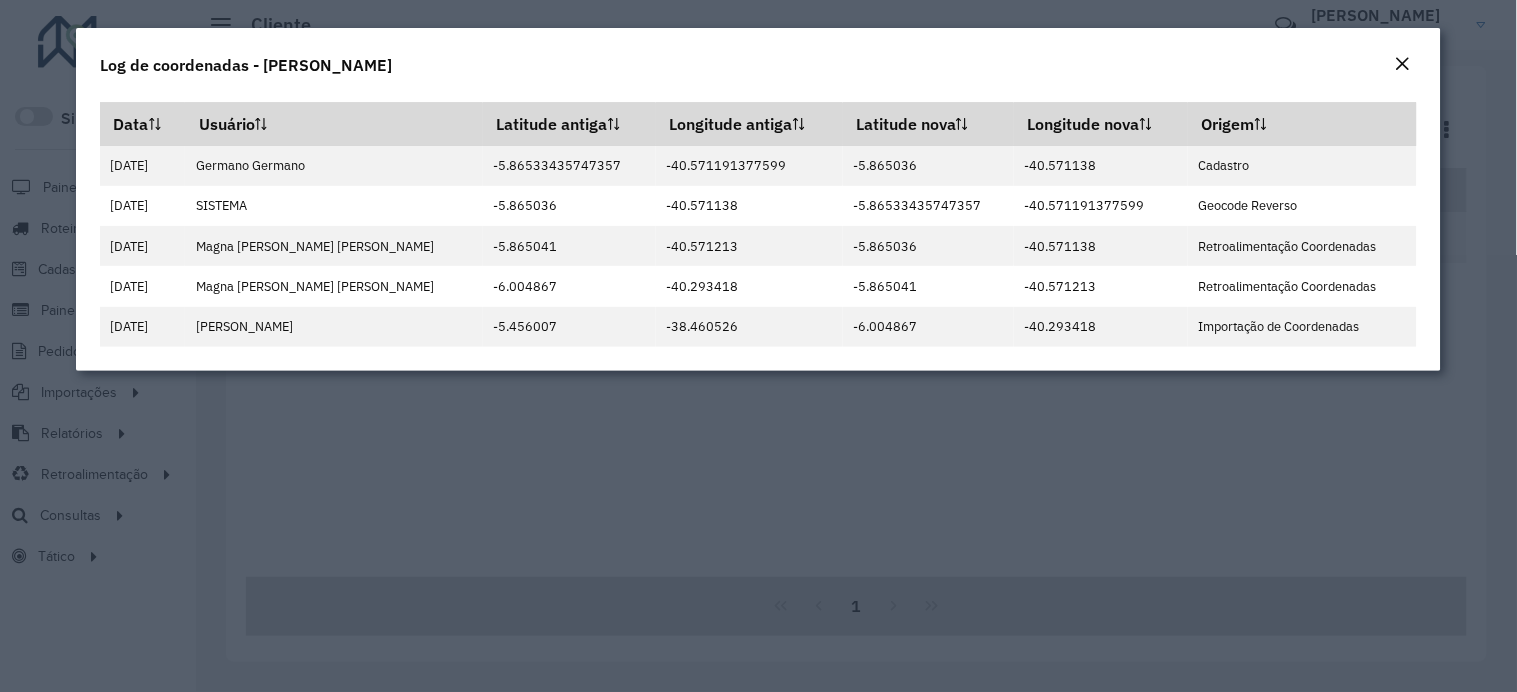 click 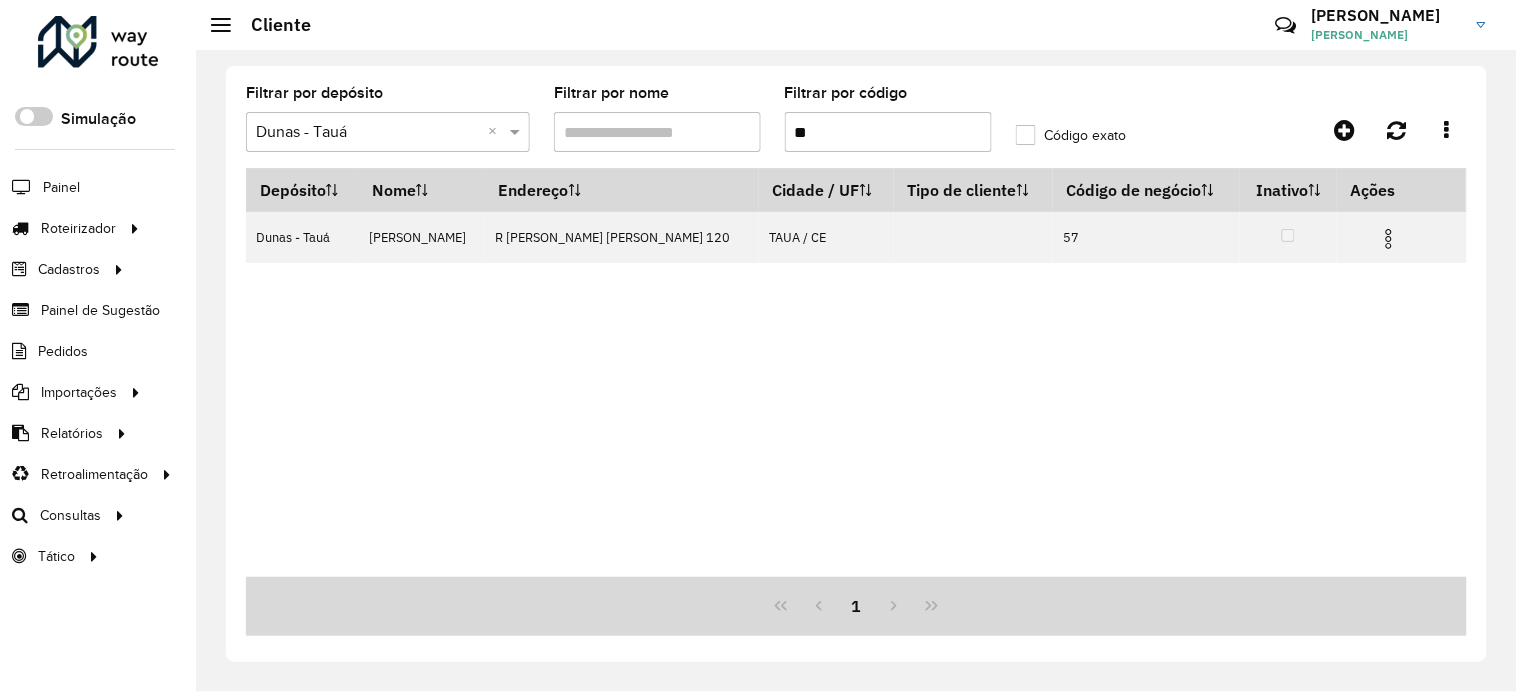 click on "**" at bounding box center (888, 132) 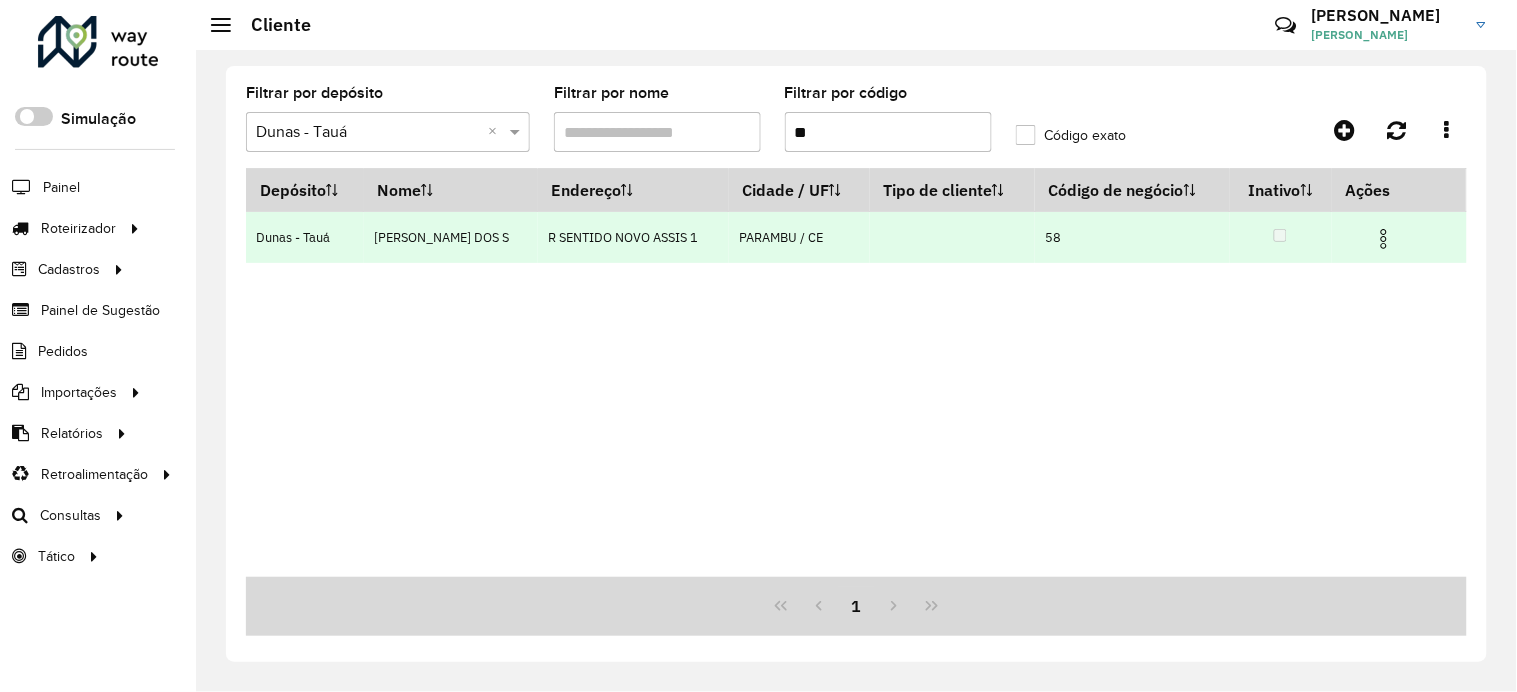 click at bounding box center [1392, 237] 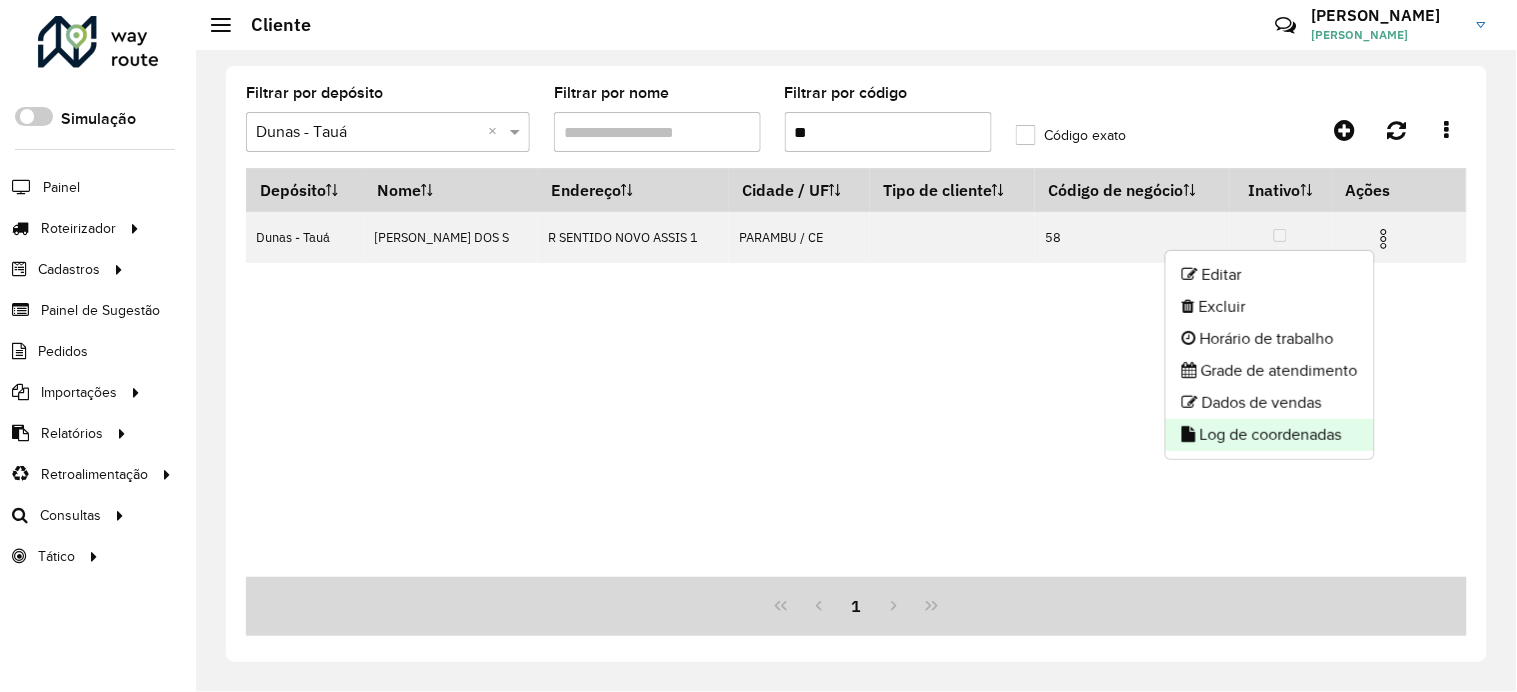 click on "Log de coordenadas" 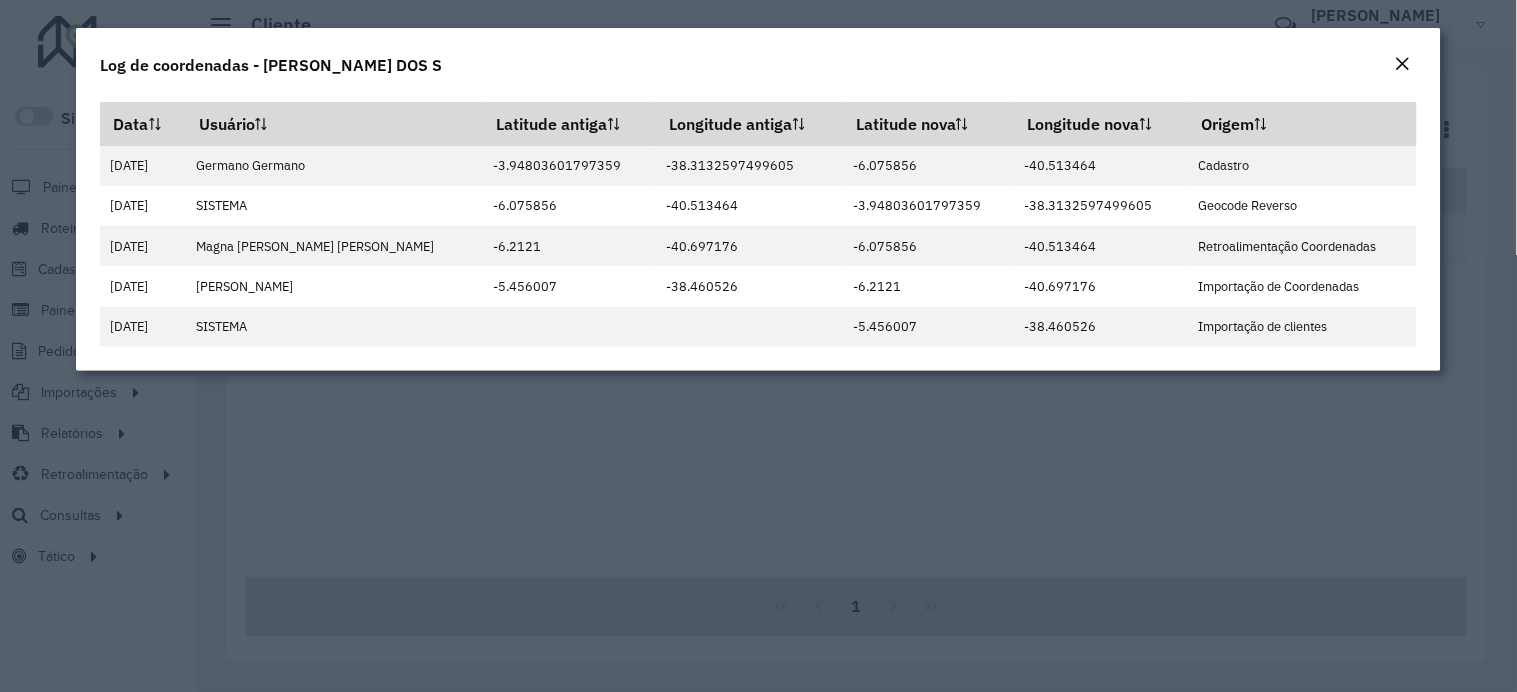 click 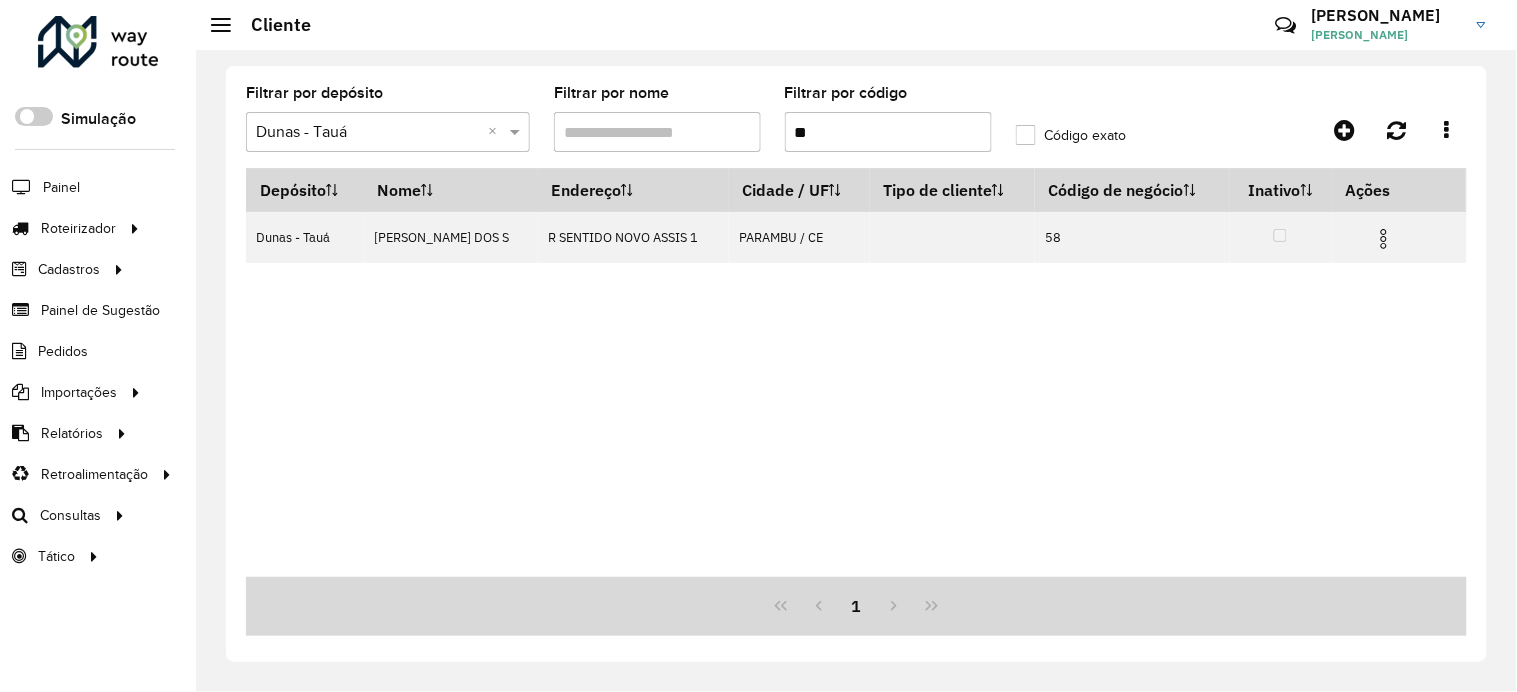 click on "**" at bounding box center (888, 132) 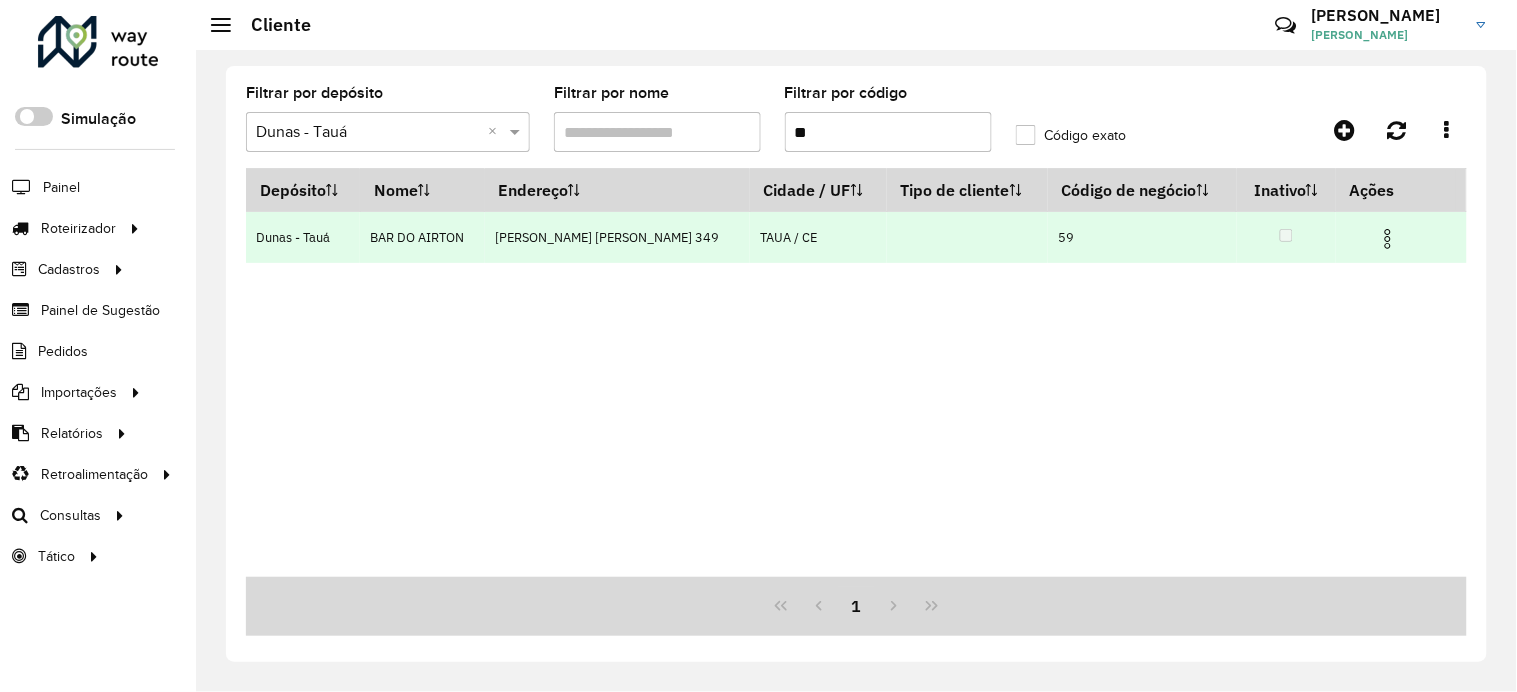 click at bounding box center (1388, 239) 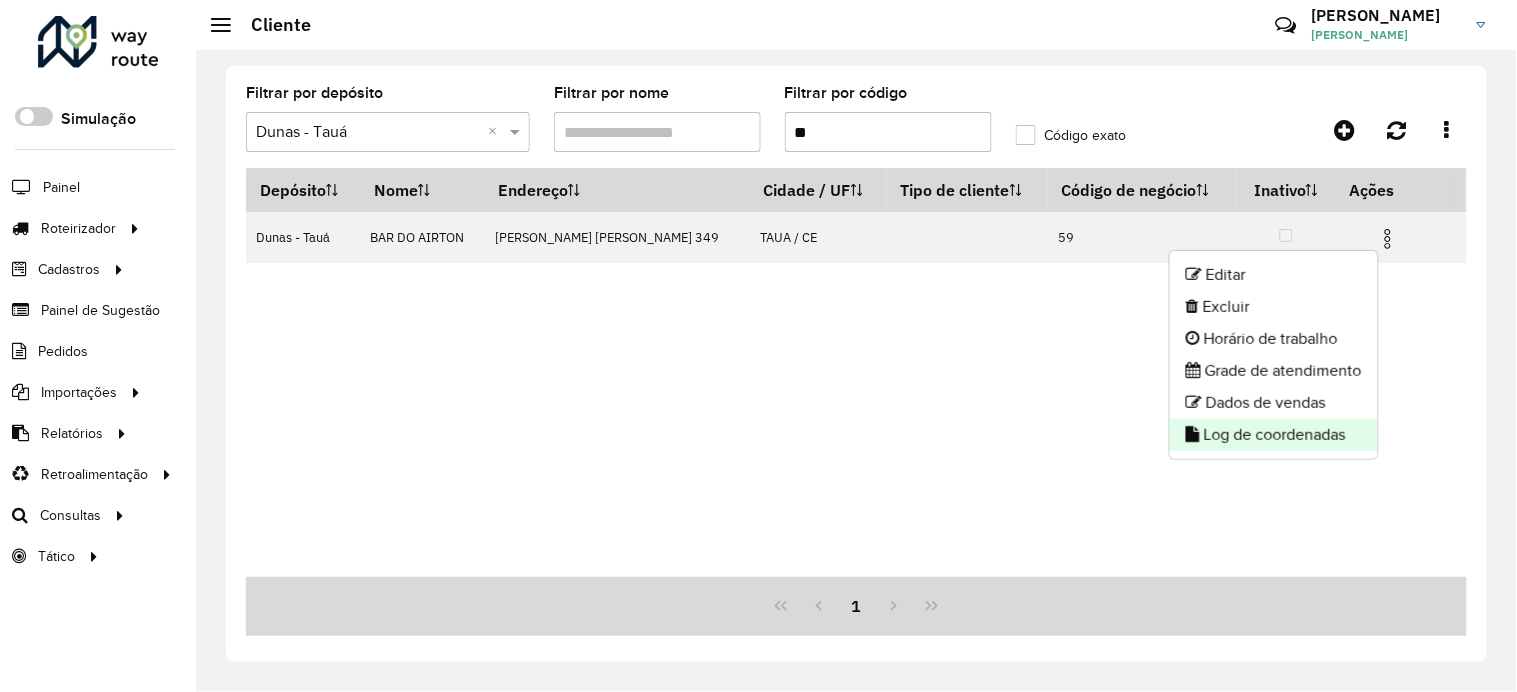 click on "Log de coordenadas" 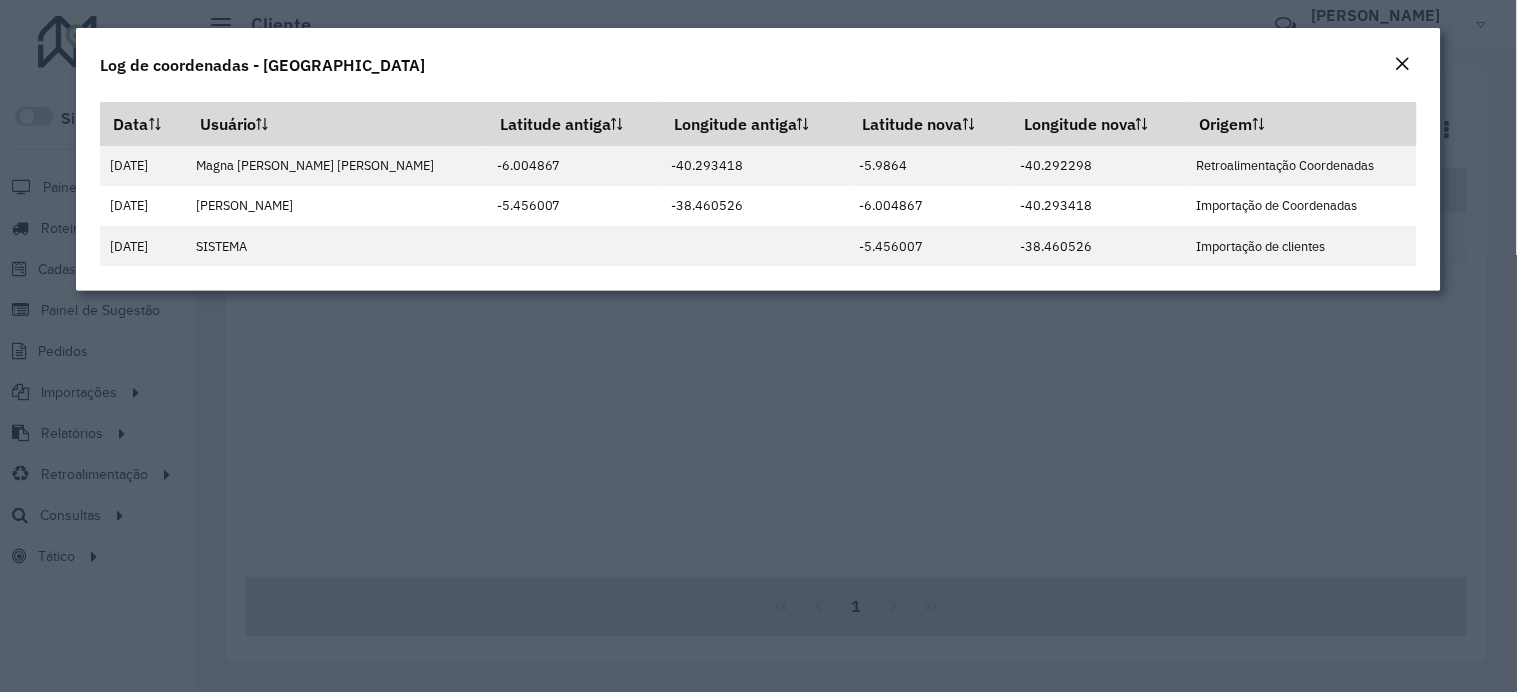 click 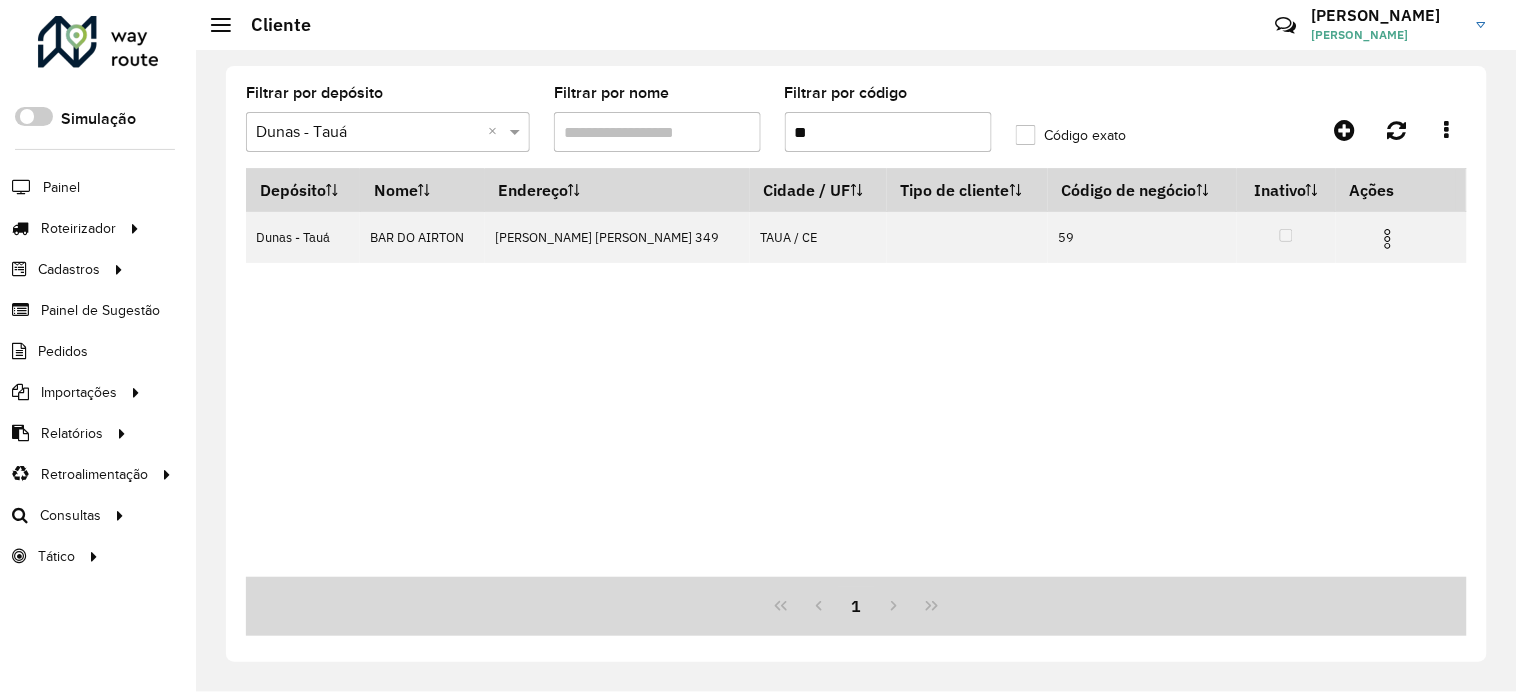 click on "**" at bounding box center [888, 132] 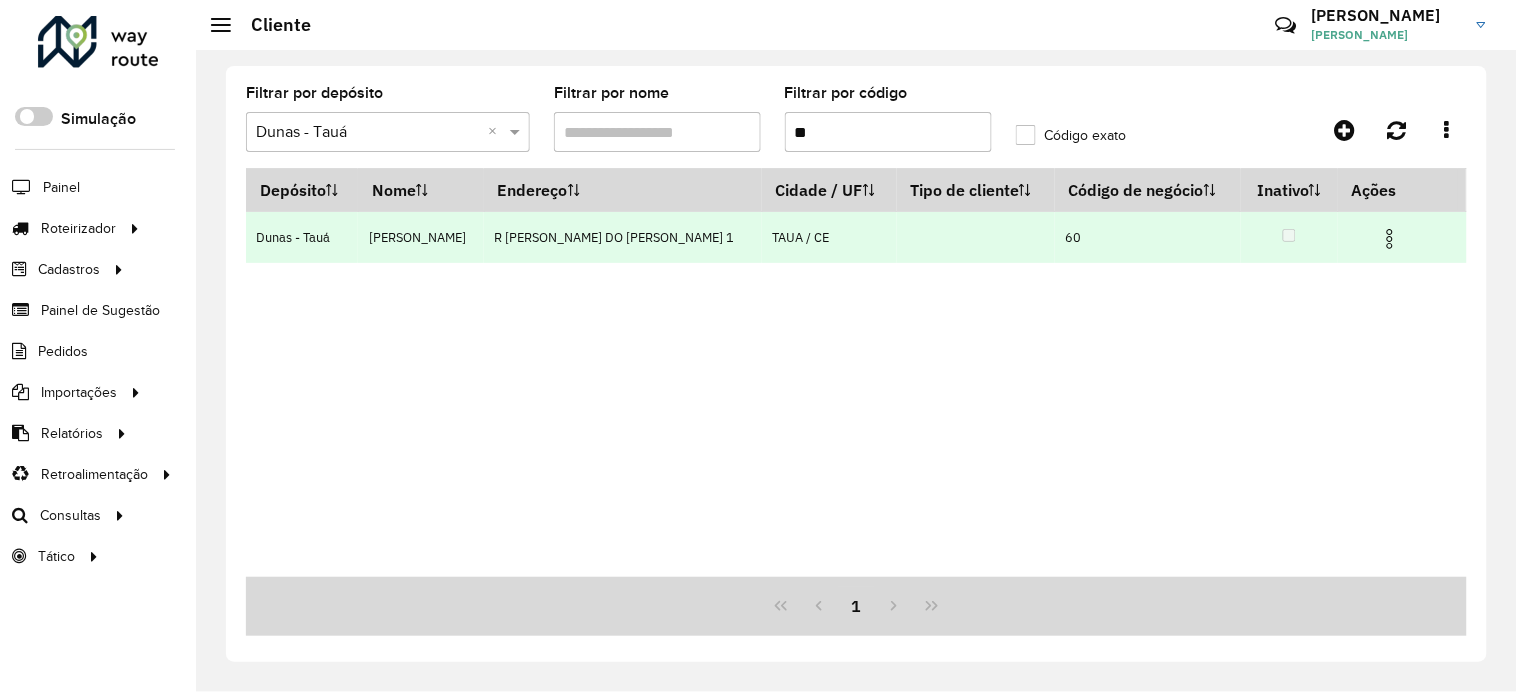 click at bounding box center (1390, 239) 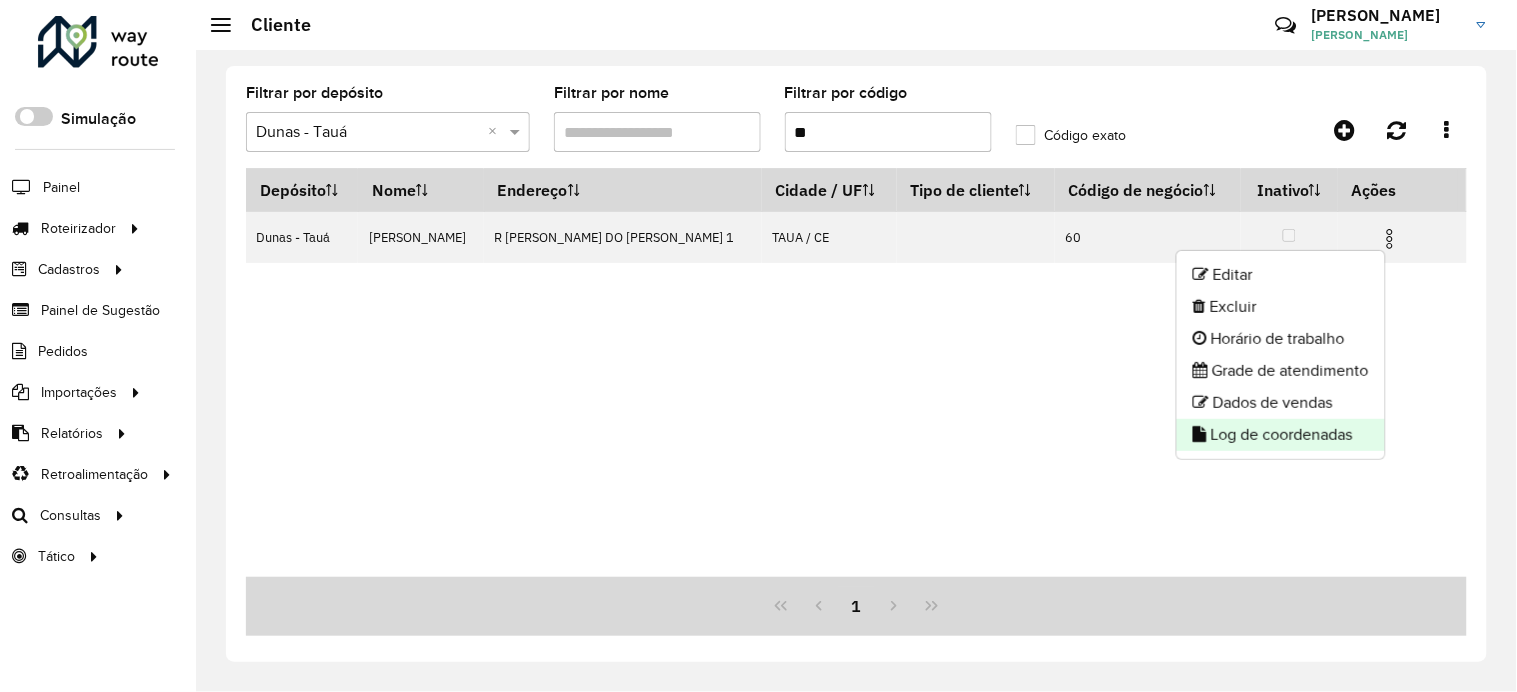 click on "Log de coordenadas" 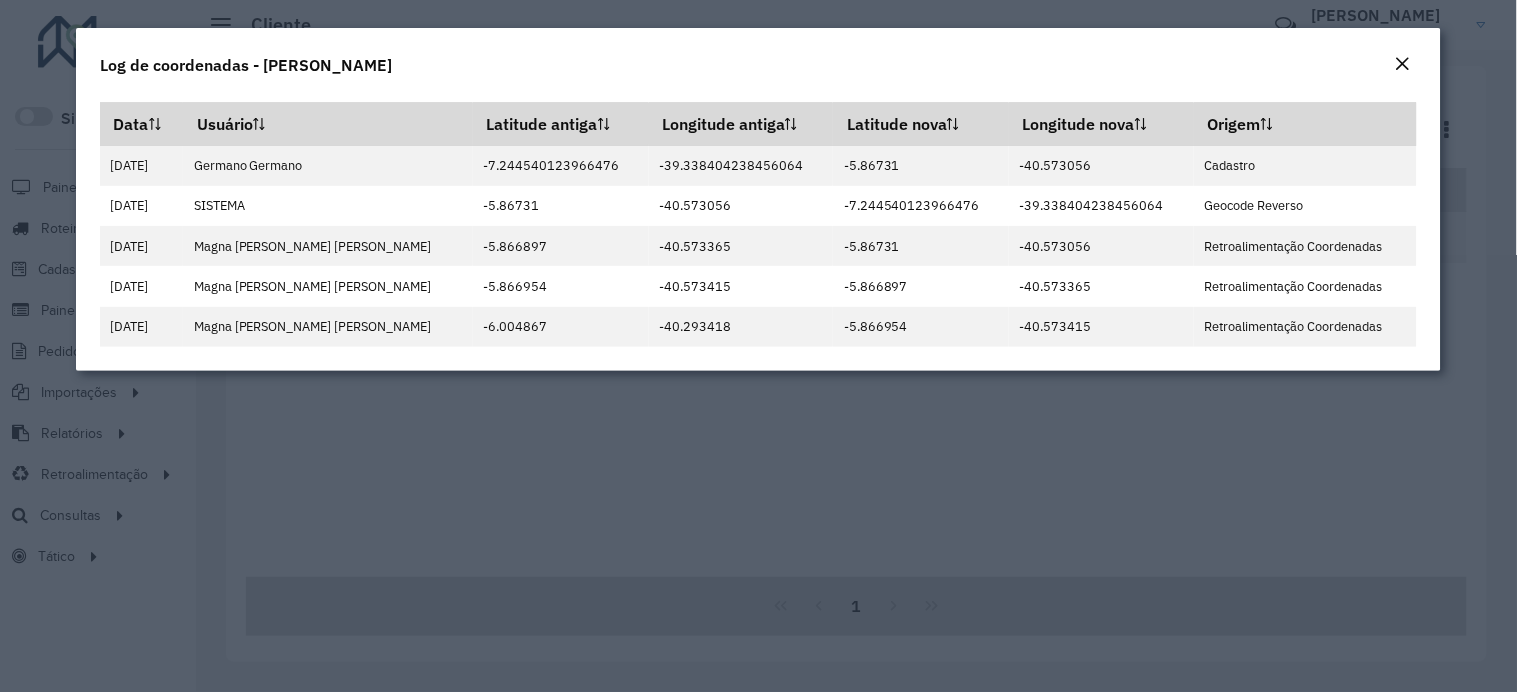 click on "Log de coordenadas - [PERSON_NAME] MAR  Data   Usuário   Latitude antiga   Longitude antiga   Latitude nova   Longitude nova   Origem   [DATE]   [PERSON_NAME]   -7.244540123966476   -39.338404238456064   -5.86731   -40.573056   Cadastro   [DATE]   SISTEMA   -5.86731   -40.573056   -7.244540123966476   -39.338404238456064   Geocode Reverso   [DATE]   Magna [PERSON_NAME] [PERSON_NAME]   -5.866897   -40.573365   -5.86731   -40.573056   Retroalimentação Coordenadas   [DATE]   Magna [PERSON_NAME] [PERSON_NAME]   -5.866954   -40.573415   -5.866897   -40.573365   Retroalimentação Coordenadas   [DATE]   Magna [PERSON_NAME] [PERSON_NAME]   -6.004867   -40.293418   -5.866954   -40.573415   Retroalimentação Coordenadas" 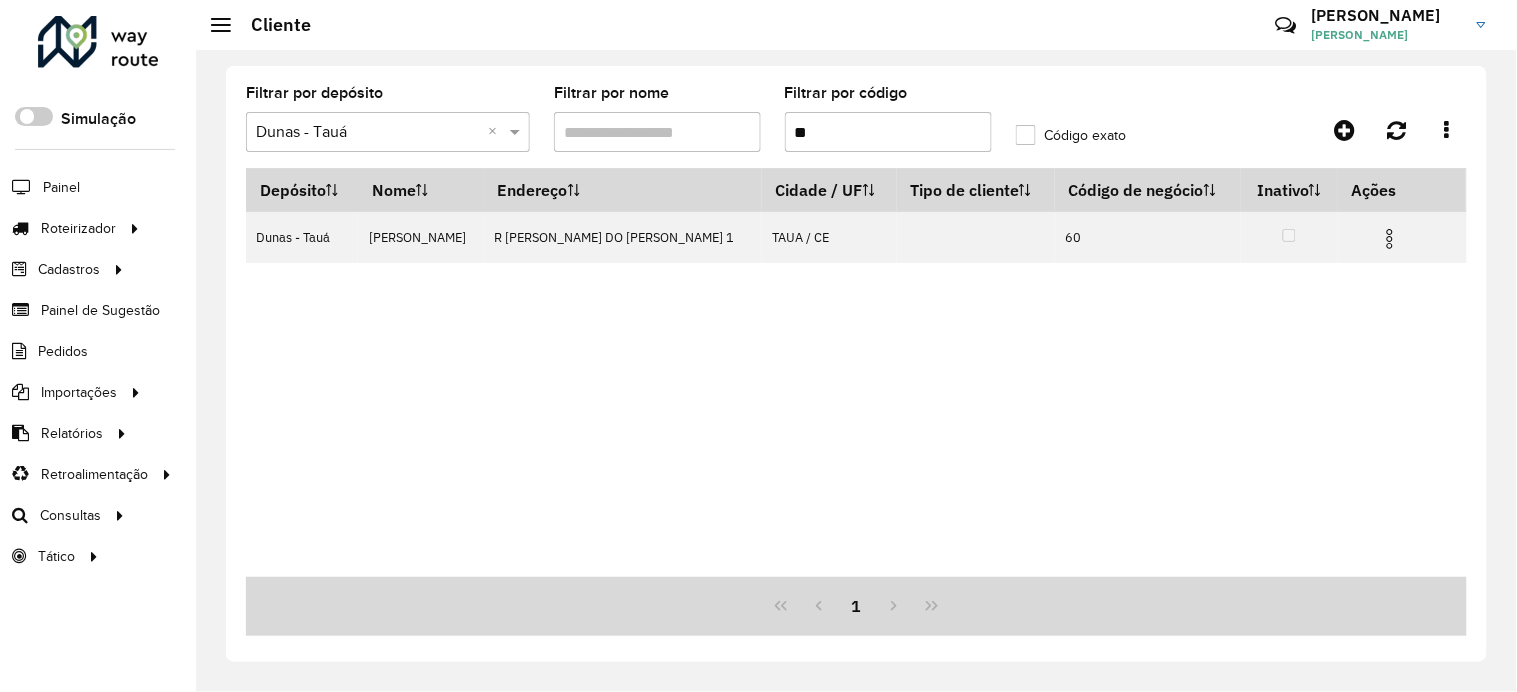 click on "**" at bounding box center [888, 132] 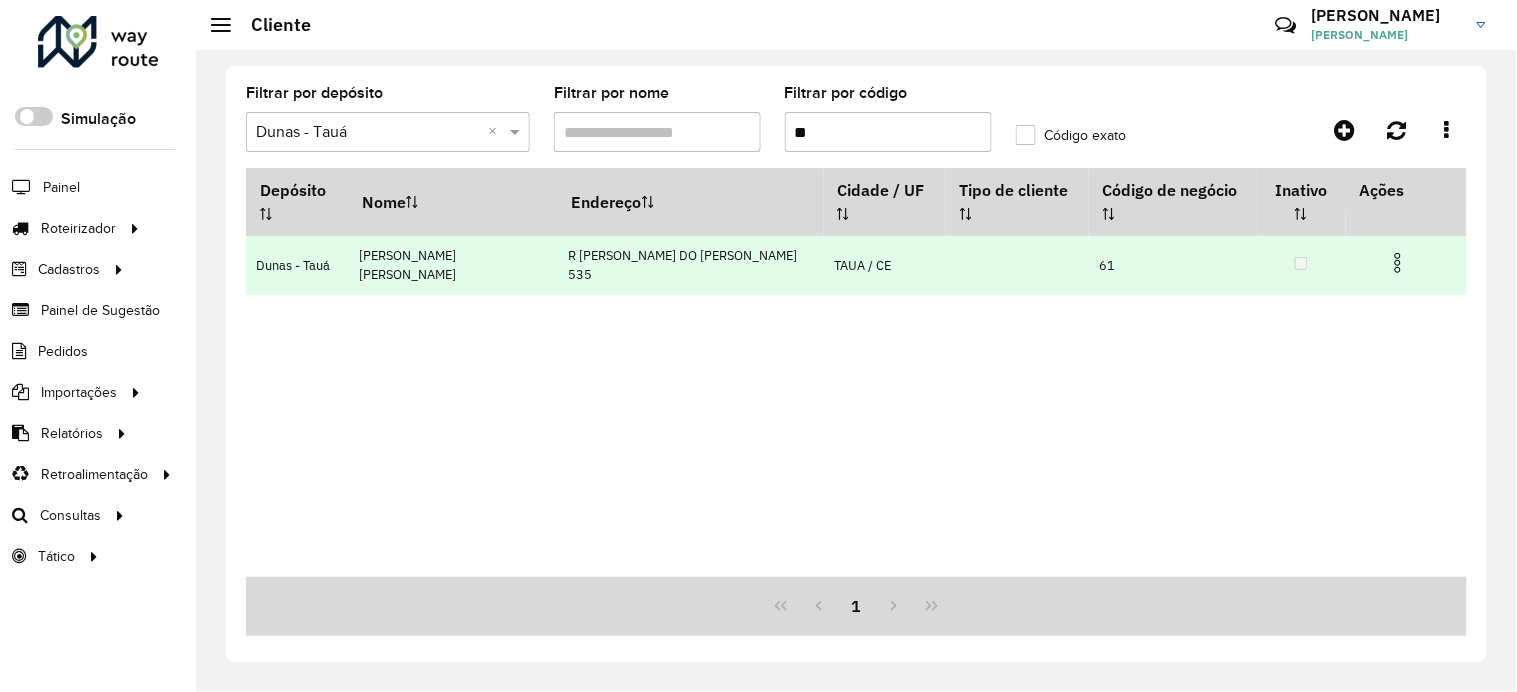 click at bounding box center [1398, 263] 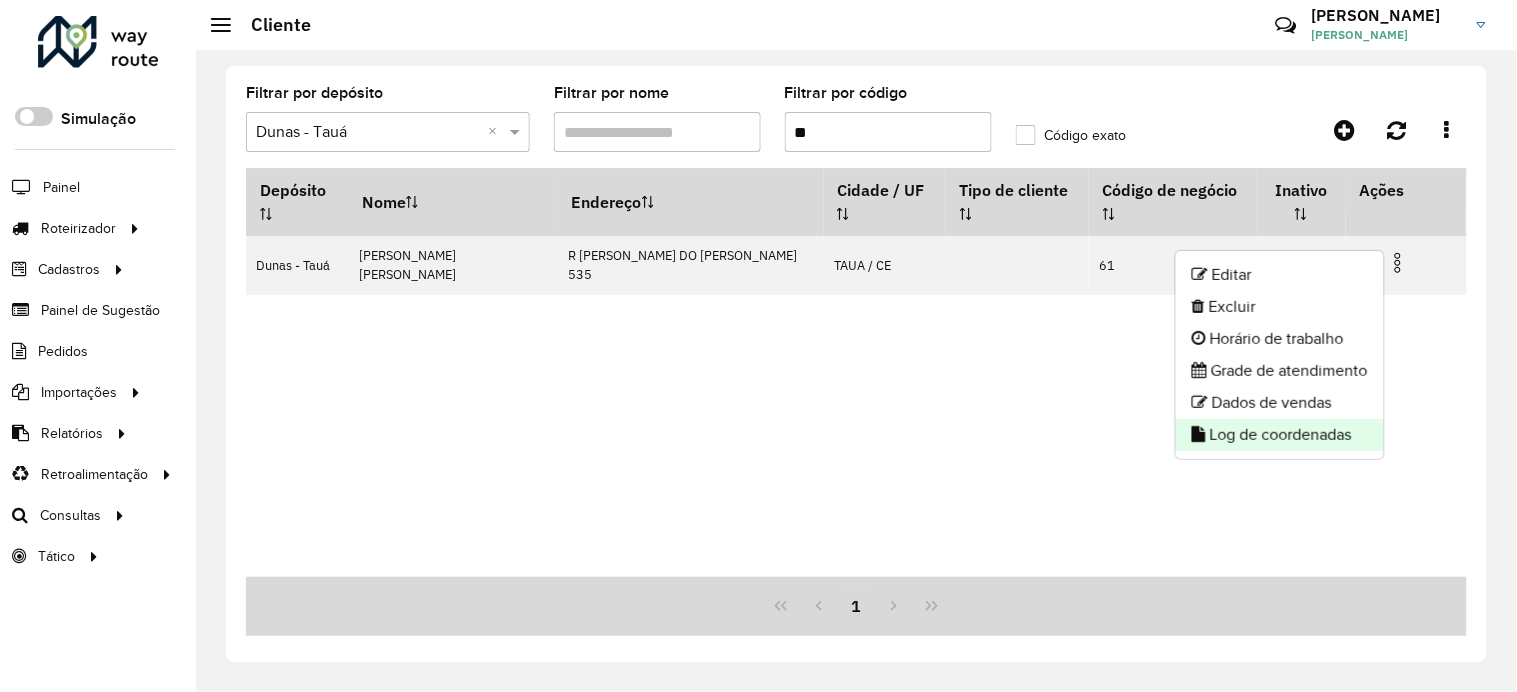 click on "Log de coordenadas" 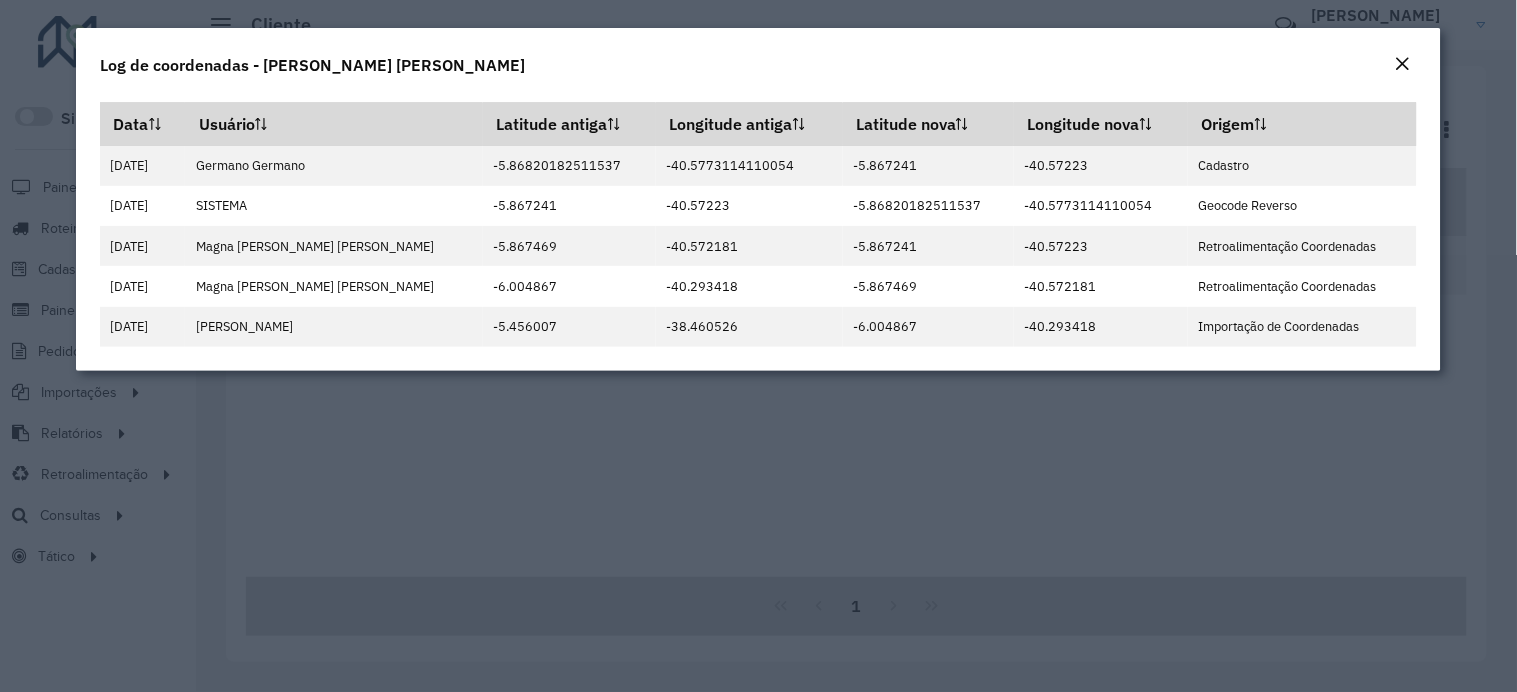 click 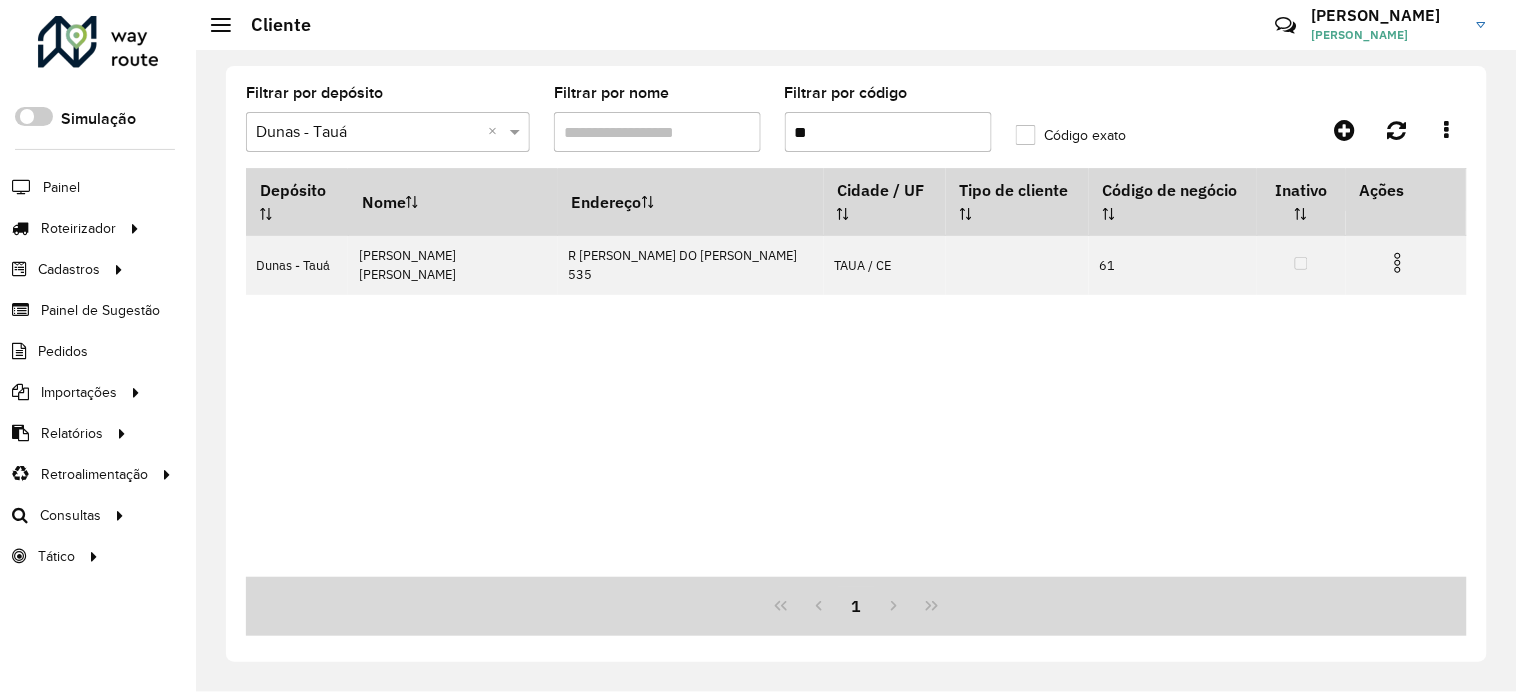 click on "**" at bounding box center (888, 132) 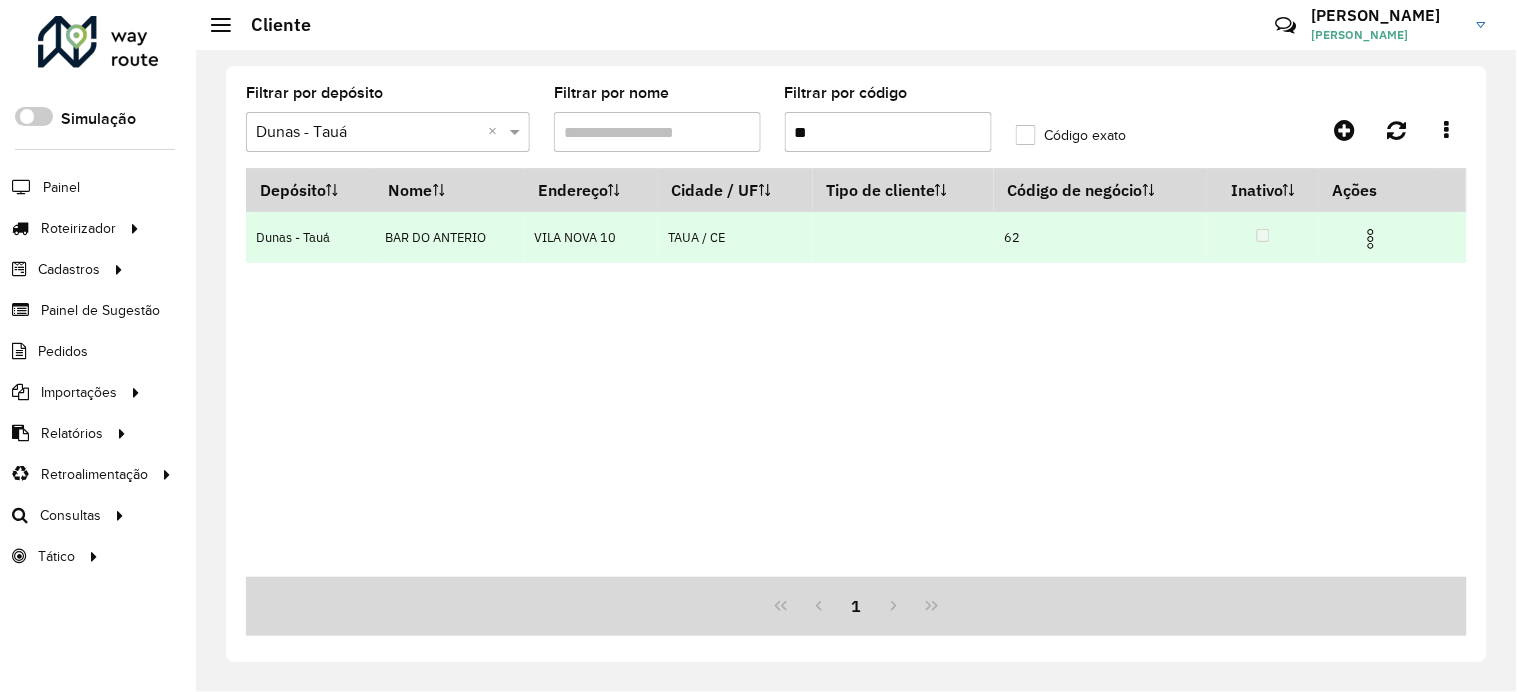 click at bounding box center [1371, 239] 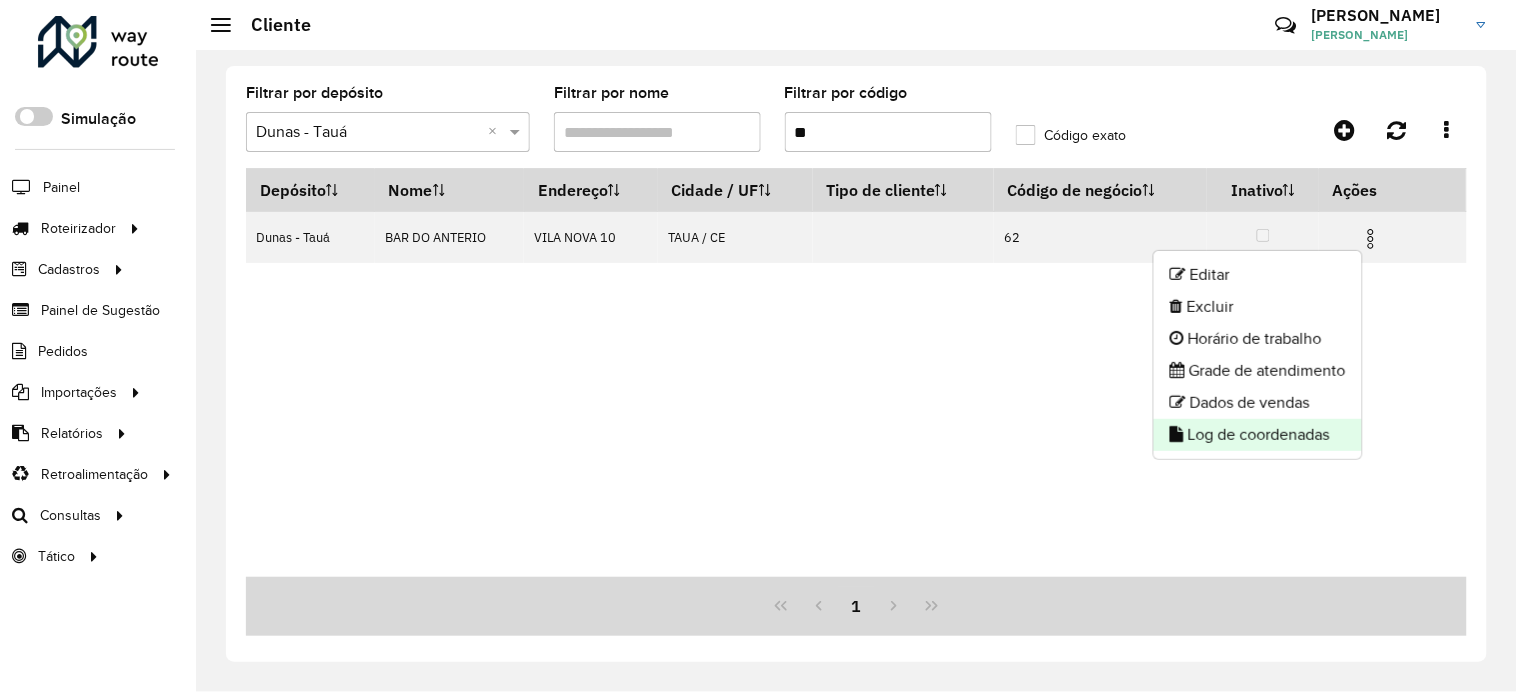 click on "Log de coordenadas" 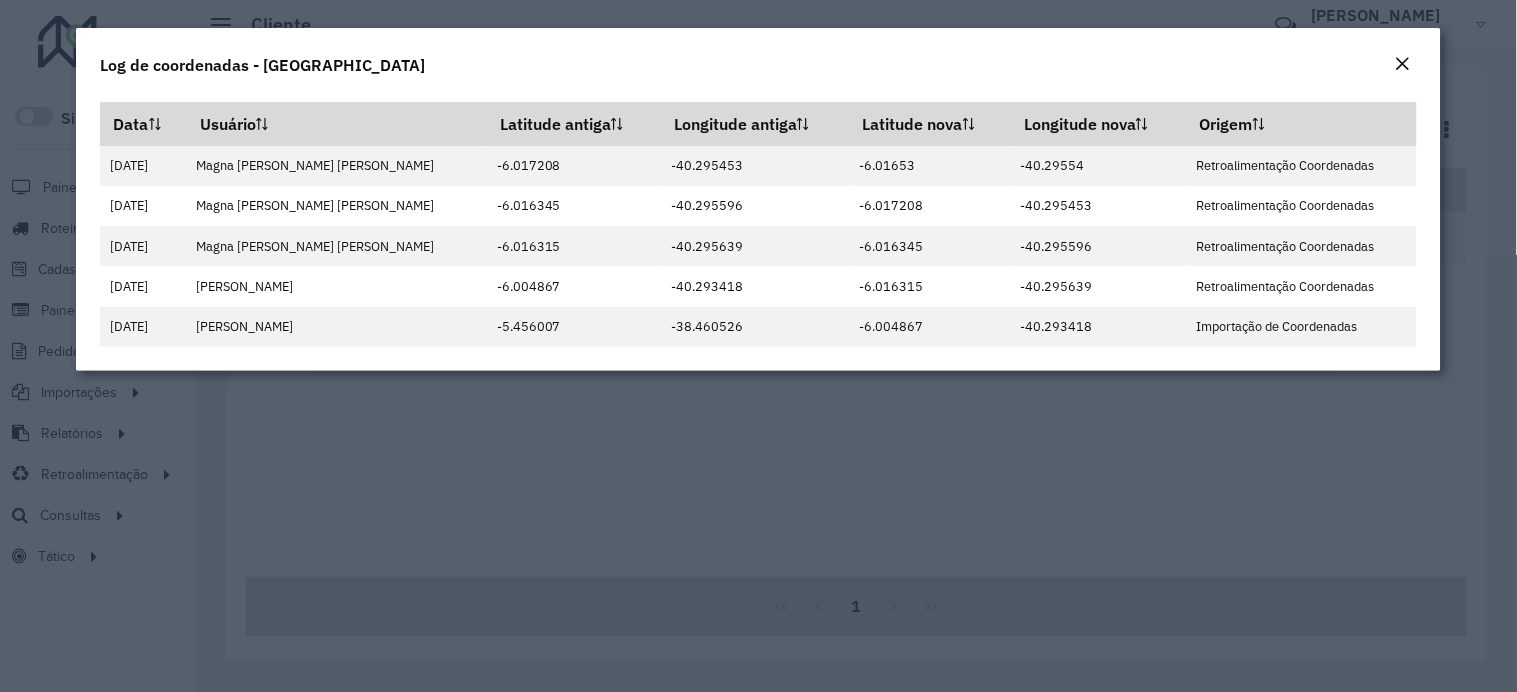 click 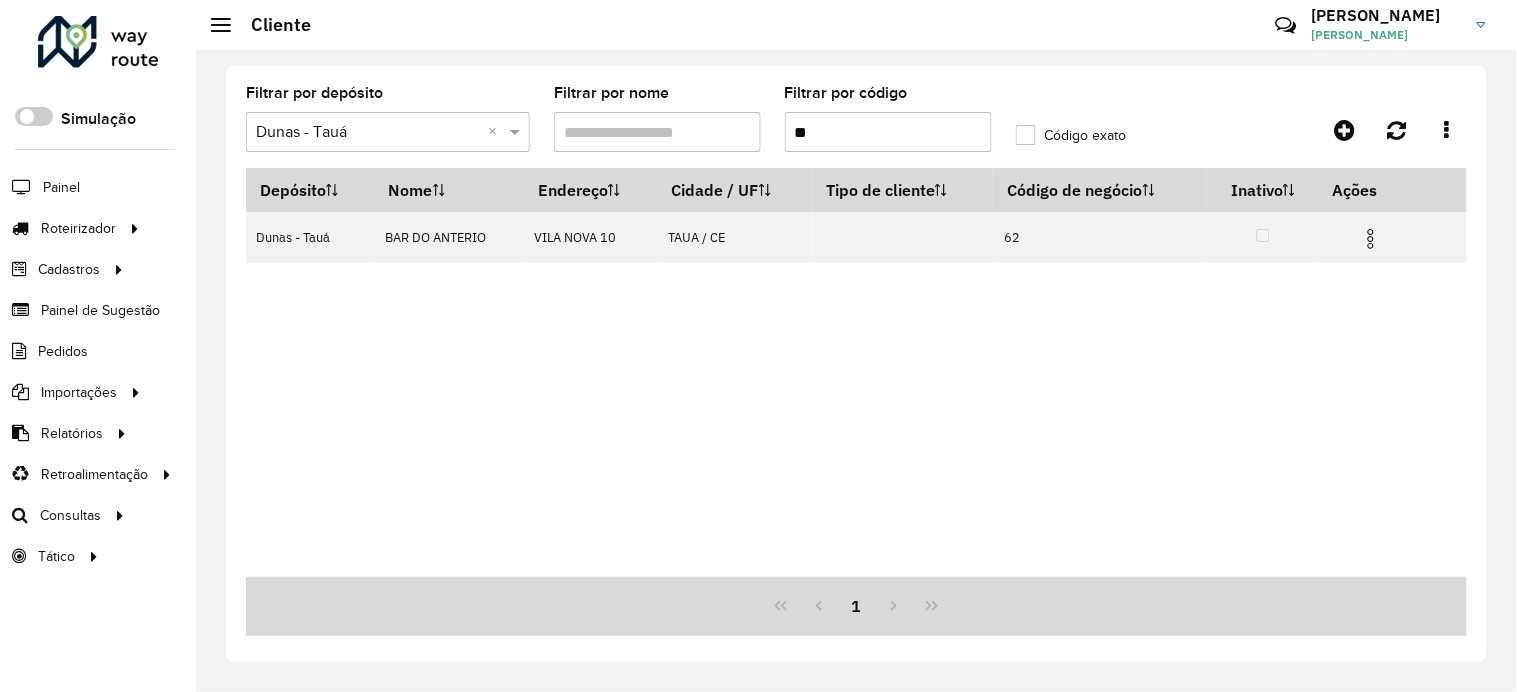 click on "**" at bounding box center [888, 132] 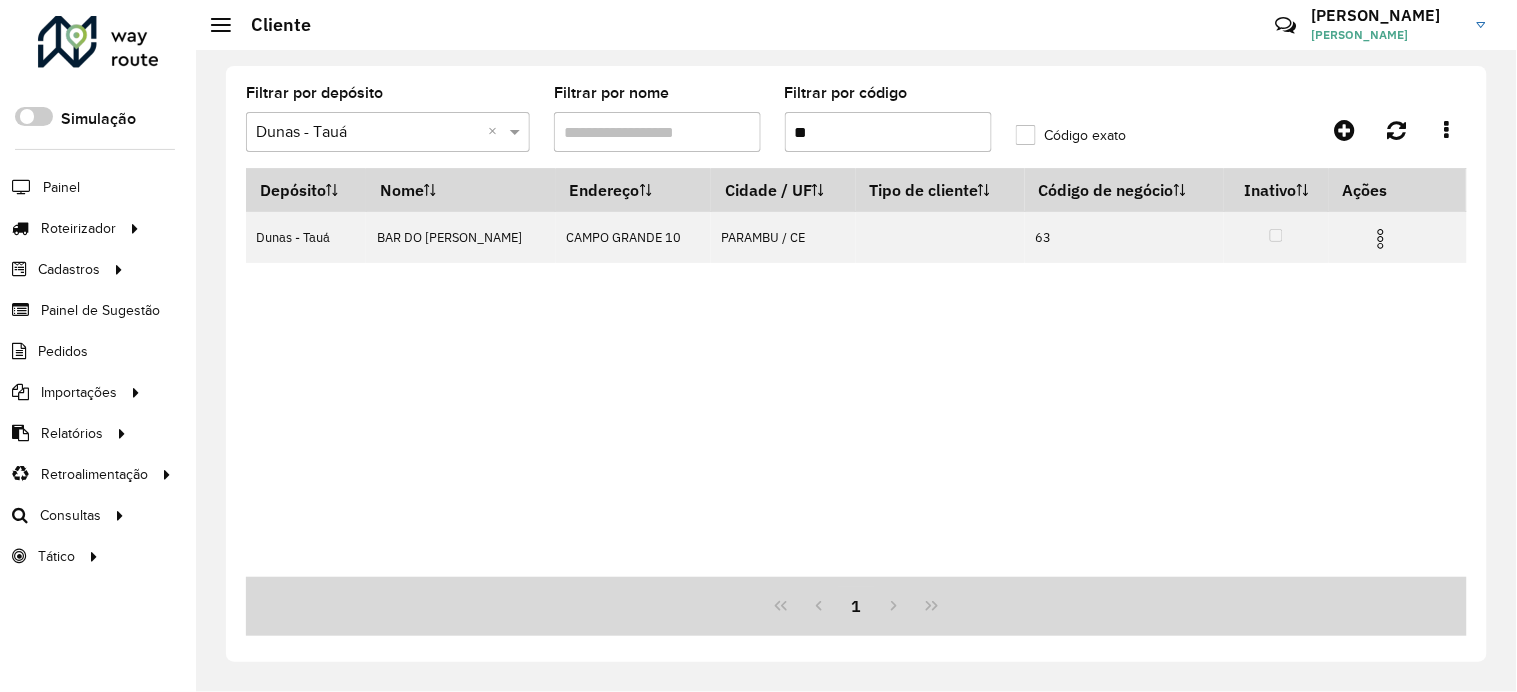 click at bounding box center (1381, 239) 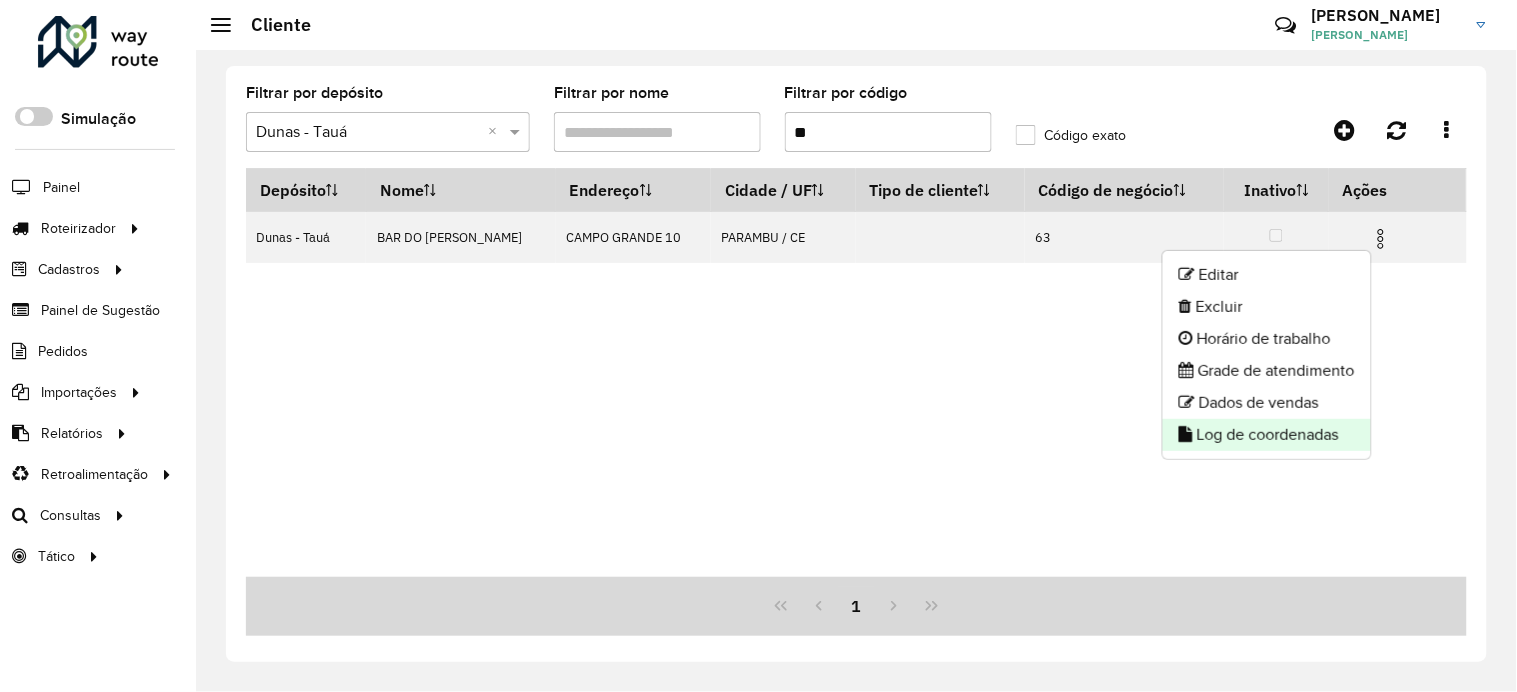 click on "Log de coordenadas" 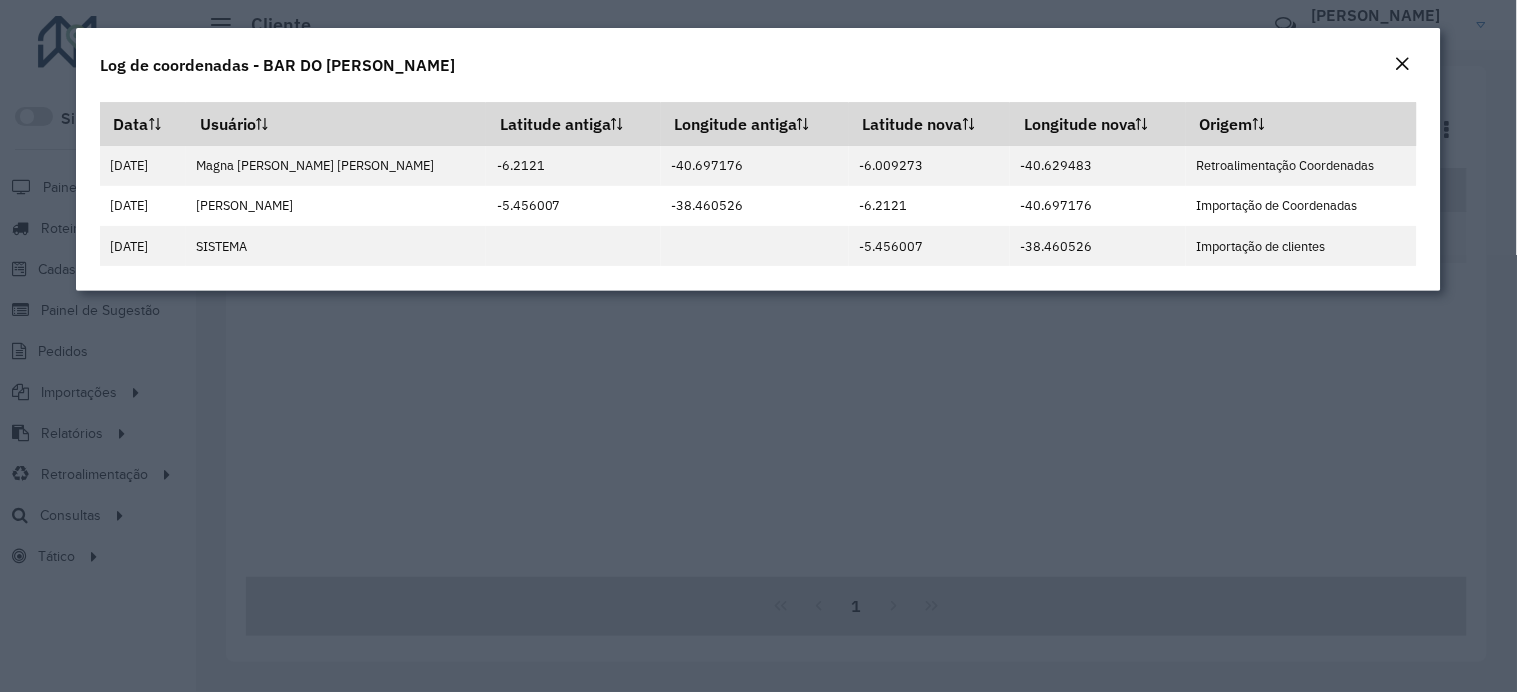 click 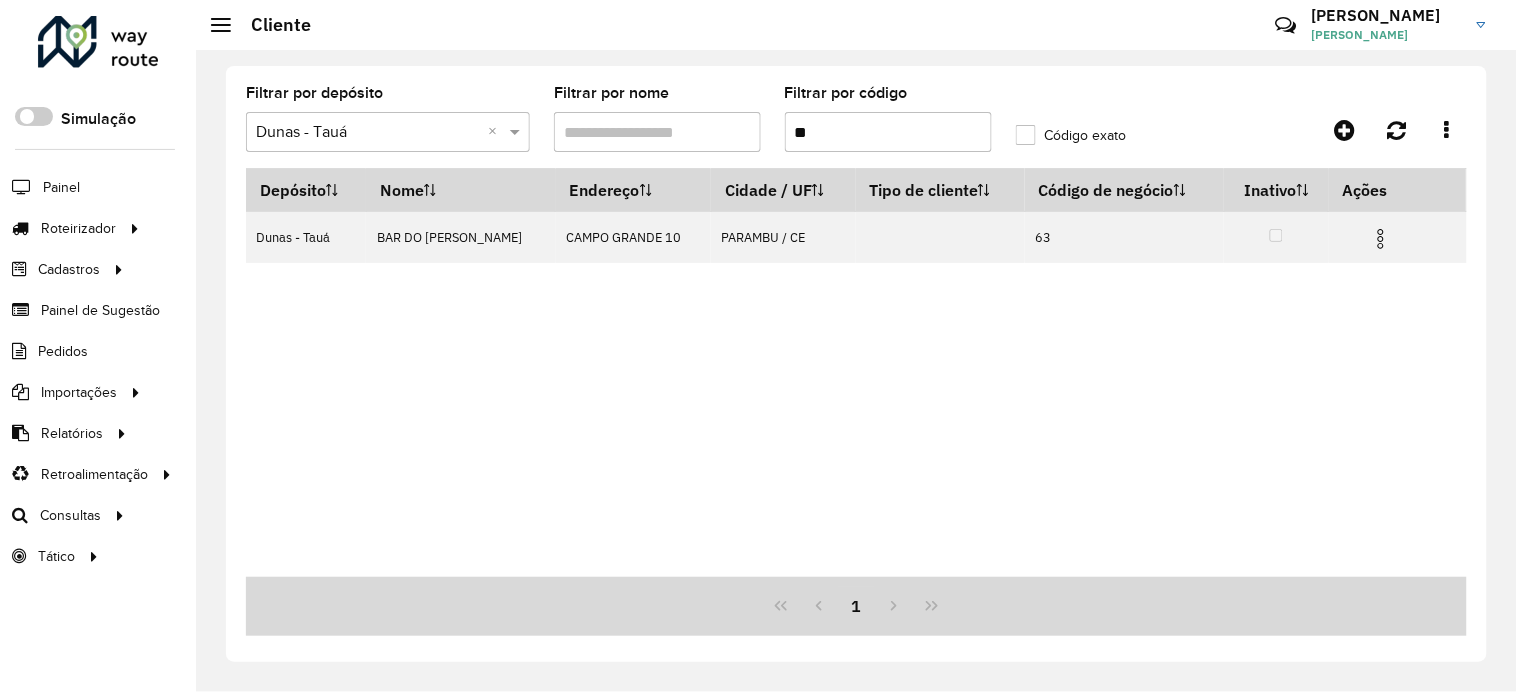 click on "**" at bounding box center [888, 132] 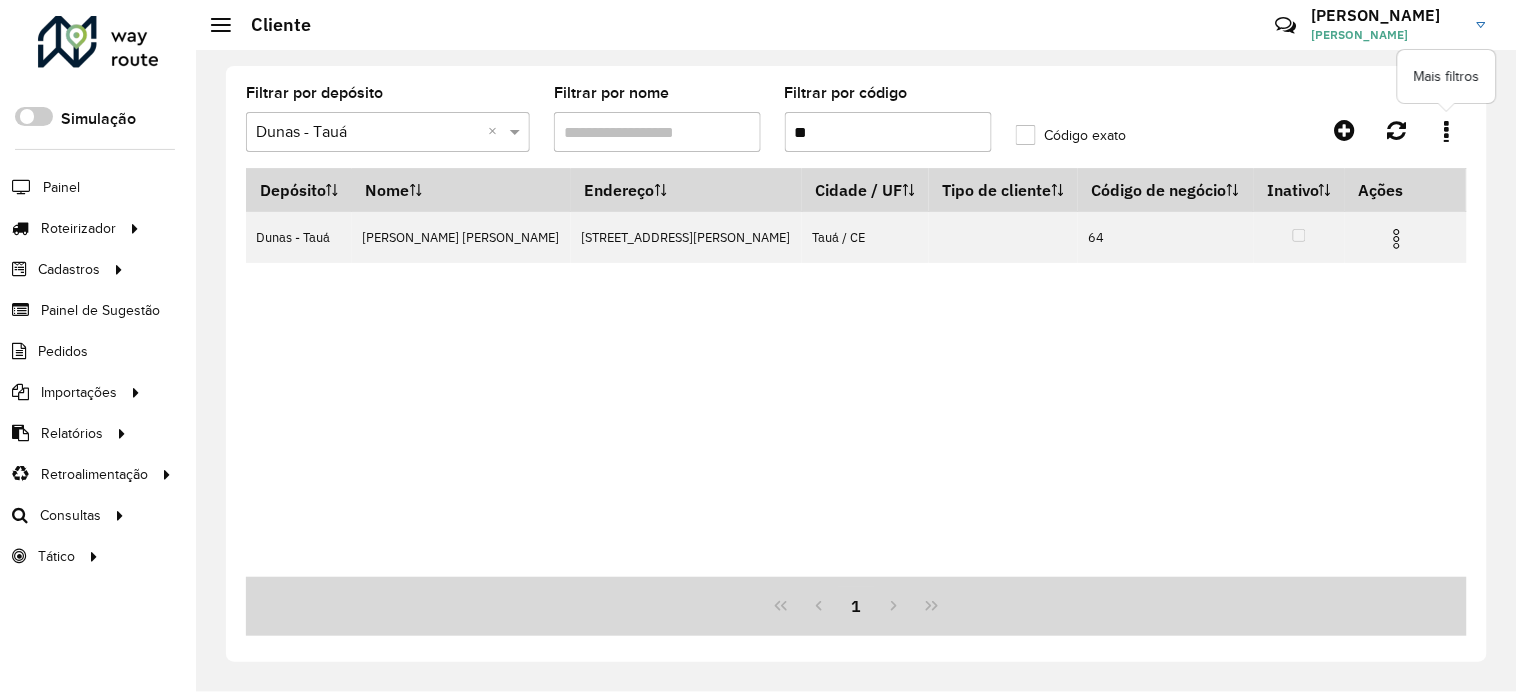 click 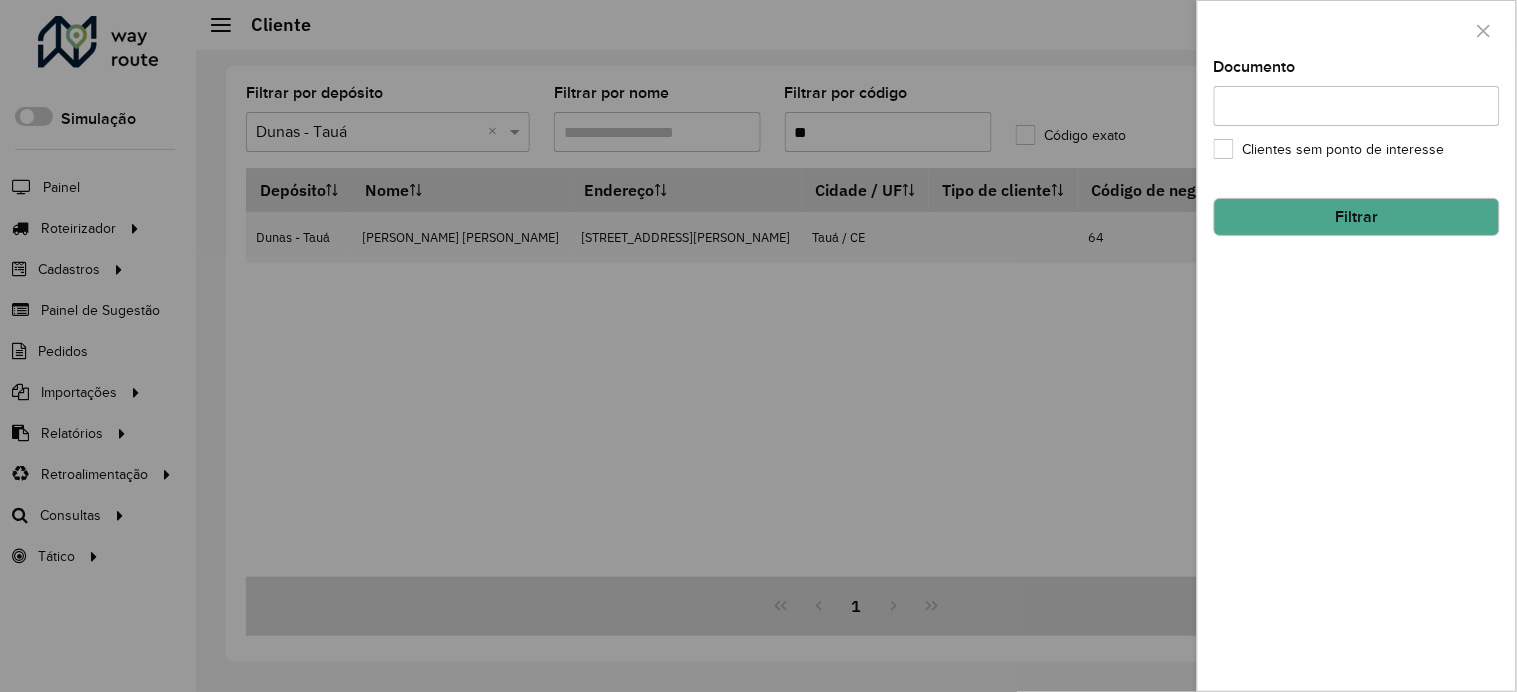 drag, startPoint x: 996, startPoint y: 300, endPoint x: 1140, endPoint y: 277, distance: 145.82524 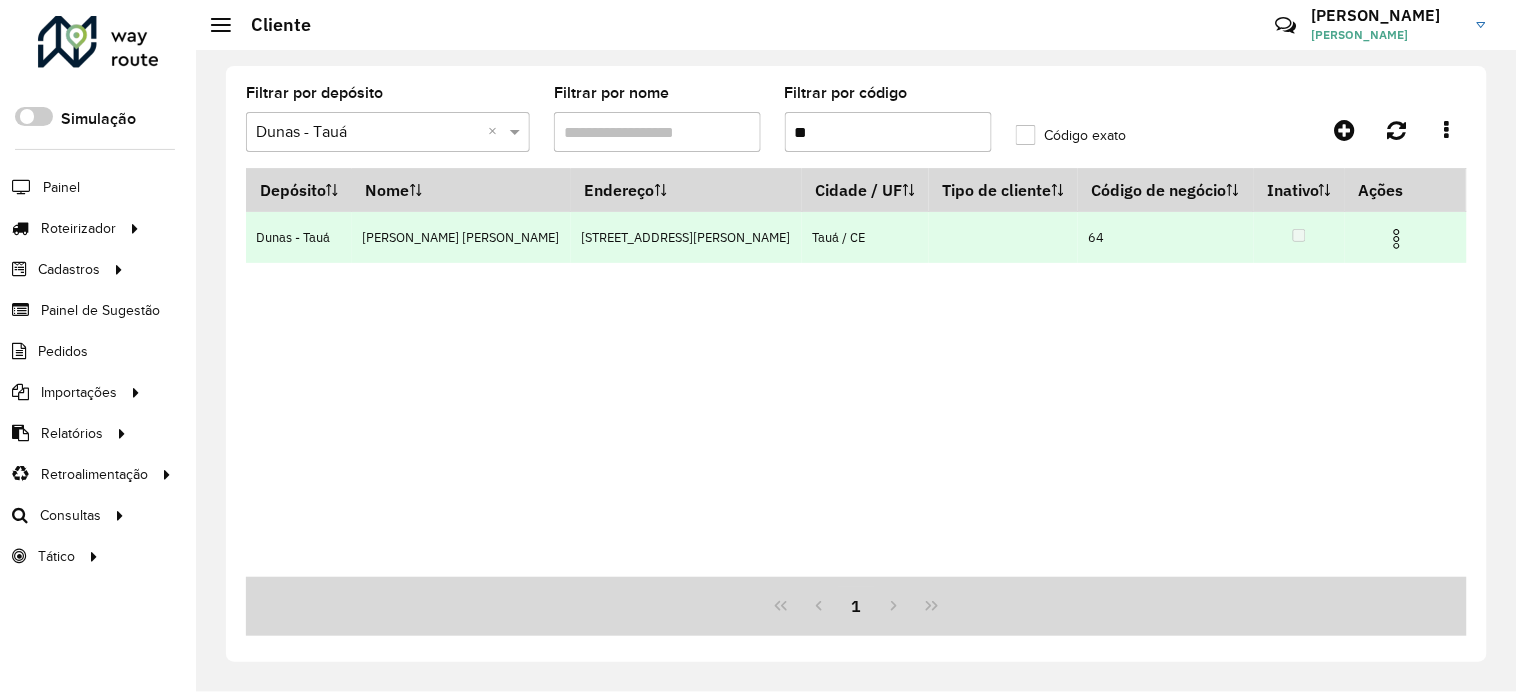 click at bounding box center [1406, 237] 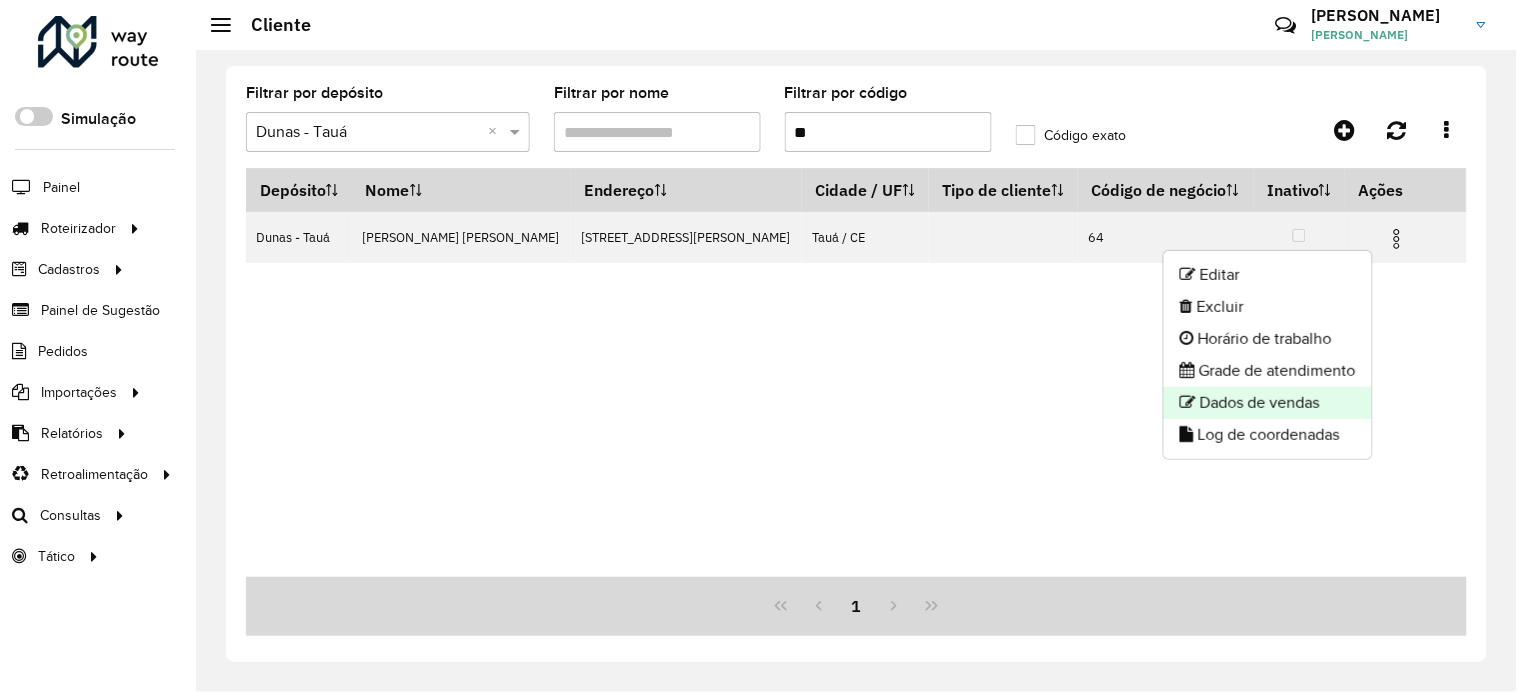 click on "Dados de vendas" 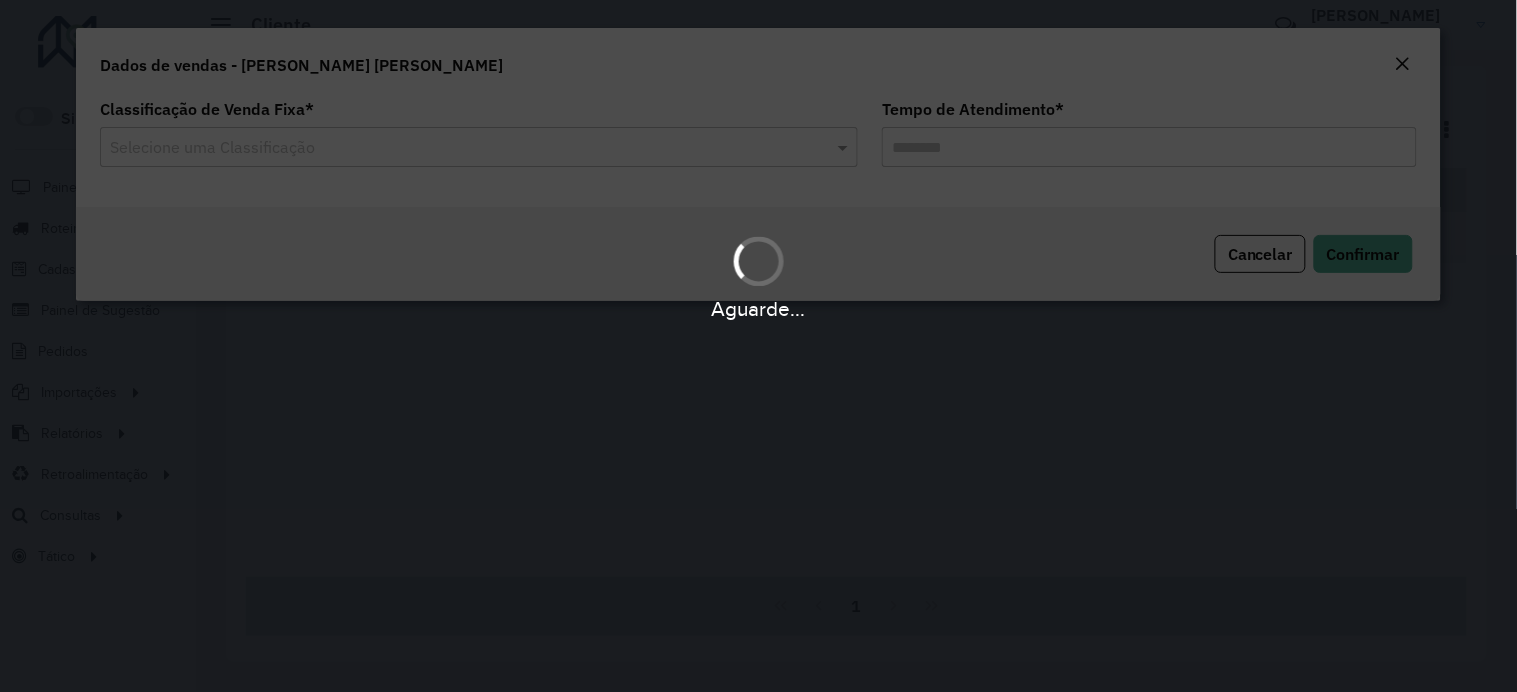 type on "********" 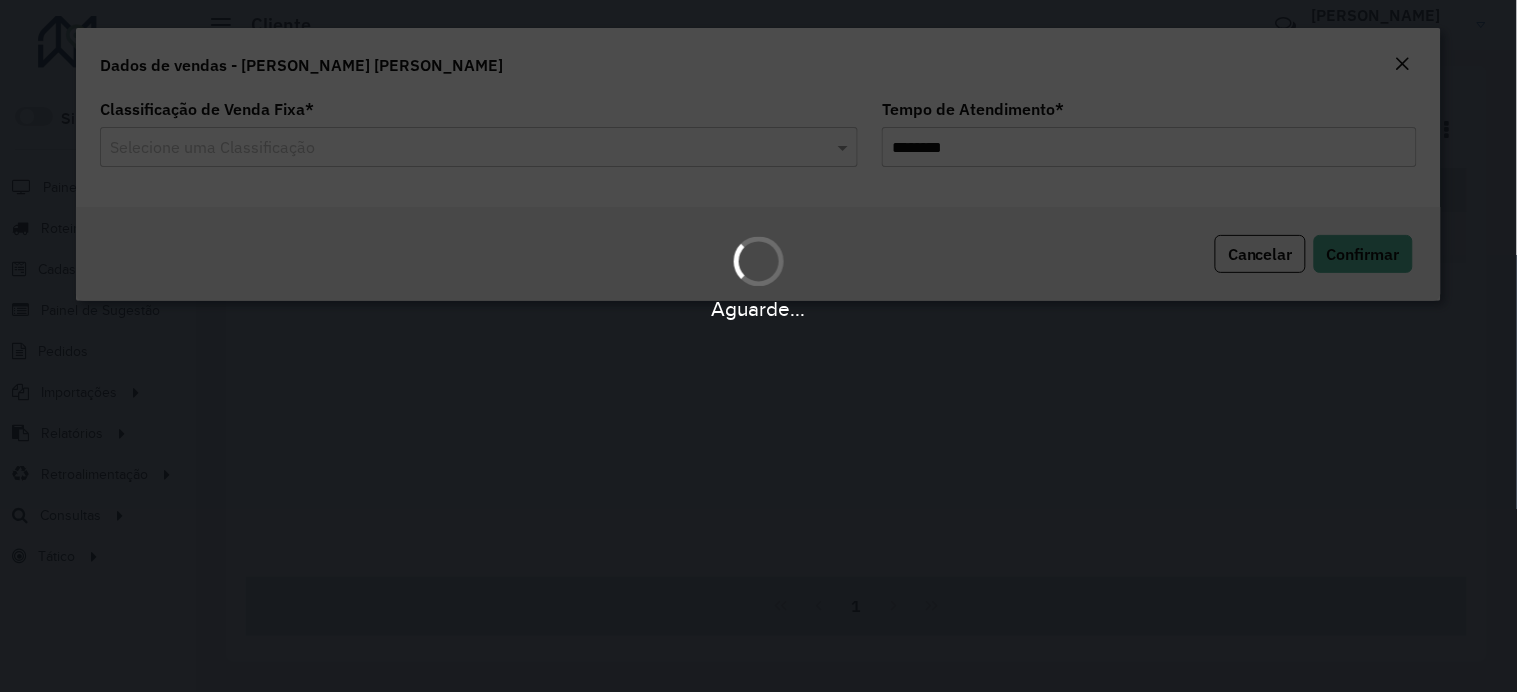click on "Aguarde..." at bounding box center (758, 276) 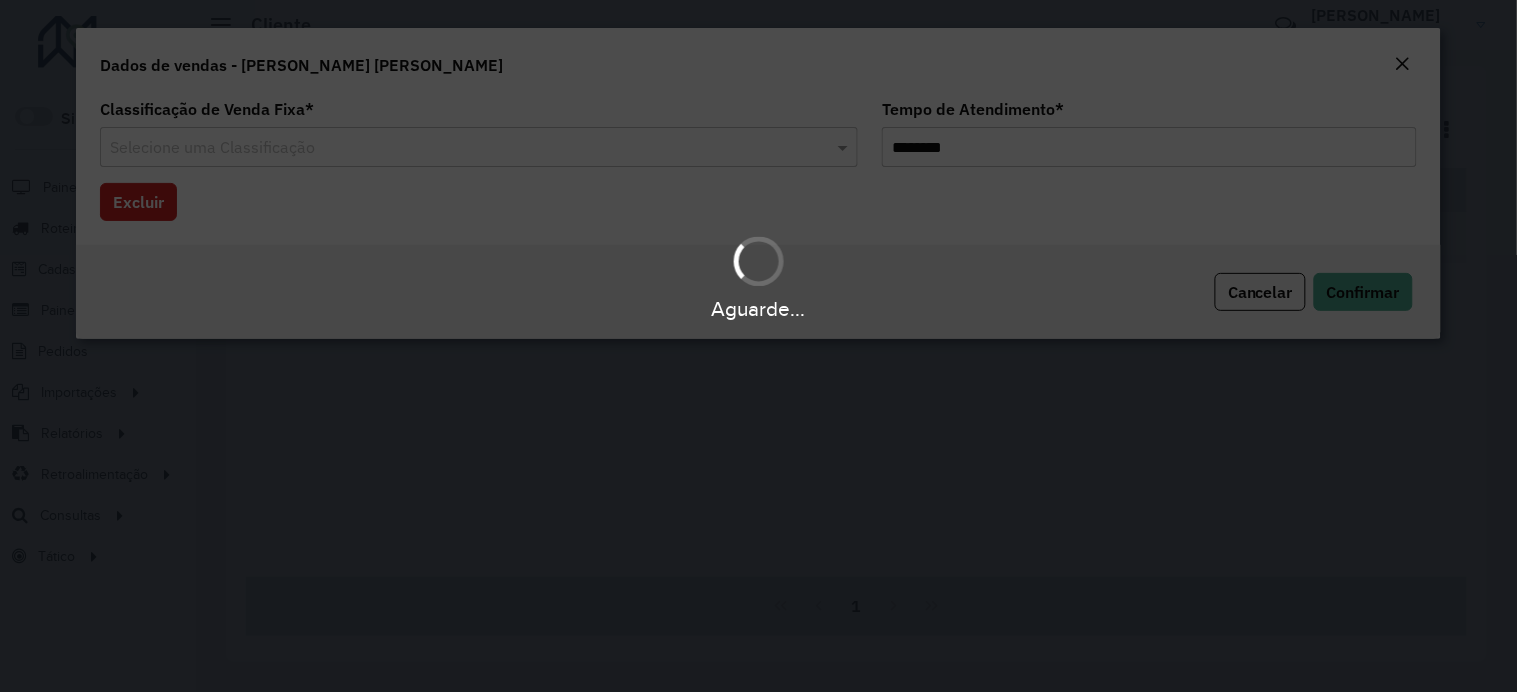click on "Cancelar" 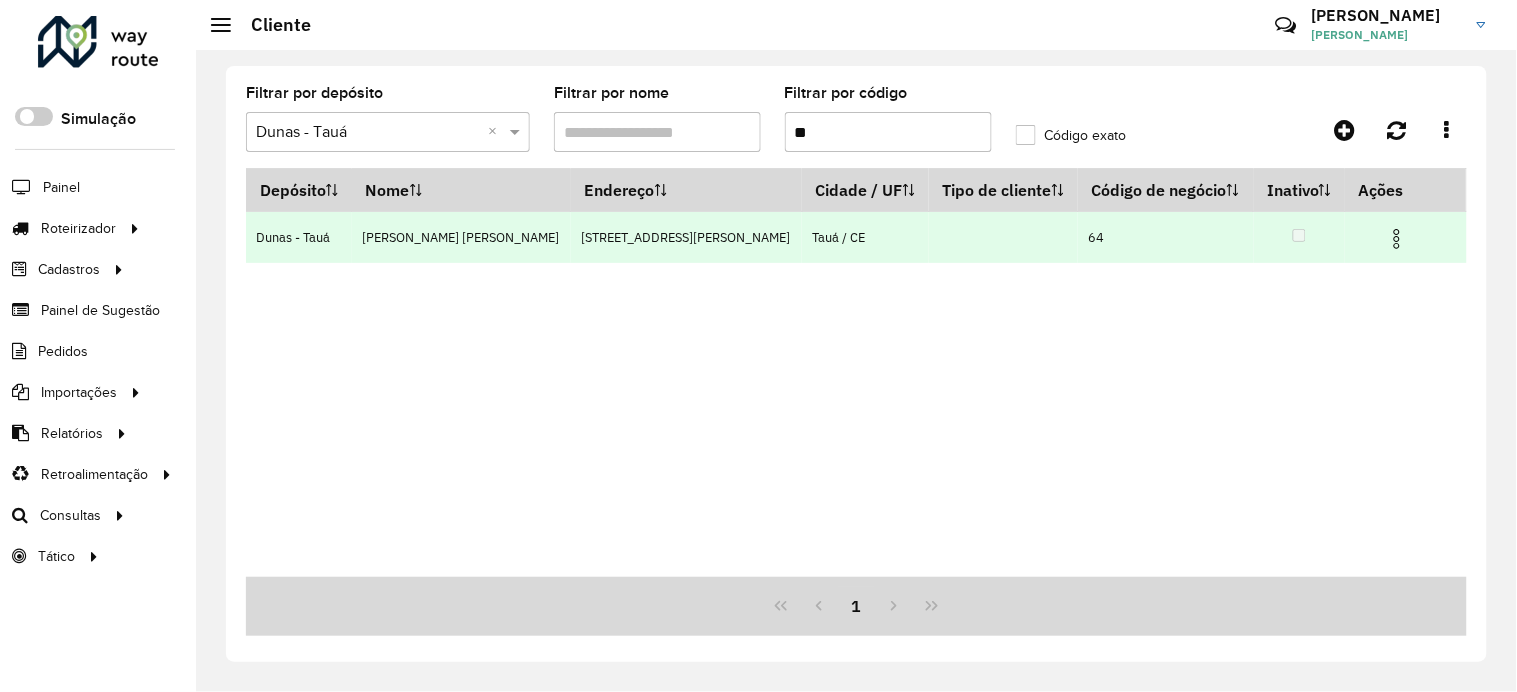 click at bounding box center (1406, 237) 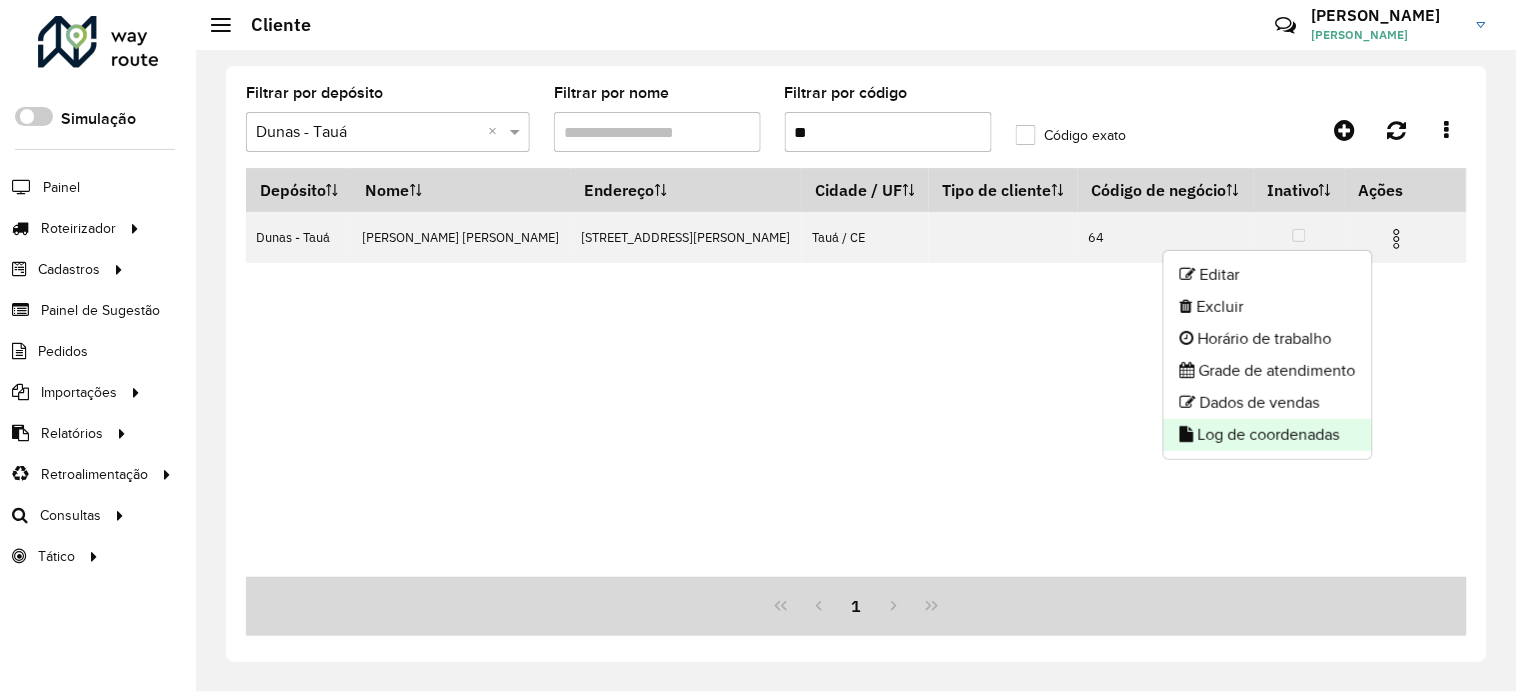 click on "Log de coordenadas" 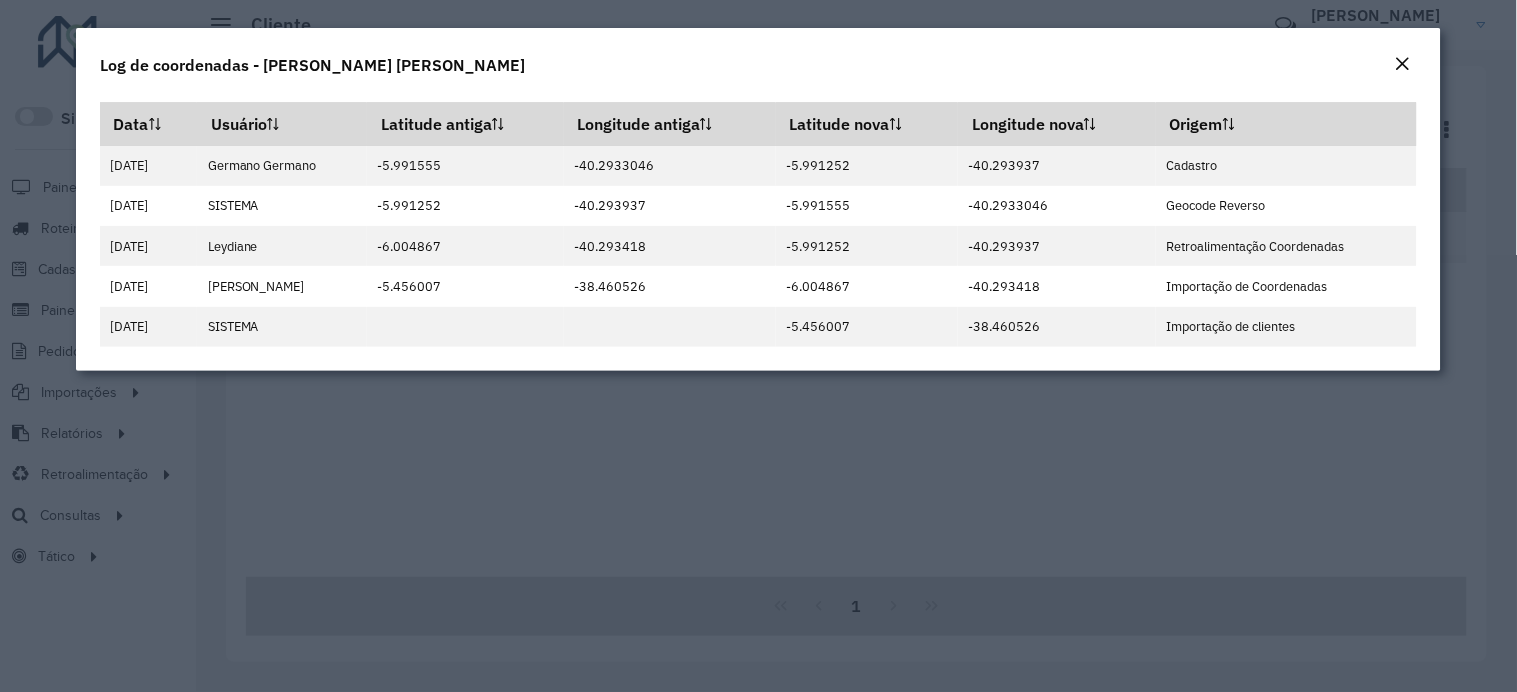 click 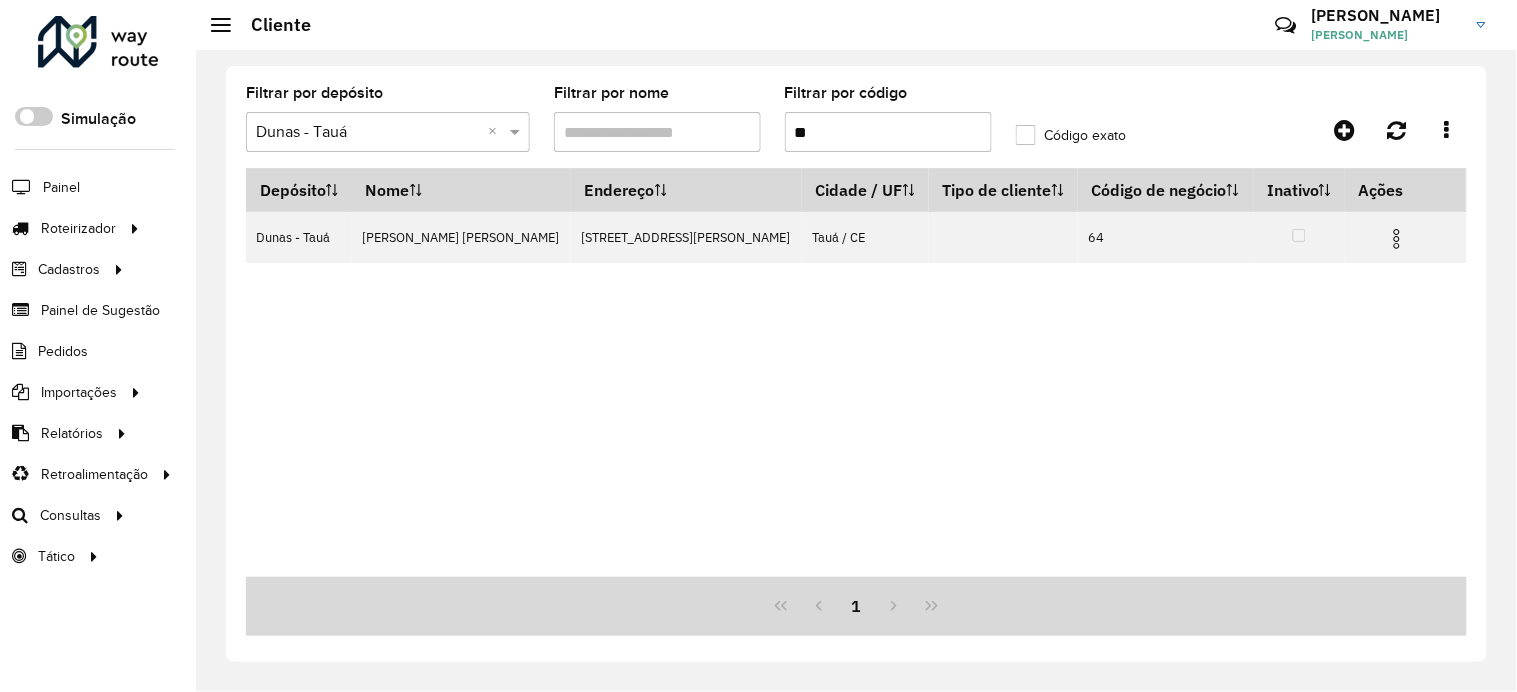 click on "Filtrar por código  **" 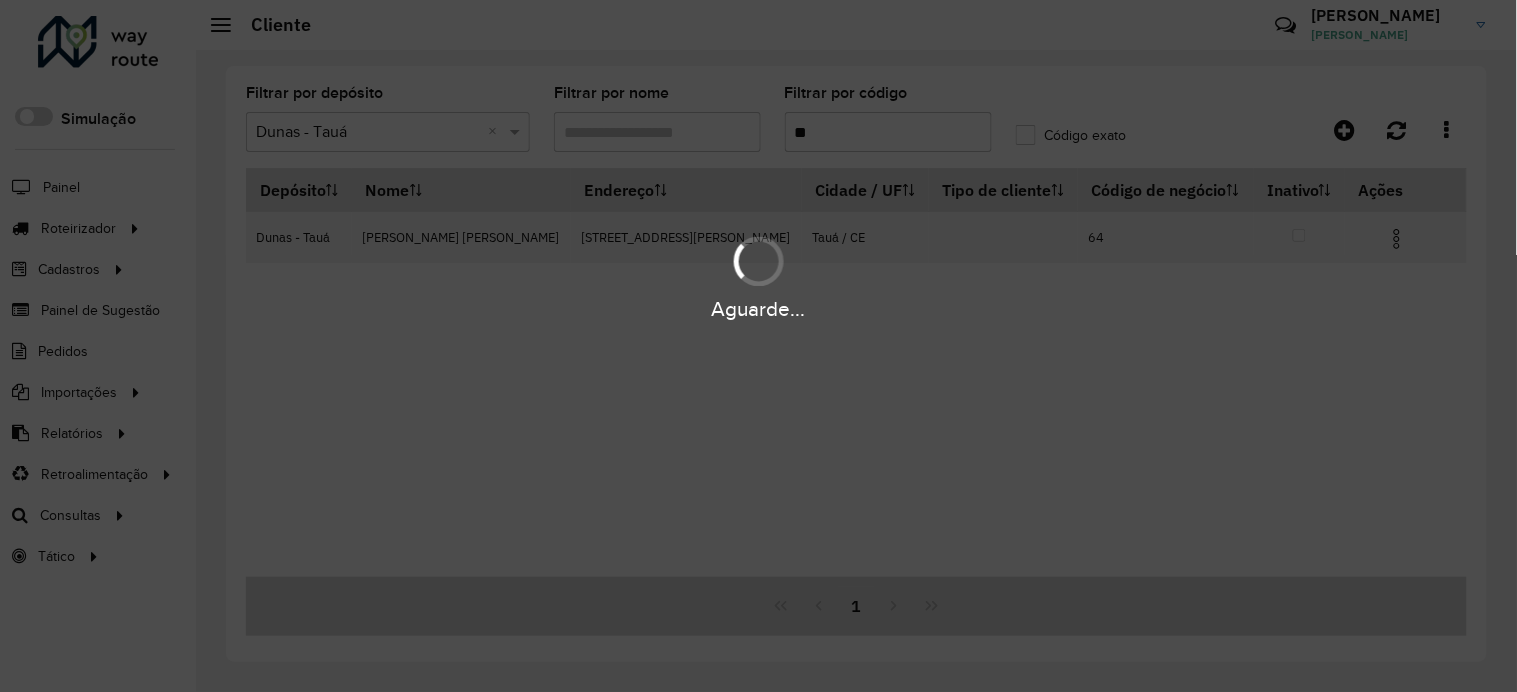 click on "Aguarde..." at bounding box center [758, 276] 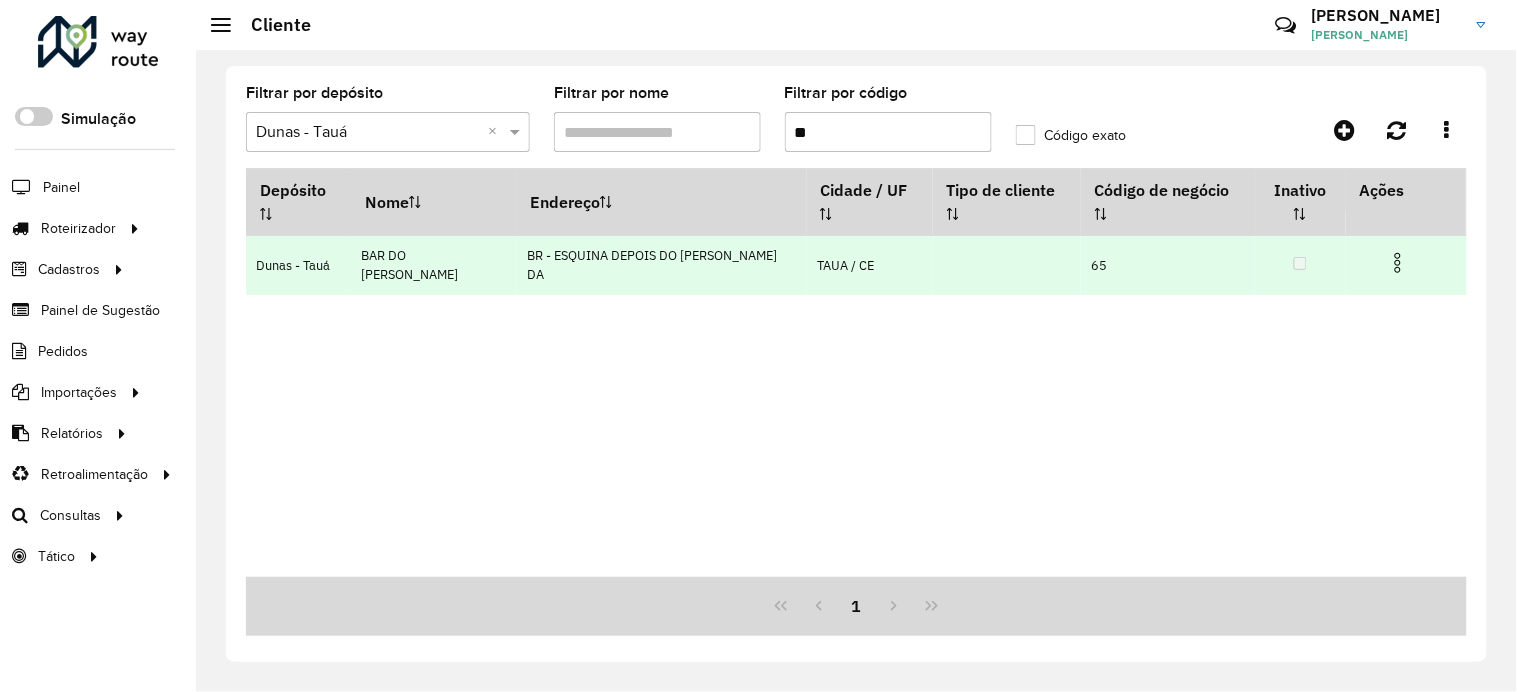 click at bounding box center (1398, 263) 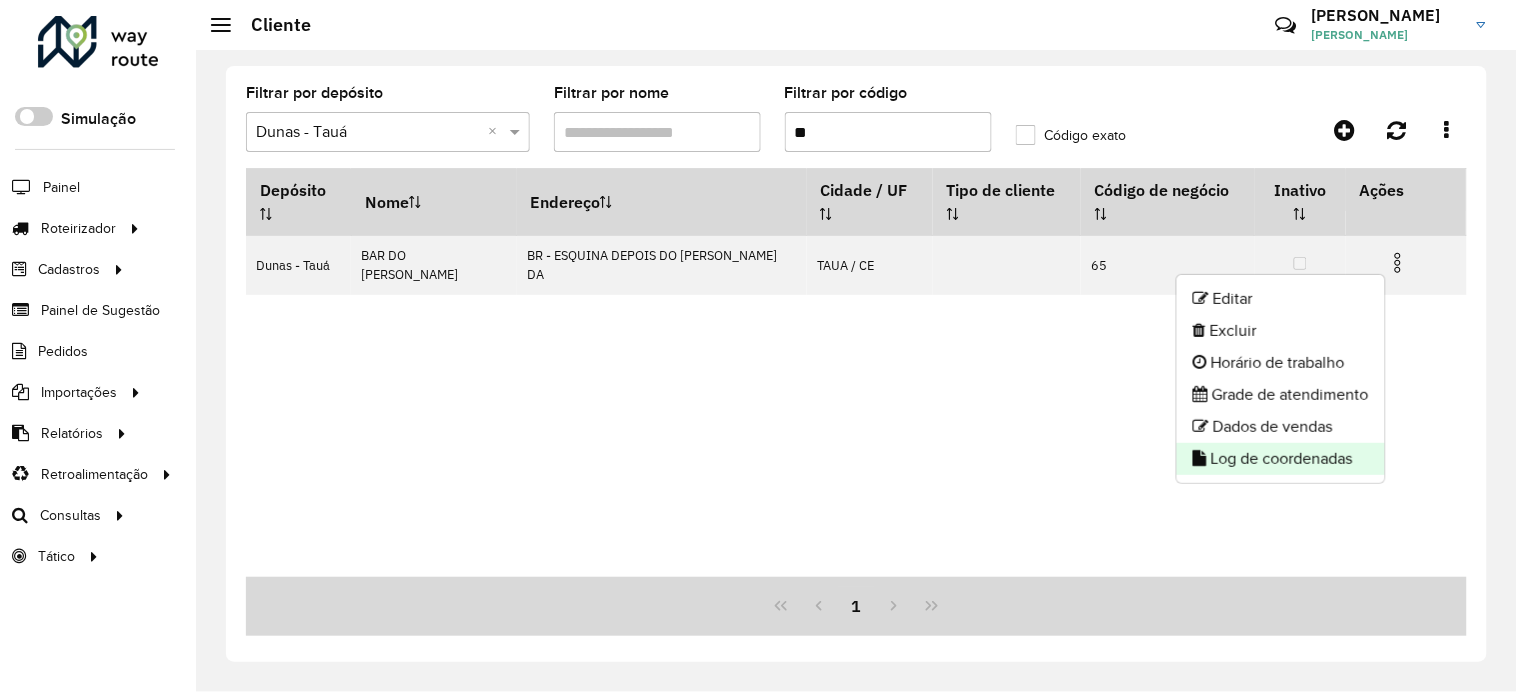 click on "Log de coordenadas" 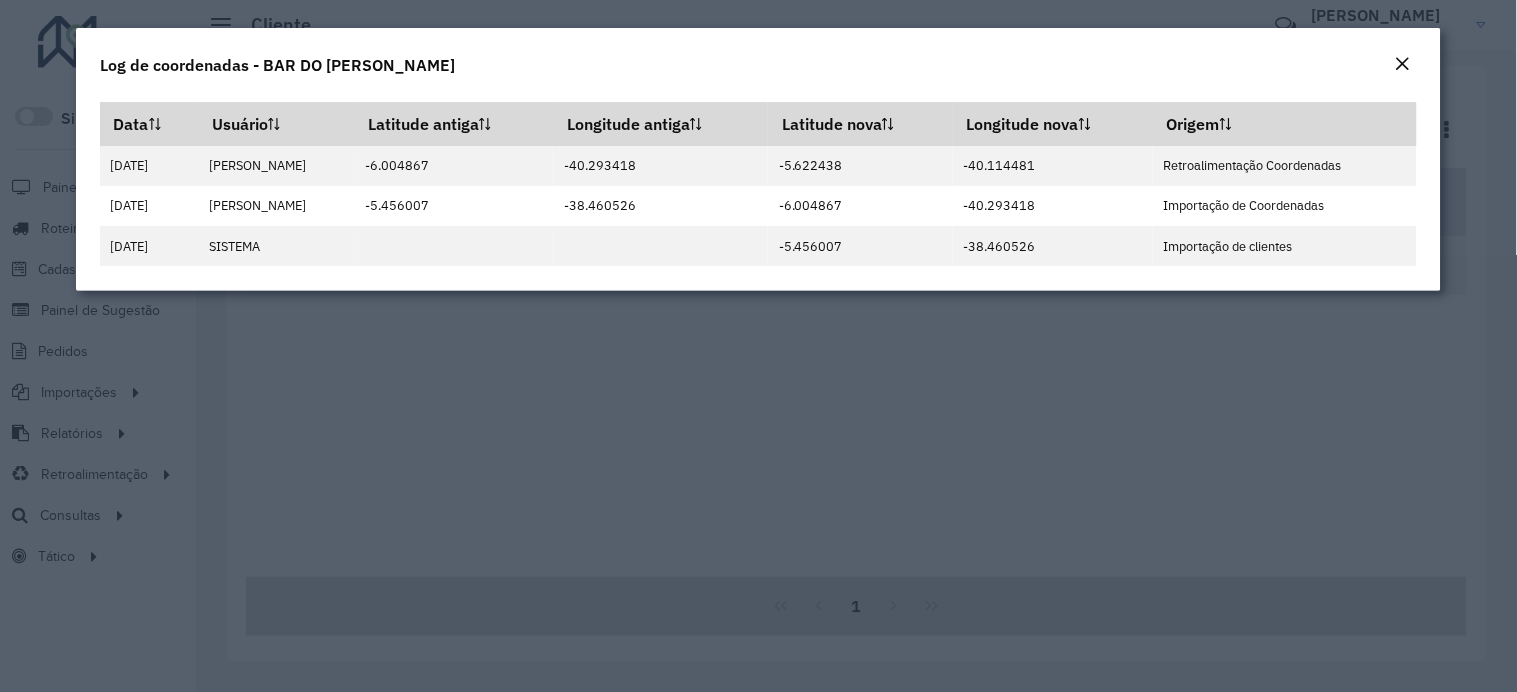 click 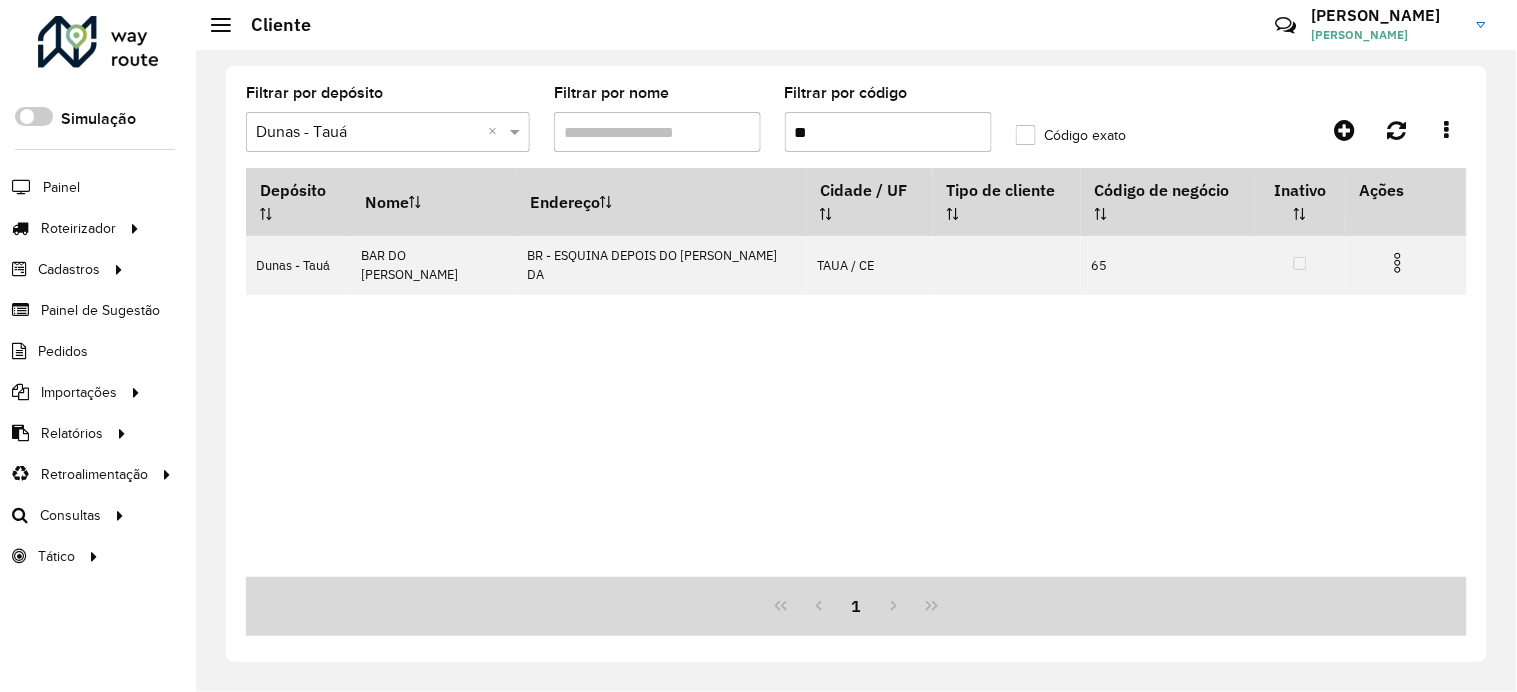 click on "**" at bounding box center (888, 132) 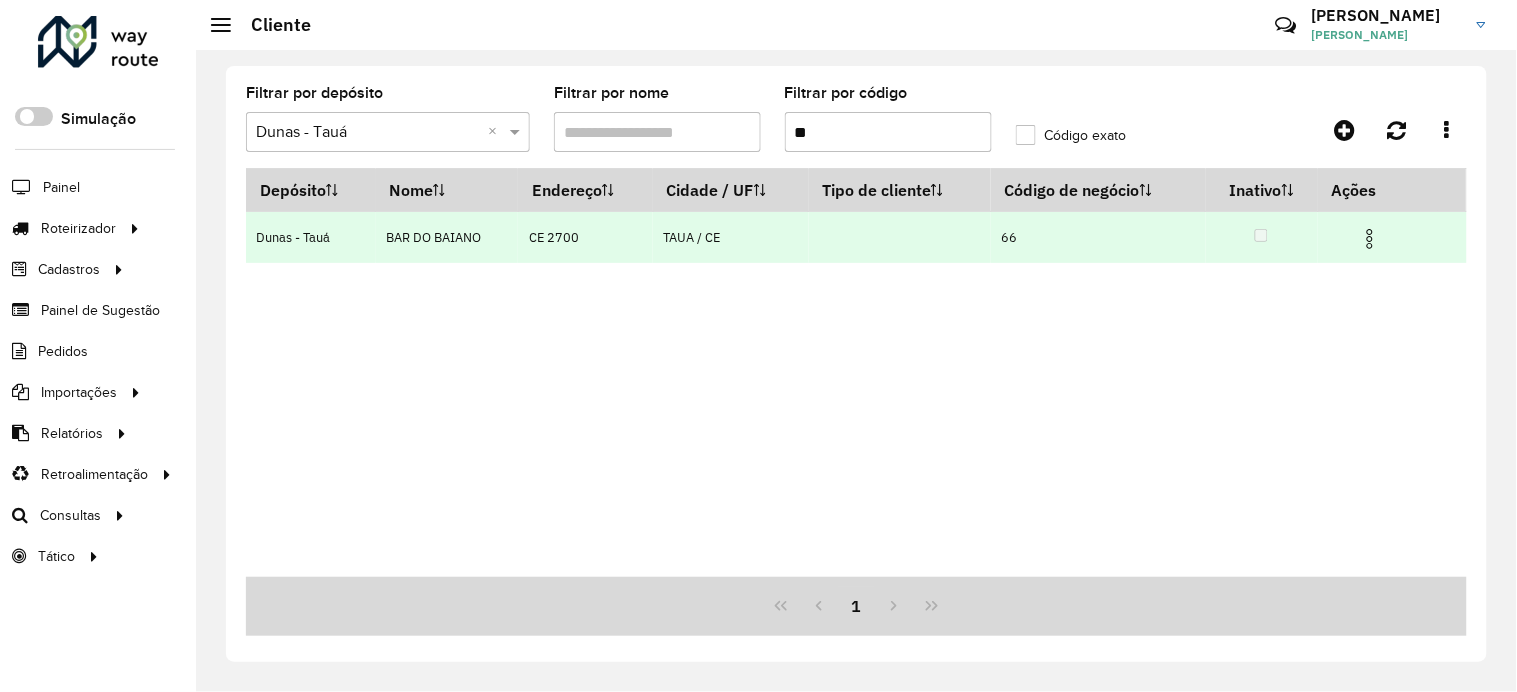 click at bounding box center [1370, 239] 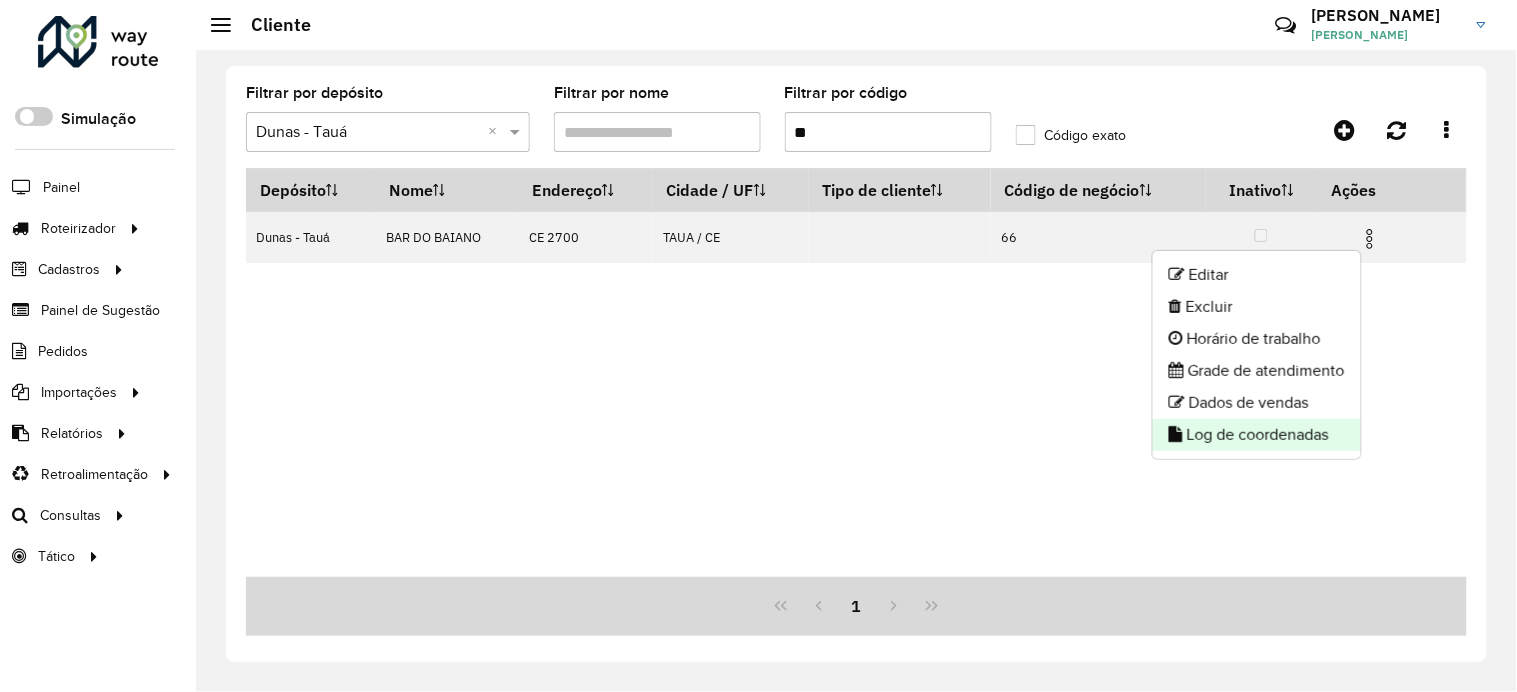 click on "Log de coordenadas" 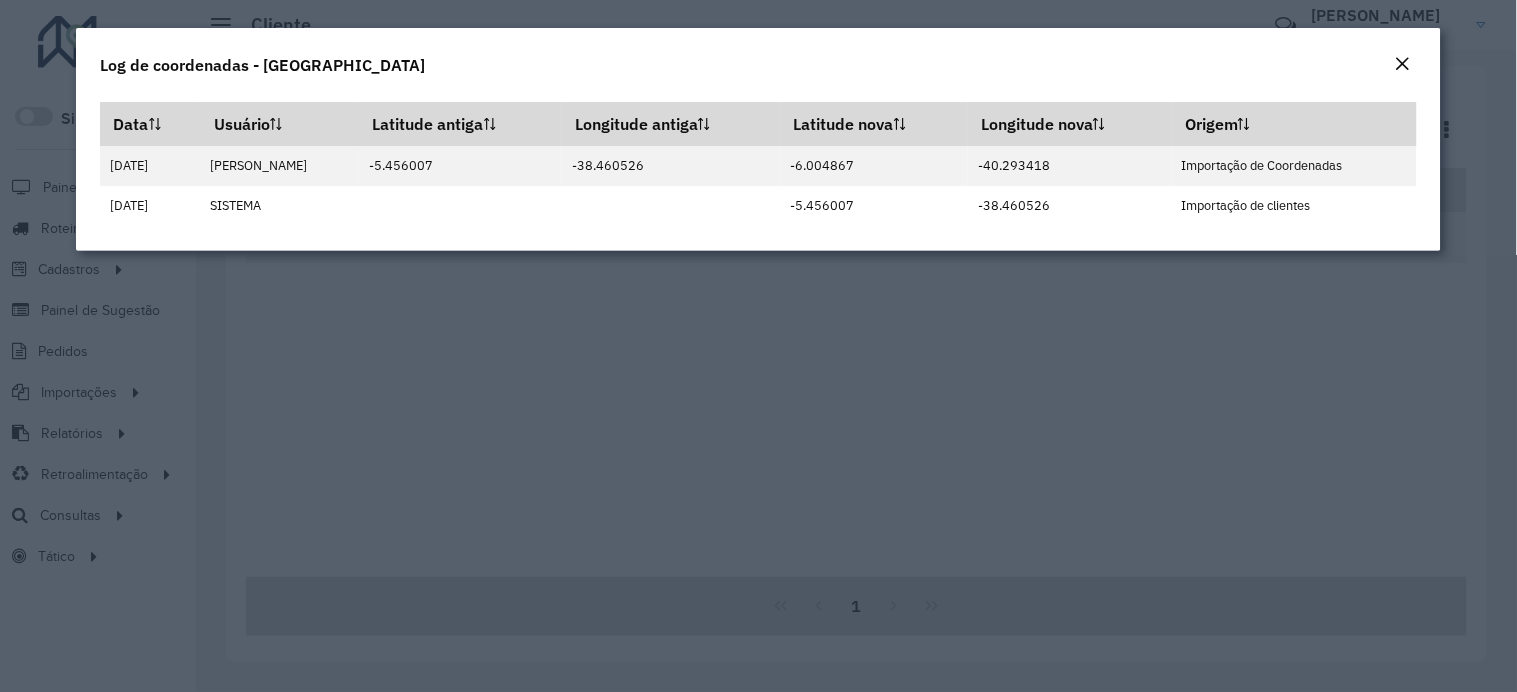 click 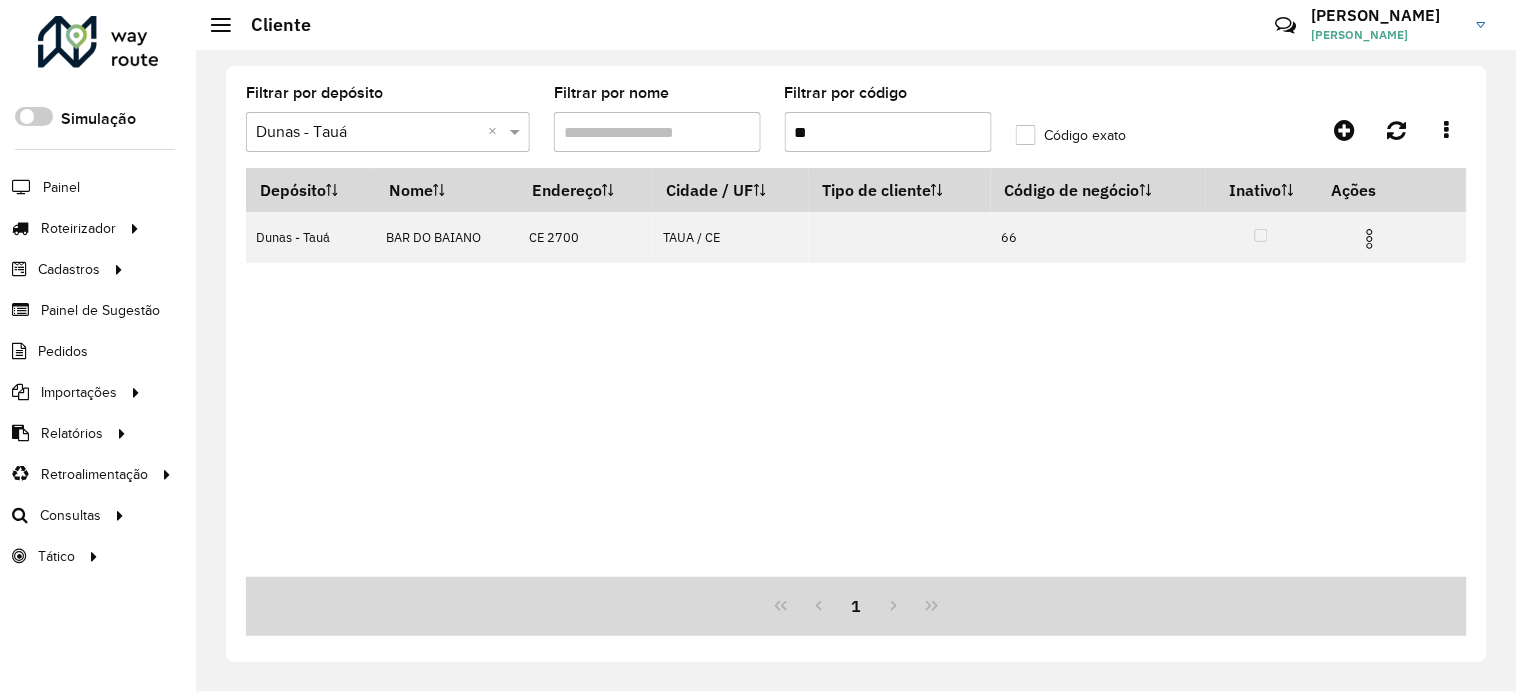 drag, startPoint x: 843, startPoint y: 136, endPoint x: 805, endPoint y: 126, distance: 39.293766 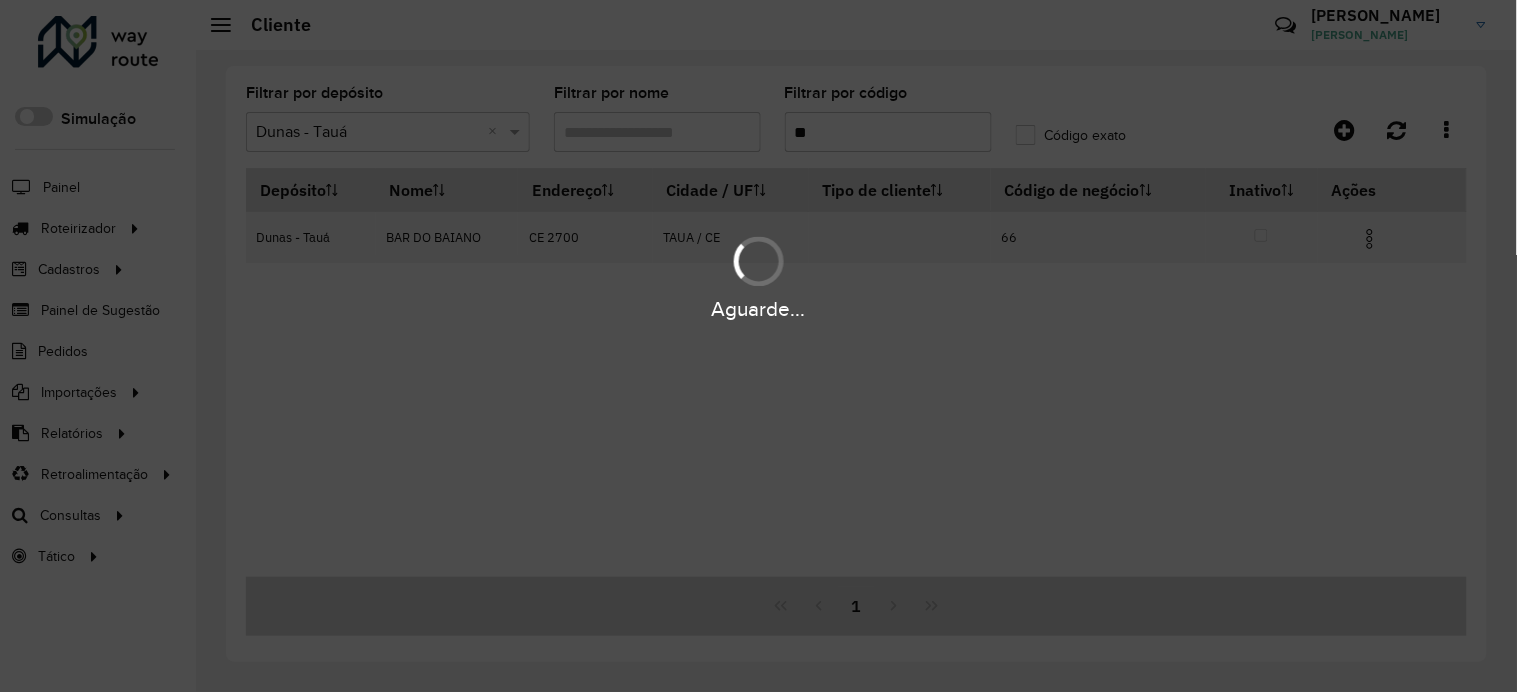 click on "Aguarde..." at bounding box center (758, 276) 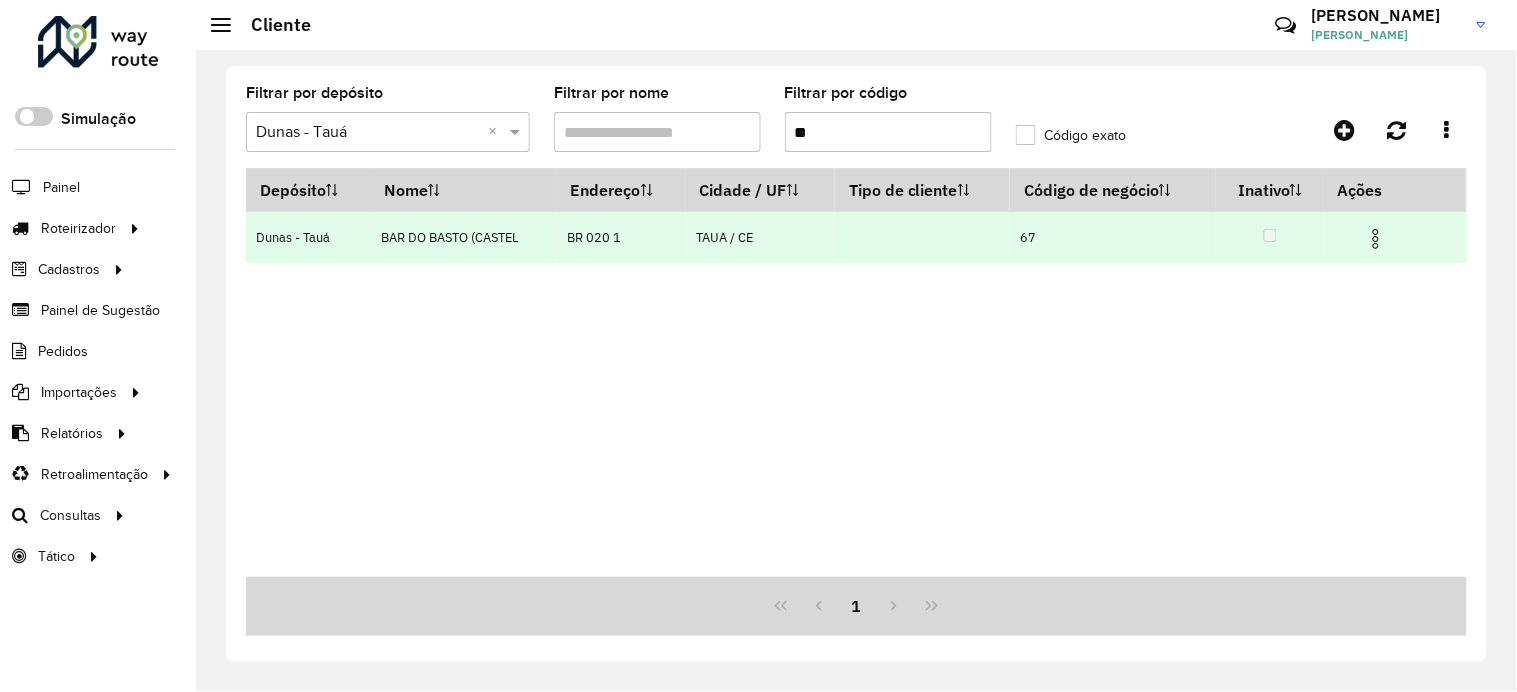 click at bounding box center [1376, 239] 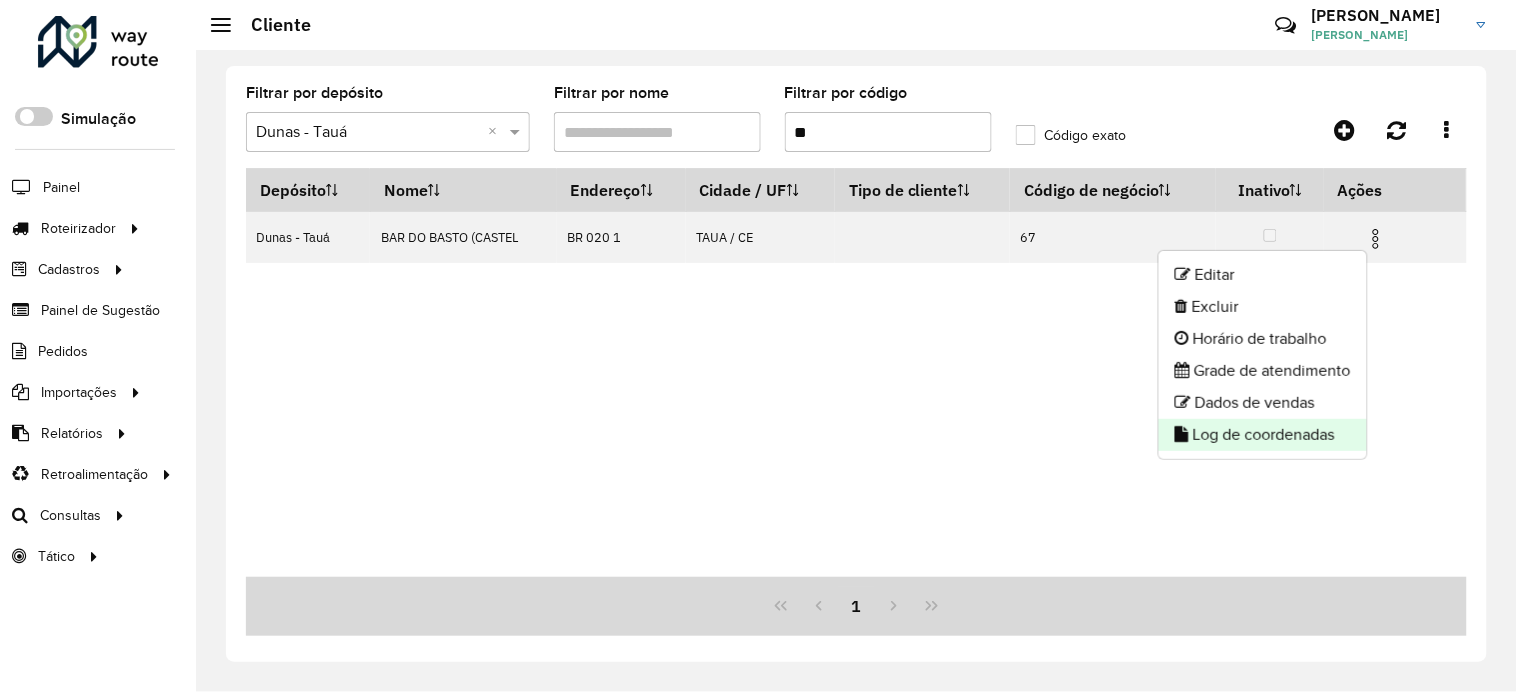 click on "Log de coordenadas" 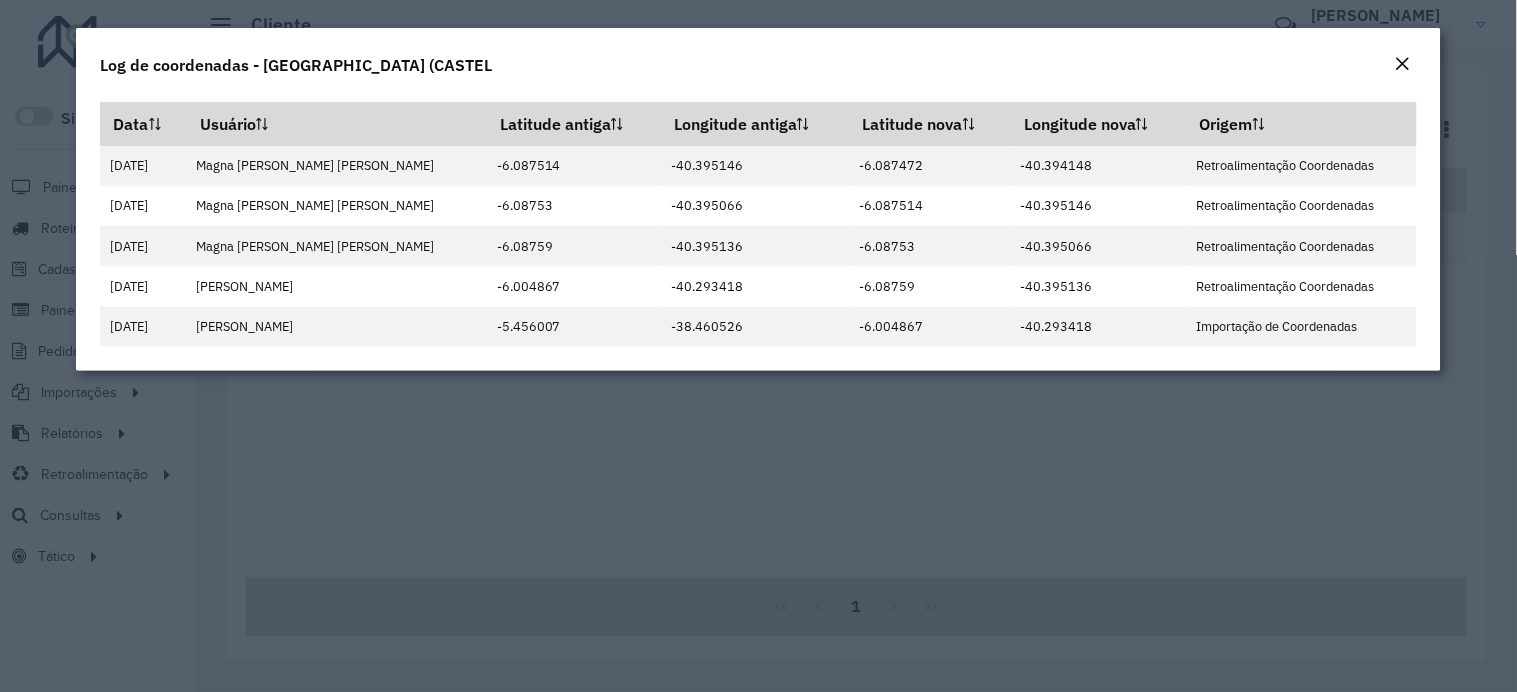 click 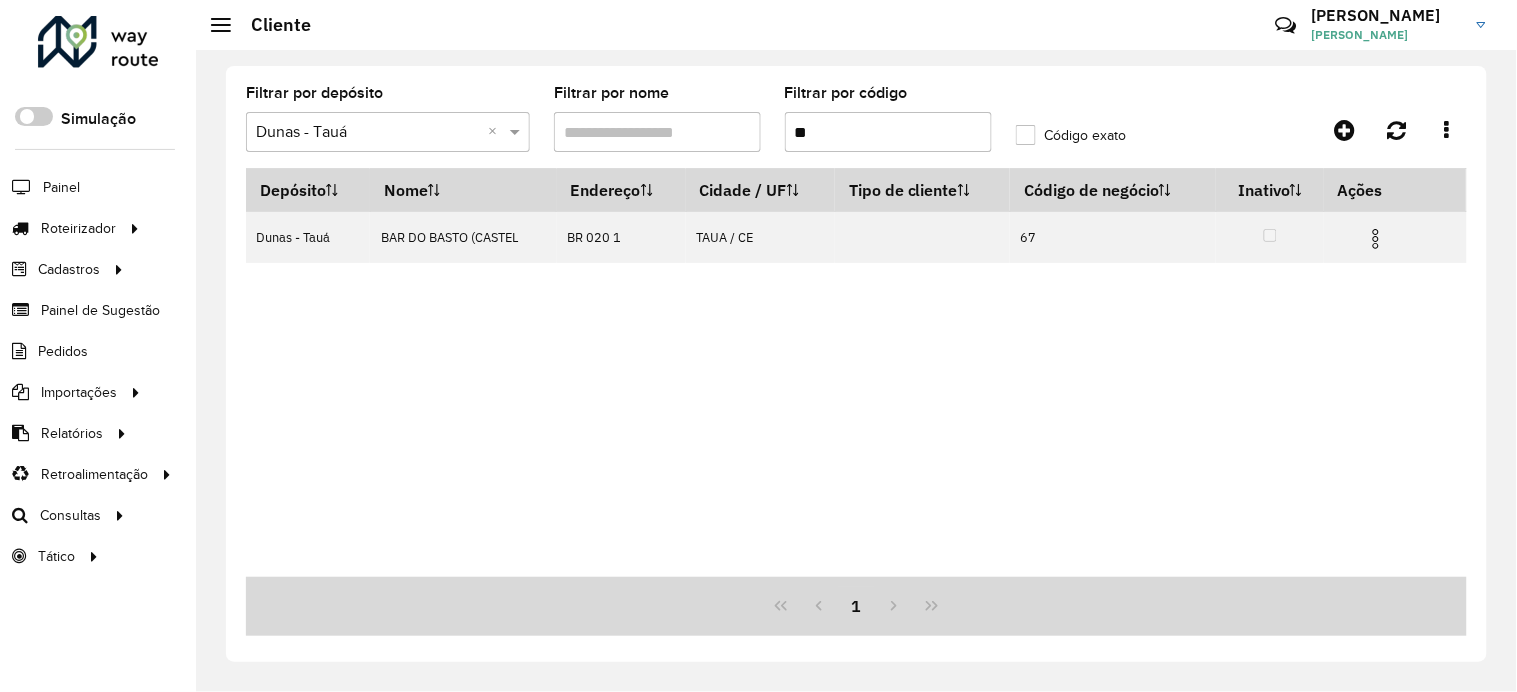 drag, startPoint x: 821, startPoint y: 144, endPoint x: 805, endPoint y: 140, distance: 16.492422 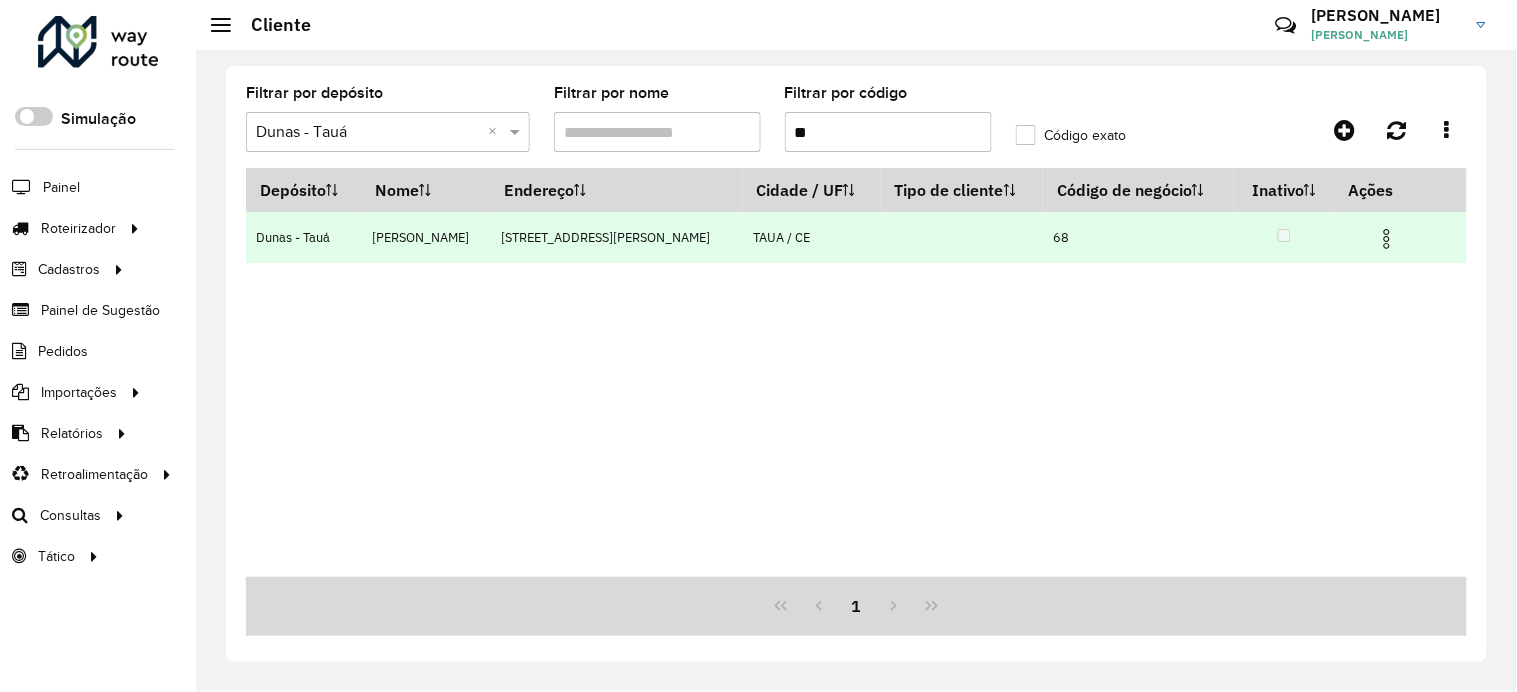 click at bounding box center (1387, 239) 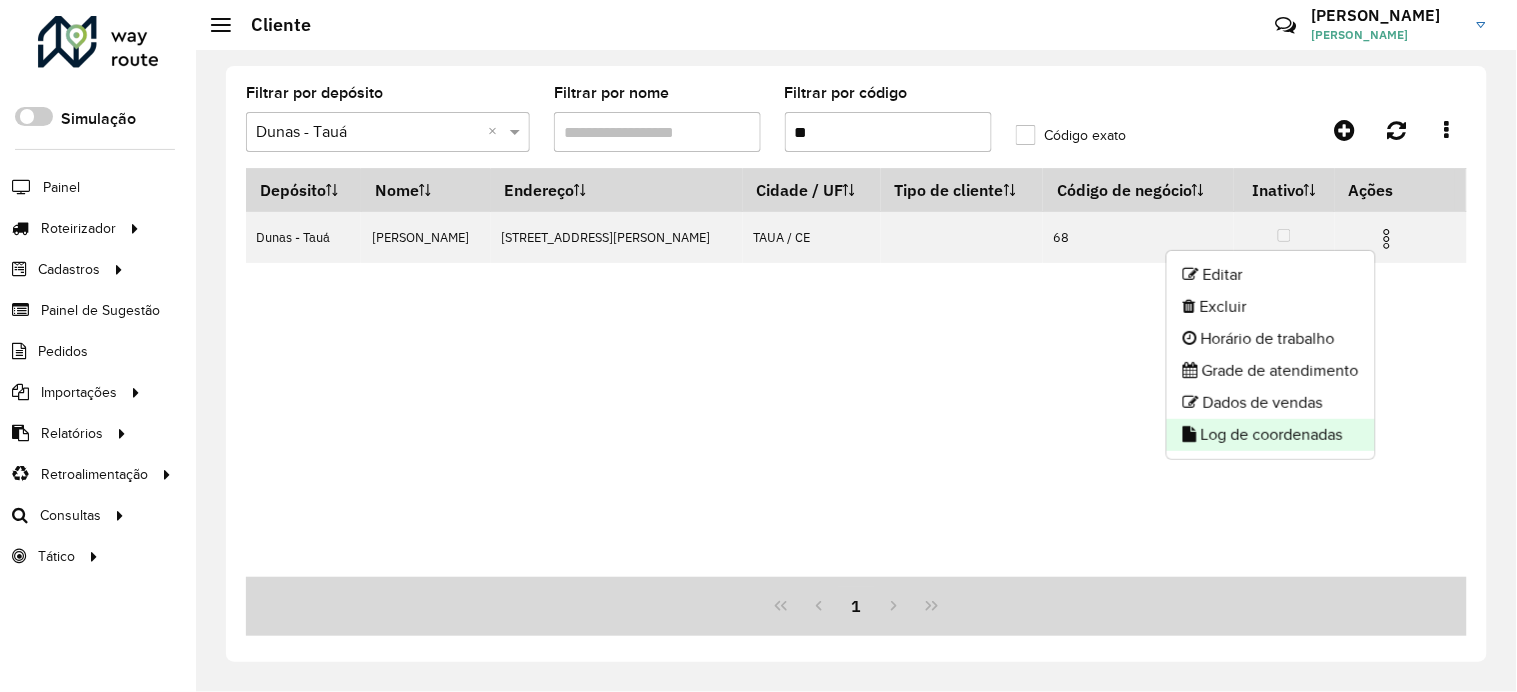 click on "Log de coordenadas" 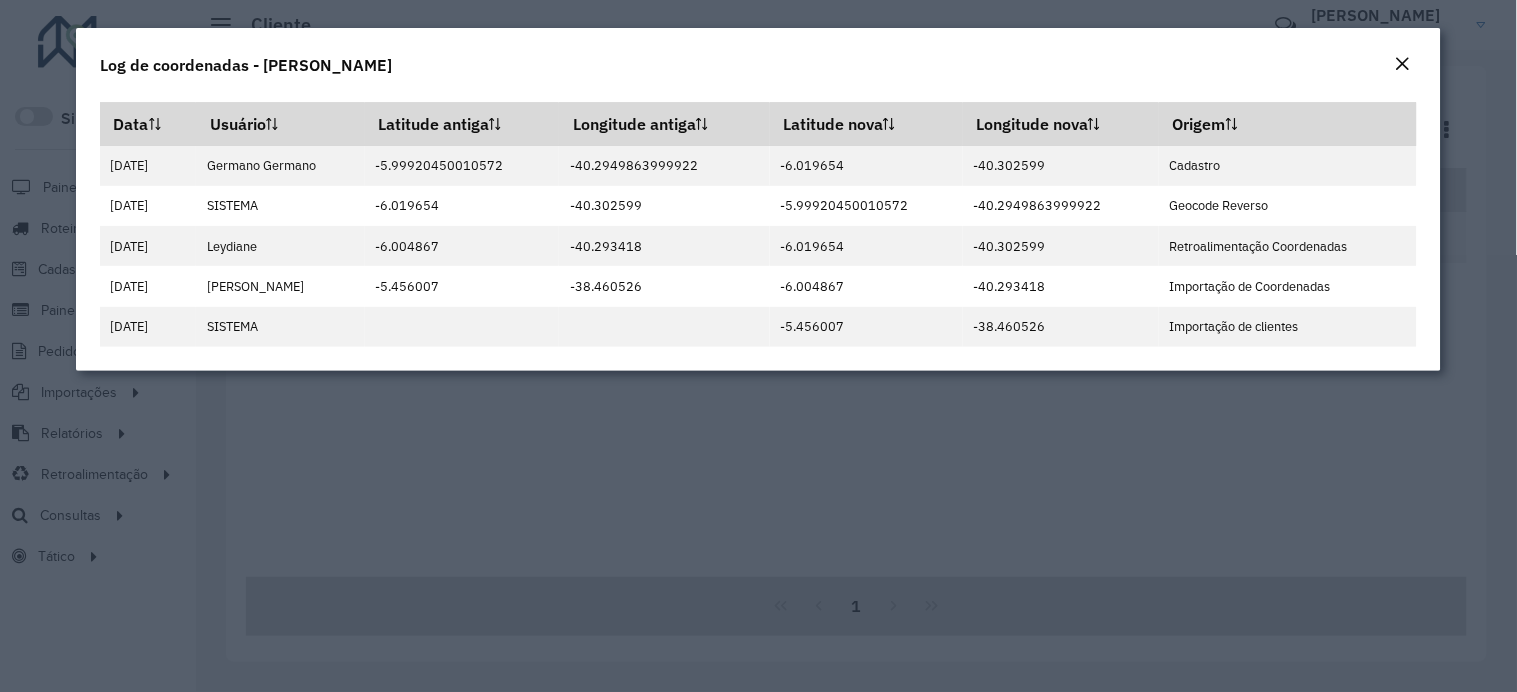 click 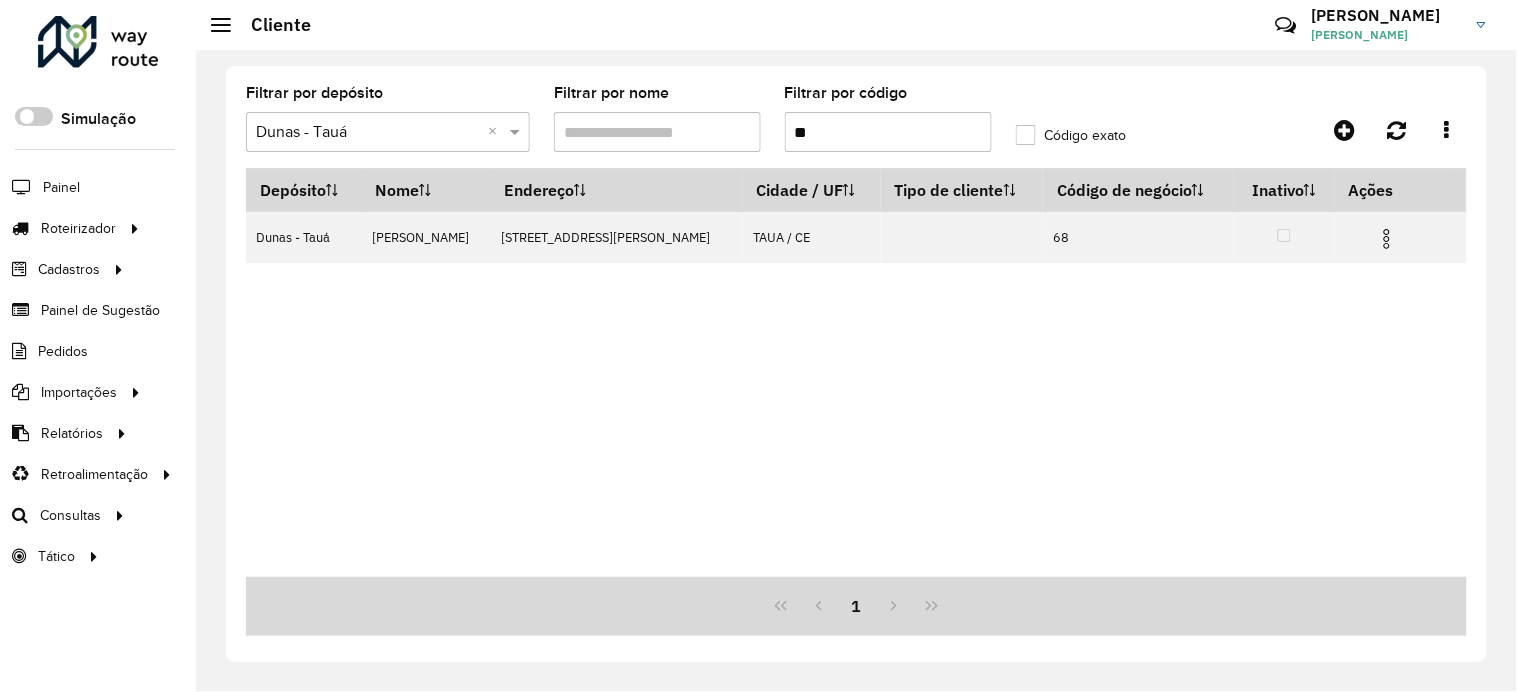 drag, startPoint x: 875, startPoint y: 128, endPoint x: 807, endPoint y: 126, distance: 68.0294 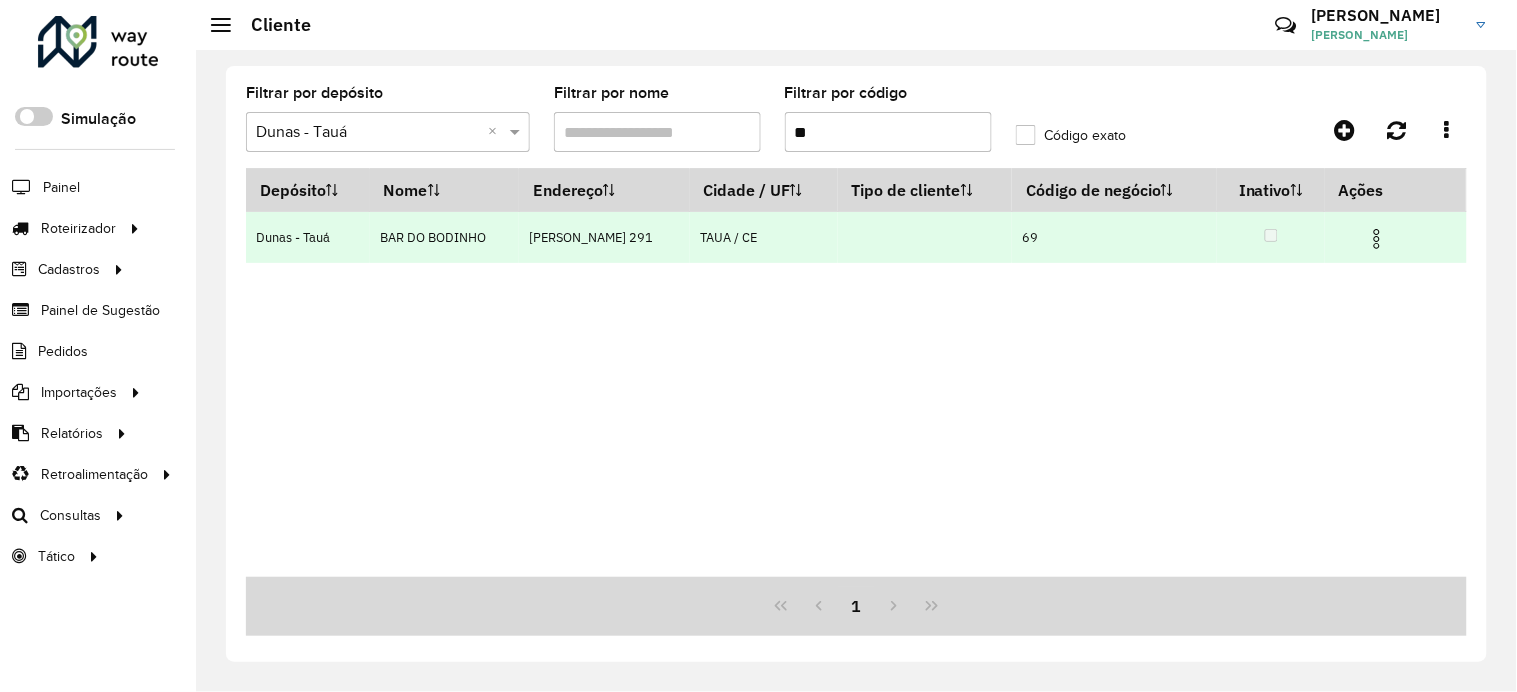 click at bounding box center (1377, 239) 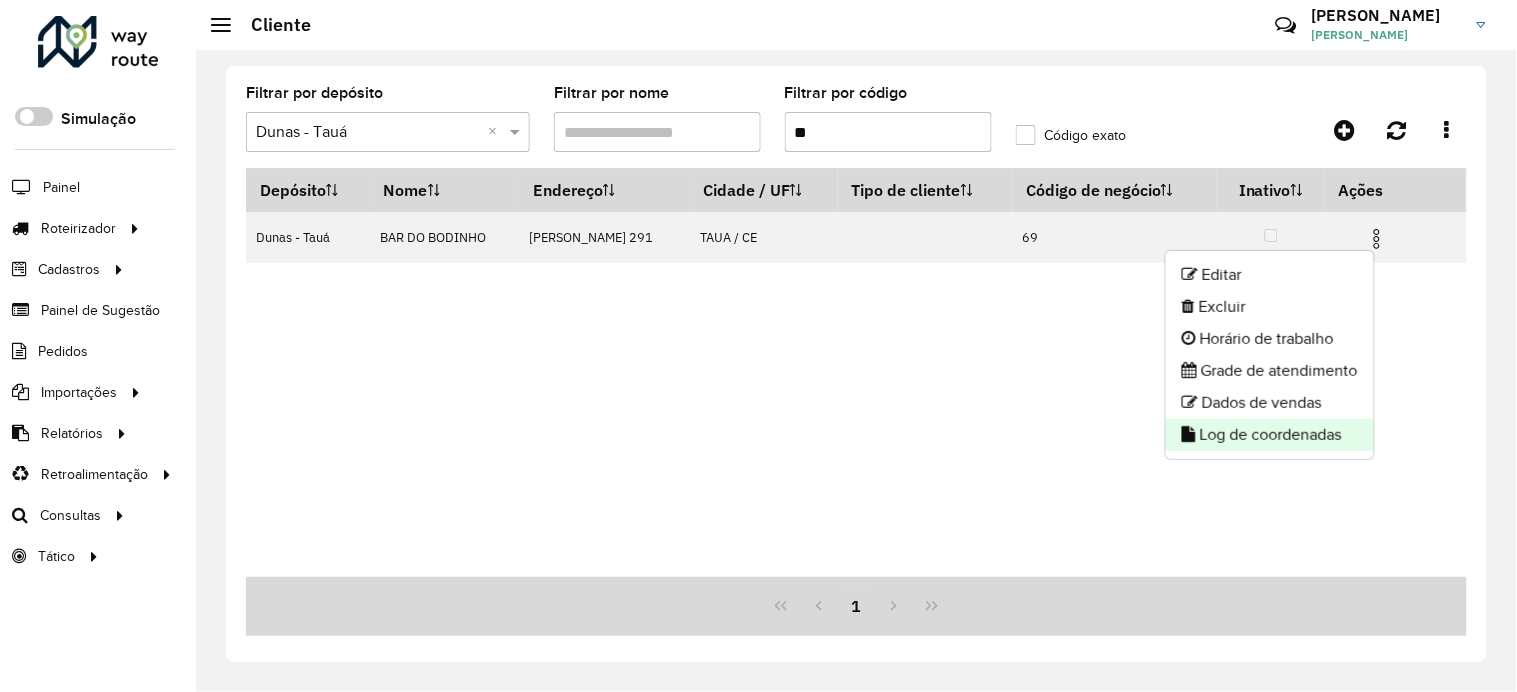 click on "Log de coordenadas" 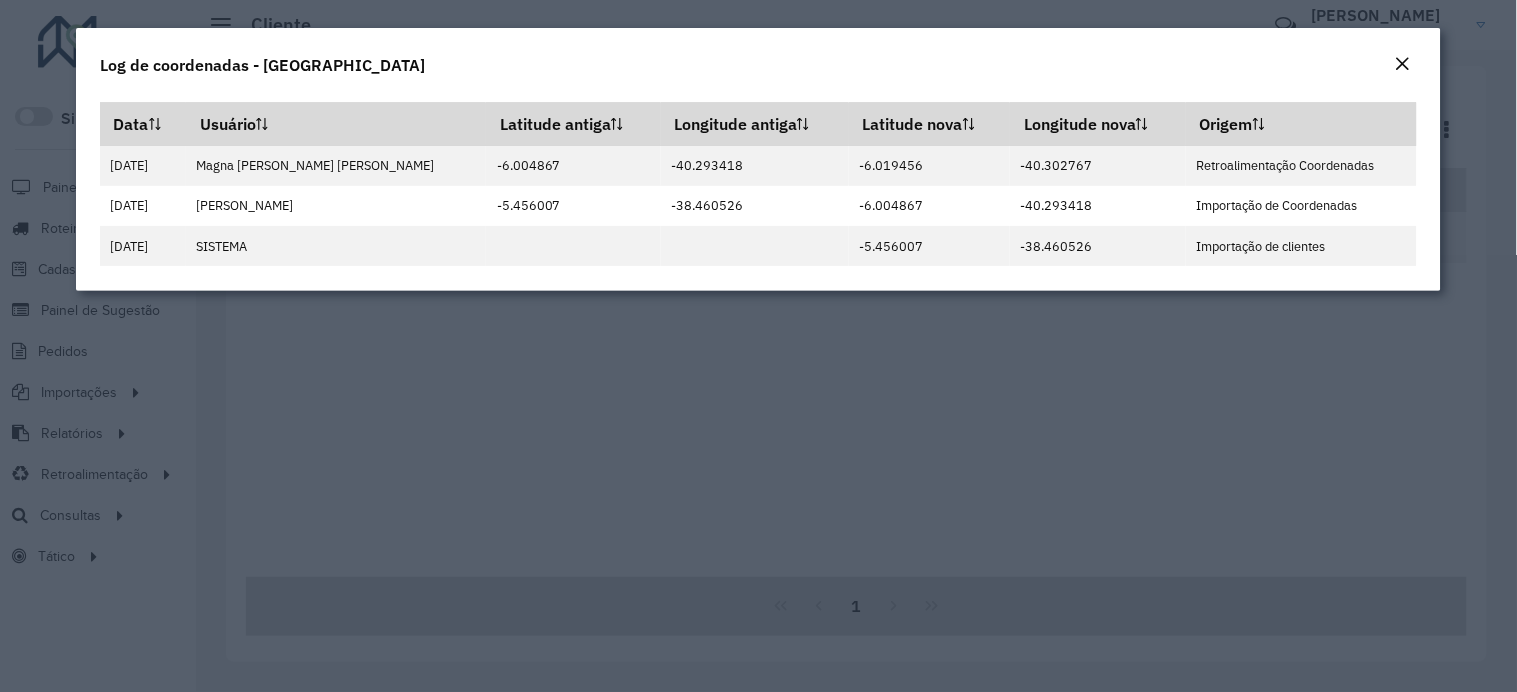 click 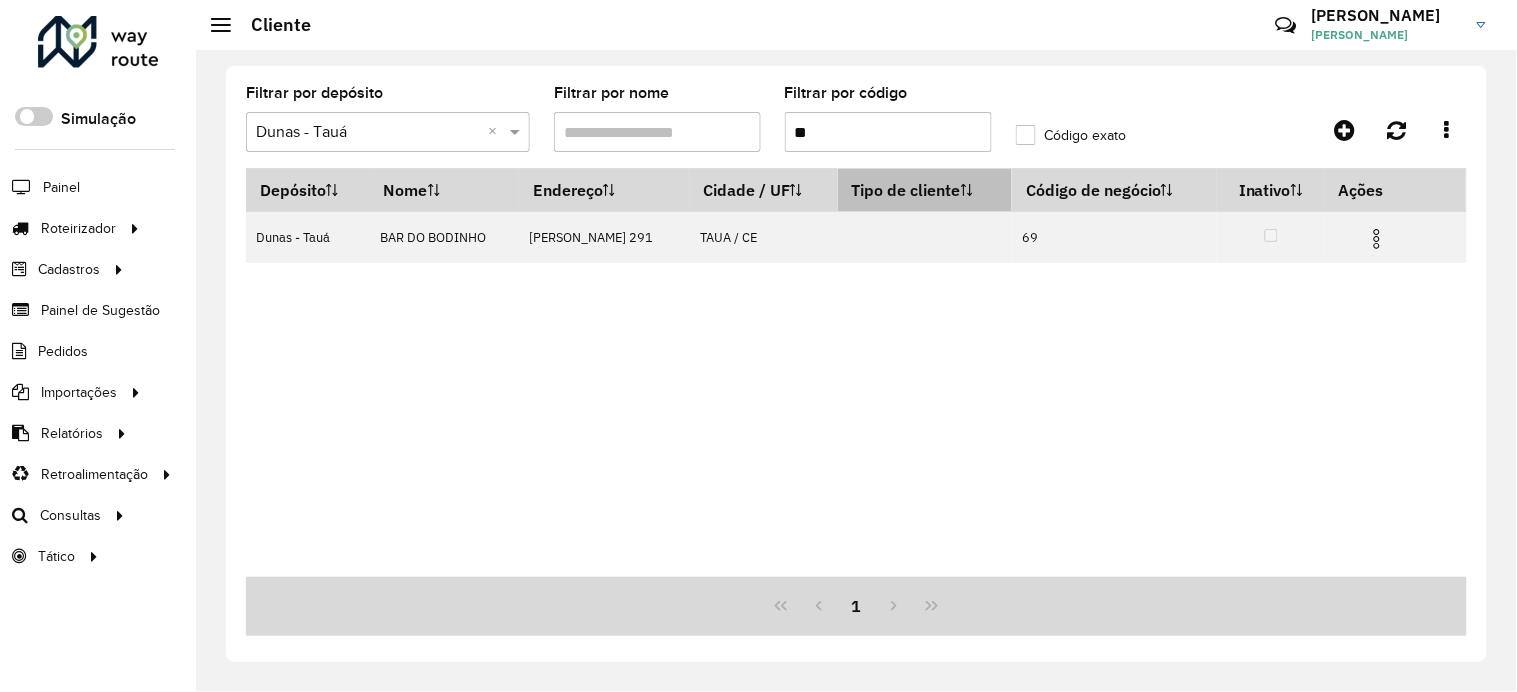 click on "Tipo de cliente" at bounding box center [925, 190] 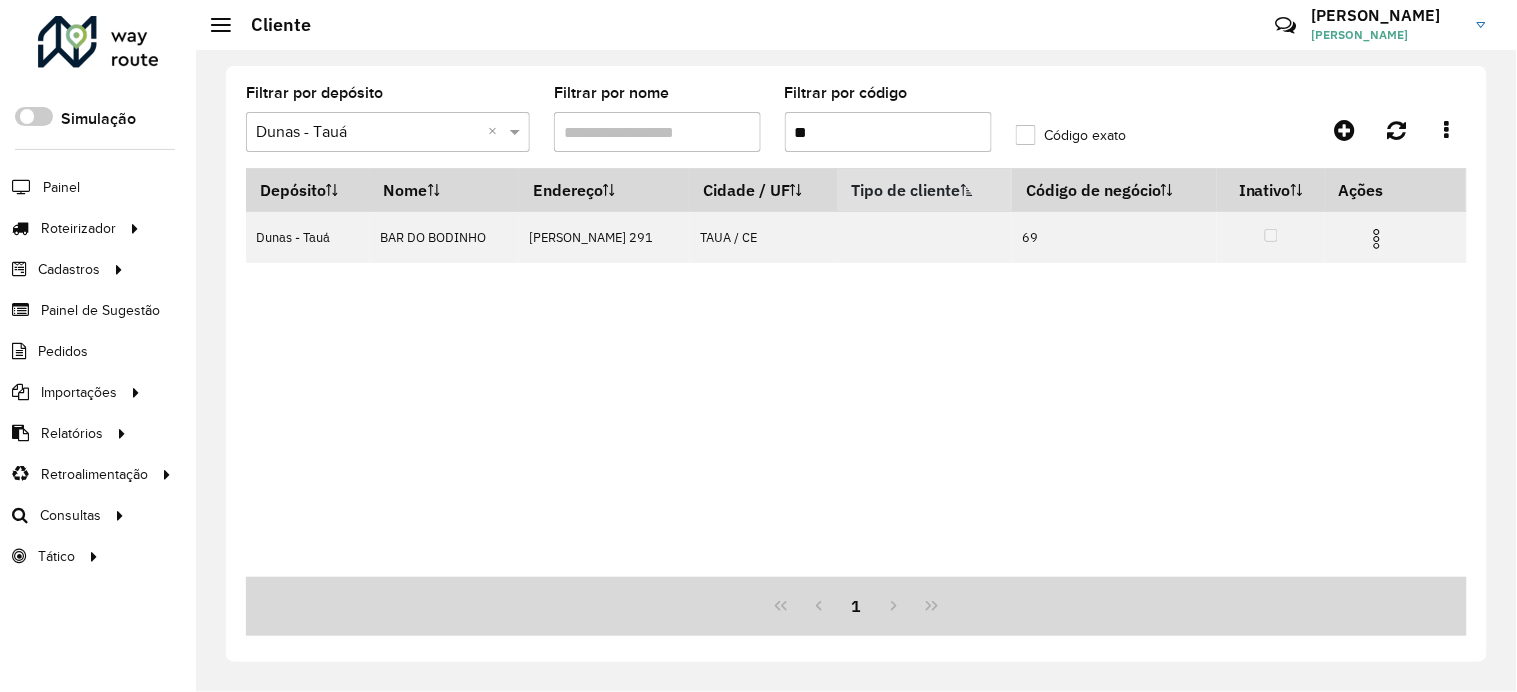 click on "**" at bounding box center (888, 132) 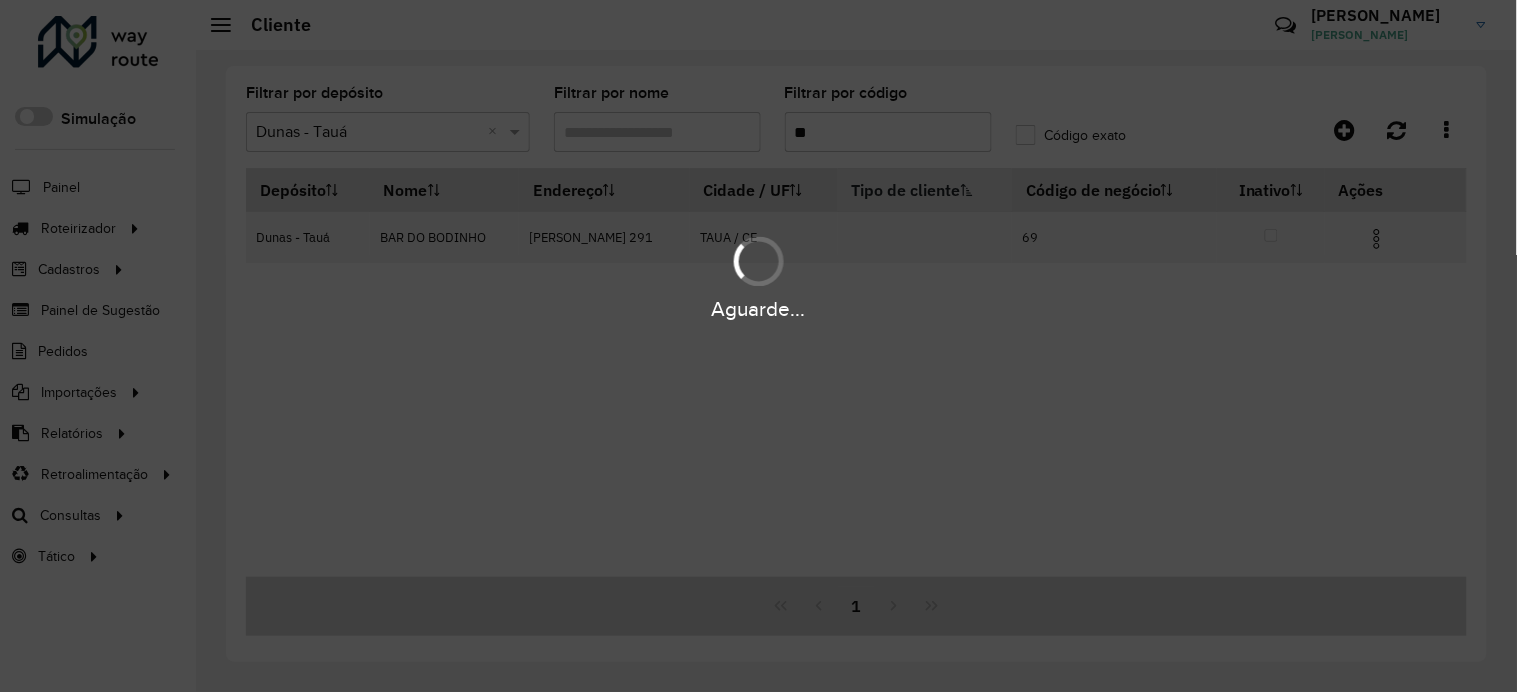 drag, startPoint x: 903, startPoint y: 285, endPoint x: 922, endPoint y: 295, distance: 21.470911 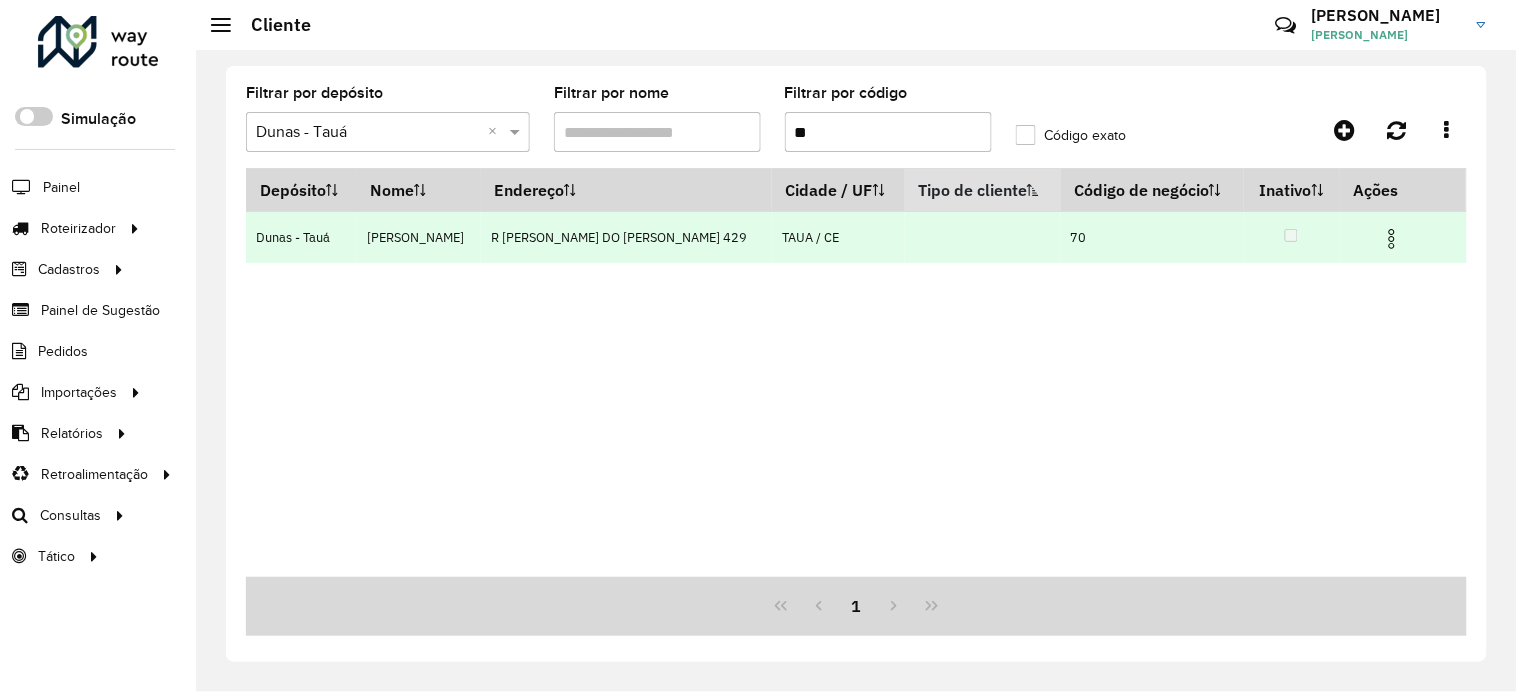 click at bounding box center [1400, 237] 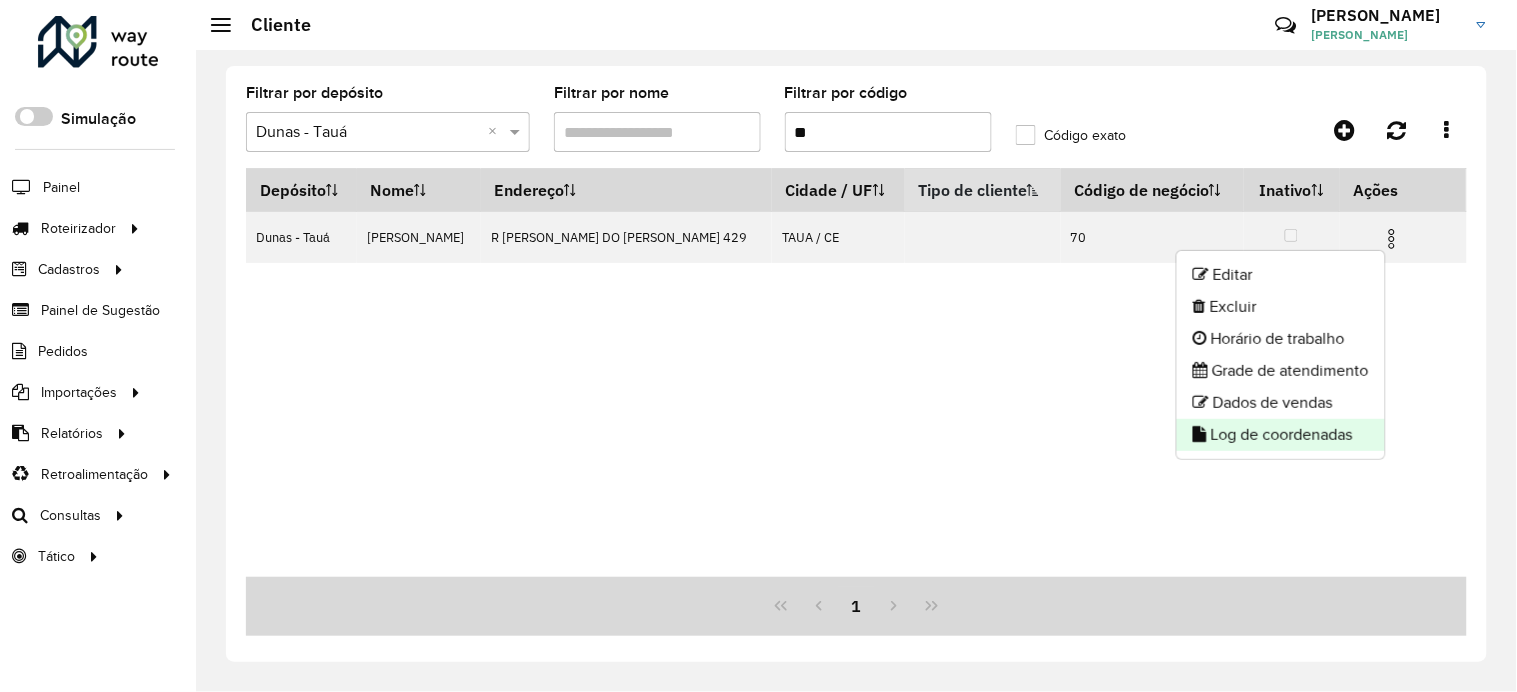 click on "Log de coordenadas" 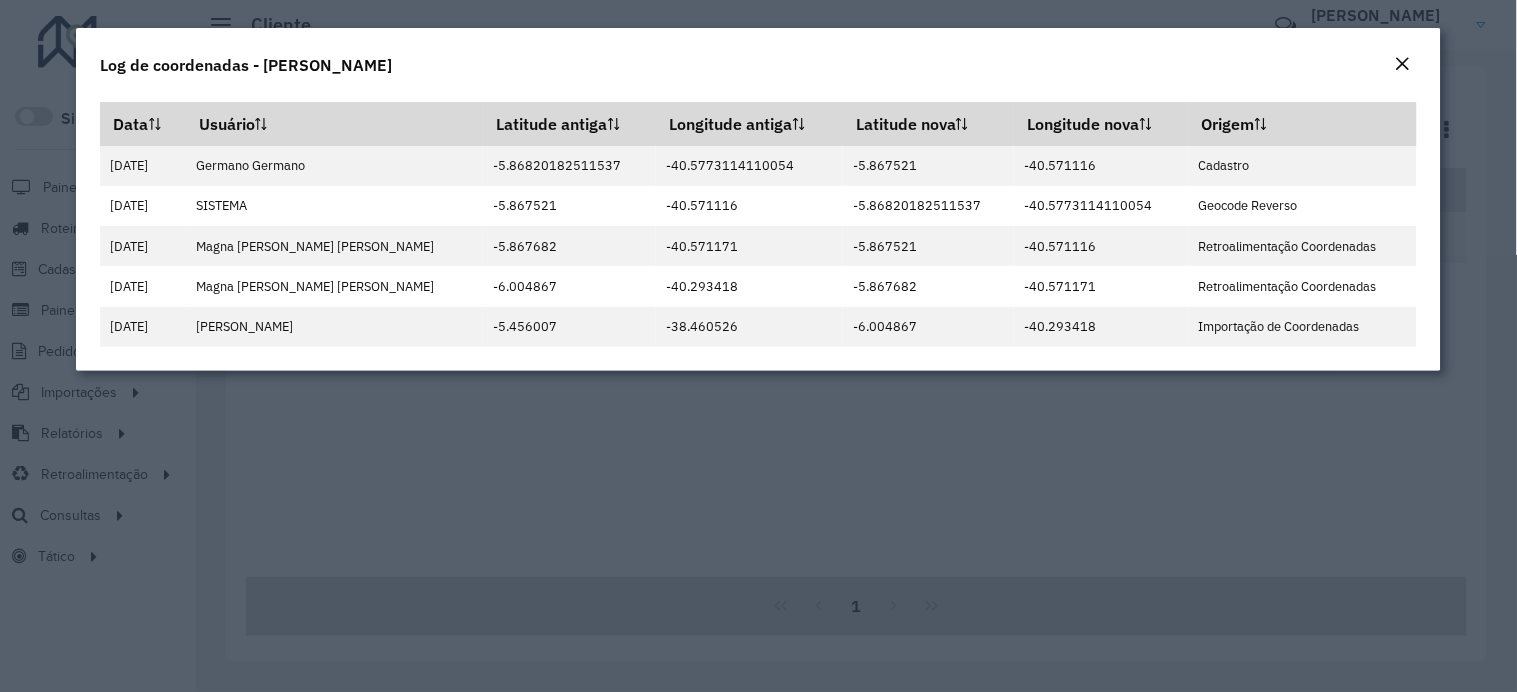 click 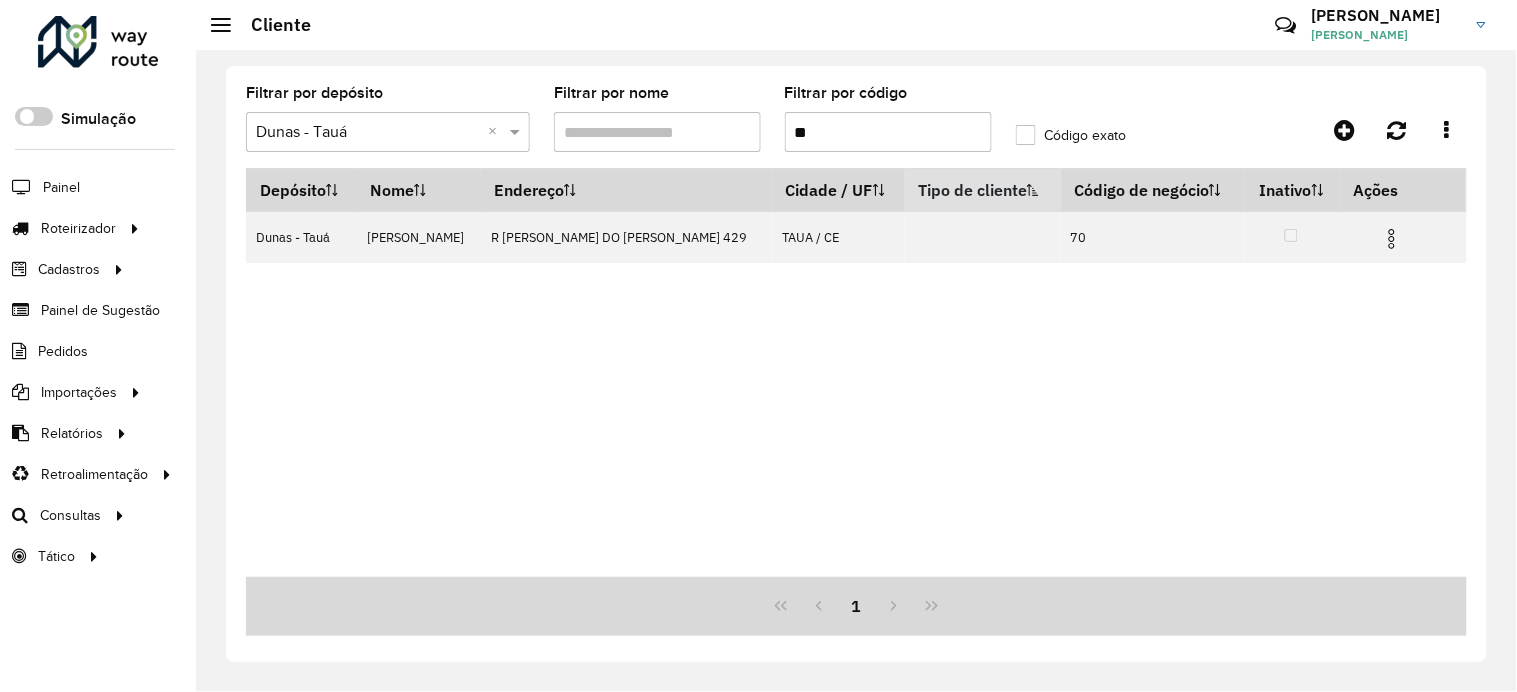 click on "**" at bounding box center [888, 132] 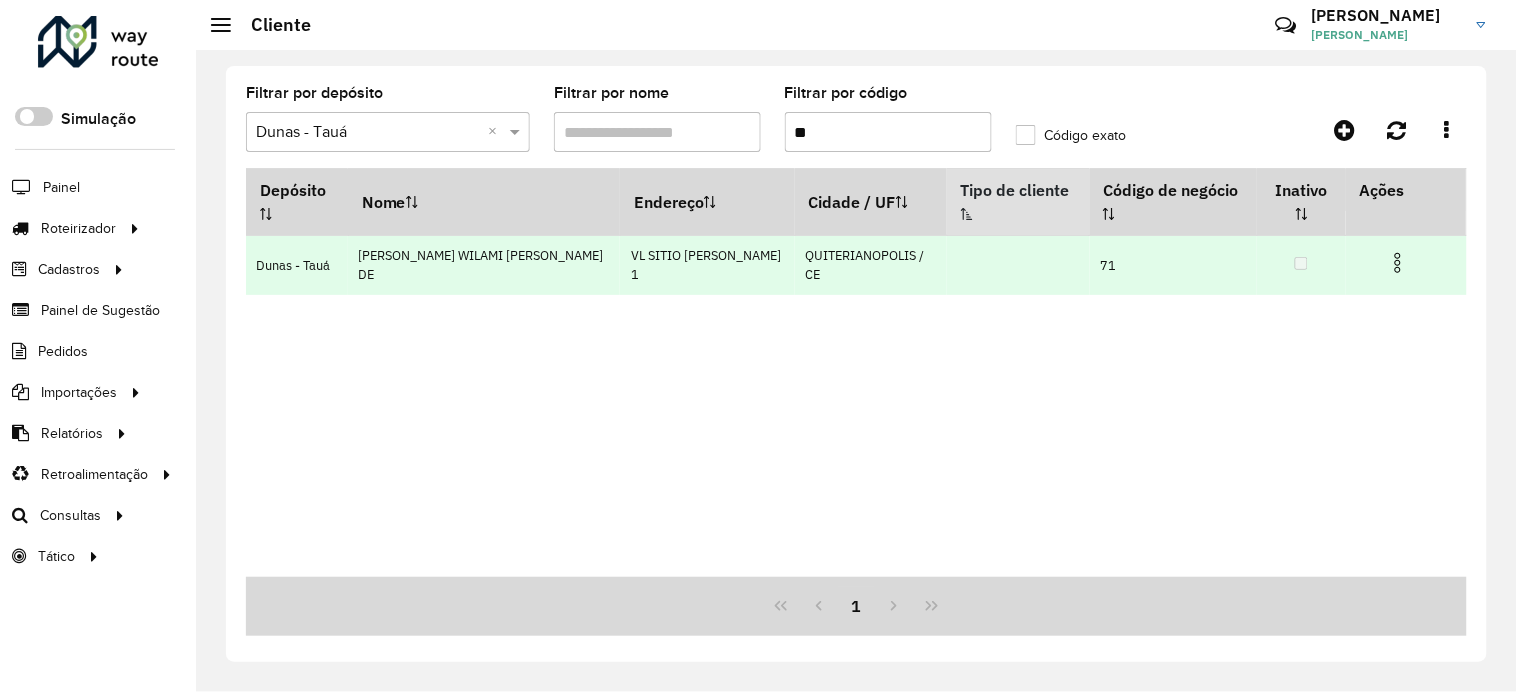 click at bounding box center (1398, 263) 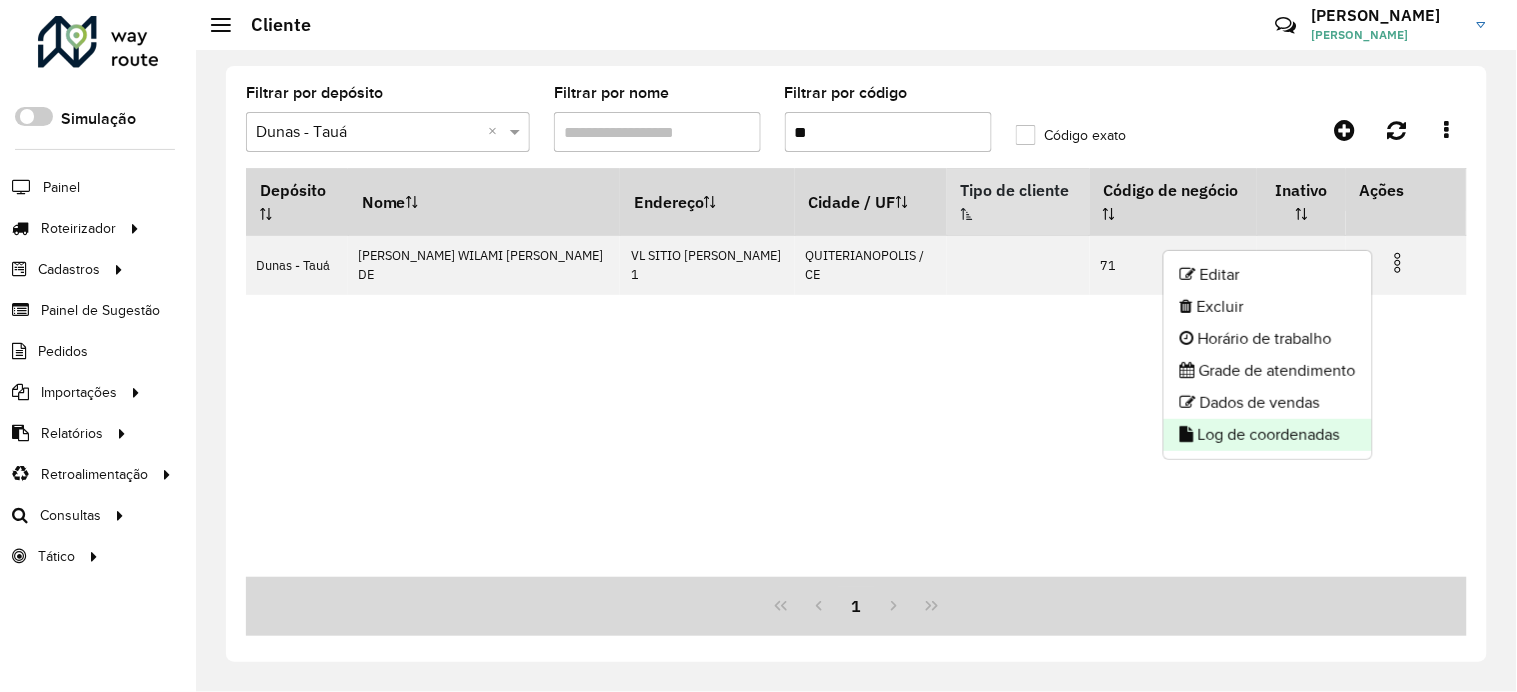 click on "Log de coordenadas" 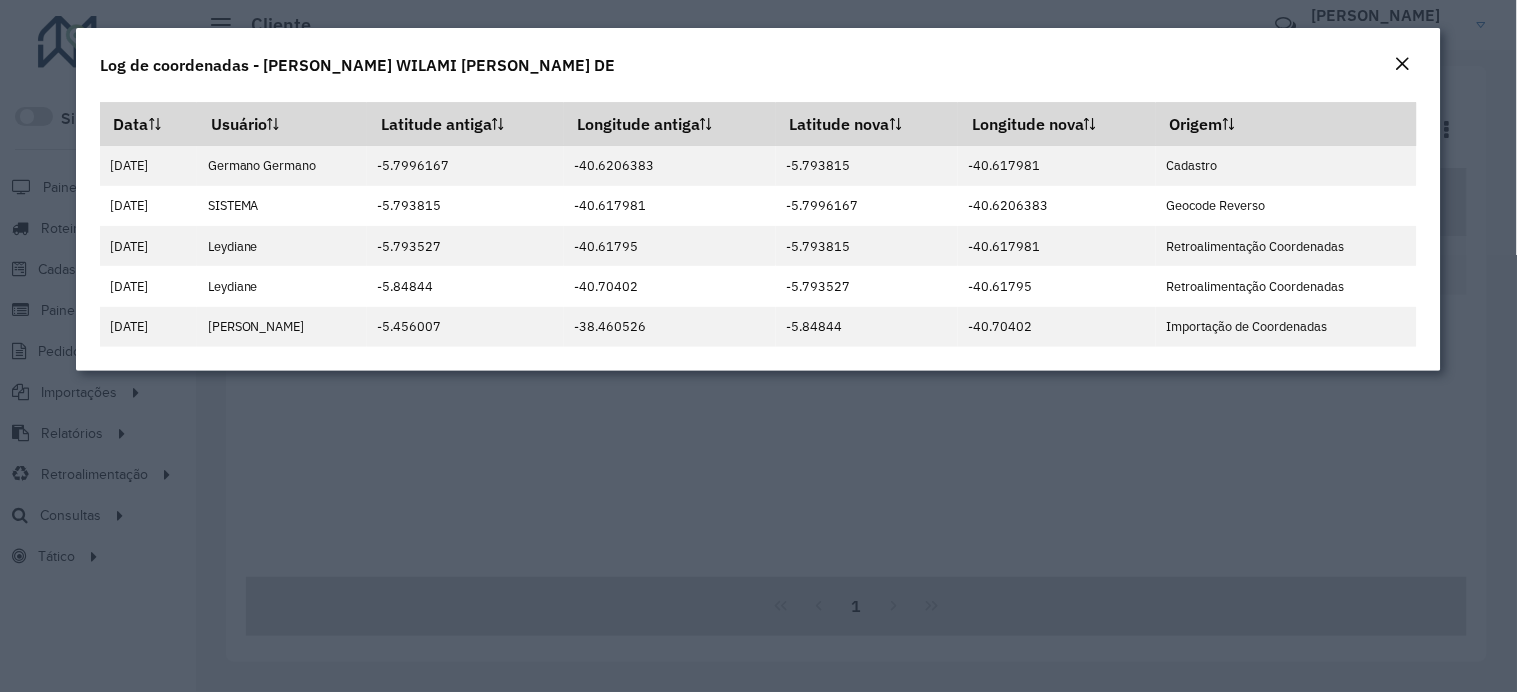 click 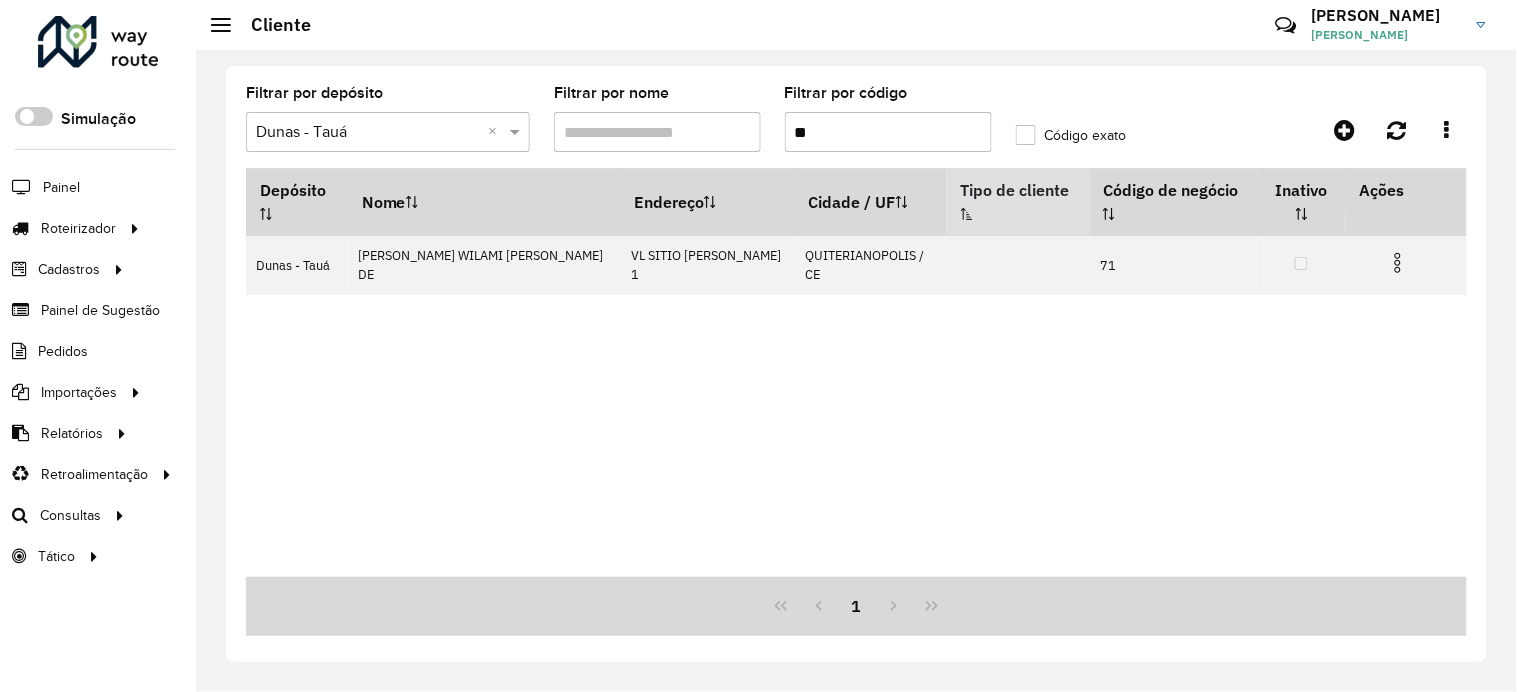 click on "**" at bounding box center (888, 132) 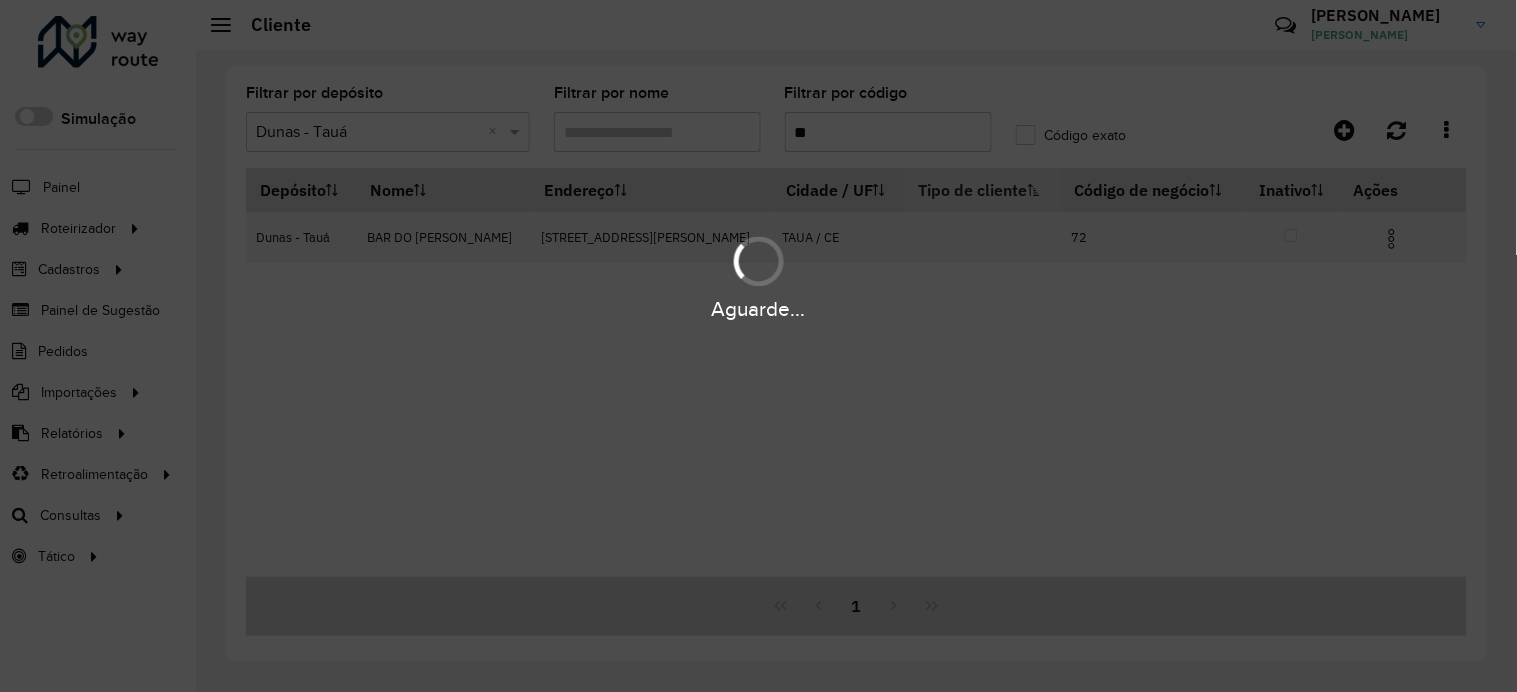 click on "Aguarde..." at bounding box center (758, 276) 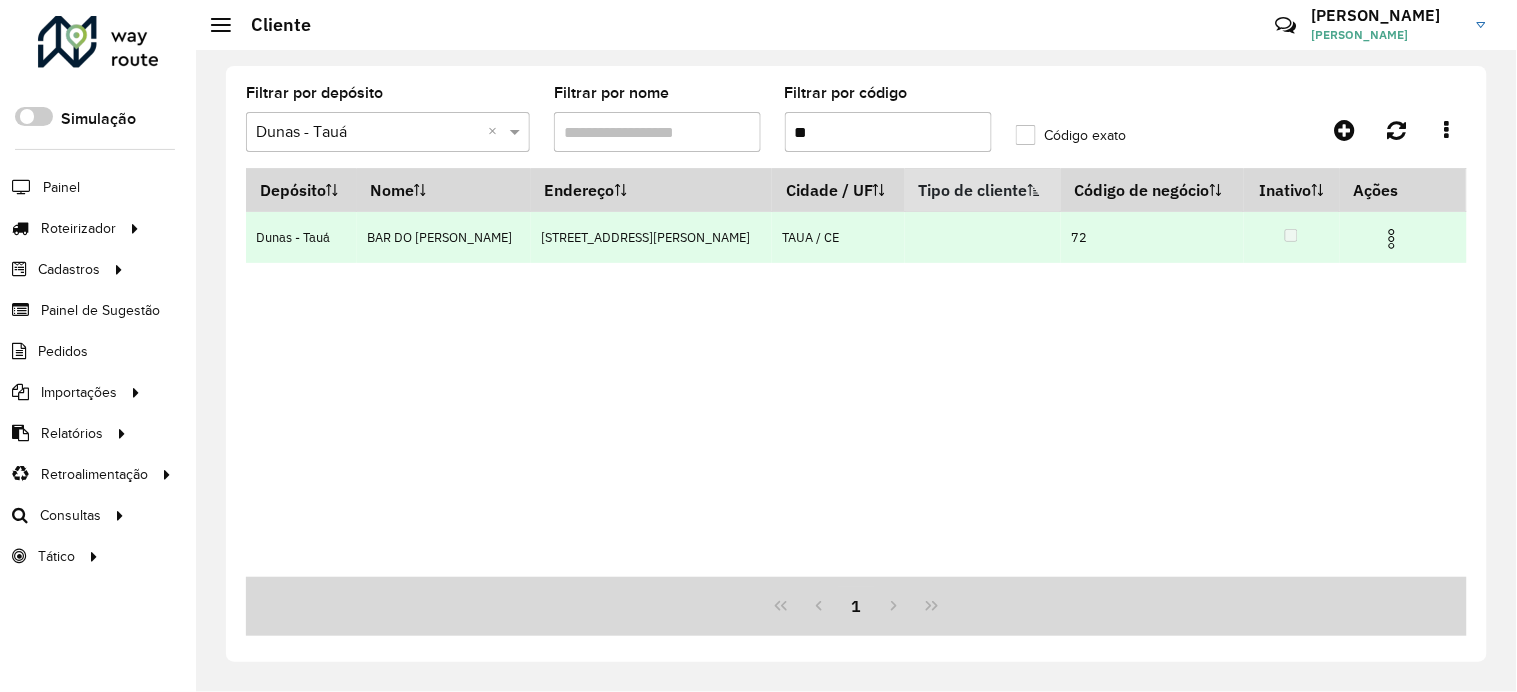 click at bounding box center [1400, 237] 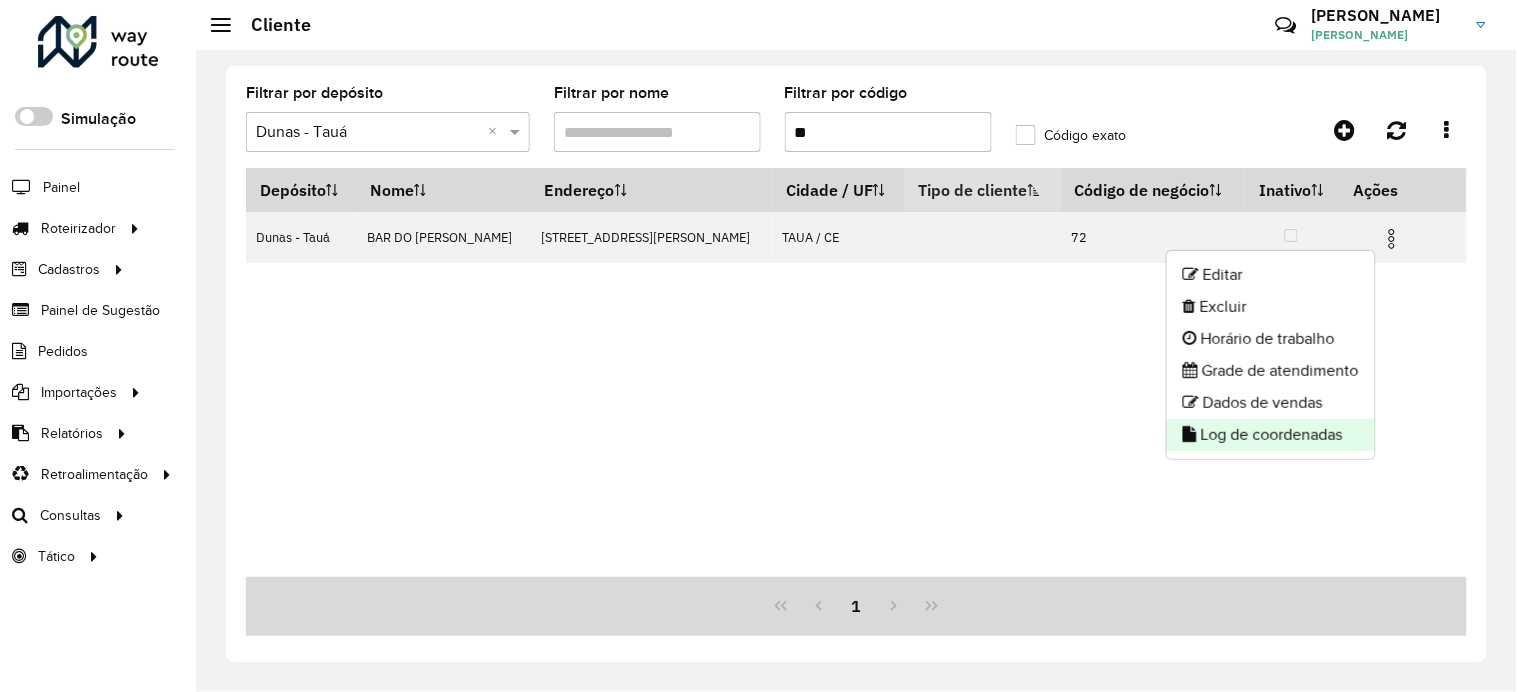 click on "Log de coordenadas" 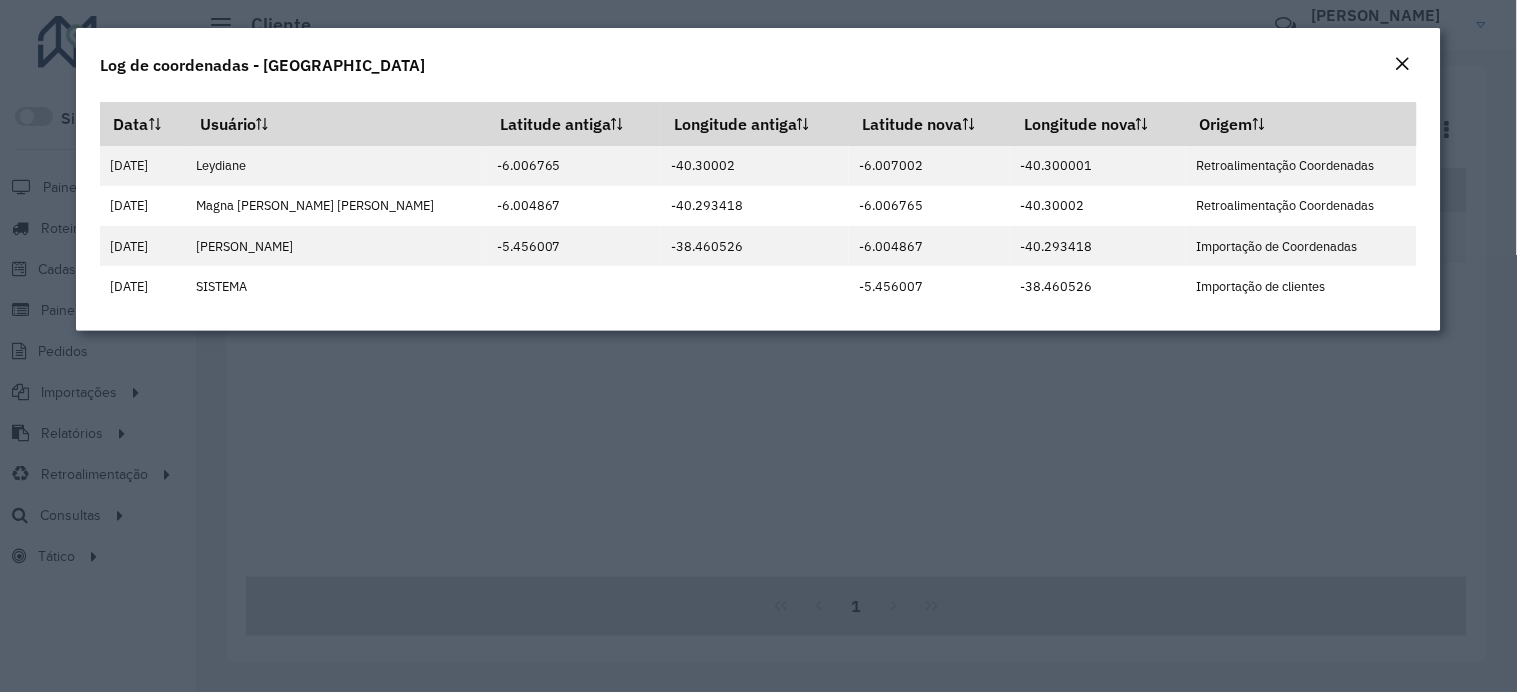click 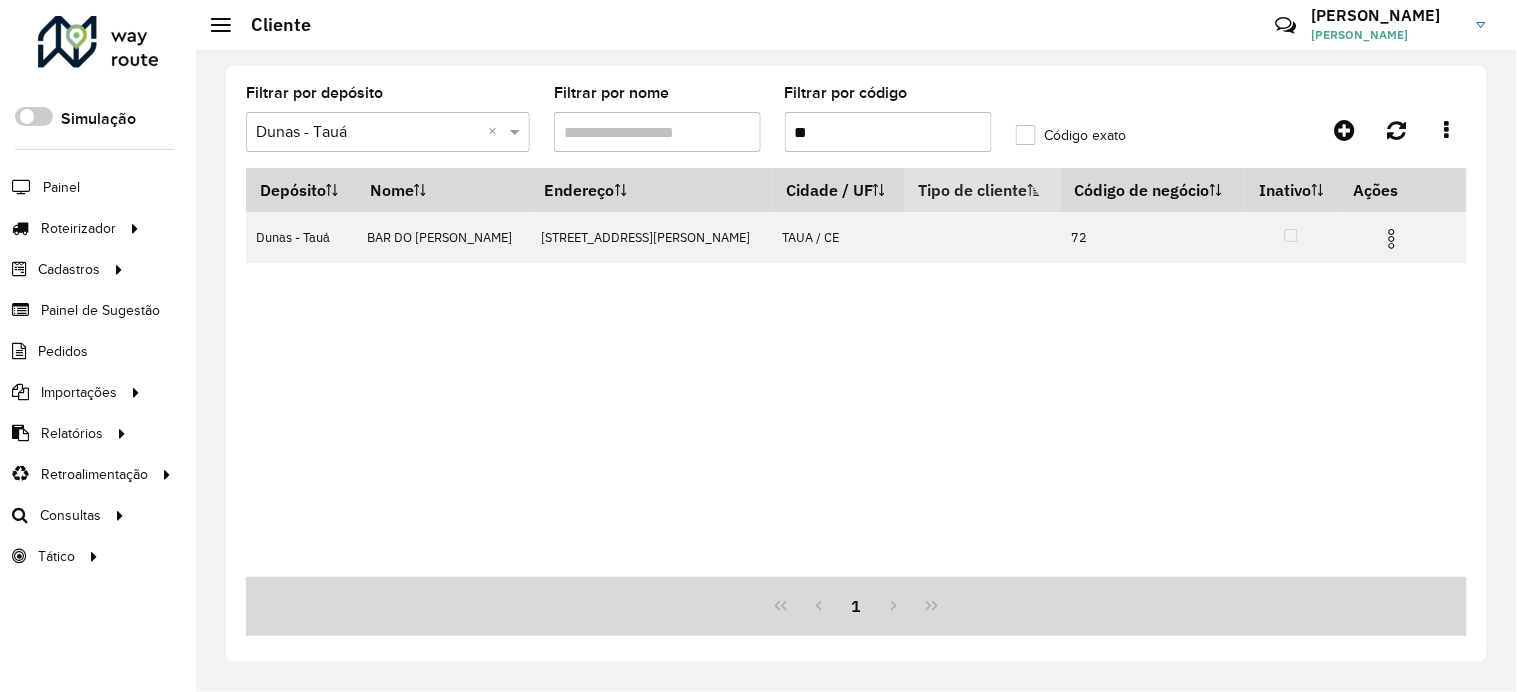 click on "**" at bounding box center [888, 132] 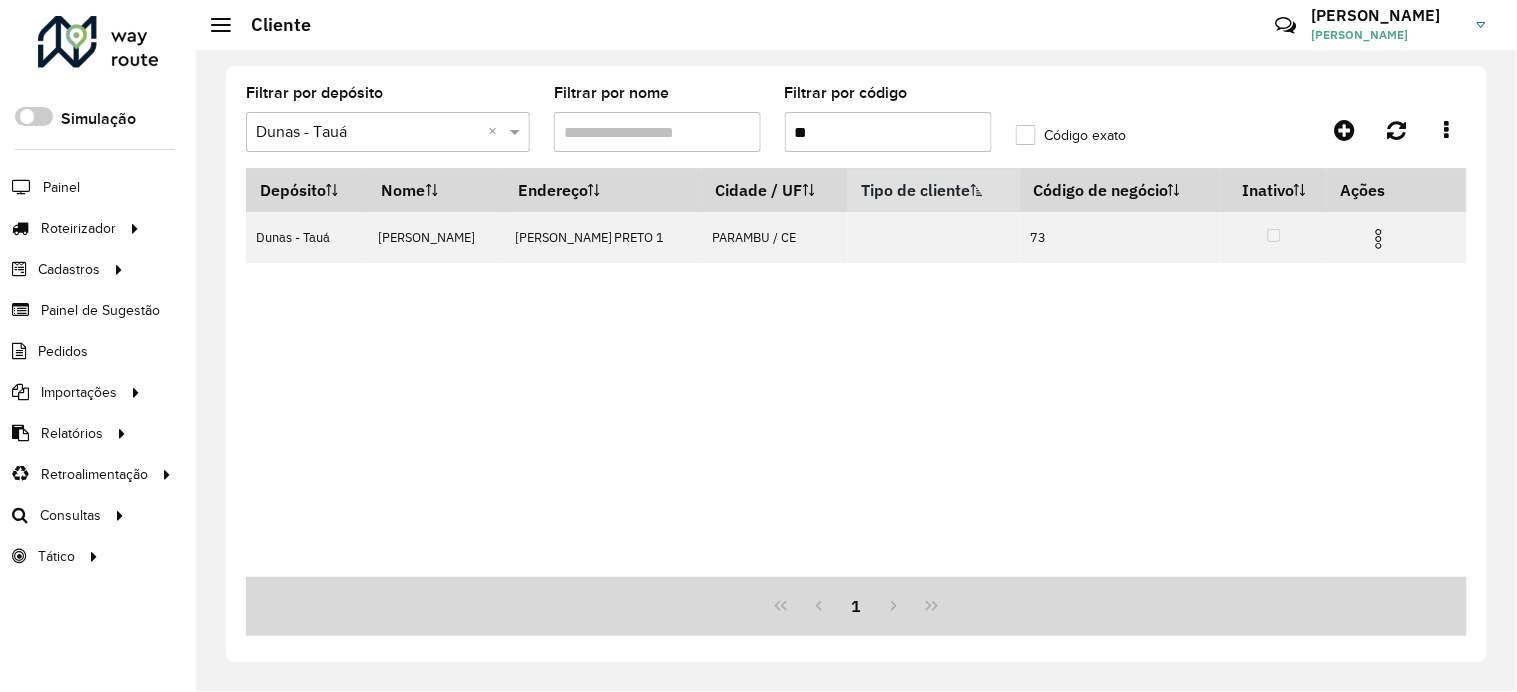 click on "Depósito   Nome   Endereço   Cidade / UF   Tipo de cliente   Código de negócio   Inativo   Ações   Dunas - Tauá   [PERSON_NAME] DOS S  [PERSON_NAME] PRETO                     1  PARAMBU / [DATE]" at bounding box center (856, 372) 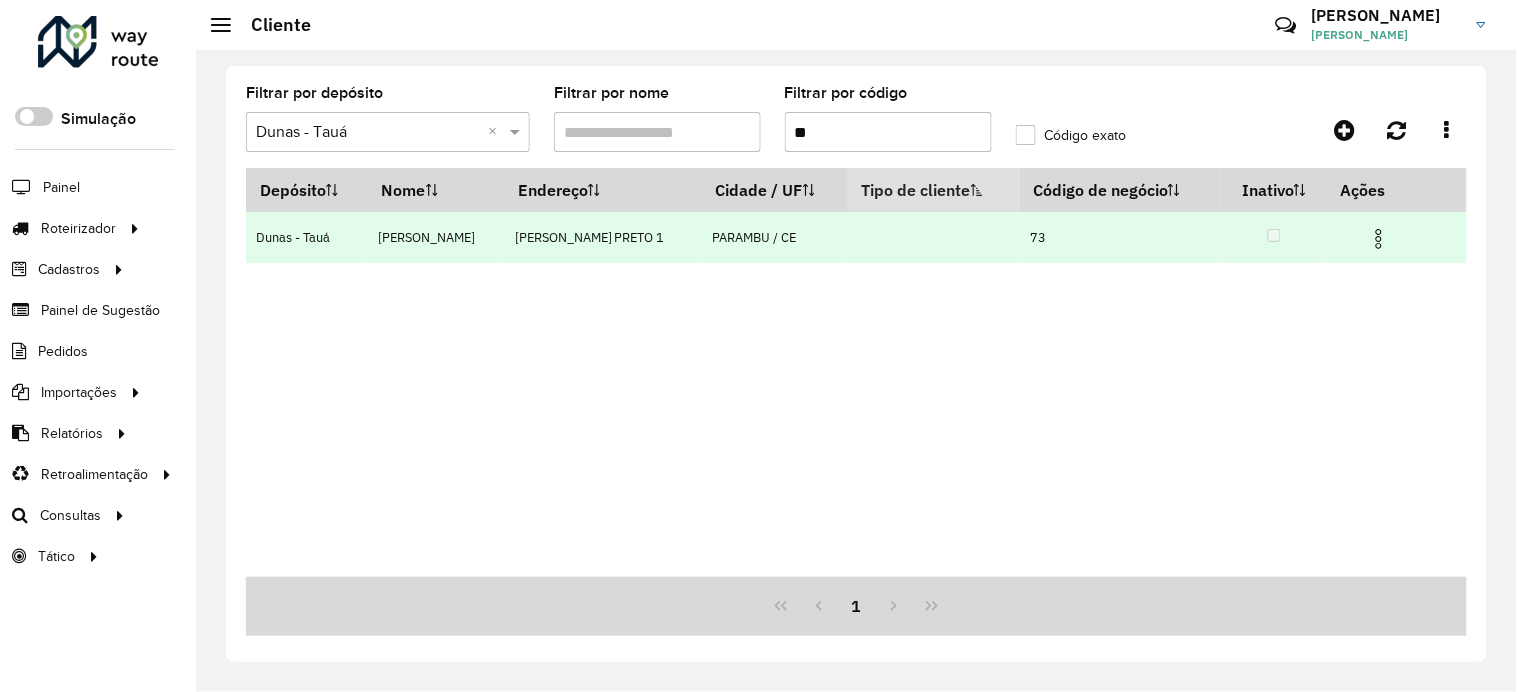 click at bounding box center [1379, 239] 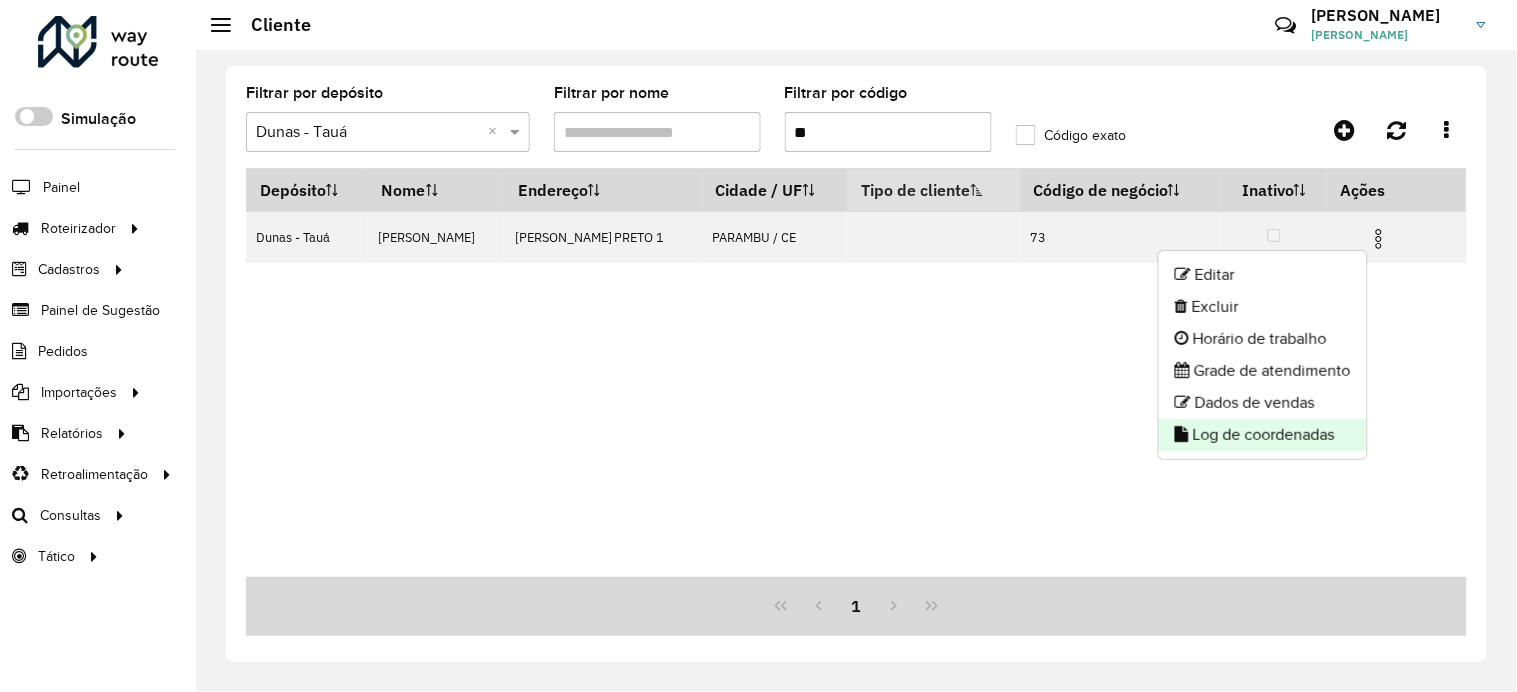click on "Log de coordenadas" 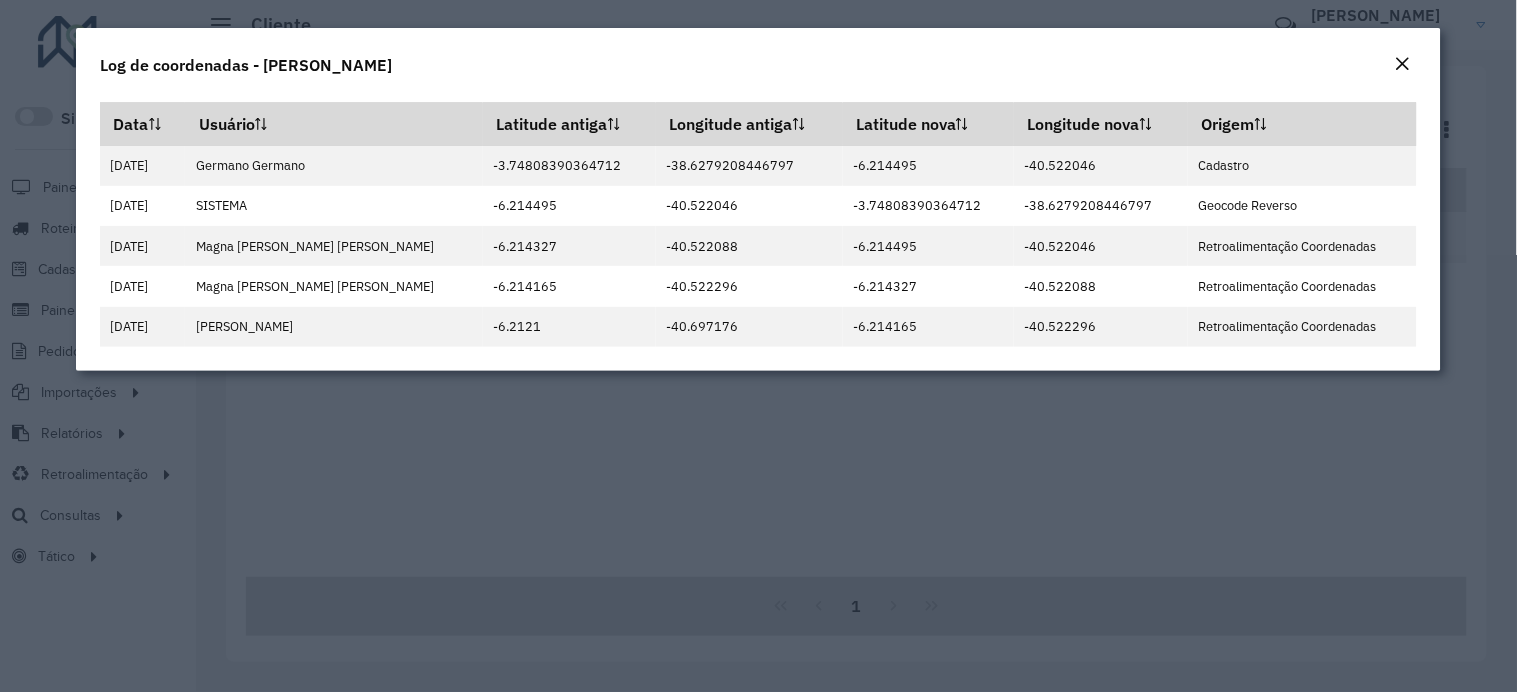 click 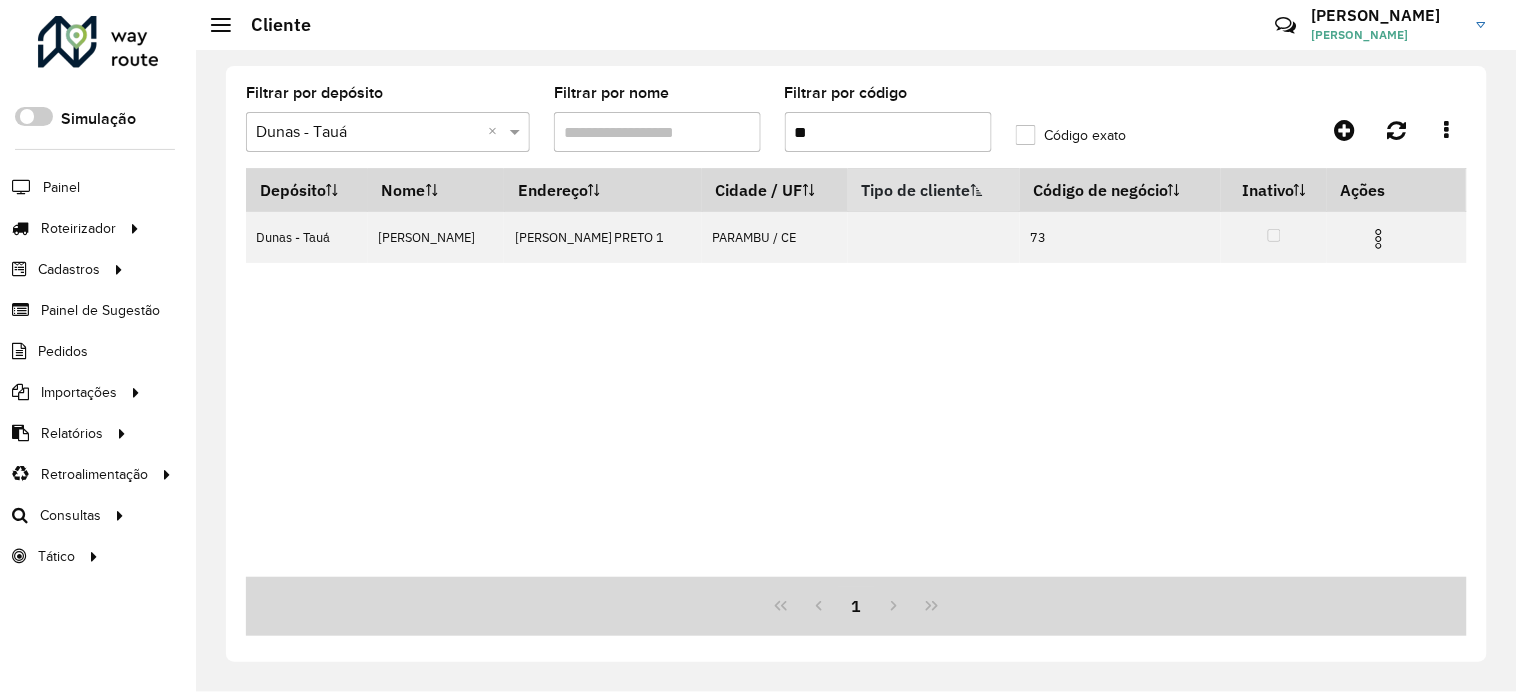 drag, startPoint x: 837, startPoint y: 148, endPoint x: 804, endPoint y: 135, distance: 35.468296 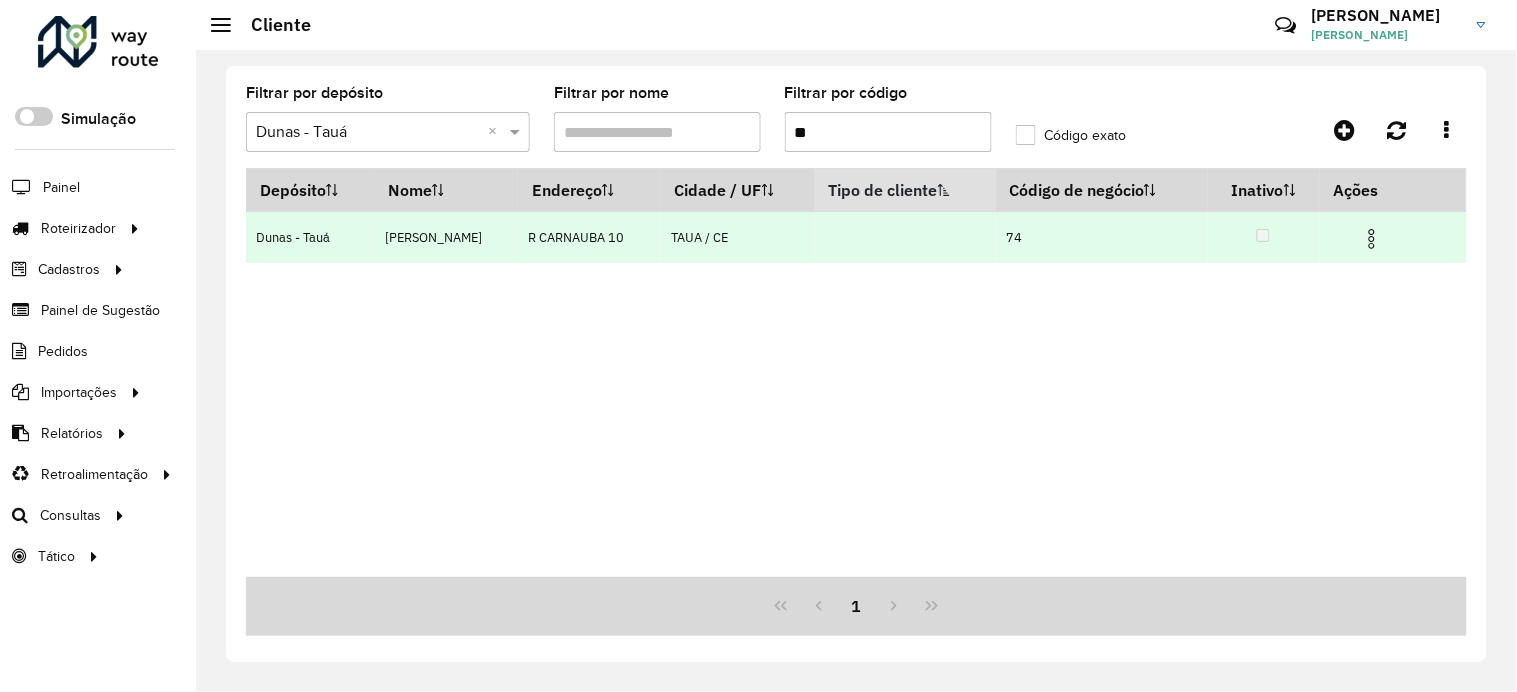 click at bounding box center (1372, 239) 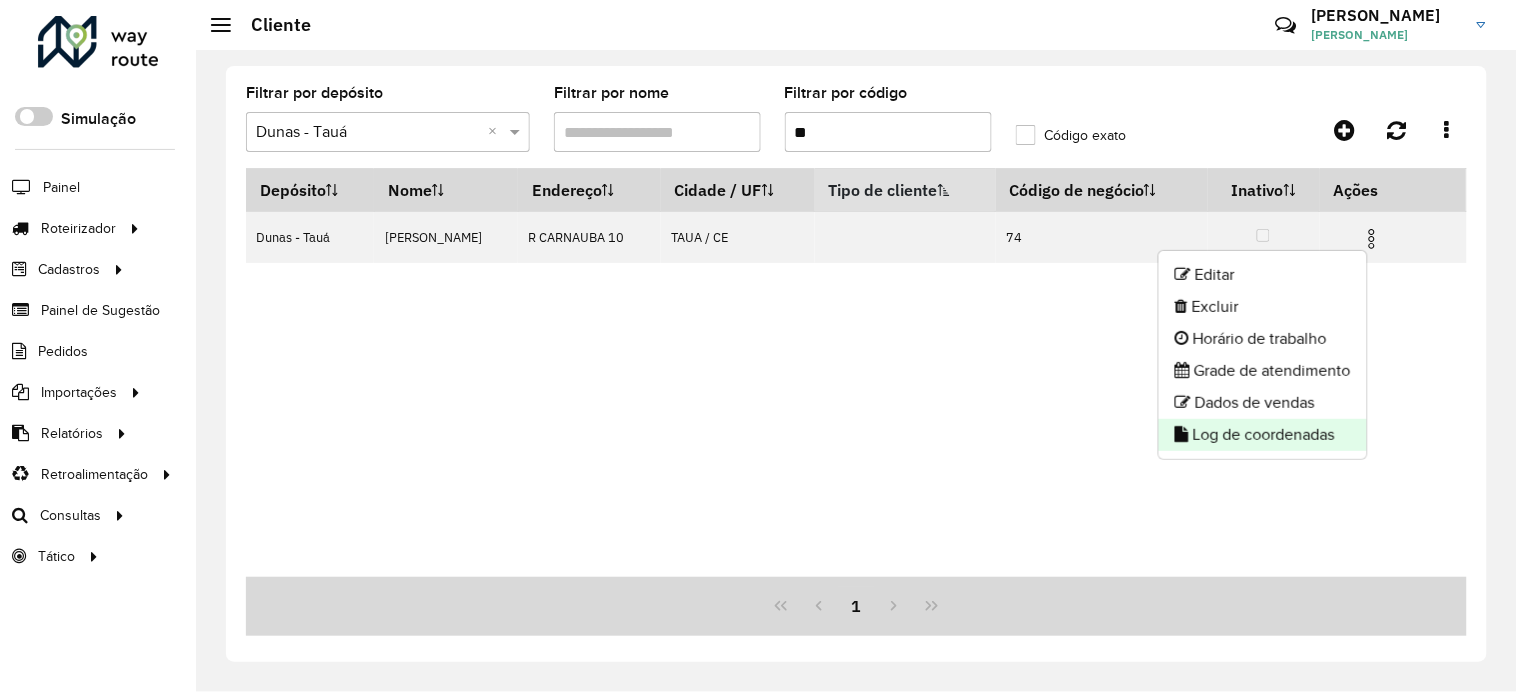 click on "Log de coordenadas" 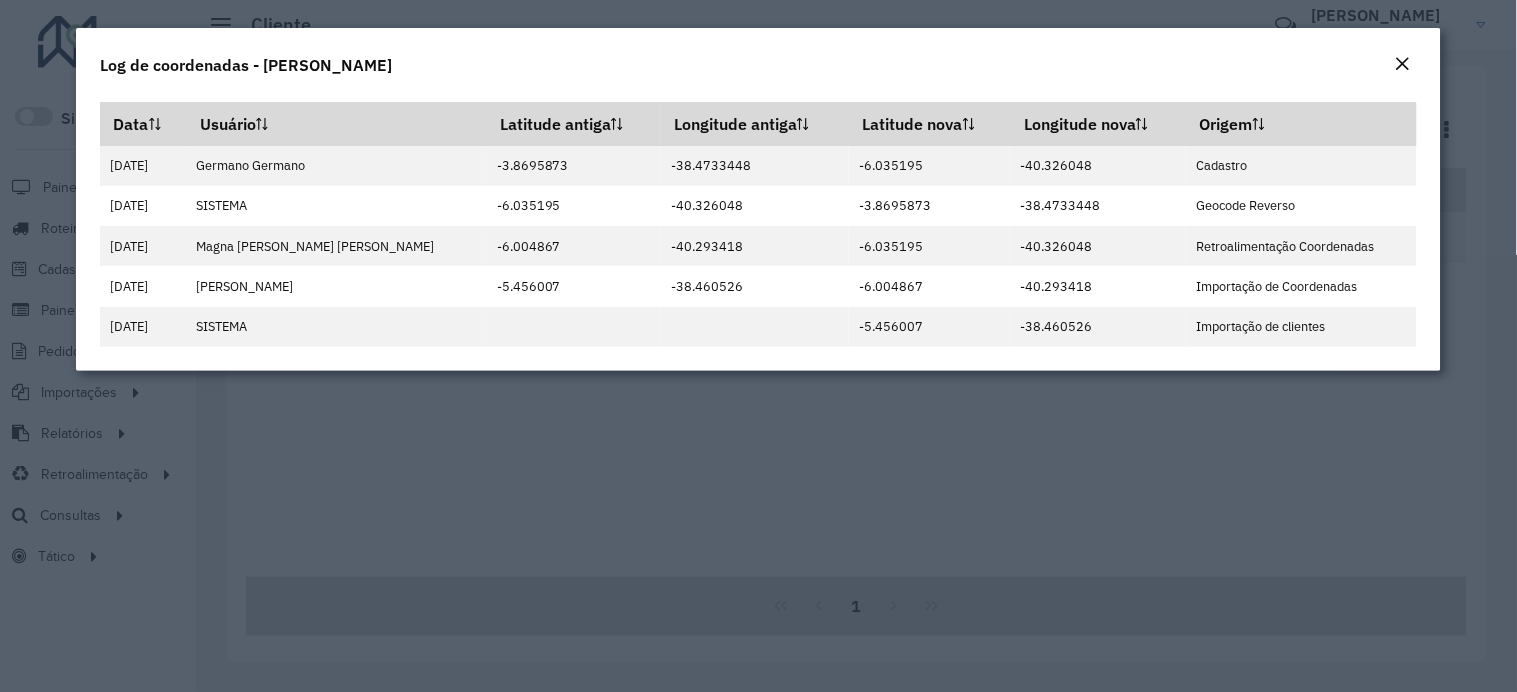 click 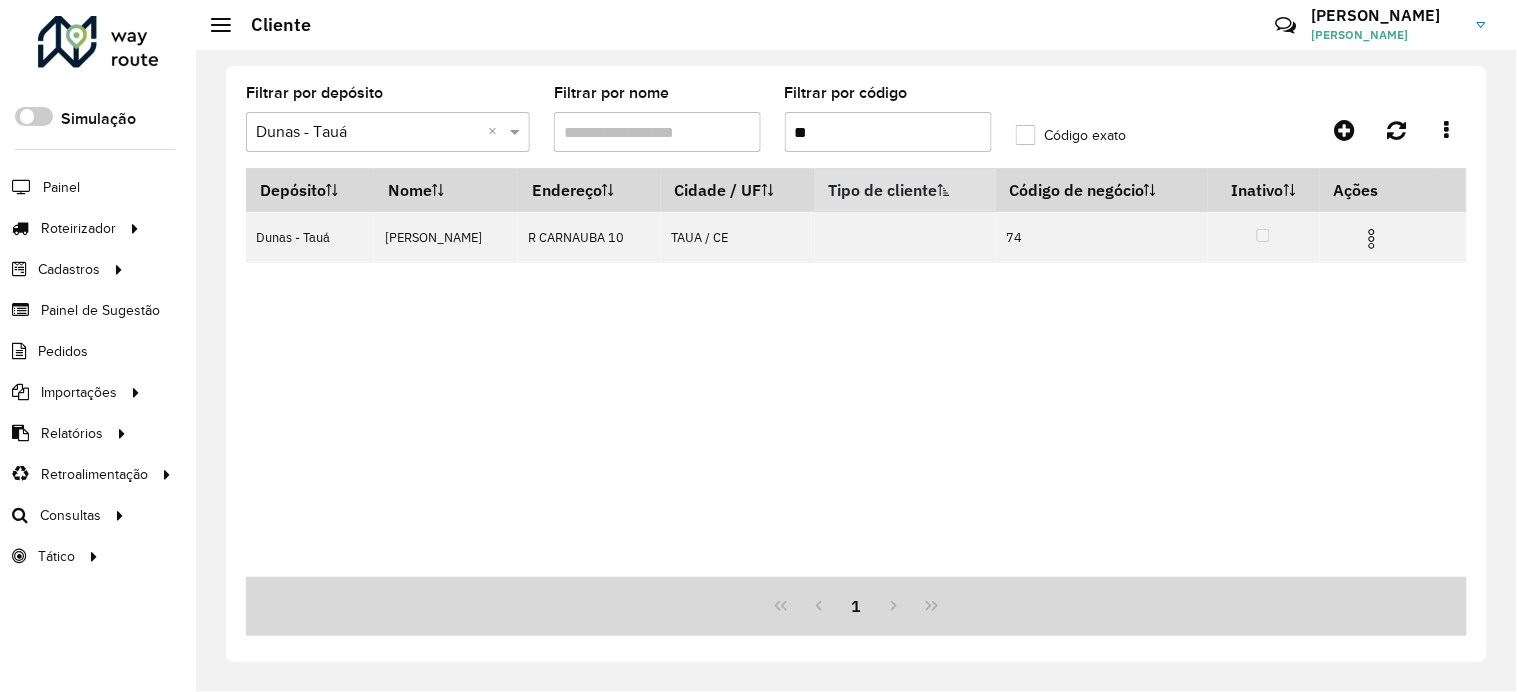 drag, startPoint x: 818, startPoint y: 144, endPoint x: 802, endPoint y: 144, distance: 16 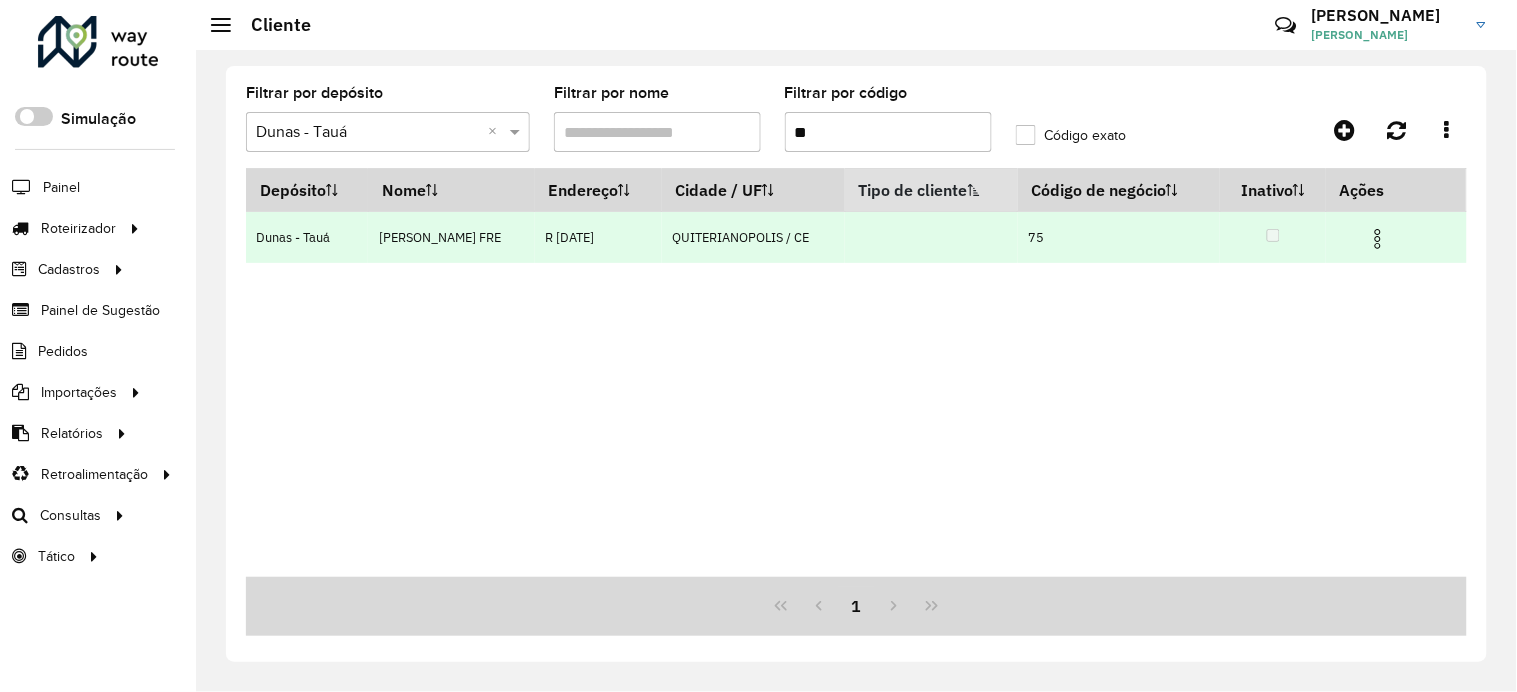click at bounding box center [1378, 239] 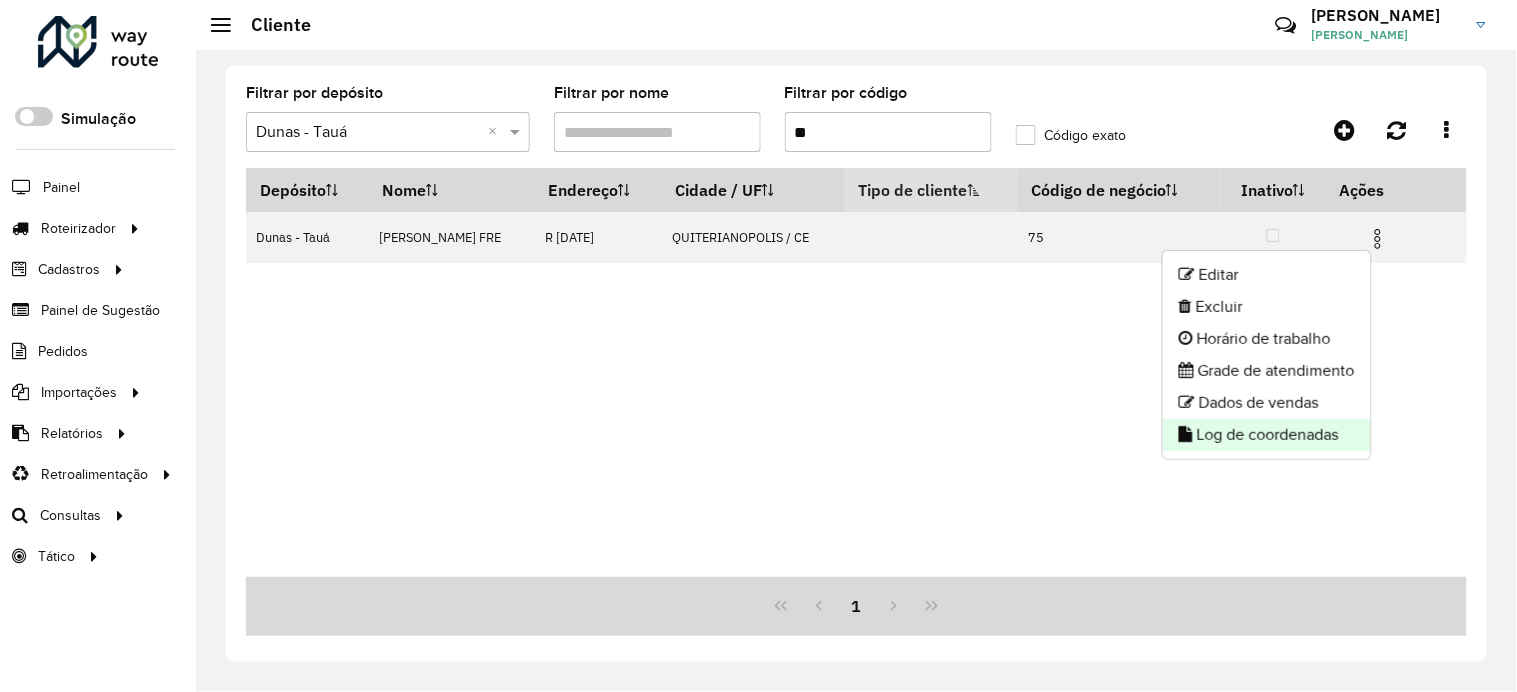 click on "Log de coordenadas" 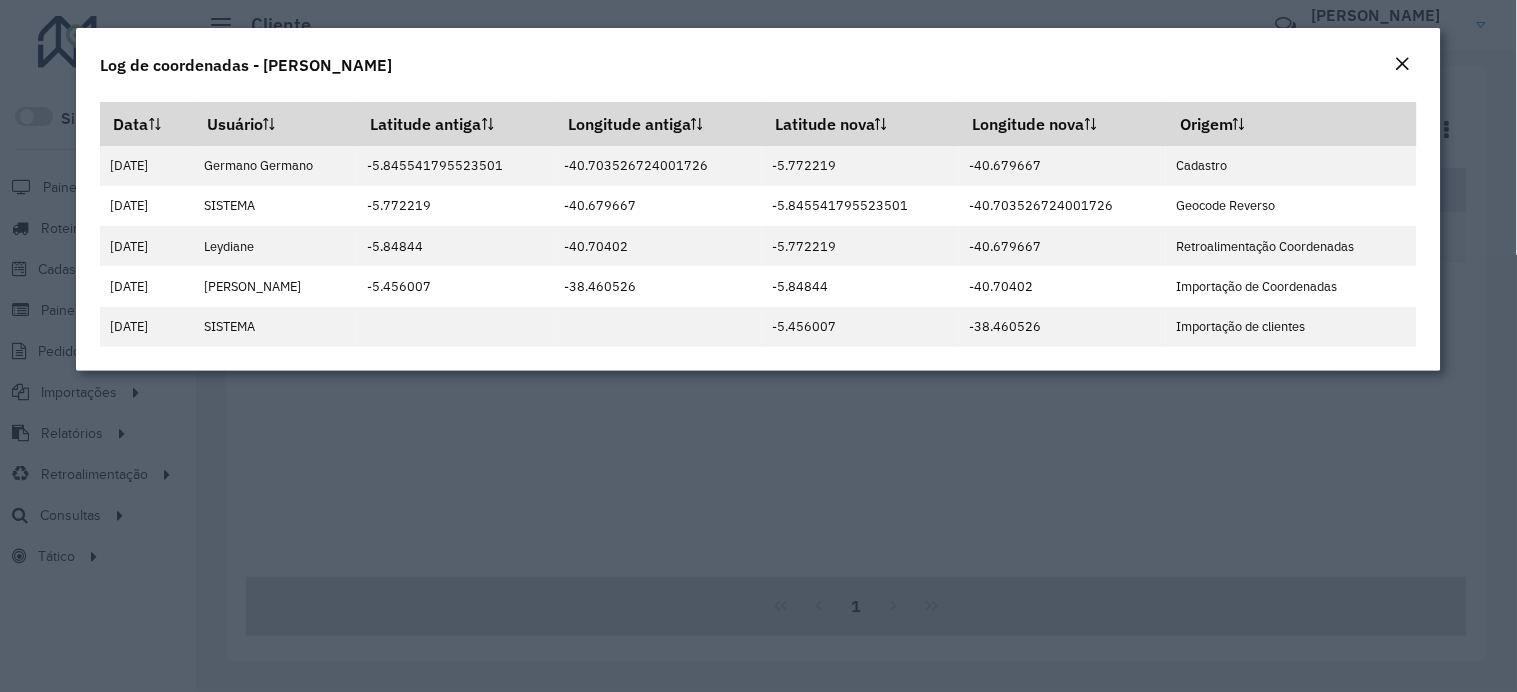 drag, startPoint x: 1406, startPoint y: 80, endPoint x: 1406, endPoint y: 65, distance: 15 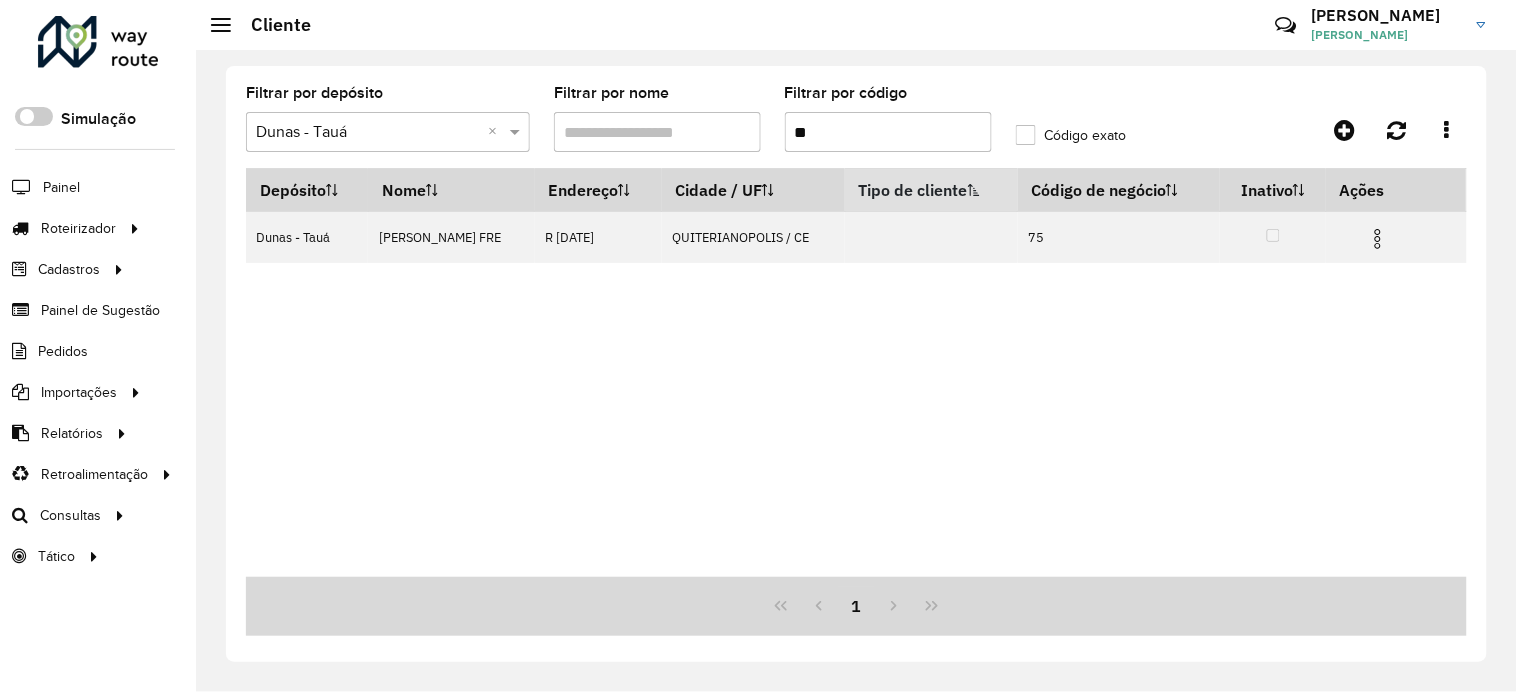 click on "**" at bounding box center [888, 132] 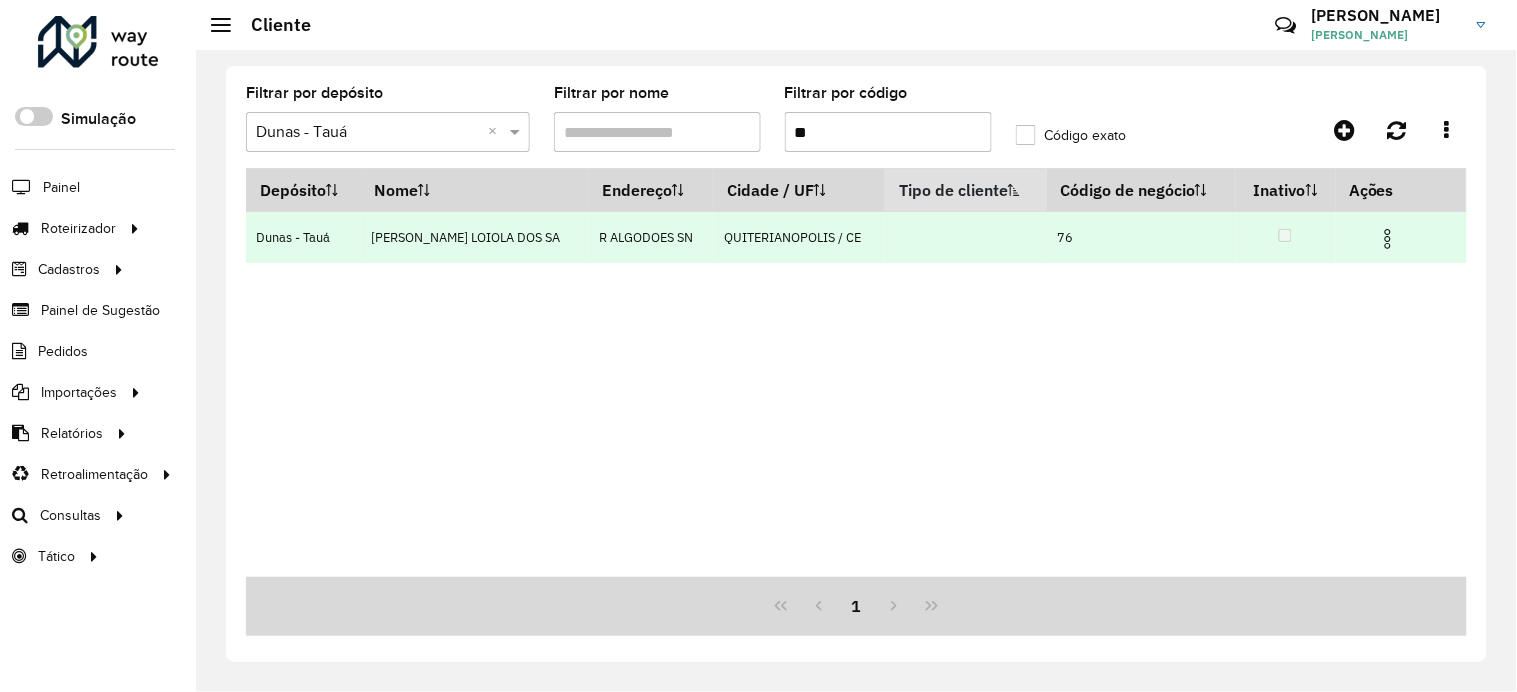click at bounding box center [1388, 239] 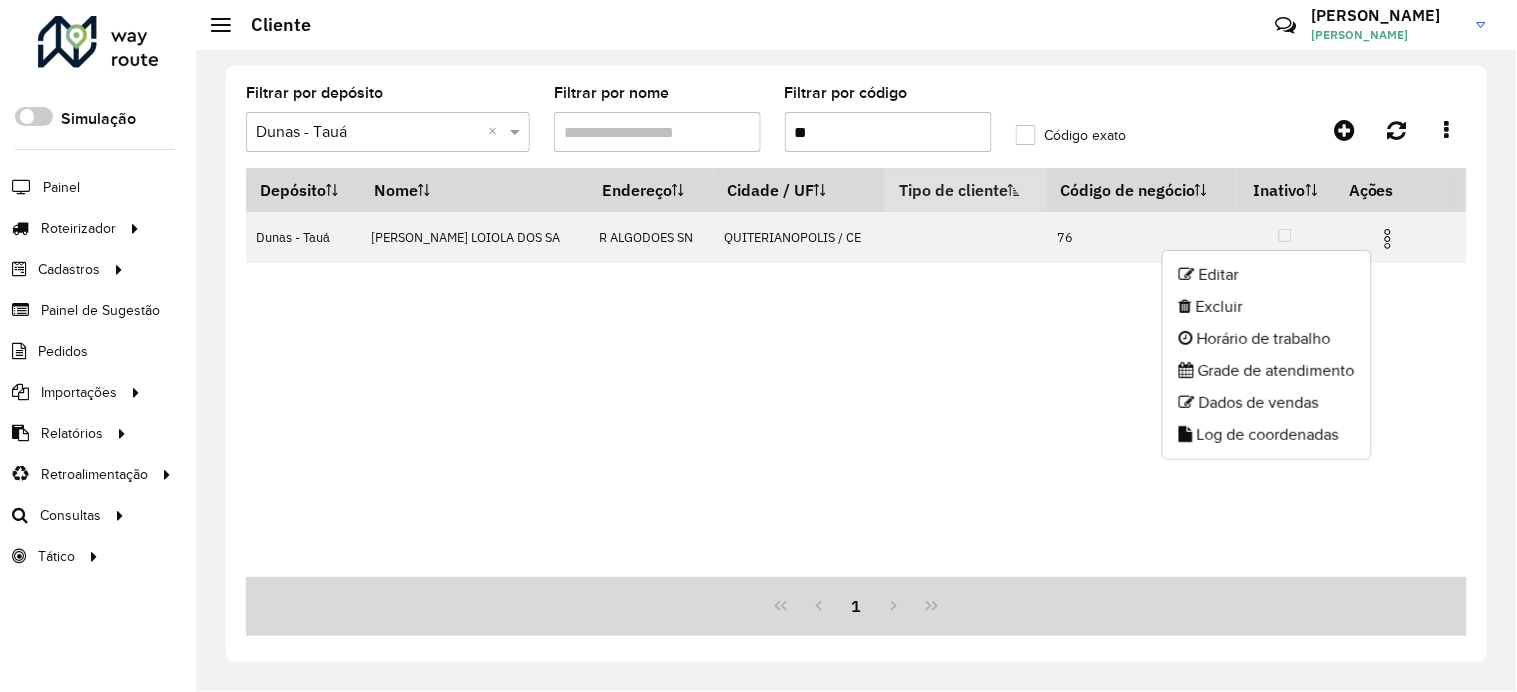 drag, startPoint x: 1236, startPoint y: 441, endPoint x: 1226, endPoint y: 436, distance: 11.18034 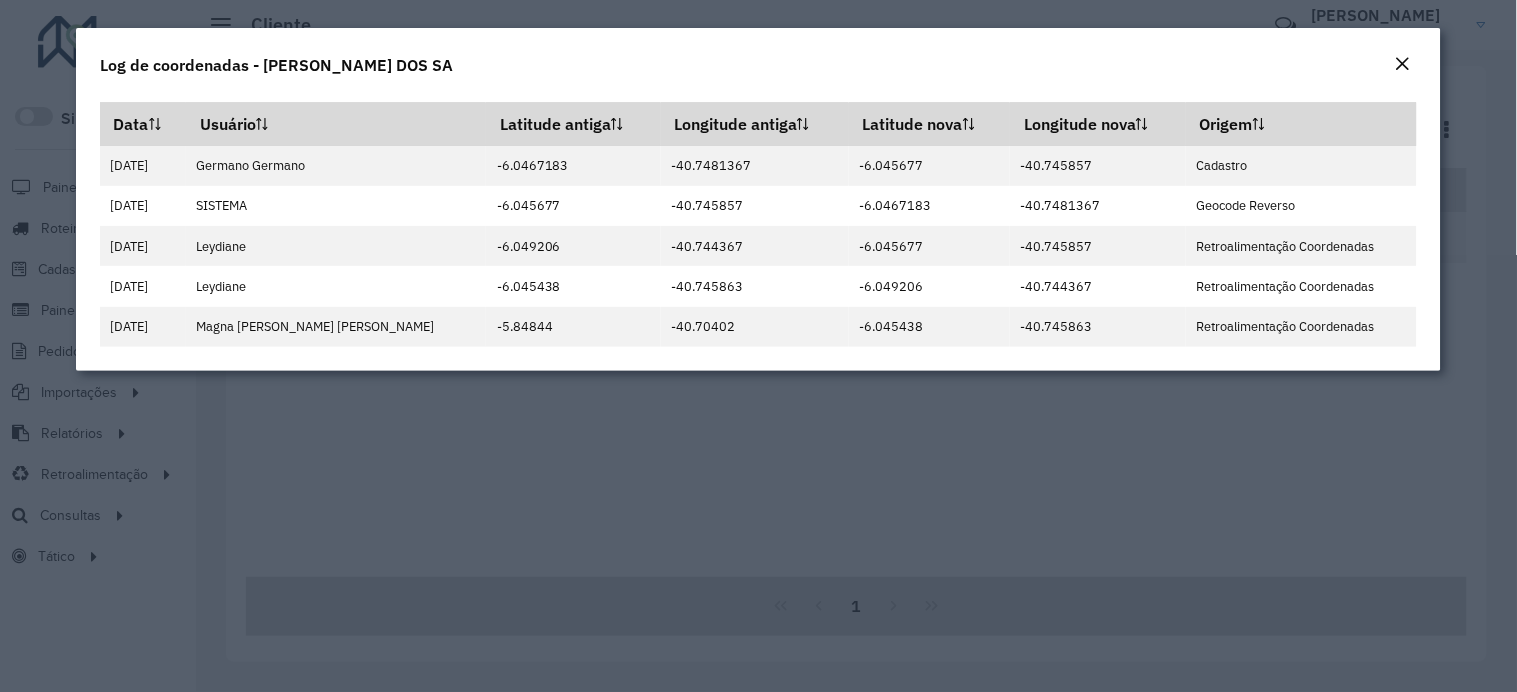 drag, startPoint x: 1408, startPoint y: 66, endPoint x: 1271, endPoint y: 80, distance: 137.71347 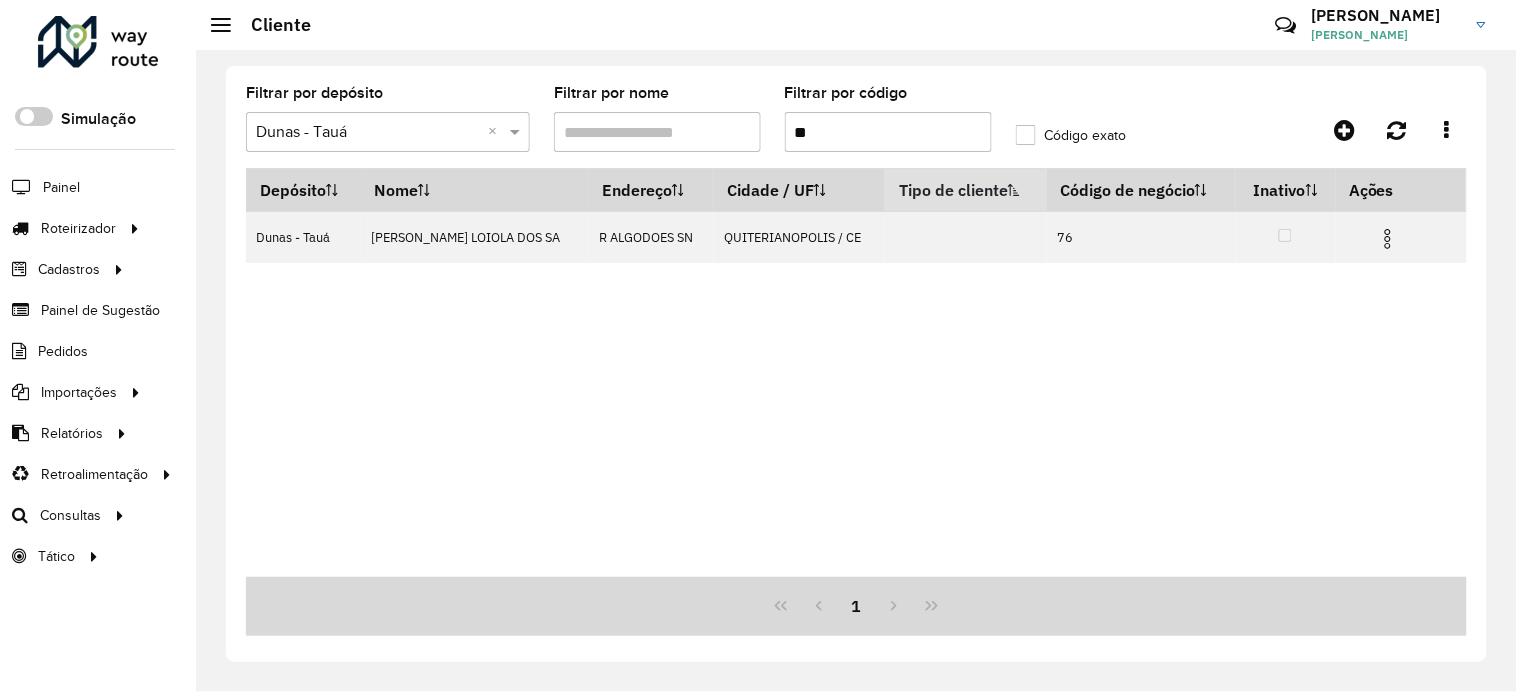 click on "**" at bounding box center [888, 132] 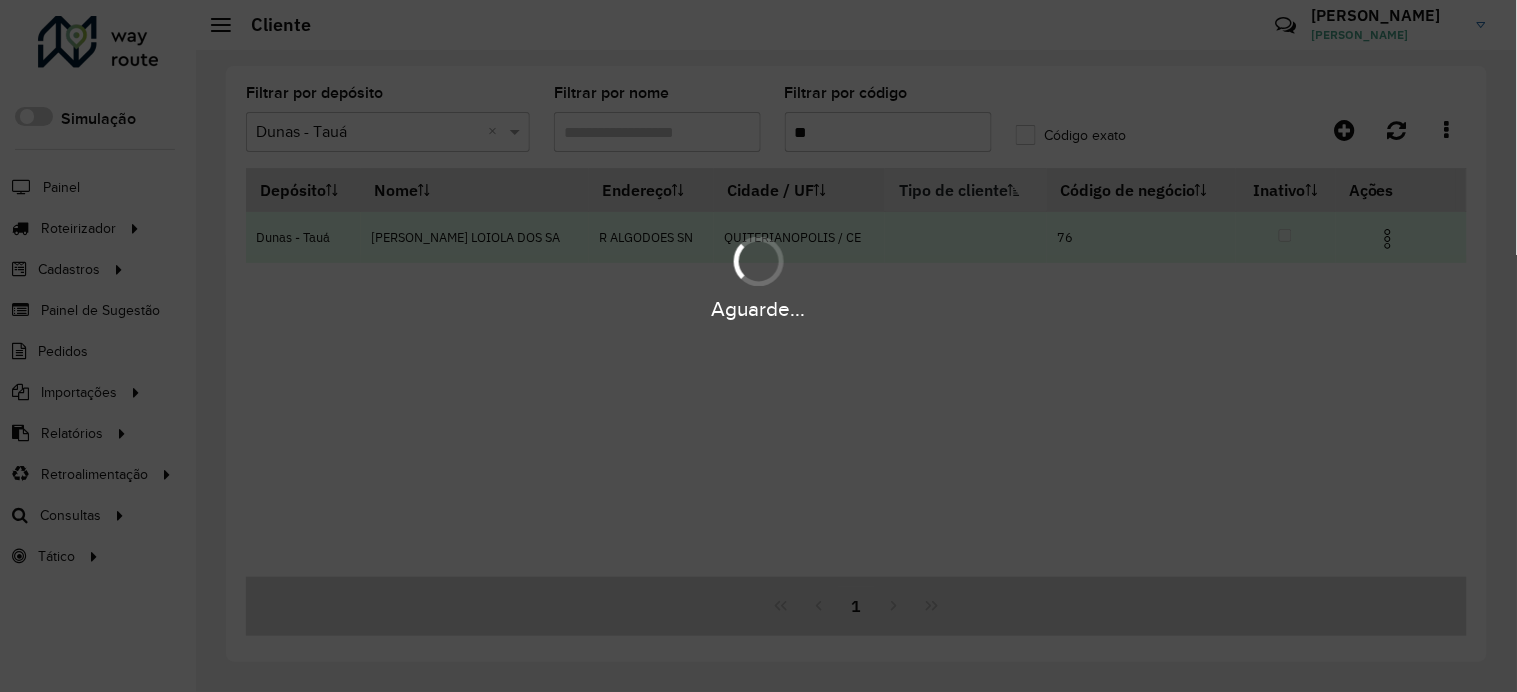 type on "*" 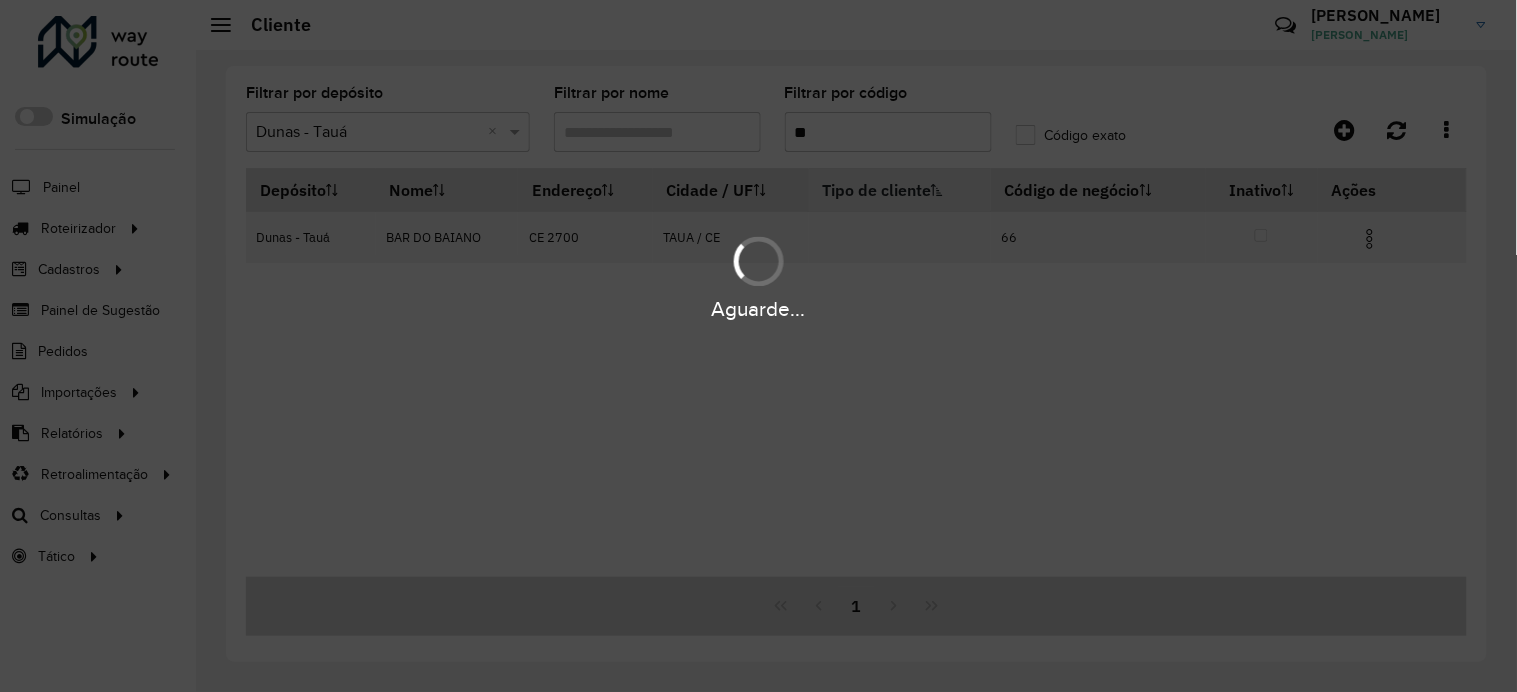 click on "Aguarde..." at bounding box center (758, 276) 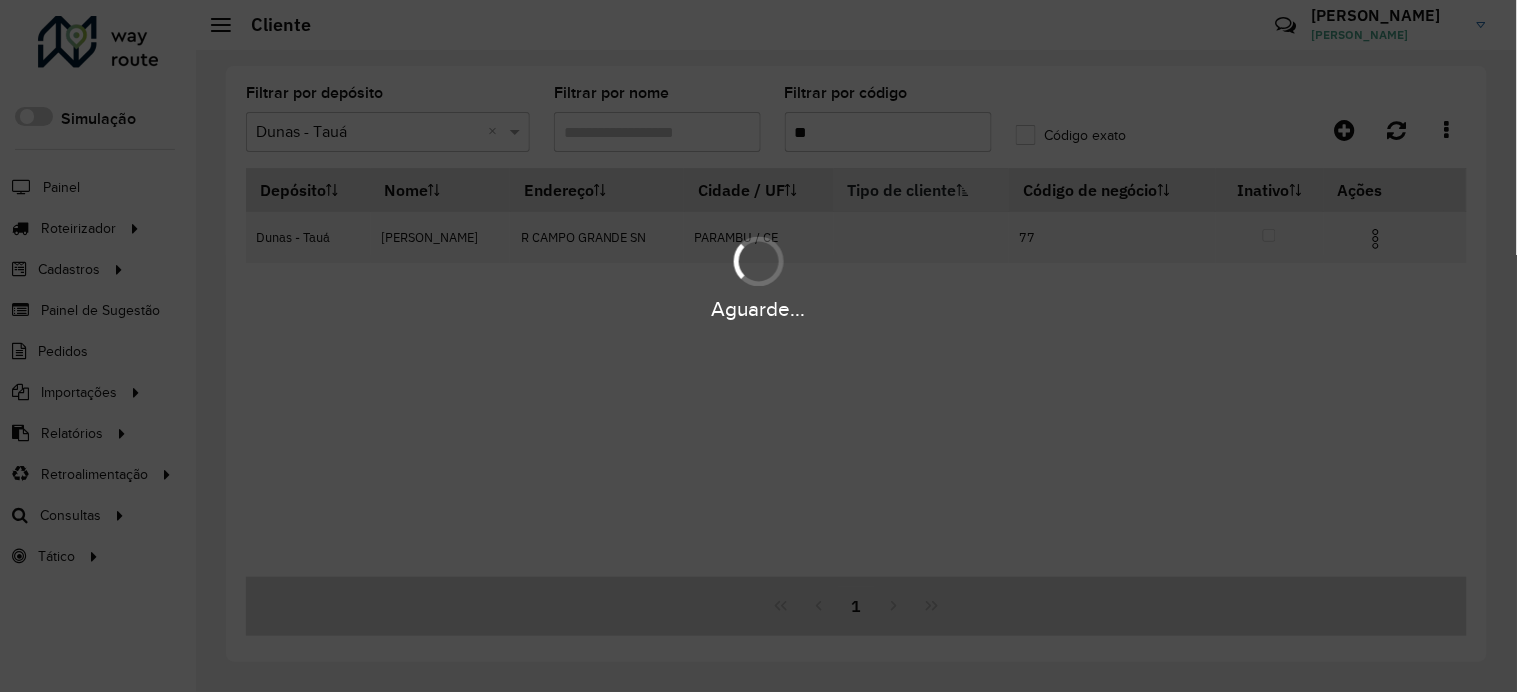 click on "Aguarde..." at bounding box center (758, 276) 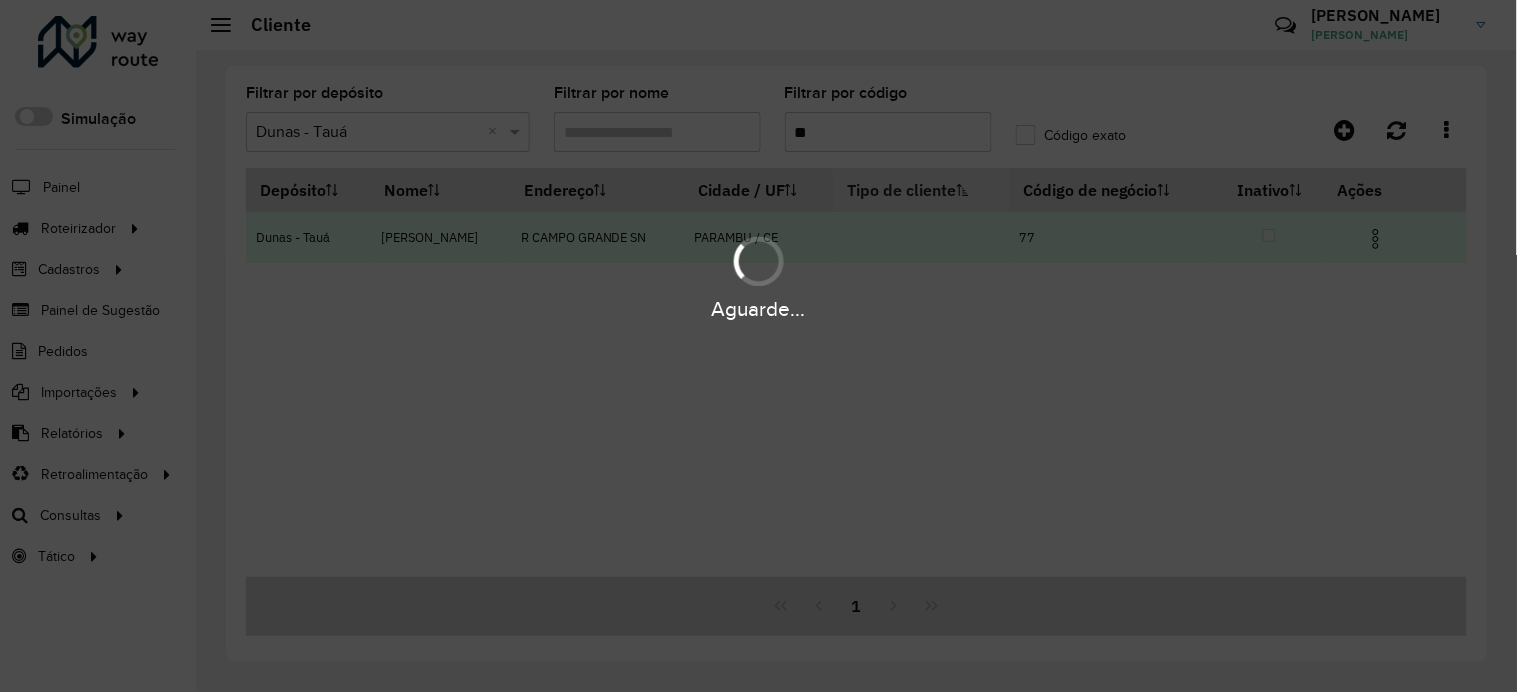 click at bounding box center [1376, 239] 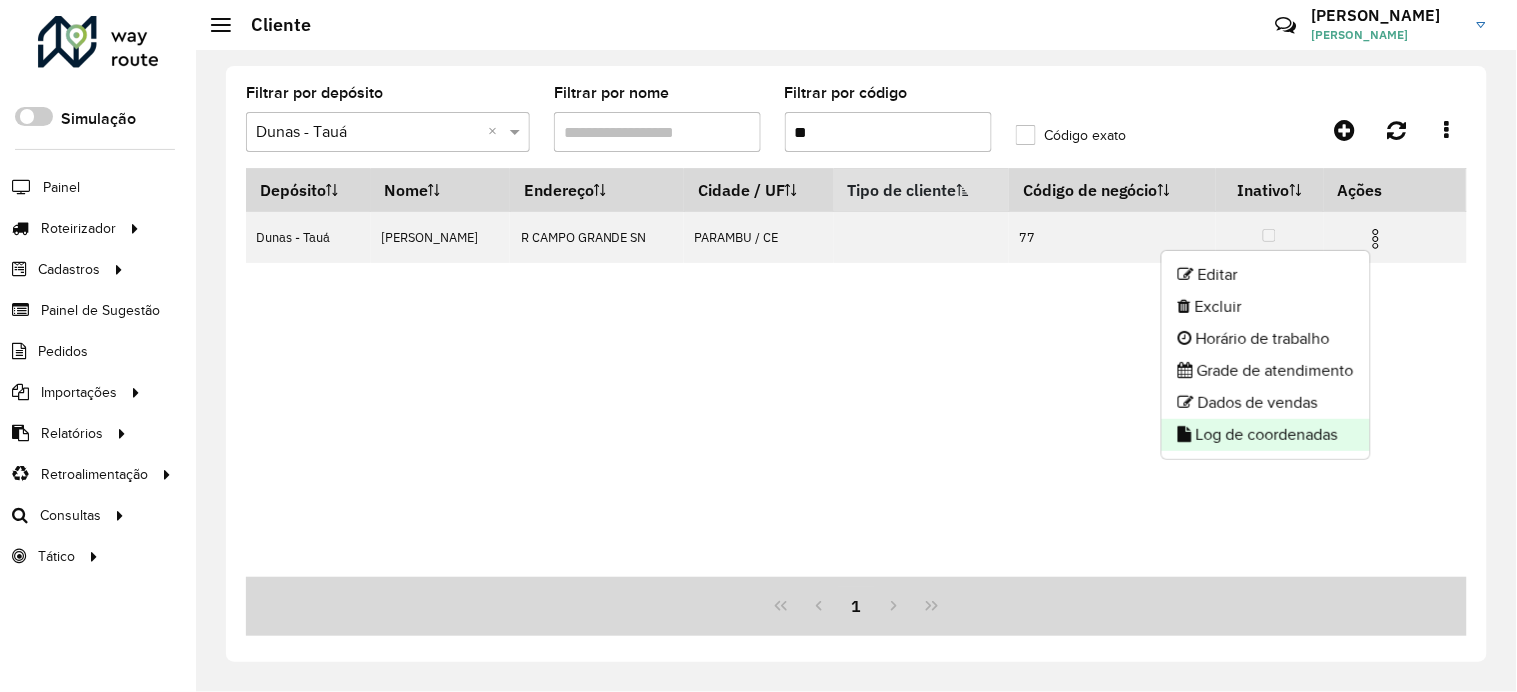 click on "Log de coordenadas" 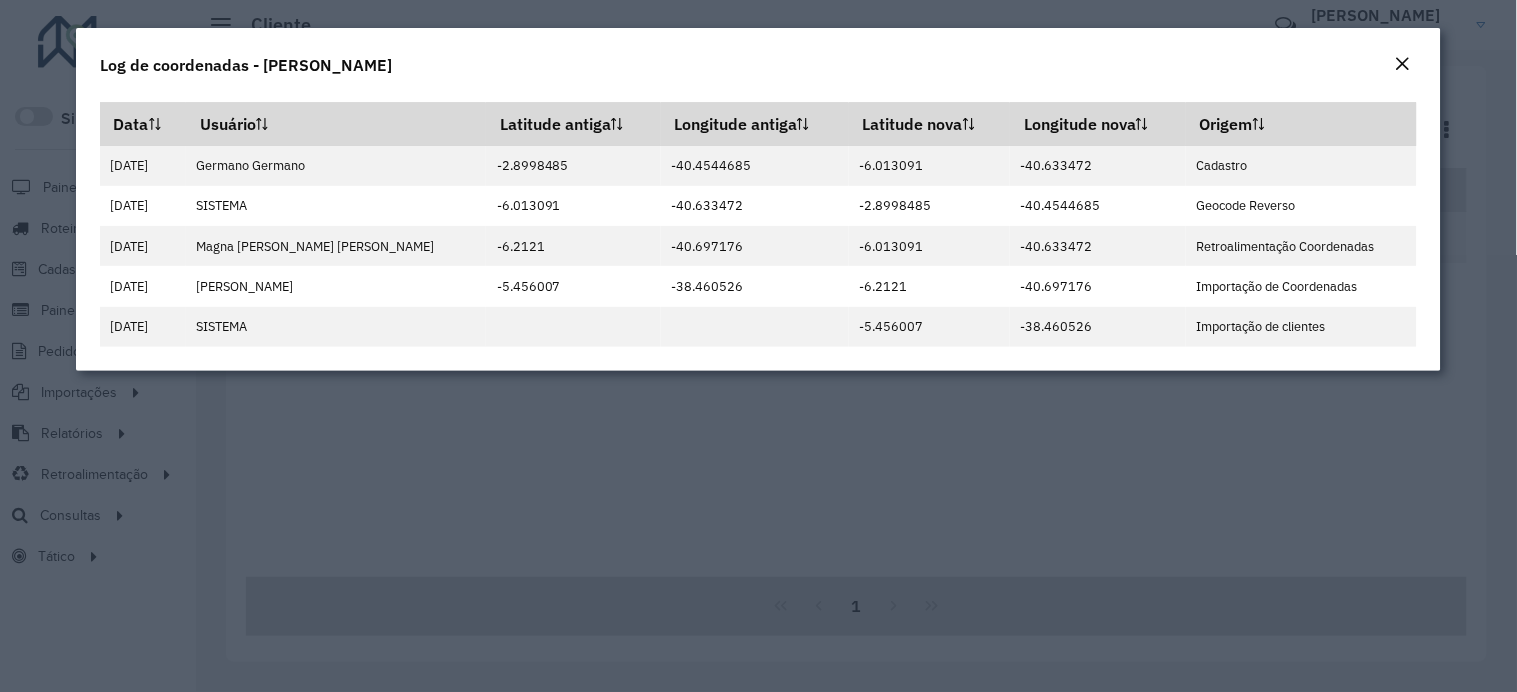 click on "Log de coordenadas - [PERSON_NAME]" 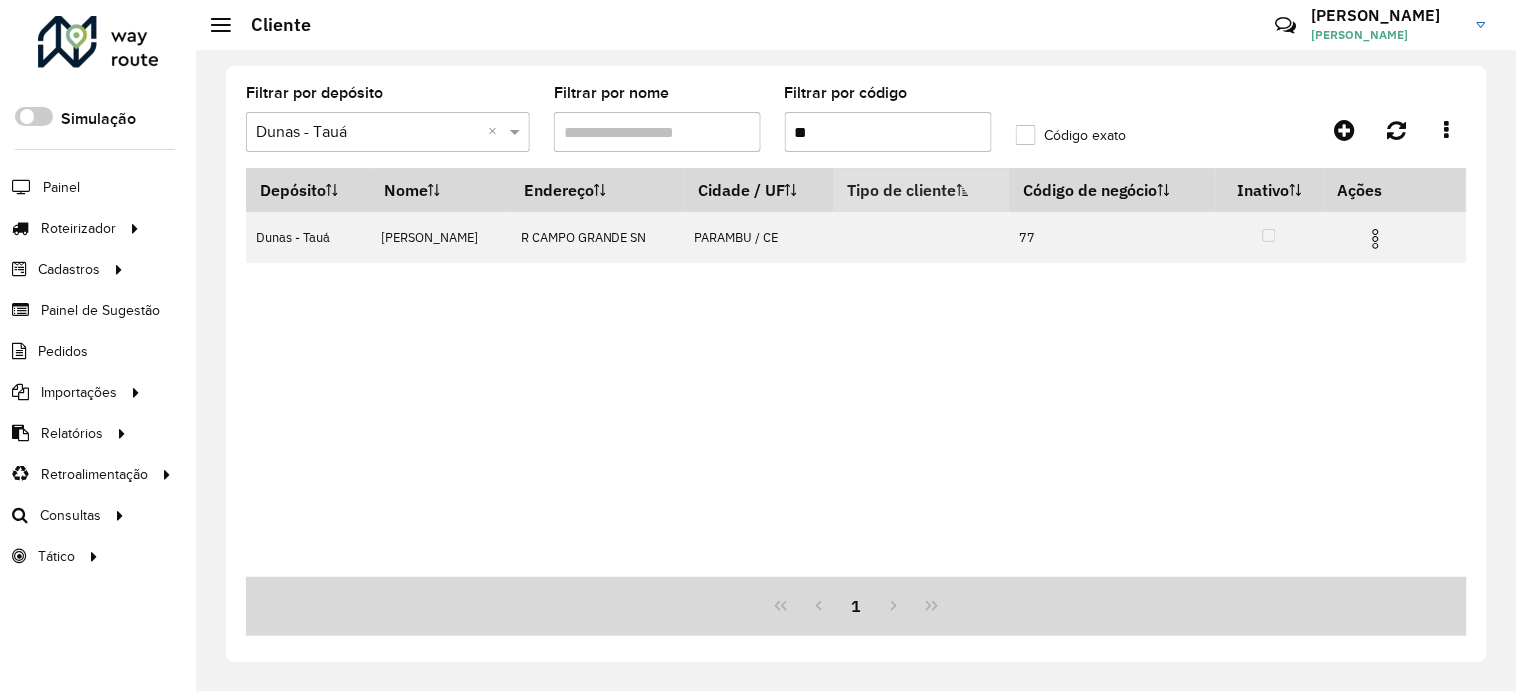 drag, startPoint x: 847, startPoint y: 136, endPoint x: 806, endPoint y: 140, distance: 41.19466 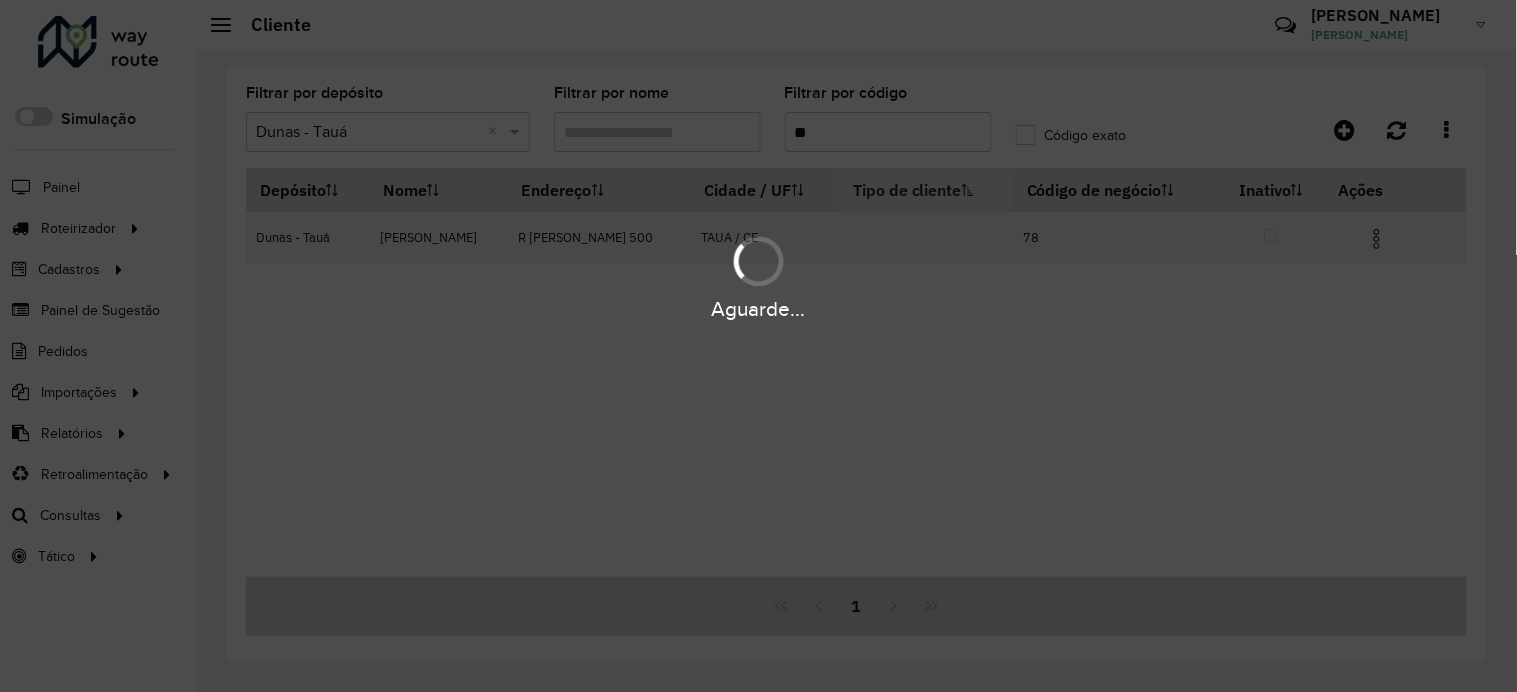 click on "Aguarde..." at bounding box center [758, 276] 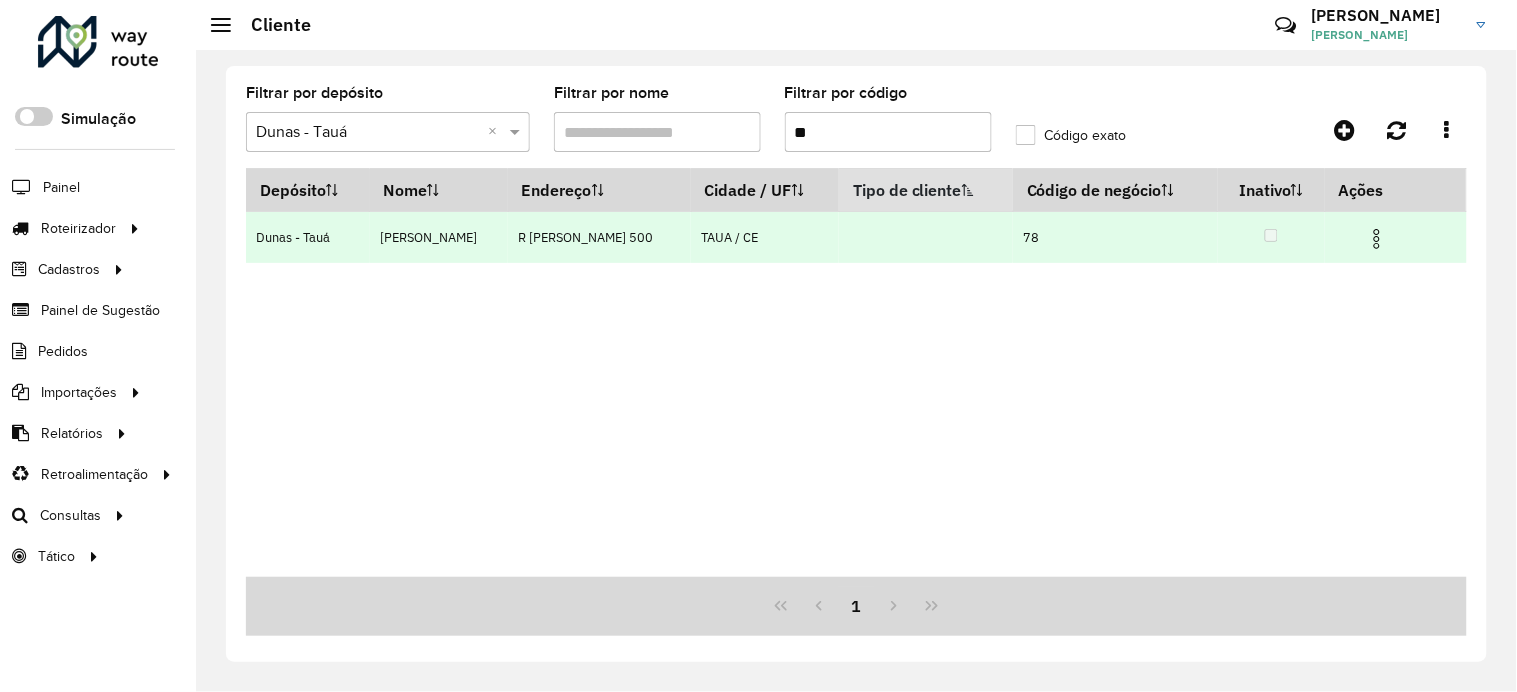 click at bounding box center (1377, 239) 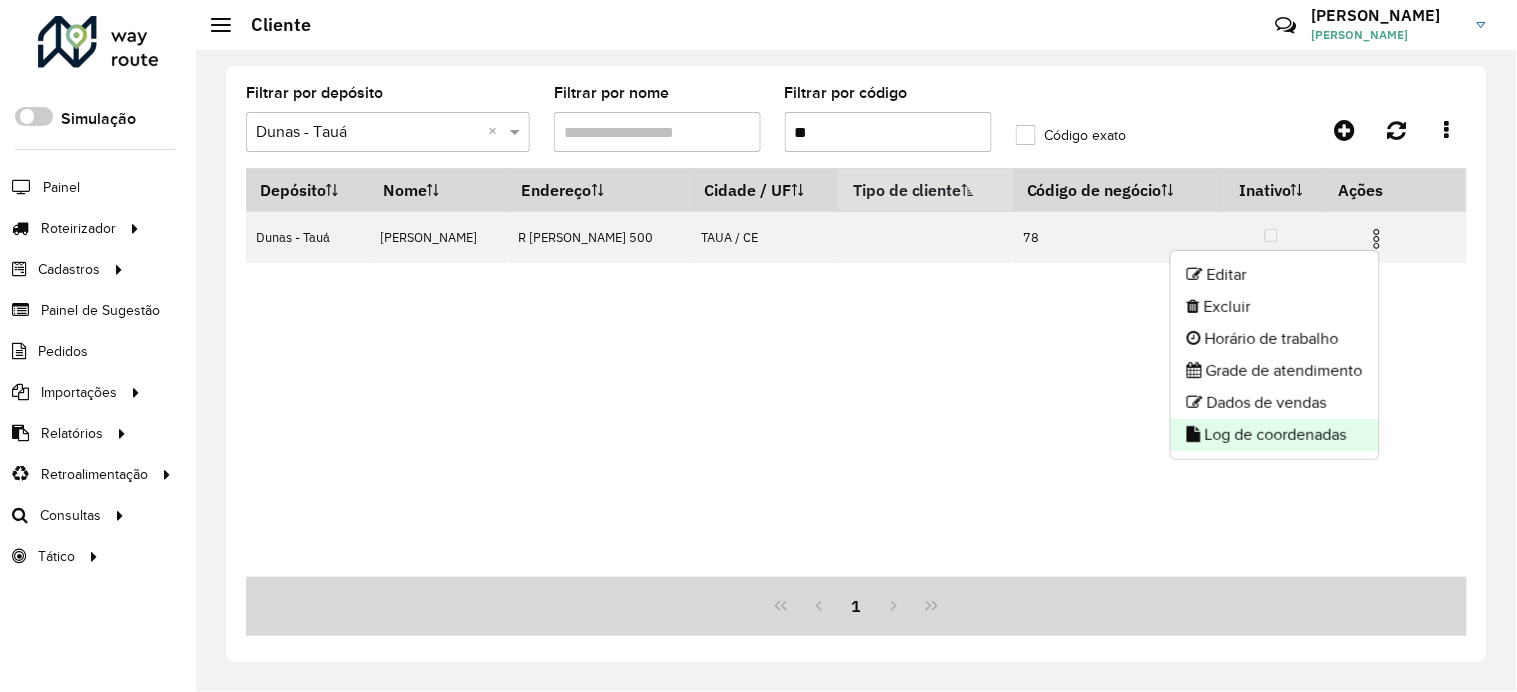 click on "Log de coordenadas" 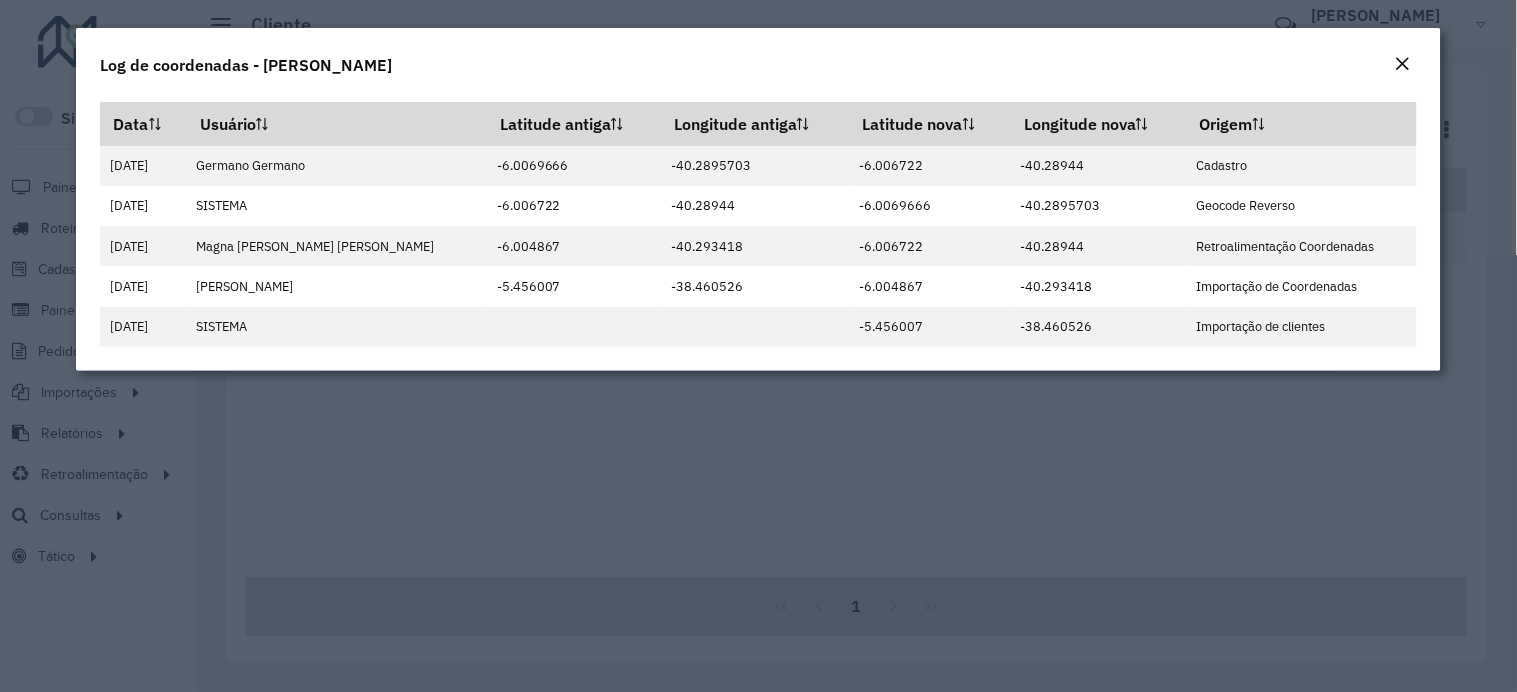 drag, startPoint x: 1418, startPoint y: 53, endPoint x: 1407, endPoint y: 54, distance: 11.045361 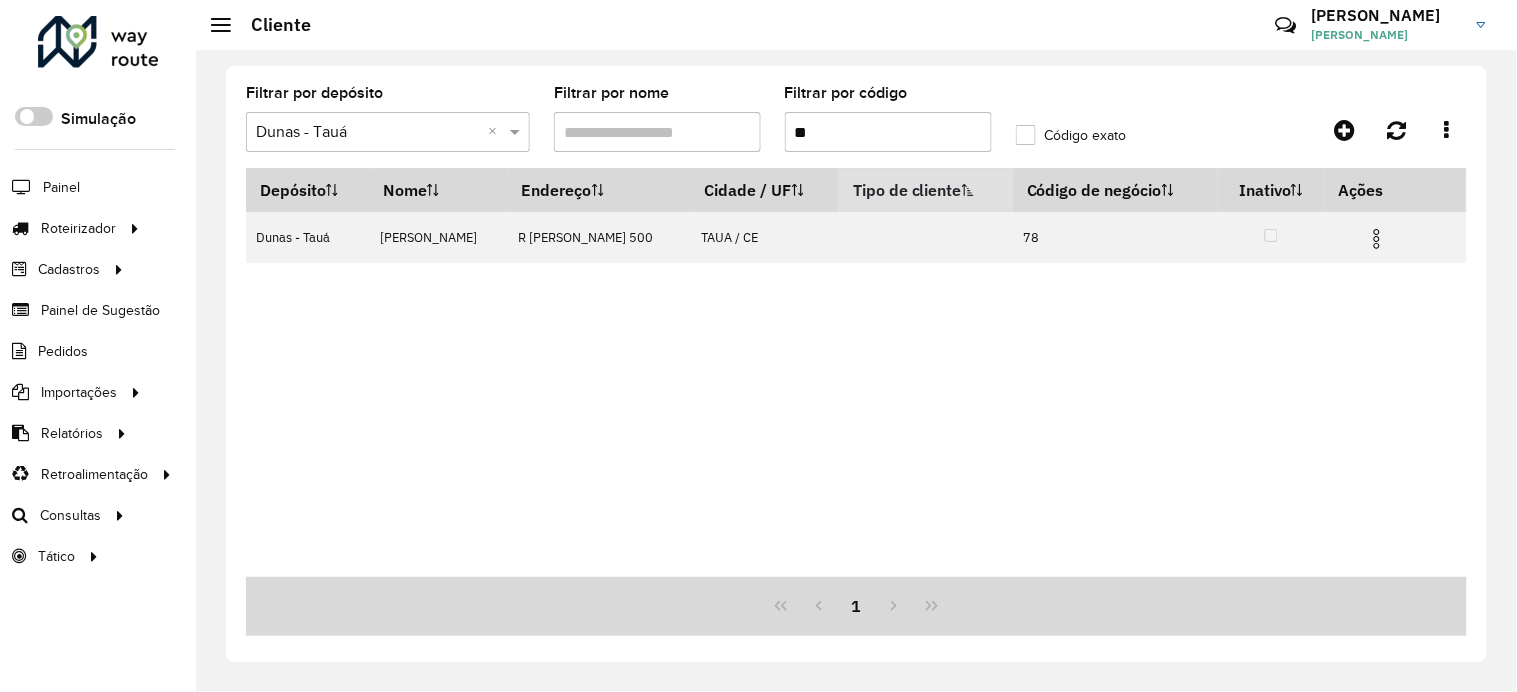 drag, startPoint x: 836, startPoint y: 137, endPoint x: 805, endPoint y: 131, distance: 31.575306 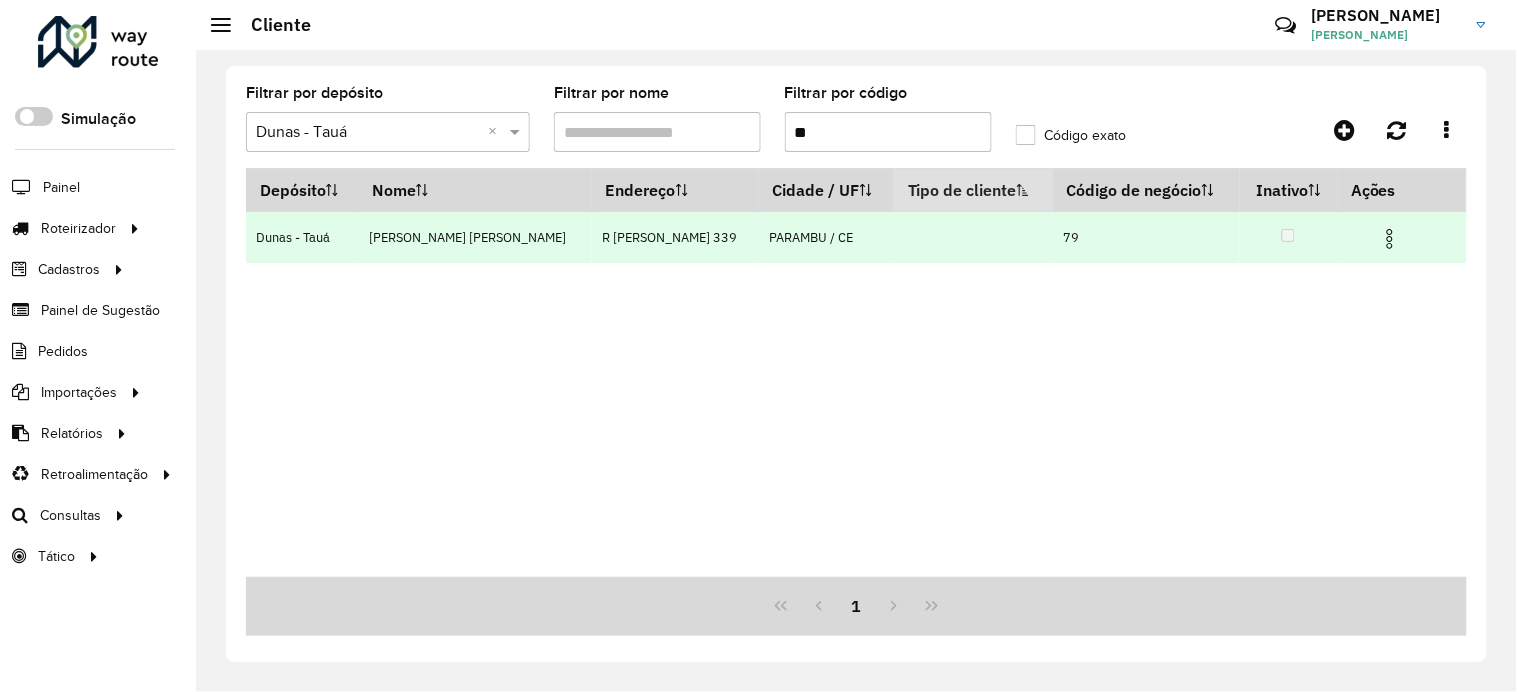 click at bounding box center [1390, 239] 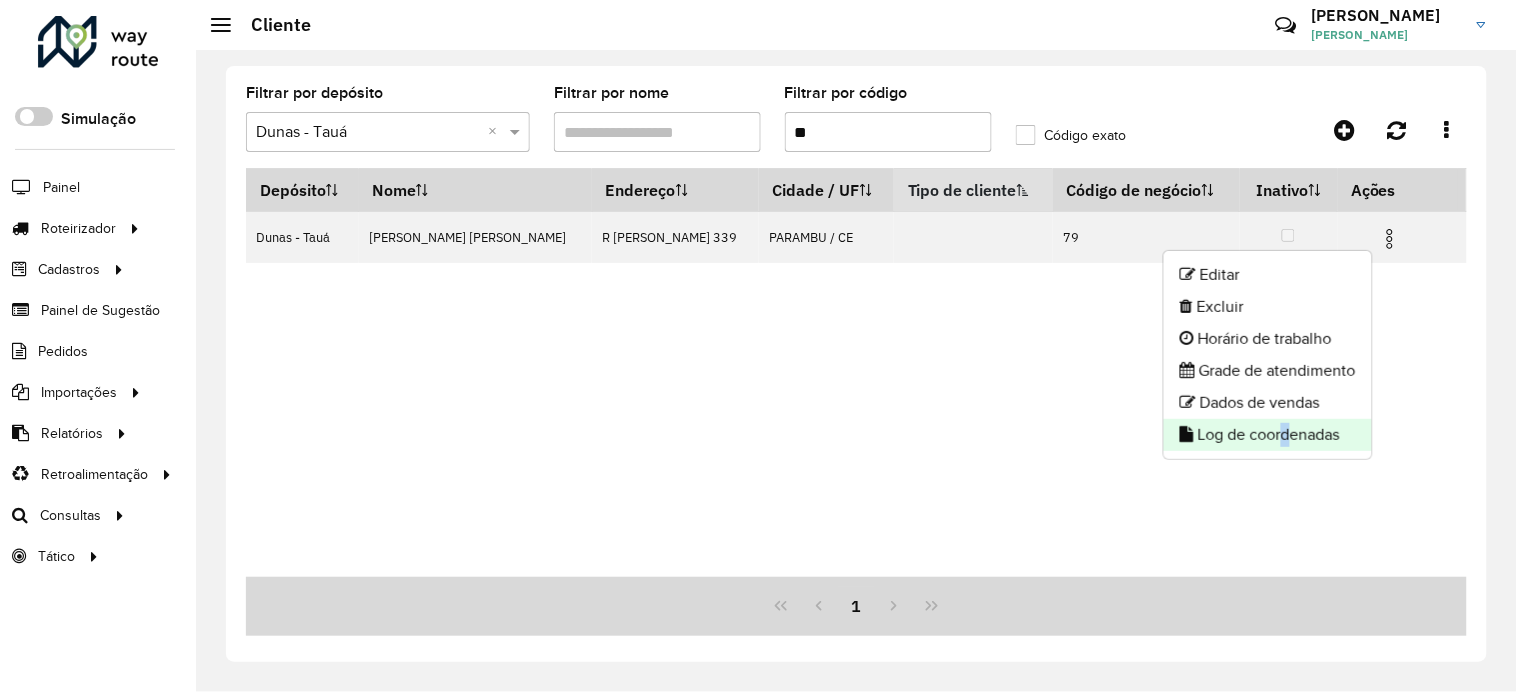 click on "Log de coordenadas" 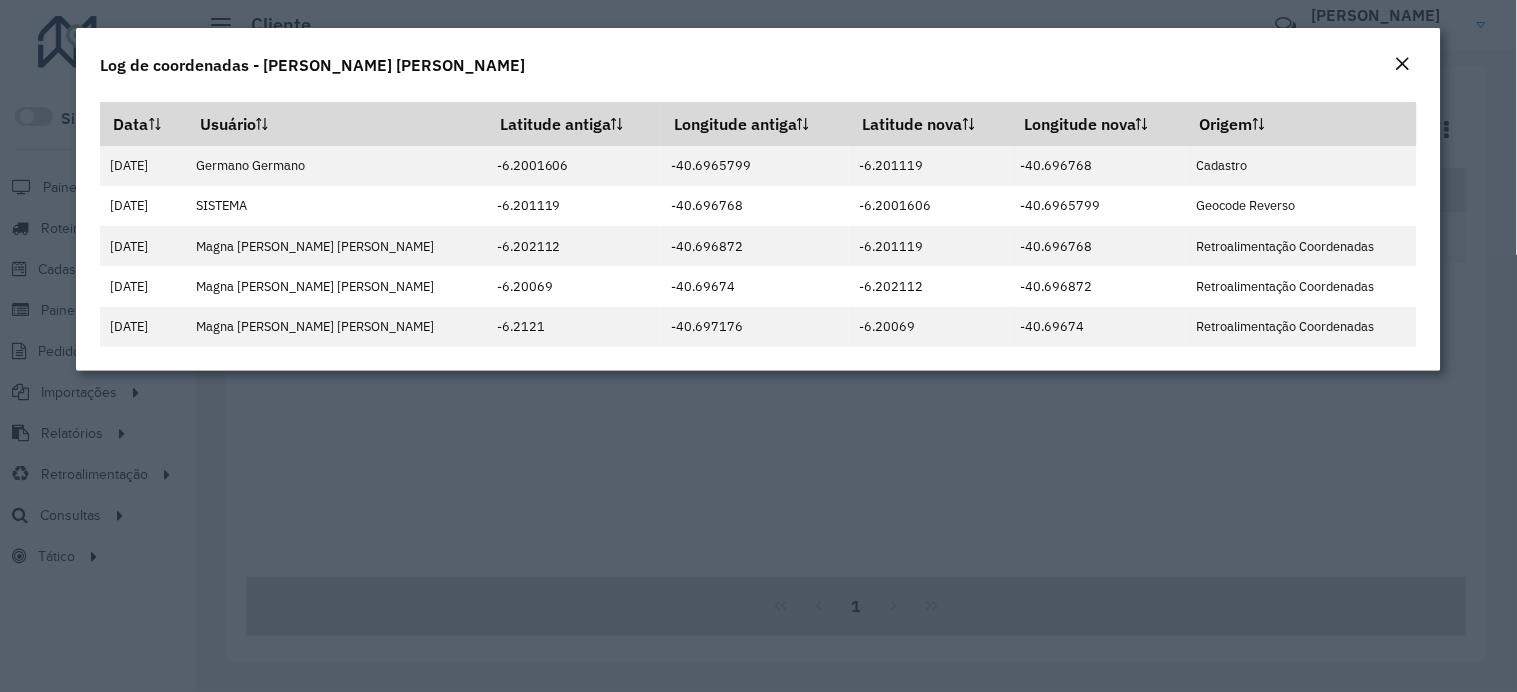 click 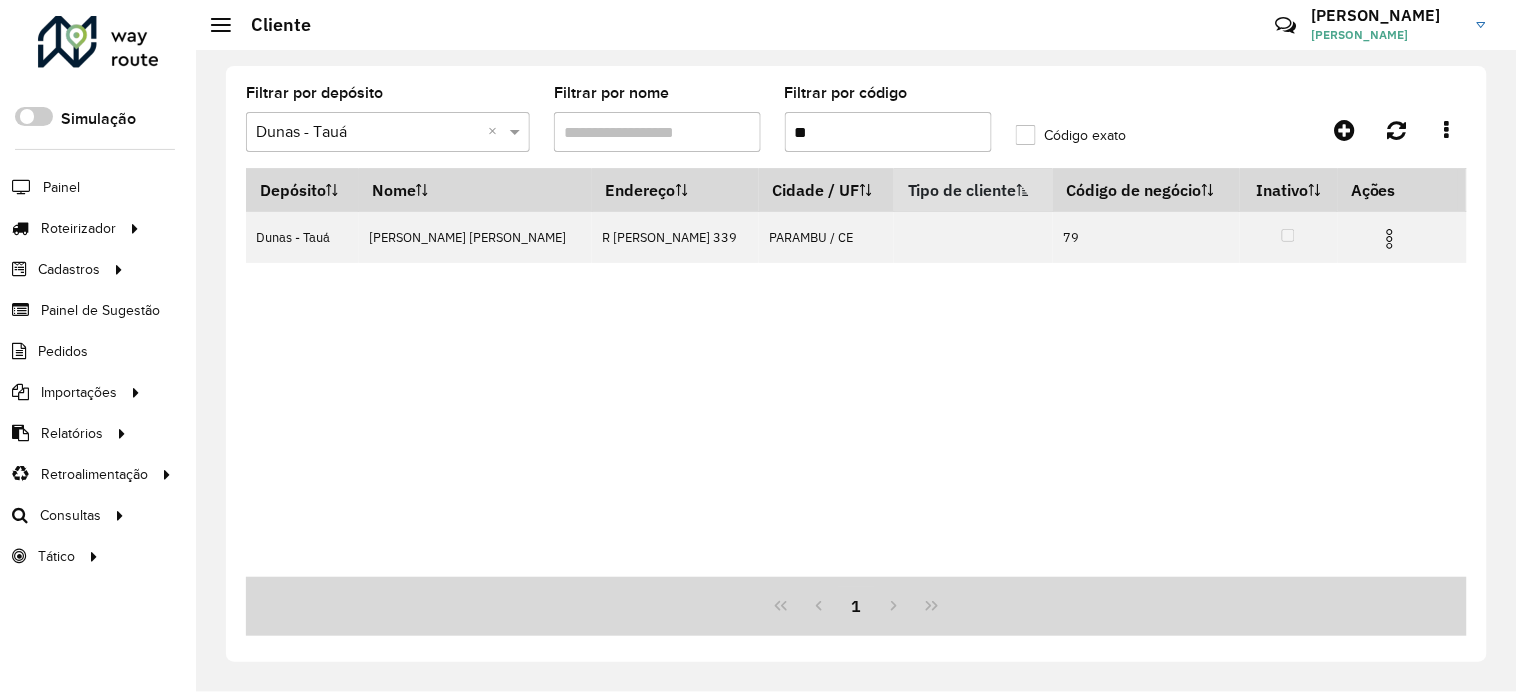 click on "**" at bounding box center (888, 132) 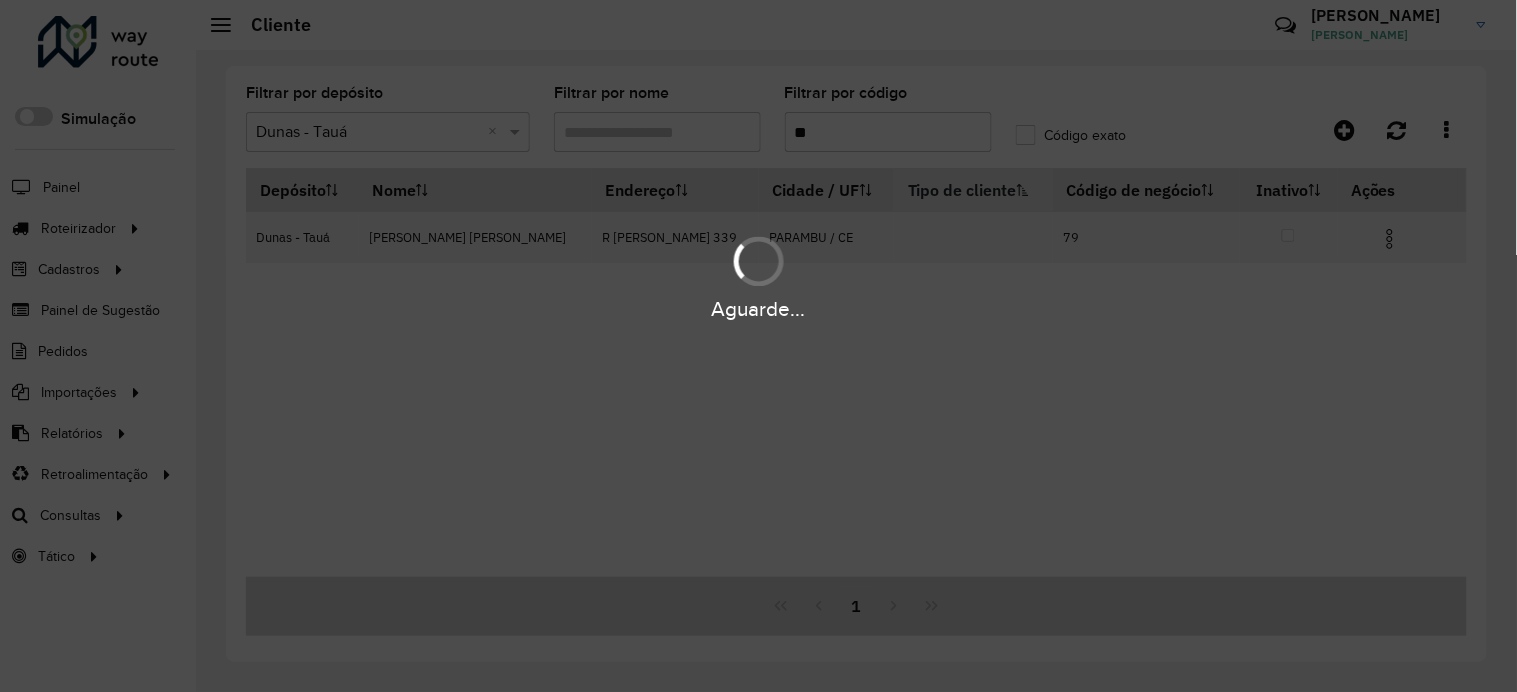click on "Aguarde..." at bounding box center [758, 346] 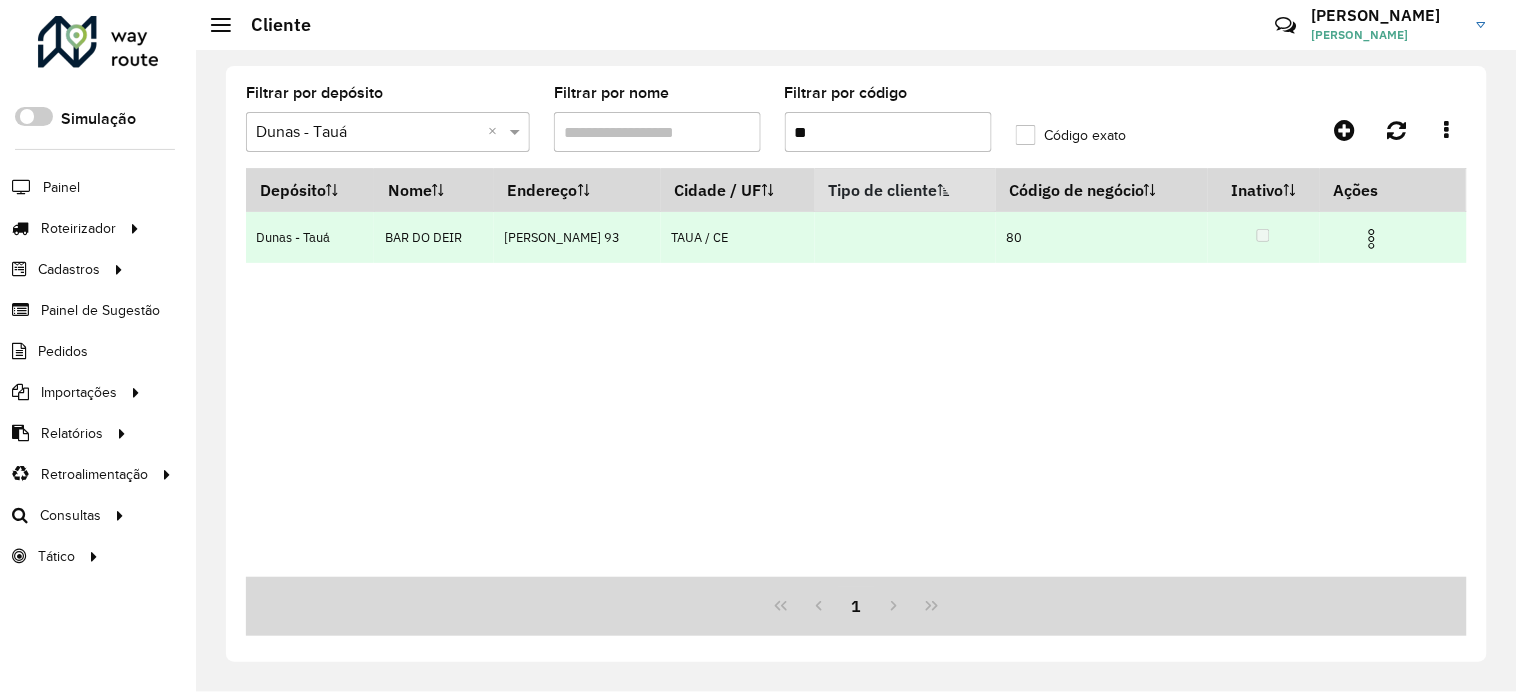 click at bounding box center (1380, 237) 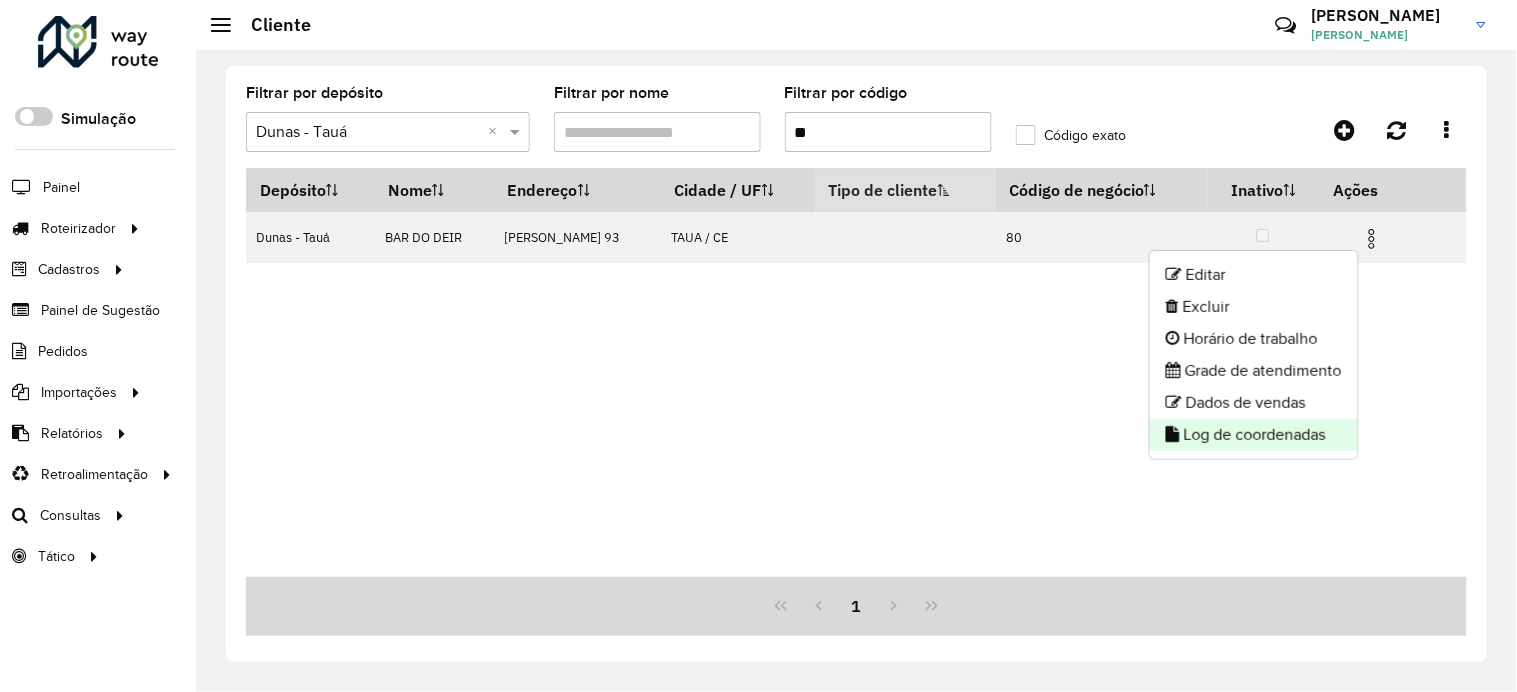 click on "Log de coordenadas" 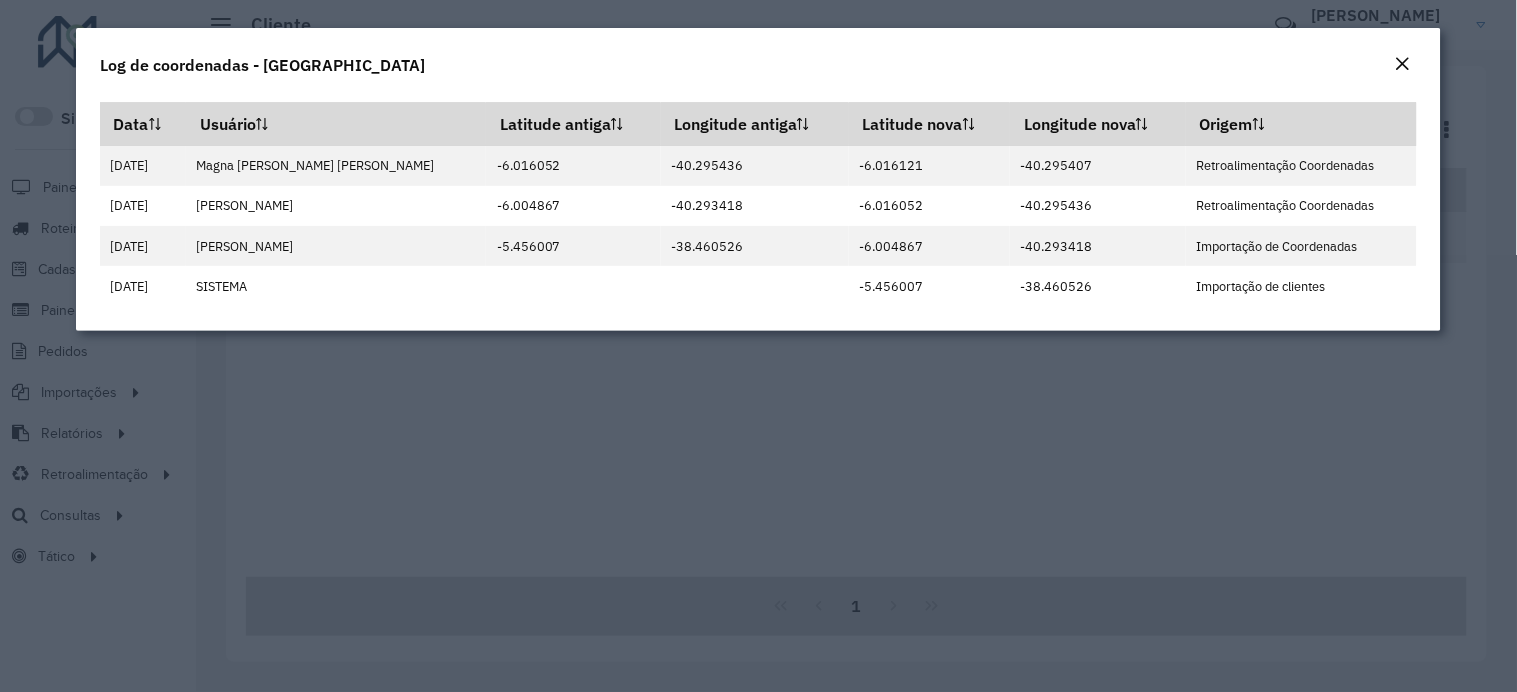 click 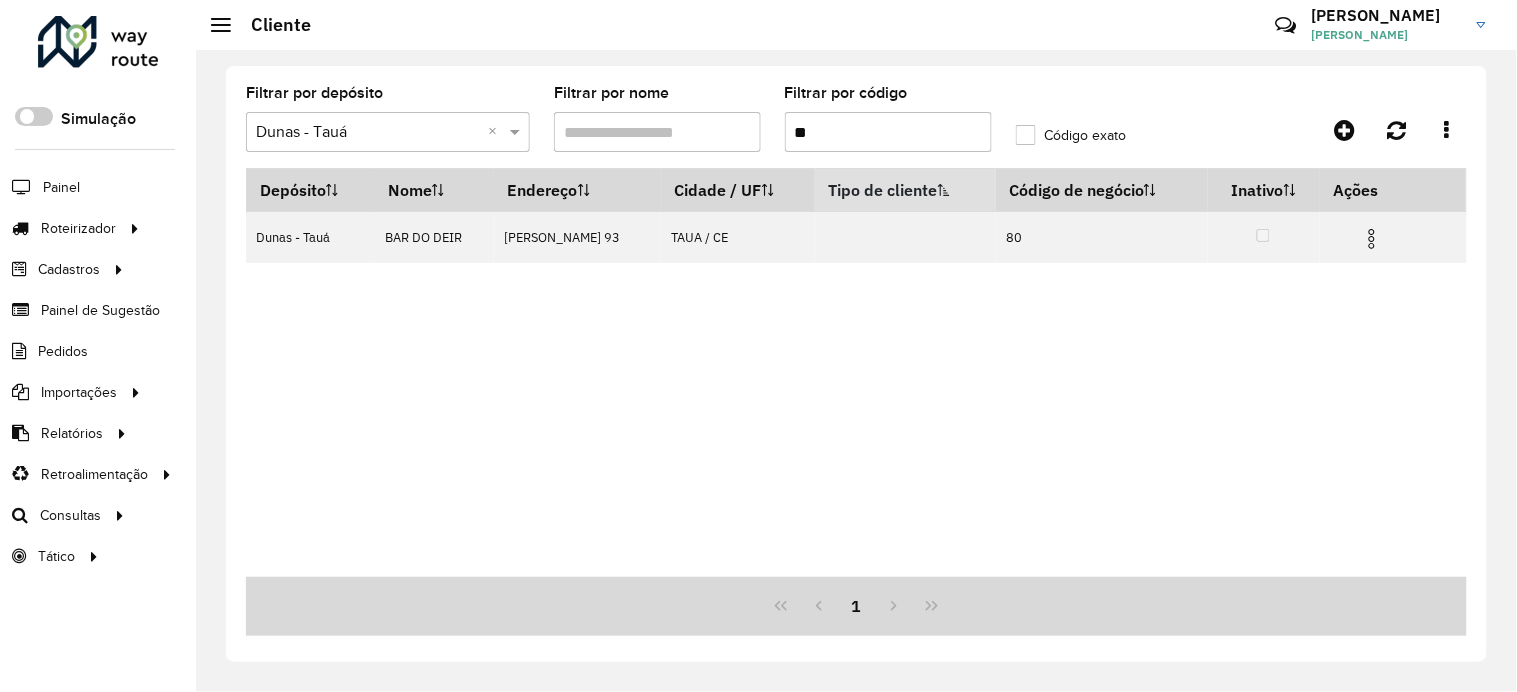 click on "**" at bounding box center [888, 132] 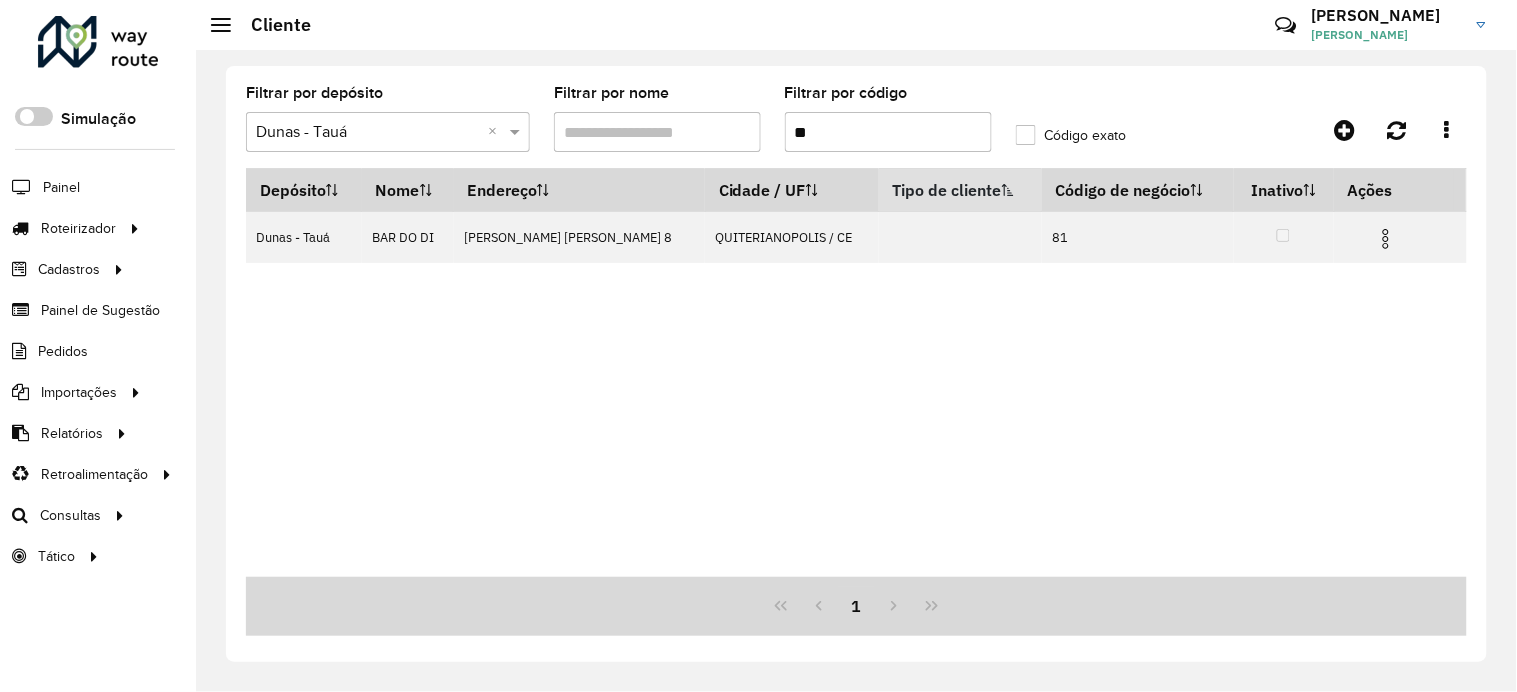 drag, startPoint x: 1401, startPoint y: 255, endPoint x: 1387, endPoint y: 252, distance: 14.3178215 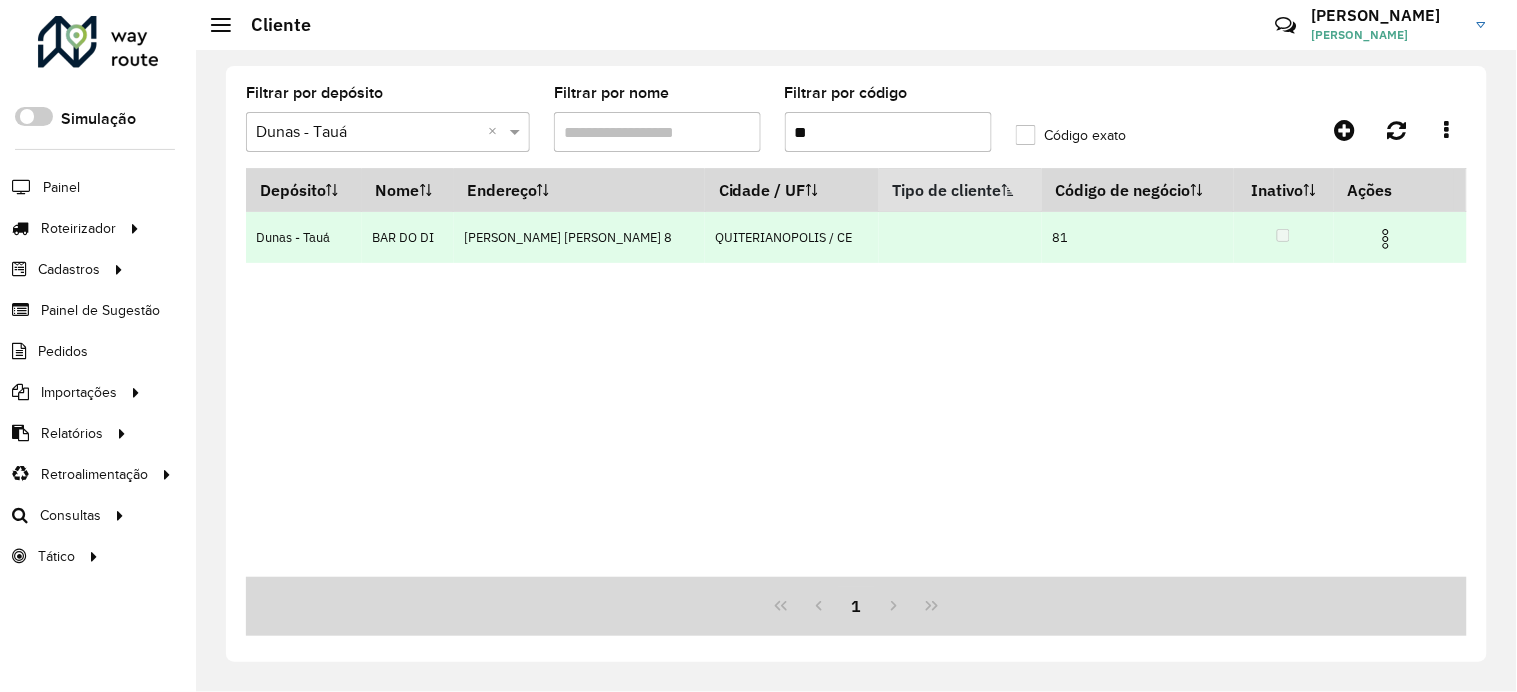 click at bounding box center (1395, 237) 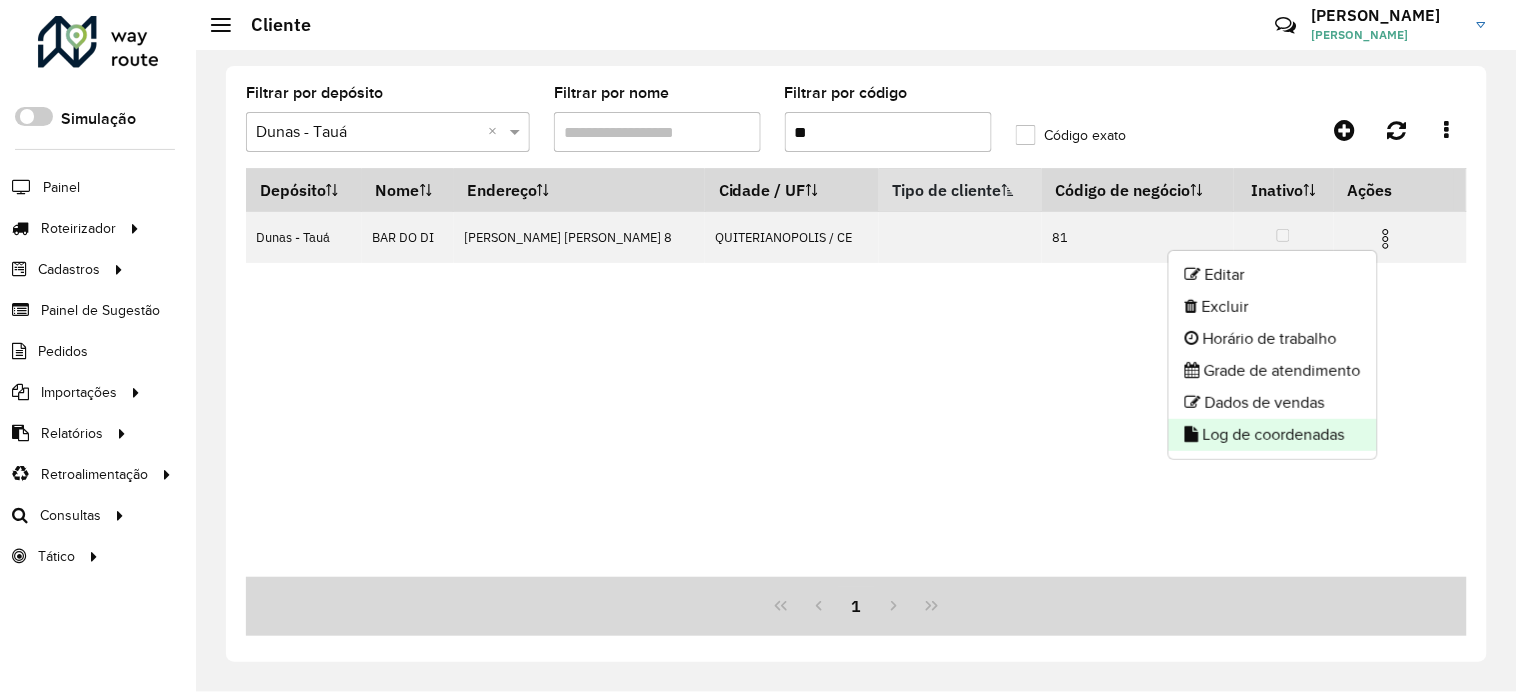 click on "Log de coordenadas" 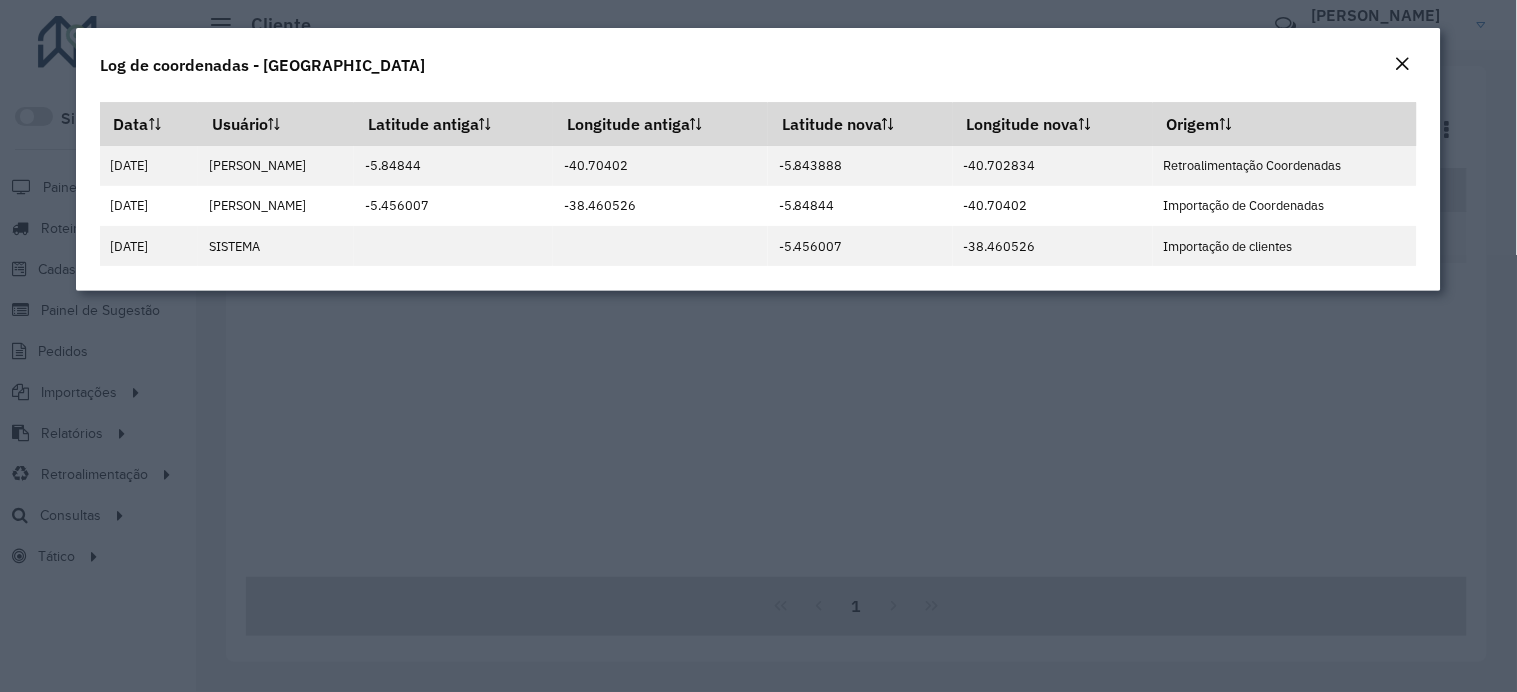 click on "Log de coordenadas - [GEOGRAPHIC_DATA]" 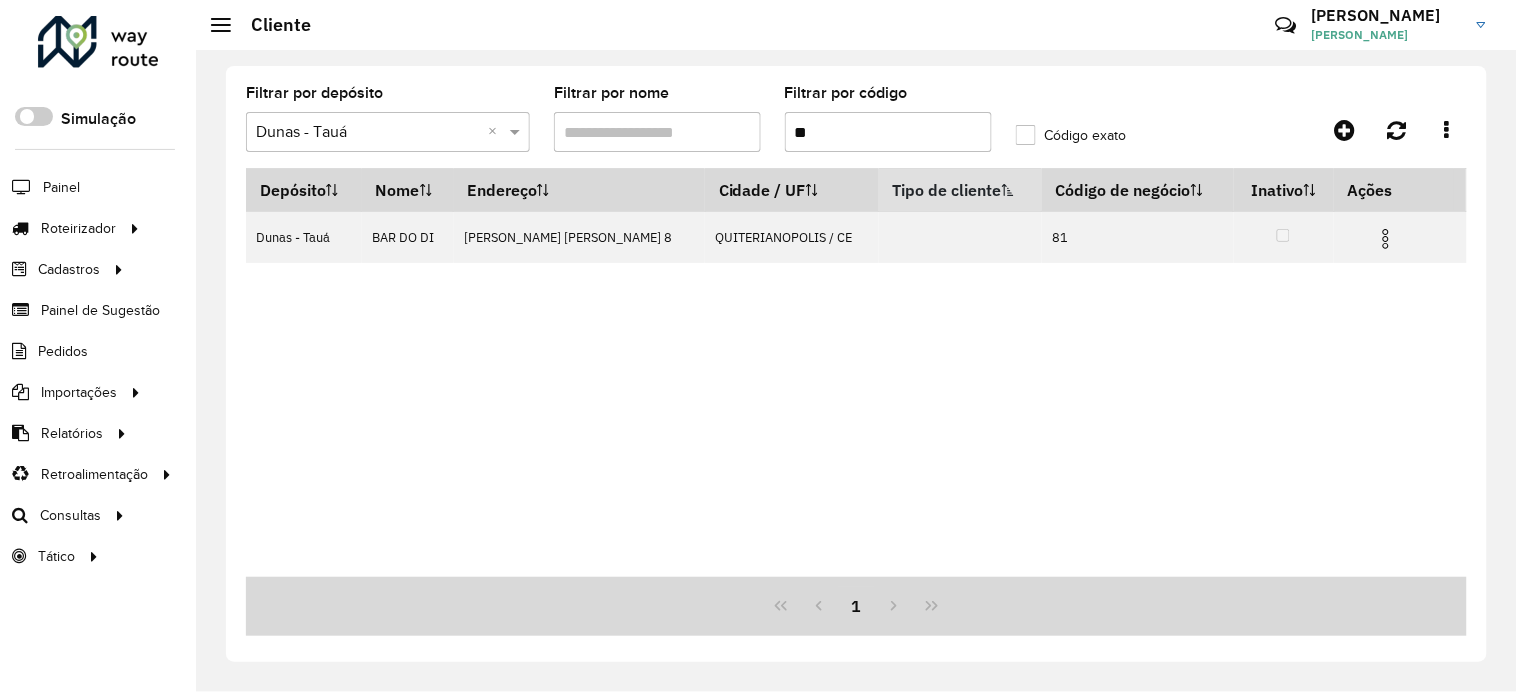 drag, startPoint x: 885, startPoint y: 137, endPoint x: 806, endPoint y: 128, distance: 79.51101 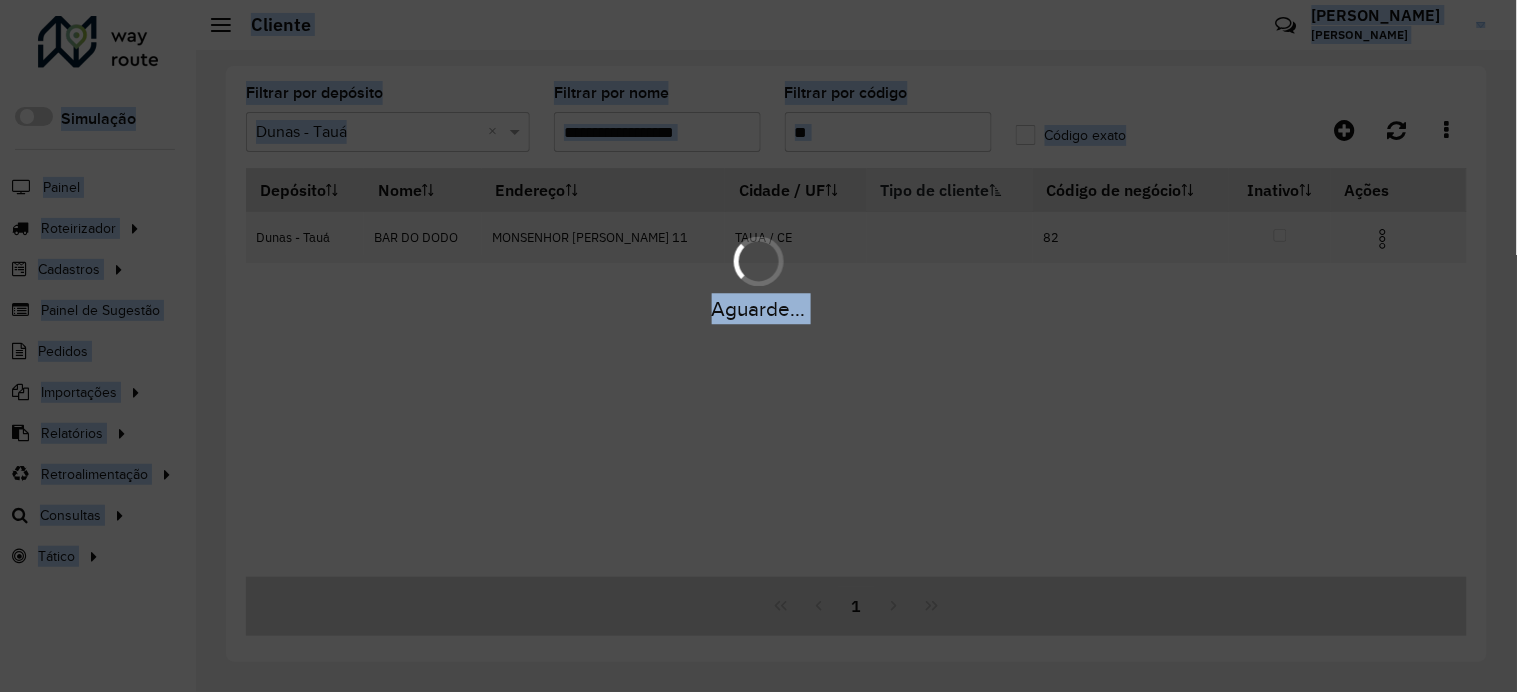 click on "Aguarde..." at bounding box center [758, 276] 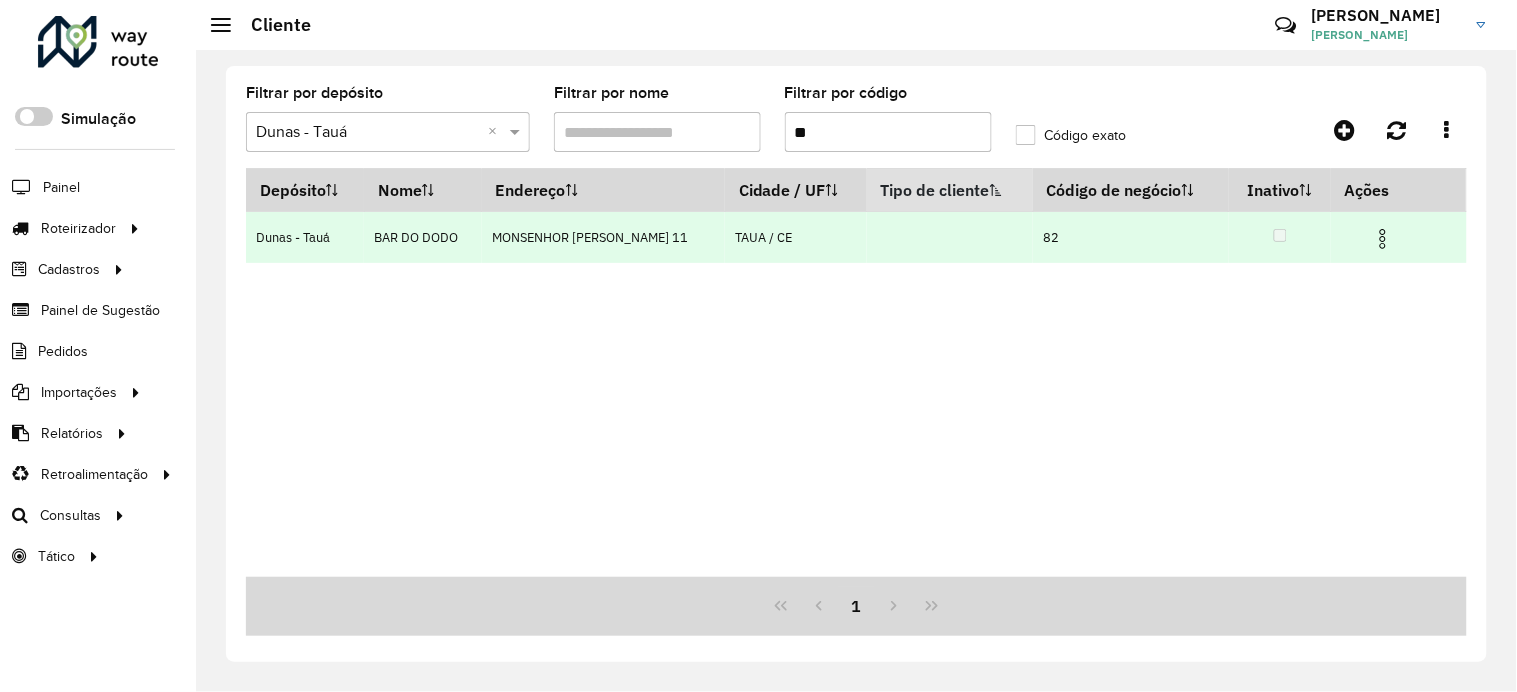 click at bounding box center (1383, 239) 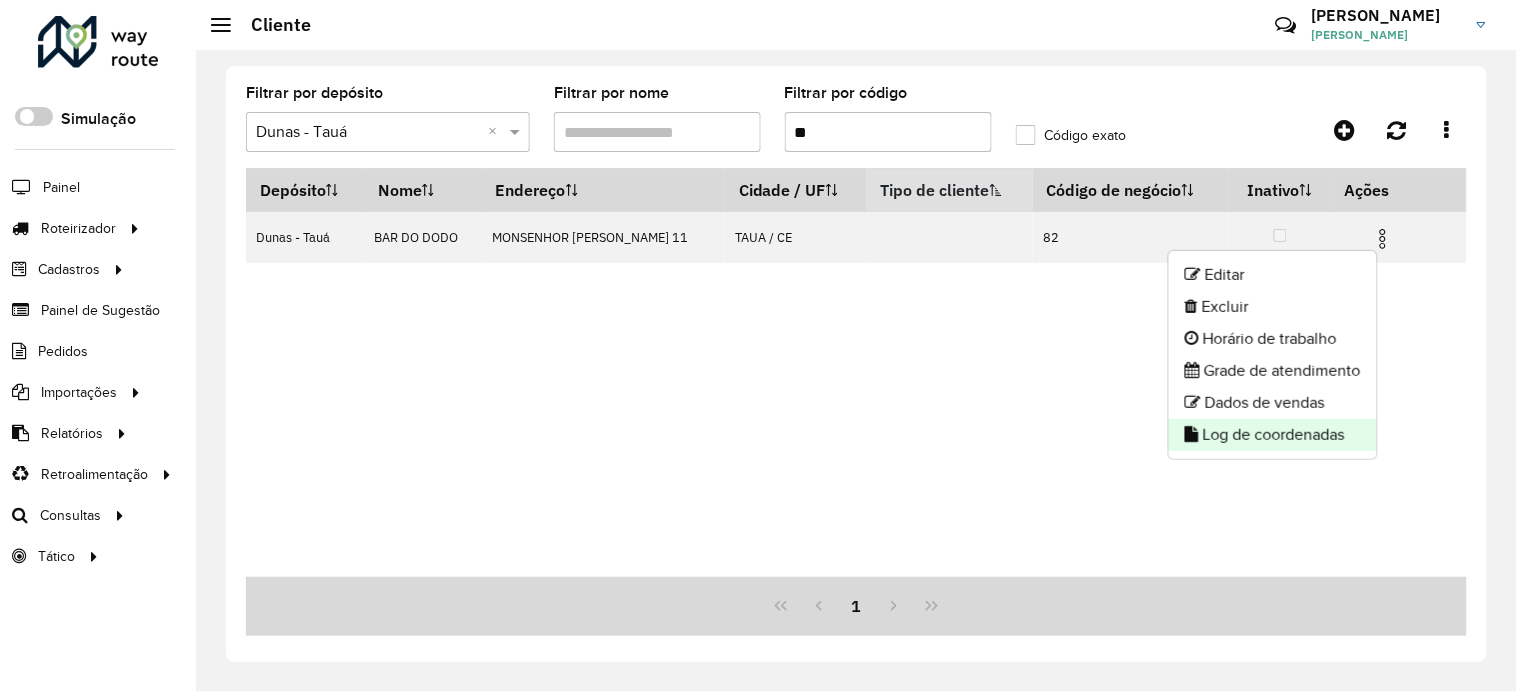 click on "Log de coordenadas" 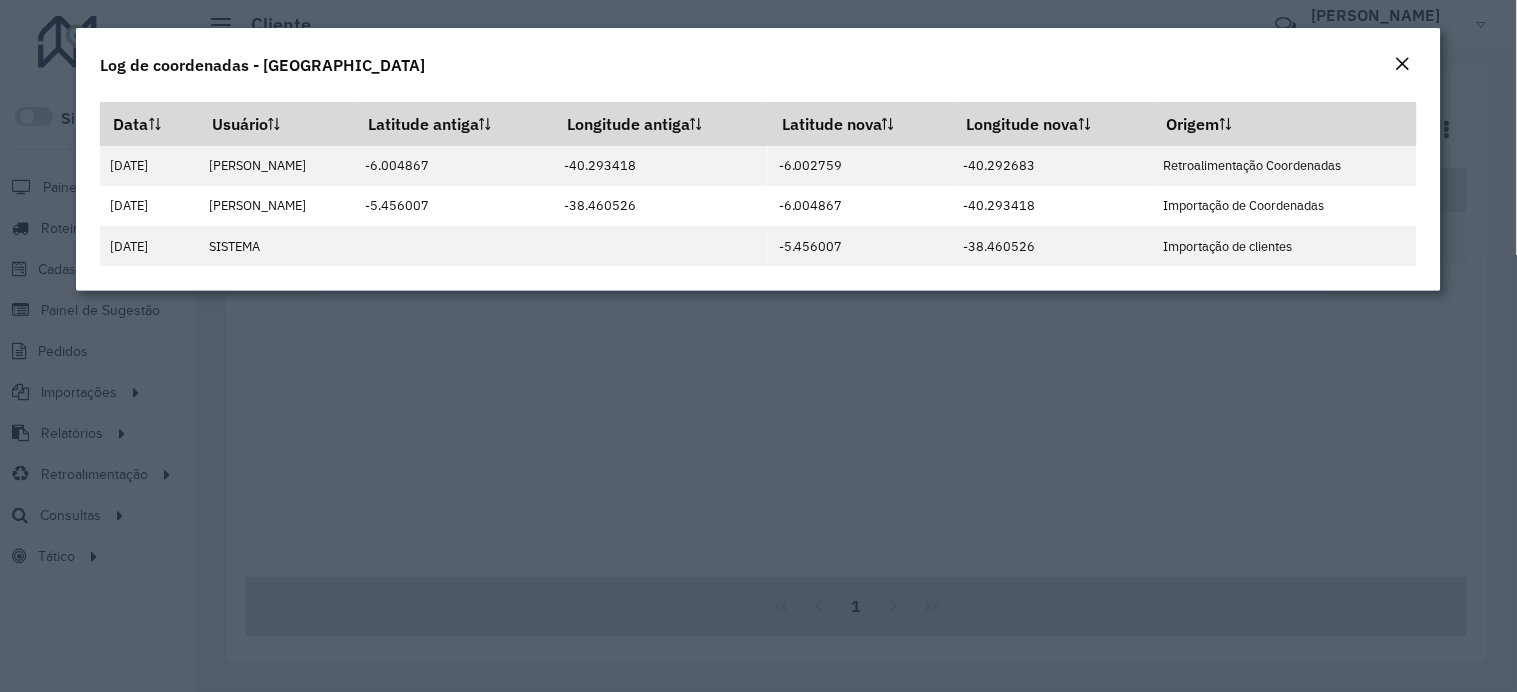 click 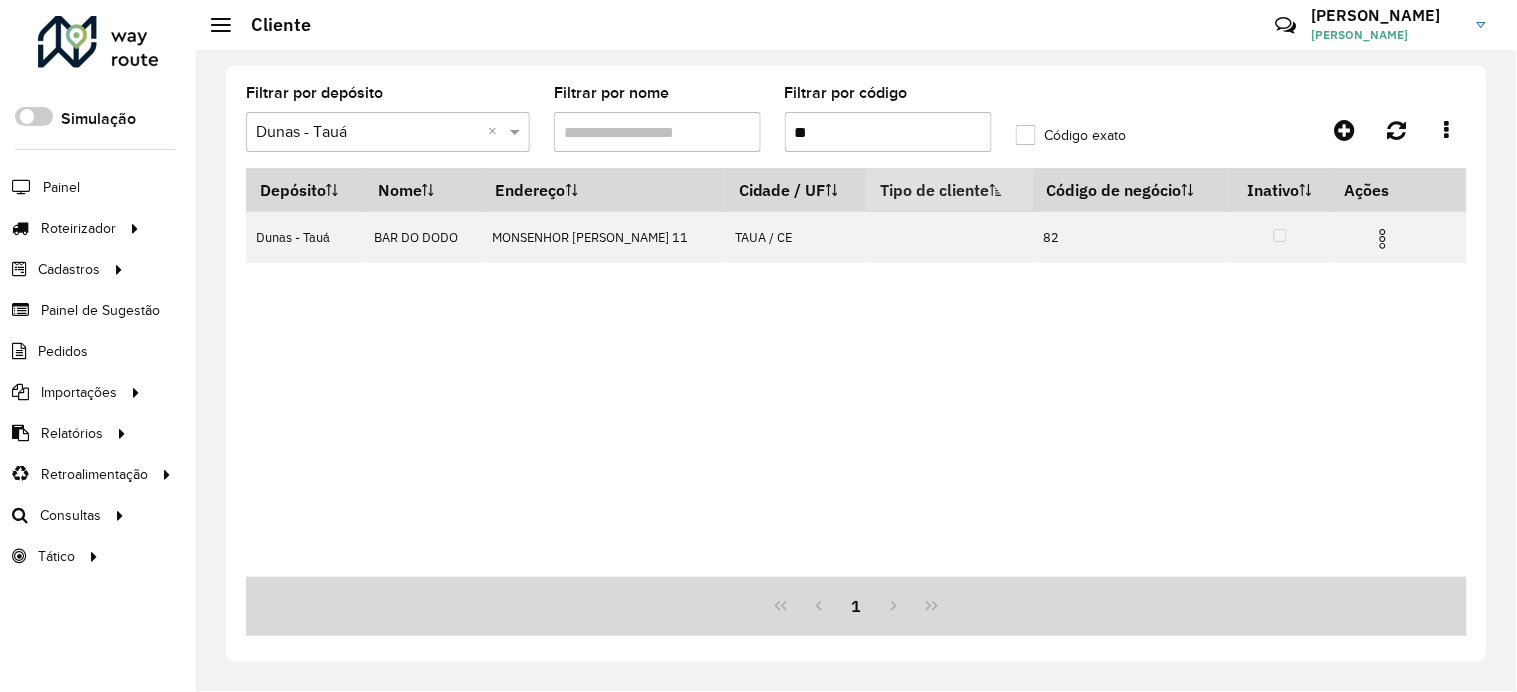 drag, startPoint x: 851, startPoint y: 136, endPoint x: 805, endPoint y: 128, distance: 46.69047 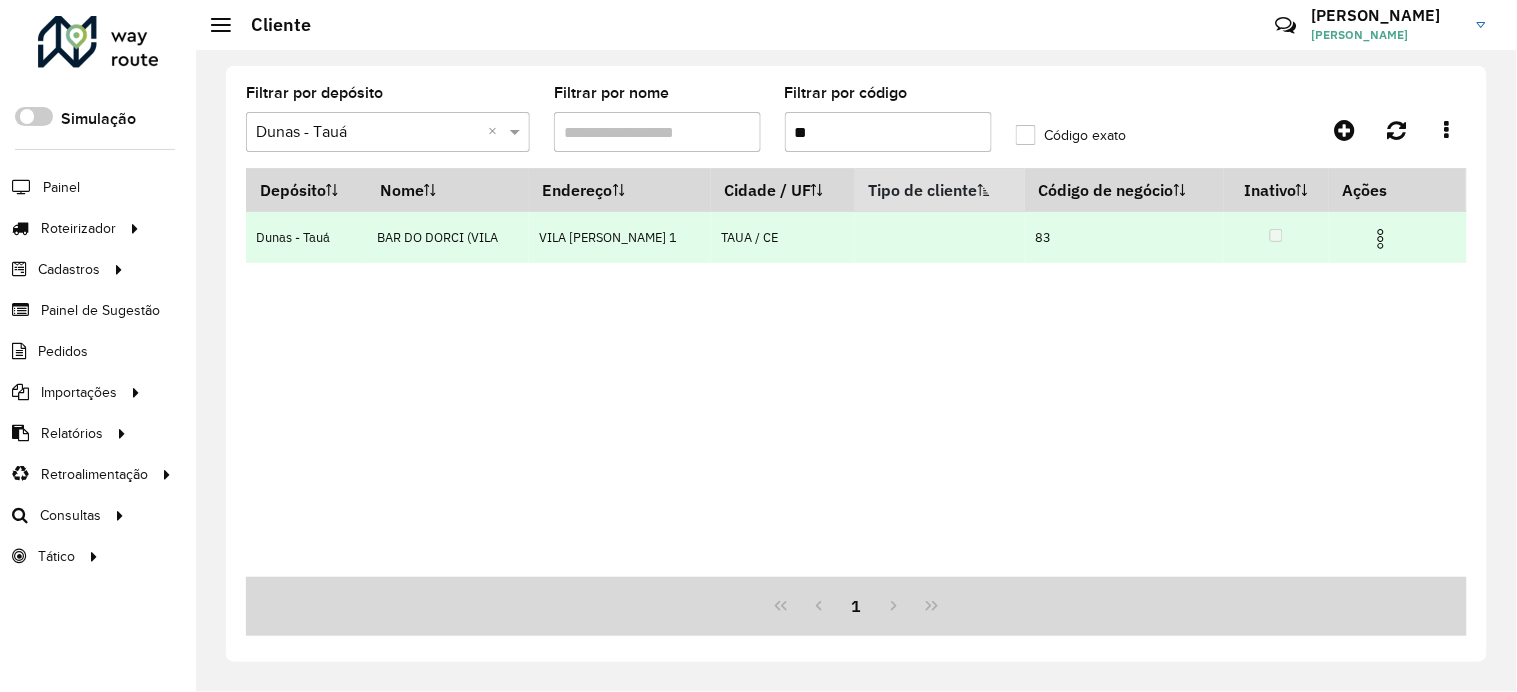 click at bounding box center [1381, 239] 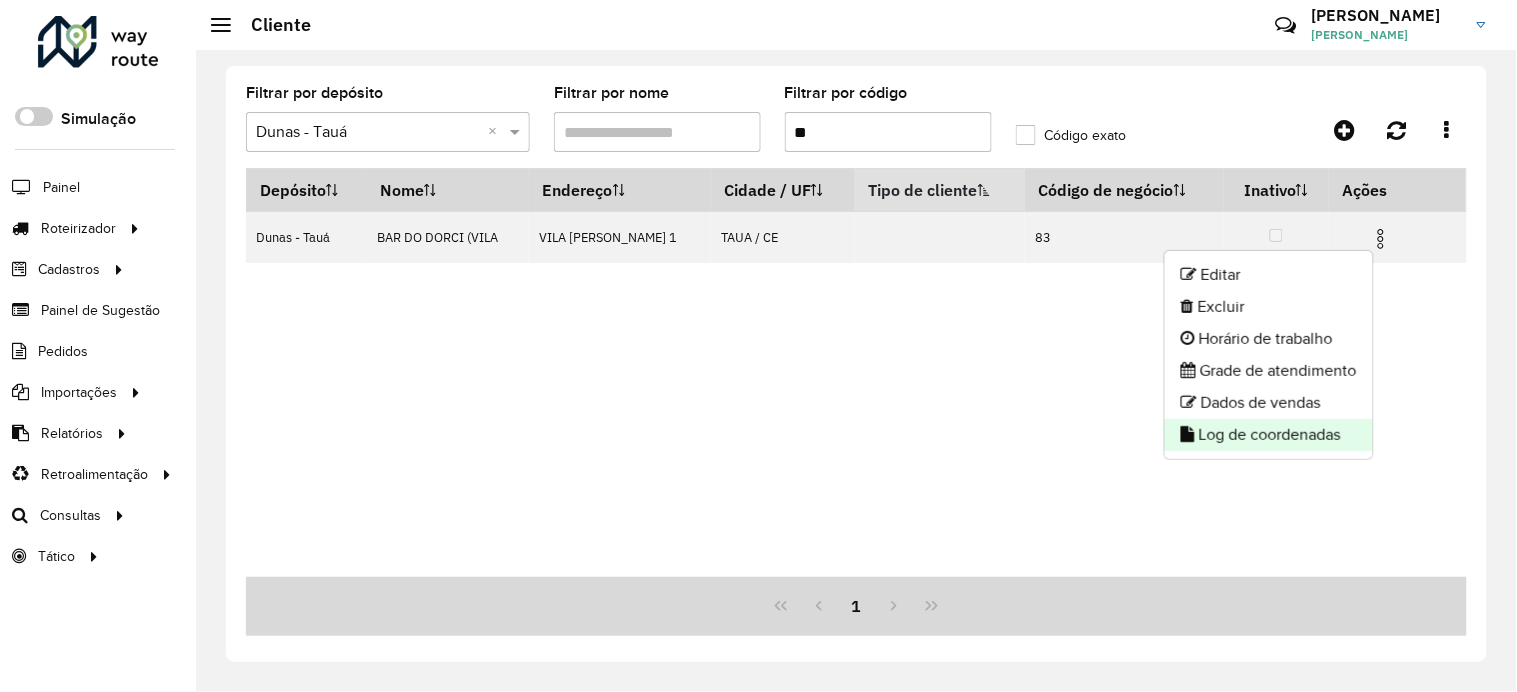 click on "Log de coordenadas" 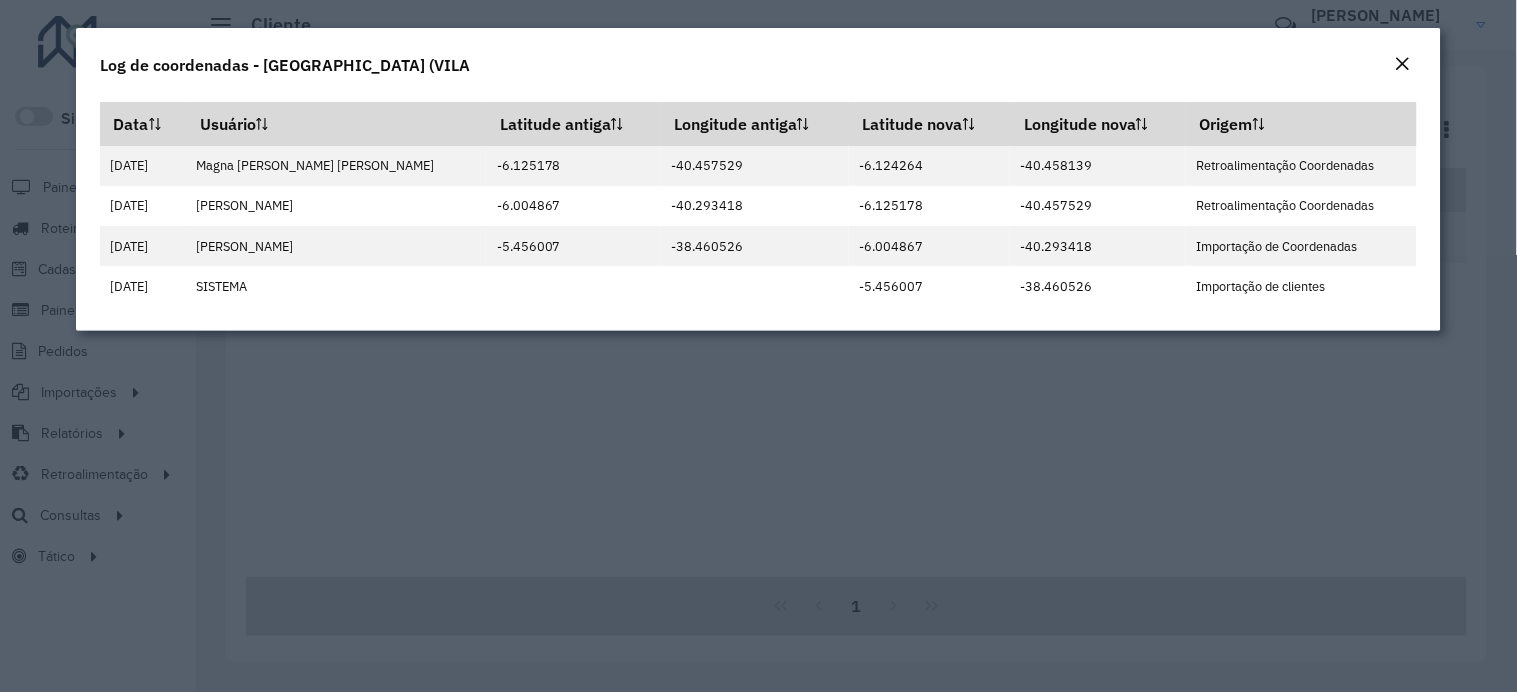 click 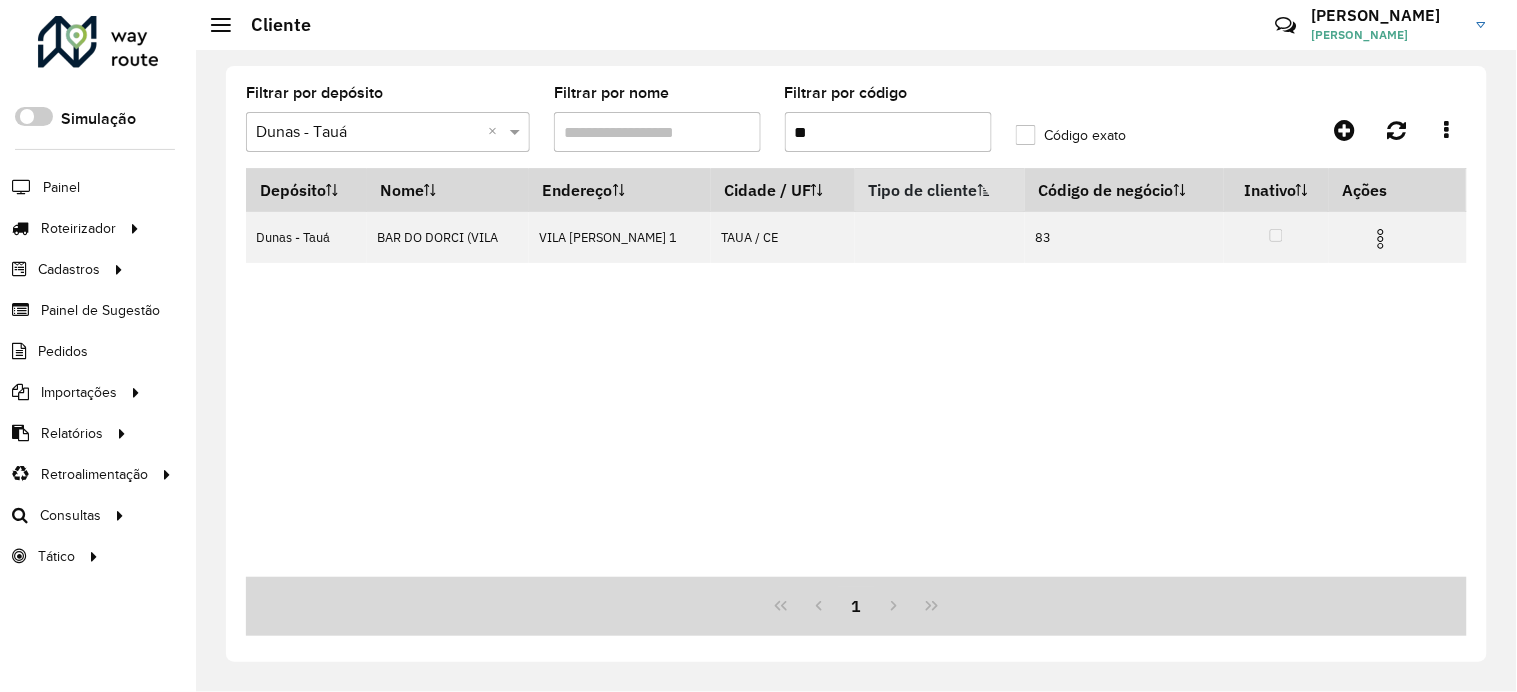 drag, startPoint x: 824, startPoint y: 141, endPoint x: 806, endPoint y: 137, distance: 18.439089 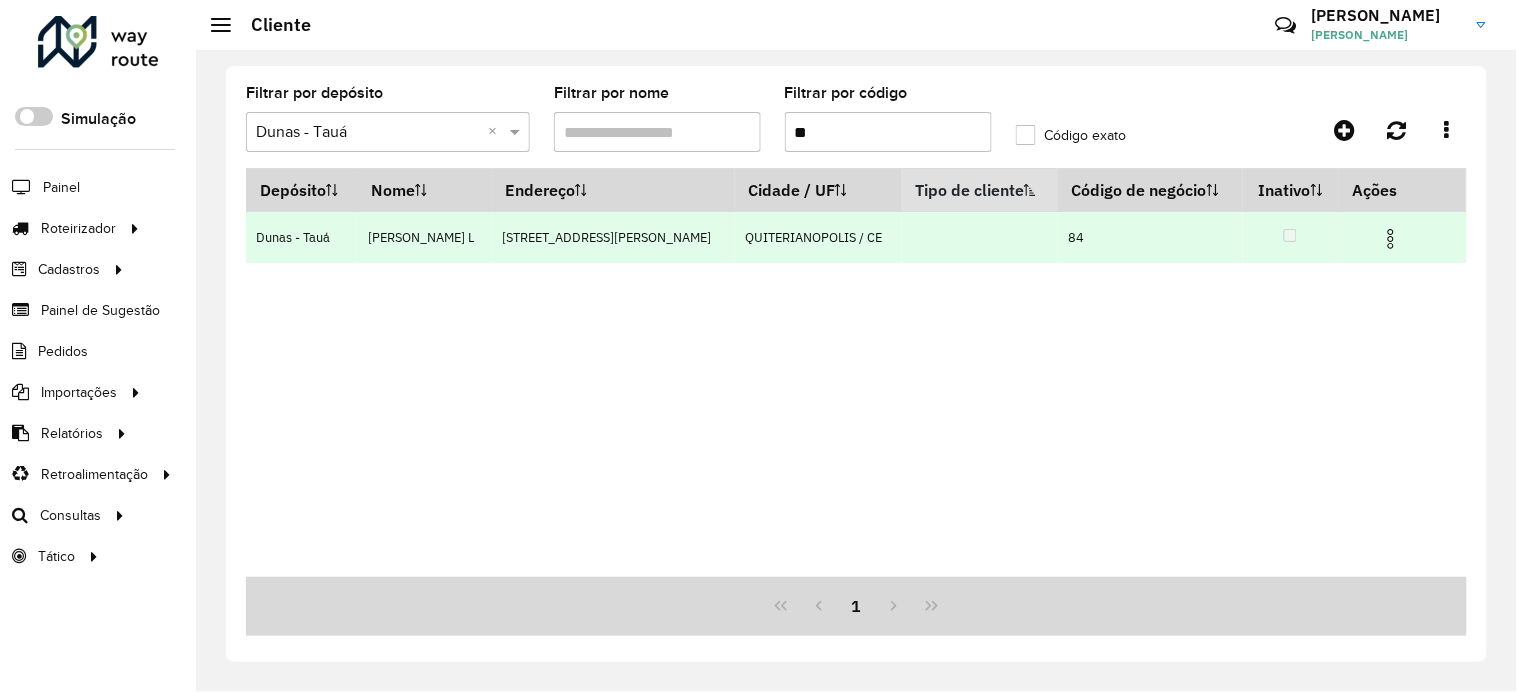 click at bounding box center (1391, 239) 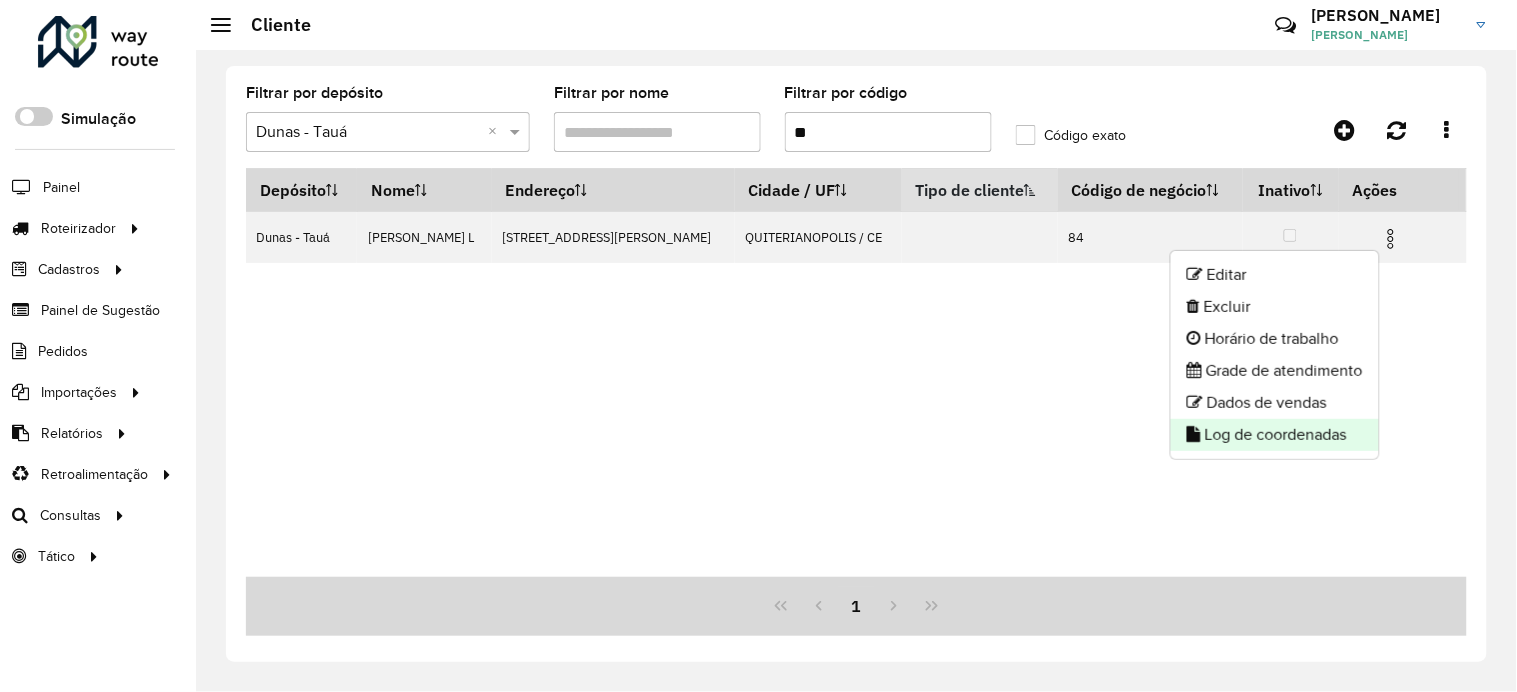 click on "Log de coordenadas" 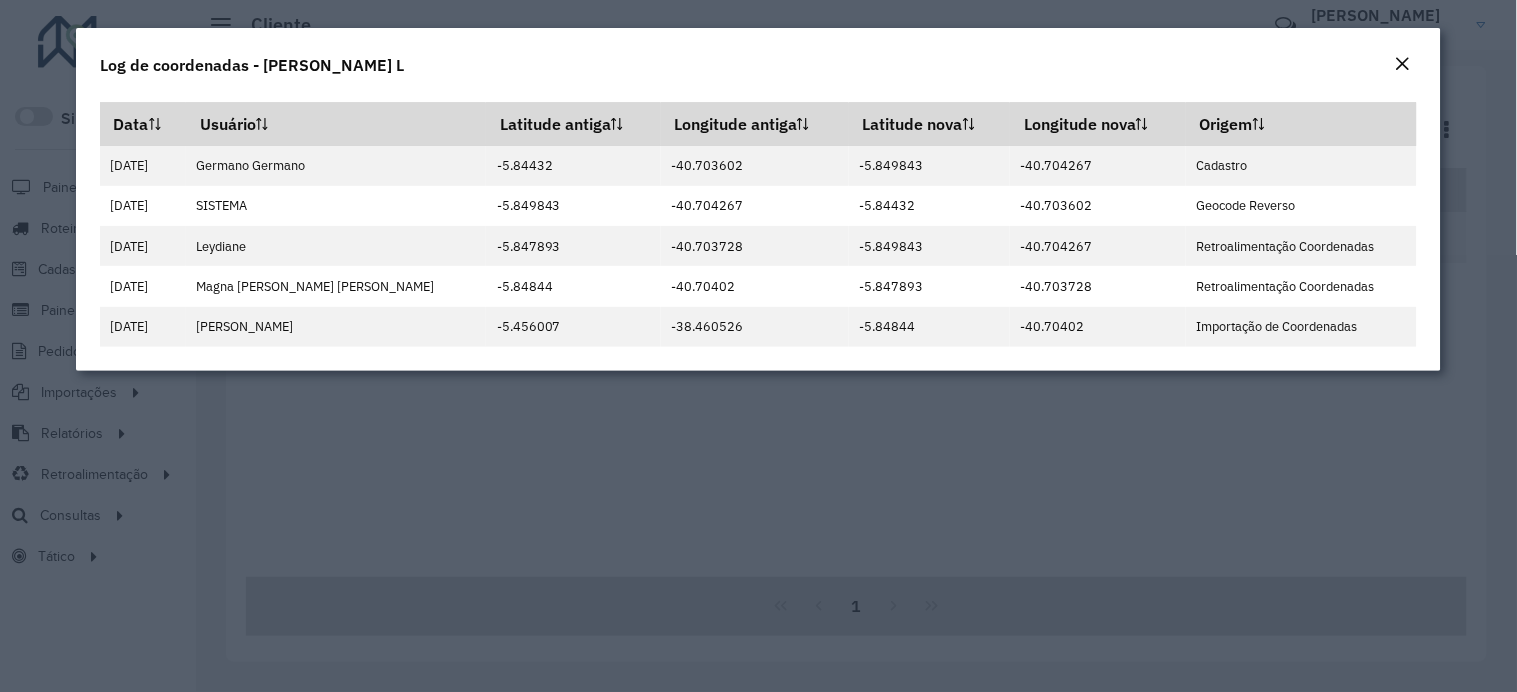 click 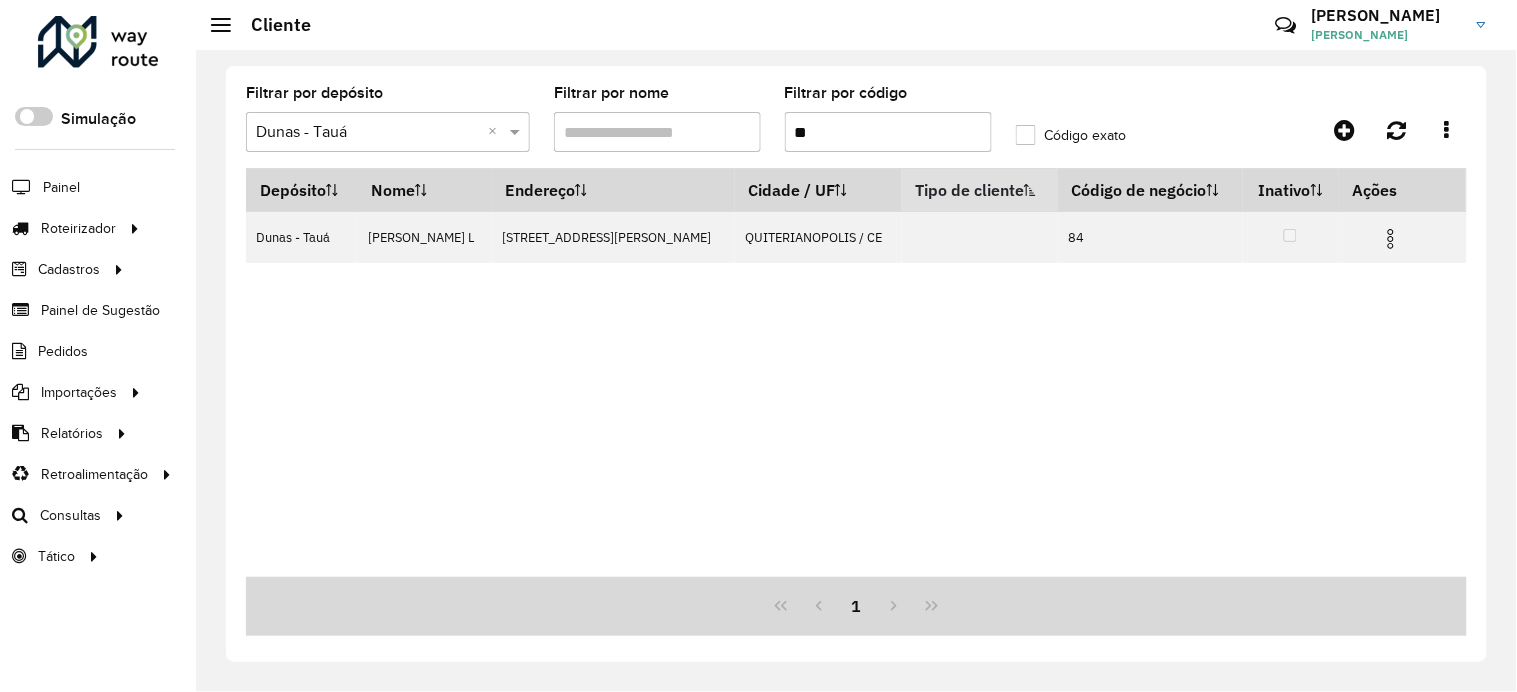 drag, startPoint x: 847, startPoint y: 130, endPoint x: 805, endPoint y: 130, distance: 42 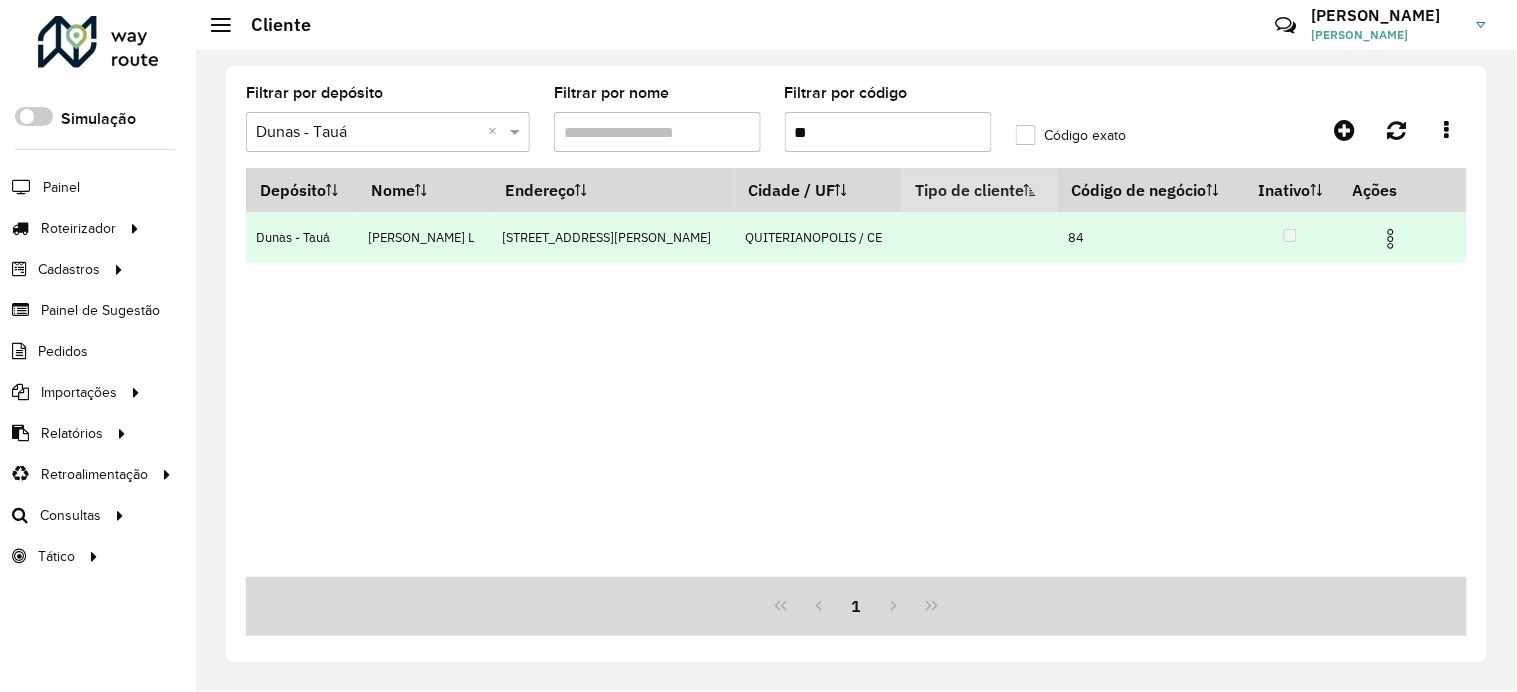 click on "QUITERIANOPOLIS / CE" at bounding box center [818, 237] 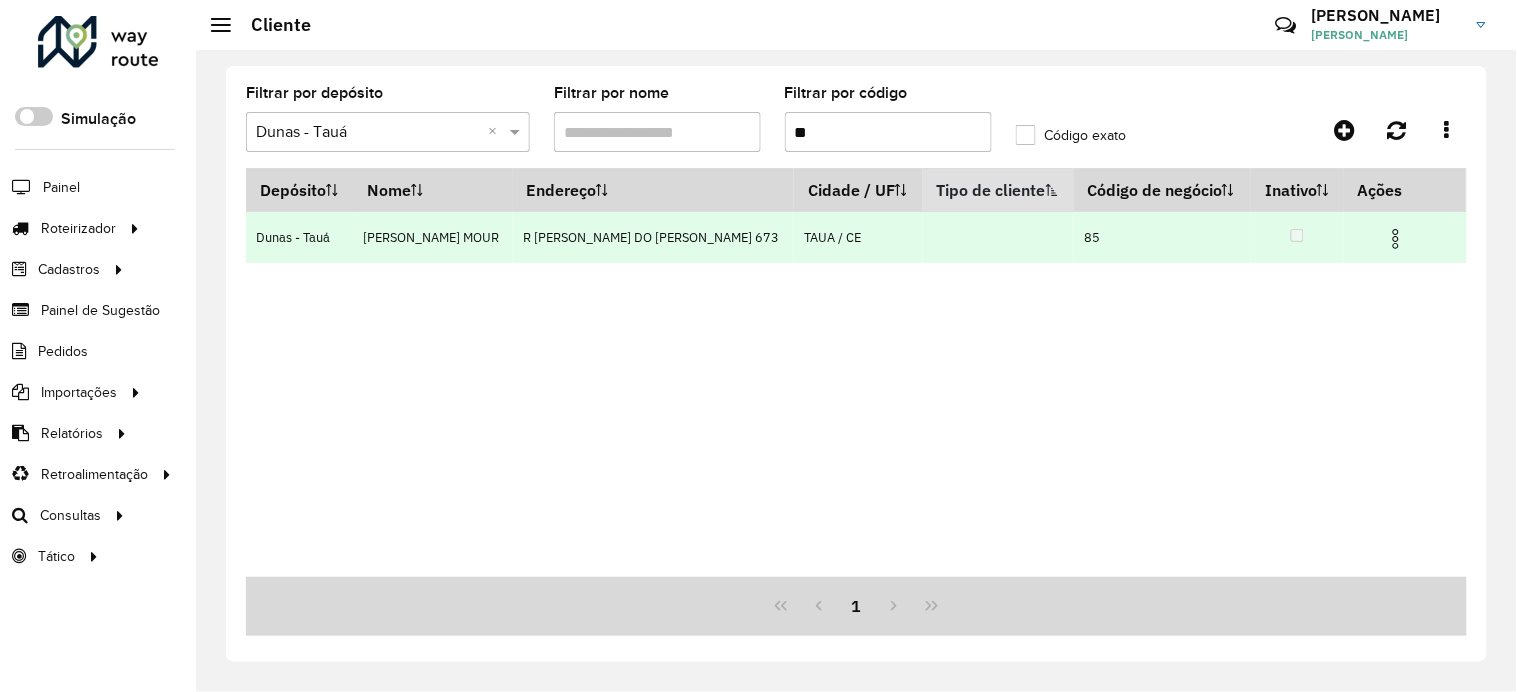 click at bounding box center (1404, 237) 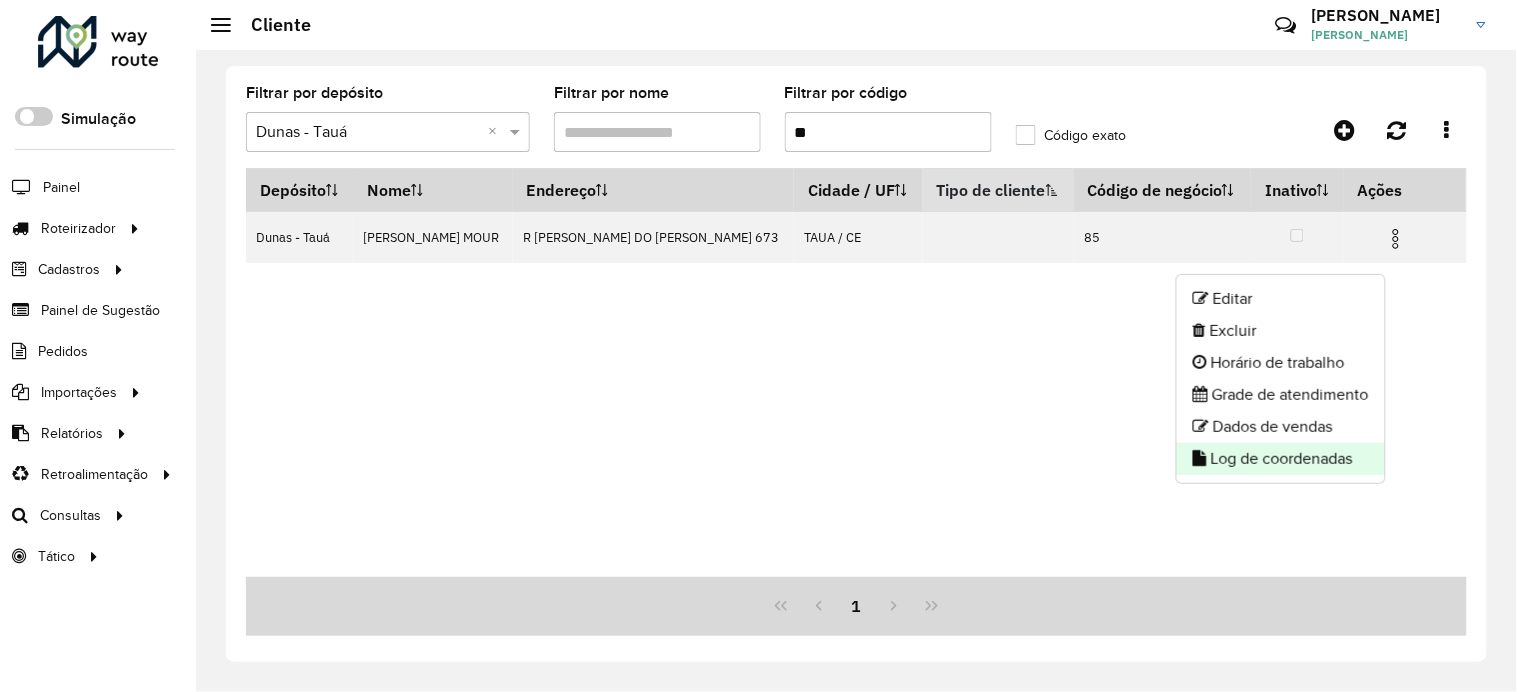 click on "Log de coordenadas" 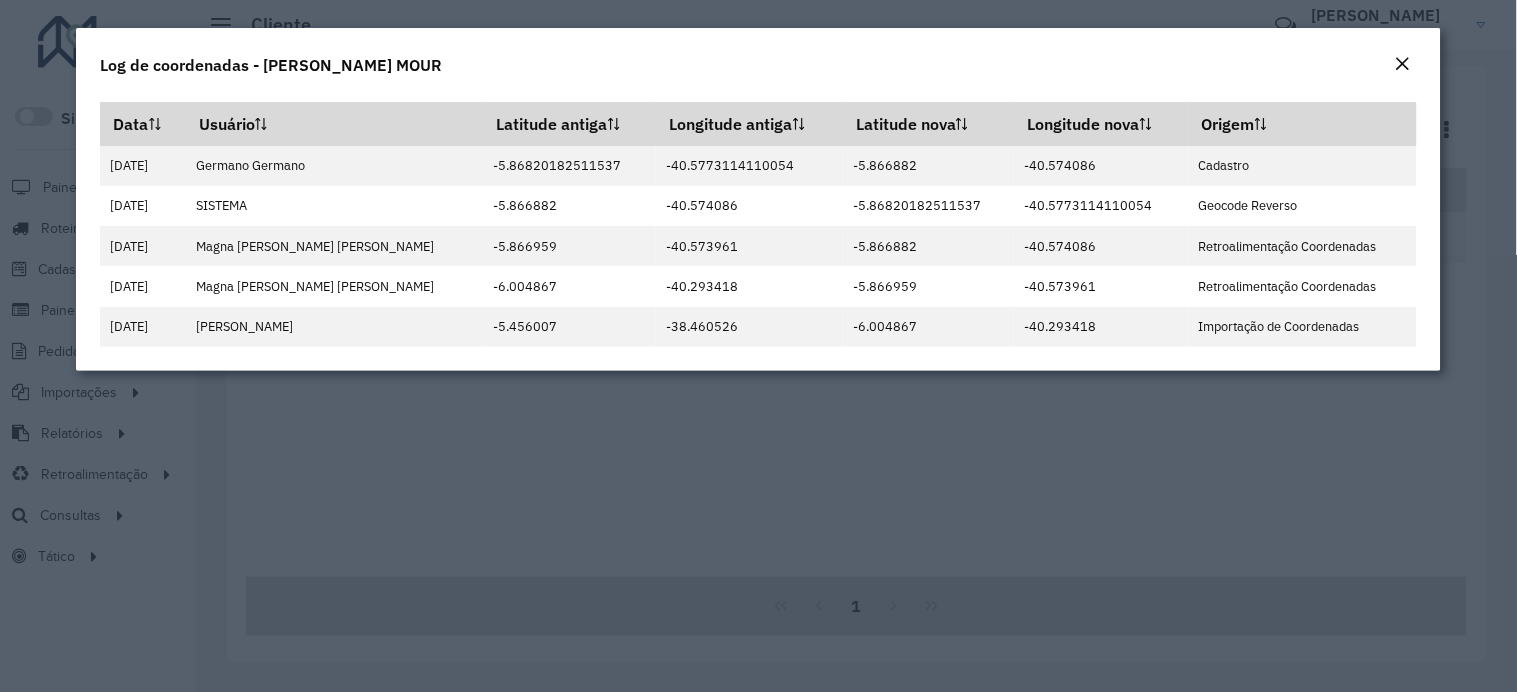 click 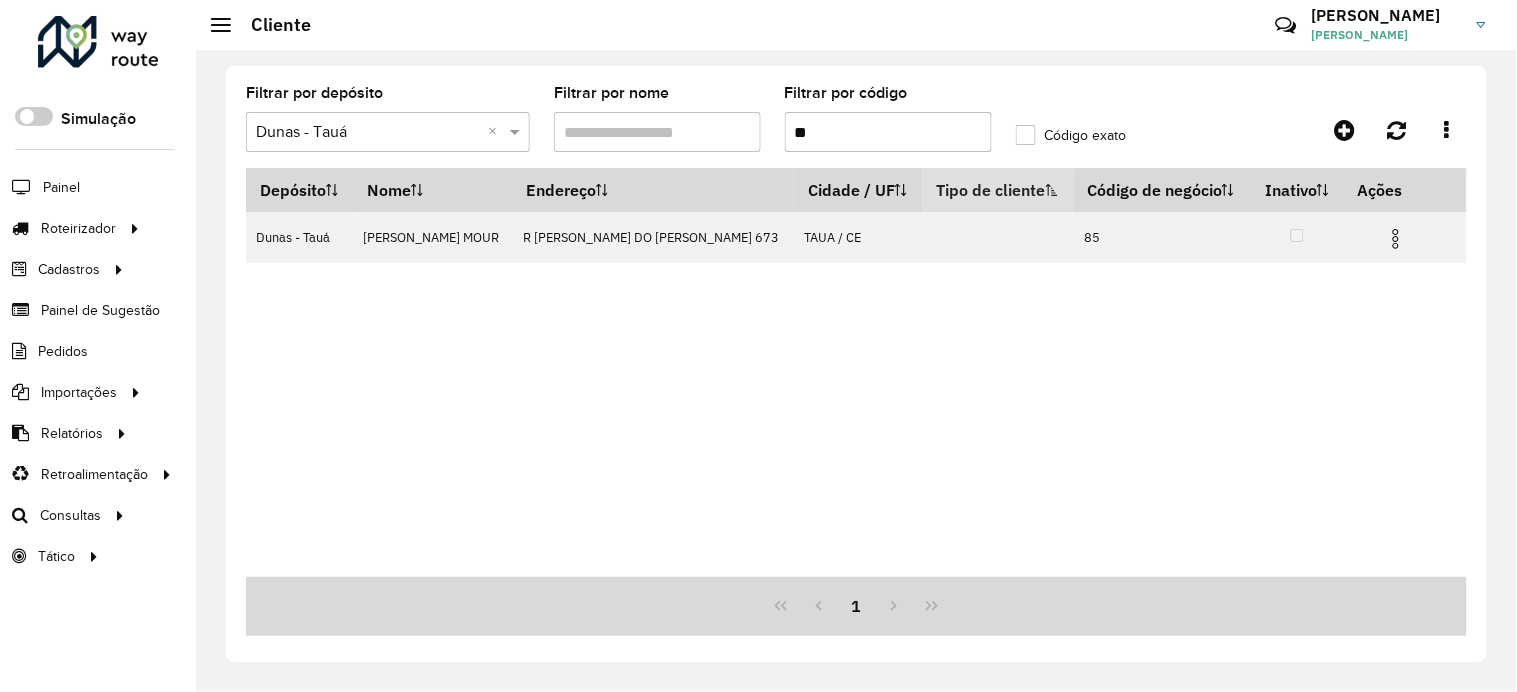 drag, startPoint x: 925, startPoint y: 141, endPoint x: 806, endPoint y: 136, distance: 119.104996 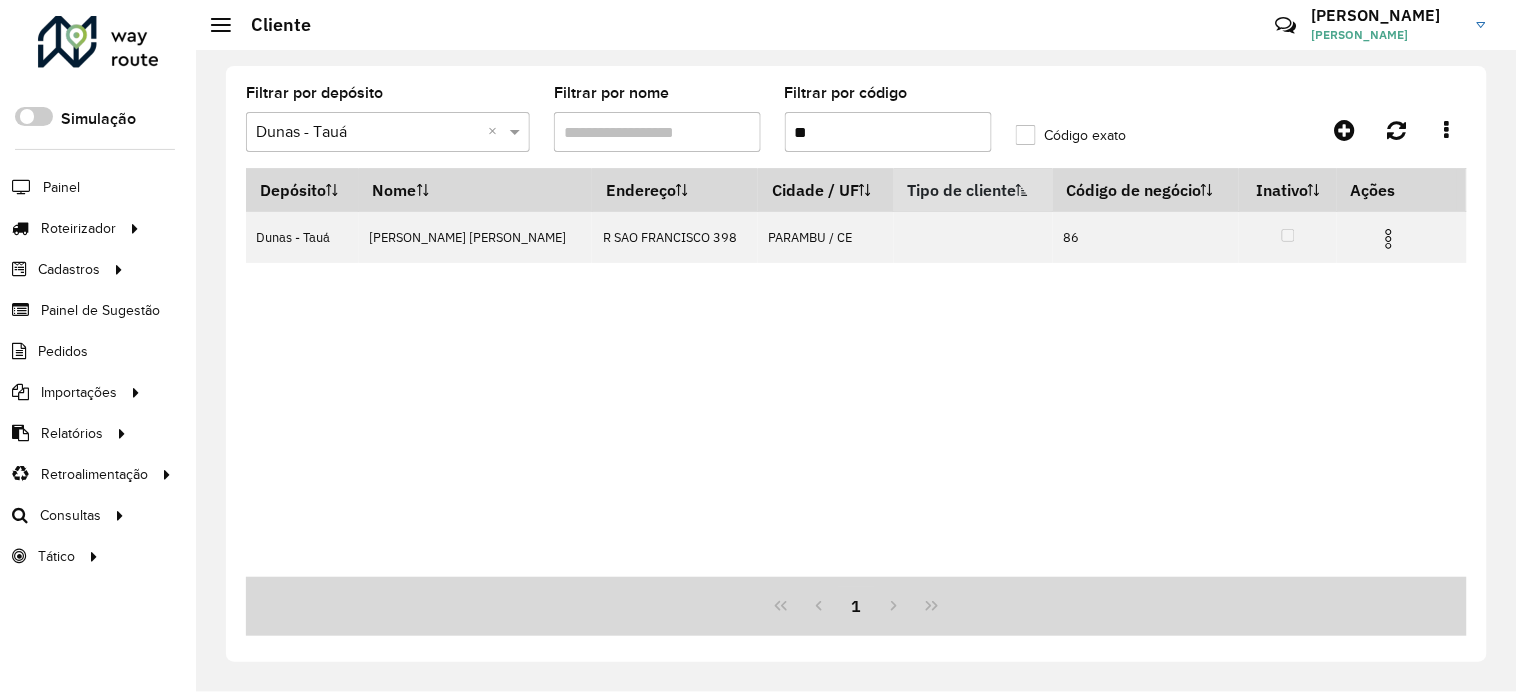 drag, startPoint x: 1390, startPoint y: 243, endPoint x: 1375, endPoint y: 288, distance: 47.434166 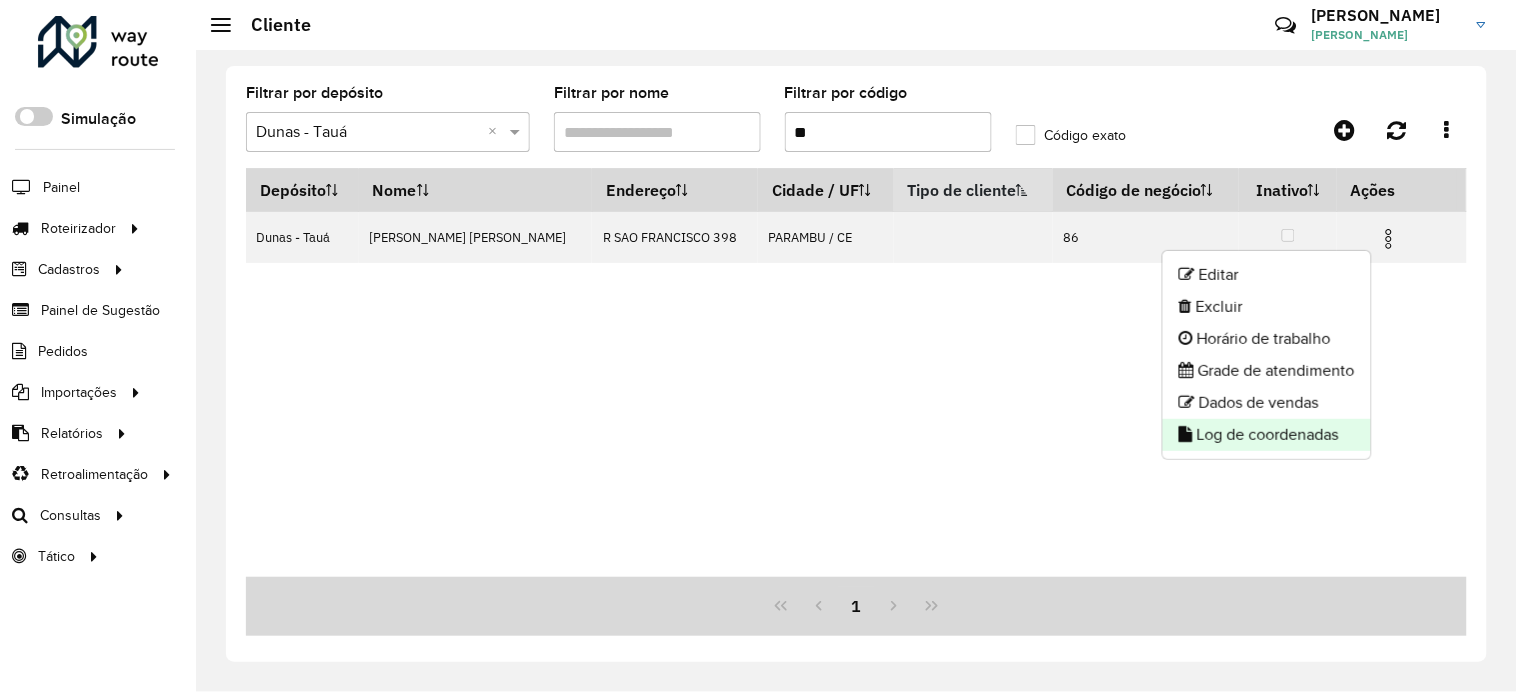 click on "Log de coordenadas" 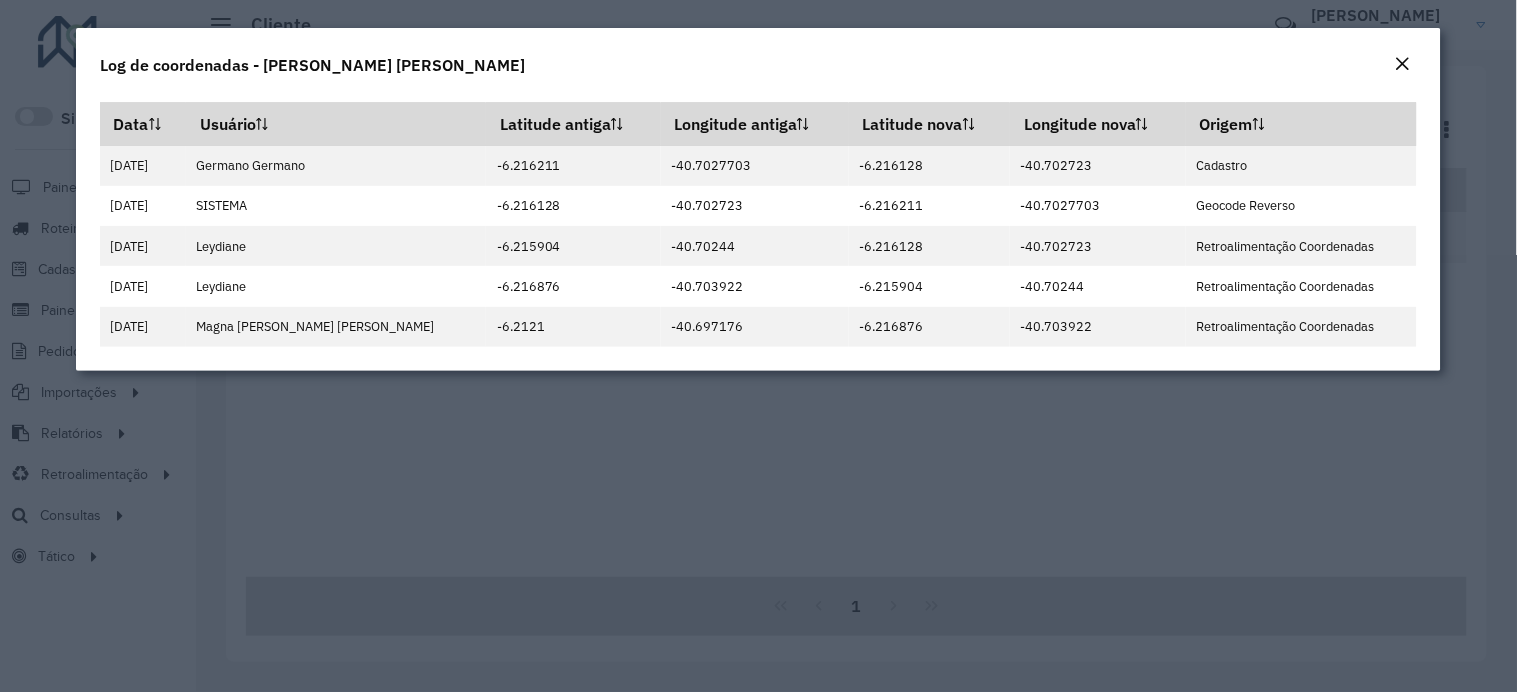 click 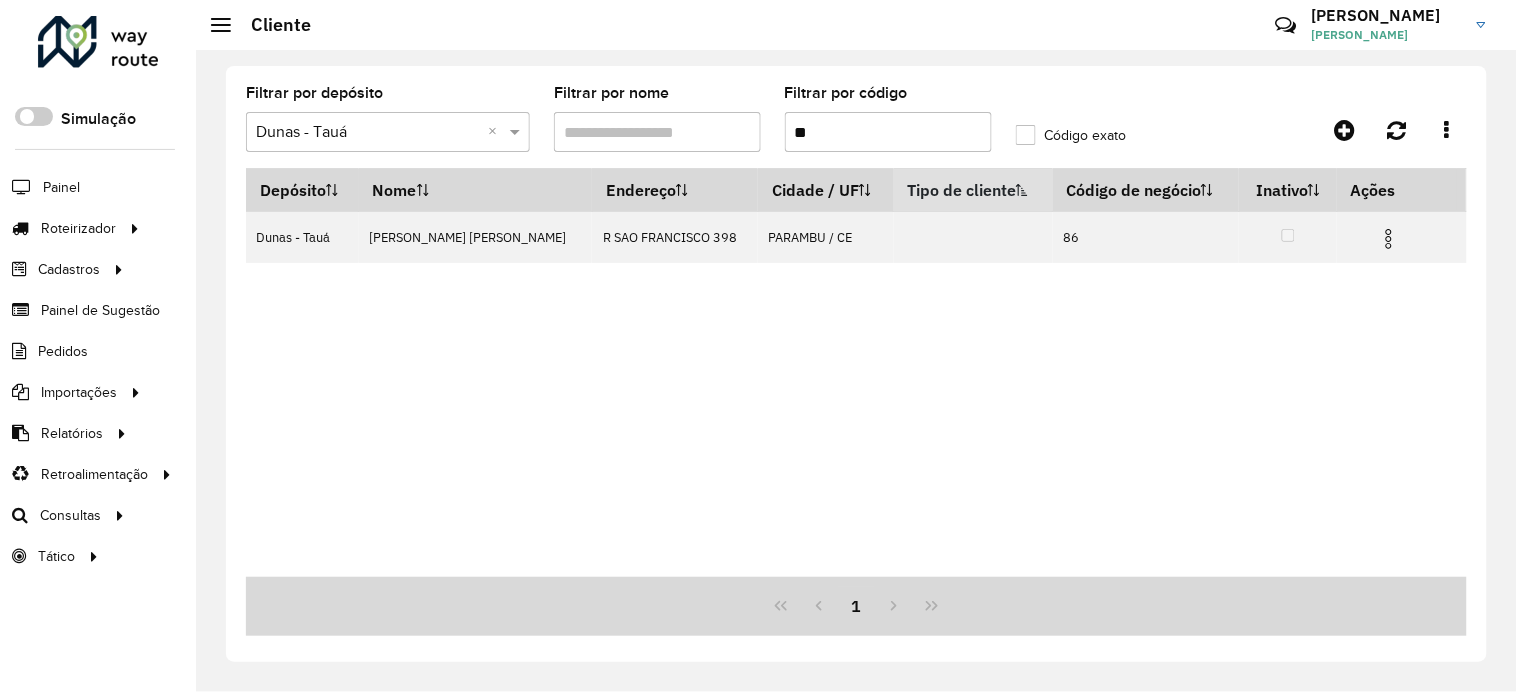 drag, startPoint x: 821, startPoint y: 124, endPoint x: 804, endPoint y: 134, distance: 19.723083 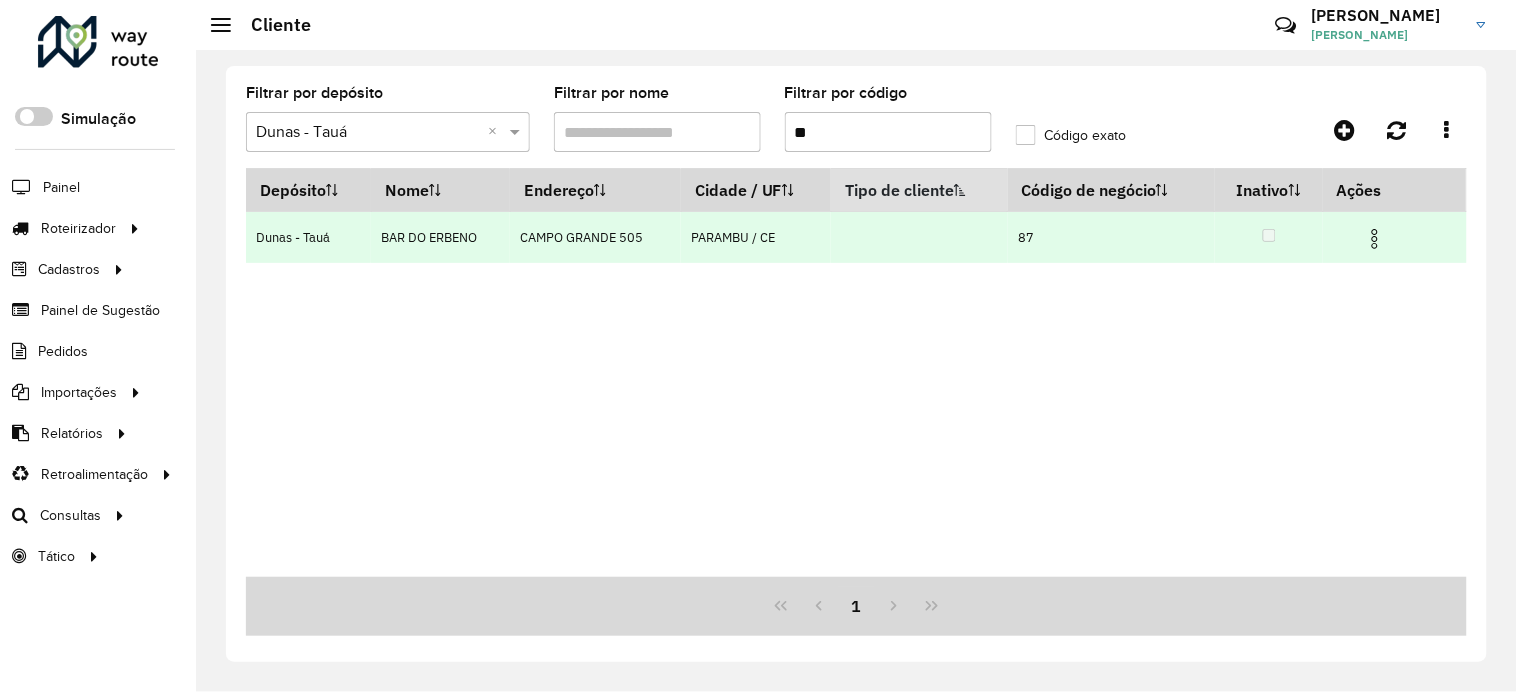 click at bounding box center (1384, 237) 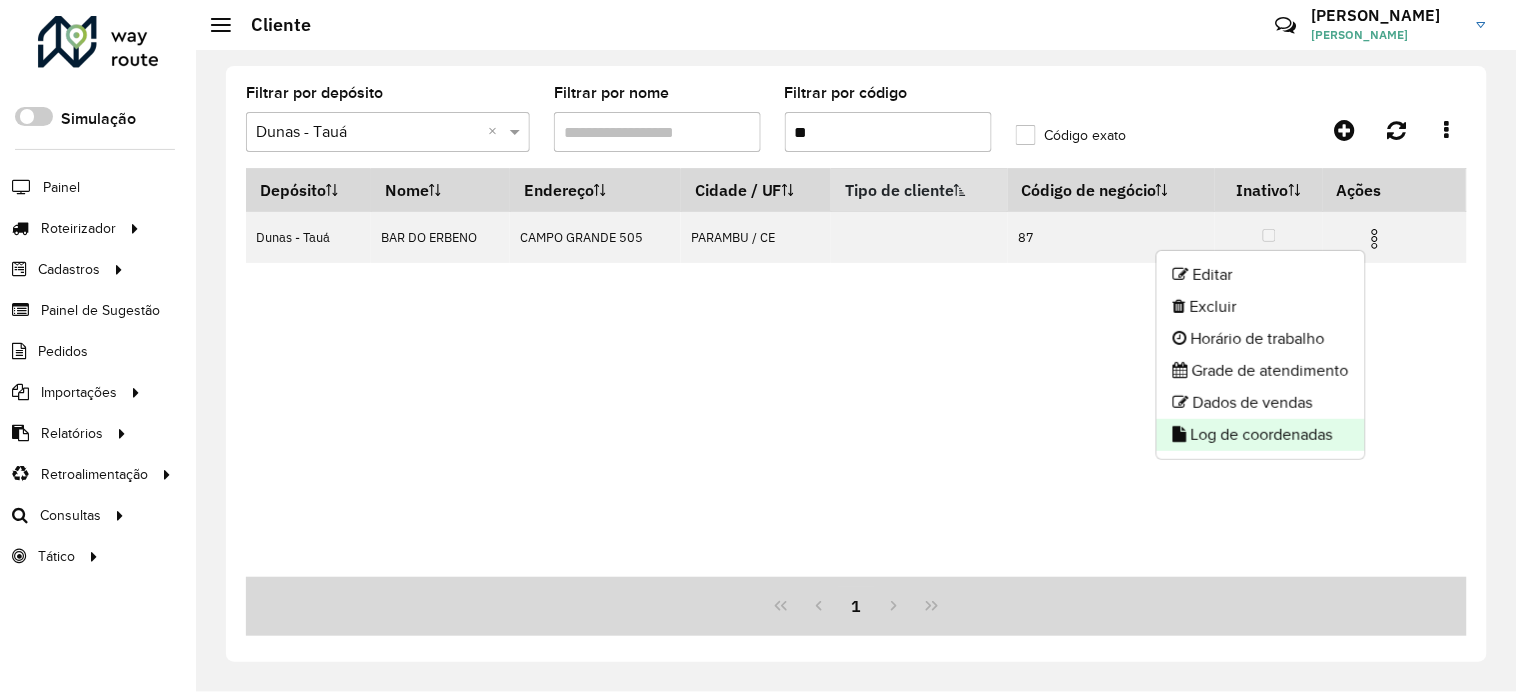 click on "Log de coordenadas" 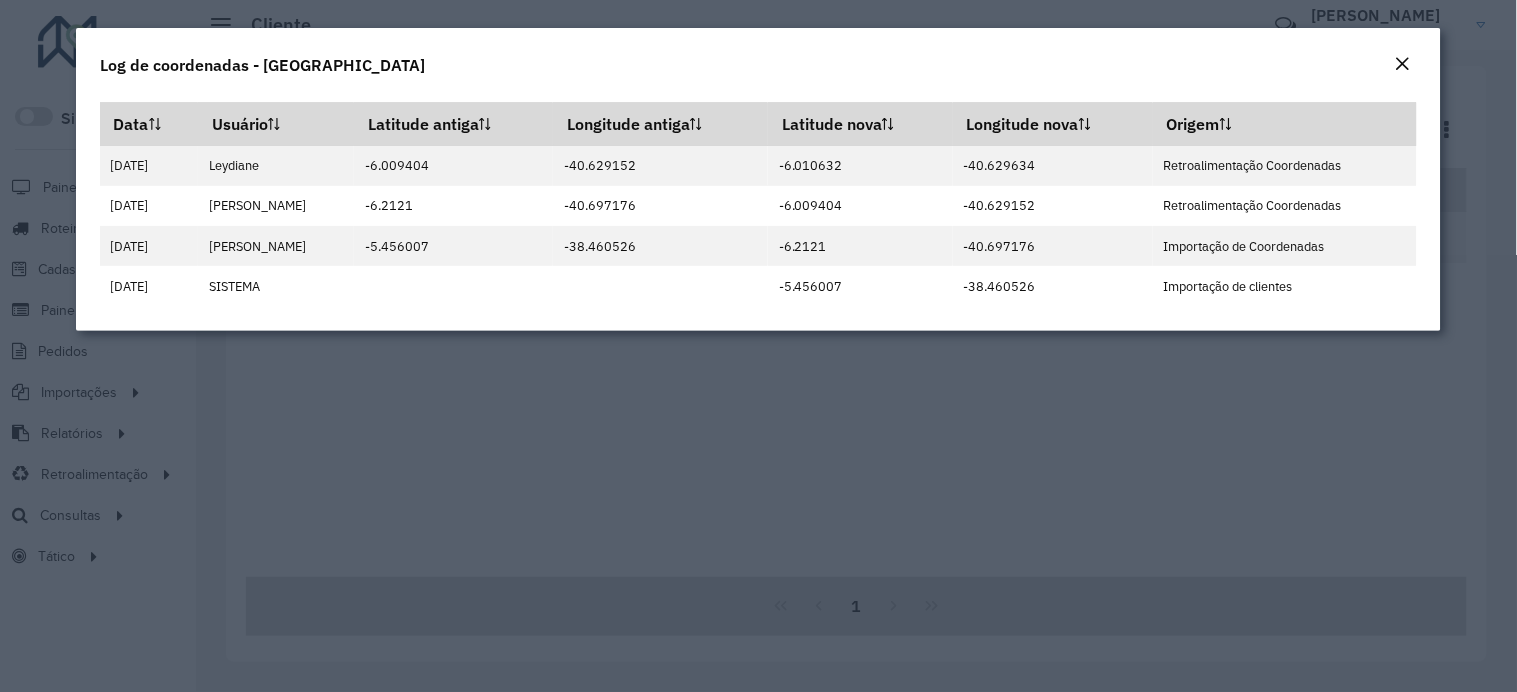 click 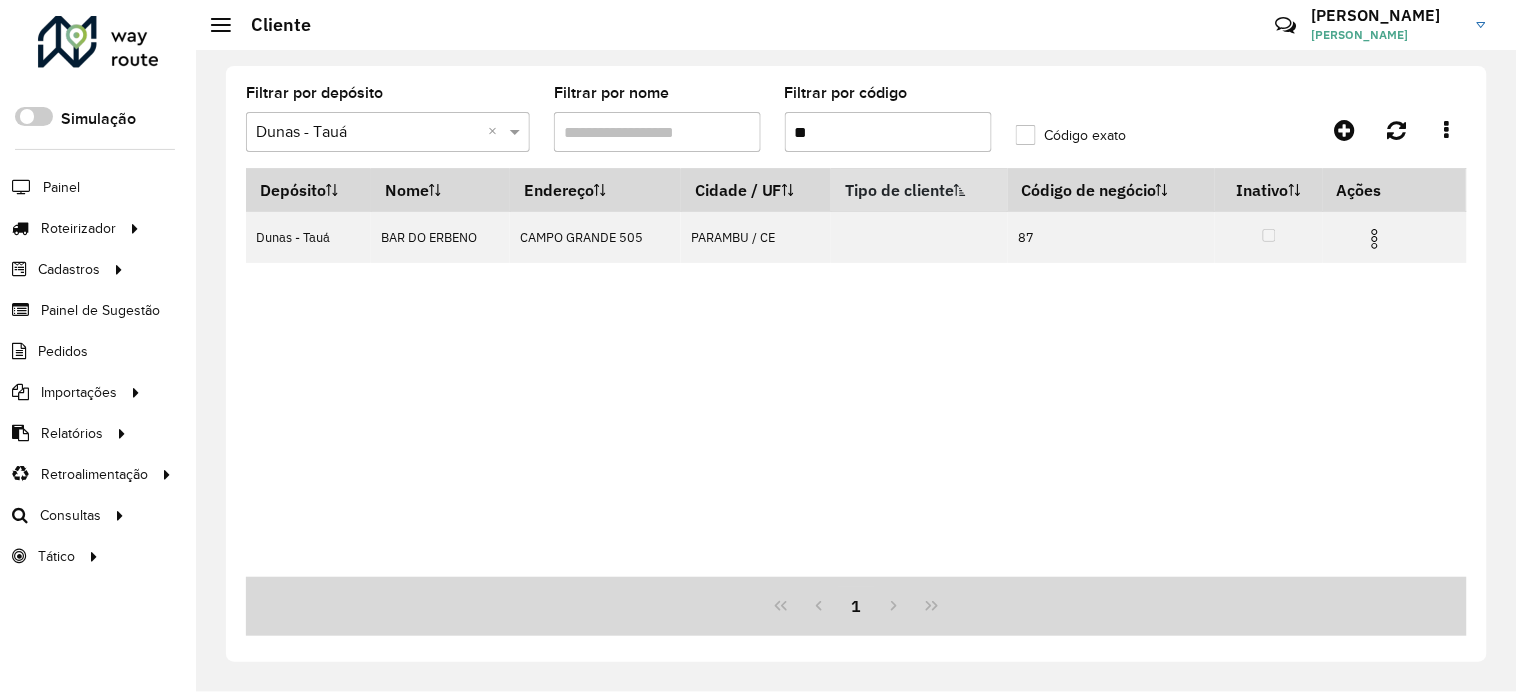 drag, startPoint x: 855, startPoint y: 131, endPoint x: 805, endPoint y: 123, distance: 50.635956 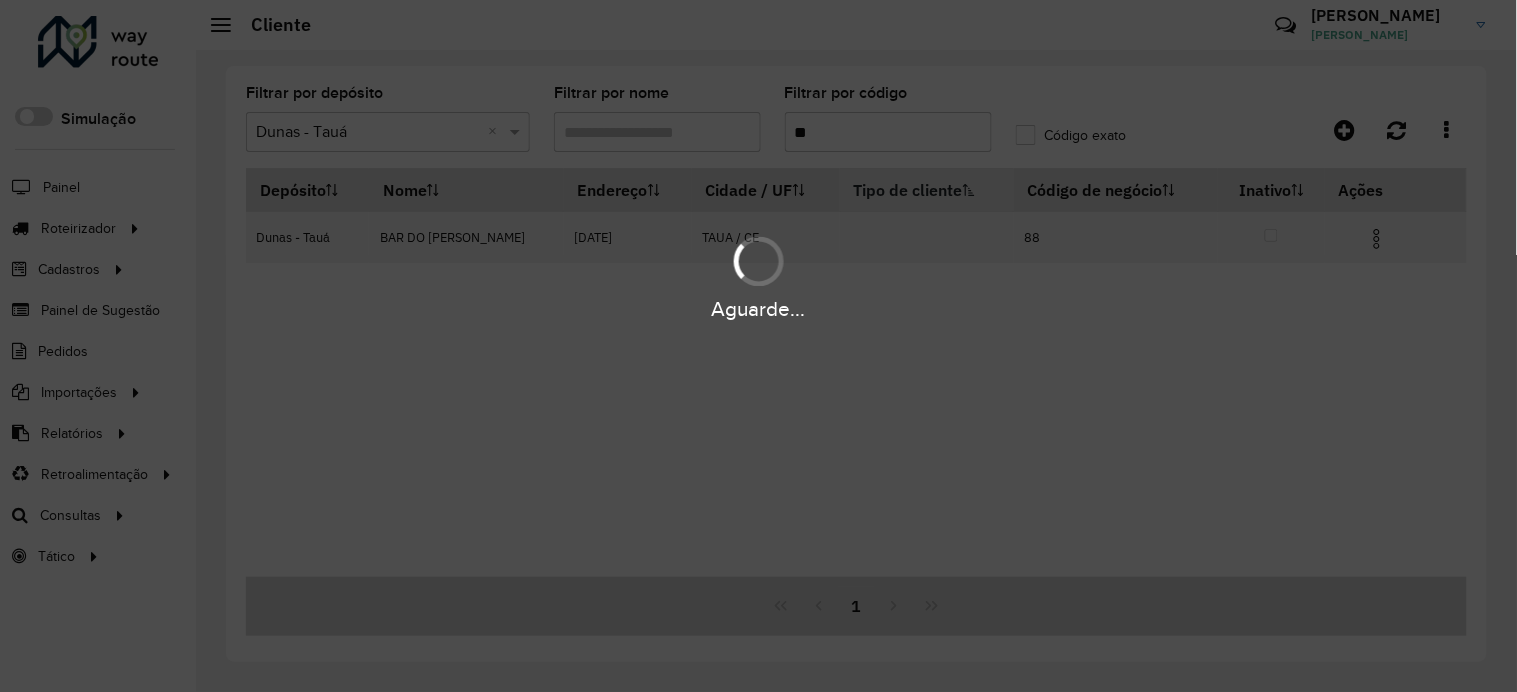 click on "Aguarde..." at bounding box center (758, 276) 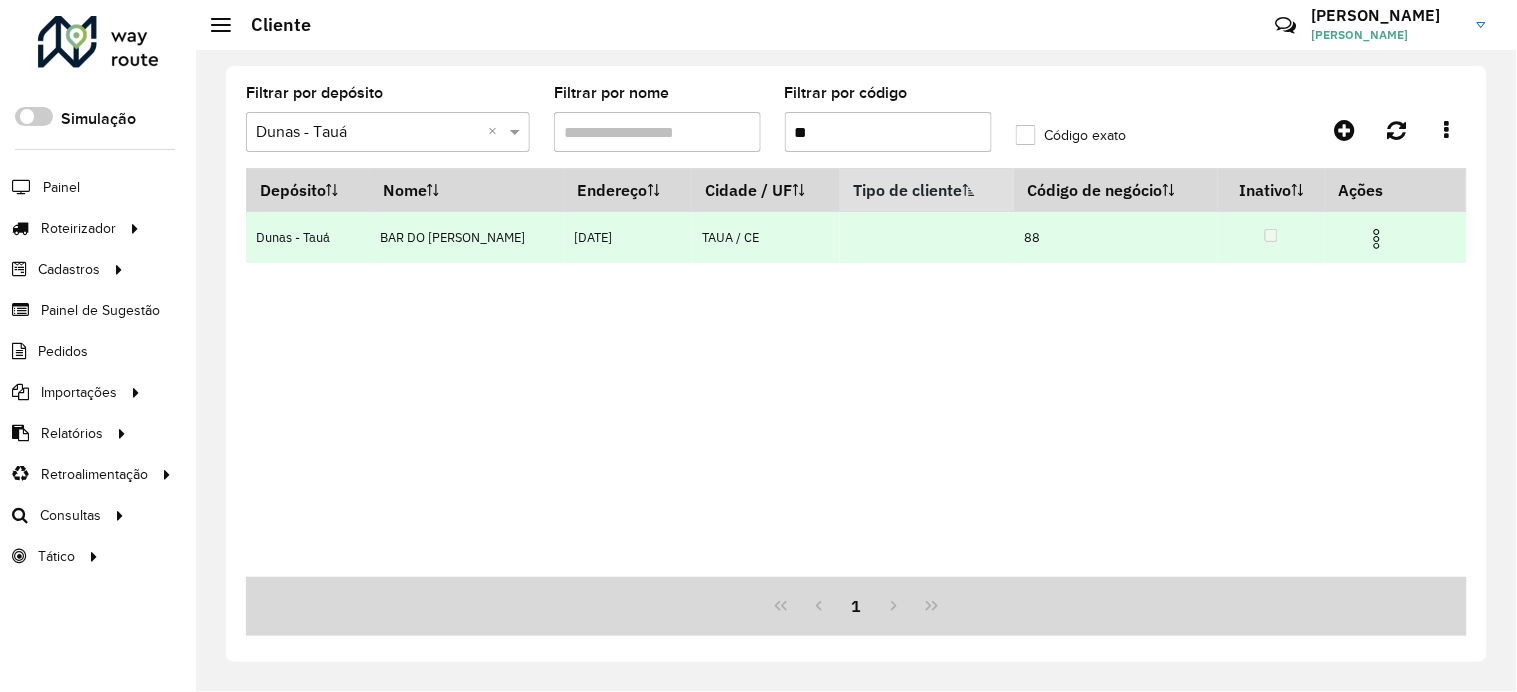 click at bounding box center (1377, 239) 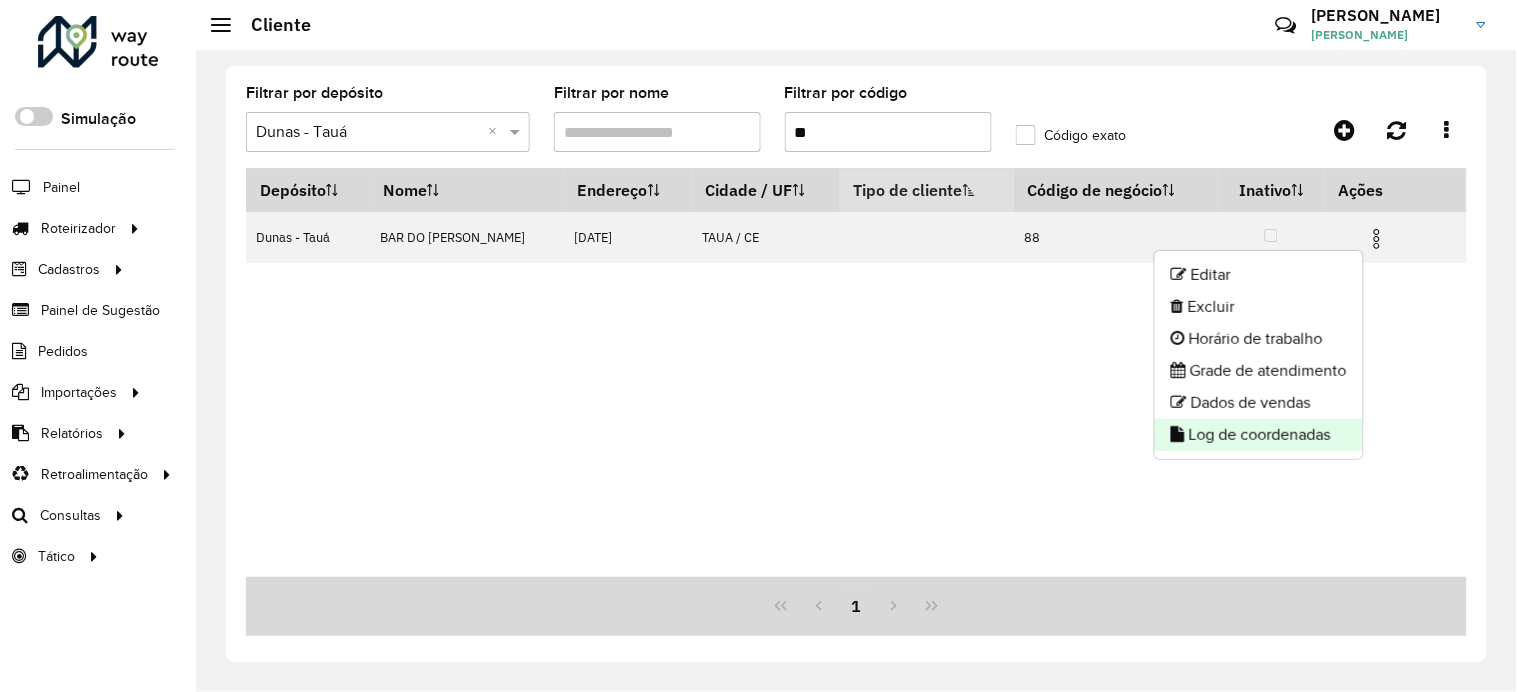 click on "Log de coordenadas" 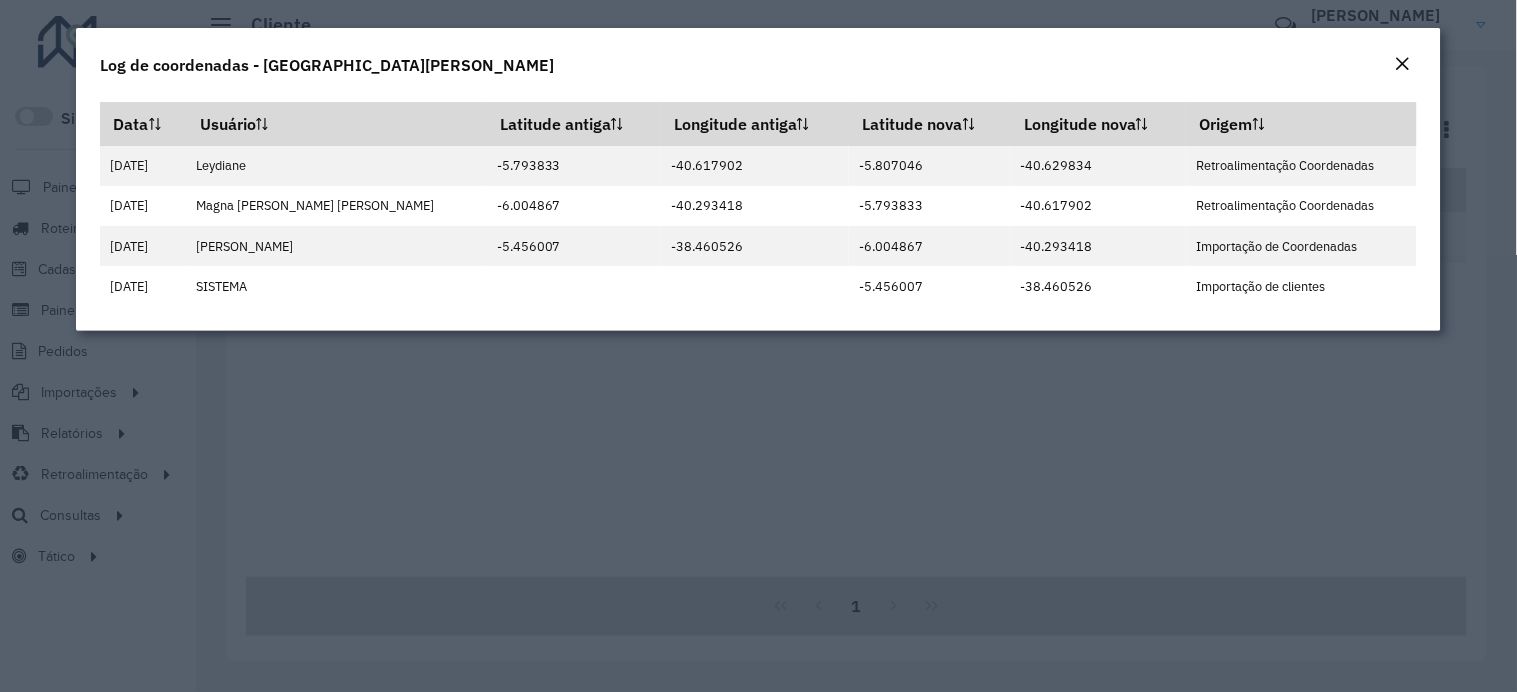 click 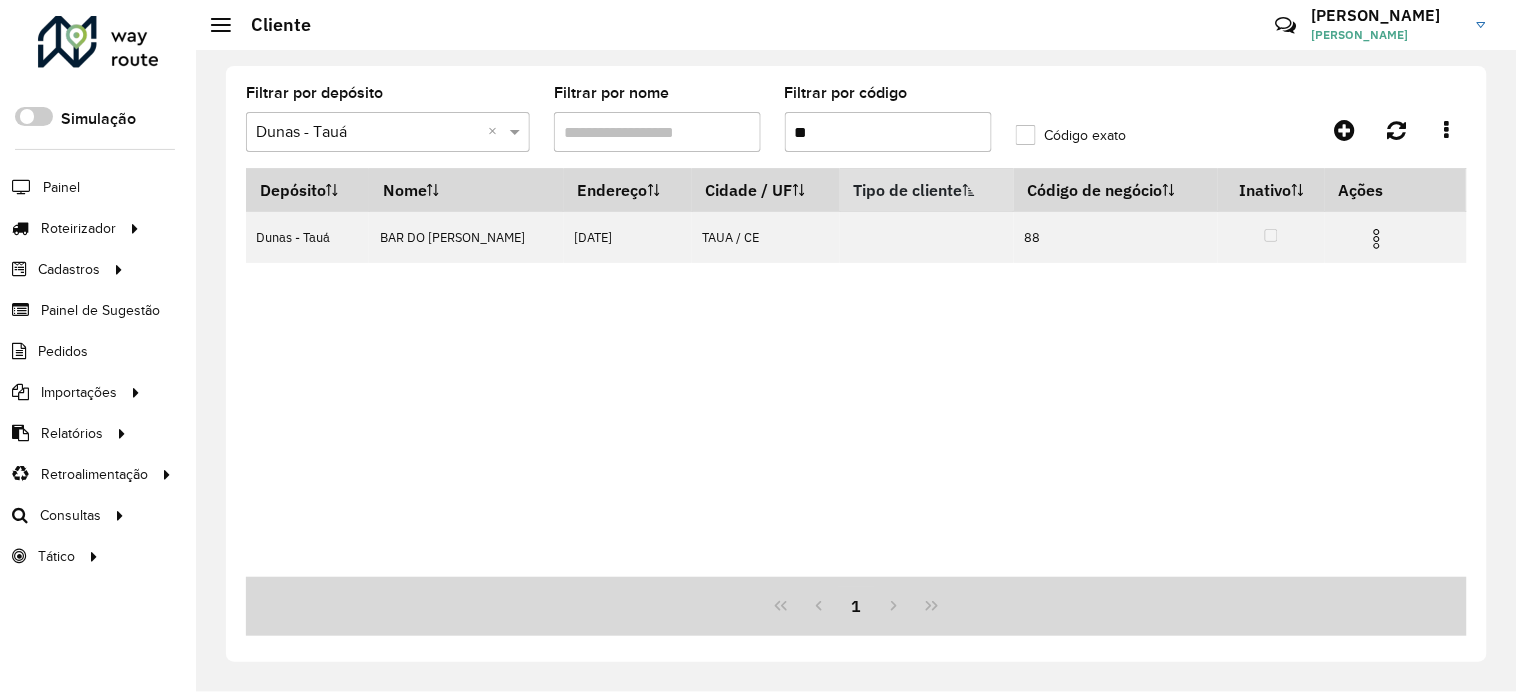 drag, startPoint x: 850, startPoint y: 134, endPoint x: 807, endPoint y: 134, distance: 43 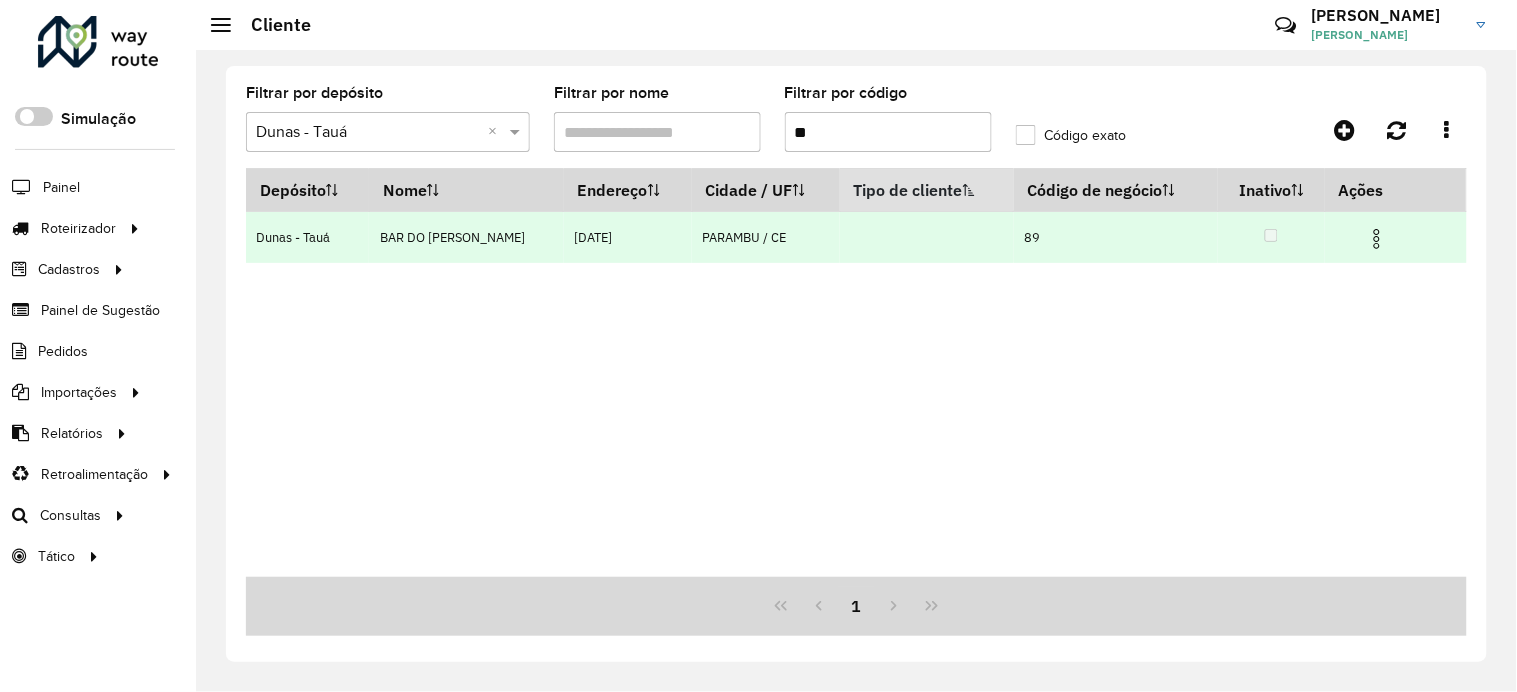 click at bounding box center (1386, 237) 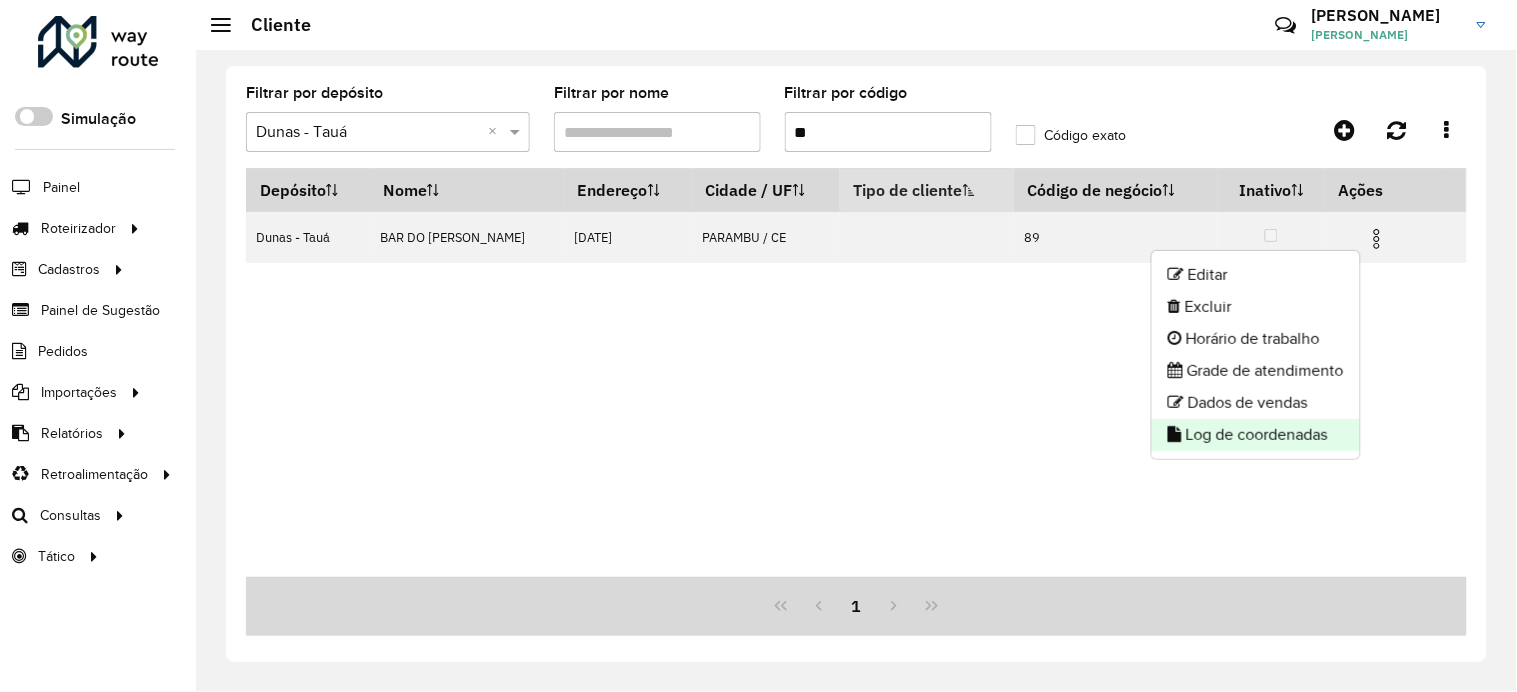click on "Log de coordenadas" 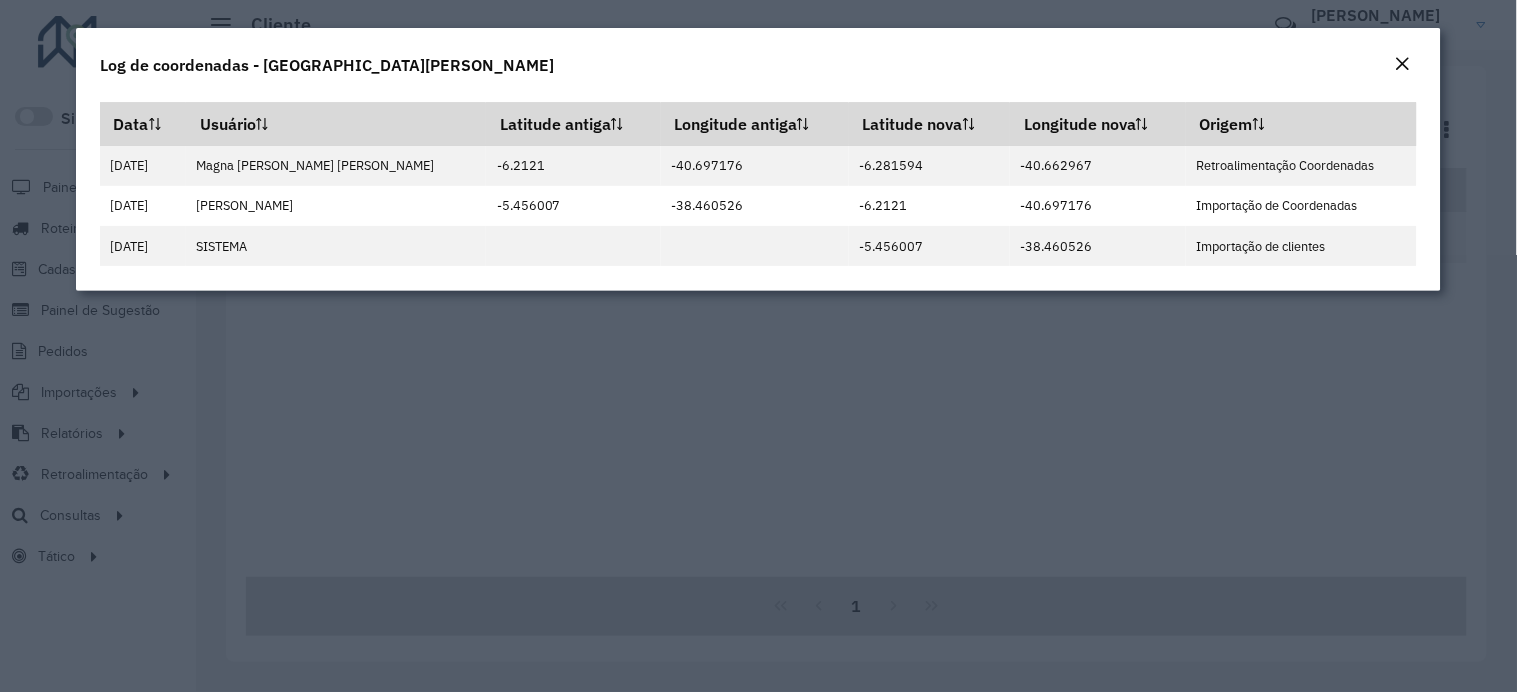 click 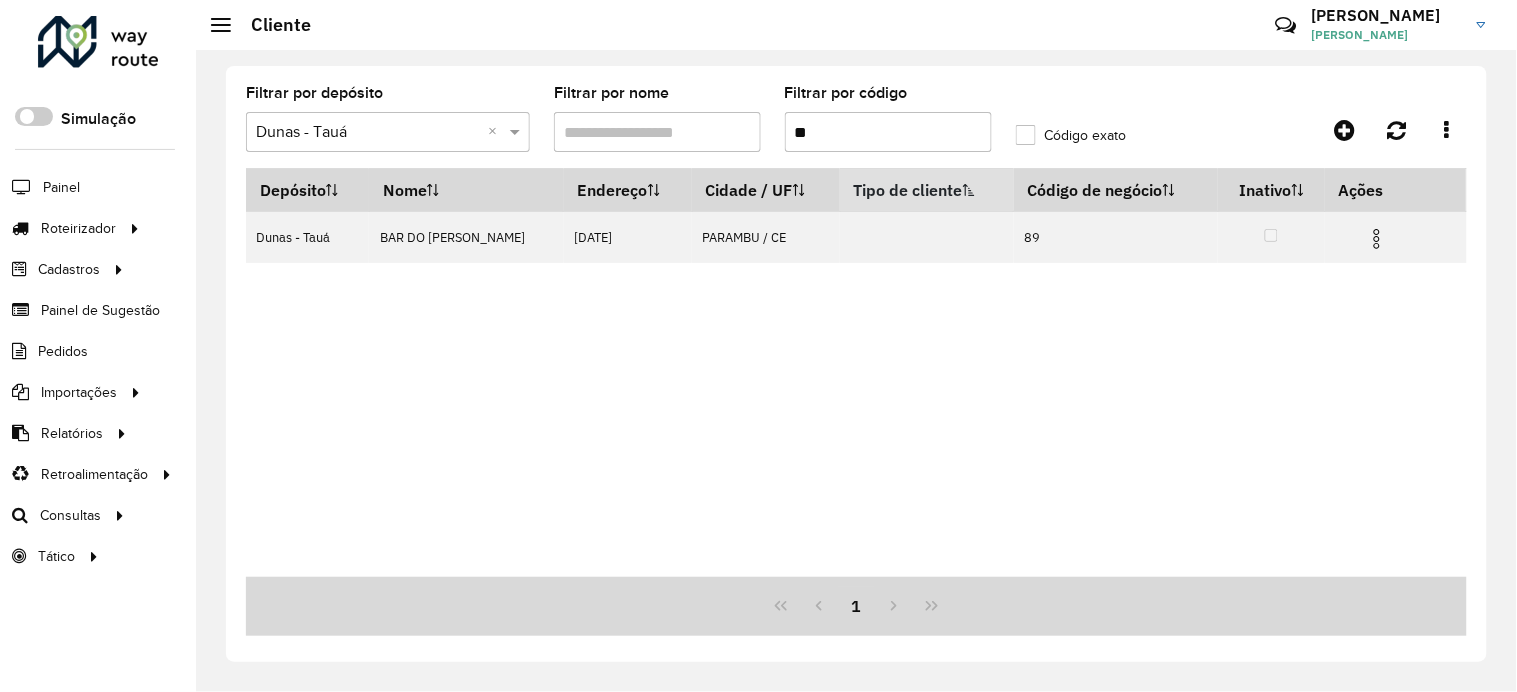 click on "**" at bounding box center (888, 132) 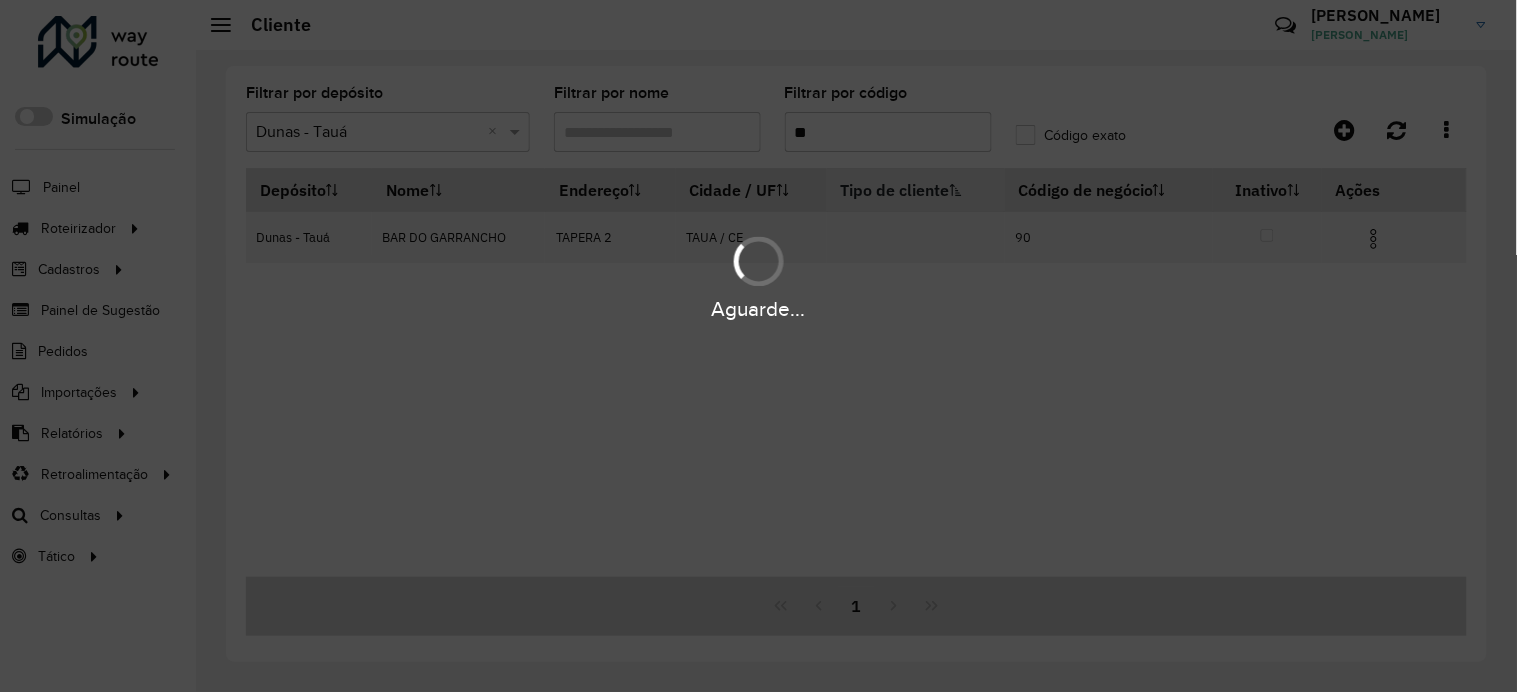 click at bounding box center (1374, 239) 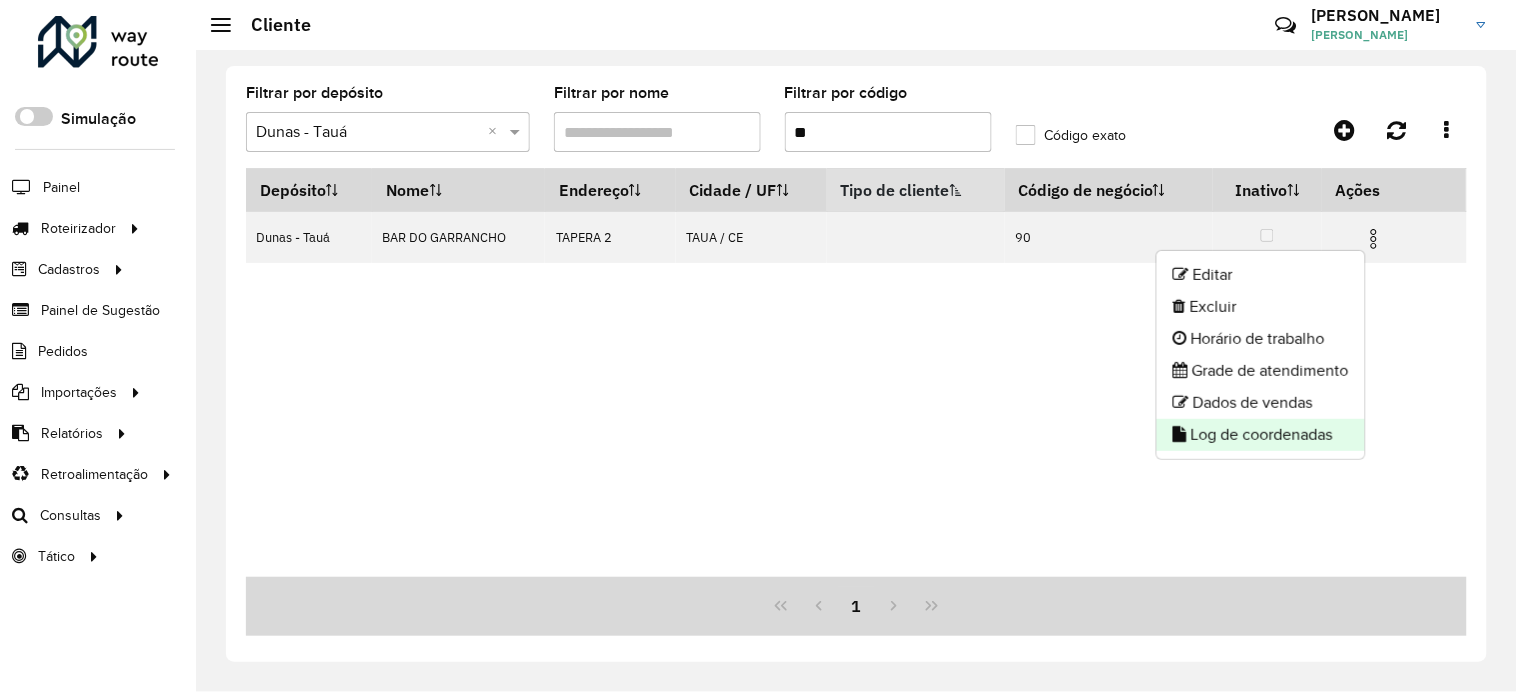 click on "Log de coordenadas" 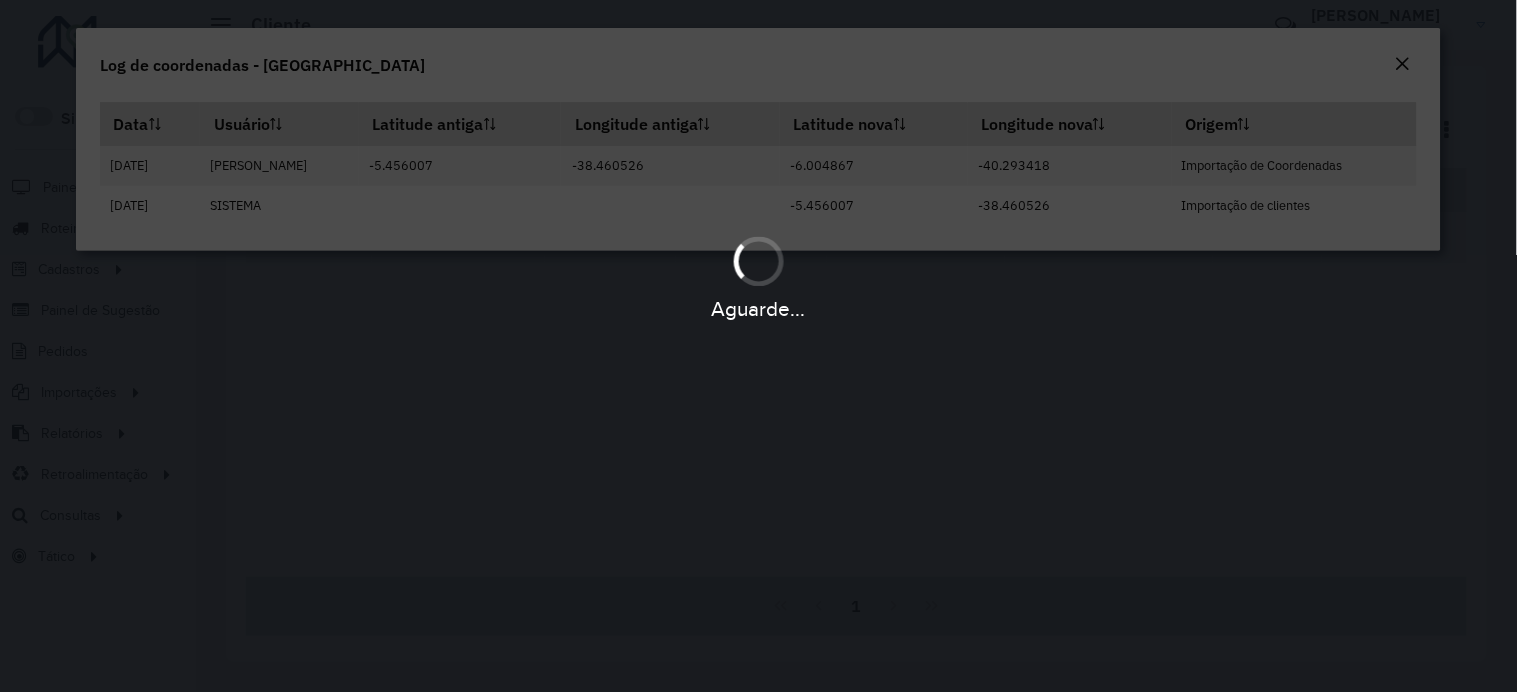 click on "Log de coordenadas - [GEOGRAPHIC_DATA]  Data   Usuário   Latitude antiga   Longitude antiga   Latitude nova   Longitude nova   Origem   [DATE]   [GEOGRAPHIC_DATA] [GEOGRAPHIC_DATA] AmbevTech   -5.456007   -38.460526   -6.004867   -40.293418   Importação de Coordenadas   [DATE]   SISTEMA         -5.456007   -38.460526   Importação de clientes" 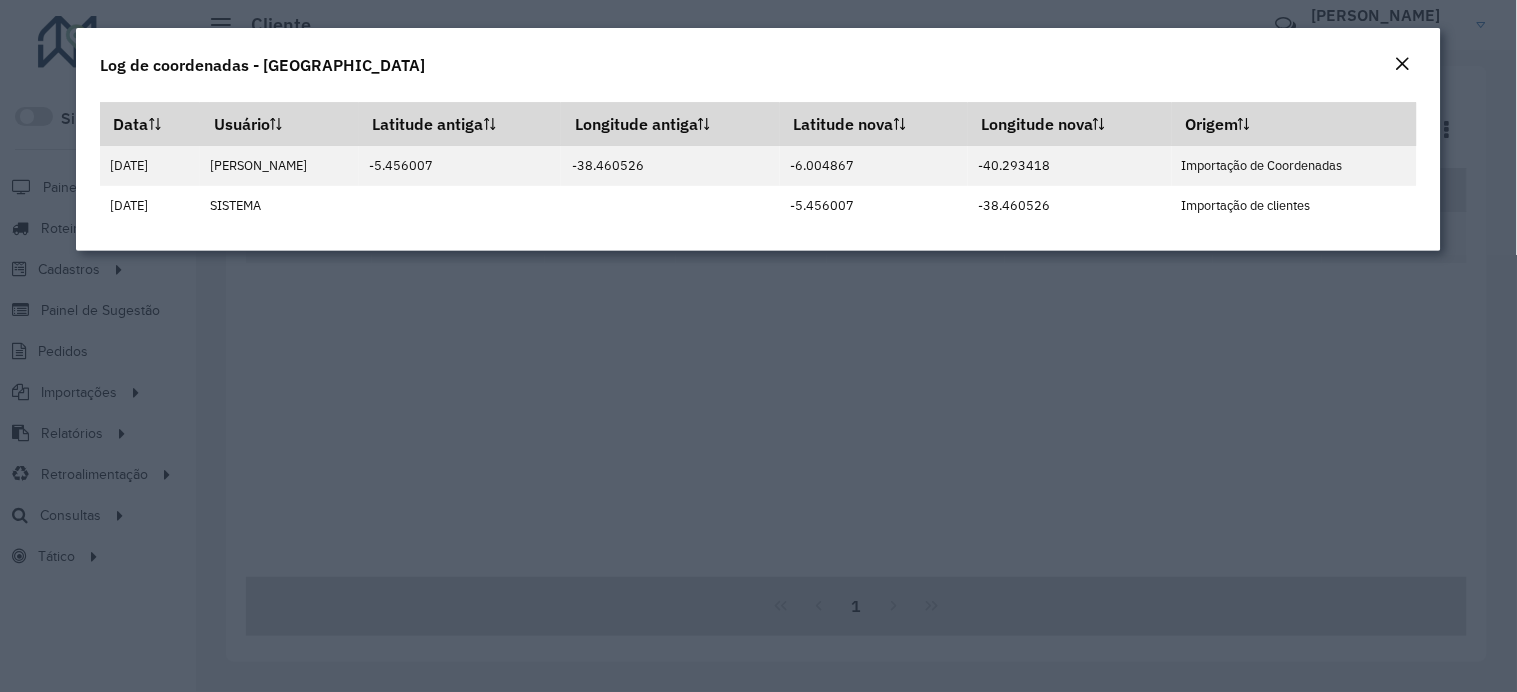 drag, startPoint x: 973, startPoint y: 328, endPoint x: 956, endPoint y: 250, distance: 79.83107 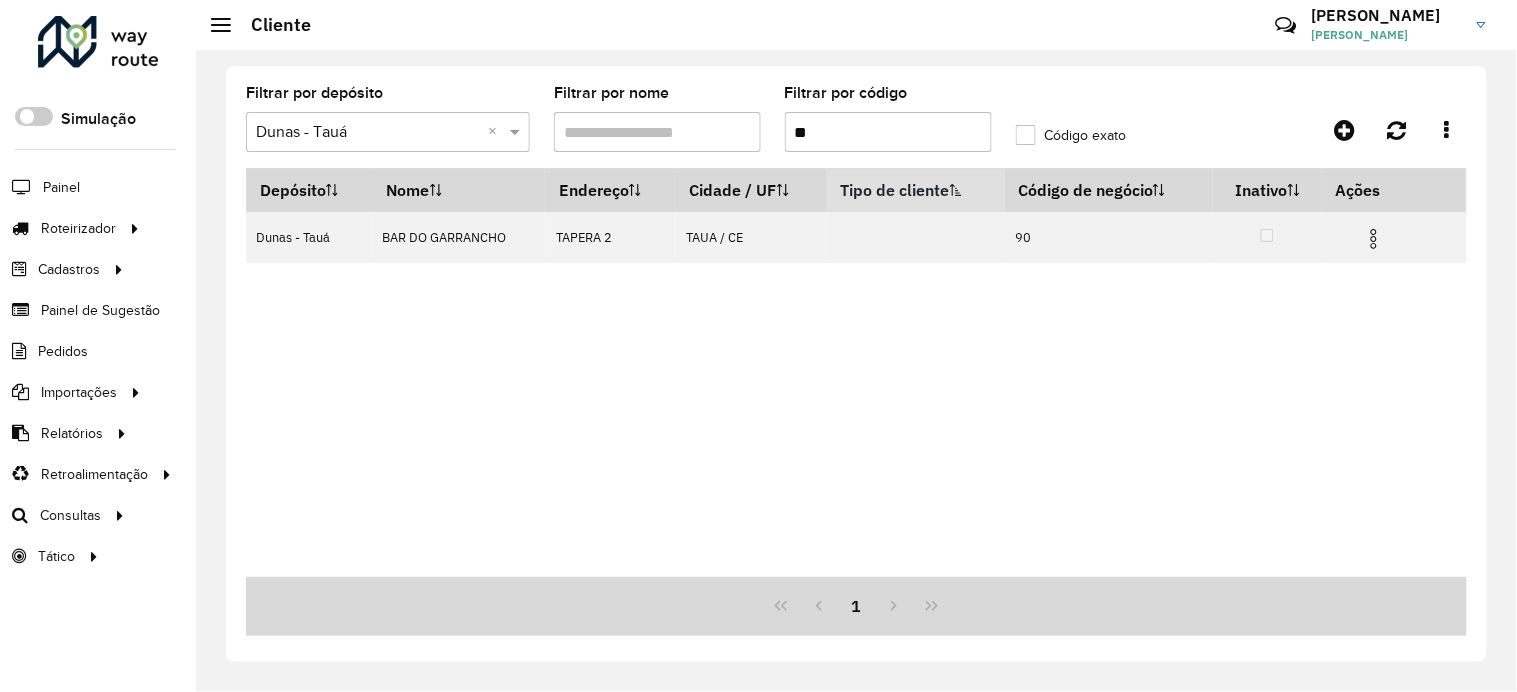 drag, startPoint x: 910, startPoint y: 145, endPoint x: 810, endPoint y: 144, distance: 100.005 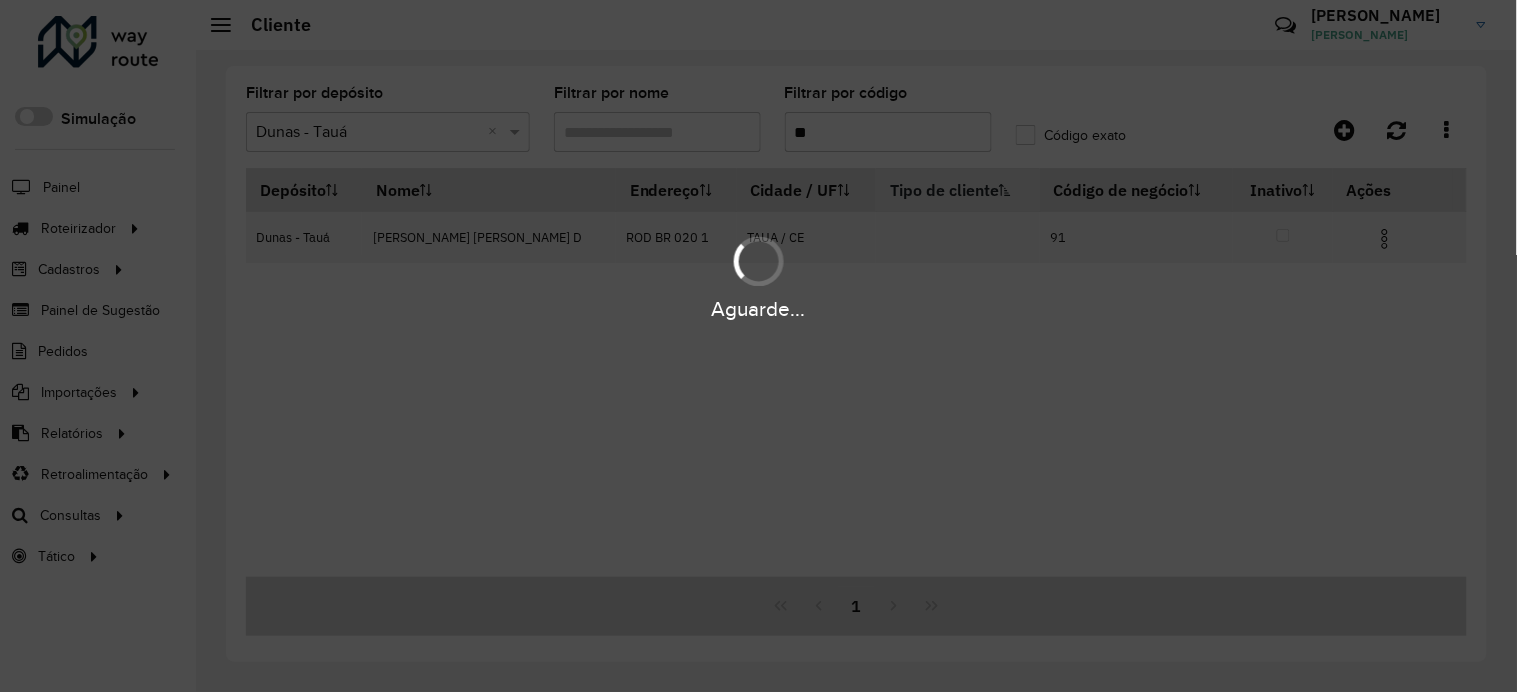 click on "Aguarde..." at bounding box center [758, 276] 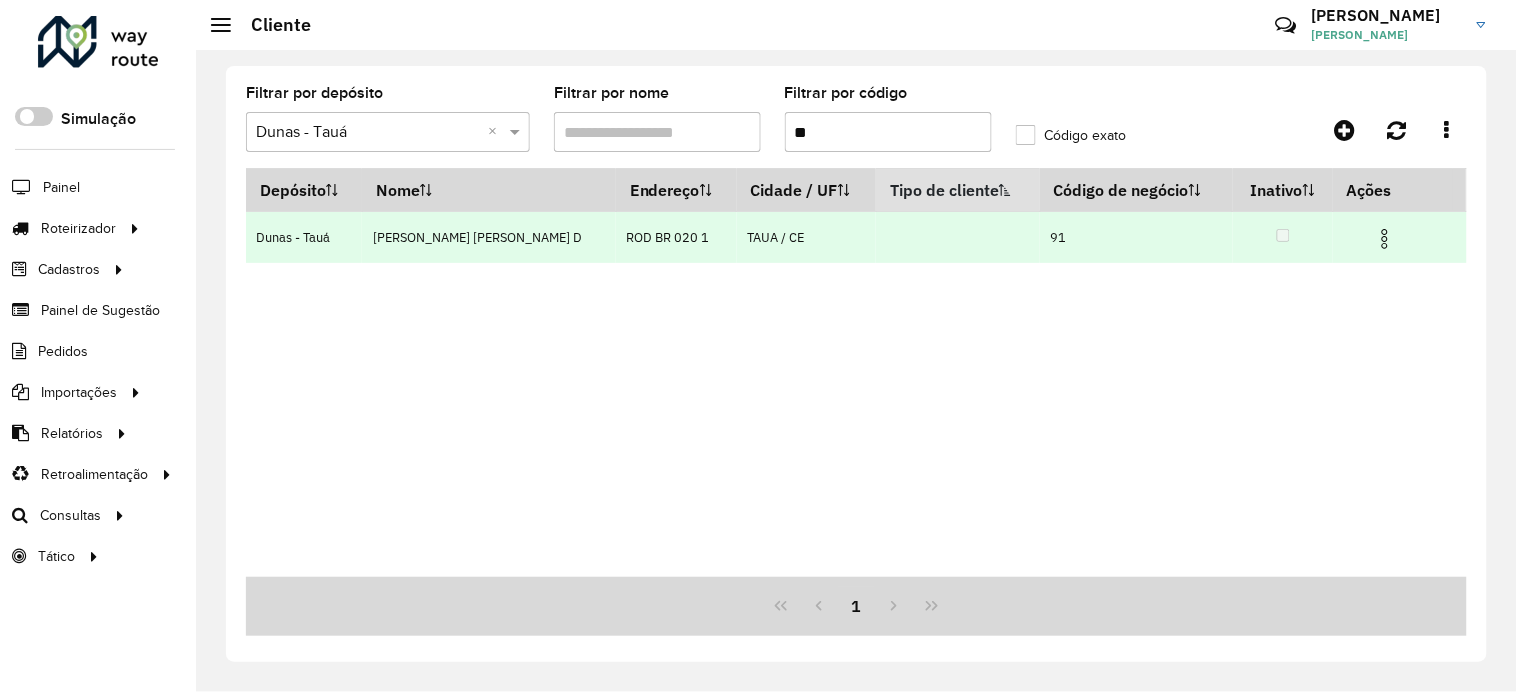 click at bounding box center (1385, 239) 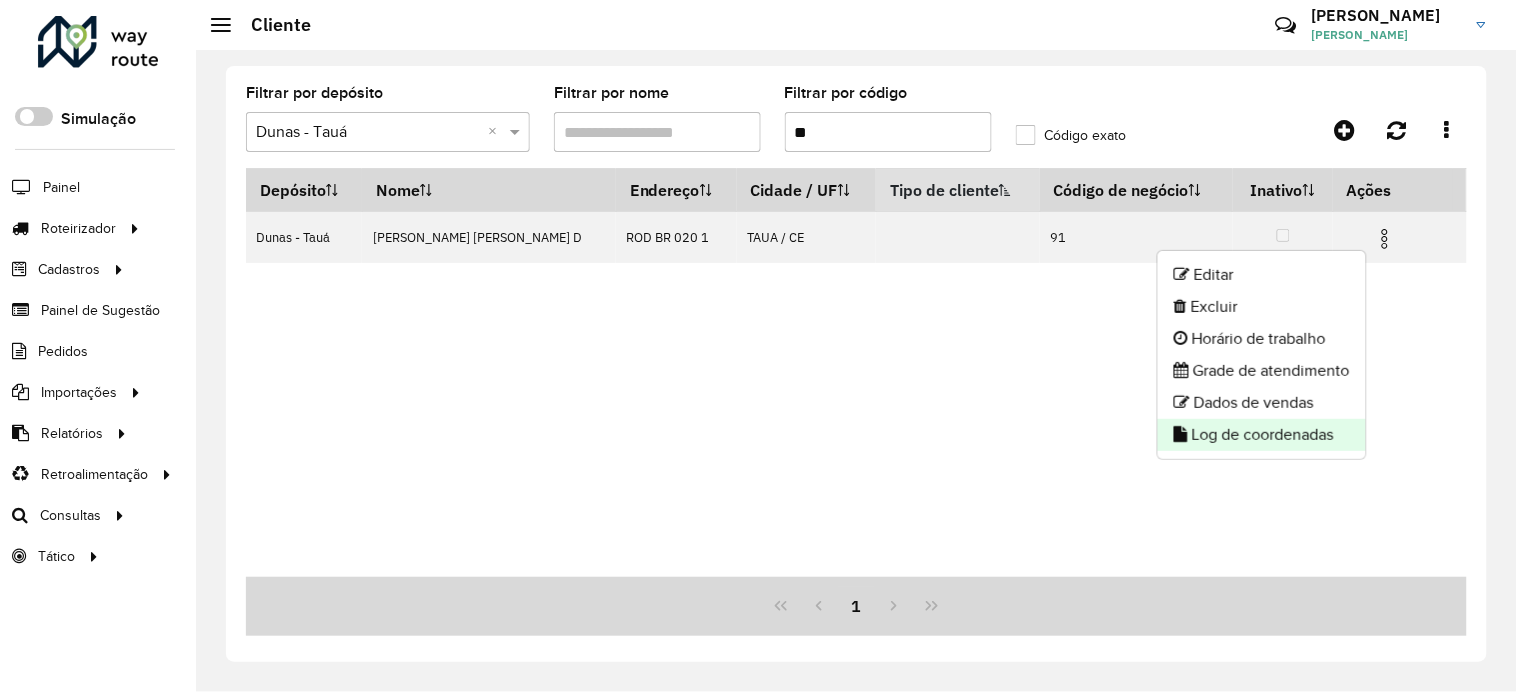 click on "Log de coordenadas" 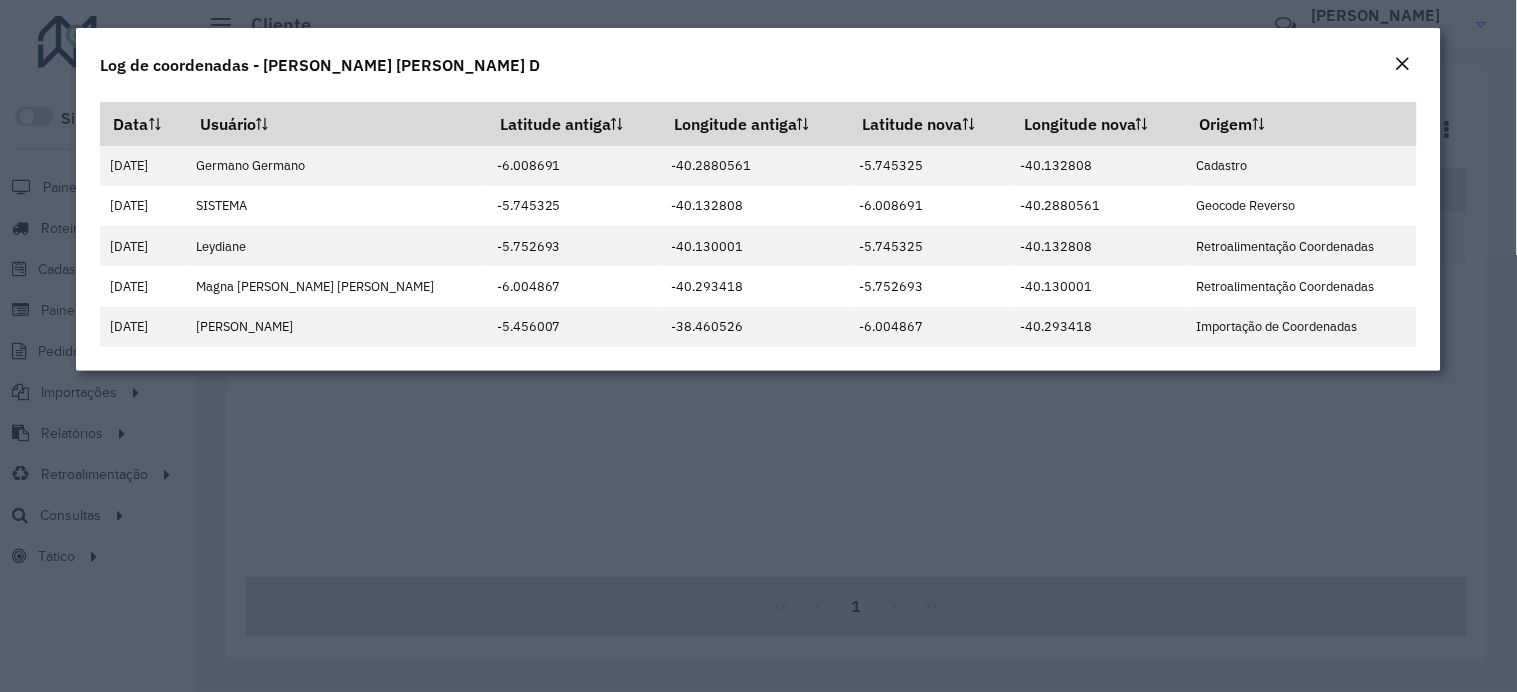 click on "Log de coordenadas - [PERSON_NAME] [PERSON_NAME] D  Data   Usuário   Latitude antiga   Longitude antiga   Latitude nova   Longitude nova   Origem   [DATE]   [PERSON_NAME]   -6.008691   -40.2880561   -5.745325   -40.132808   Cadastro   [DATE]   SISTEMA   -5.745325   -40.132808   -6.008691   -40.2880561   Geocode Reverso   [DATE]   [GEOGRAPHIC_DATA]   -5.752693   -40.130001   -5.745325   -40.132808   Retroalimentação Coordenadas   [DATE]   Magna [PERSON_NAME] [PERSON_NAME]   -6.004867   -40.293418   -5.752693   -40.130001   Retroalimentação Coordenadas   [DATE]   [GEOGRAPHIC_DATA] Lucca AmbevTech   -5.456007   -38.460526   -6.004867   -40.293418   Importação de Coordenadas" 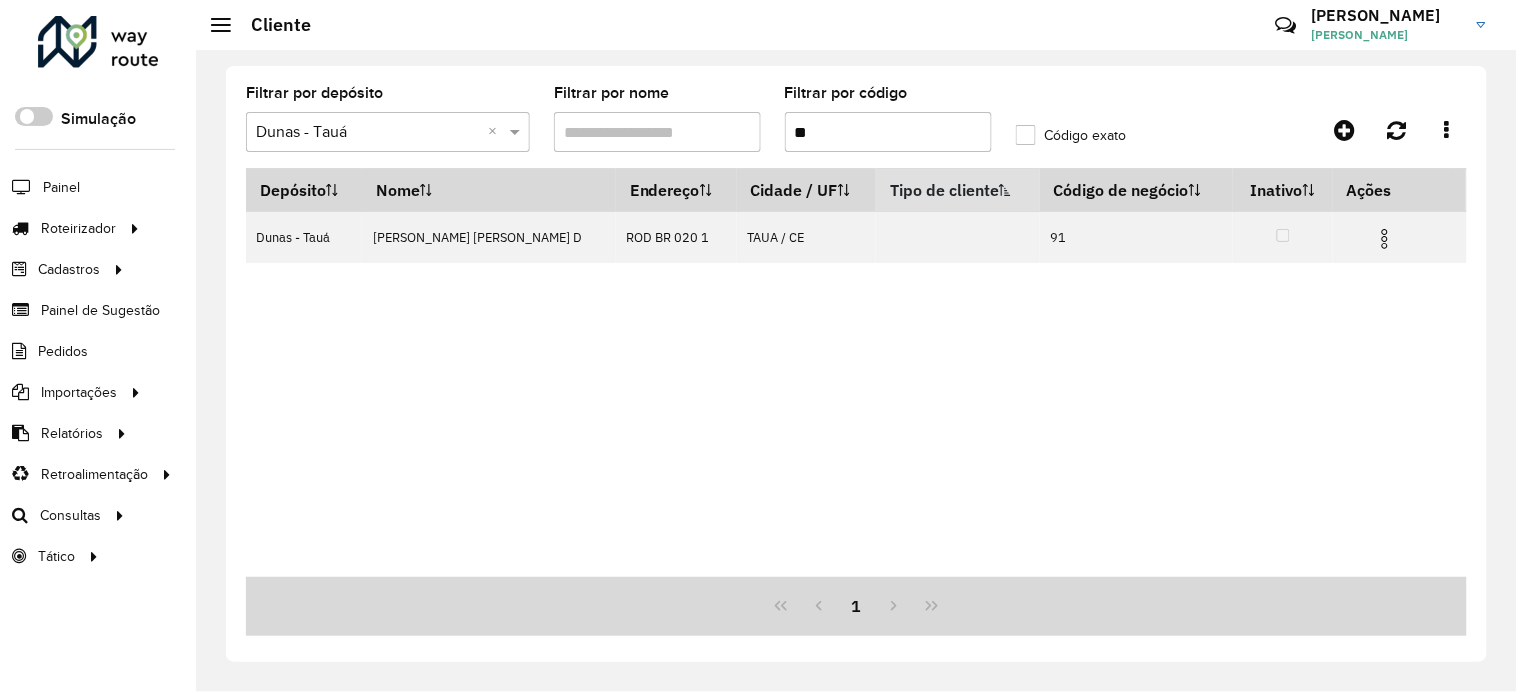 click on "**" at bounding box center (888, 132) 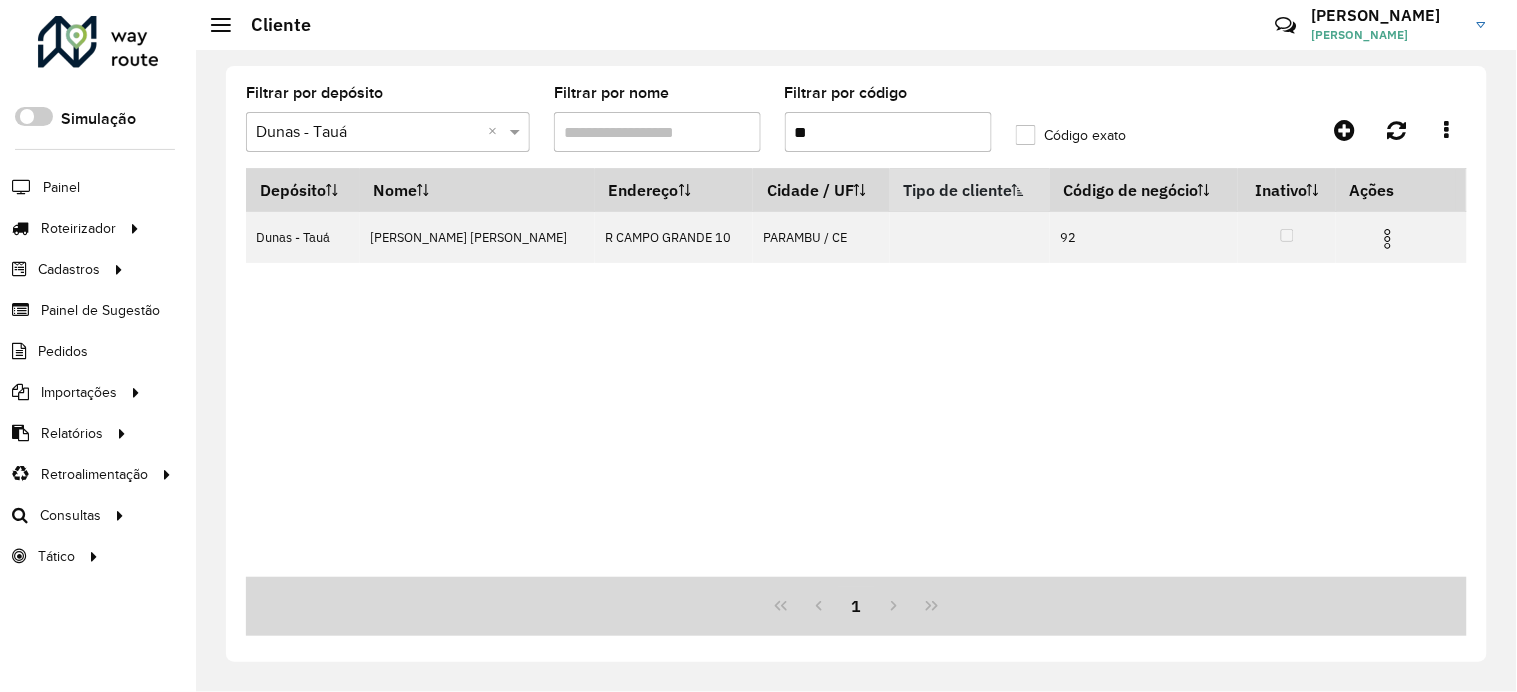 click at bounding box center (1388, 239) 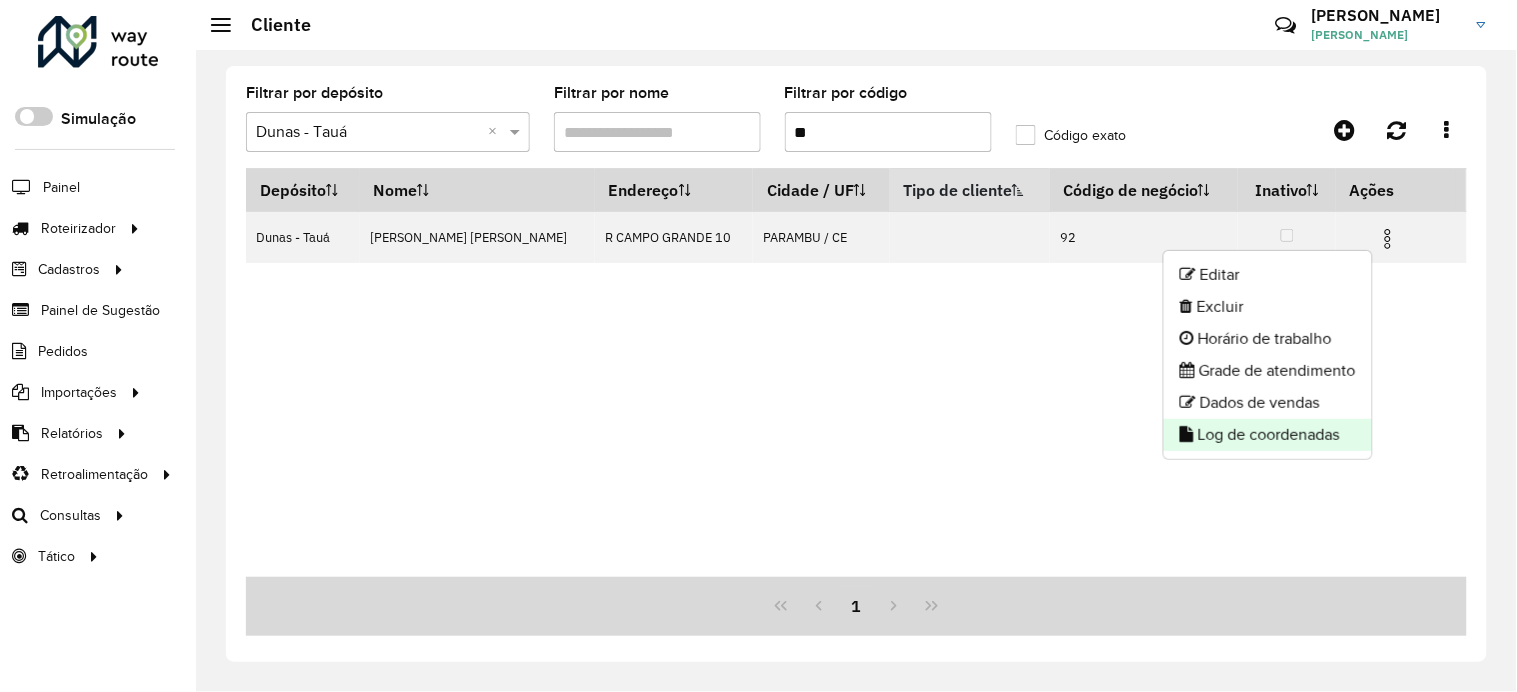 click on "Log de coordenadas" 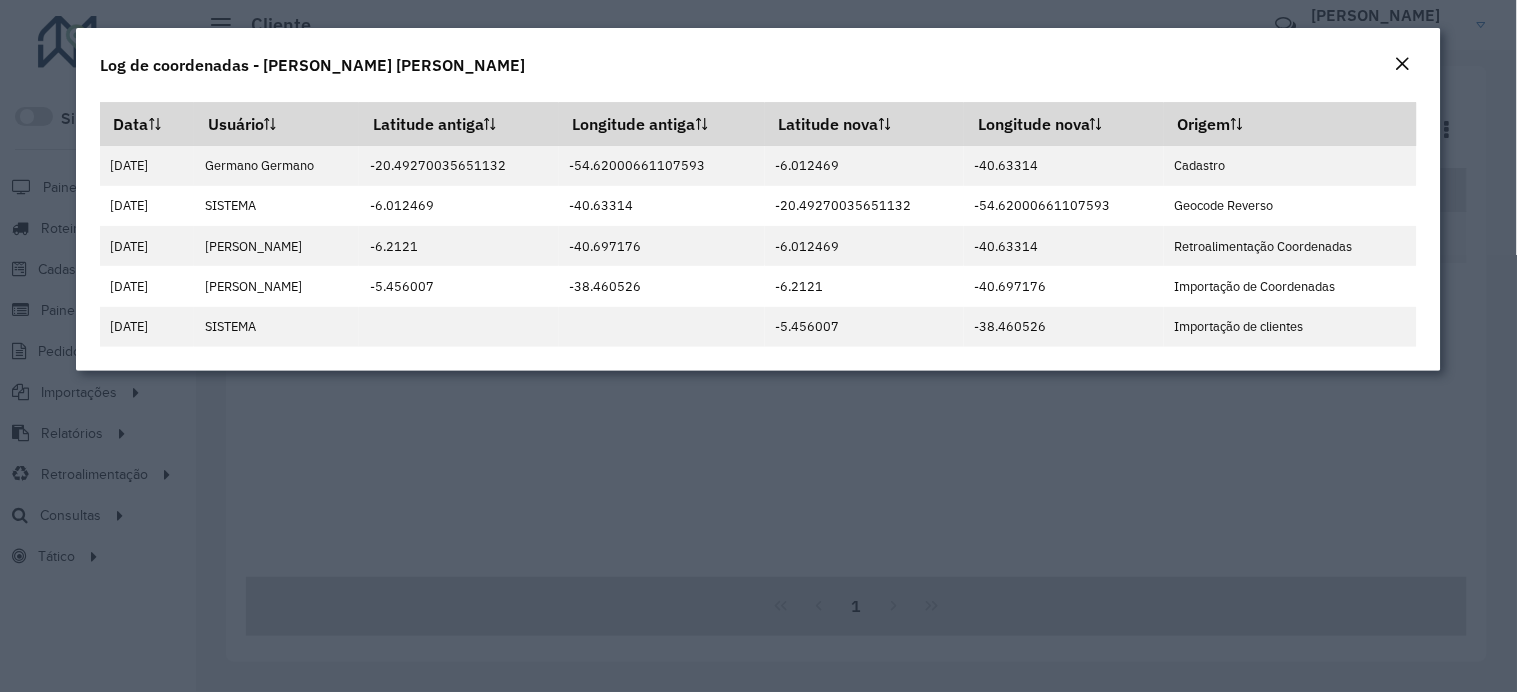 click 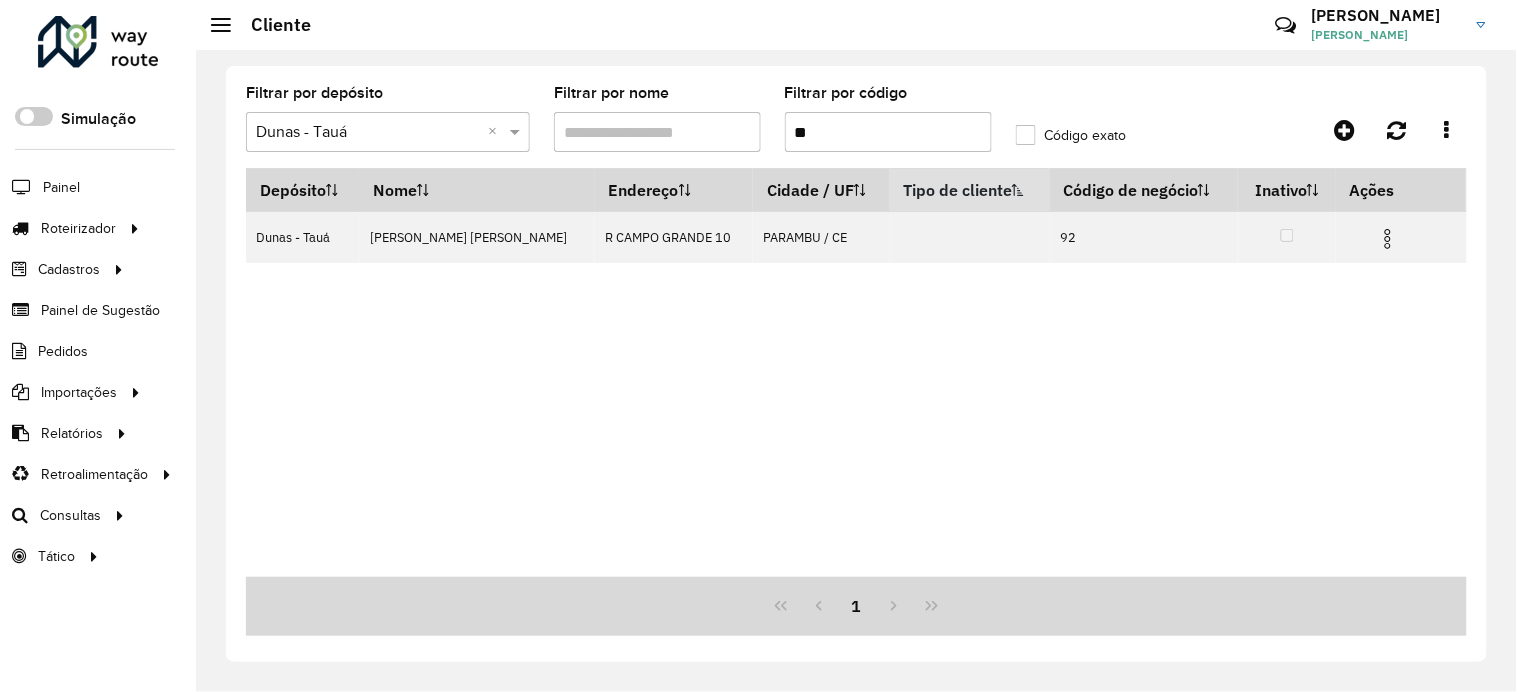 drag, startPoint x: 867, startPoint y: 133, endPoint x: 805, endPoint y: 126, distance: 62.39391 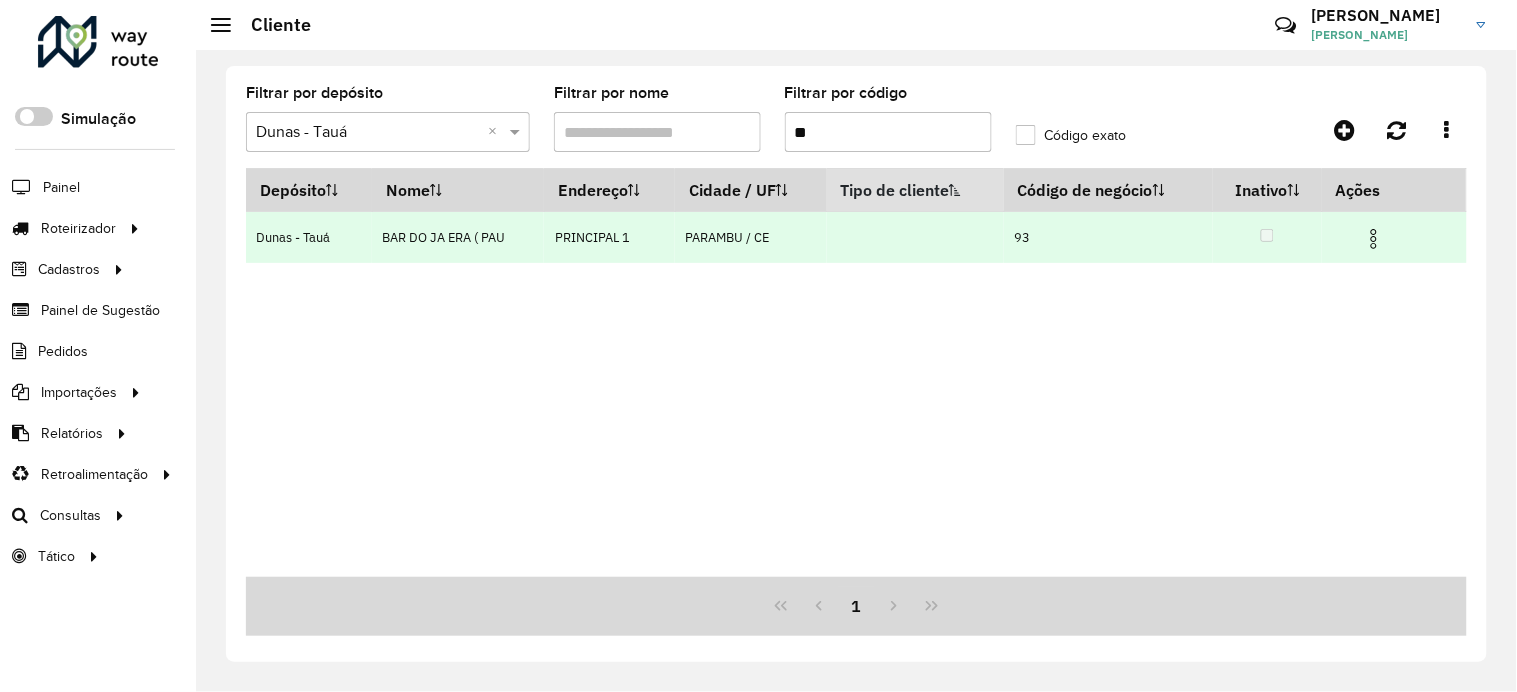 click at bounding box center [1374, 239] 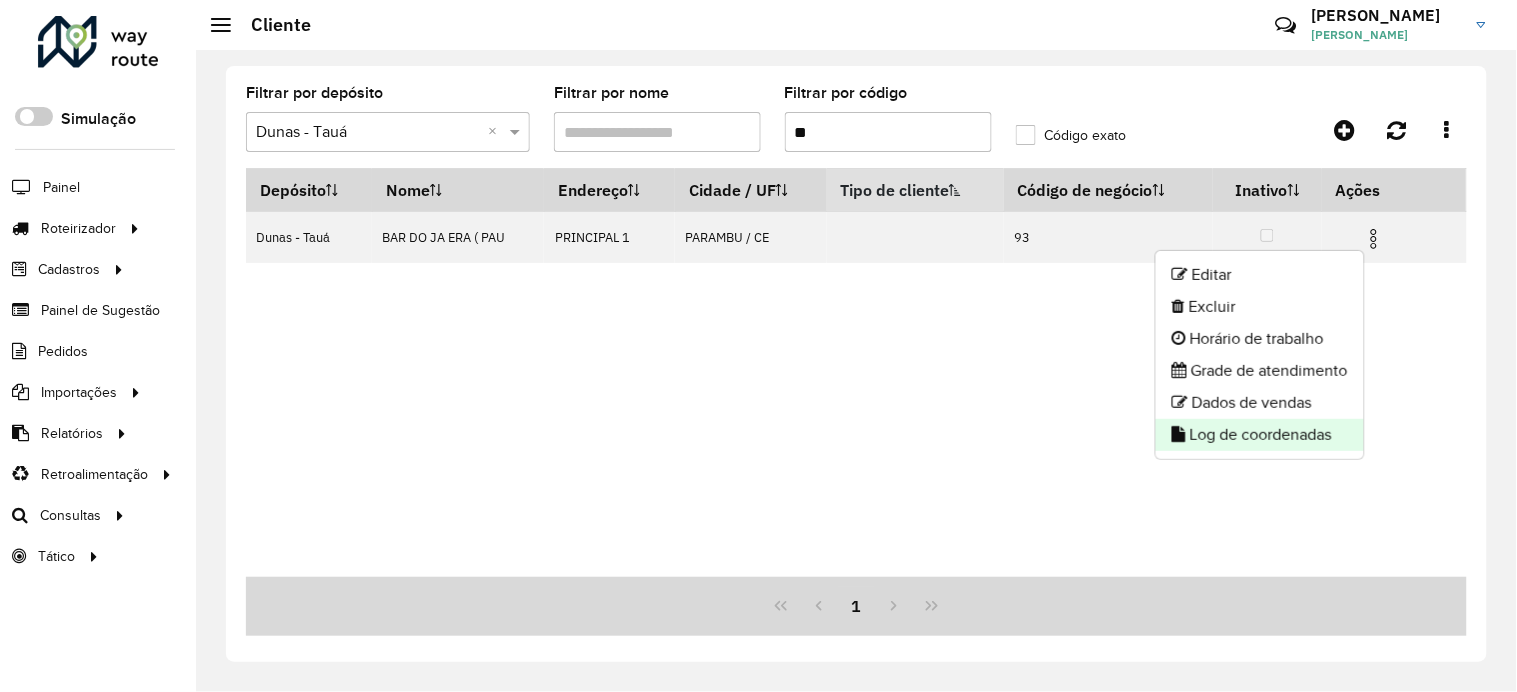 click on "Log de coordenadas" 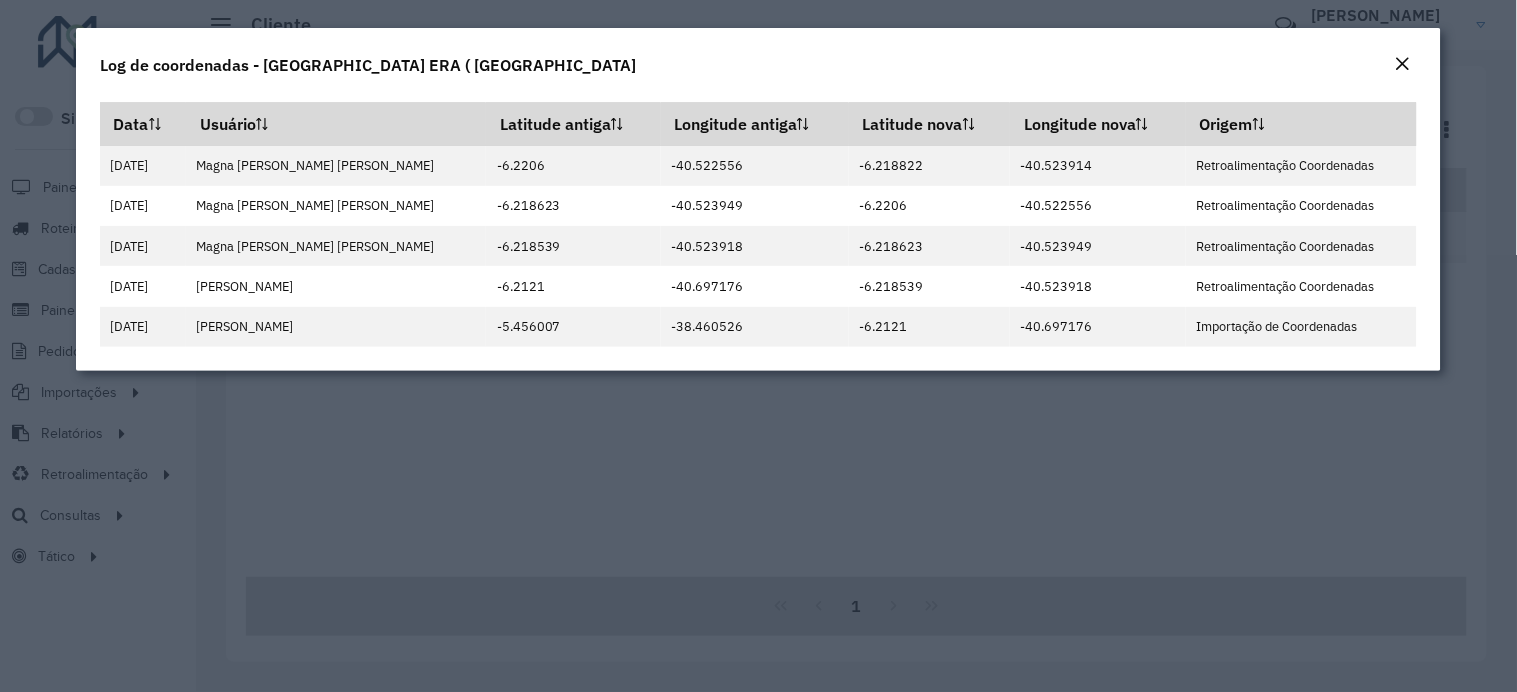 click 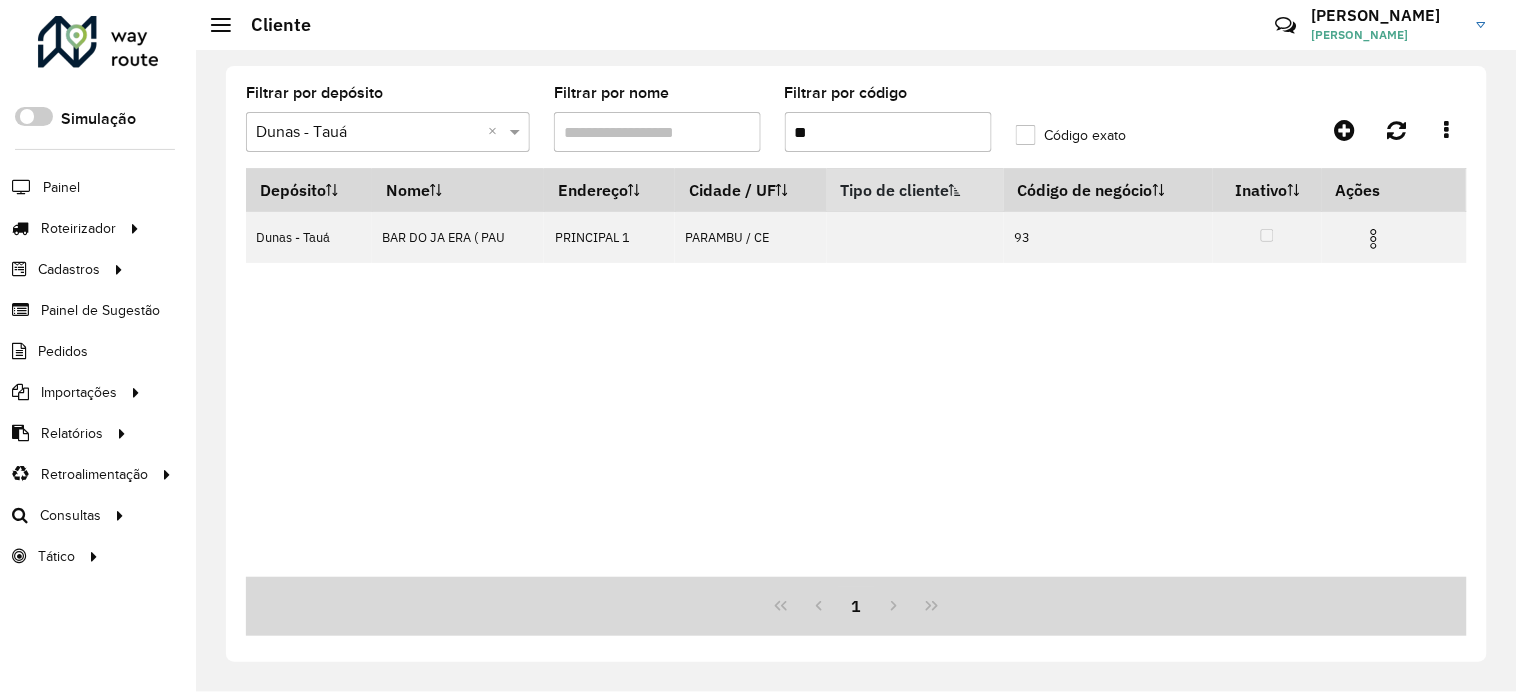 drag, startPoint x: 853, startPoint y: 133, endPoint x: 808, endPoint y: 126, distance: 45.54119 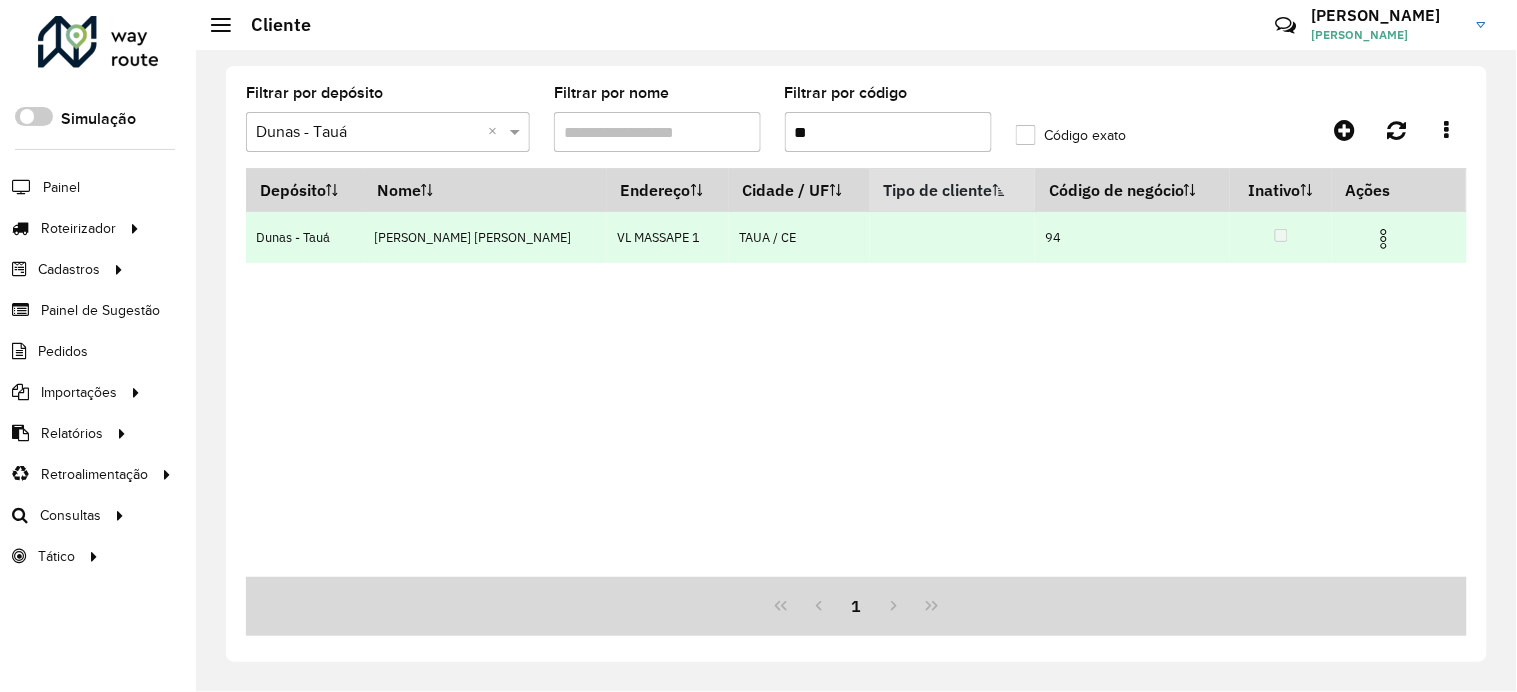 click at bounding box center (1393, 237) 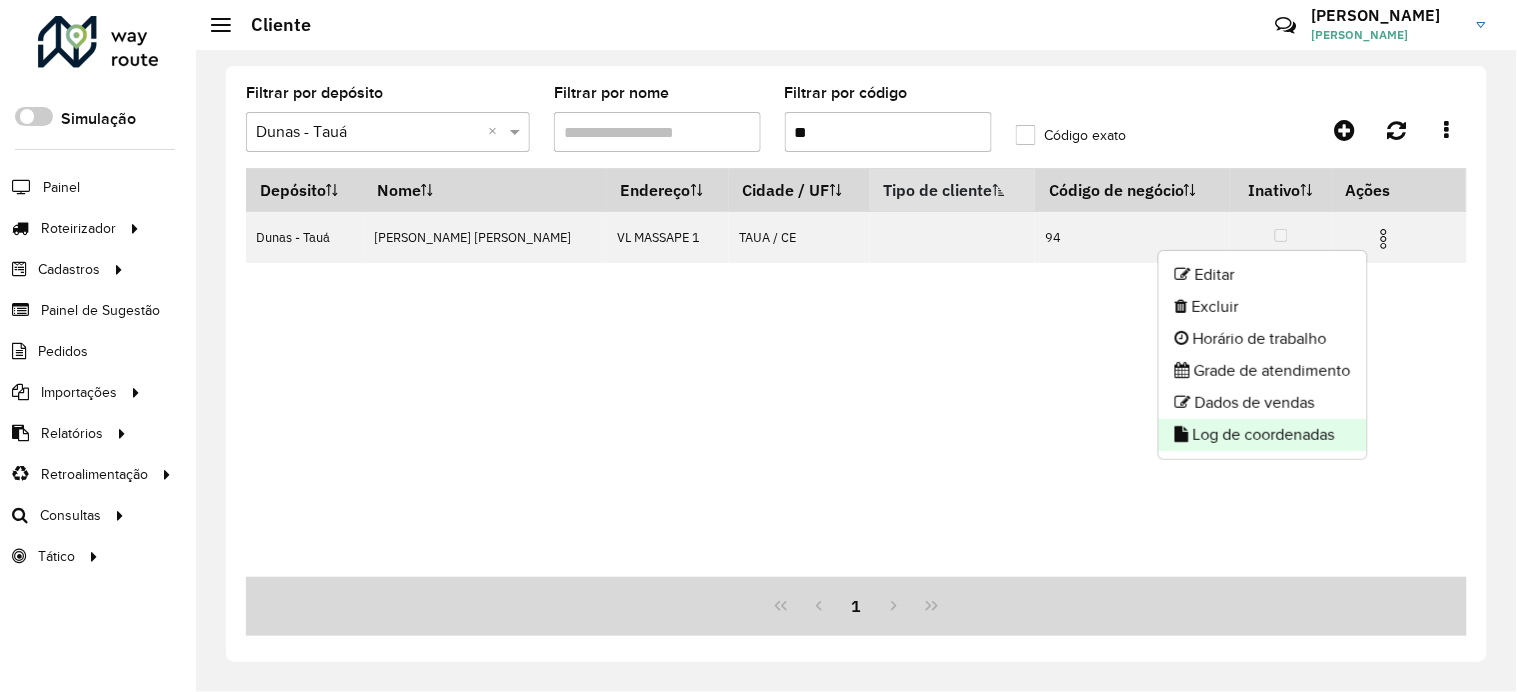click on "Log de coordenadas" 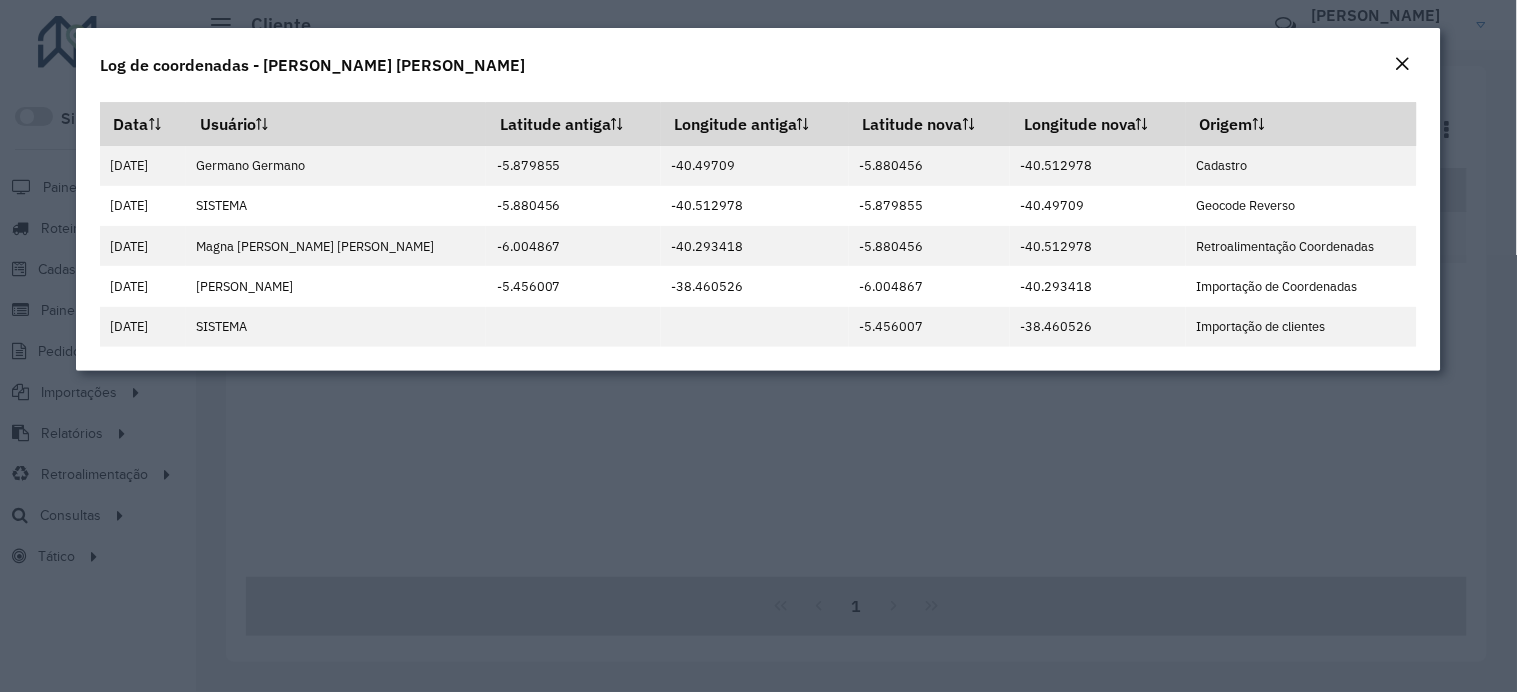 click 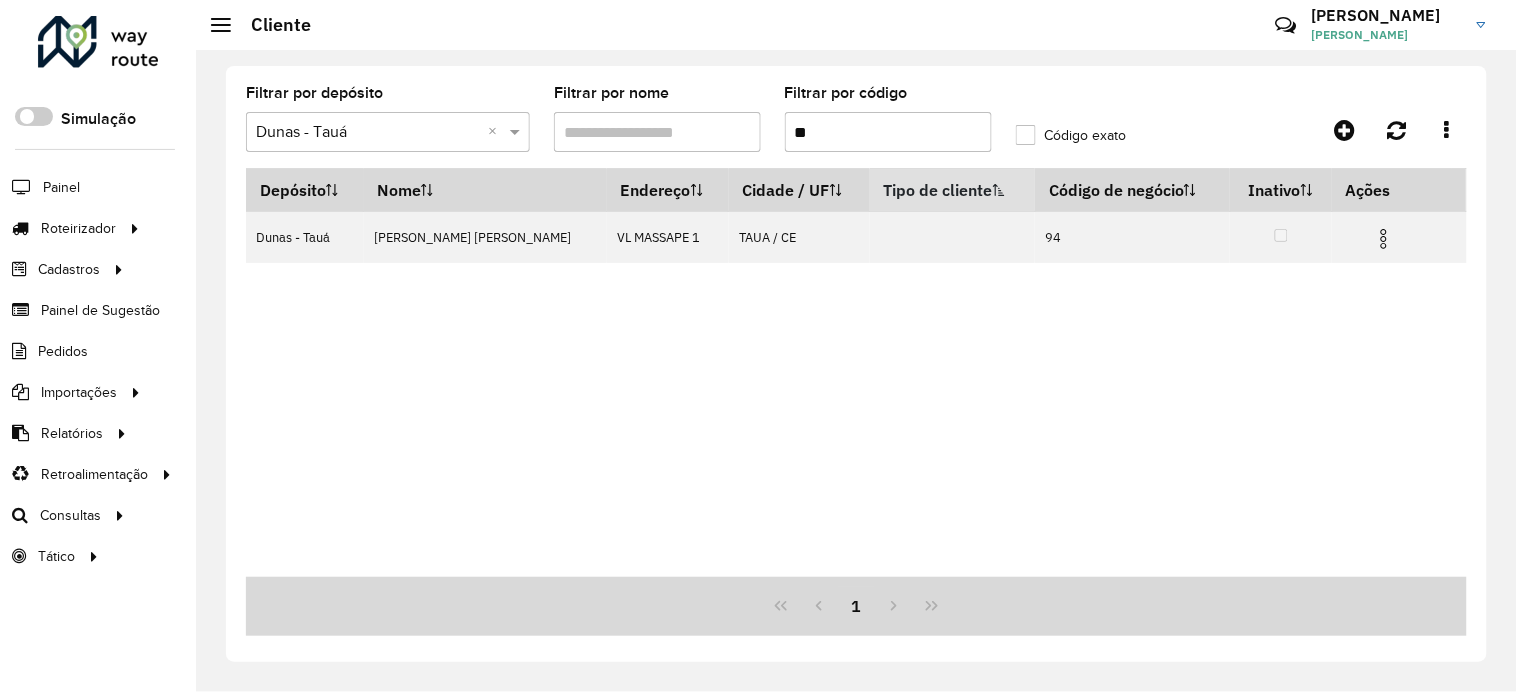 drag, startPoint x: 820, startPoint y: 136, endPoint x: 802, endPoint y: 137, distance: 18.027756 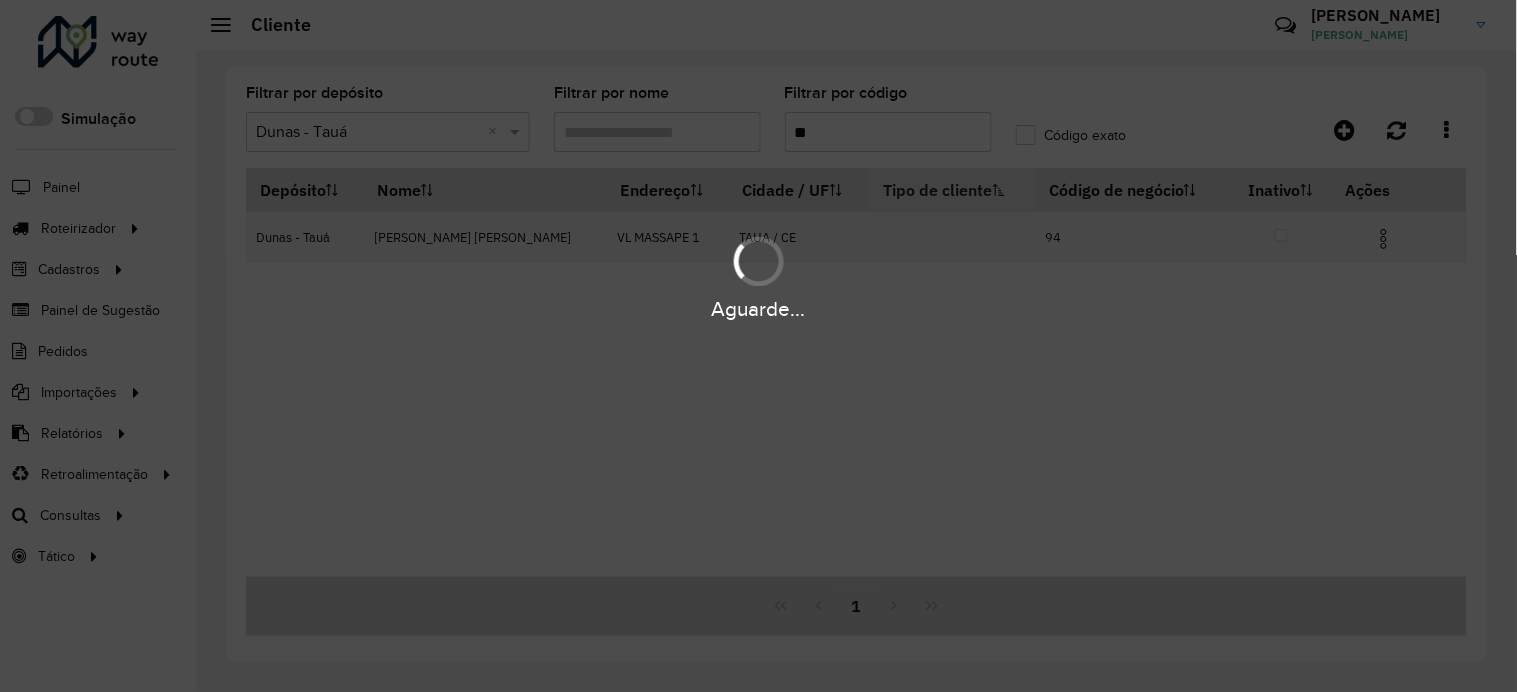 click on "Aguarde..." at bounding box center [758, 276] 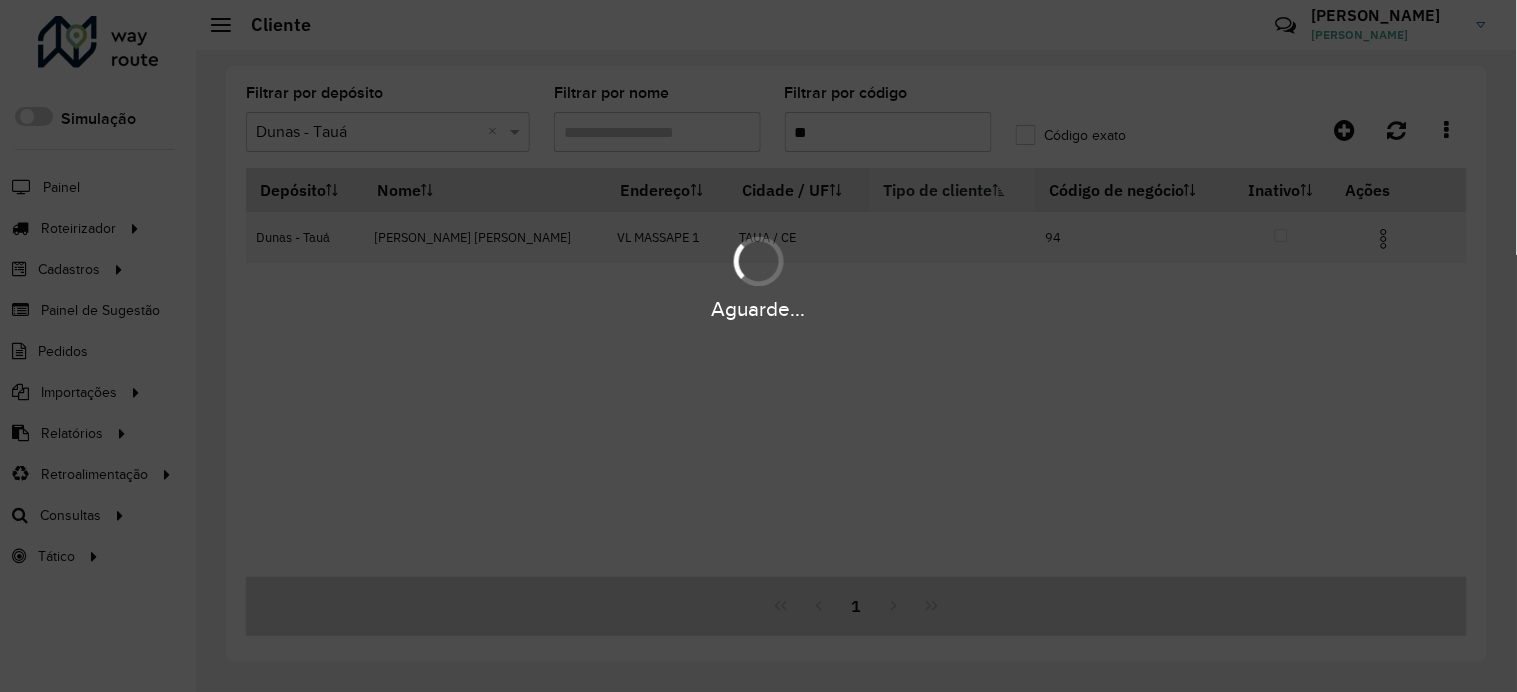 click on "Aguarde..." at bounding box center (758, 276) 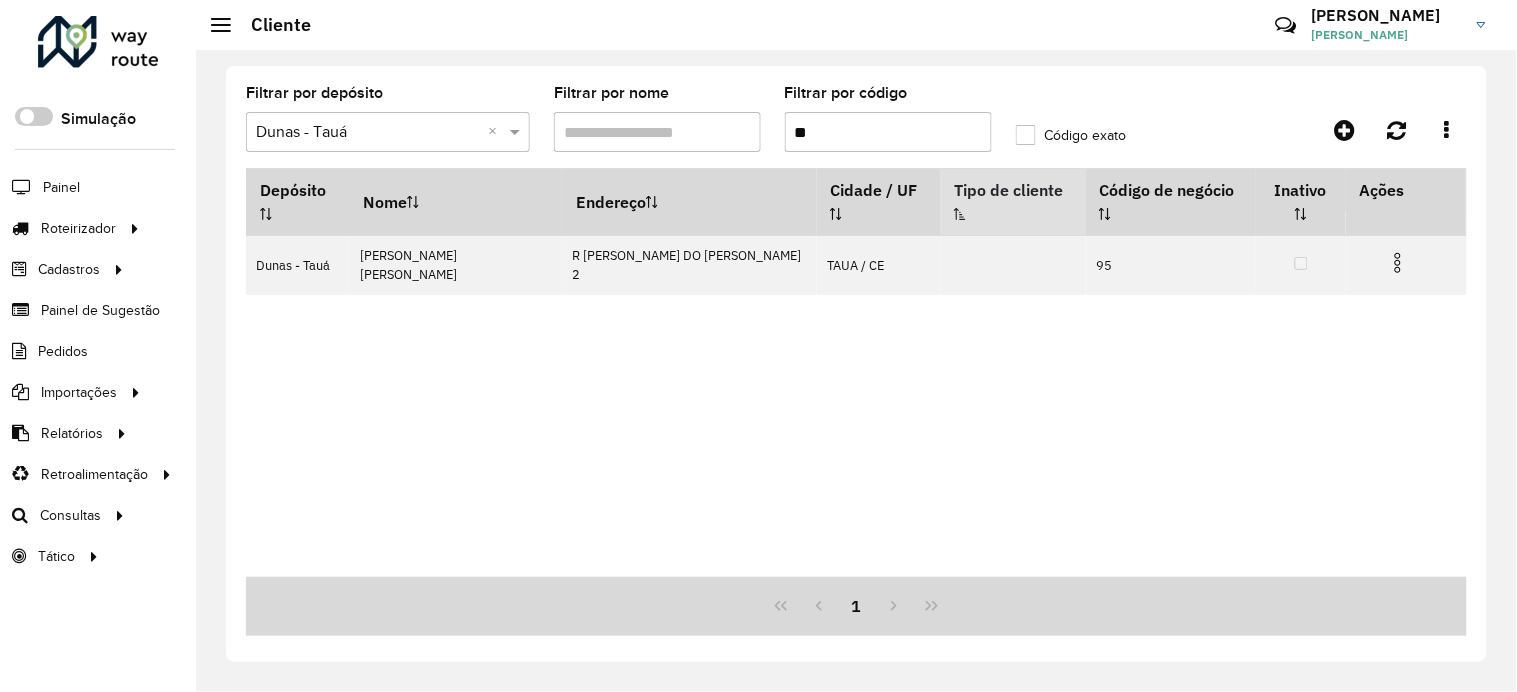 click at bounding box center (1398, 263) 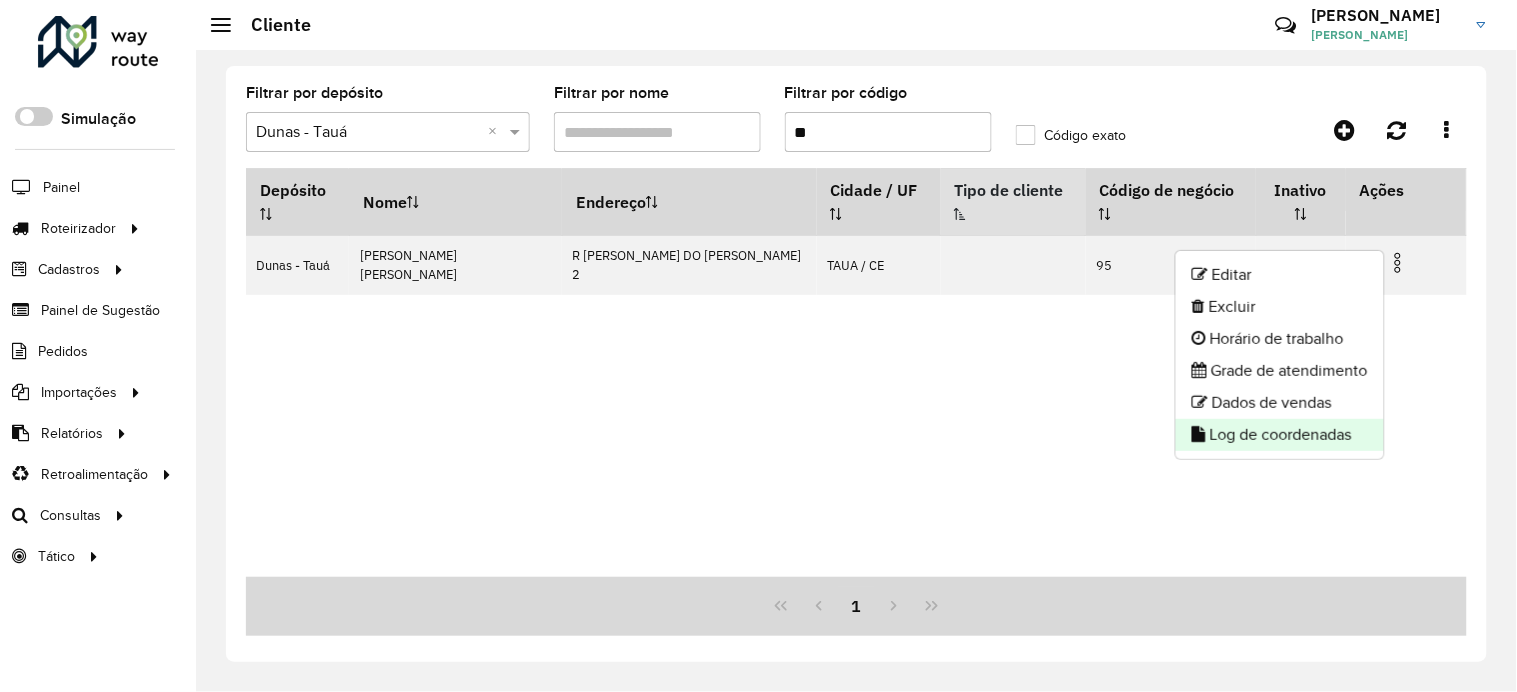 click on "Log de coordenadas" 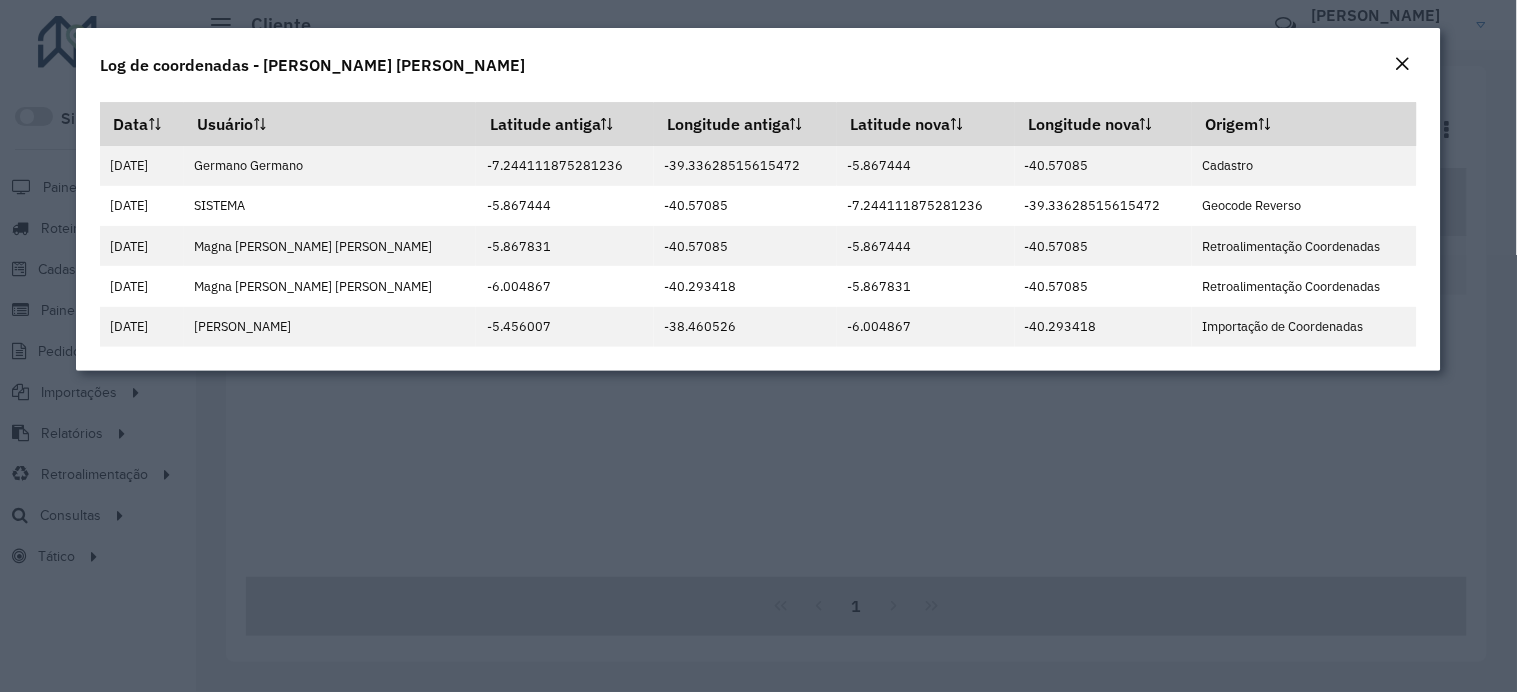click 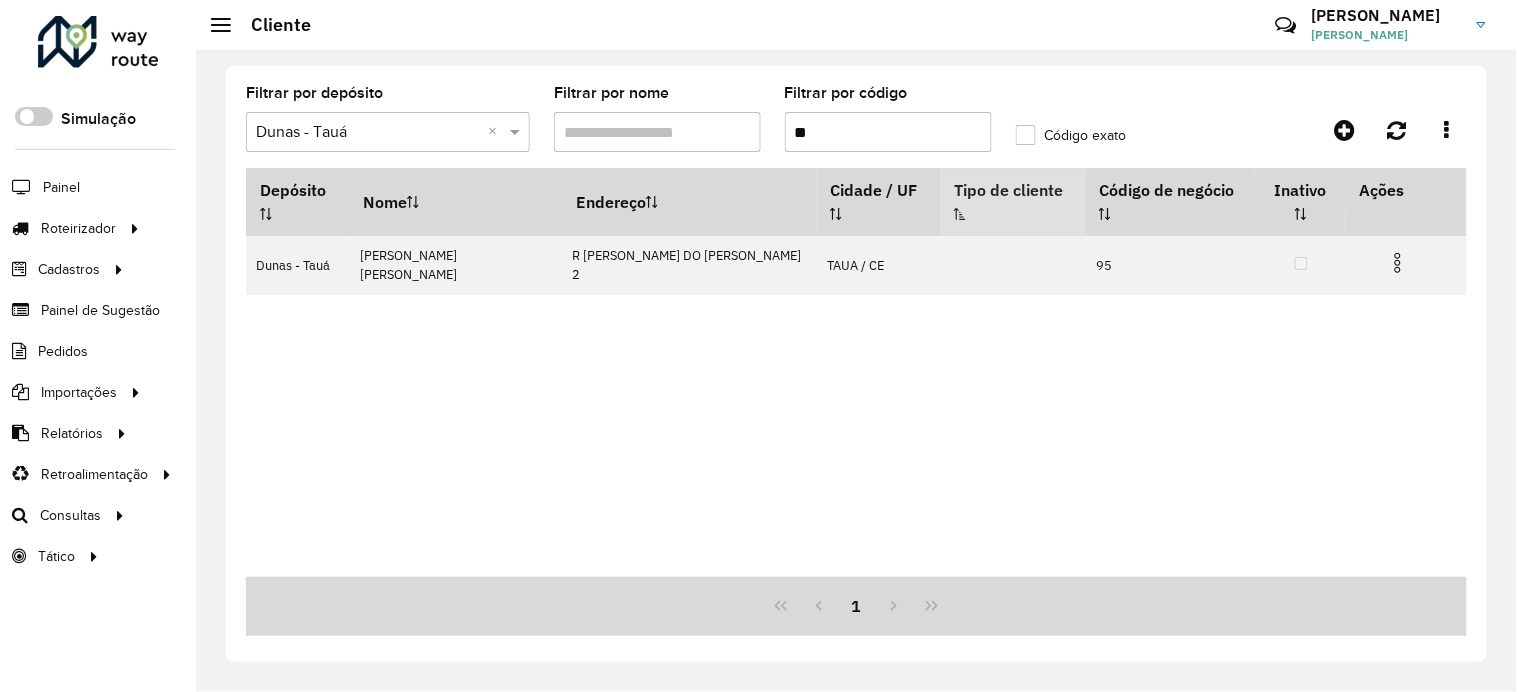 drag, startPoint x: 824, startPoint y: 138, endPoint x: 803, endPoint y: 136, distance: 21.095022 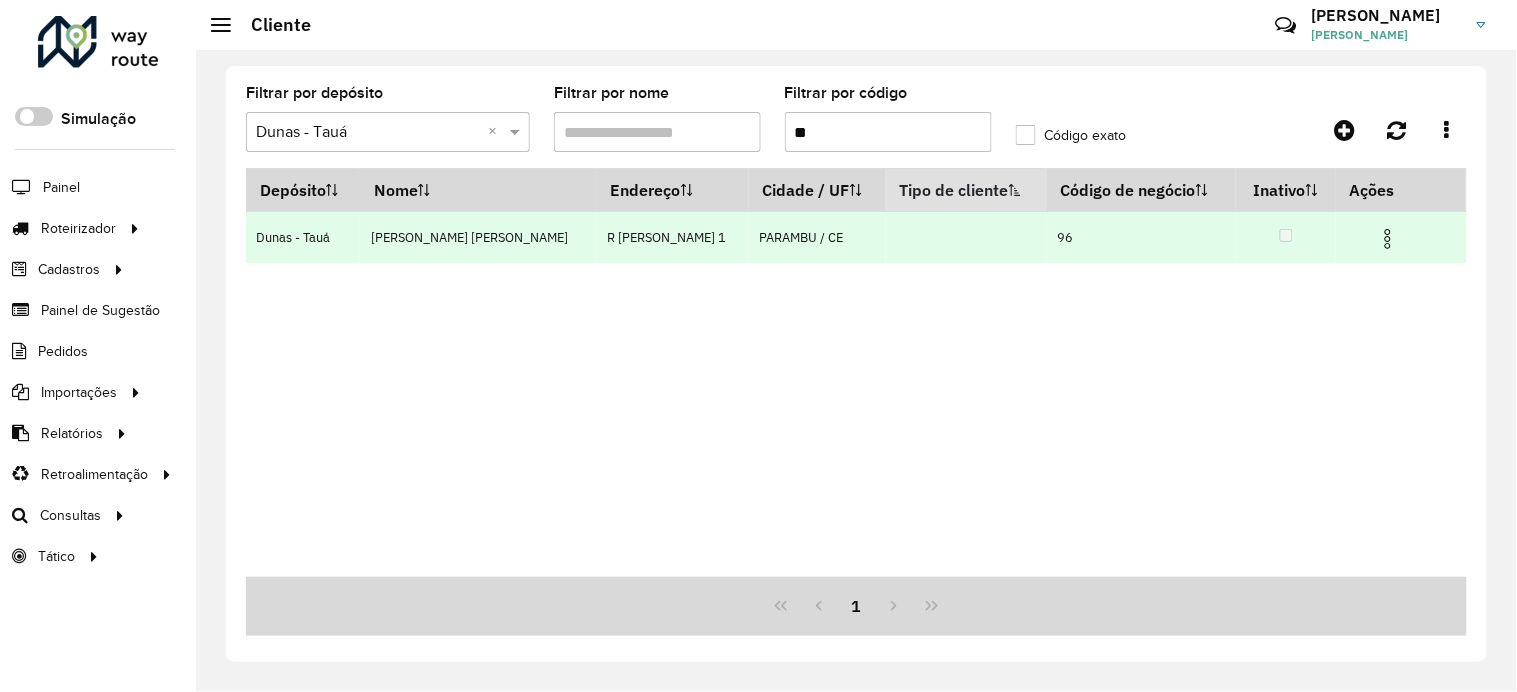 click at bounding box center (1388, 239) 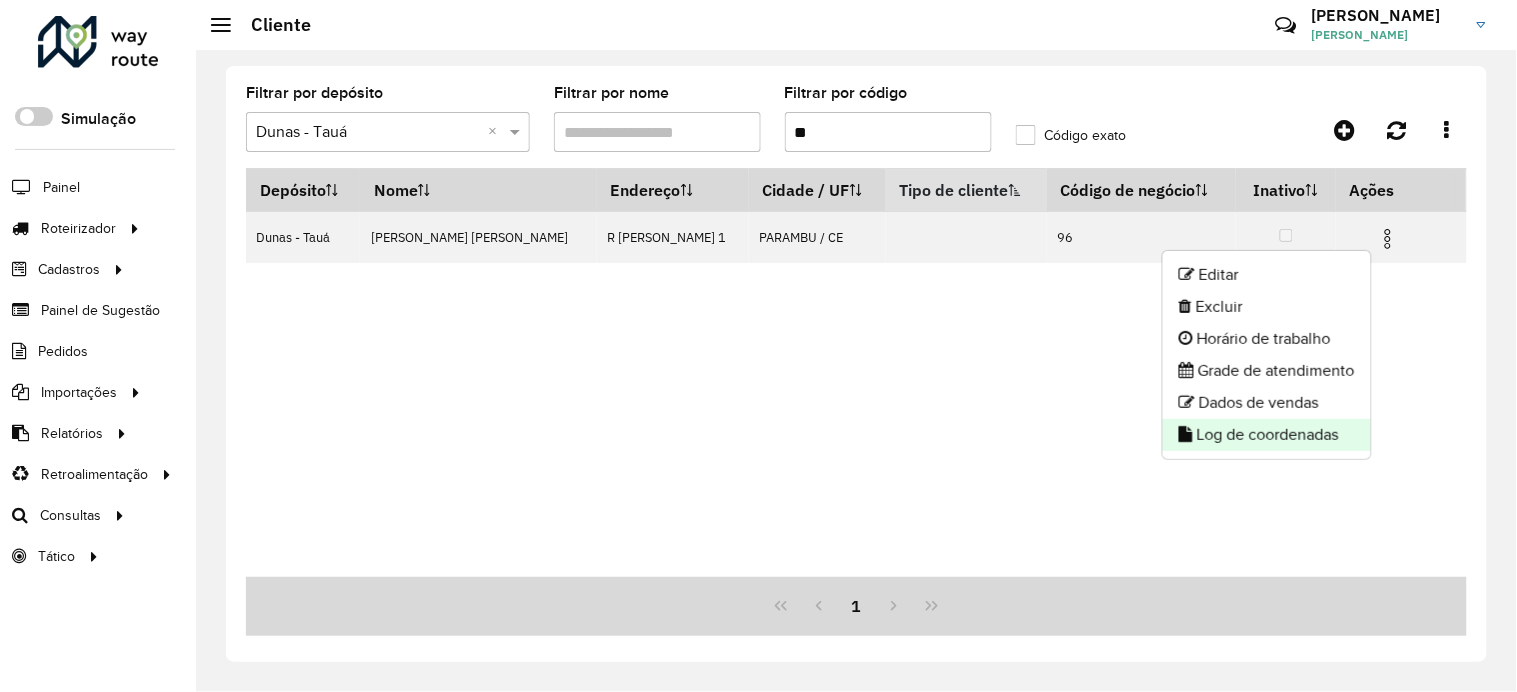 click on "Log de coordenadas" 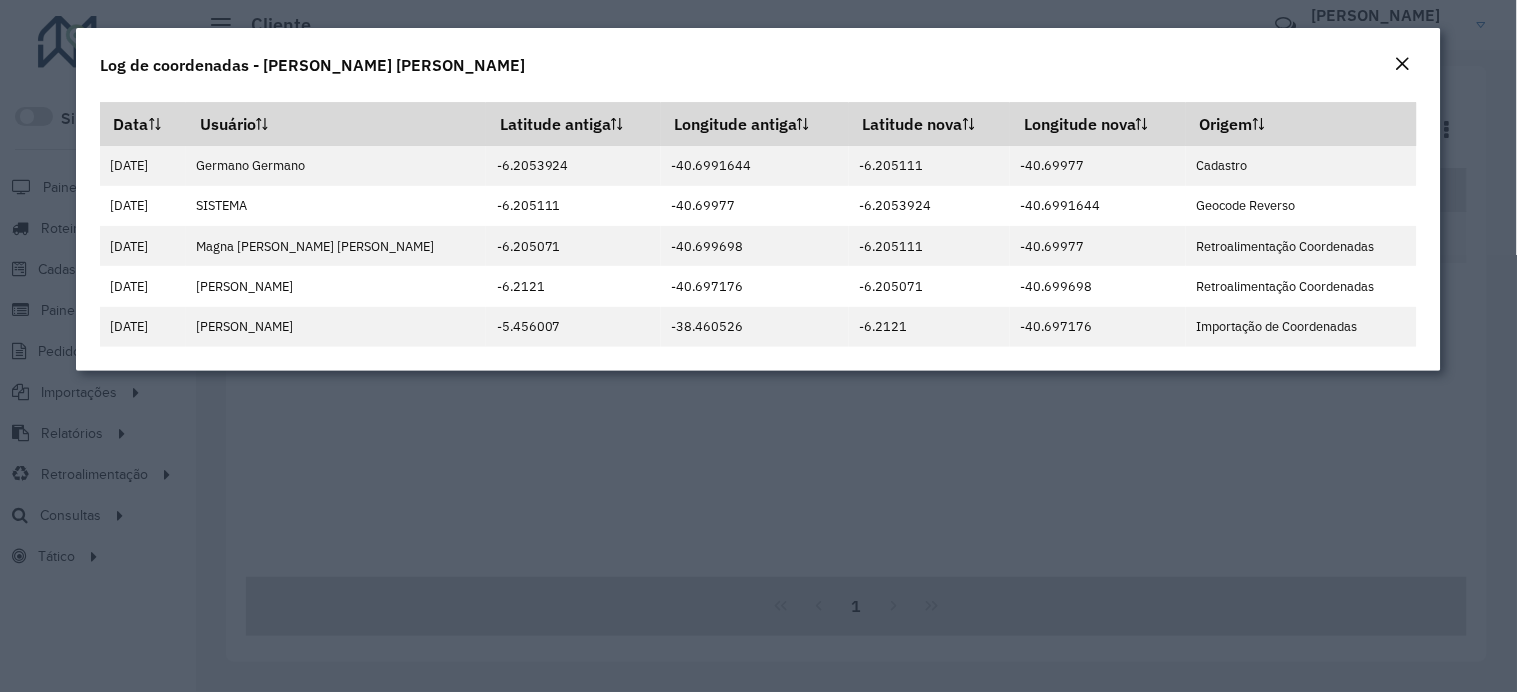 click 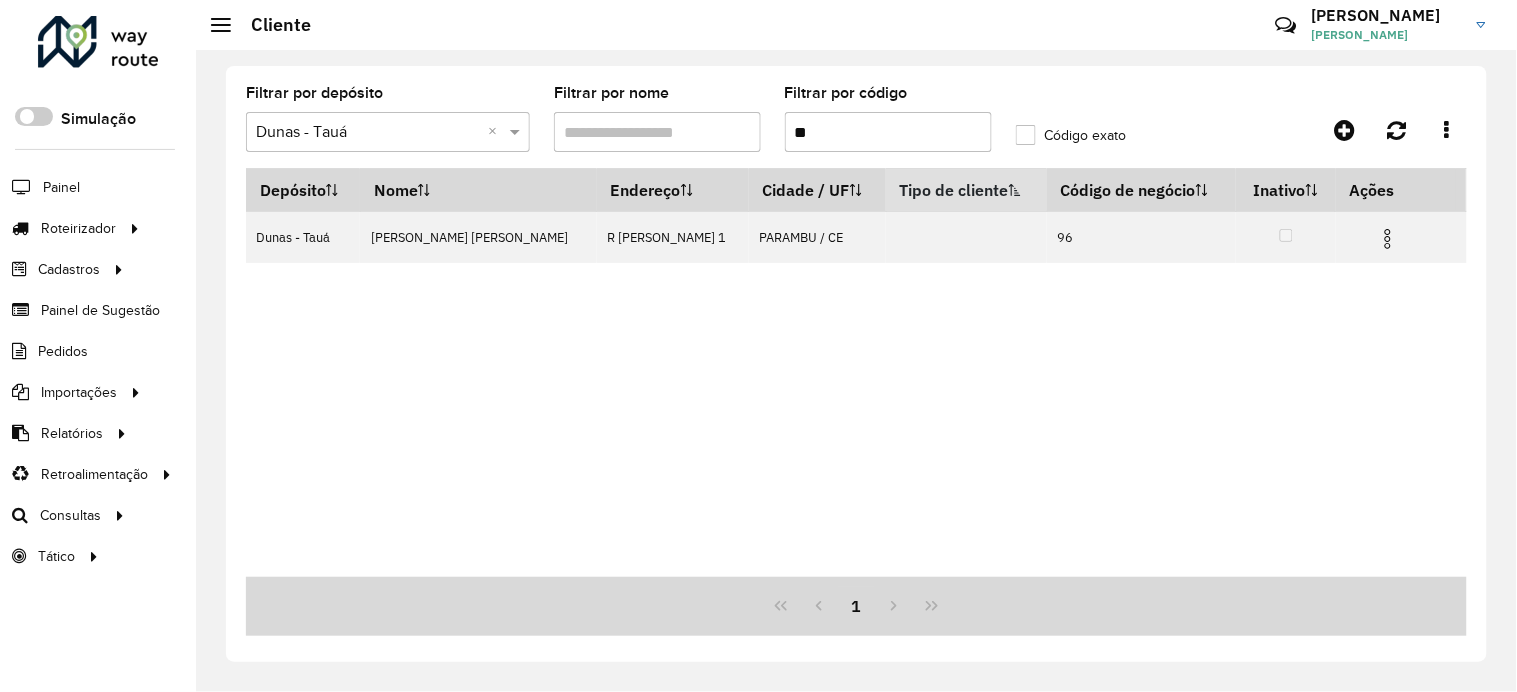 drag, startPoint x: 882, startPoint y: 145, endPoint x: 804, endPoint y: 133, distance: 78.91768 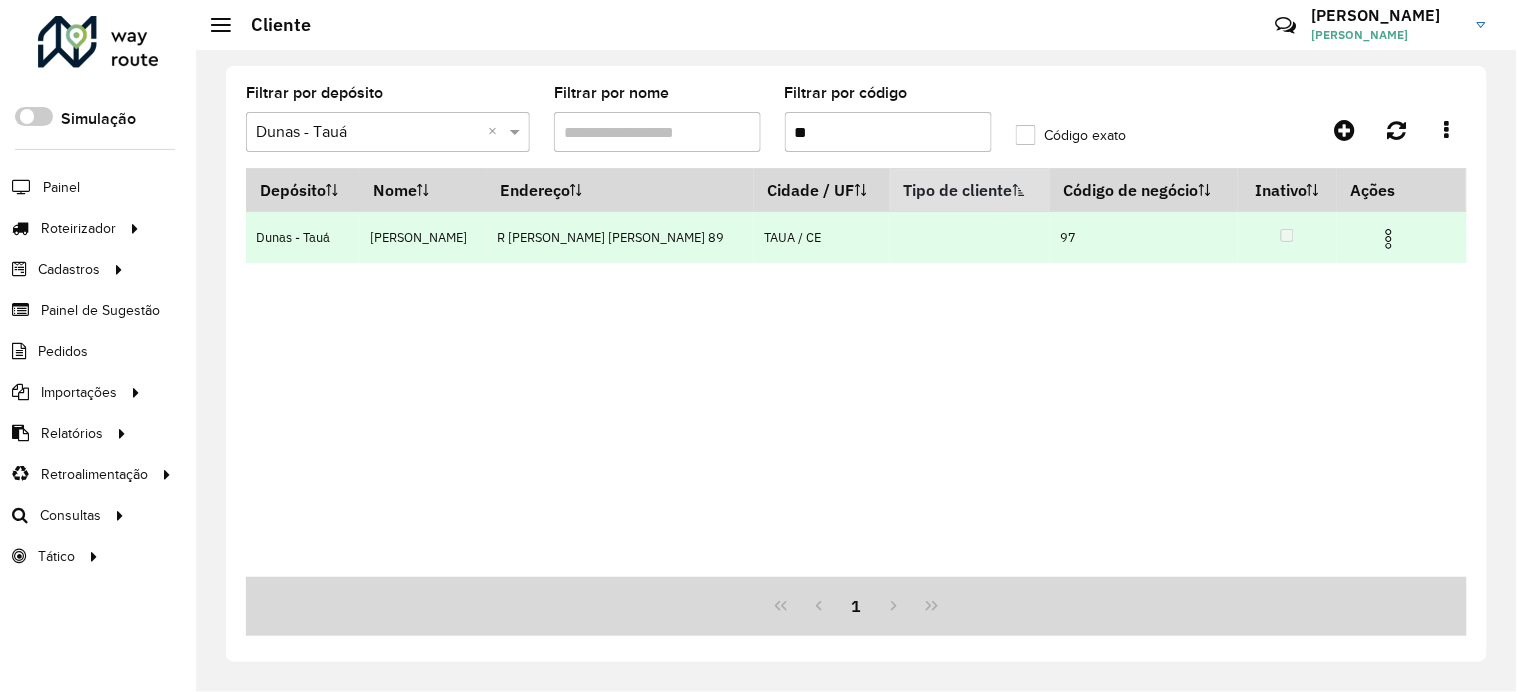 click at bounding box center [1389, 239] 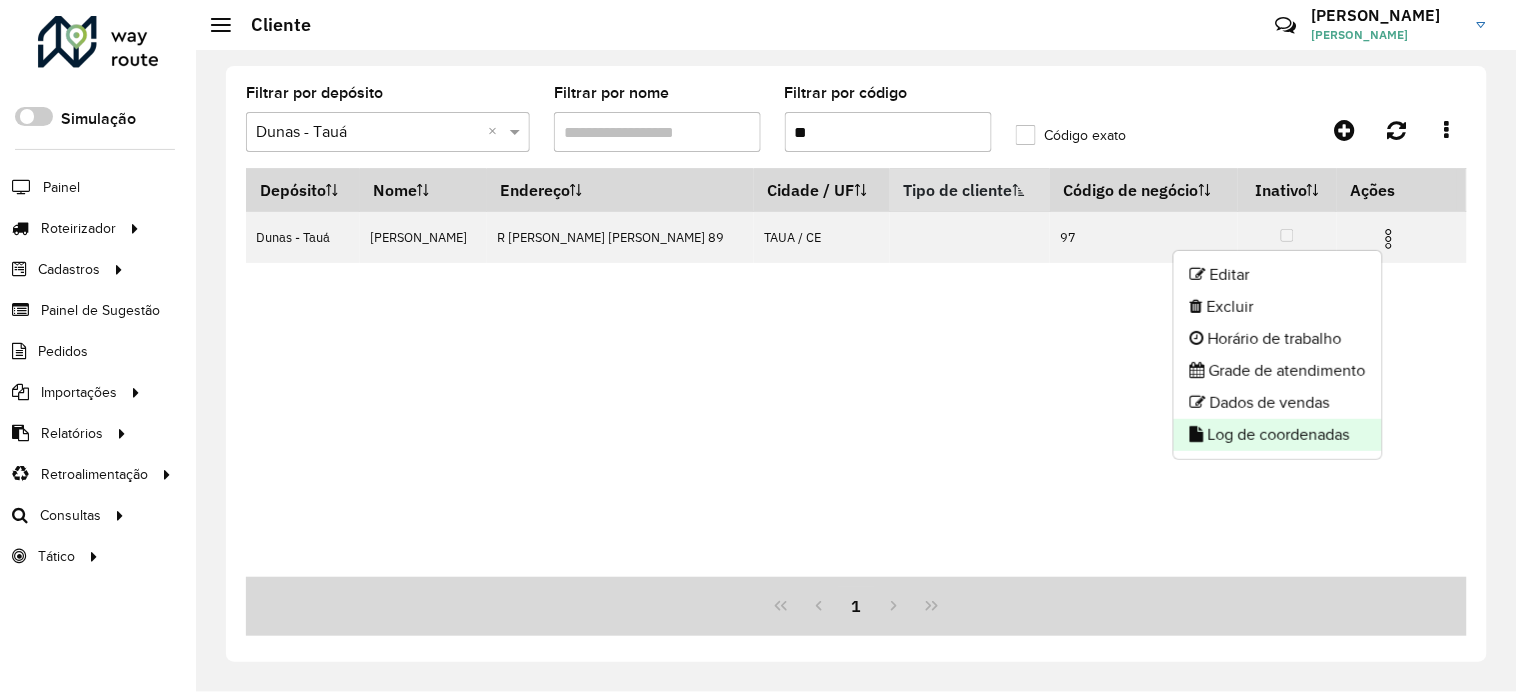 click on "Log de coordenadas" 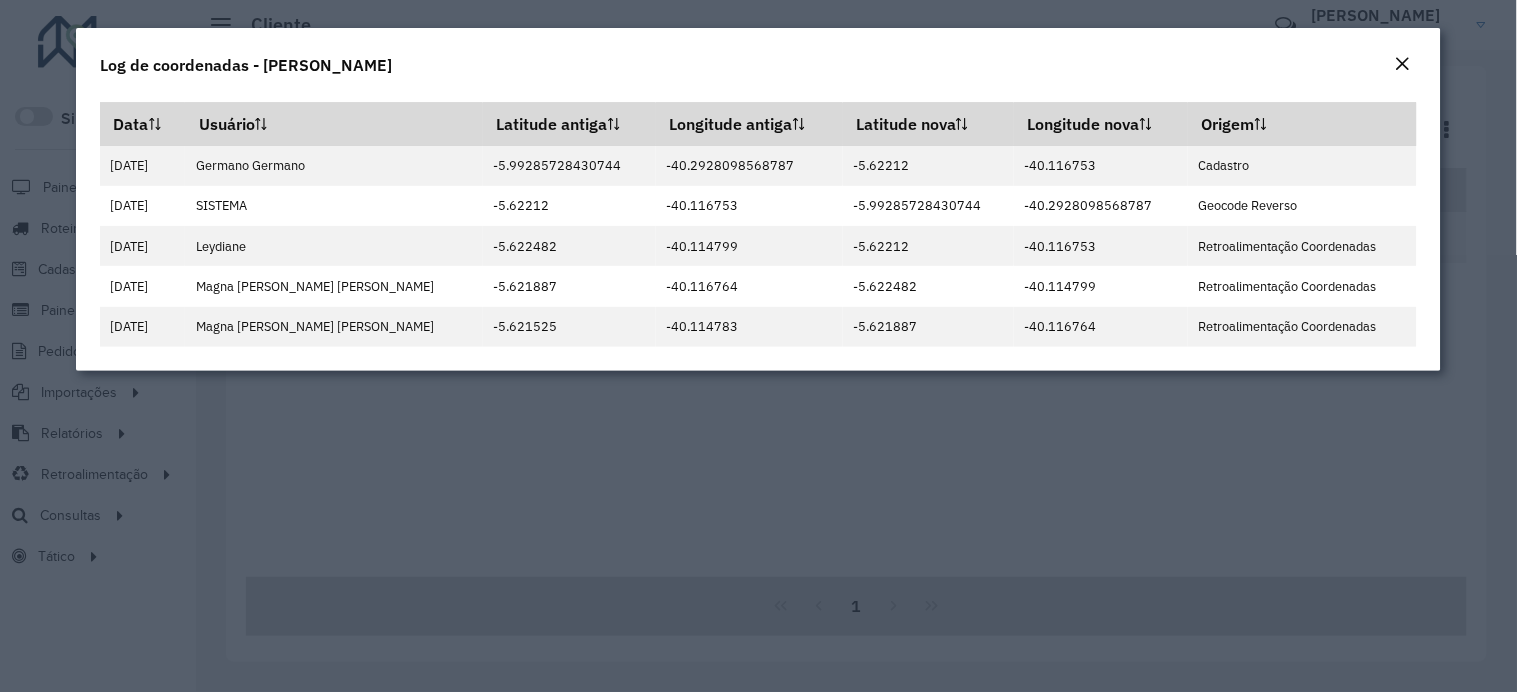 drag, startPoint x: 1410, startPoint y: 70, endPoint x: 1362, endPoint y: 70, distance: 48 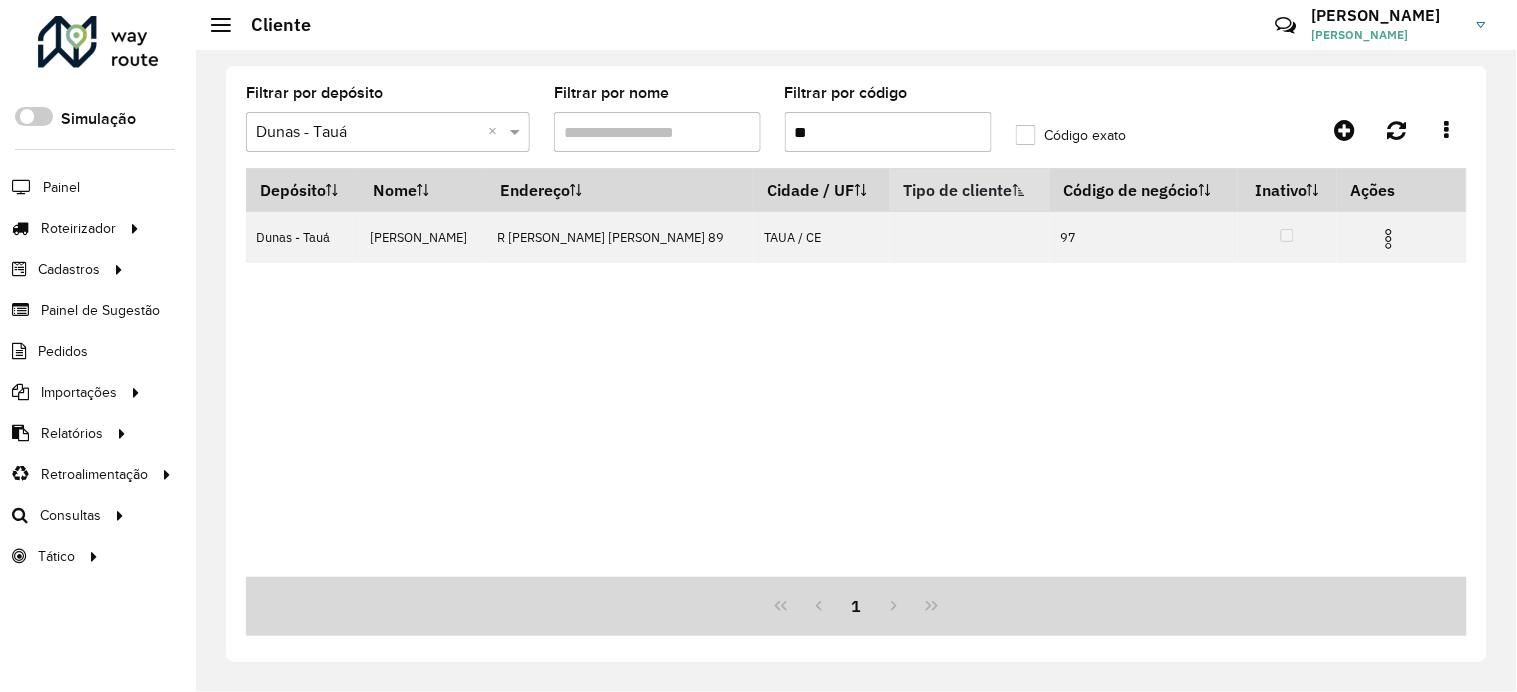 drag, startPoint x: 856, startPoint y: 130, endPoint x: 802, endPoint y: 141, distance: 55.108982 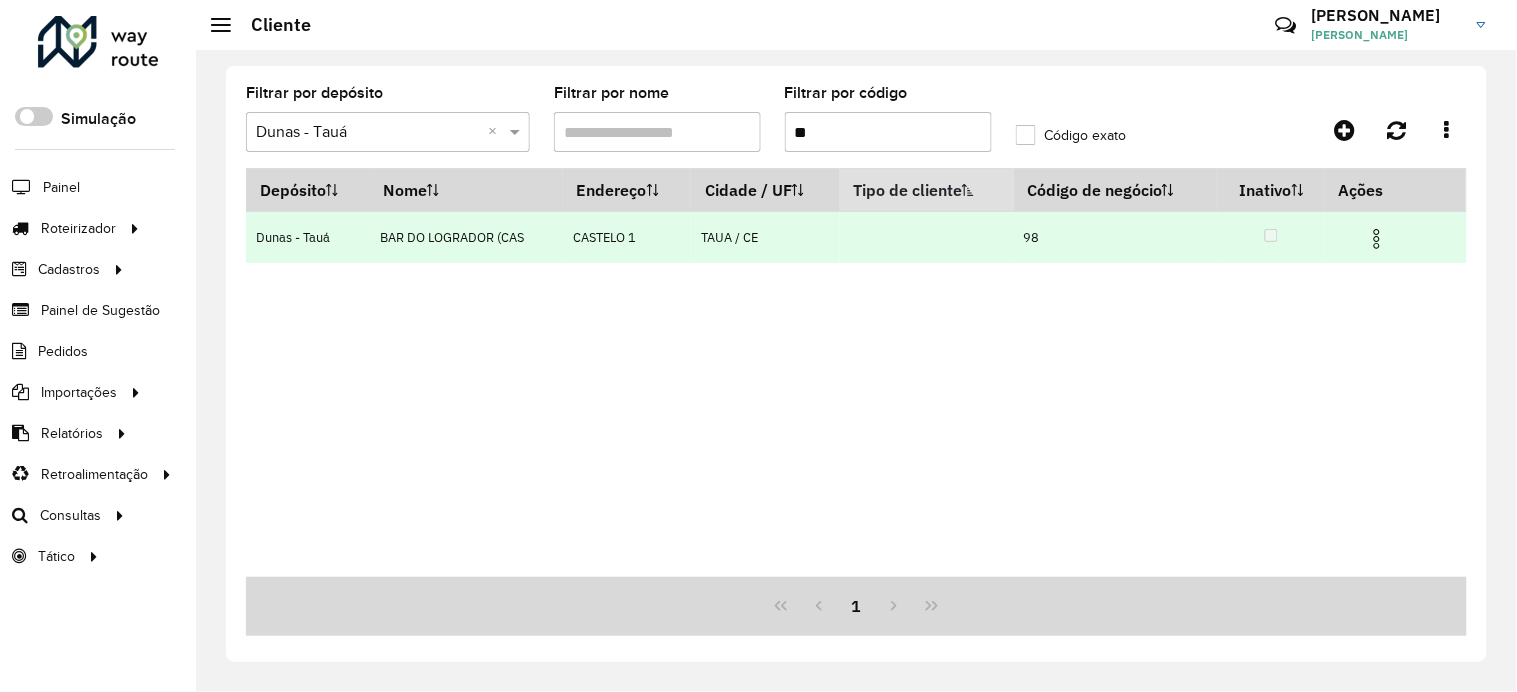 drag, startPoint x: 1357, startPoint y: 217, endPoint x: 1376, endPoint y: 237, distance: 27.58623 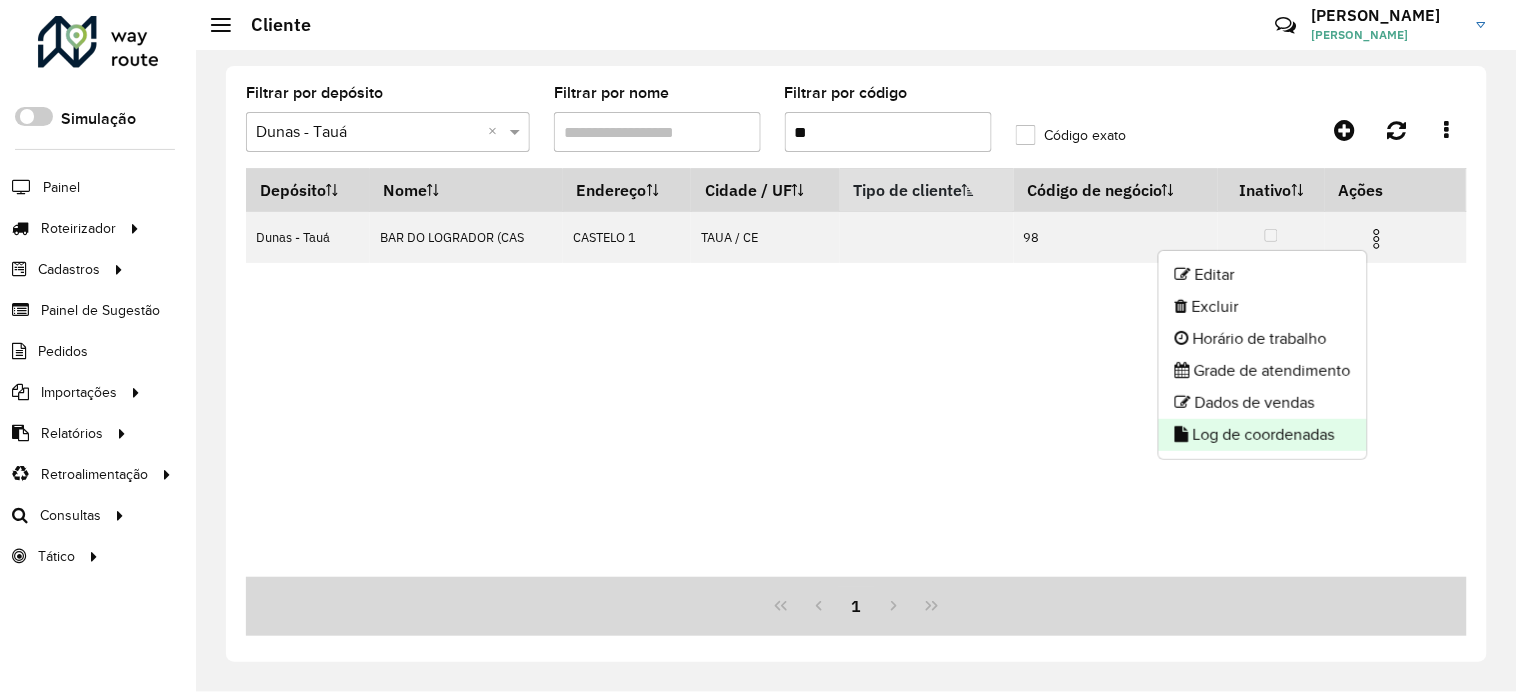 click on "Log de coordenadas" 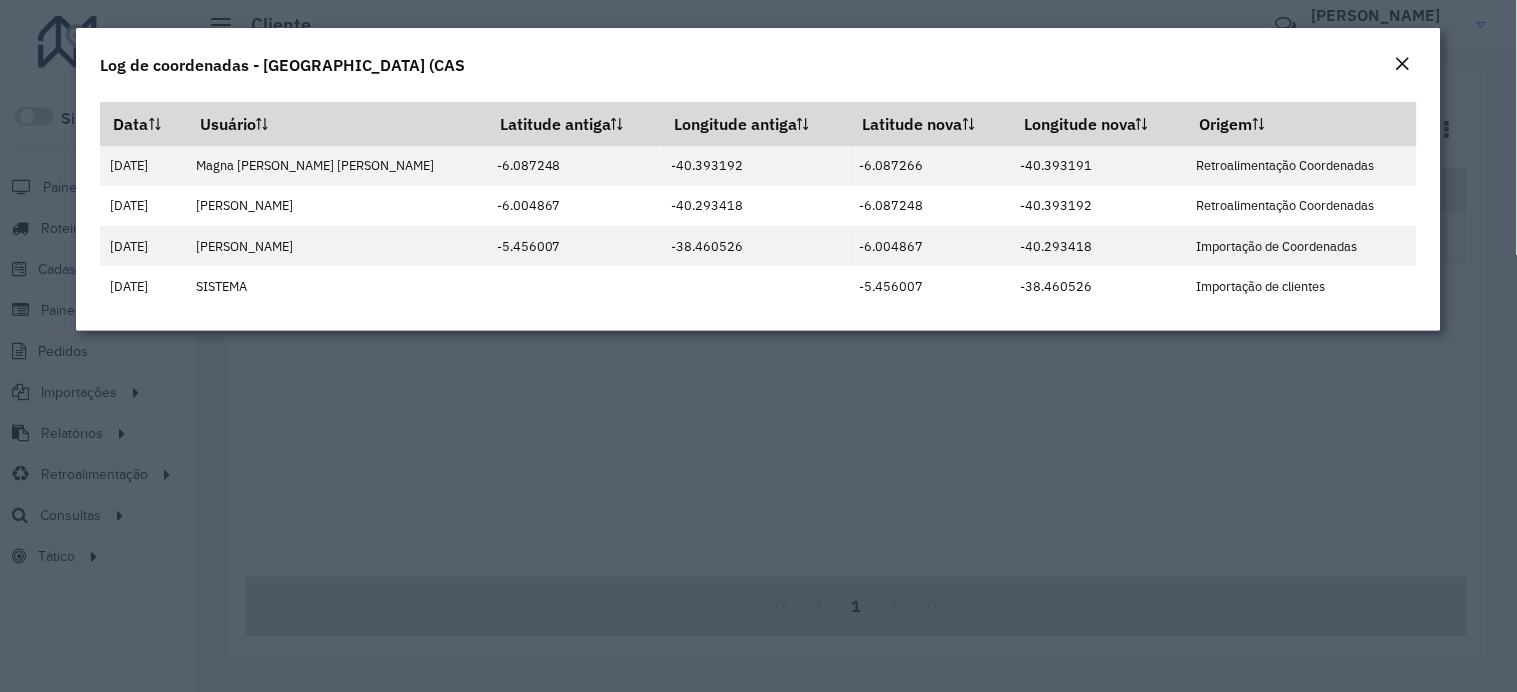click 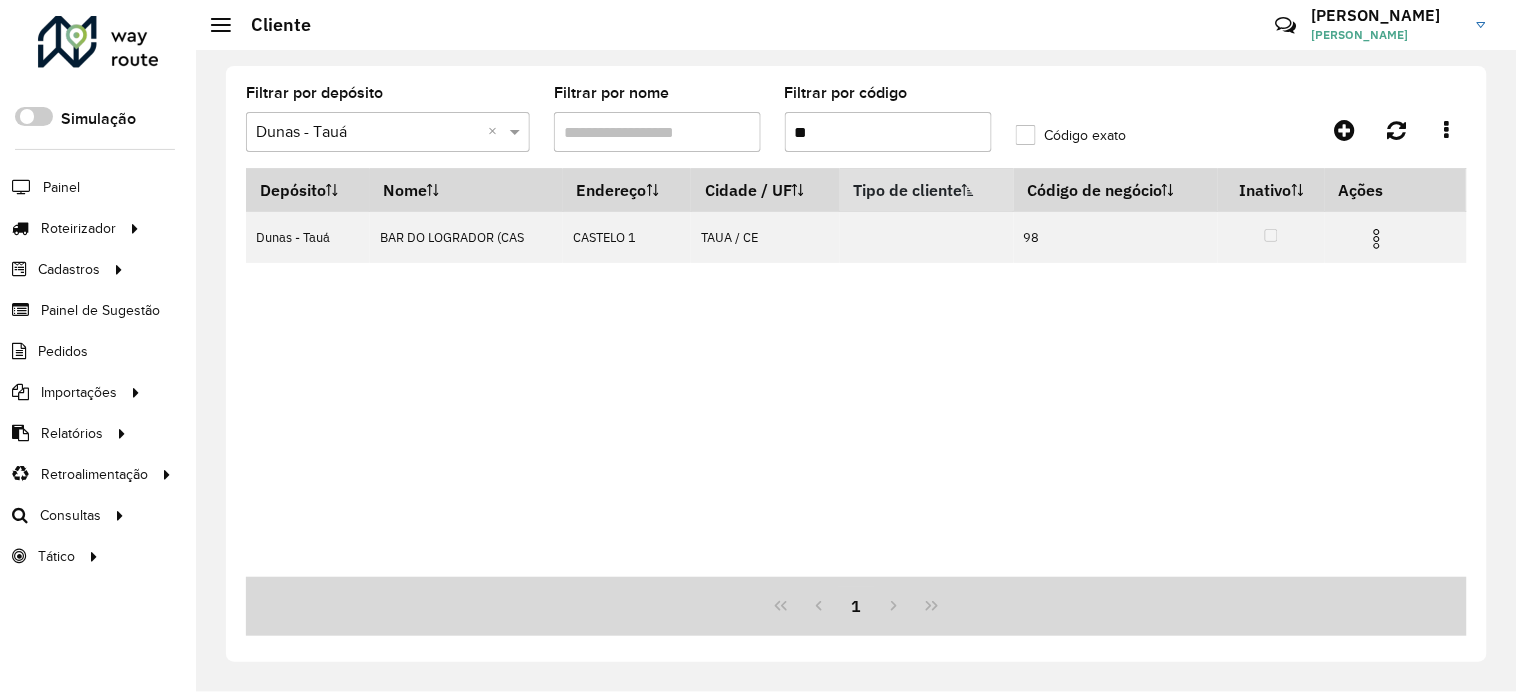 drag, startPoint x: 910, startPoint y: 125, endPoint x: 807, endPoint y: 125, distance: 103 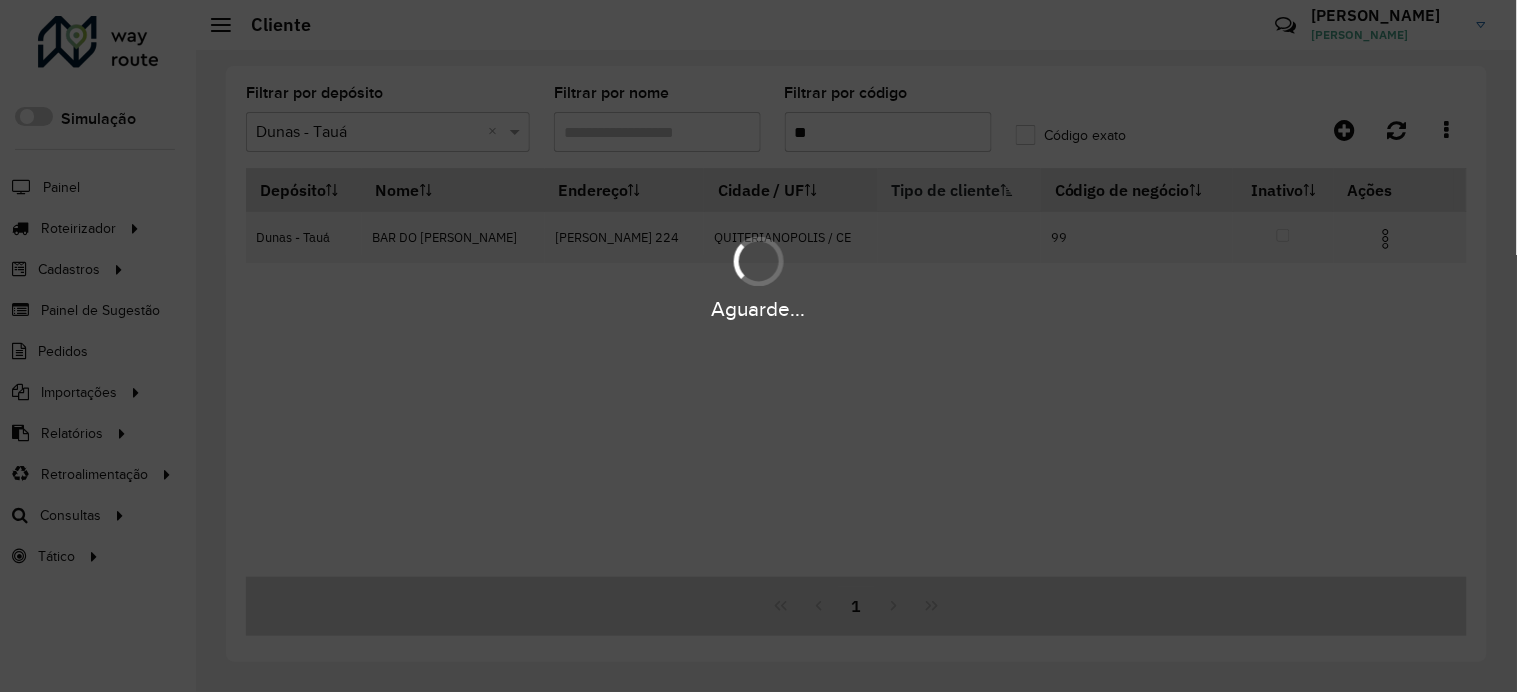 click on "Aguarde..." at bounding box center (758, 276) 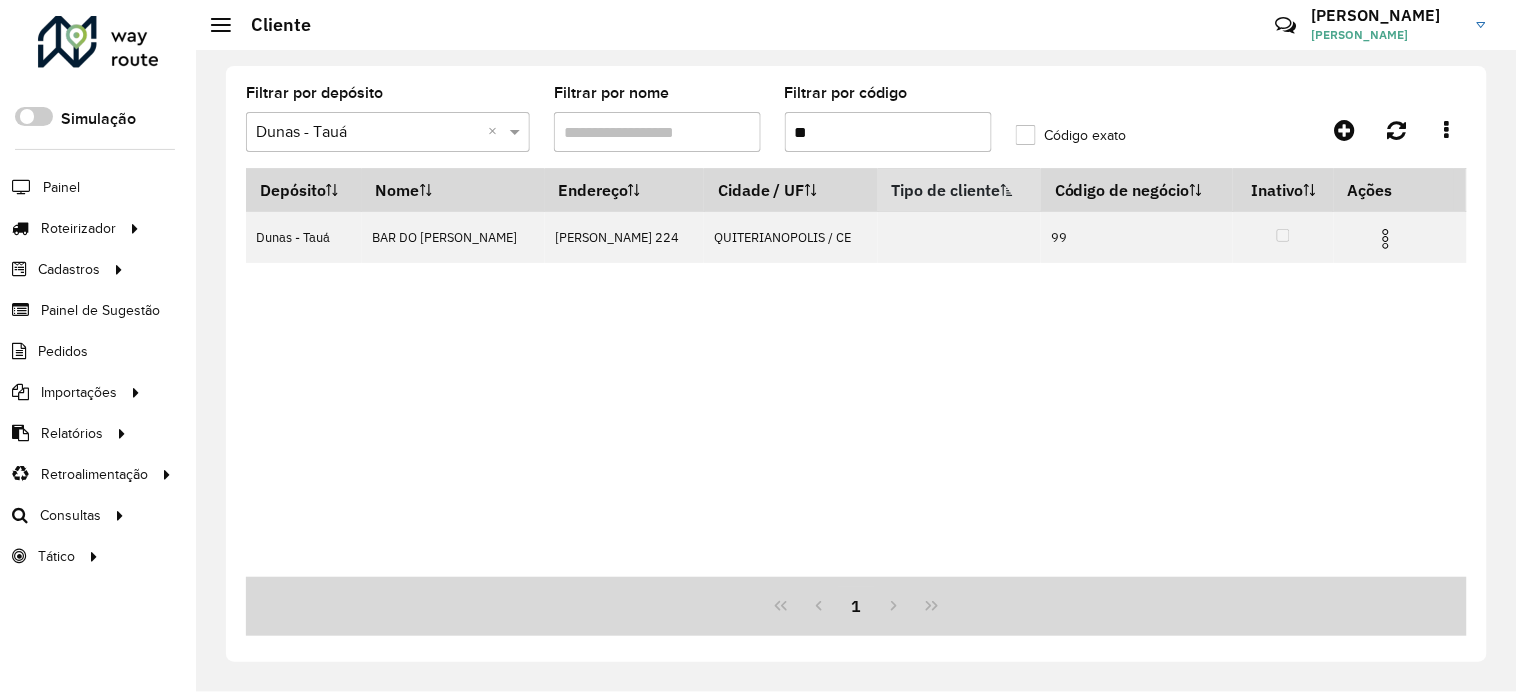 click at bounding box center (1386, 239) 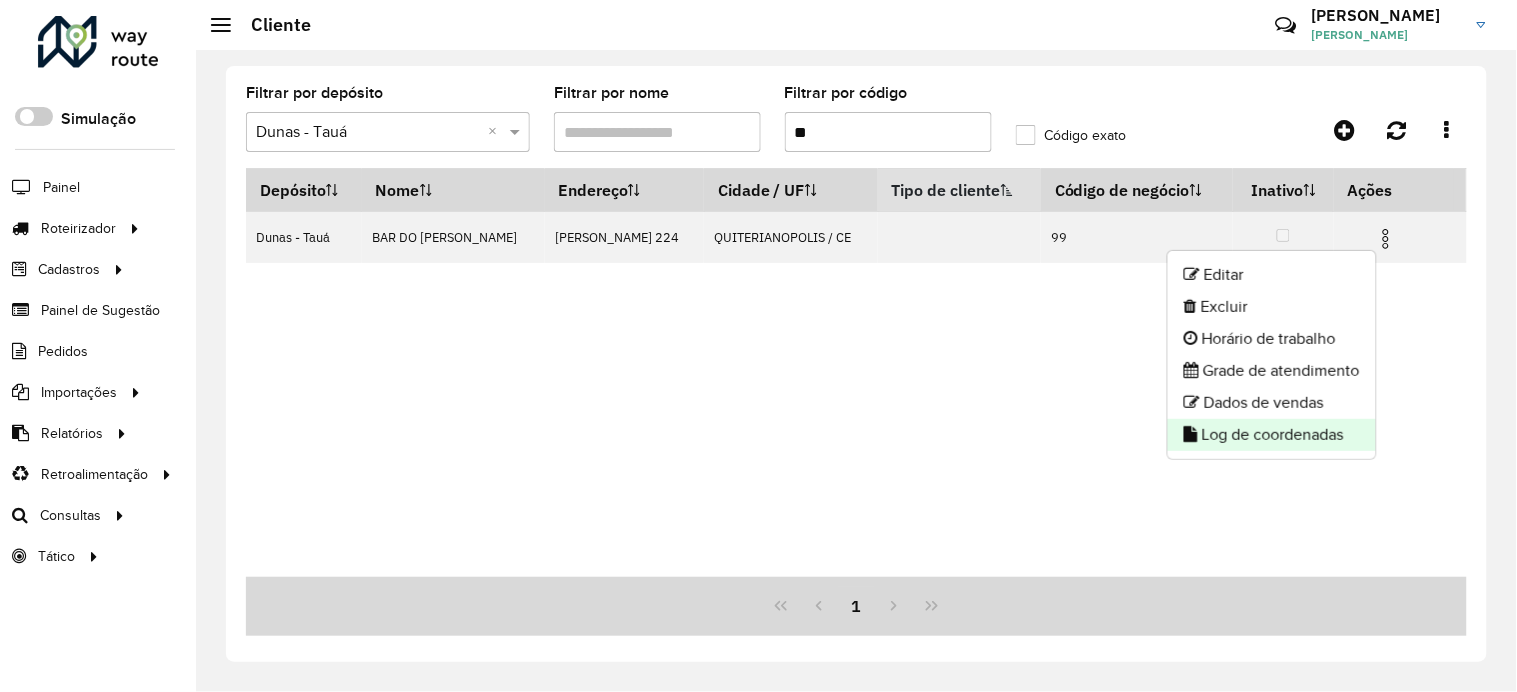 click on "Log de coordenadas" 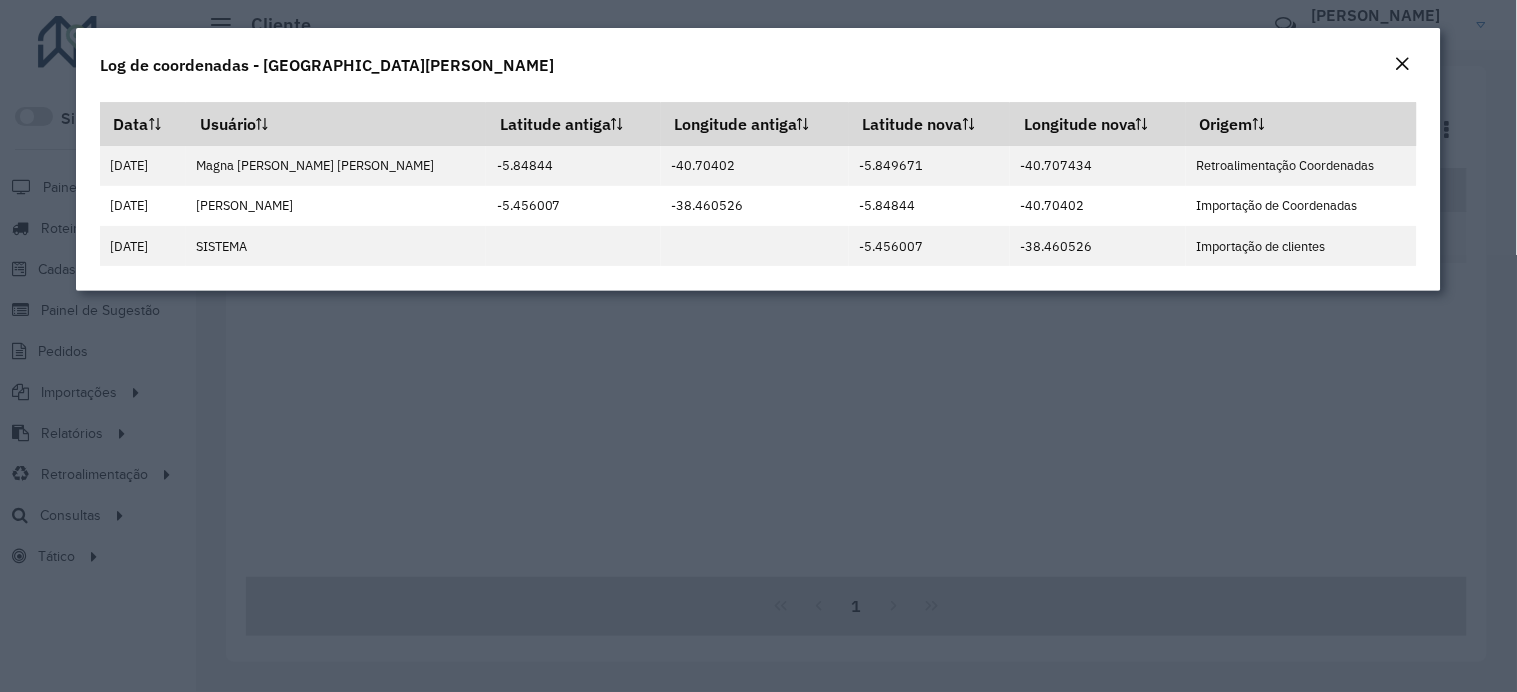 click 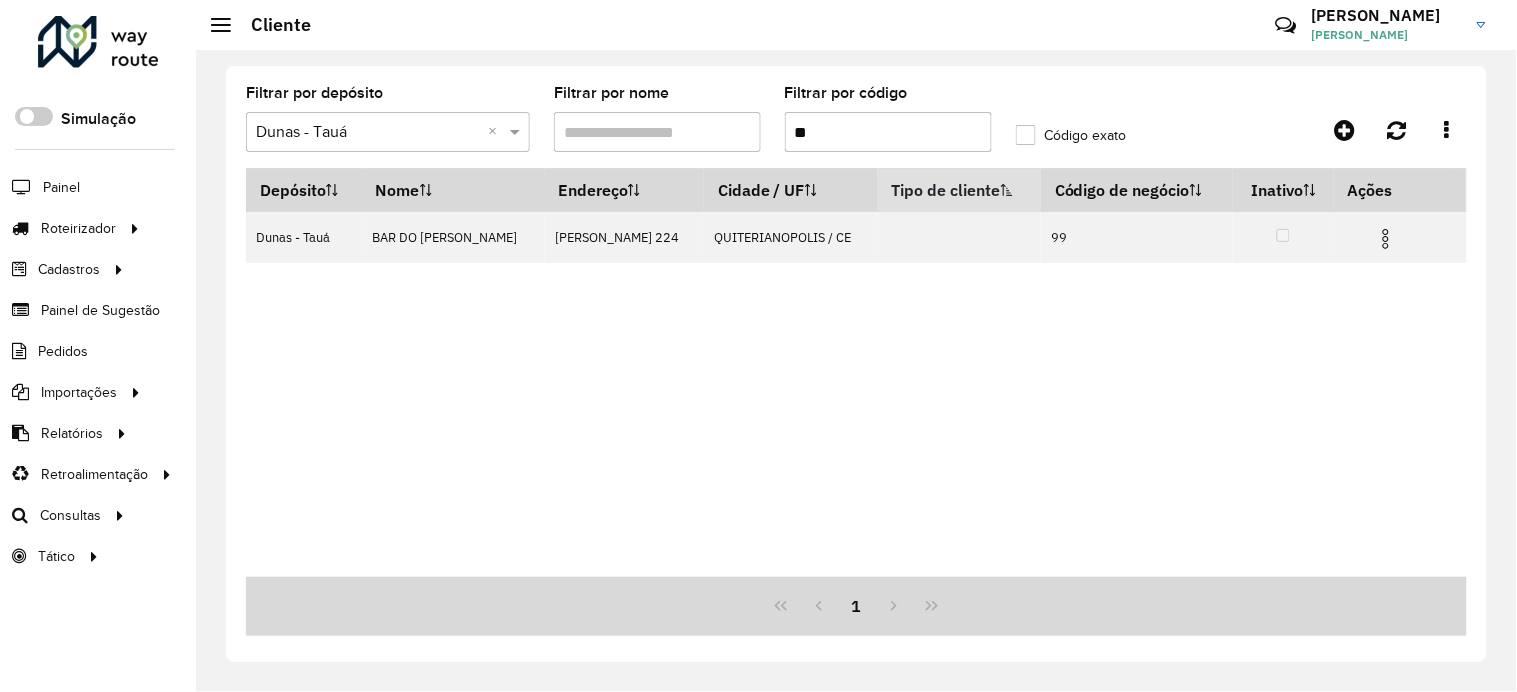 click on "Filtrar por depósito  Selecione um depósito × Dunas - Tauá ×  Filtrar por nome   Filtrar por código  **  Código exato   Depósito   Nome   Endereço   Cidade / UF   Tipo de cliente   Código de negócio   Inativo   Ações   Dunas - Tauá   BAR DO [PERSON_NAME] [PERSON_NAME] 224  QUITERIANOPOLIS / [DATE]   1" 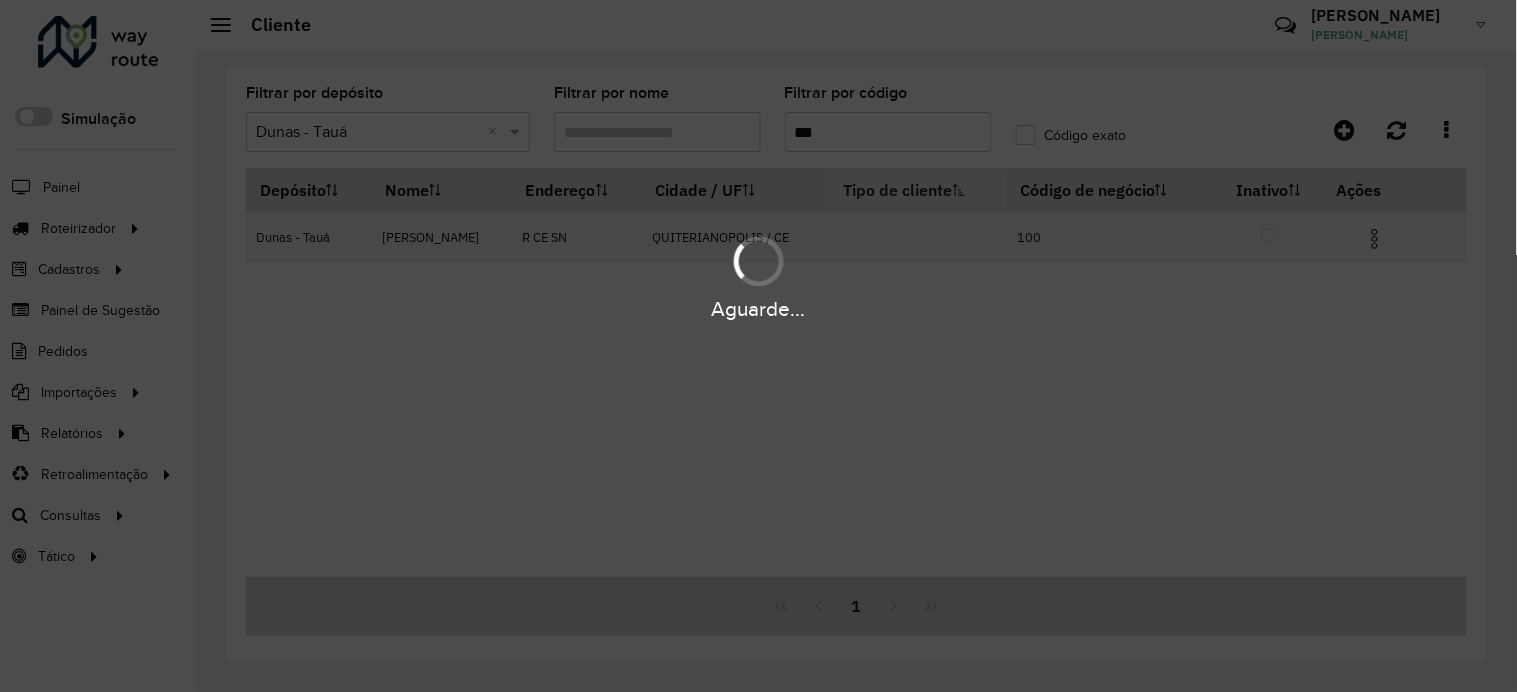 click at bounding box center [1375, 239] 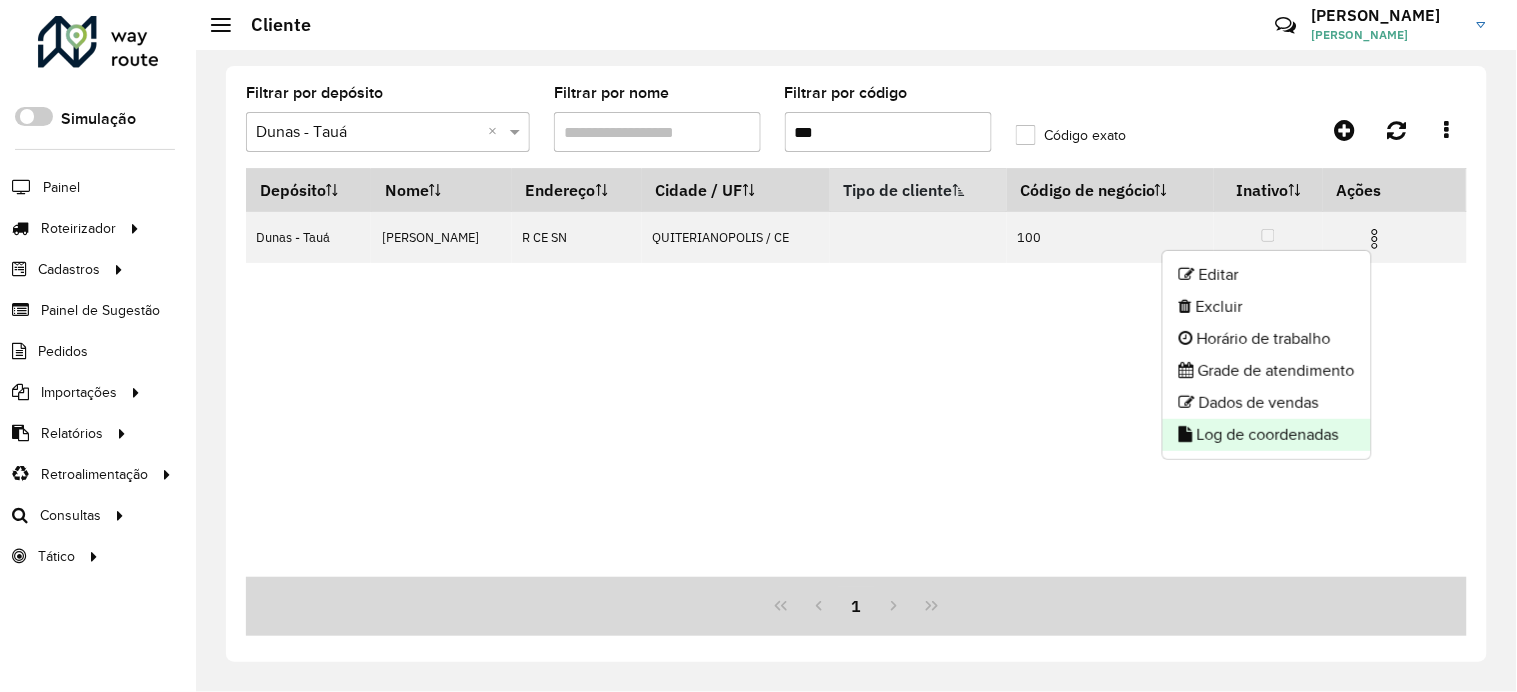 click on "Log de coordenadas" 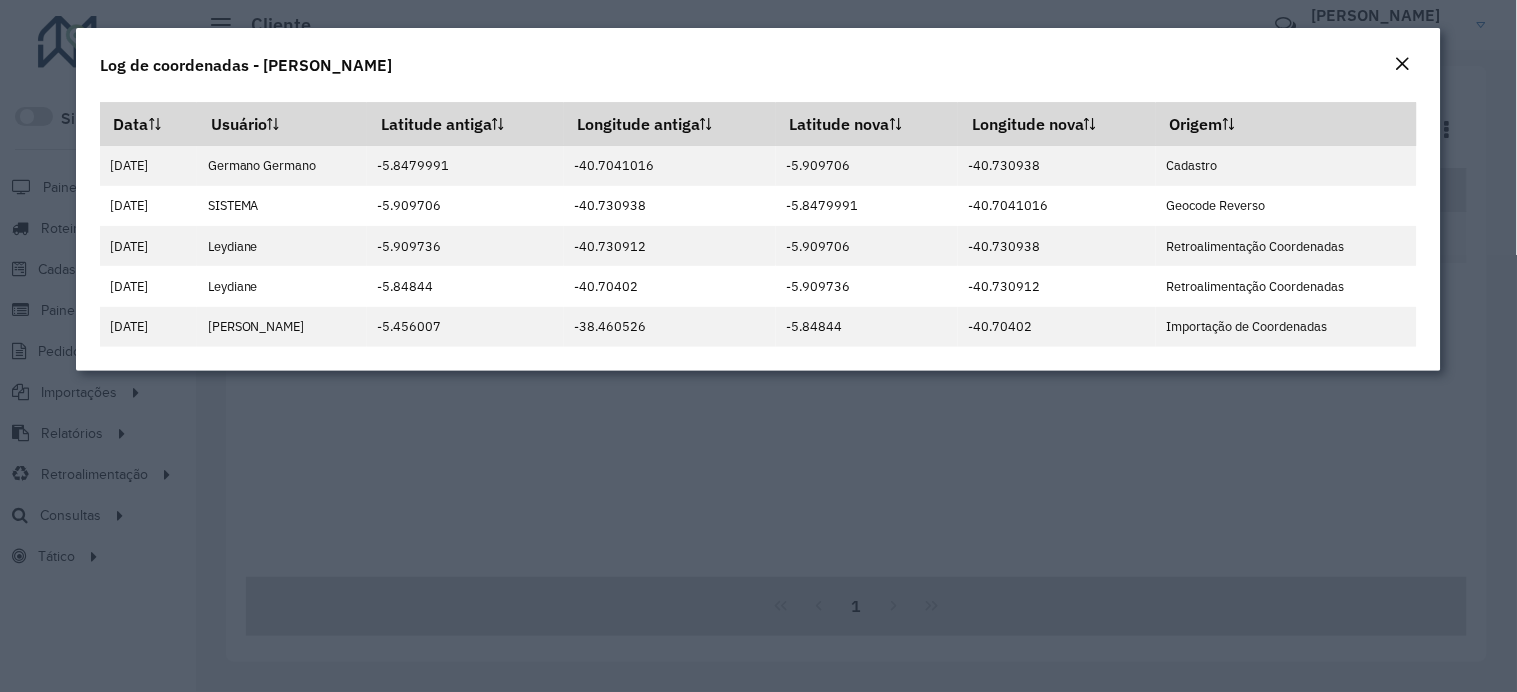 drag, startPoint x: 1406, startPoint y: 61, endPoint x: 1095, endPoint y: 427, distance: 480.28845 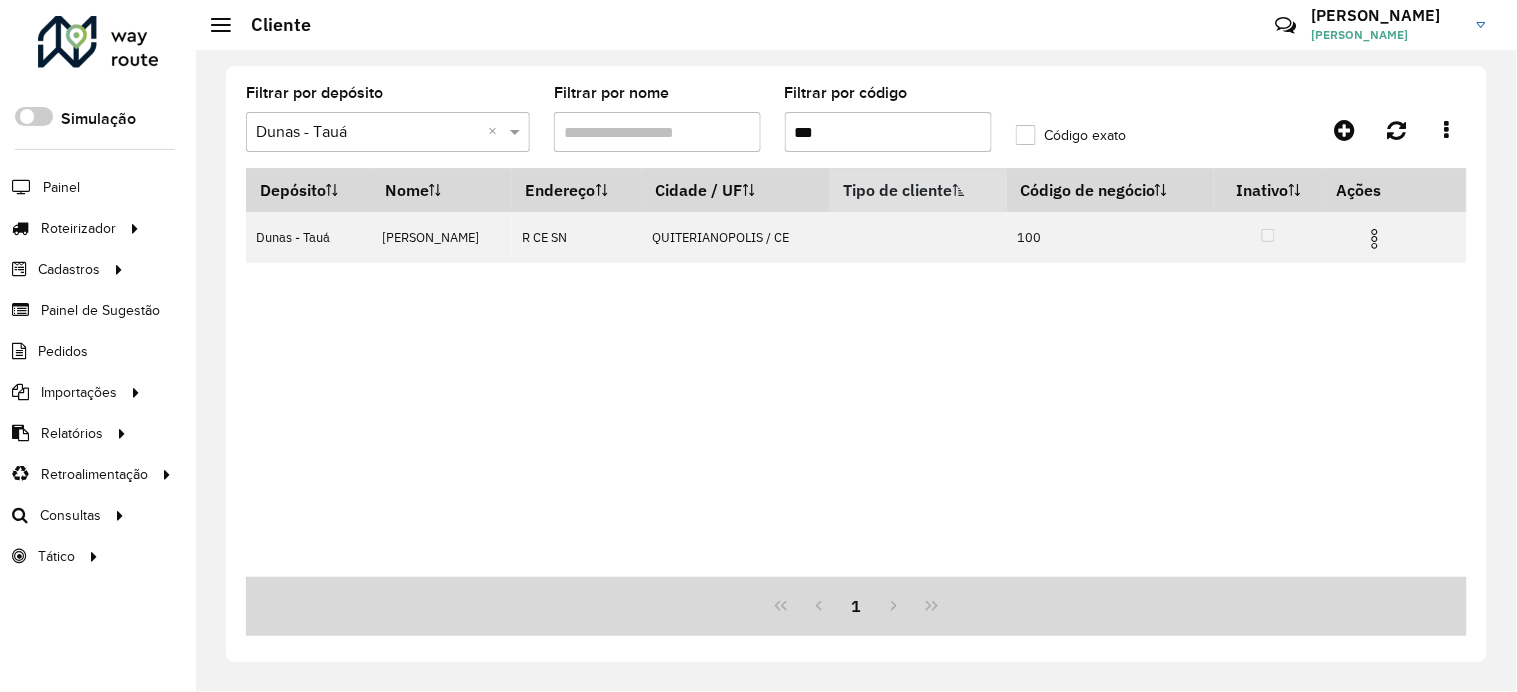 click on "***" at bounding box center [888, 132] 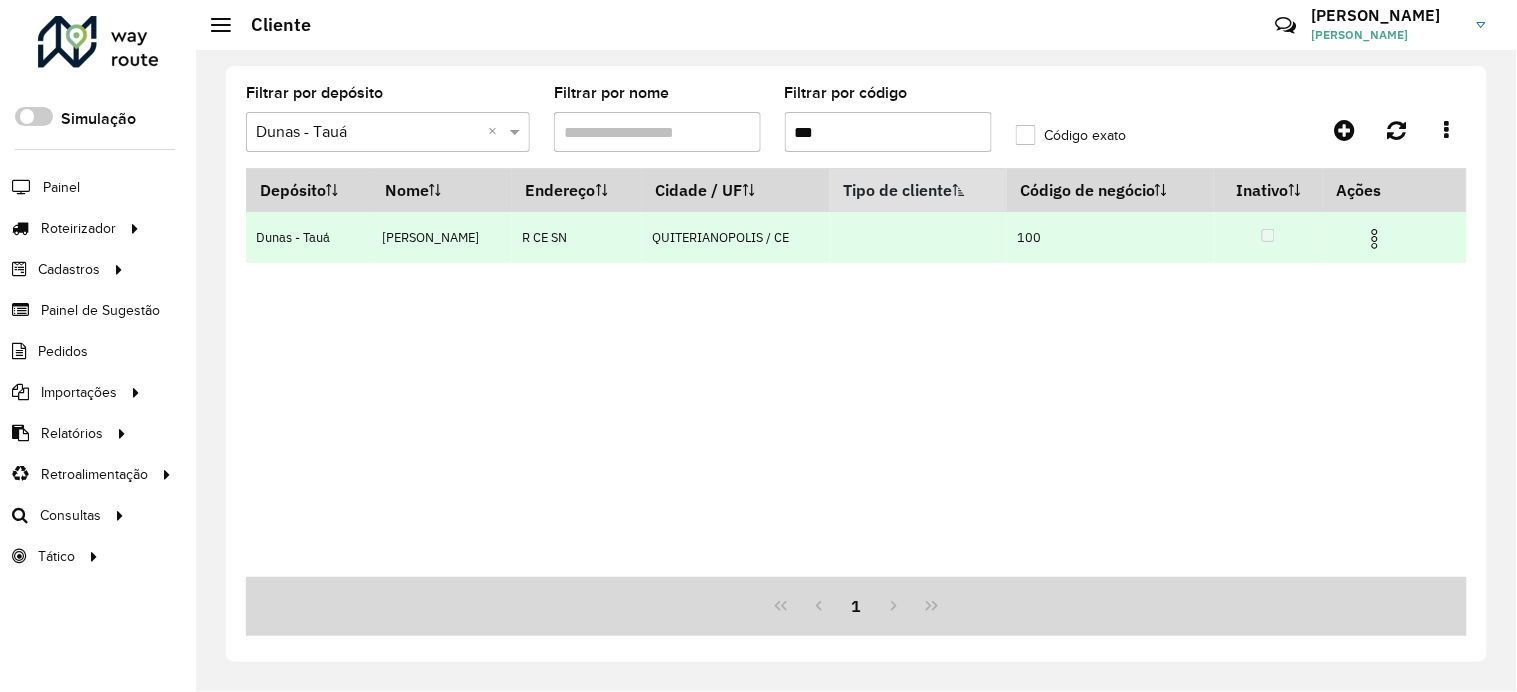 click at bounding box center (1375, 239) 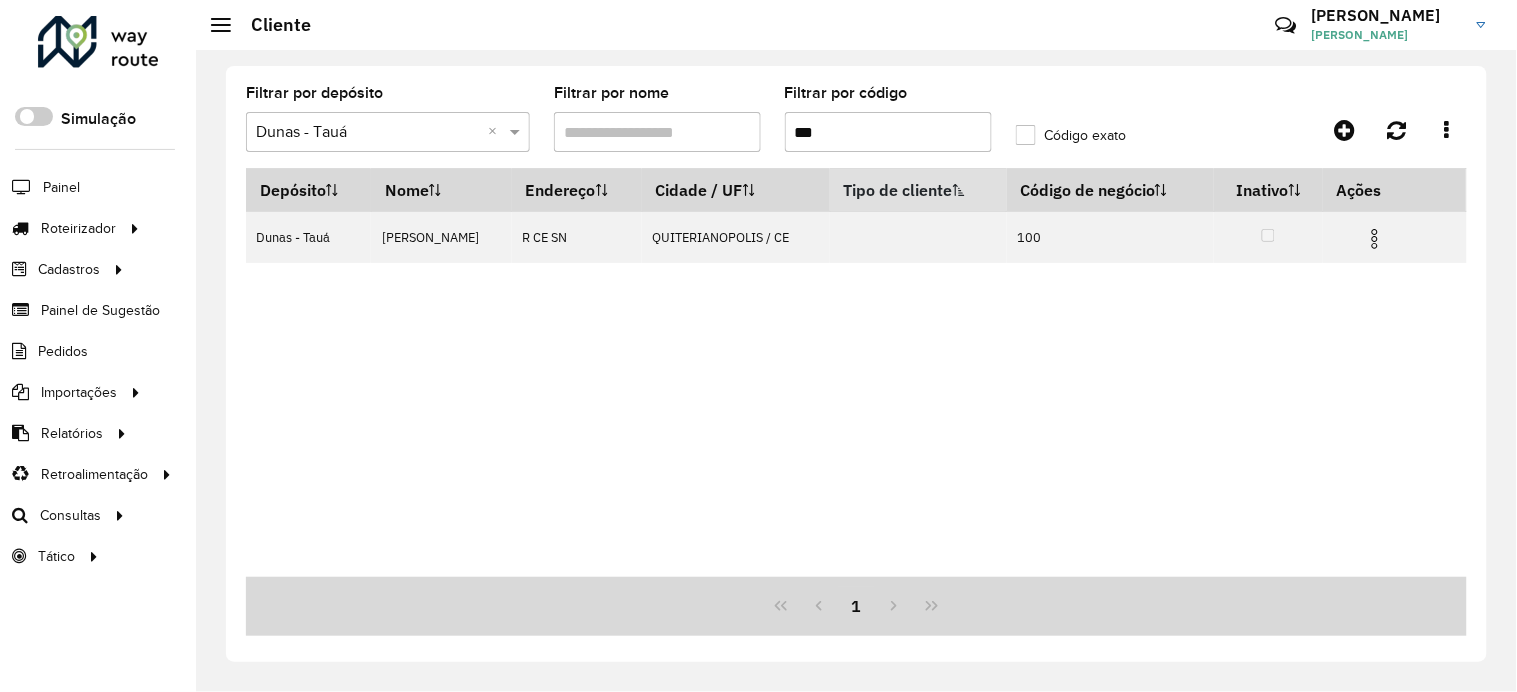 drag, startPoint x: 1380, startPoint y: 235, endPoint x: 1373, endPoint y: 336, distance: 101.24229 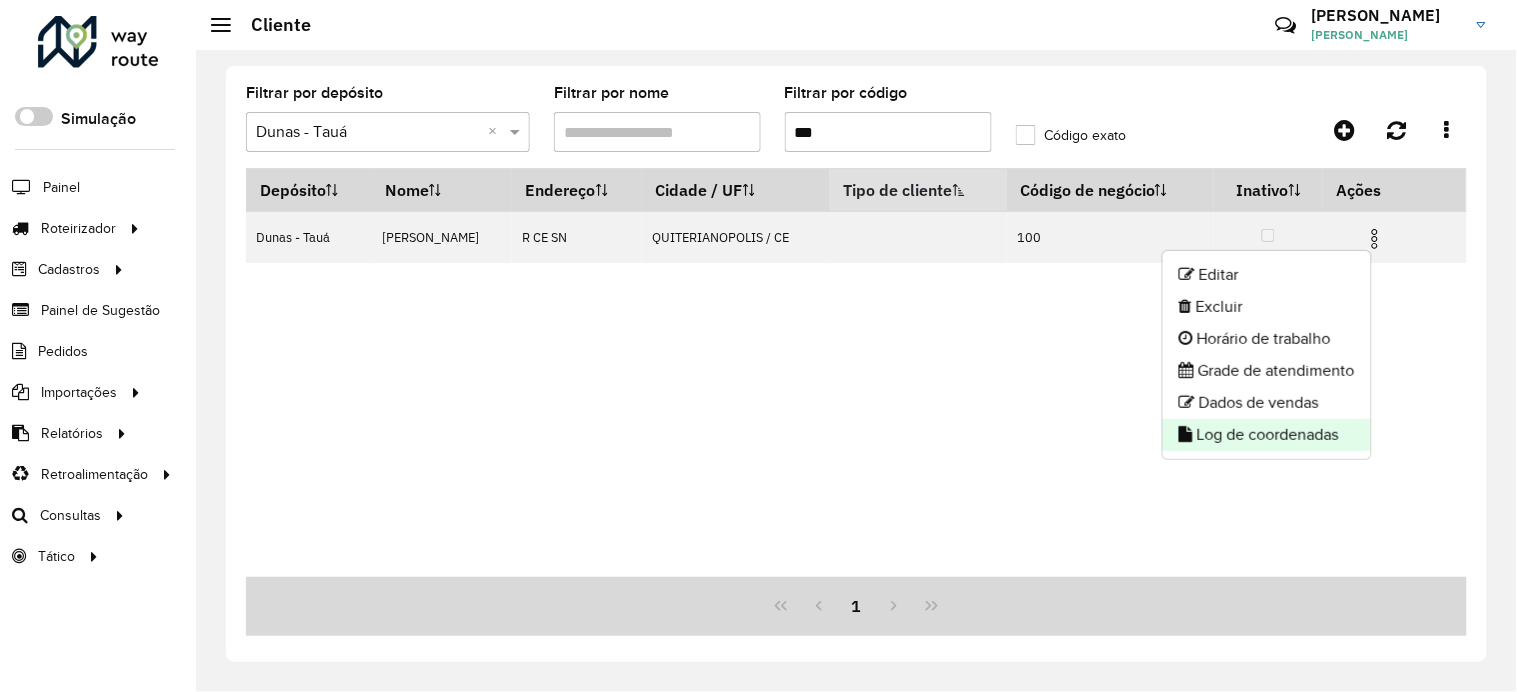click on "Log de coordenadas" 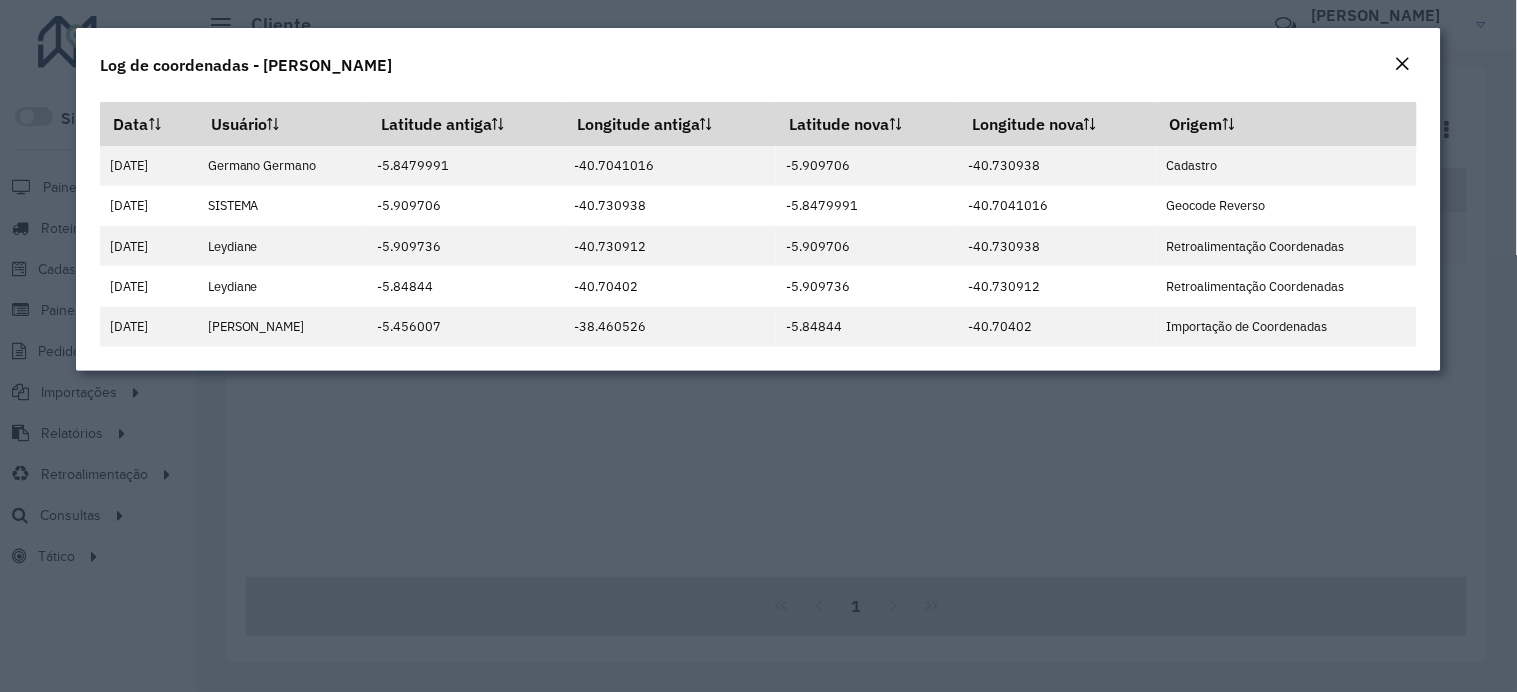 click on "Log de coordenadas - [PERSON_NAME]  Data   Usuário   Latitude antiga   Longitude antiga   Latitude nova   Longitude nova   Origem   [DATE]   [PERSON_NAME]   -5.8479991   -40.7041016   -5.909706   -40.730938   Cadastro   [DATE]   SISTEMA   -5.909706   -40.730938   -5.8479991   -40.7041016   Geocode Reverso   [DATE]   [GEOGRAPHIC_DATA]   -5.909736   -40.730912   -5.909706   -40.730938   Retroalimentação Coordenadas   [DATE]   [GEOGRAPHIC_DATA]   -5.84844   -40.70402   -5.909736   -40.730912   Retroalimentação Coordenadas   [DATE]   [GEOGRAPHIC_DATA] Lucca AmbevTech   -5.456007   -38.460526   -5.84844   -40.70402   Importação de Coordenadas" 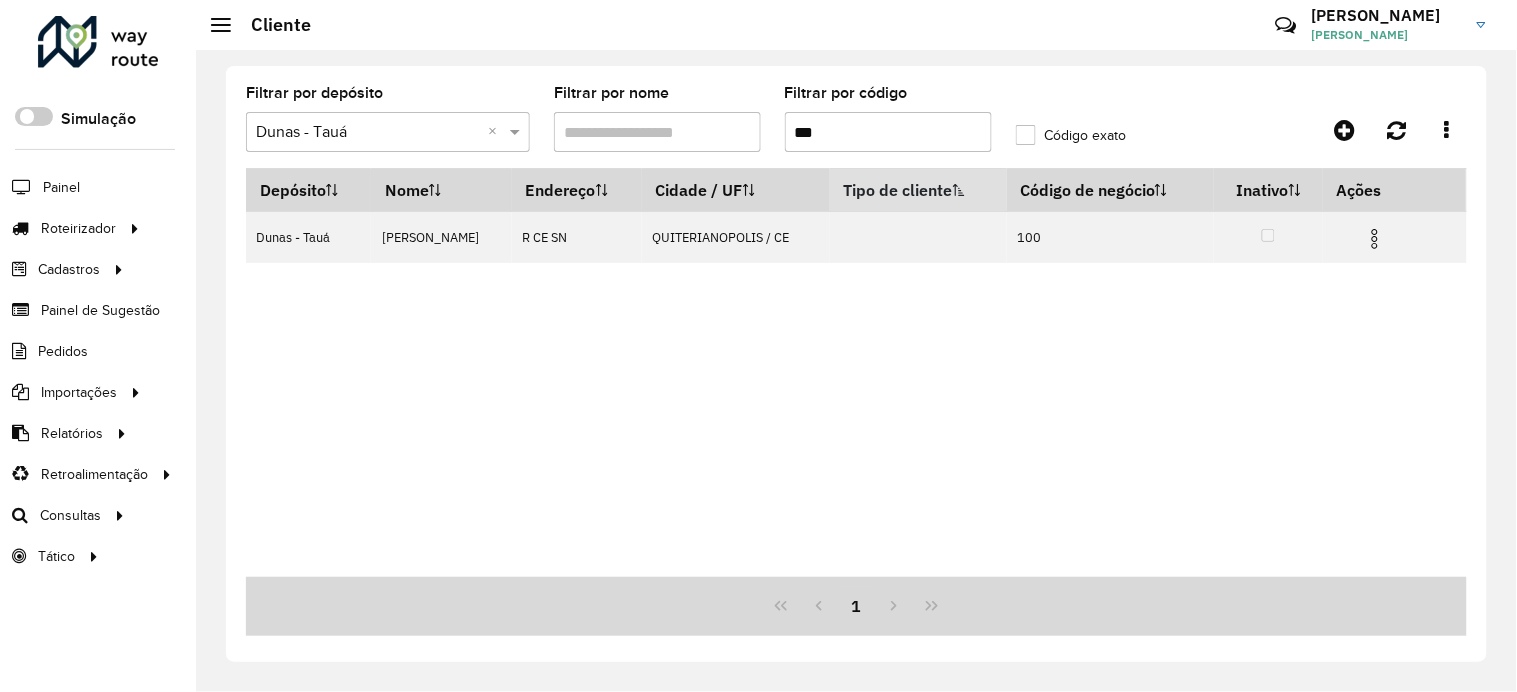 click on "Filtrar por depósito  Selecione um depósito × Dunas - Tauá ×  Filtrar por nome   Filtrar por código  ***  Código exato   Depósito   Nome   Endereço   Cidade / UF   Tipo de cliente   Código de negócio   Inativo   Ações   Dunas - [PERSON_NAME] [PERSON_NAME]  R   CE                            SN  QUITERIANOPOLIS / [DATE]   1" 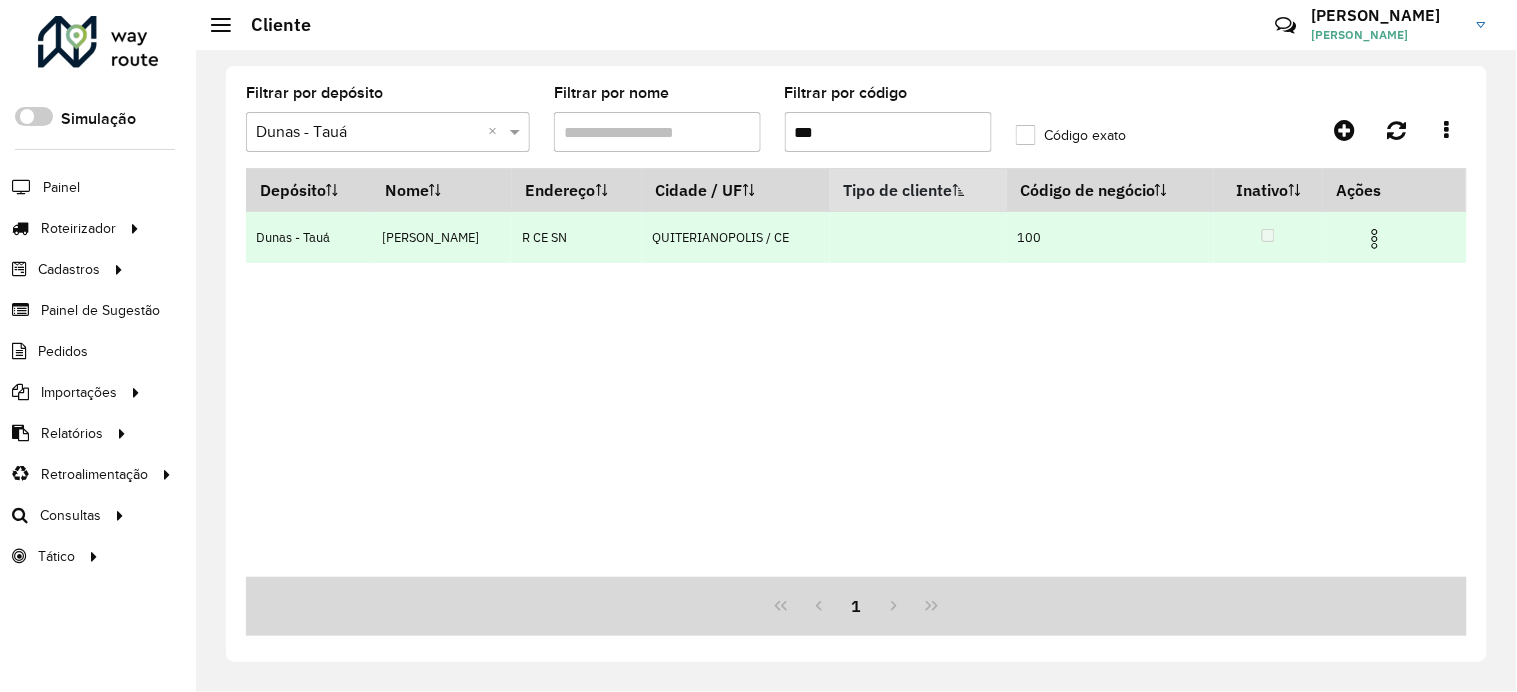 click at bounding box center [1375, 239] 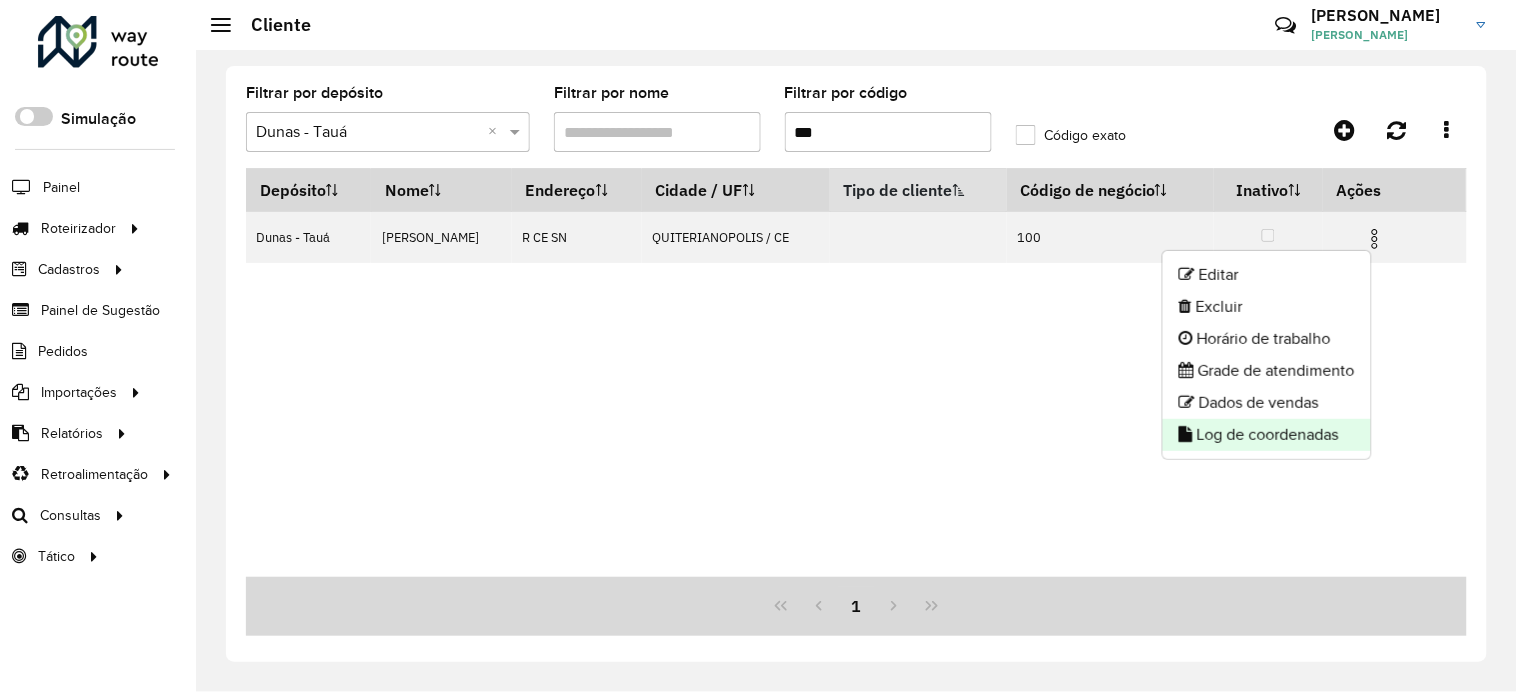 click on "Log de coordenadas" 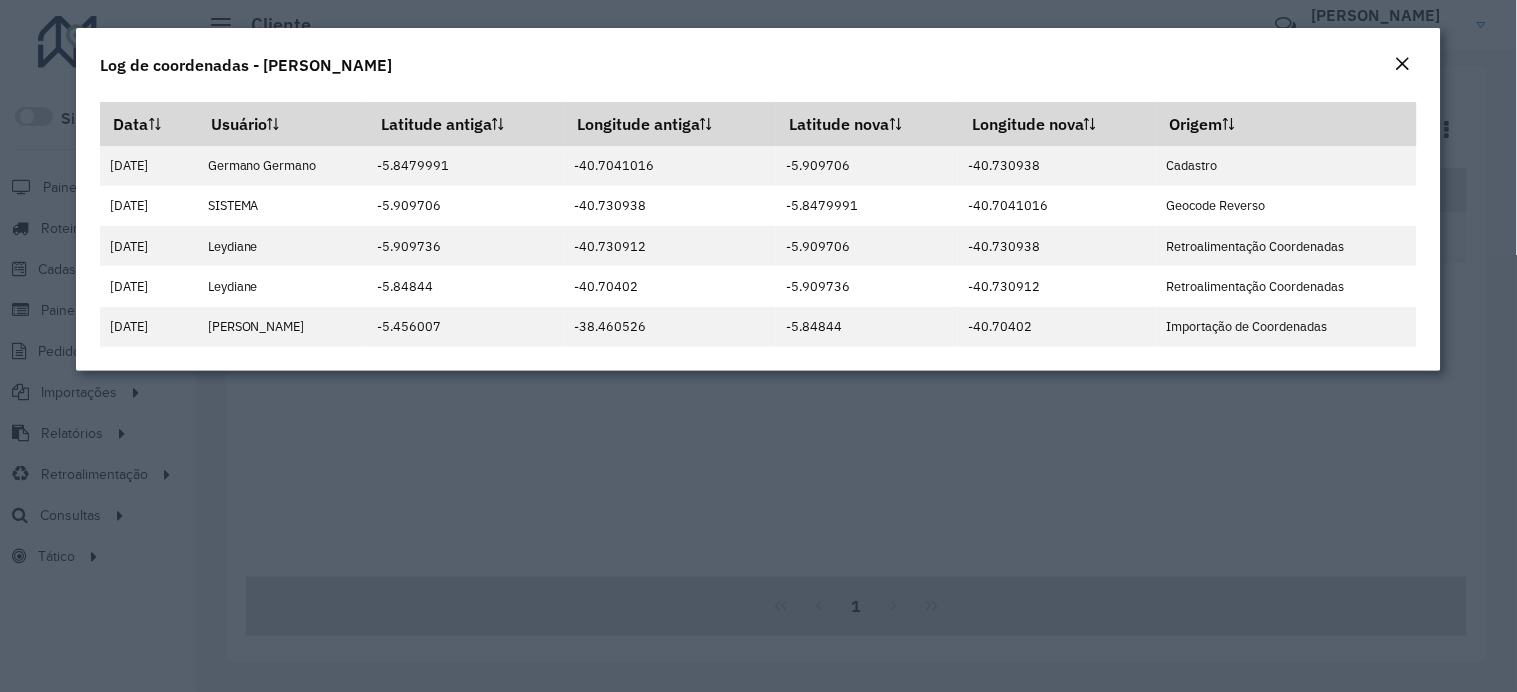 click on "Log de coordenadas - [PERSON_NAME]  Data   Usuário   Latitude antiga   Longitude antiga   Latitude nova   Longitude nova   Origem   [DATE]   [PERSON_NAME]   -5.8479991   -40.7041016   -5.909706   -40.730938   Cadastro   [DATE]   SISTEMA   -5.909706   -40.730938   -5.8479991   -40.7041016   Geocode Reverso   [DATE]   [GEOGRAPHIC_DATA]   -5.909736   -40.730912   -5.909706   -40.730938   Retroalimentação Coordenadas   [DATE]   [GEOGRAPHIC_DATA]   -5.84844   -40.70402   -5.909736   -40.730912   Retroalimentação Coordenadas   [DATE]   [GEOGRAPHIC_DATA] Lucca AmbevTech   -5.456007   -38.460526   -5.84844   -40.70402   Importação de Coordenadas" 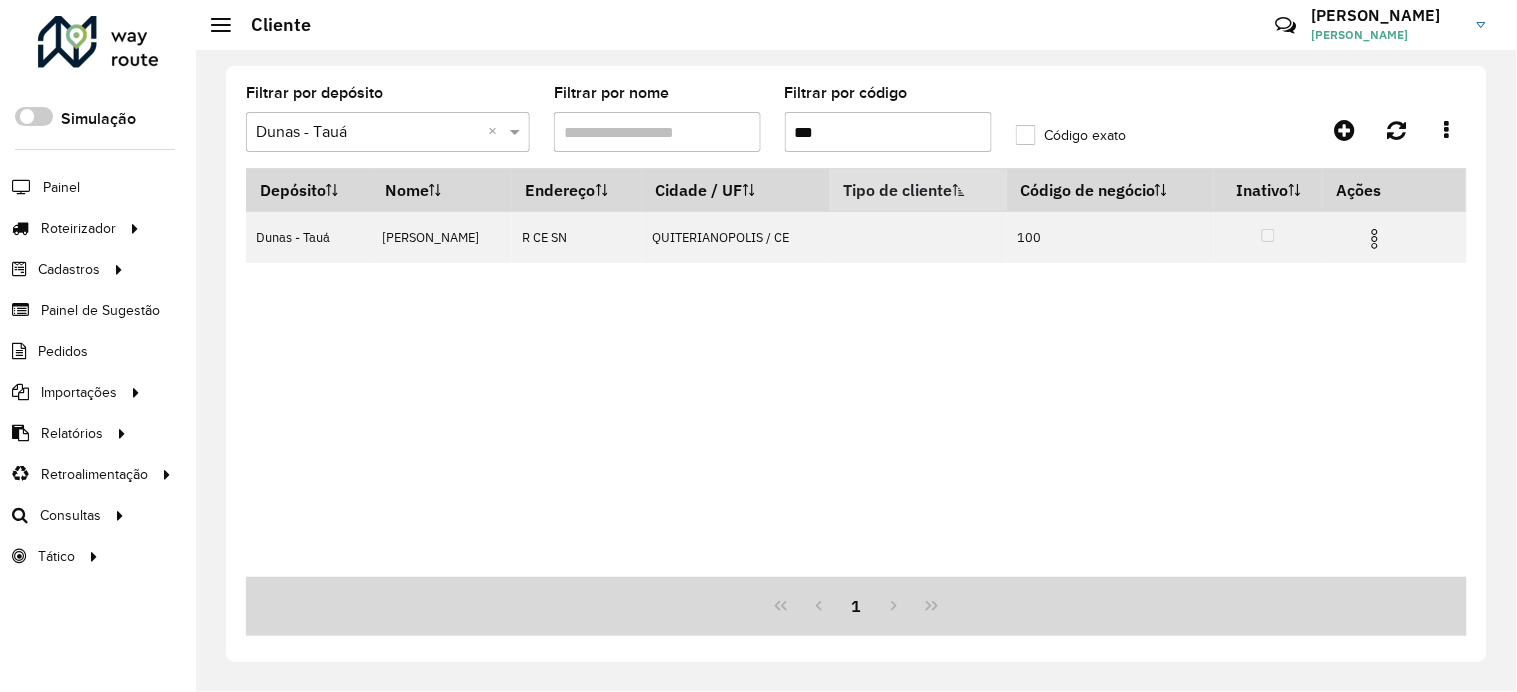 drag, startPoint x: 830, startPoint y: 136, endPoint x: 812, endPoint y: 136, distance: 18 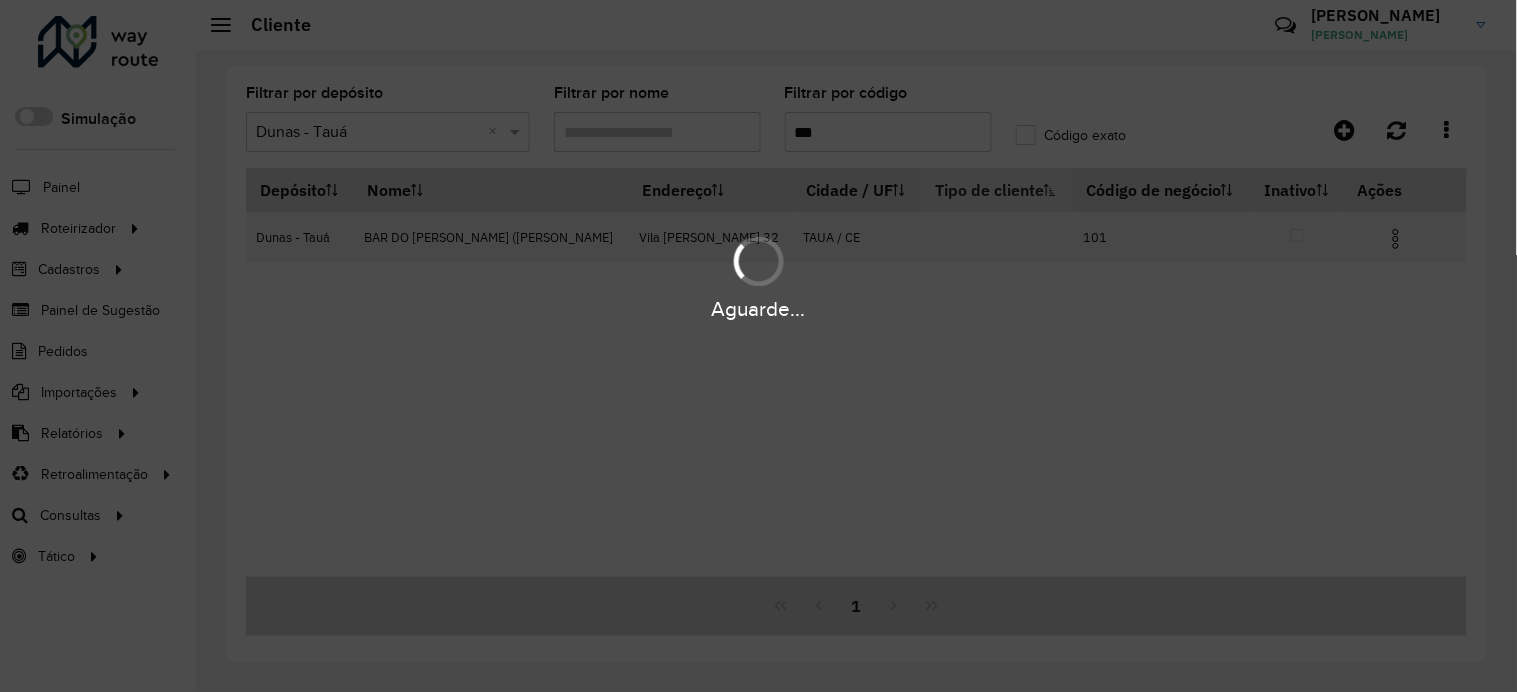 click on "Aguarde..." at bounding box center (758, 276) 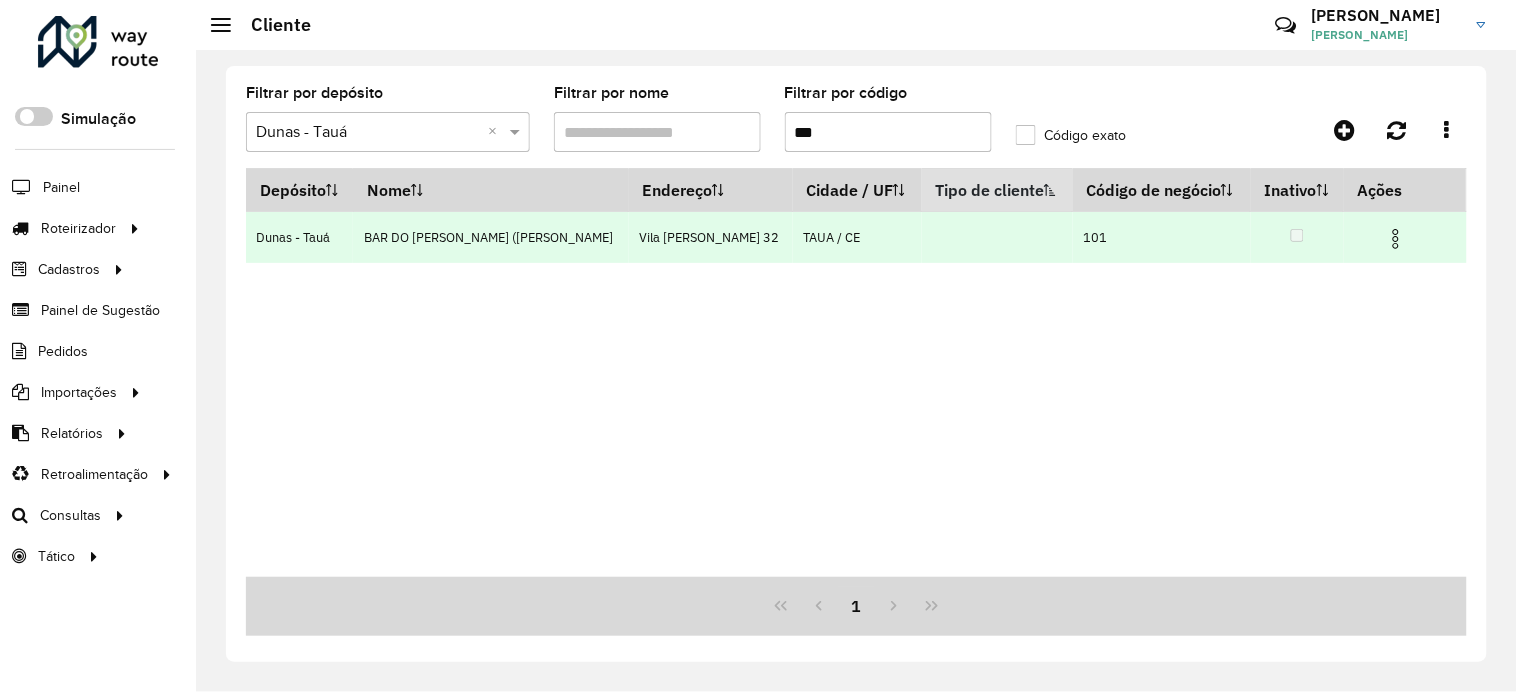 click at bounding box center (1396, 239) 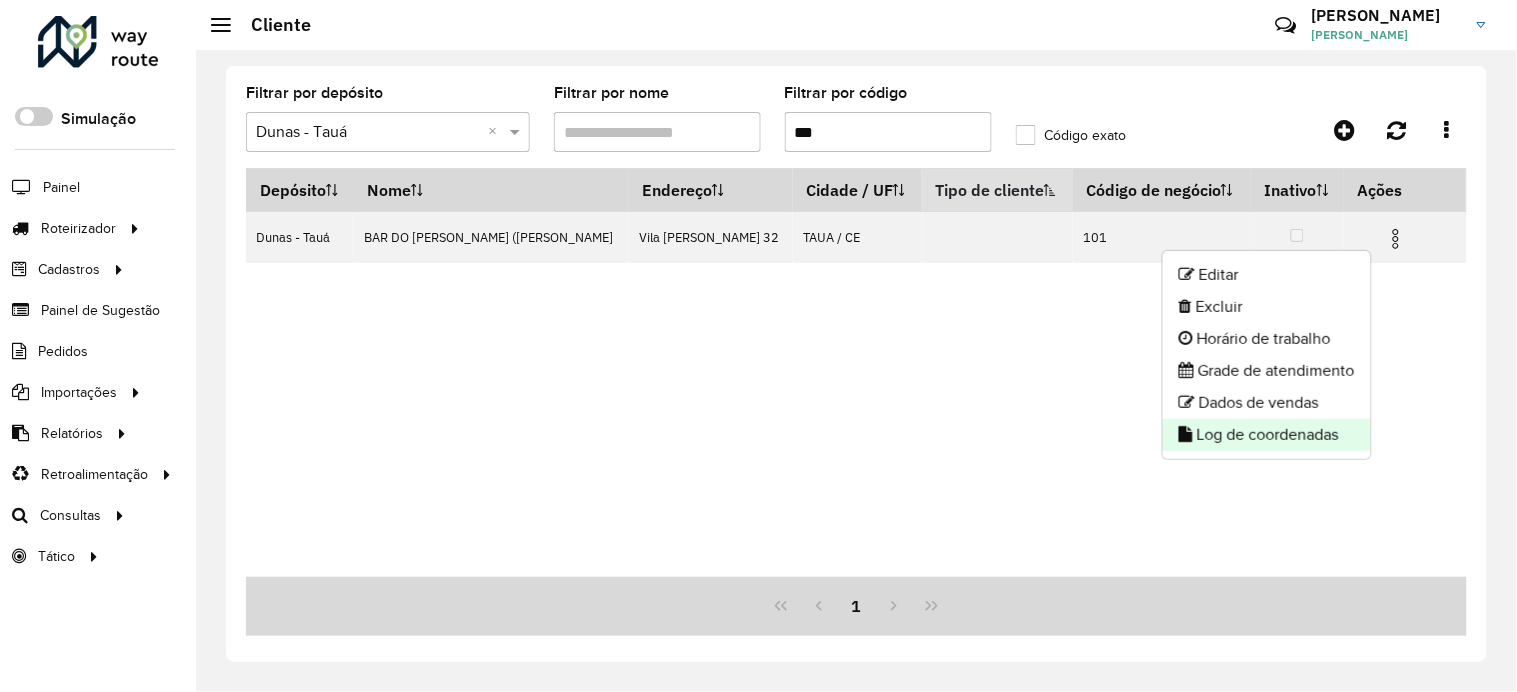 click on "Log de coordenadas" 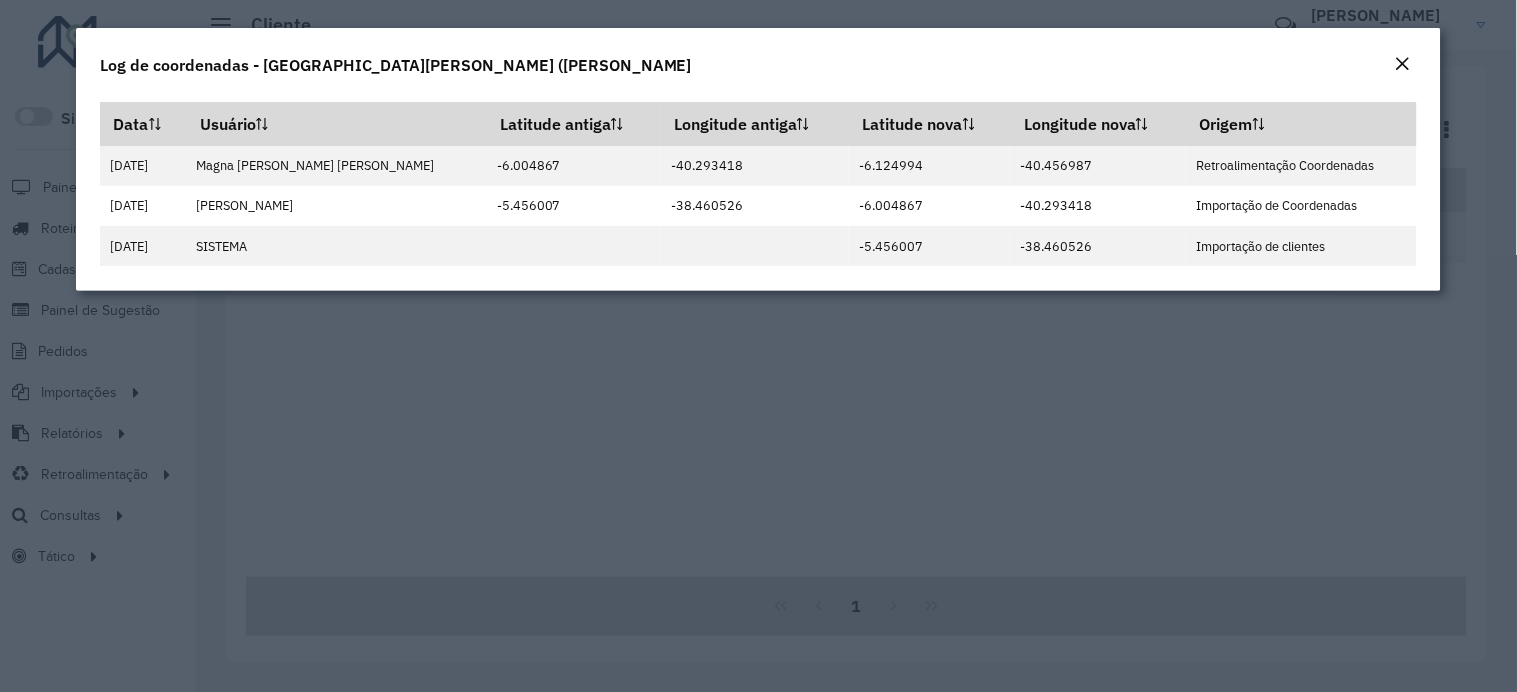 click on "Log de coordenadas - [GEOGRAPHIC_DATA][PERSON_NAME] ([PERSON_NAME]" 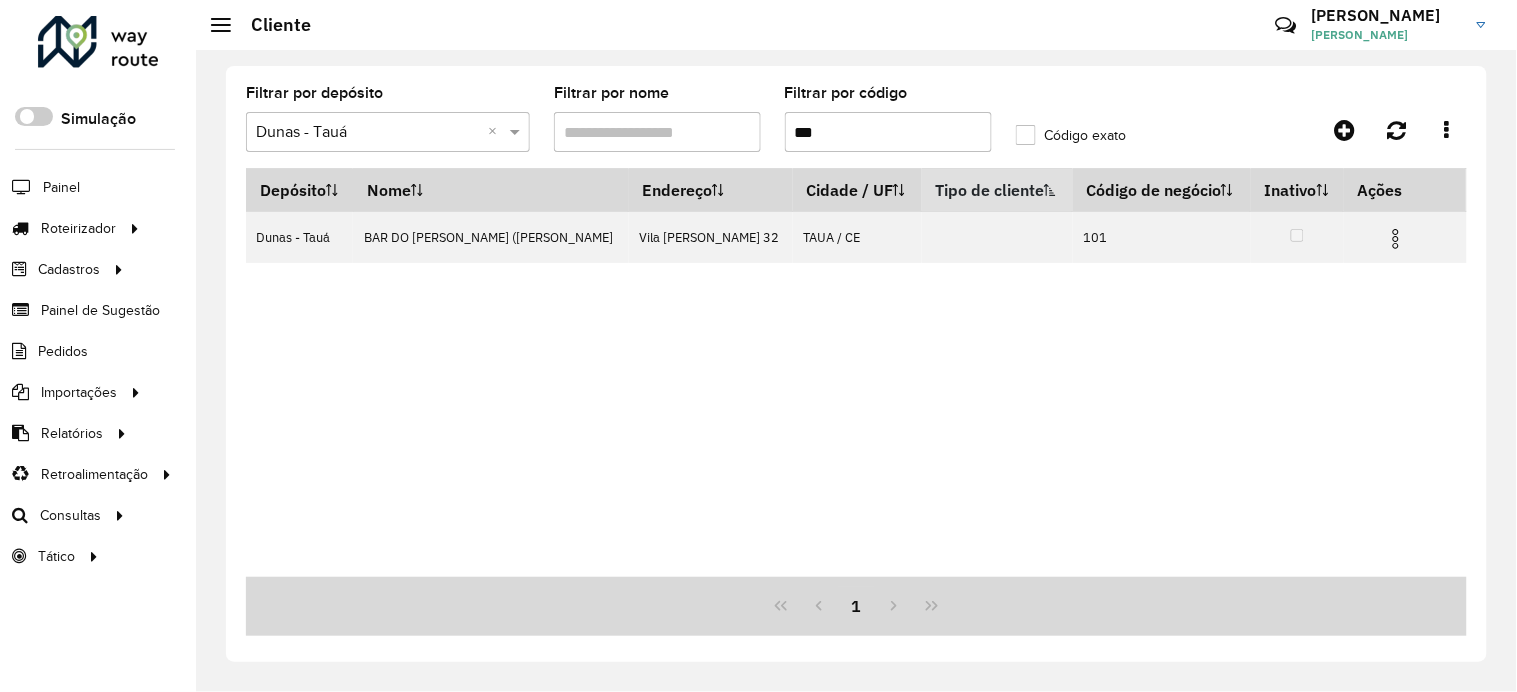 drag, startPoint x: 845, startPoint y: 140, endPoint x: 811, endPoint y: 130, distance: 35.44009 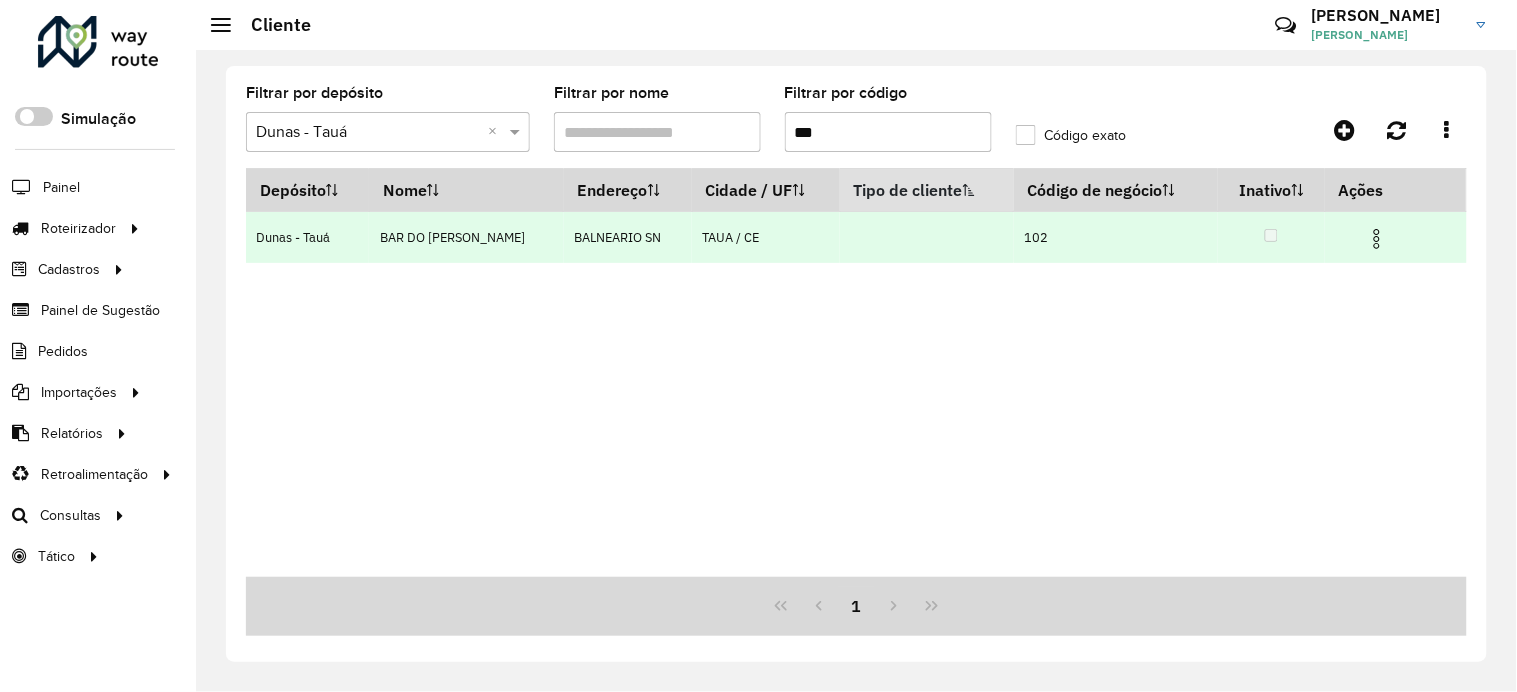 click at bounding box center [1377, 239] 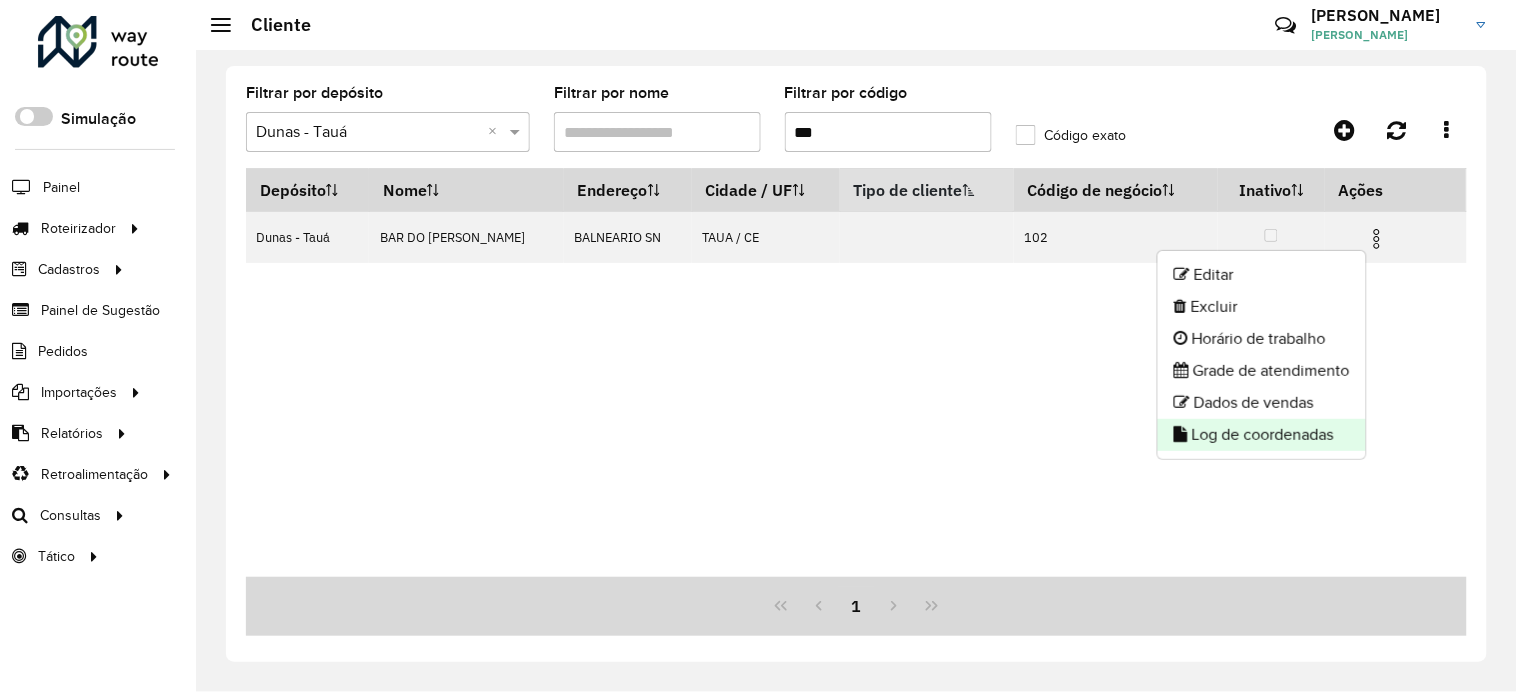 click on "Log de coordenadas" 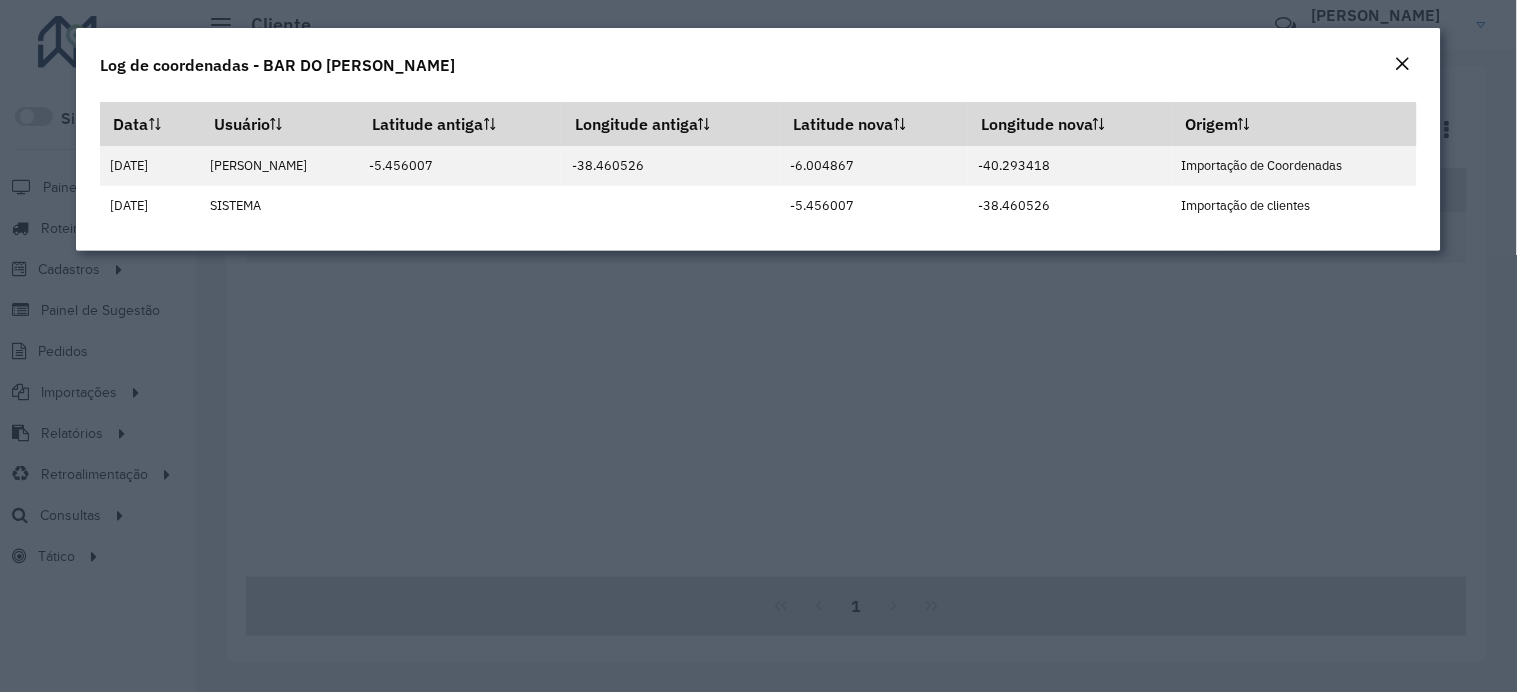 click 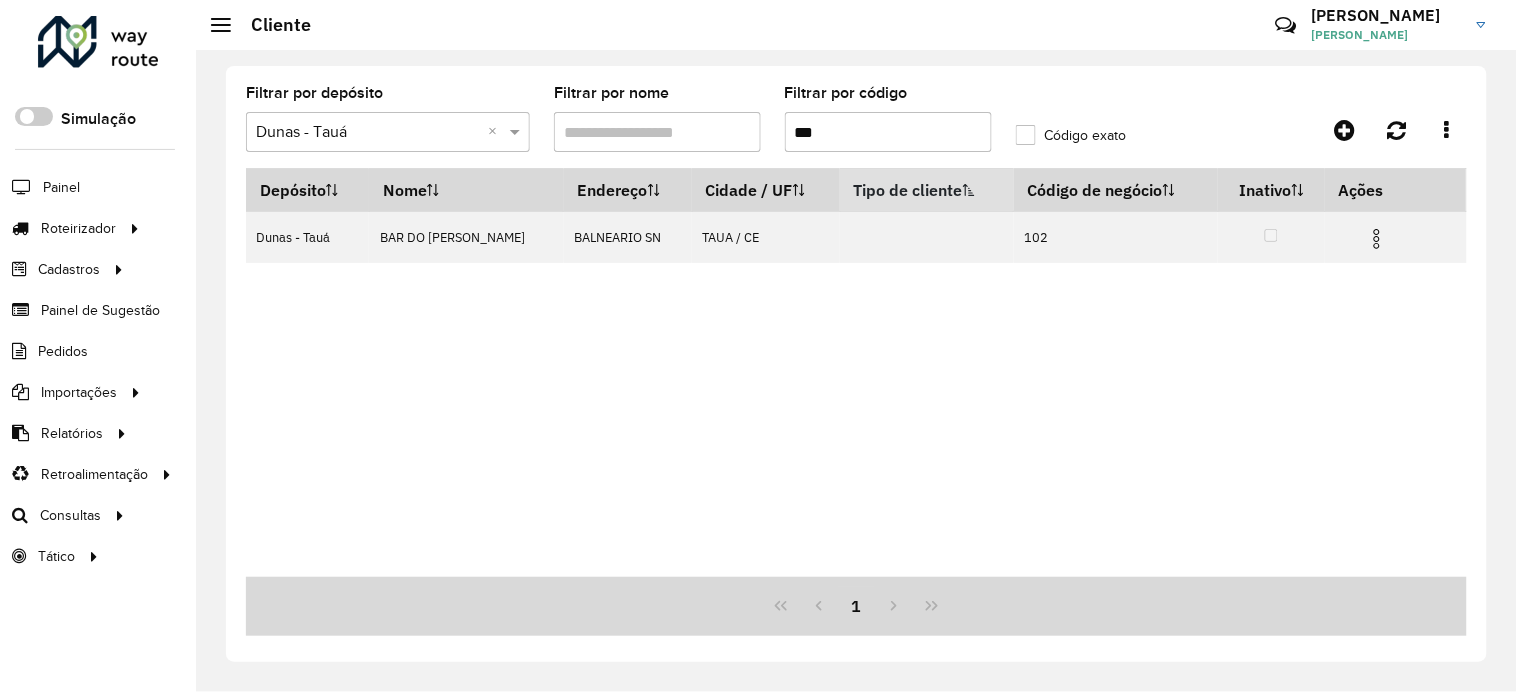 drag, startPoint x: 821, startPoint y: 142, endPoint x: 811, endPoint y: 141, distance: 10.049875 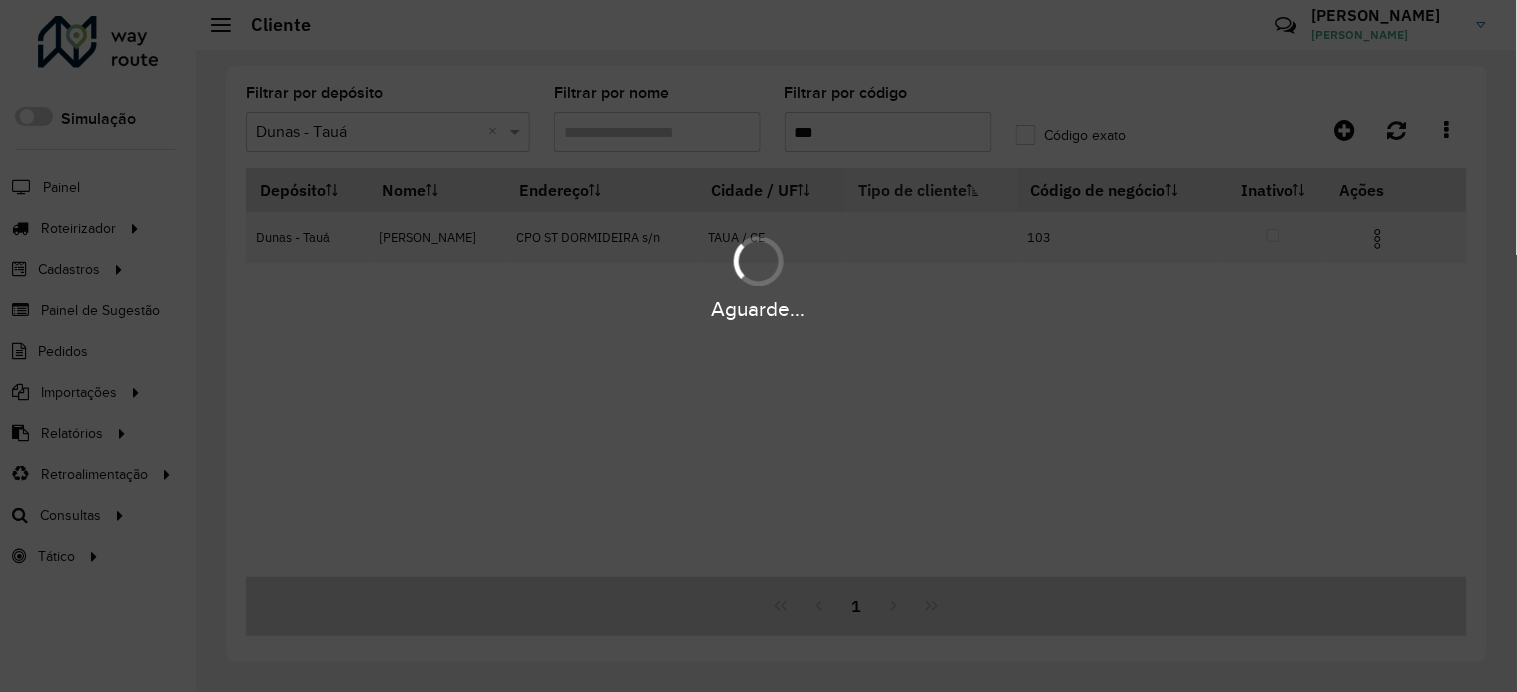click on "Aguarde..." at bounding box center [758, 276] 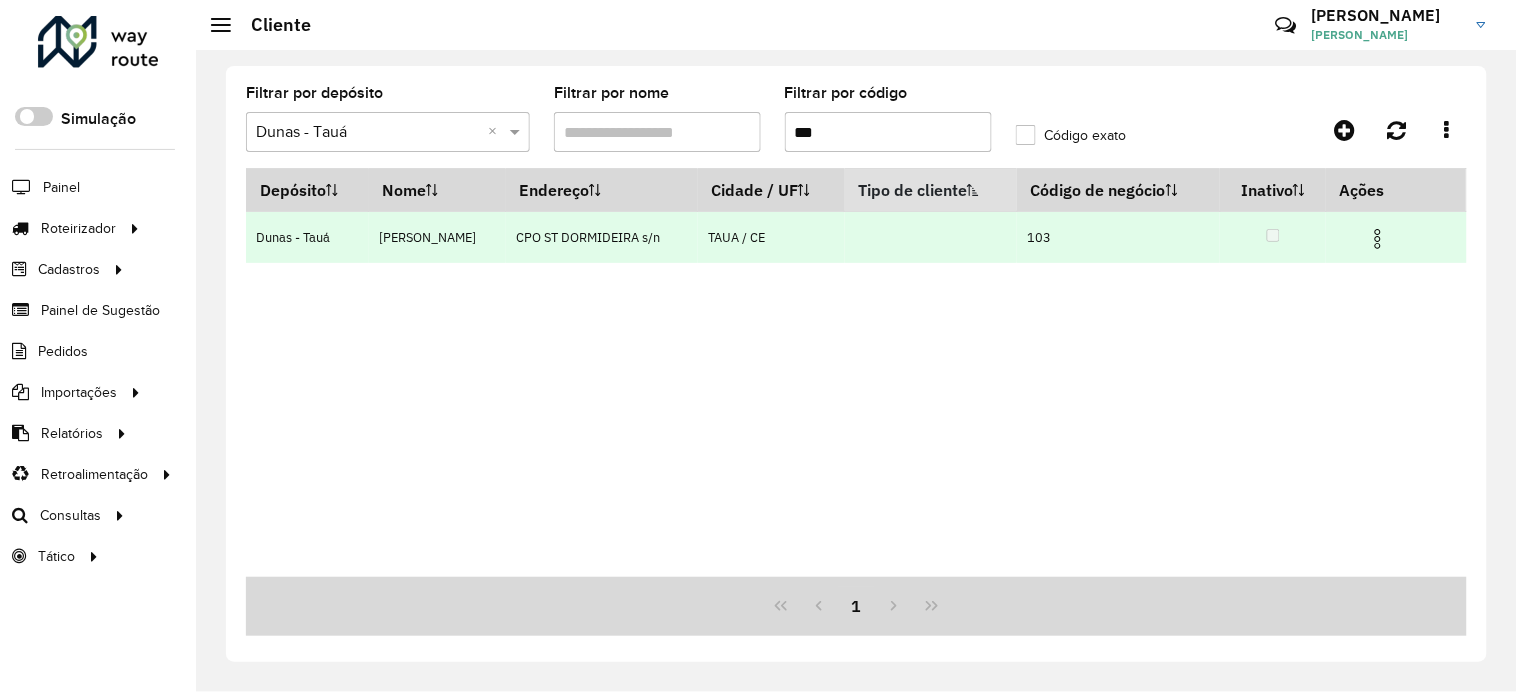click at bounding box center (1378, 239) 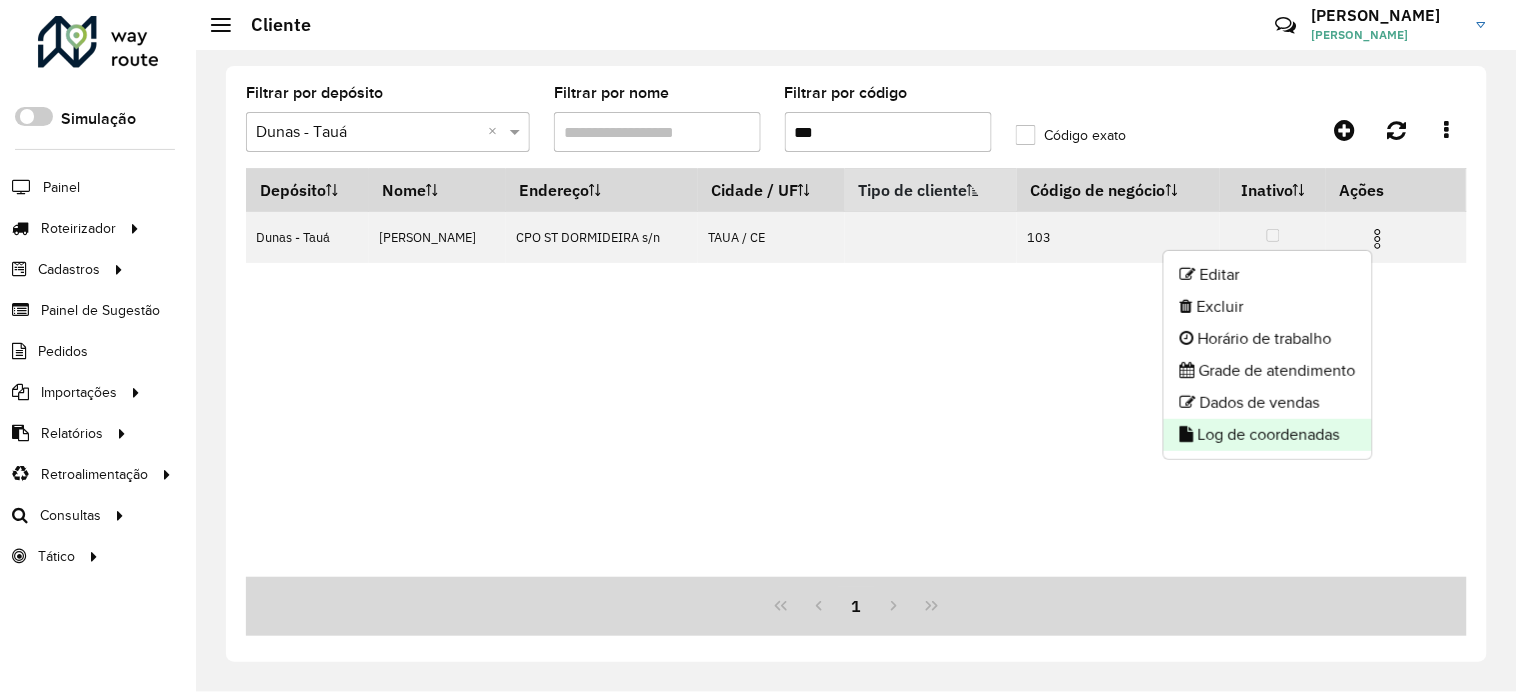 click on "Log de coordenadas" 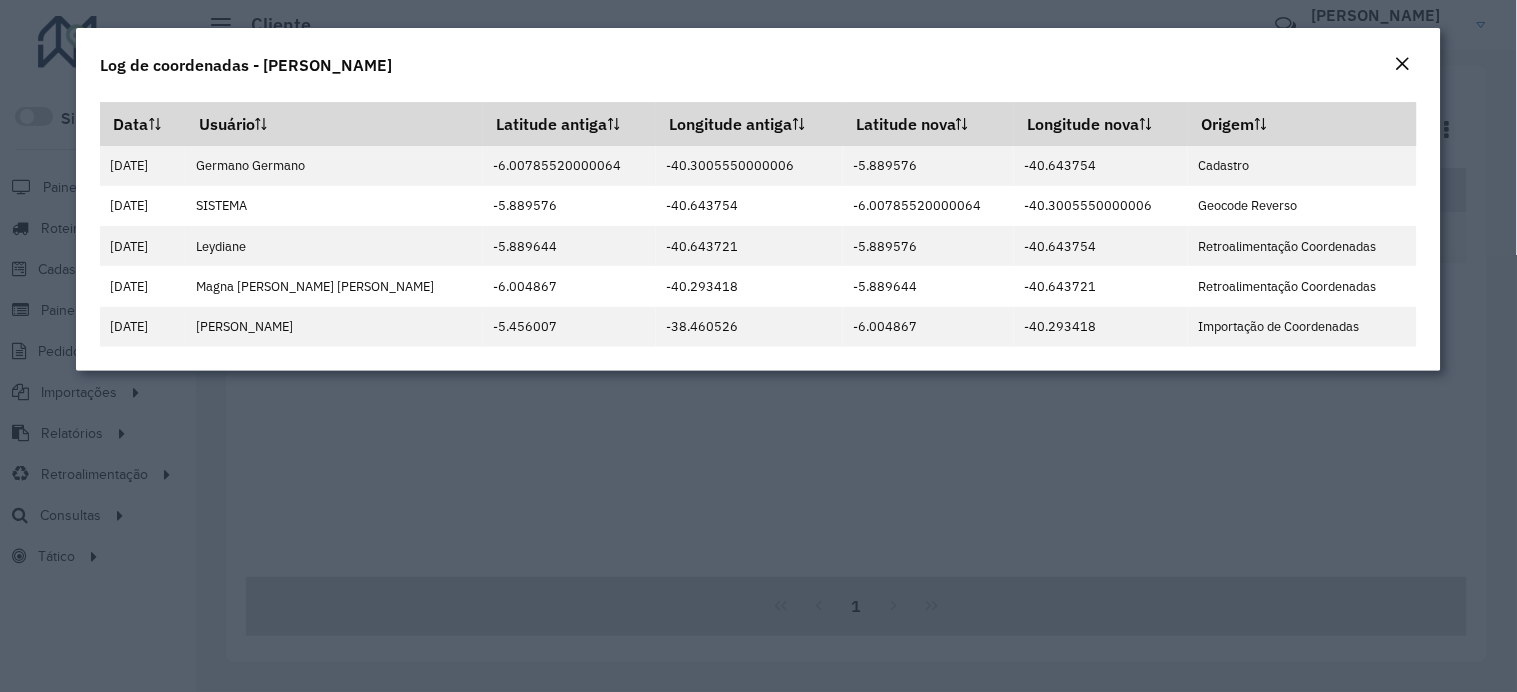 click 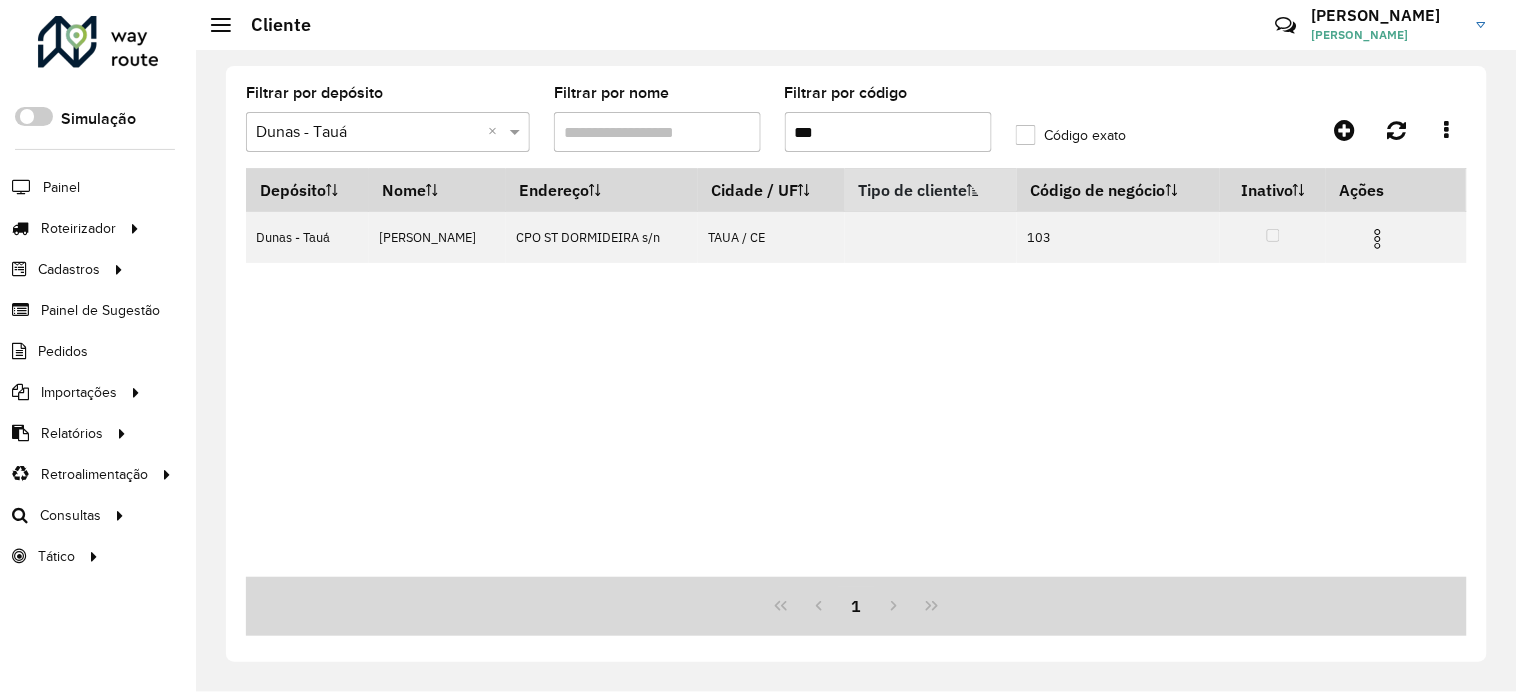 drag, startPoint x: 825, startPoint y: 140, endPoint x: 808, endPoint y: 138, distance: 17.117243 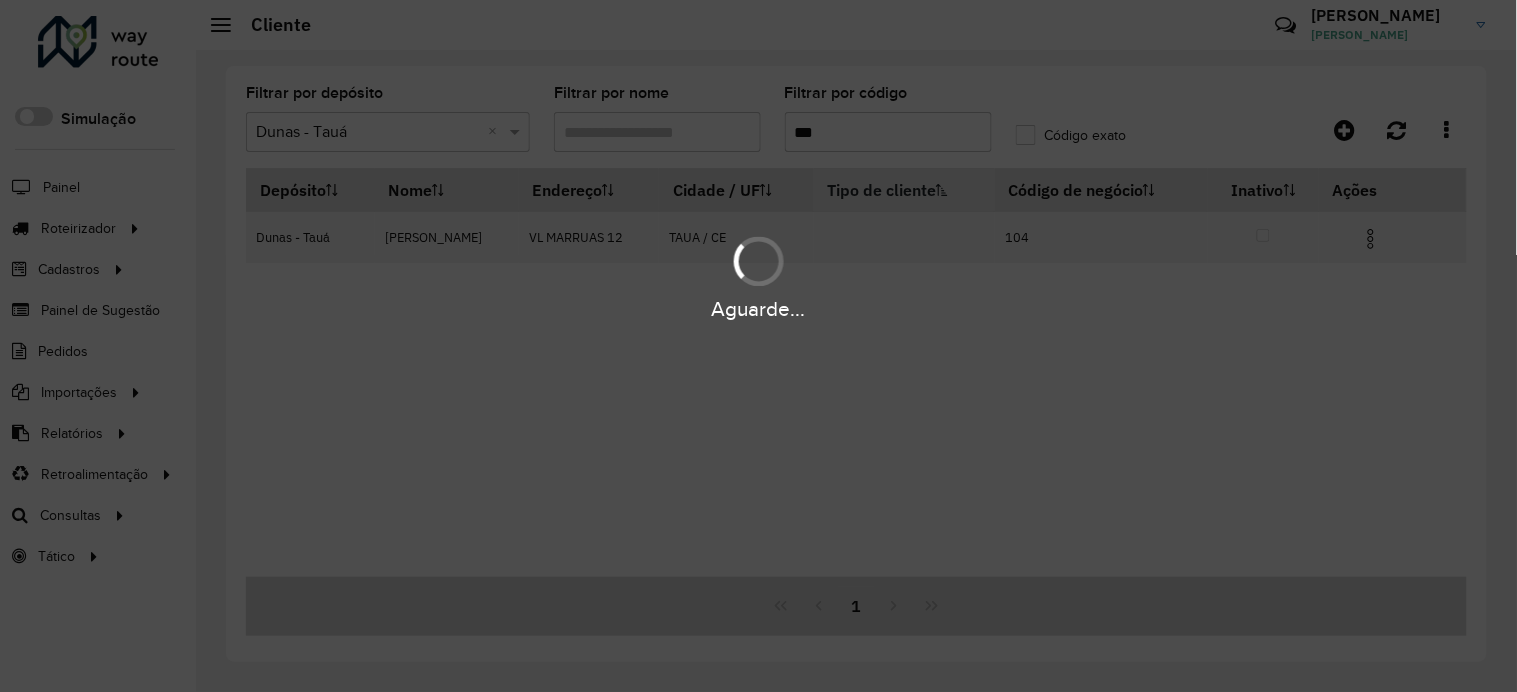 click on "Aguarde..." at bounding box center (758, 276) 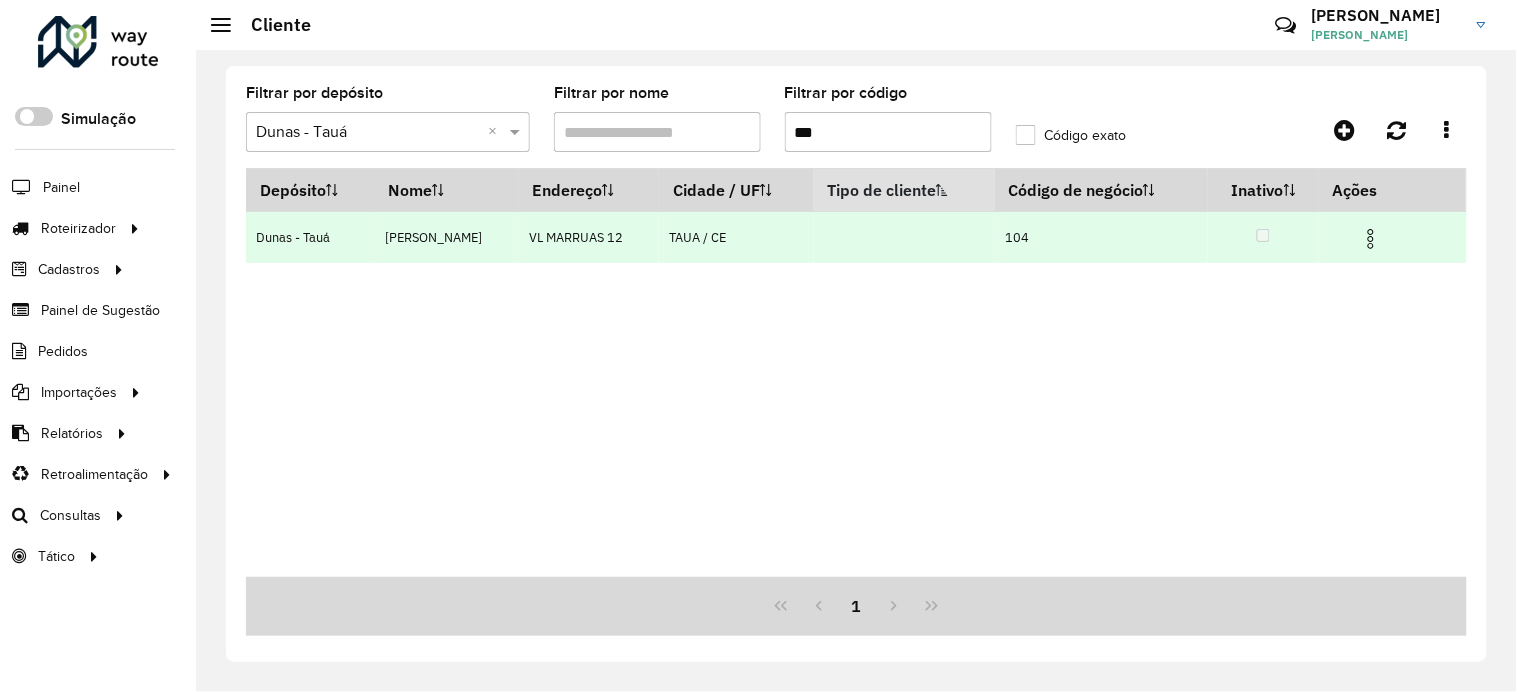 click at bounding box center (1371, 239) 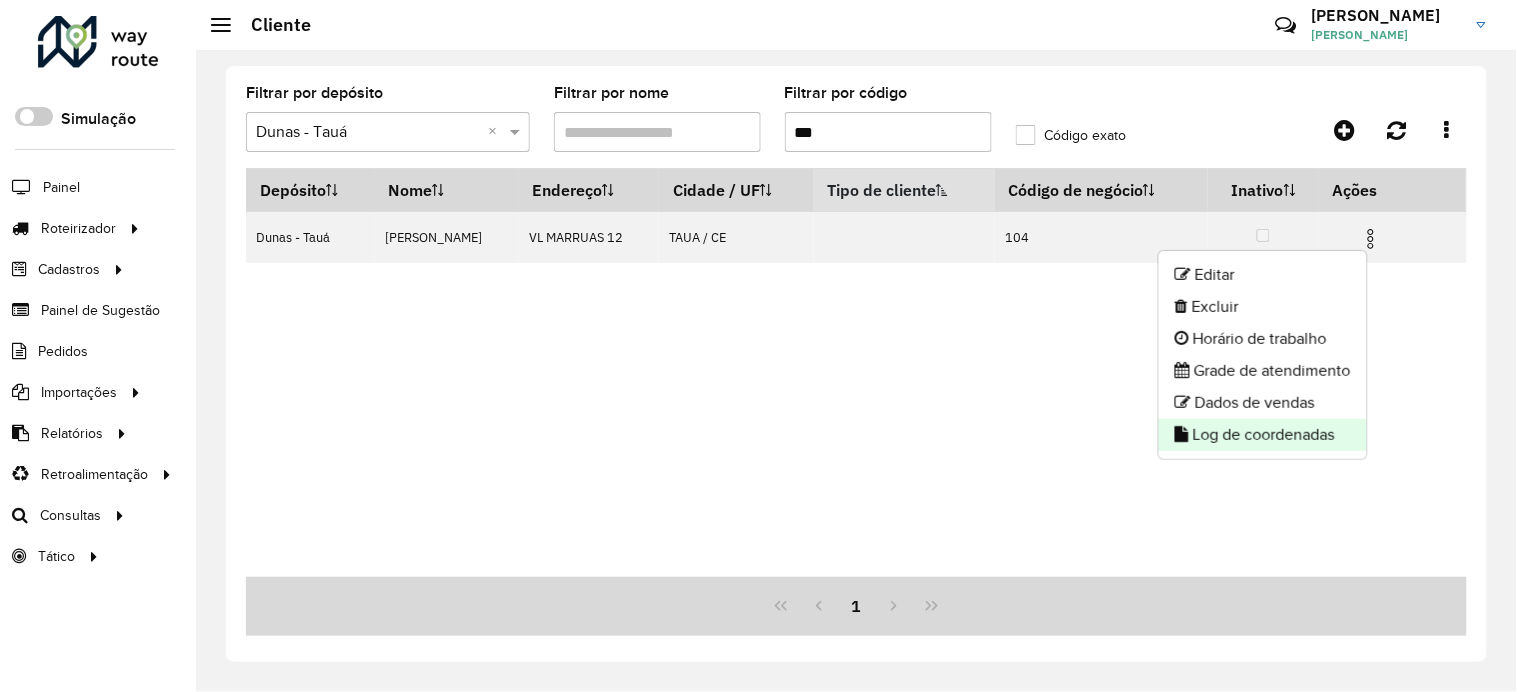 click on "Log de coordenadas" 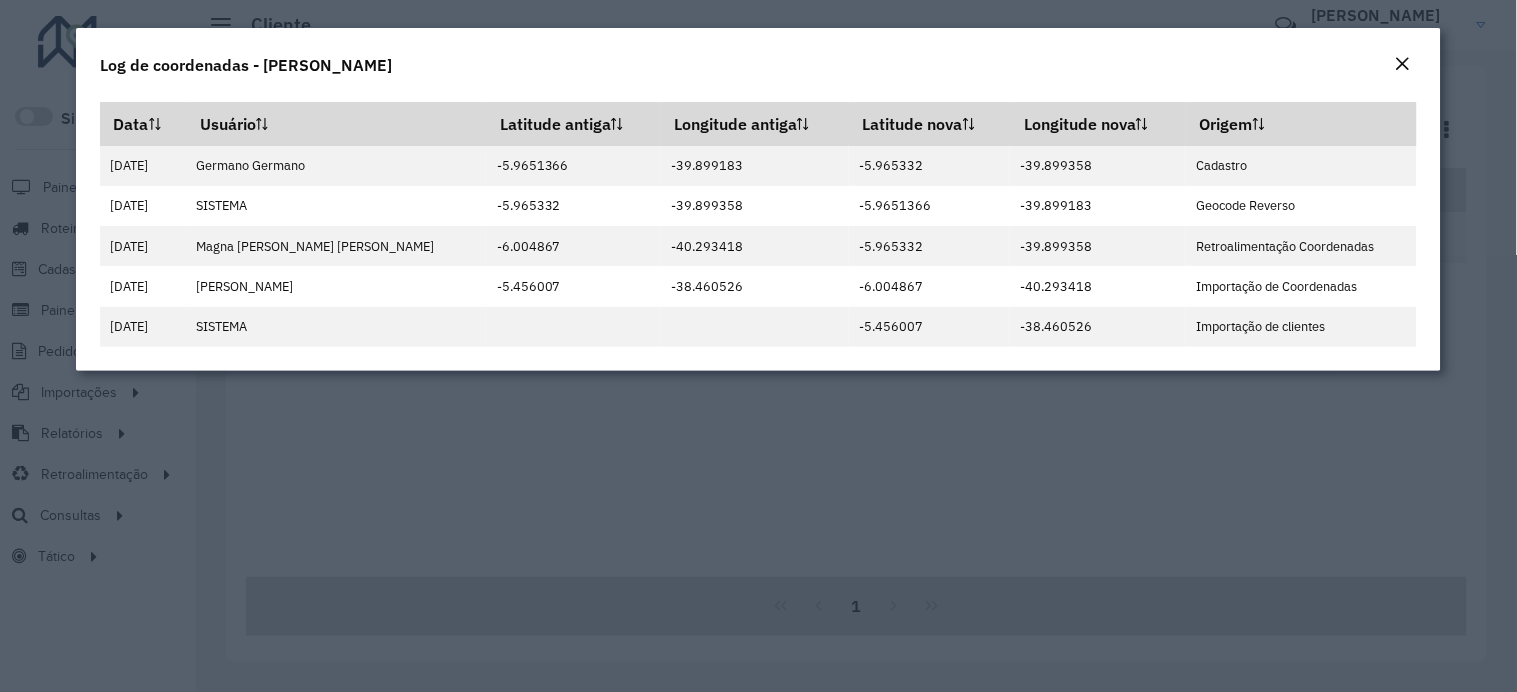 click 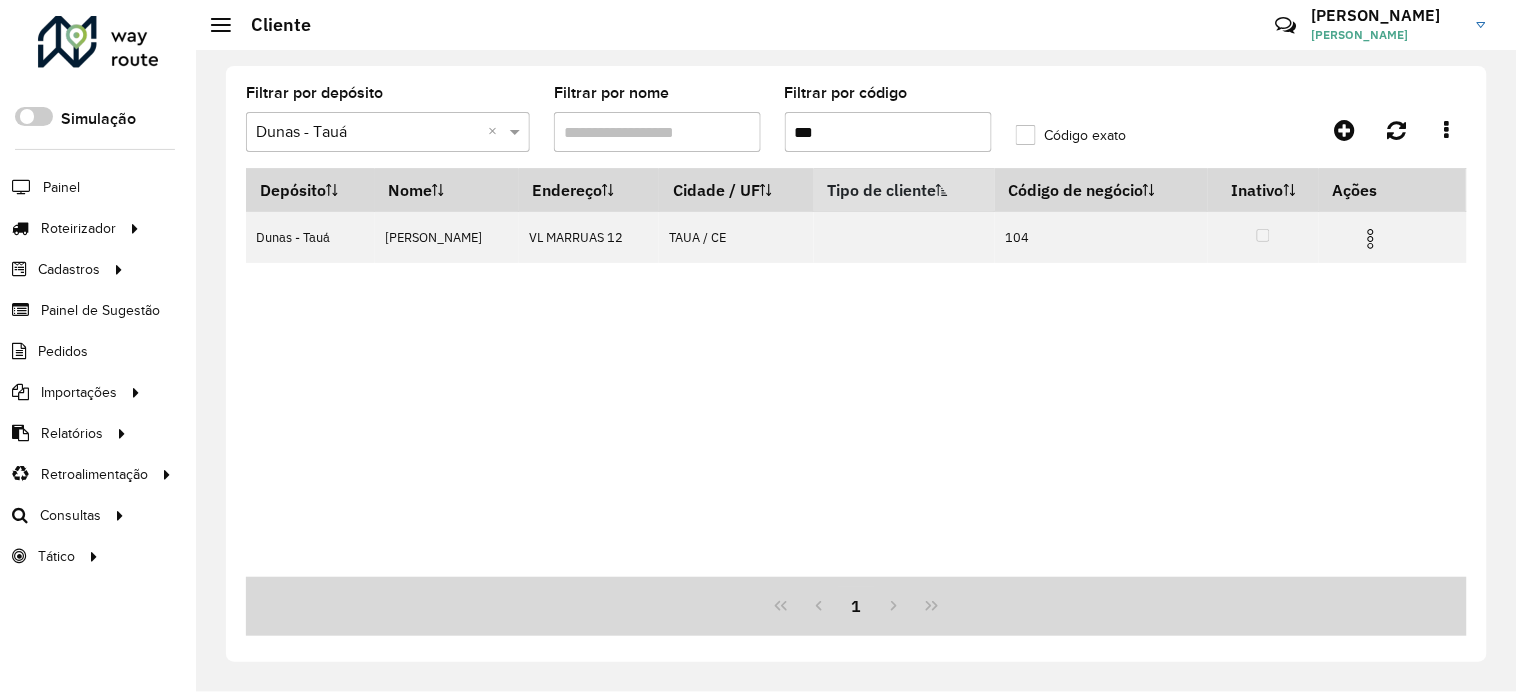 drag, startPoint x: 855, startPoint y: 143, endPoint x: 808, endPoint y: 142, distance: 47.010635 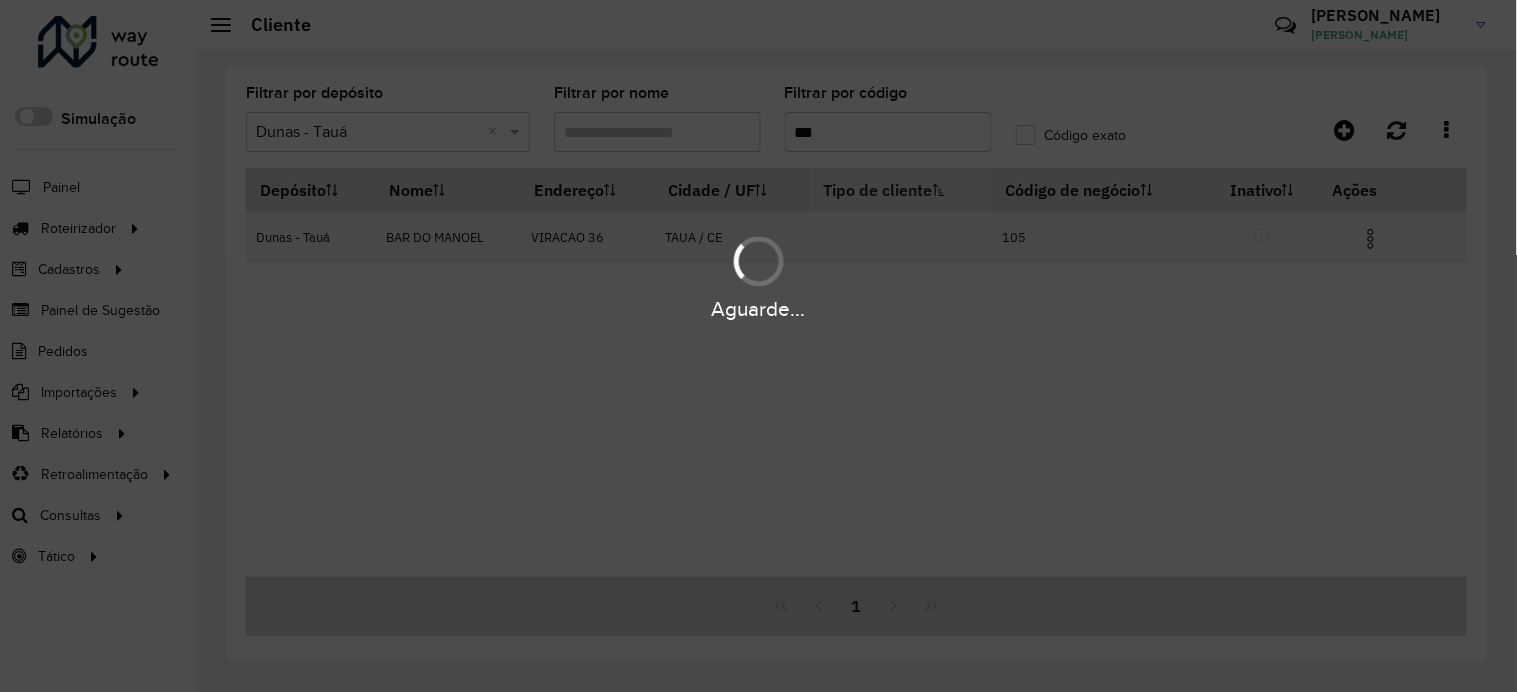 click at bounding box center (1371, 239) 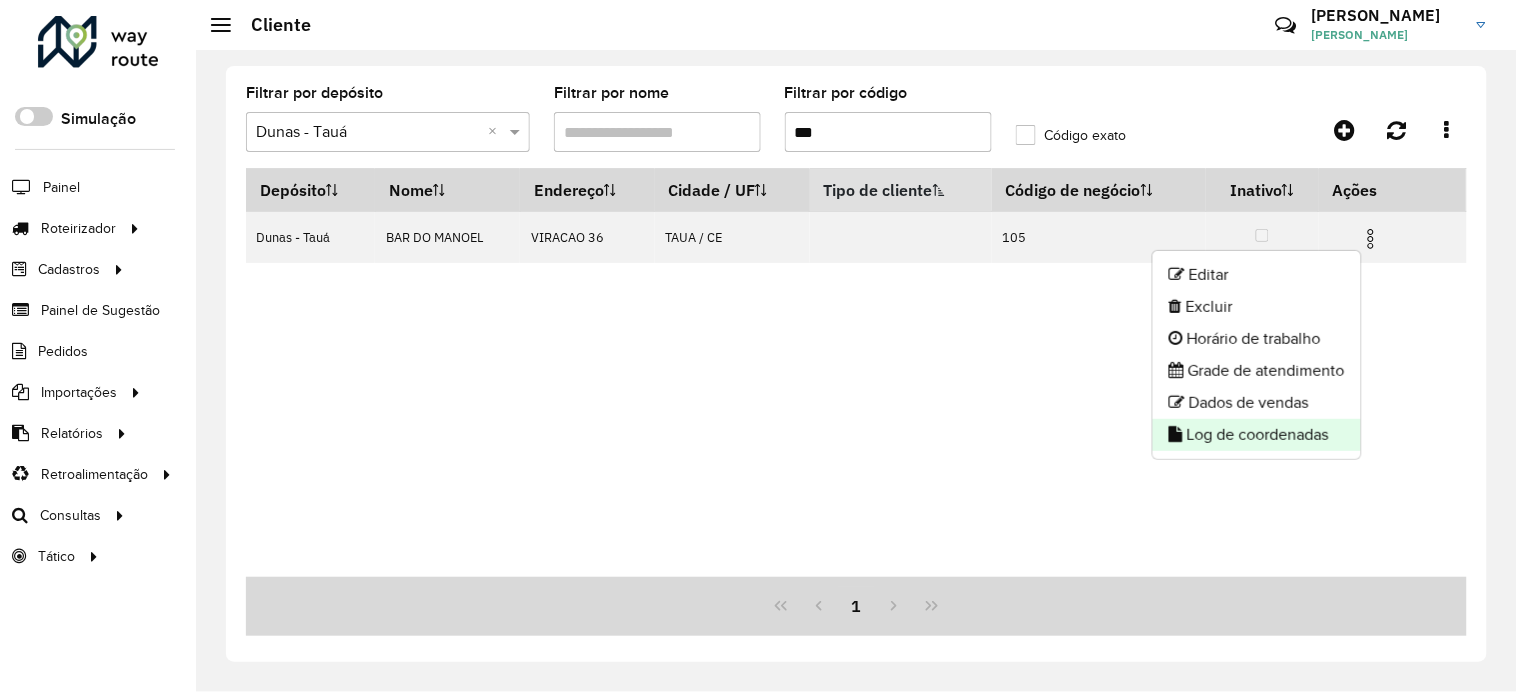 click on "Log de coordenadas" 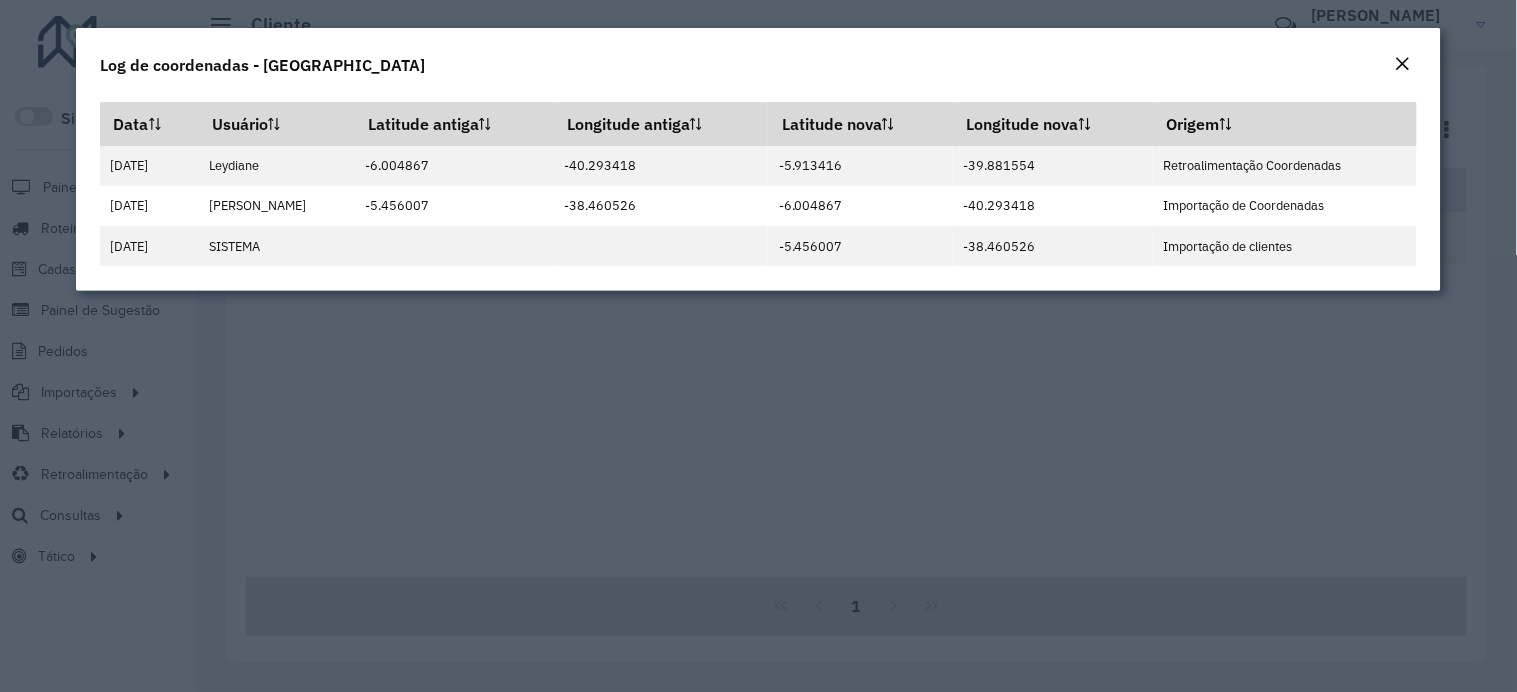 click 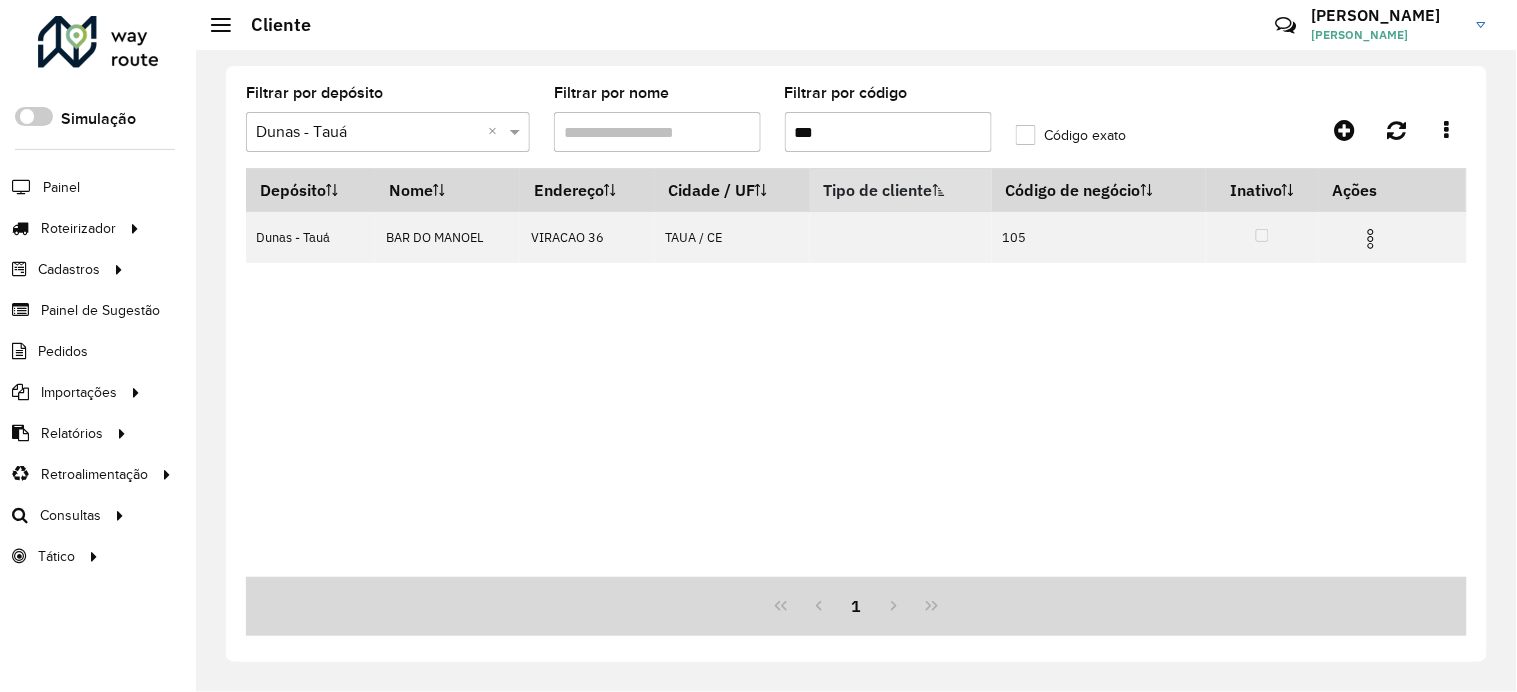 click on "***" at bounding box center [888, 132] 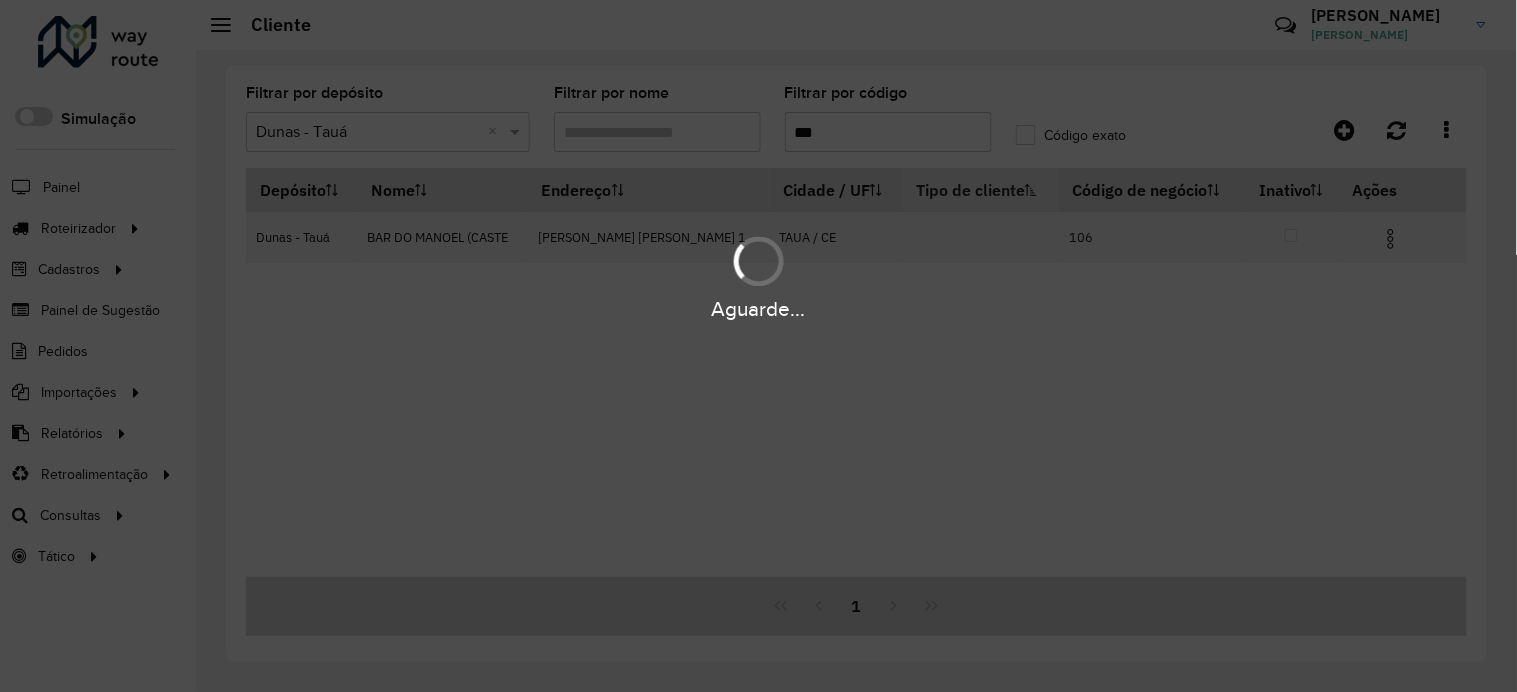 click on "Aguarde..." at bounding box center [758, 276] 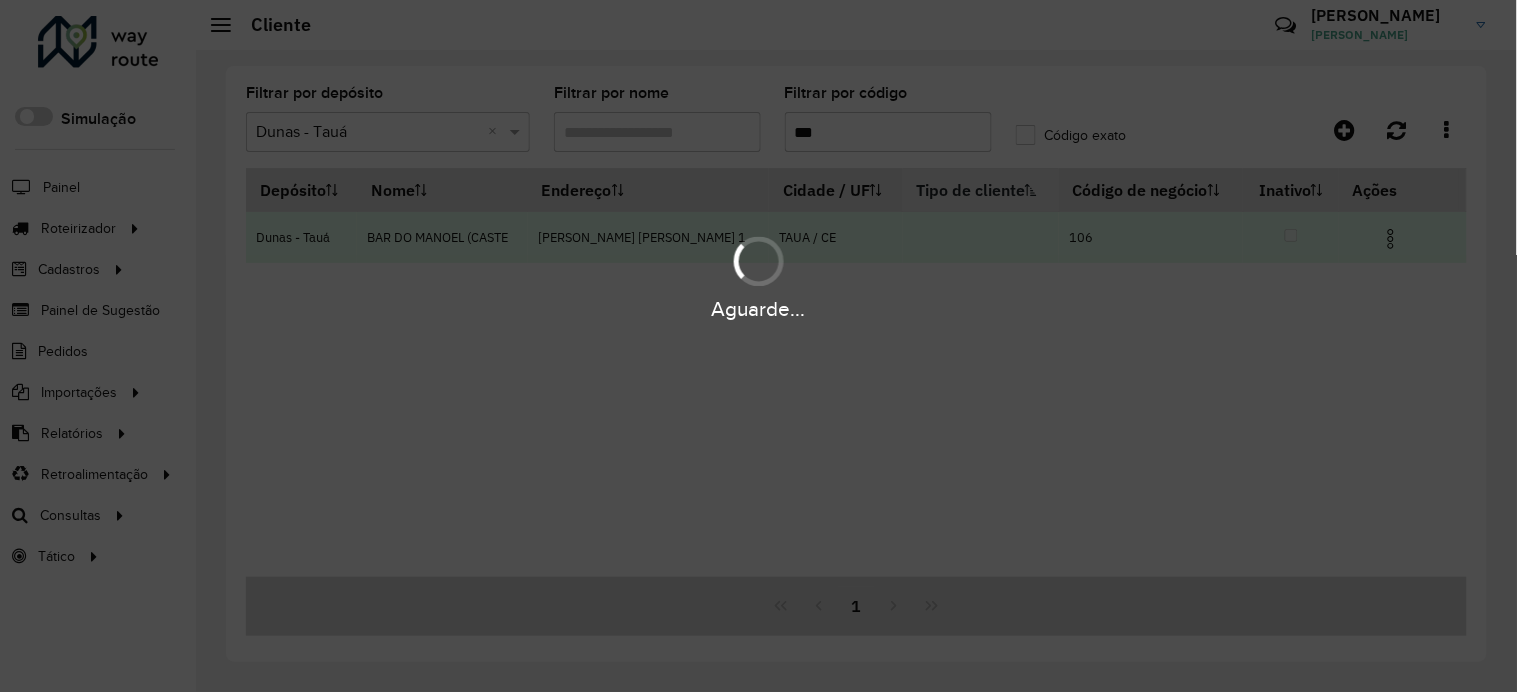 click at bounding box center [1400, 237] 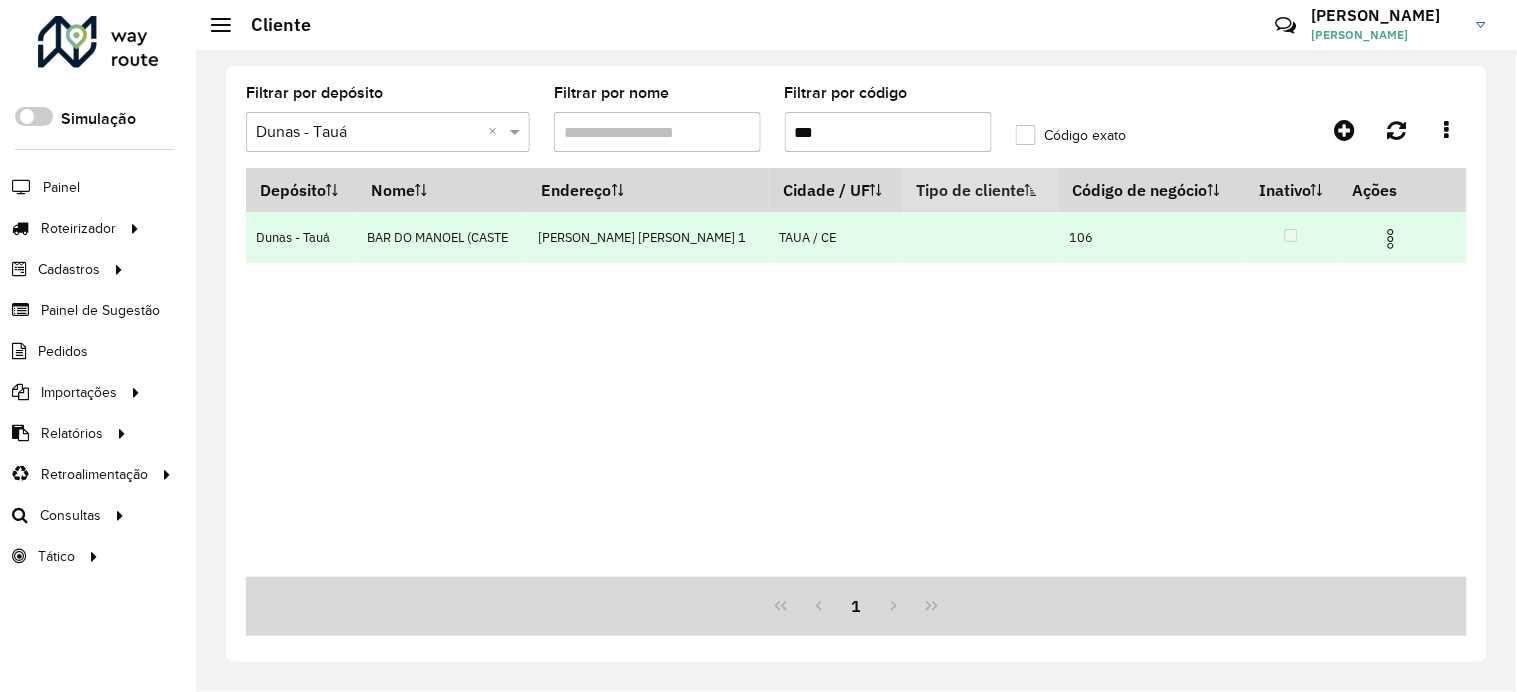 click at bounding box center [1400, 237] 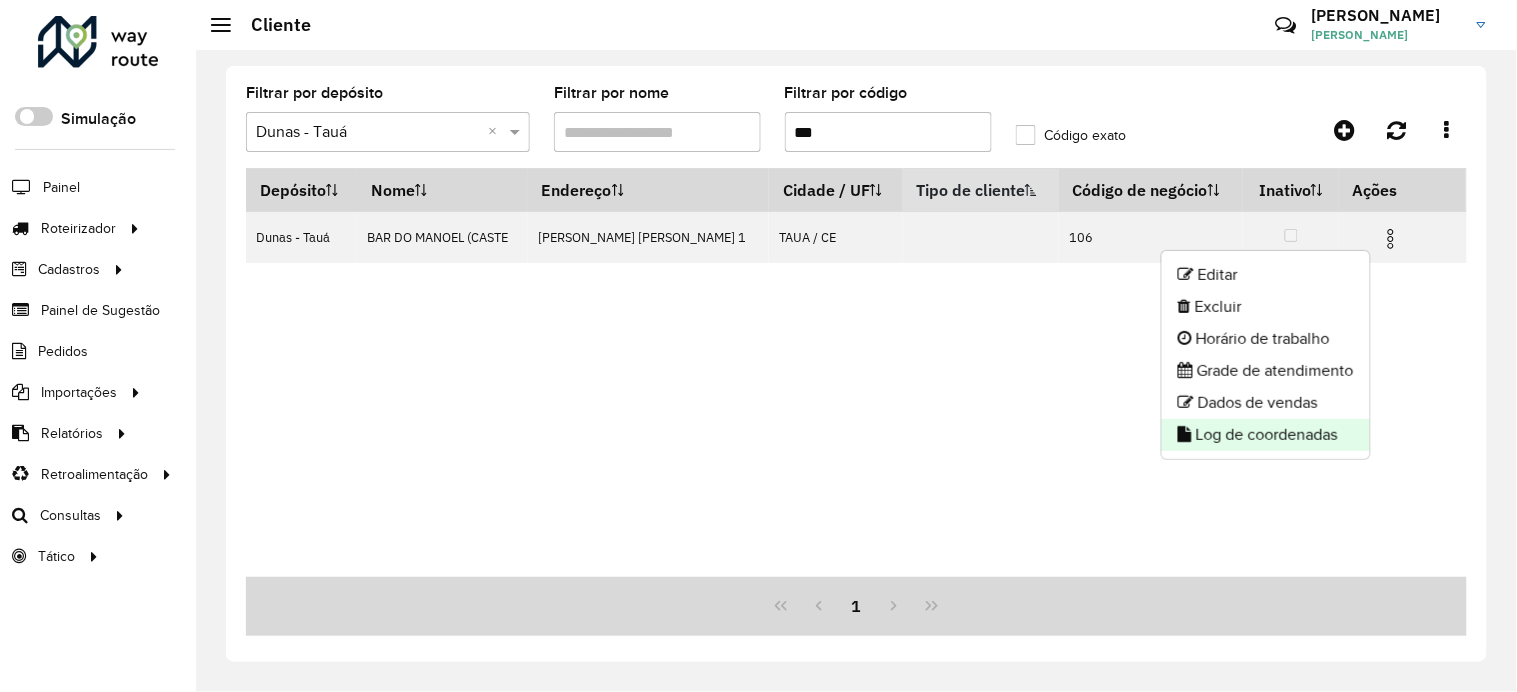 click on "Log de coordenadas" 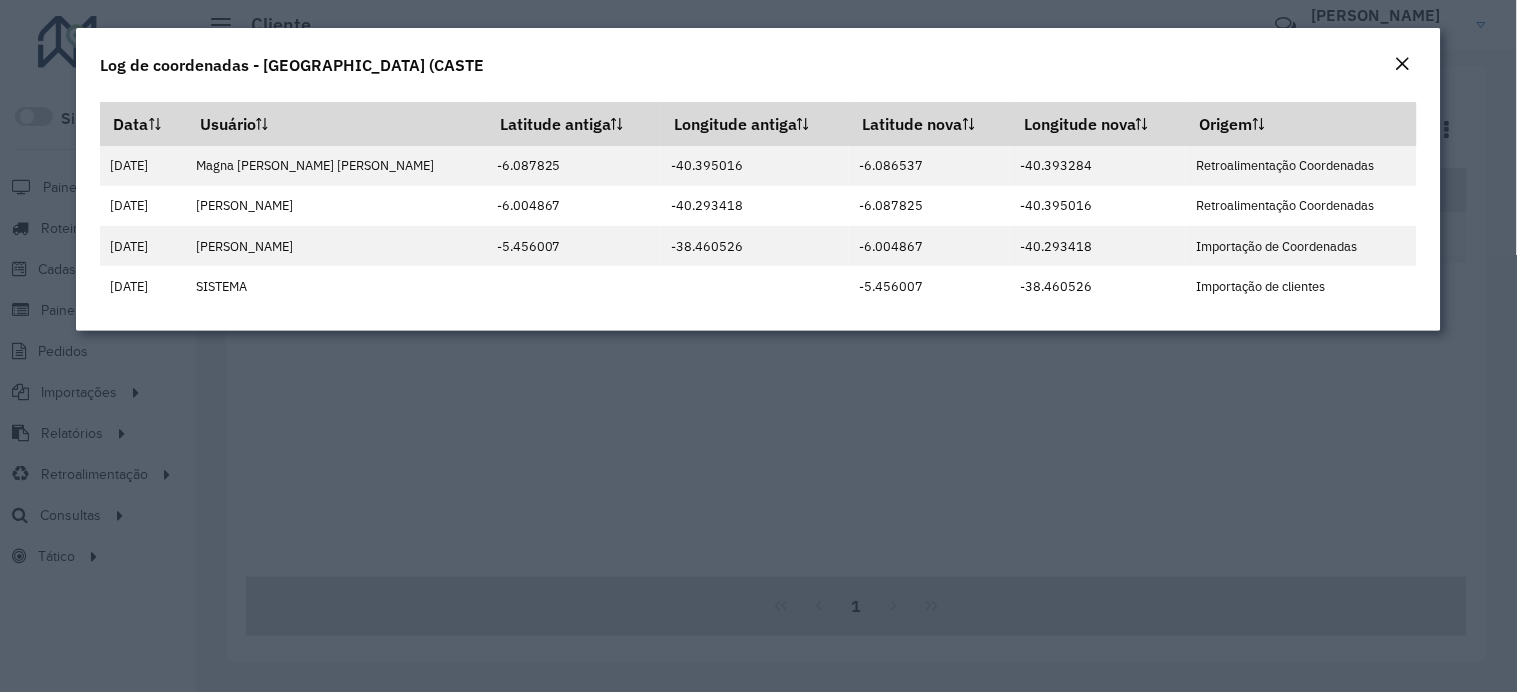 click 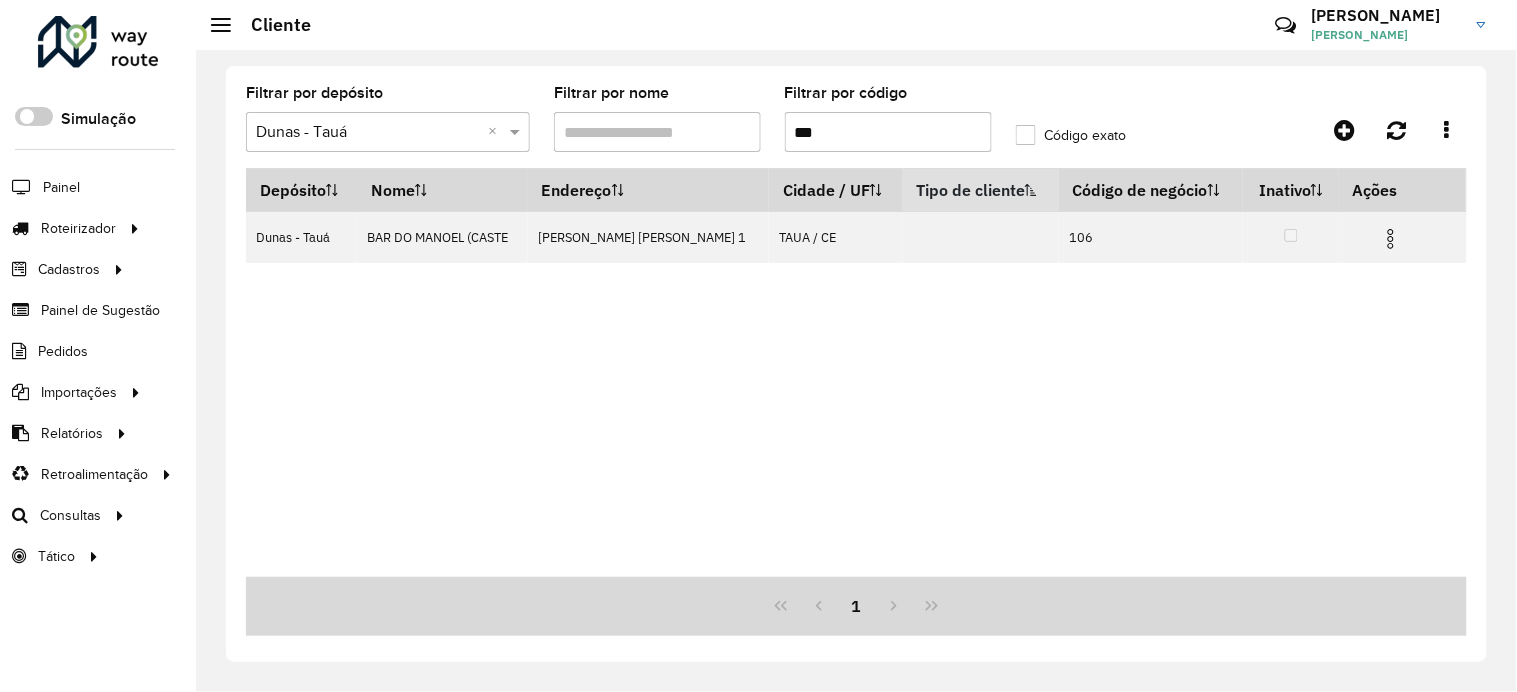 drag, startPoint x: 838, startPoint y: 133, endPoint x: 813, endPoint y: 126, distance: 25.96151 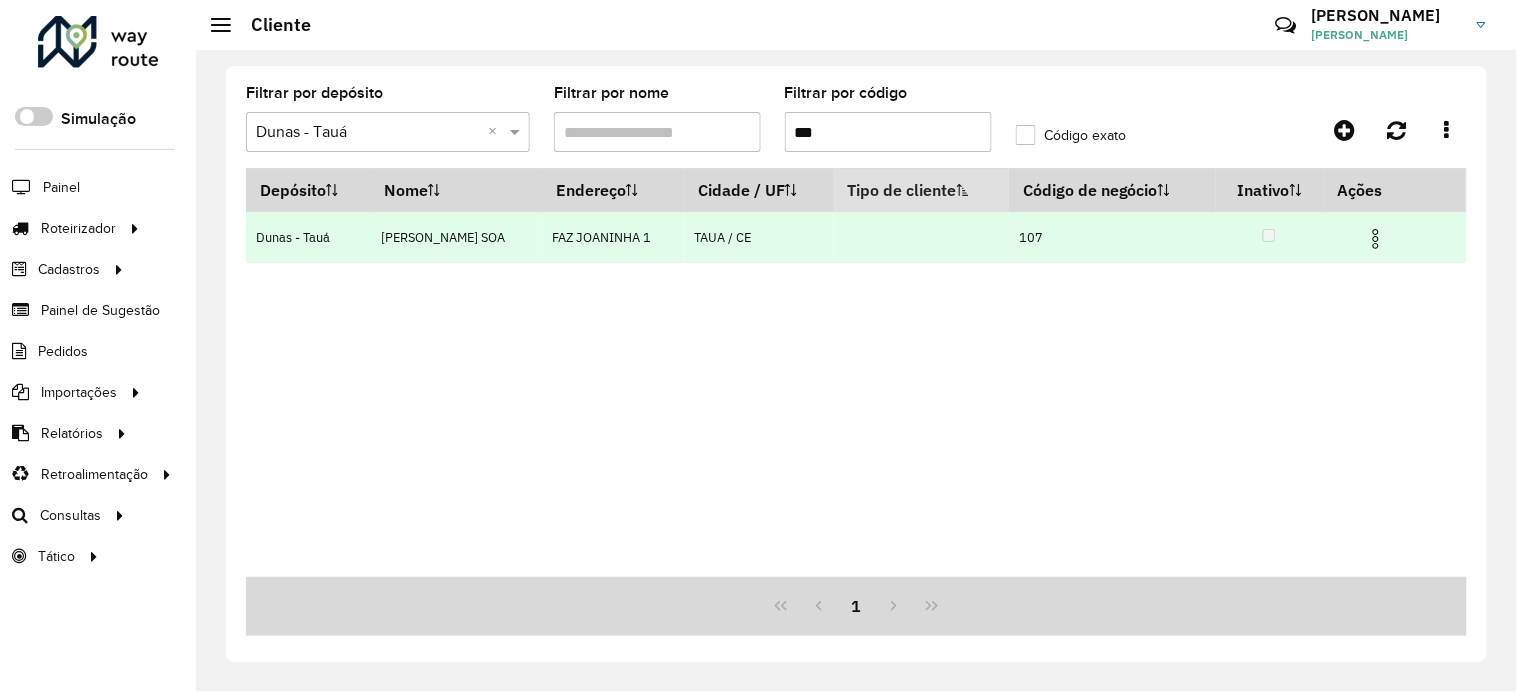 click at bounding box center [1376, 239] 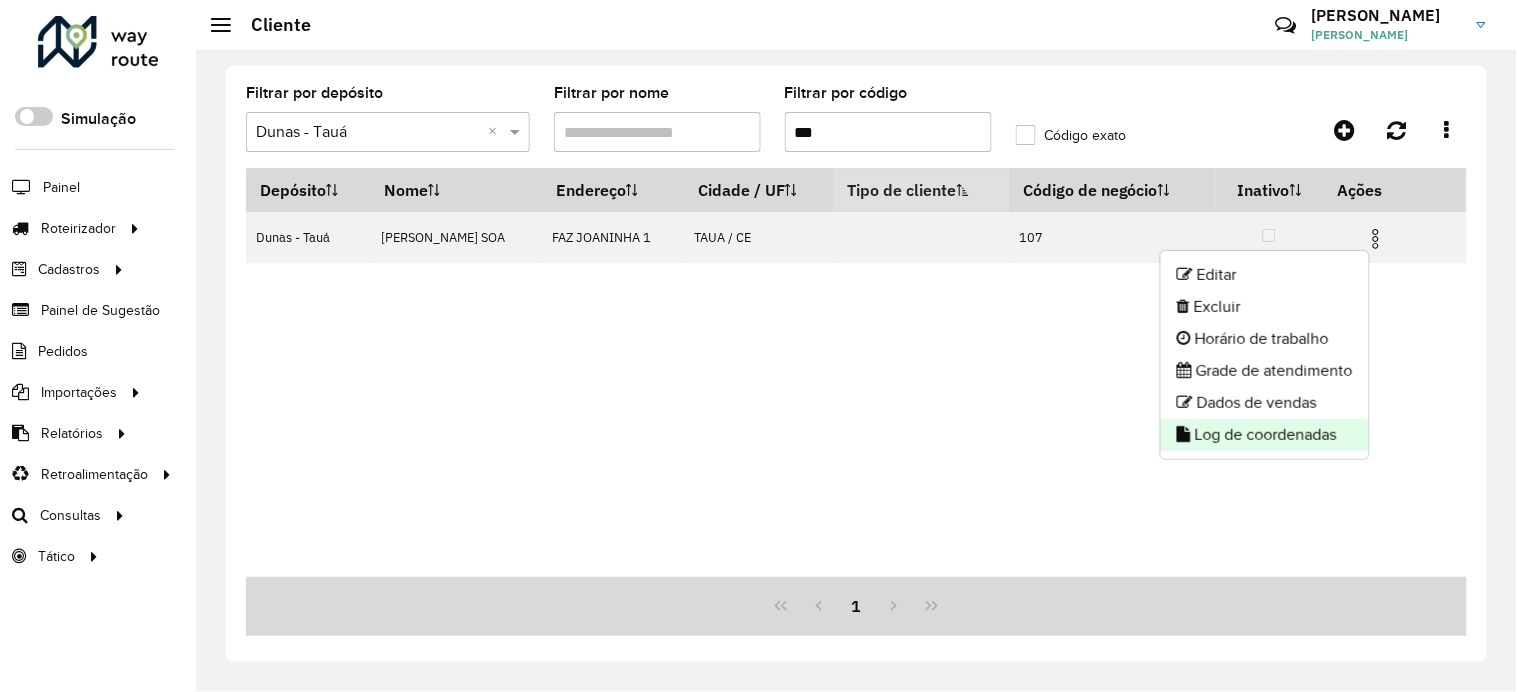click on "Log de coordenadas" 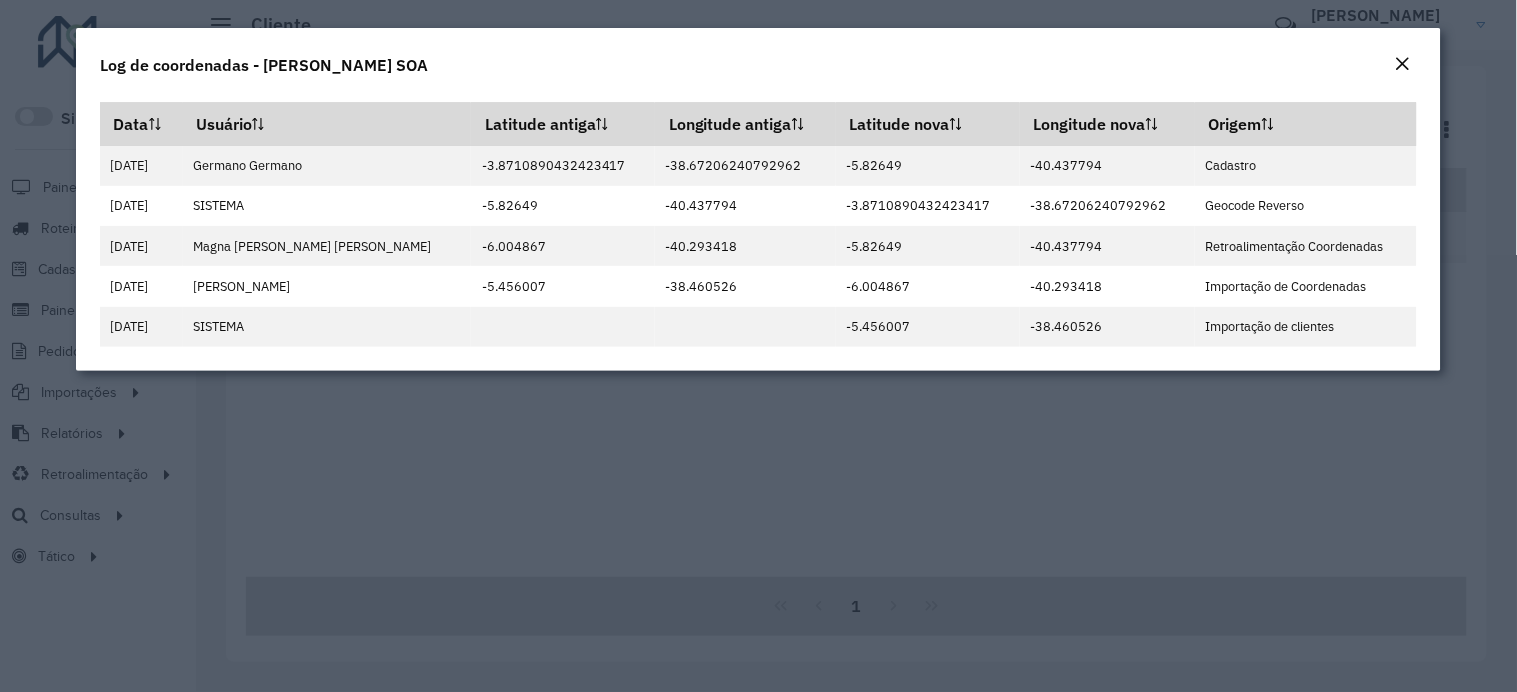 click 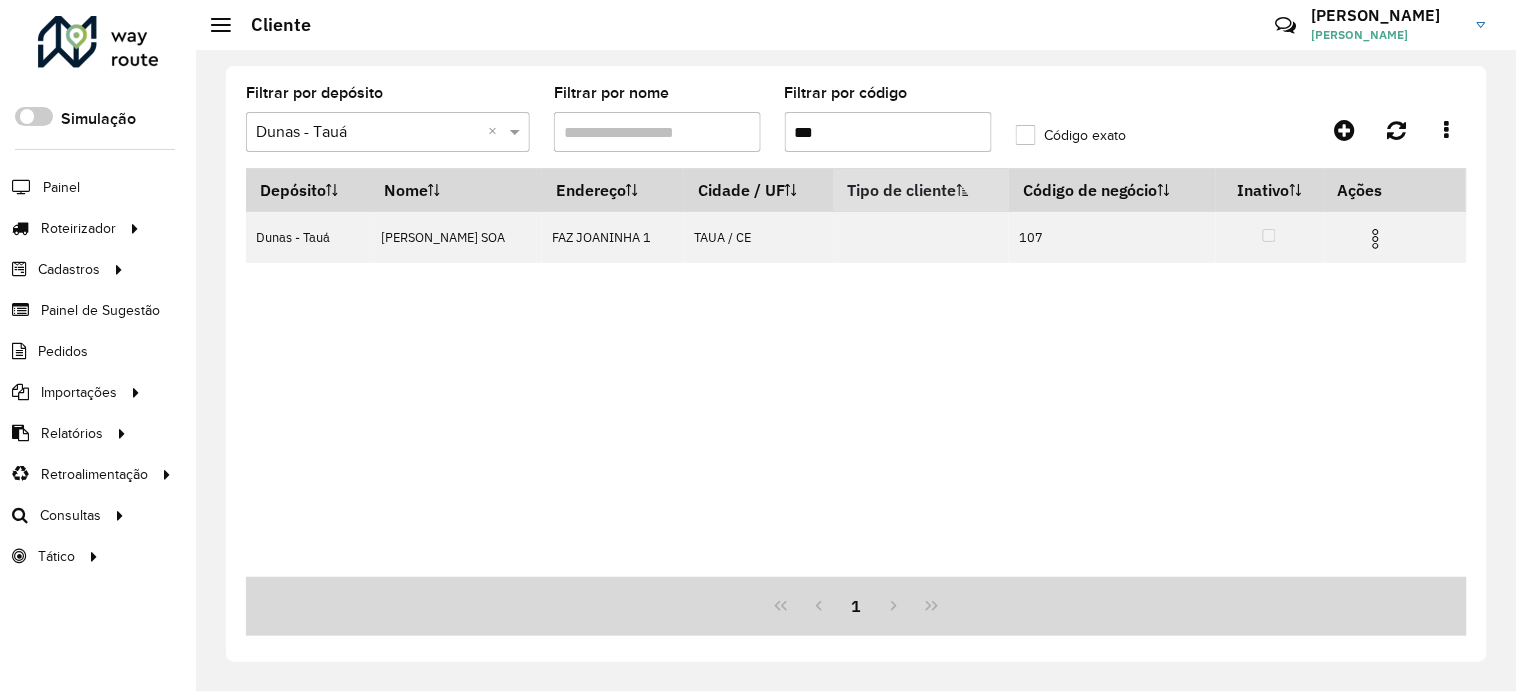 drag, startPoint x: 838, startPoint y: 143, endPoint x: 811, endPoint y: 137, distance: 27.658634 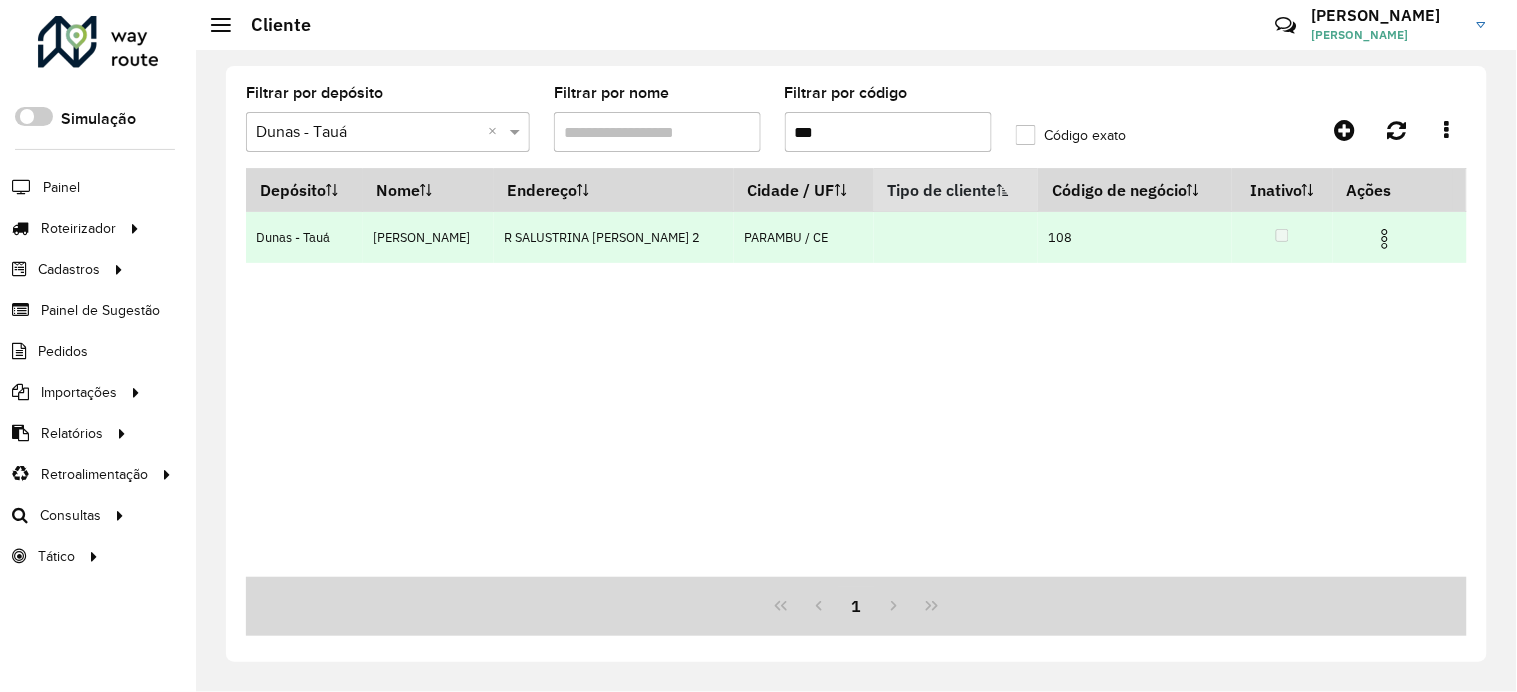 click at bounding box center (1385, 239) 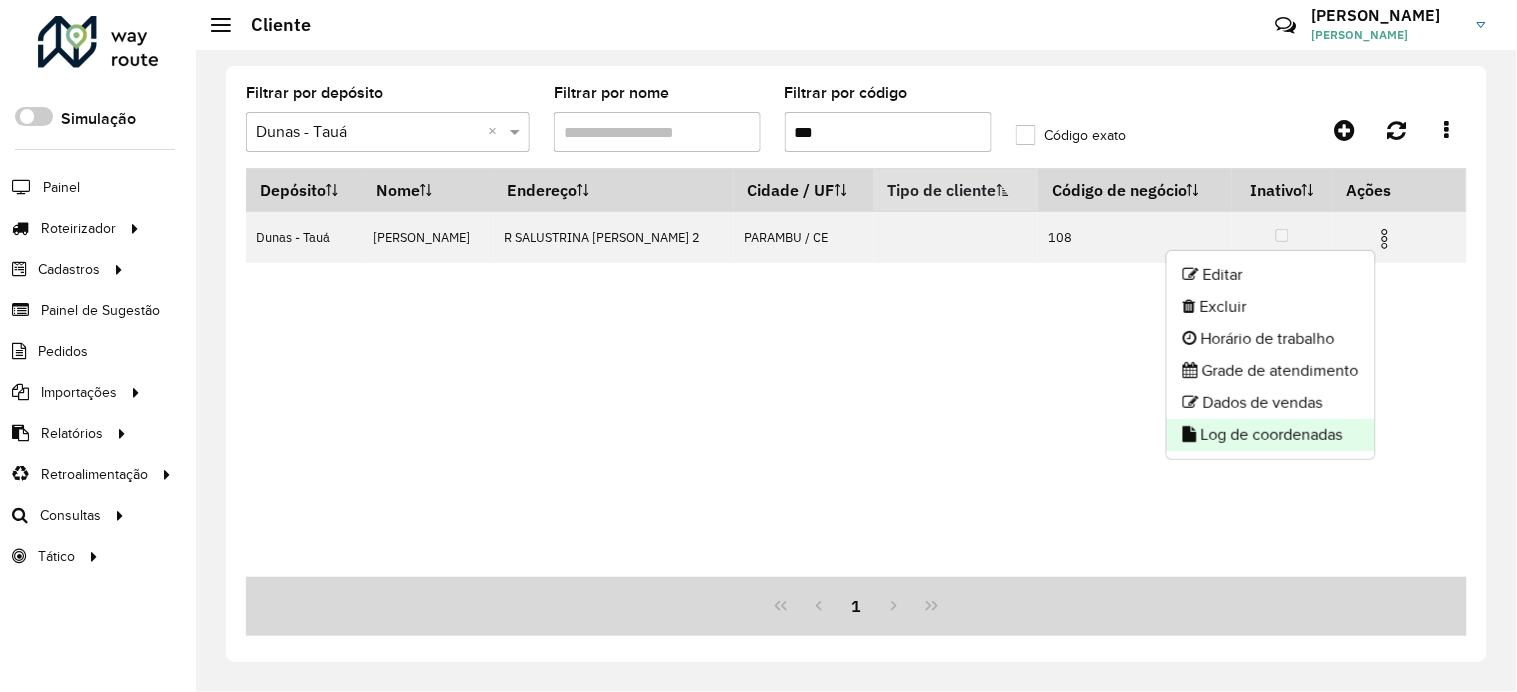 click on "Log de coordenadas" 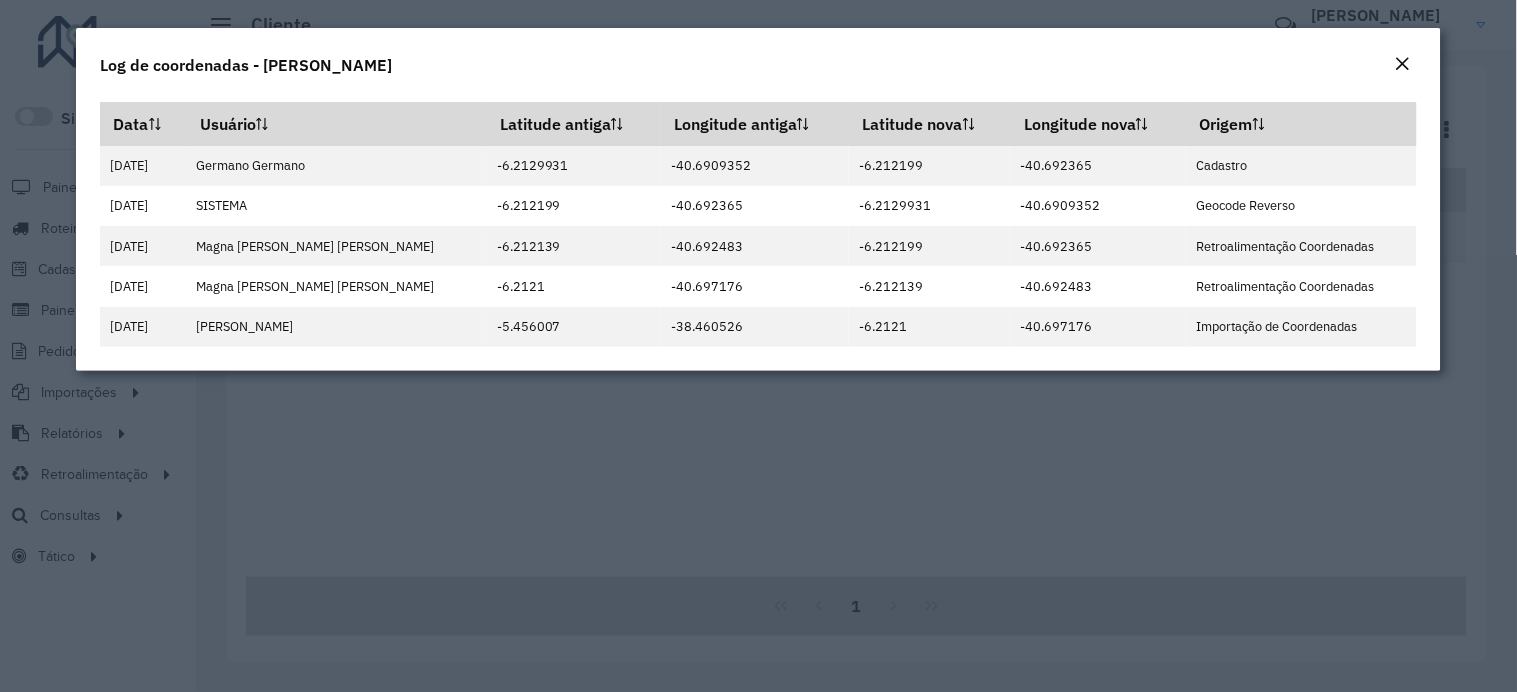 click 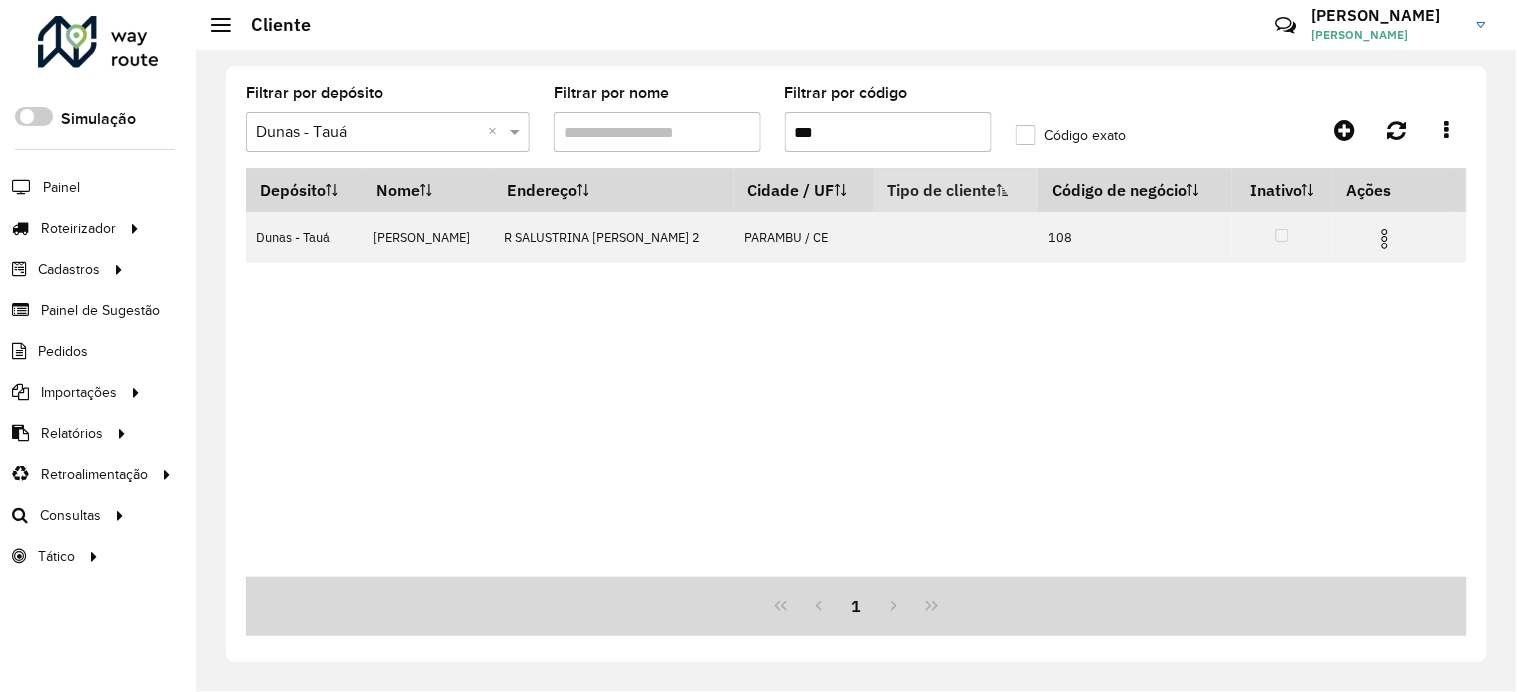 drag, startPoint x: 824, startPoint y: 136, endPoint x: 812, endPoint y: 133, distance: 12.369317 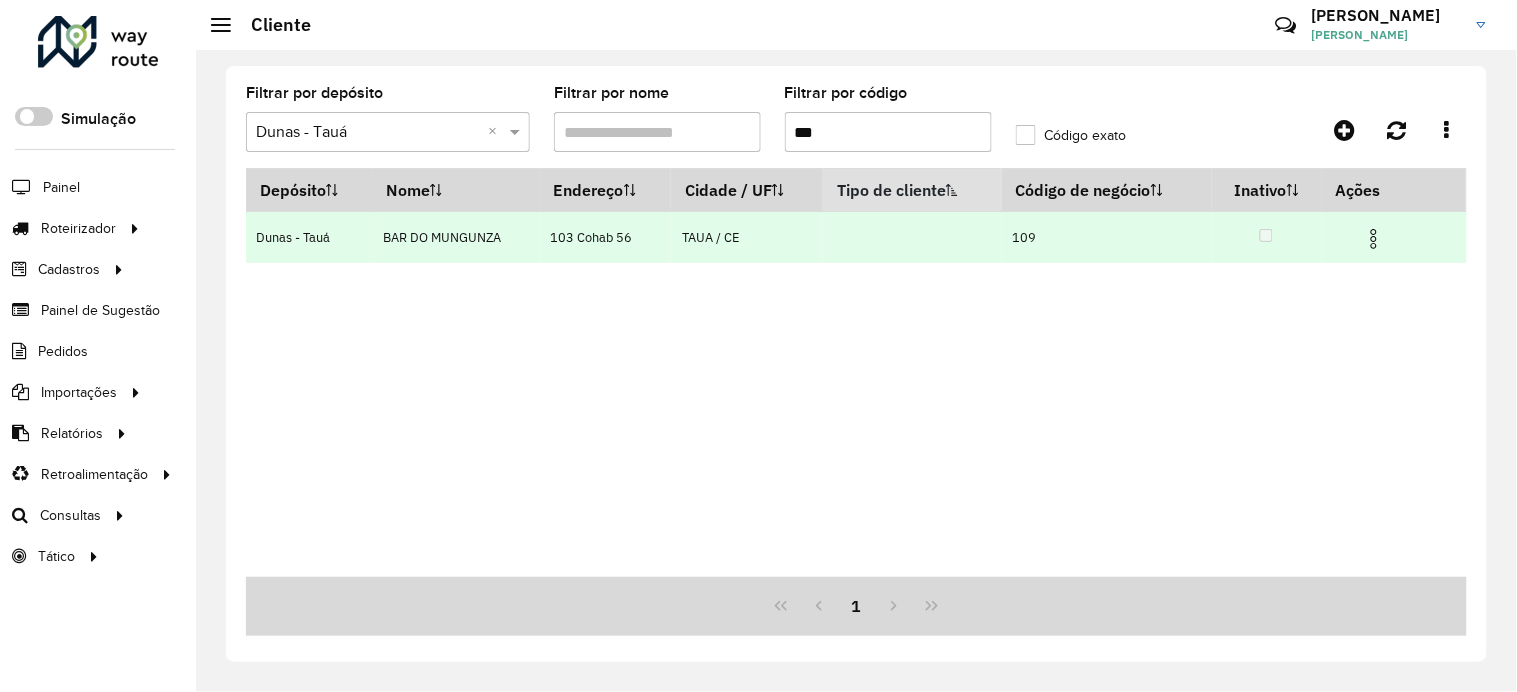 click at bounding box center (1374, 239) 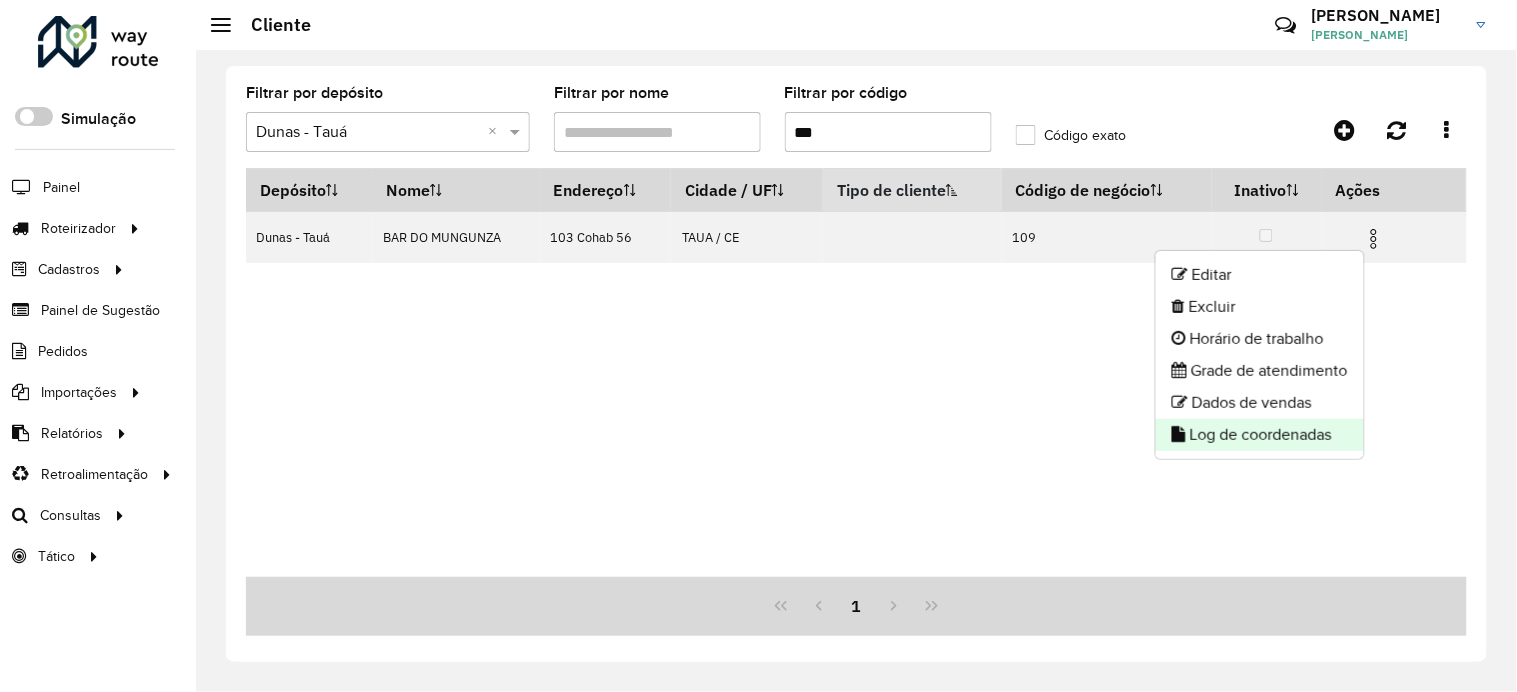 click on "Log de coordenadas" 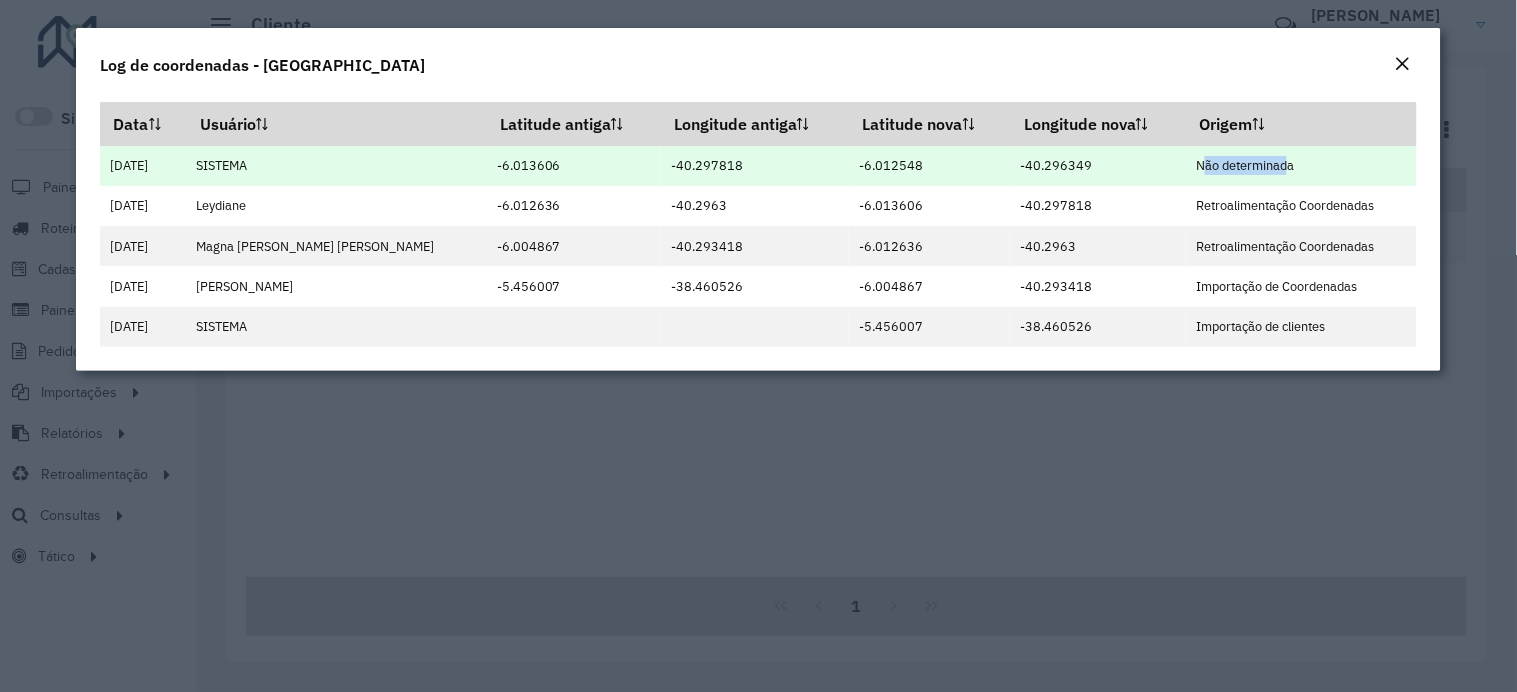 drag, startPoint x: 1252, startPoint y: 168, endPoint x: 1268, endPoint y: 170, distance: 16.124516 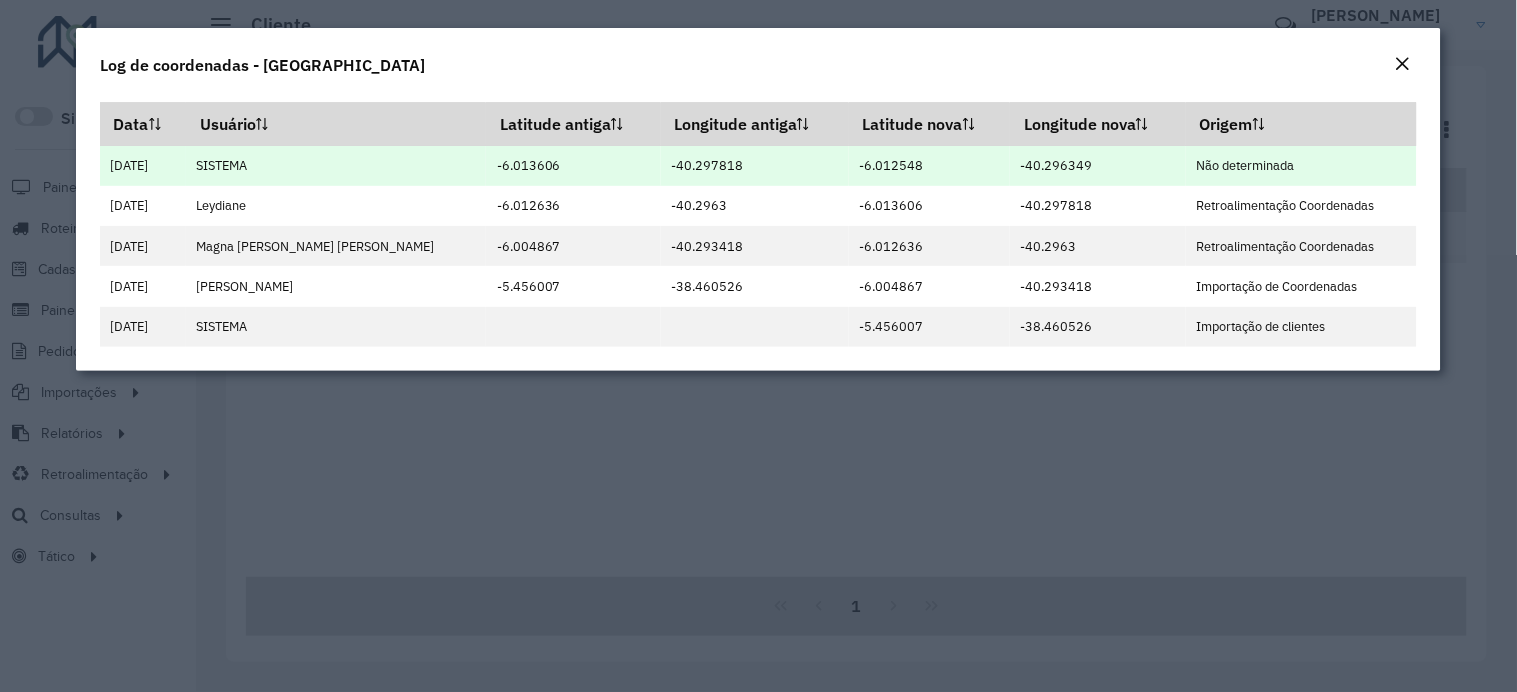 click on "Não determinada" at bounding box center (1301, 166) 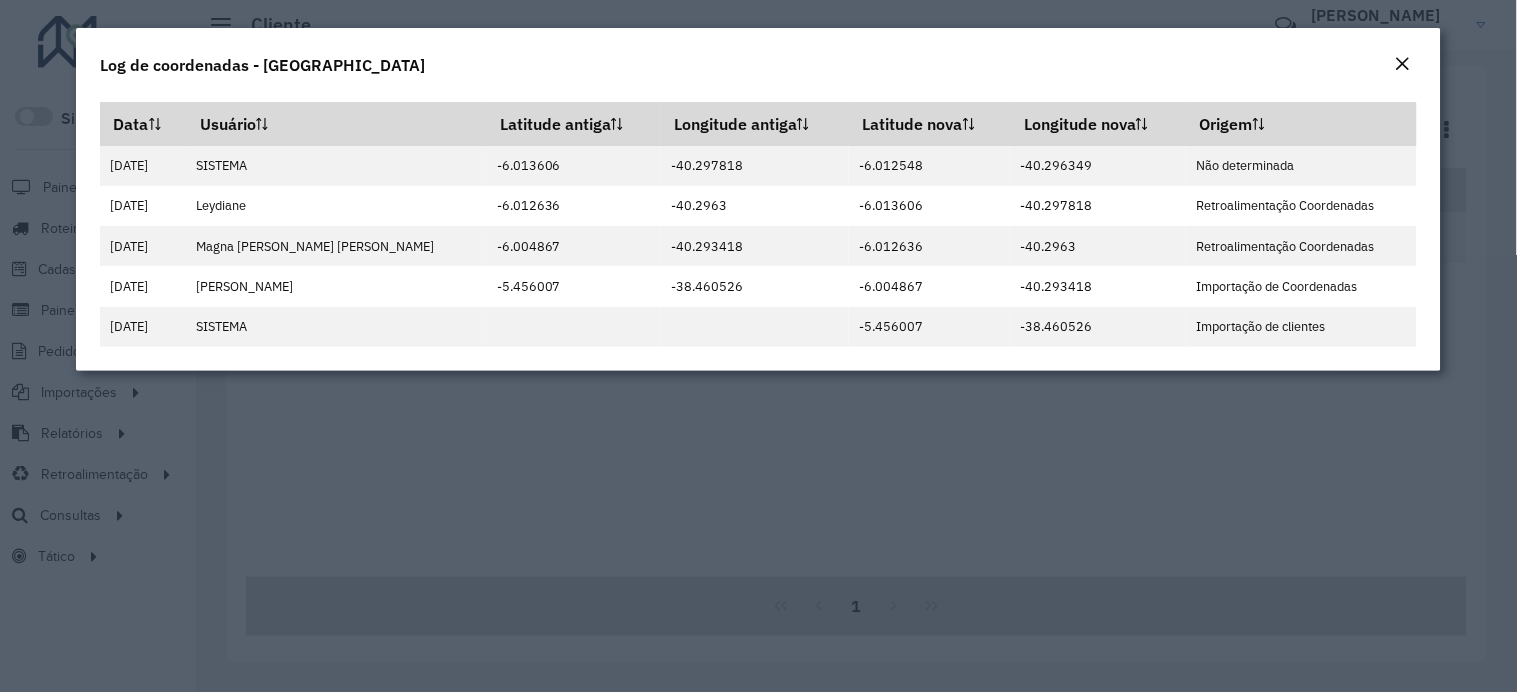 click 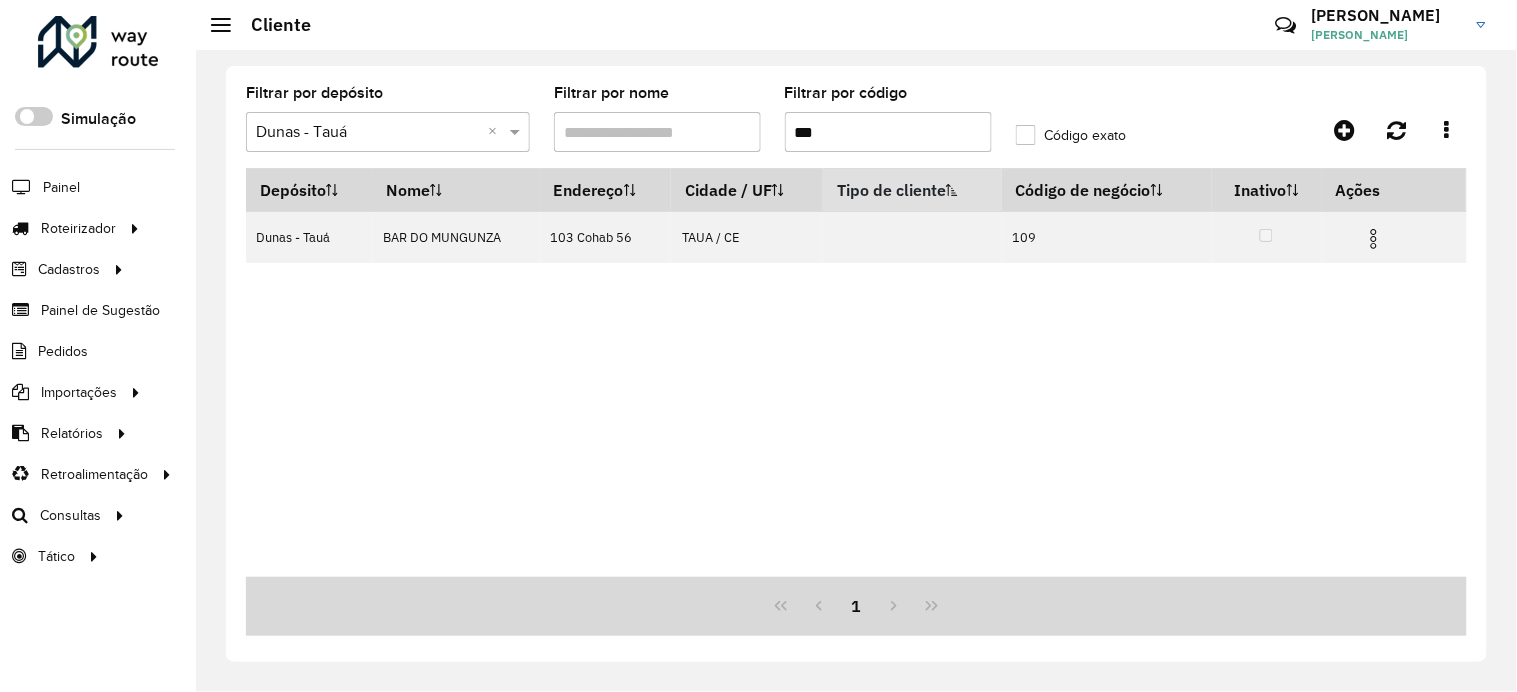 click on "***" at bounding box center [888, 132] 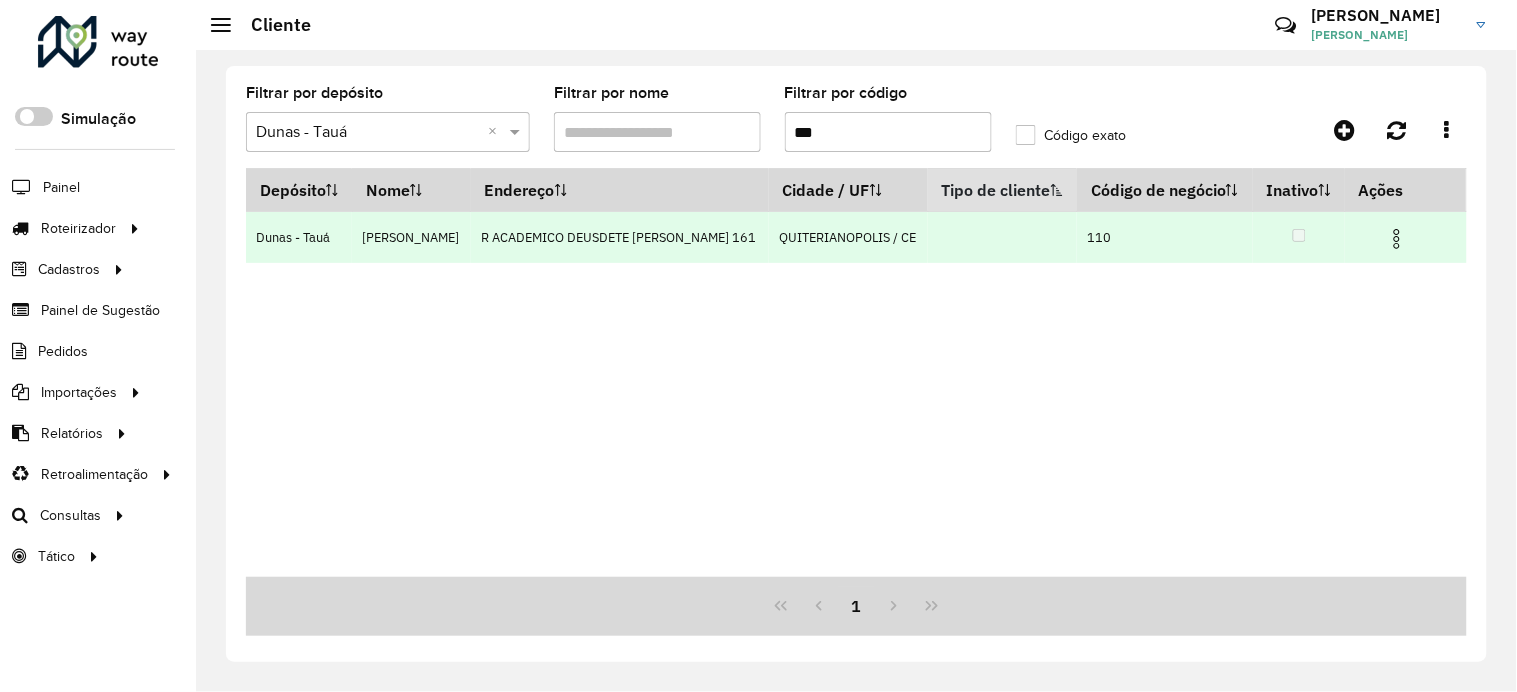 click at bounding box center (1397, 239) 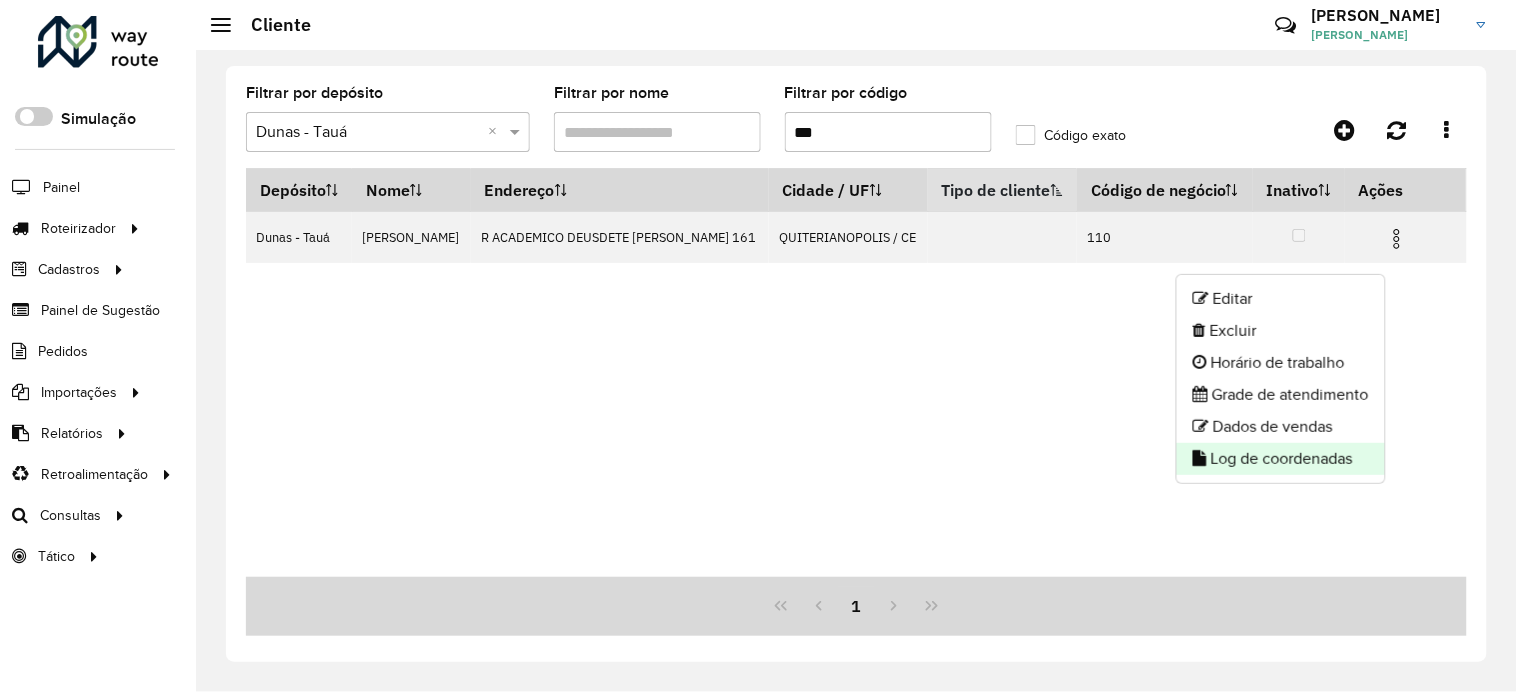 click on "Log de coordenadas" 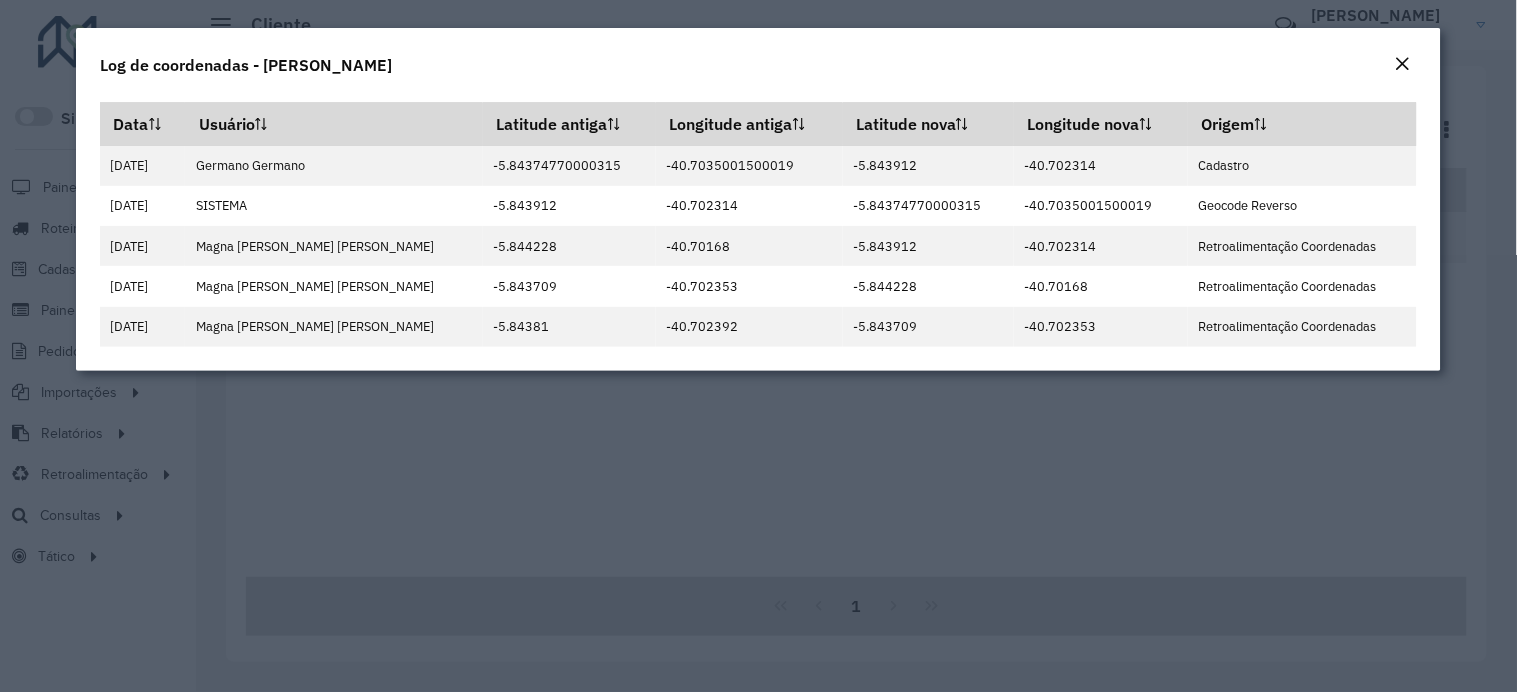 click 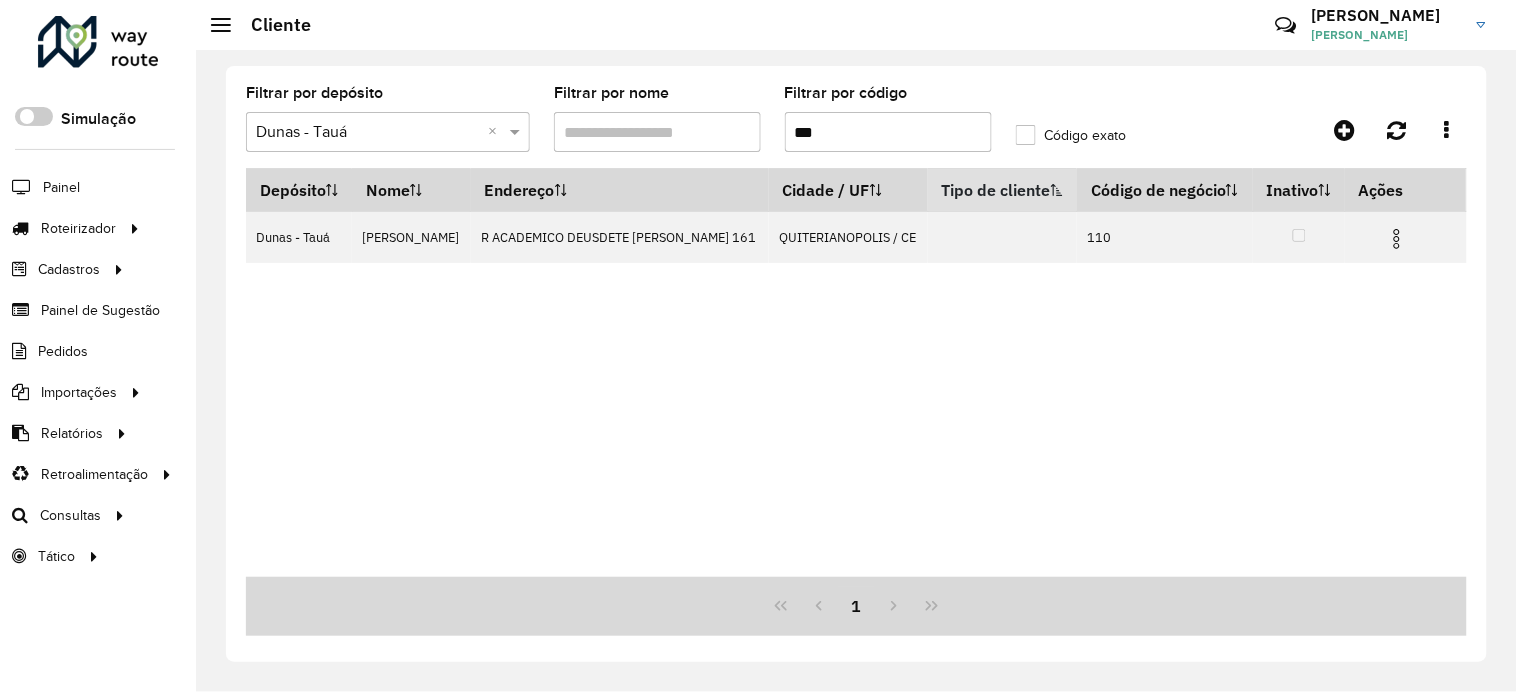 click on "***" at bounding box center [888, 132] 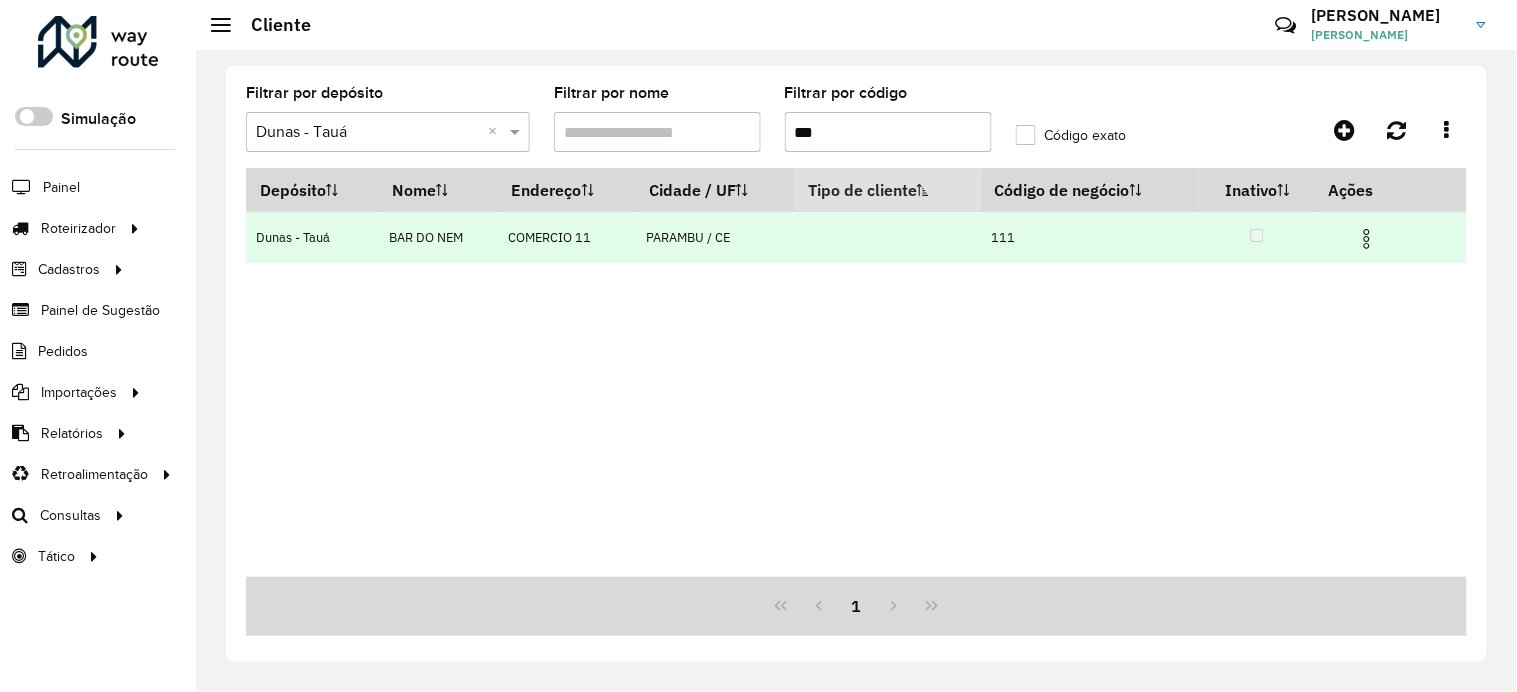 click at bounding box center (1367, 239) 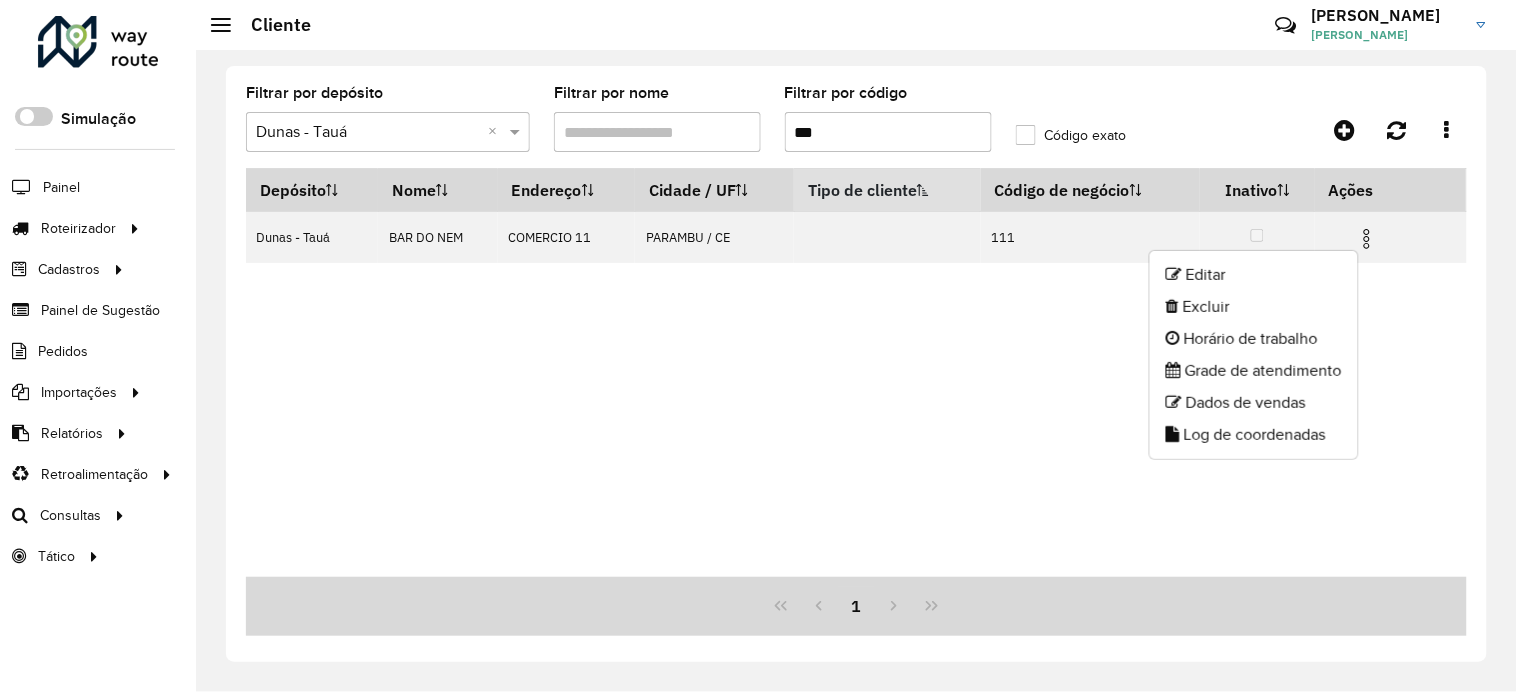click on "Editar   Excluir   Horário de trabalho   Grade de atendimento   Dados de vendas   Log de coordenadas" 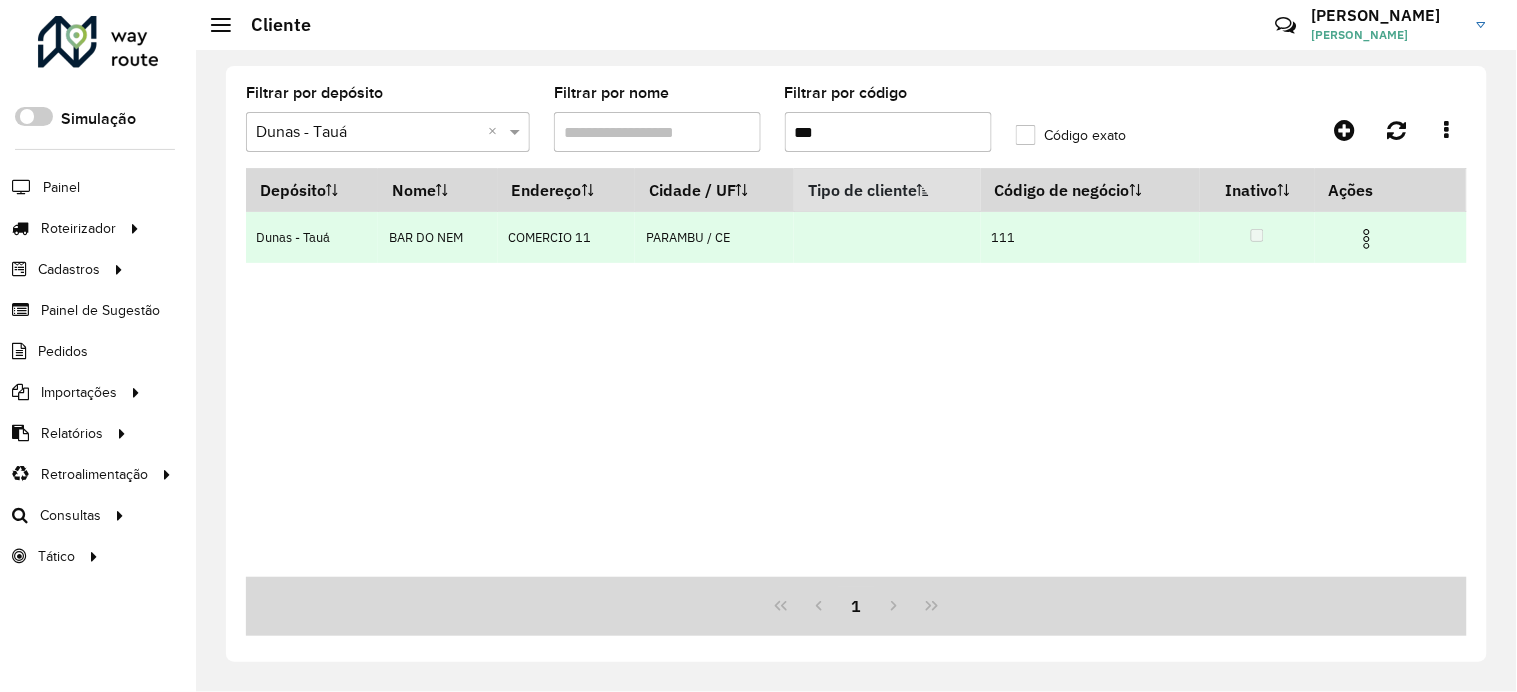 click at bounding box center [1367, 239] 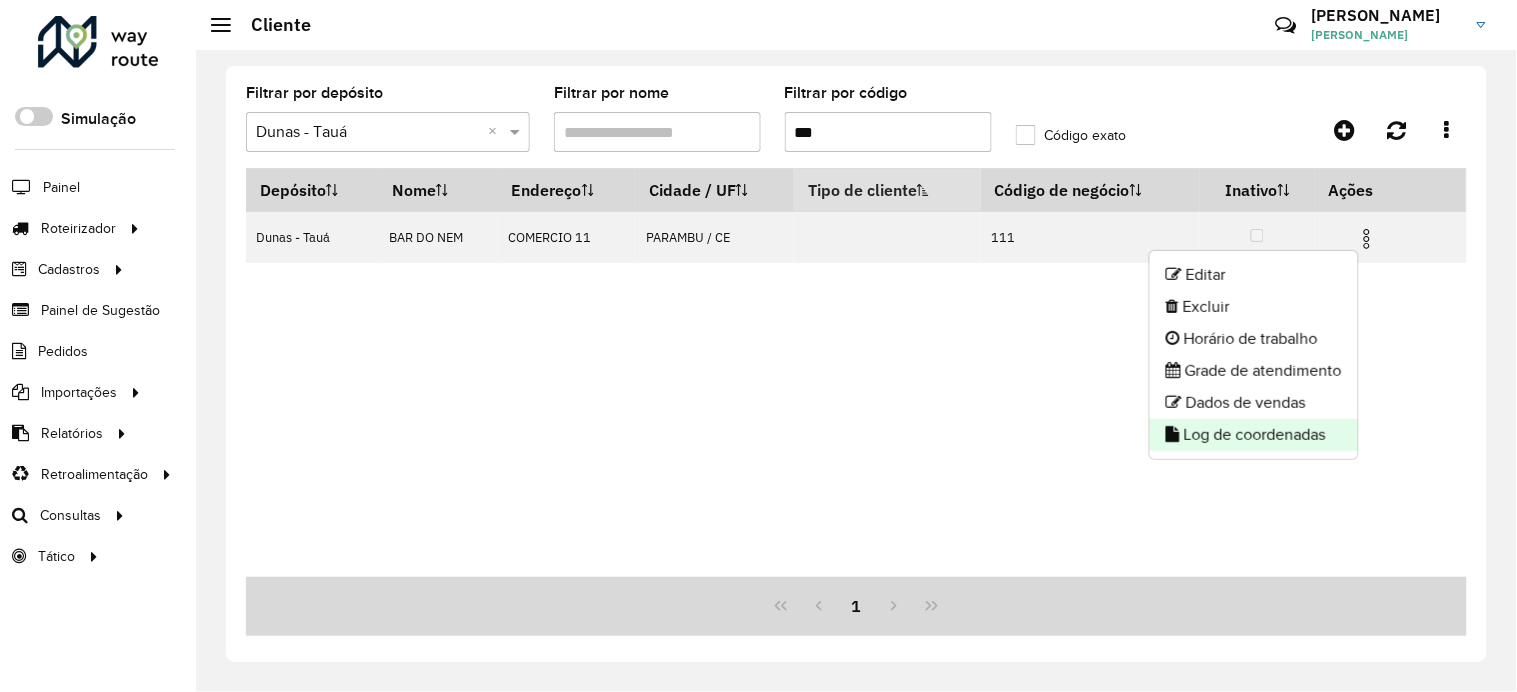 click on "Log de coordenadas" 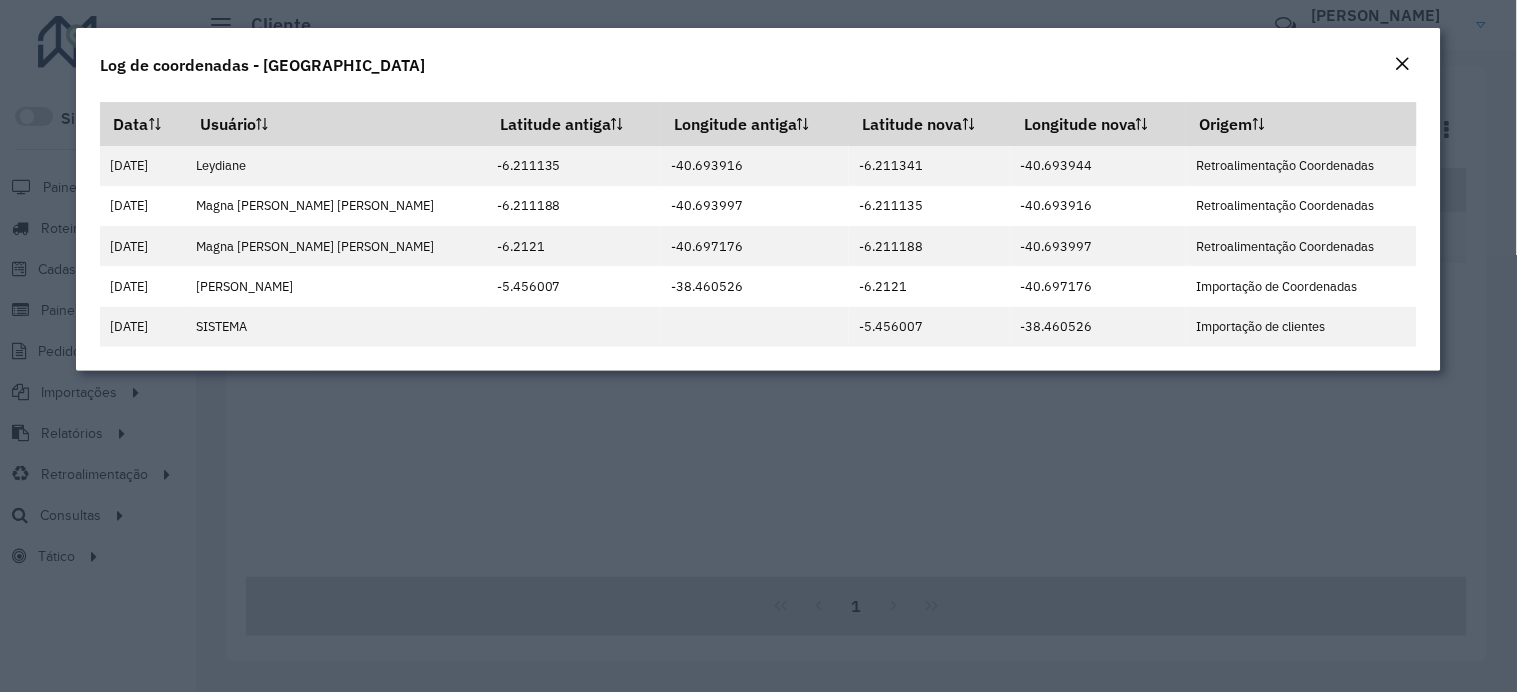 click 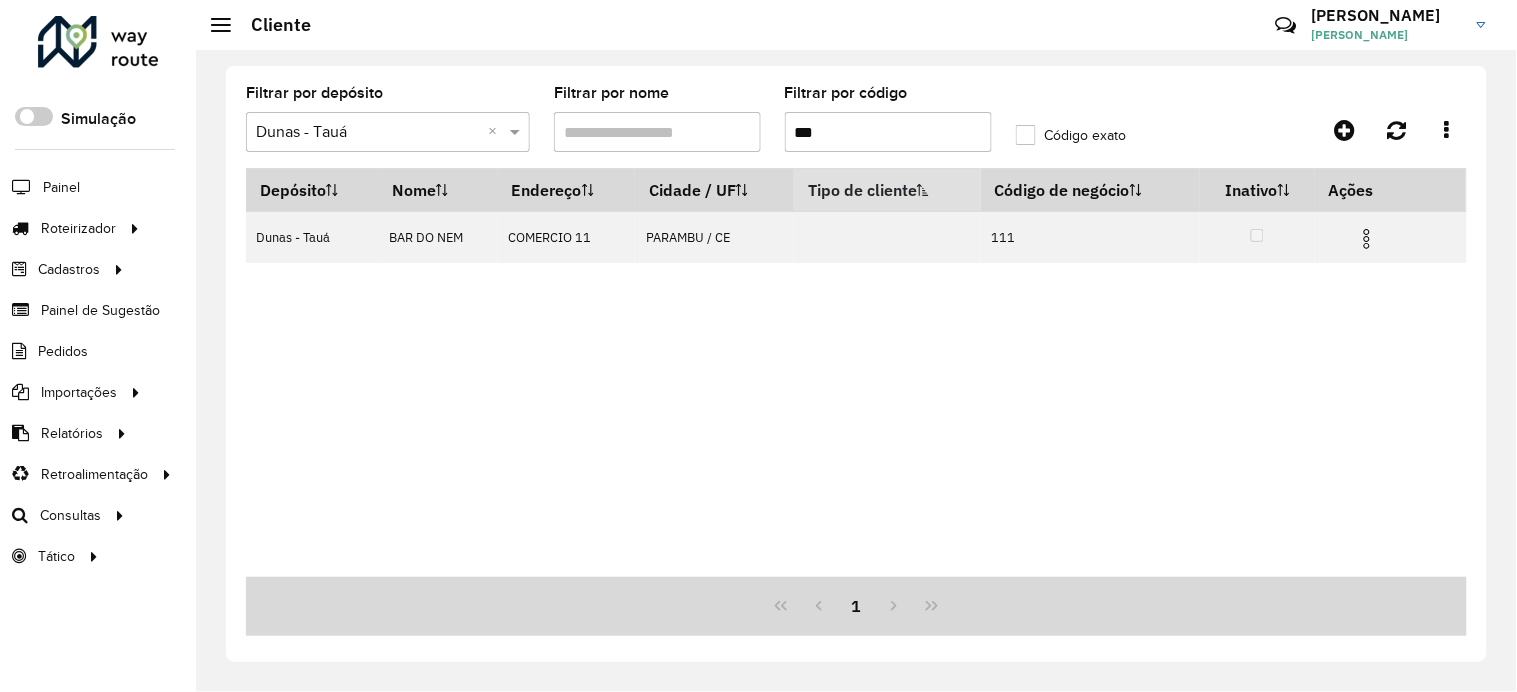 drag, startPoint x: 832, startPoint y: 134, endPoint x: 805, endPoint y: 136, distance: 27.073973 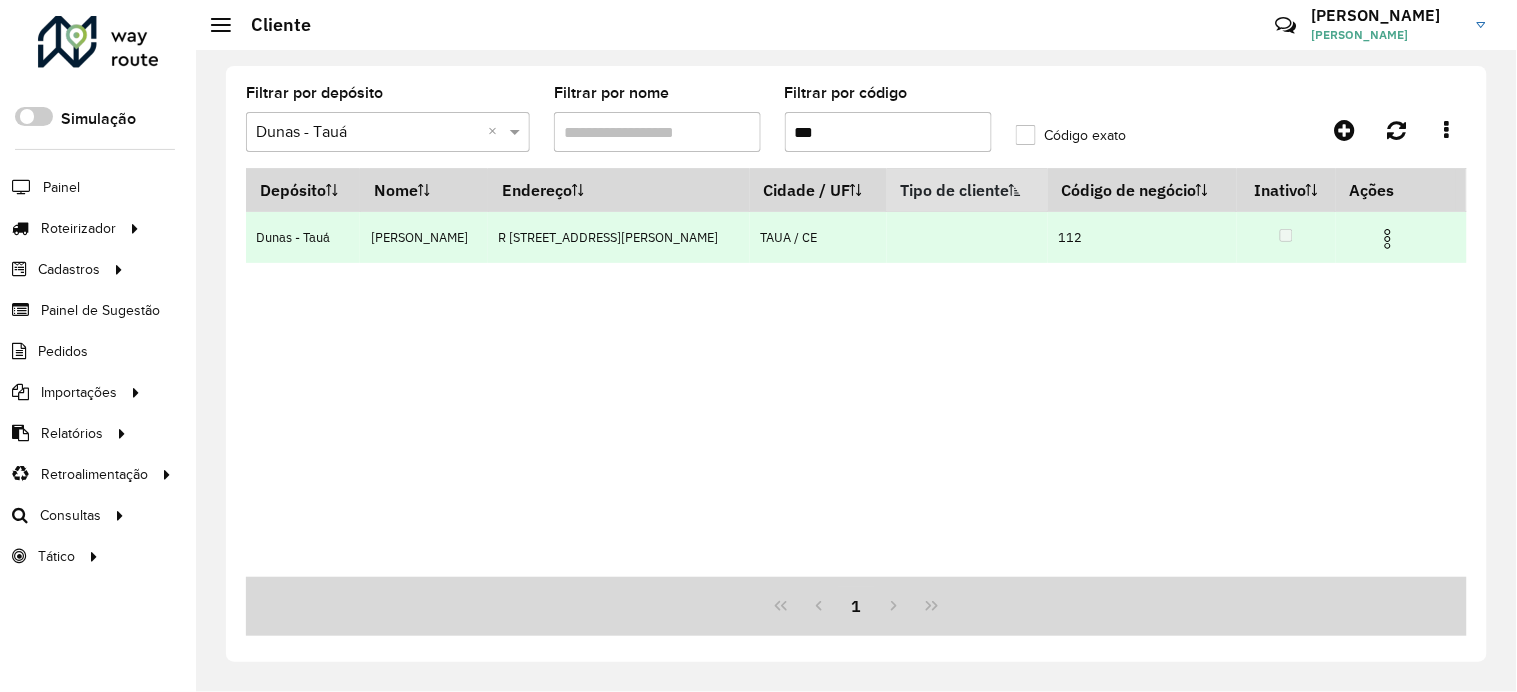 click at bounding box center (1388, 239) 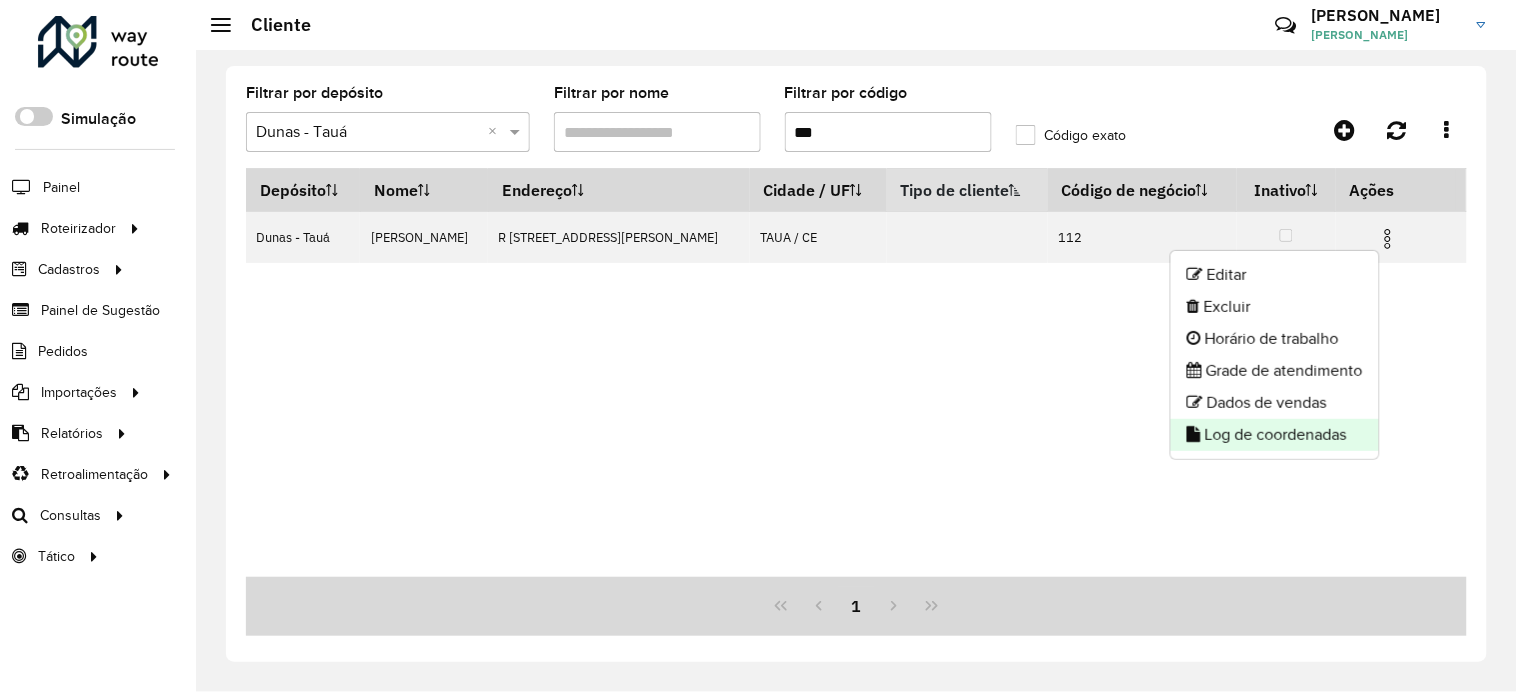click on "Log de coordenadas" 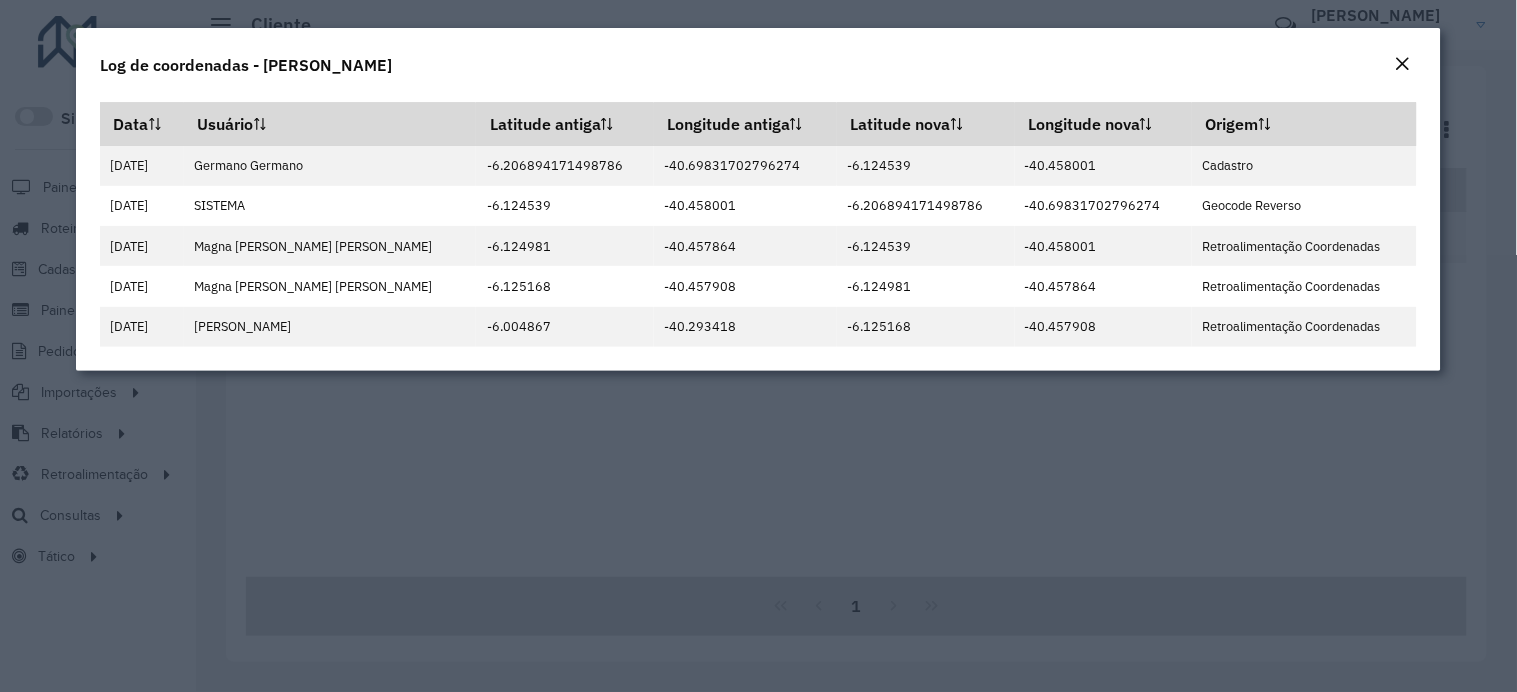 click 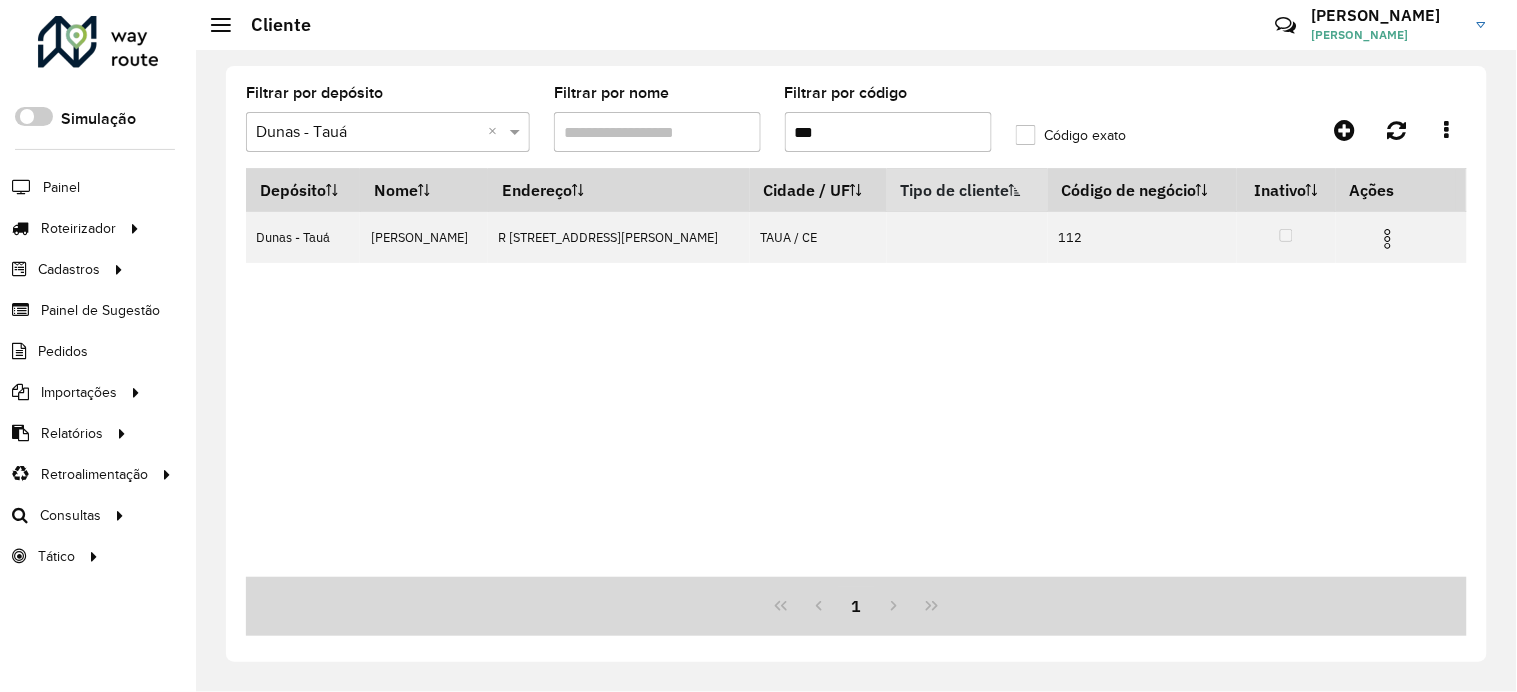 click on "***" at bounding box center (888, 132) 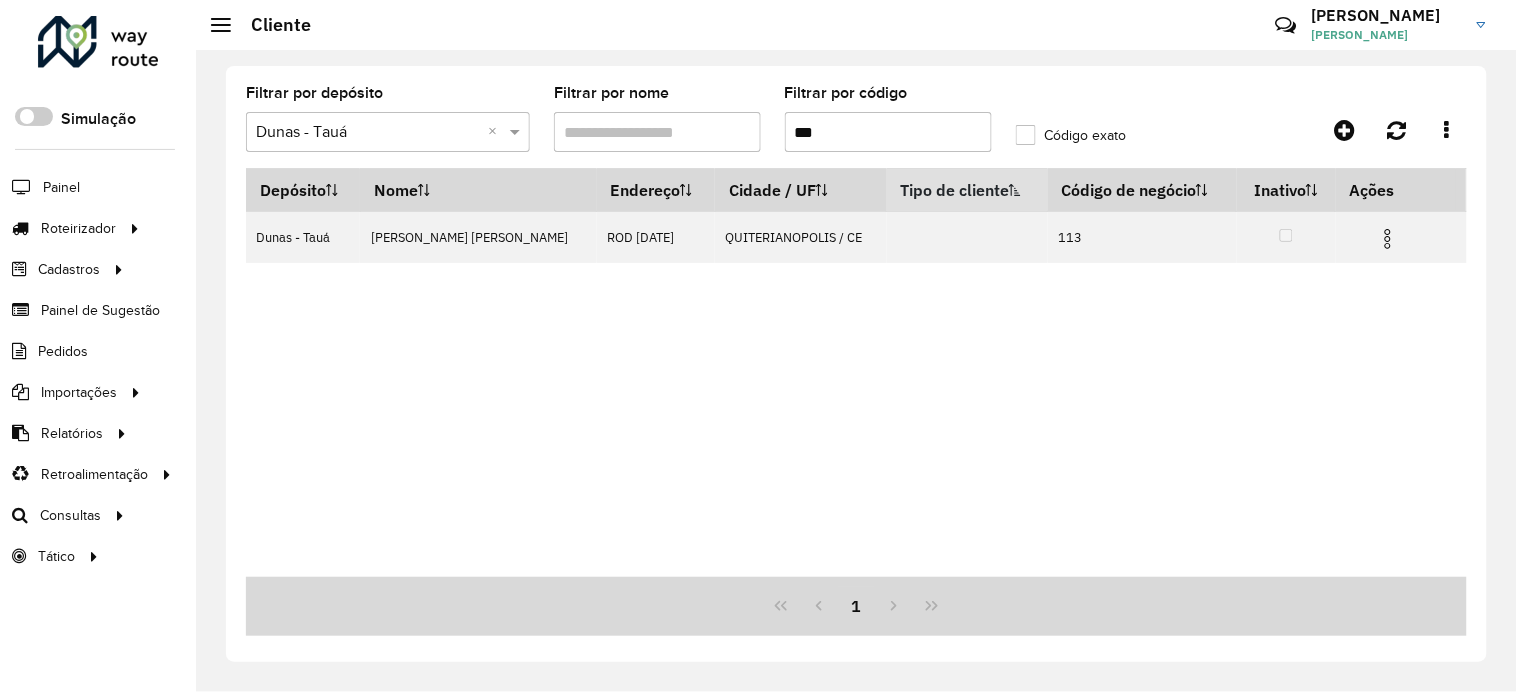 click at bounding box center [1388, 239] 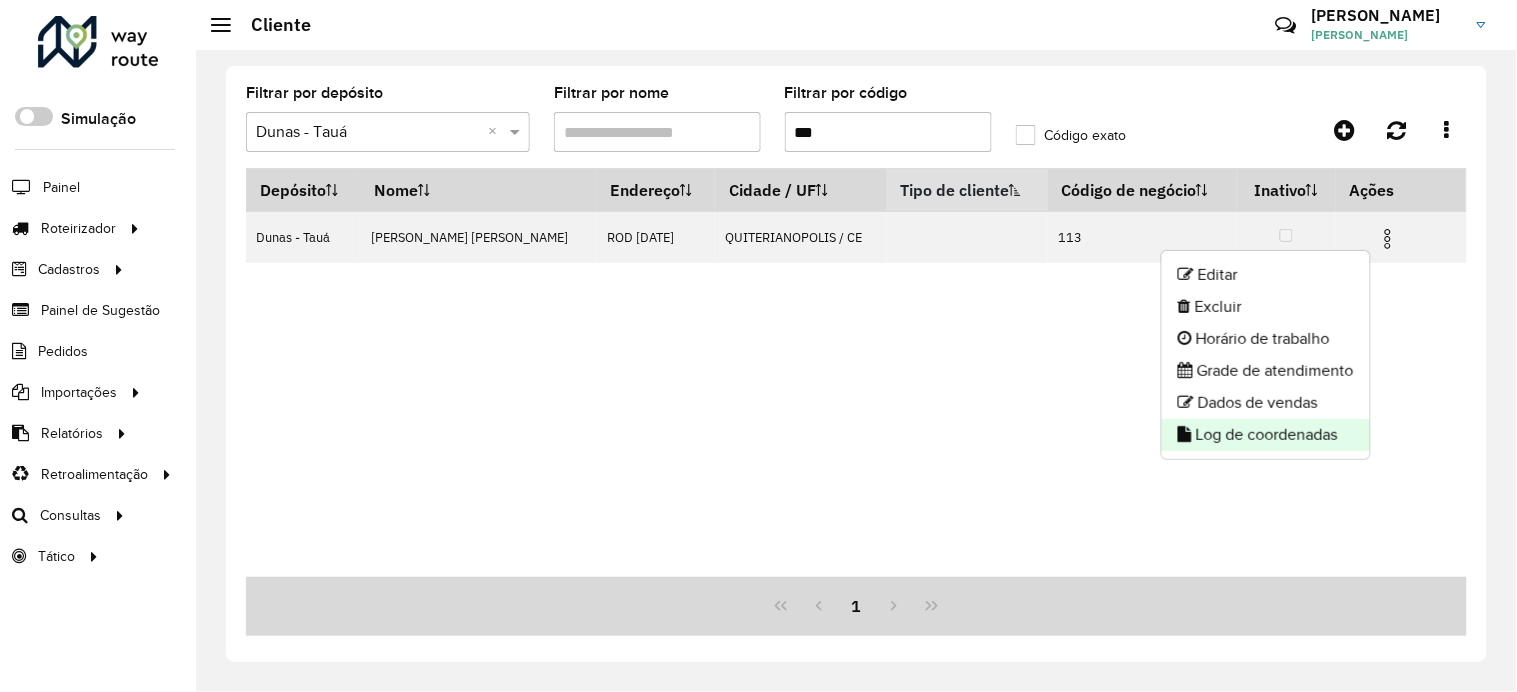 click on "Log de coordenadas" 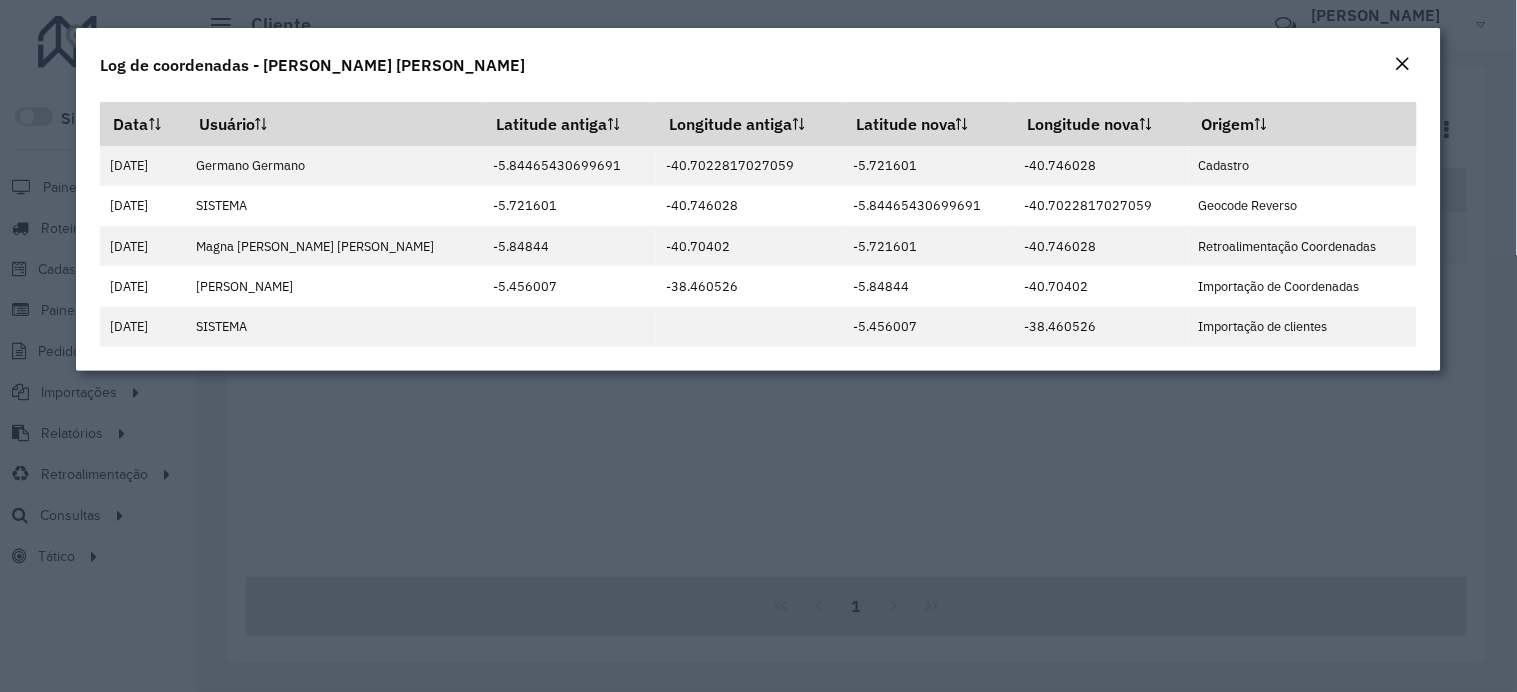 click 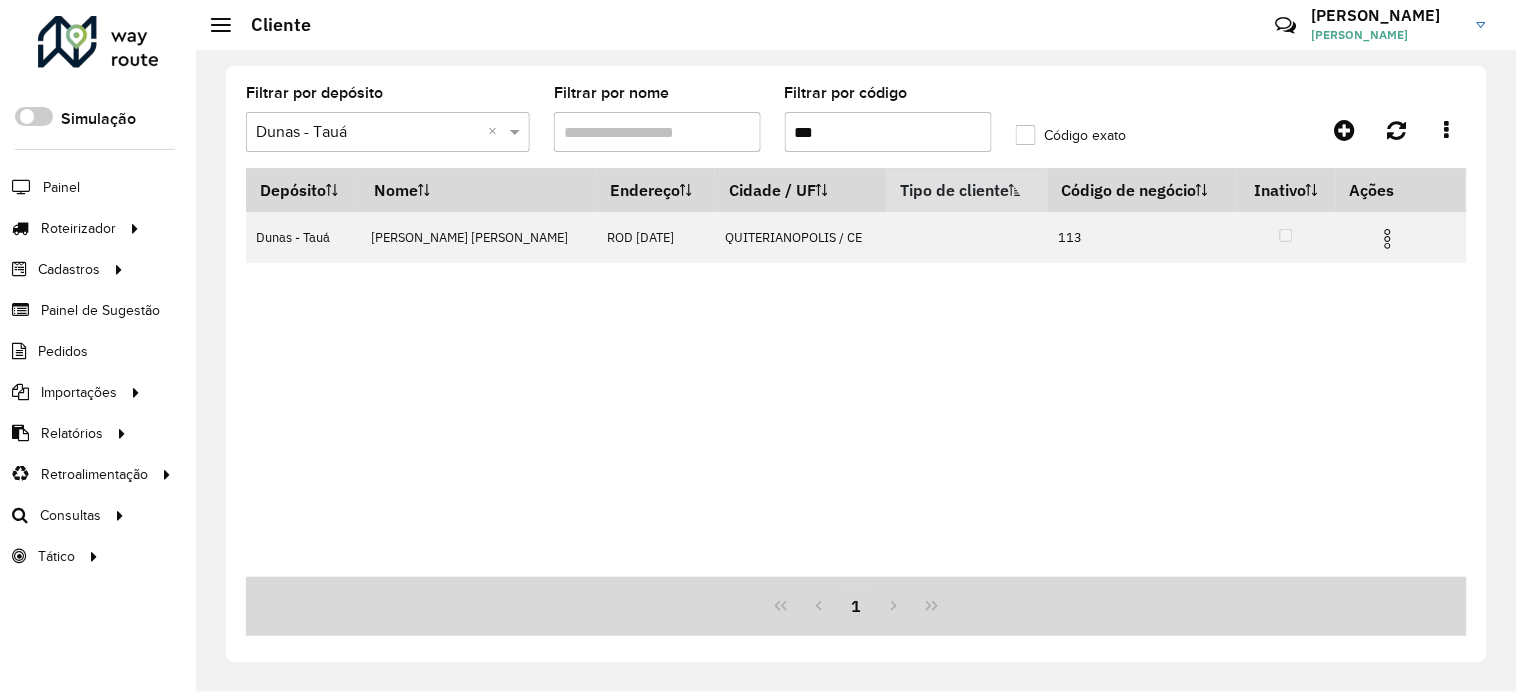 click on "***" at bounding box center (888, 132) 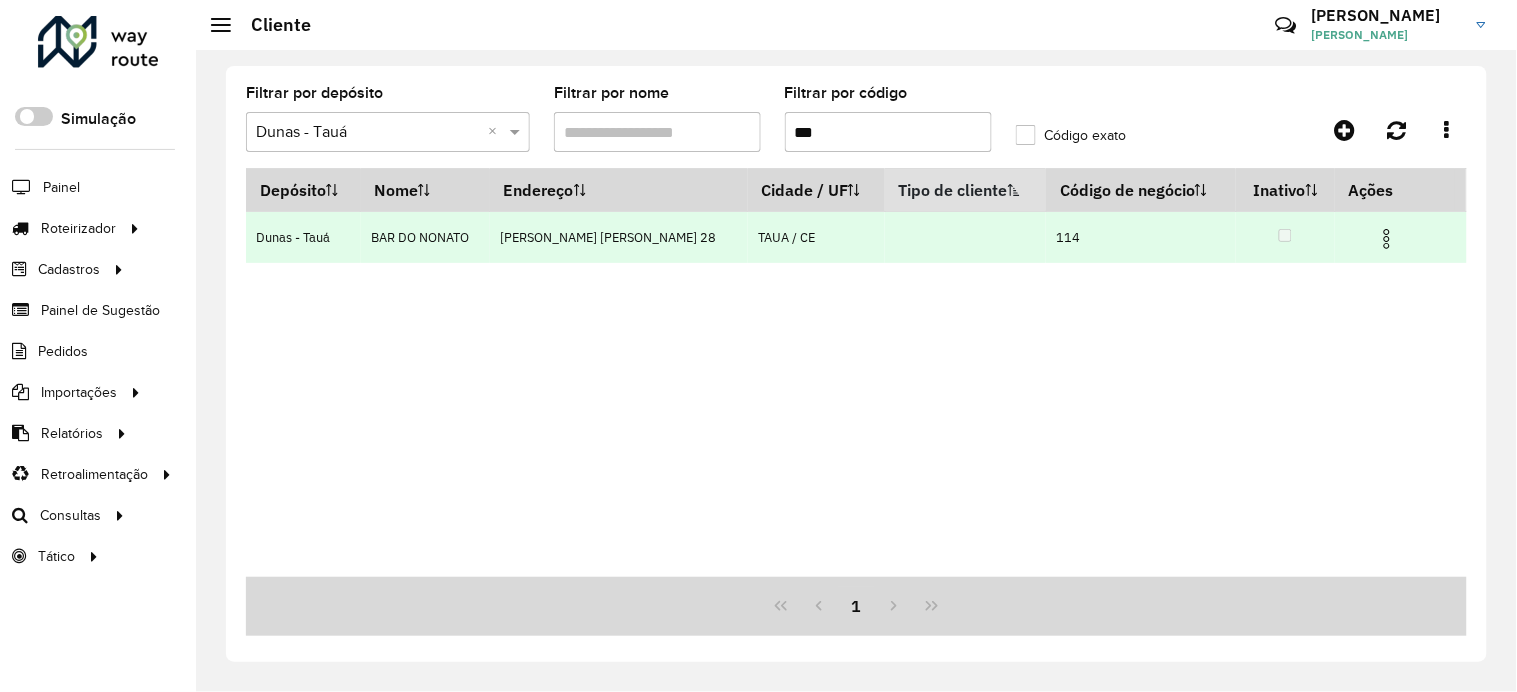 click at bounding box center (1387, 239) 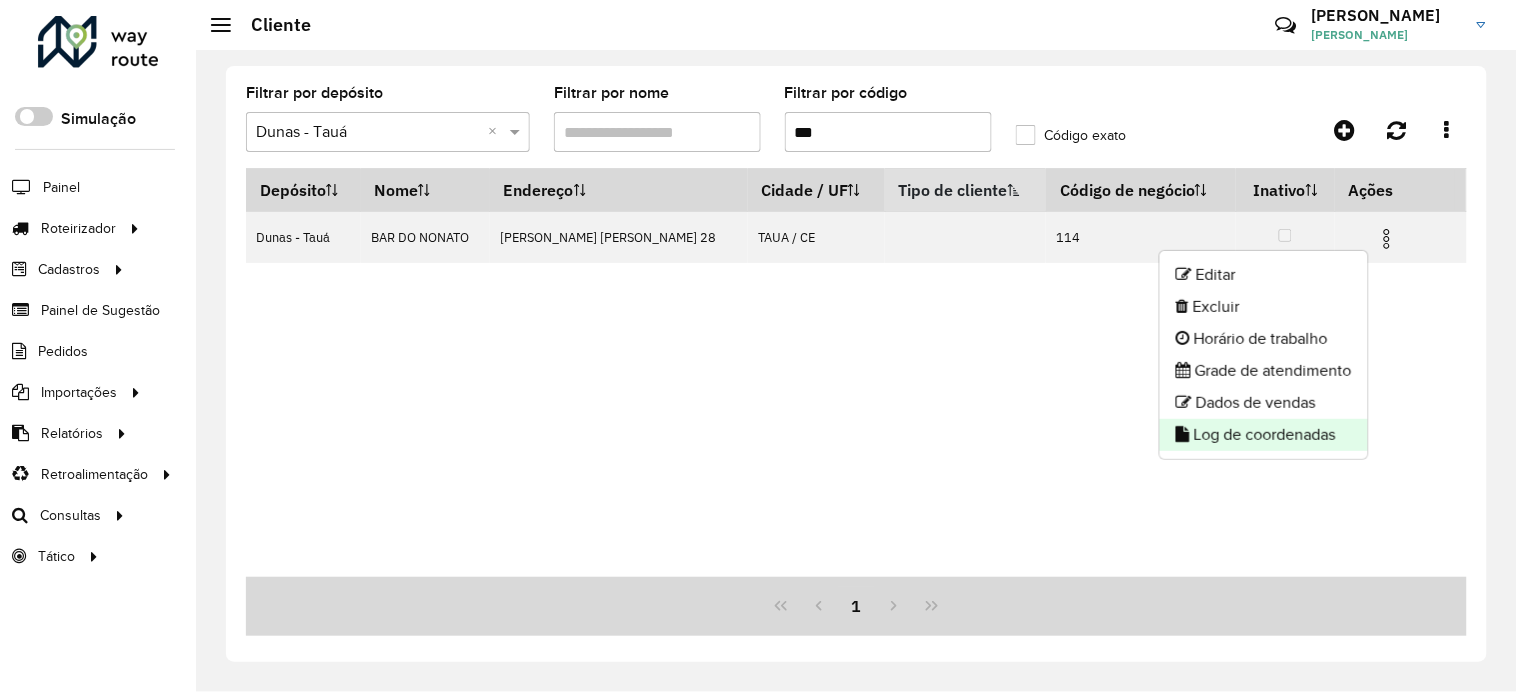 click on "Log de coordenadas" 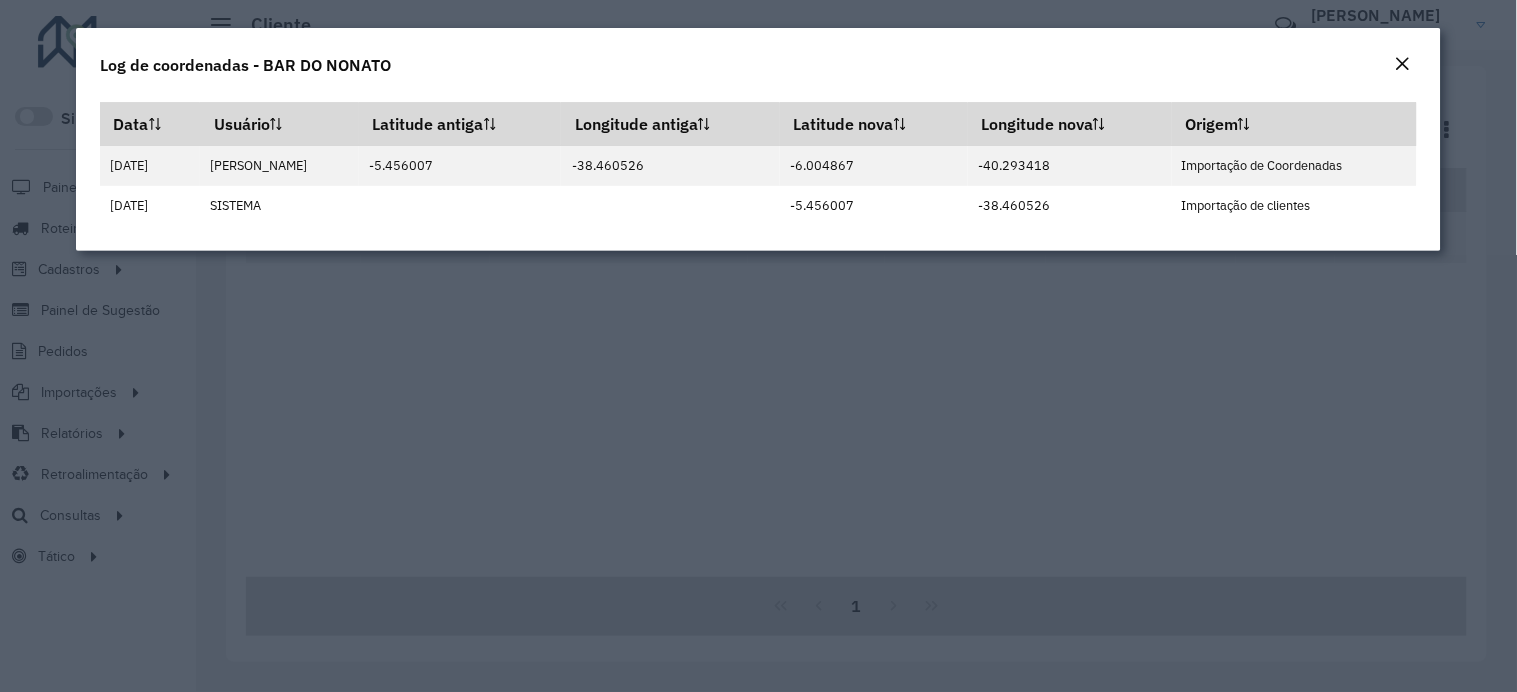 click on "Log de coordenadas - BAR DO NONATO" 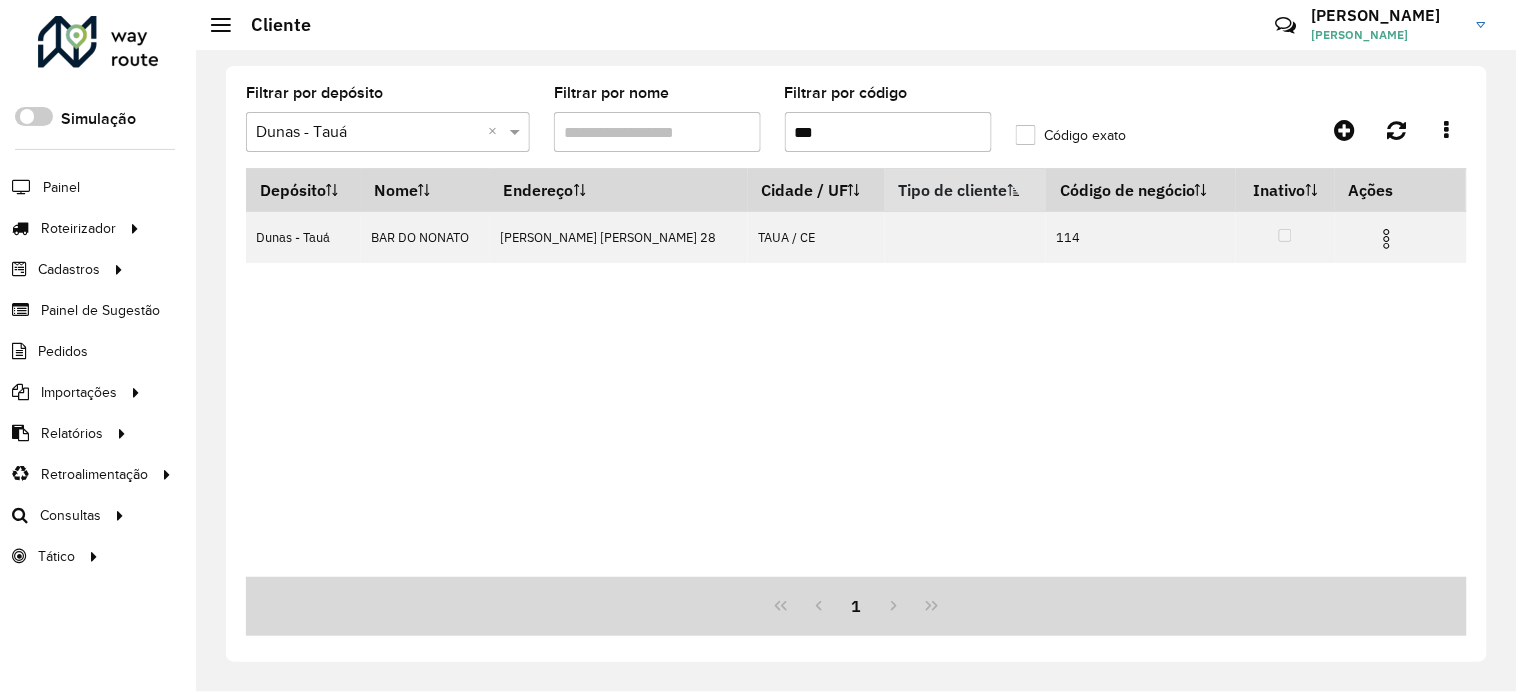 click on "***" at bounding box center (888, 132) 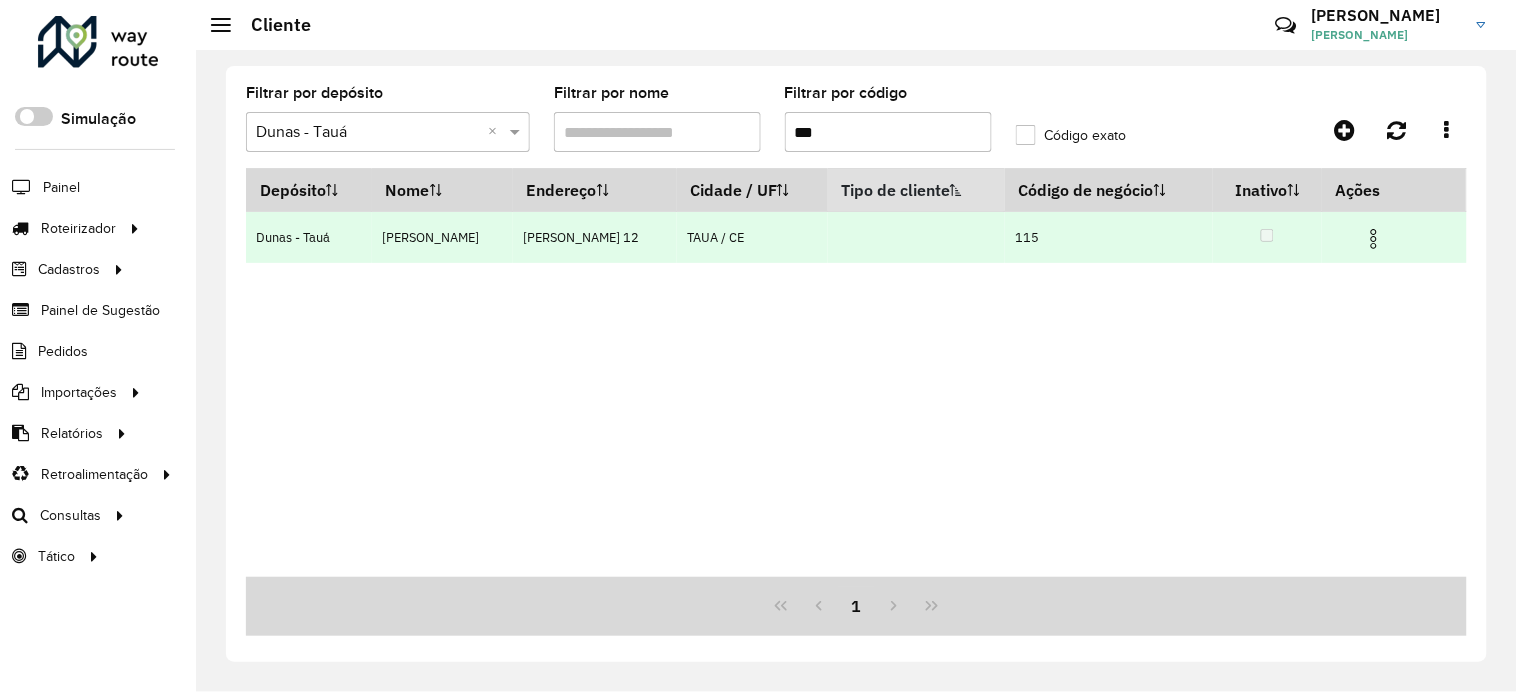click at bounding box center (1374, 239) 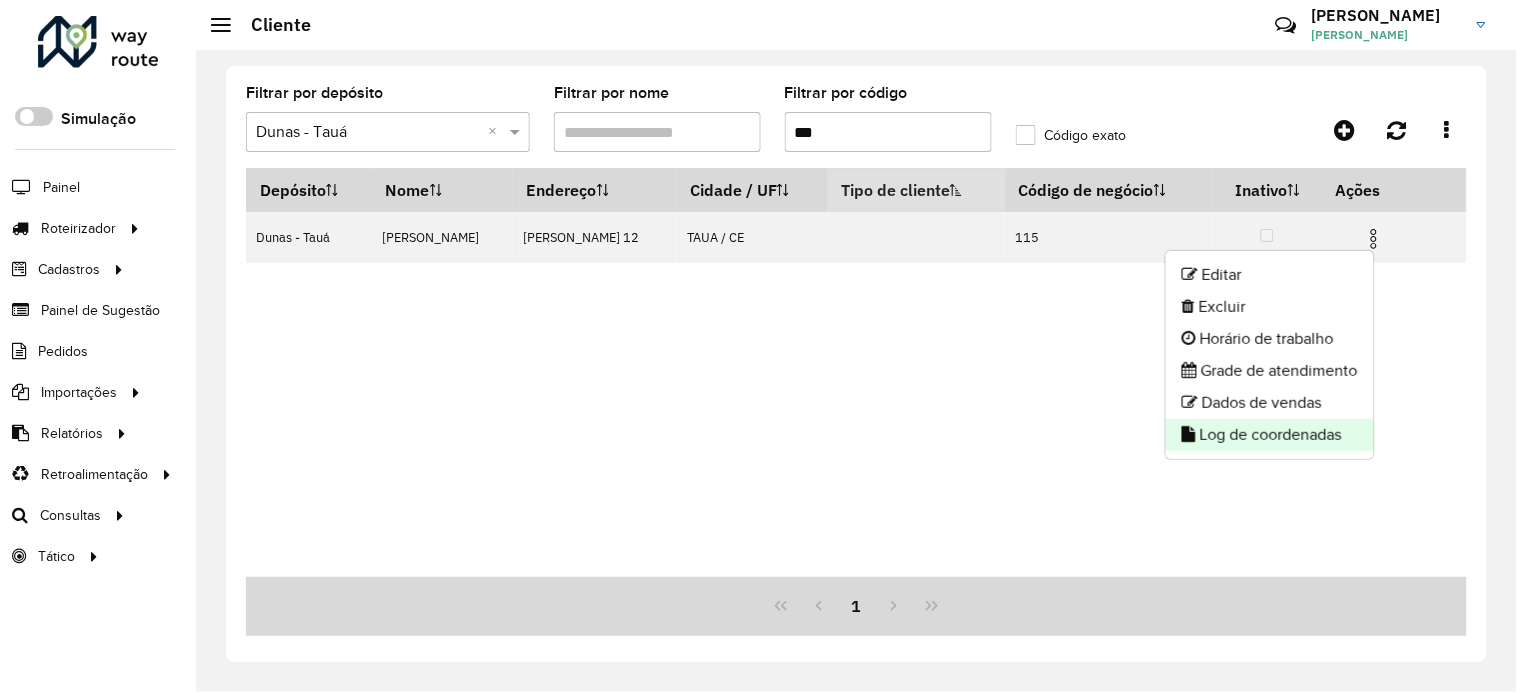 click on "Log de coordenadas" 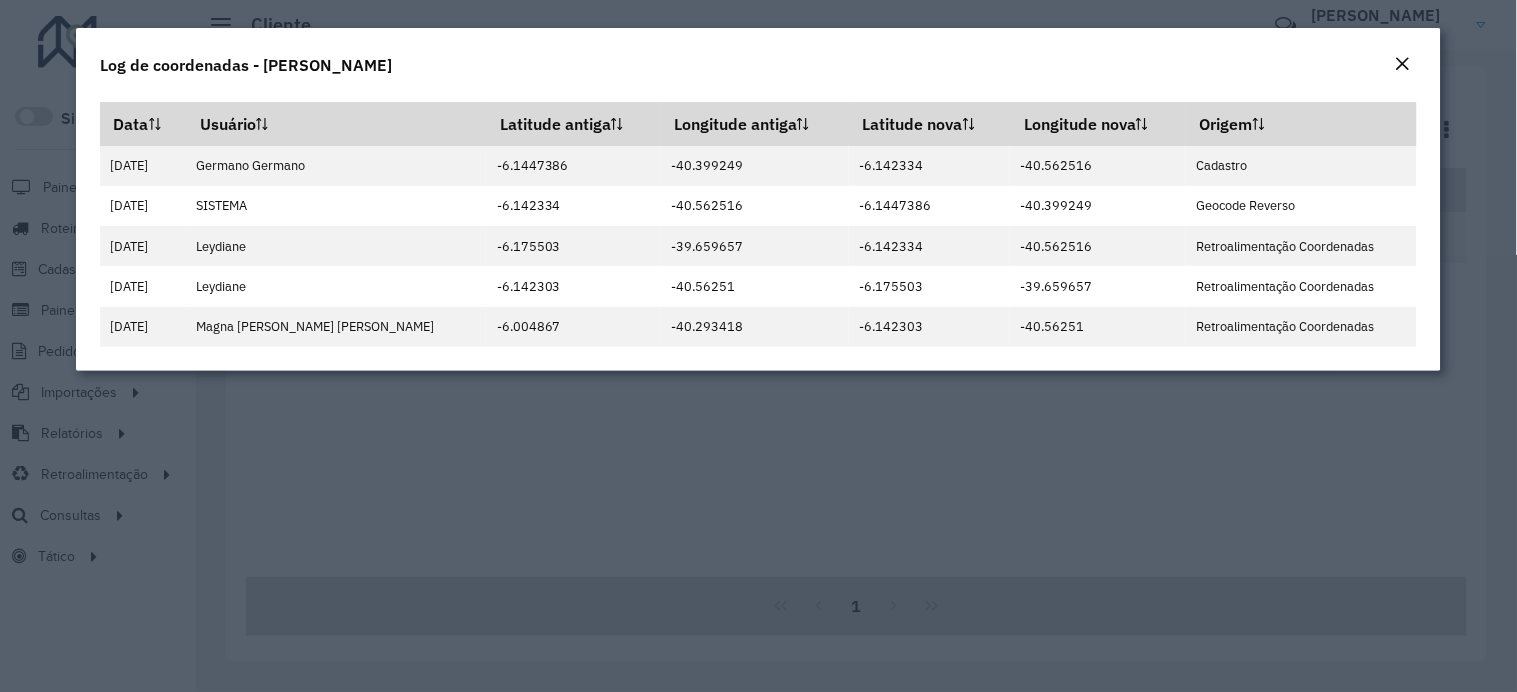 click 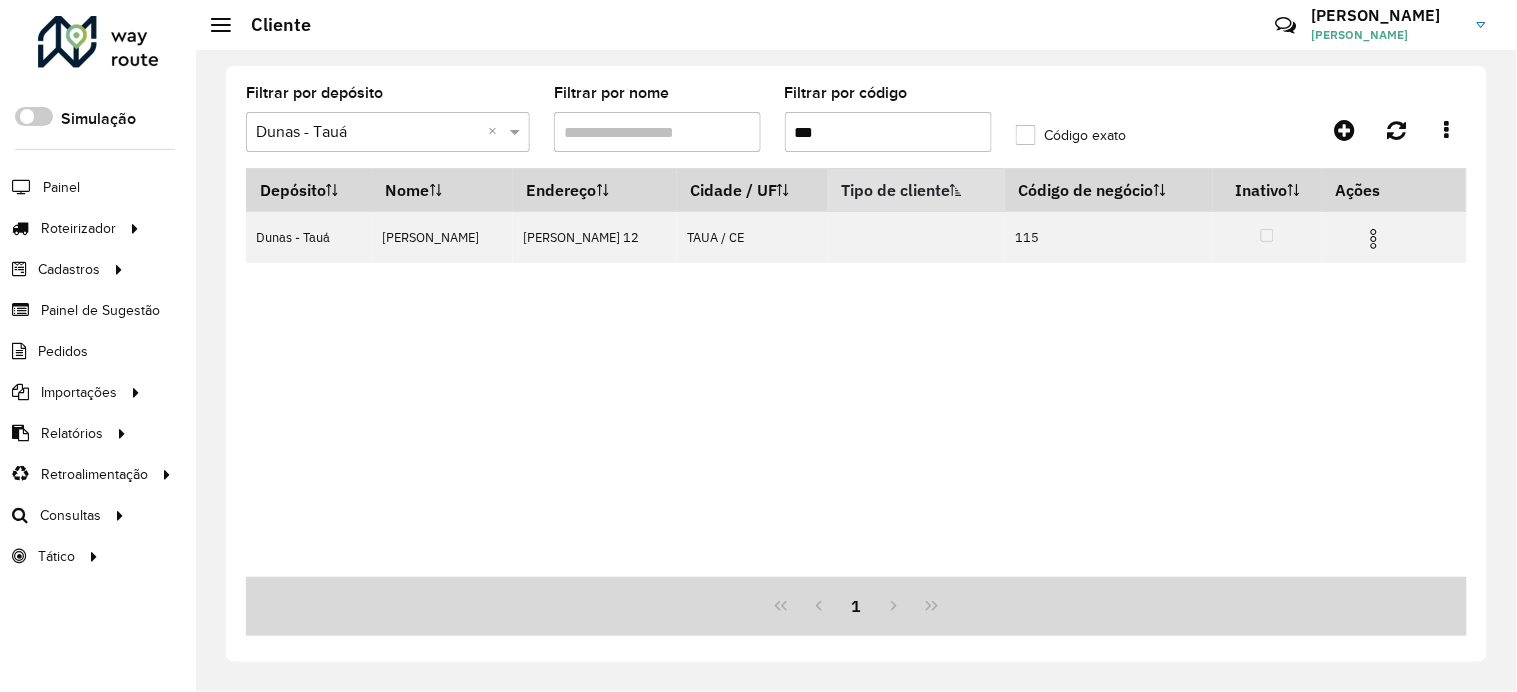 click on "***" at bounding box center [888, 132] 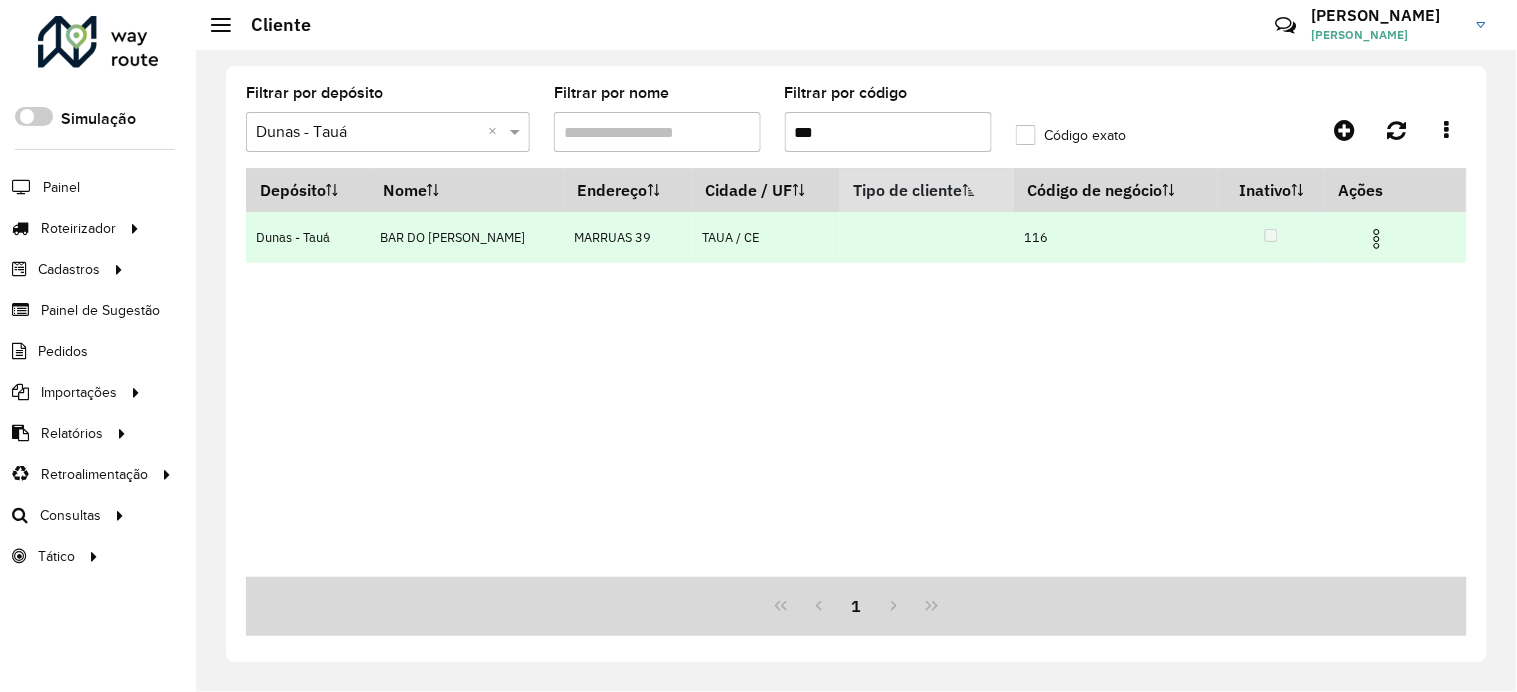 click at bounding box center (1377, 239) 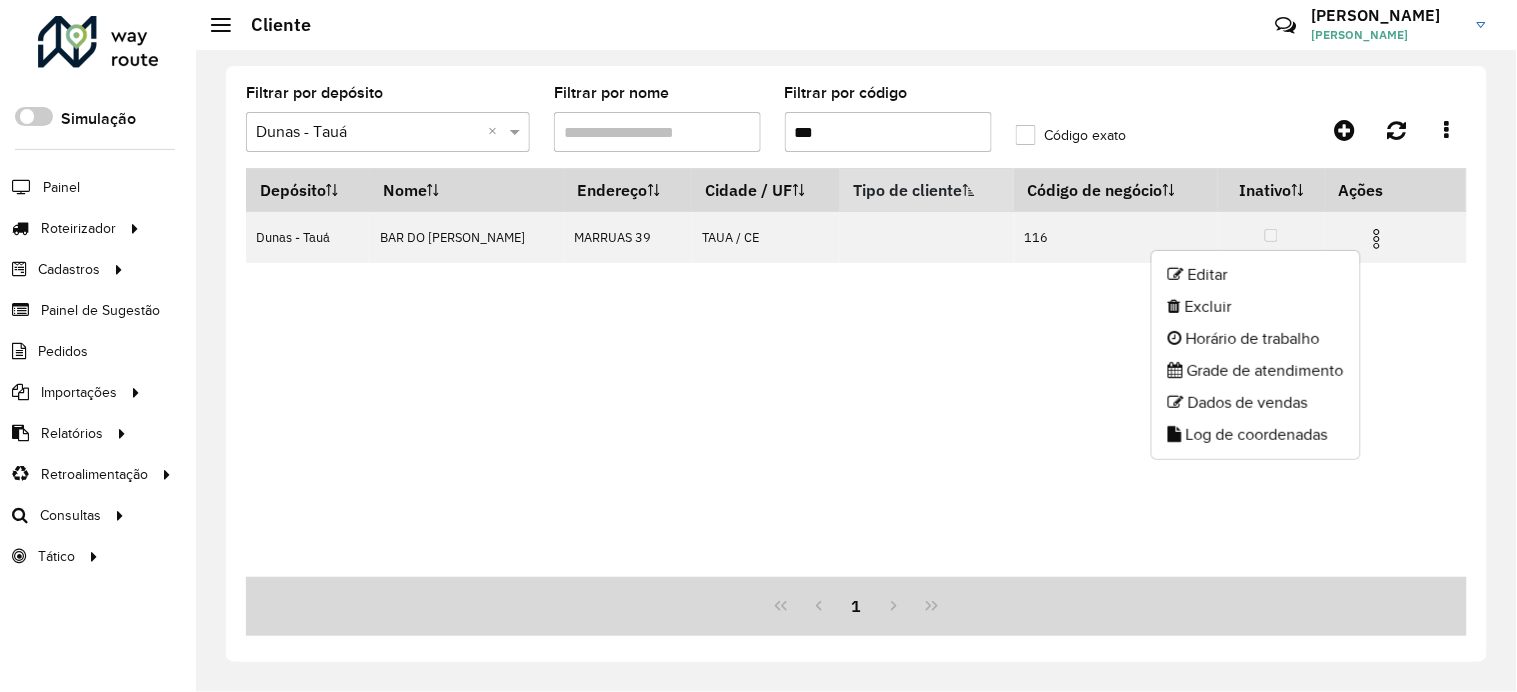 click on "Log de coordenadas" 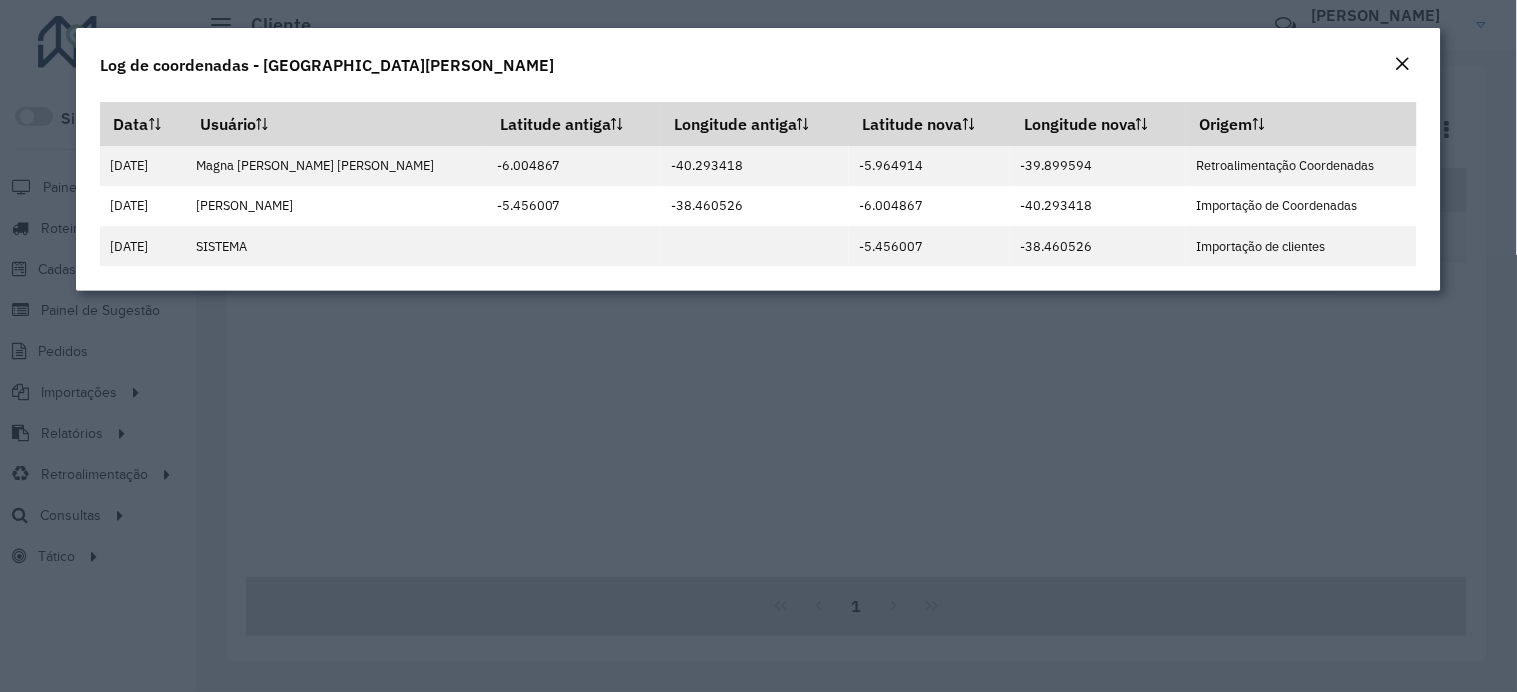 click 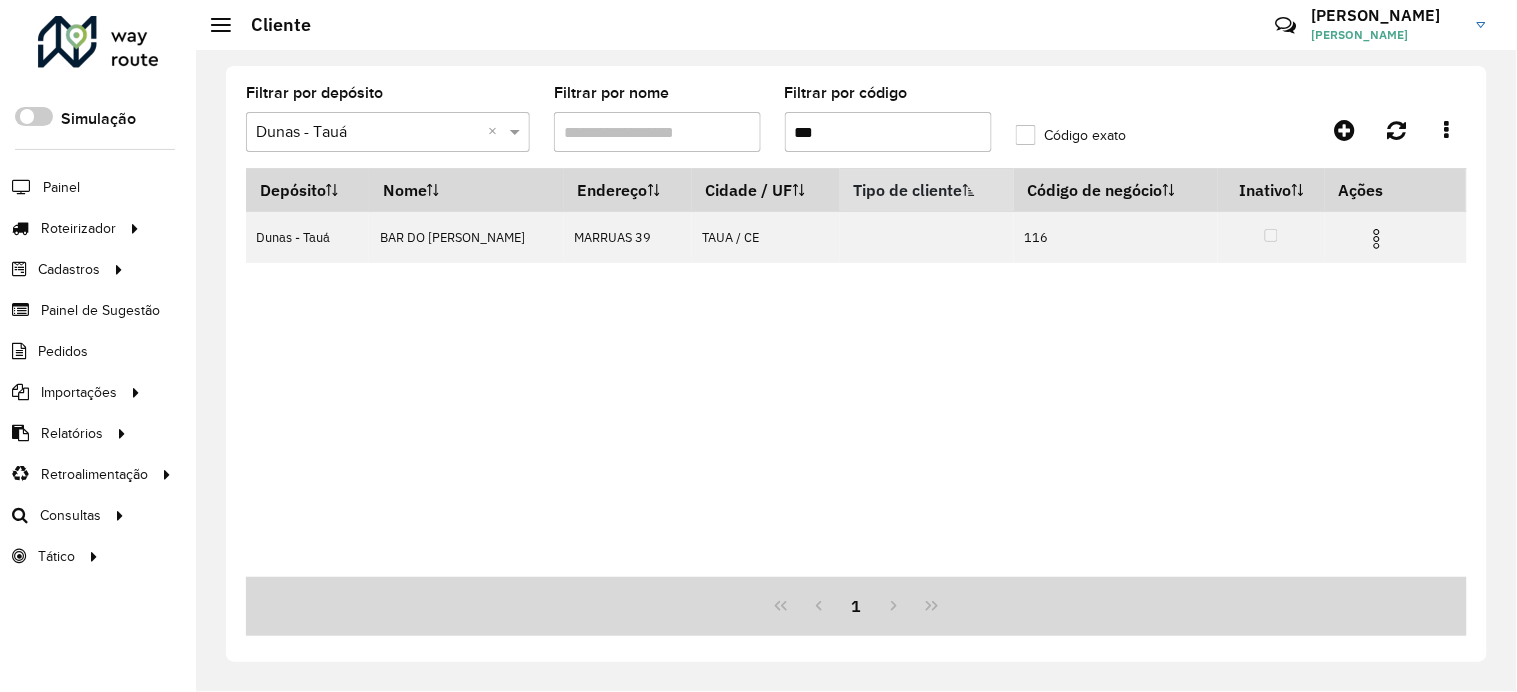 click on "***" at bounding box center (888, 132) 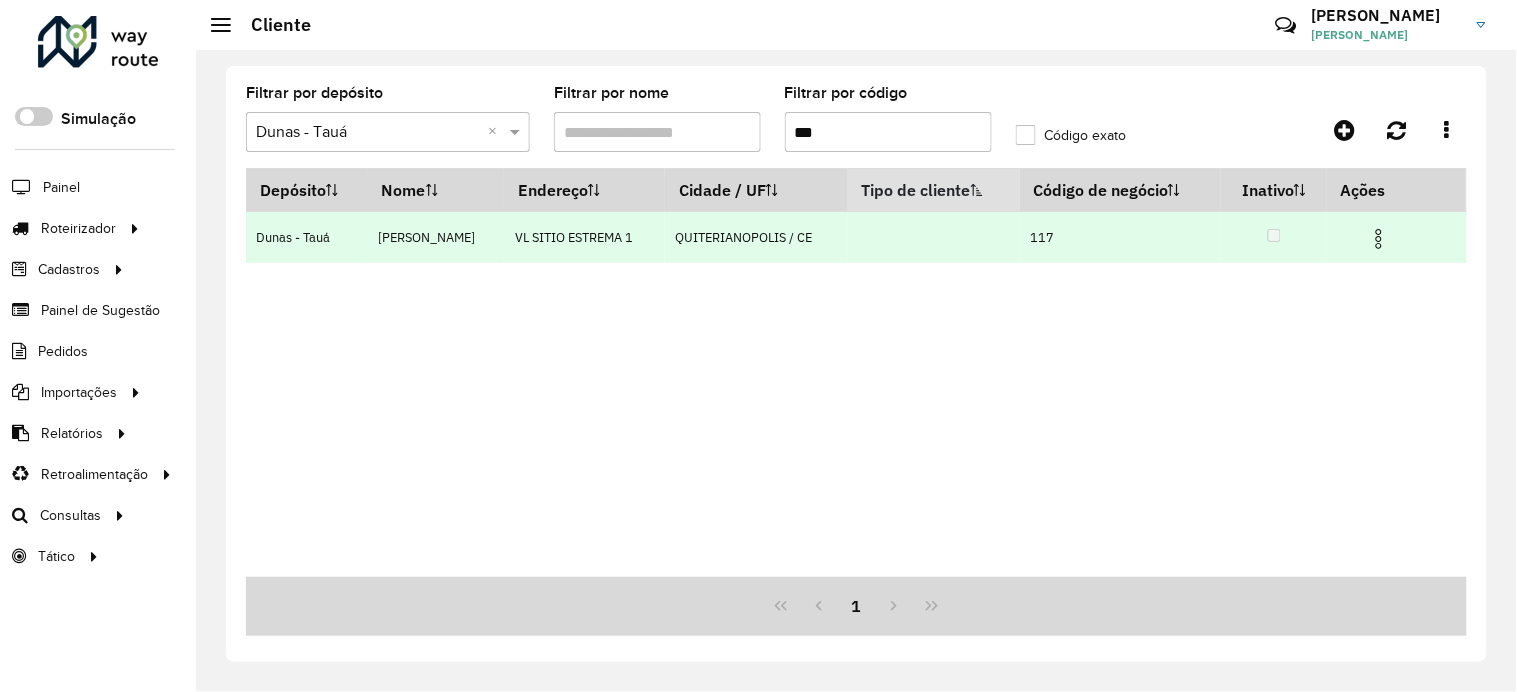 click at bounding box center [1379, 239] 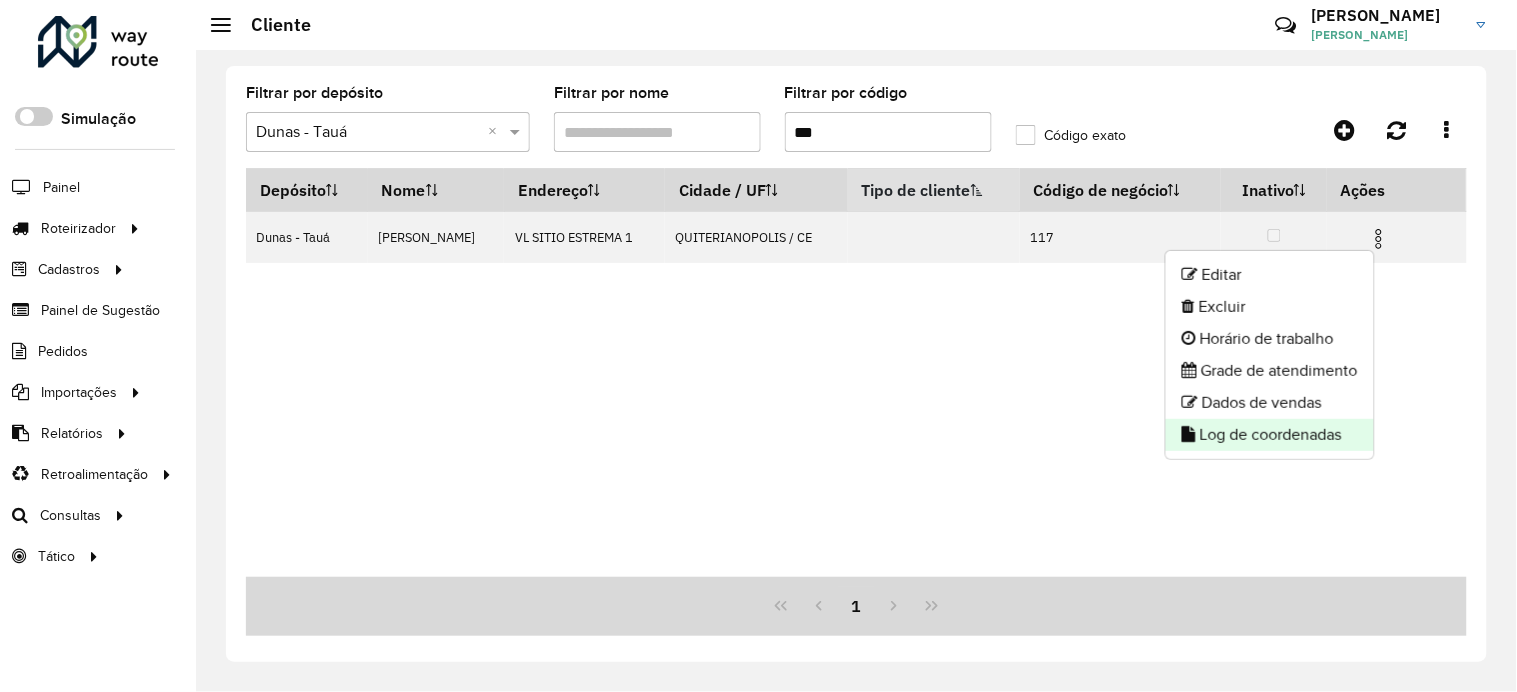 click on "Log de coordenadas" 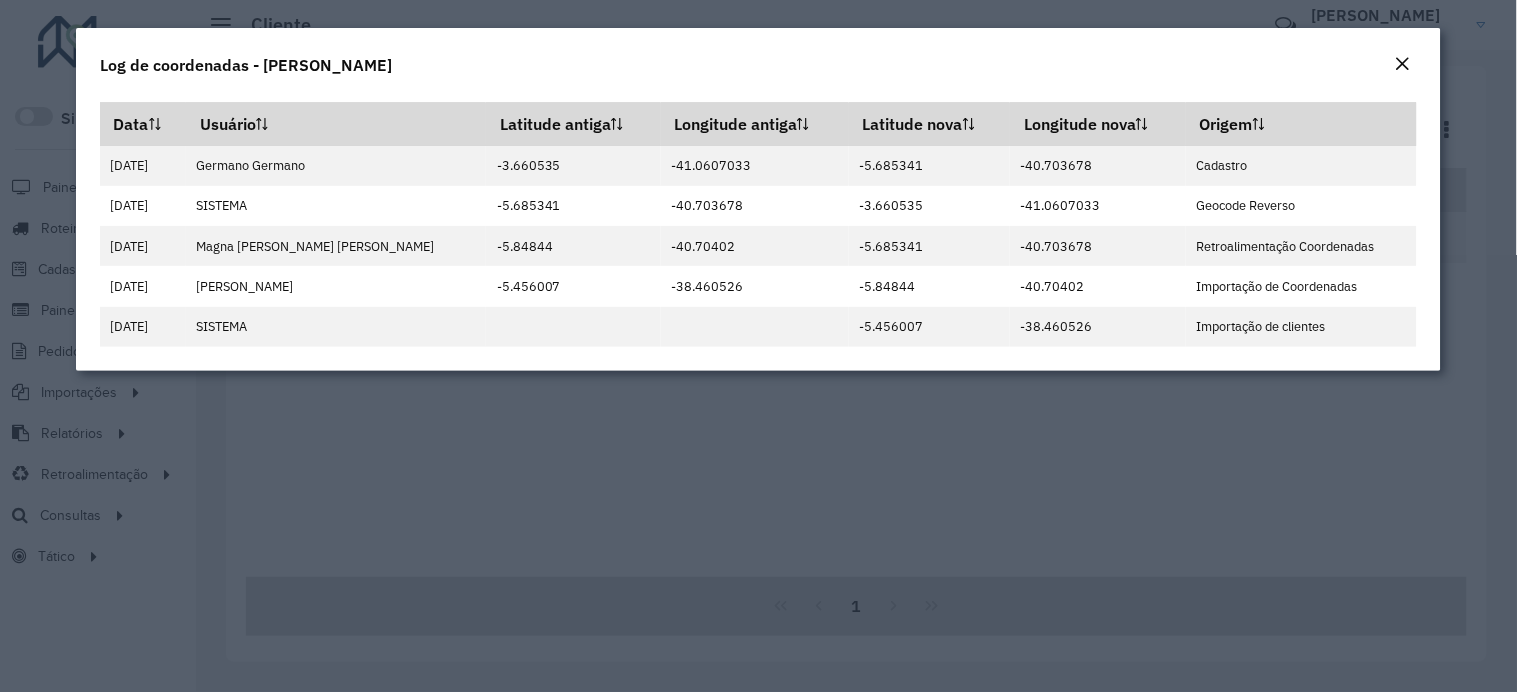 click on "Log de coordenadas - [PERSON_NAME]" 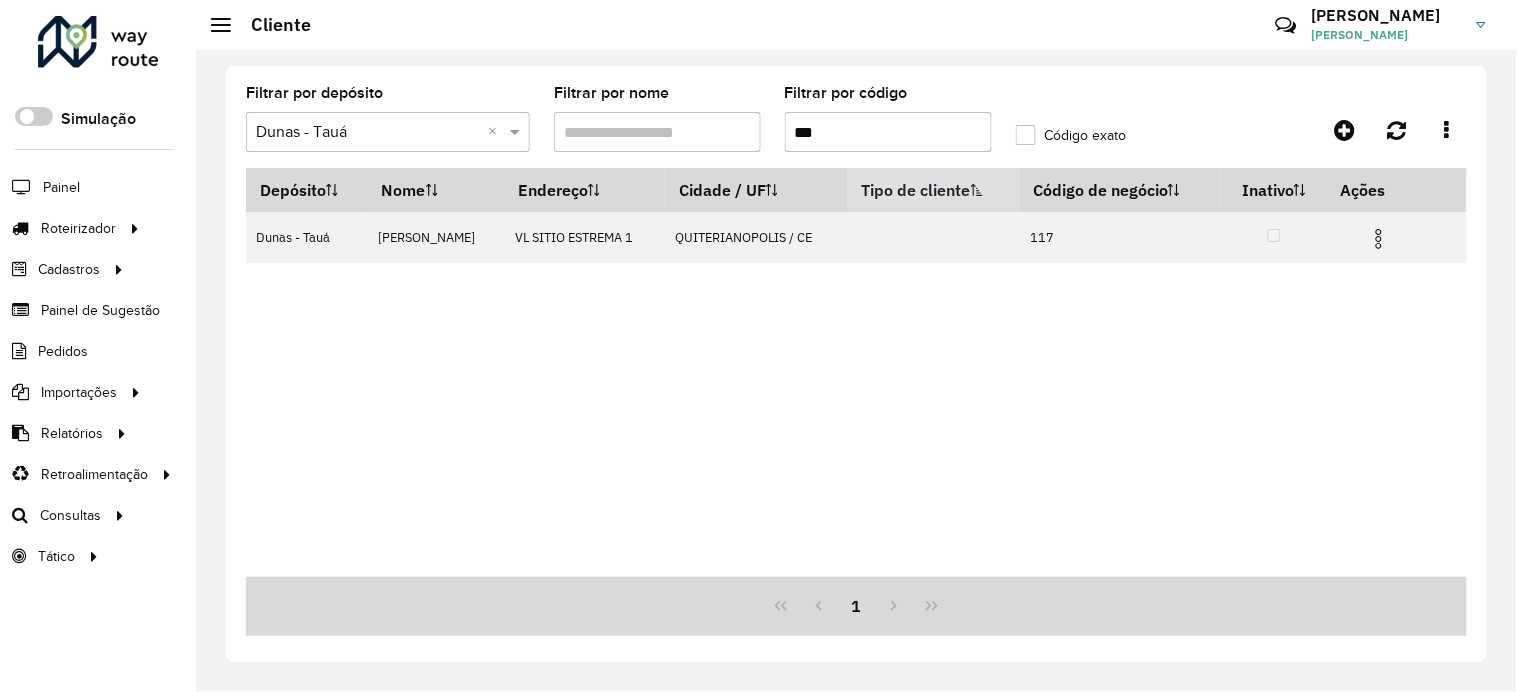 click on "Filtrar por código  ***" 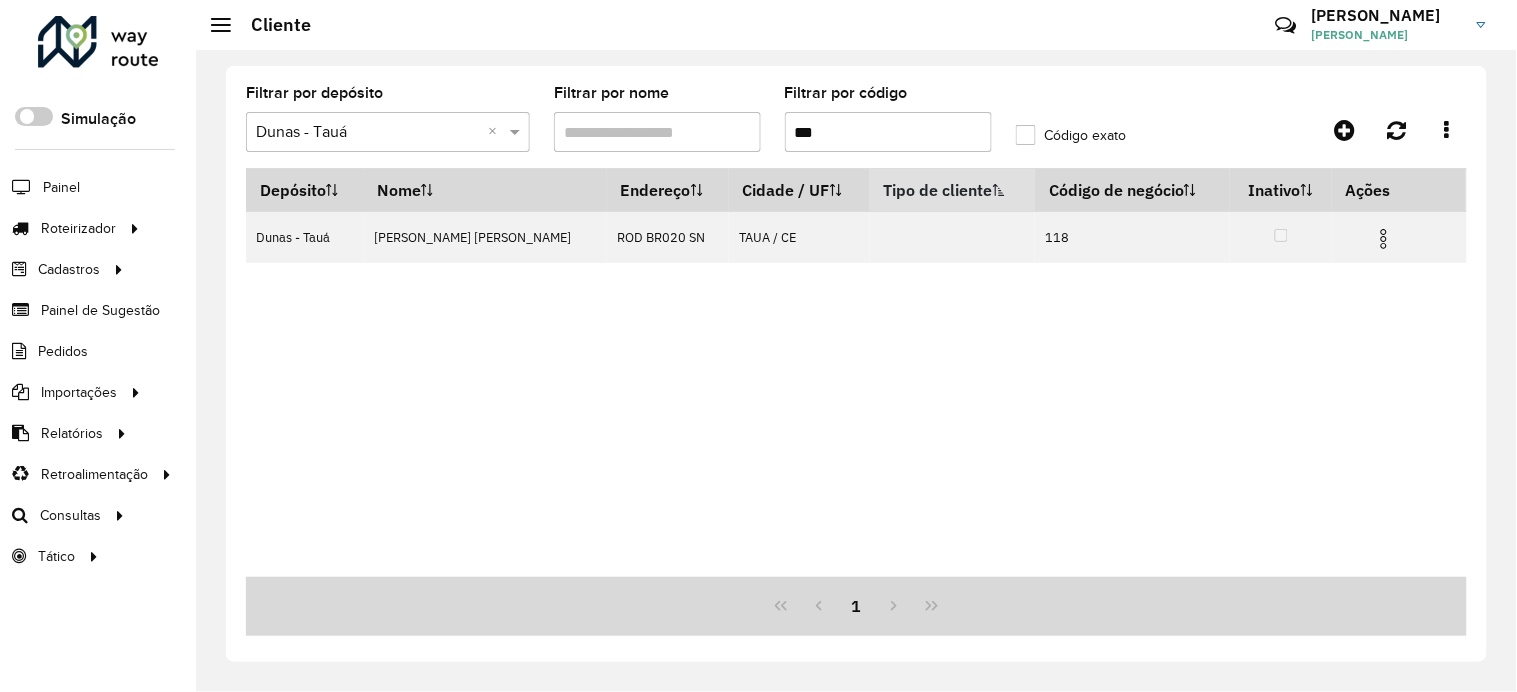 click at bounding box center (1384, 239) 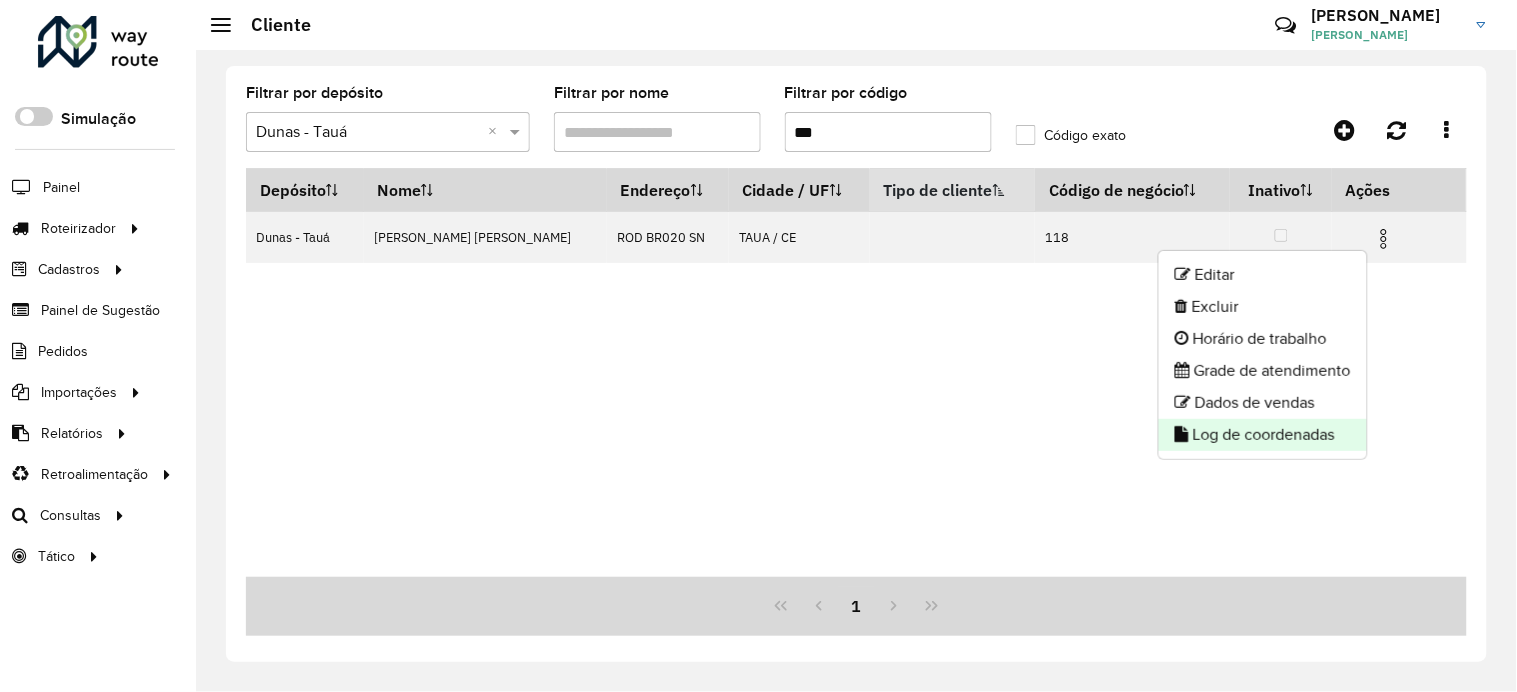 click on "Log de coordenadas" 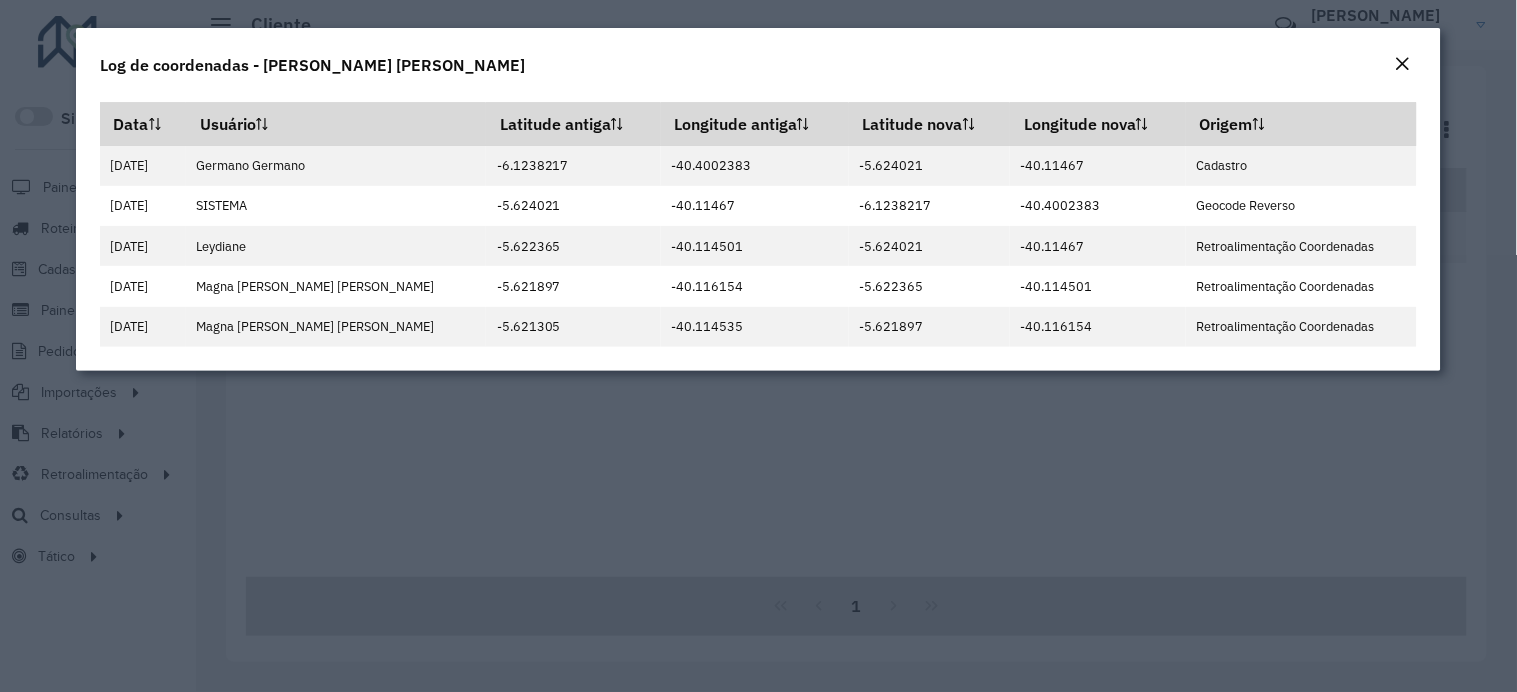 click 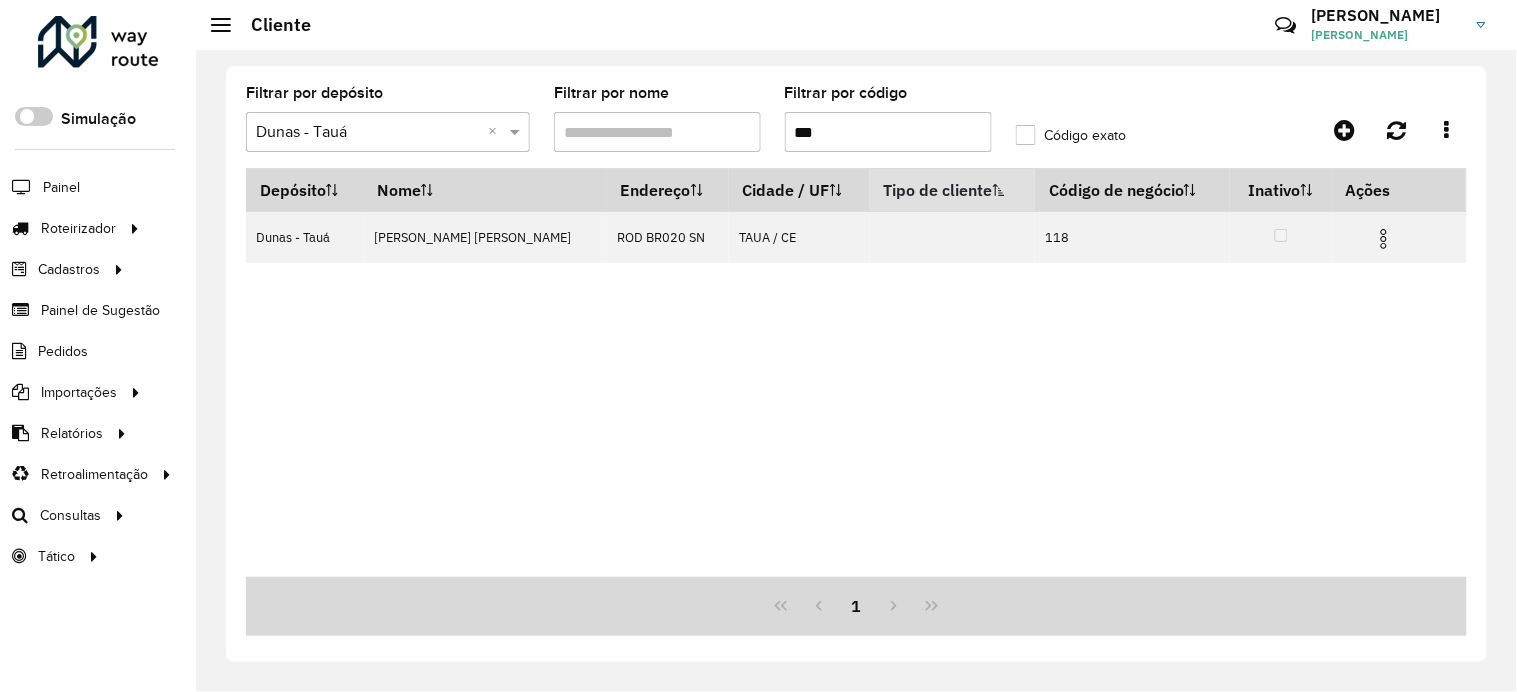click on "***" at bounding box center (888, 132) 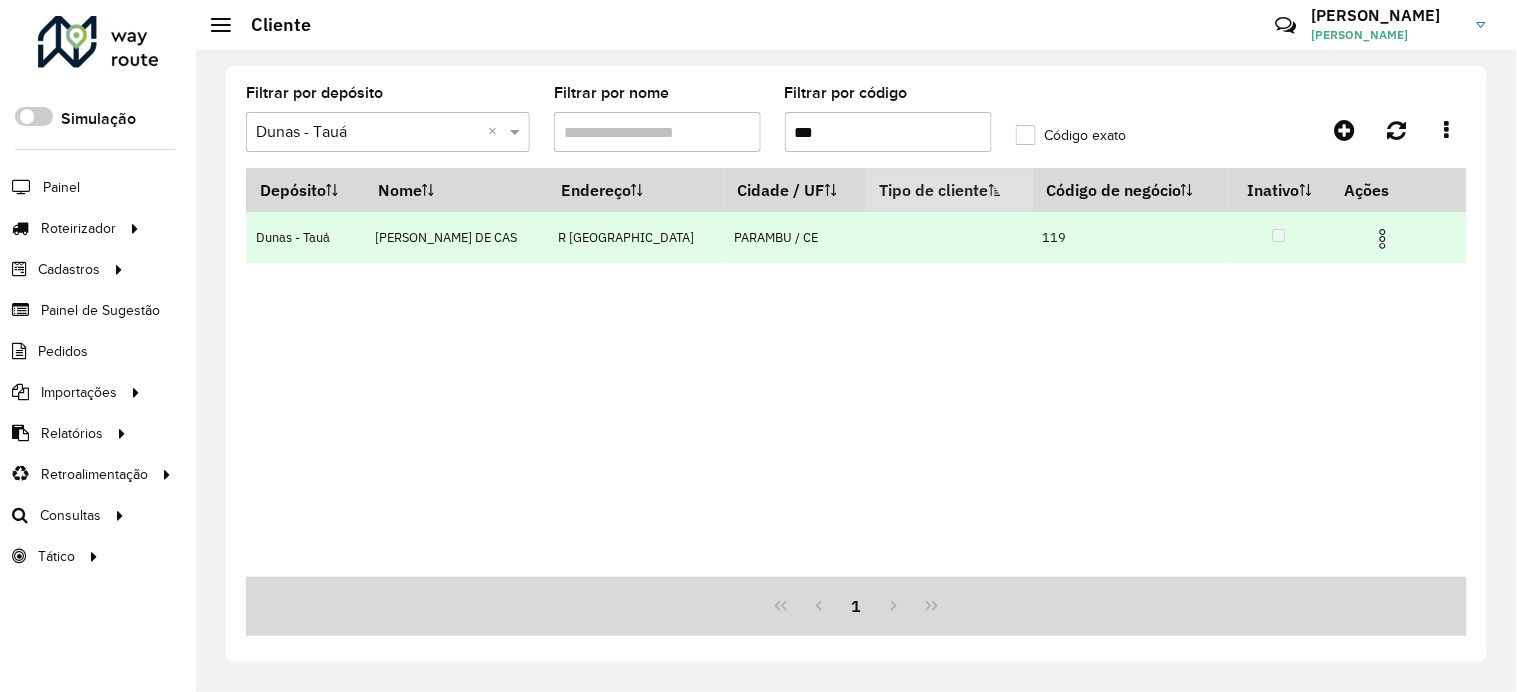 click at bounding box center [1383, 239] 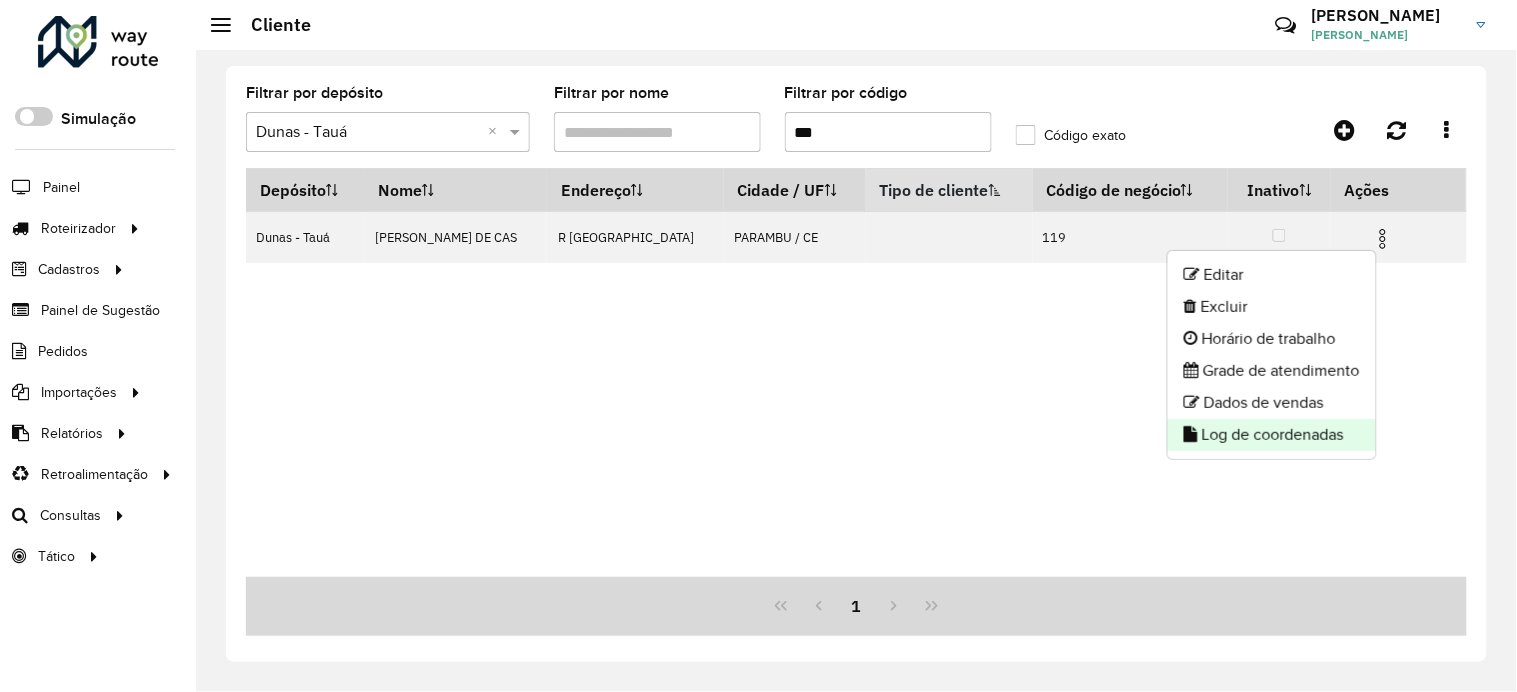click on "Log de coordenadas" 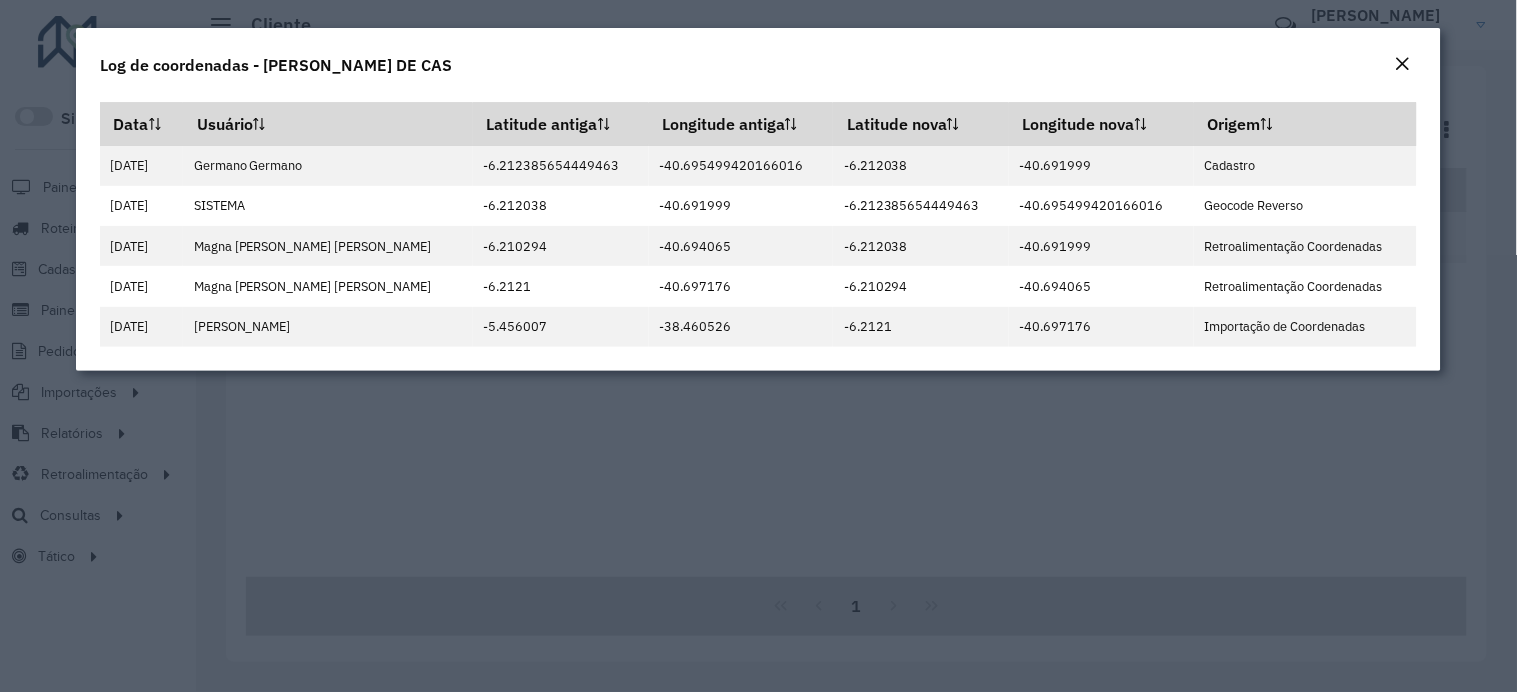 click 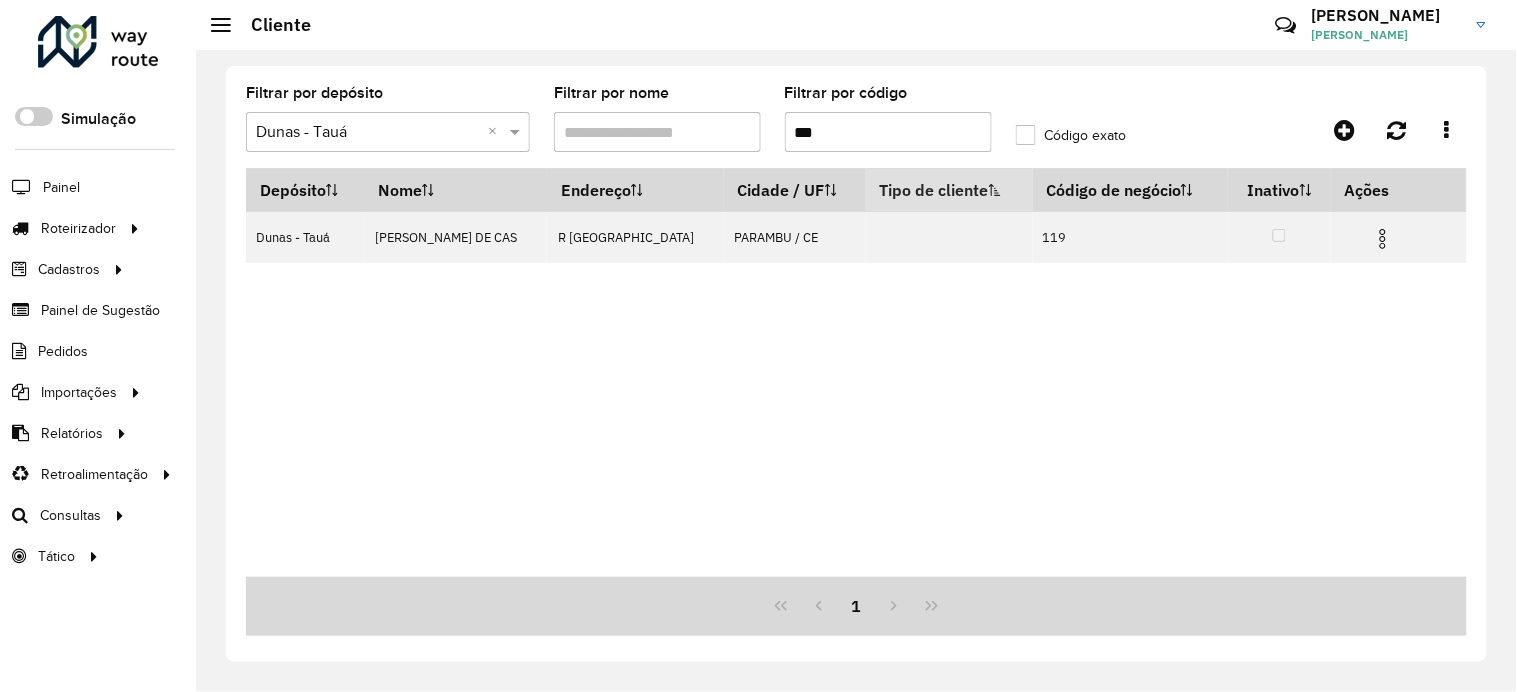 click on "***" at bounding box center [888, 132] 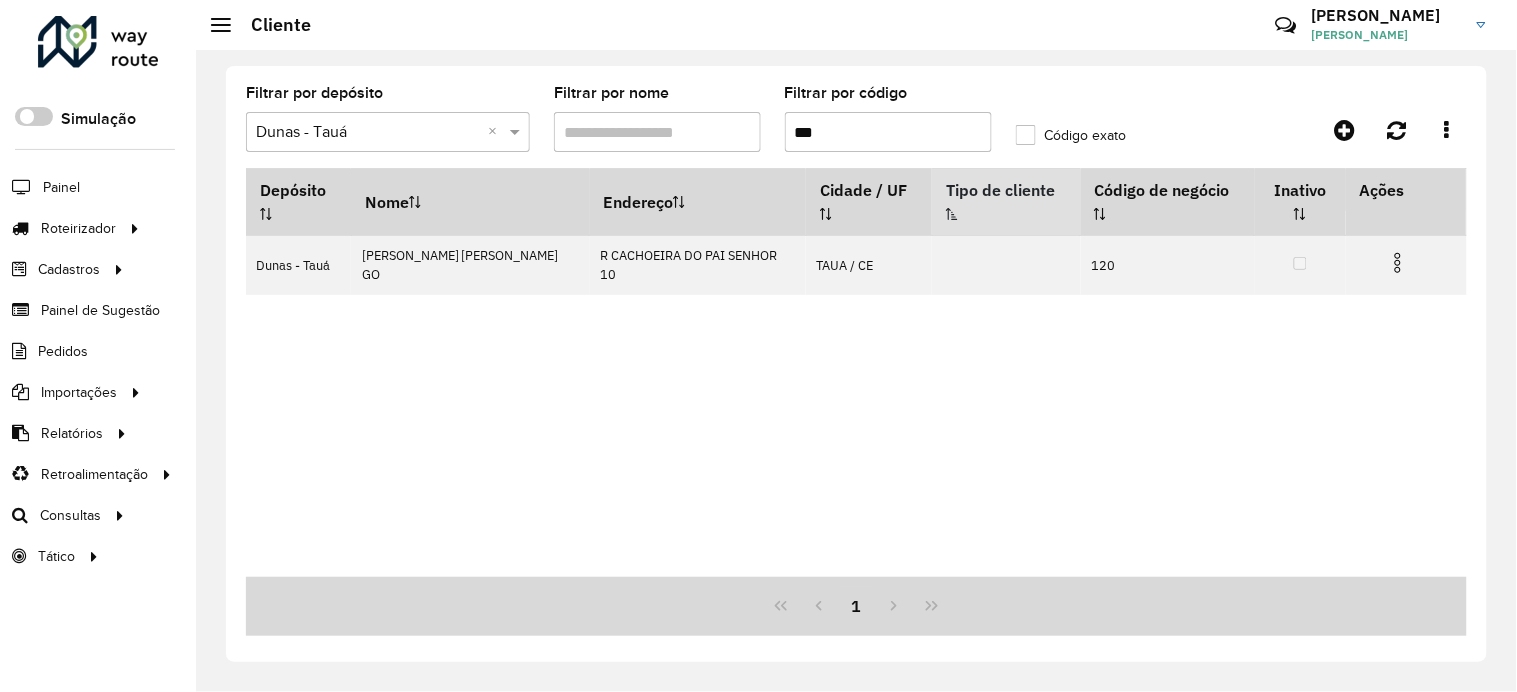 click at bounding box center [1398, 263] 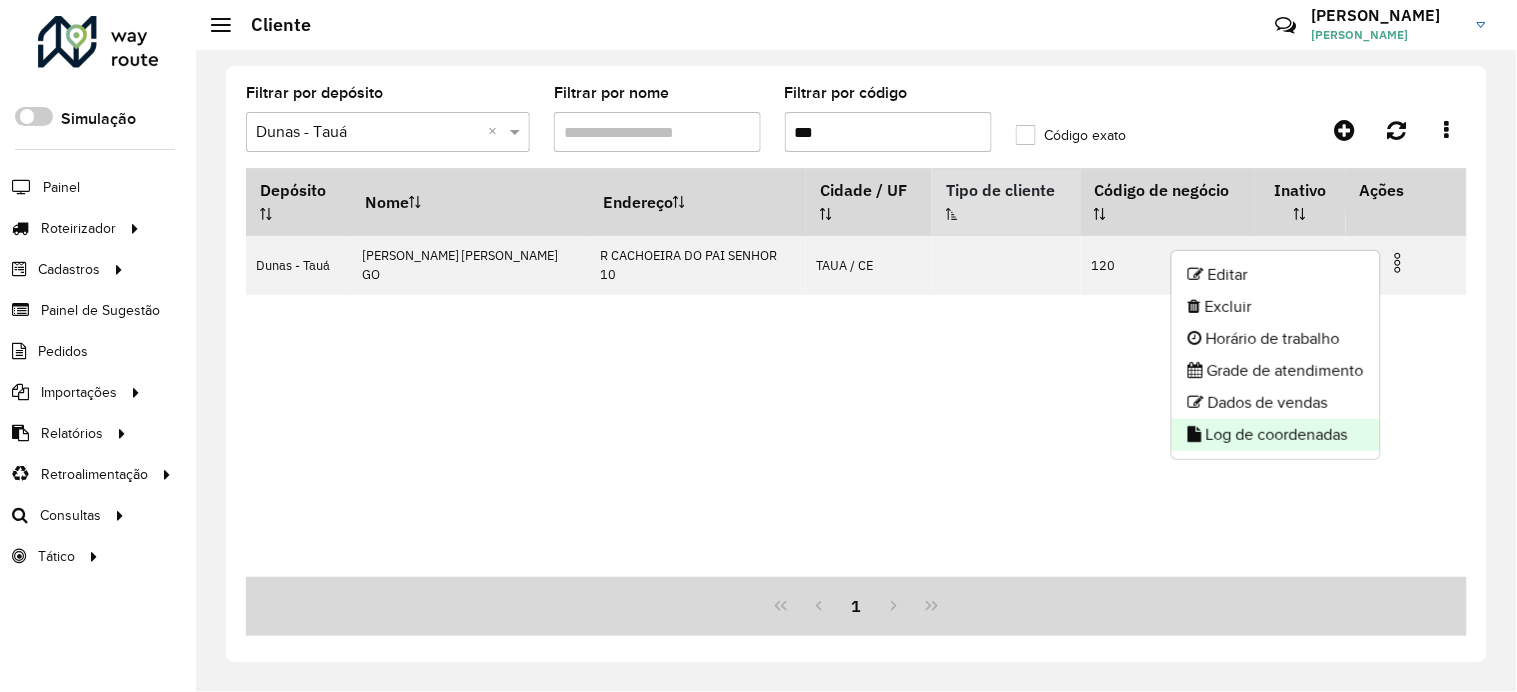 click on "Log de coordenadas" 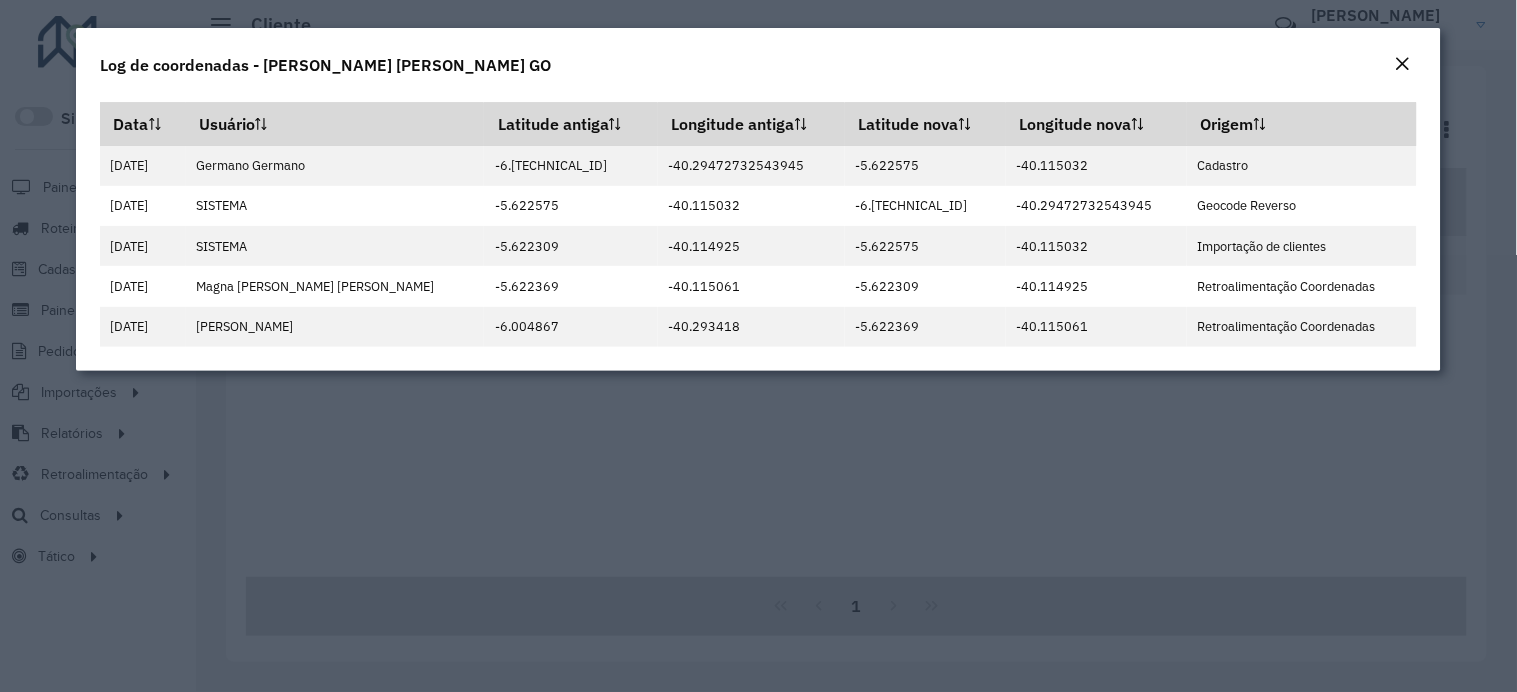 click 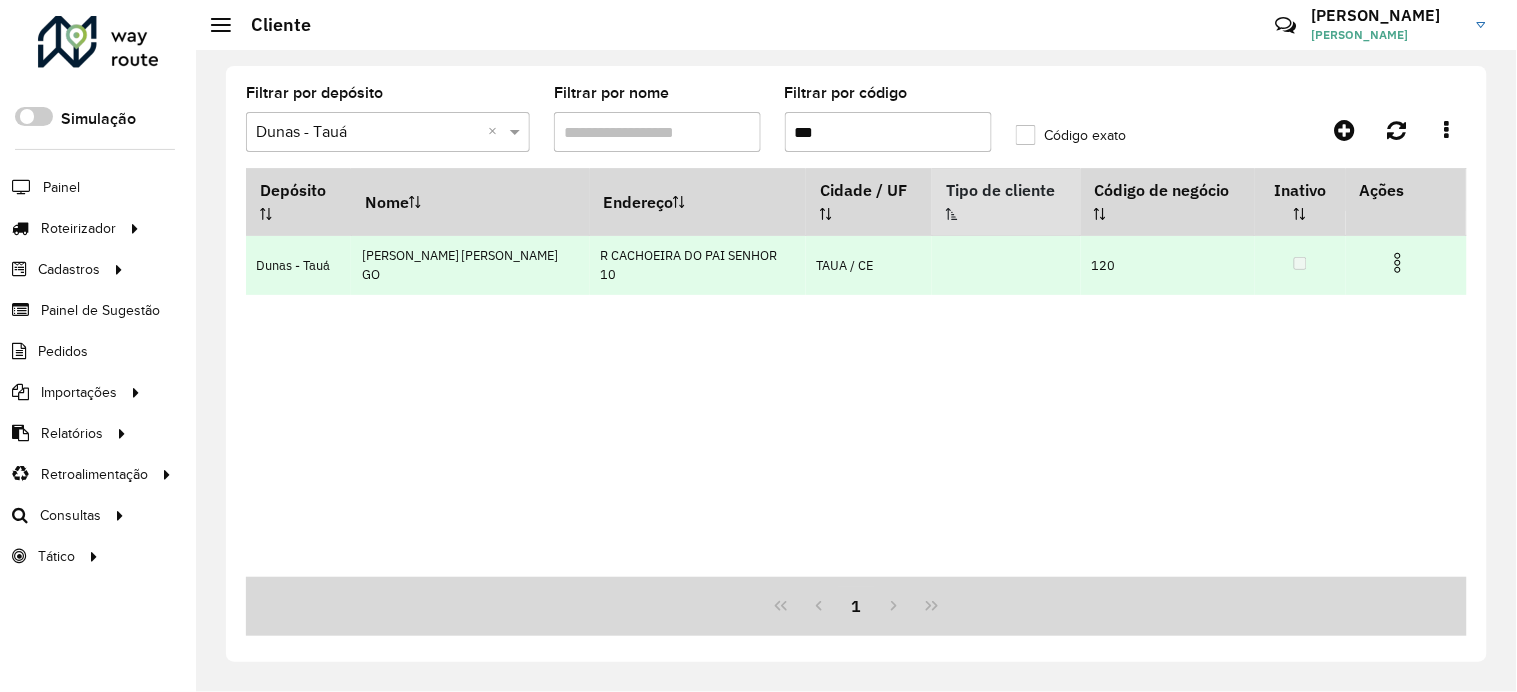 click at bounding box center (1398, 263) 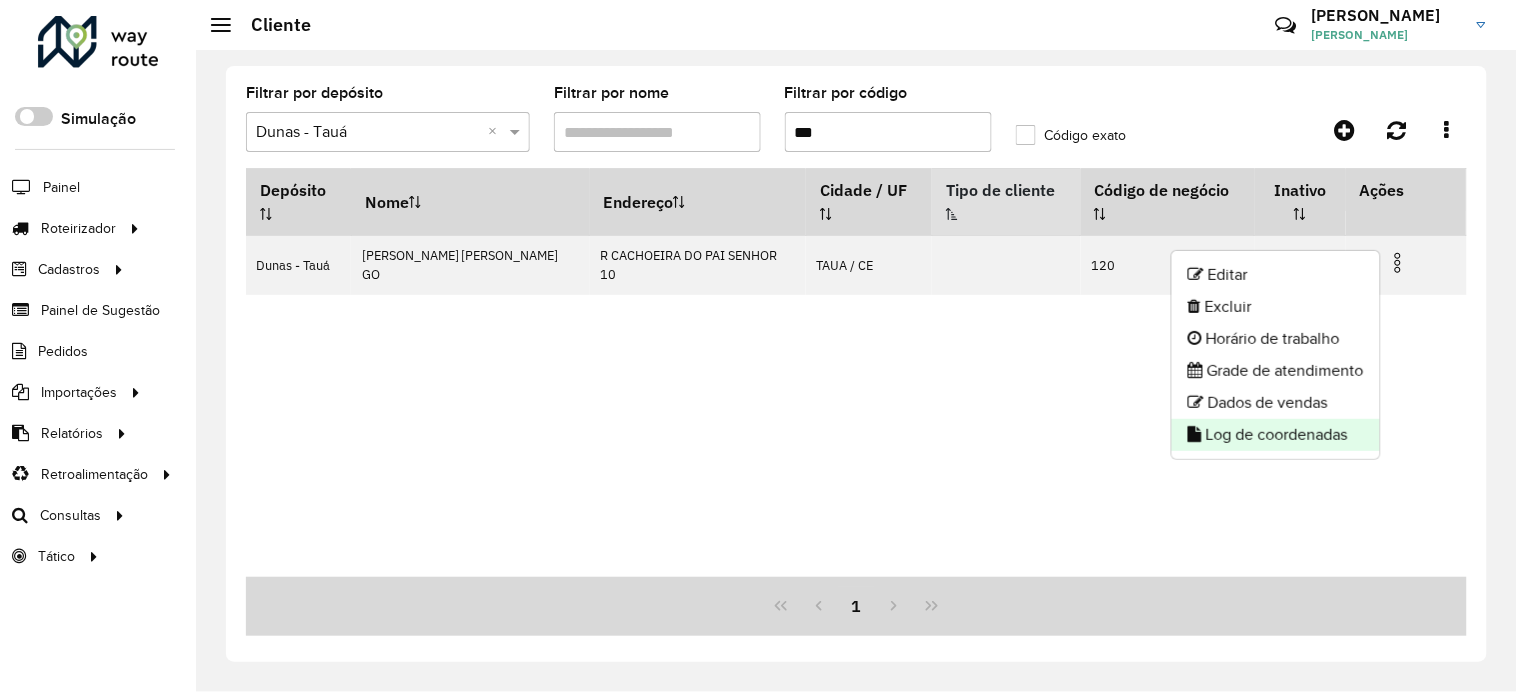 click on "Log de coordenadas" 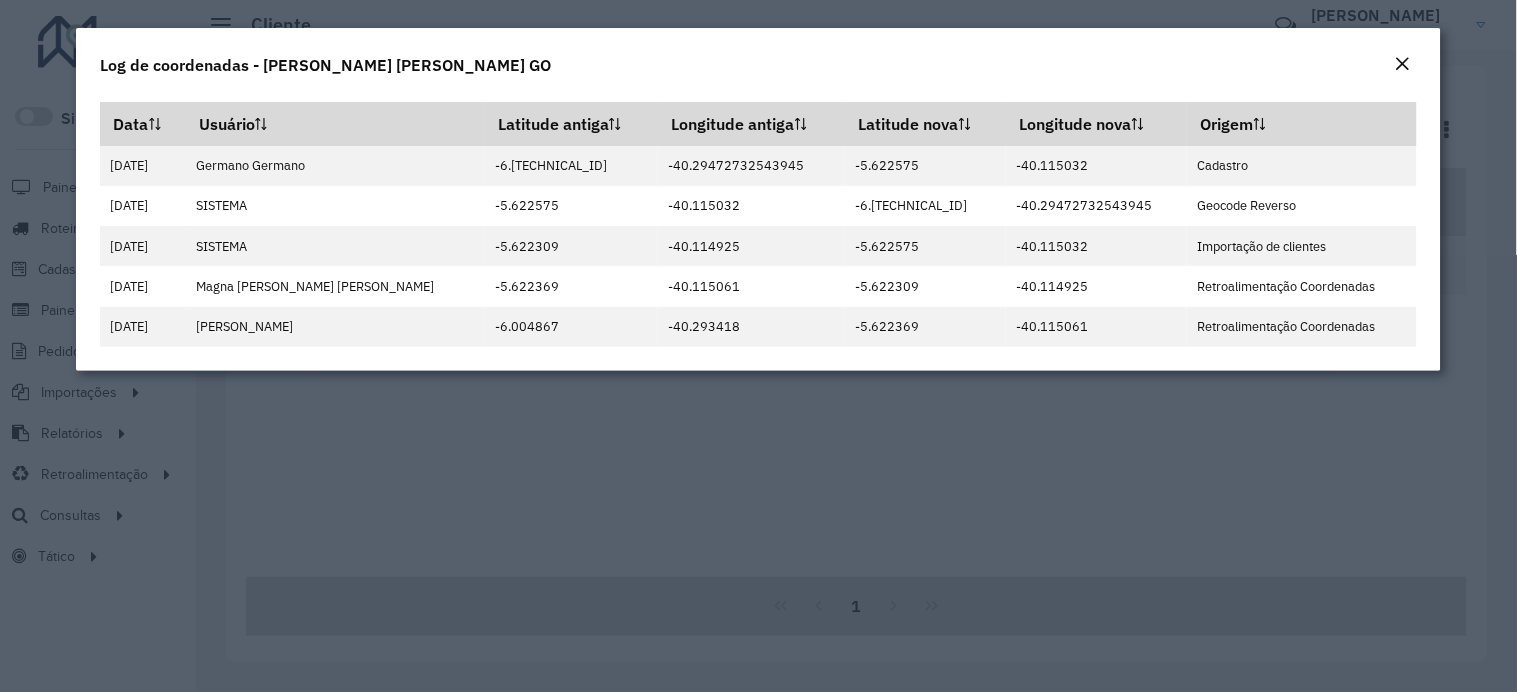 click 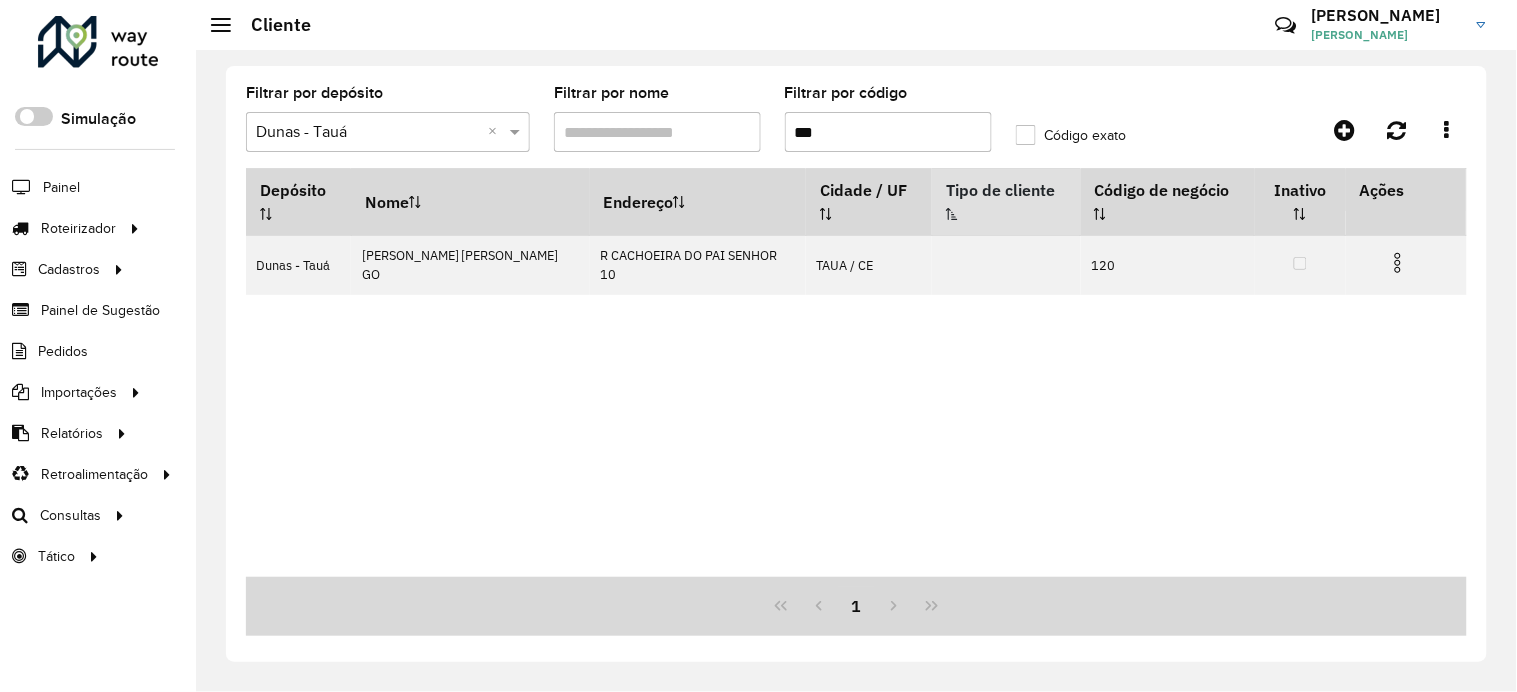 click on "***" at bounding box center (888, 132) 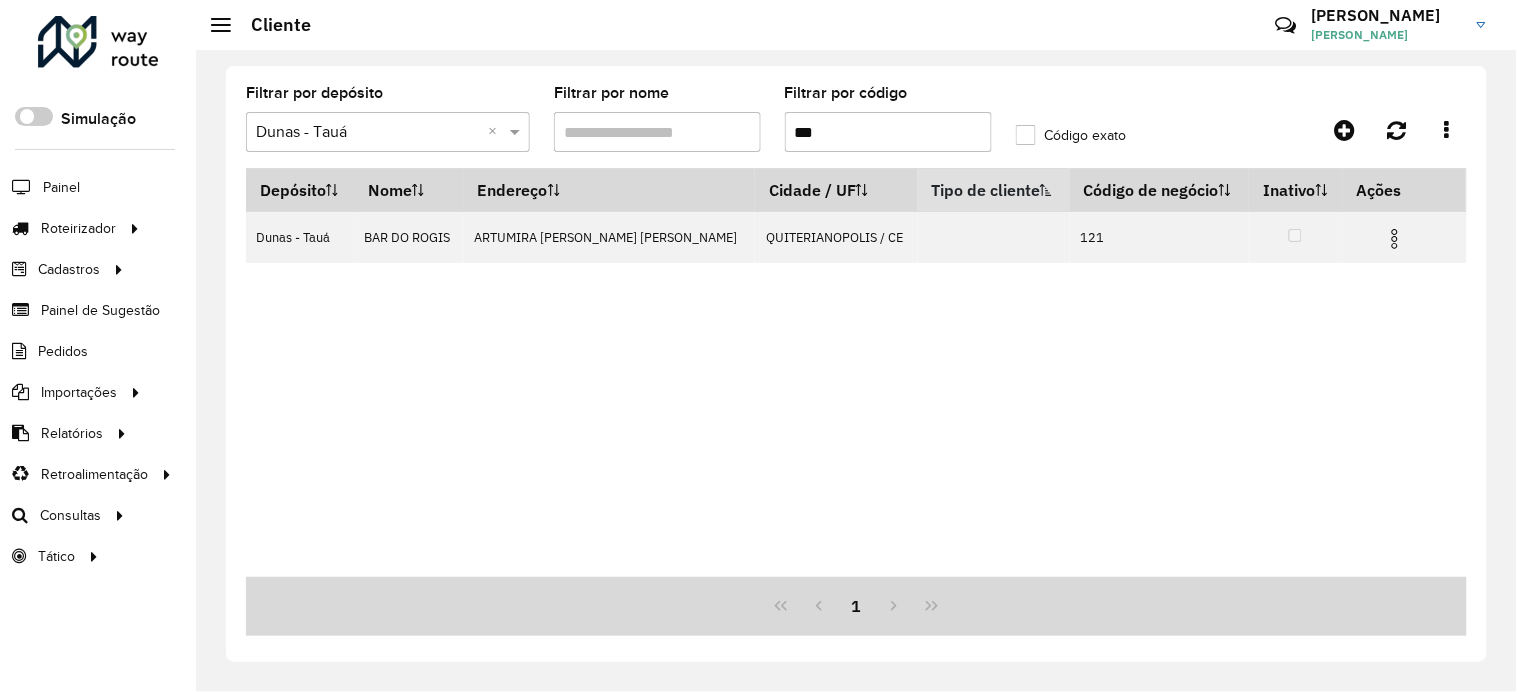 click at bounding box center (1395, 239) 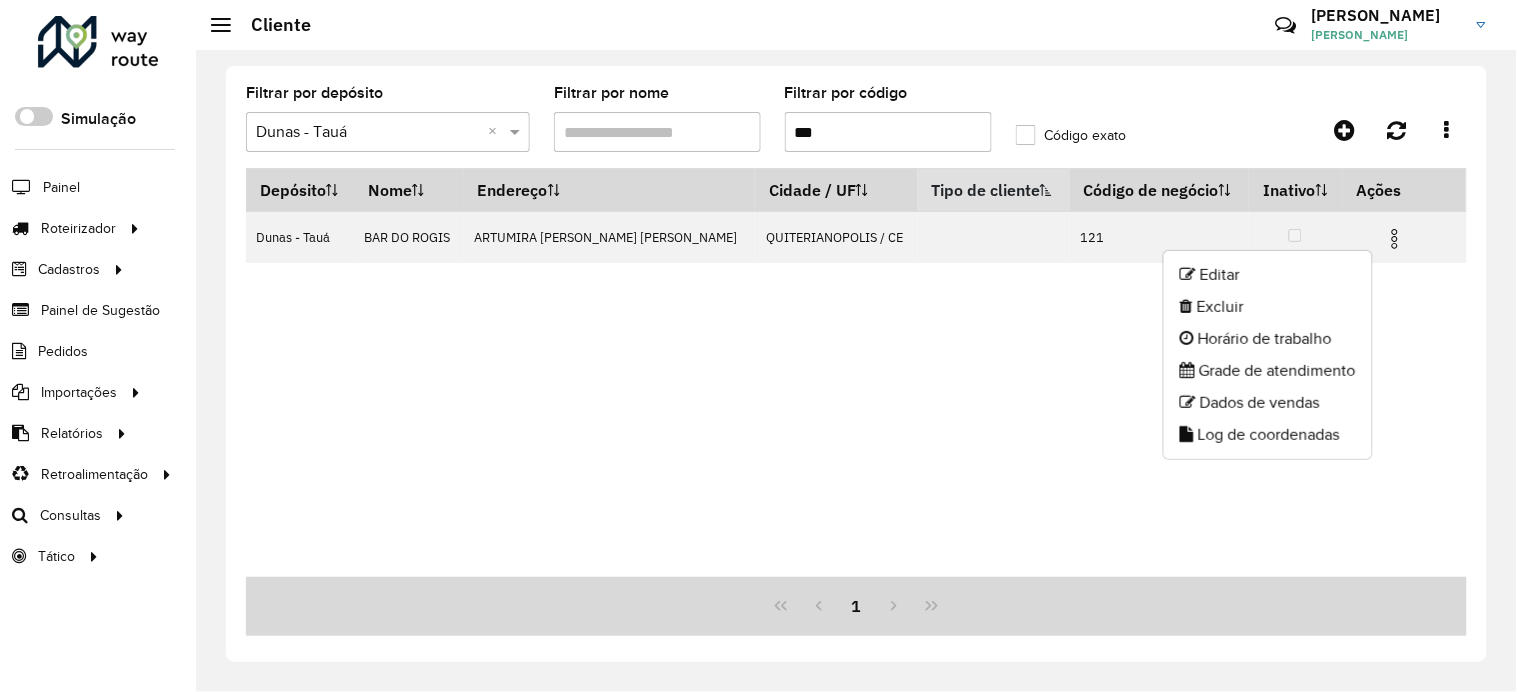 click on "Log de coordenadas" 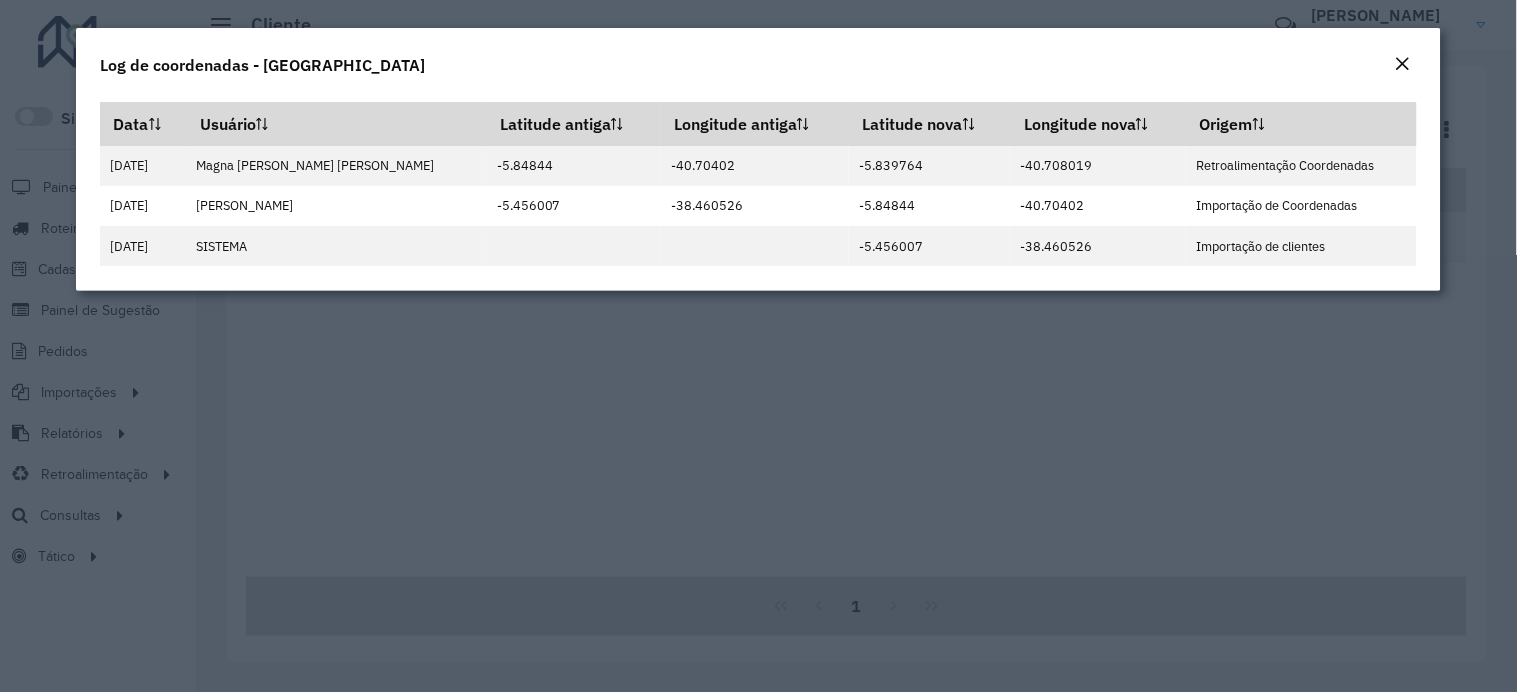 click 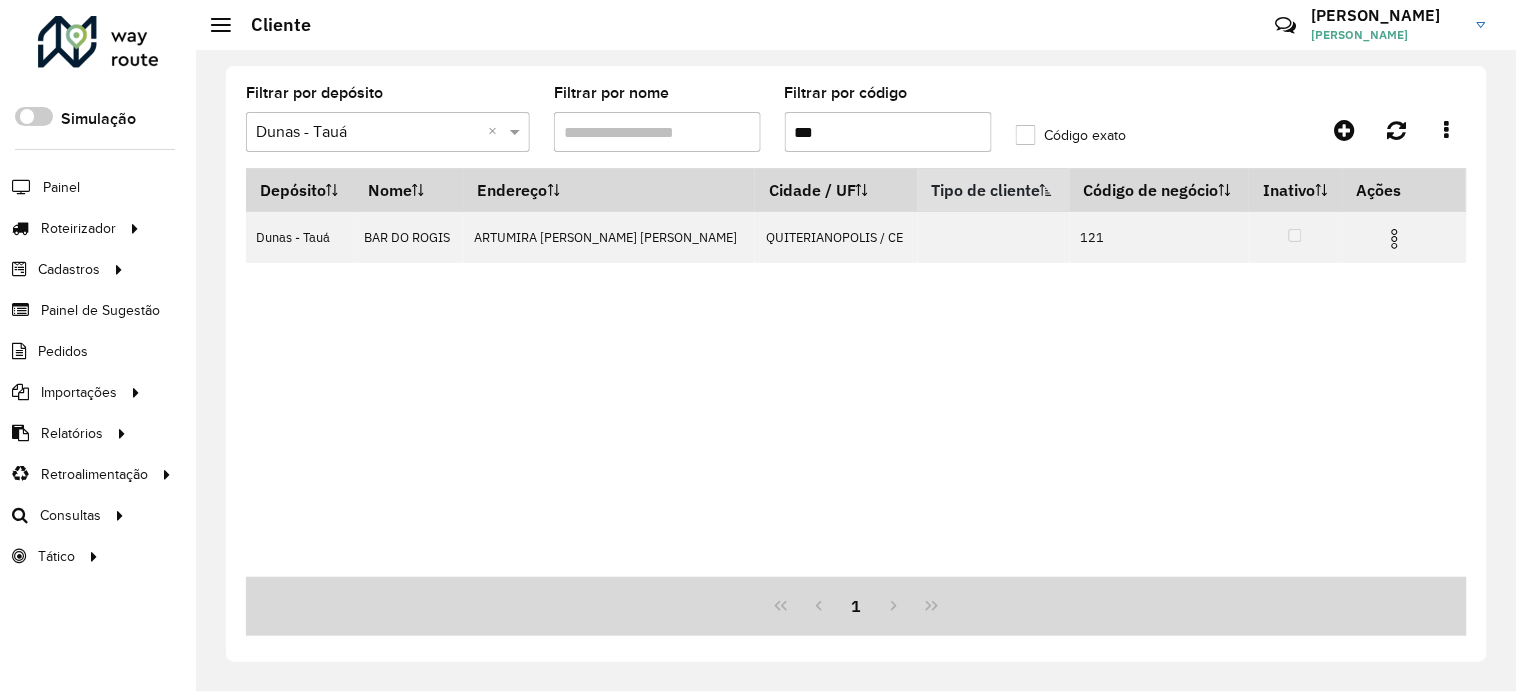 click on "***" at bounding box center (888, 132) 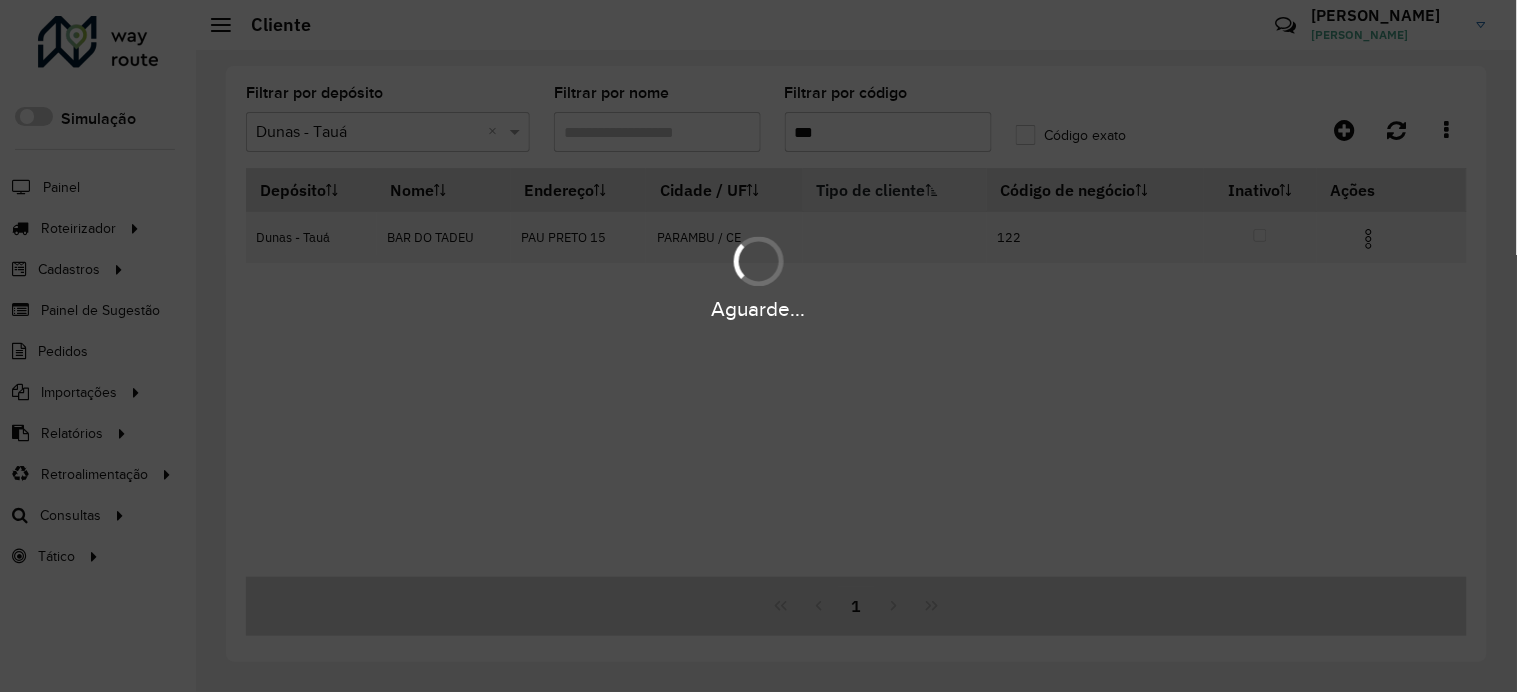 click at bounding box center (1377, 237) 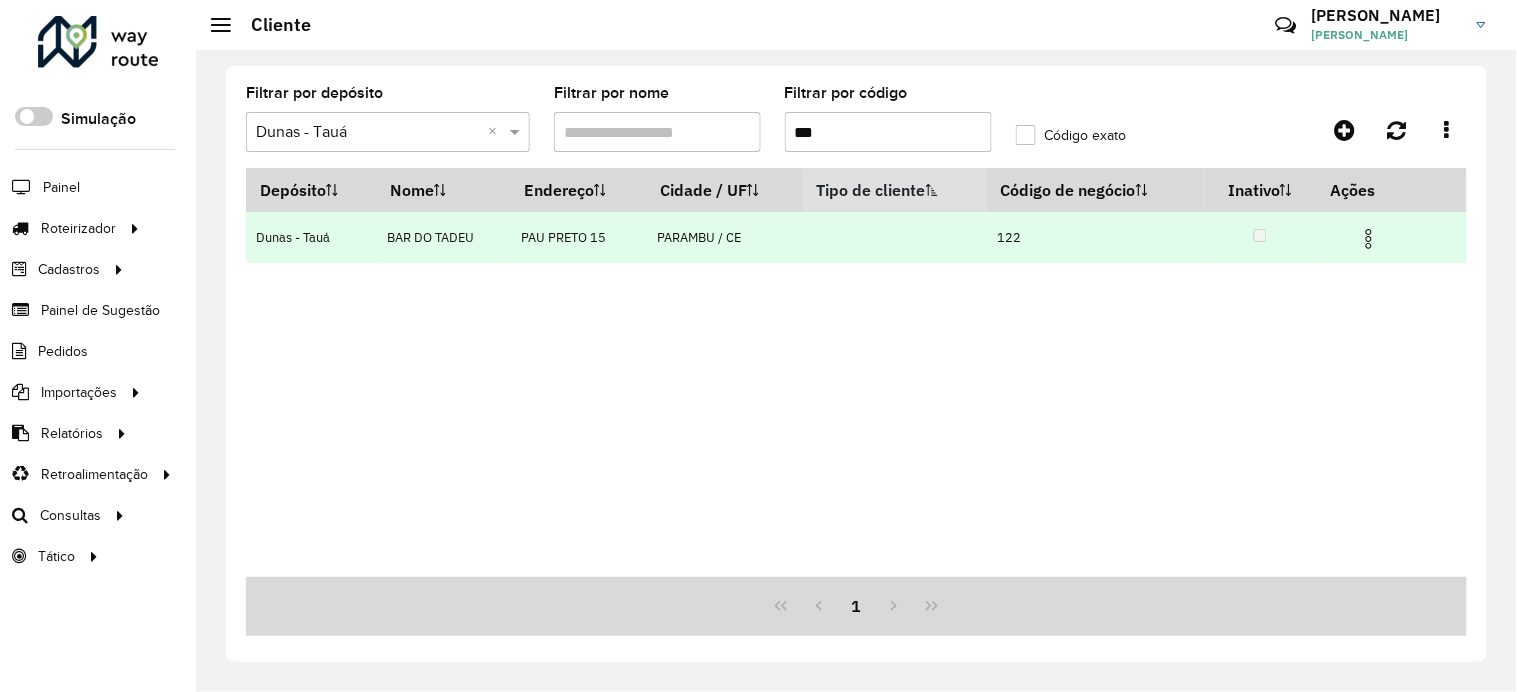 click at bounding box center [1369, 239] 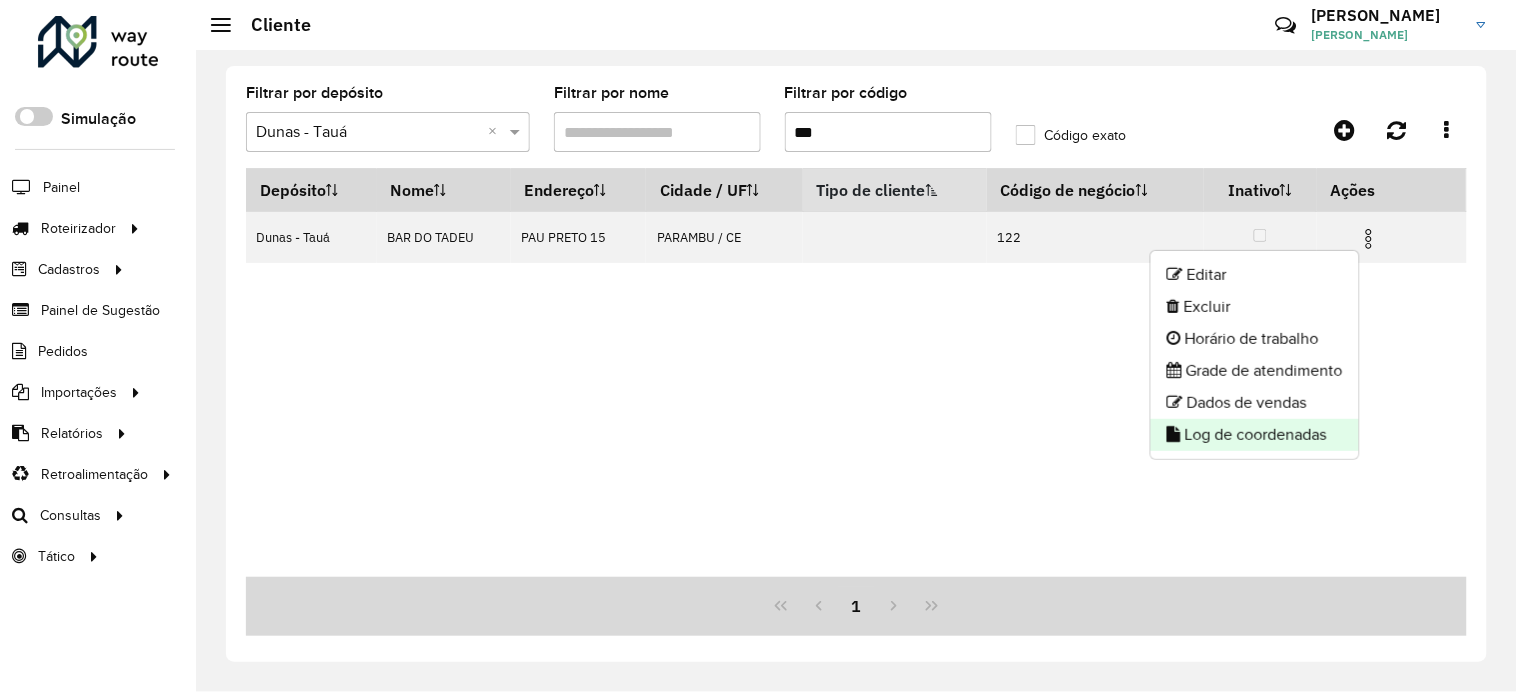 click on "Log de coordenadas" 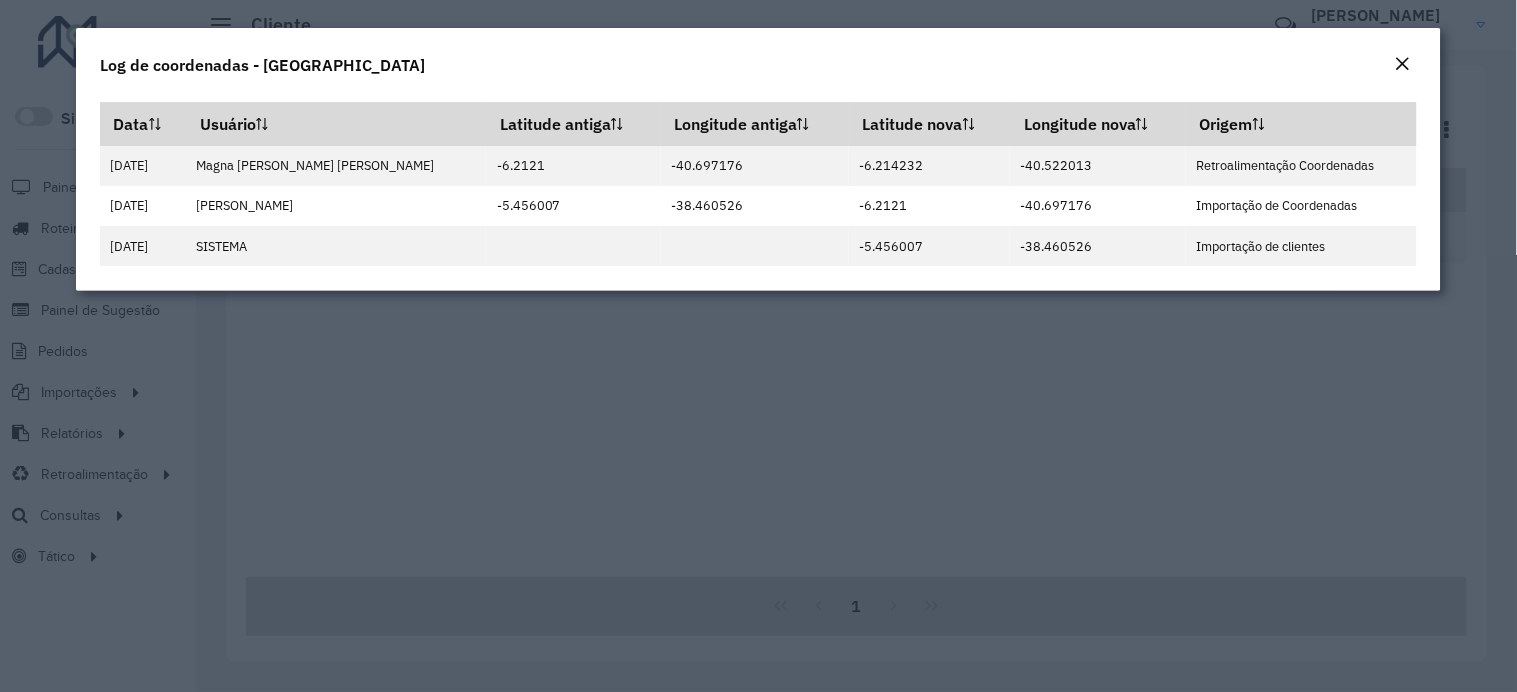 click 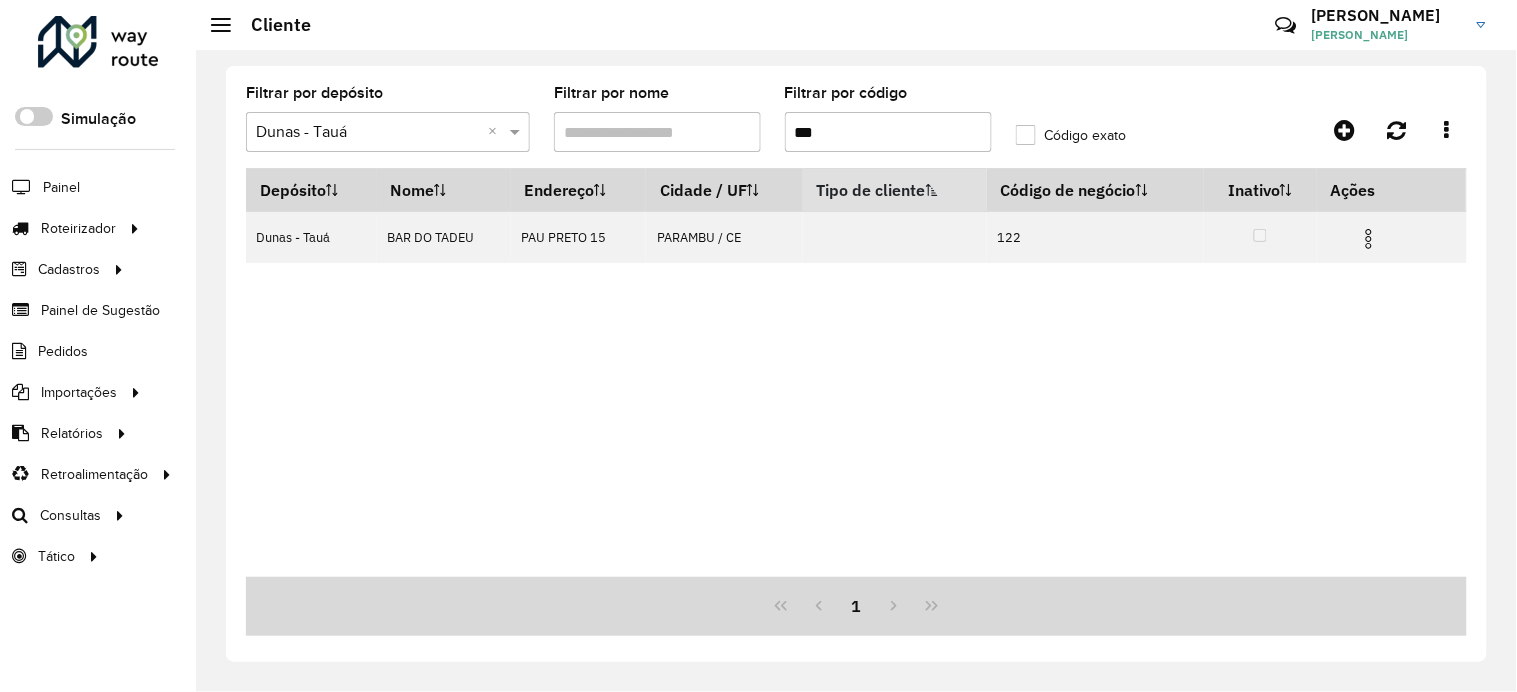 click on "***" at bounding box center (888, 132) 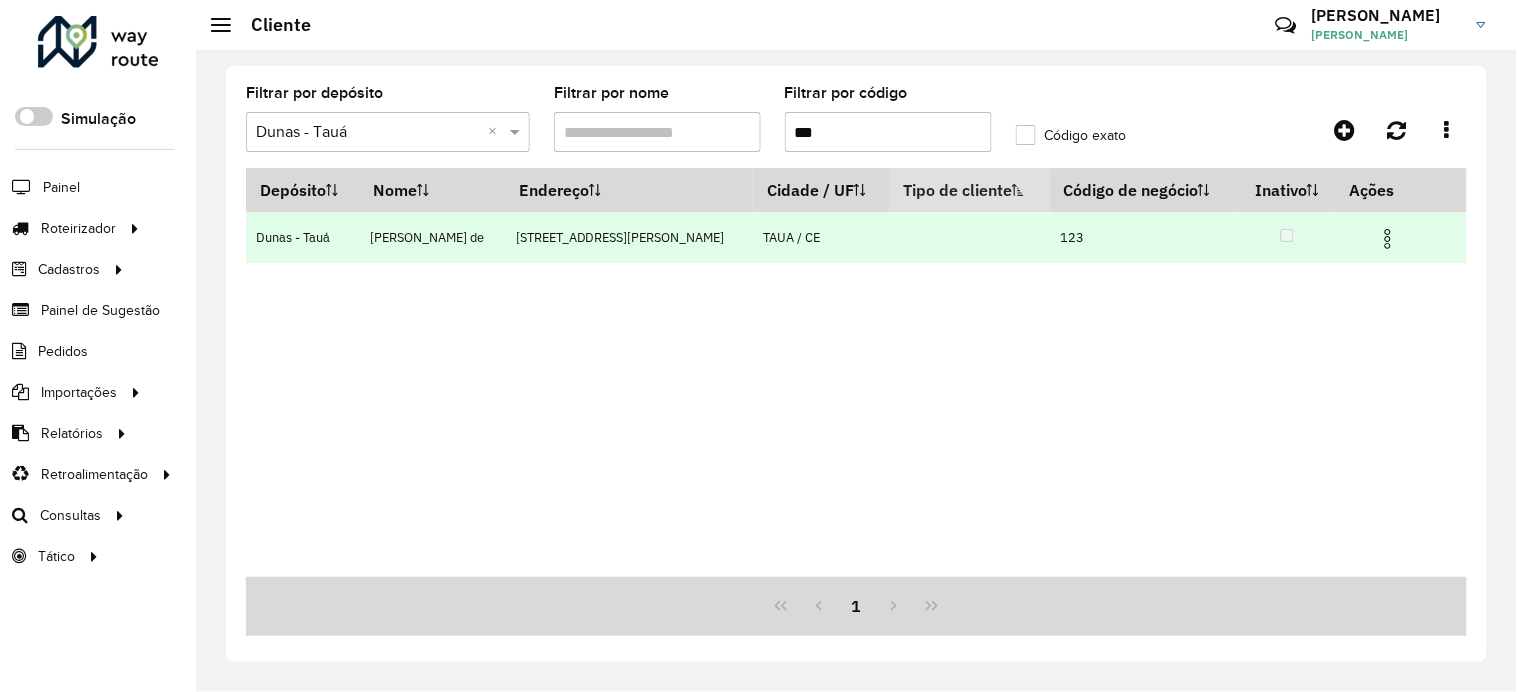 click at bounding box center [1388, 239] 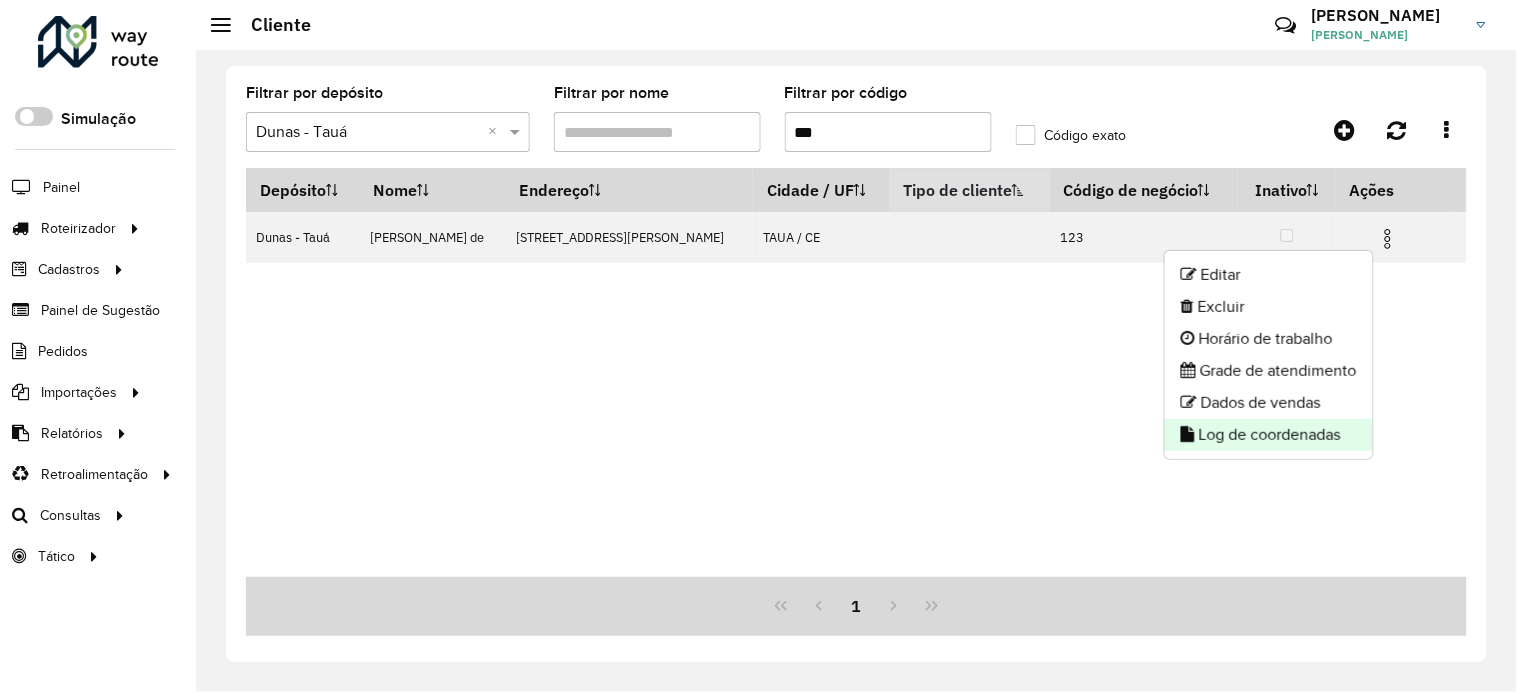 click on "Log de coordenadas" 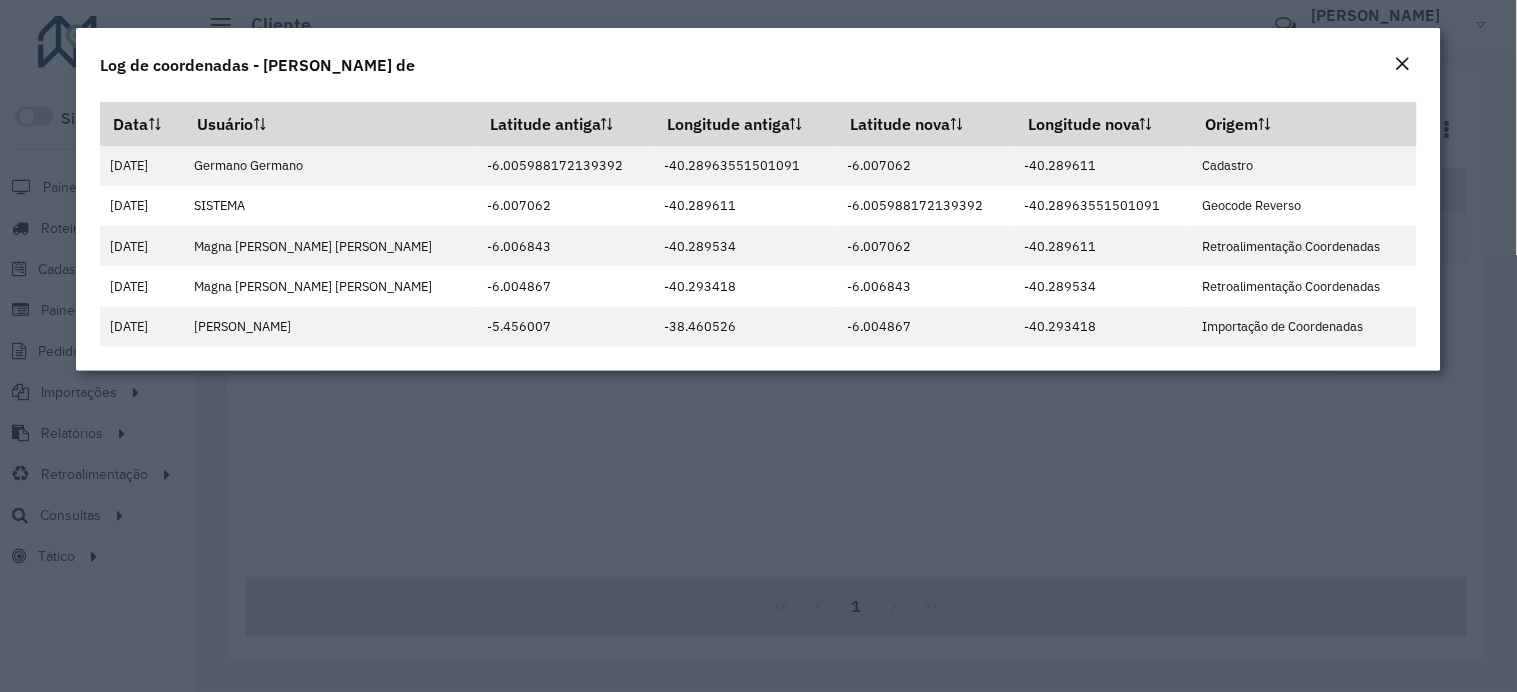 click 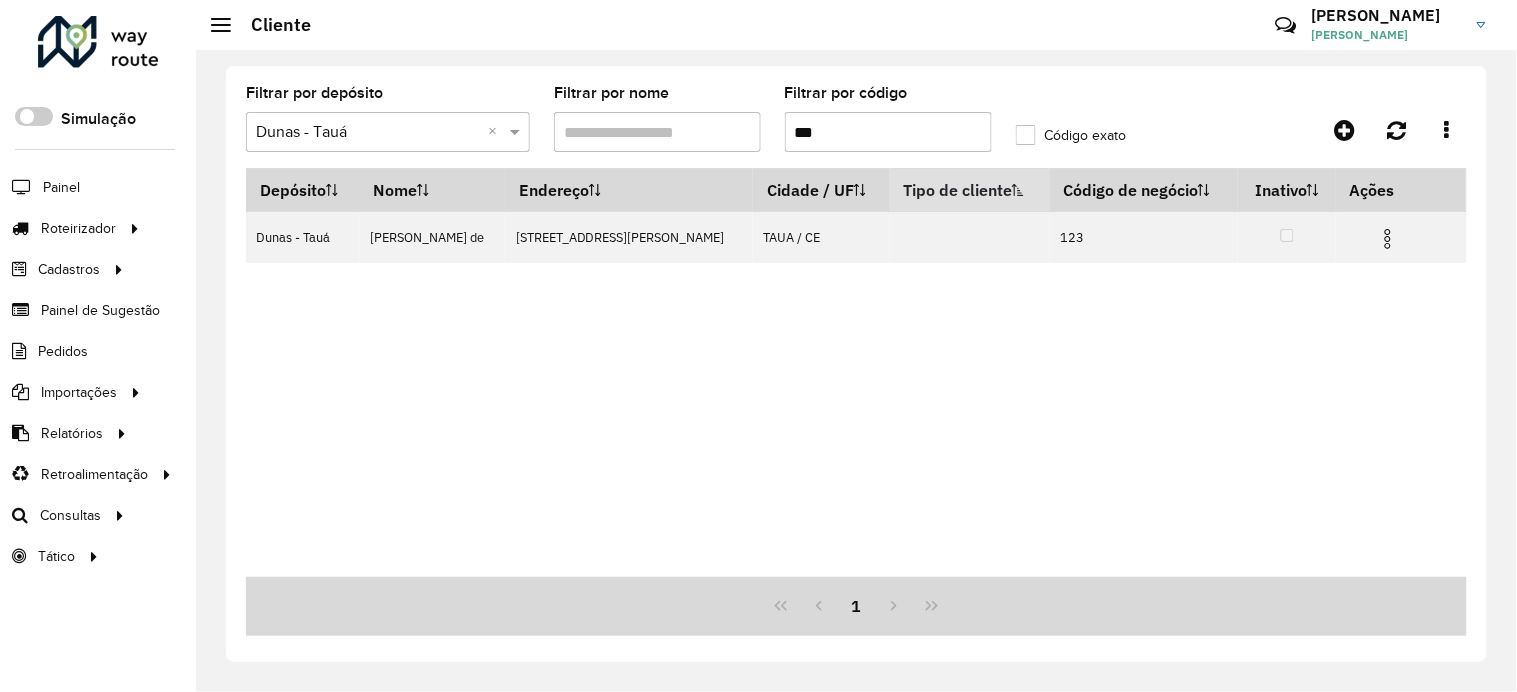 click on "***" at bounding box center [888, 132] 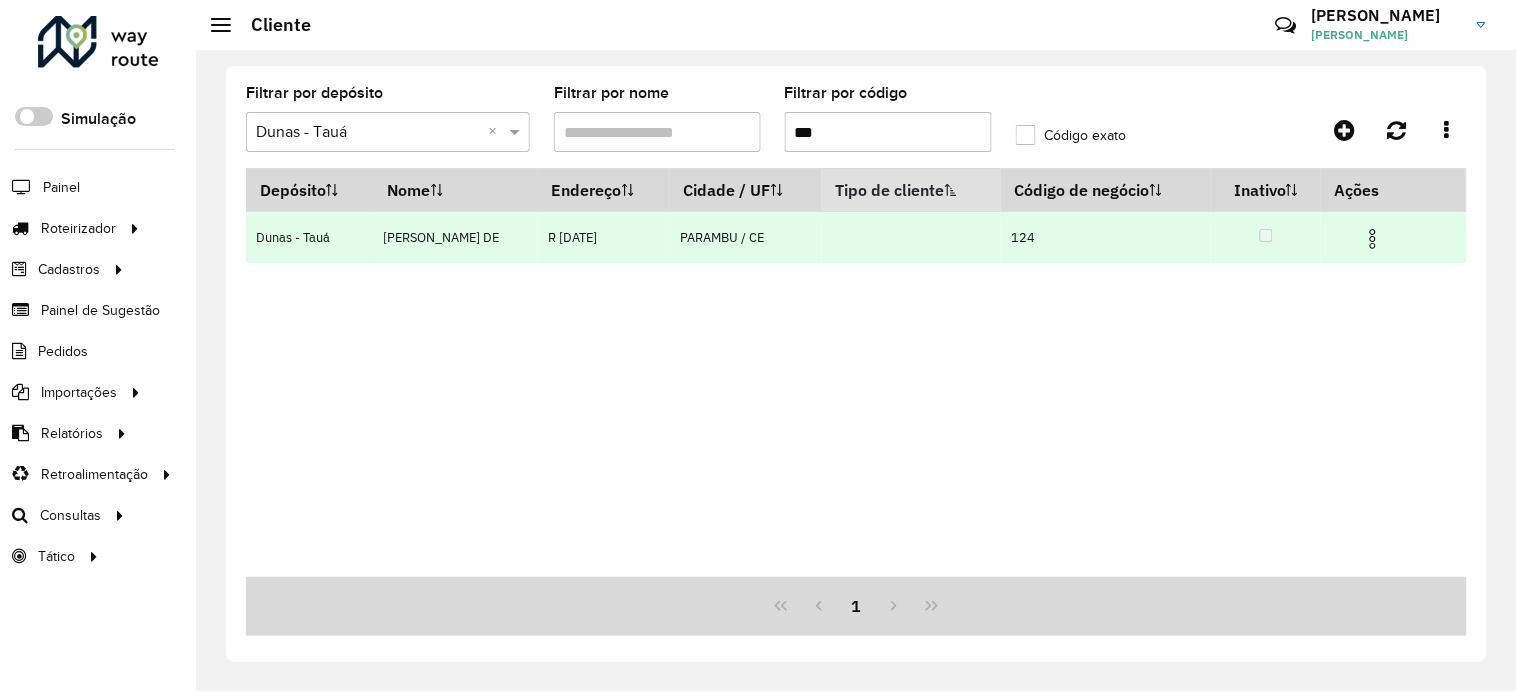 click at bounding box center (1373, 239) 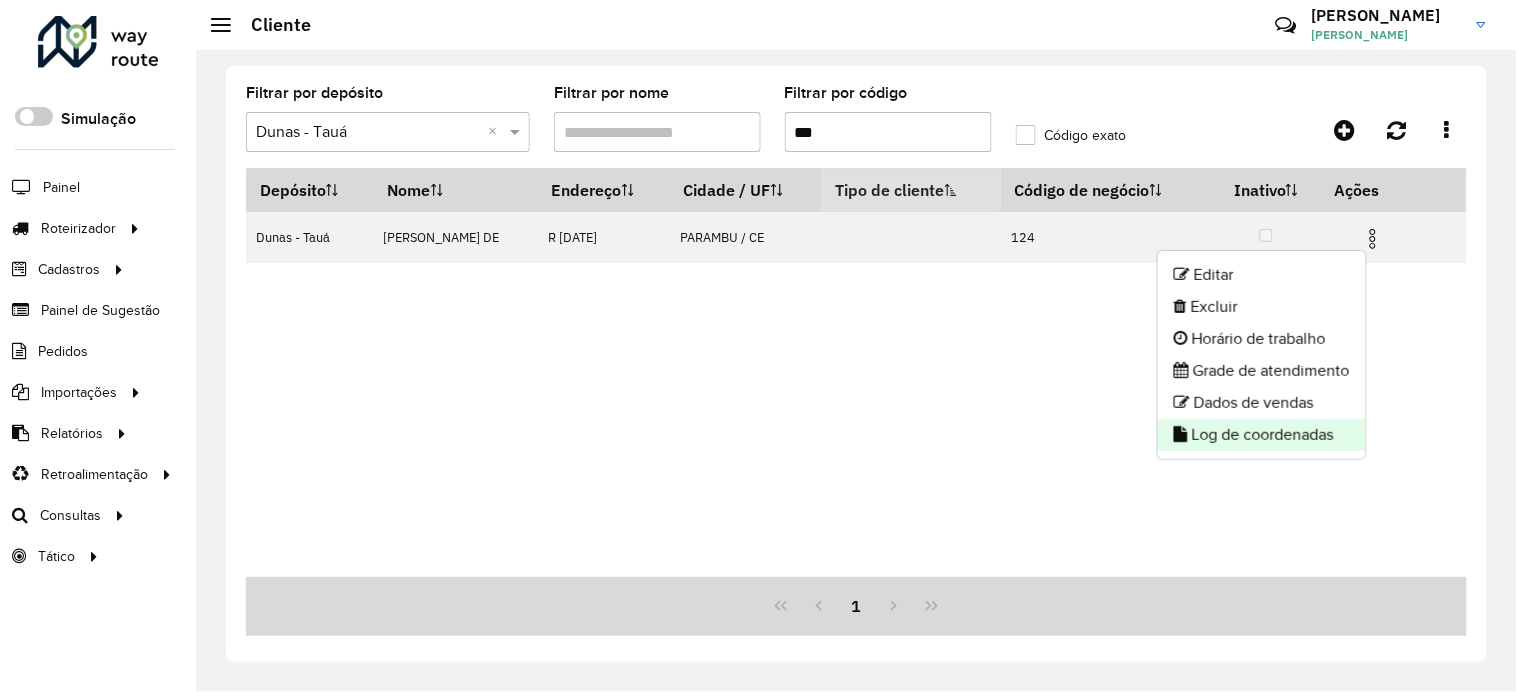 click on "Log de coordenadas" 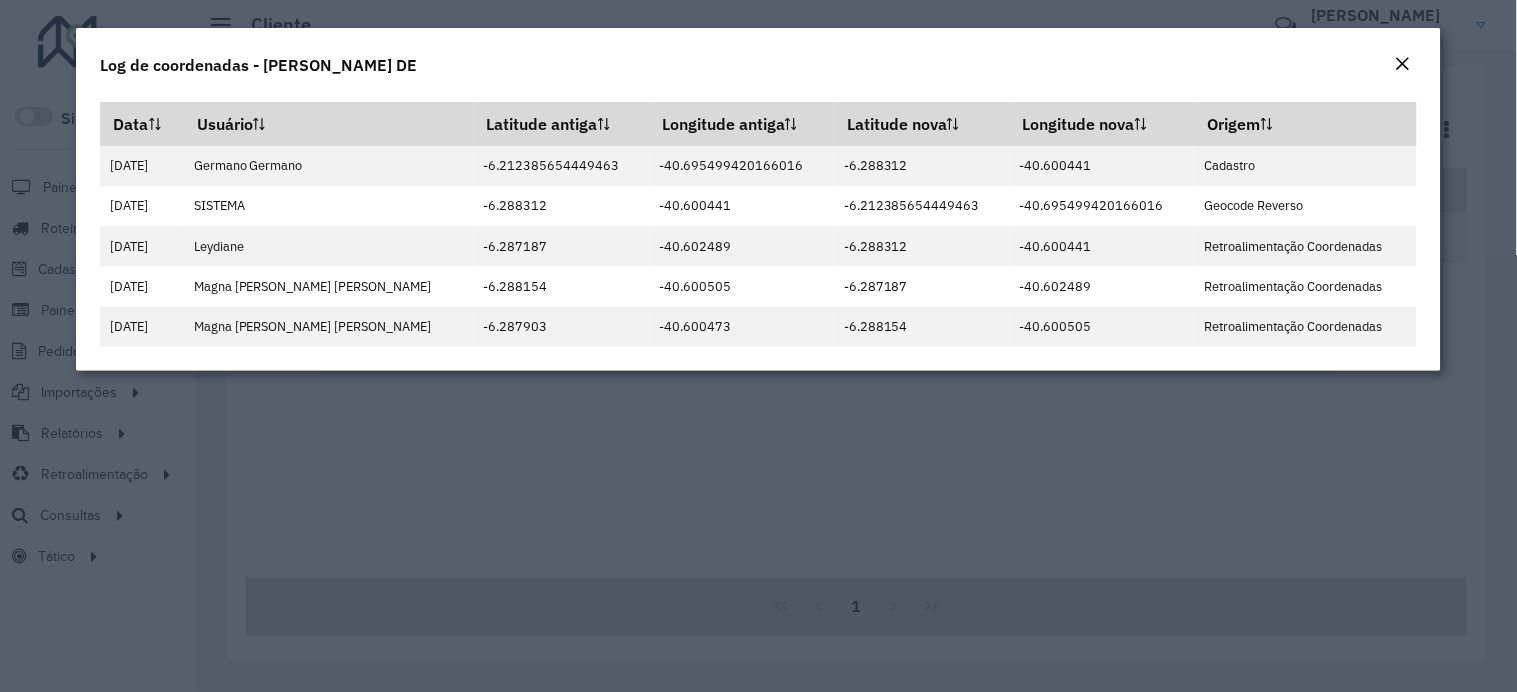 click 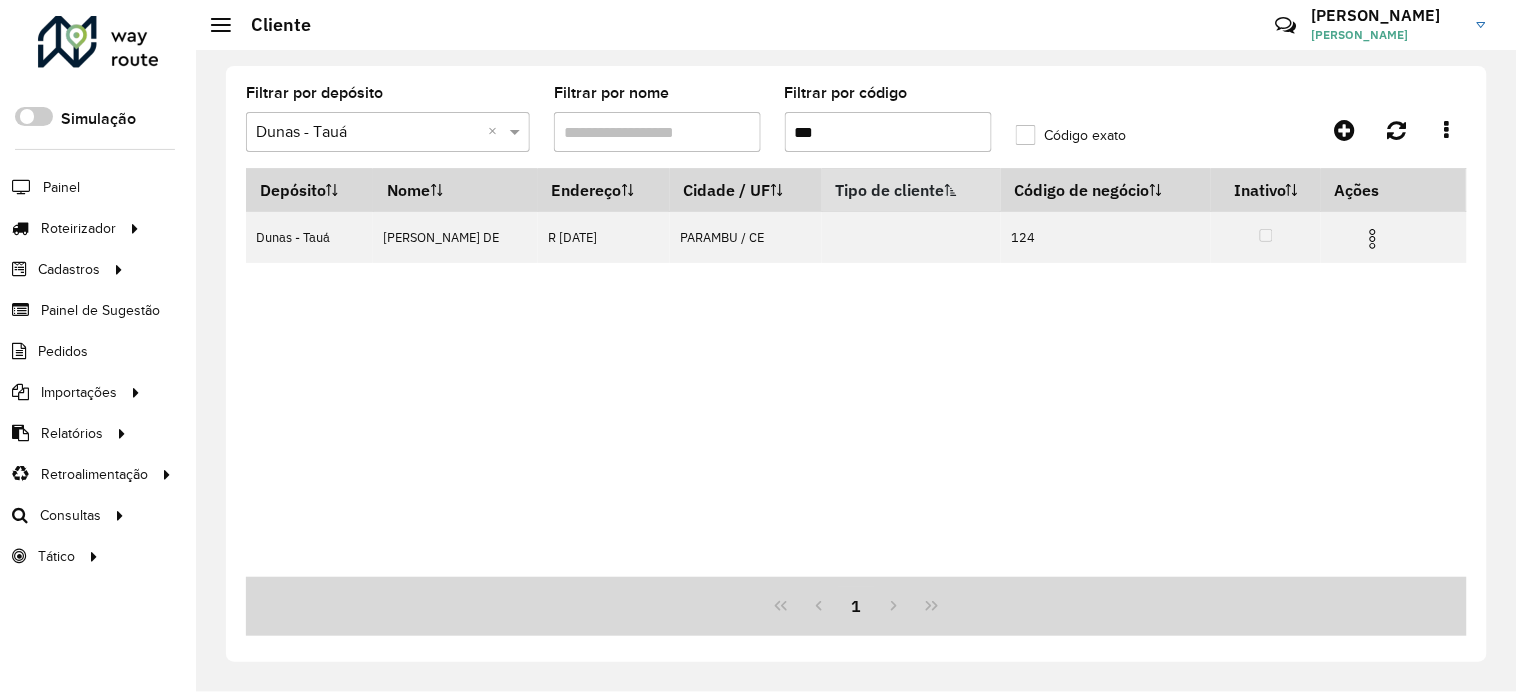 click on "***" at bounding box center [888, 132] 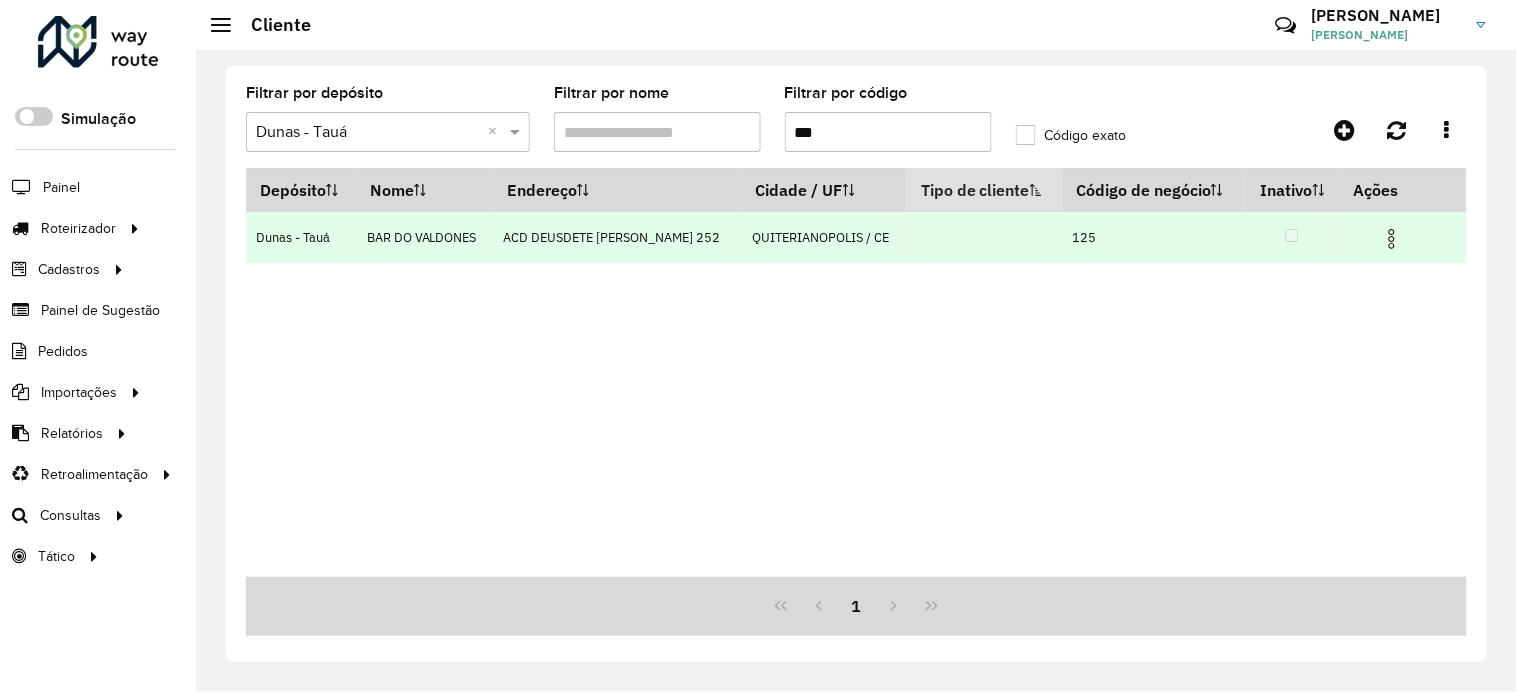 click at bounding box center [1392, 239] 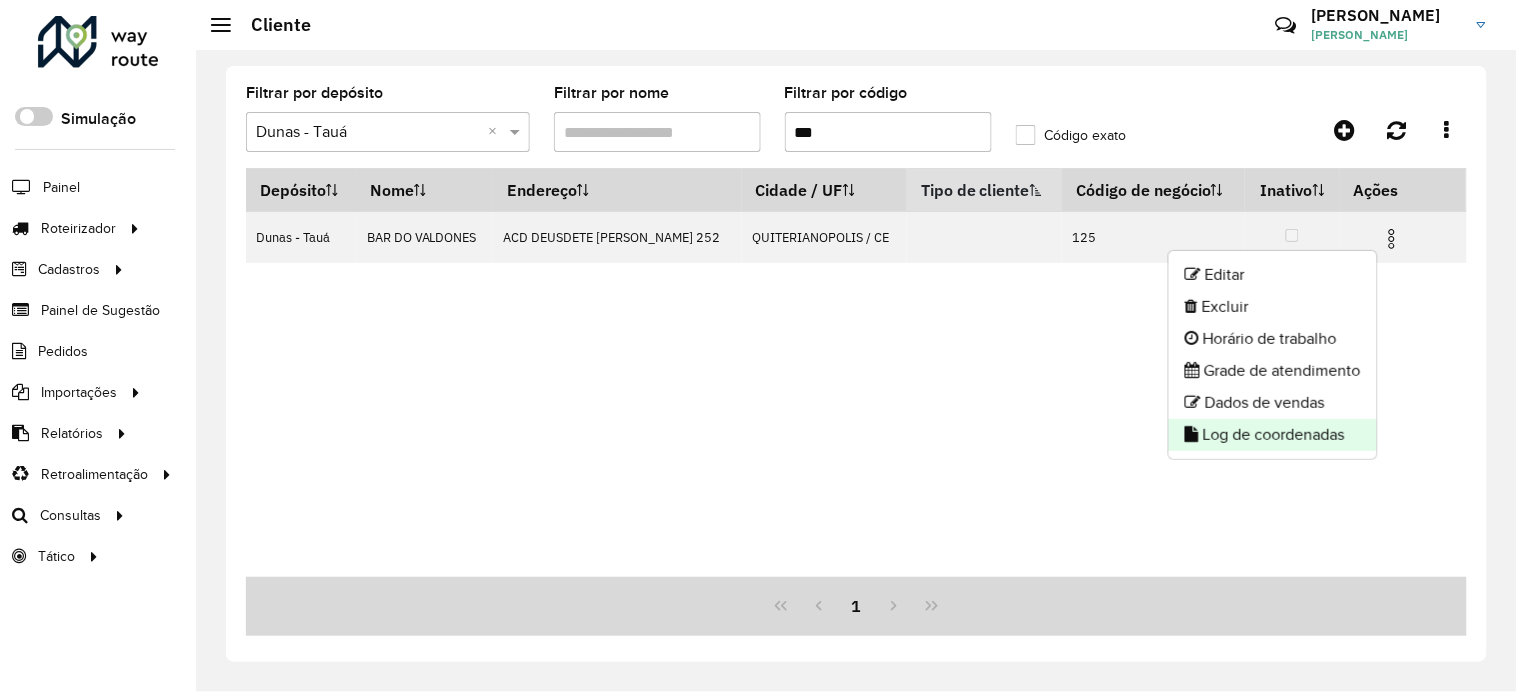 click on "Log de coordenadas" 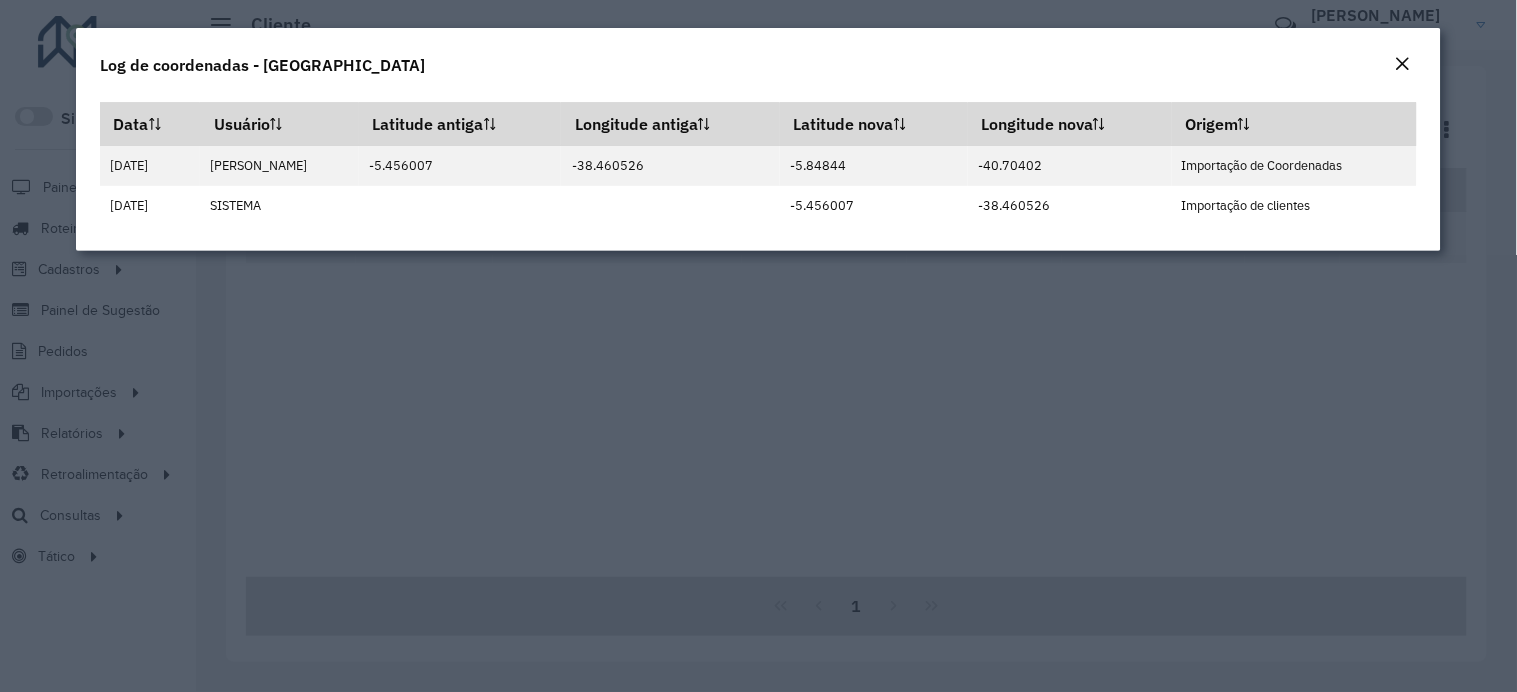 click 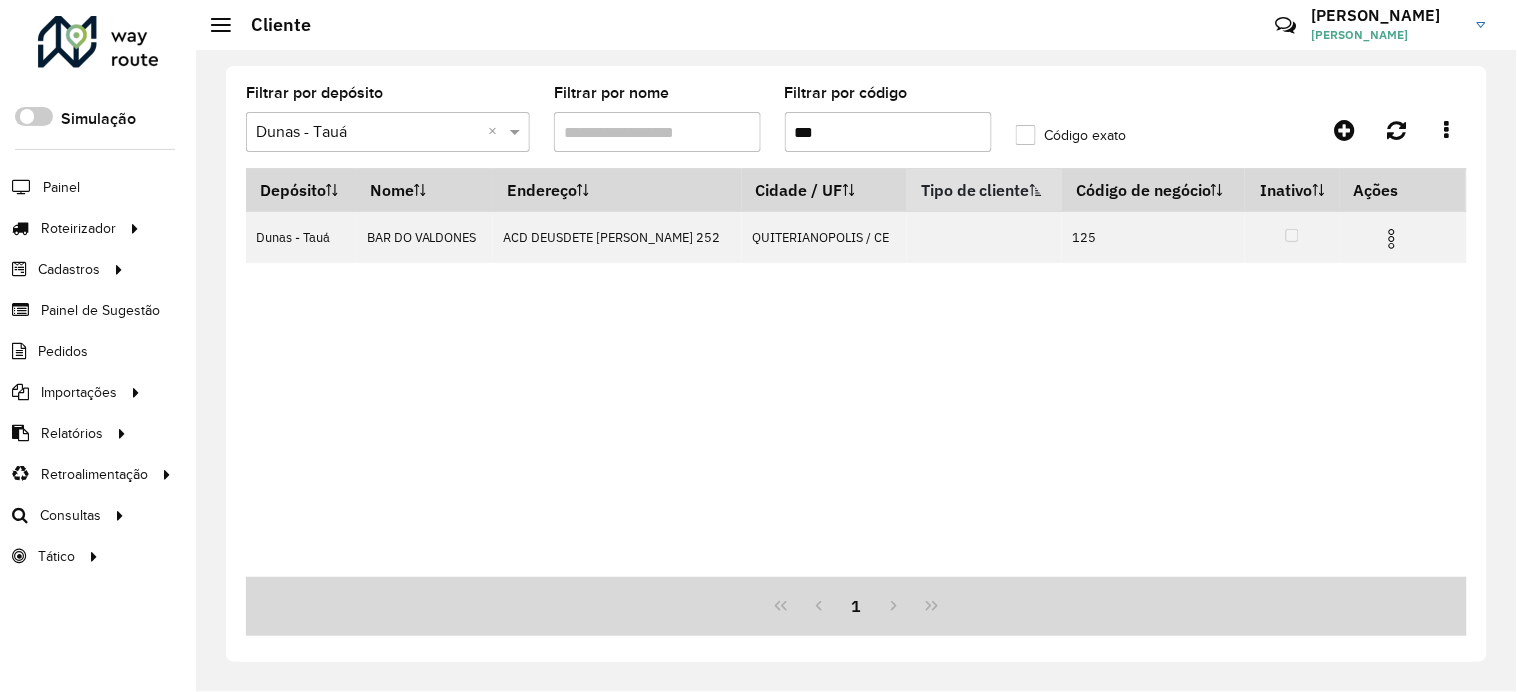 click on "***" at bounding box center (888, 132) 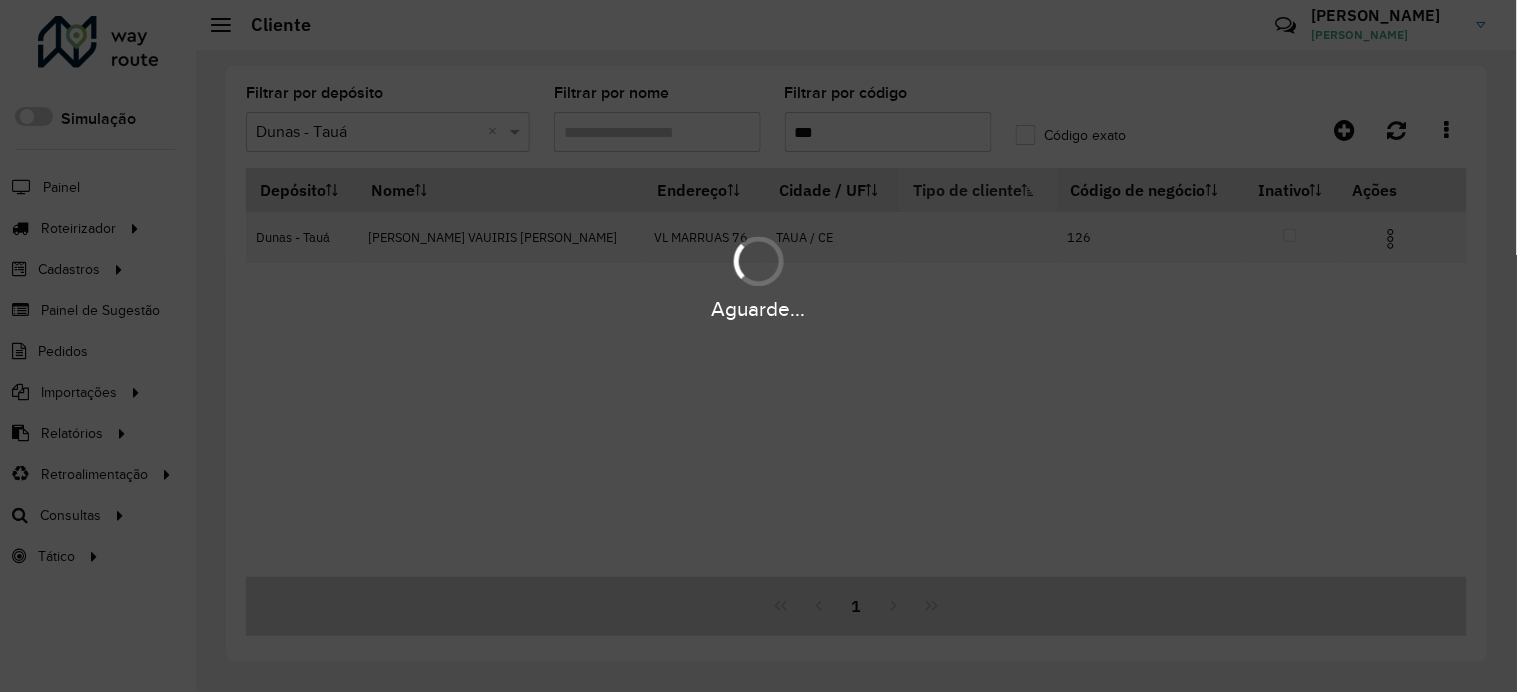 click on "Aguarde..." at bounding box center [758, 276] 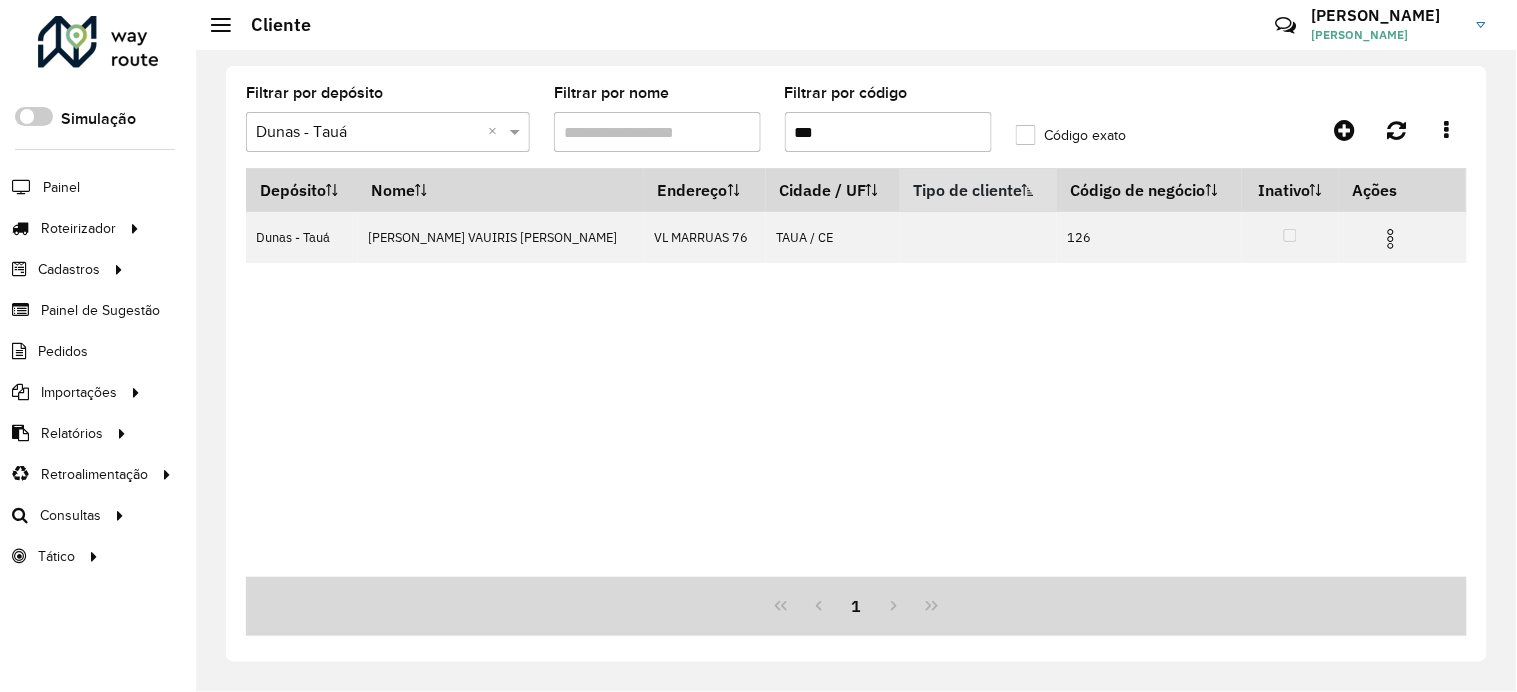 click at bounding box center [1391, 239] 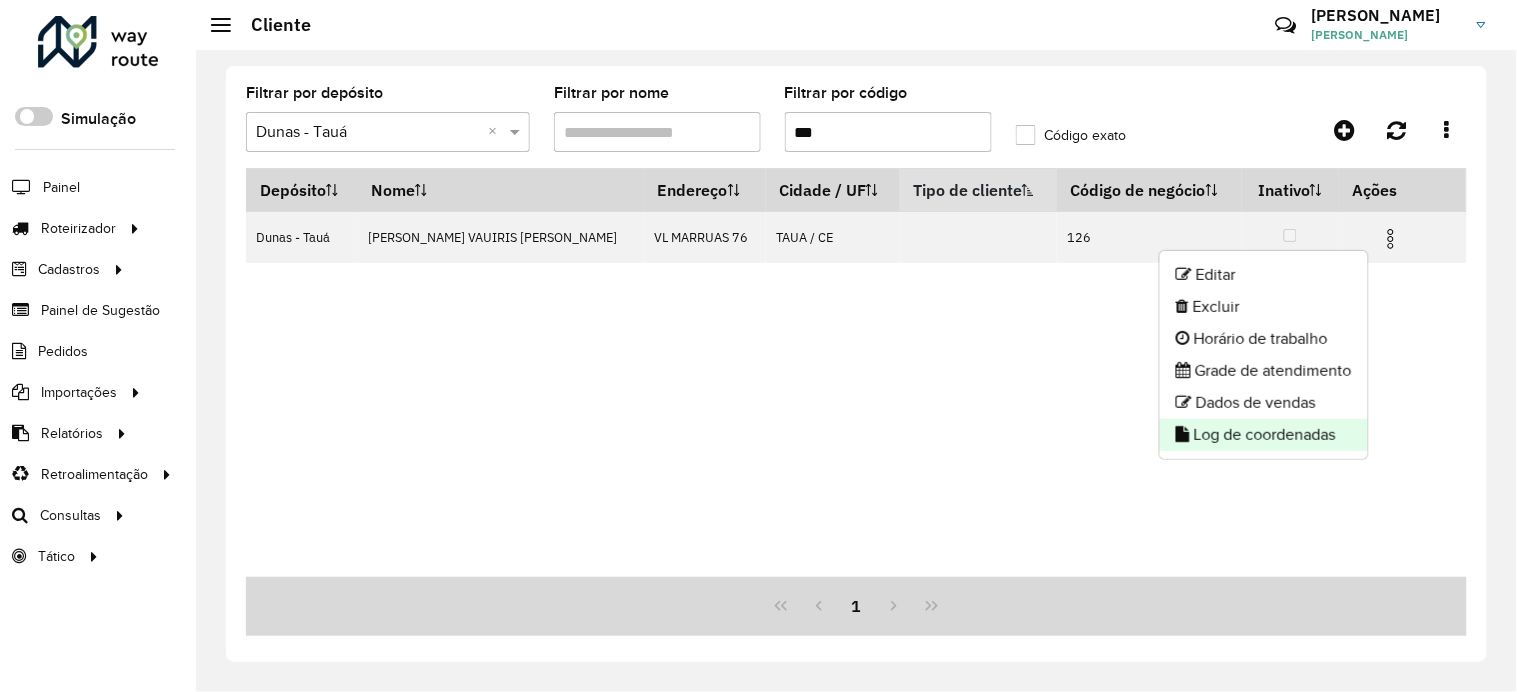 click on "Log de coordenadas" 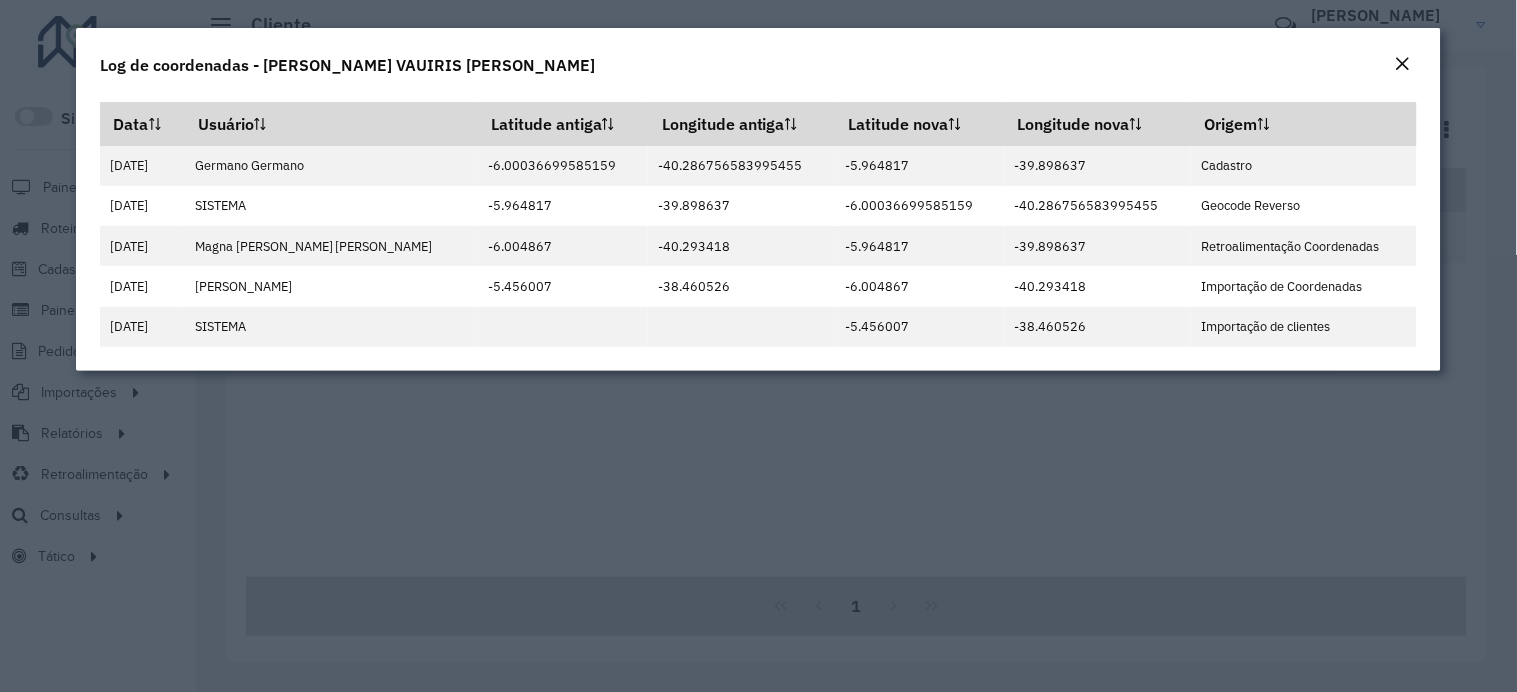 click 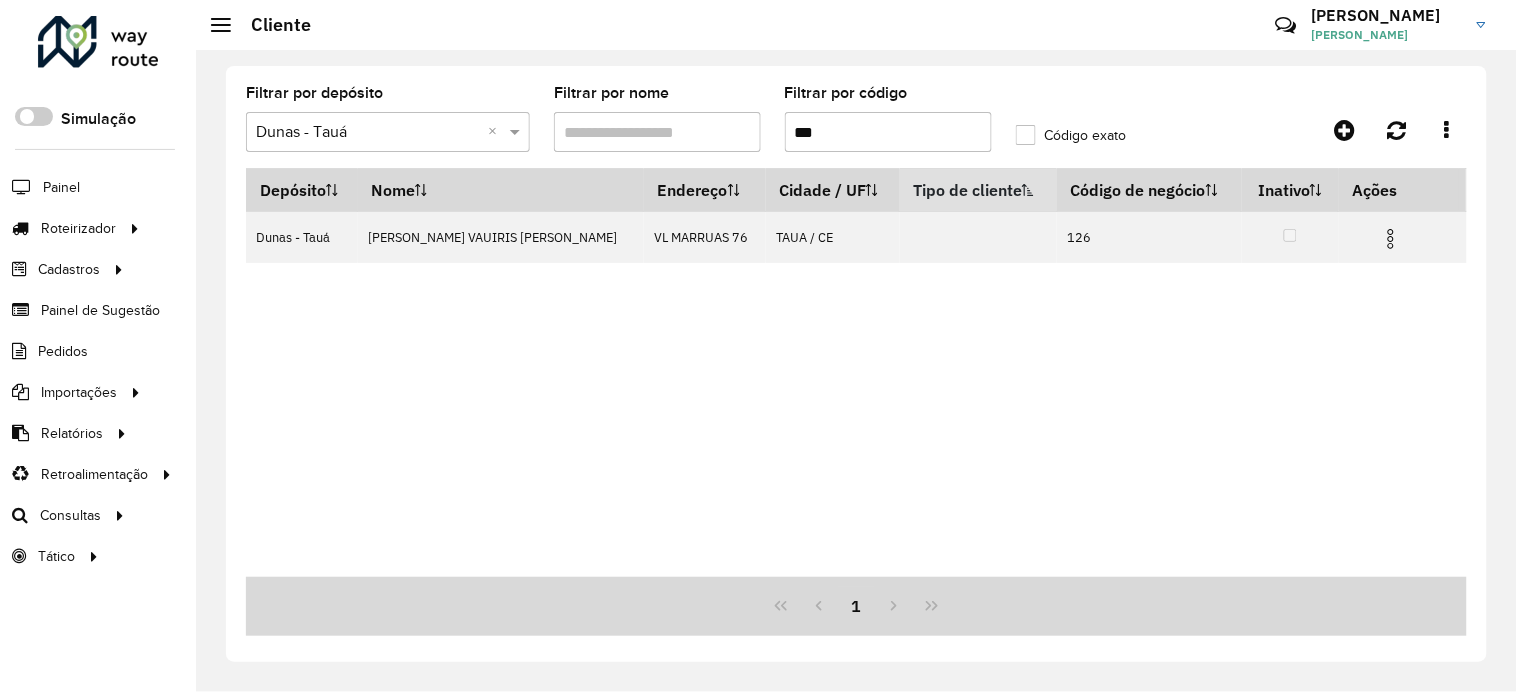 click on "***" at bounding box center [888, 132] 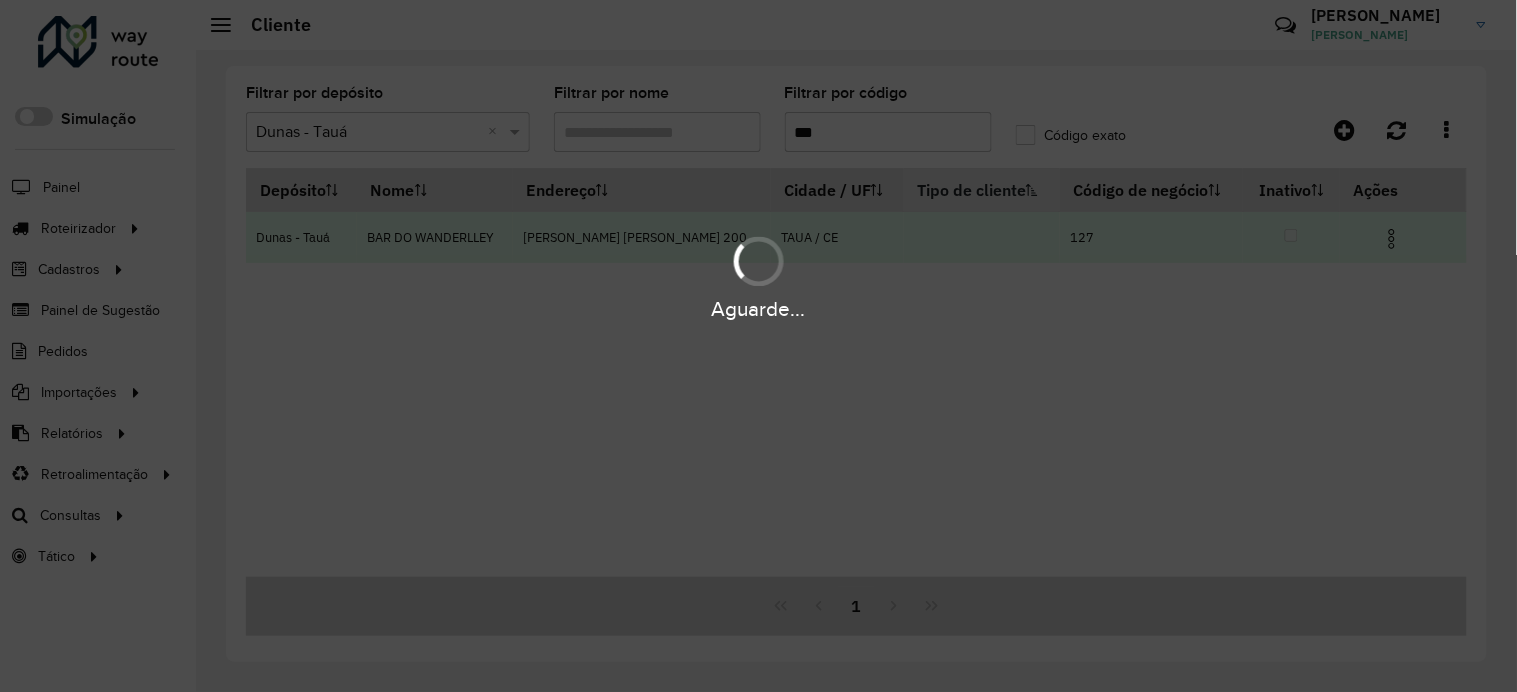 click at bounding box center [1392, 239] 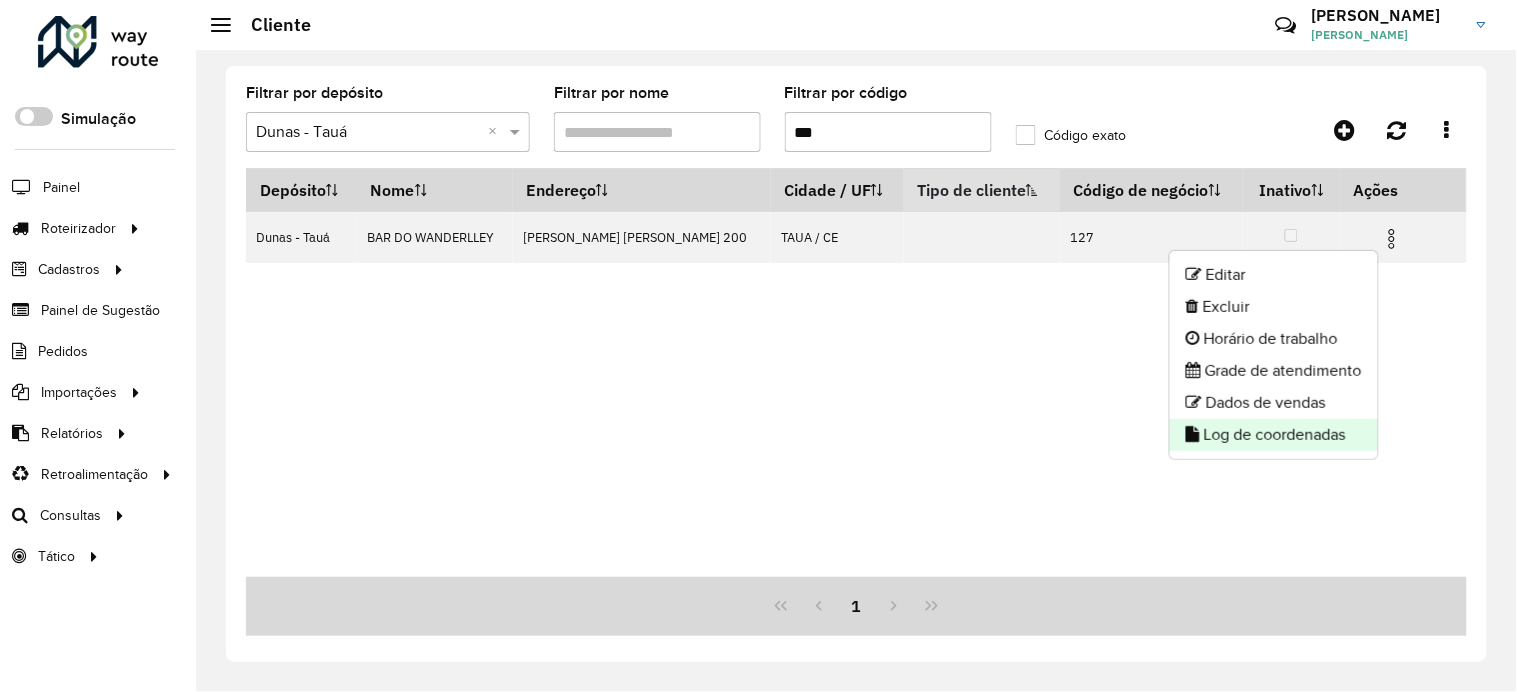 click on "Log de coordenadas" 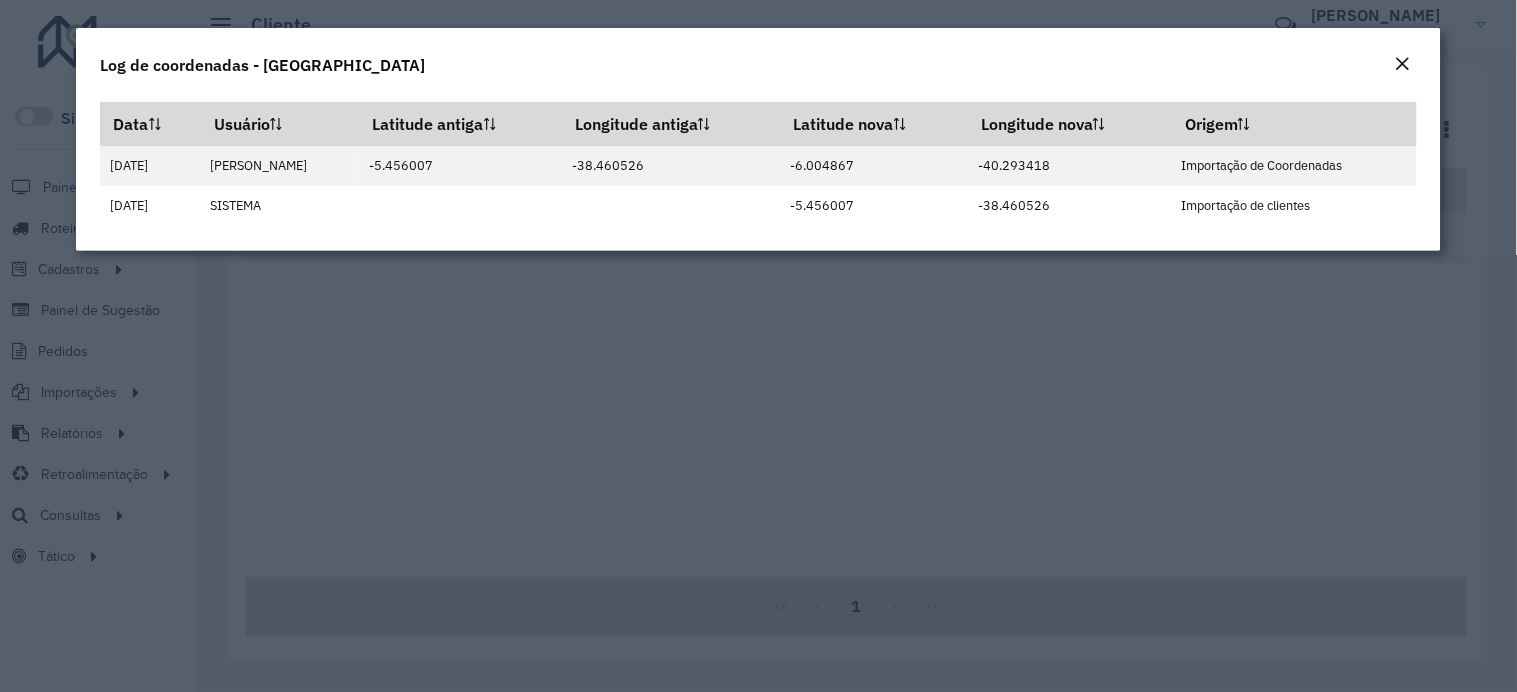 click 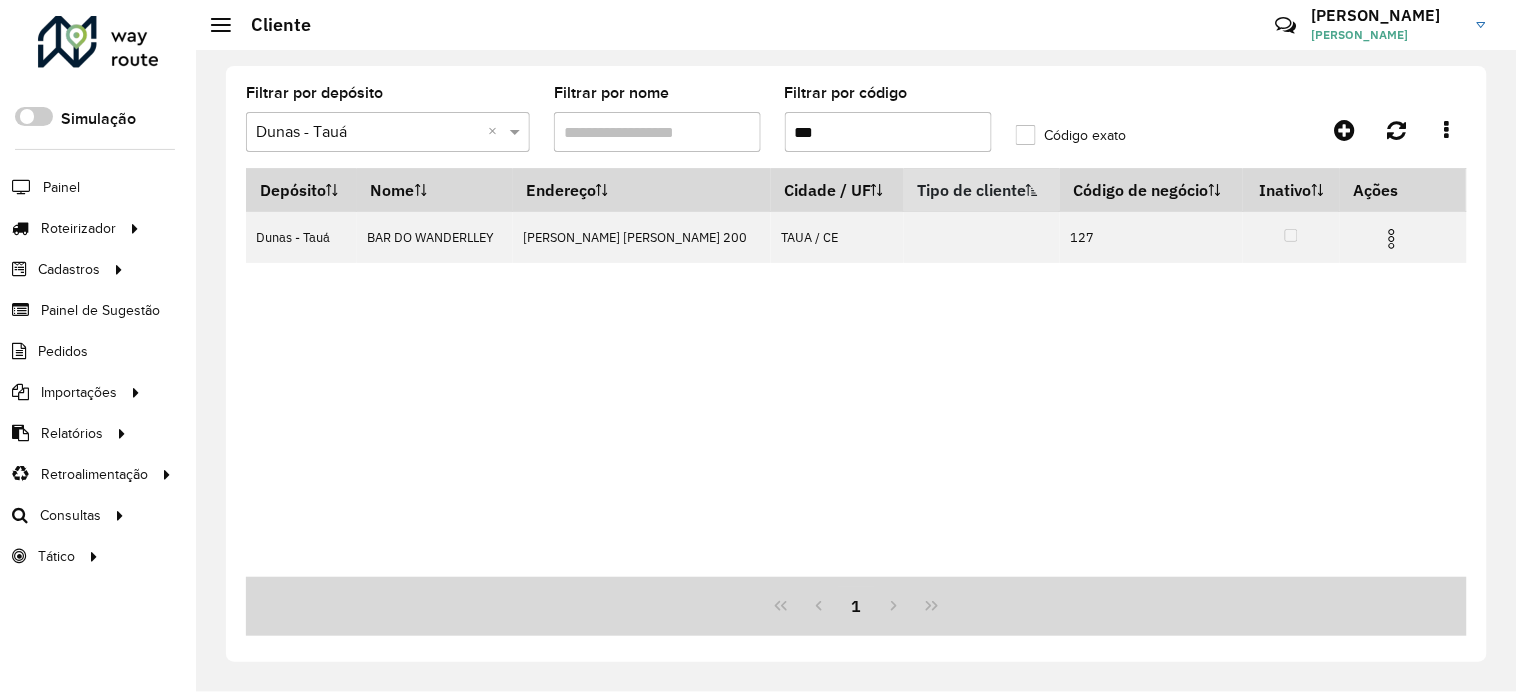 click on "Filtrar por código  ***" 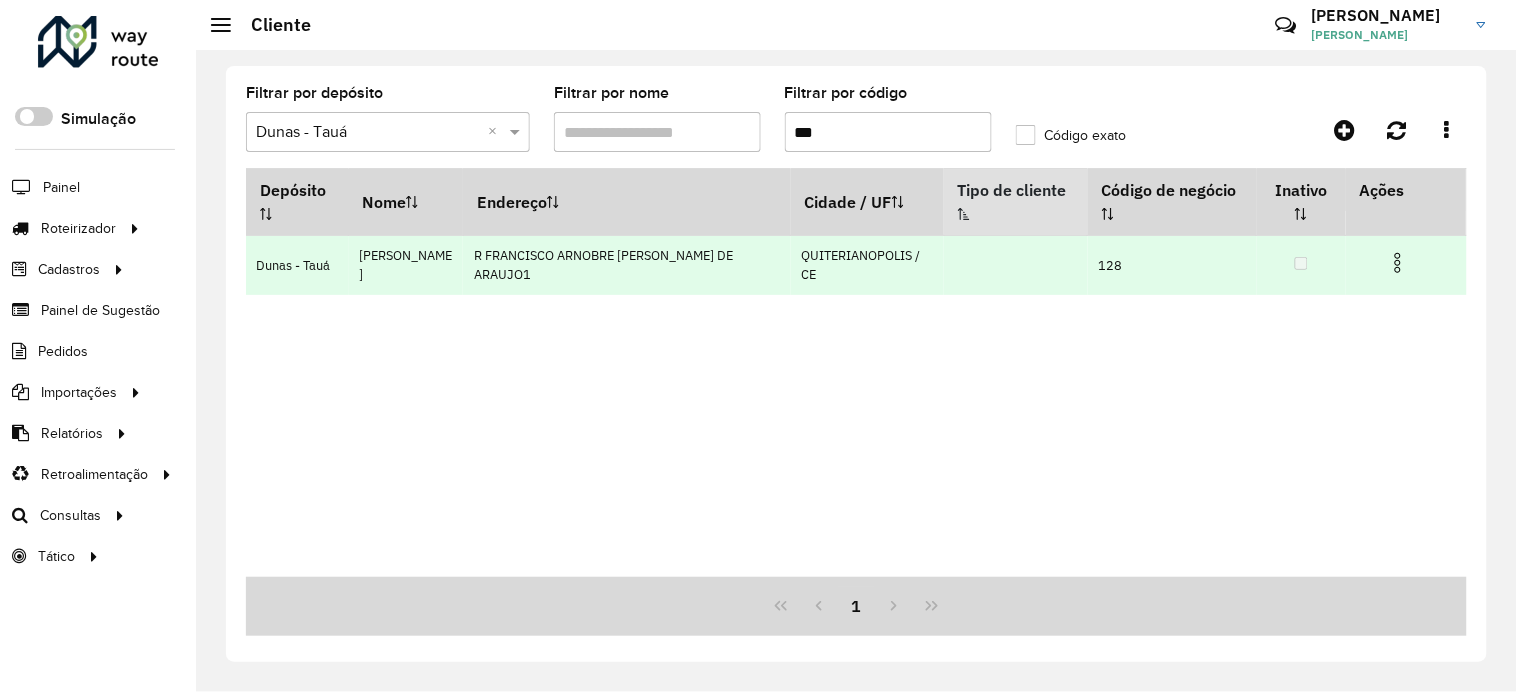 click at bounding box center [1398, 263] 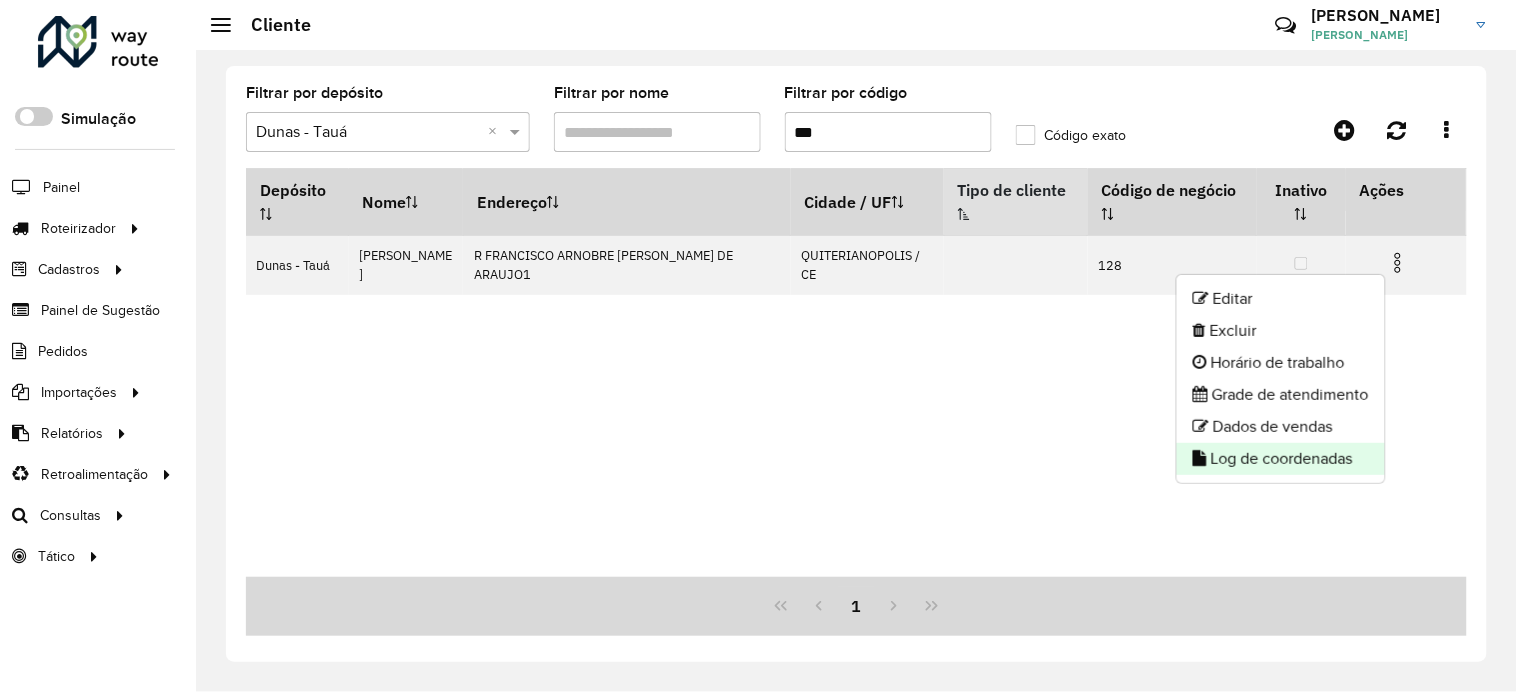 click on "Log de coordenadas" 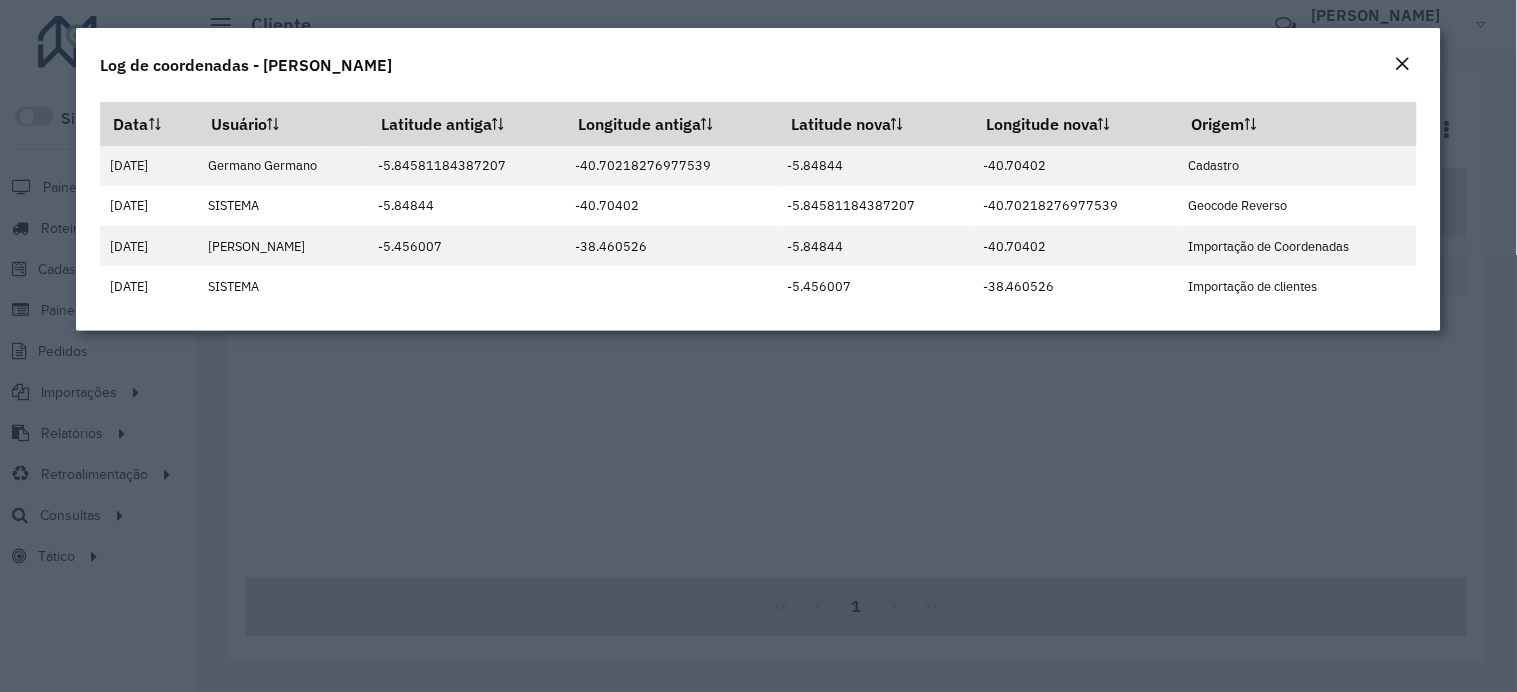 click 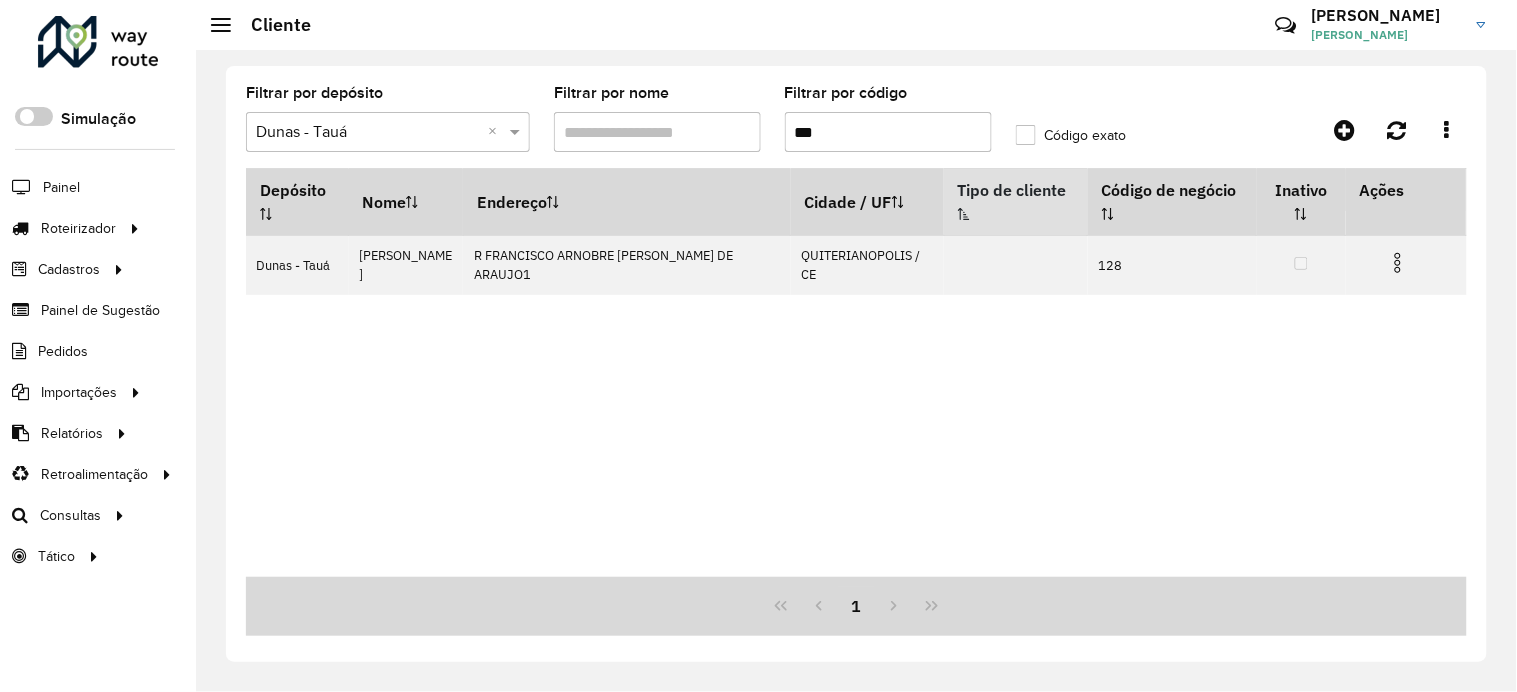 click on "***" at bounding box center [888, 132] 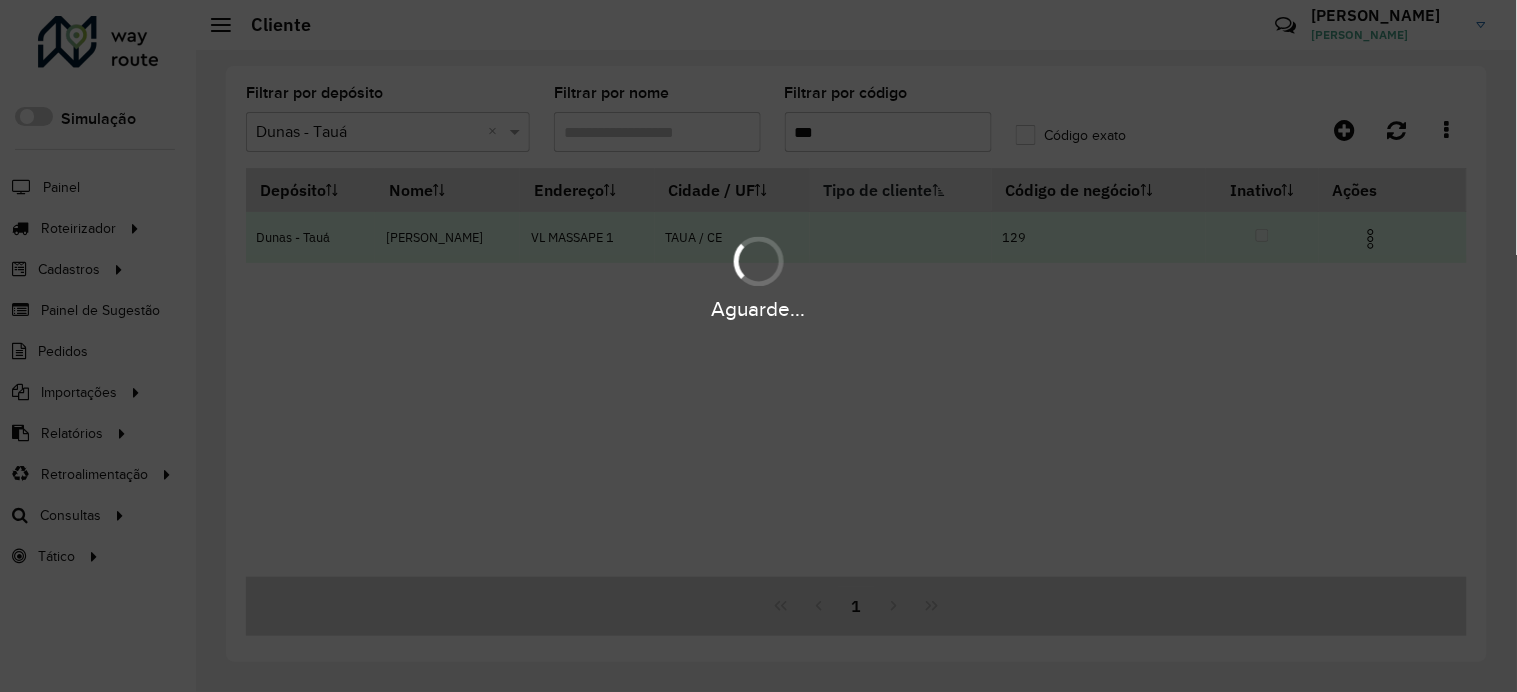 click at bounding box center (1371, 239) 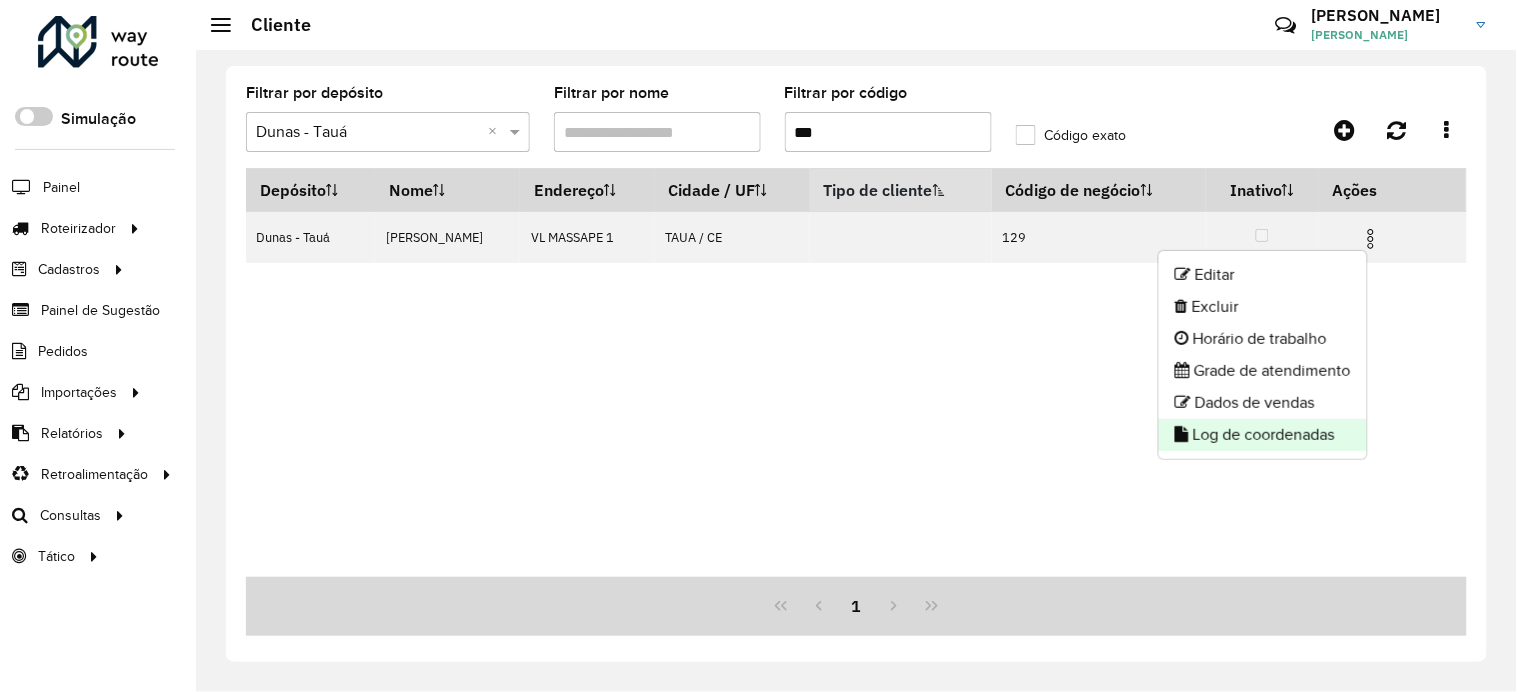 click on "Log de coordenadas" 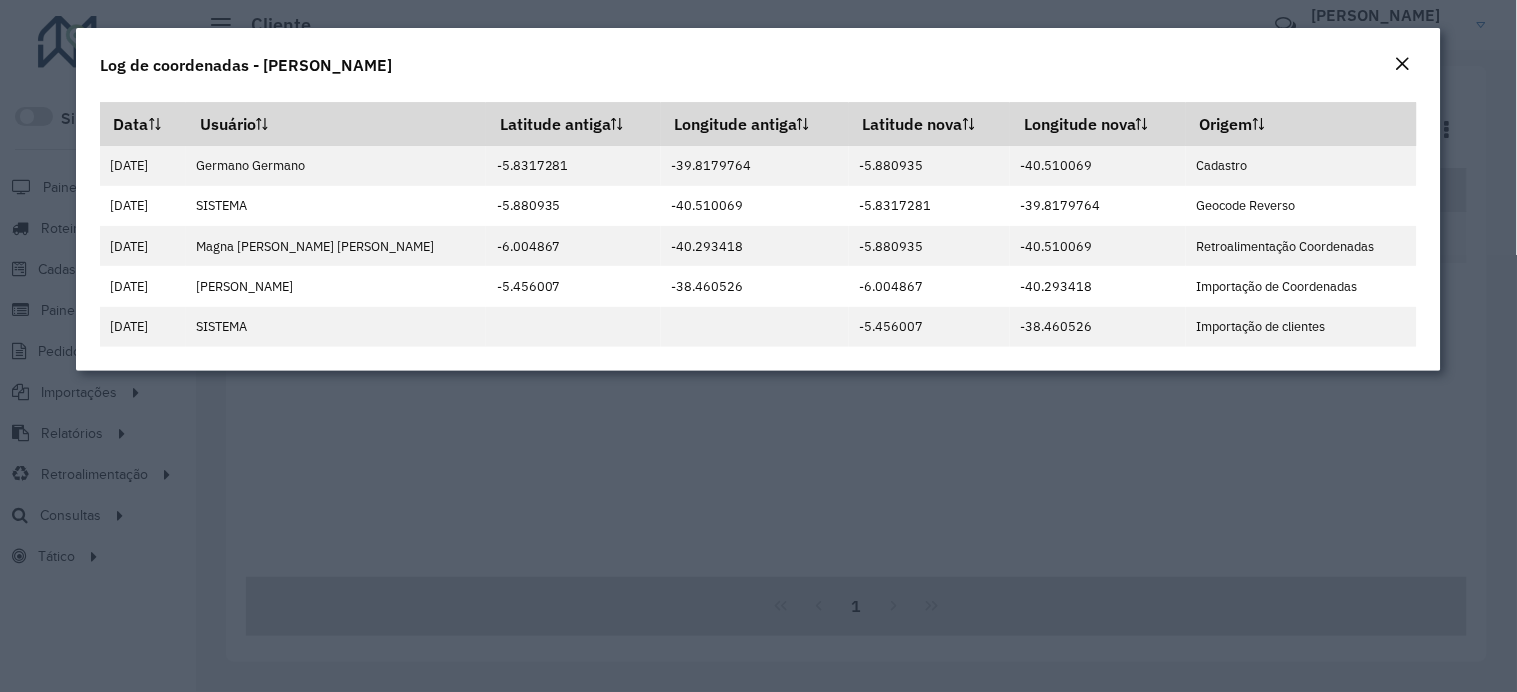 click 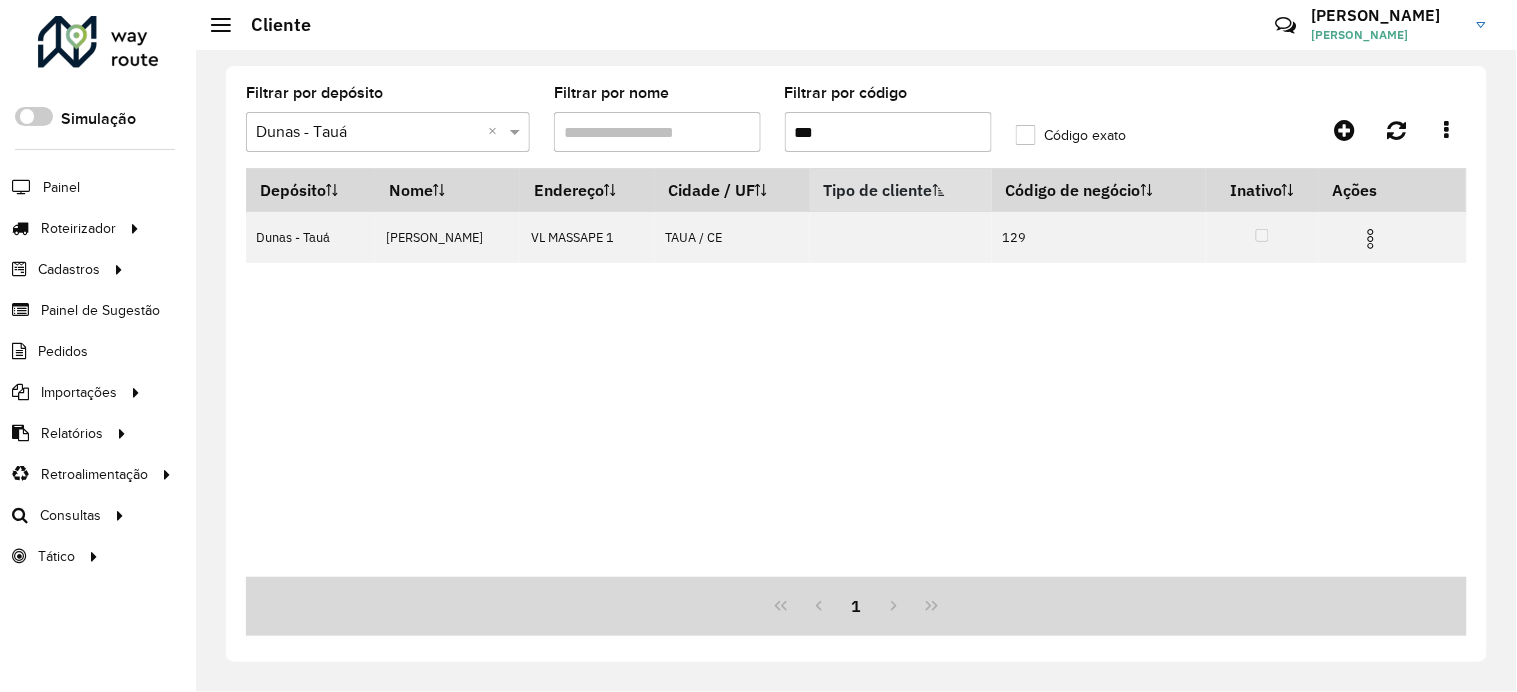 click on "***" at bounding box center (888, 132) 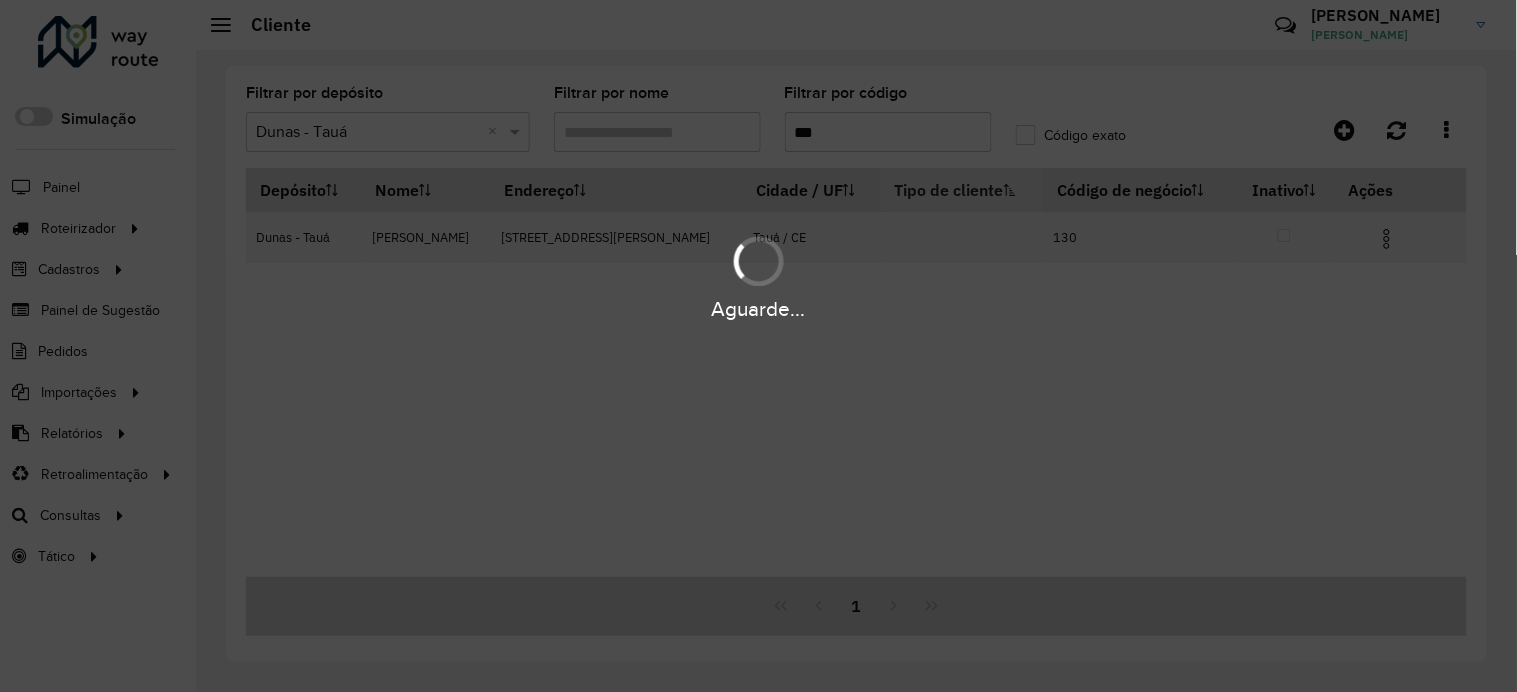 click on "Aguarde..." at bounding box center [758, 276] 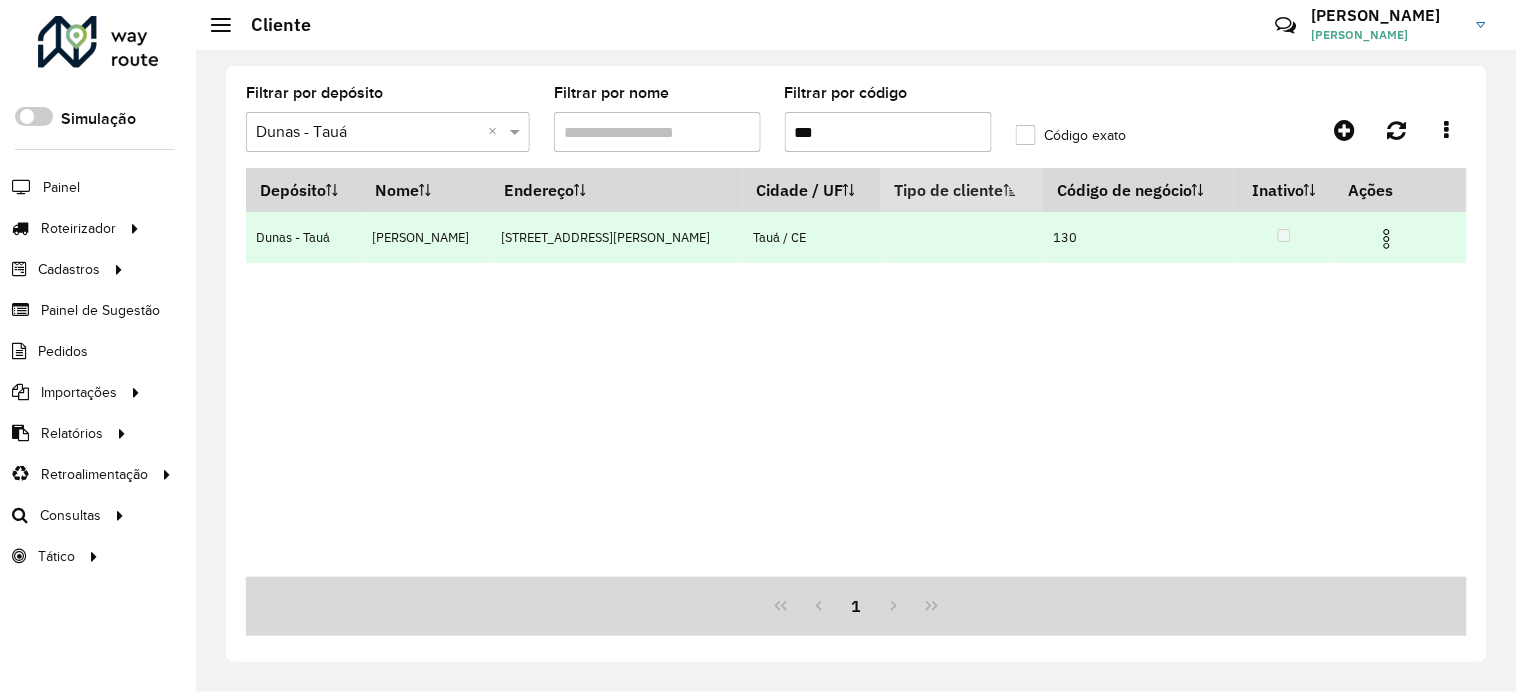 click at bounding box center (1387, 239) 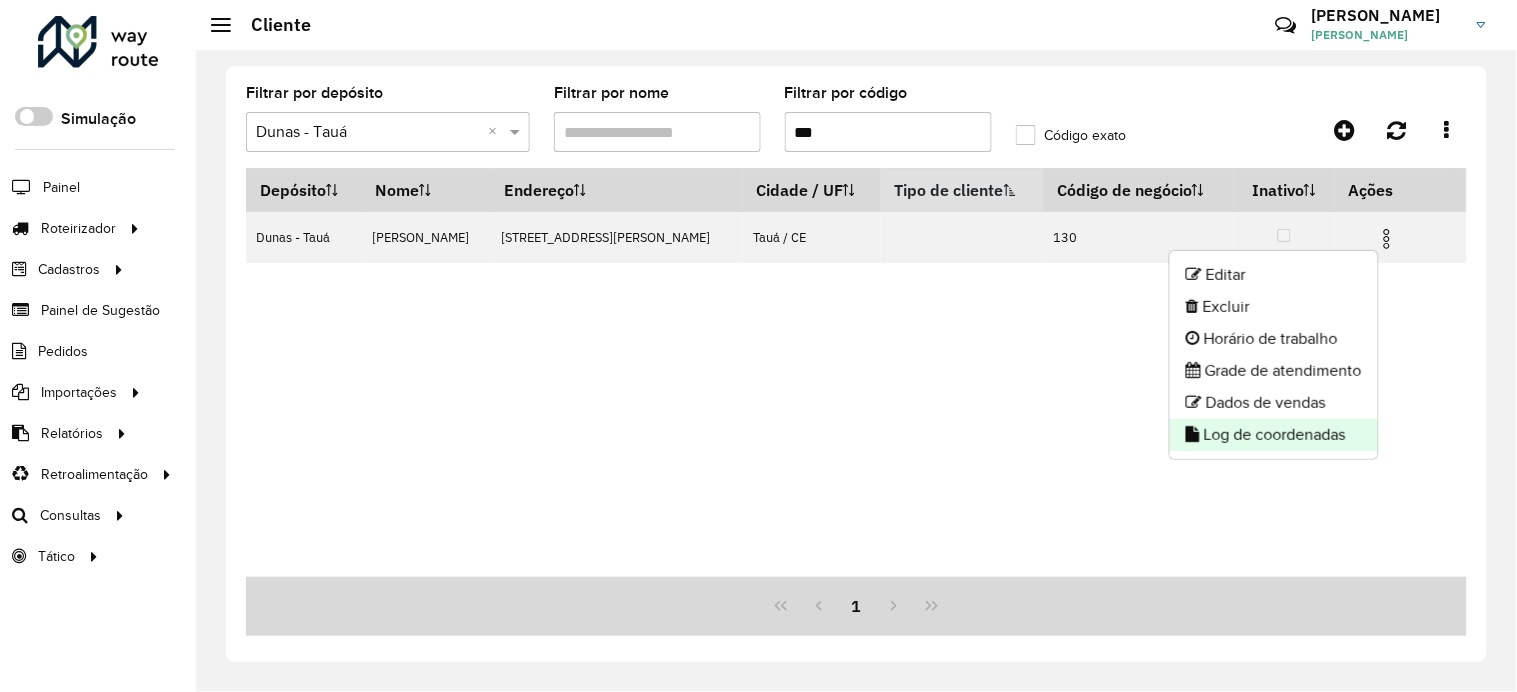 click on "Log de coordenadas" 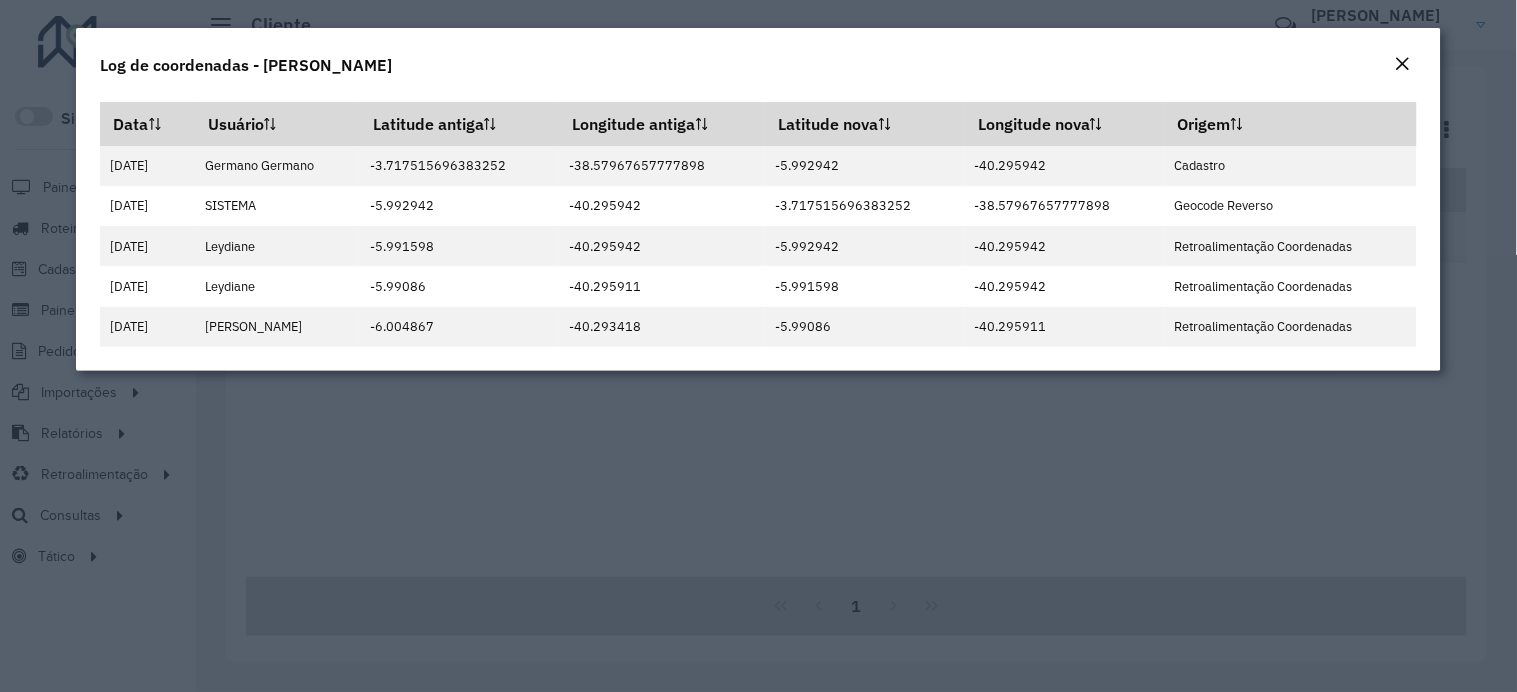 click 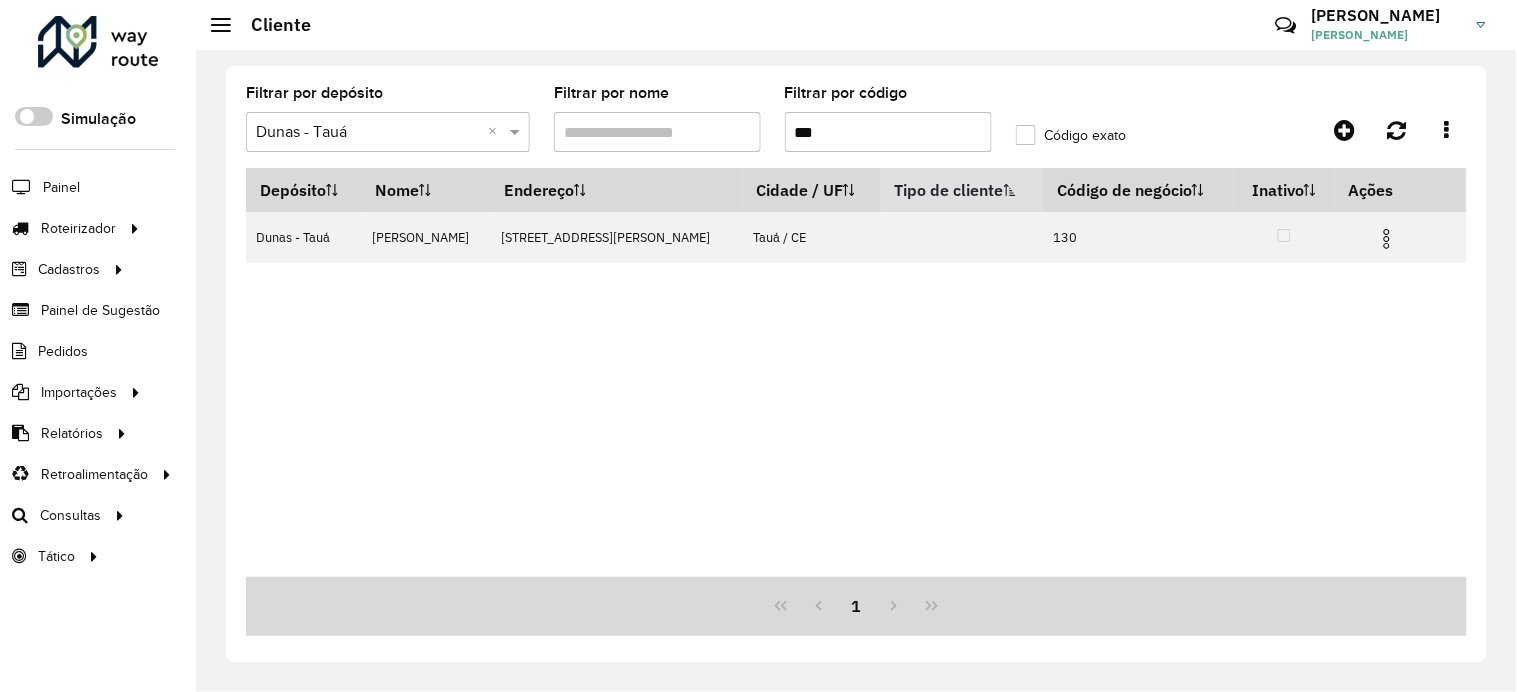 click on "***" at bounding box center [888, 132] 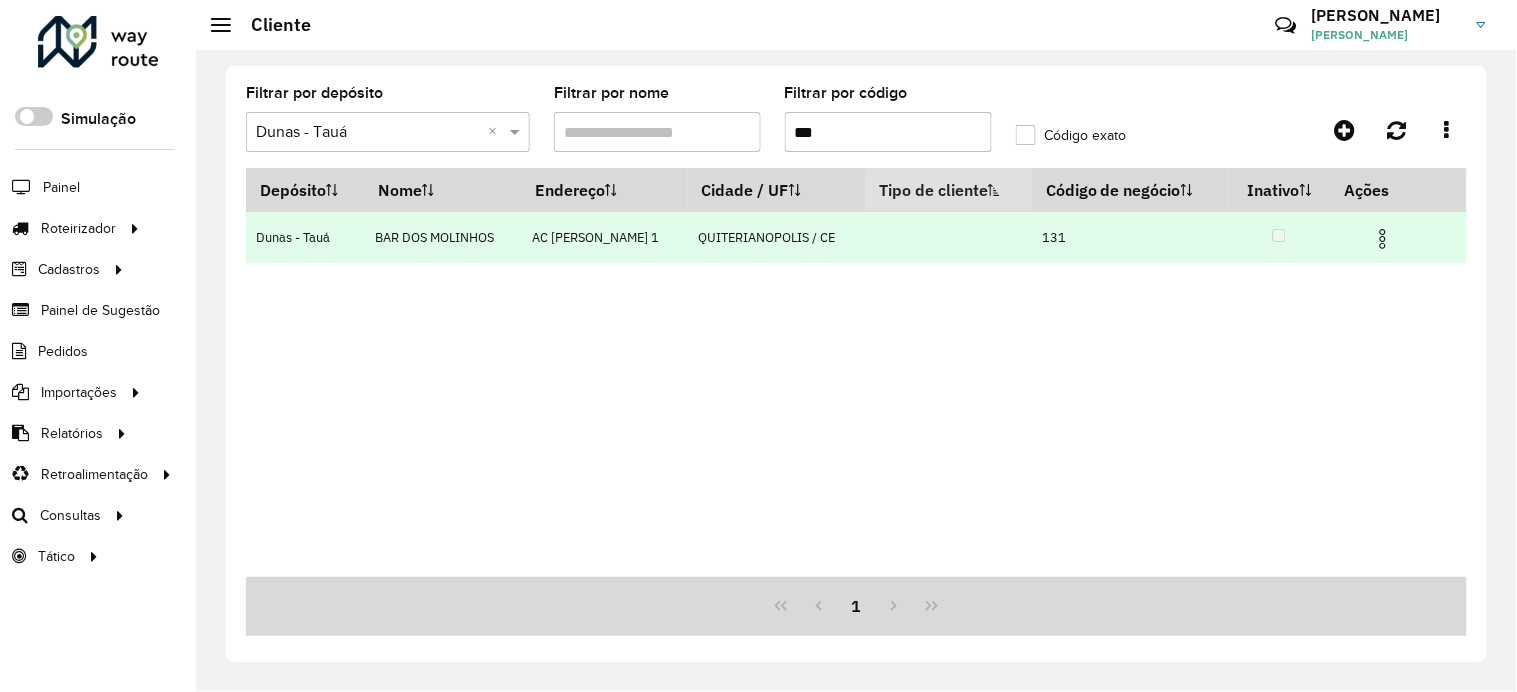 click at bounding box center (1383, 239) 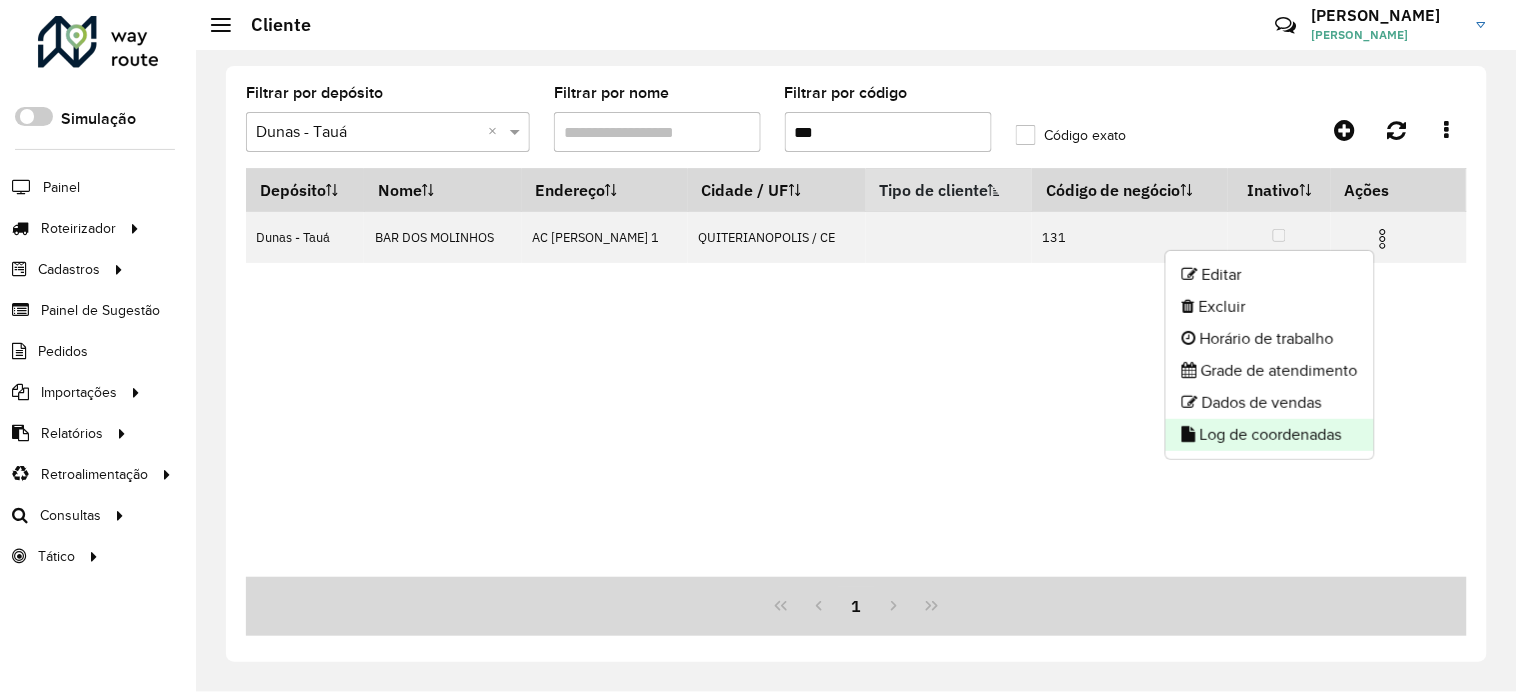 click on "Log de coordenadas" 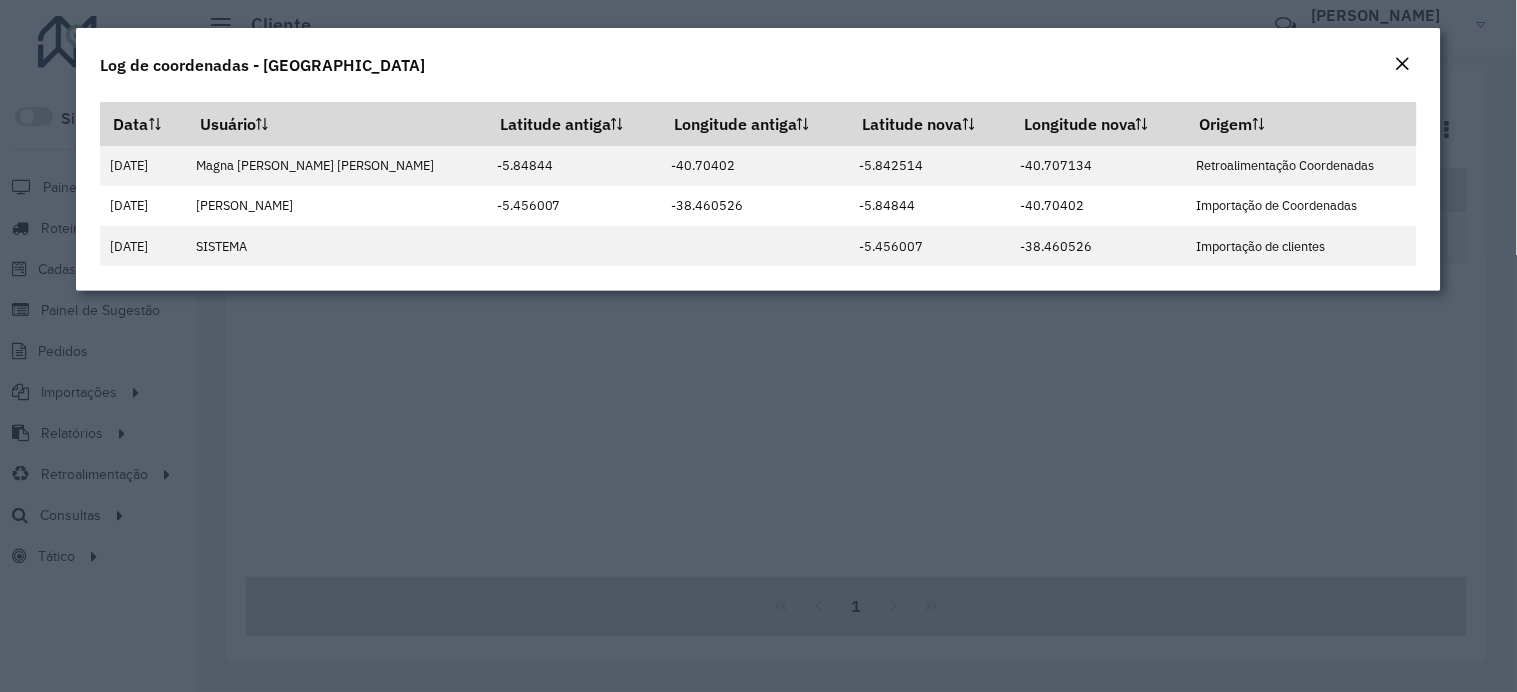 click on "Log de coordenadas - [GEOGRAPHIC_DATA]" 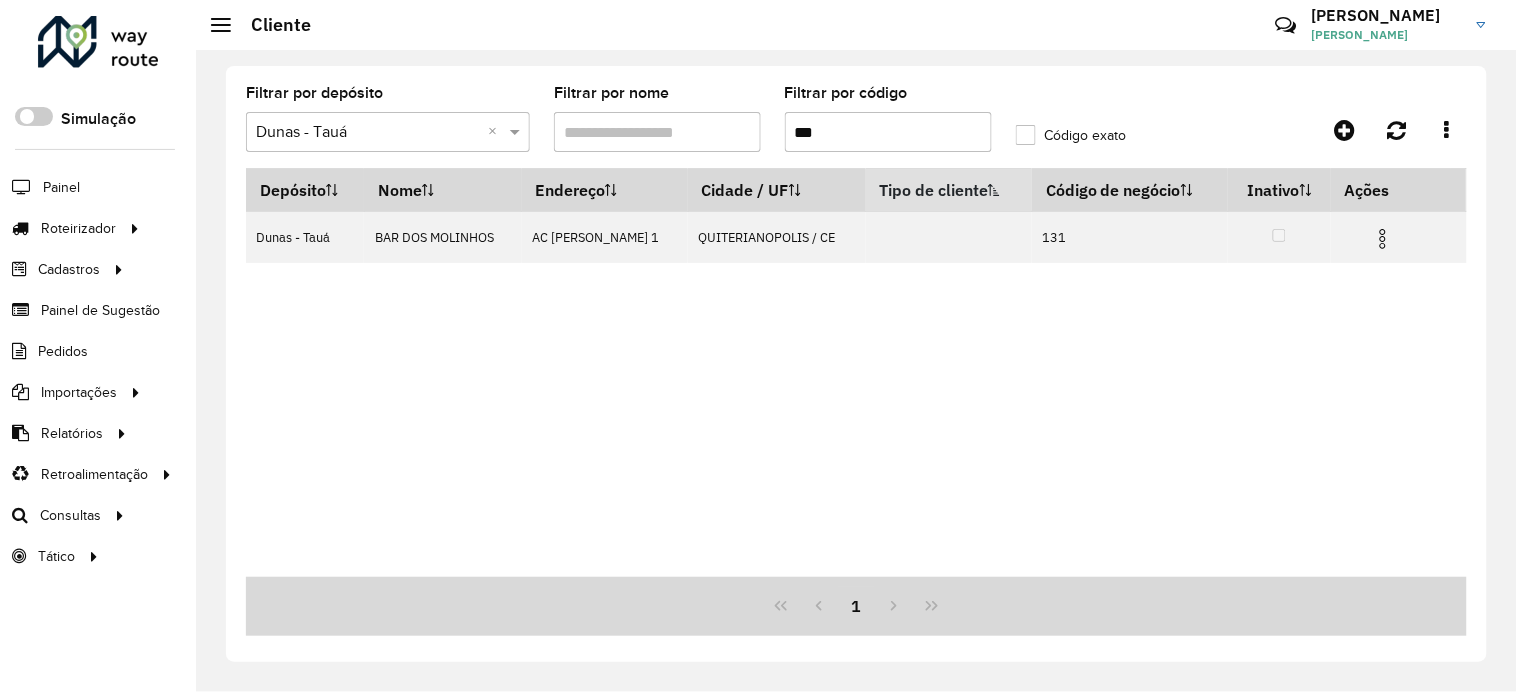 click on "***" at bounding box center (888, 132) 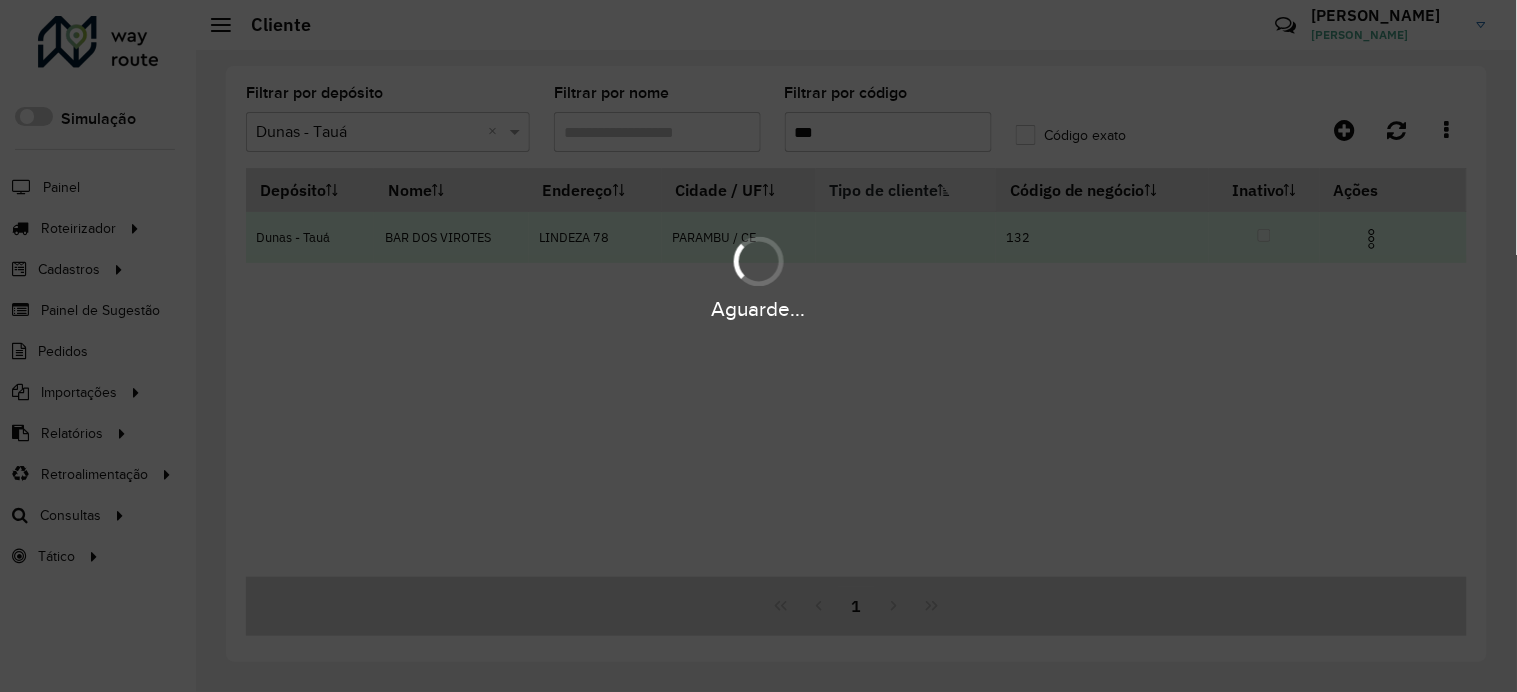 click at bounding box center [1372, 239] 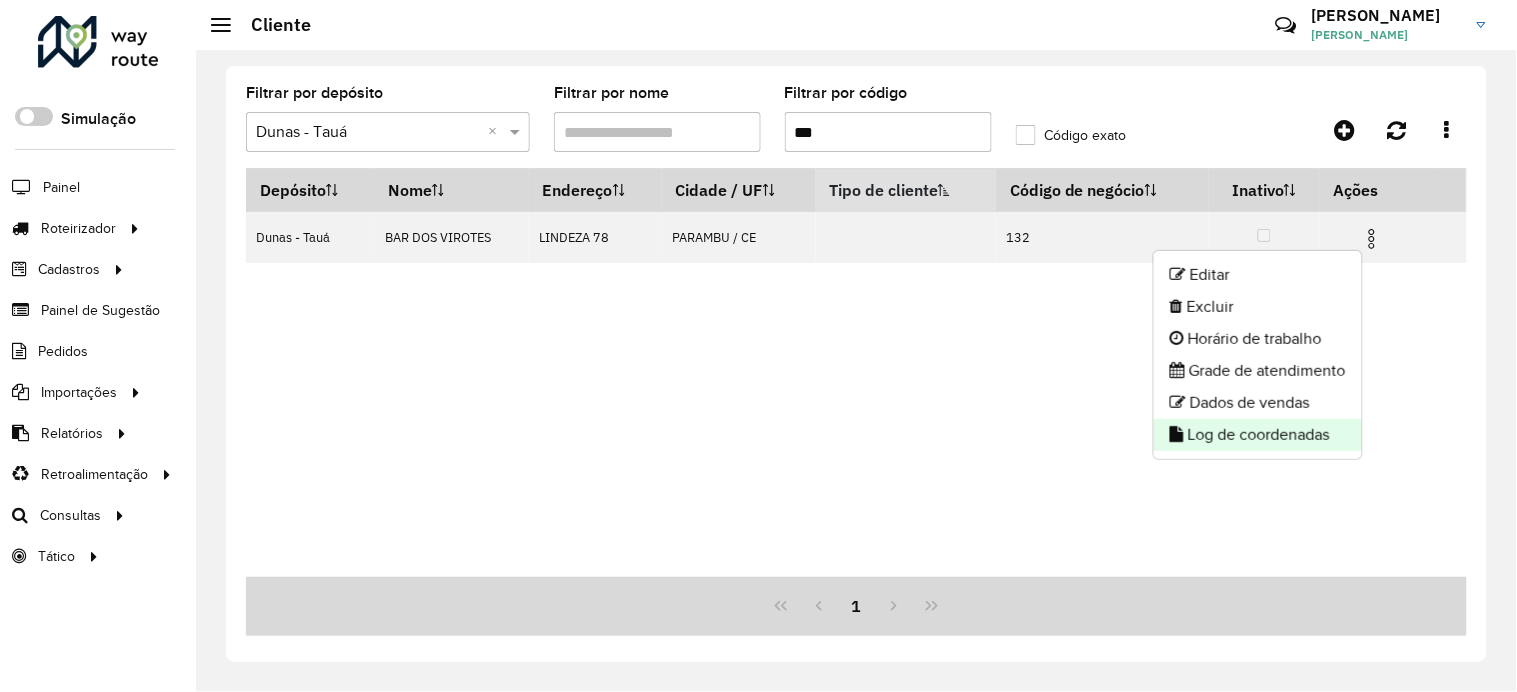 click on "Log de coordenadas" 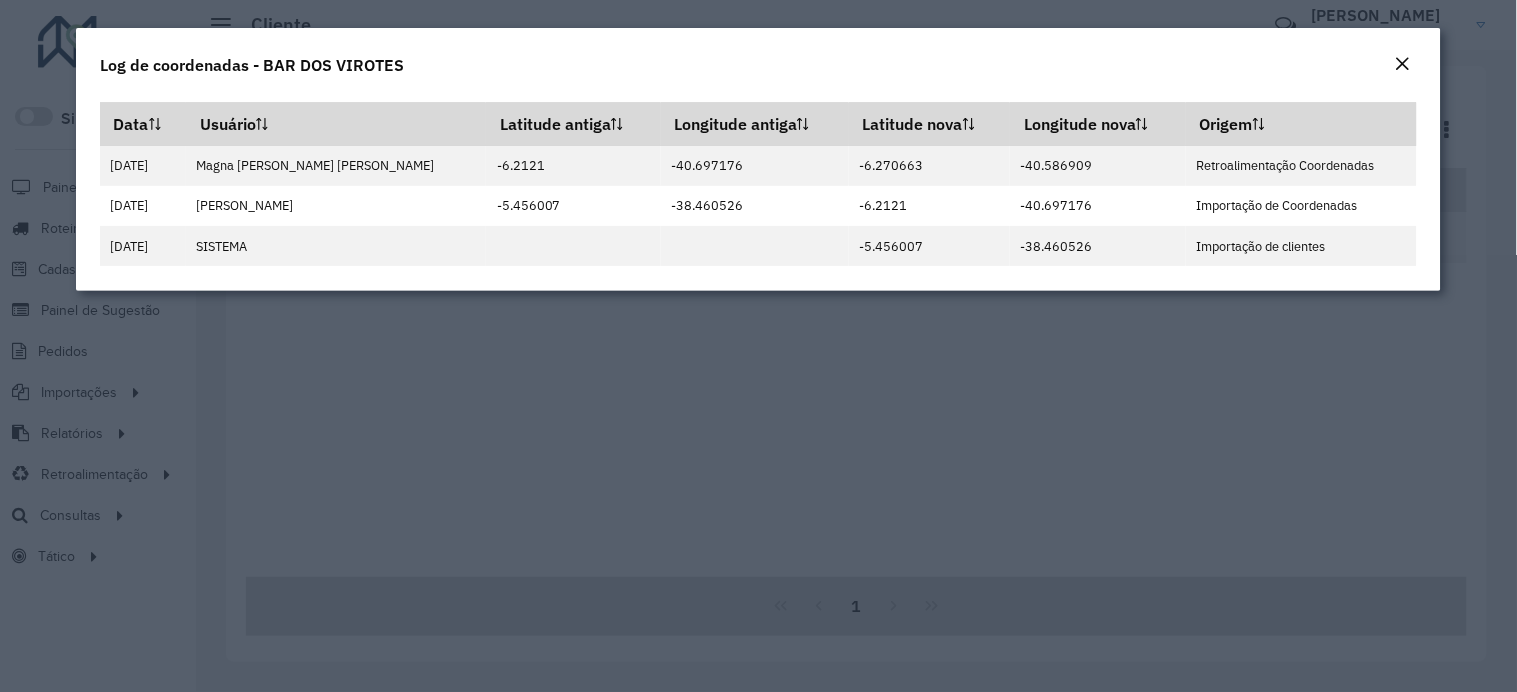 click 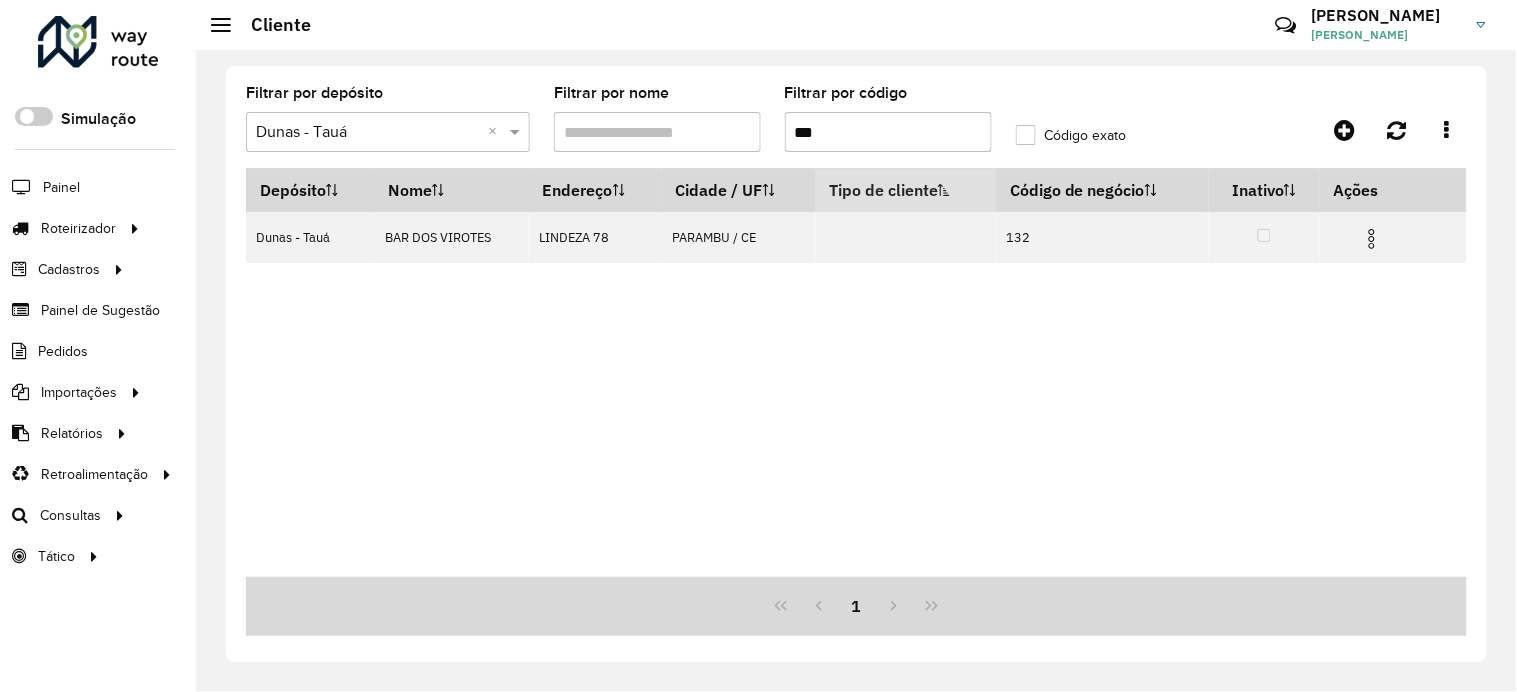 click on "Filtrar por código  ***" 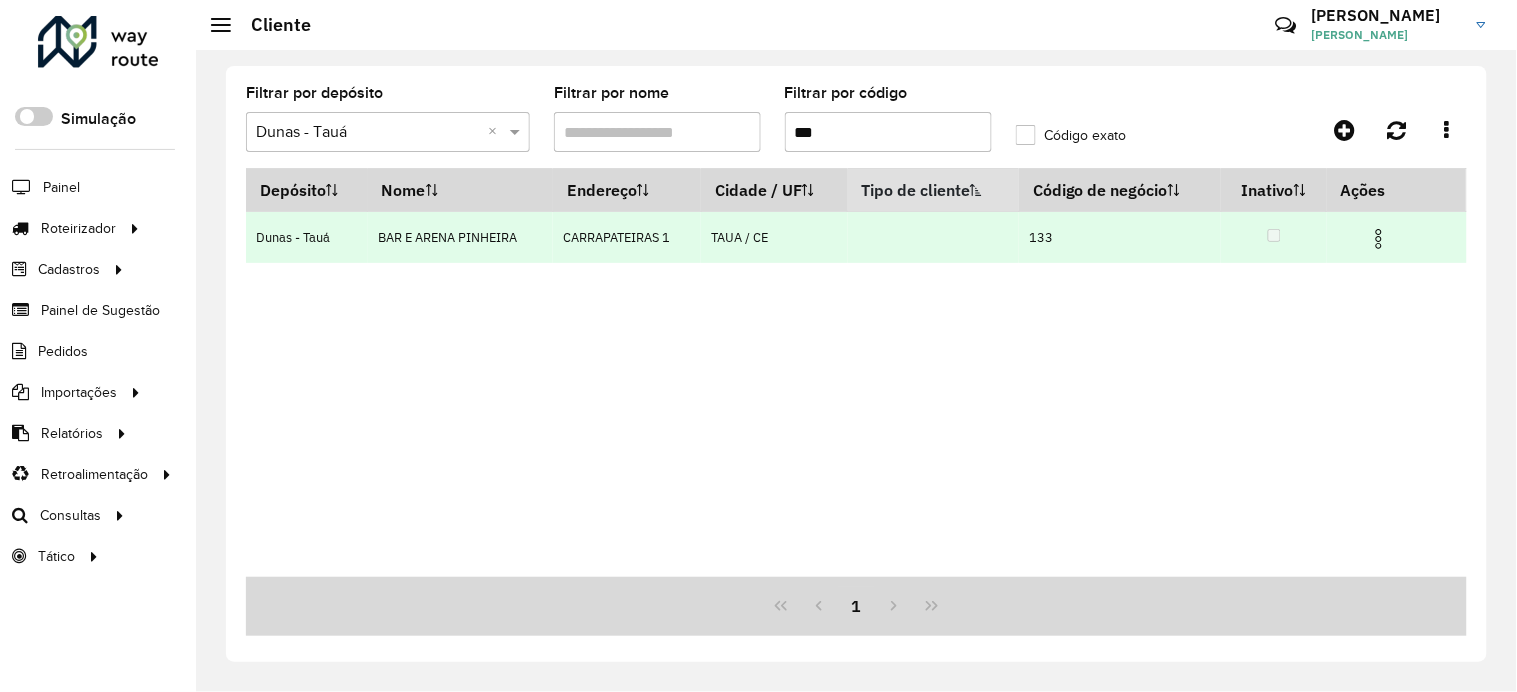 click at bounding box center (1379, 239) 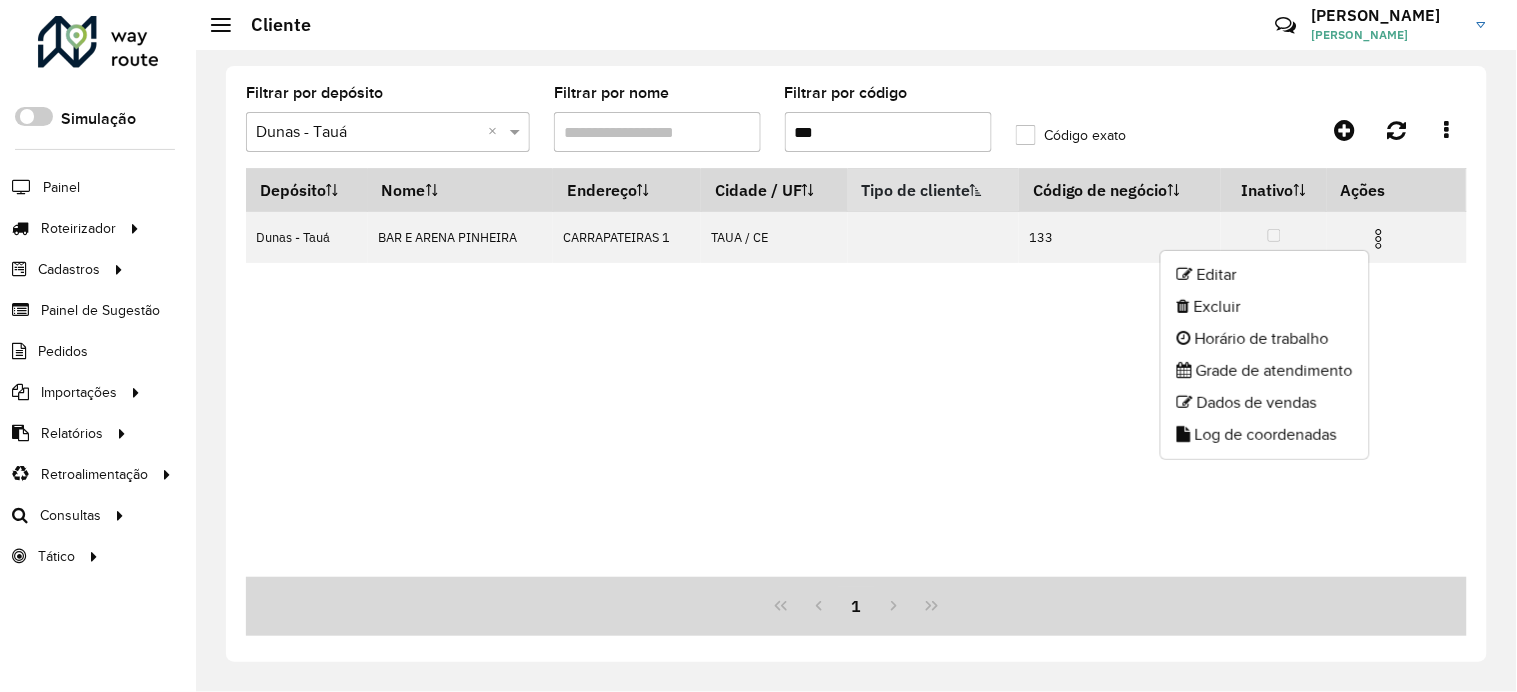click on "Log de coordenadas" 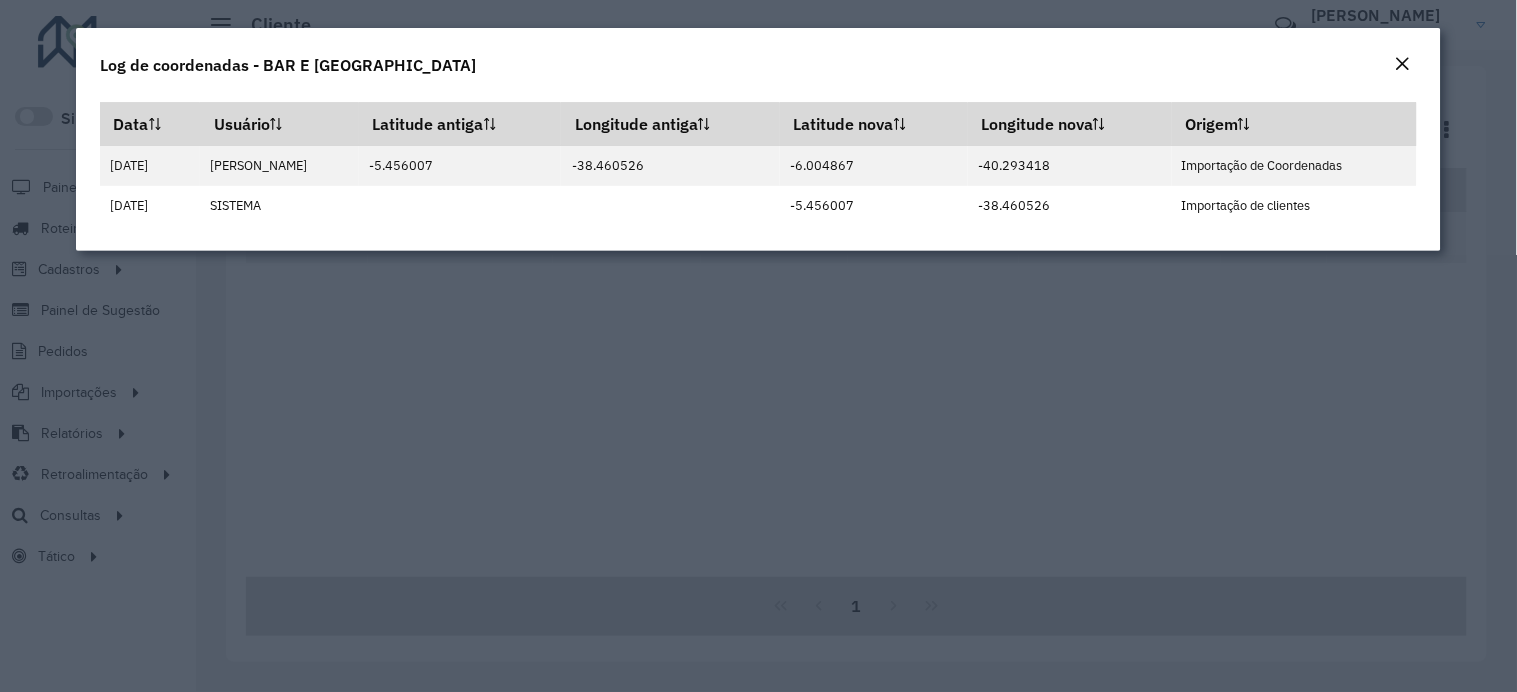 click 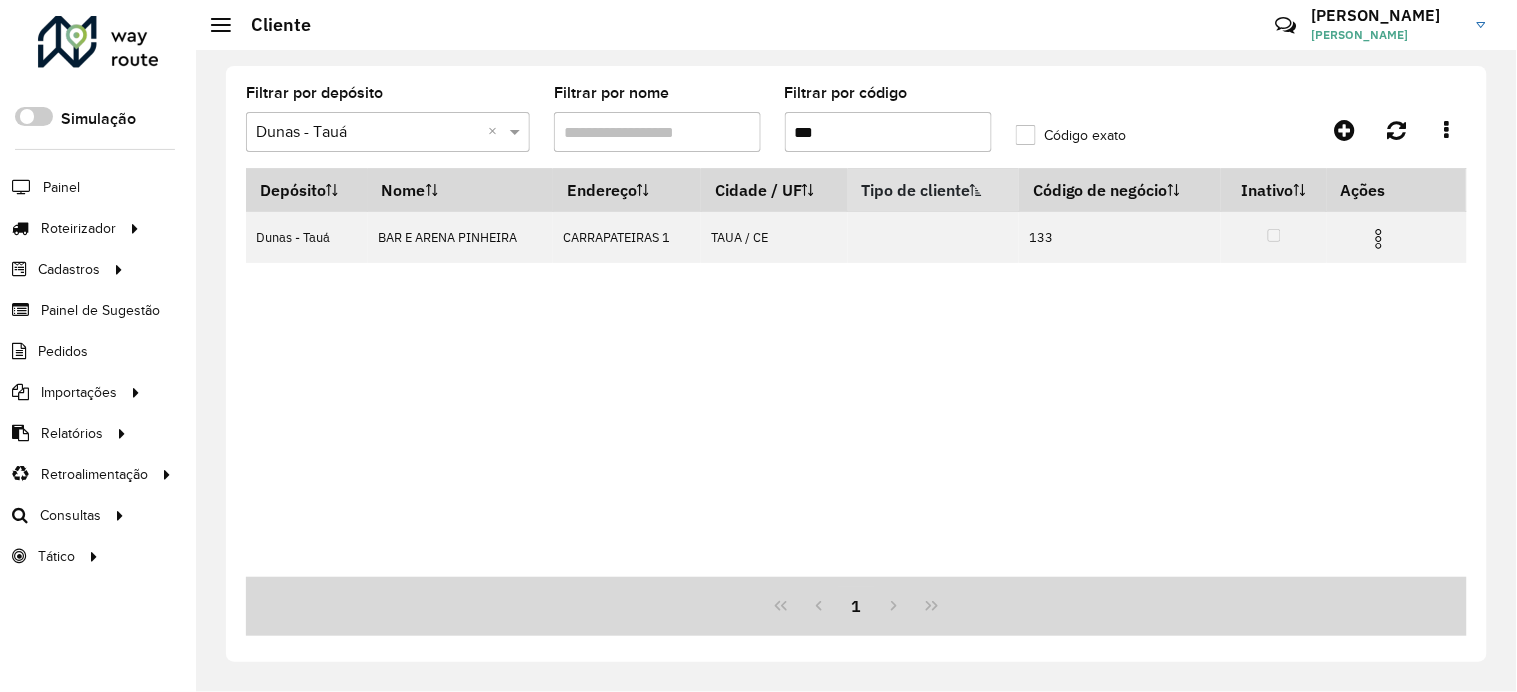 click on "***" at bounding box center [888, 132] 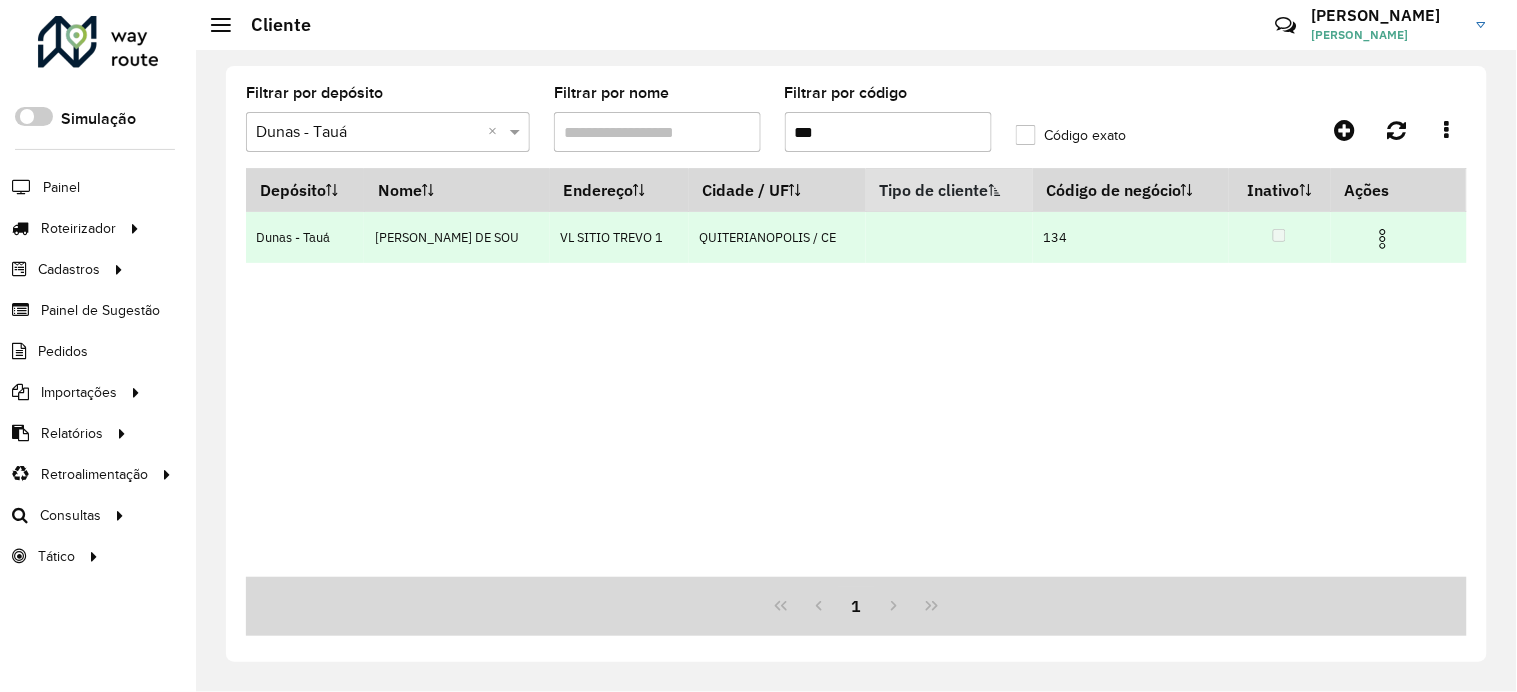 click at bounding box center (1392, 237) 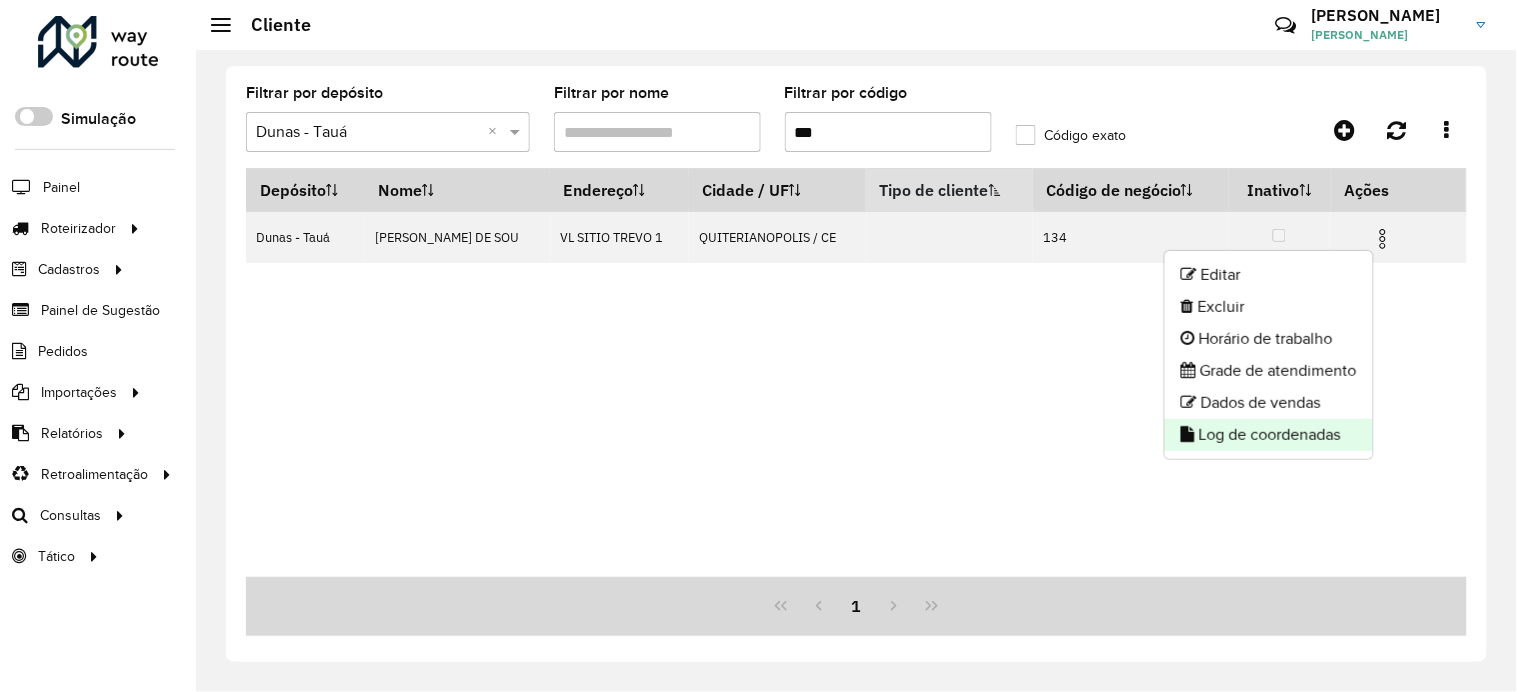click on "Log de coordenadas" 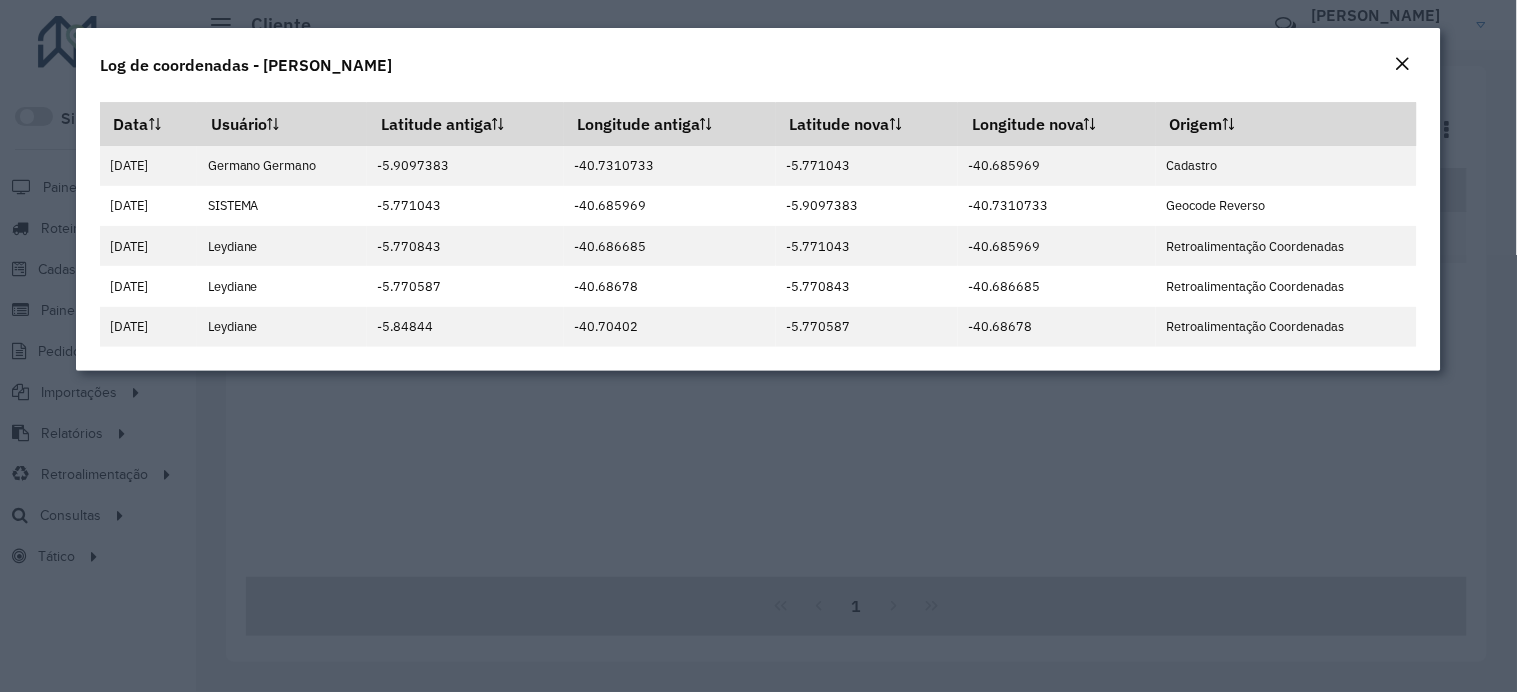 click 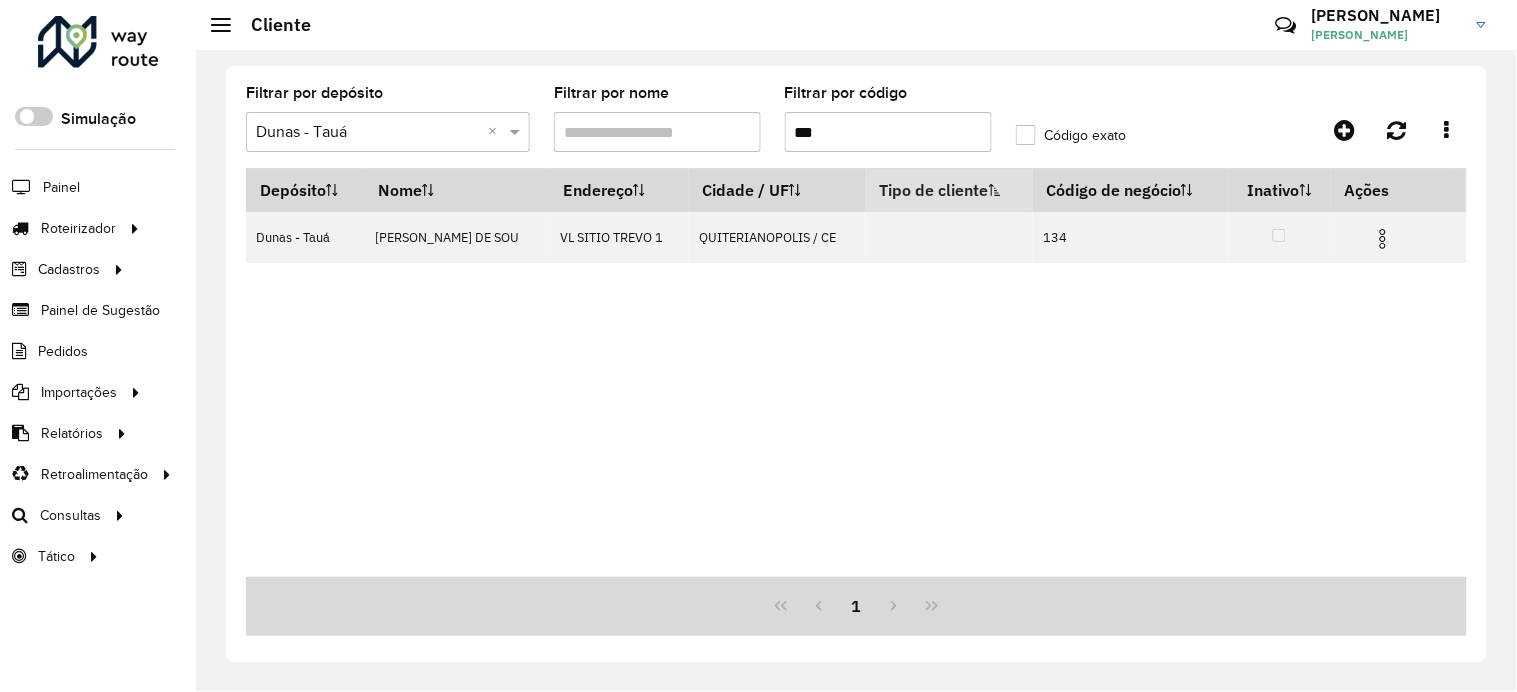 click on "***" at bounding box center [888, 132] 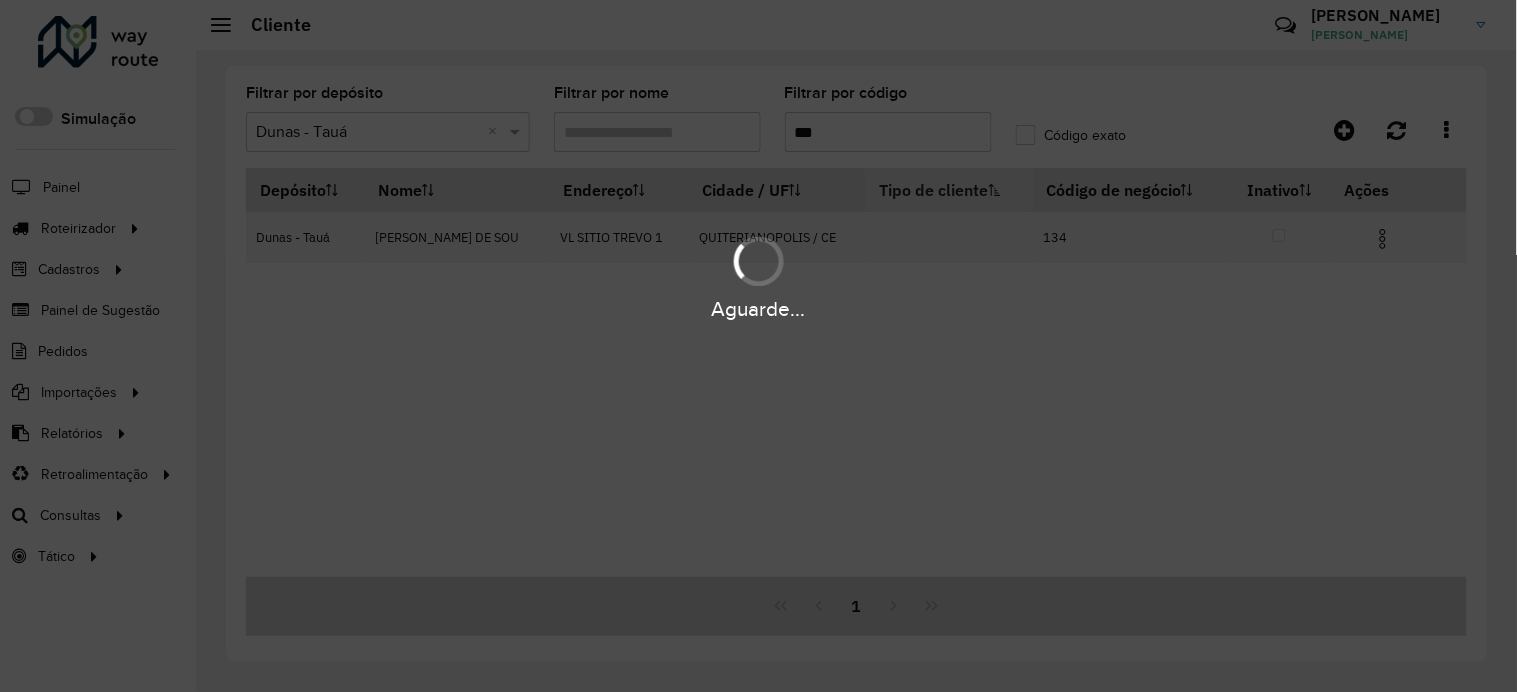 click on "Aguarde..." at bounding box center (758, 276) 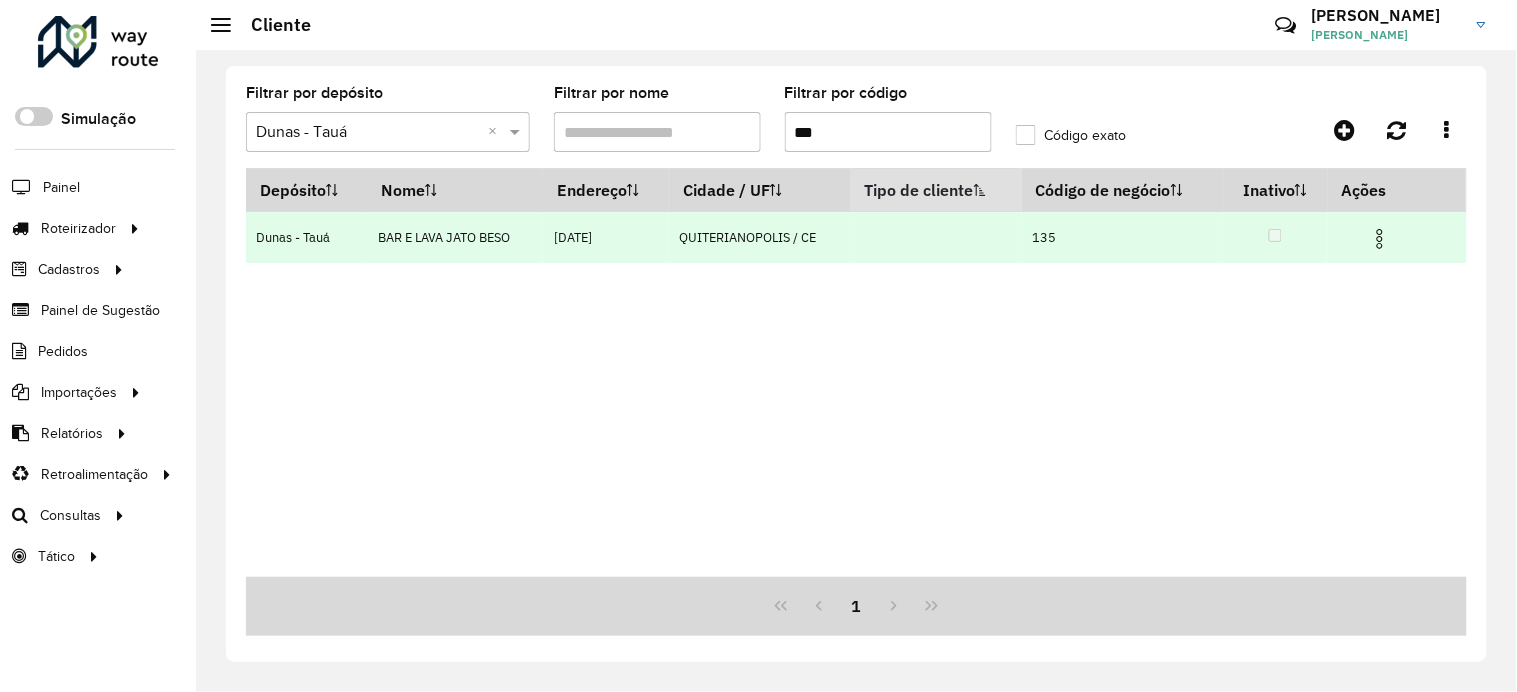 click at bounding box center (1380, 239) 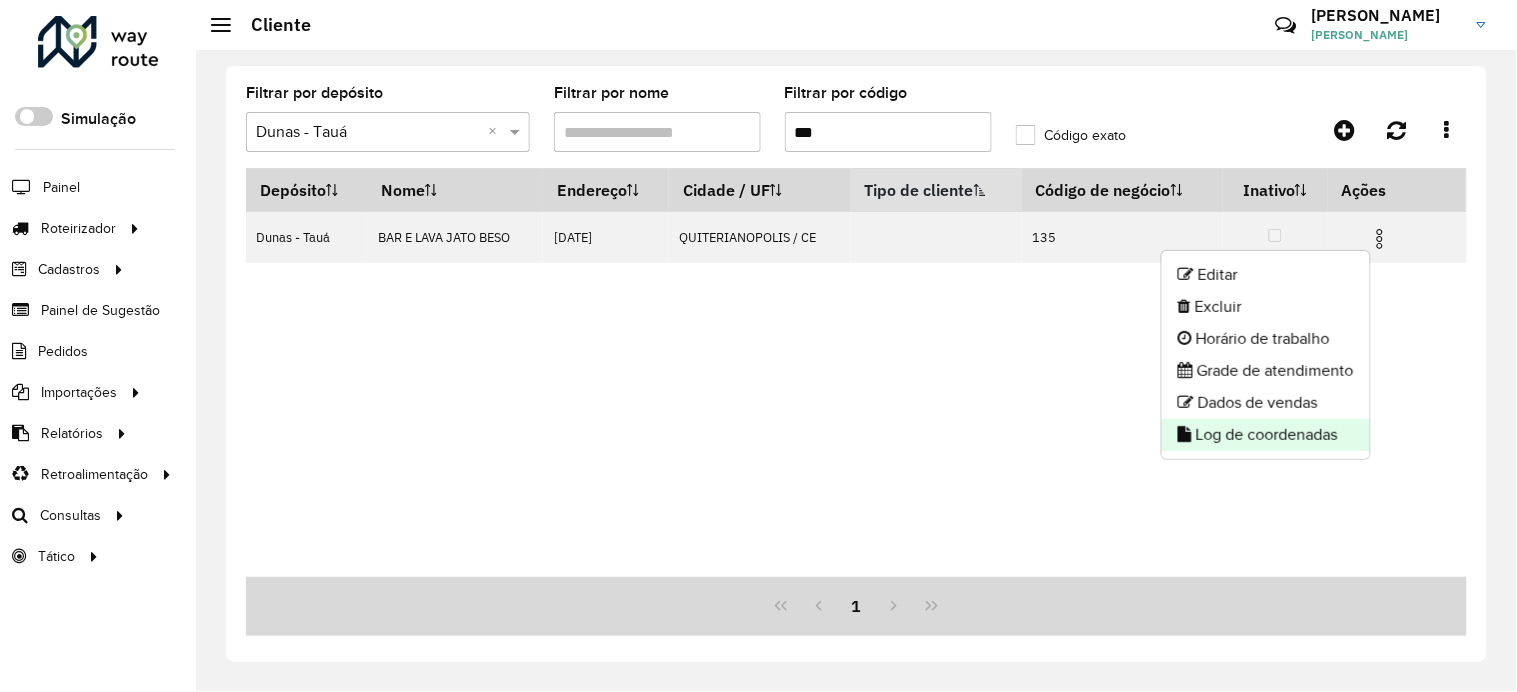 click on "Log de coordenadas" 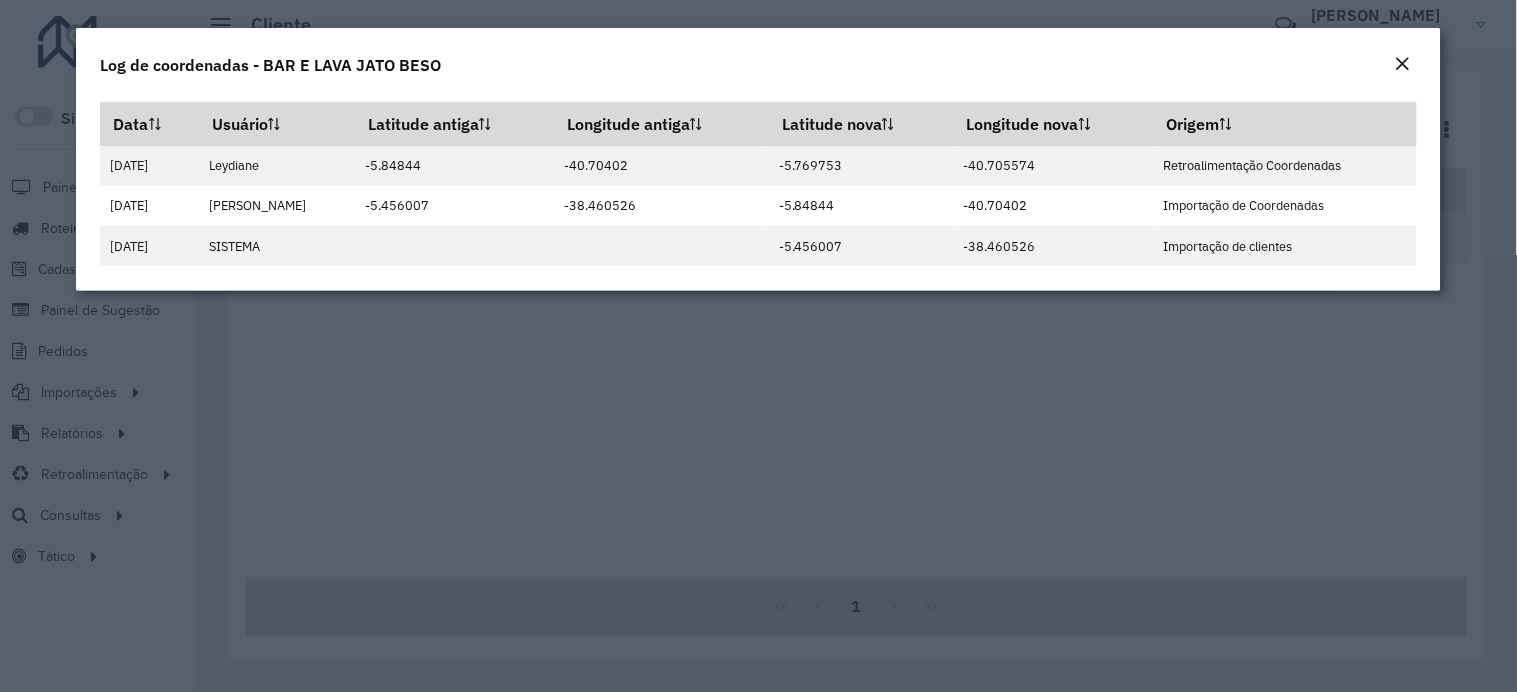 click 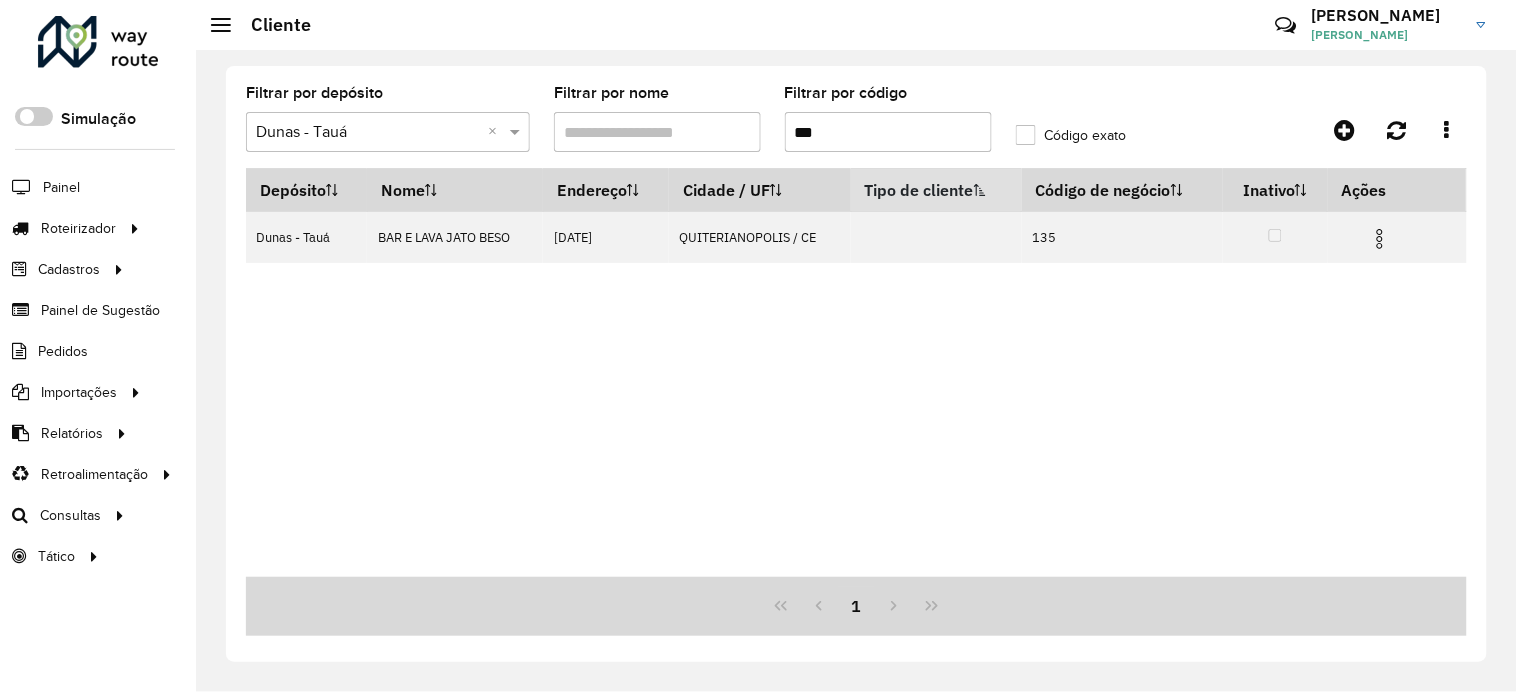 click on "***" at bounding box center (888, 132) 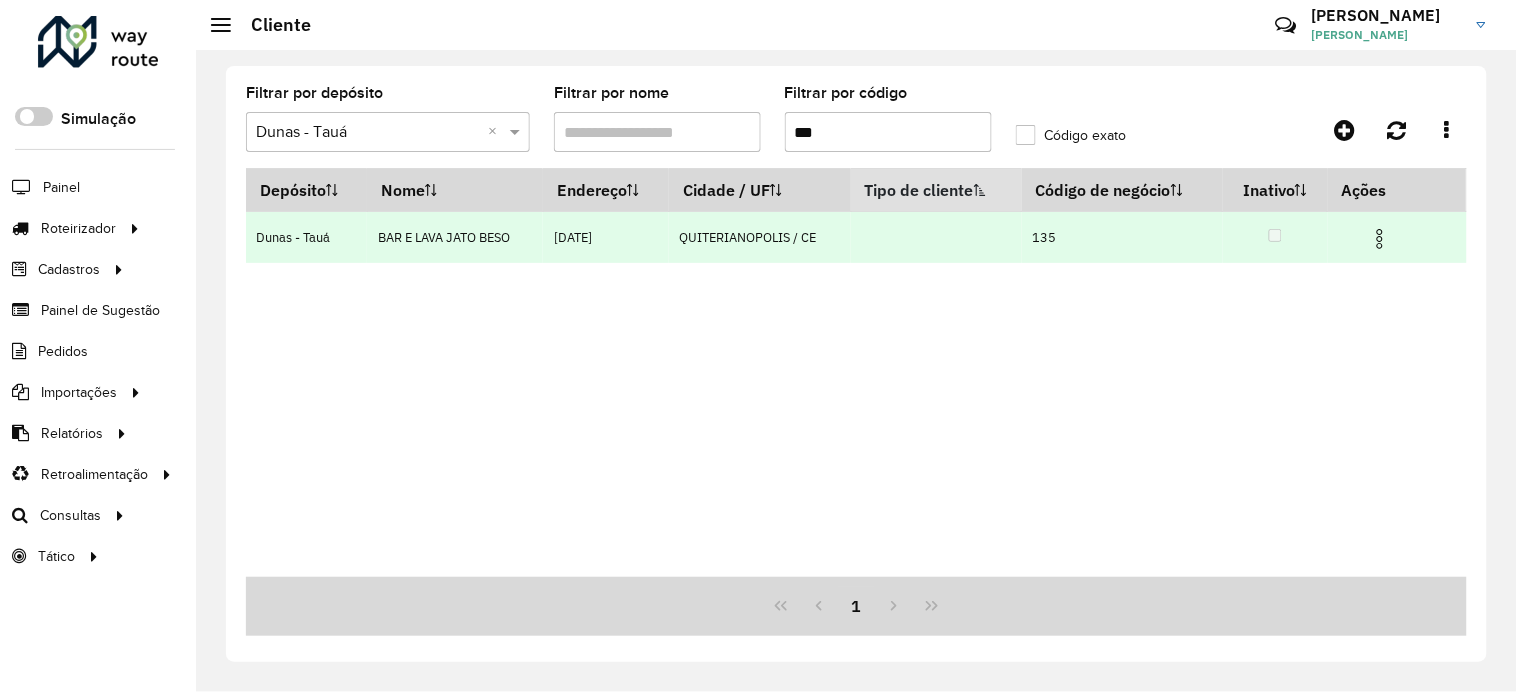 click at bounding box center [1380, 239] 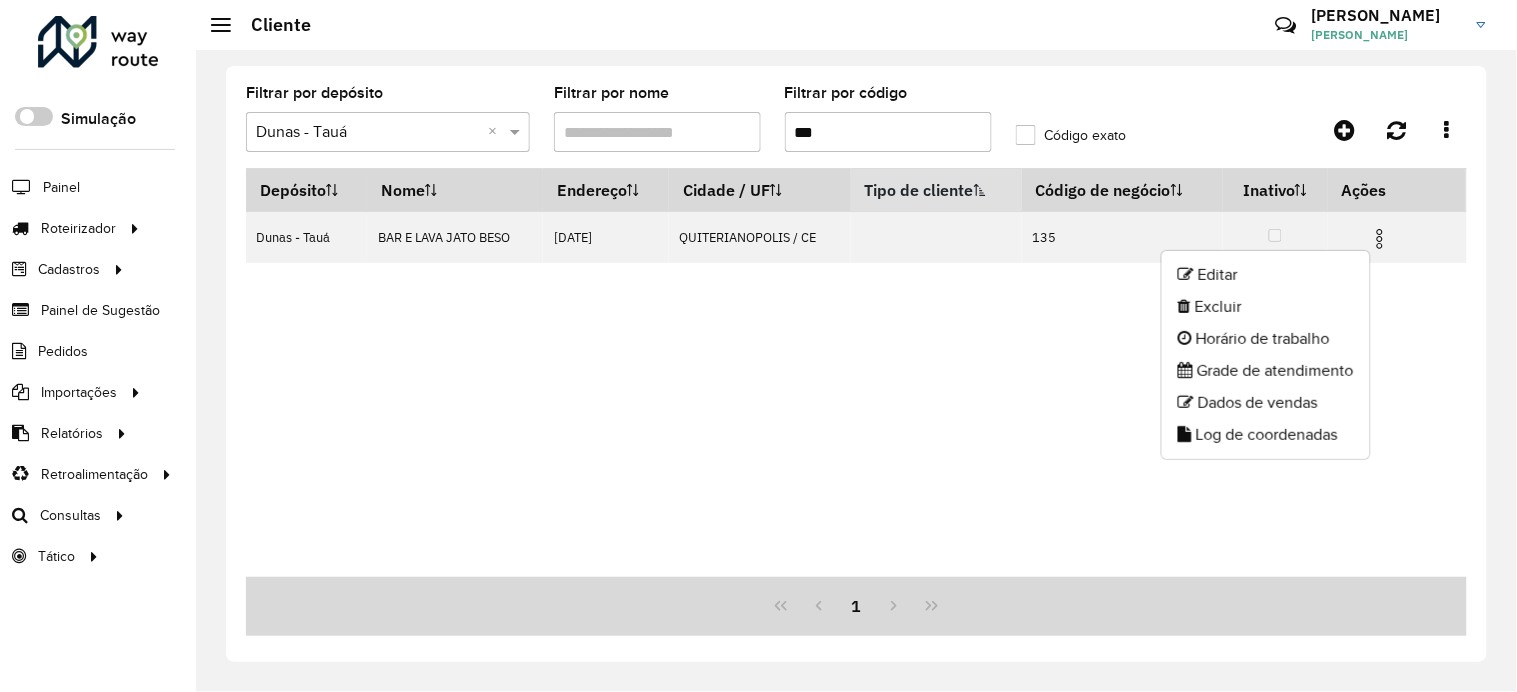 click on "Log de coordenadas" 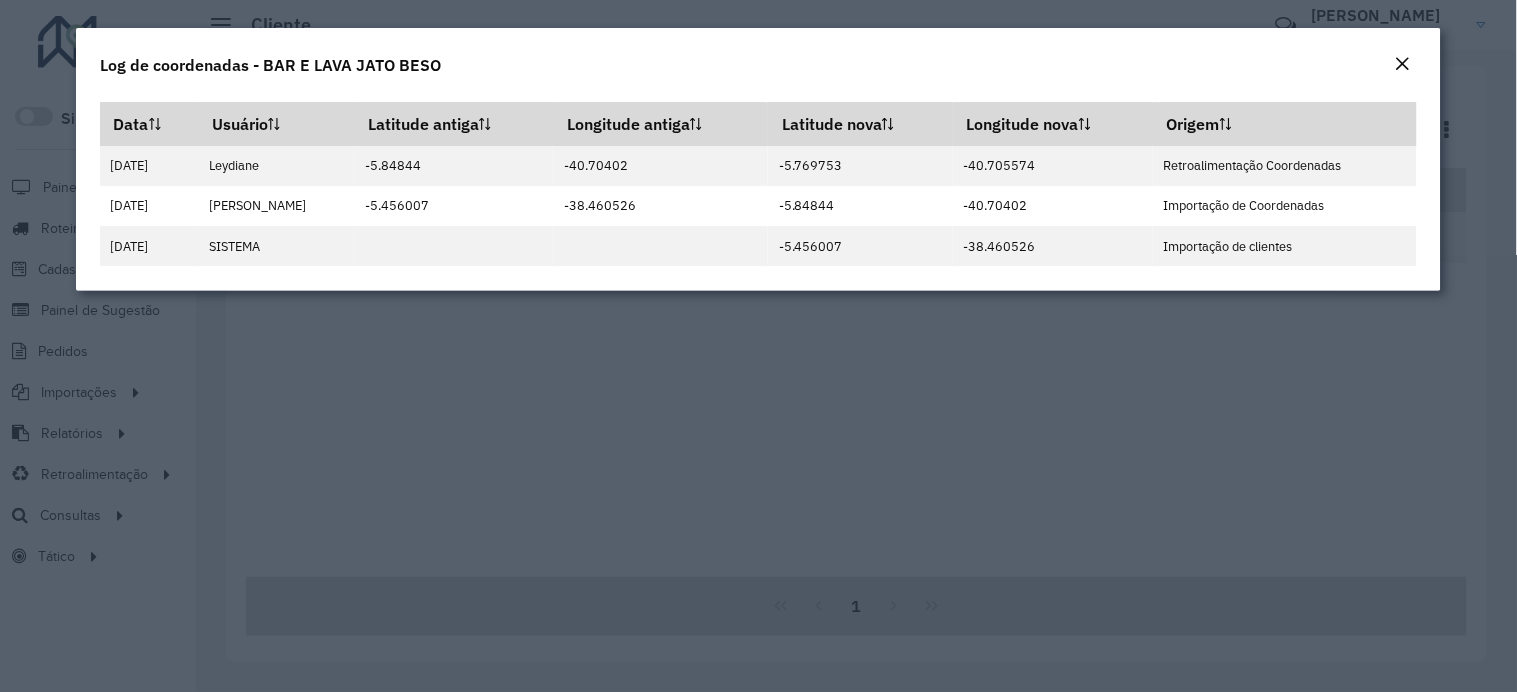 click 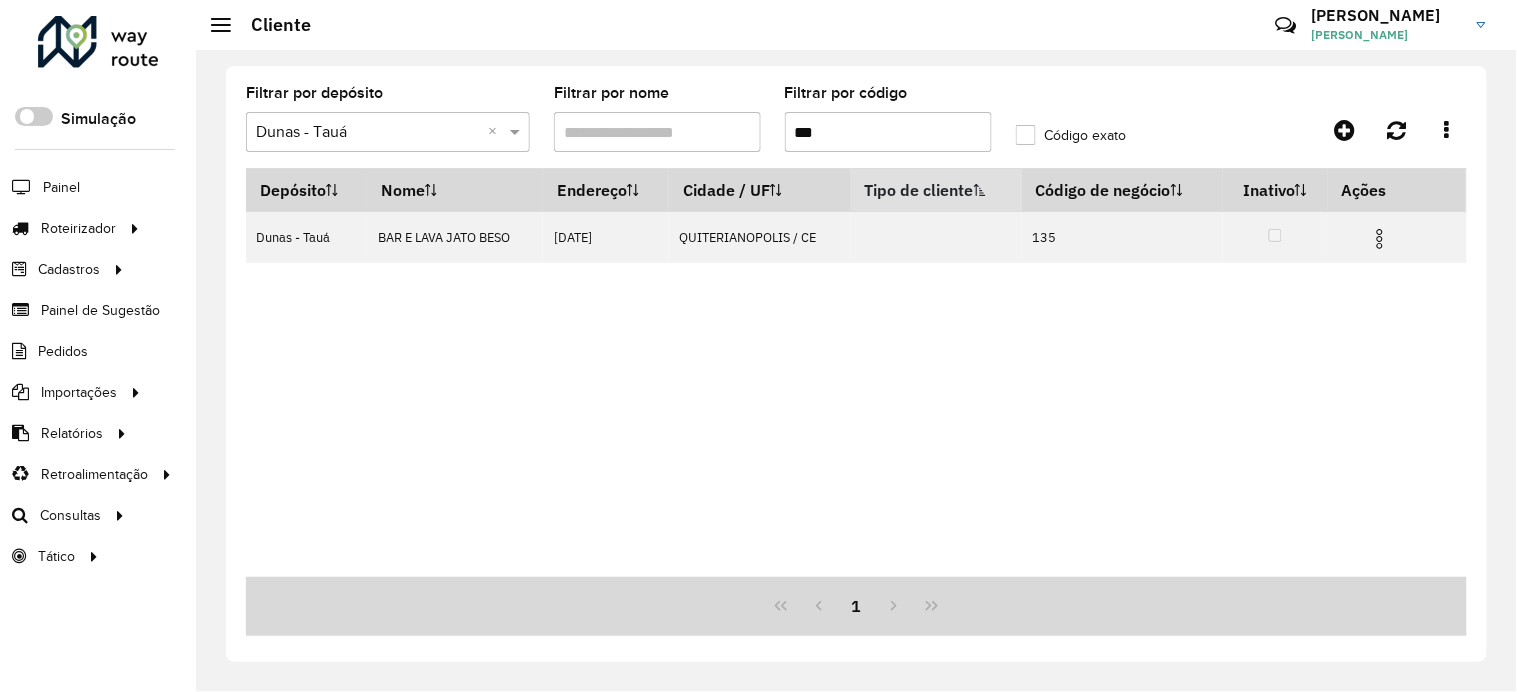 click on "***" at bounding box center [888, 132] 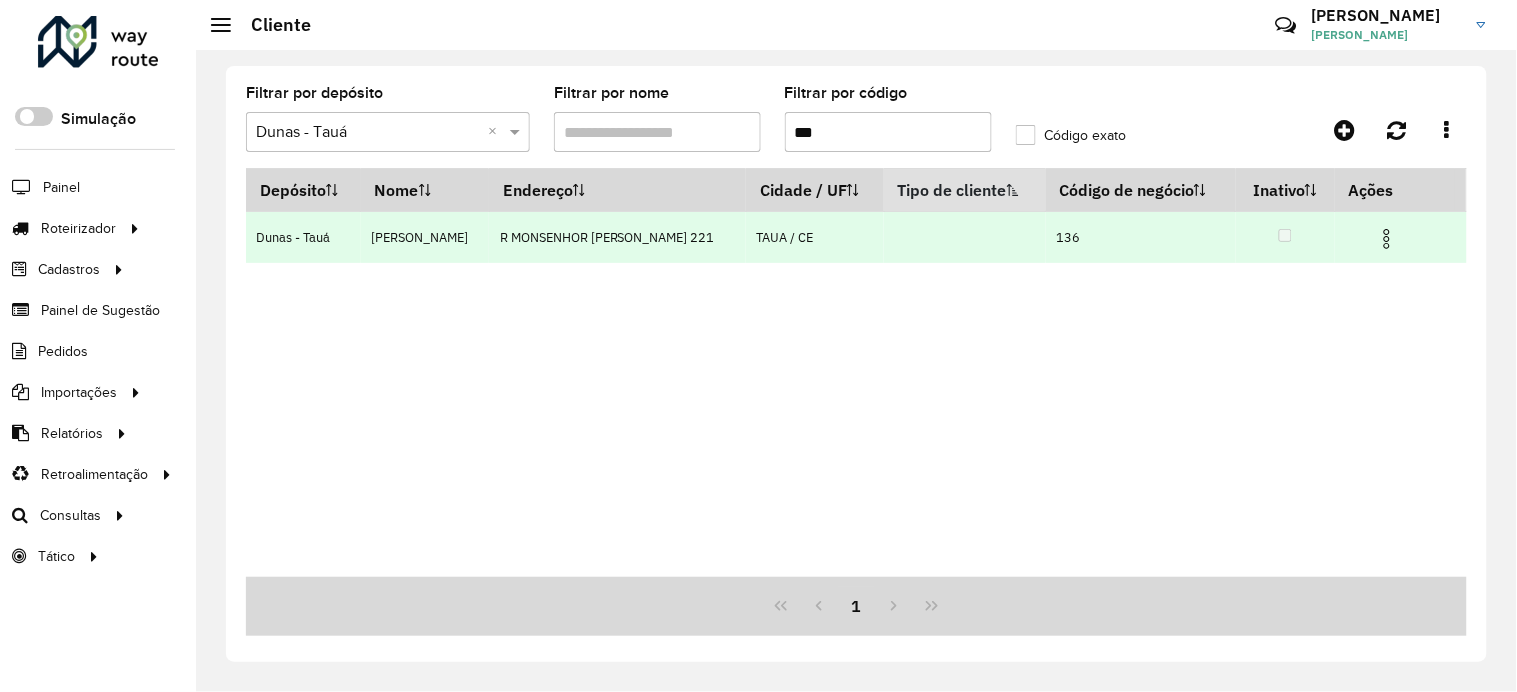 click at bounding box center (1387, 239) 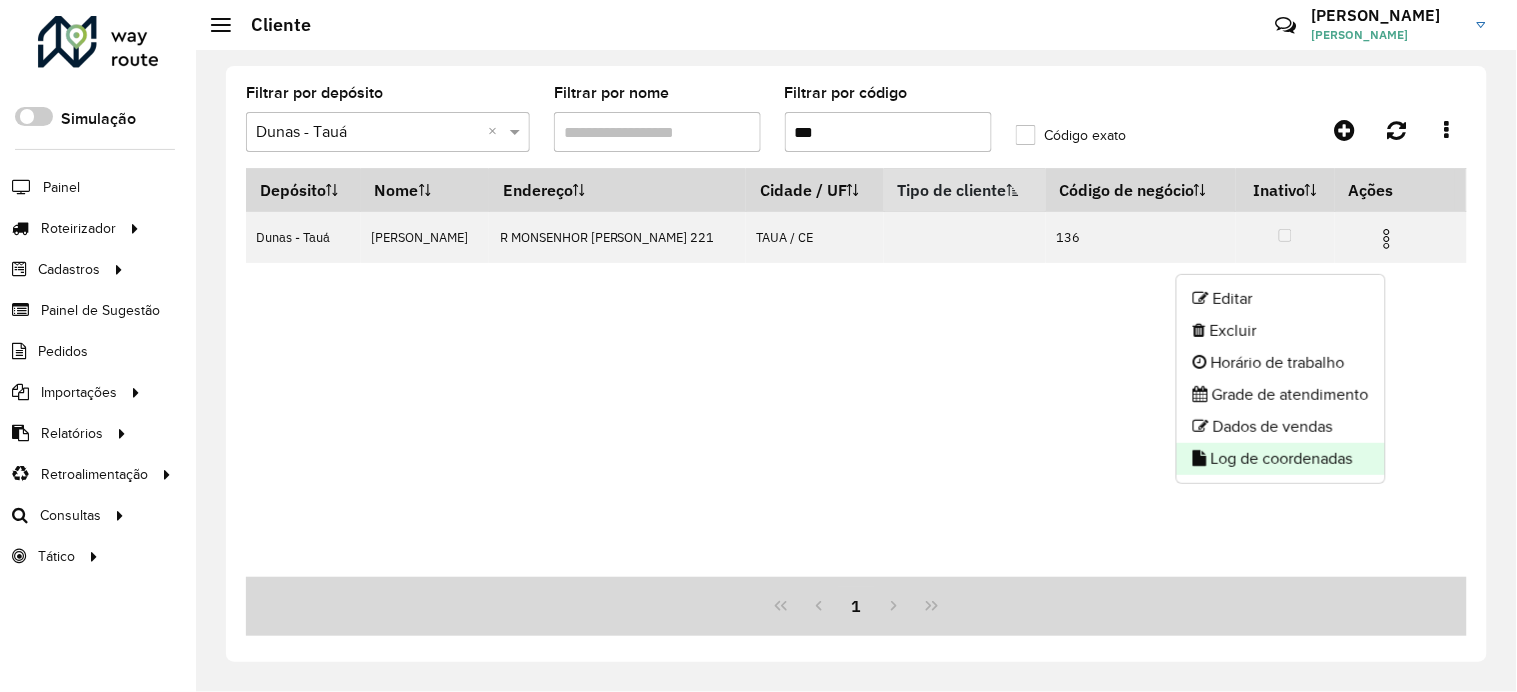 click on "Log de coordenadas" 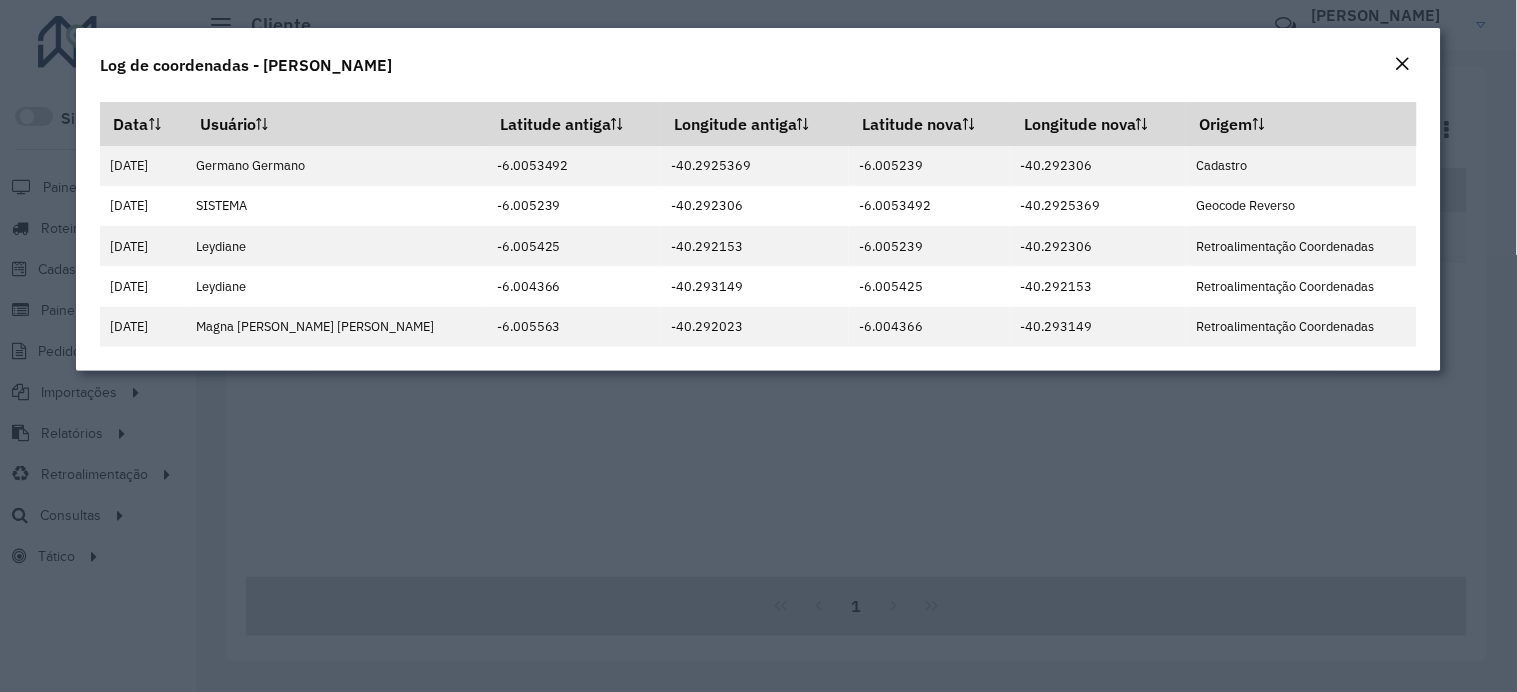 click 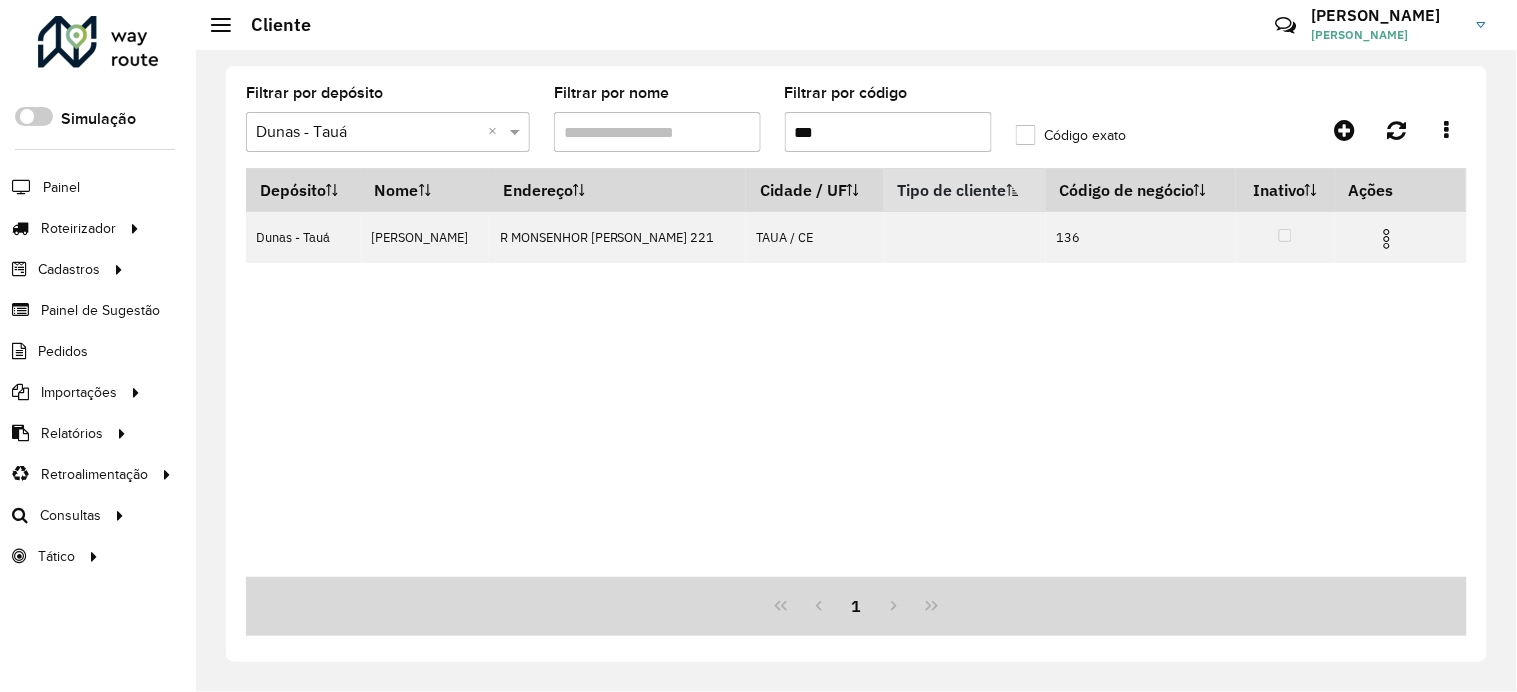 click on "***" at bounding box center [888, 132] 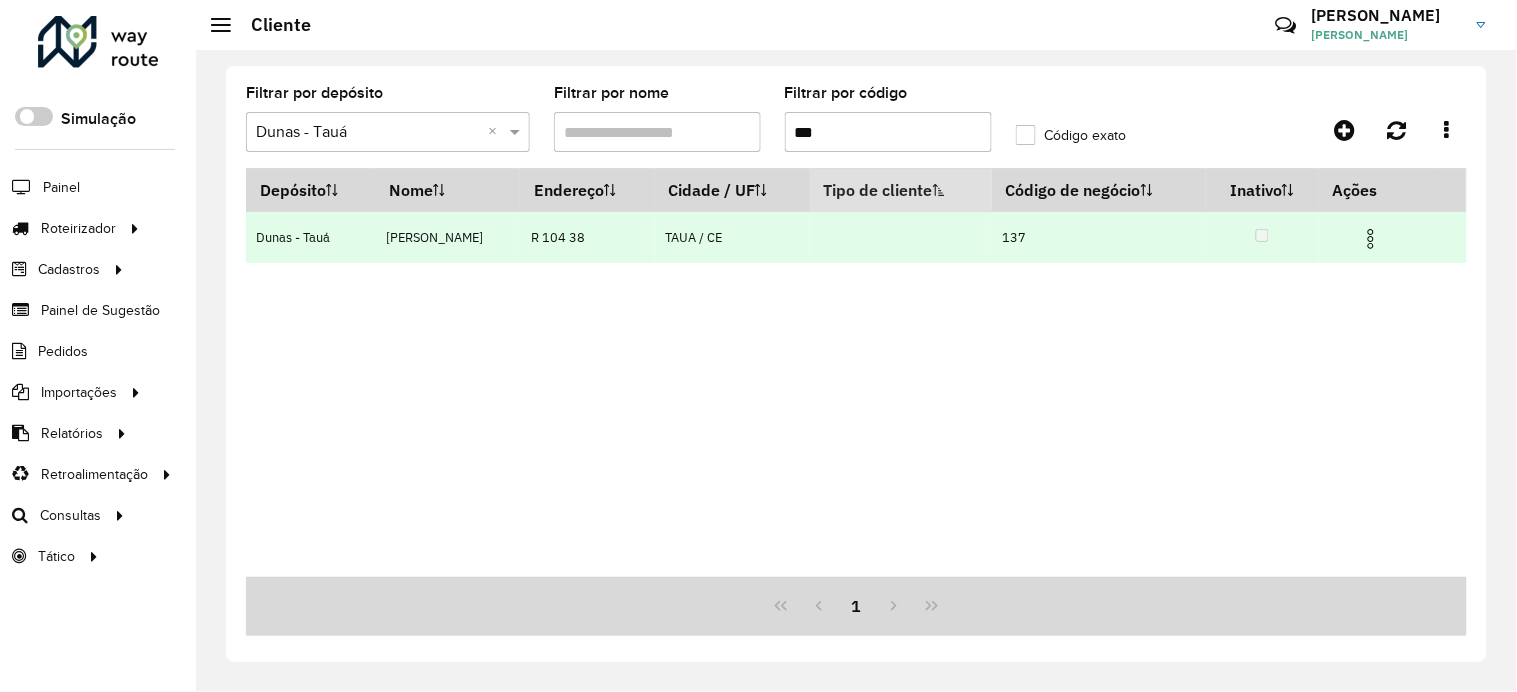 click at bounding box center [1371, 239] 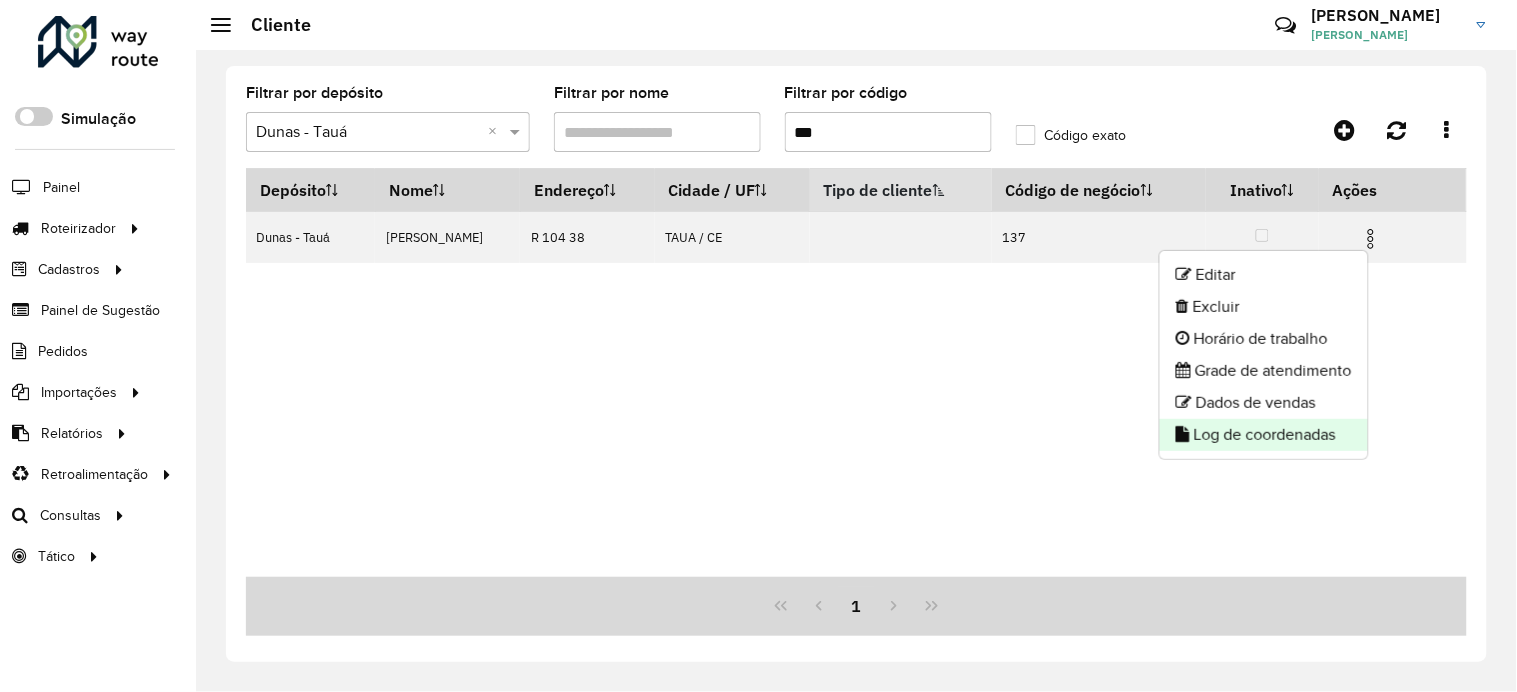 click on "Log de coordenadas" 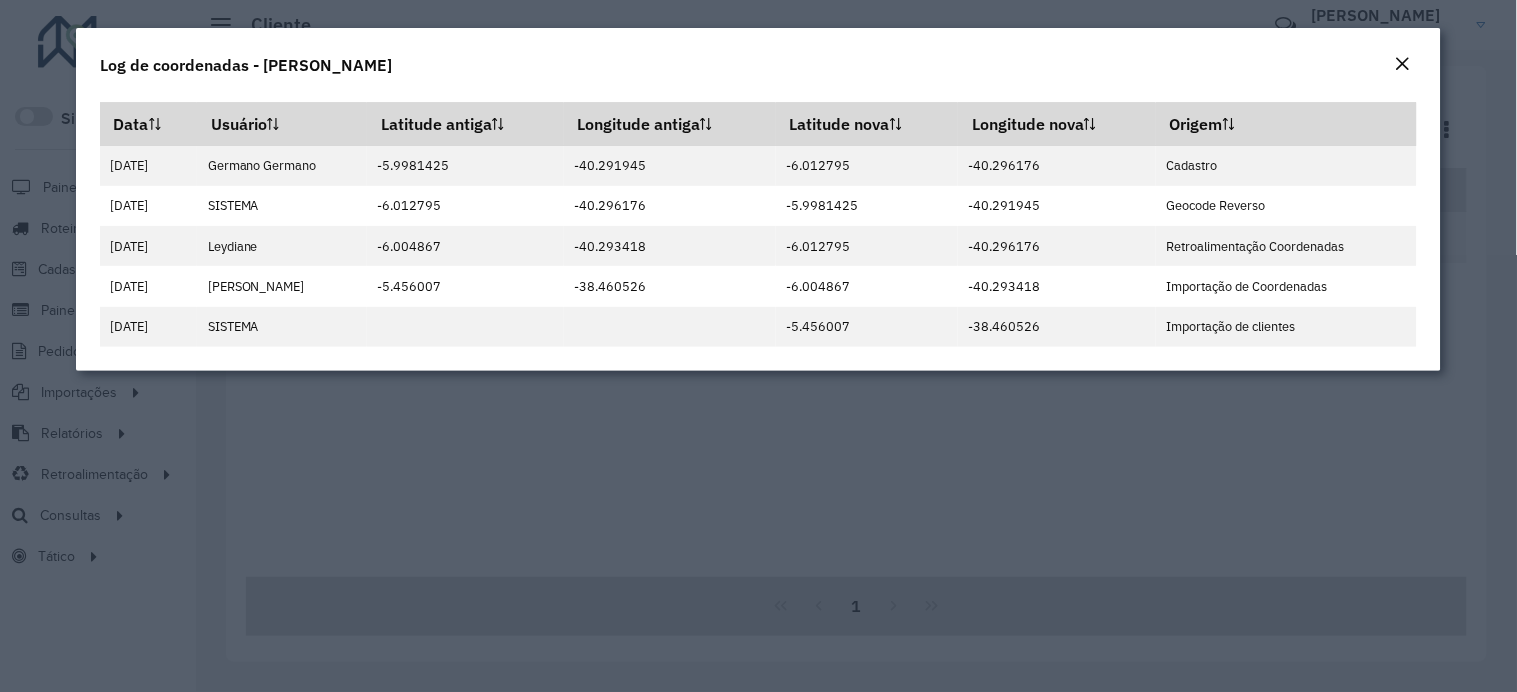click 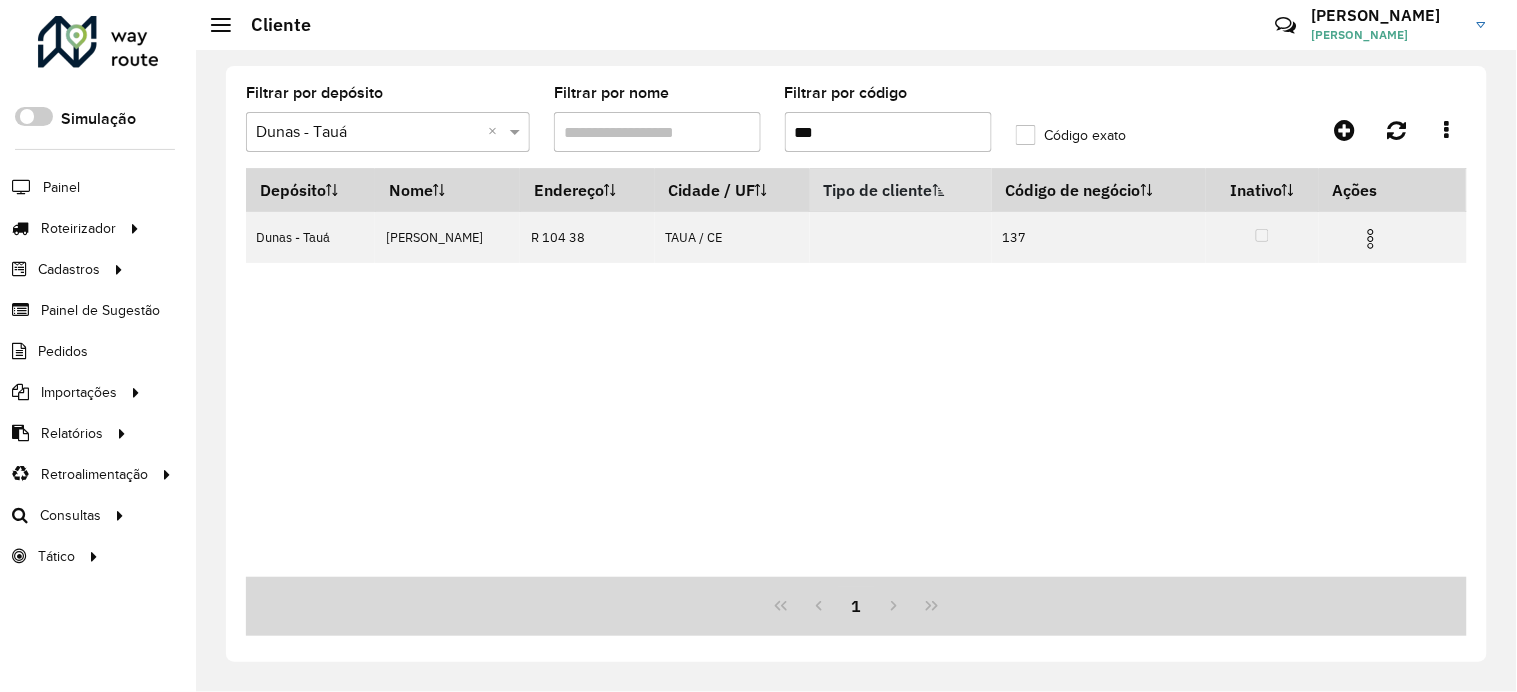 click on "***" at bounding box center [888, 132] 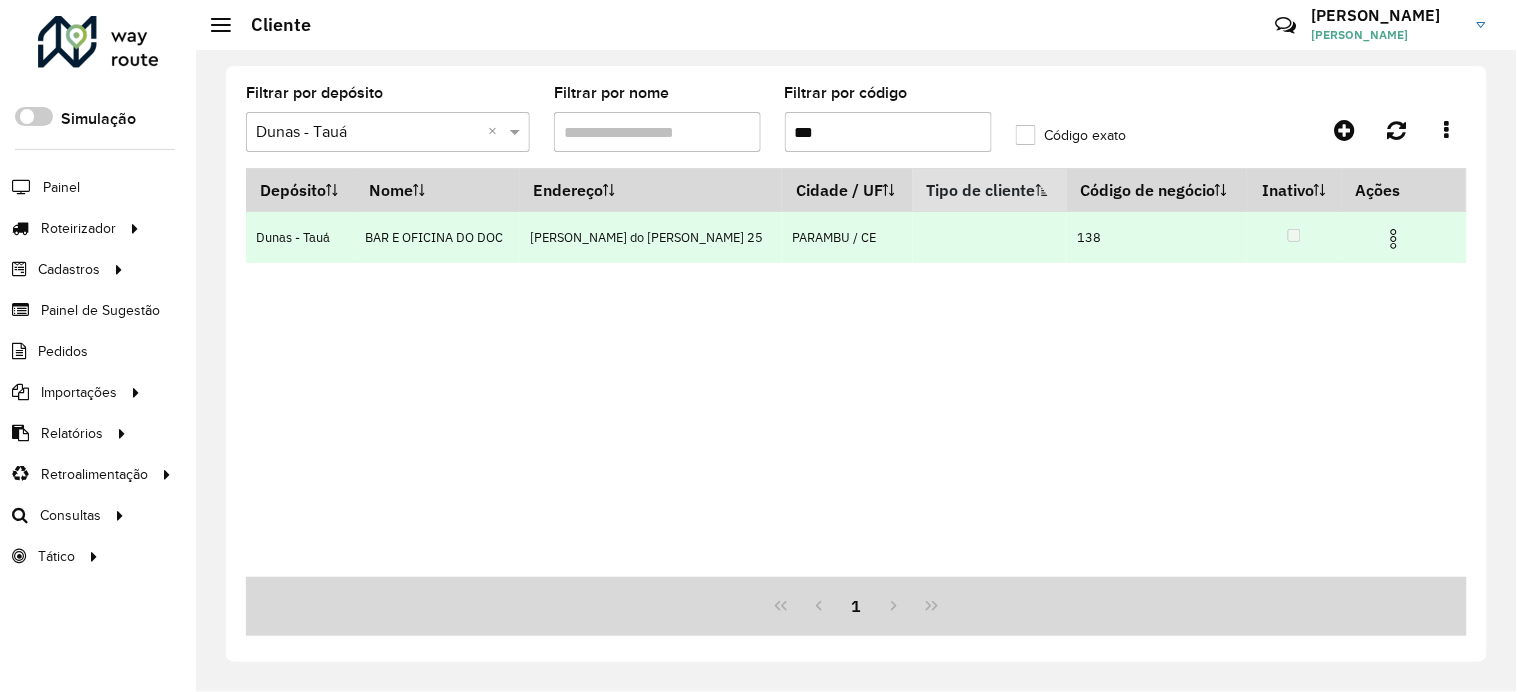 drag, startPoint x: 1370, startPoint y: 247, endPoint x: 1390, endPoint y: 243, distance: 20.396078 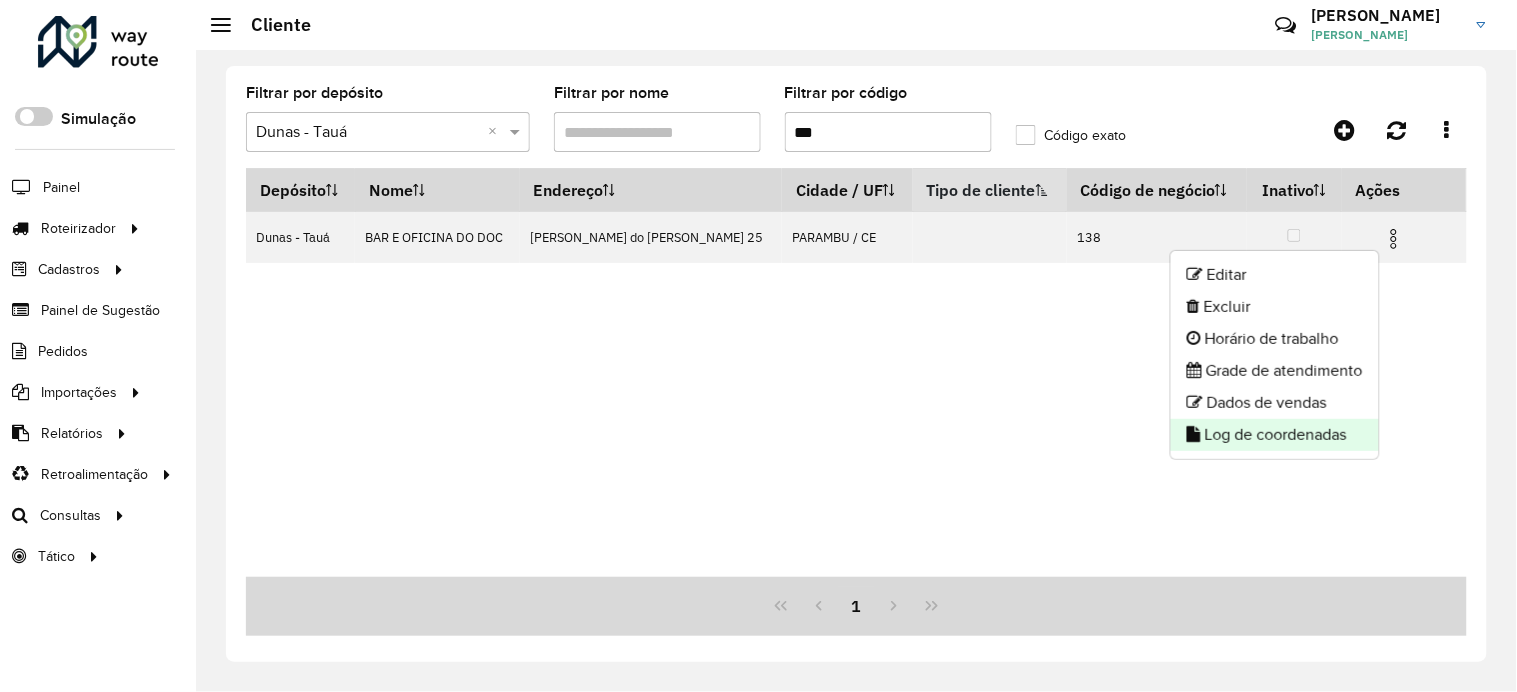click on "Log de coordenadas" 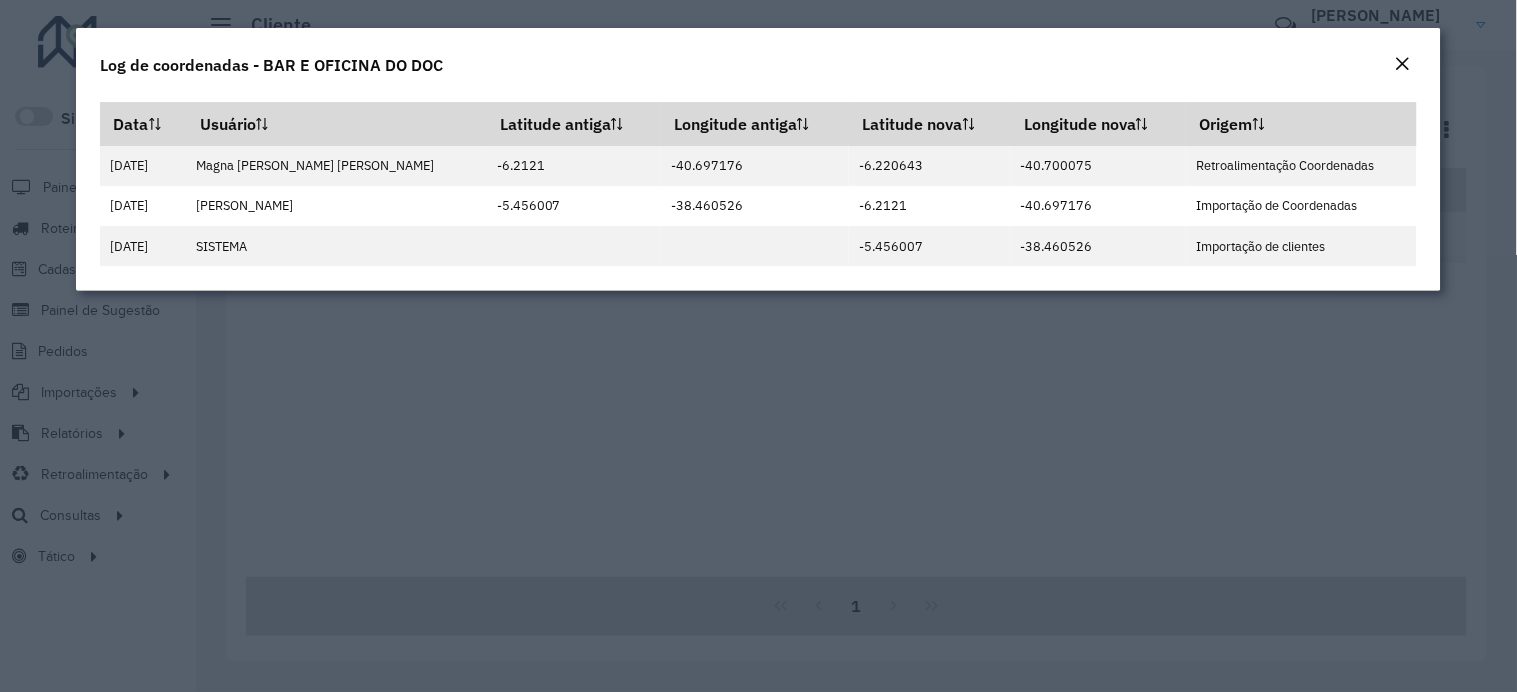 click 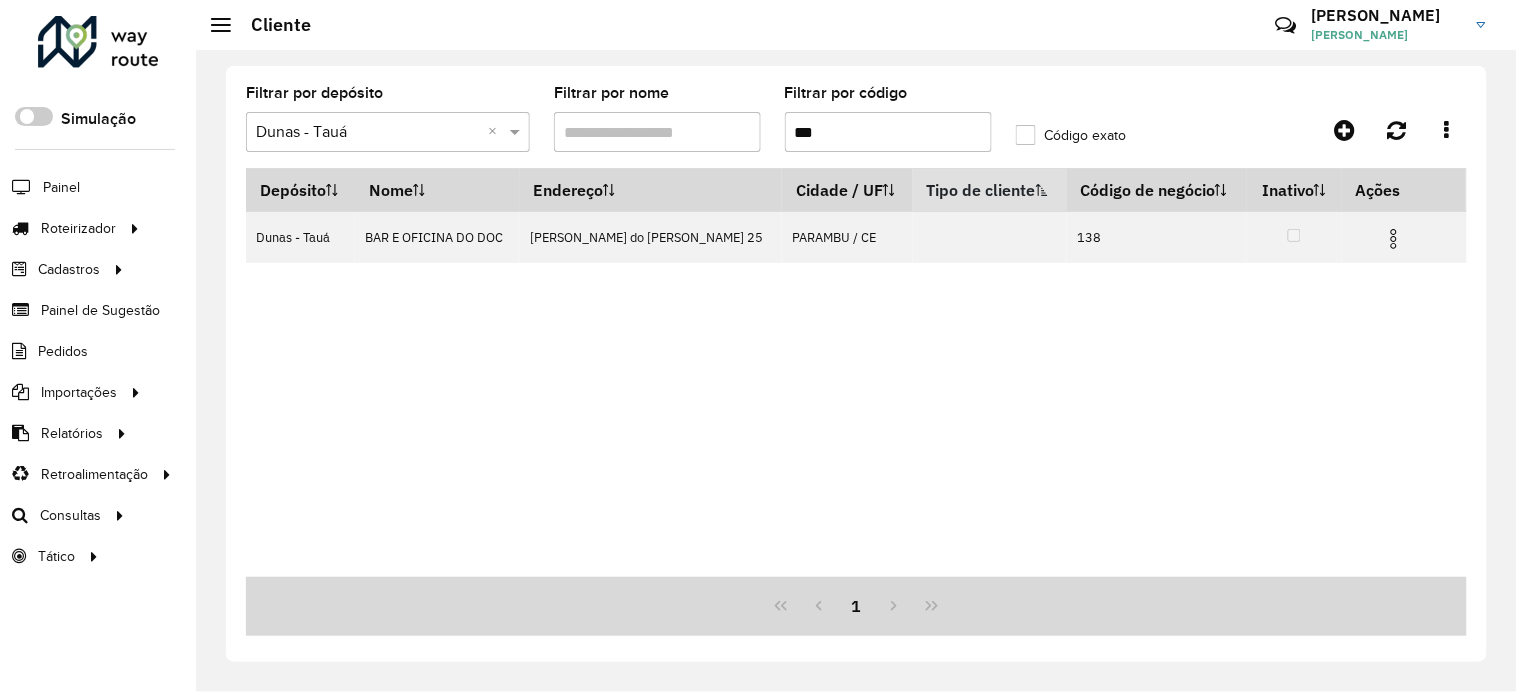 click on "***" at bounding box center [888, 132] 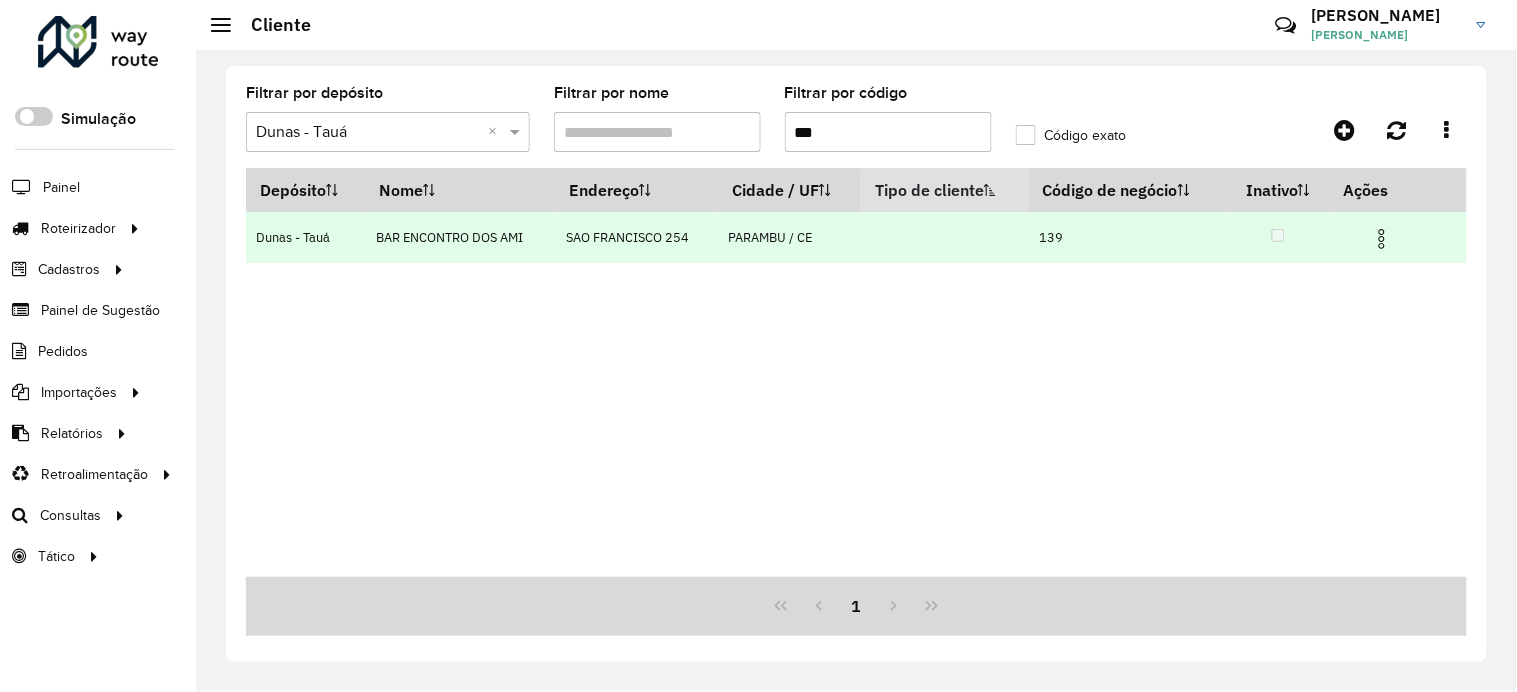 click at bounding box center [1382, 239] 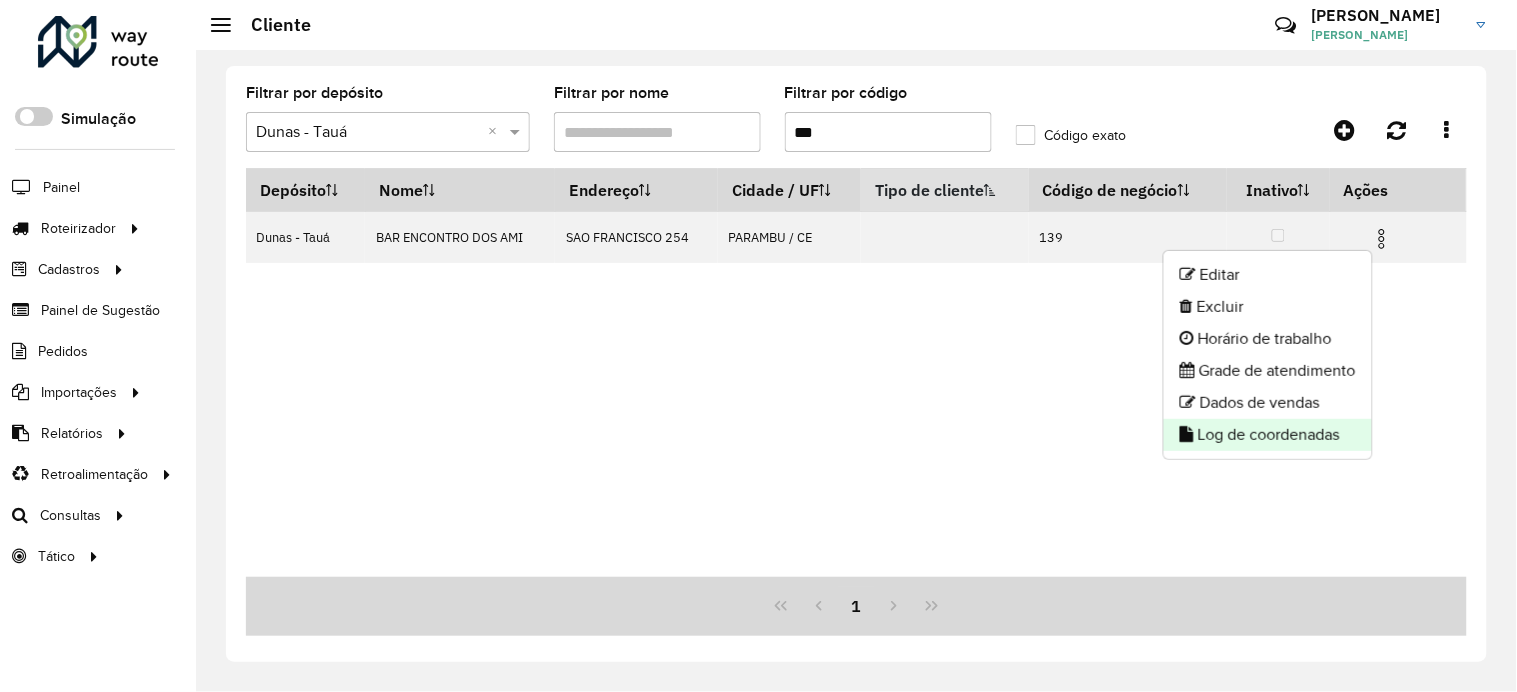 click on "Log de coordenadas" 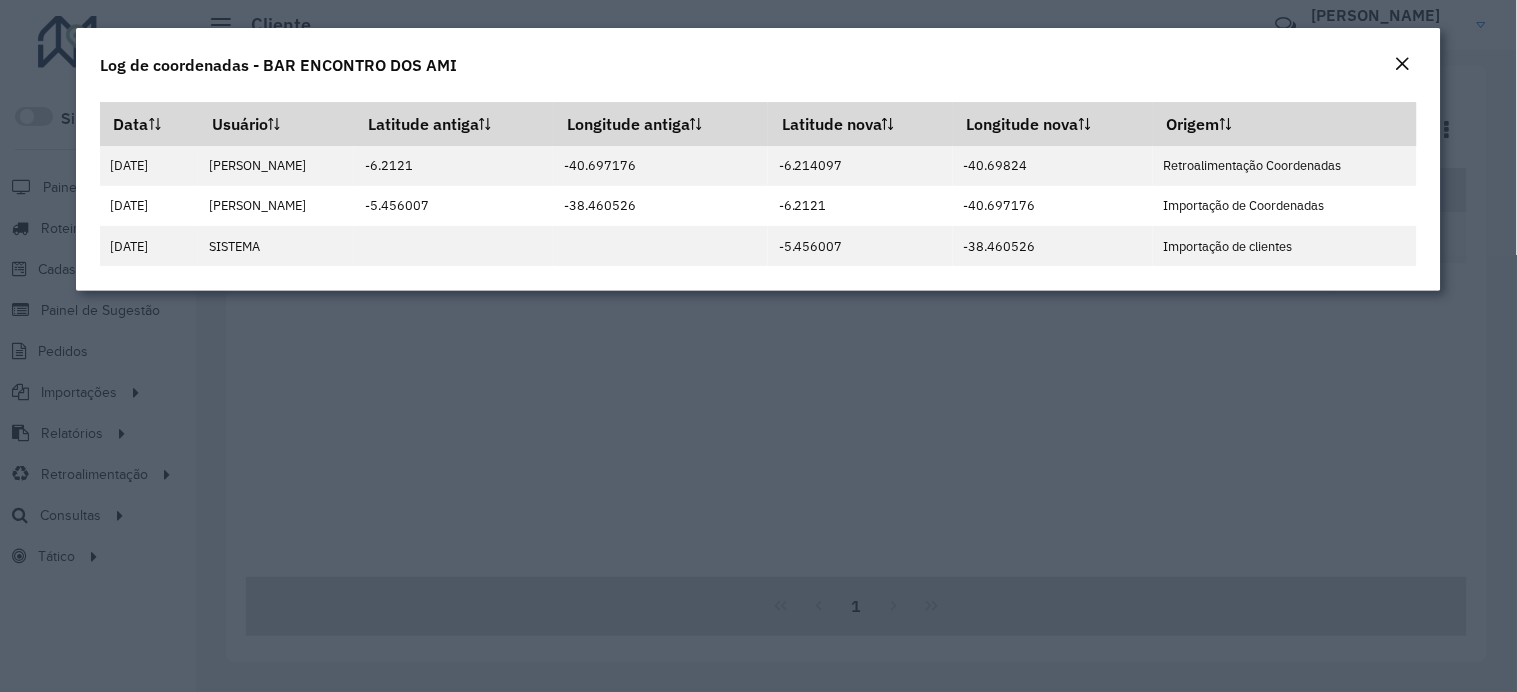 click 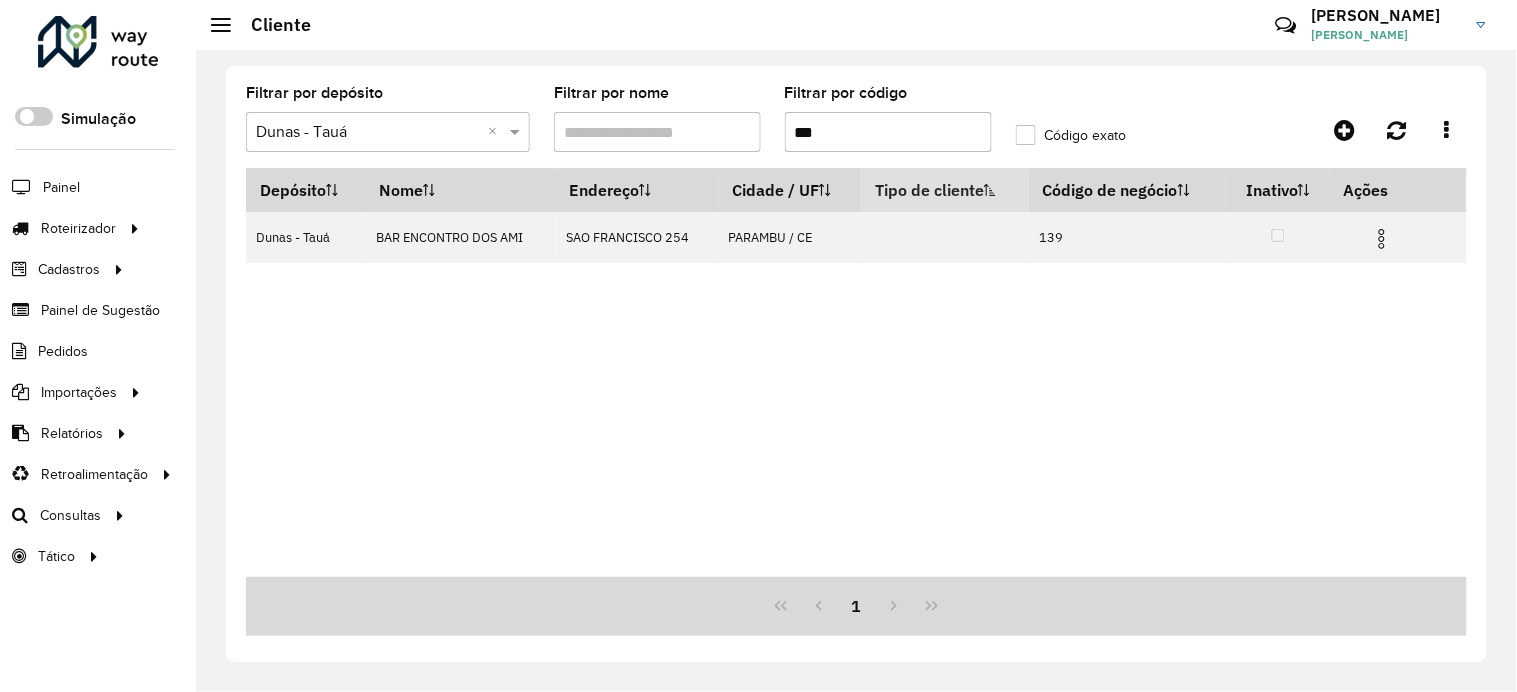 drag, startPoint x: 834, startPoint y: 153, endPoint x: 836, endPoint y: 142, distance: 11.18034 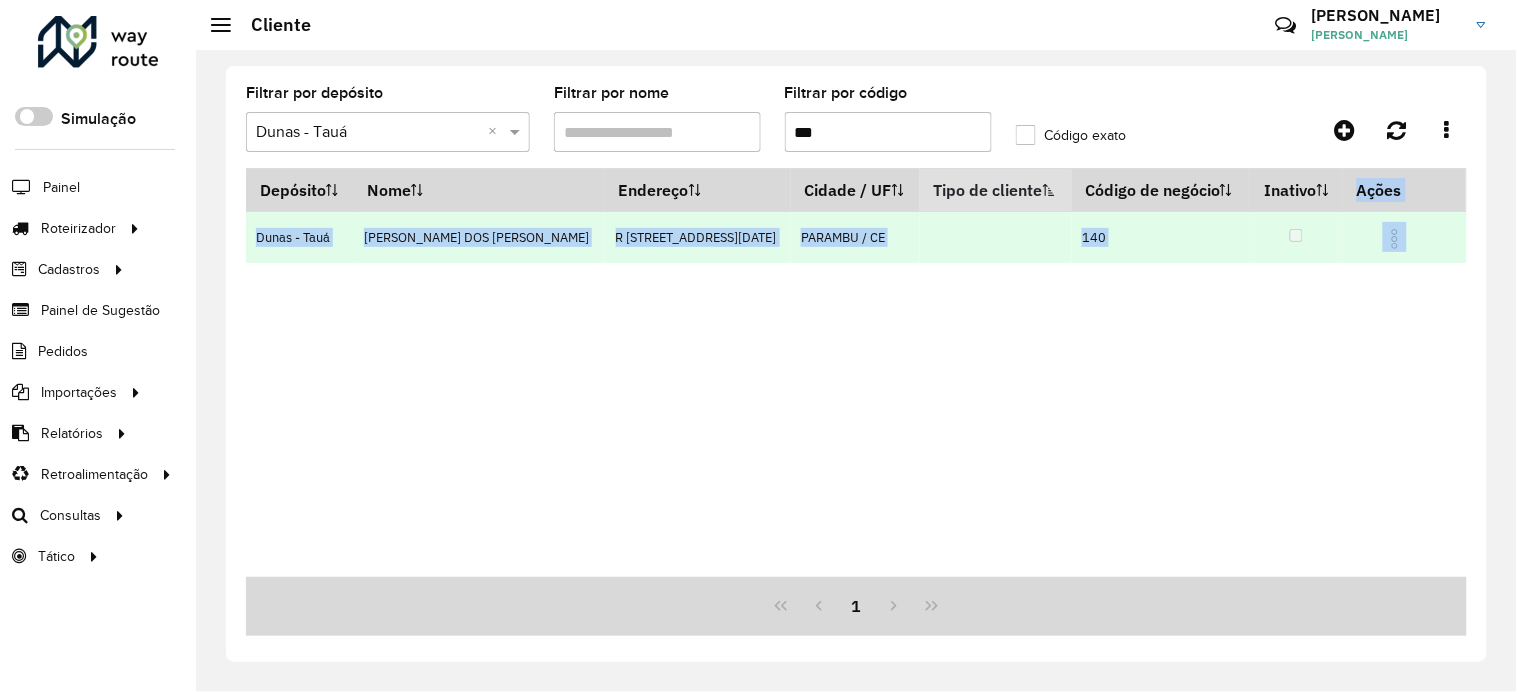 drag, startPoint x: 1373, startPoint y: 264, endPoint x: 1378, endPoint y: 246, distance: 18.681541 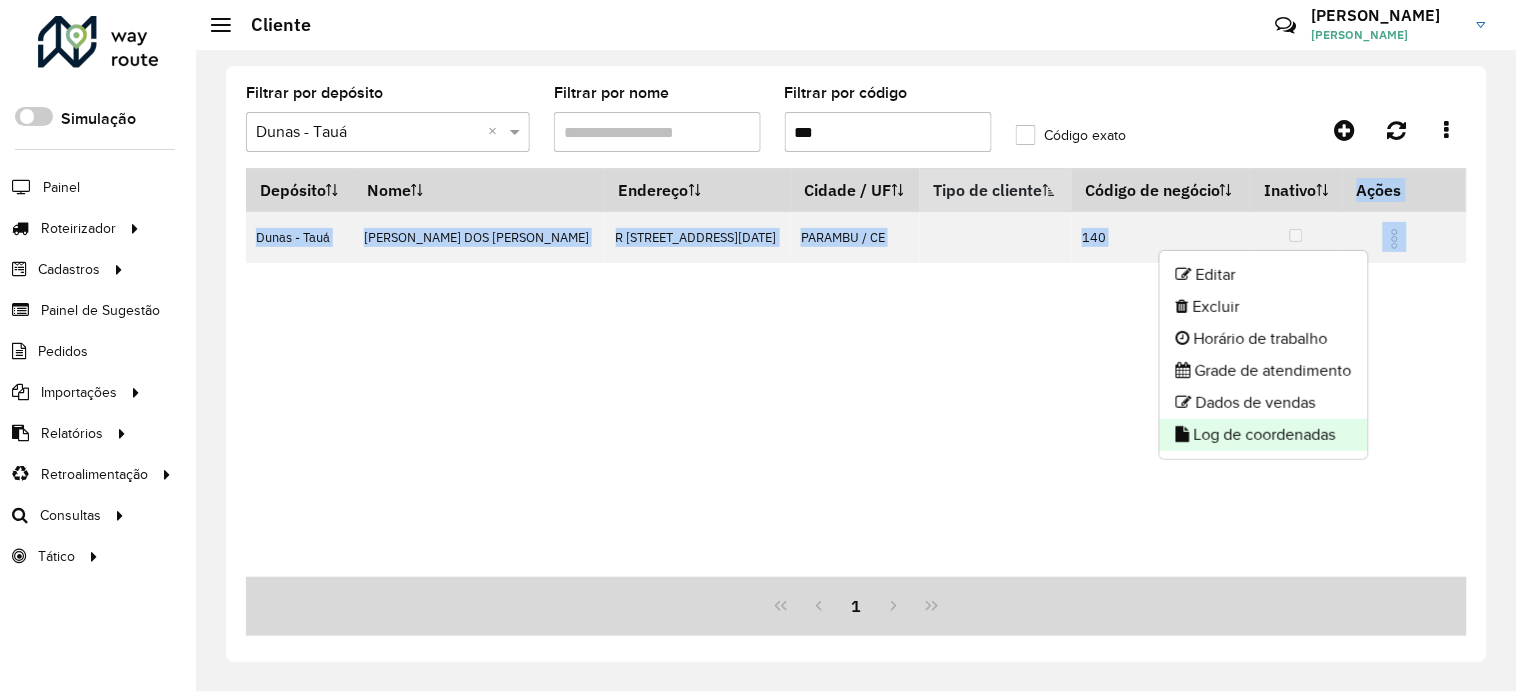 click on "Log de coordenadas" 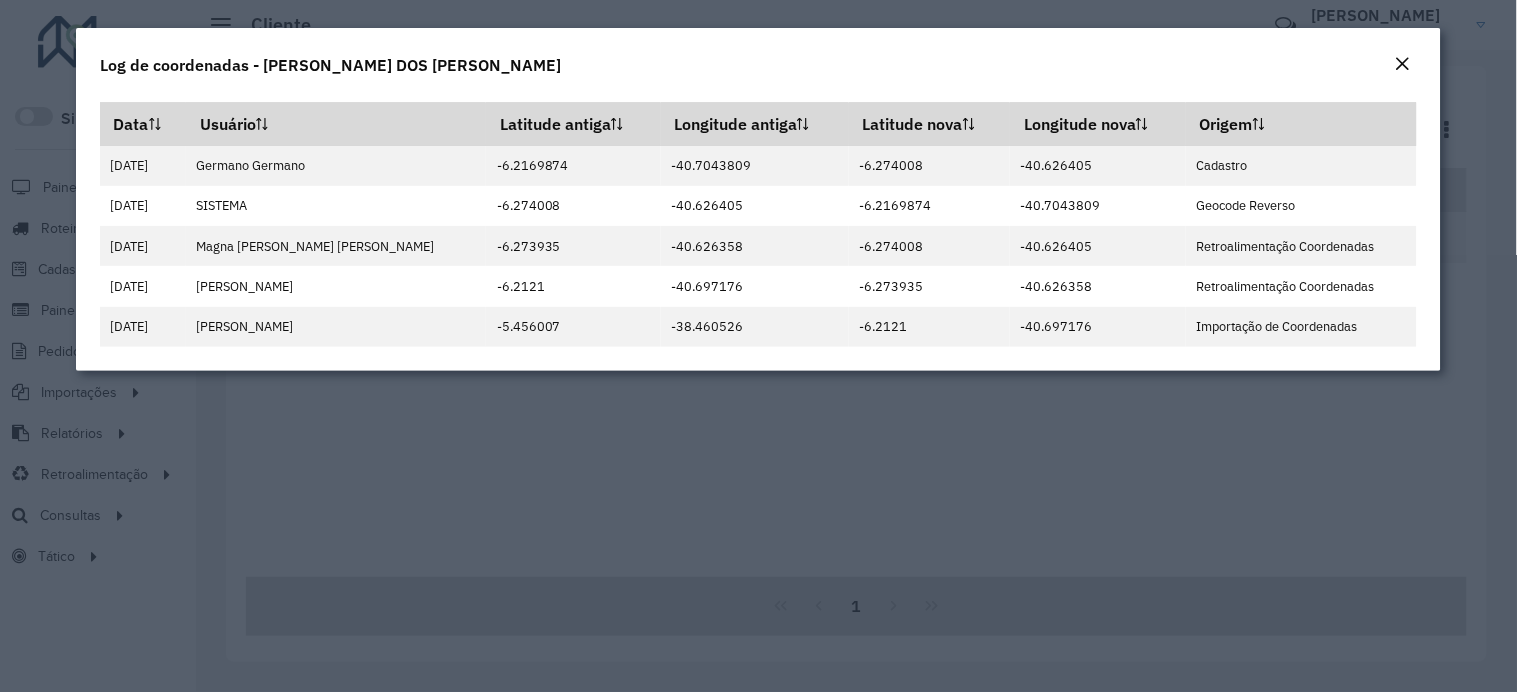 click 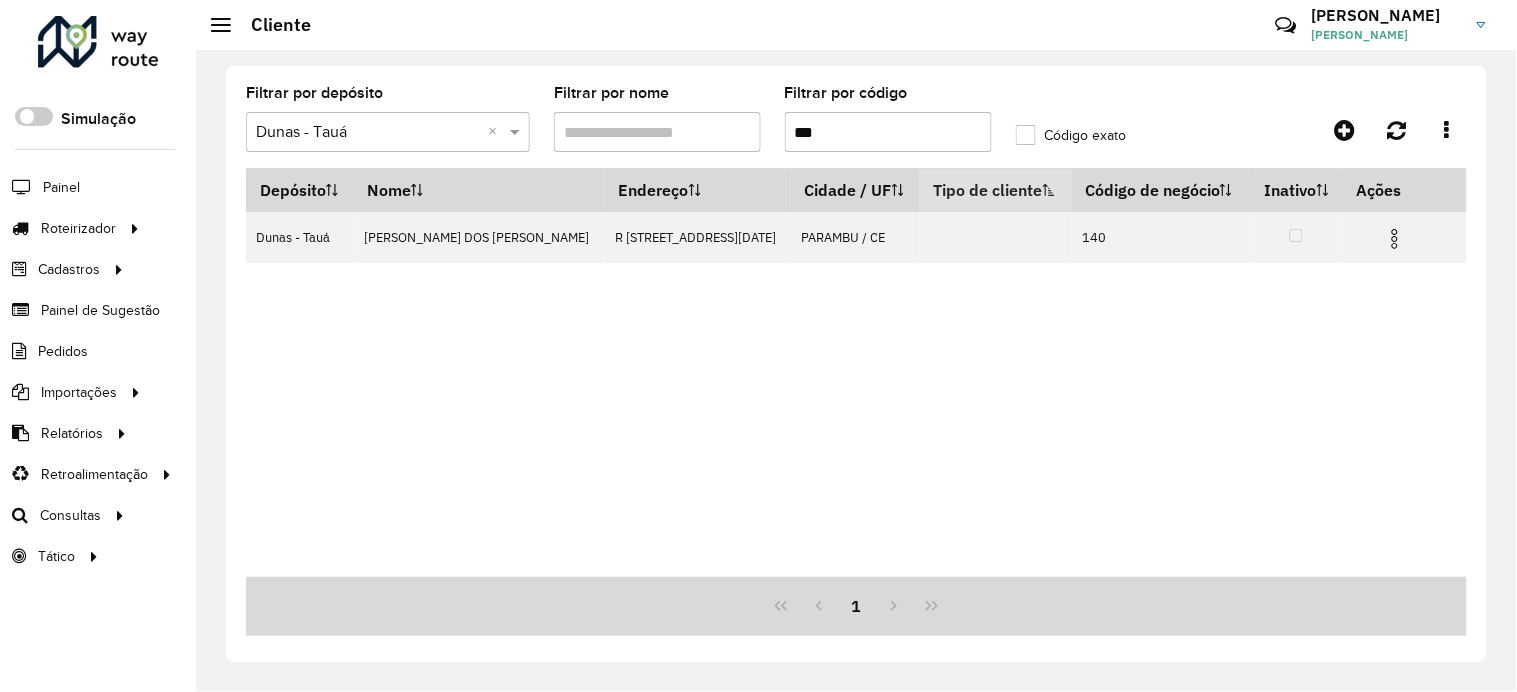 click on "***" at bounding box center [888, 132] 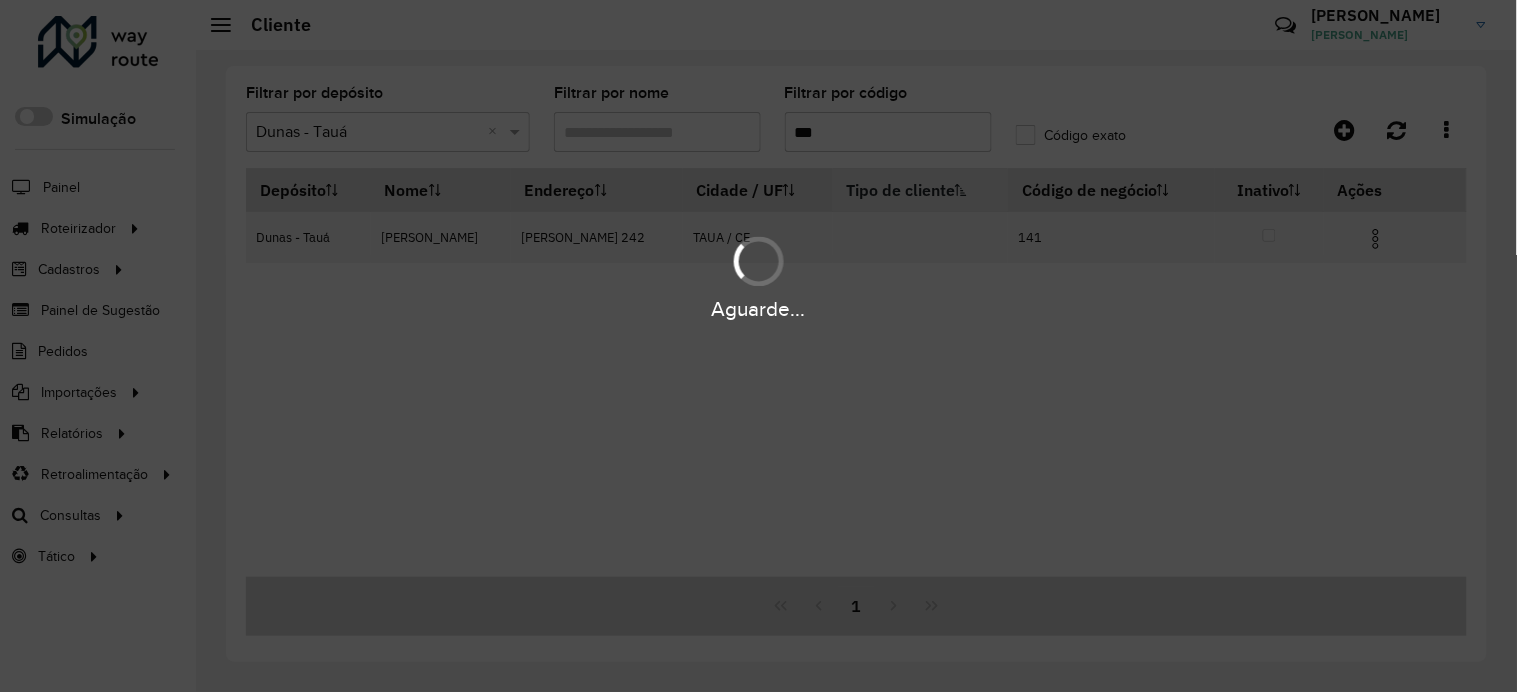 click on "Aguarde...  Pop-up bloqueado!  Seu navegador bloqueou automáticamente a abertura de uma nova janela.   Acesse as configurações e adicione o endereço do sistema a lista de permissão.   Fechar  Roteirizador AmbevTech Simulação Painel Roteirizador Entregas Vendas Cadastros Checkpoint Classificações de venda Cliente Condição de pagamento Consulta de setores Depósito Disponibilidade de veículos Fator tipo de produto Gabarito planner Grupo Rota Fator Tipo Produto Grupo de Depósito Grupo de rotas exclusiva Grupo de setores Jornada Jornada RN Layout integração Modelo Motorista Multi Depósito Painel de sugestão Parada Pedágio Perfil de Vendedor Ponto de apoio Ponto de apoio FAD Prioridade pedido Produto Restrição de Atendimento Planner Rodízio de placa Rota exclusiva FAD Rótulo Setor Setor Planner Tempo de parada de refeição Tipo de cliente Tipo de veículo Tipo de veículo RN Transportadora Usuário Vendedor Veículo Painel de Sugestão Pedidos Importações Classificação e volume de venda" at bounding box center [758, 346] 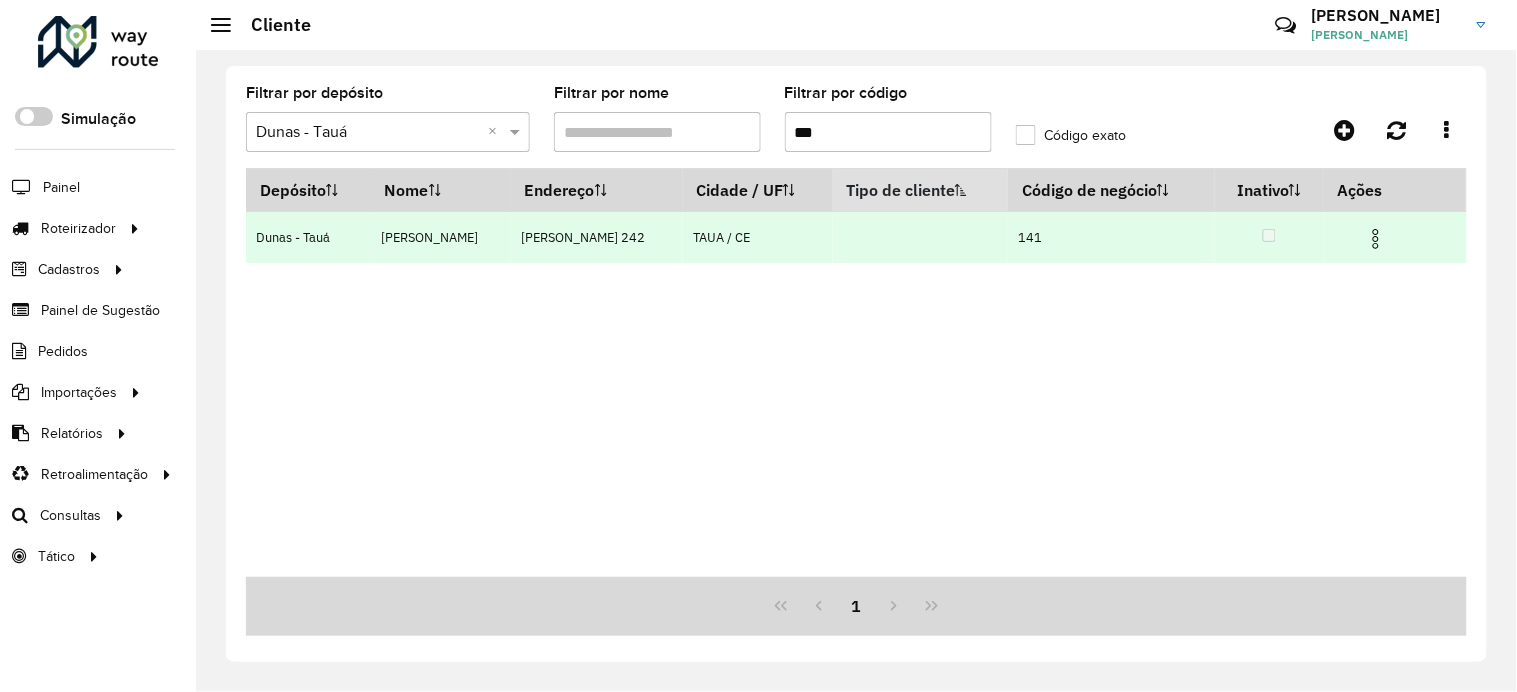 click at bounding box center (1376, 239) 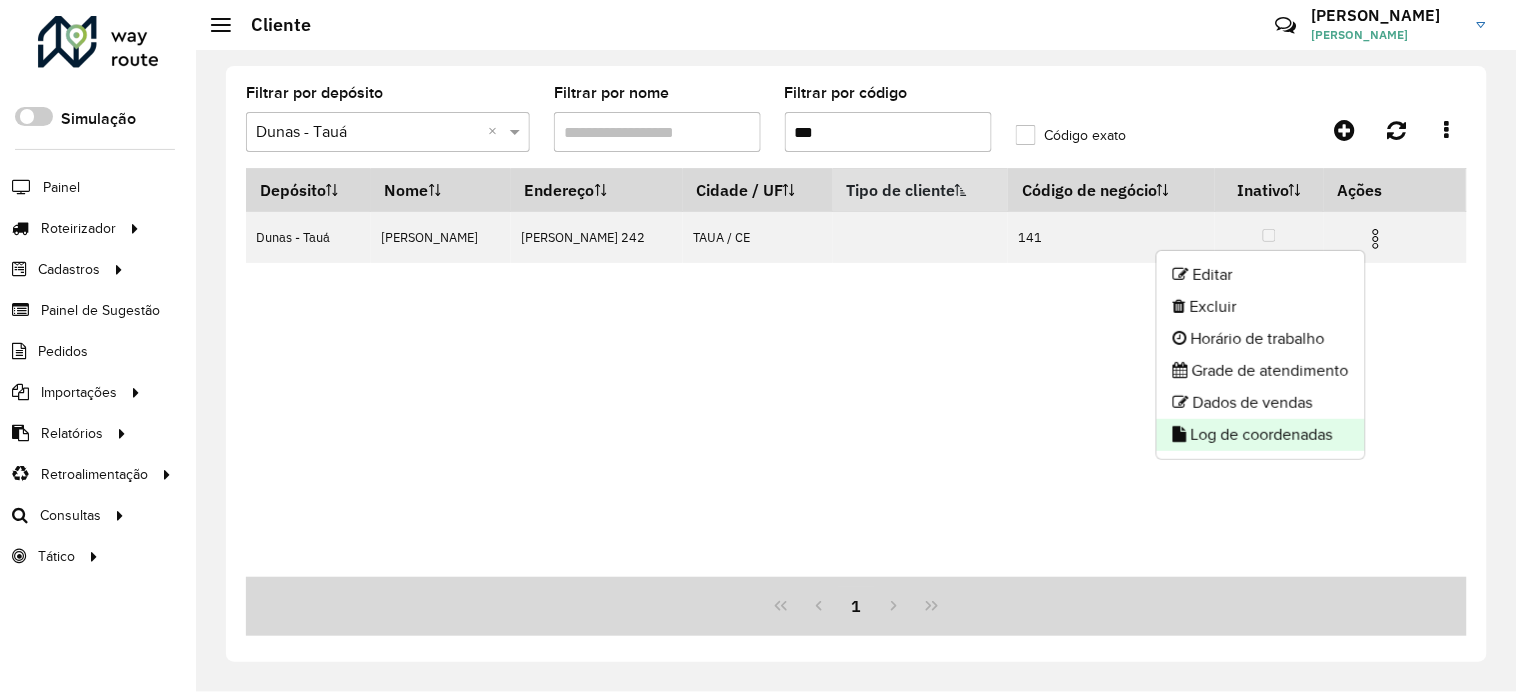 click on "Log de coordenadas" 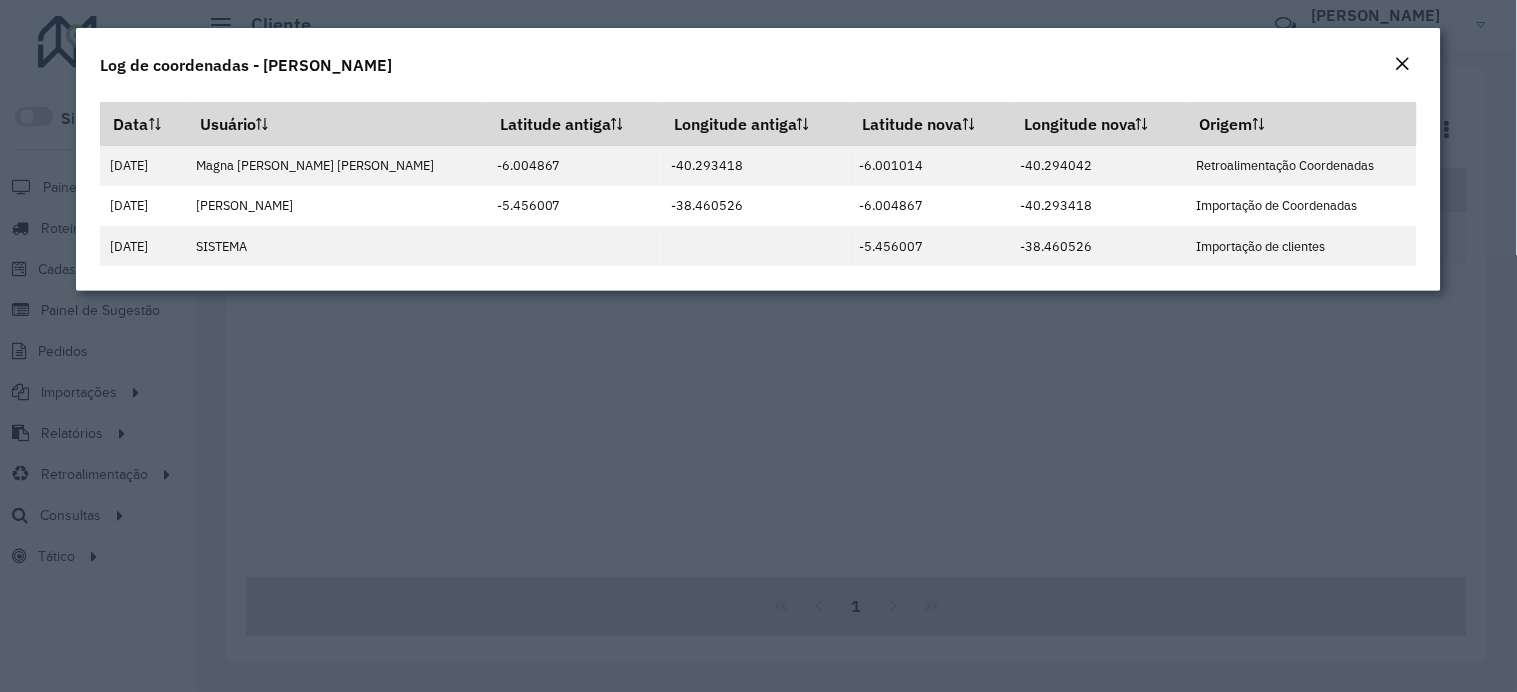 click 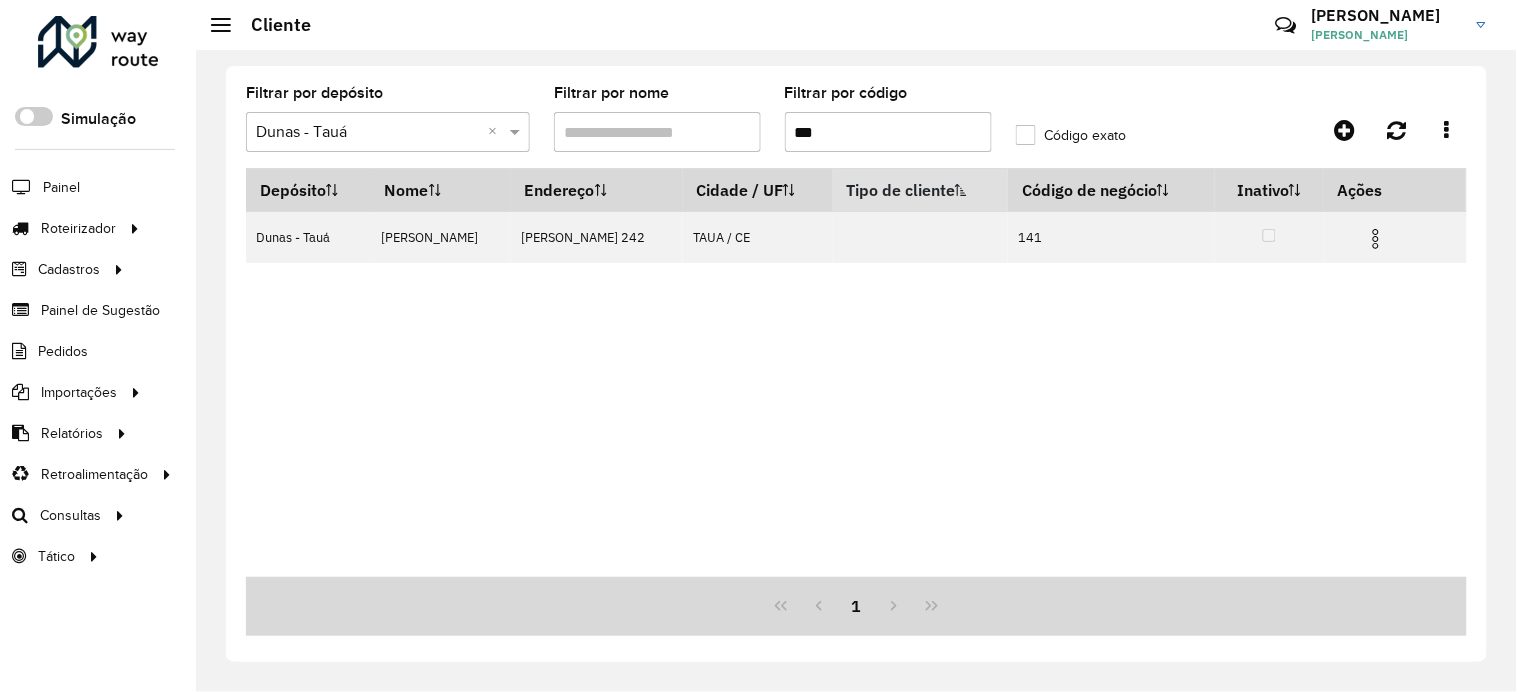 click on "***" at bounding box center (888, 132) 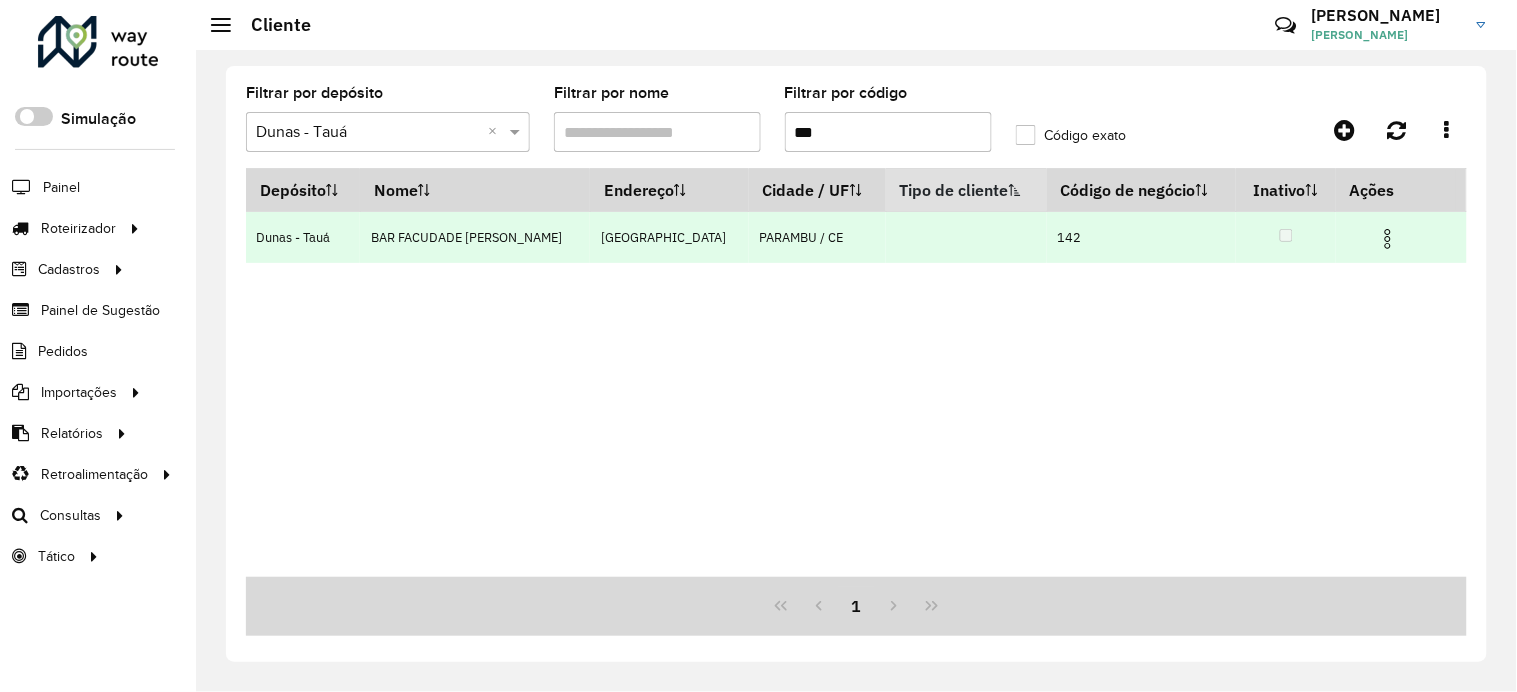 drag, startPoint x: 1376, startPoint y: 243, endPoint x: 1370, endPoint y: 301, distance: 58.30952 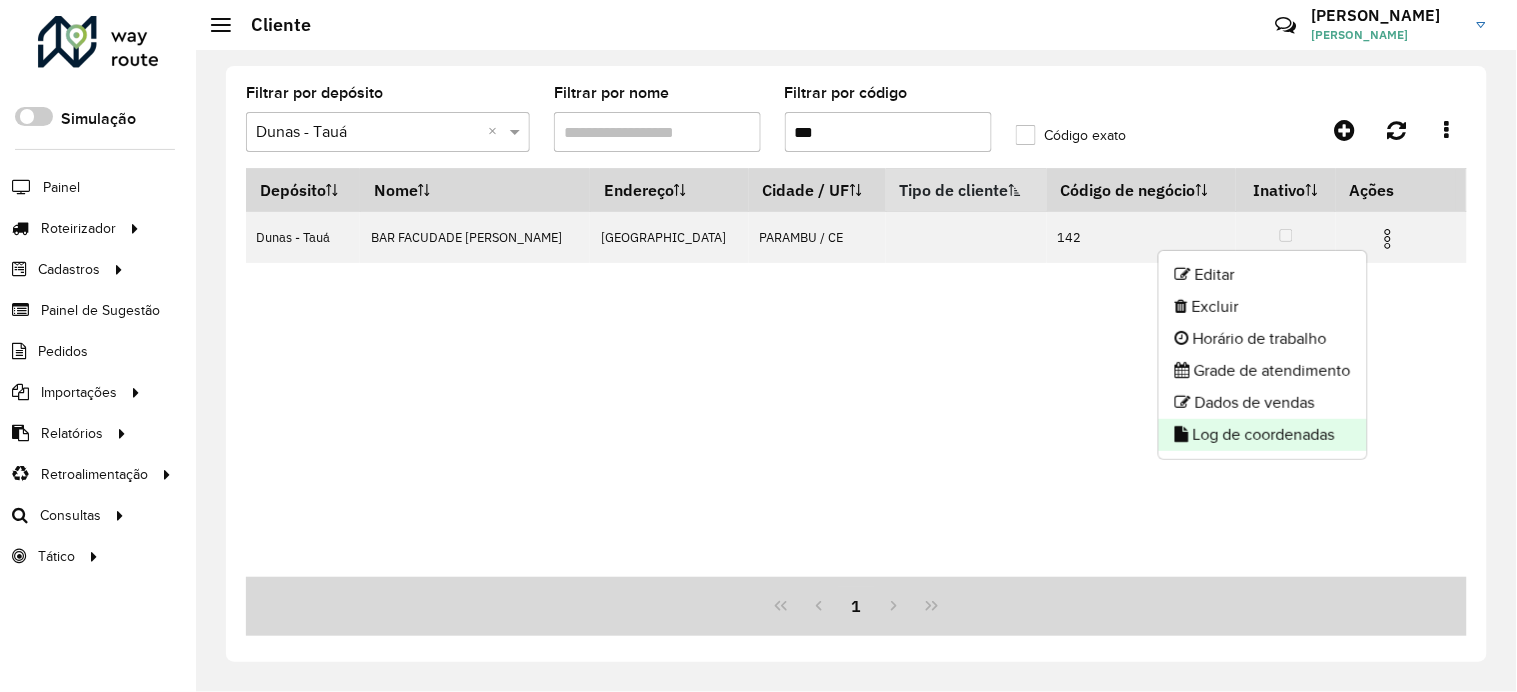 click on "Log de coordenadas" 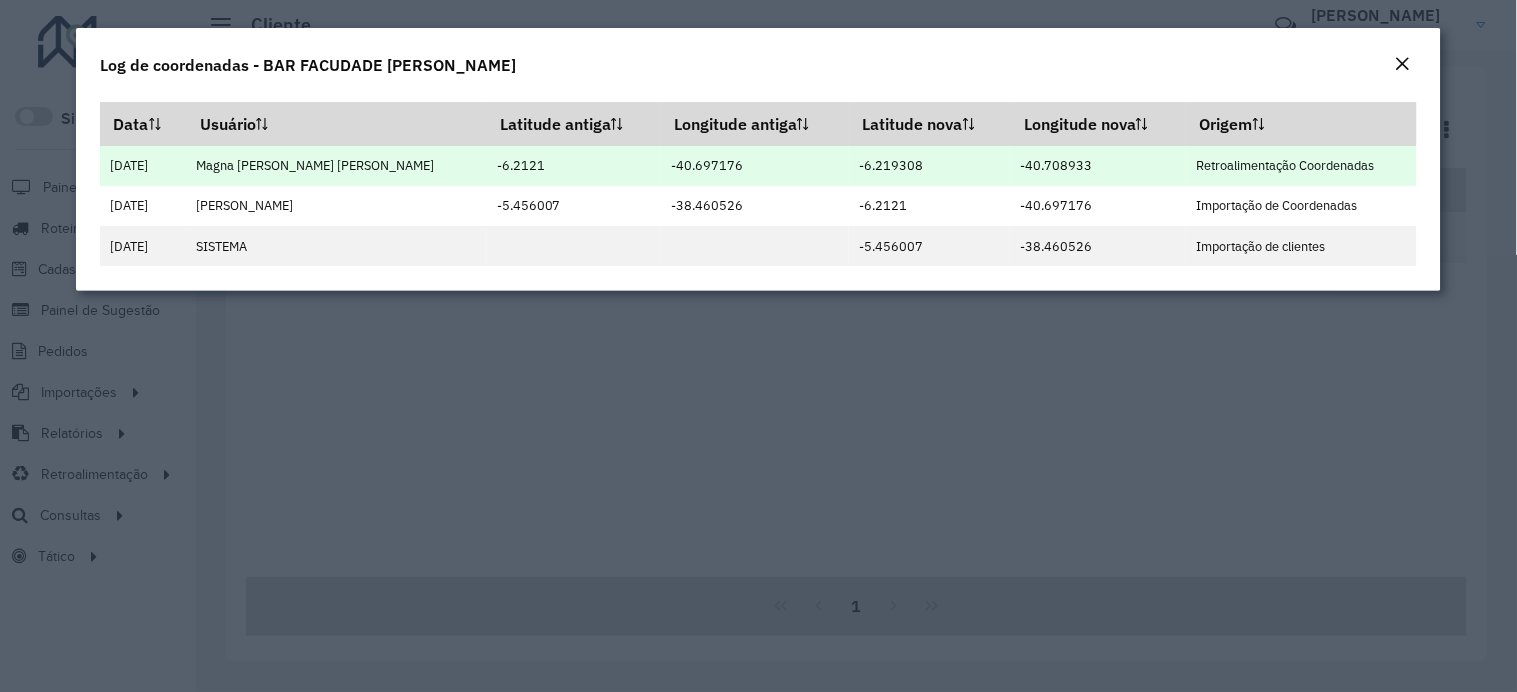 drag, startPoint x: 1406, startPoint y: 66, endPoint x: 970, endPoint y: 180, distance: 450.6573 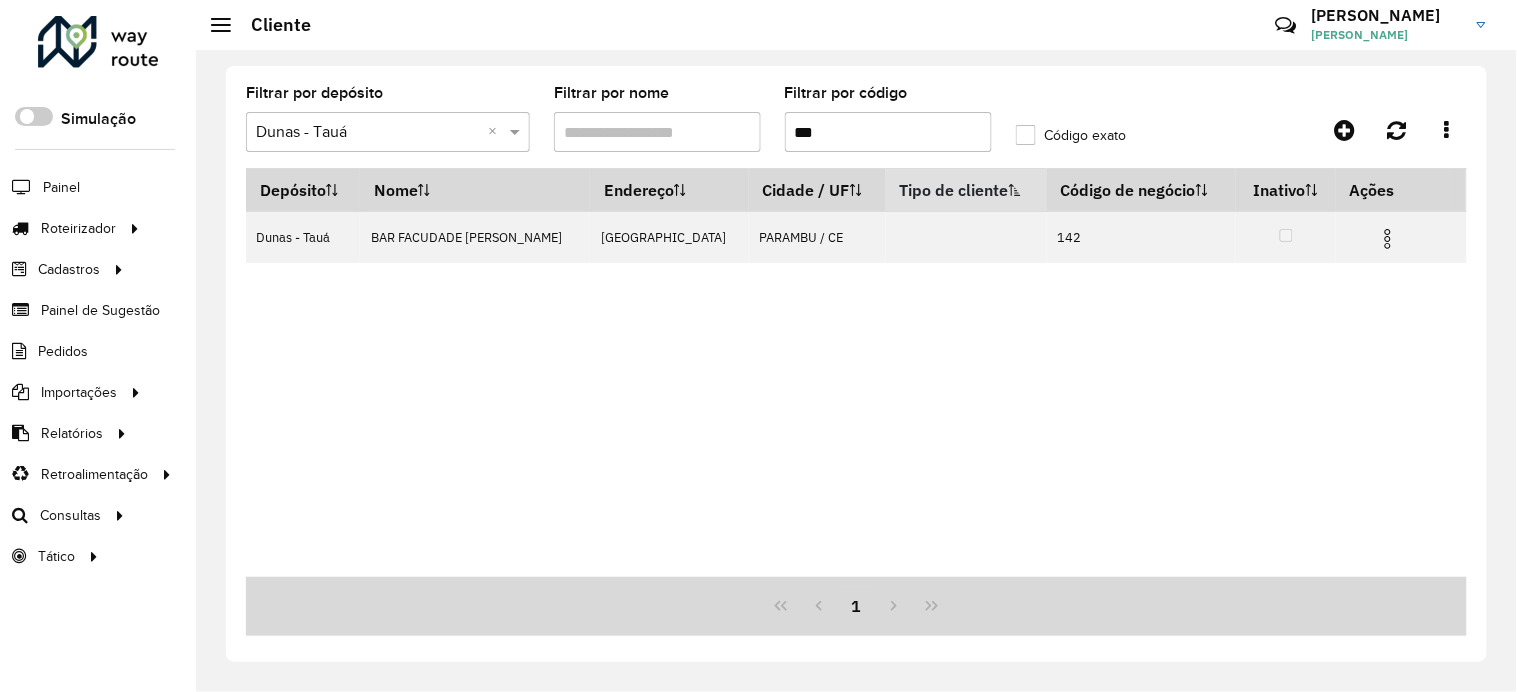 click on "Filtrar por código  ***" 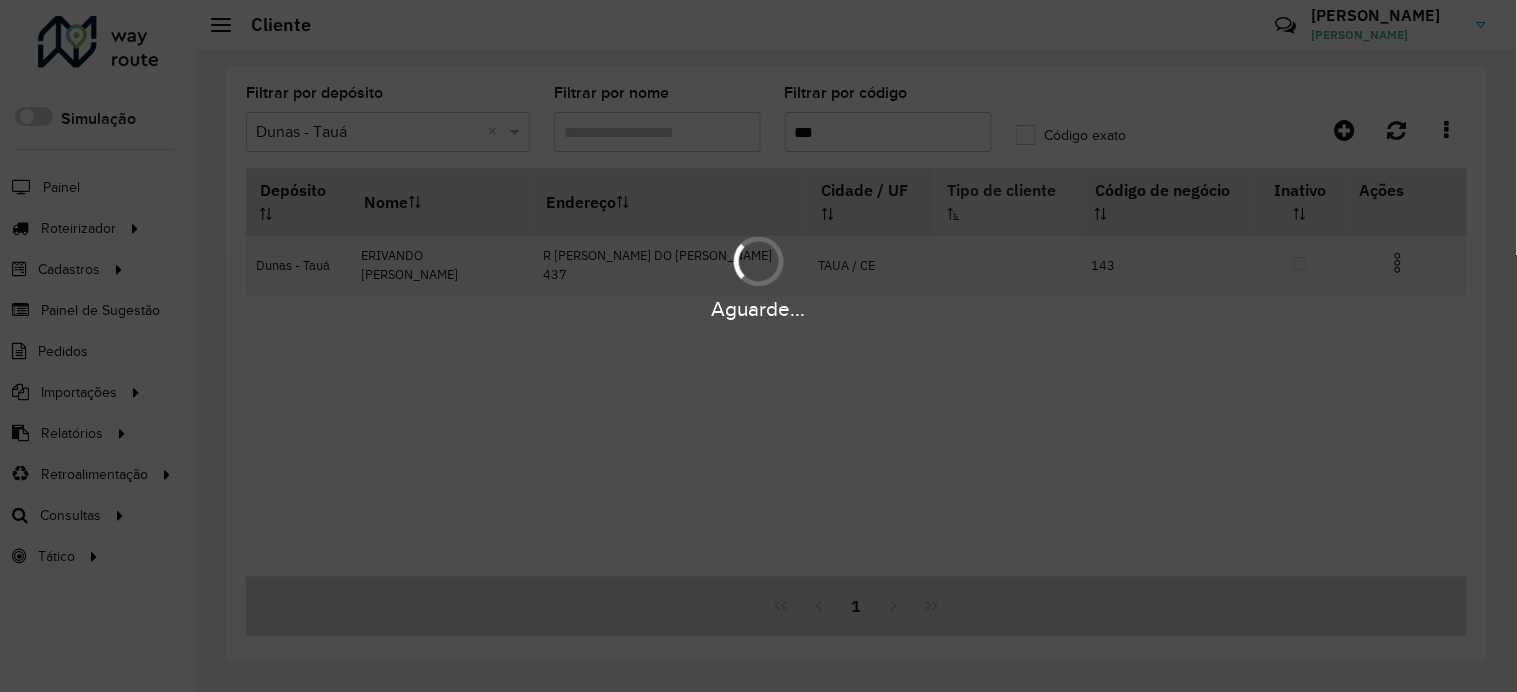 click on "Aguarde...  Pop-up bloqueado!  Seu navegador bloqueou automáticamente a abertura de uma nova janela.   Acesse as configurações e adicione o endereço do sistema a lista de permissão.   Fechar  Roteirizador AmbevTech Simulação Painel Roteirizador Entregas Vendas Cadastros Checkpoint Classificações de venda Cliente Condição de pagamento Consulta de setores Depósito Disponibilidade de veículos Fator tipo de produto Gabarito planner Grupo Rota Fator Tipo Produto Grupo de Depósito Grupo de rotas exclusiva Grupo de setores Jornada Jornada RN Layout integração Modelo Motorista Multi Depósito Painel de sugestão Parada Pedágio Perfil de Vendedor Ponto de apoio Ponto de apoio FAD Prioridade pedido Produto Restrição de Atendimento Planner Rodízio de placa Rota exclusiva FAD Rótulo Setor Setor Planner Tempo de parada de refeição Tipo de cliente Tipo de veículo Tipo de veículo RN Transportadora Usuário Vendedor Veículo Painel de Sugestão Pedidos Importações Classificação e volume de venda" at bounding box center (758, 346) 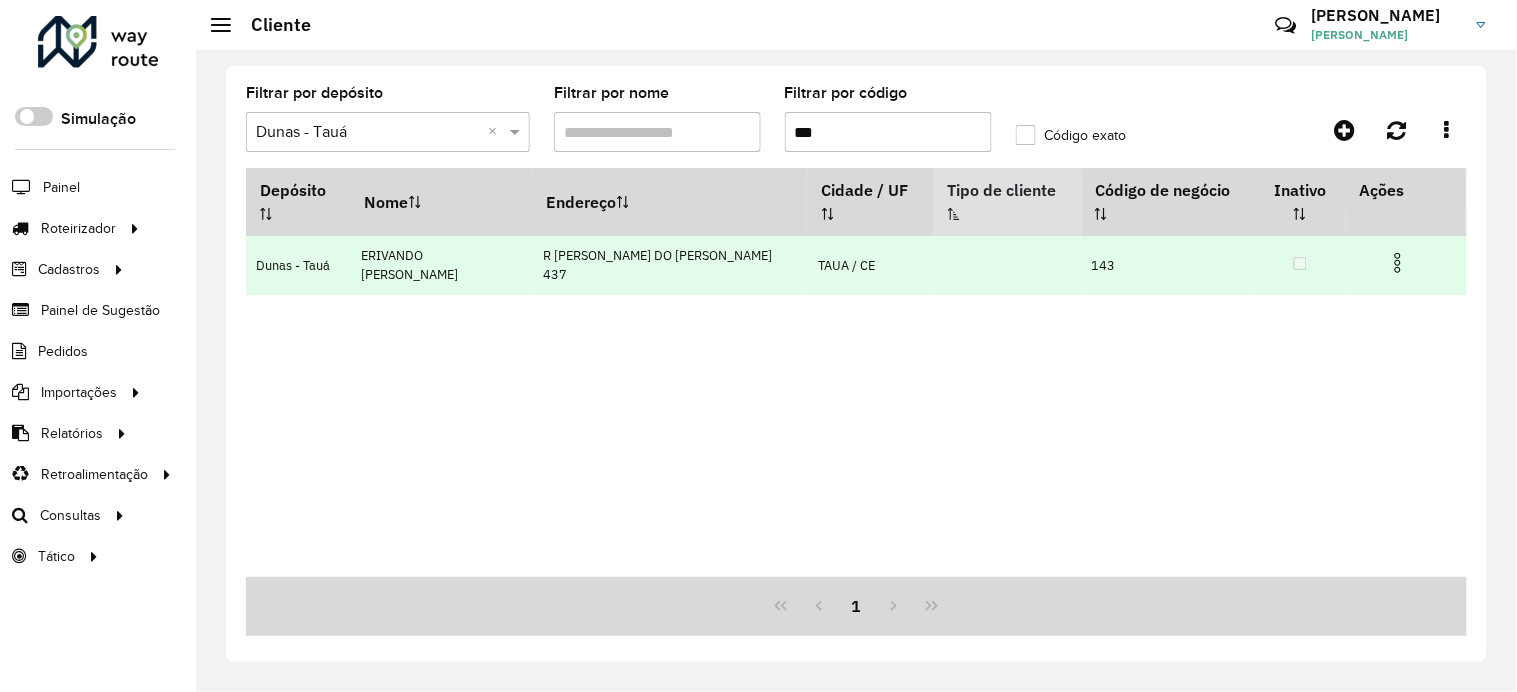 click at bounding box center (1398, 263) 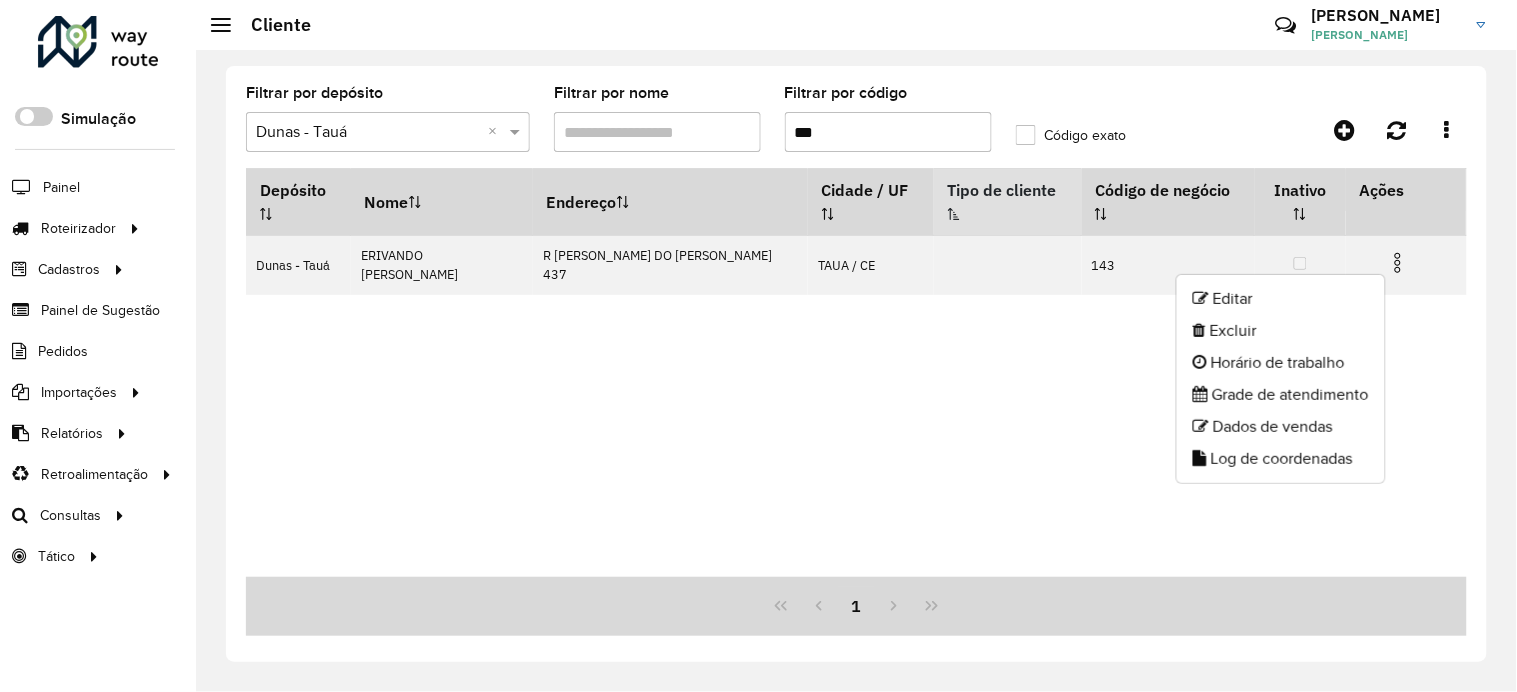 click on "Log de coordenadas" 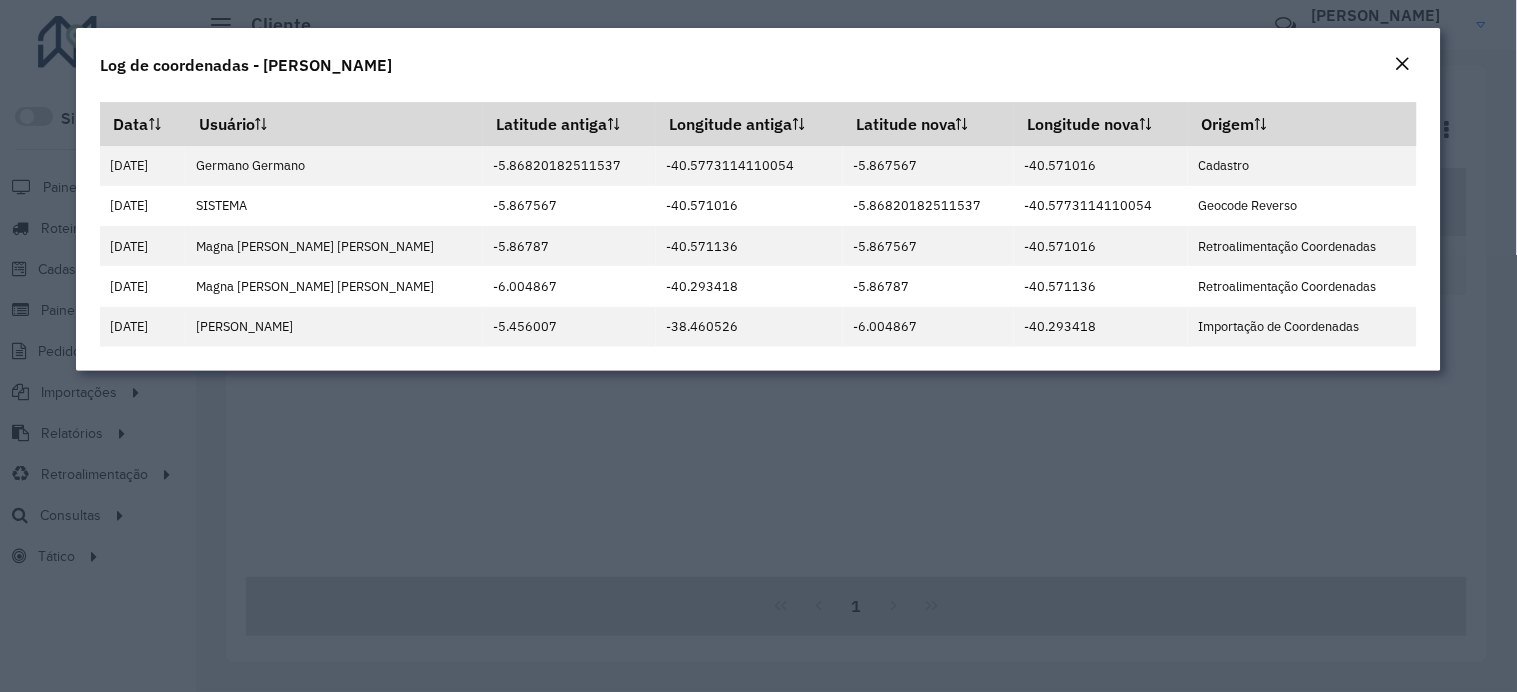 click 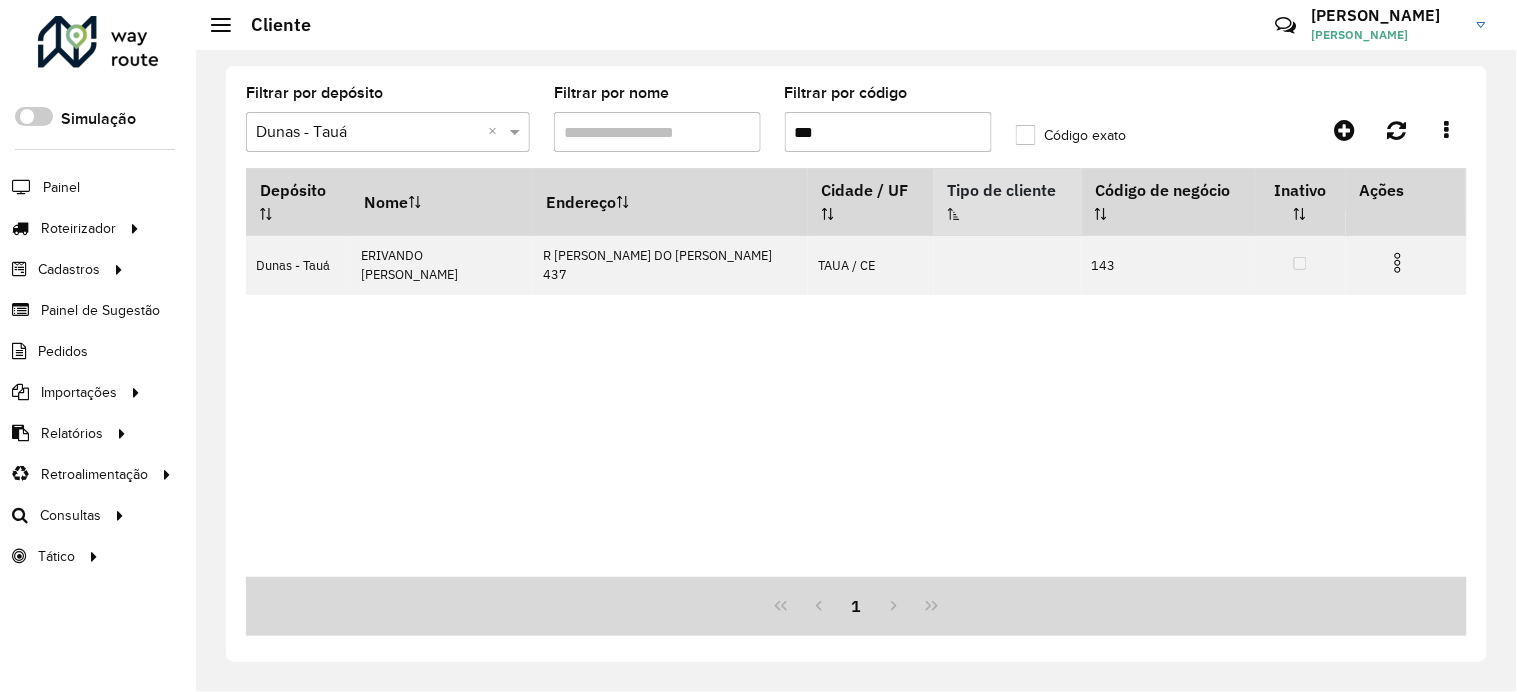 click on "***" at bounding box center (888, 132) 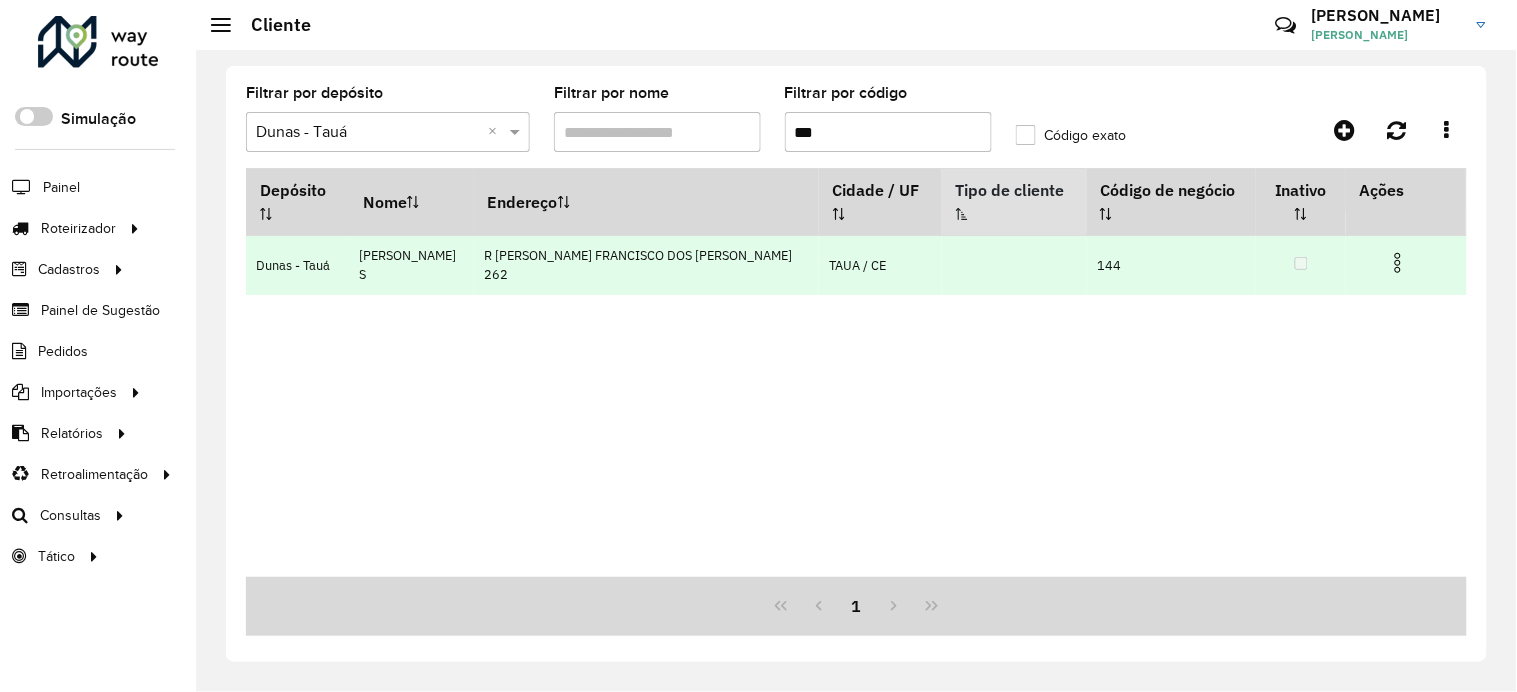 click at bounding box center (1398, 263) 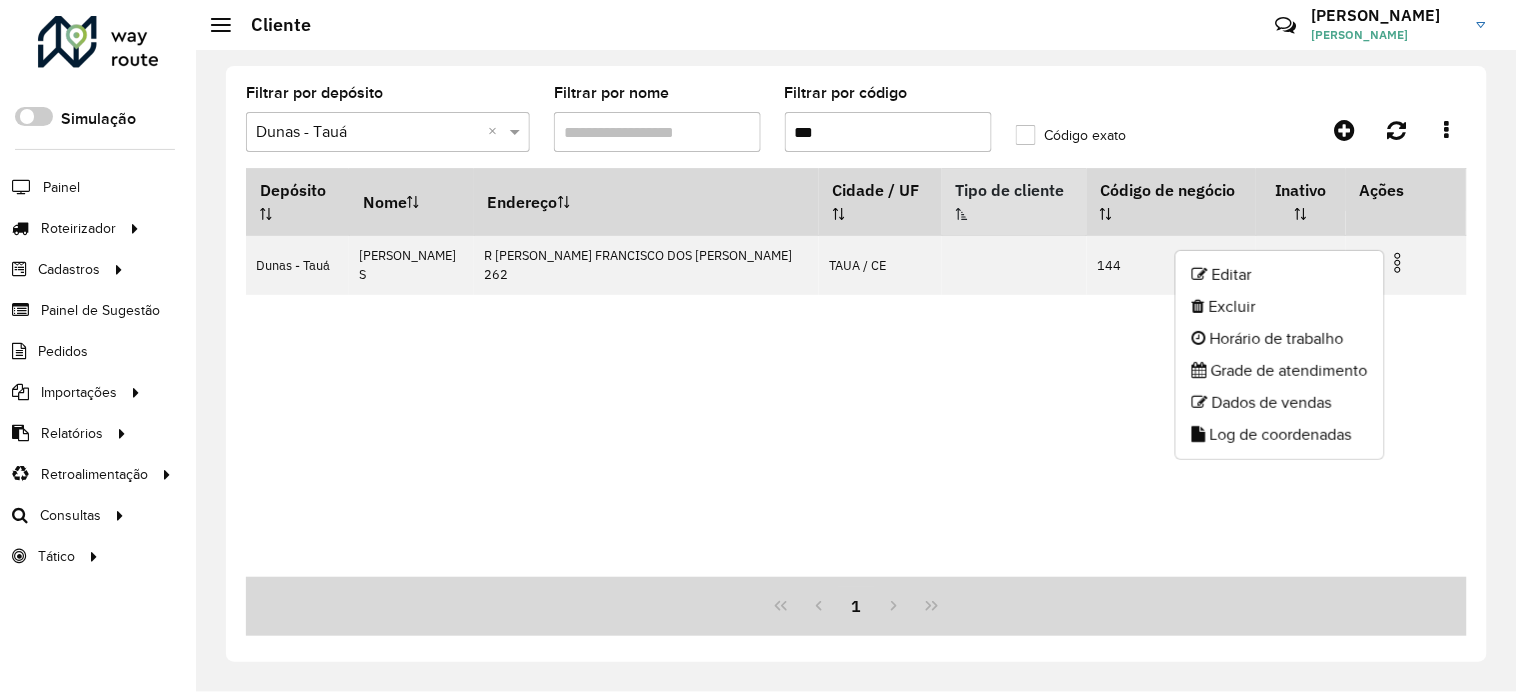 click on "Log de coordenadas" 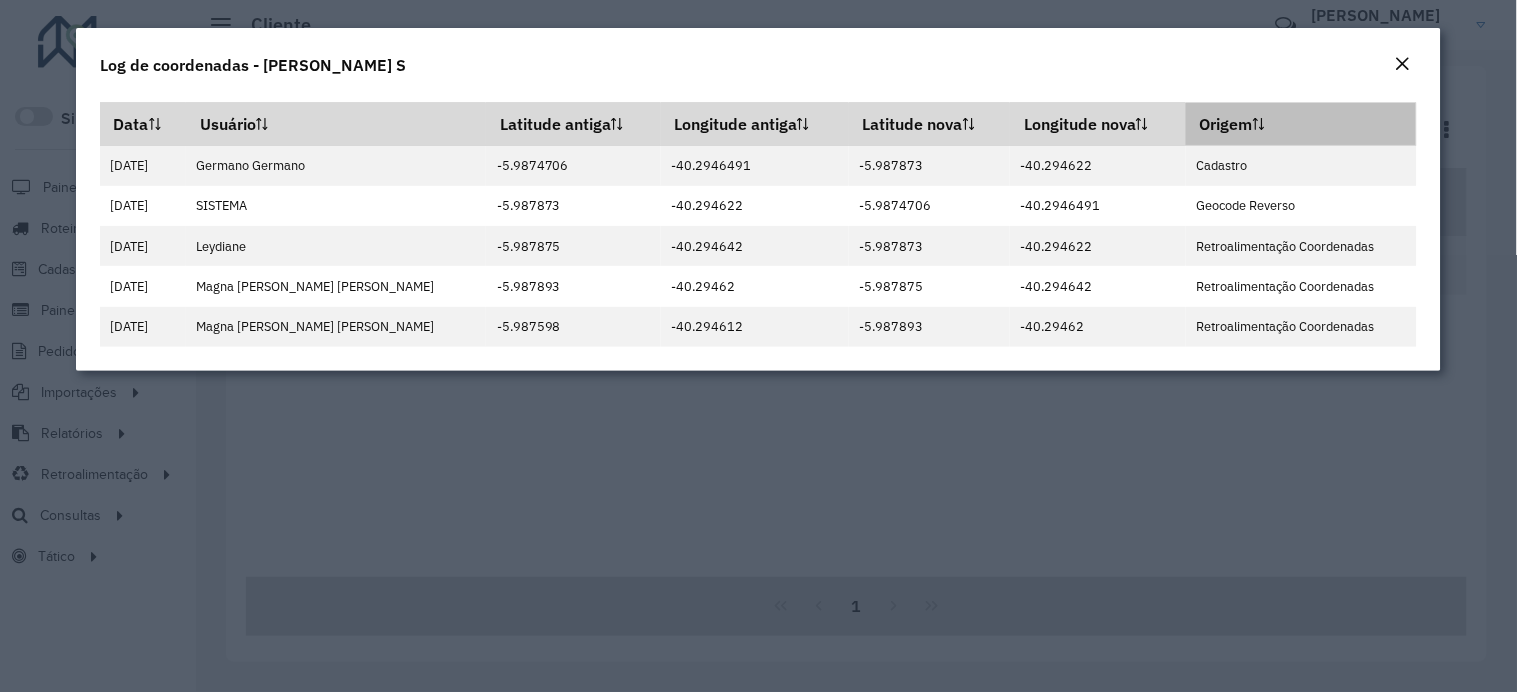 click 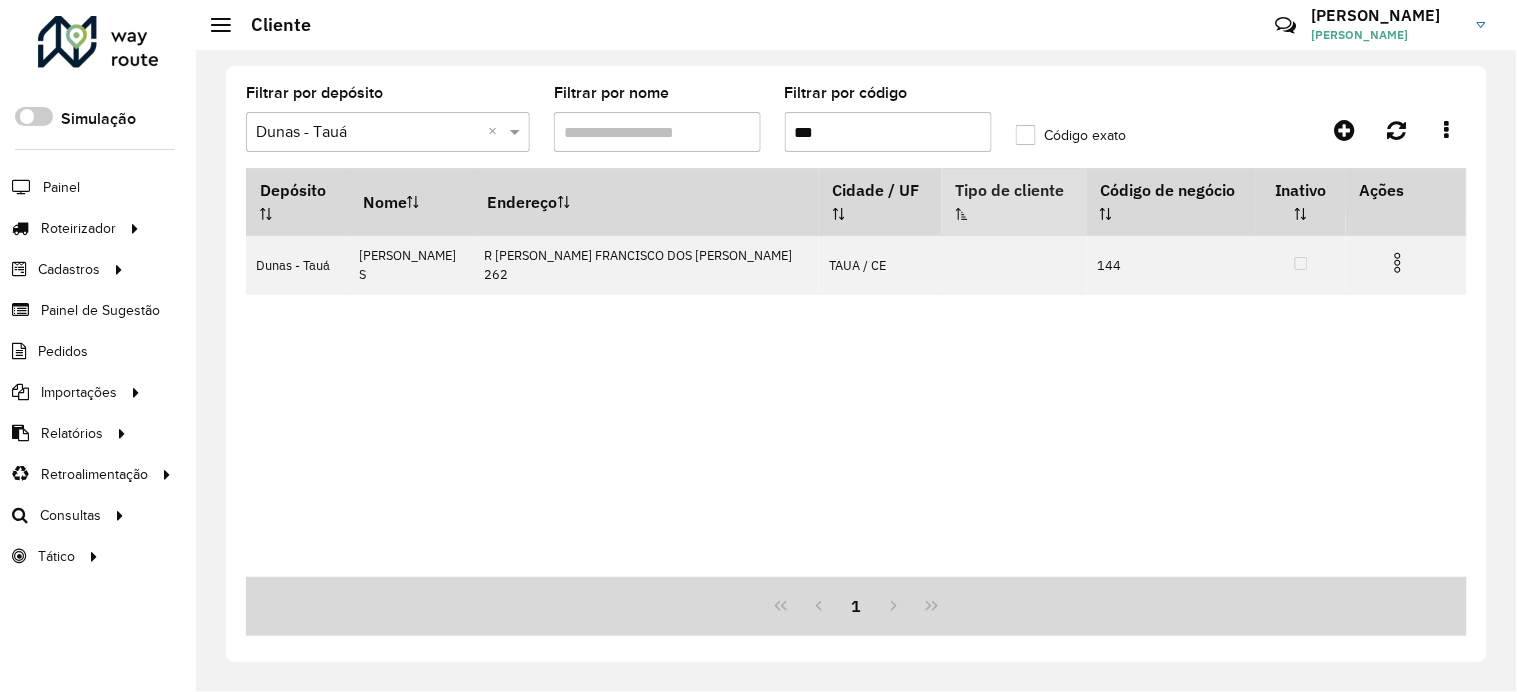 click on "***" at bounding box center (888, 132) 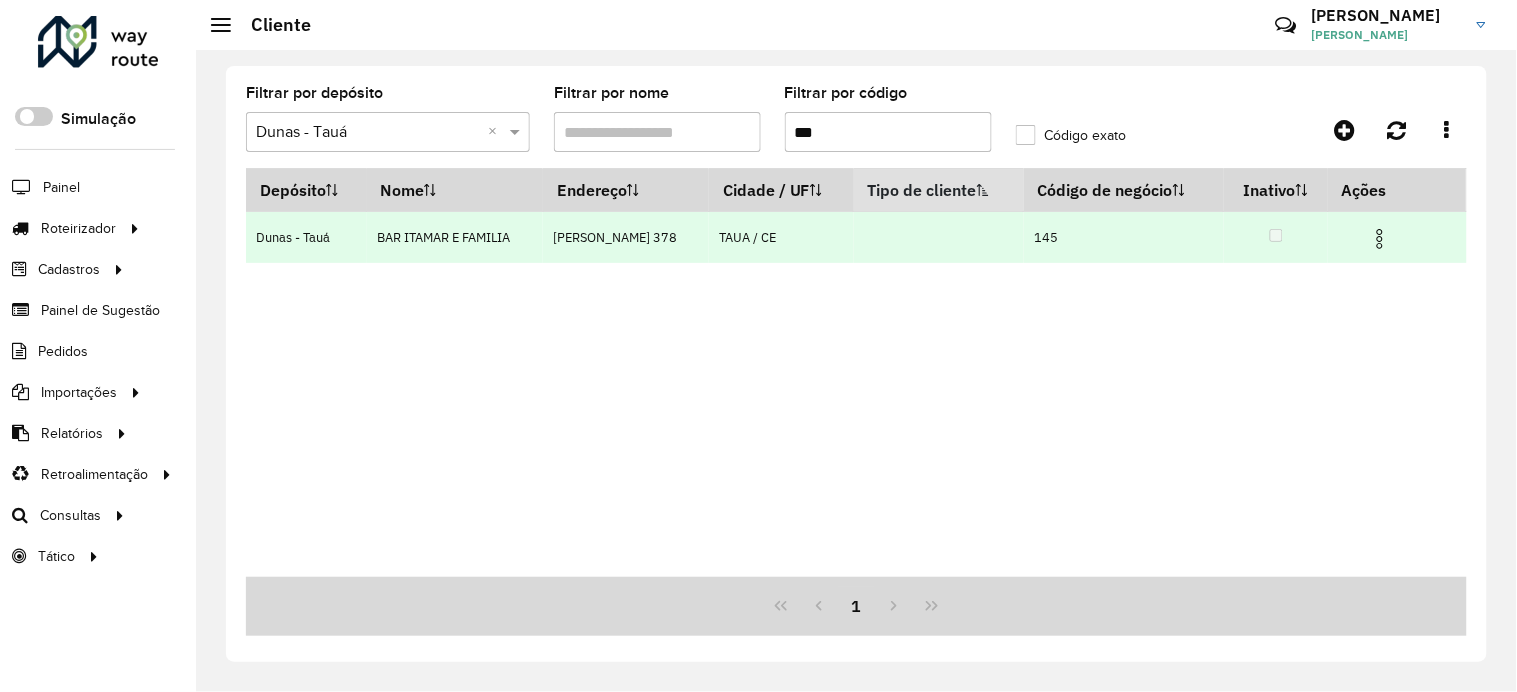 click at bounding box center [1380, 239] 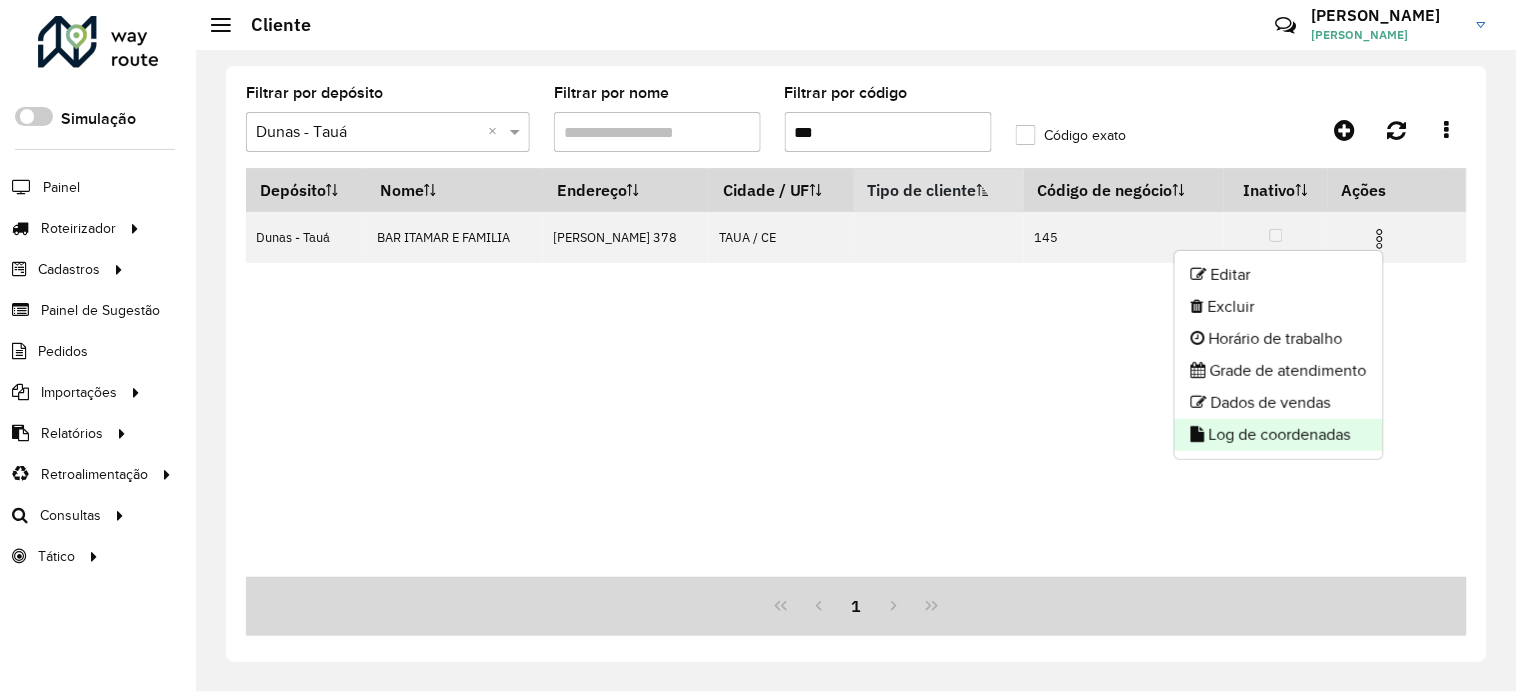 click on "Log de coordenadas" 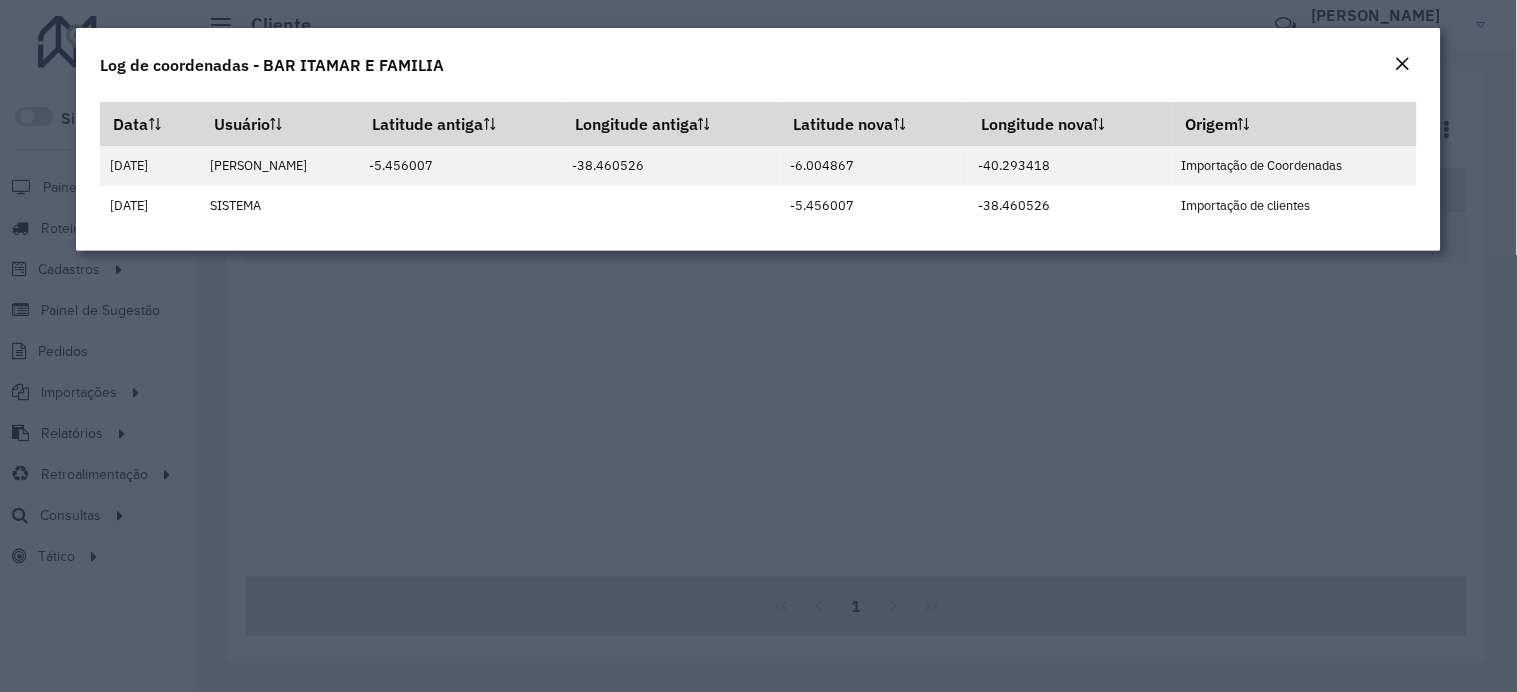 click 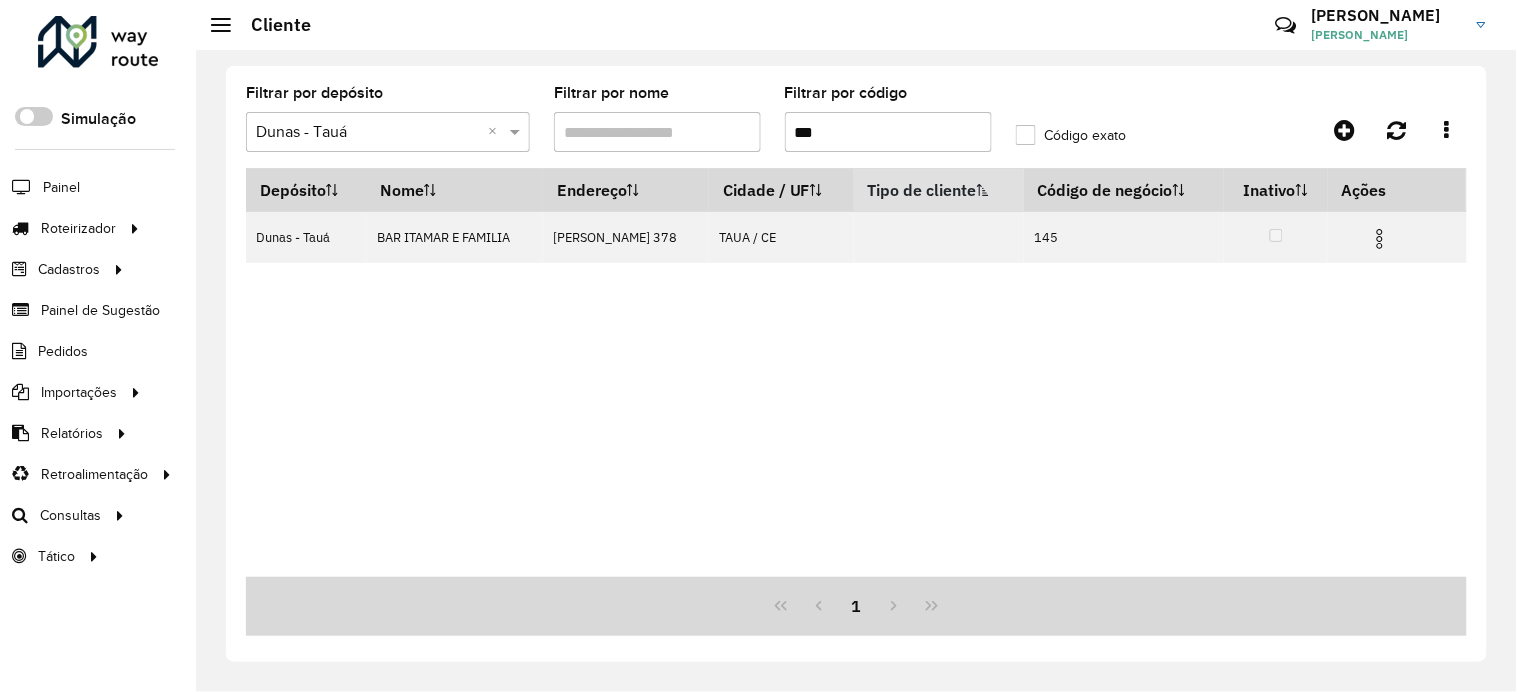 click on "Filtrar por código  ***" 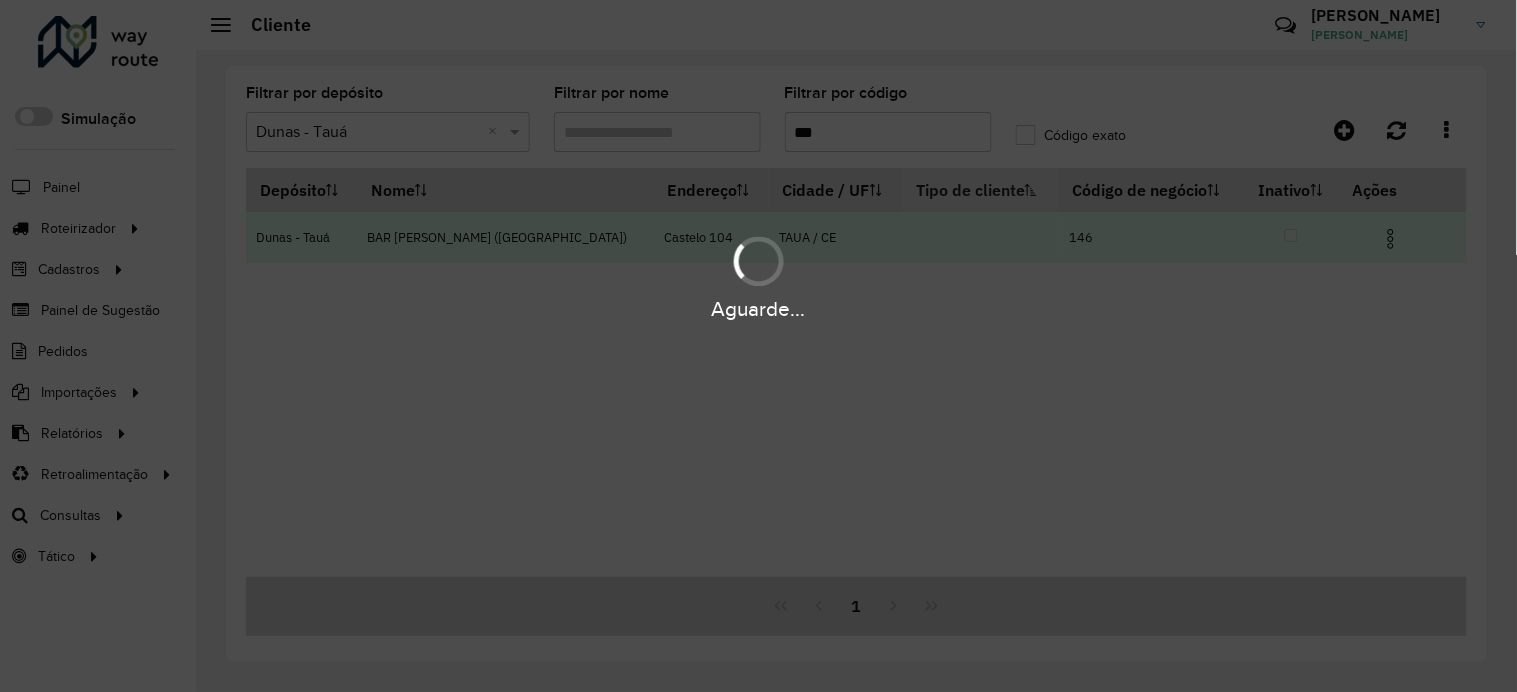 click on "Aguarde...  Pop-up bloqueado!  Seu navegador bloqueou automáticamente a abertura de uma nova janela.   Acesse as configurações e adicione o endereço do sistema a lista de permissão.   Fechar  Roteirizador AmbevTech Simulação Painel Roteirizador Entregas Vendas Cadastros Checkpoint Classificações de venda Cliente Condição de pagamento Consulta de setores Depósito Disponibilidade de veículos Fator tipo de produto Gabarito planner Grupo Rota Fator Tipo Produto Grupo de Depósito Grupo de rotas exclusiva Grupo de setores Jornada Jornada RN Layout integração Modelo Motorista Multi Depósito Painel de sugestão Parada Pedágio Perfil de Vendedor Ponto de apoio Ponto de apoio FAD Prioridade pedido Produto Restrição de Atendimento Planner Rodízio de placa Rota exclusiva FAD Rótulo Setor Setor Planner Tempo de parada de refeição Tipo de cliente Tipo de veículo Tipo de veículo RN Transportadora Usuário Vendedor Veículo Painel de Sugestão Pedidos Importações Classificação e volume de venda" at bounding box center (758, 346) 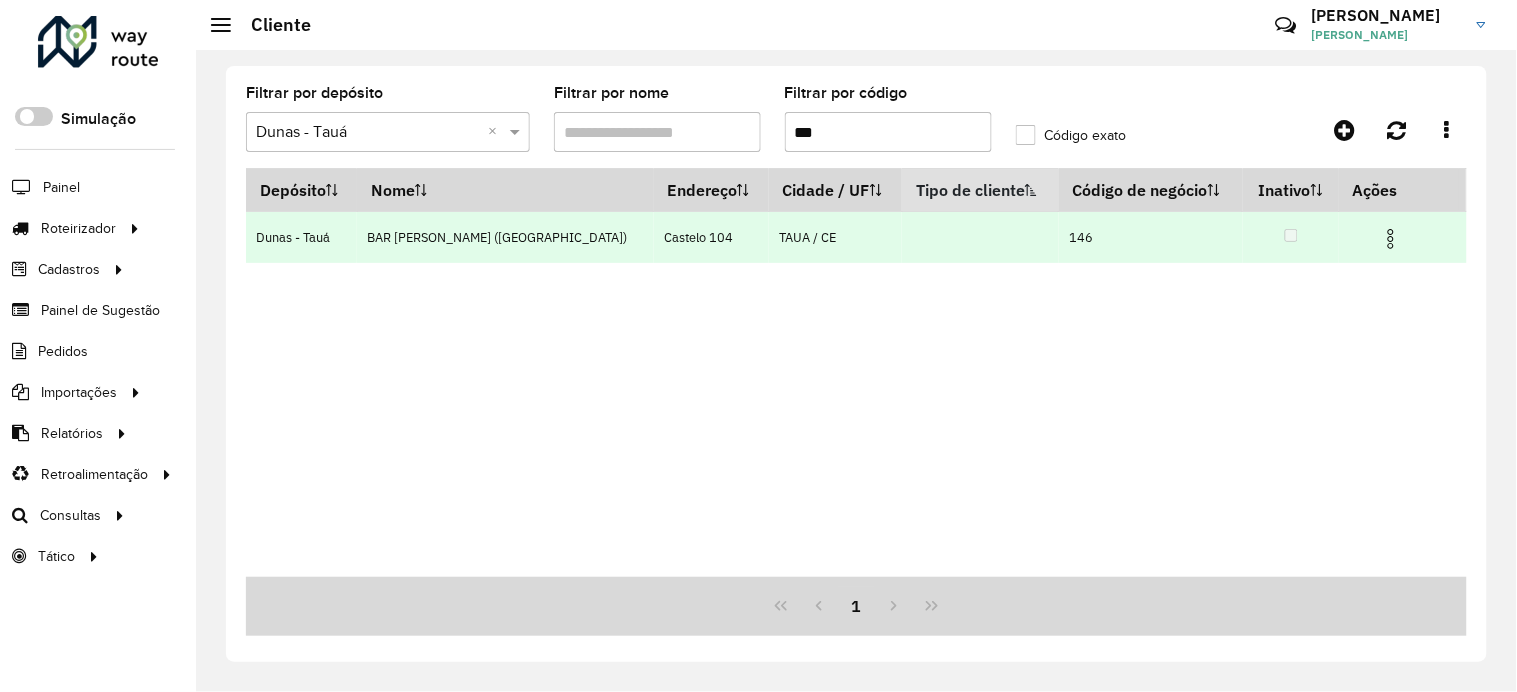click at bounding box center [1400, 237] 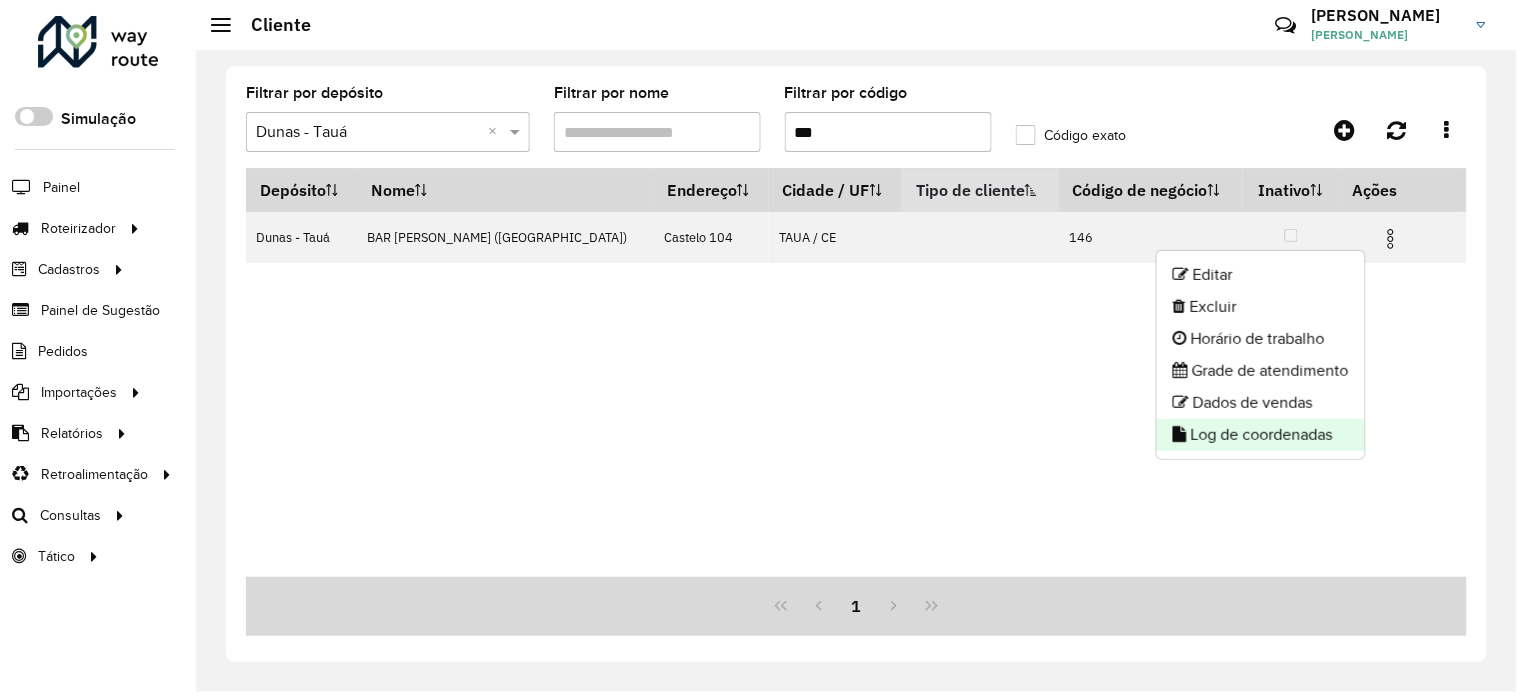 click on "Log de coordenadas" 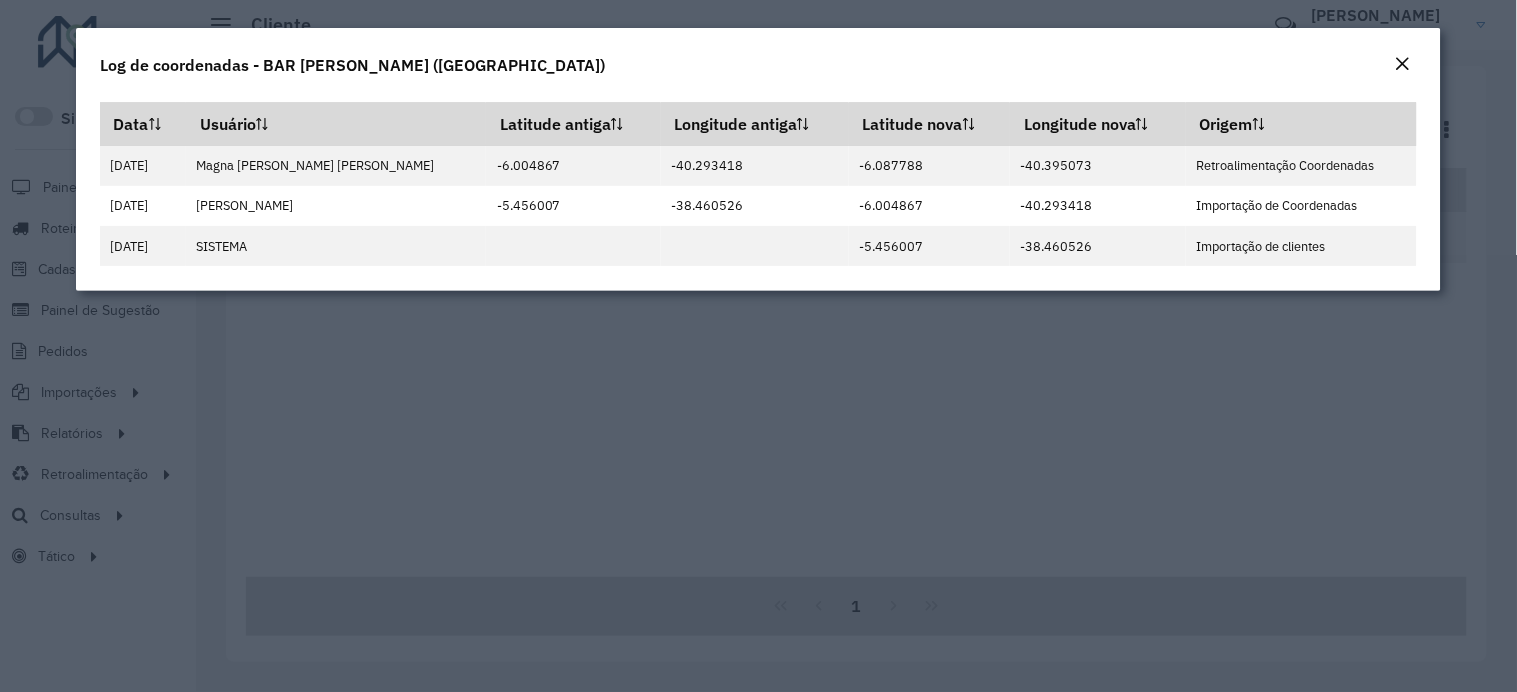 click 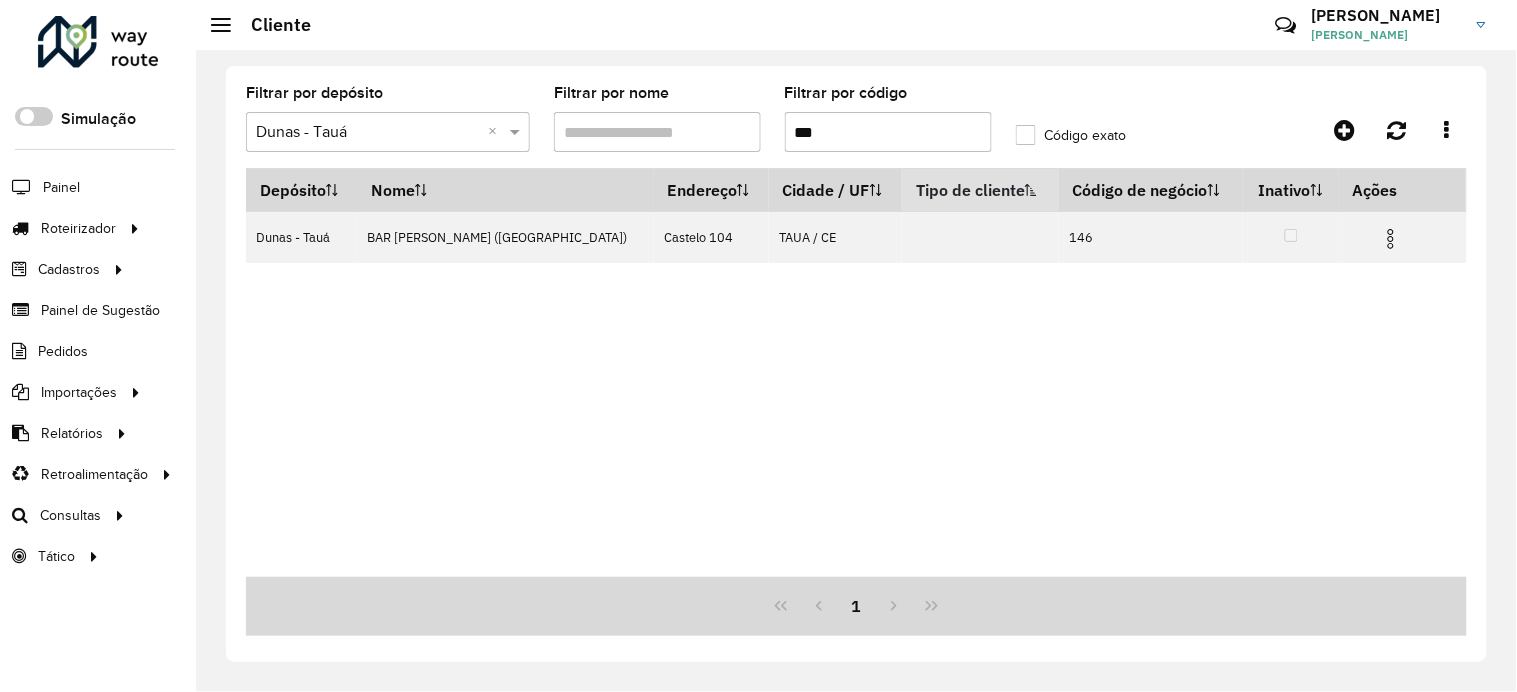 click on "***" at bounding box center [888, 132] 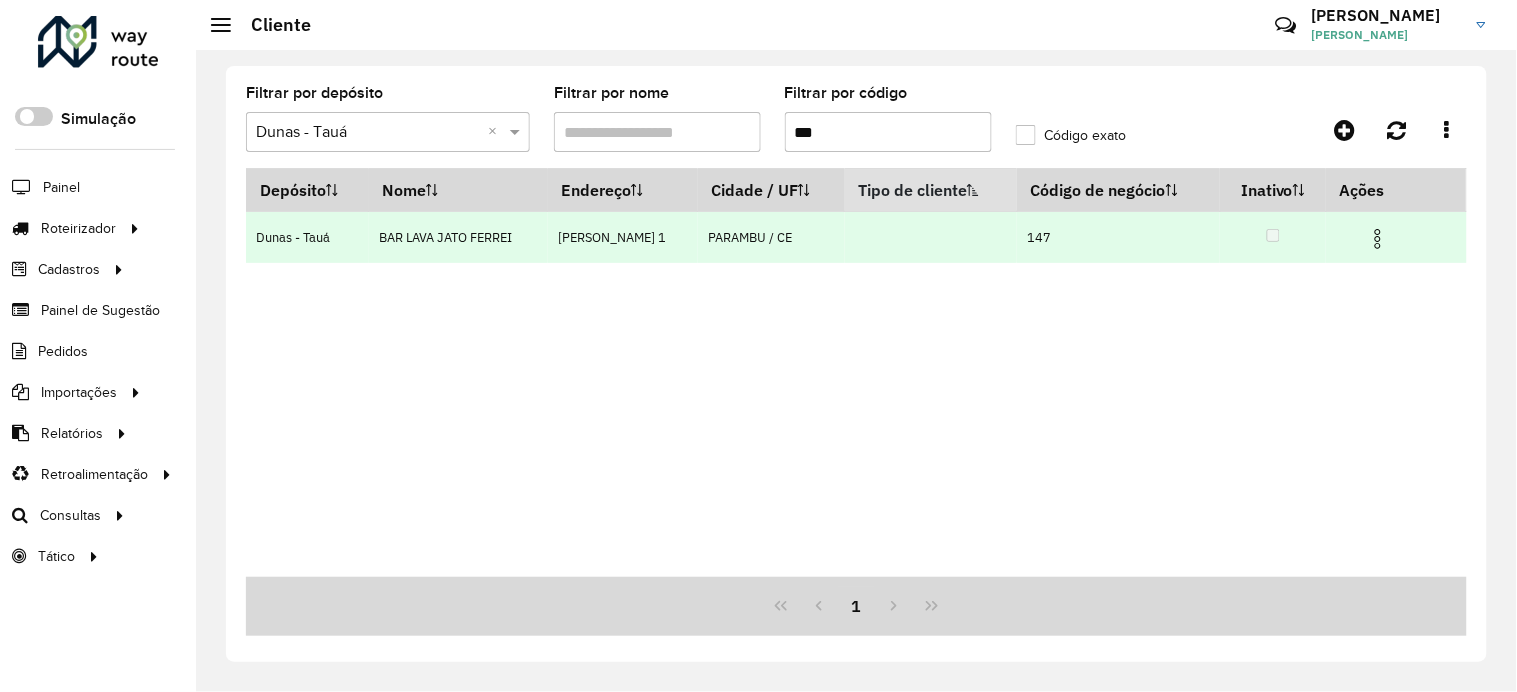 click at bounding box center (1378, 239) 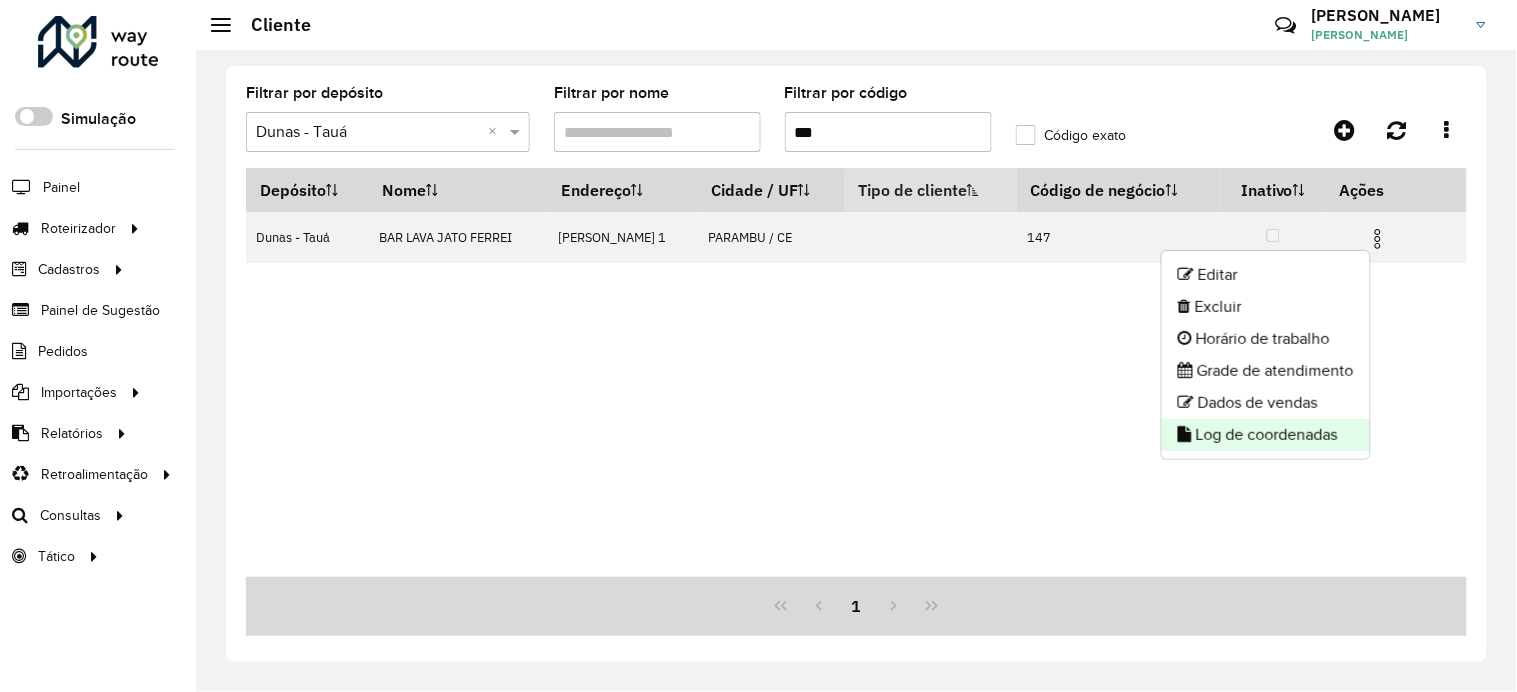 click on "Log de coordenadas" 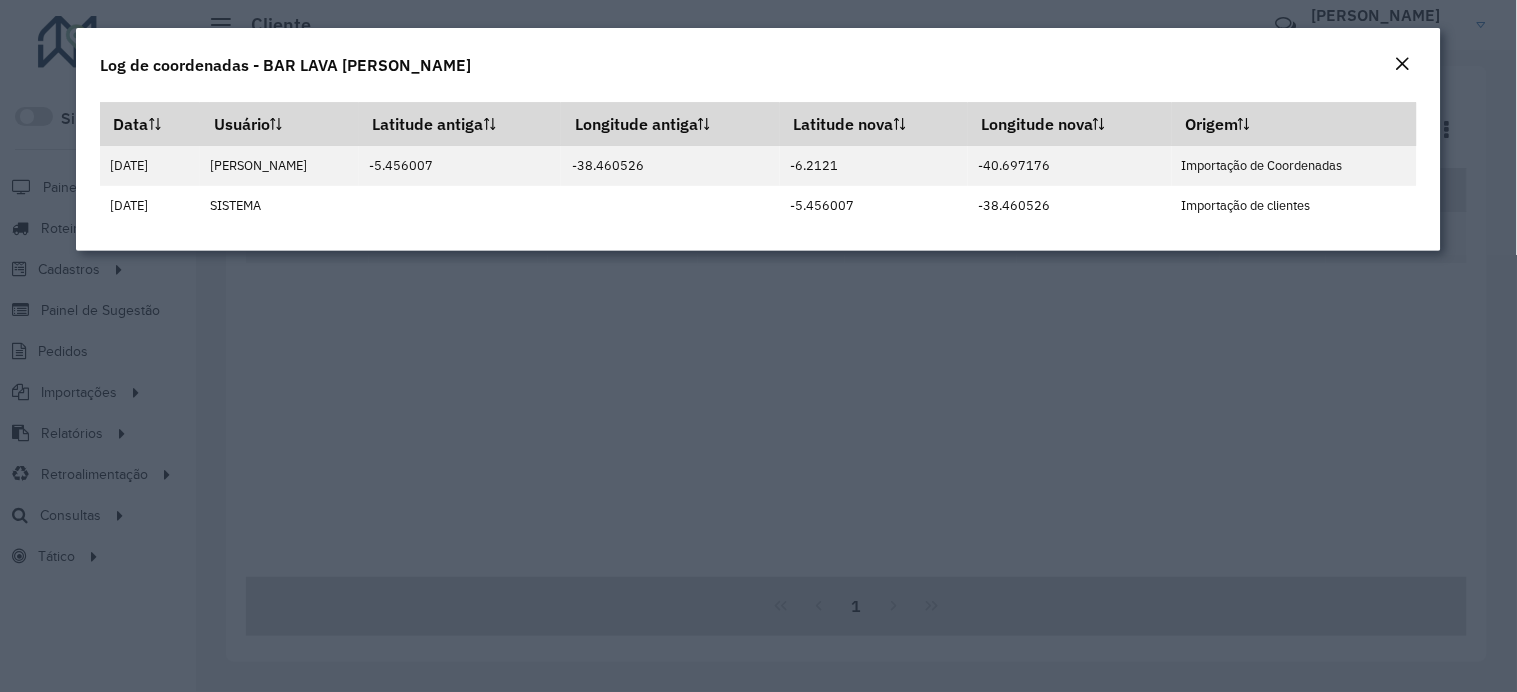 click 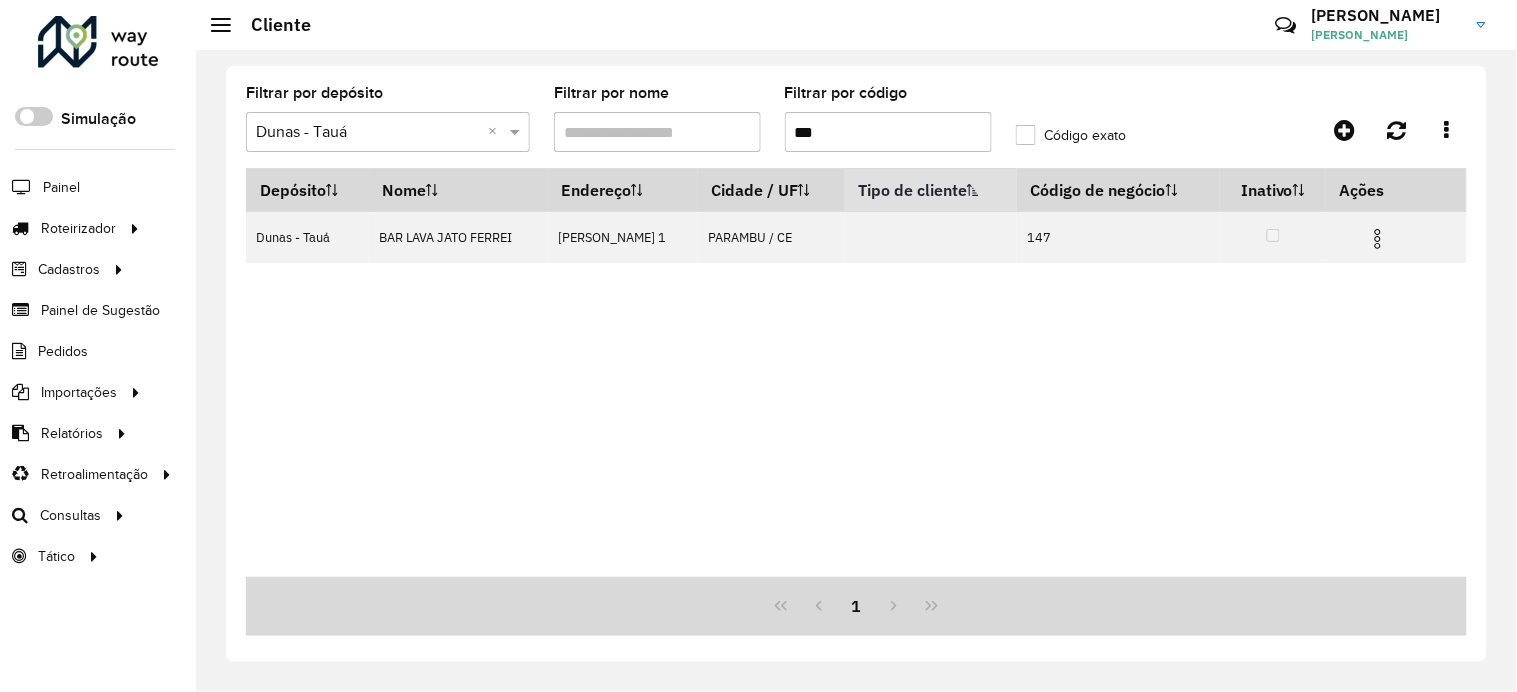 click on "***" at bounding box center [888, 132] 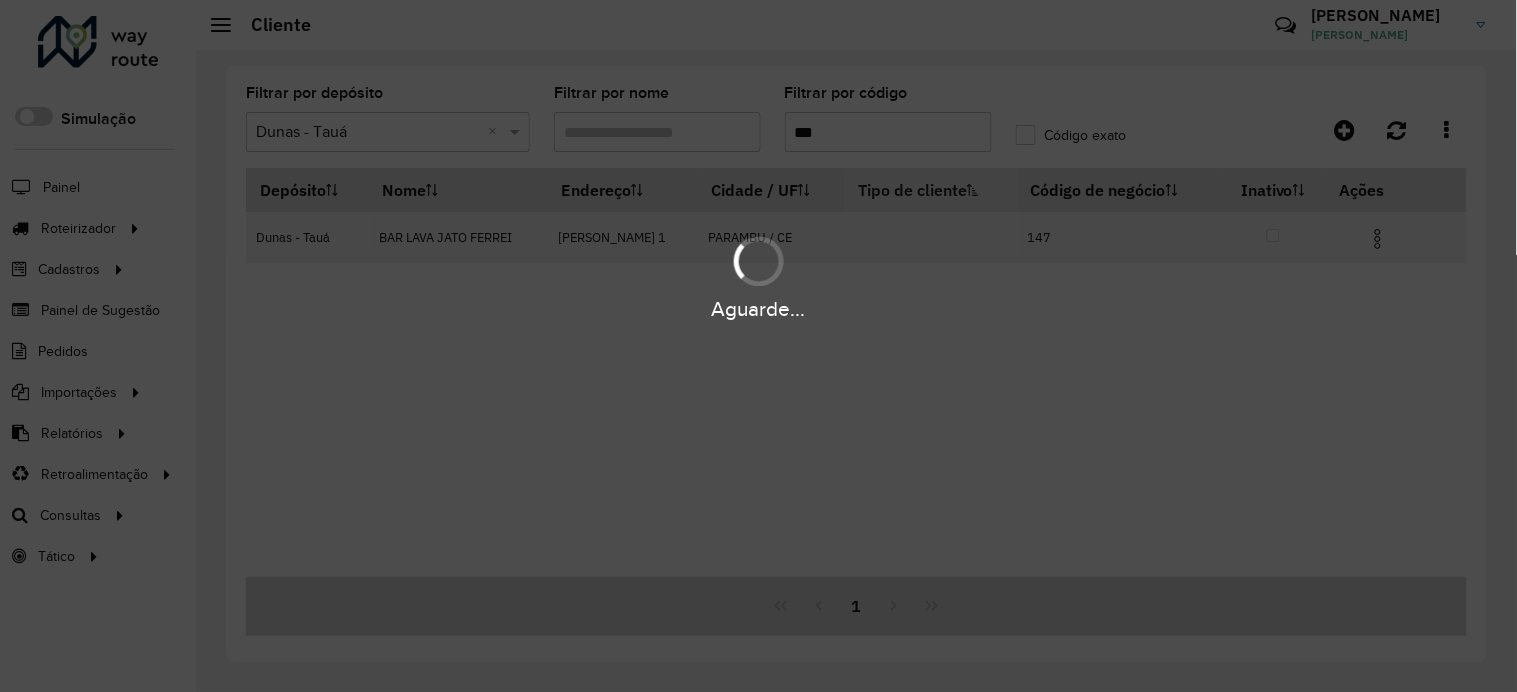 click on "Aguarde..." at bounding box center (758, 346) 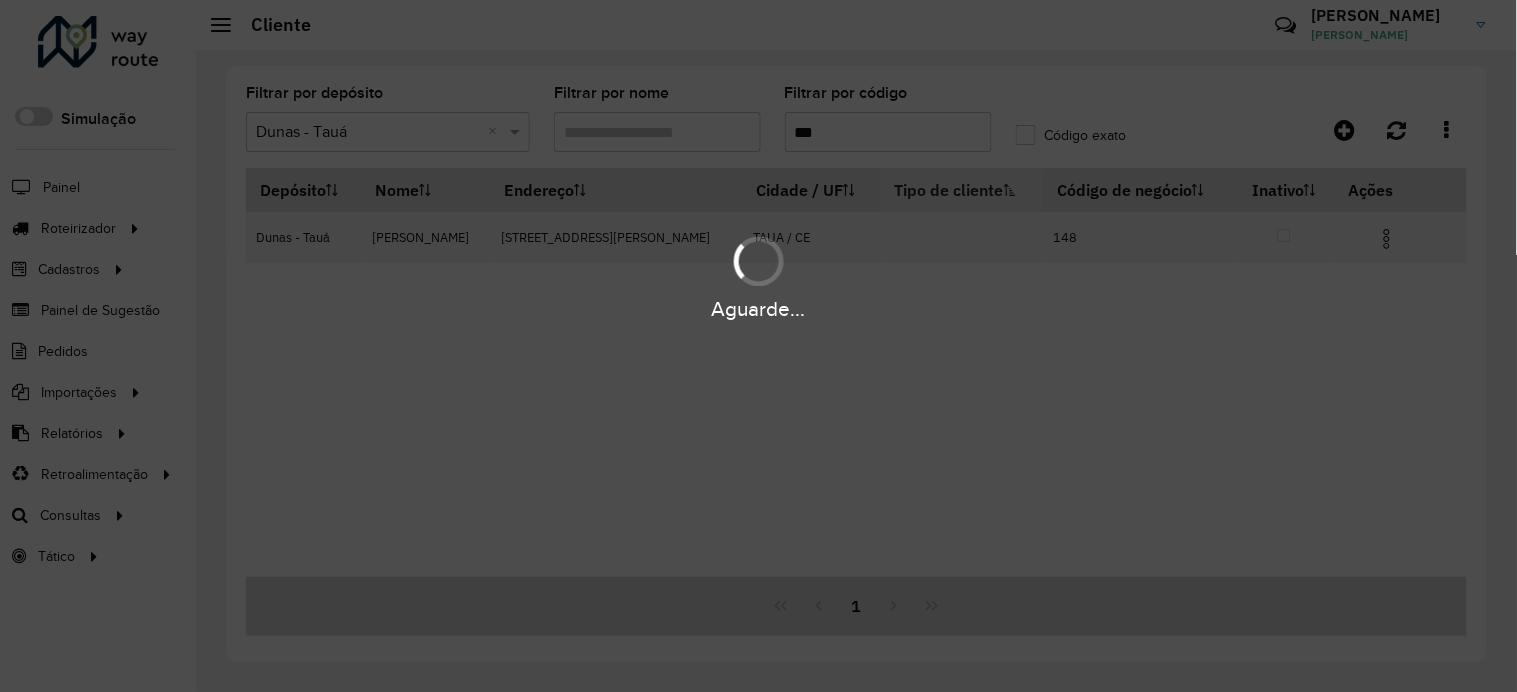 click on "Aguarde..." at bounding box center (758, 276) 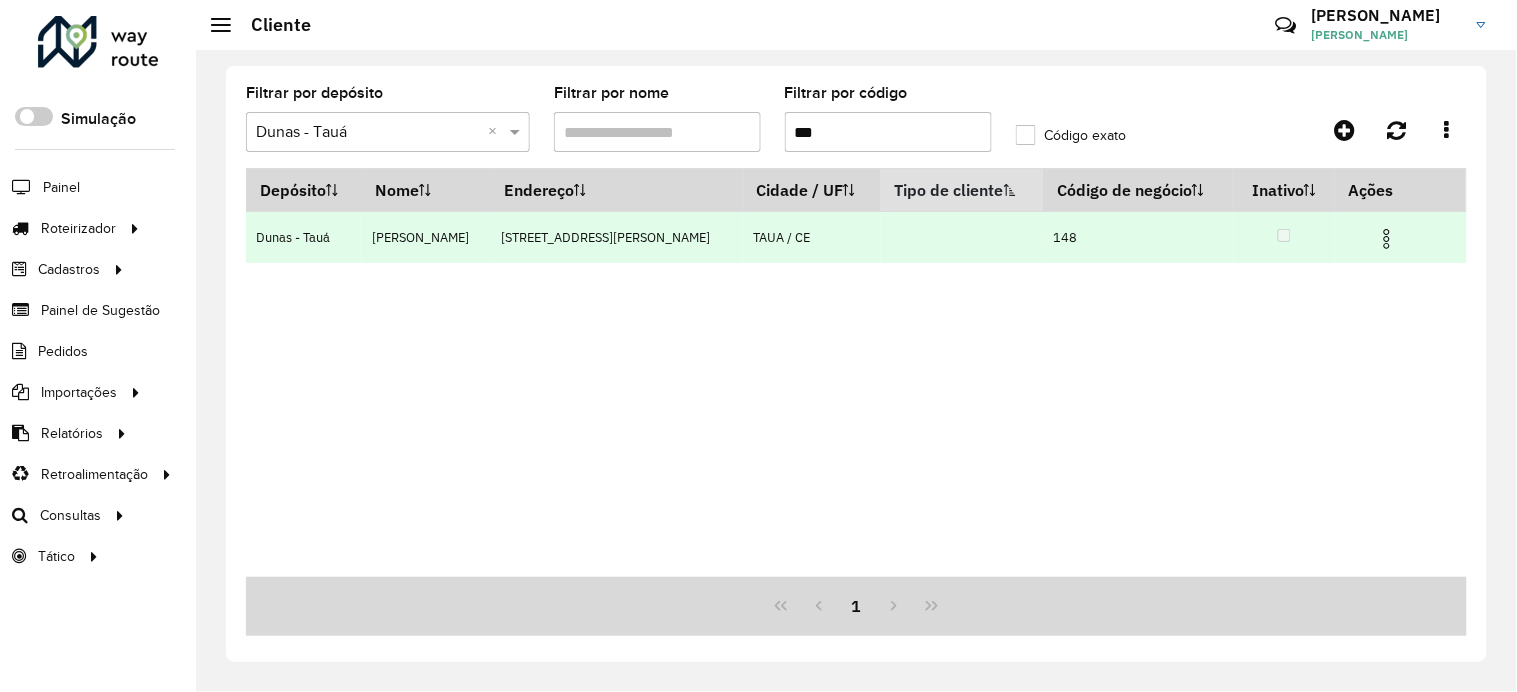 click at bounding box center [1387, 239] 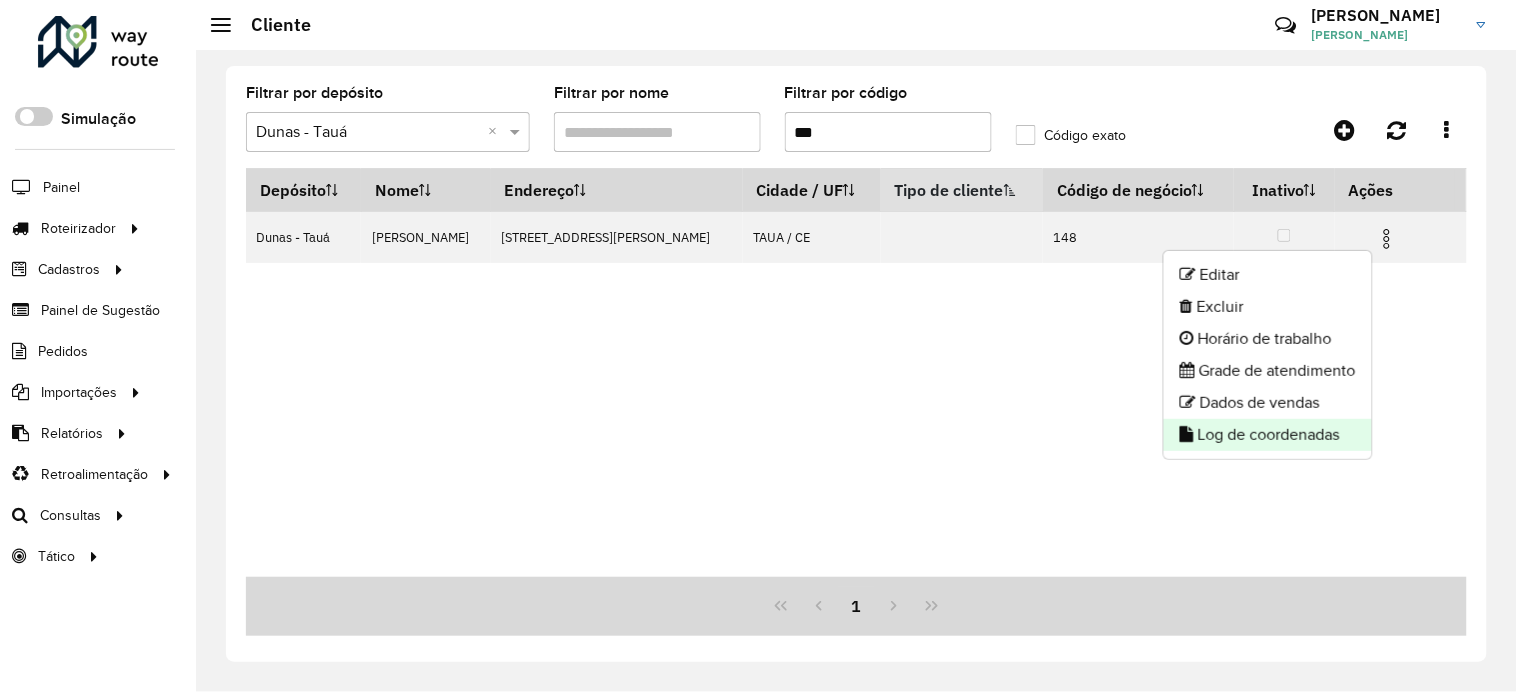 click on "Log de coordenadas" 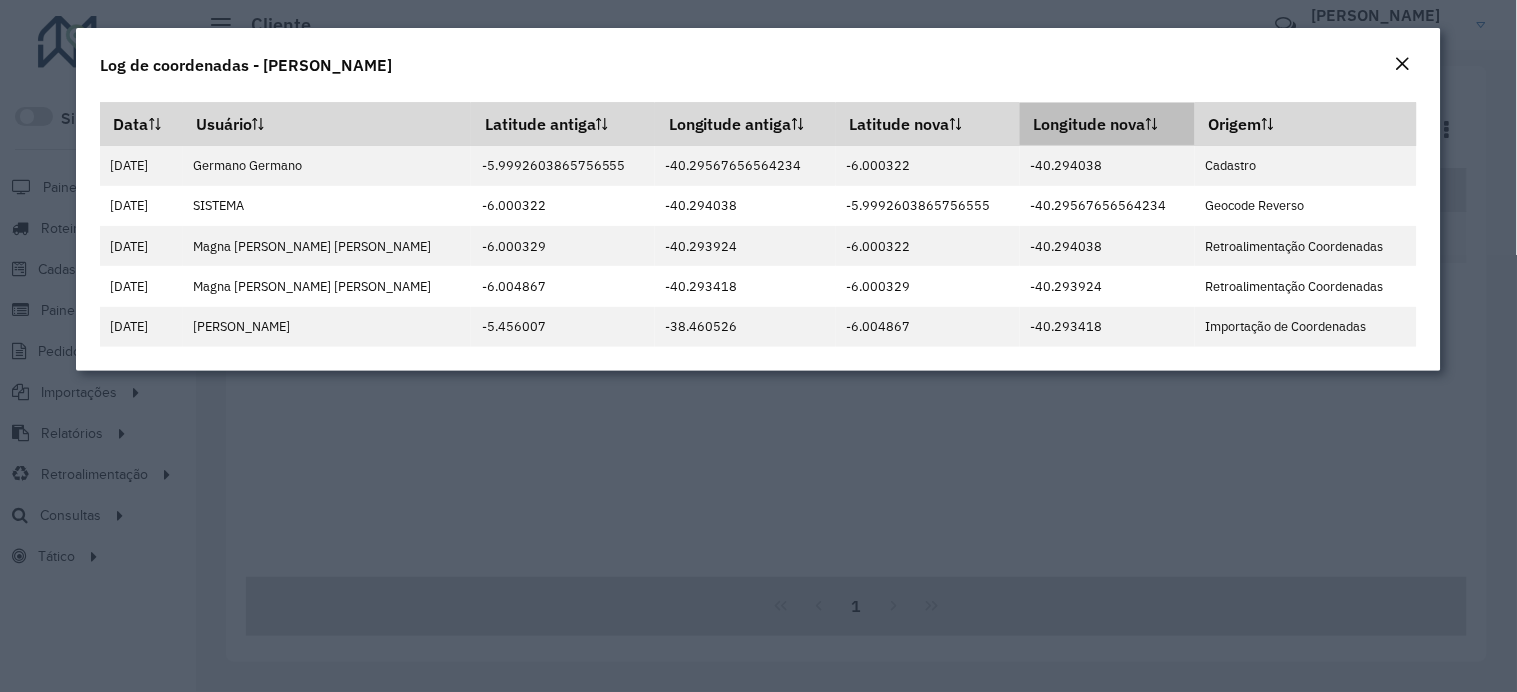 drag, startPoint x: 1414, startPoint y: 57, endPoint x: 1136, endPoint y: 106, distance: 282.2853 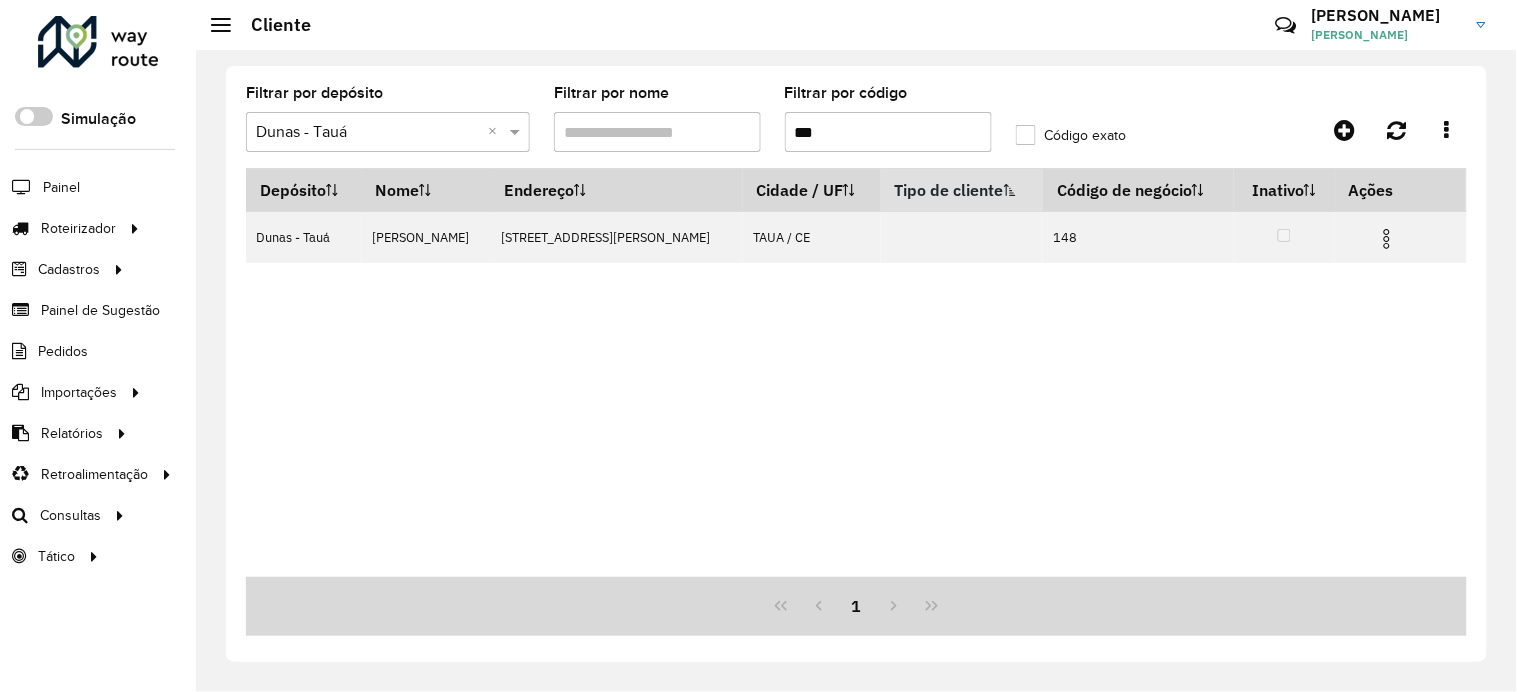 click on "***" at bounding box center [888, 132] 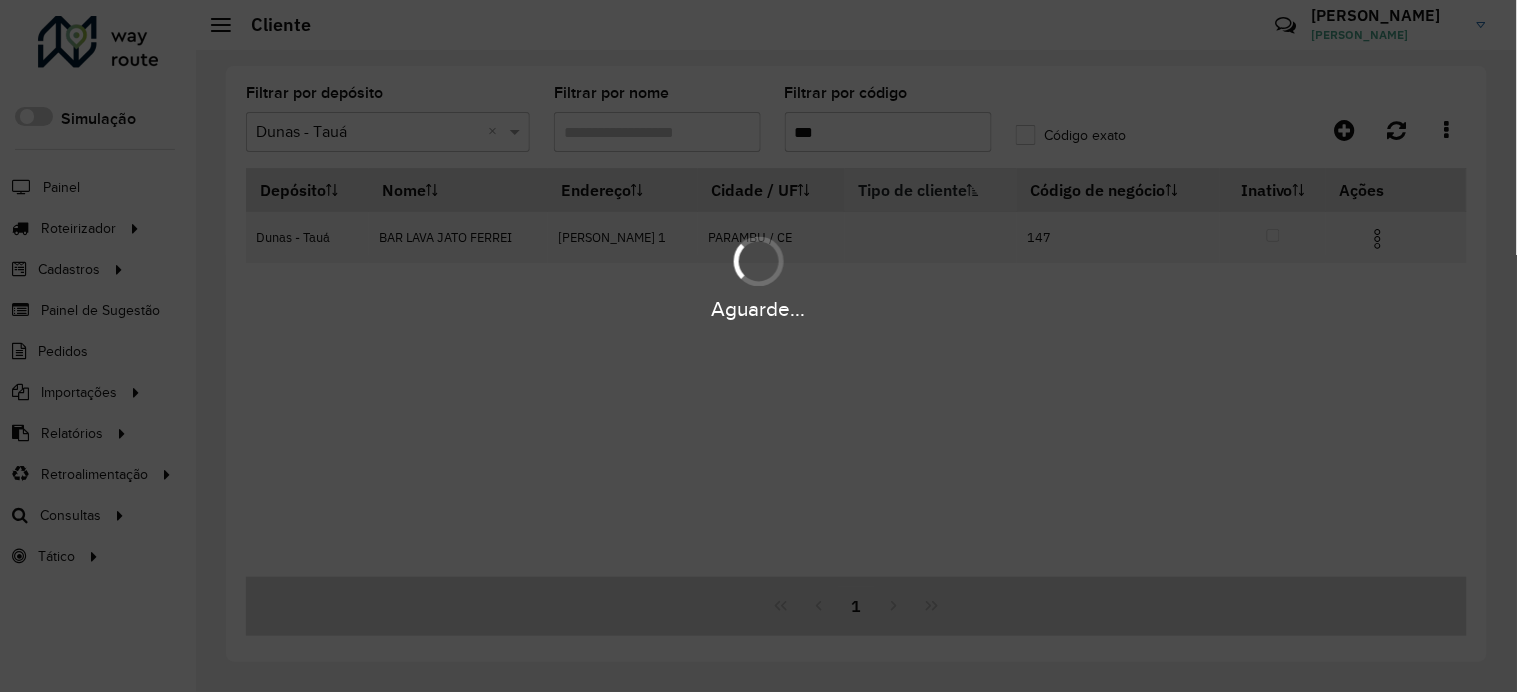 click on "Aguarde..." at bounding box center (758, 276) 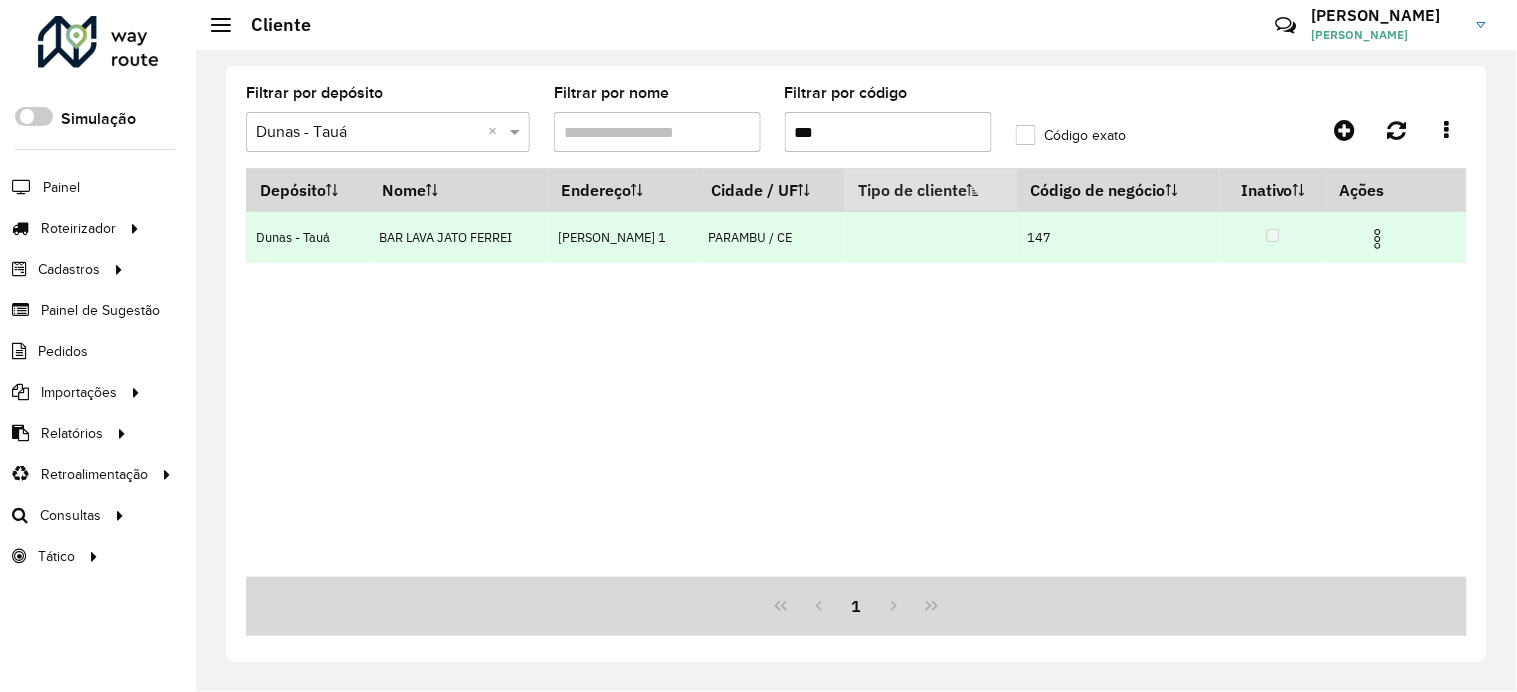 click at bounding box center [1378, 239] 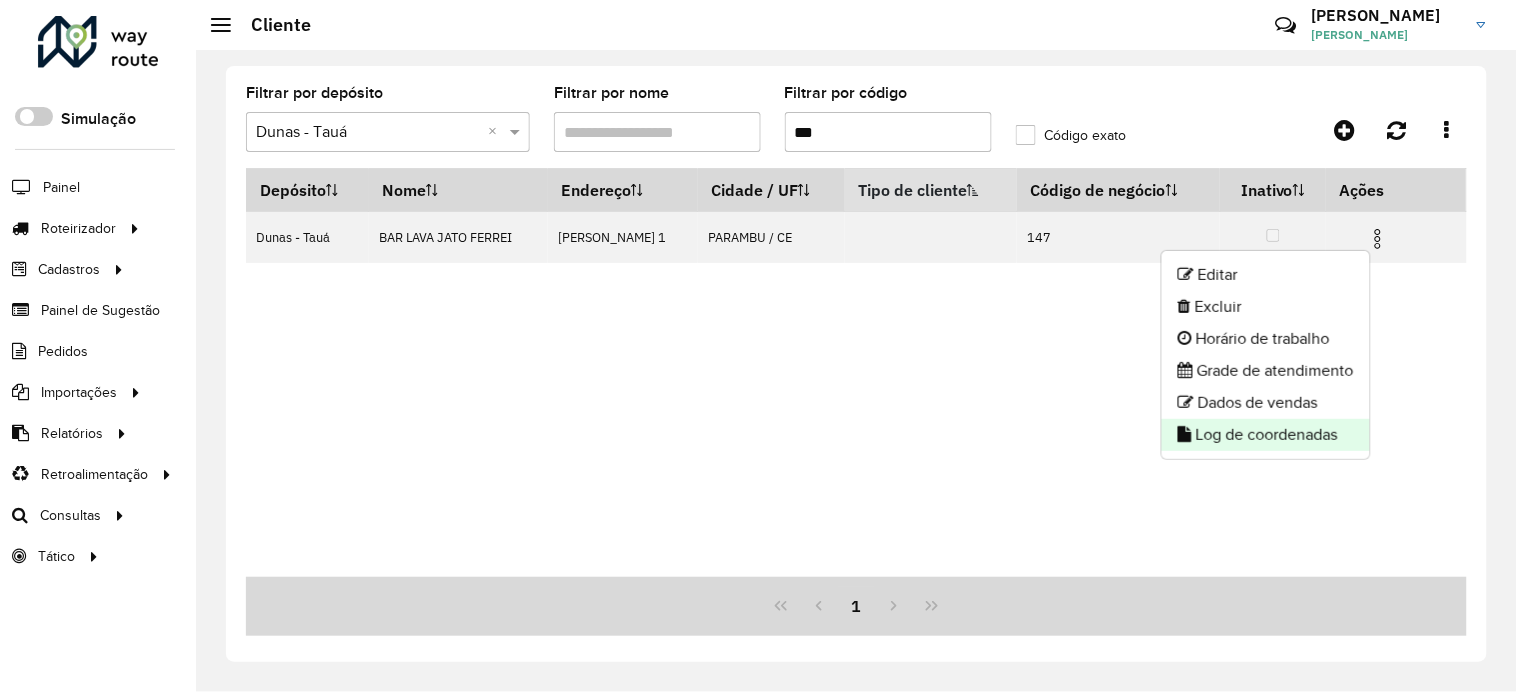 click on "Log de coordenadas" 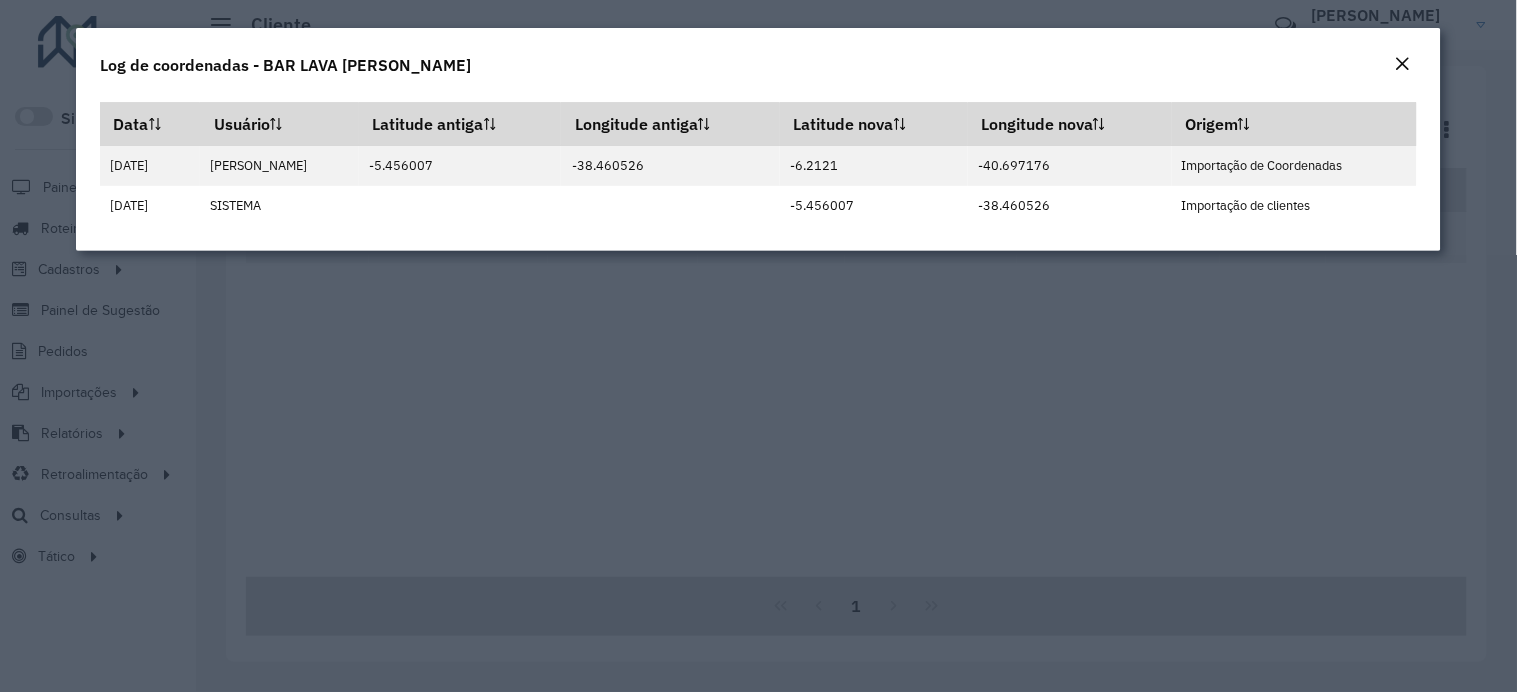 click 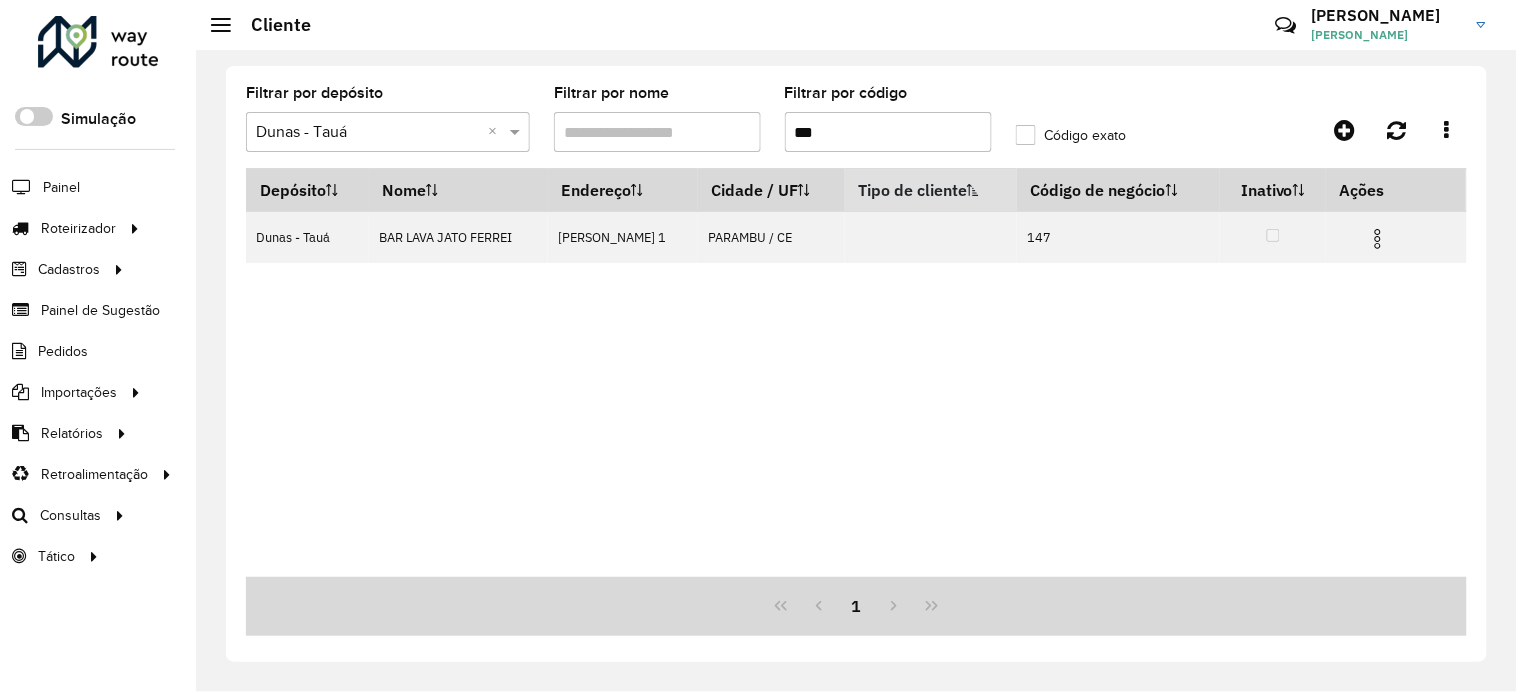click on "Filtrar por código  ***" 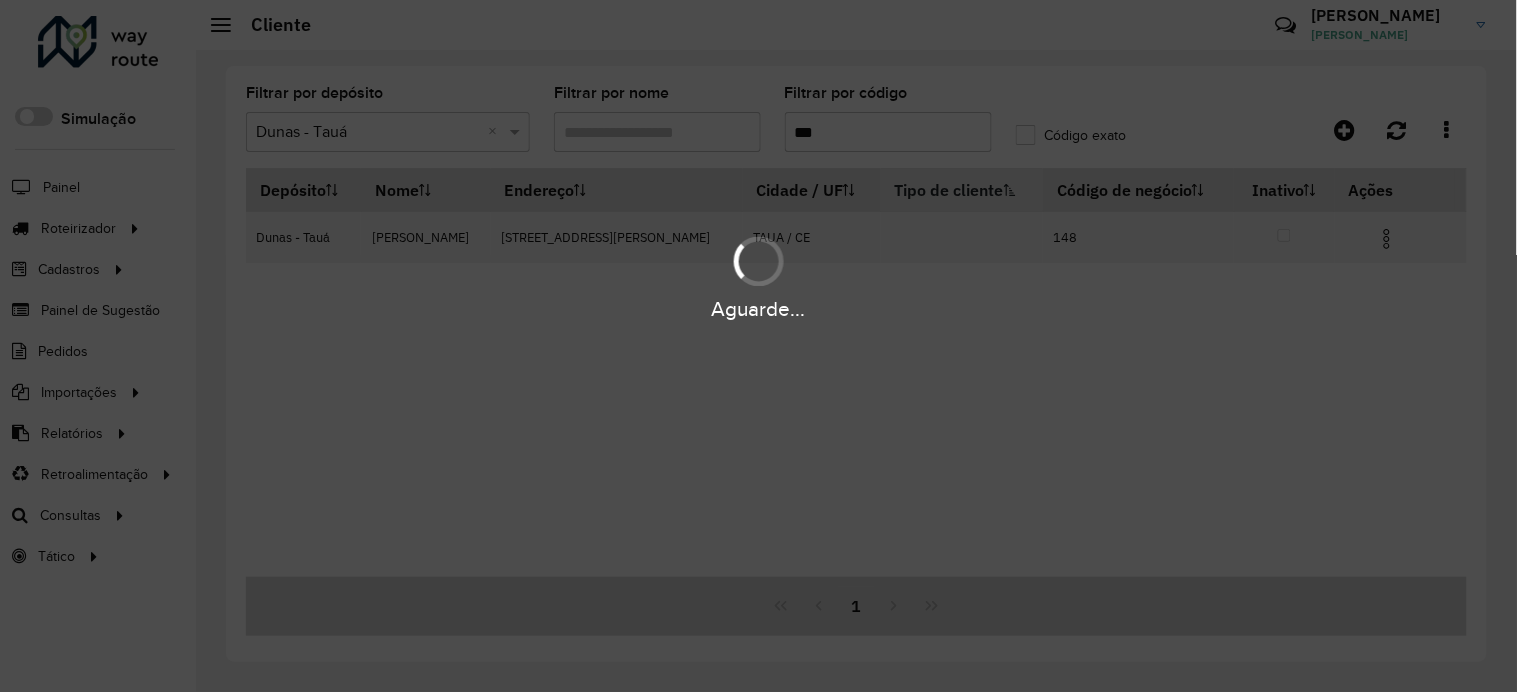 click on "Aguarde..." at bounding box center [758, 276] 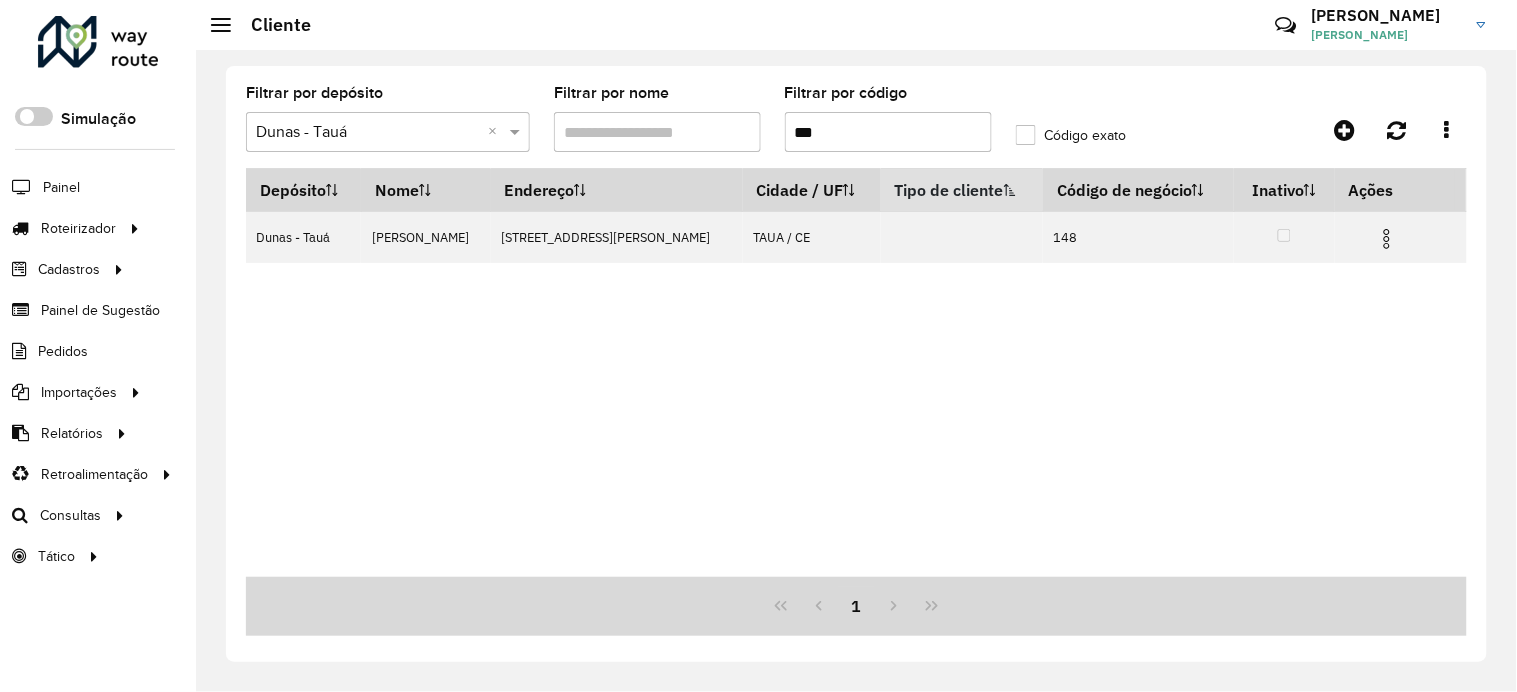 click at bounding box center (1387, 239) 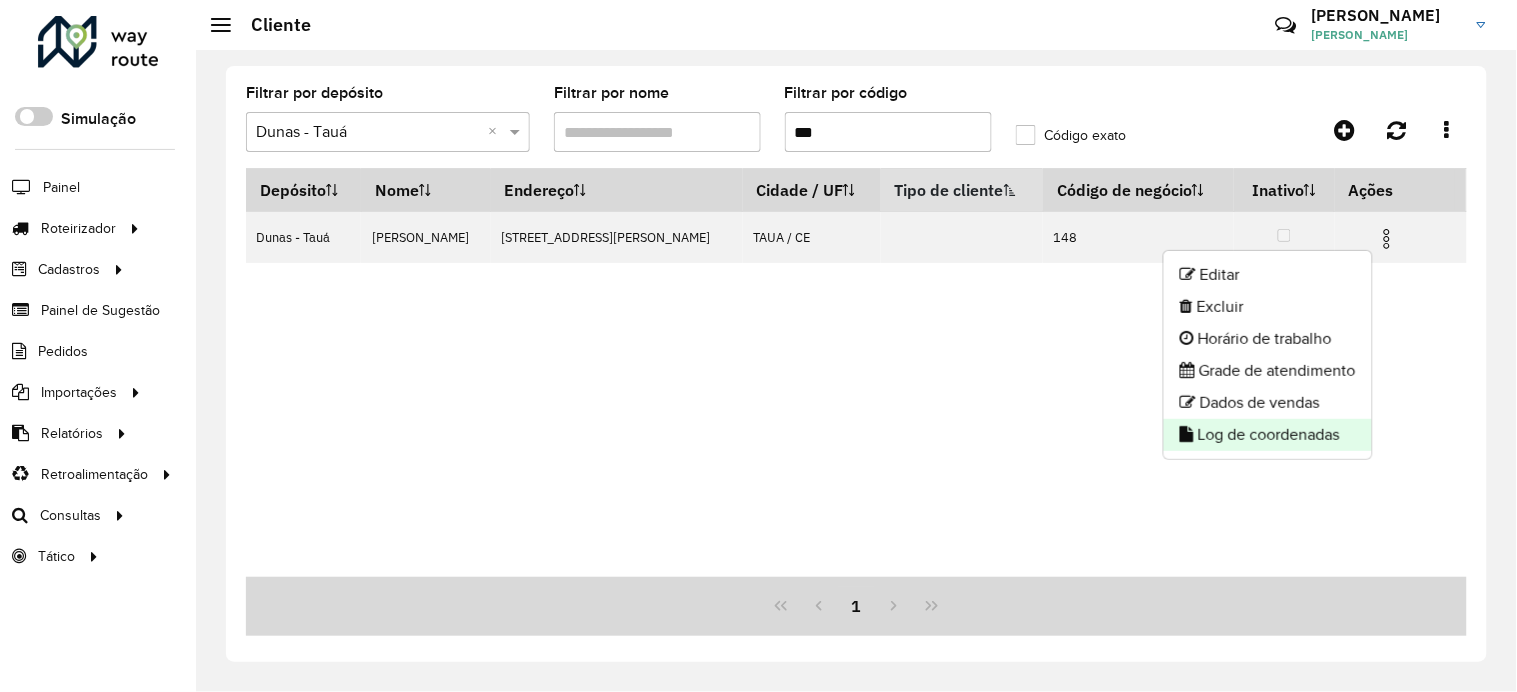 click on "Log de coordenadas" 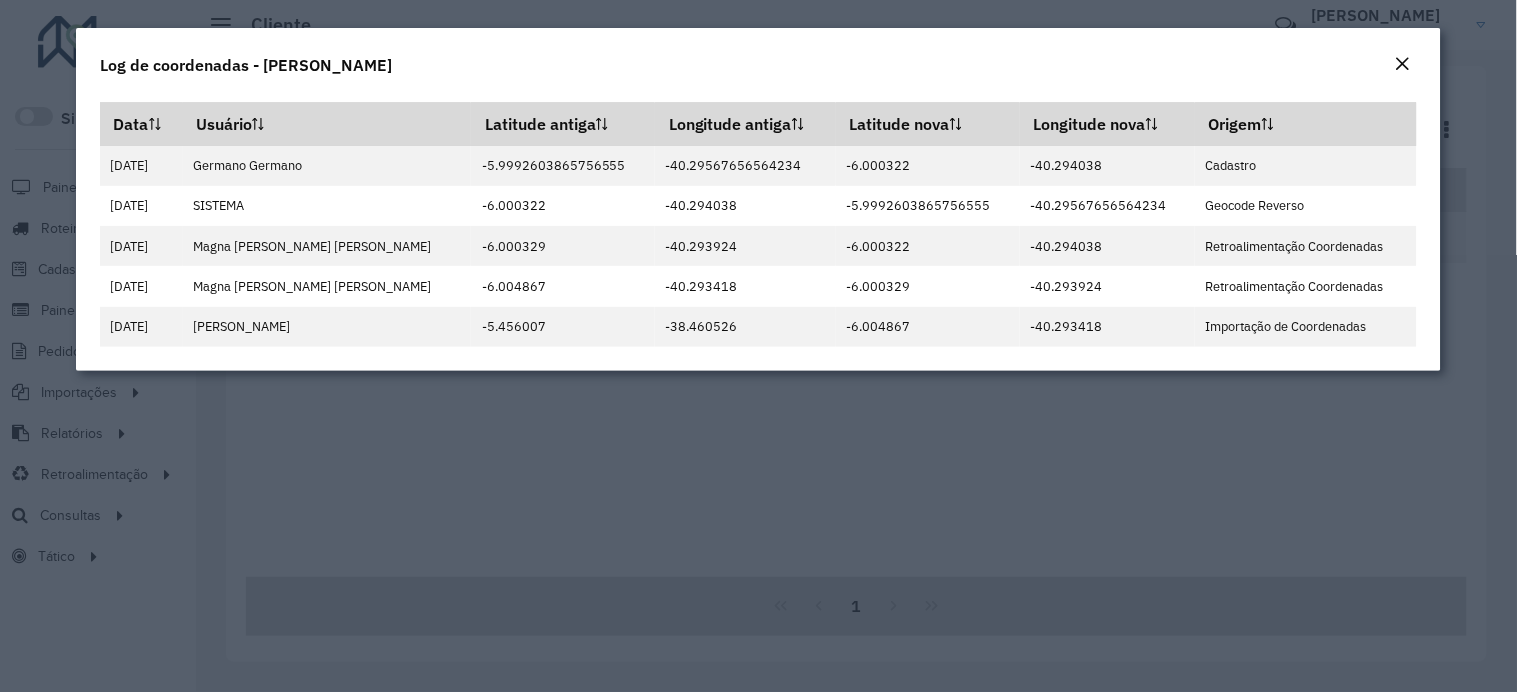 click 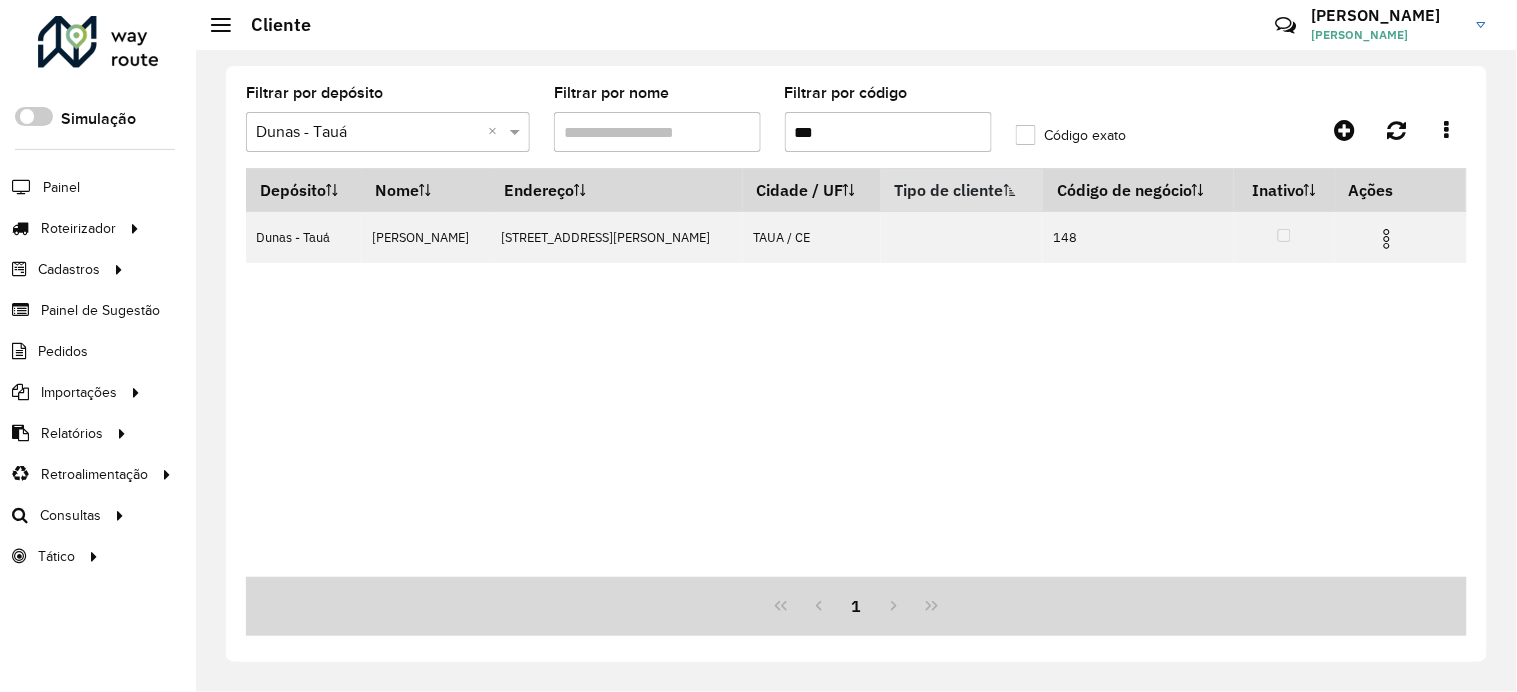 click on "***" at bounding box center (888, 132) 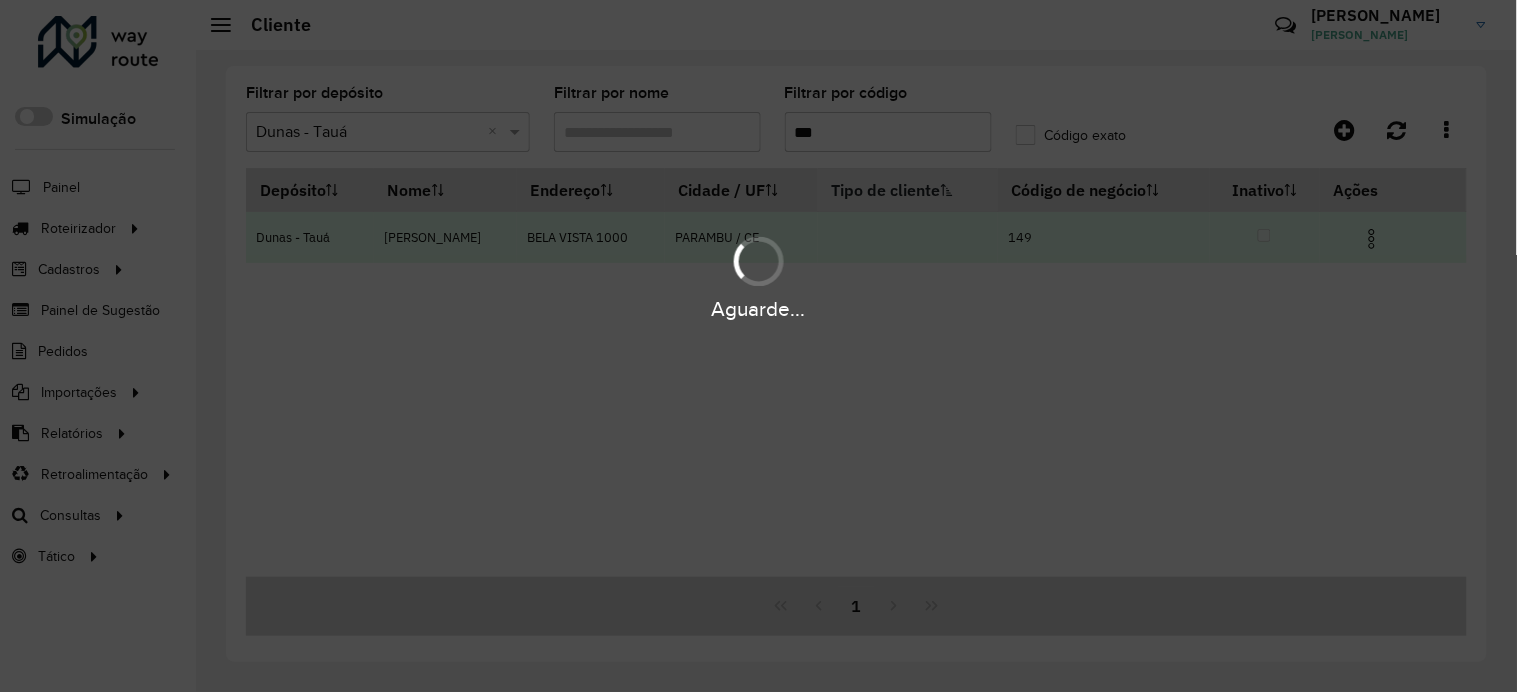 click at bounding box center (1372, 239) 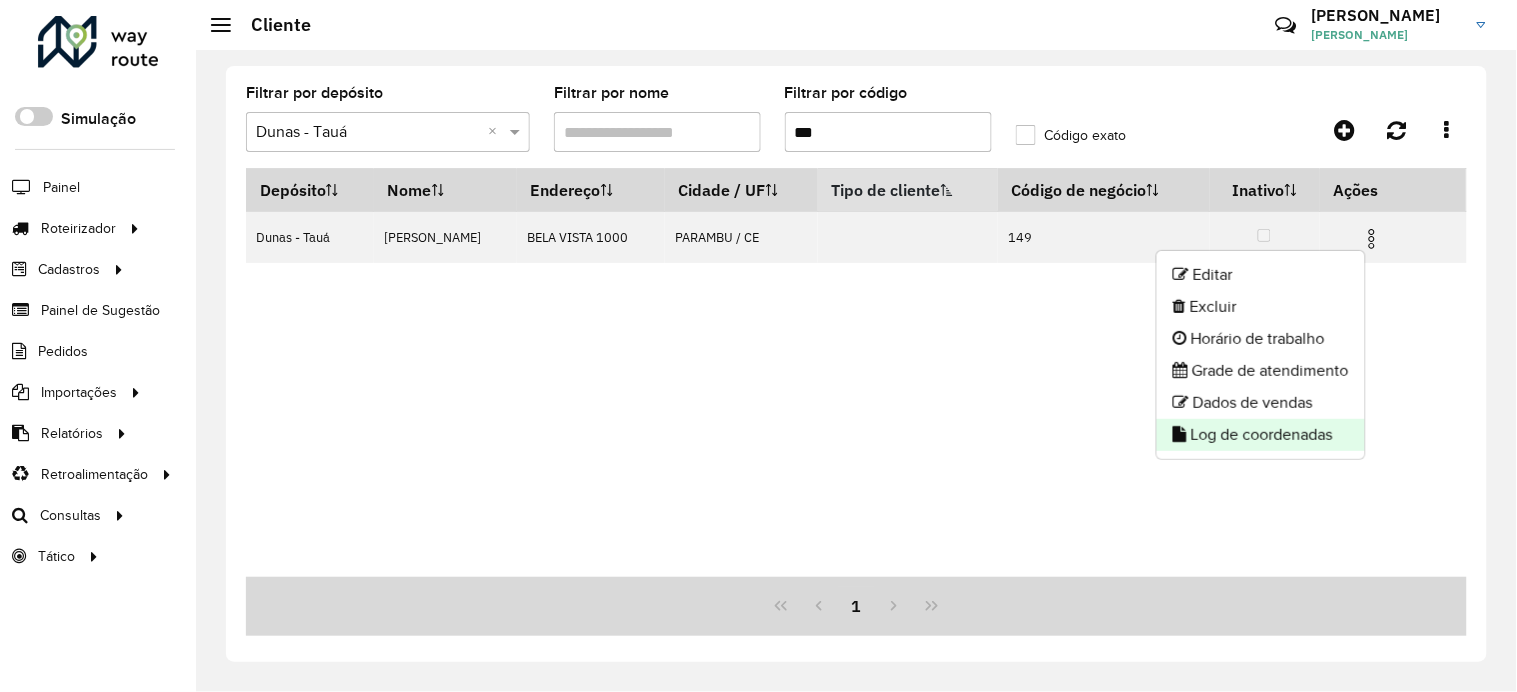click on "Log de coordenadas" 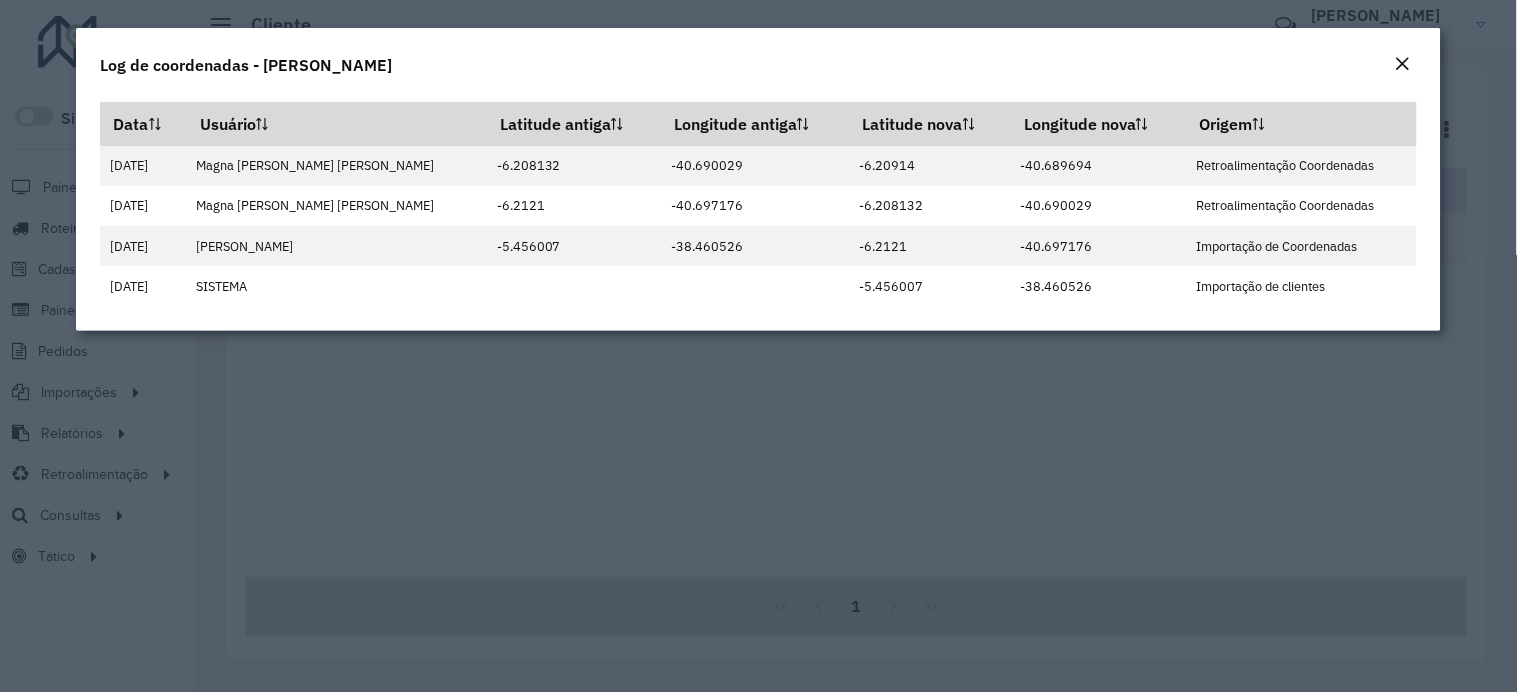 click 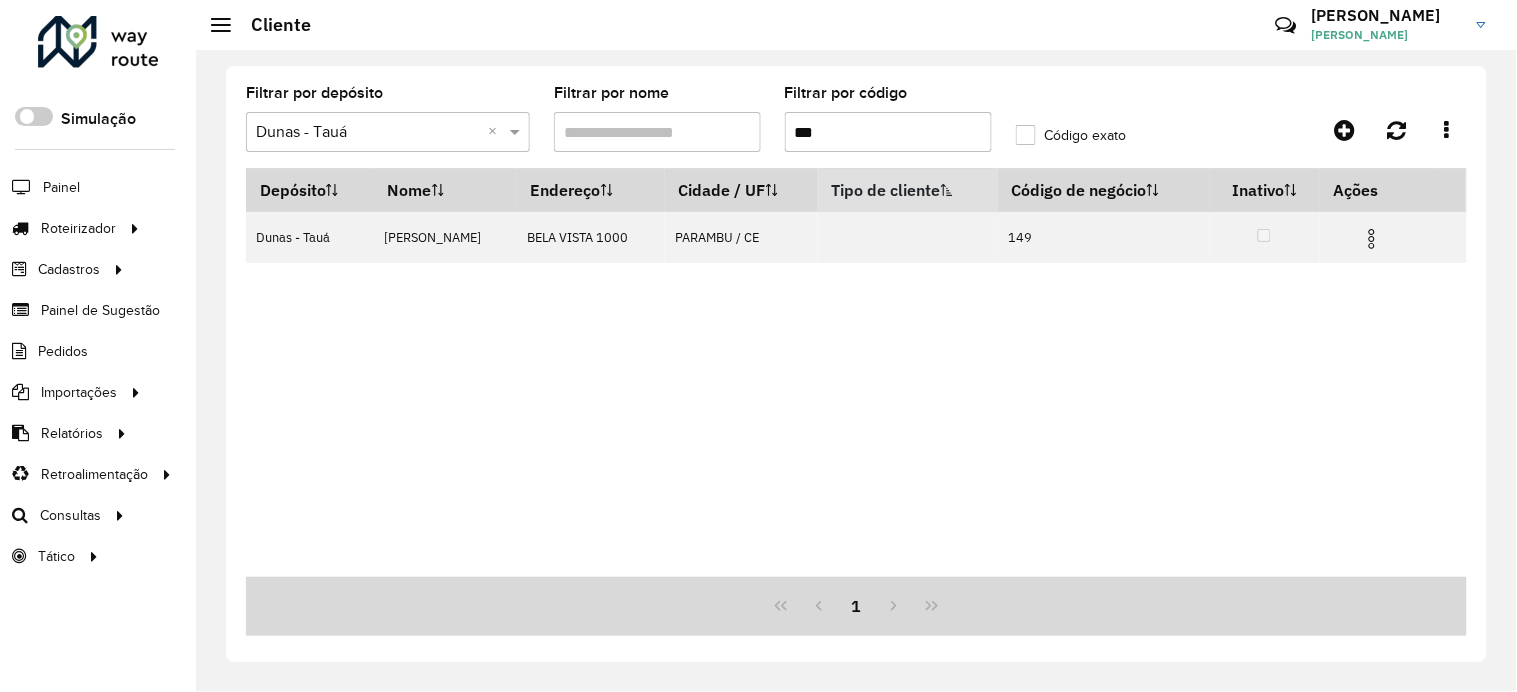 click on "***" at bounding box center (888, 132) 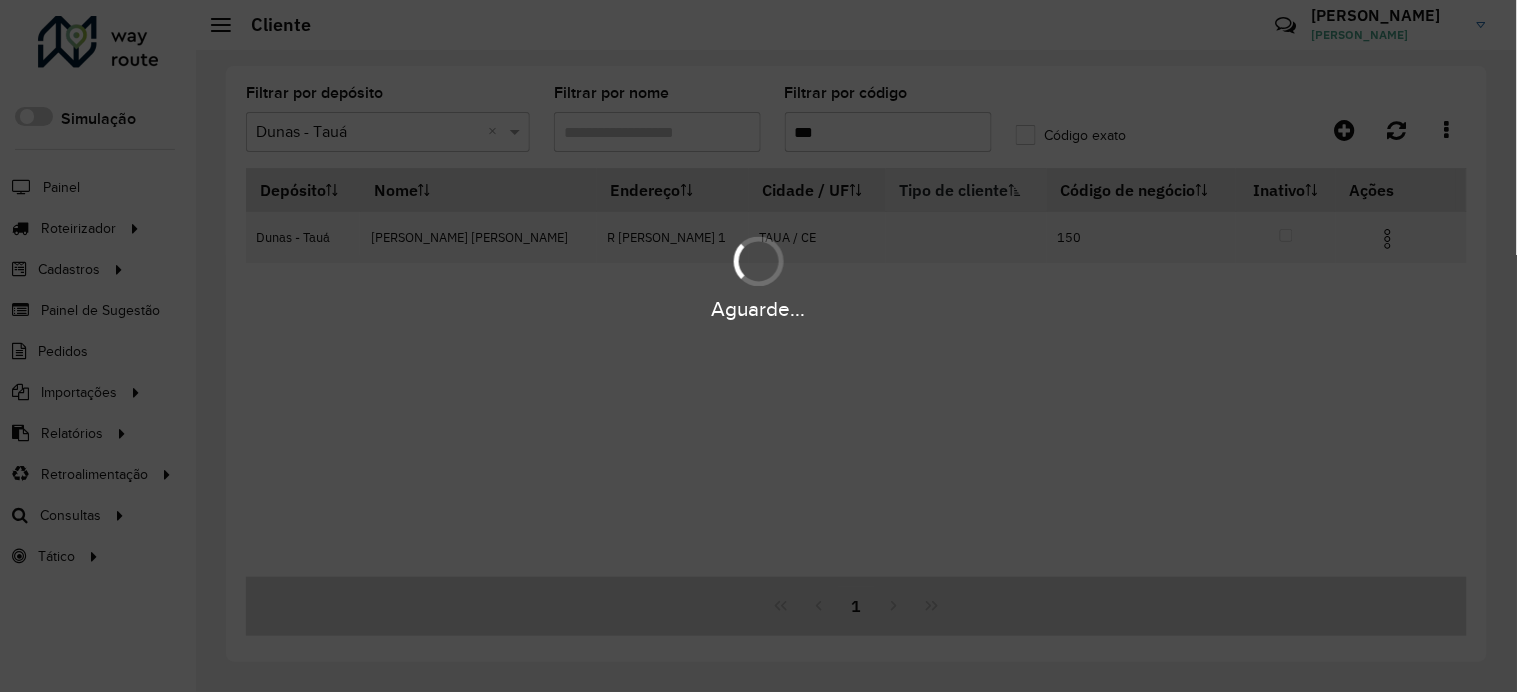 click on "Aguarde..." at bounding box center [758, 276] 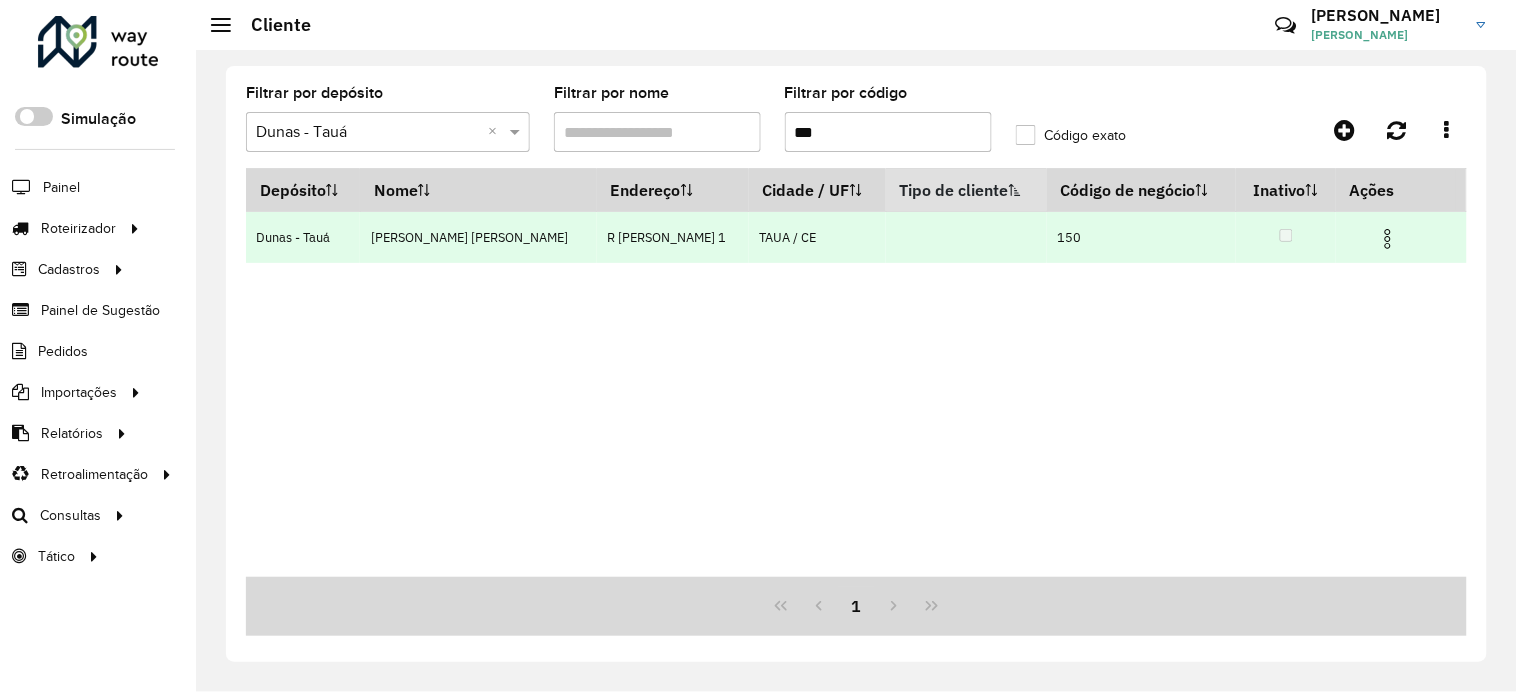 click at bounding box center (1388, 239) 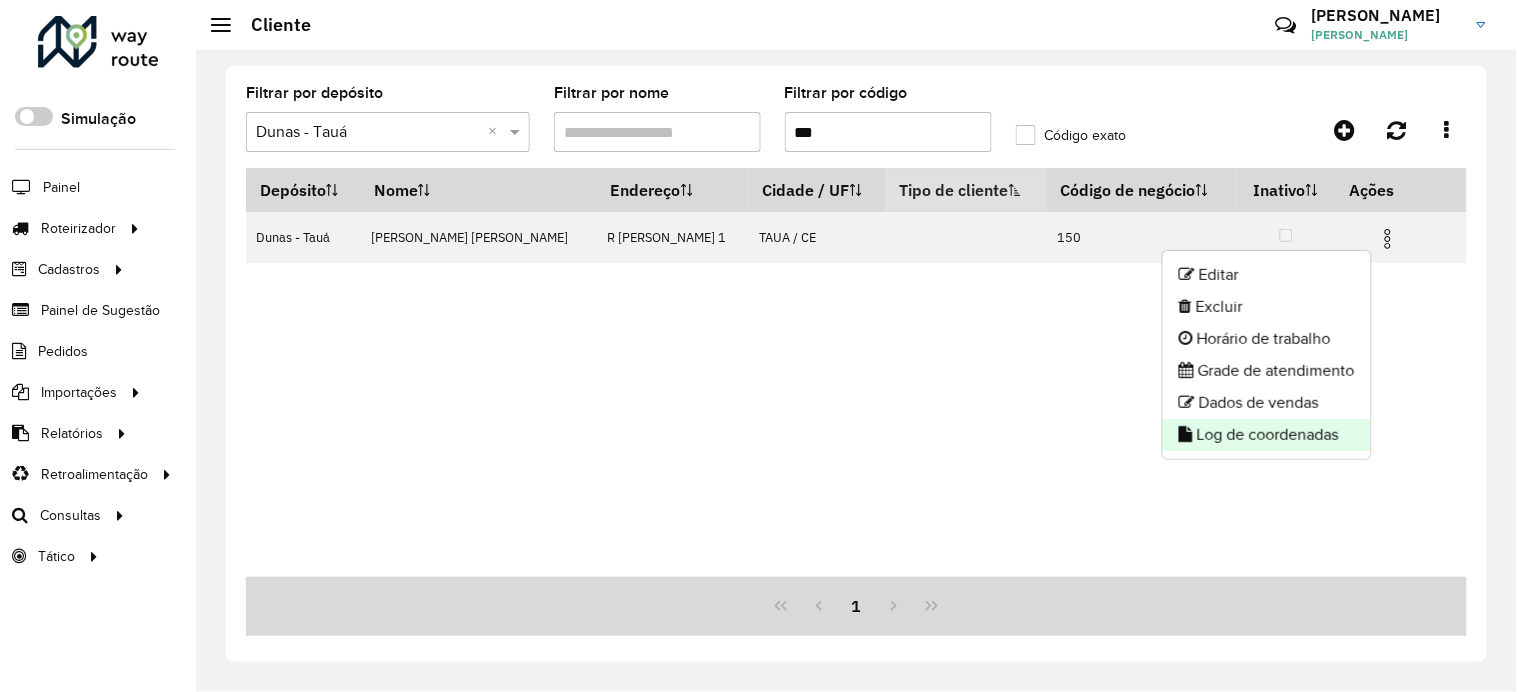 click on "Log de coordenadas" 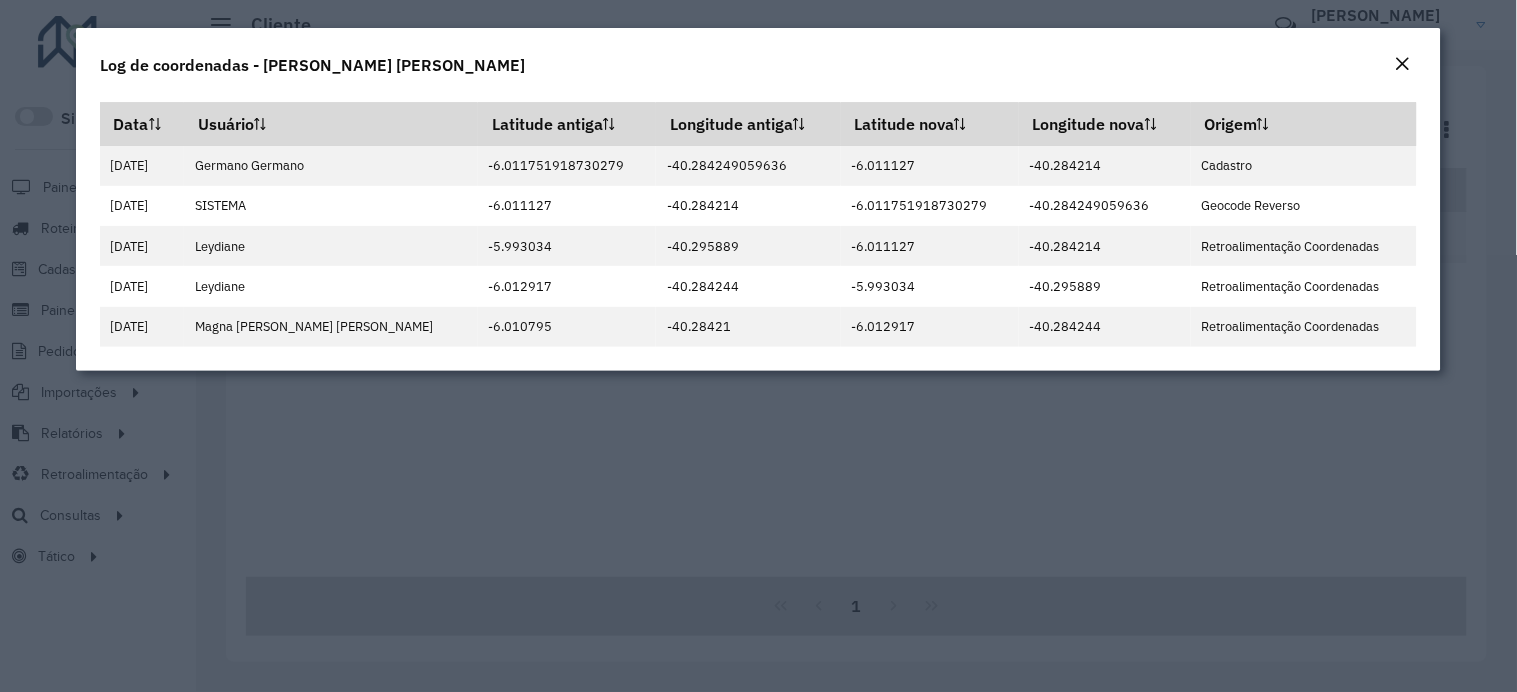 click 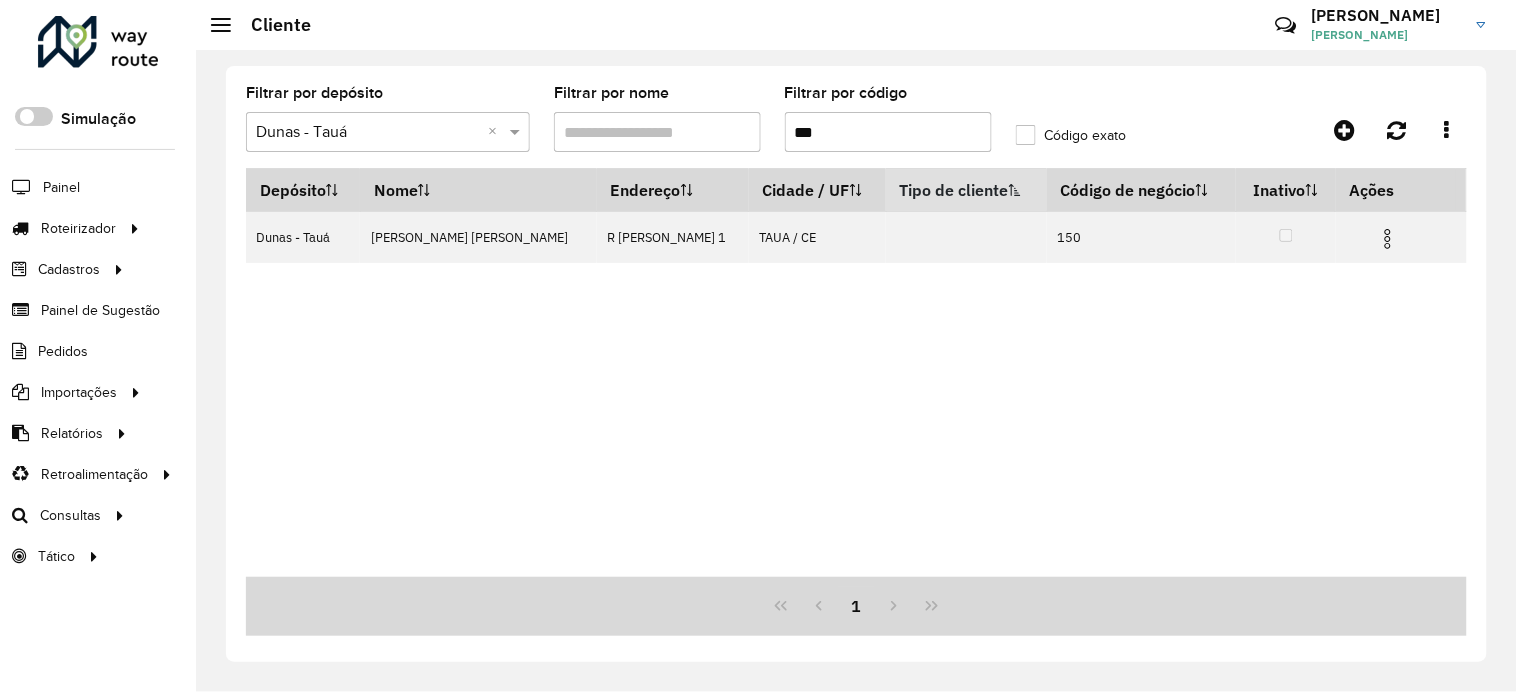 click on "***" at bounding box center [888, 132] 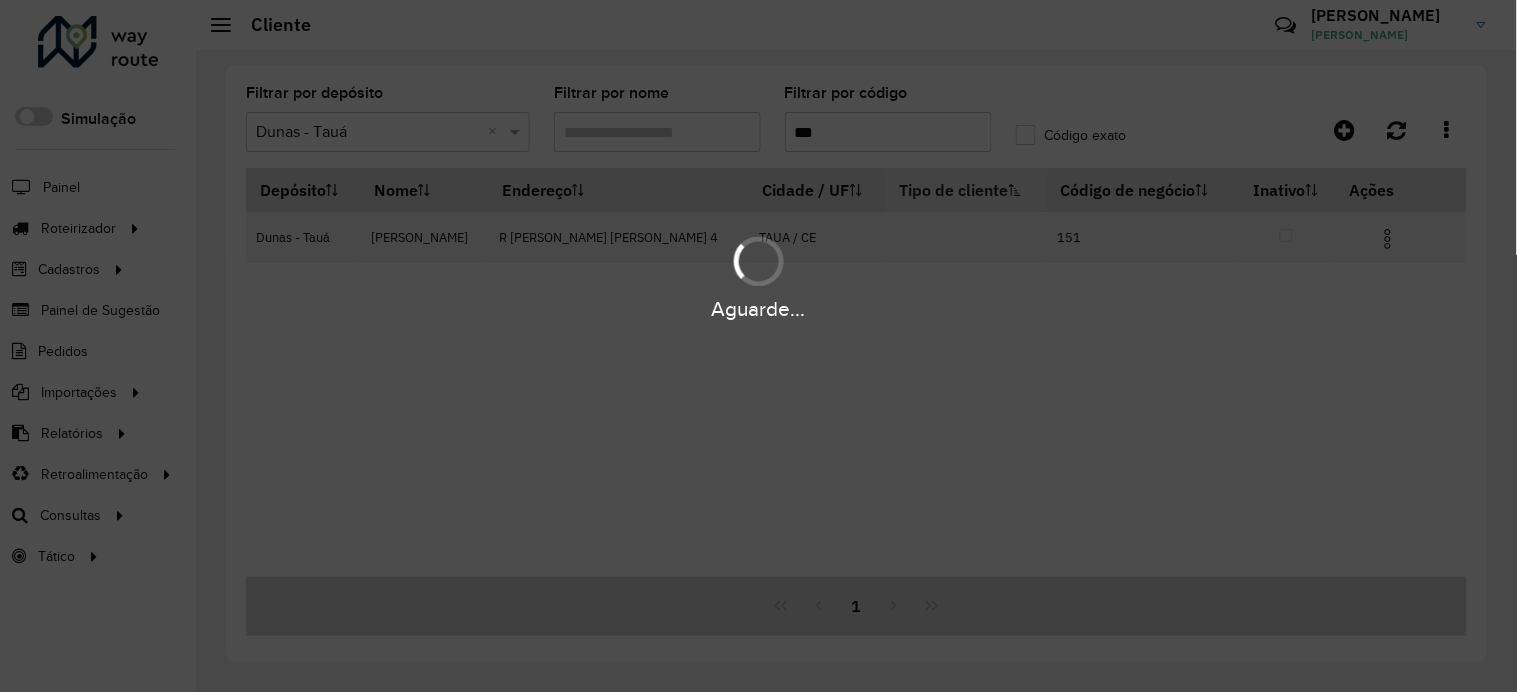 click on "Aguarde..." at bounding box center (758, 276) 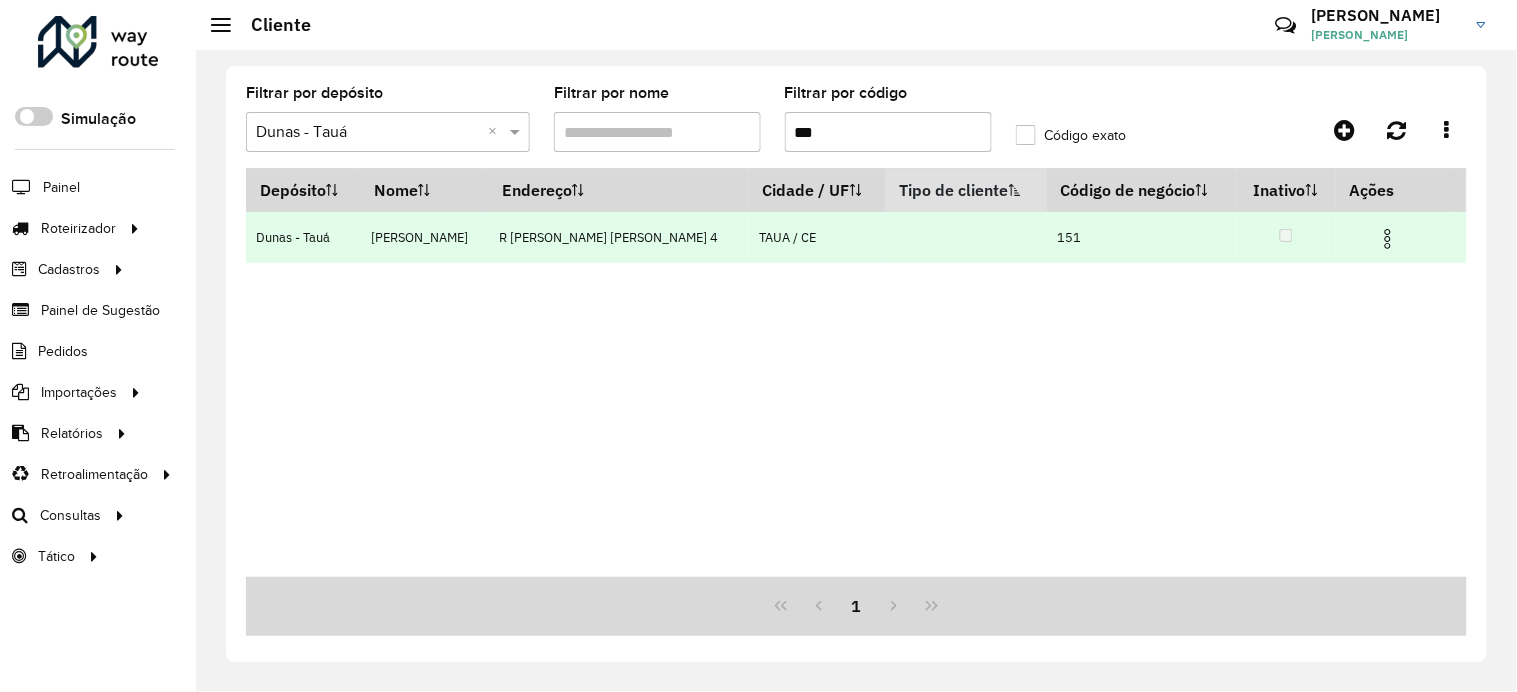 click at bounding box center [1388, 239] 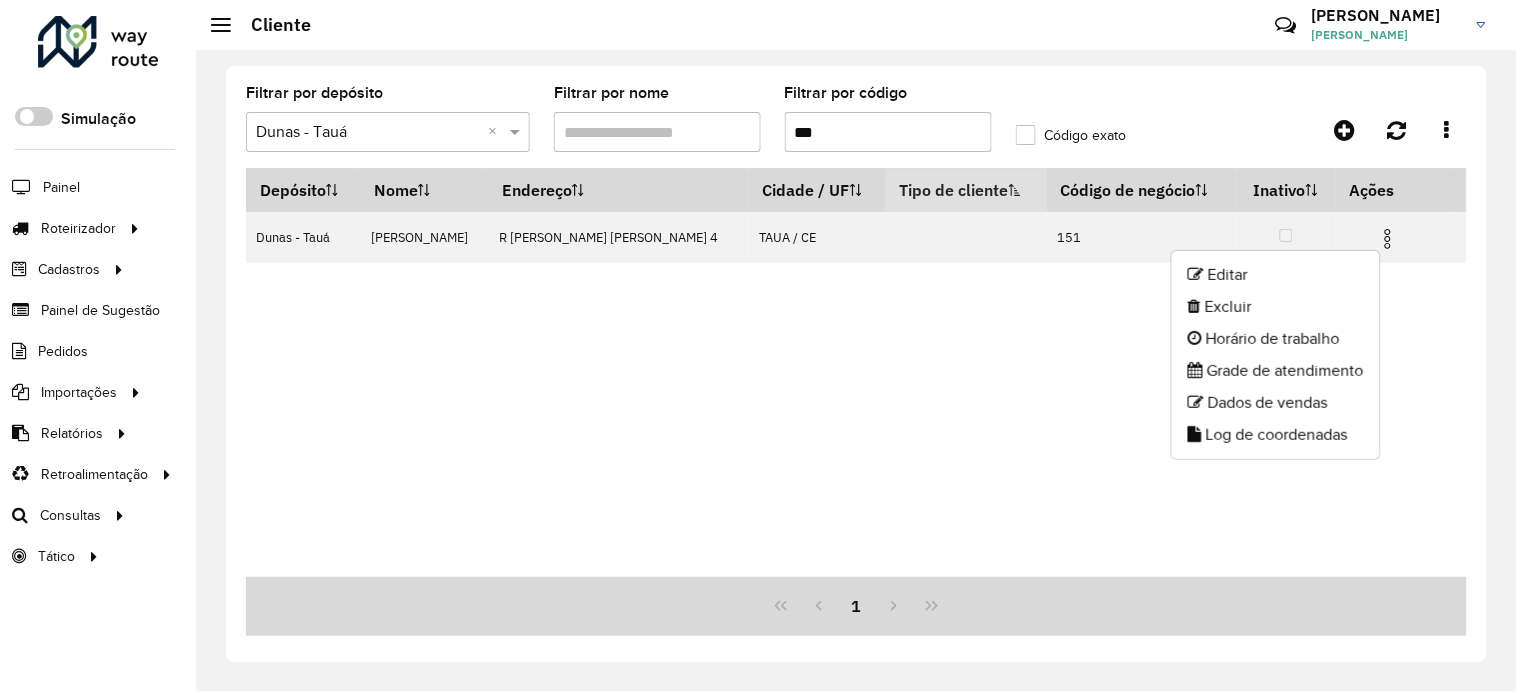 click on "Log de coordenadas" 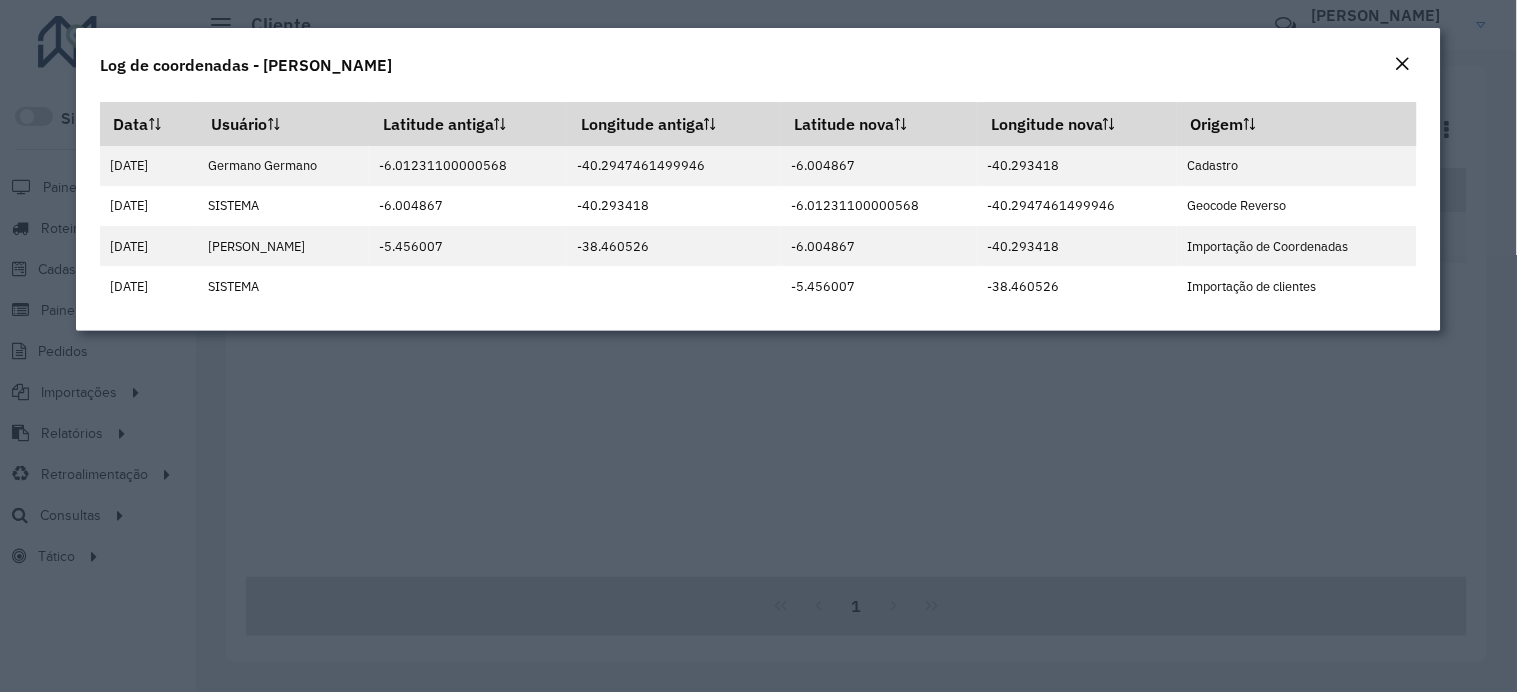 click 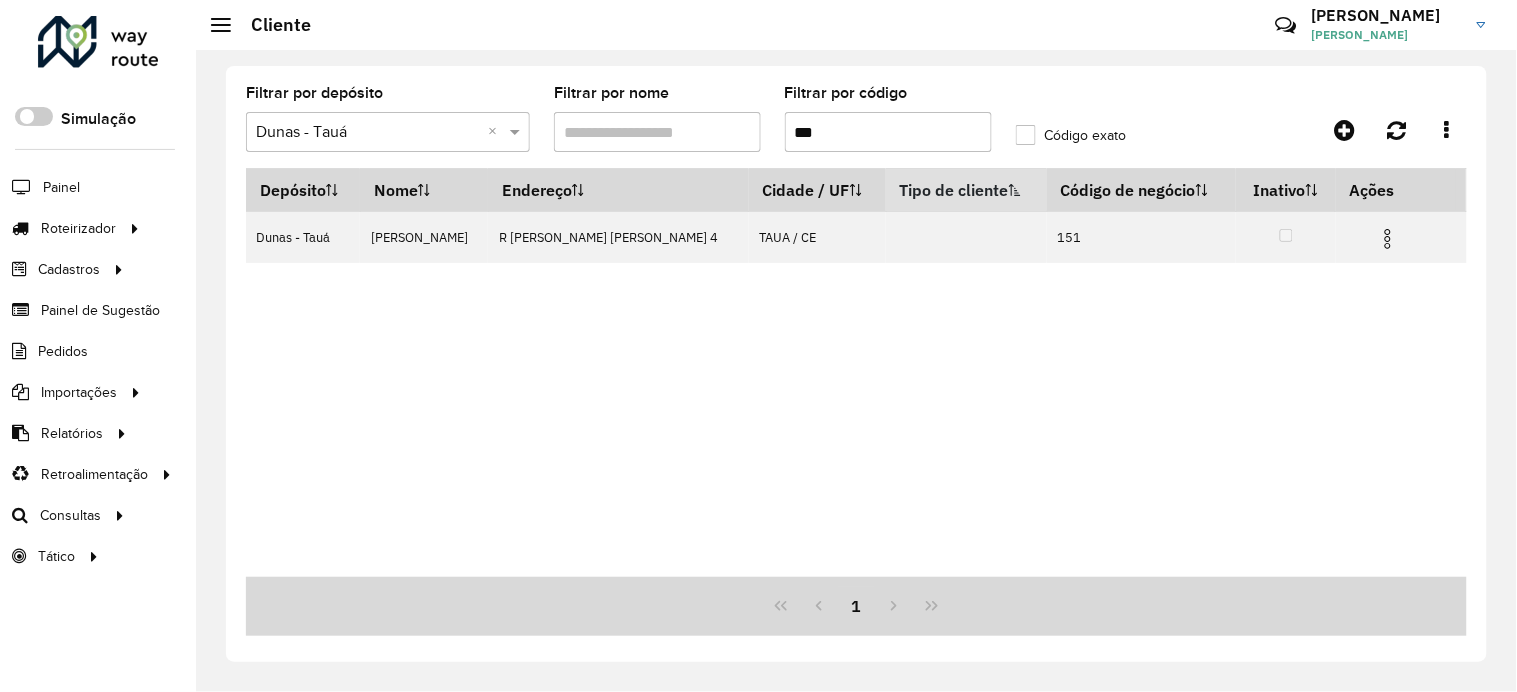 click on "***" at bounding box center (888, 132) 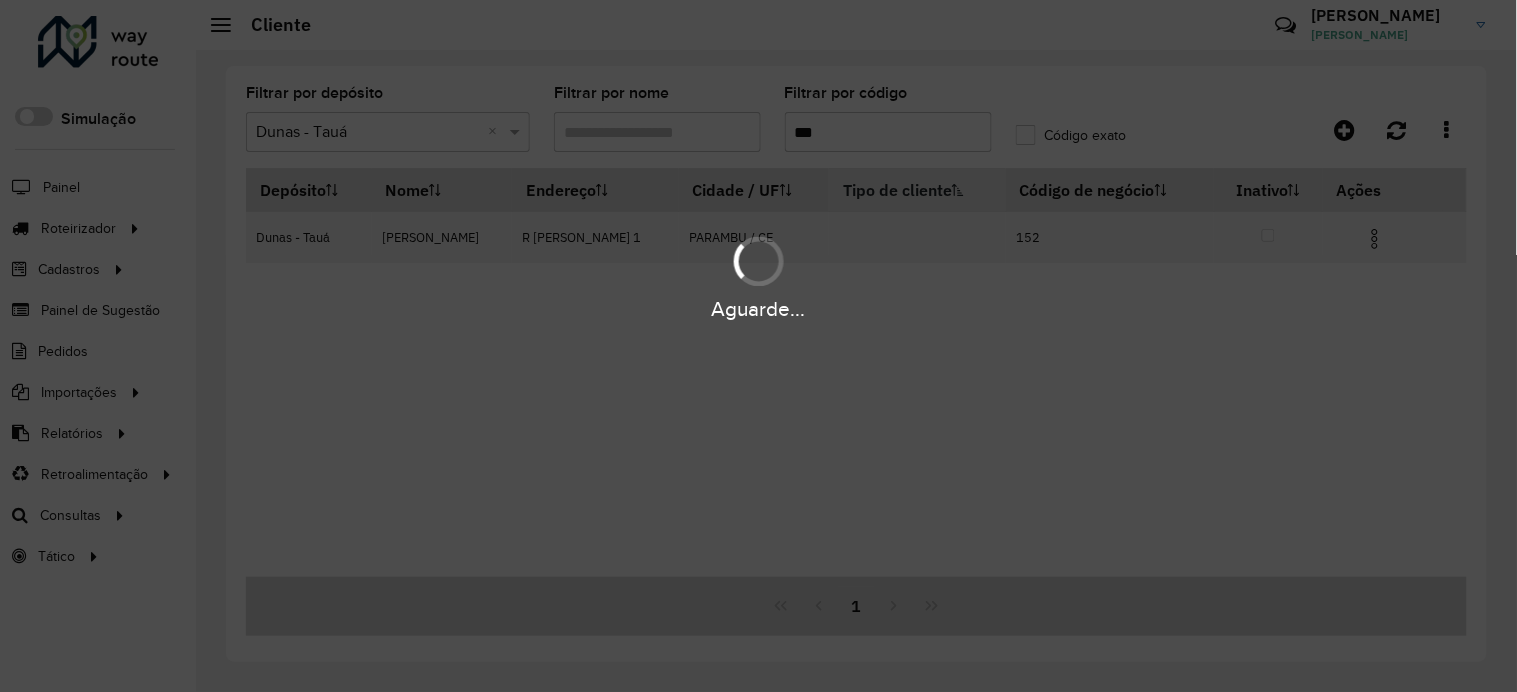 click at bounding box center (1383, 237) 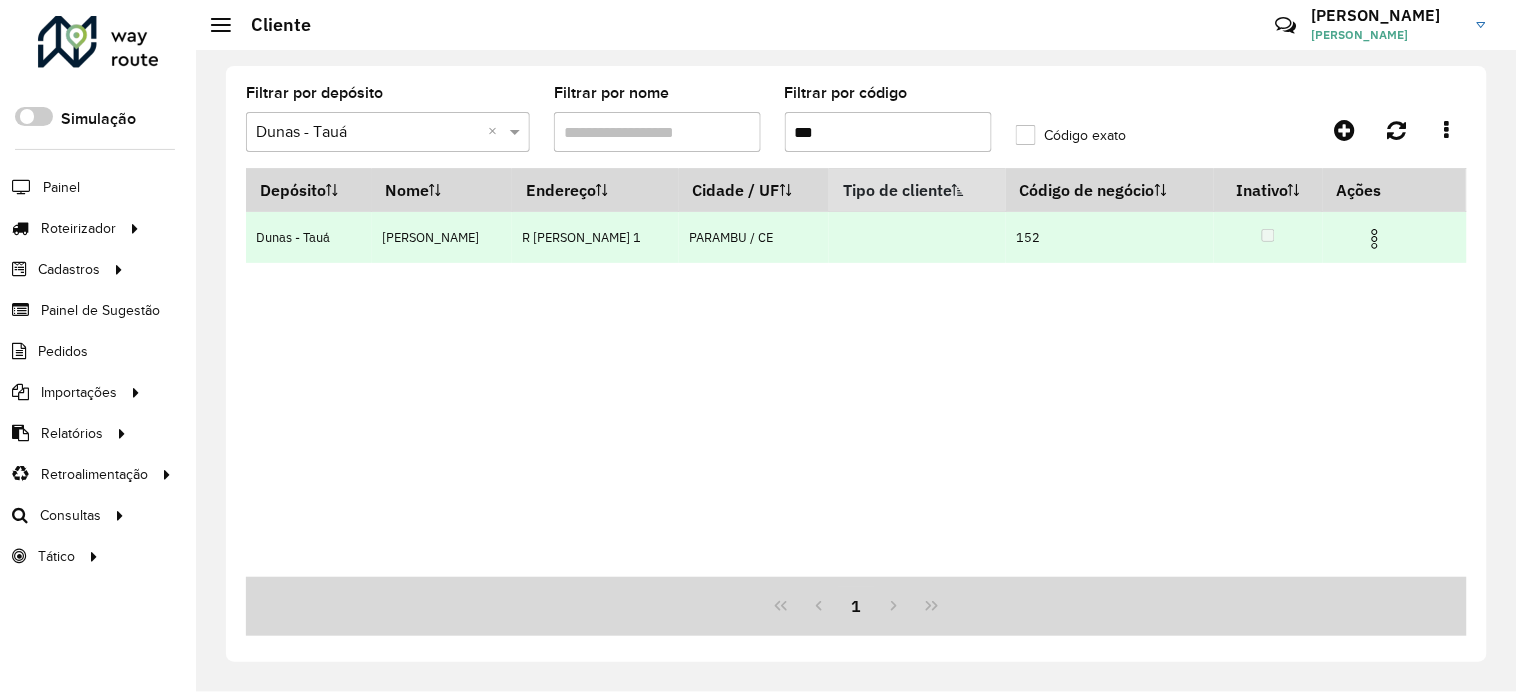 click at bounding box center (1383, 237) 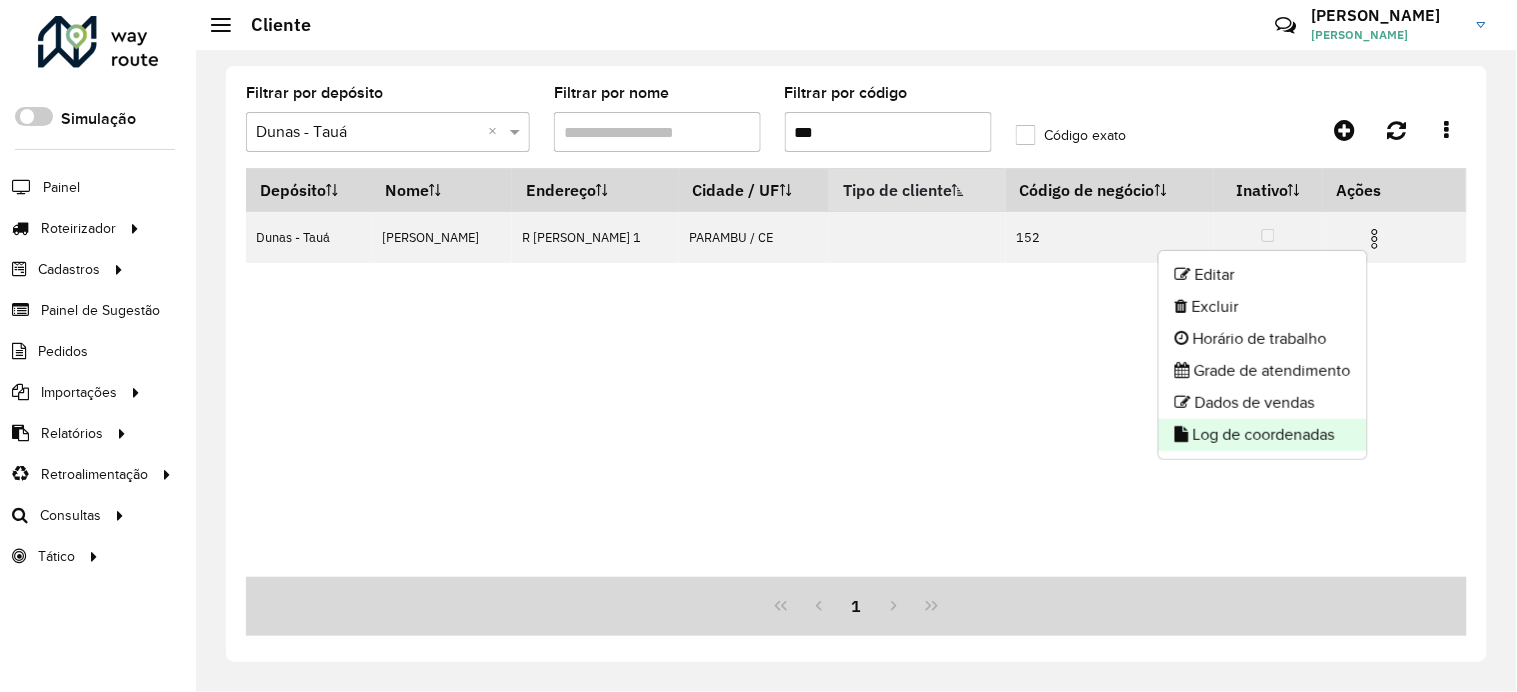 click on "Log de coordenadas" 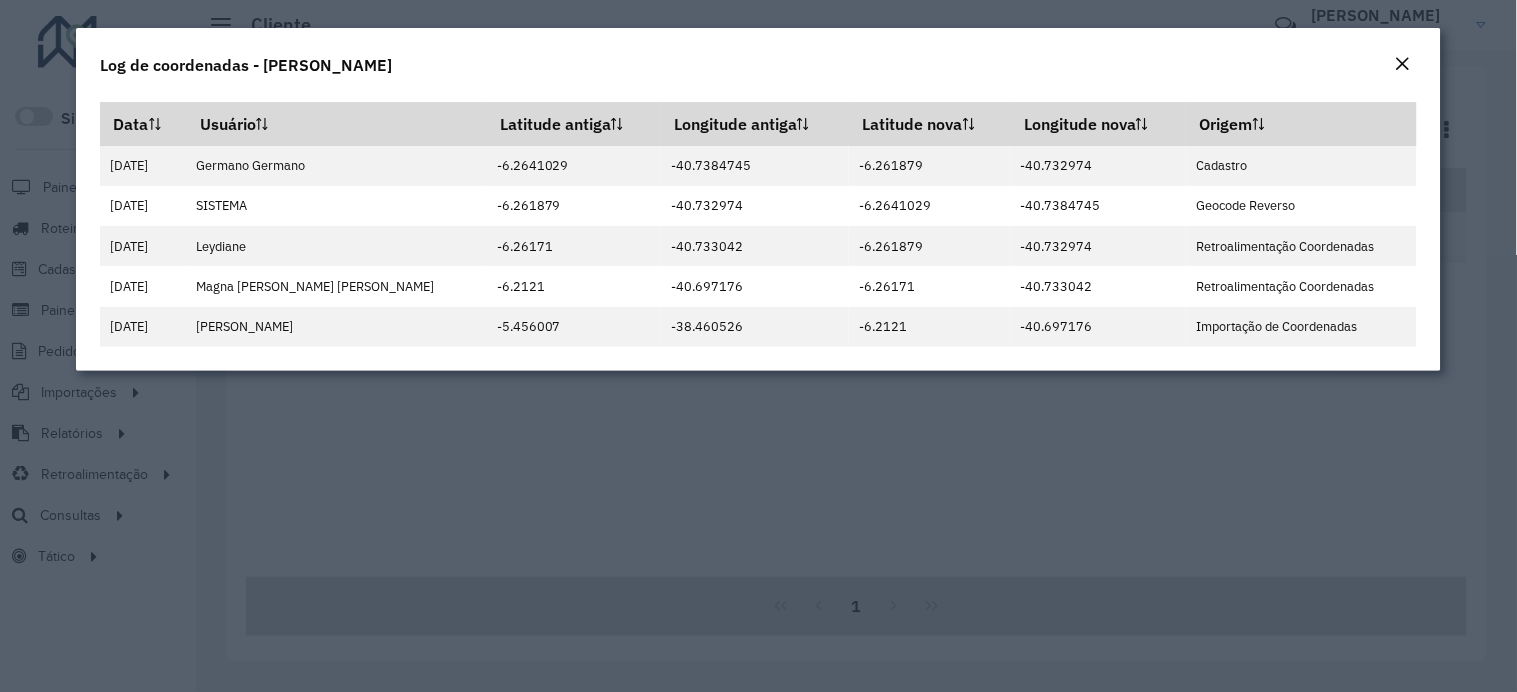 click 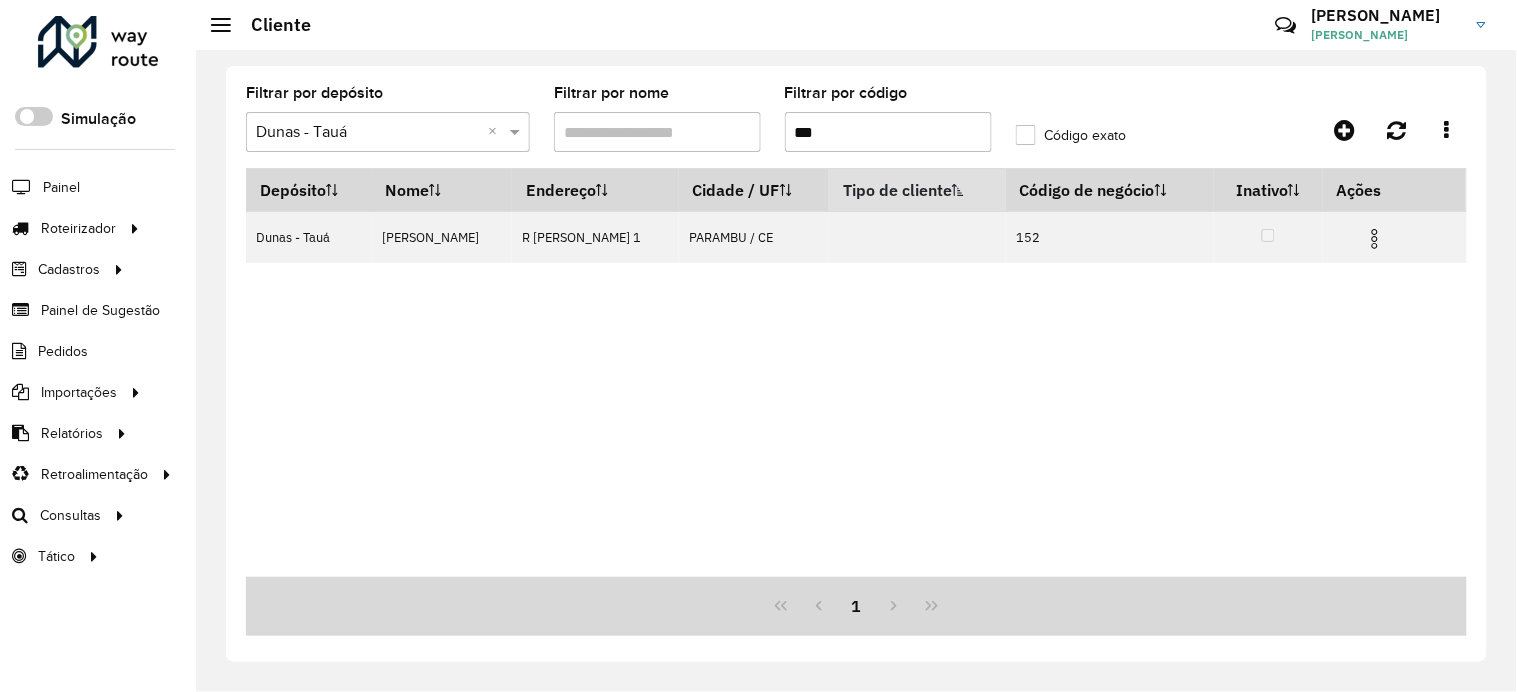 click on "***" at bounding box center [888, 132] 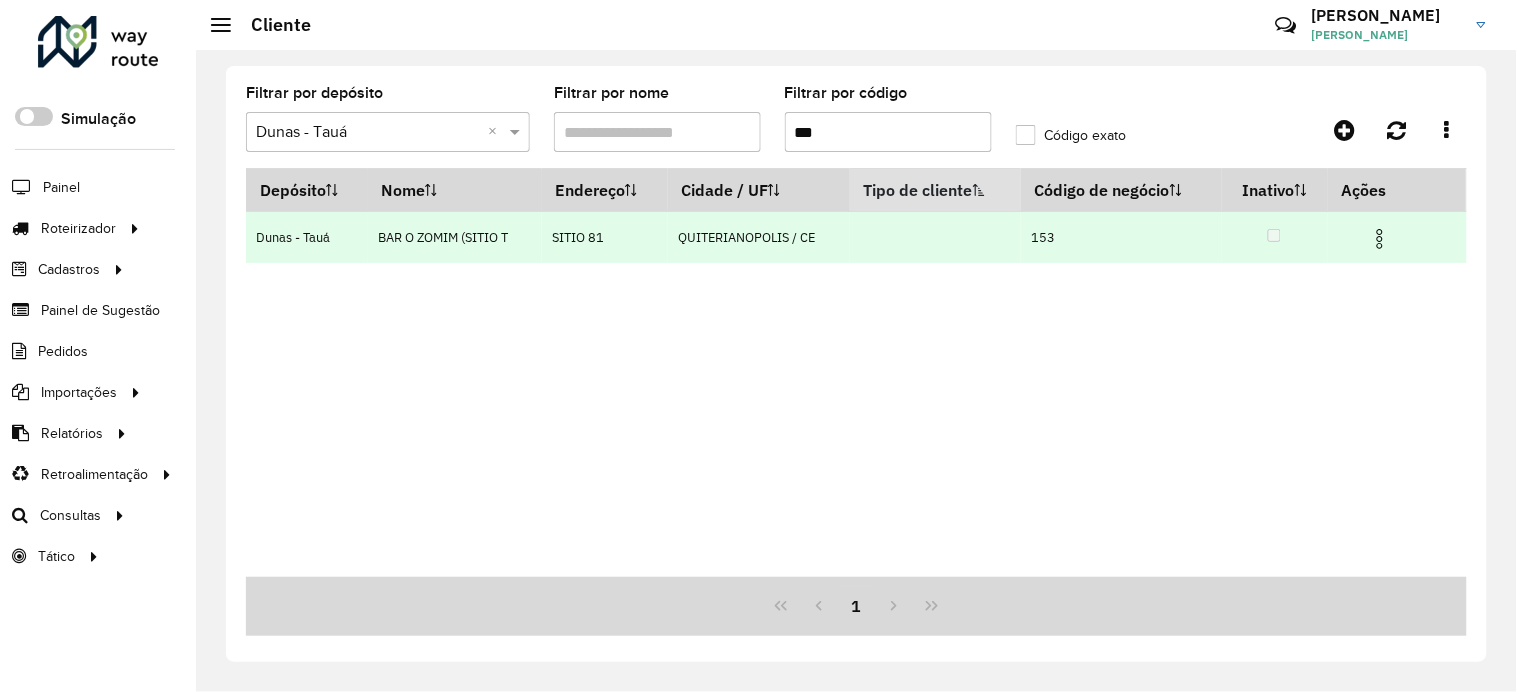 click at bounding box center (1380, 239) 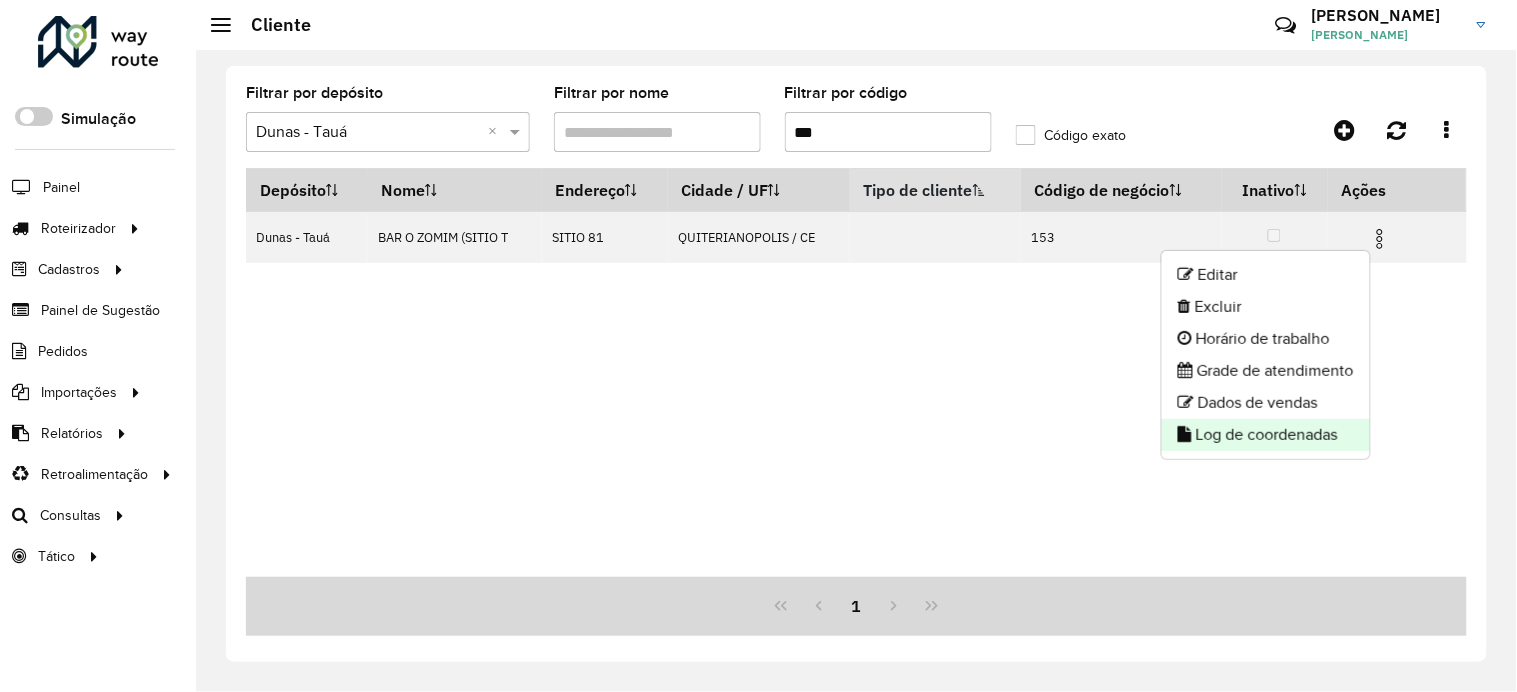 click on "Log de coordenadas" 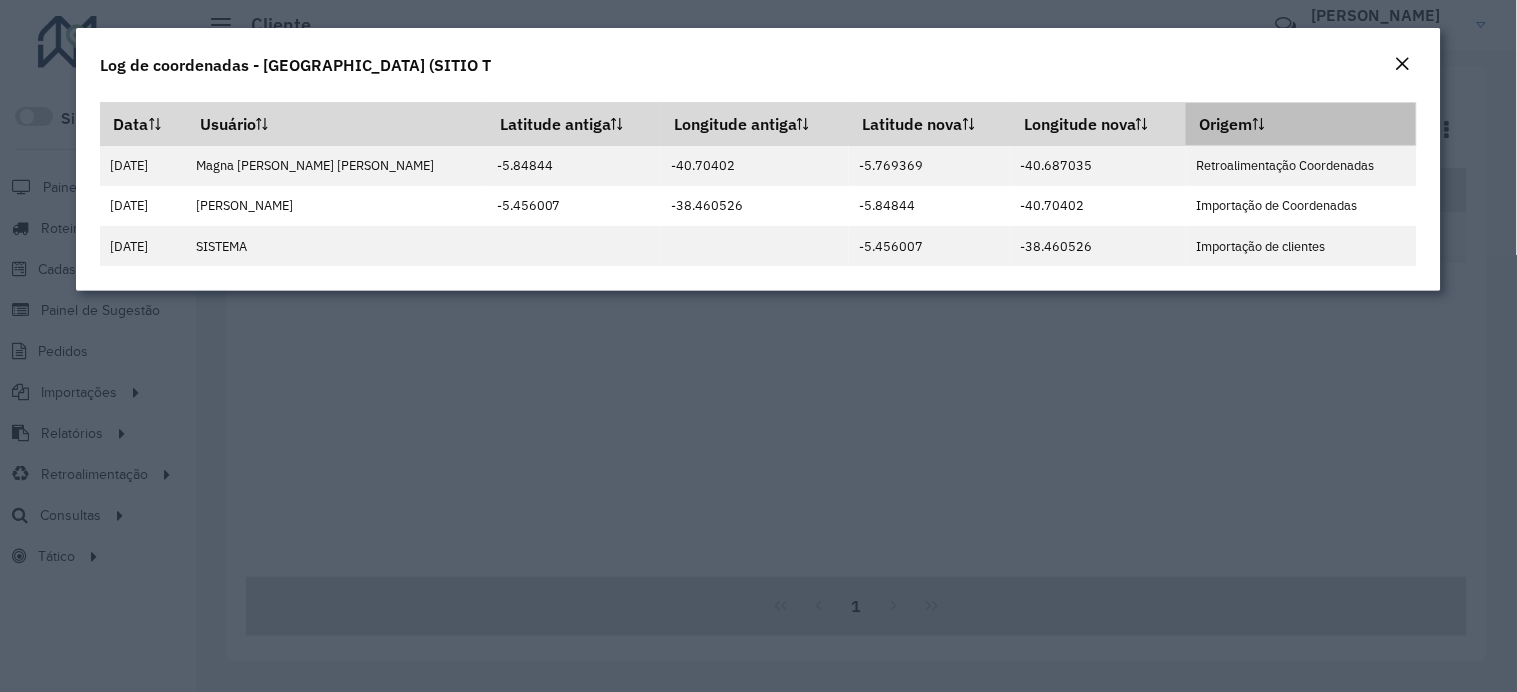 click 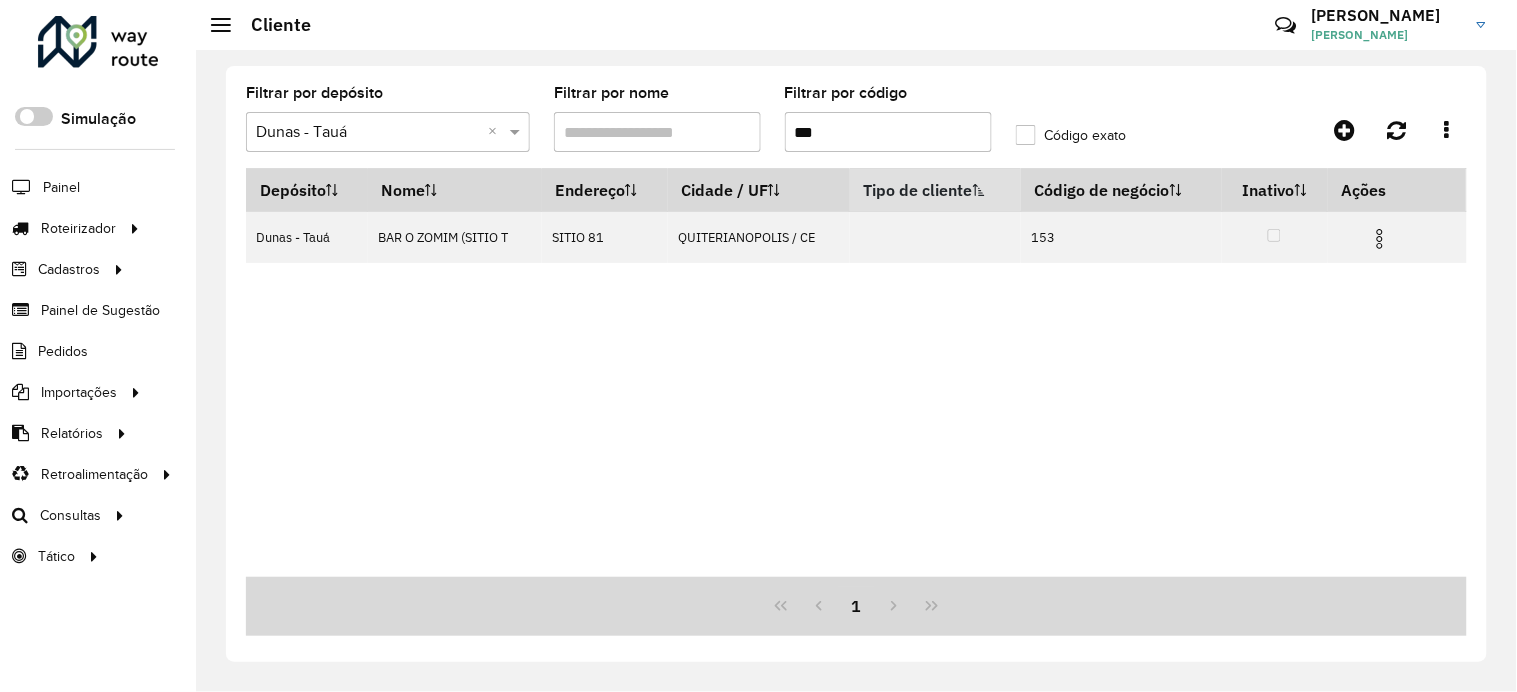 click on "***" at bounding box center (888, 132) 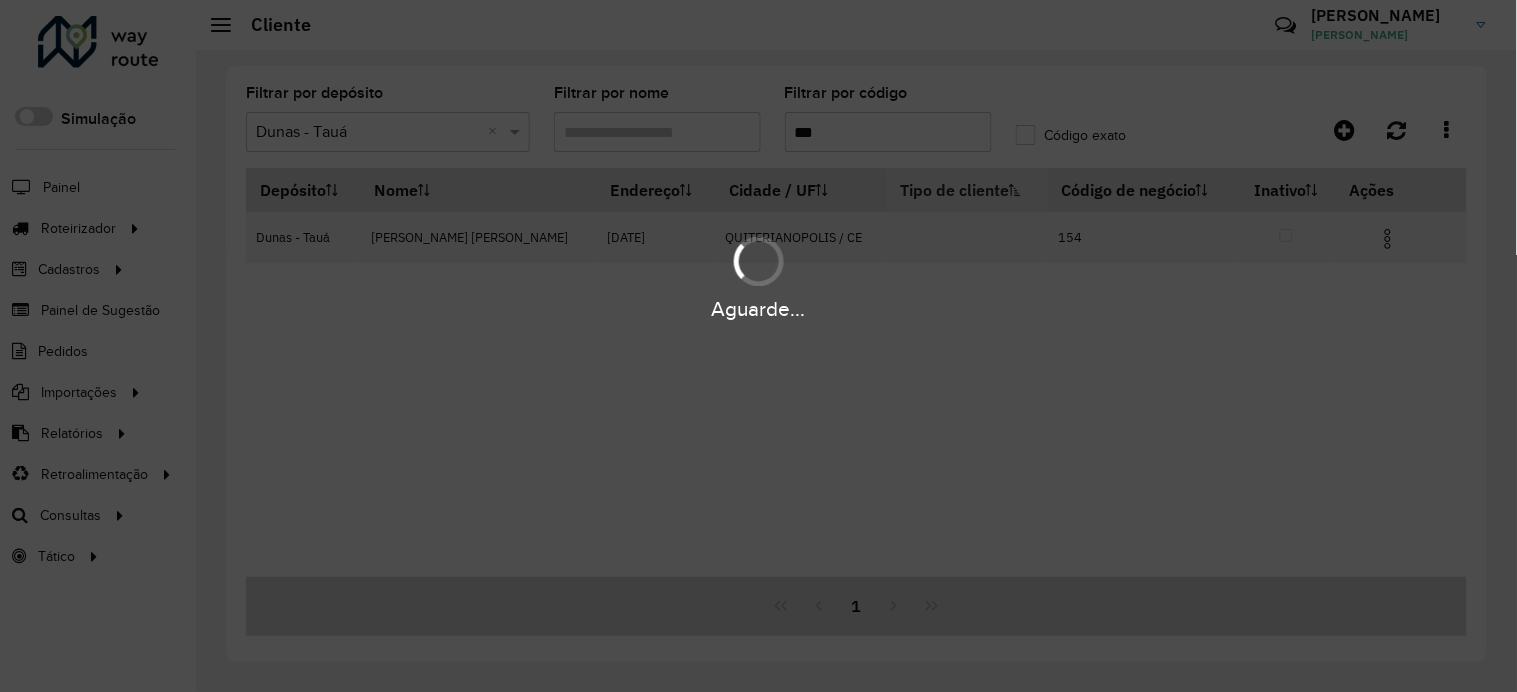 click on "Aguarde..." at bounding box center [758, 276] 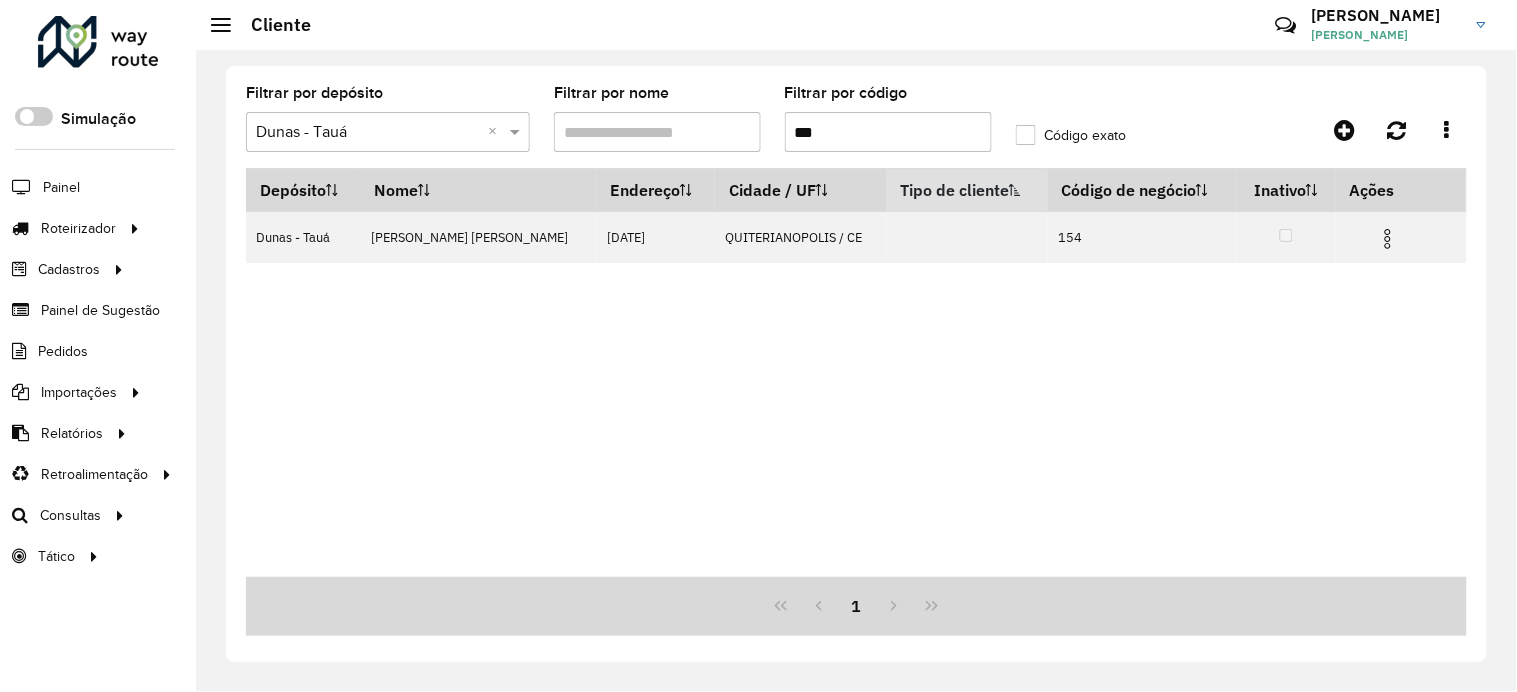 click at bounding box center [1388, 239] 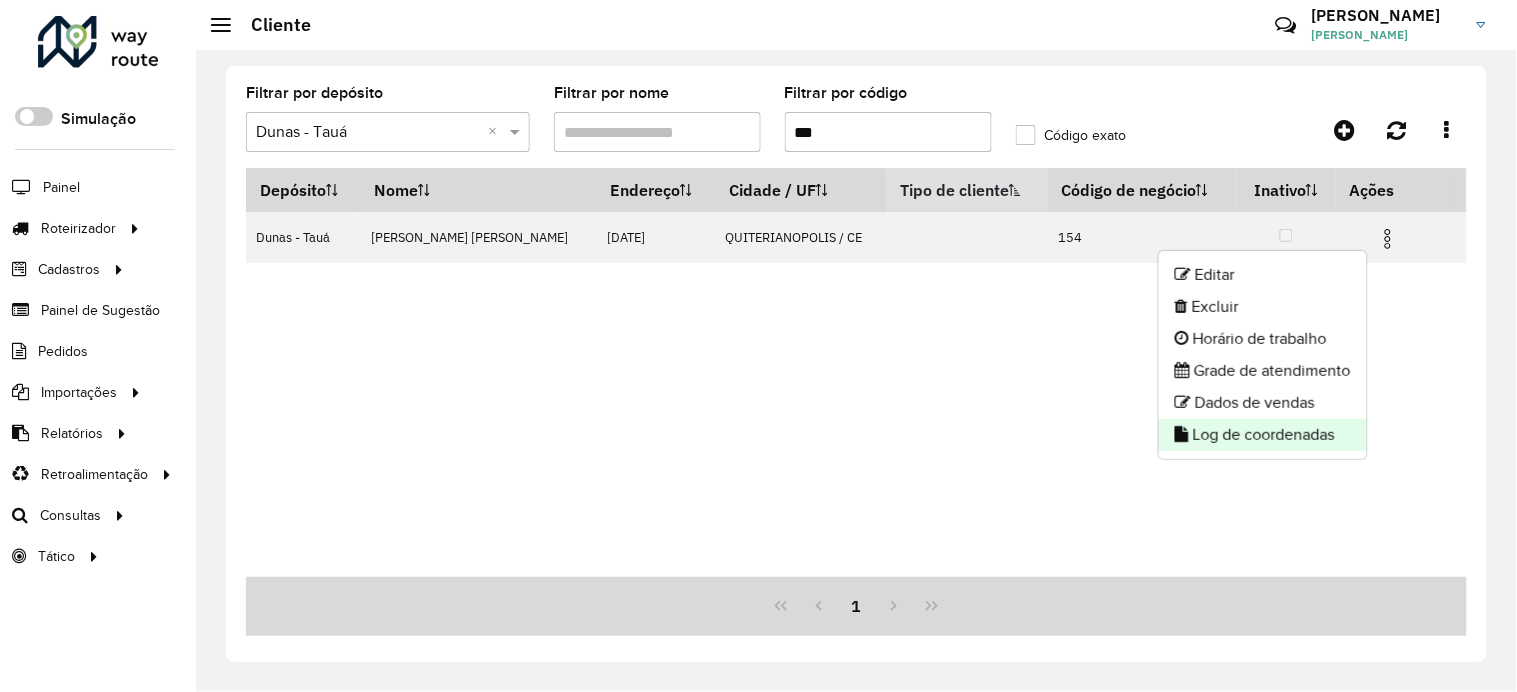 click on "Log de coordenadas" 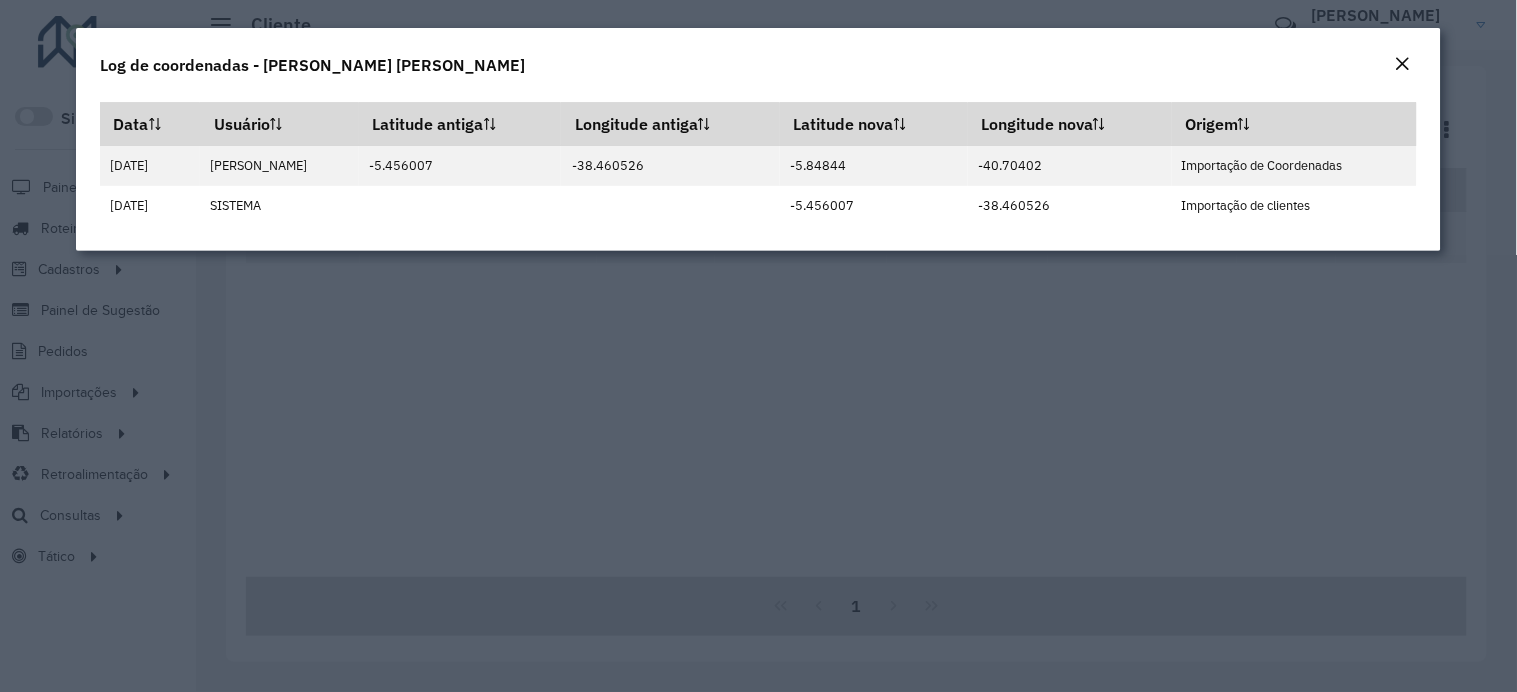click on "Log de coordenadas - [PERSON_NAME] [PERSON_NAME]" 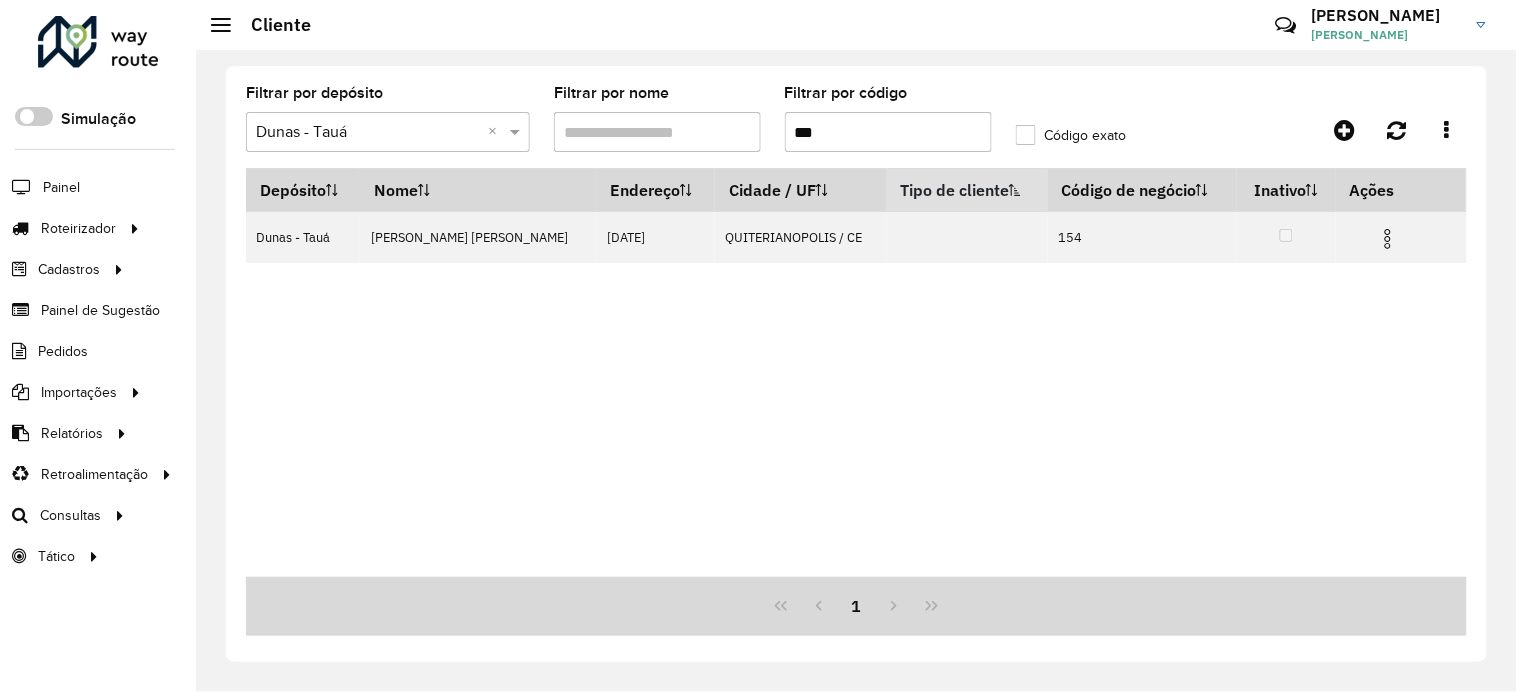 click on "Filtrar por código  ***" 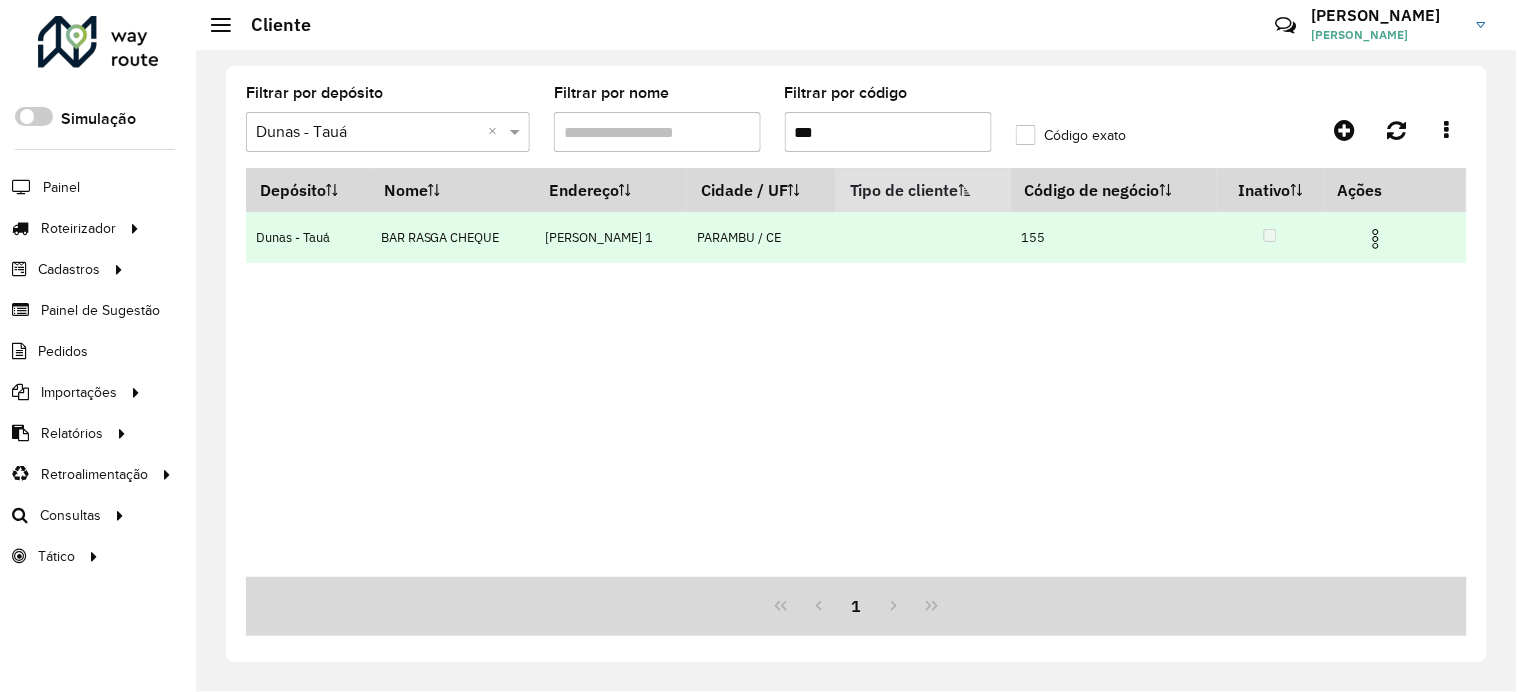 click at bounding box center [1376, 239] 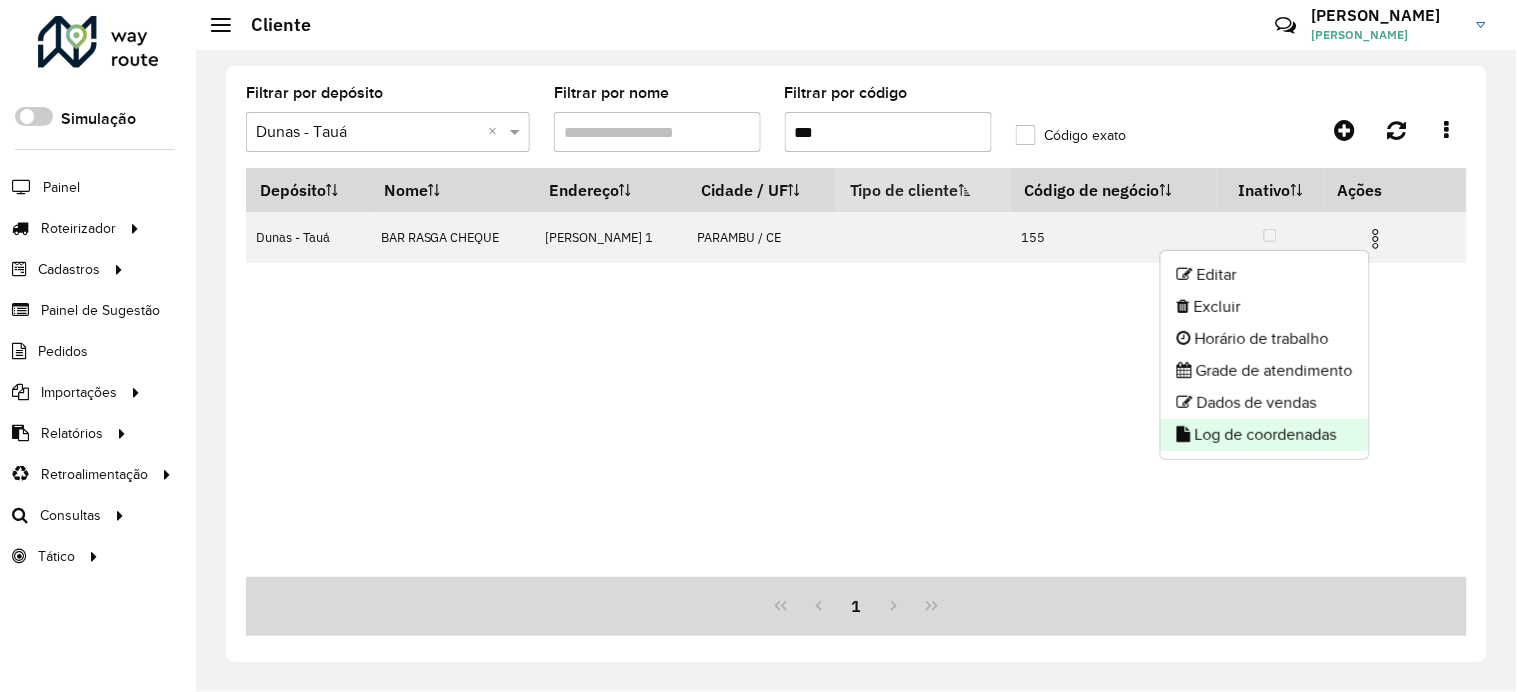 click on "Log de coordenadas" 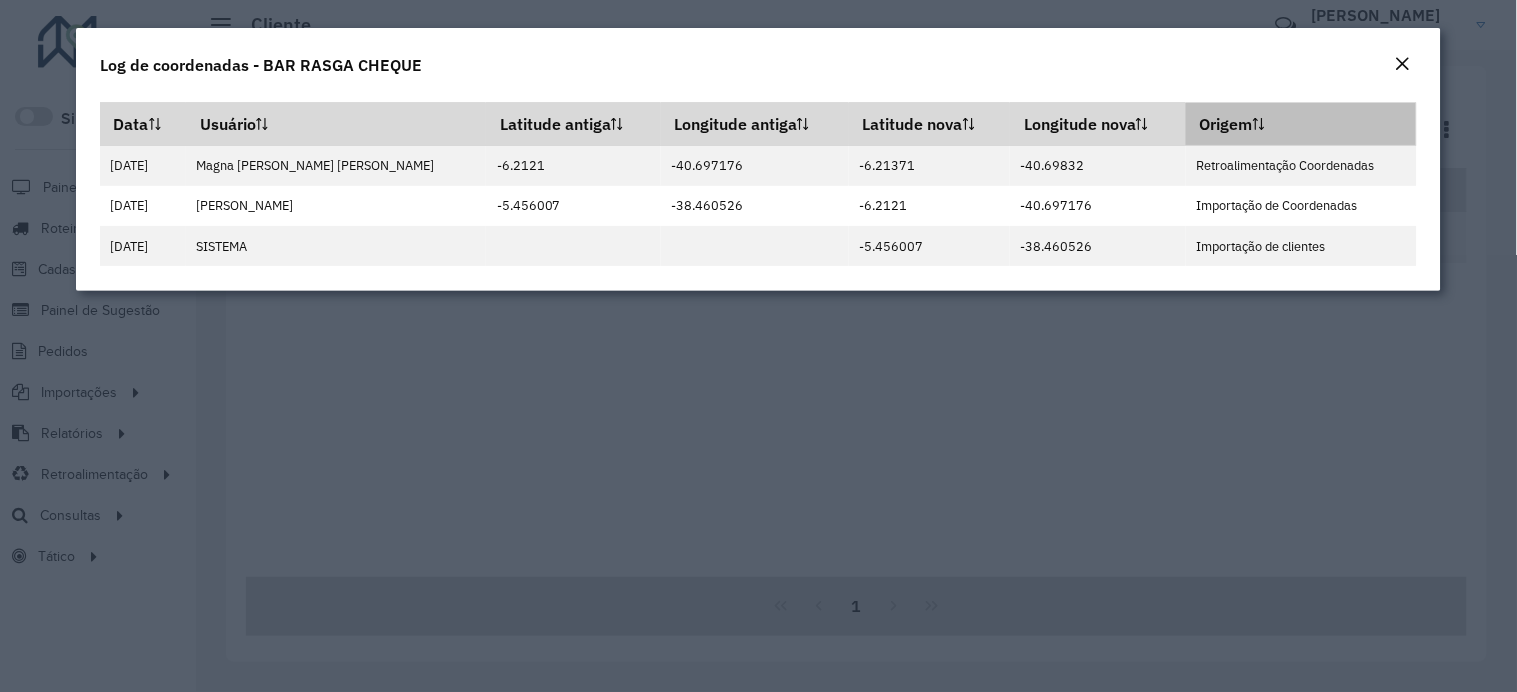 drag, startPoint x: 1393, startPoint y: 71, endPoint x: 1297, endPoint y: 102, distance: 100.88112 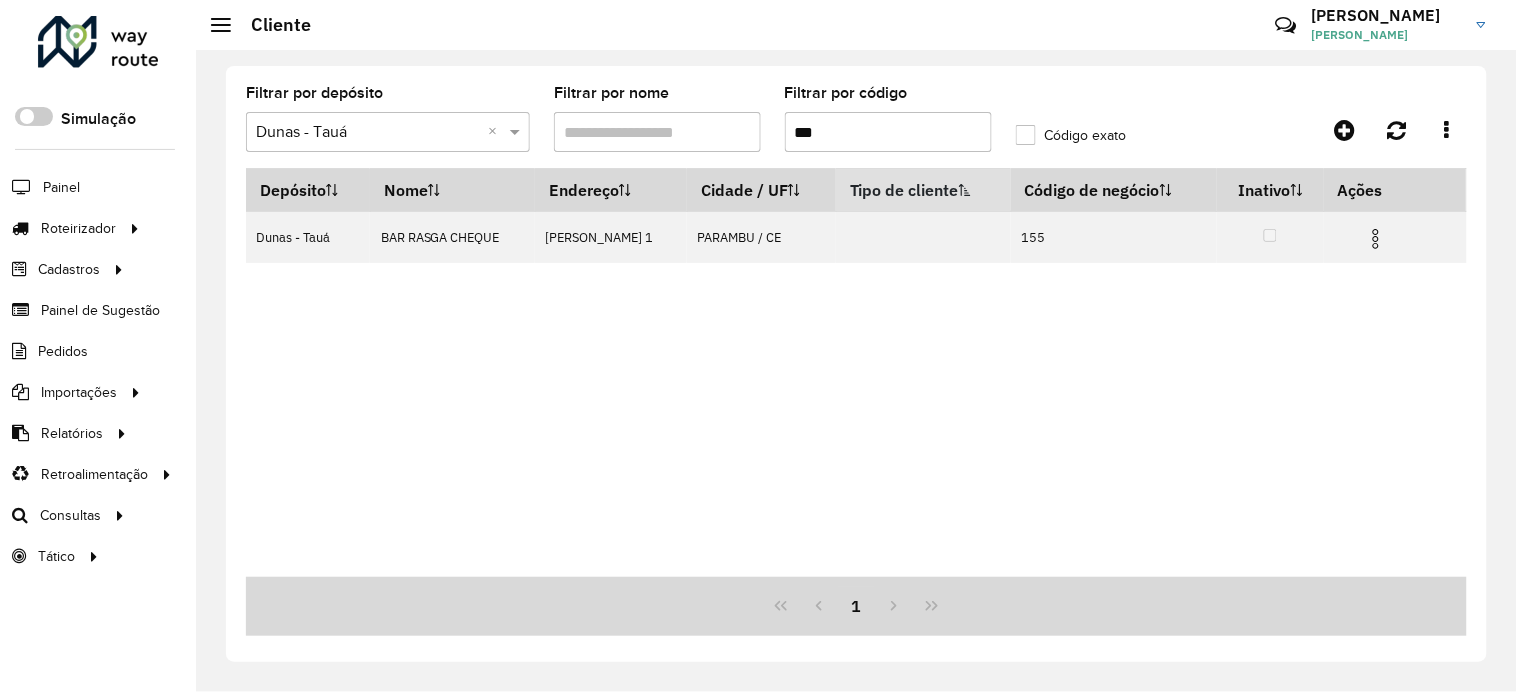 click on "***" at bounding box center (888, 132) 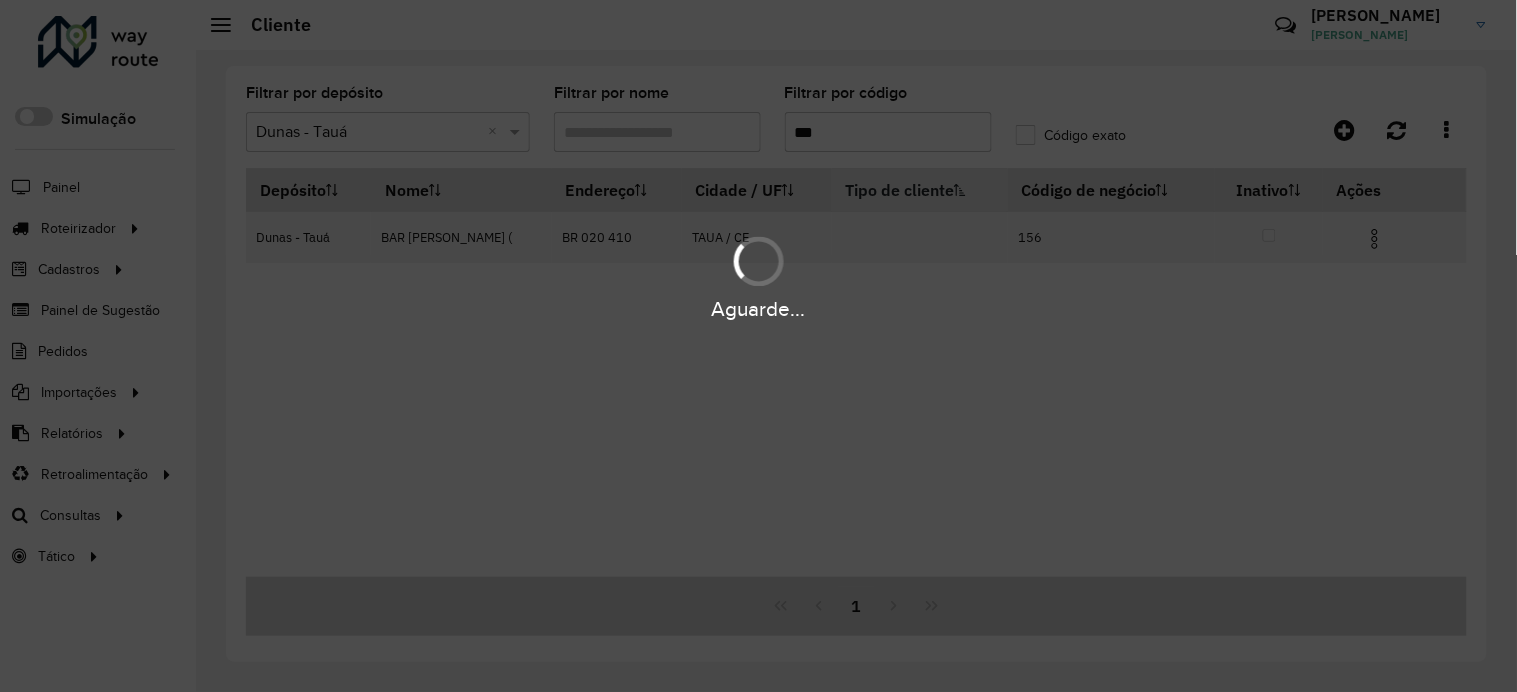 click on "Aguarde..." at bounding box center [758, 276] 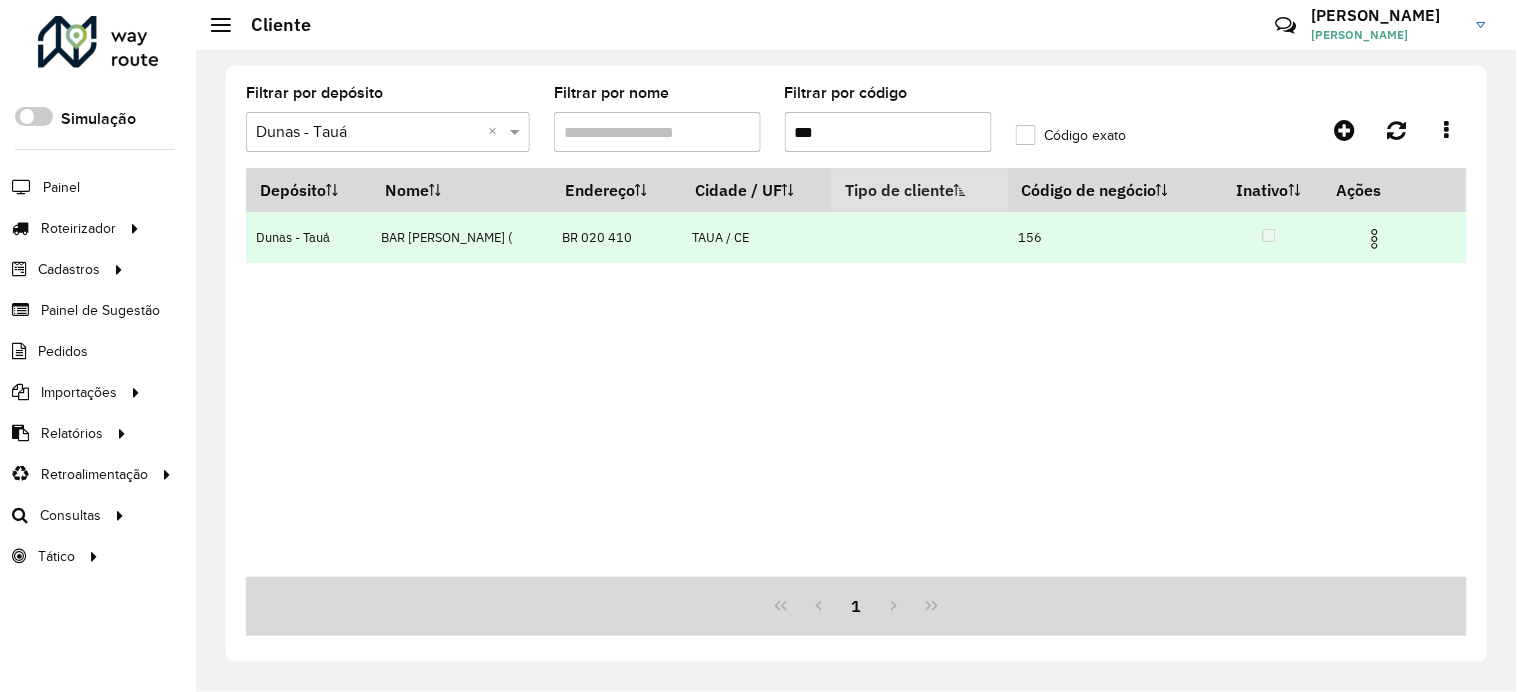 click at bounding box center (1375, 239) 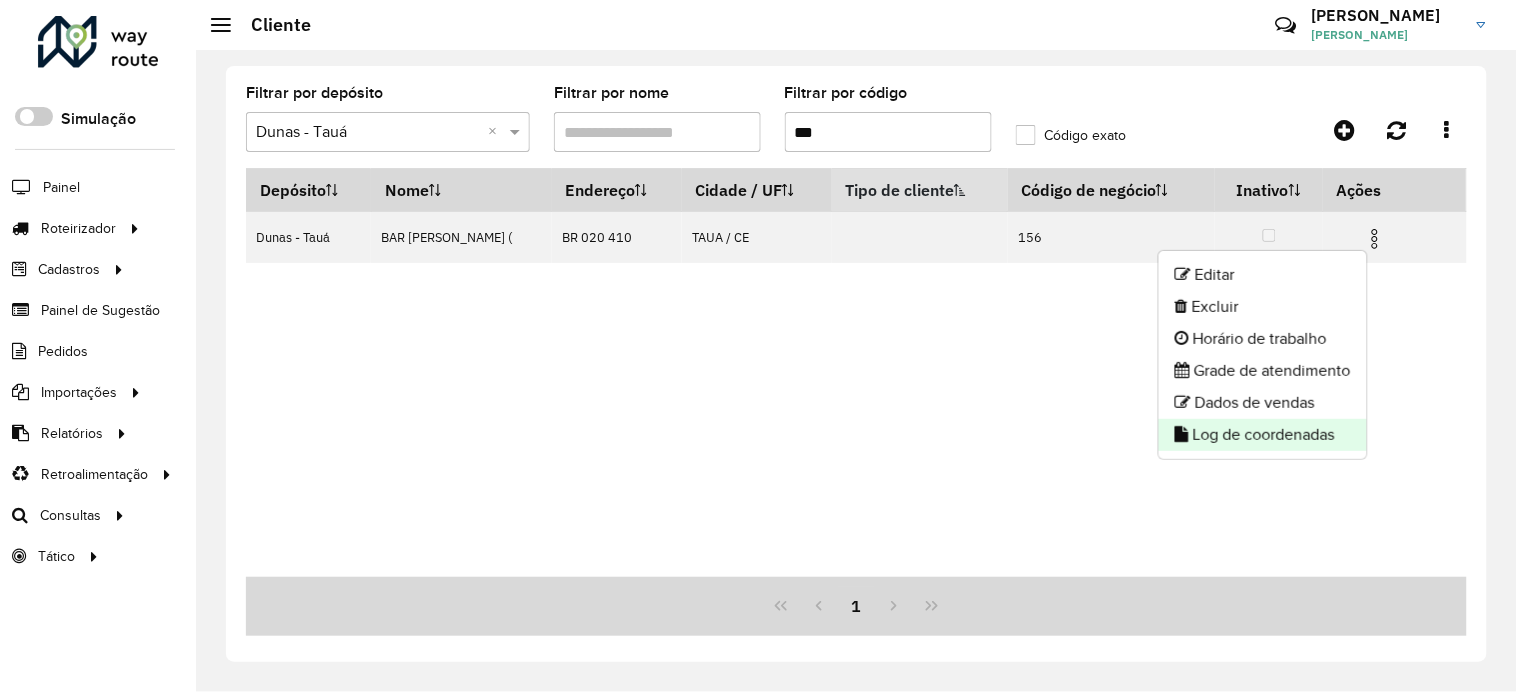 click on "Log de coordenadas" 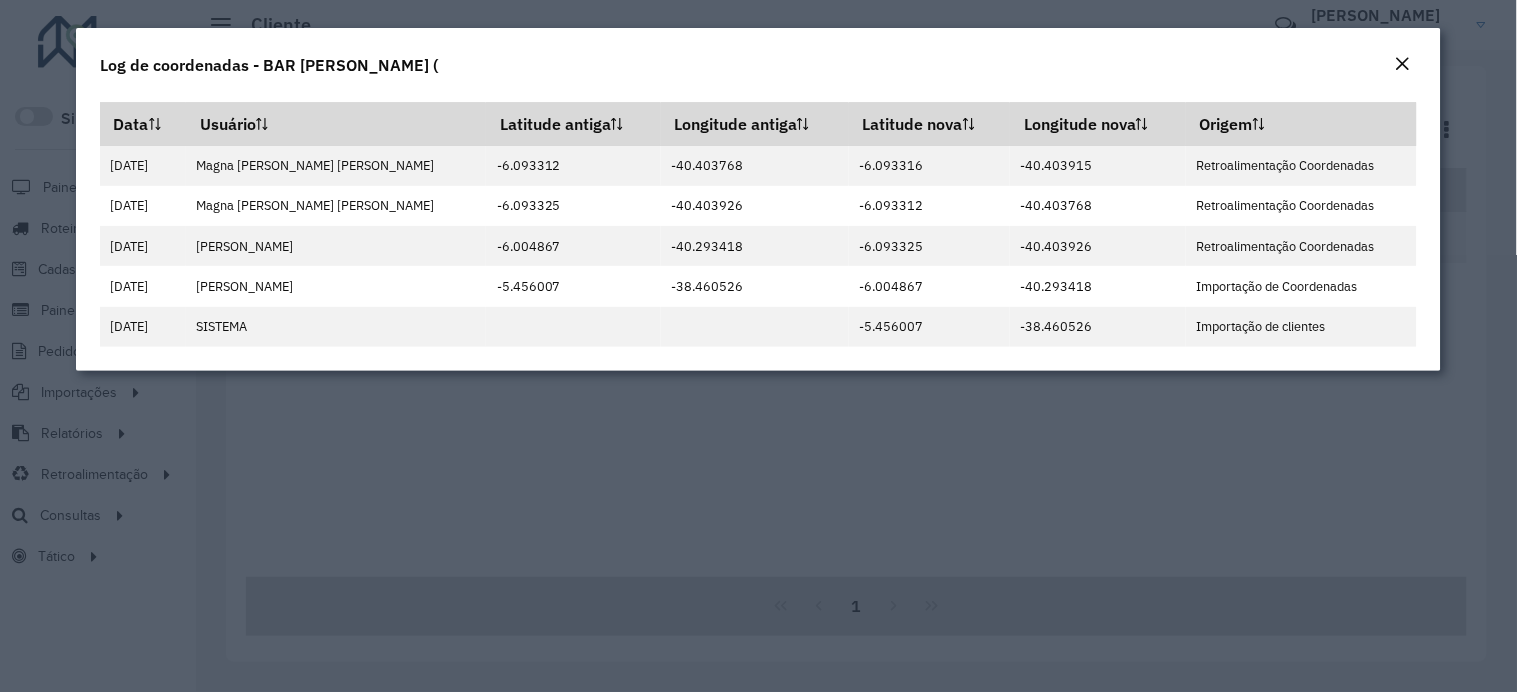 click 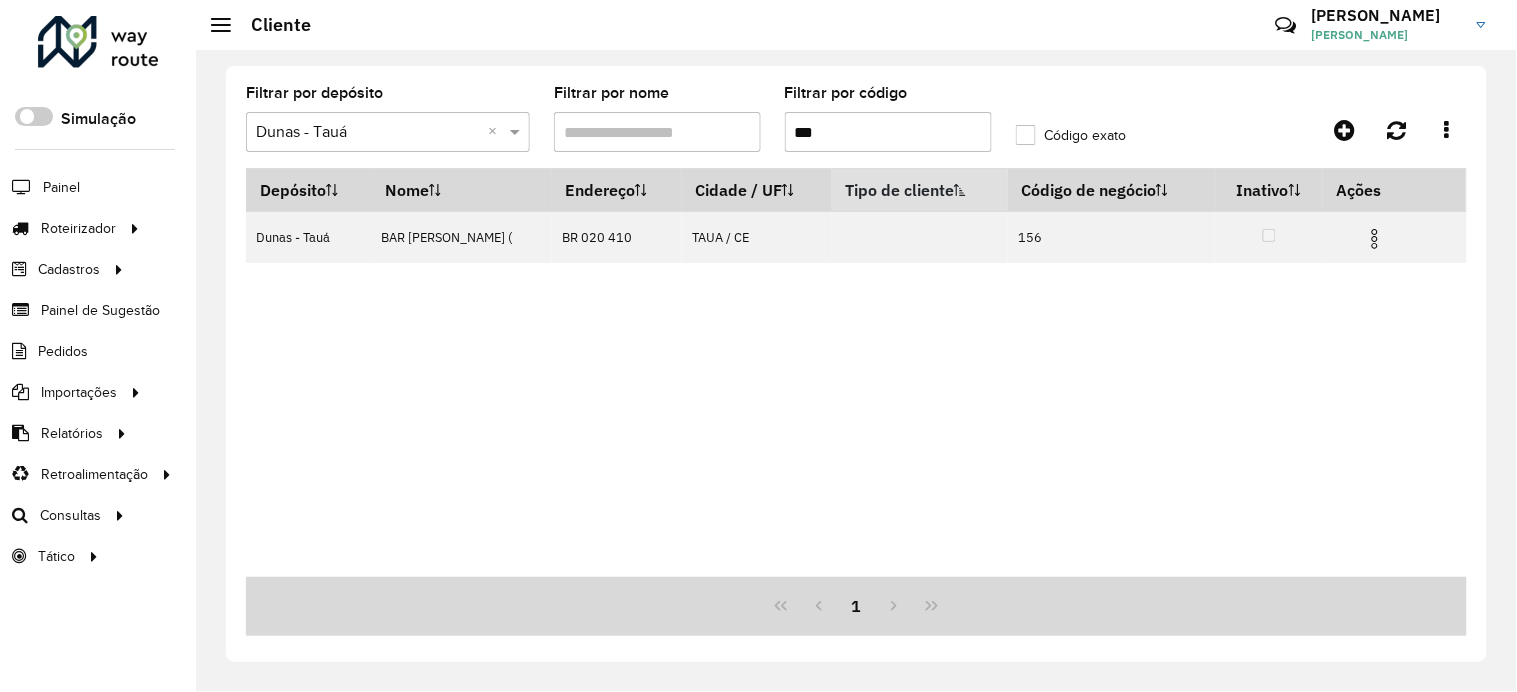 click on "***" at bounding box center (888, 132) 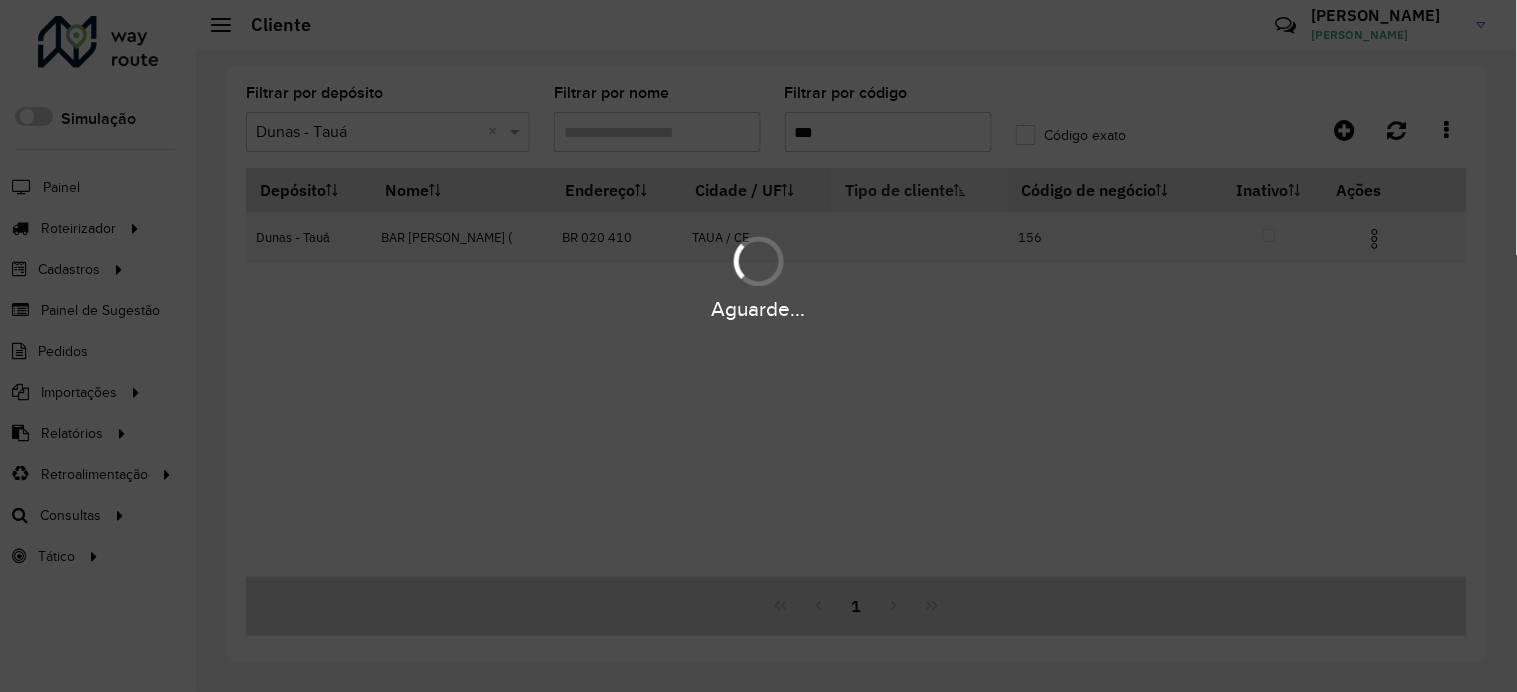 type on "***" 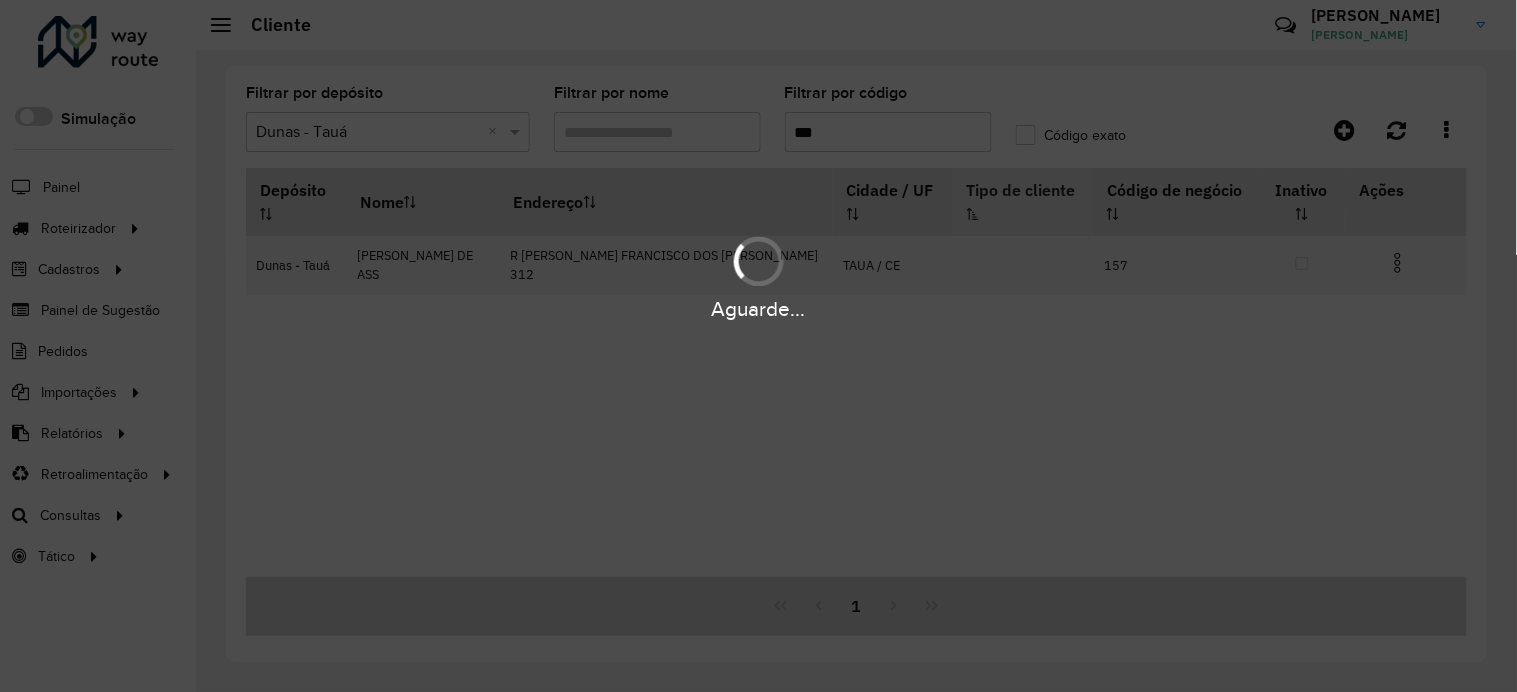 click at bounding box center (1398, 263) 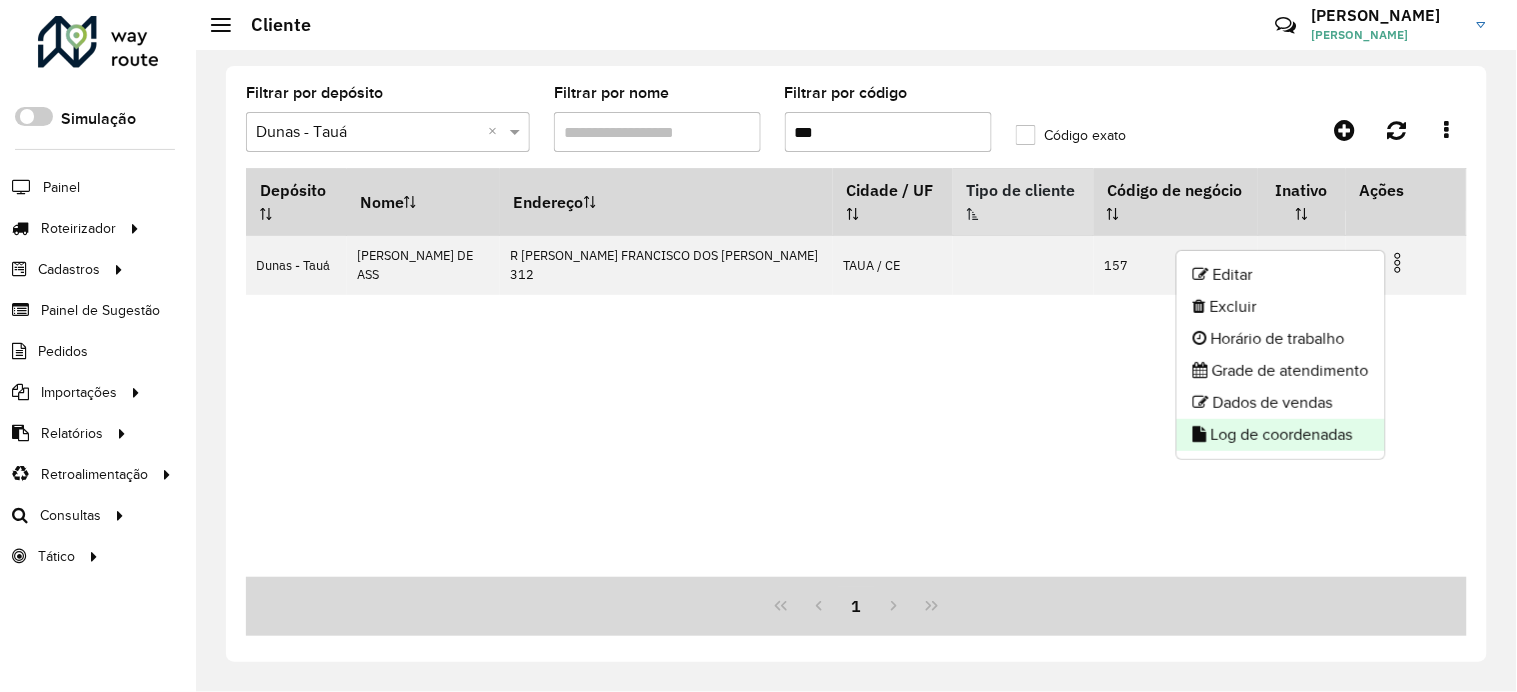 click on "Log de coordenadas" 